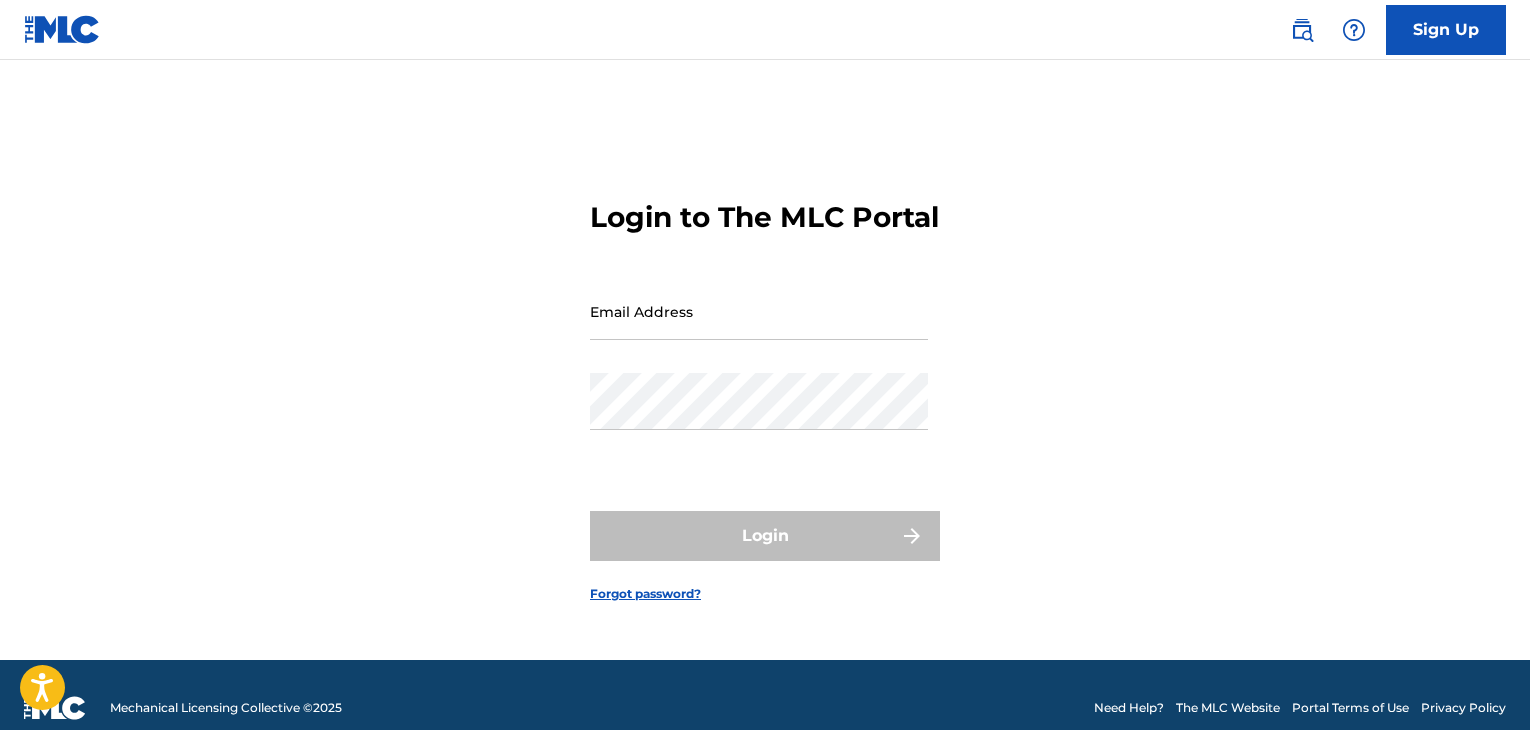 scroll, scrollTop: 0, scrollLeft: 0, axis: both 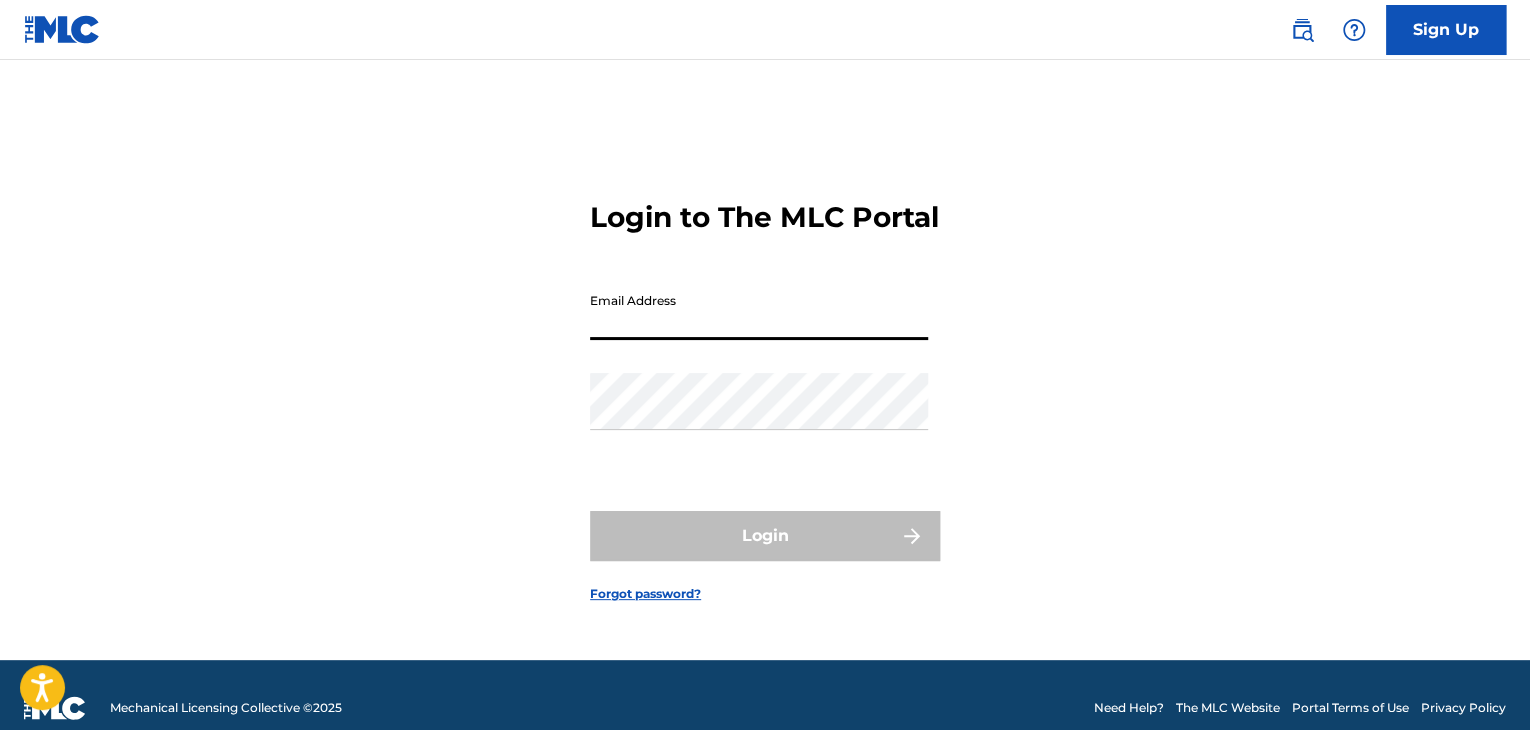 click on "Email Address" at bounding box center [759, 311] 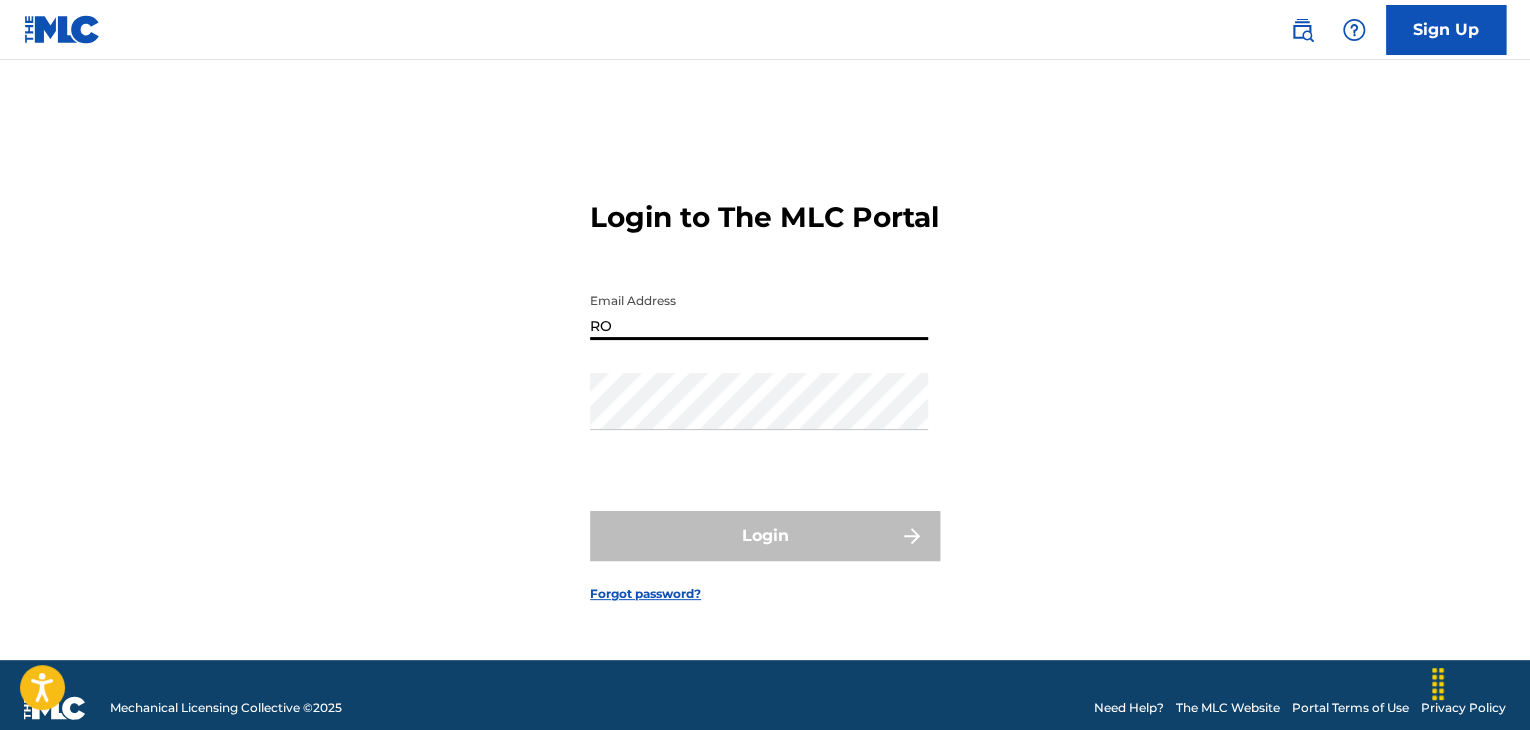 type on "royaltyadmin@[EXAMPLE.COM]" 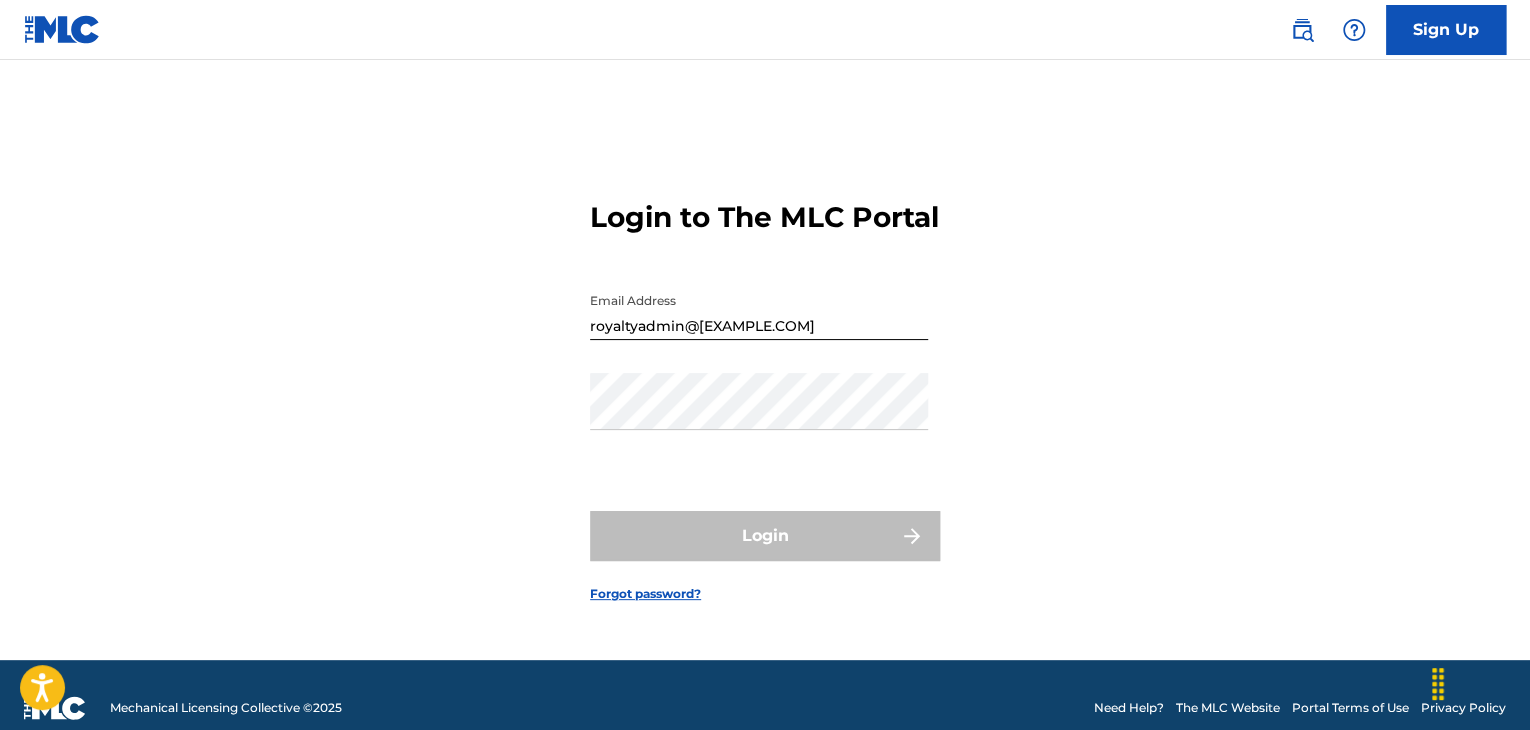 click on "Password" at bounding box center [759, 418] 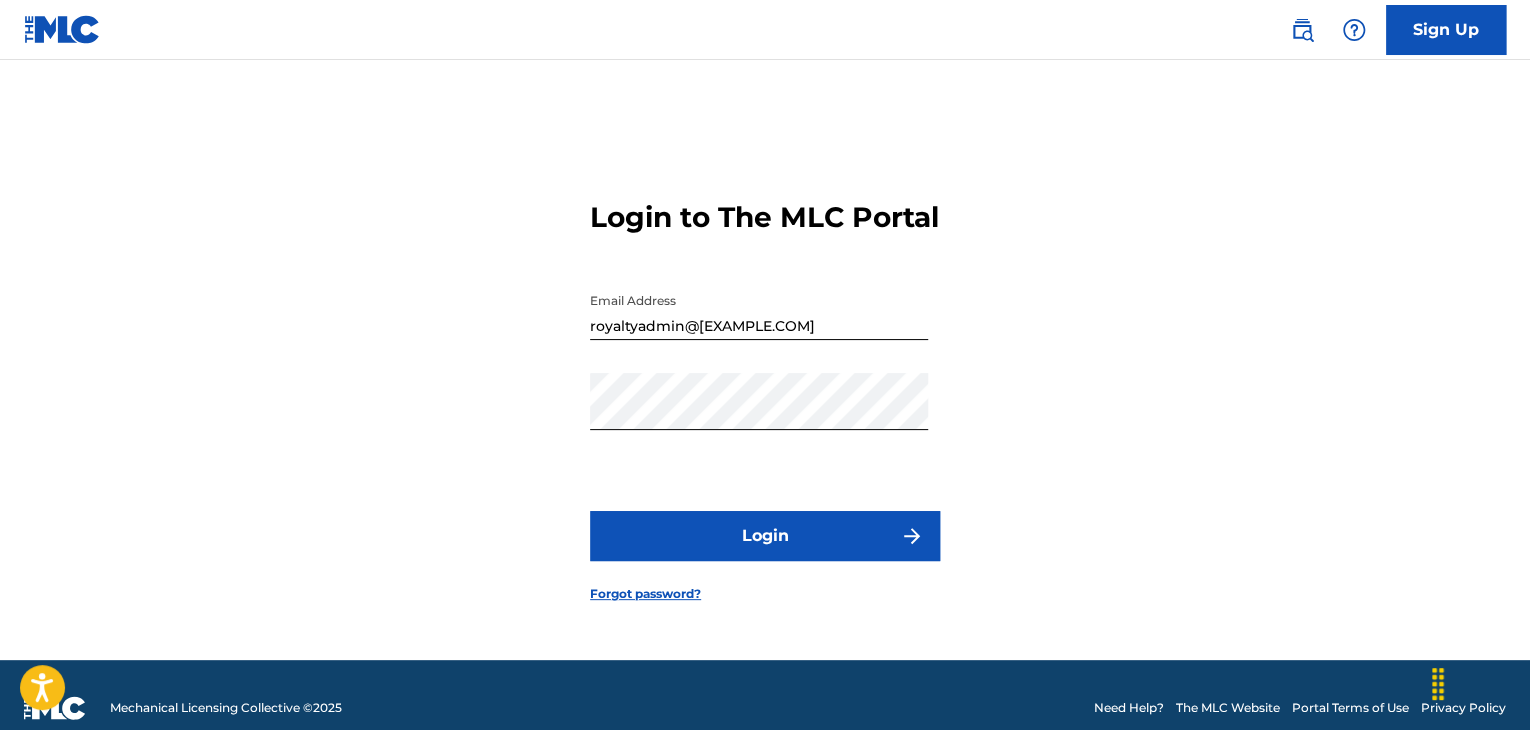 click on "Login" at bounding box center (765, 536) 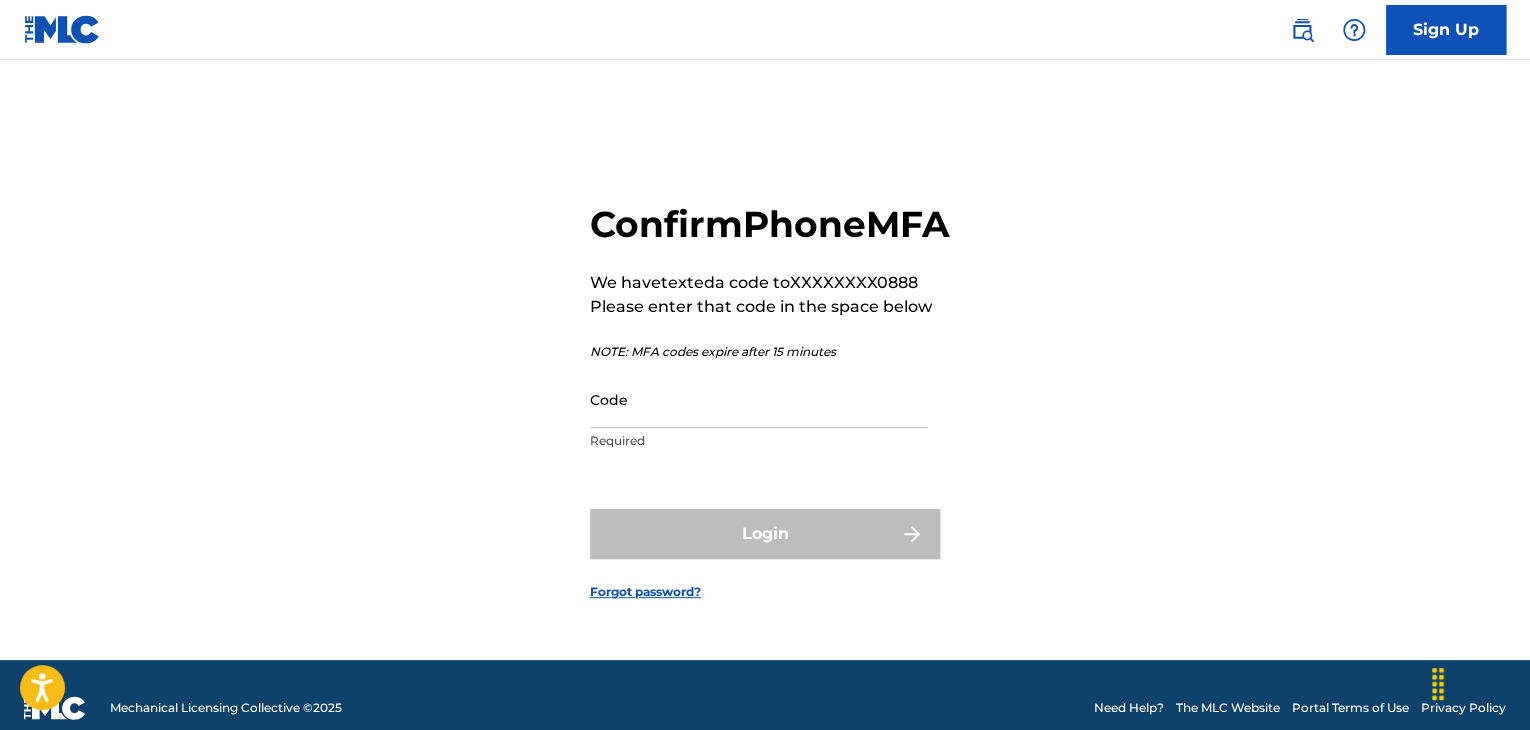 click on "Code" at bounding box center [759, 399] 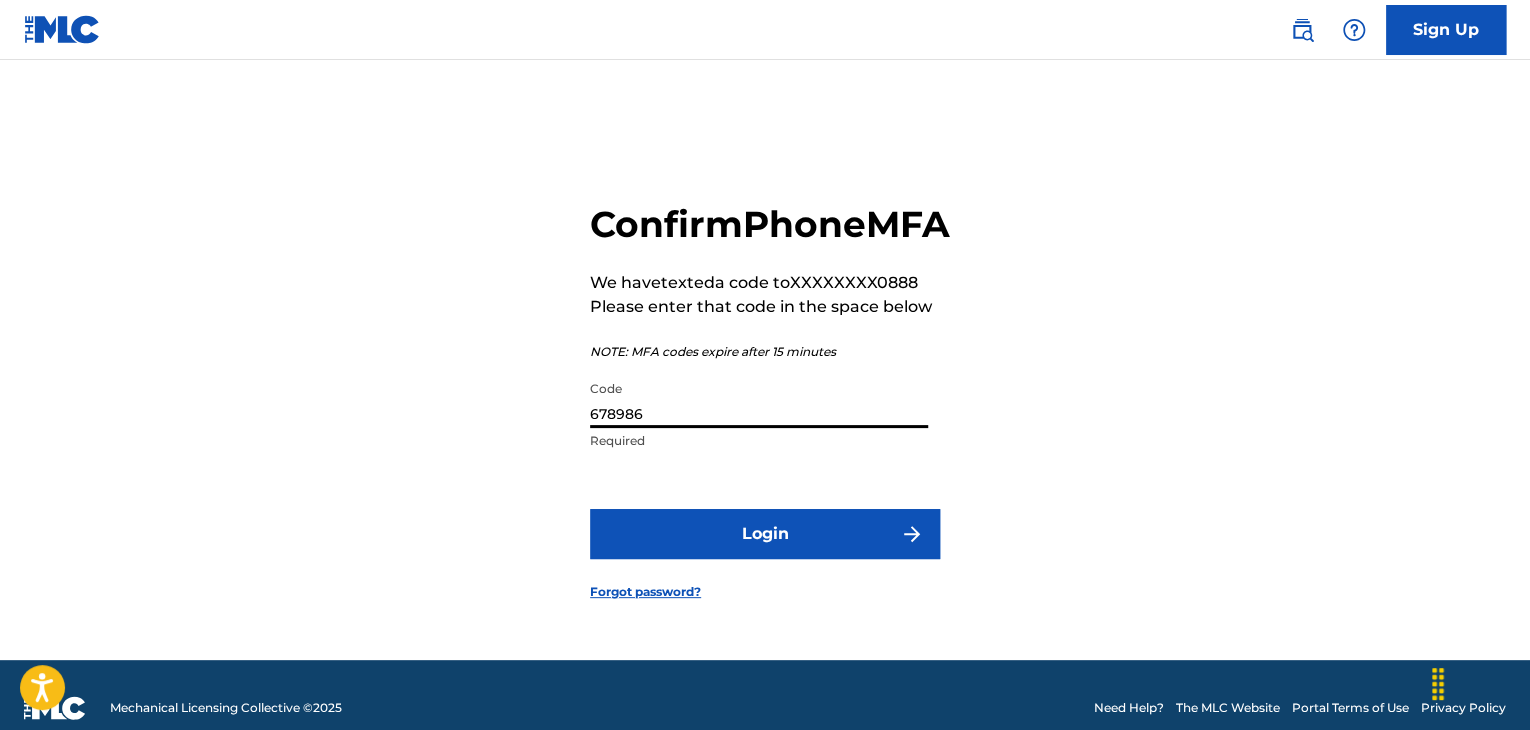 type on "678986" 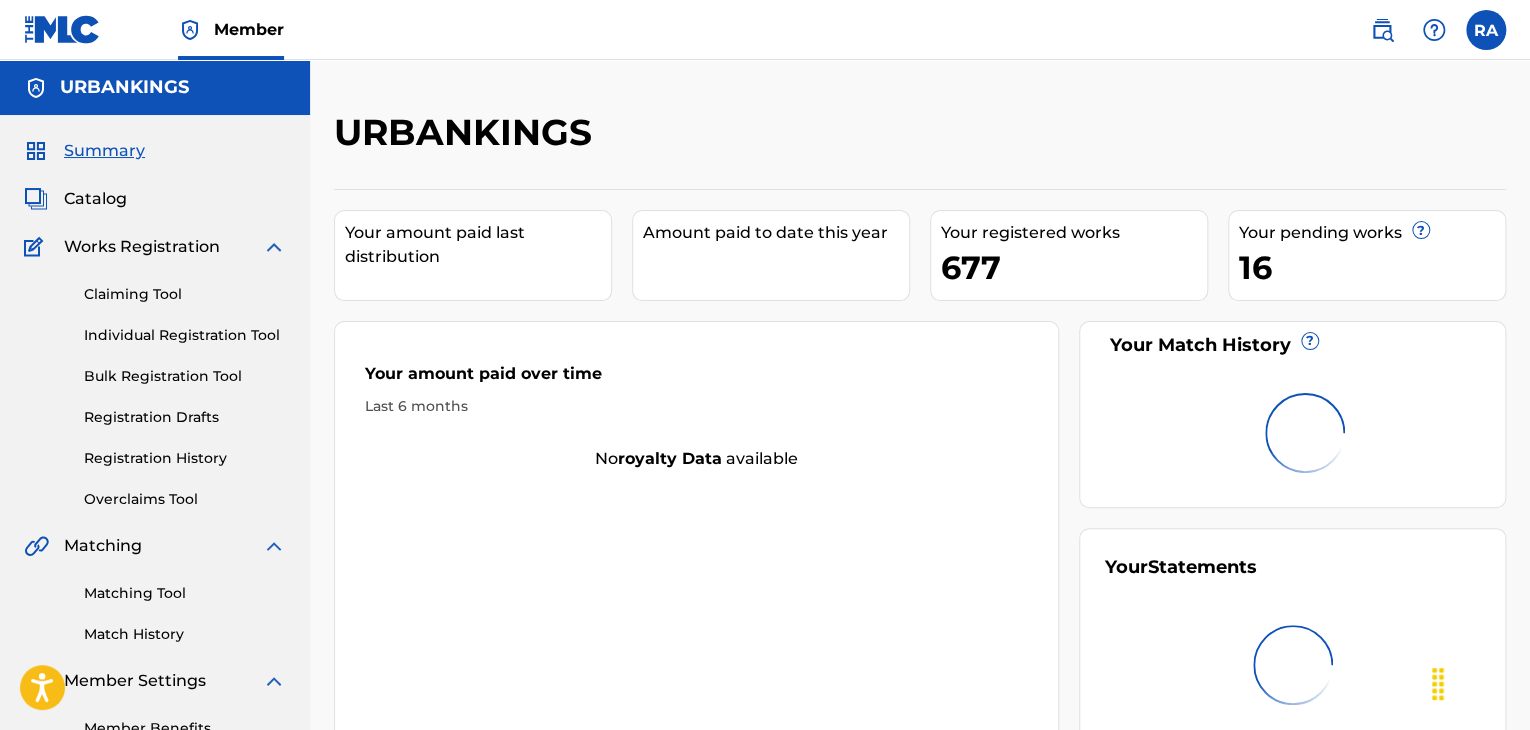 scroll, scrollTop: 0, scrollLeft: 0, axis: both 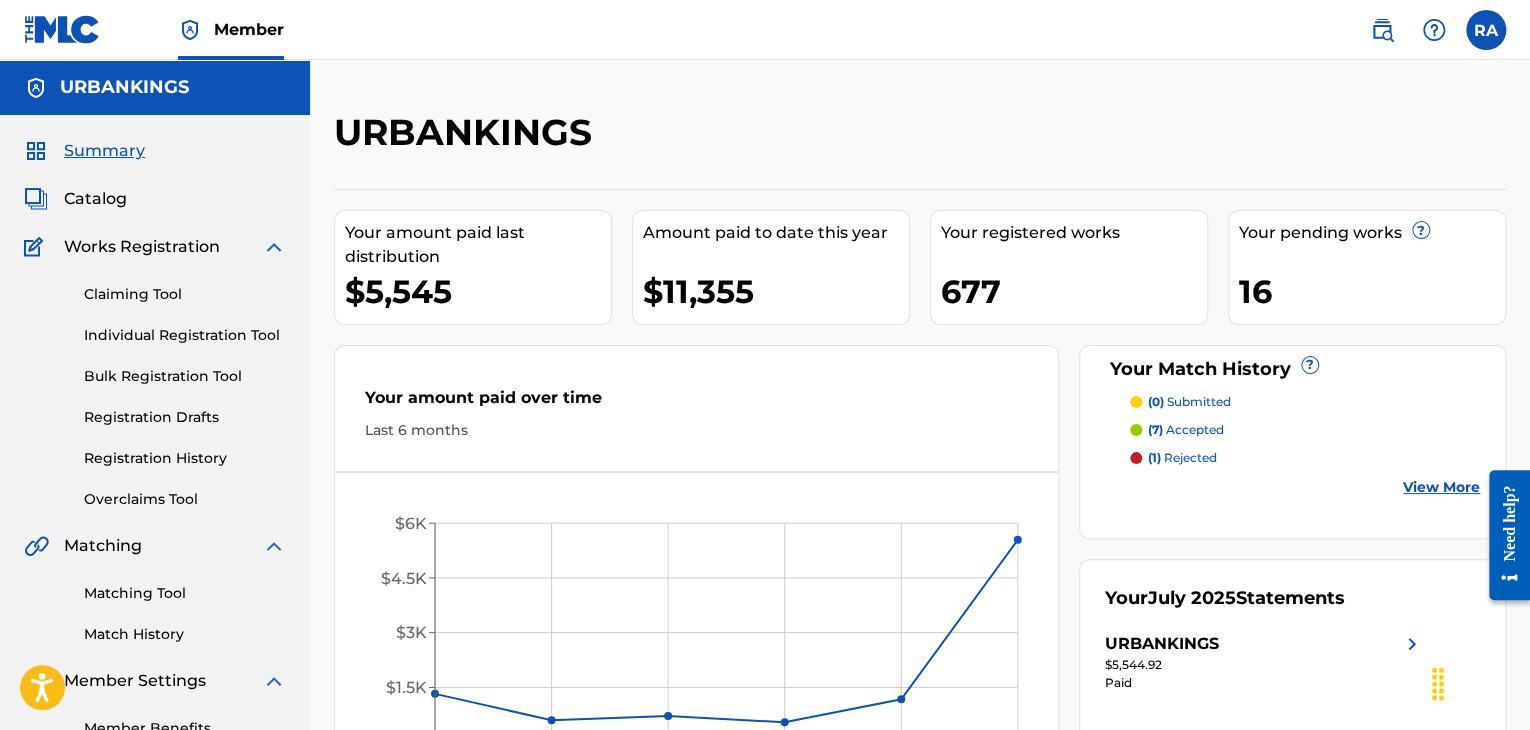 click on "Individual Registration Tool" at bounding box center [185, 335] 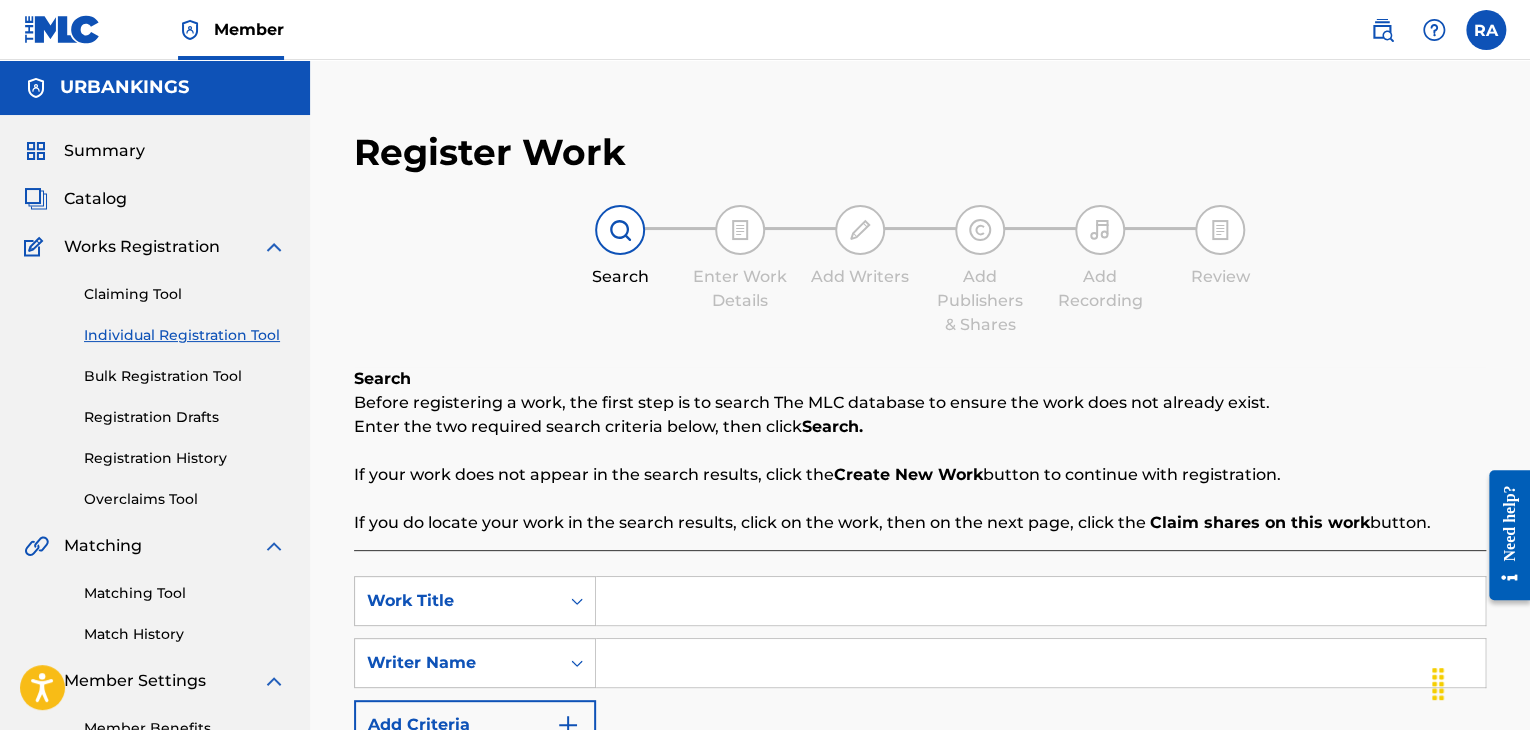 click at bounding box center (1040, 601) 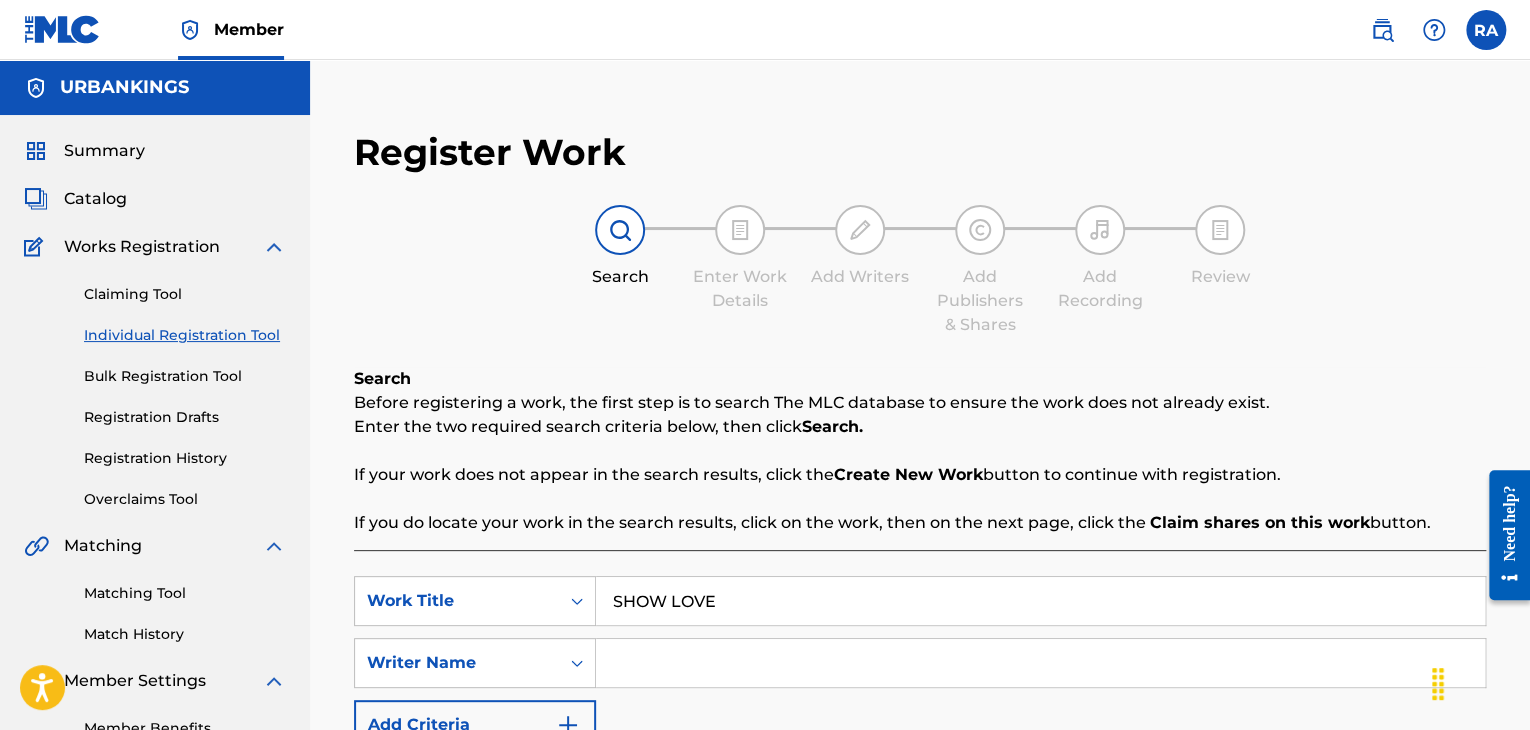 type on "SHOW LOVE" 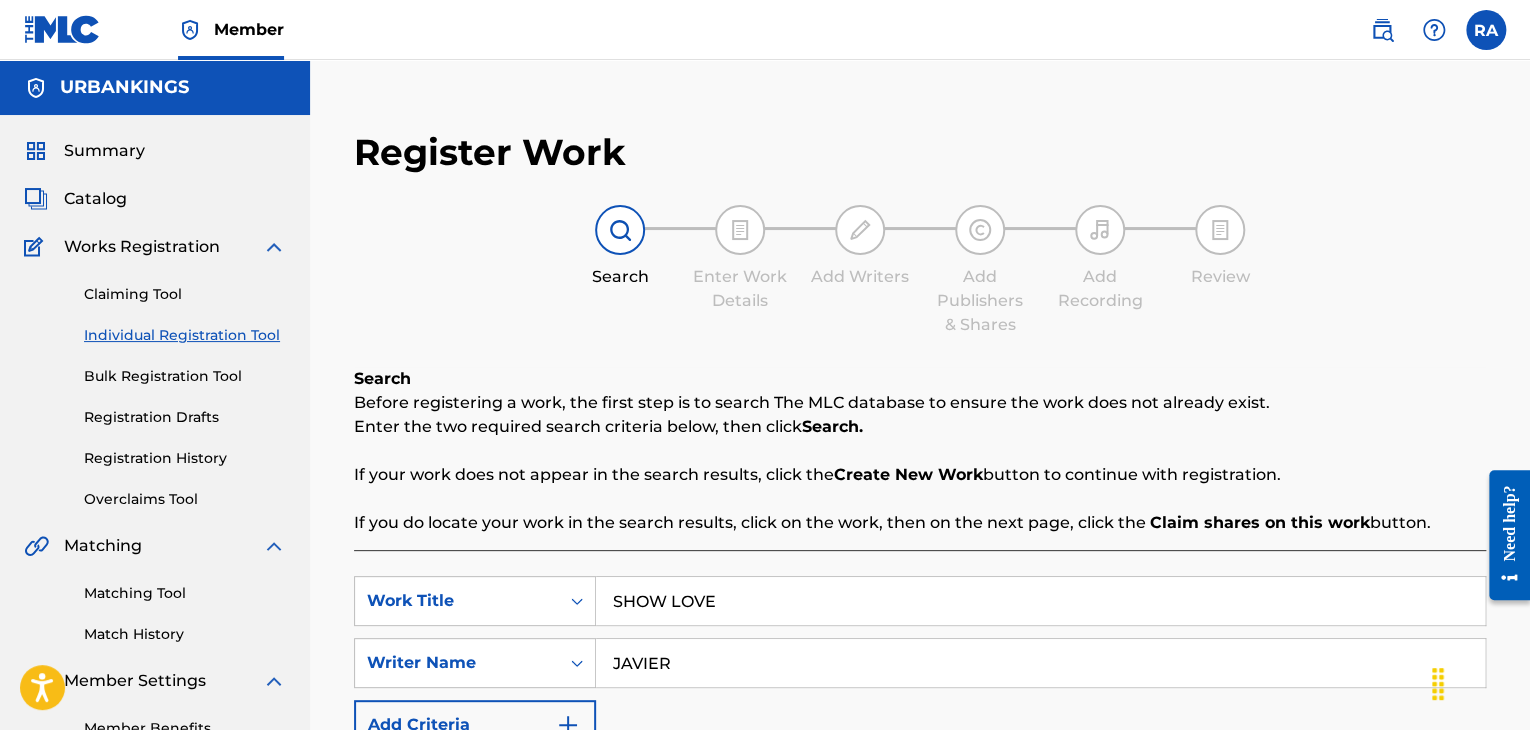 type on "[FIRST] [LAST]" 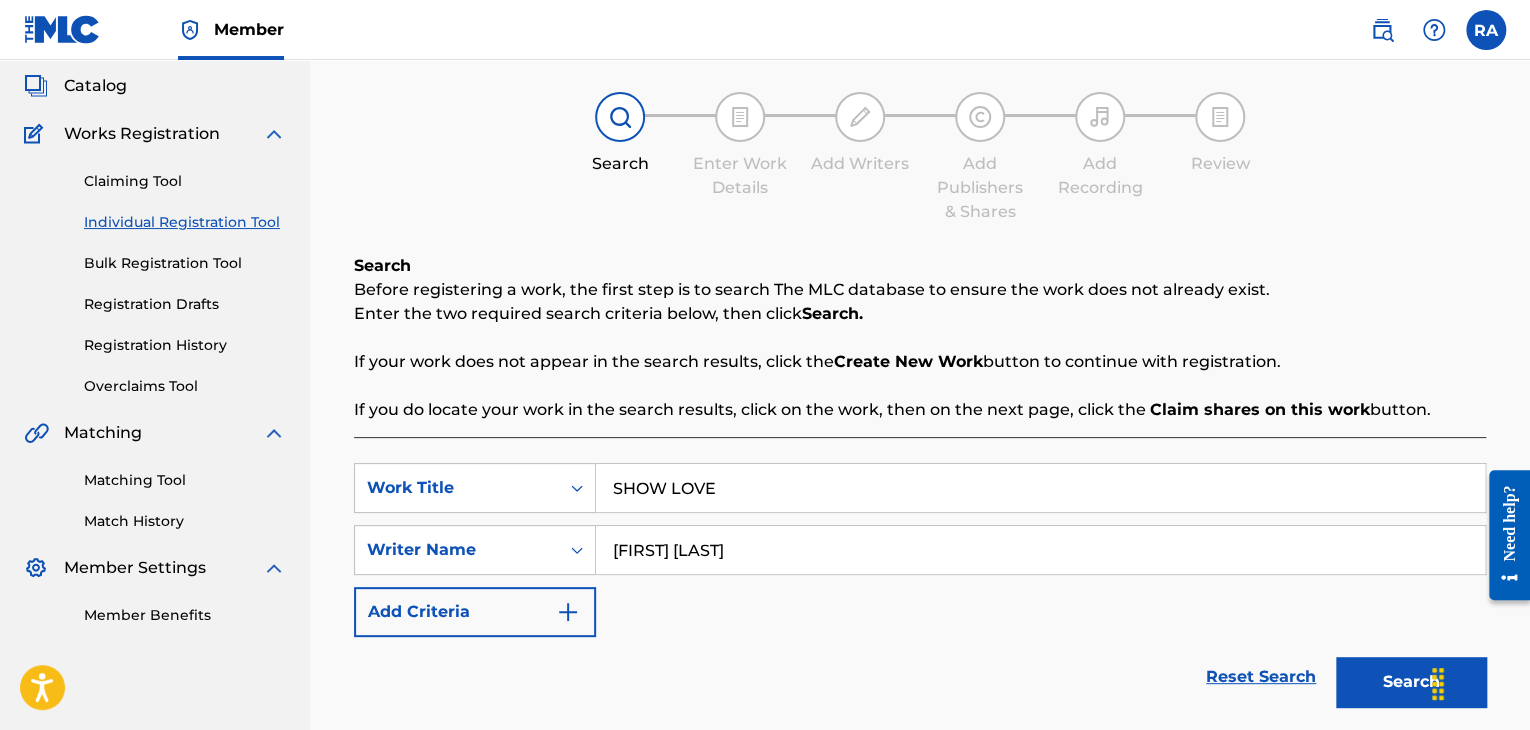 scroll, scrollTop: 200, scrollLeft: 0, axis: vertical 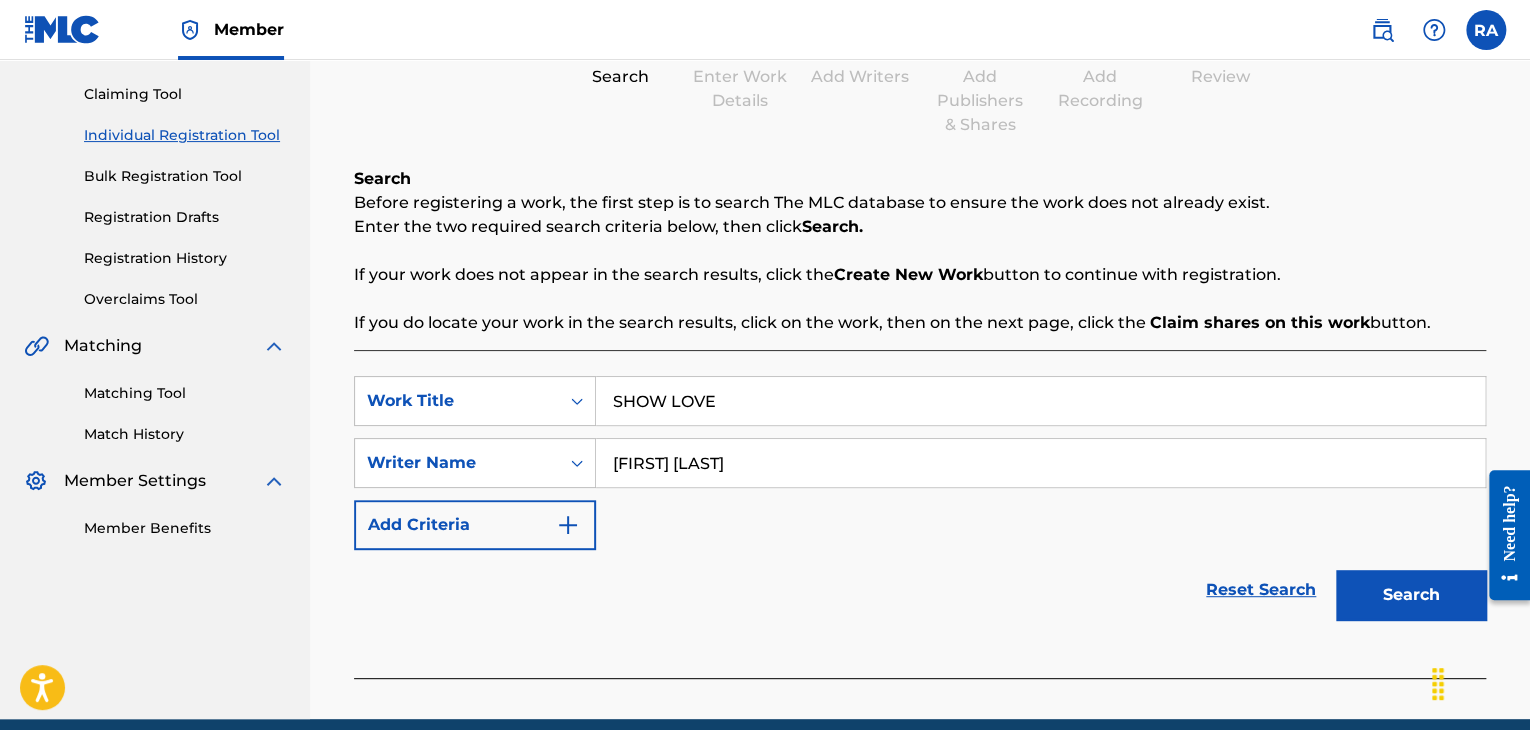 click on "Search" at bounding box center [1411, 595] 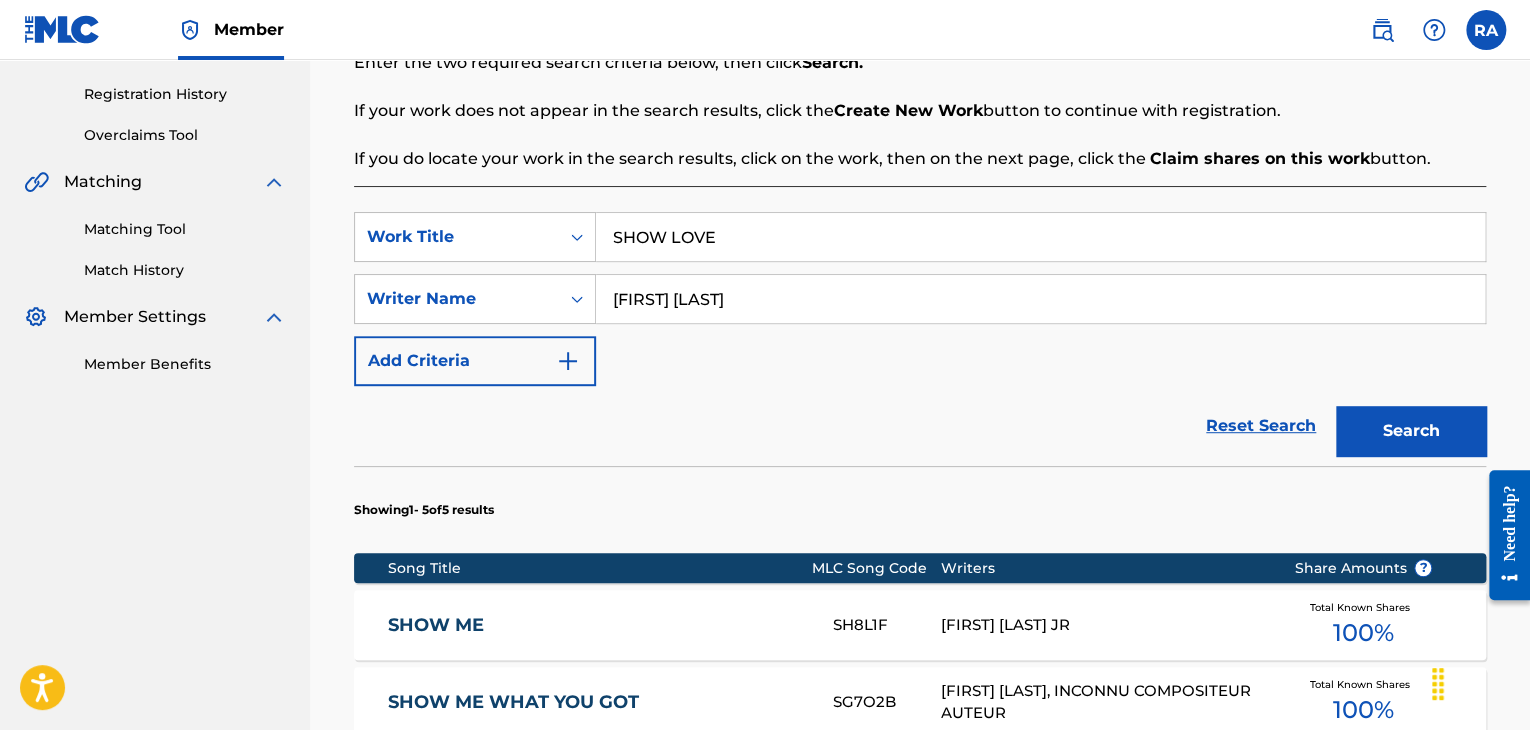 scroll, scrollTop: 200, scrollLeft: 0, axis: vertical 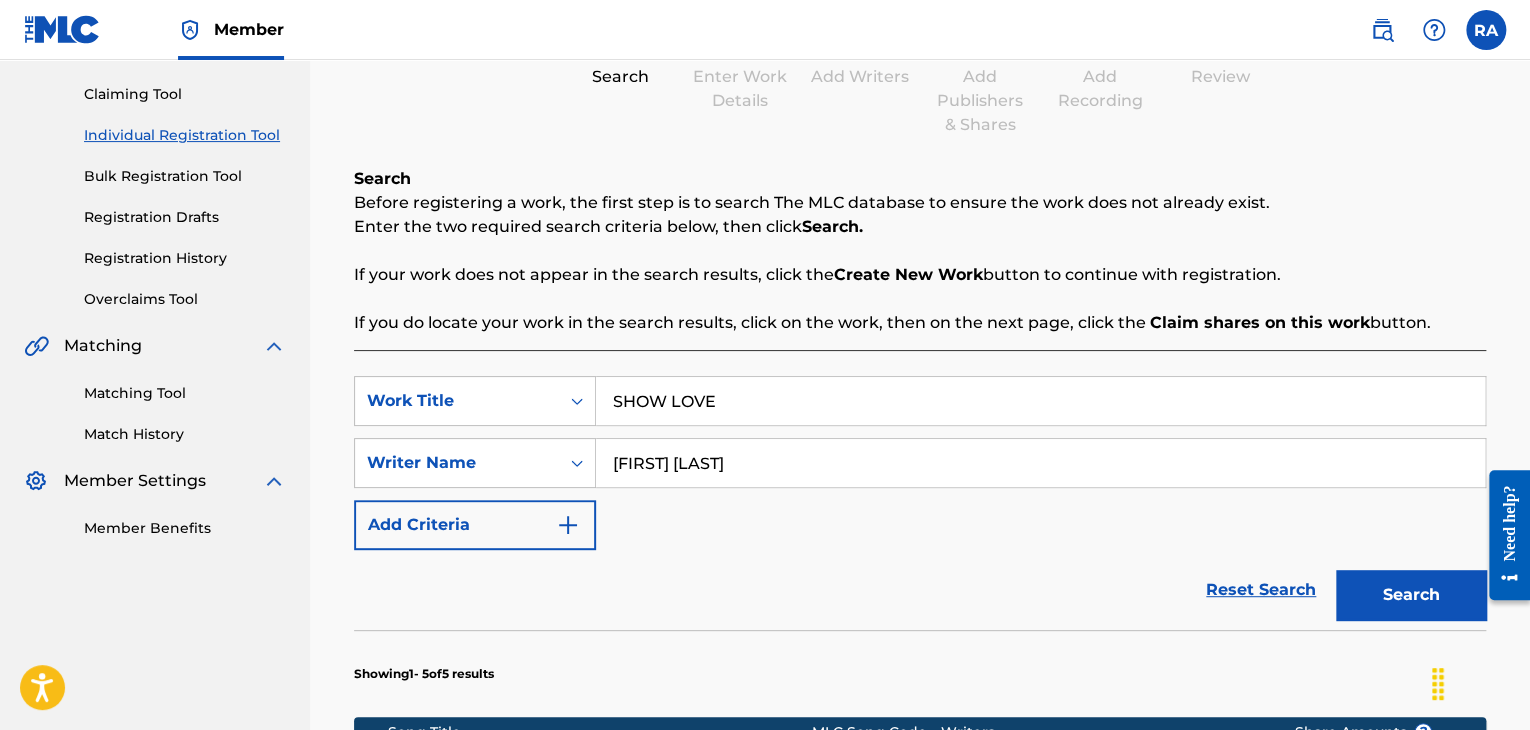 click on "SHOW LOVE" at bounding box center (1040, 401) 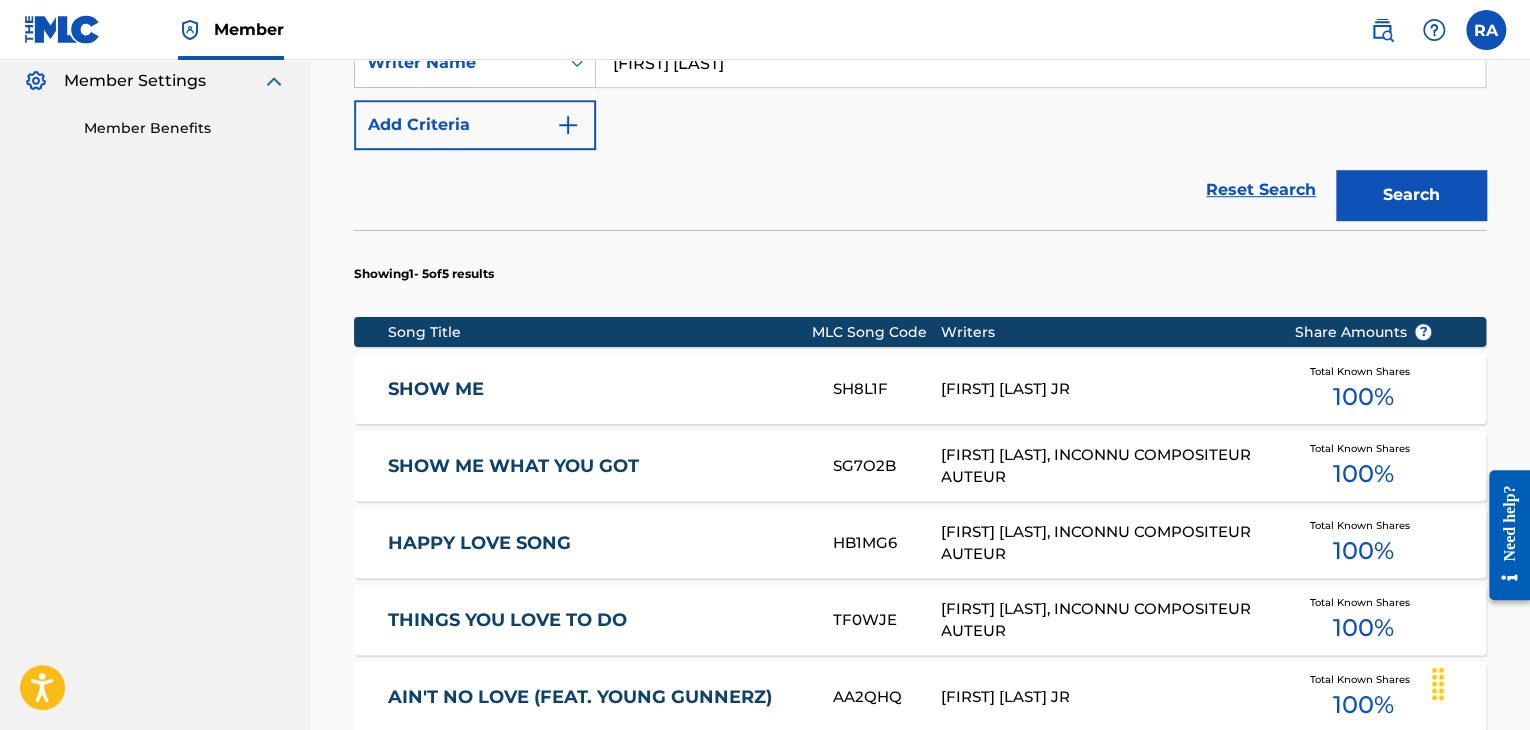 scroll, scrollTop: 800, scrollLeft: 0, axis: vertical 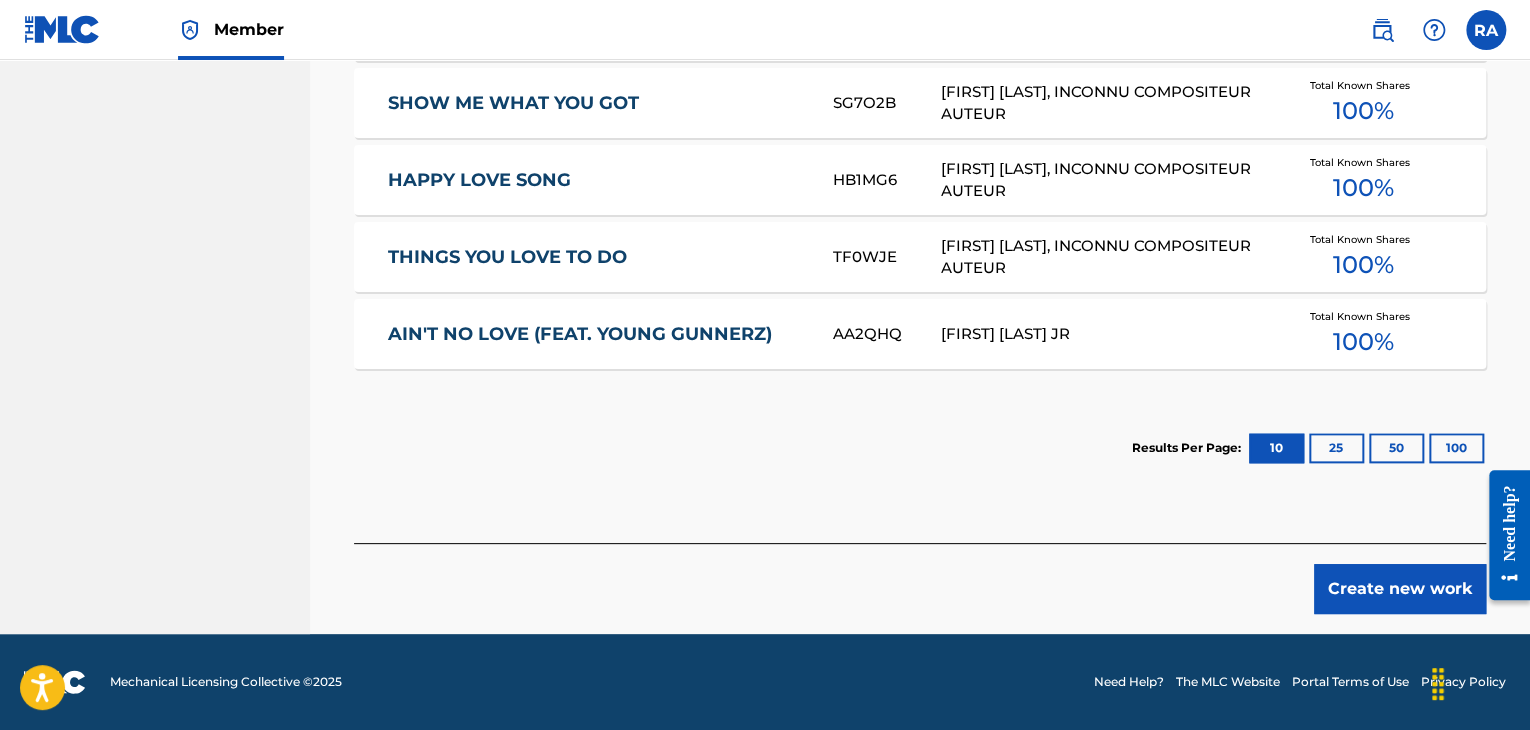 click on "Create new work" at bounding box center [1400, 589] 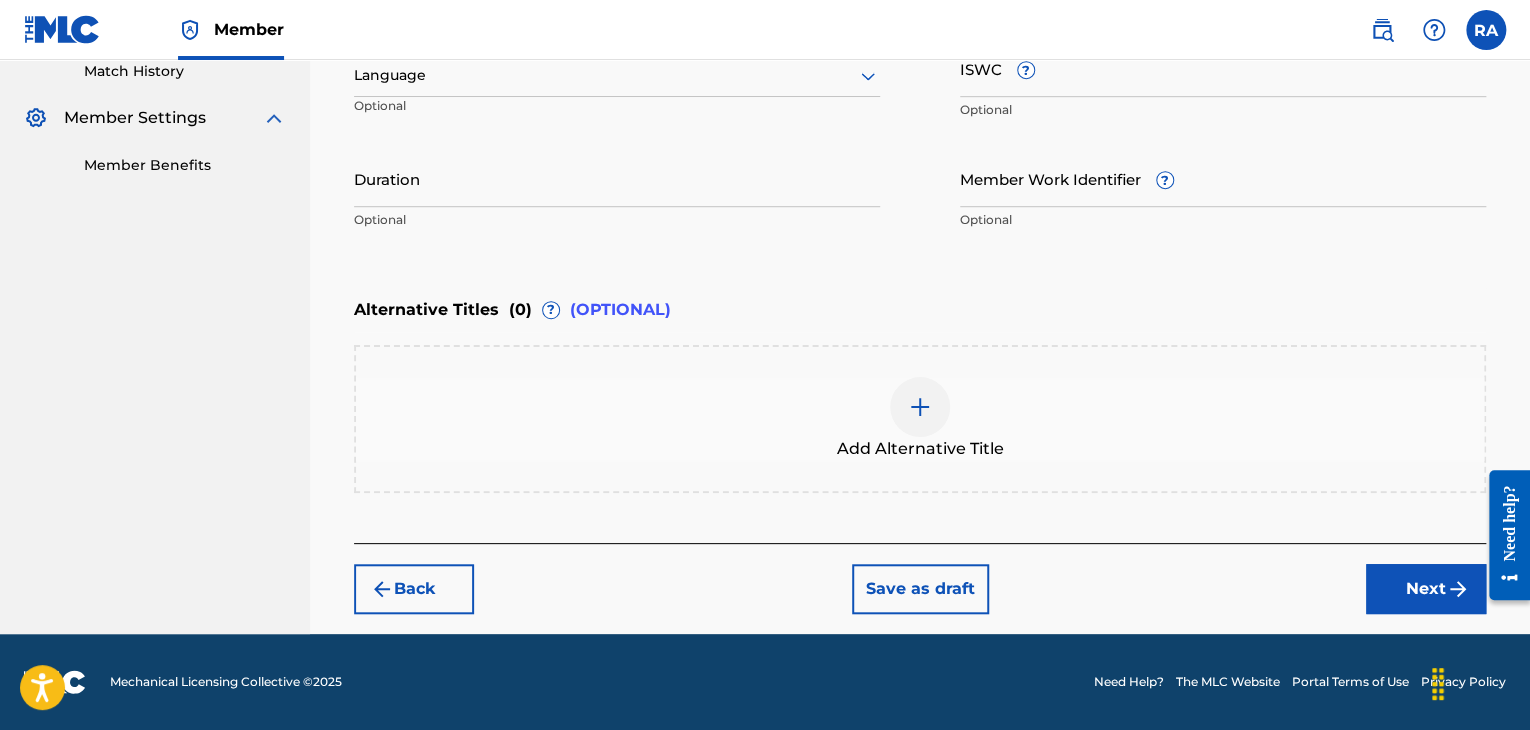 scroll, scrollTop: 561, scrollLeft: 0, axis: vertical 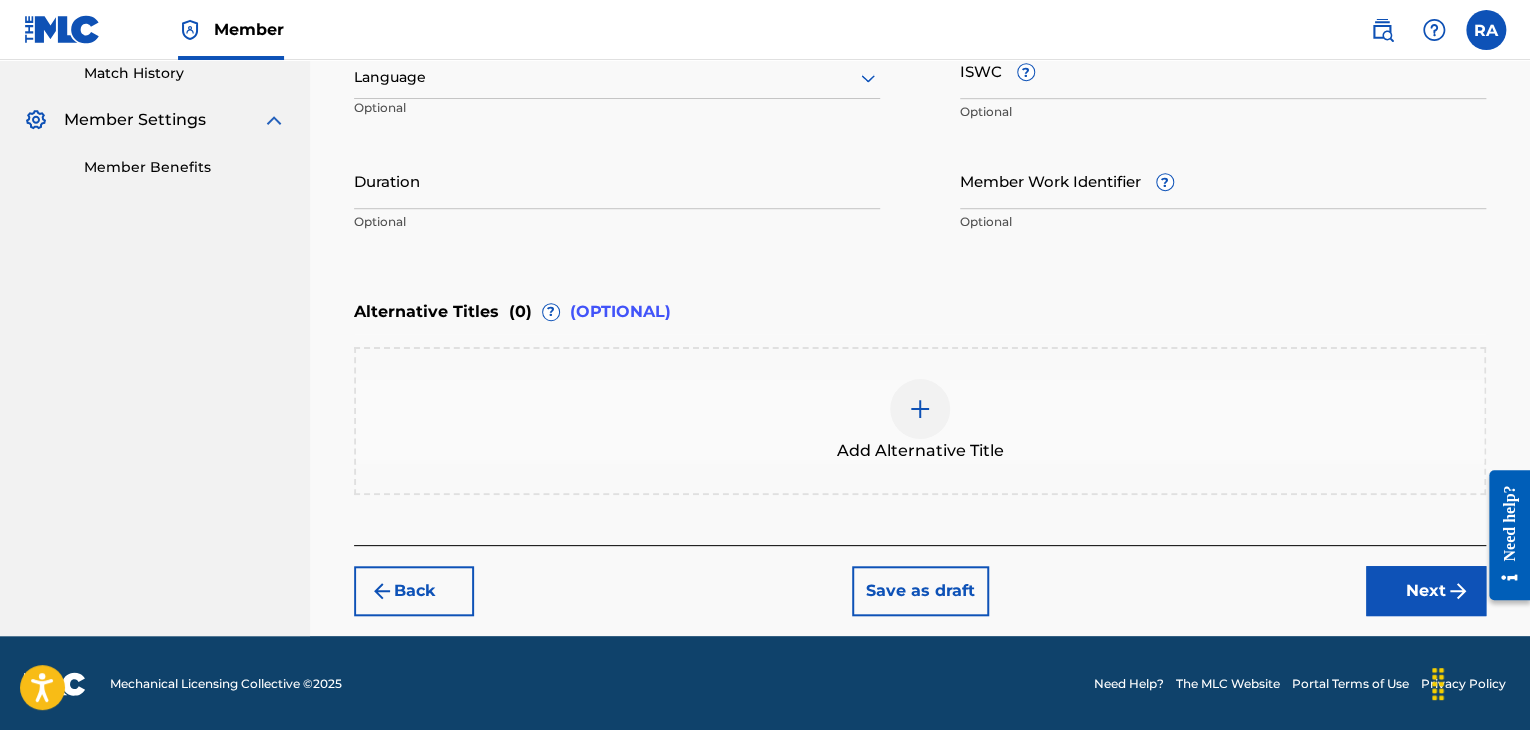 click on "Duration" at bounding box center (617, 180) 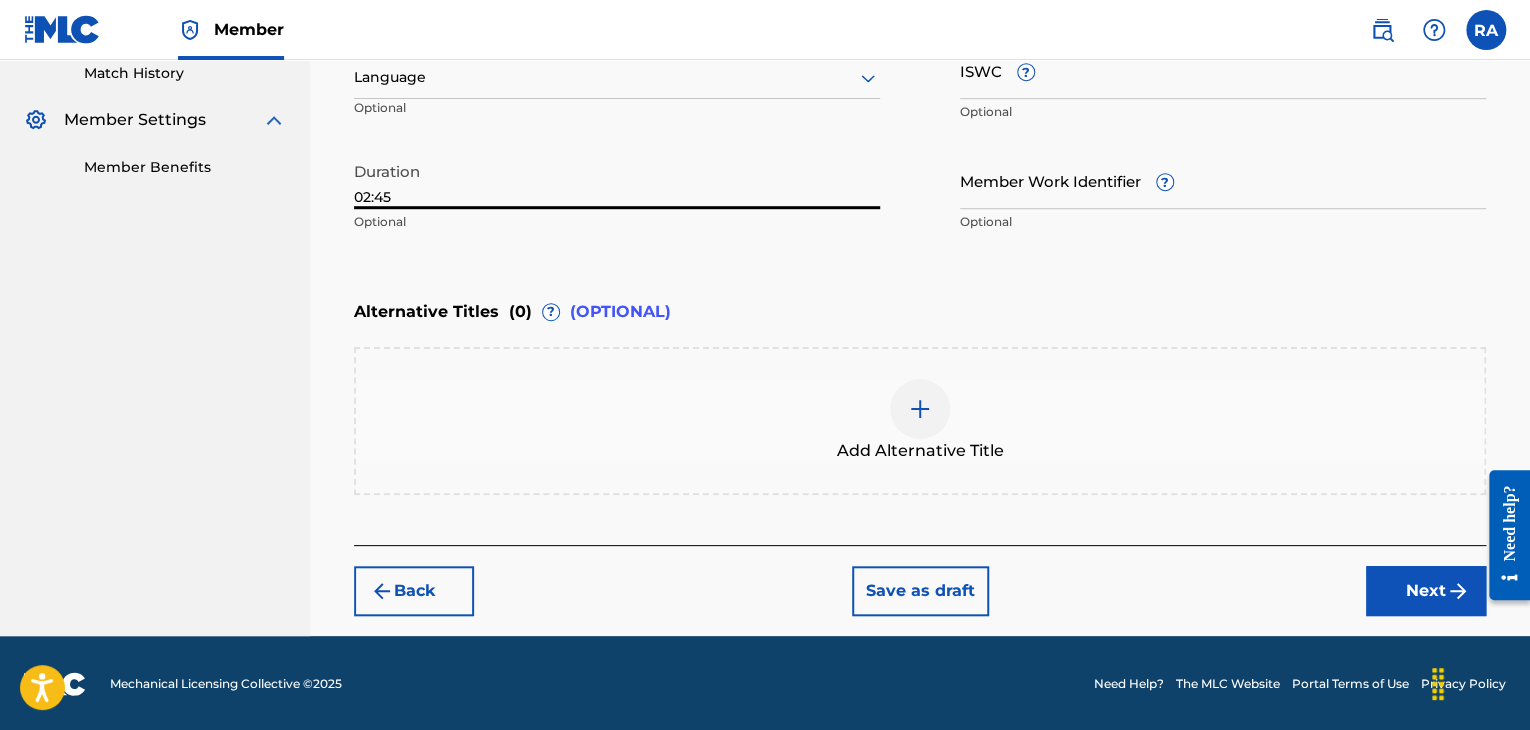type on "02:45" 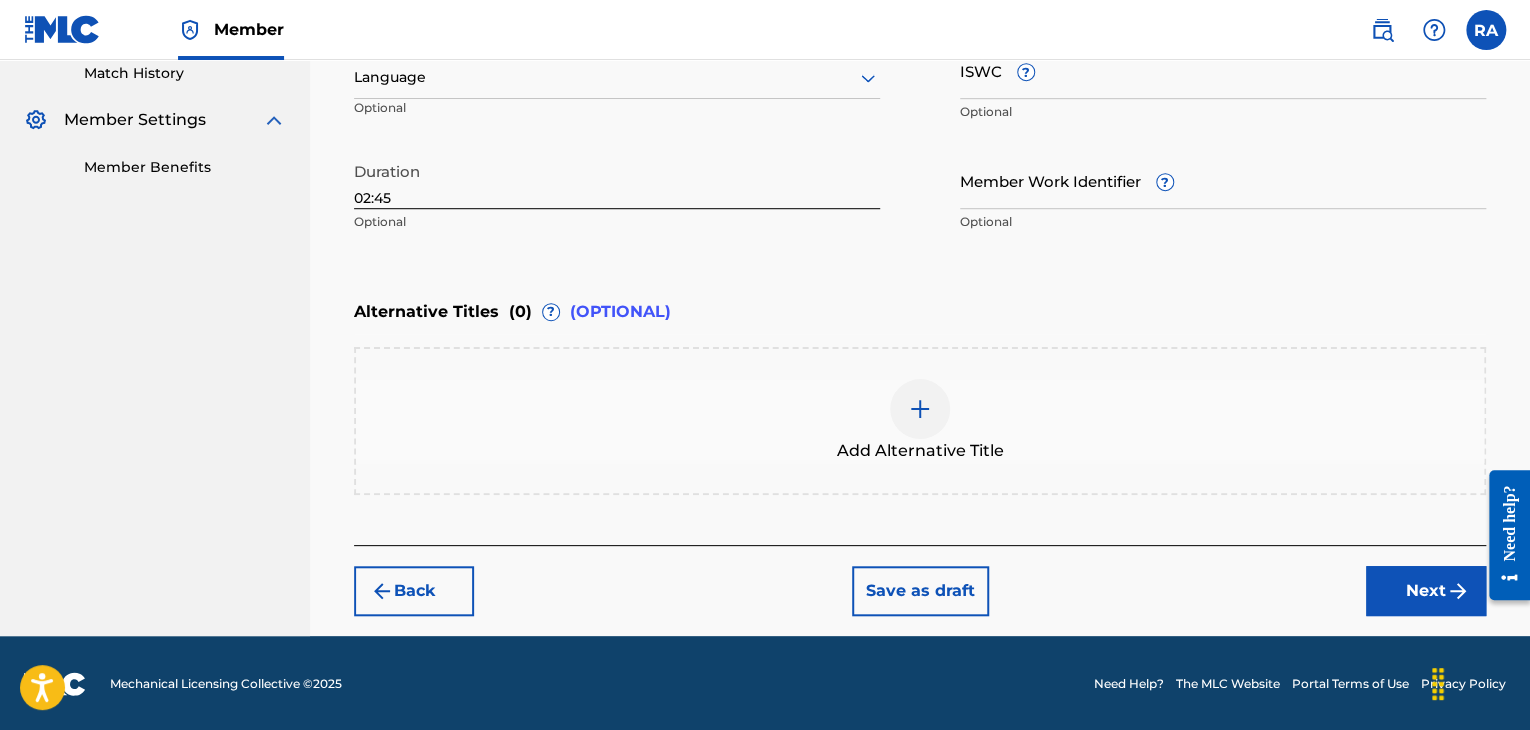 click on "Next" at bounding box center (1426, 591) 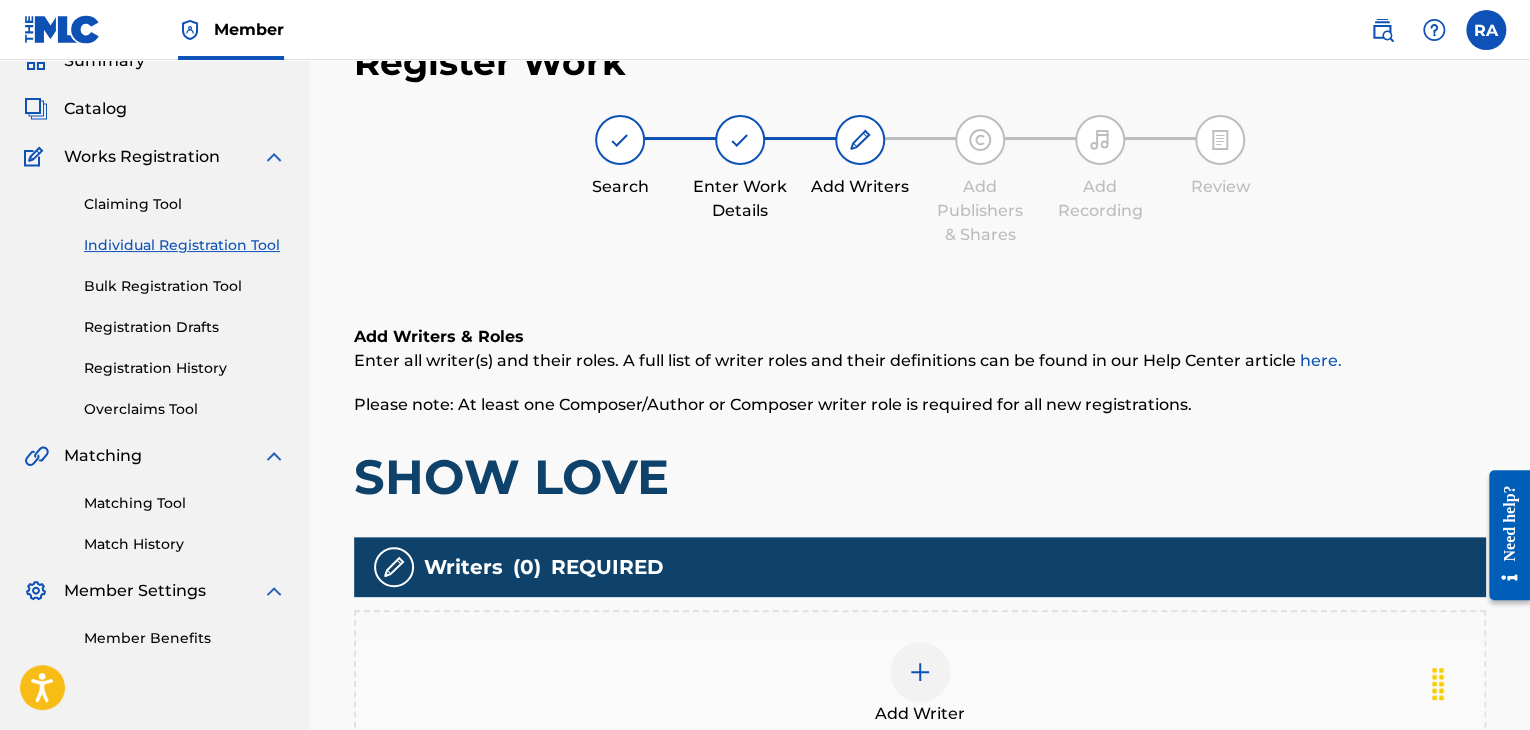 scroll, scrollTop: 290, scrollLeft: 0, axis: vertical 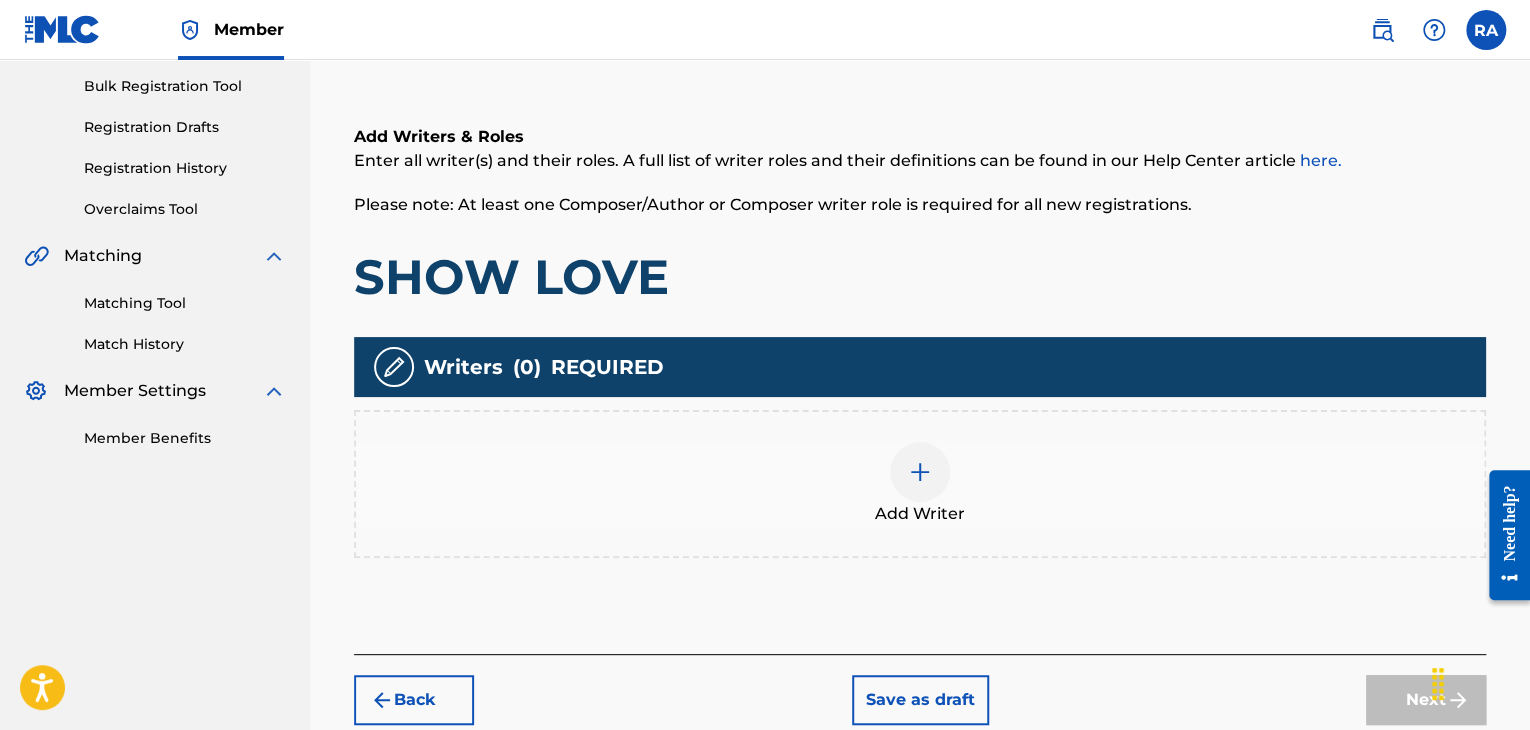 click at bounding box center [920, 472] 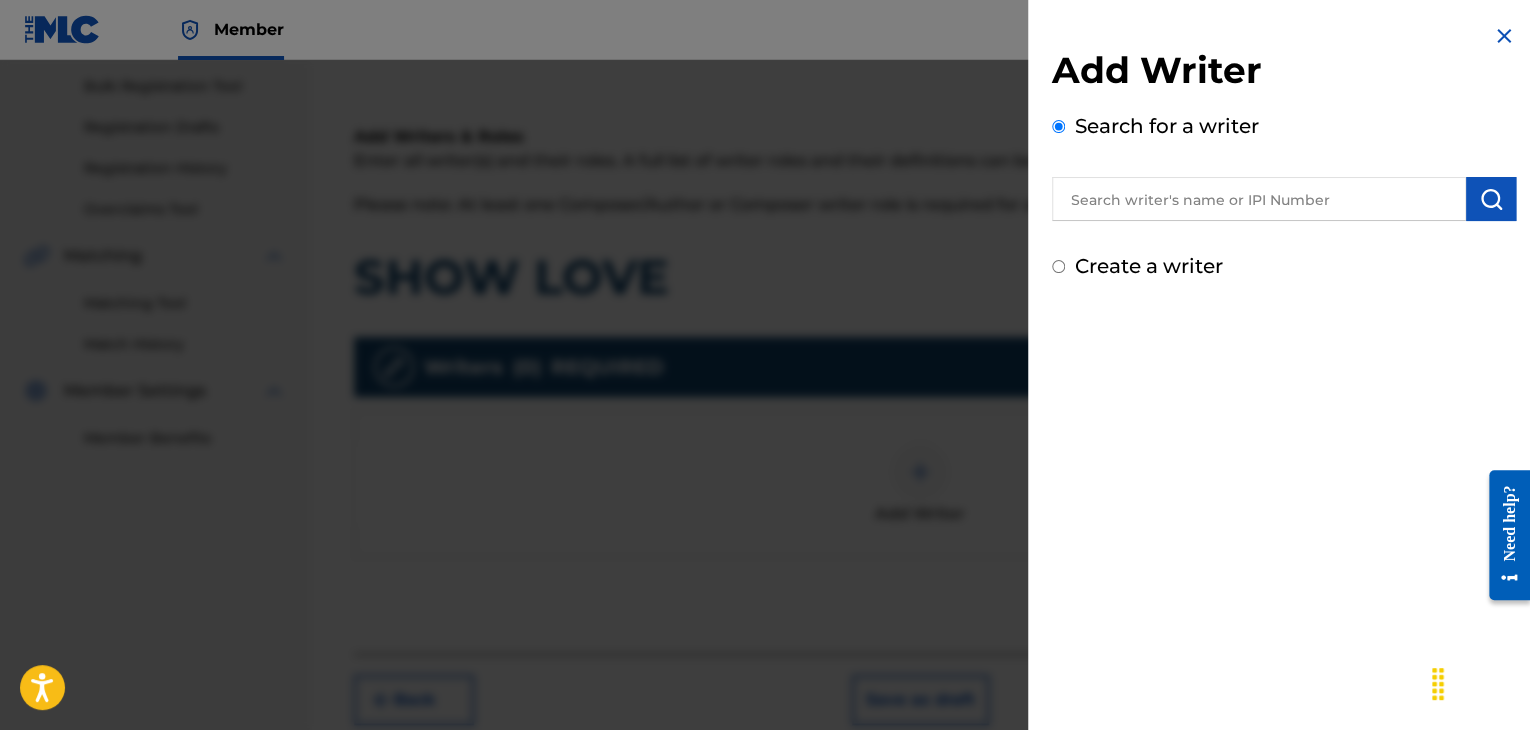 click at bounding box center [1259, 199] 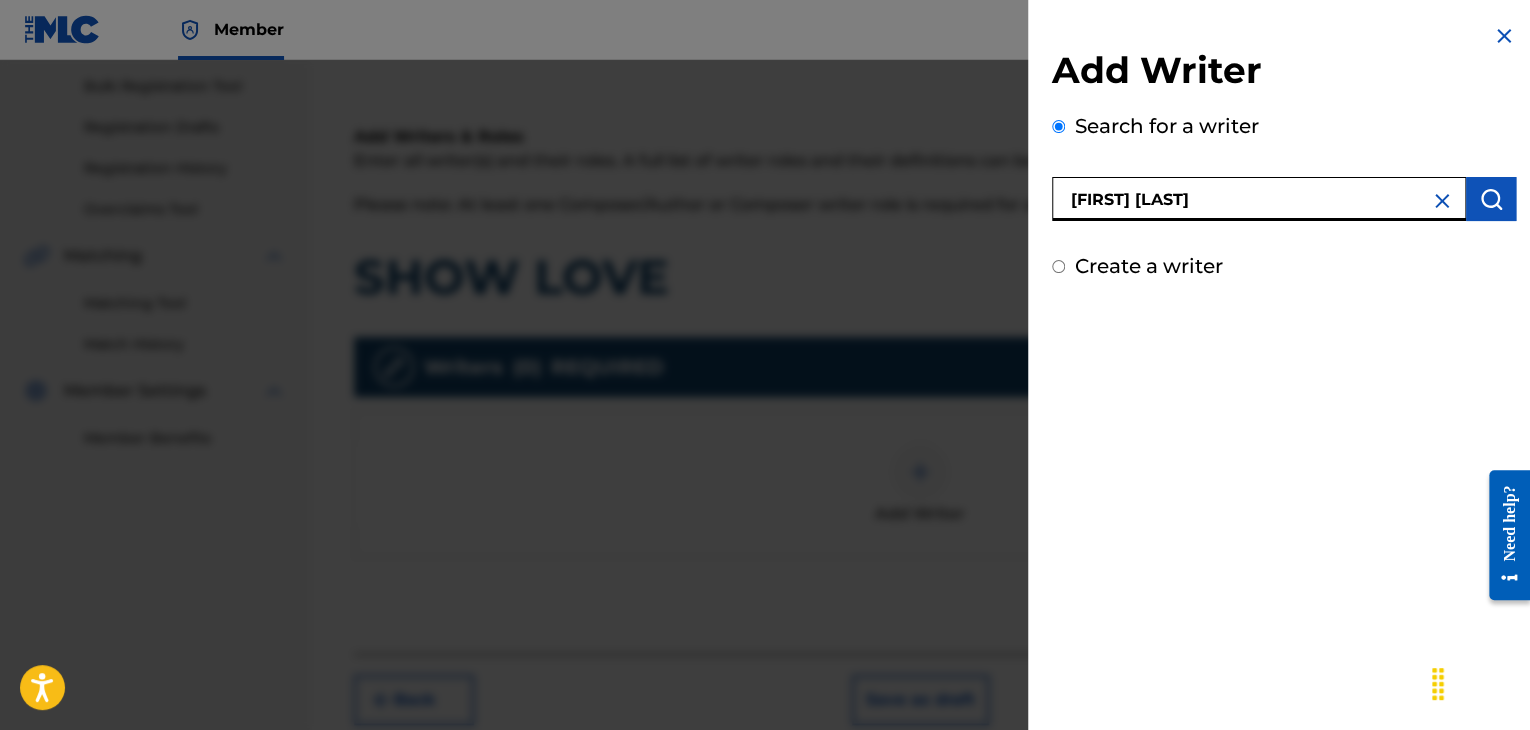 type on "[FIRST] [LAST]" 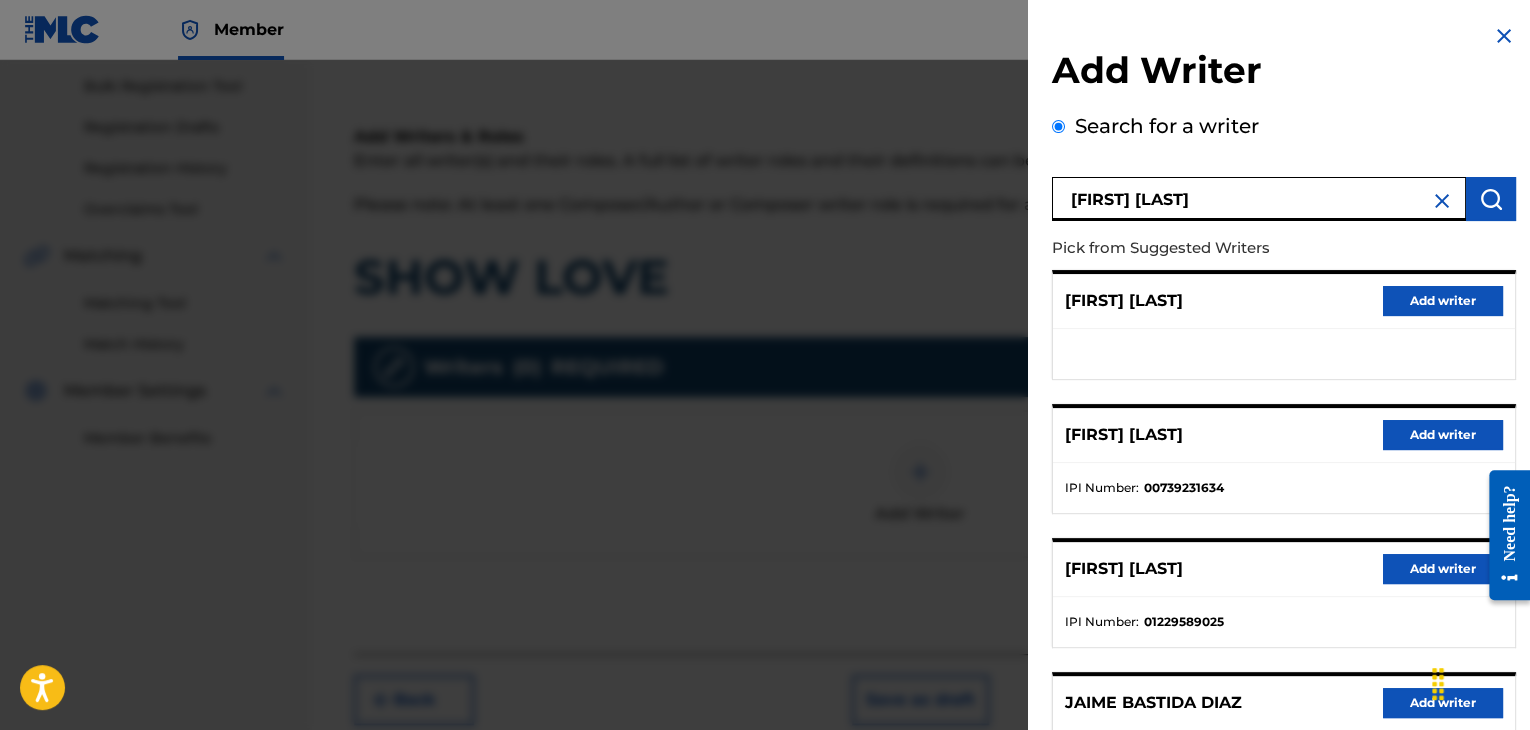 click on "Add writer" at bounding box center (1443, 435) 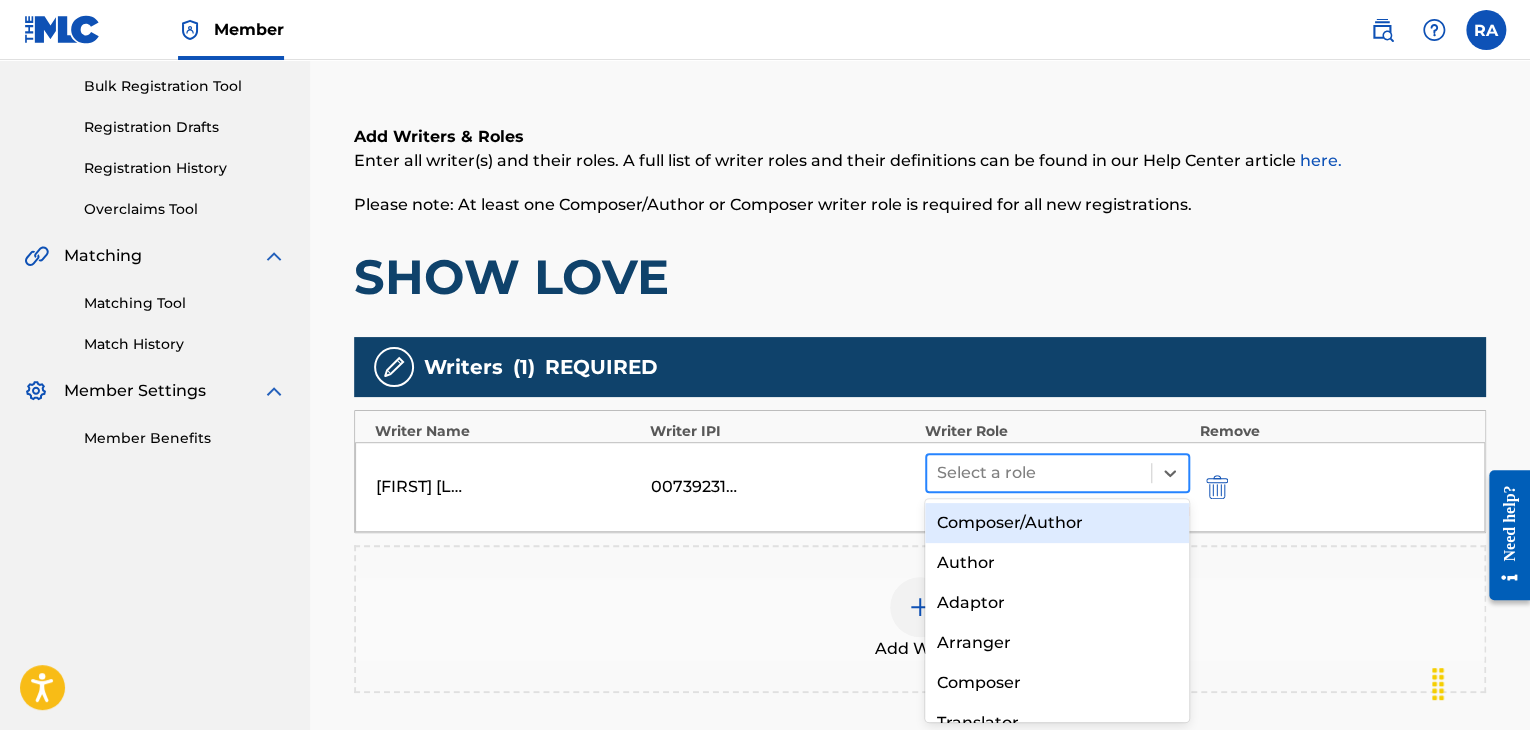 click at bounding box center (1039, 473) 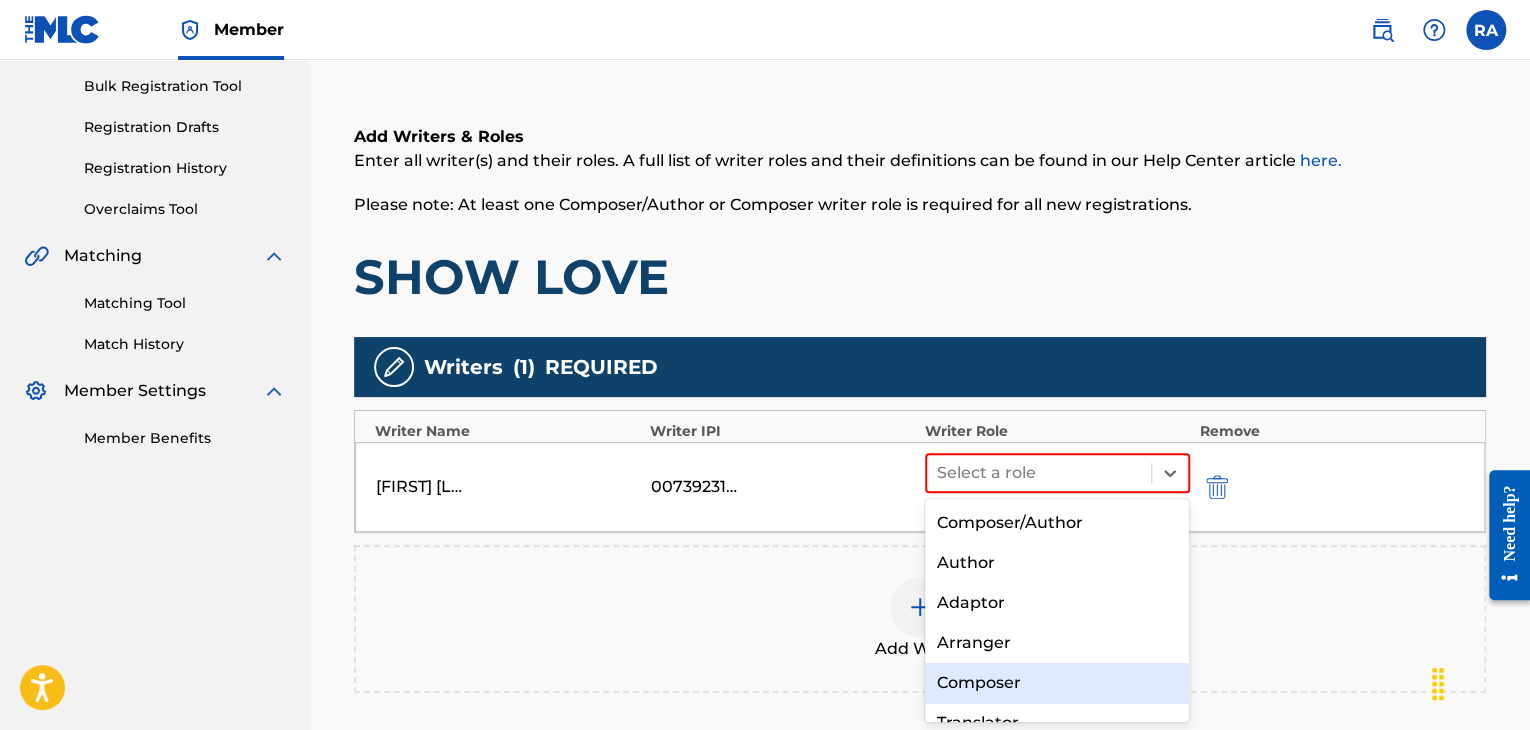 click on "Composer" at bounding box center (1057, 683) 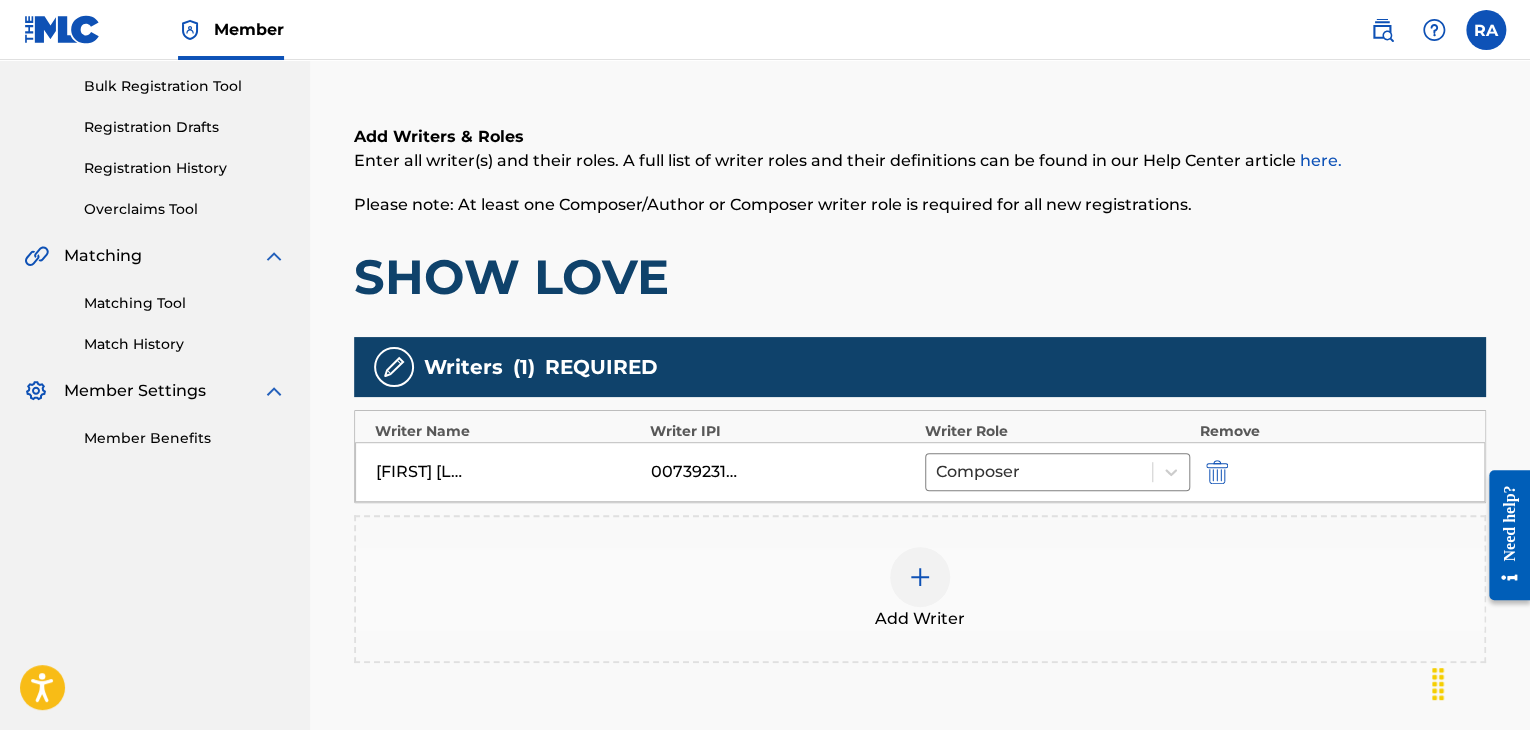 click at bounding box center [920, 577] 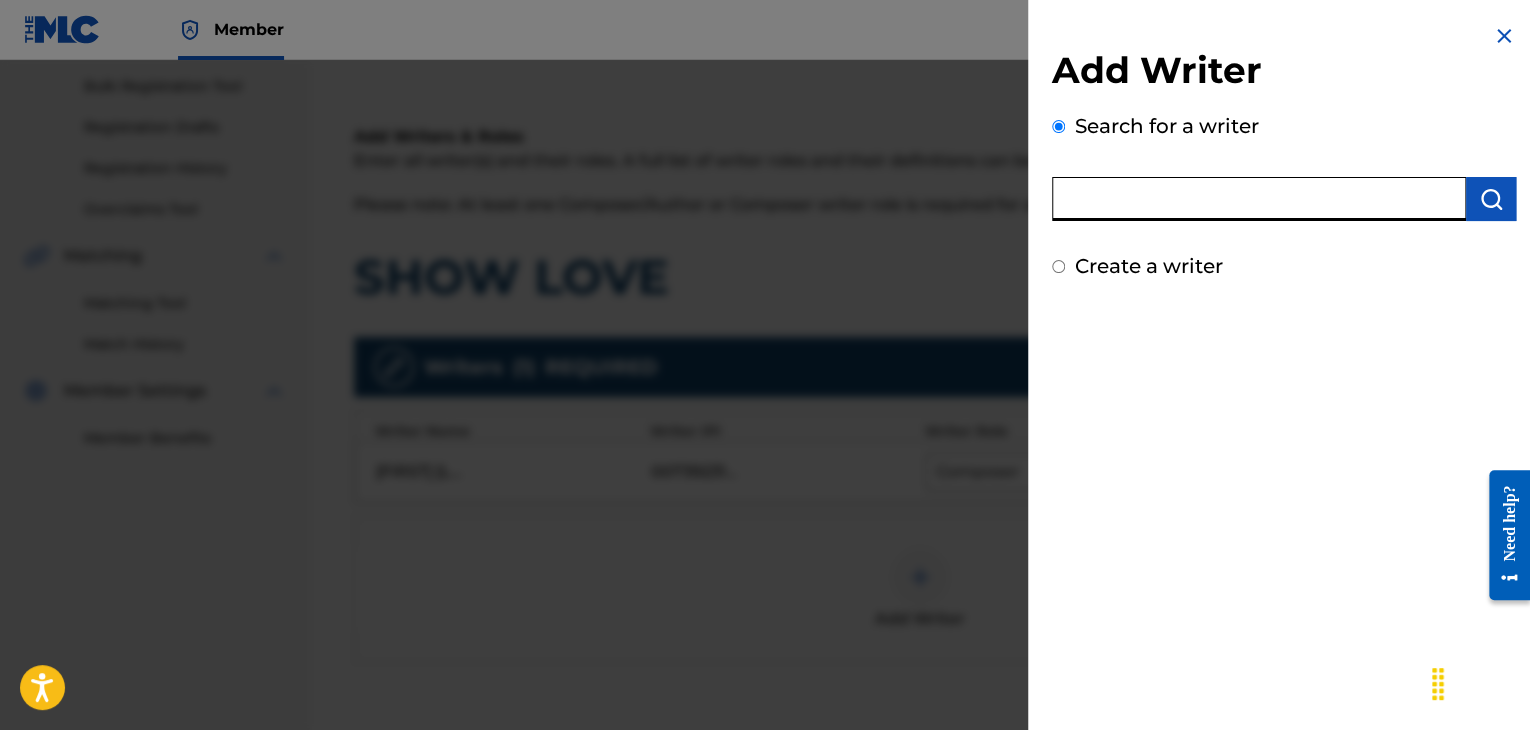 click at bounding box center (1259, 199) 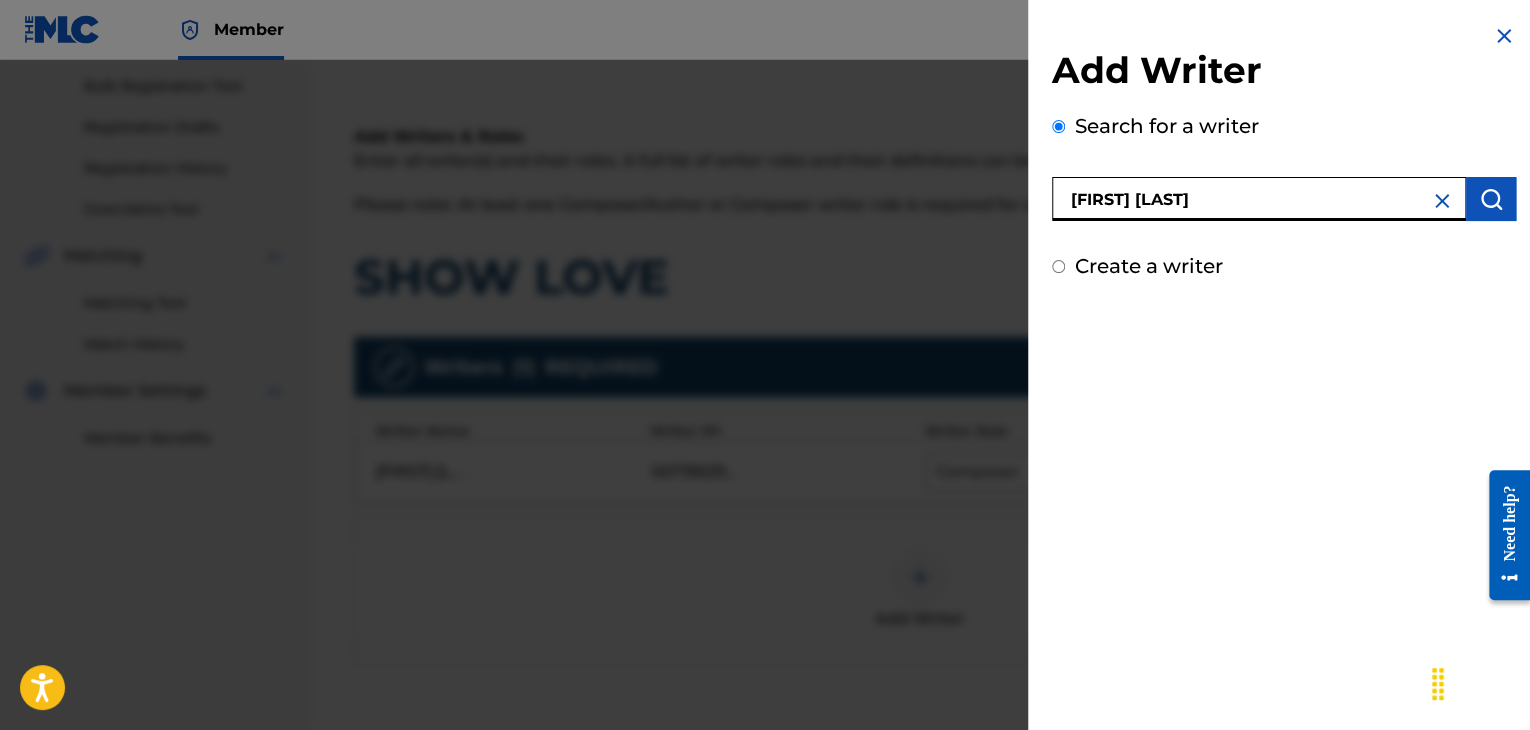 type on "[FIRST] [LAST]" 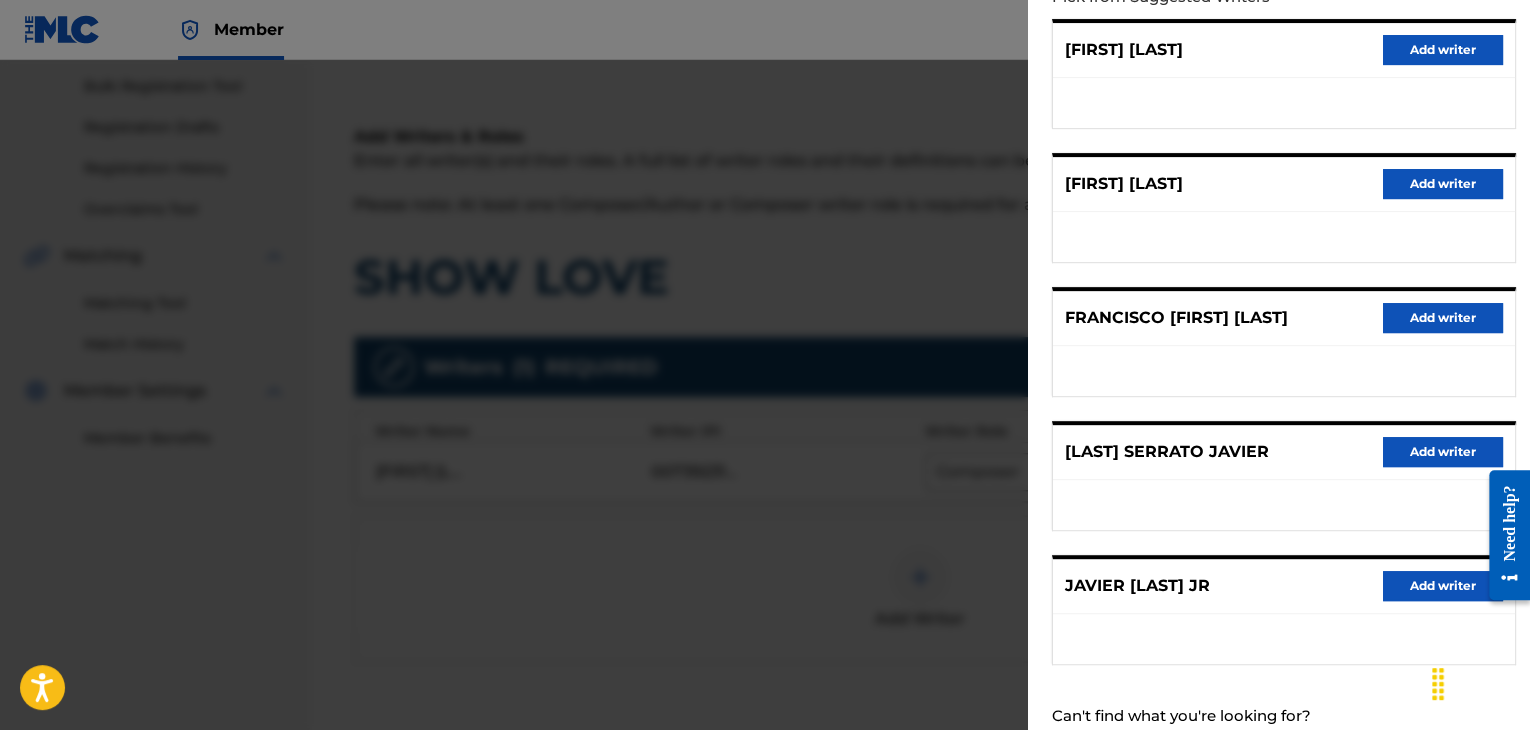 scroll, scrollTop: 310, scrollLeft: 0, axis: vertical 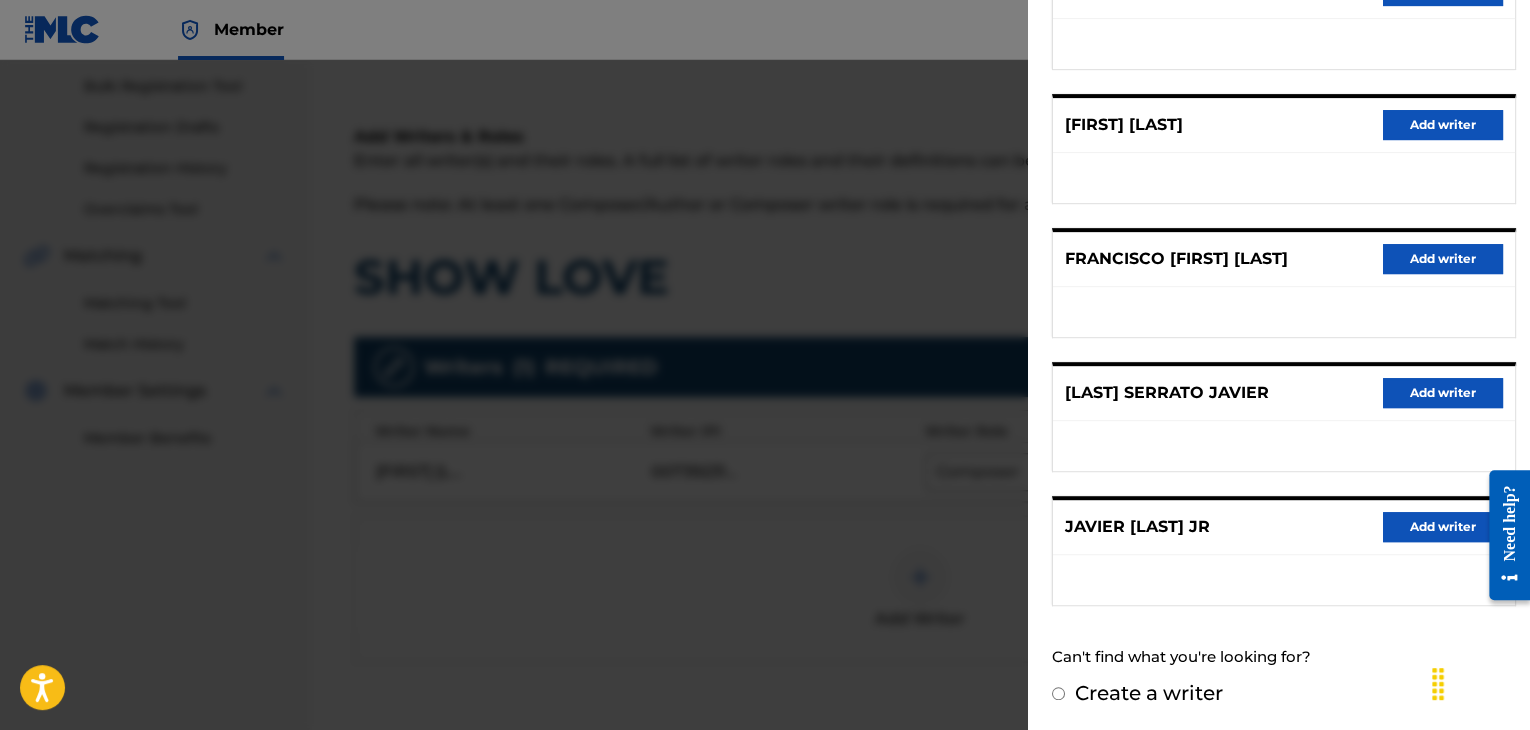 click on "Add writer" at bounding box center [1443, 527] 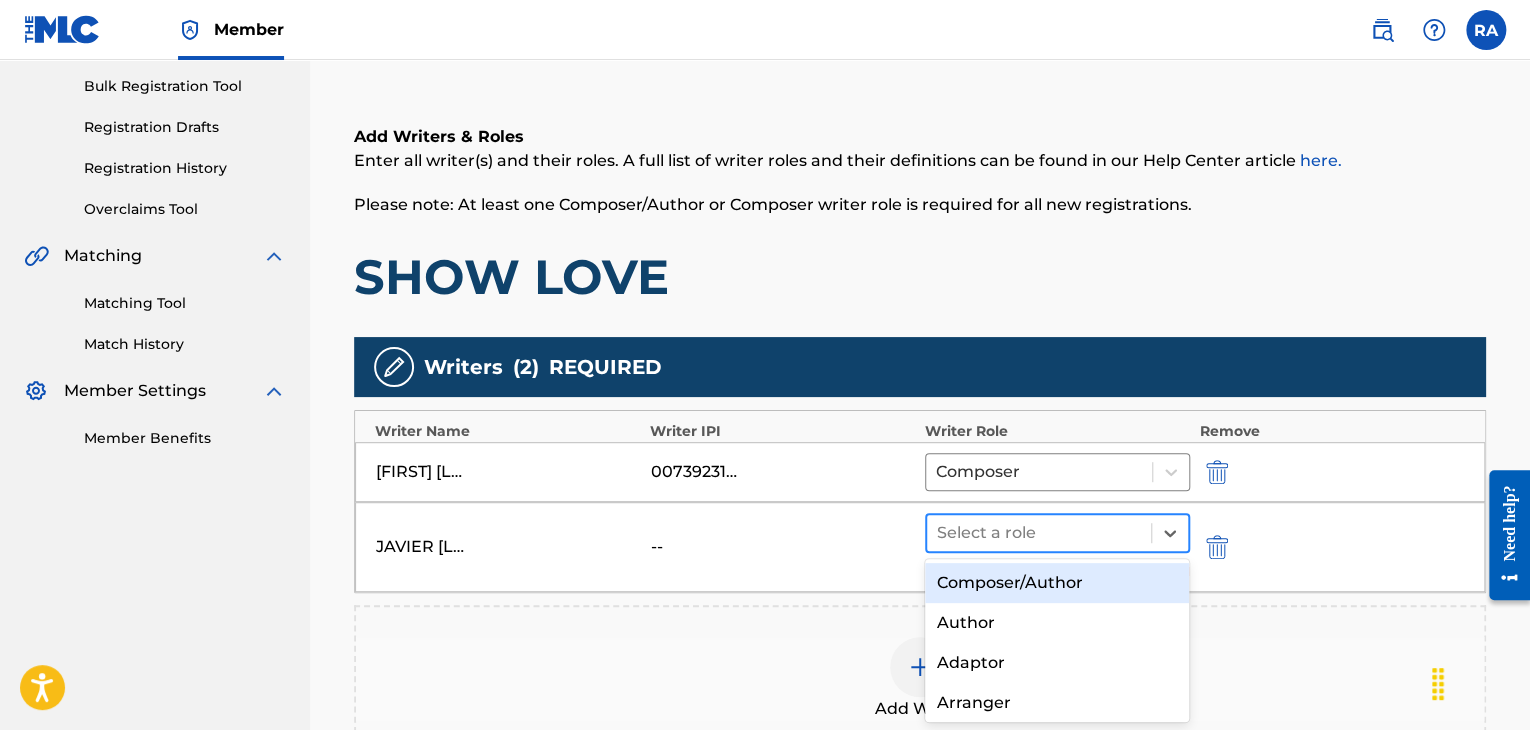 click at bounding box center (1039, 533) 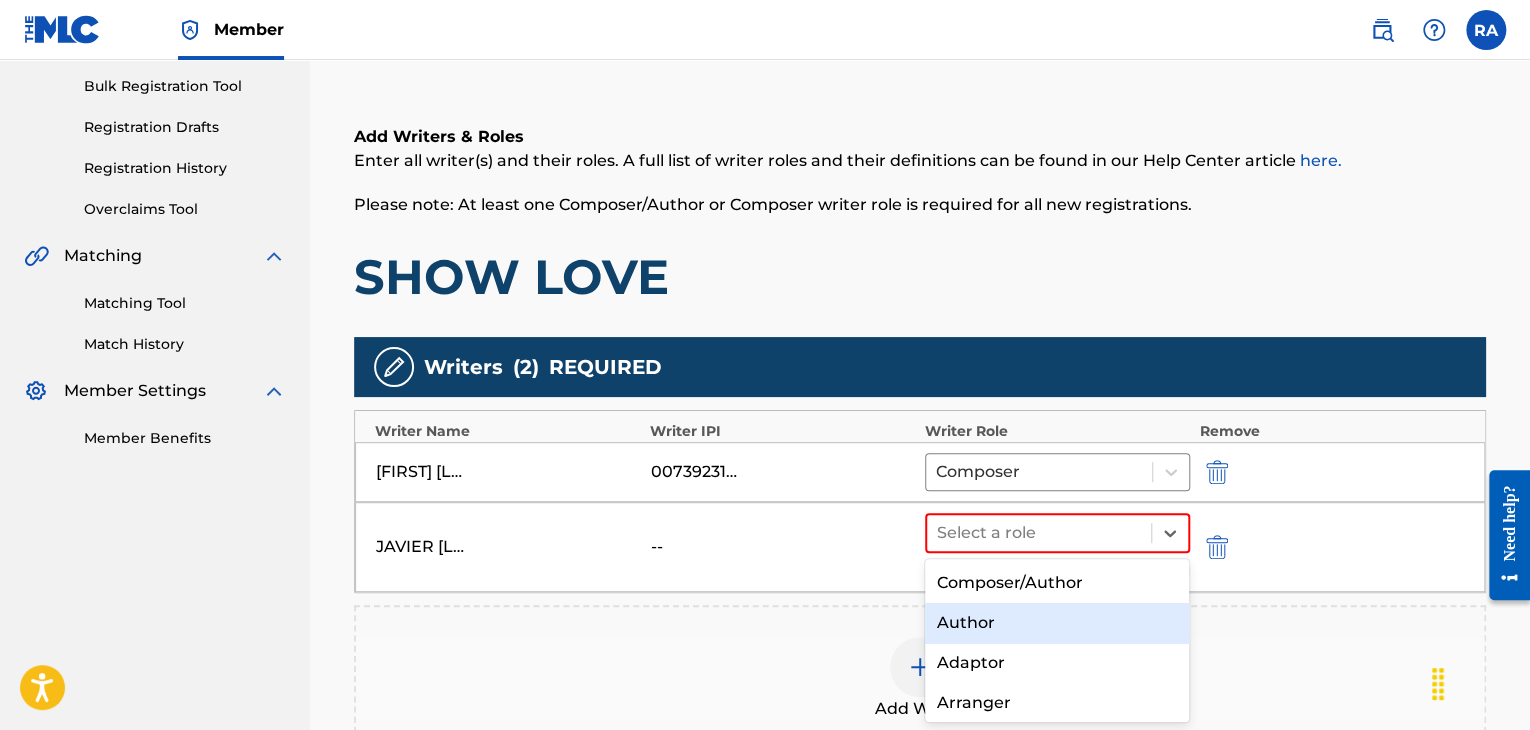 click on "Author" at bounding box center (1057, 623) 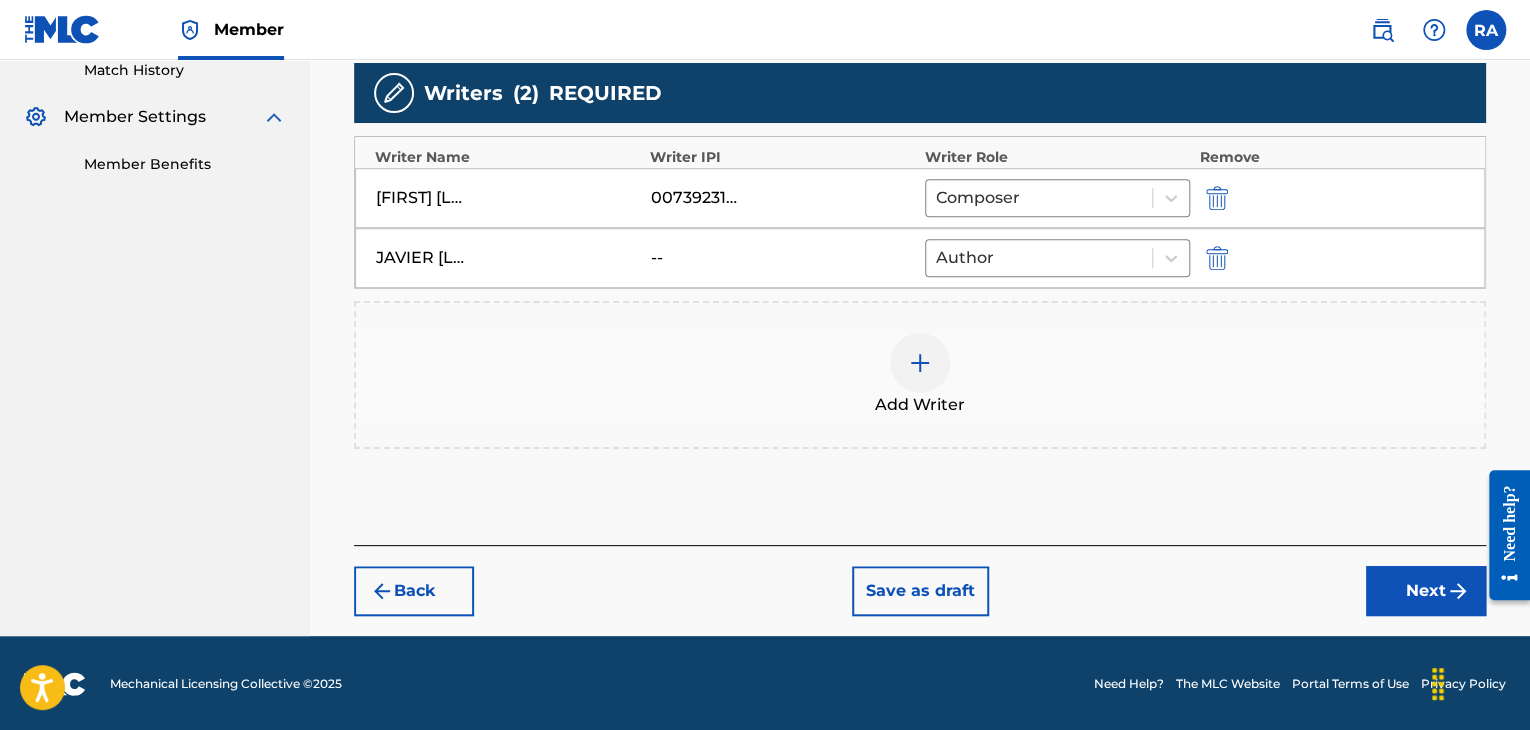 click on "Next" at bounding box center (1426, 591) 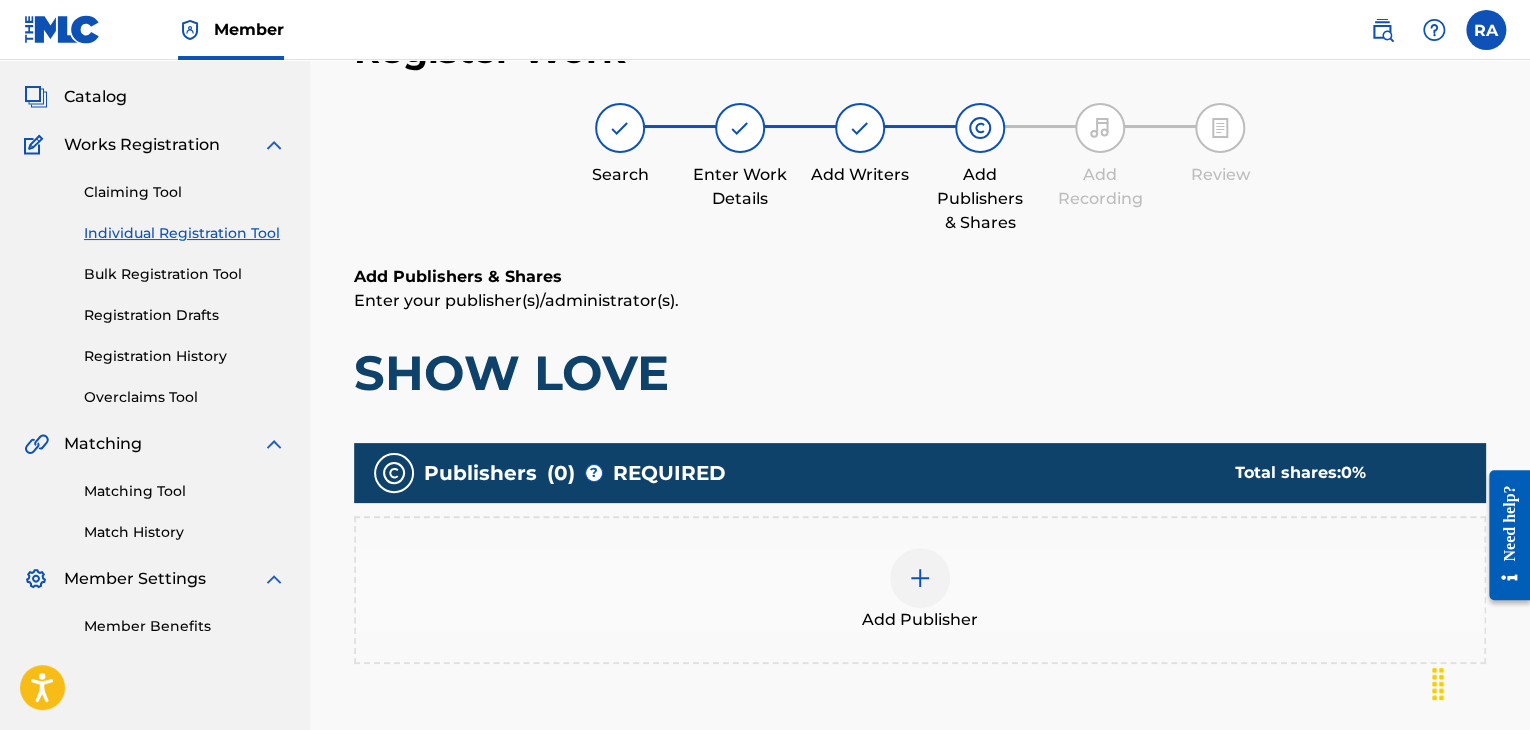 scroll, scrollTop: 90, scrollLeft: 0, axis: vertical 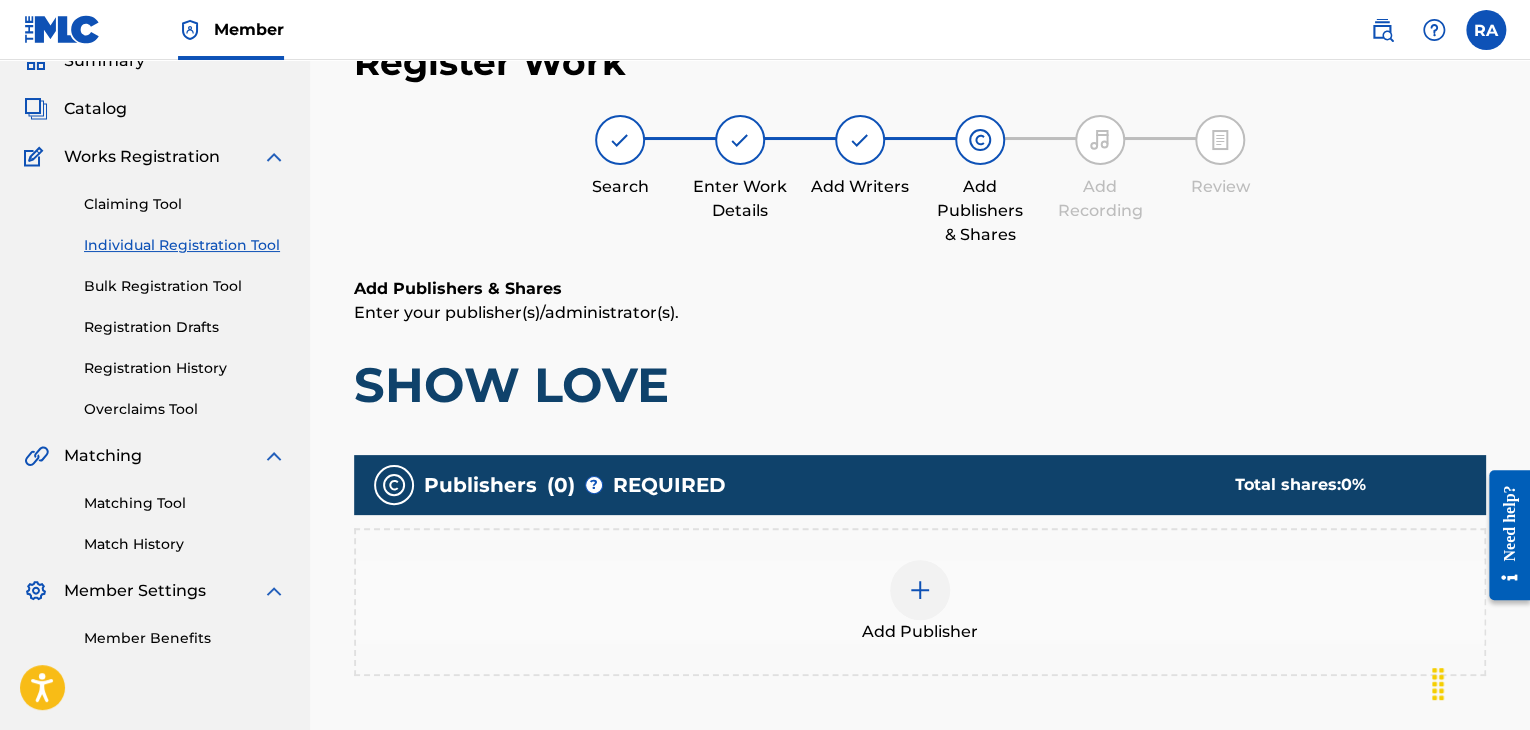 click at bounding box center [920, 590] 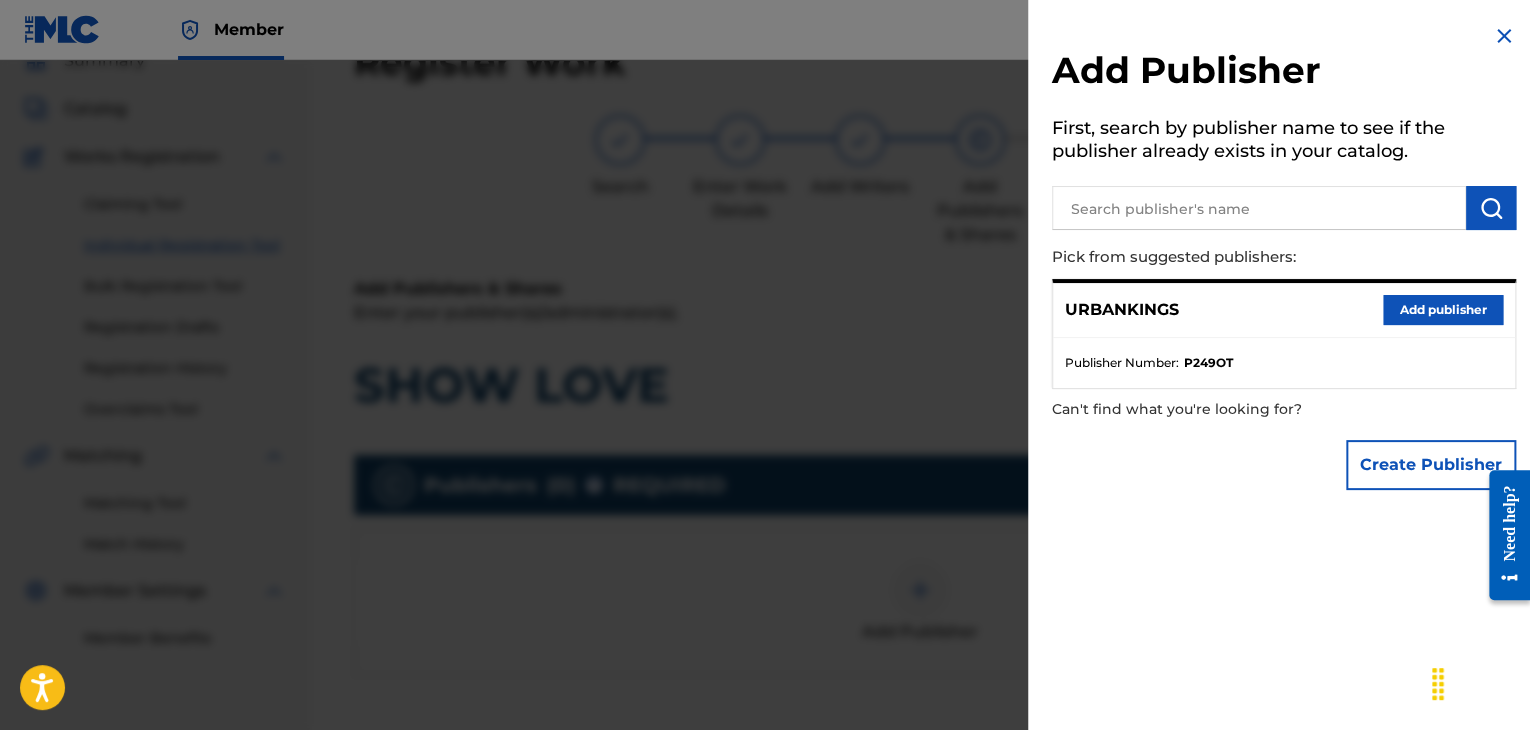 click on "Add publisher" at bounding box center [1443, 310] 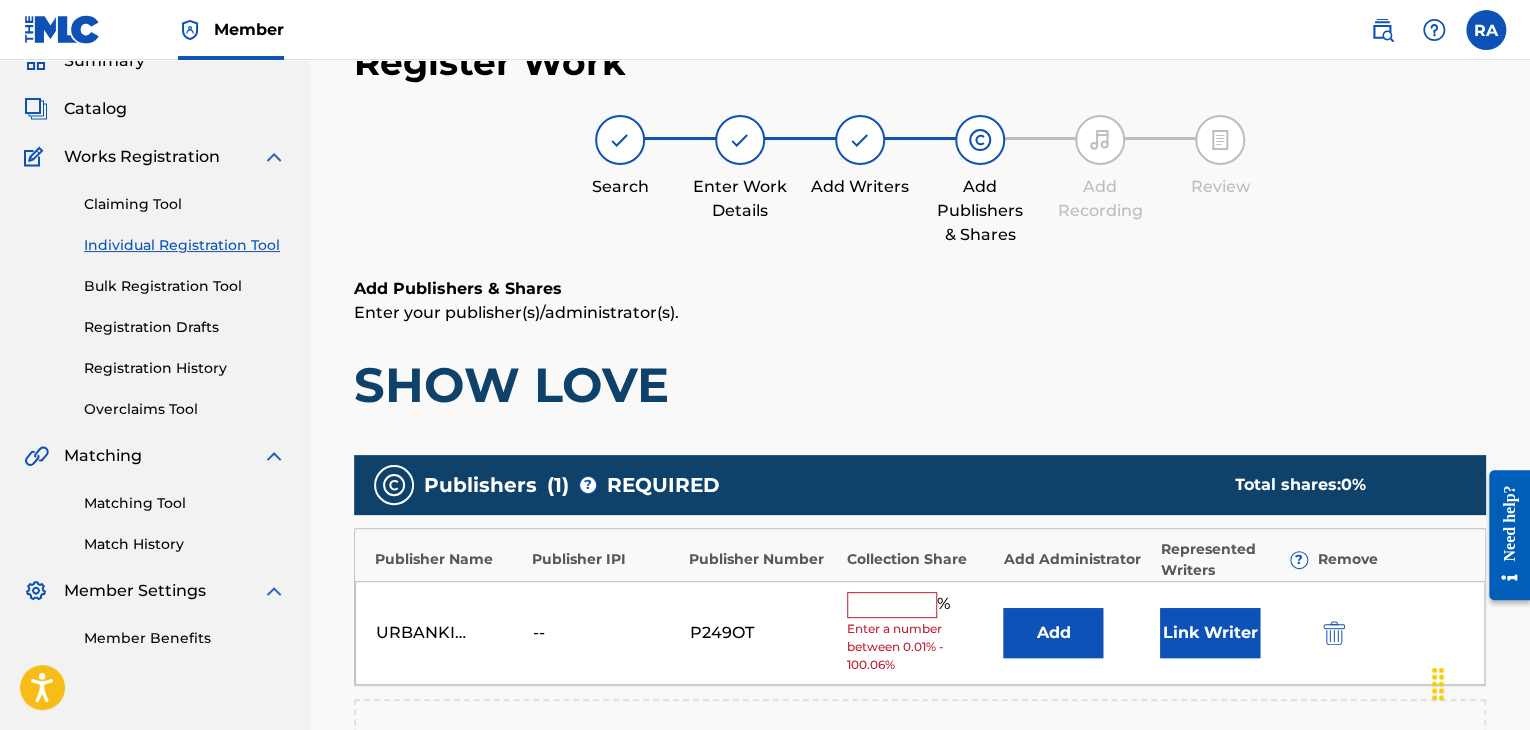 click at bounding box center (892, 605) 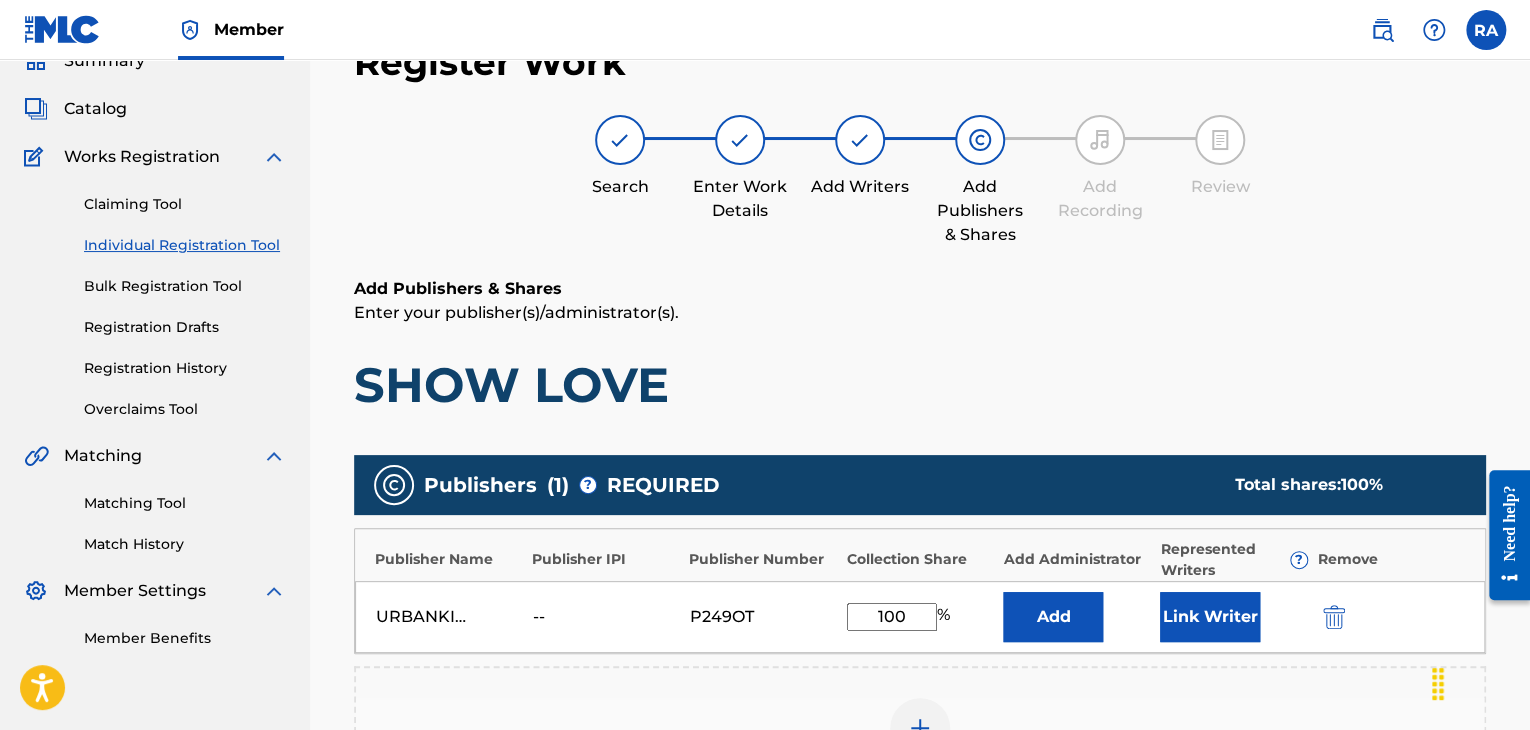 click on "Link Writer" at bounding box center (1210, 617) 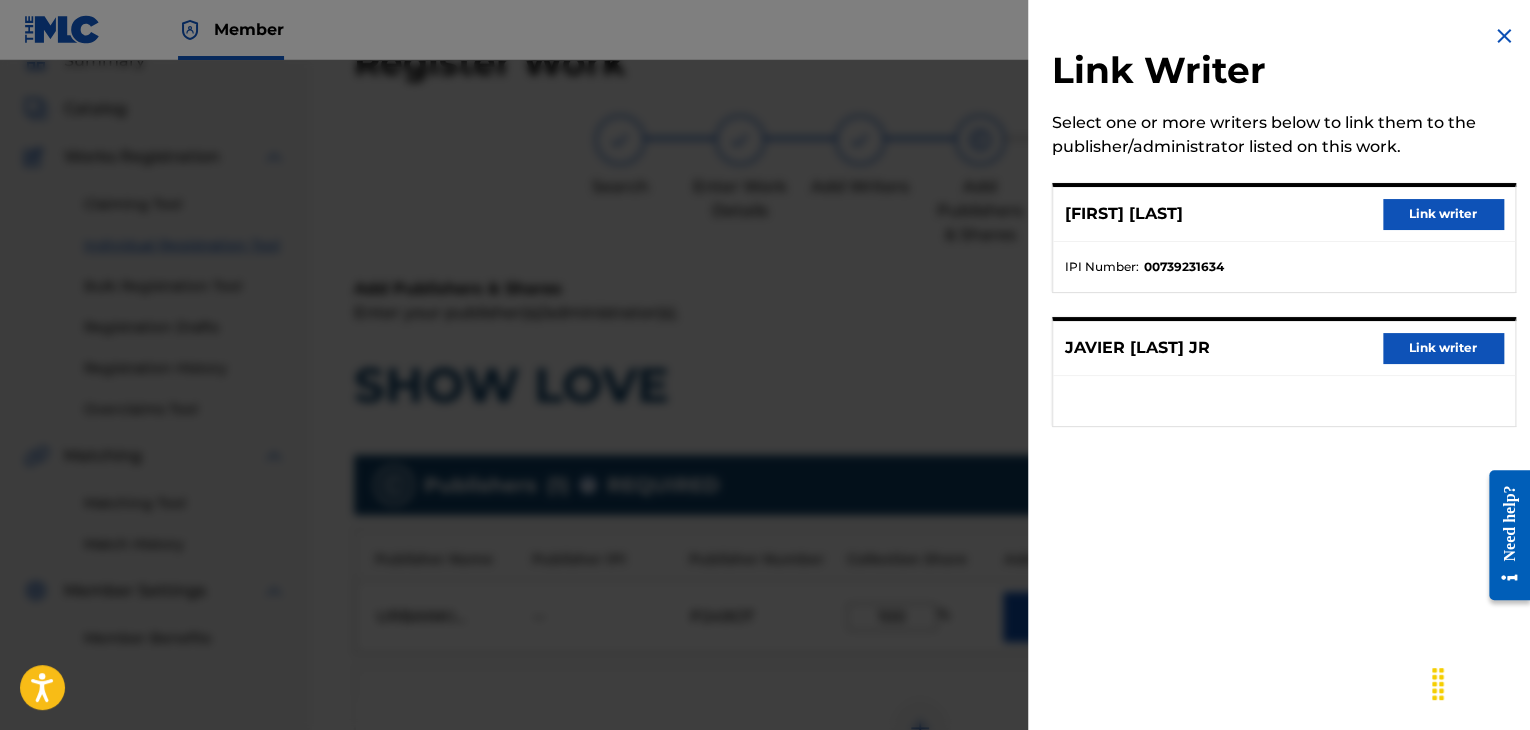 click on "Link writer" at bounding box center (1443, 214) 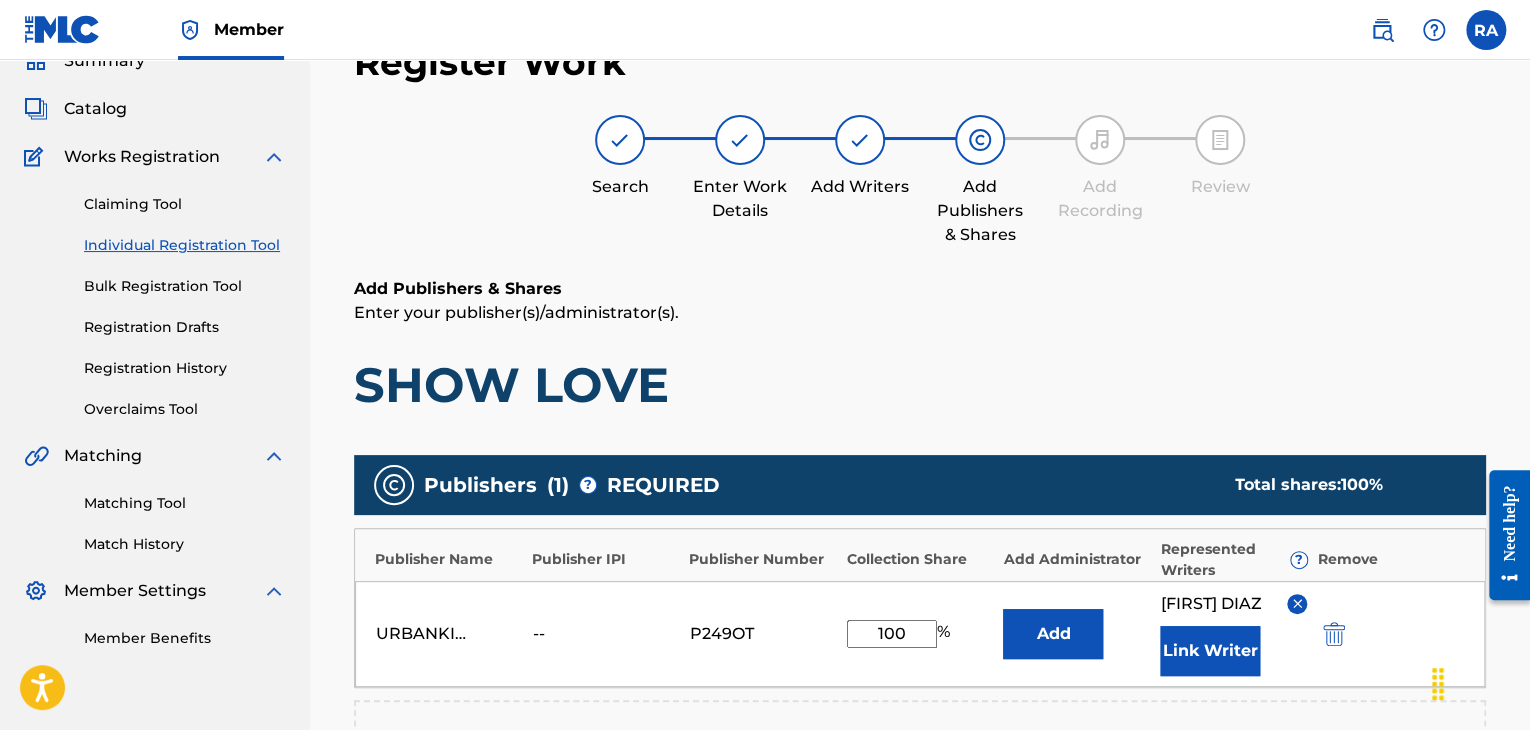 click on "Link Writer" at bounding box center [1210, 651] 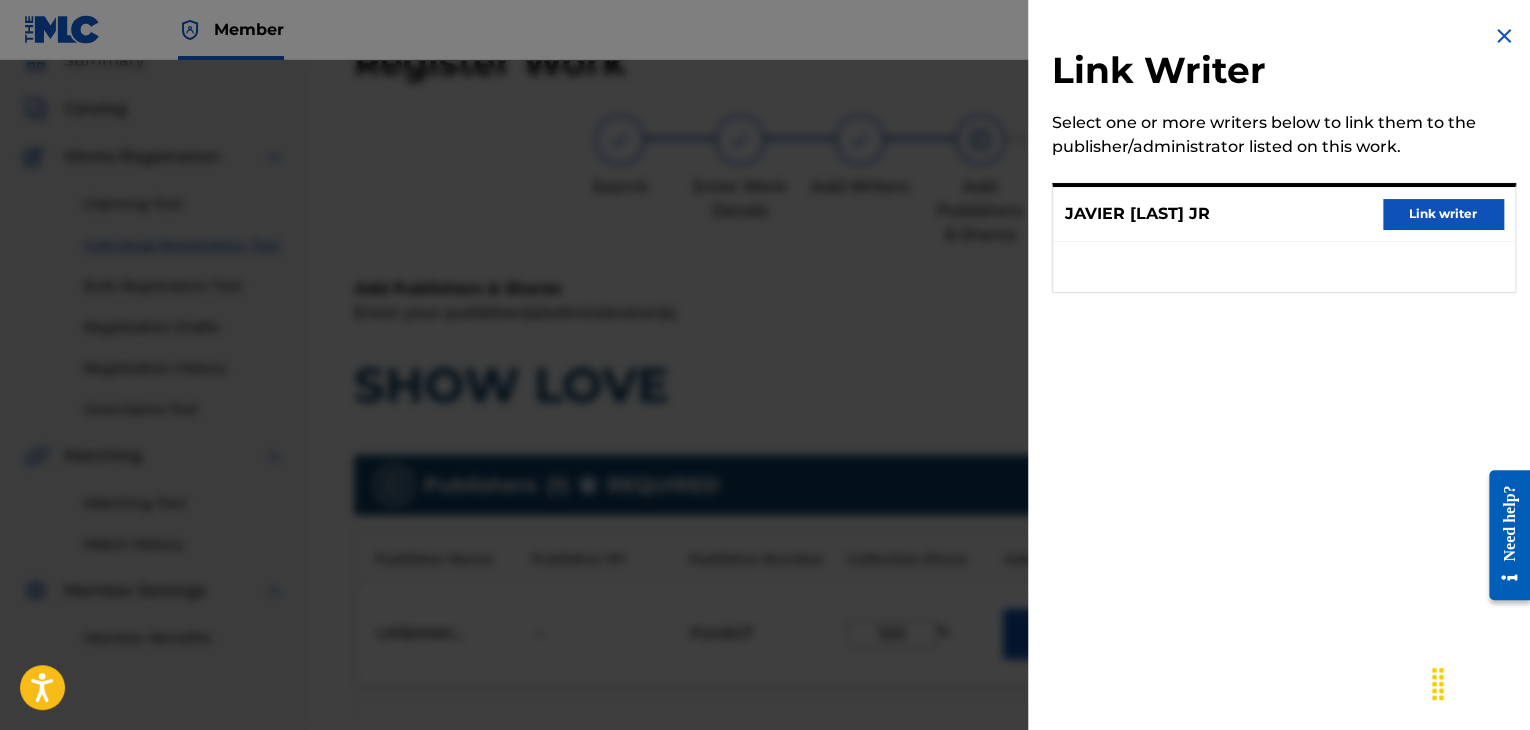 click on "Link writer" at bounding box center (1443, 214) 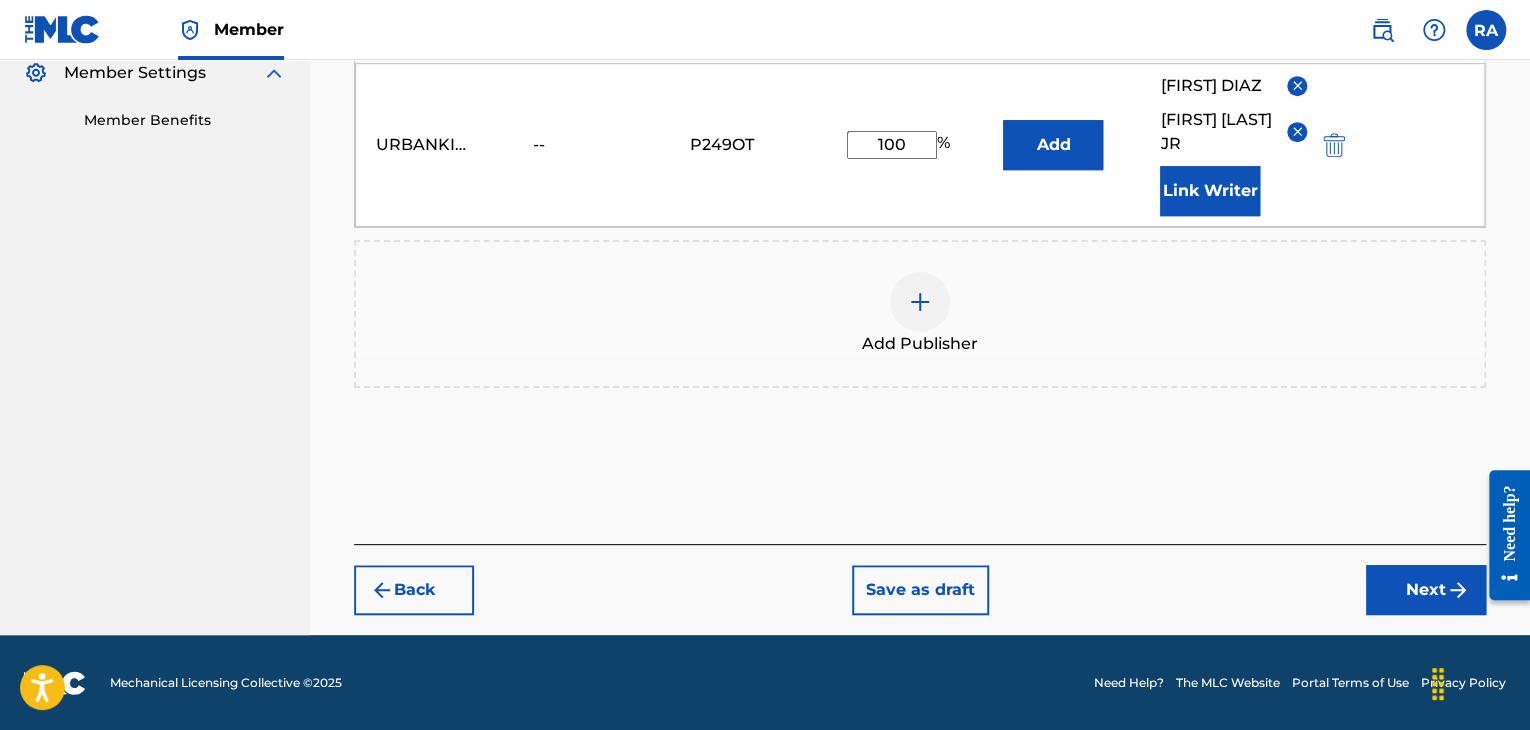 click on "Next" at bounding box center (1426, 590) 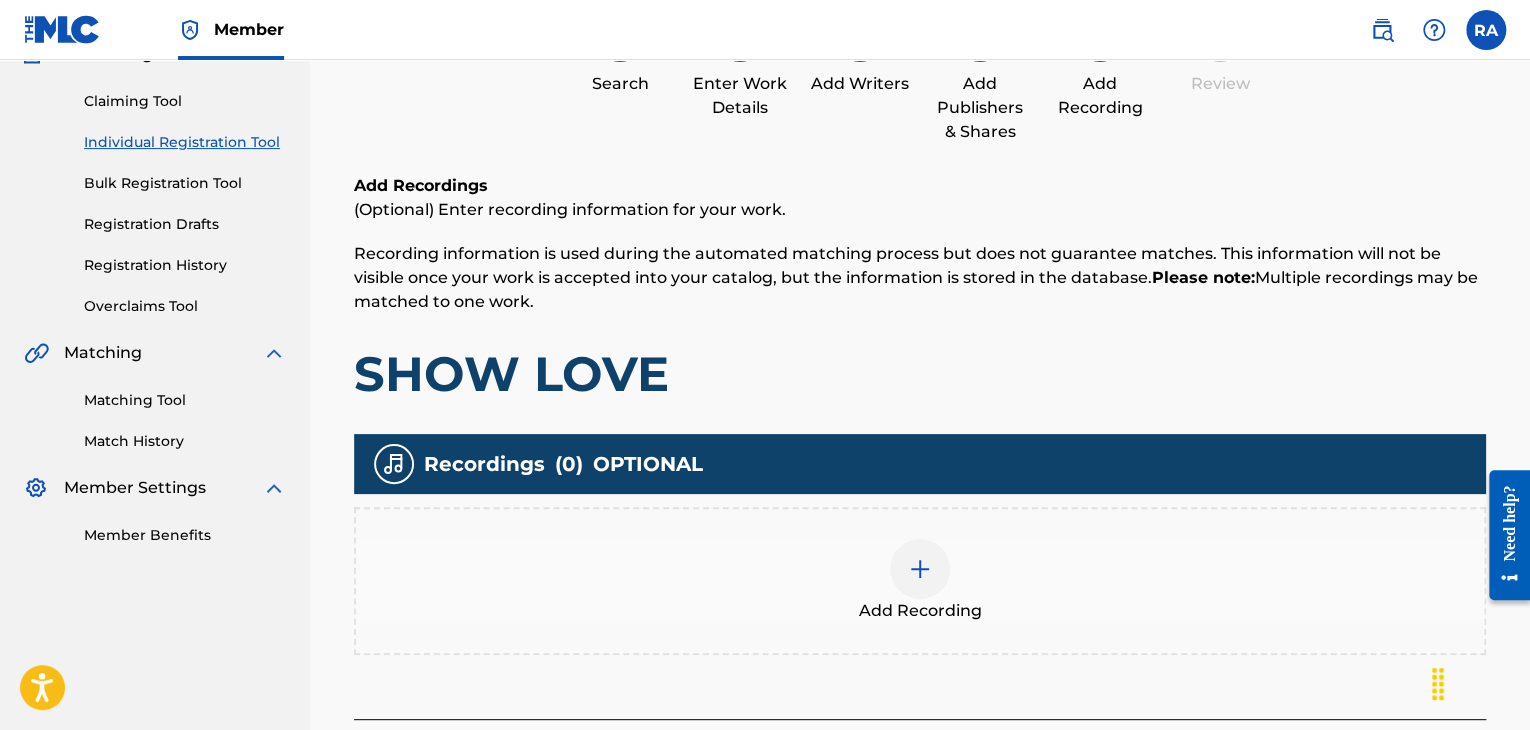 scroll, scrollTop: 90, scrollLeft: 0, axis: vertical 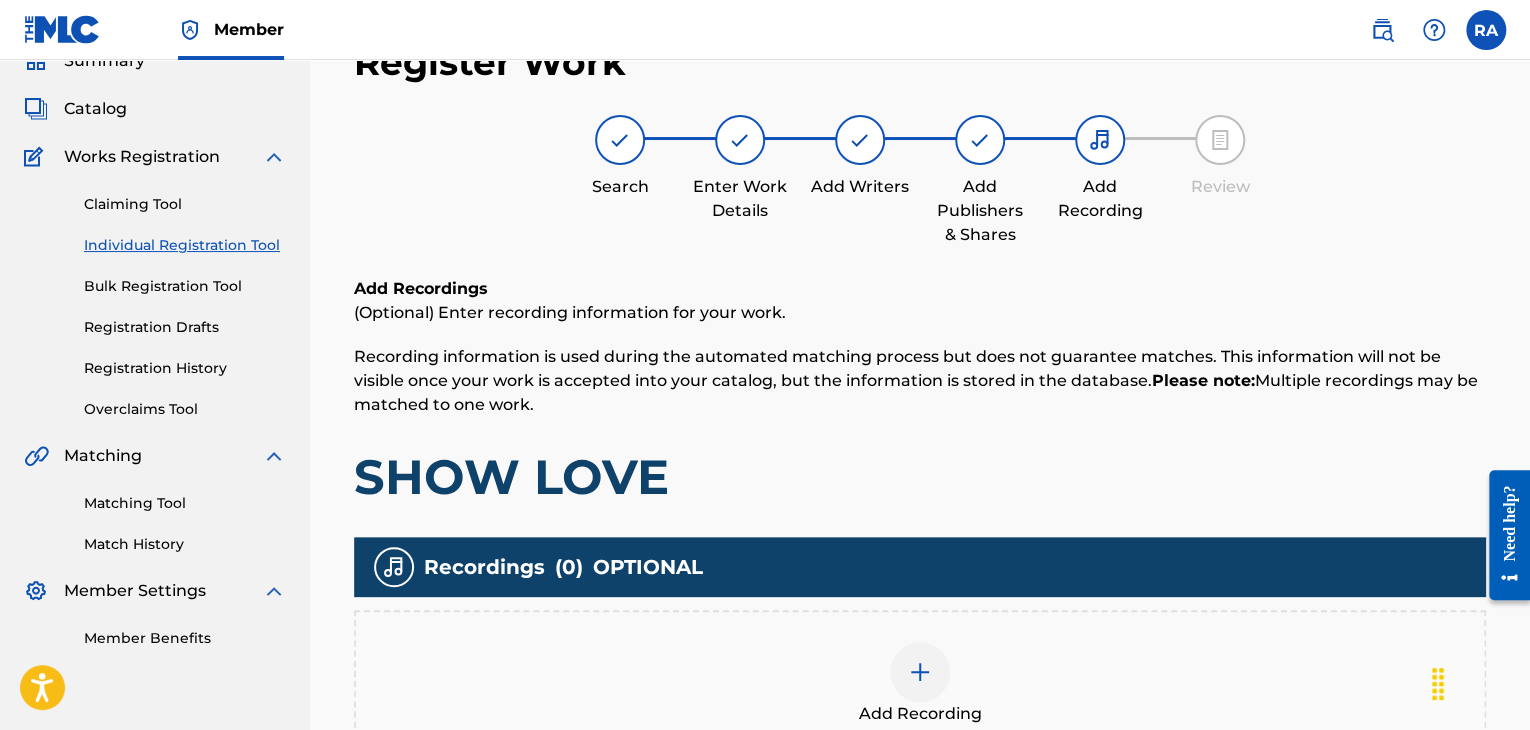 click at bounding box center [920, 672] 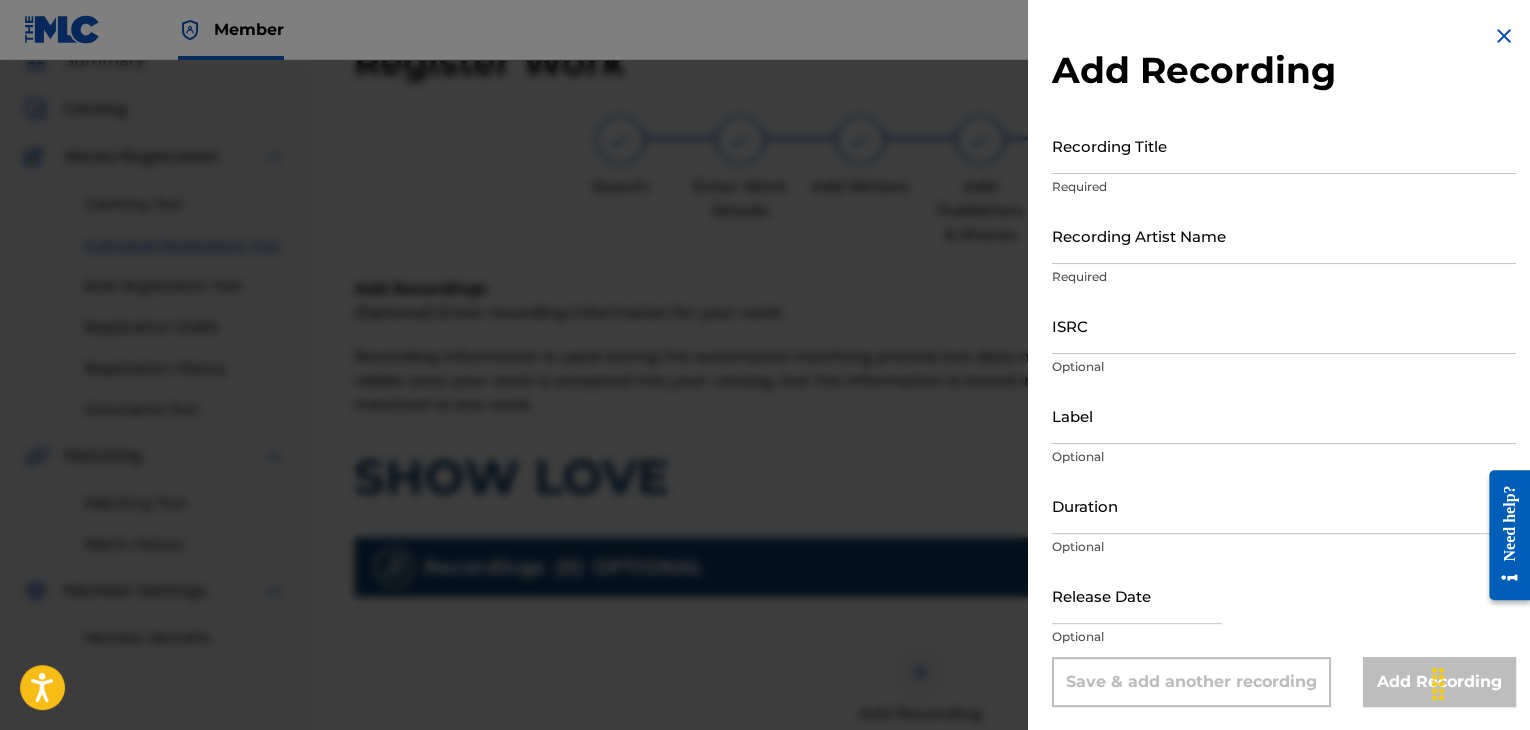 click on "Recording Title" at bounding box center (1284, 145) 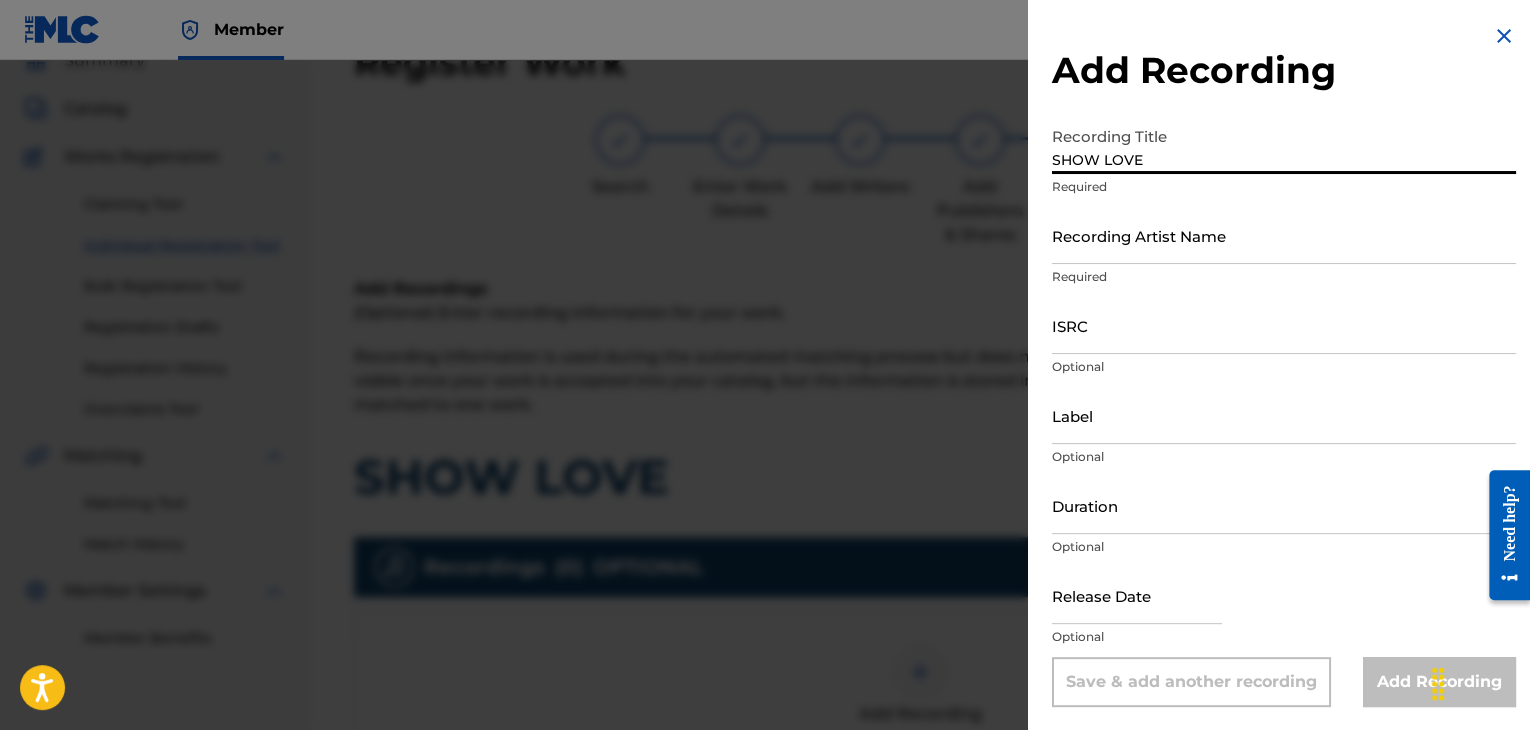 type on "SHOW LOVE" 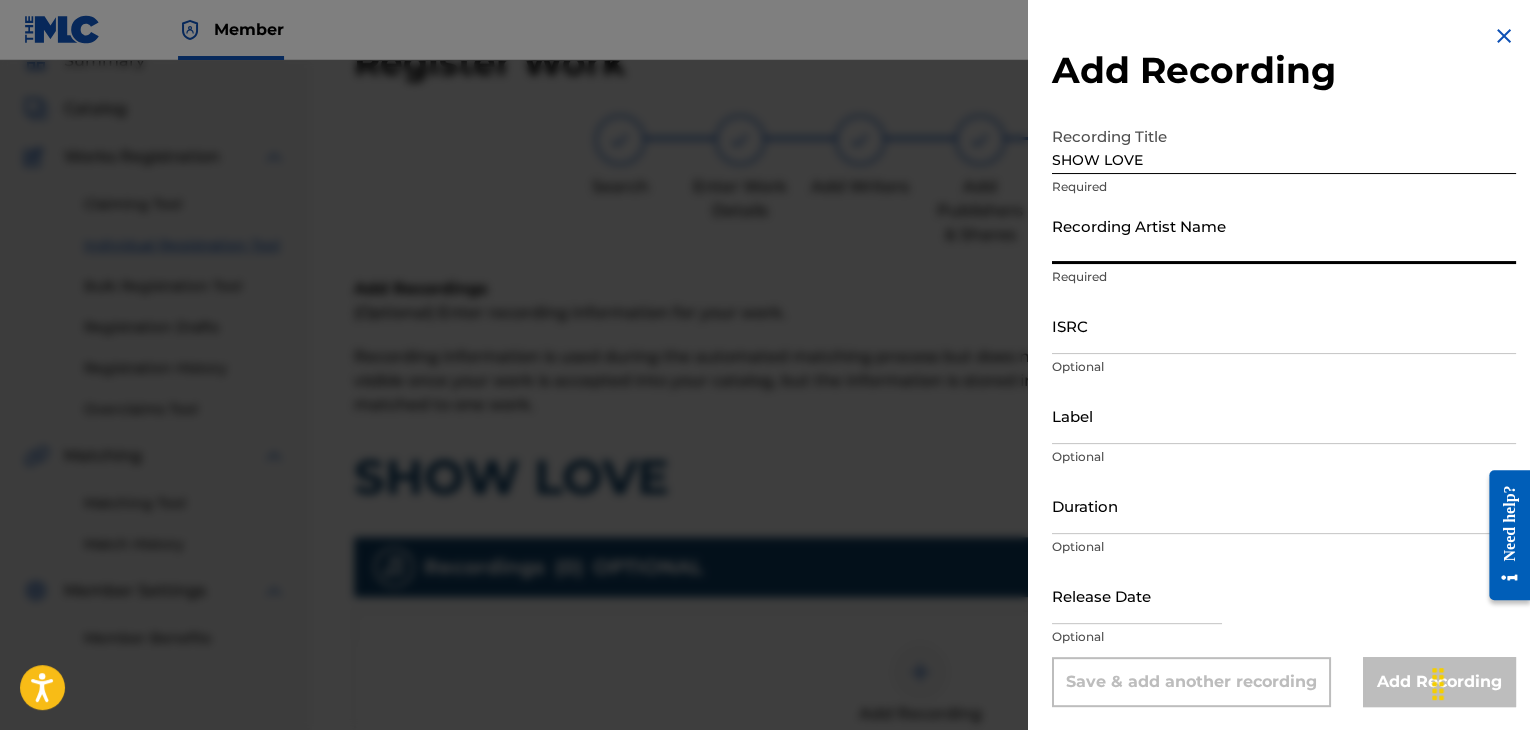 click on "Recording Artist Name" at bounding box center [1284, 235] 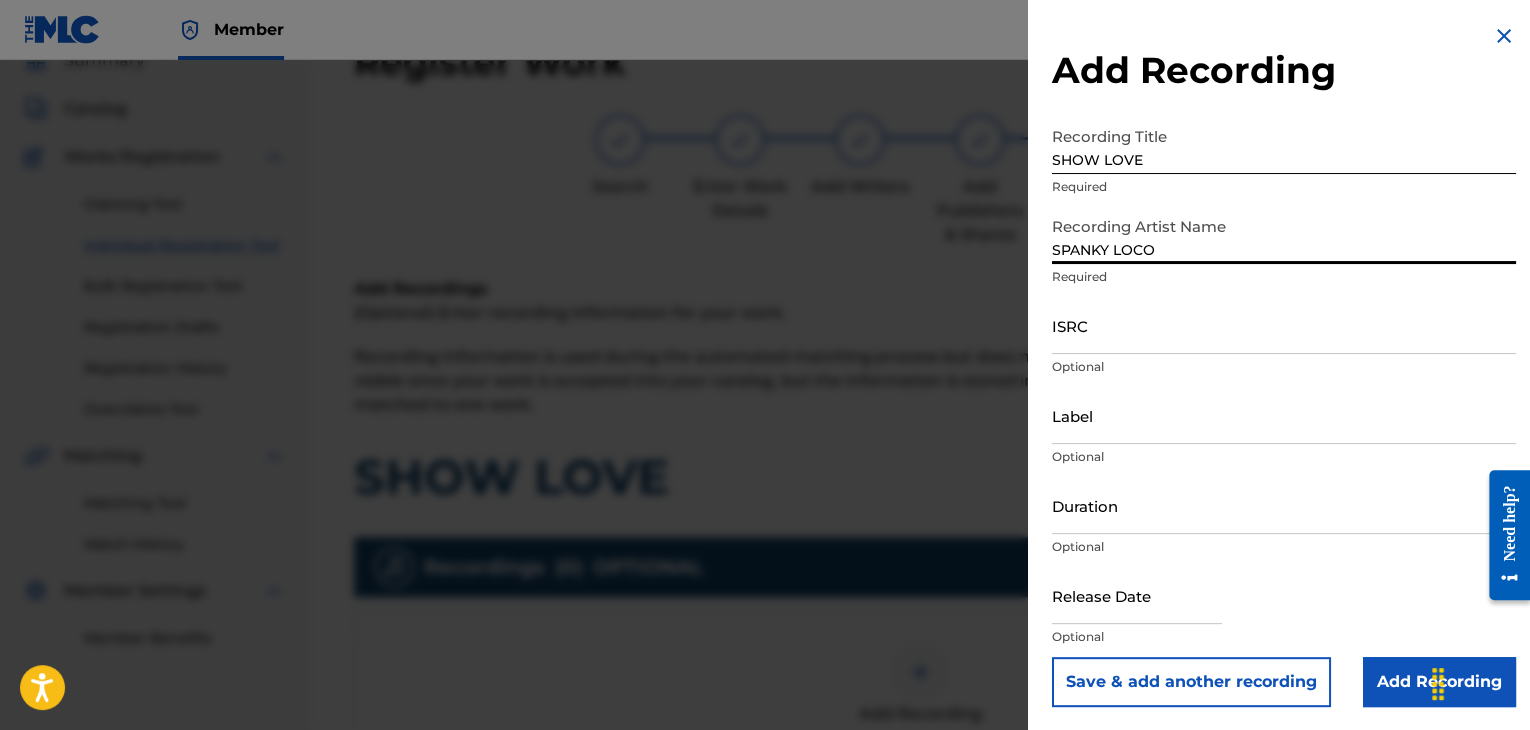 click on "ISRC" at bounding box center [1284, 325] 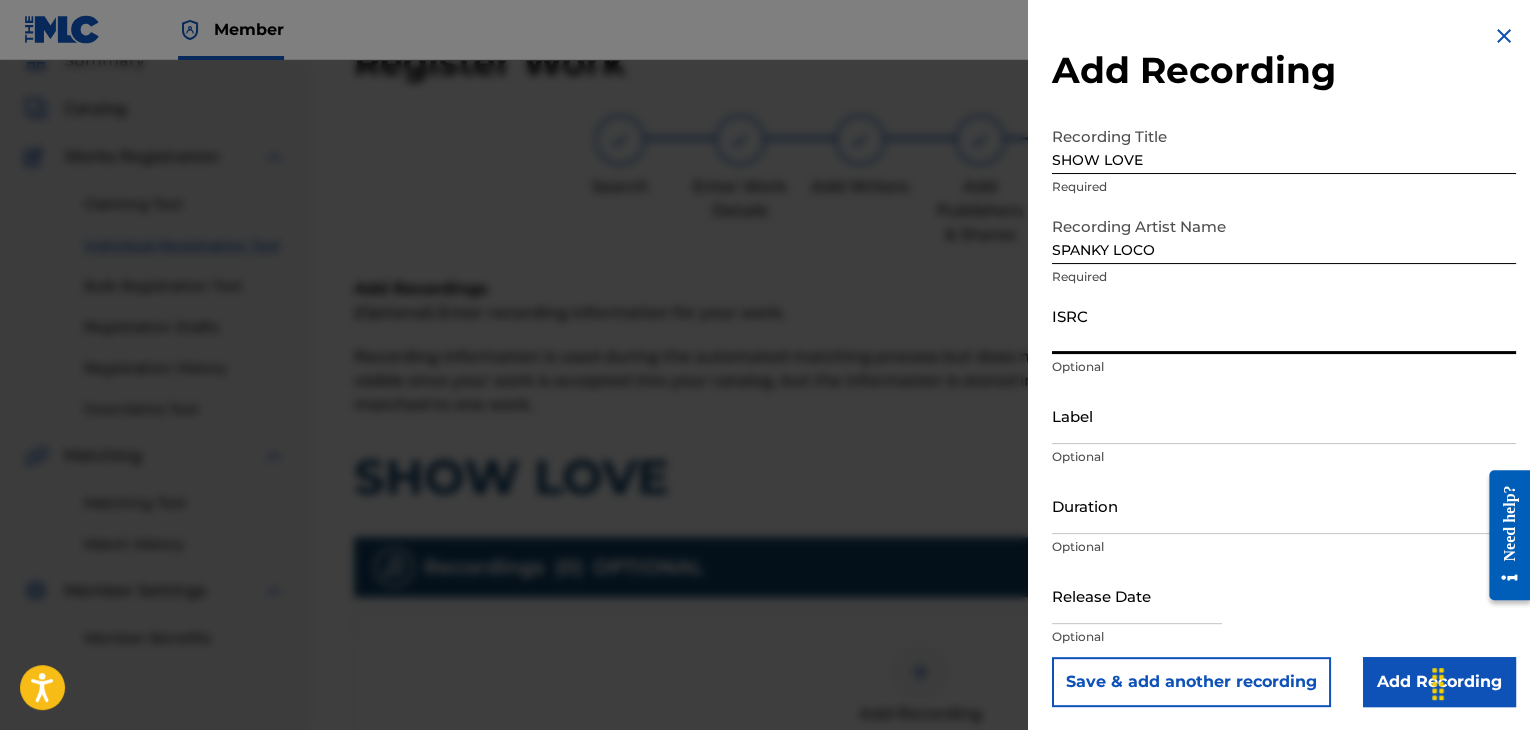 paste on "USPRZ1010306" 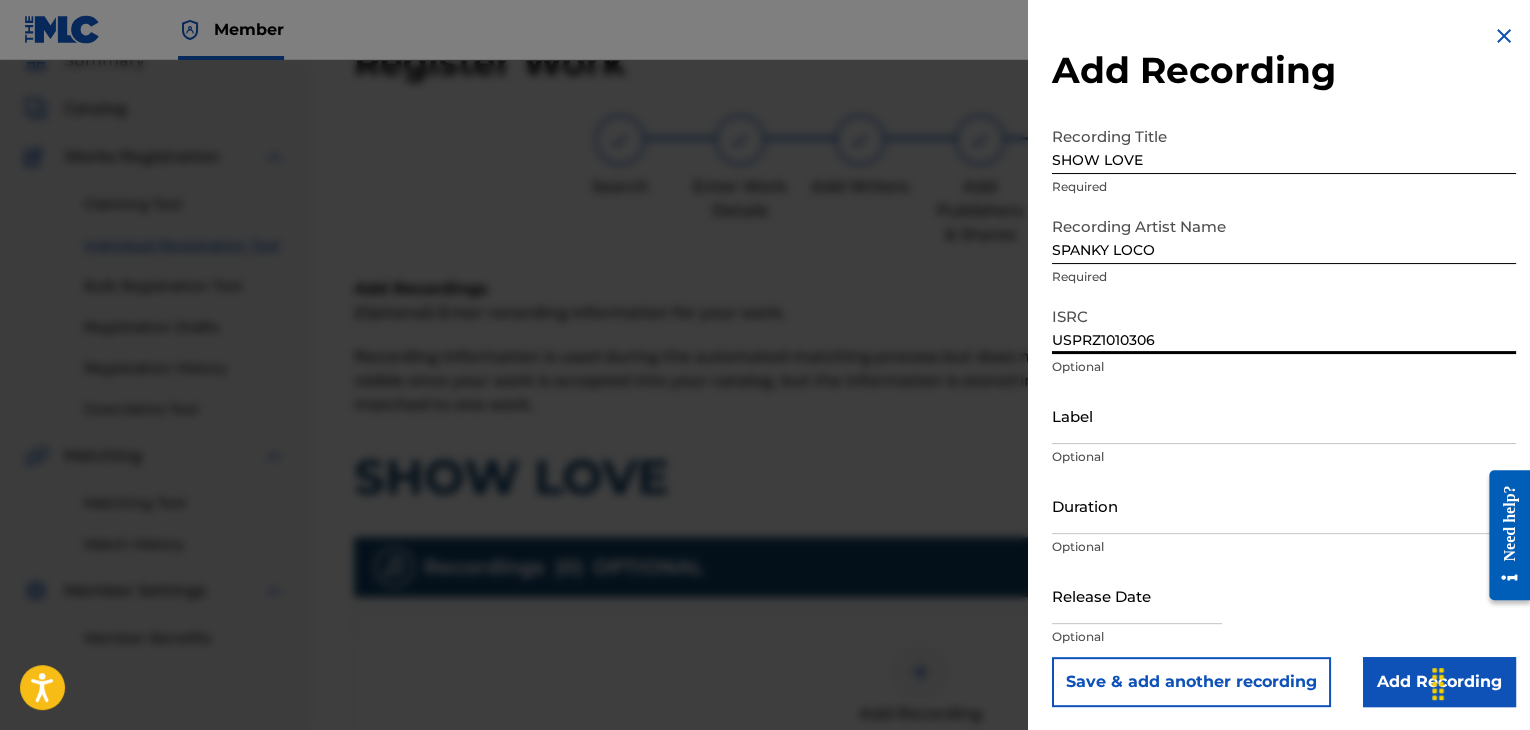 type on "USPRZ1010306" 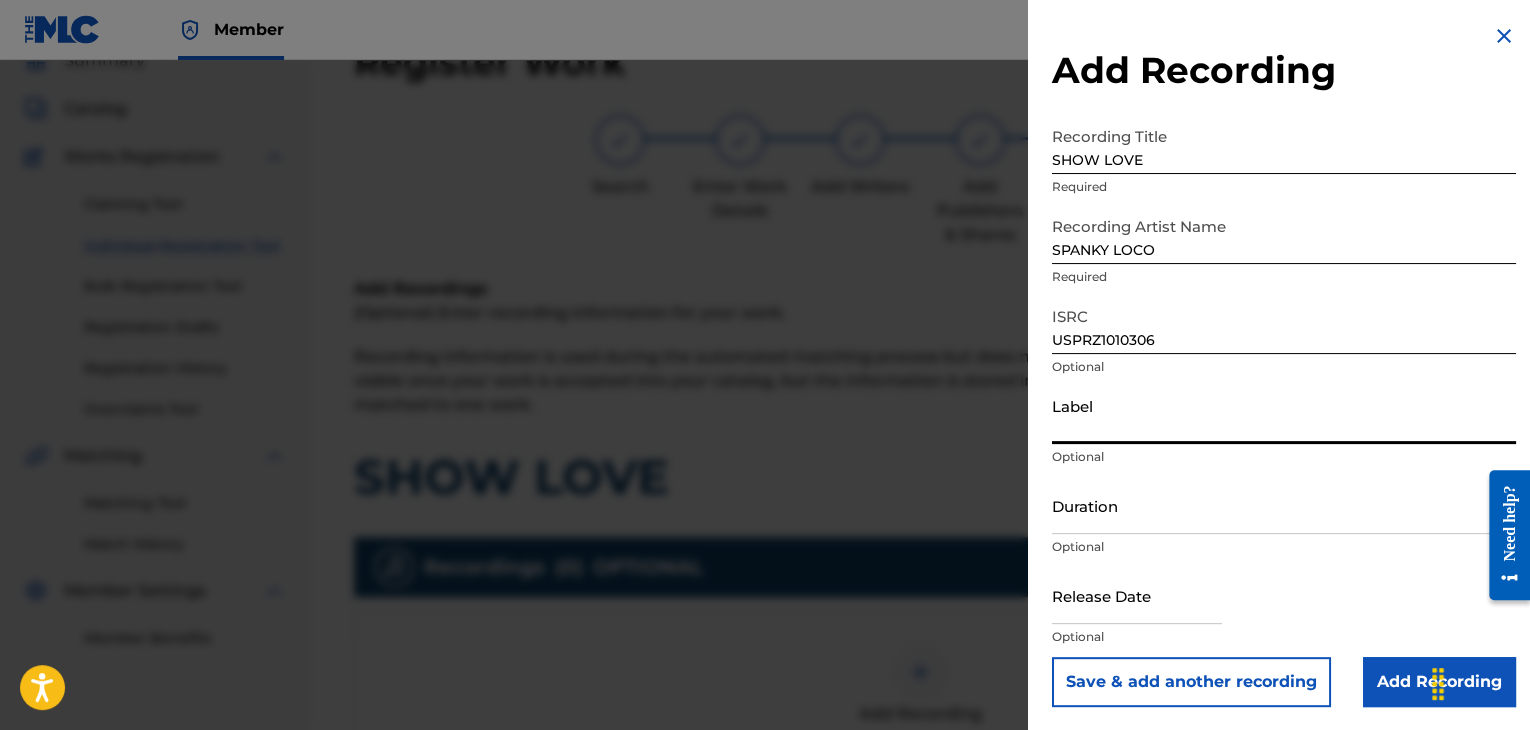 type on "Urban Kings Music Group" 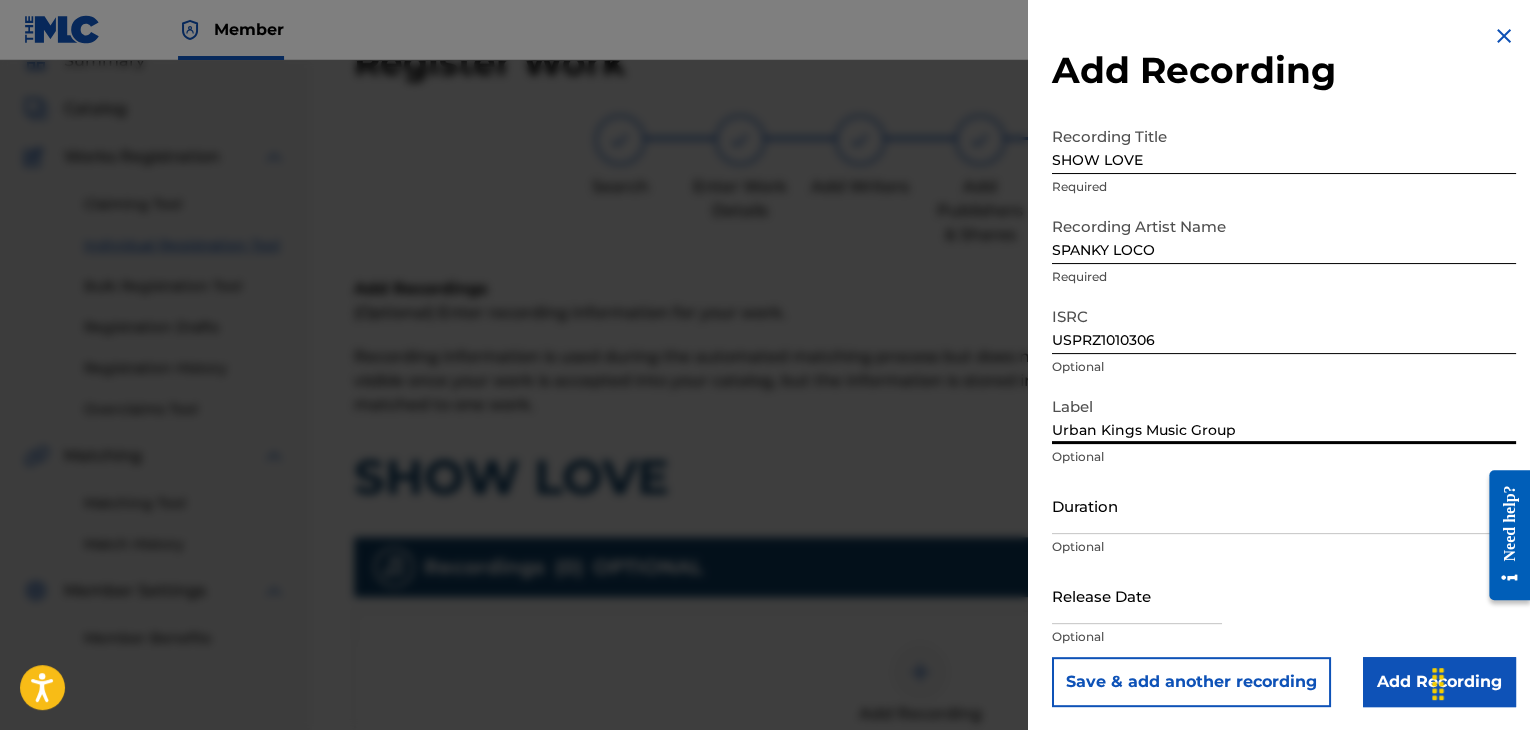 click on "Duration" at bounding box center (1284, 505) 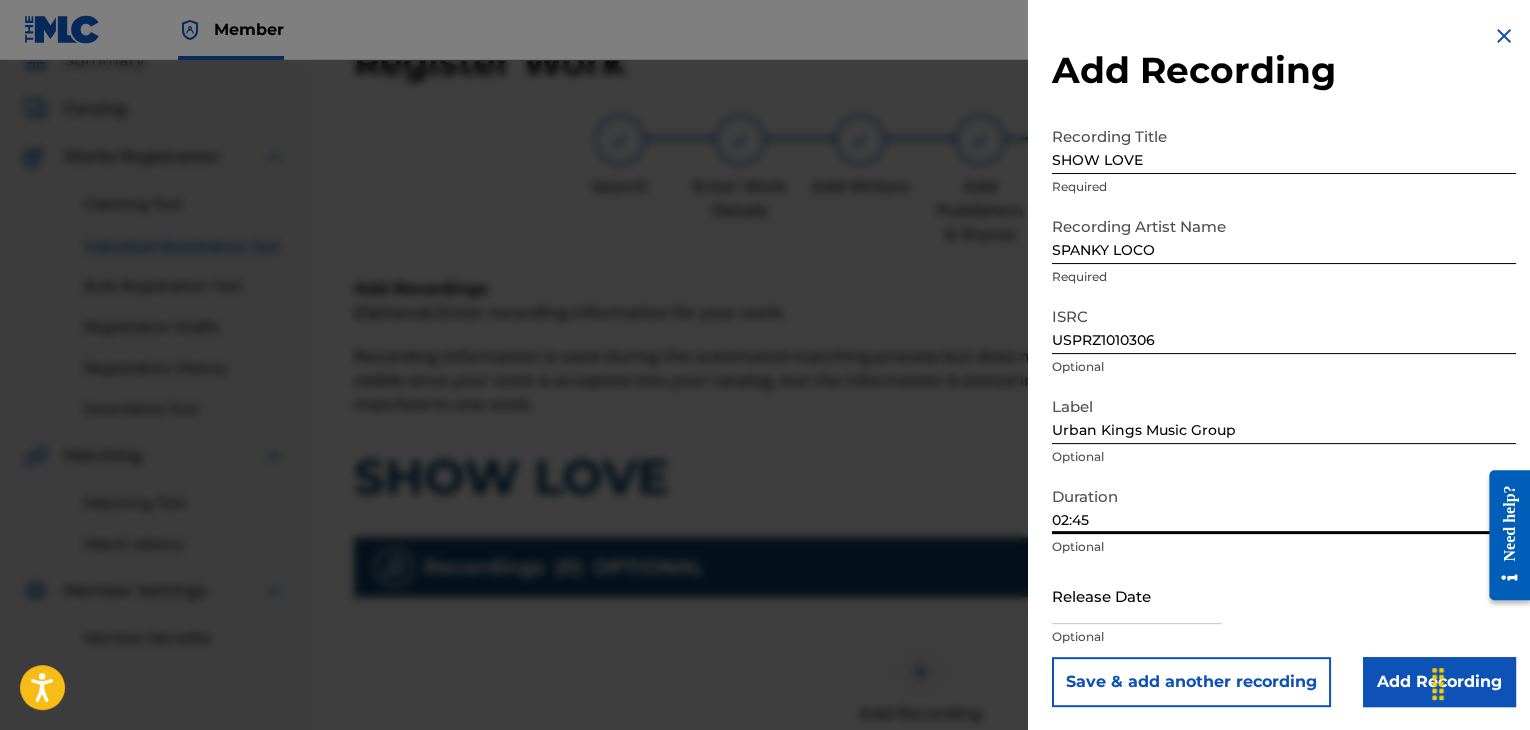 type on "02:45" 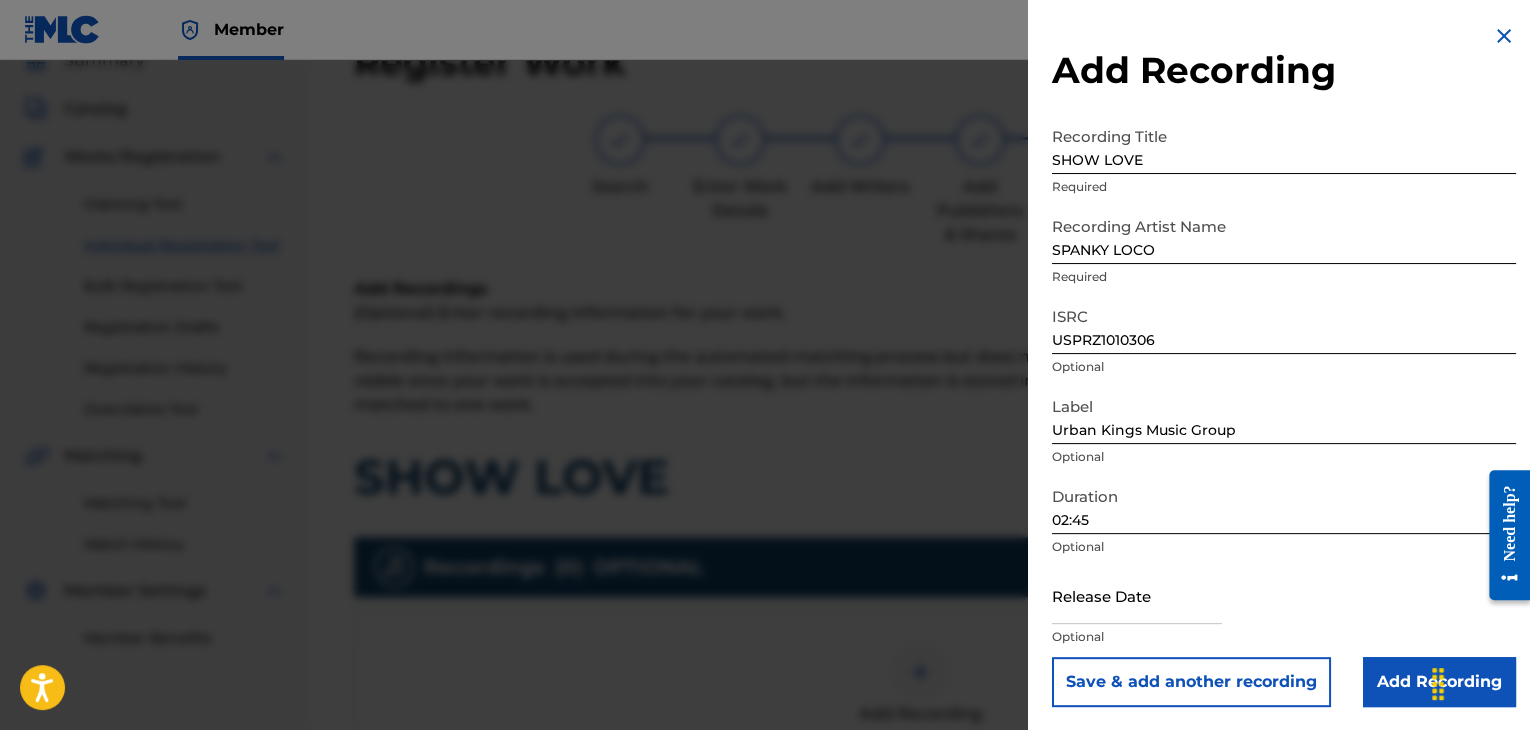click at bounding box center (1137, 595) 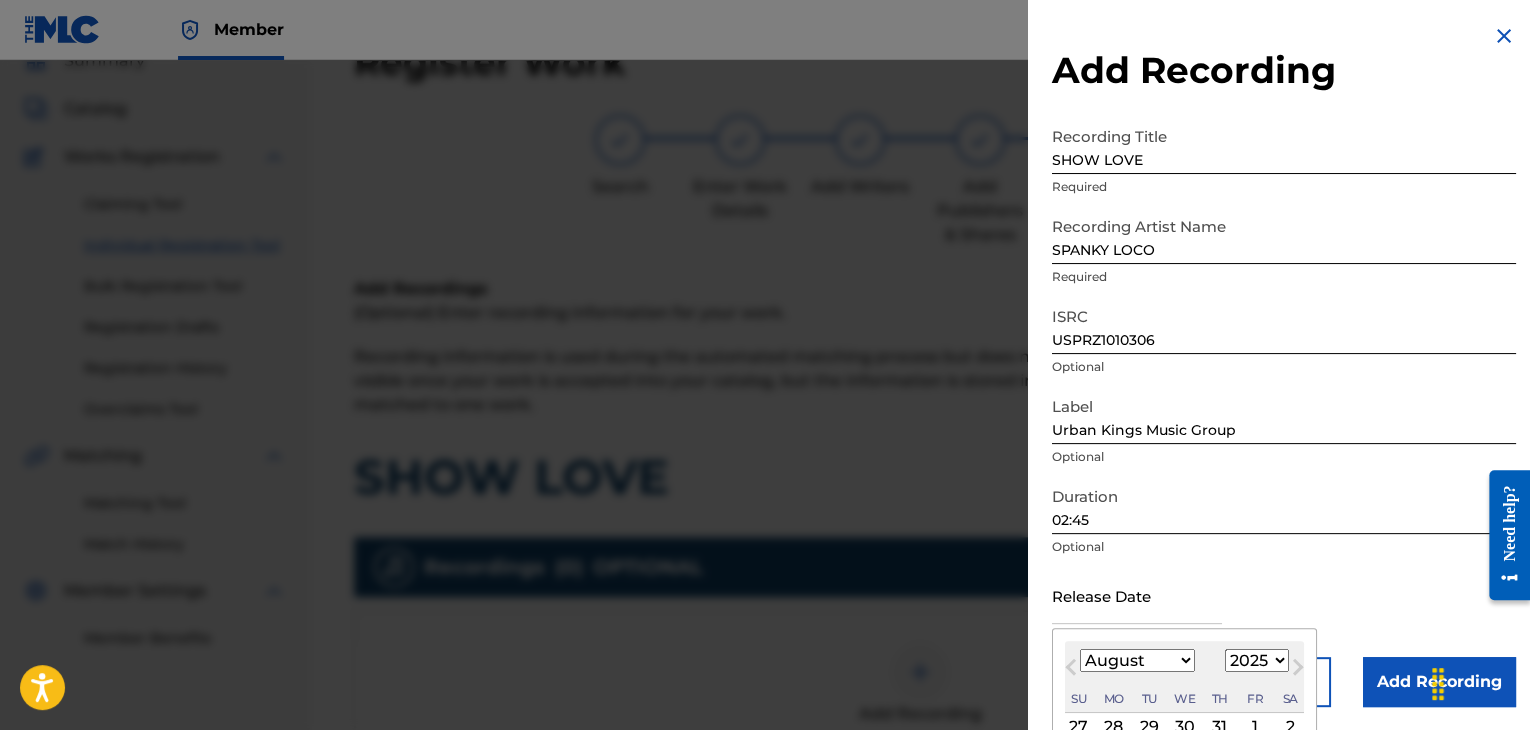 click on "January February March April May June July August September October November December" at bounding box center [1137, 660] 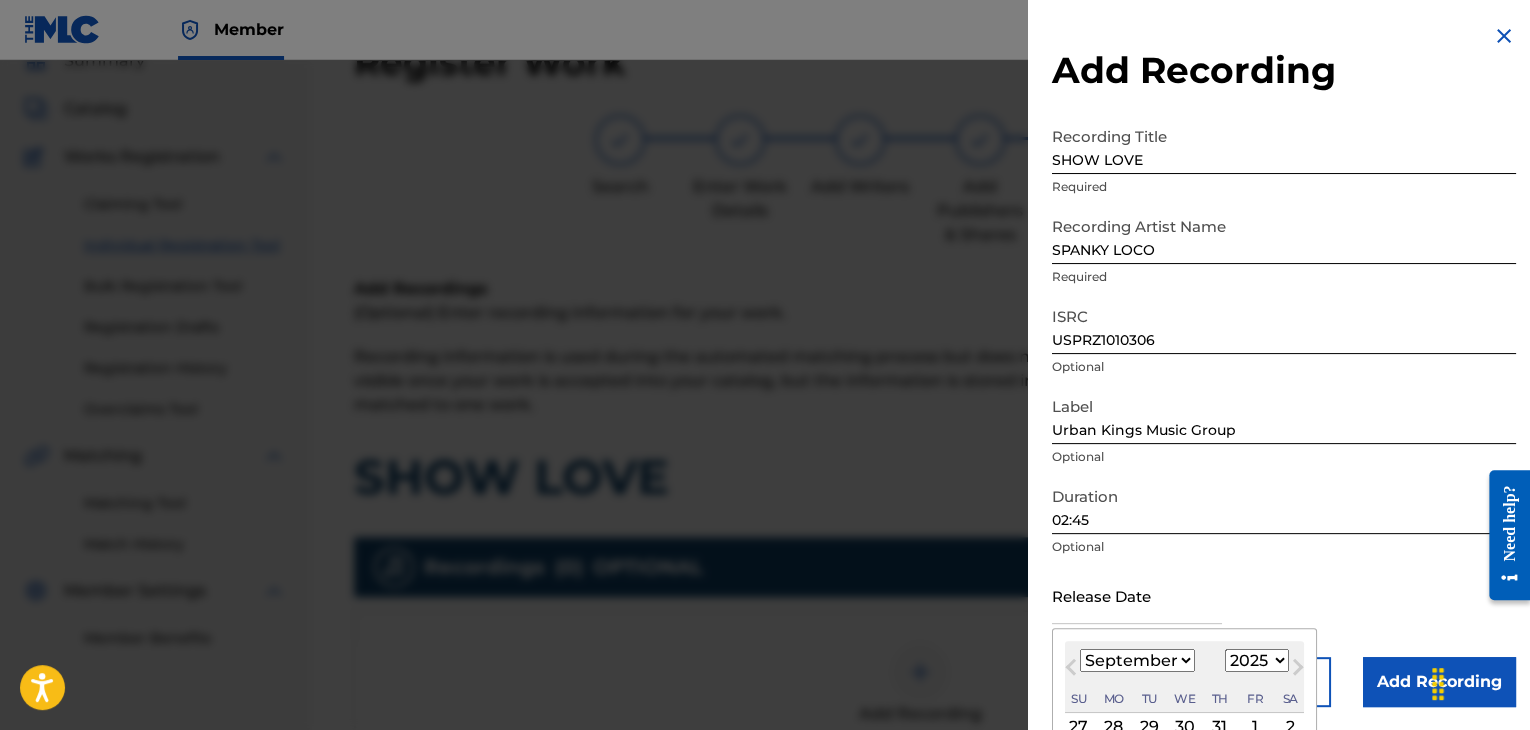 click on "January February March April May June July August September October November December" at bounding box center [1137, 660] 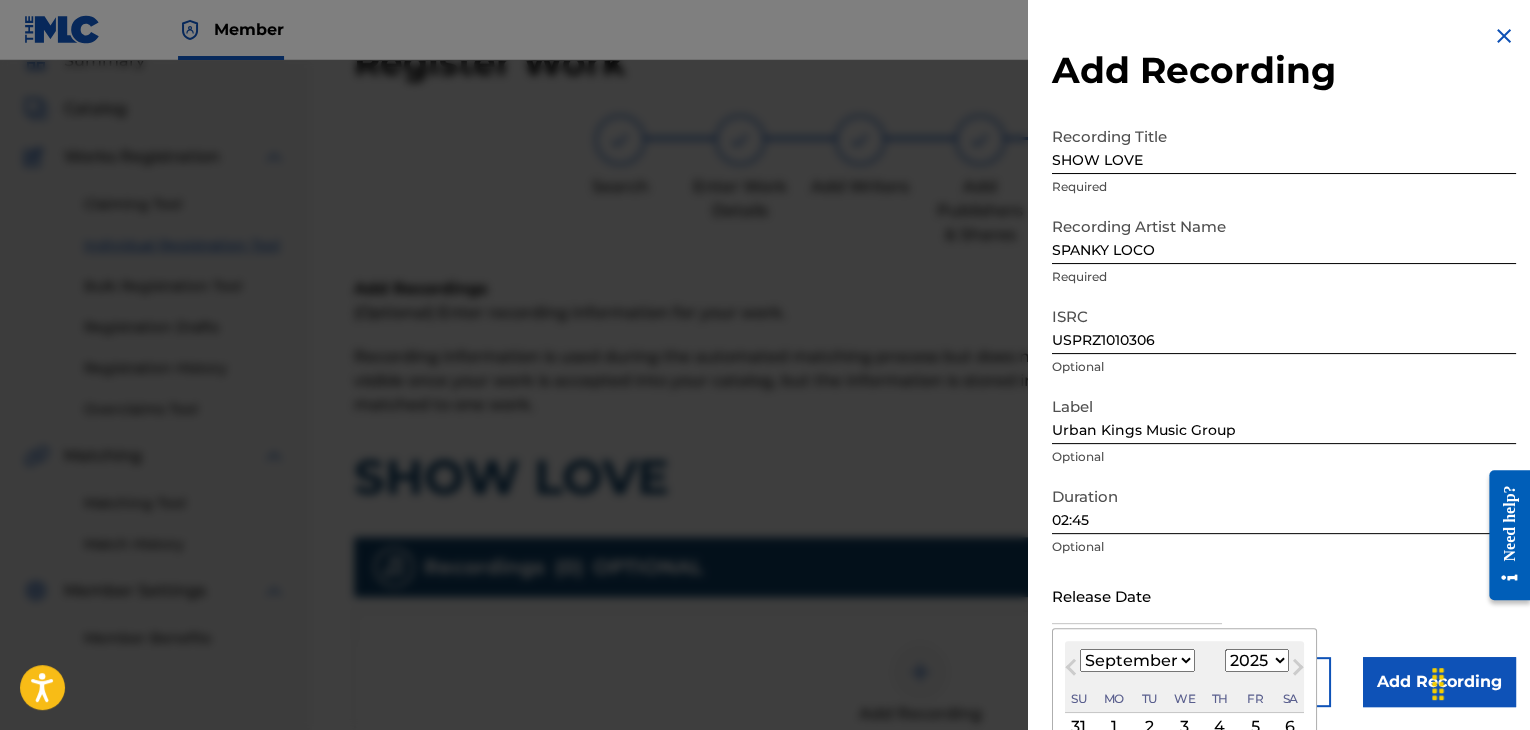 click on "1899 1900 1901 1902 1903 1904 1905 1906 1907 1908 1909 1910 1911 1912 1913 1914 1915 1916 1917 1918 1919 1920 1921 1922 1923 1924 1925 1926 1927 1928 1929 1930 1931 1932 1933 1934 1935 1936 1937 1938 1939 1940 1941 1942 1943 1944 1945 1946 1947 1948 1949 1950 1951 1952 1953 1954 1955 1956 1957 1958 1959 1960 1961 1962 1963 1964 1965 1966 1967 1968 1969 1970 1971 1972 1973 1974 1975 1976 1977 1978 1979 1980 1981 1982 1983 1984 1985 1986 1987 1988 1989 1990 1991 1992 1993 1994 1995 1996 1997 1998 1999 2000 2001 2002 2003 2004 2005 2006 2007 2008 2009 2010 2011 2012 2013 2014 2015 2016 2017 2018 2019 2020 2021 2022 2023 2024 2025 2026 2027 2028 2029 2030 2031 2032 2033 2034 2035 2036 2037 2038 2039 2040 2041 2042 2043 2044 2045 2046 2047 2048 2049 2050 2051 2052 2053 2054 2055 2056 2057 2058 2059 2060 2061 2062 2063 2064 2065 2066 2067 2068 2069 2070 2071 2072 2073 2074 2075 2076 2077 2078 2079 2080 2081 2082 2083 2084 2085 2086 2087 2088 2089 2090 2091 2092 2093 2094 2095 2096 2097 2098 2099 2100" at bounding box center [1257, 660] 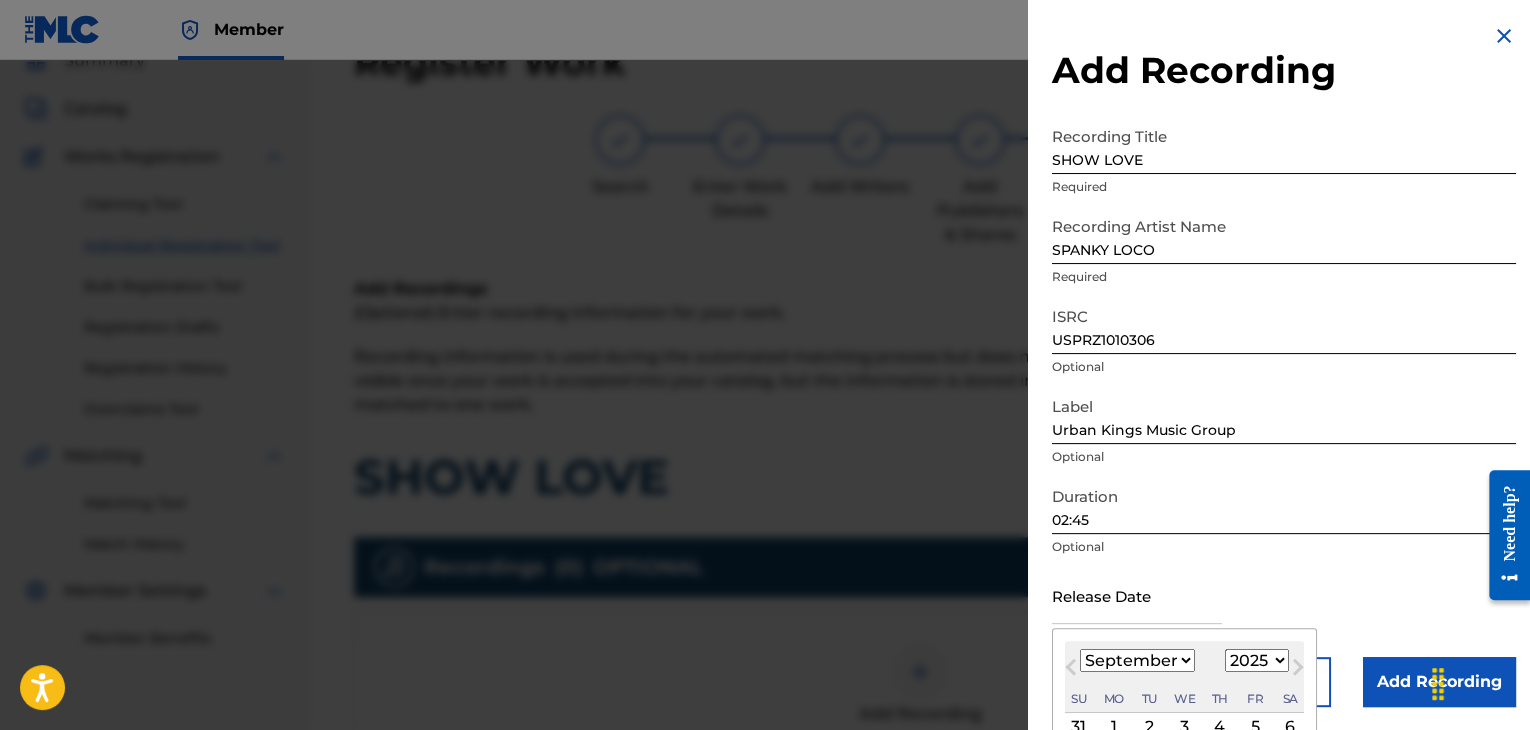 select on "2010" 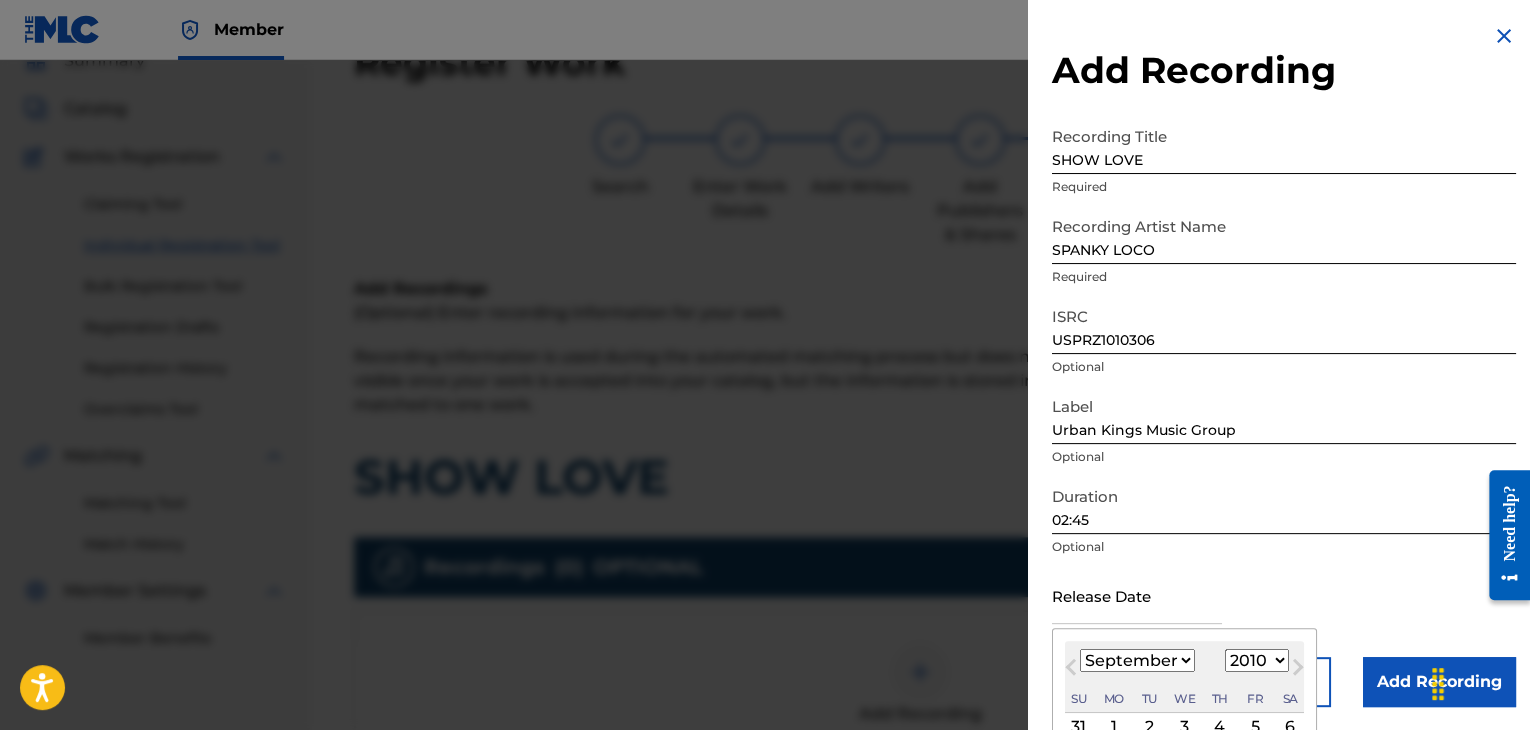 click on "1899 1900 1901 1902 1903 1904 1905 1906 1907 1908 1909 1910 1911 1912 1913 1914 1915 1916 1917 1918 1919 1920 1921 1922 1923 1924 1925 1926 1927 1928 1929 1930 1931 1932 1933 1934 1935 1936 1937 1938 1939 1940 1941 1942 1943 1944 1945 1946 1947 1948 1949 1950 1951 1952 1953 1954 1955 1956 1957 1958 1959 1960 1961 1962 1963 1964 1965 1966 1967 1968 1969 1970 1971 1972 1973 1974 1975 1976 1977 1978 1979 1980 1981 1982 1983 1984 1985 1986 1987 1988 1989 1990 1991 1992 1993 1994 1995 1996 1997 1998 1999 2000 2001 2002 2003 2004 2005 2006 2007 2008 2009 2010 2011 2012 2013 2014 2015 2016 2017 2018 2019 2020 2021 2022 2023 2024 2025 2026 2027 2028 2029 2030 2031 2032 2033 2034 2035 2036 2037 2038 2039 2040 2041 2042 2043 2044 2045 2046 2047 2048 2049 2050 2051 2052 2053 2054 2055 2056 2057 2058 2059 2060 2061 2062 2063 2064 2065 2066 2067 2068 2069 2070 2071 2072 2073 2074 2075 2076 2077 2078 2079 2080 2081 2082 2083 2084 2085 2086 2087 2088 2089 2090 2091 2092 2093 2094 2095 2096 2097 2098 2099 2100" at bounding box center [1257, 660] 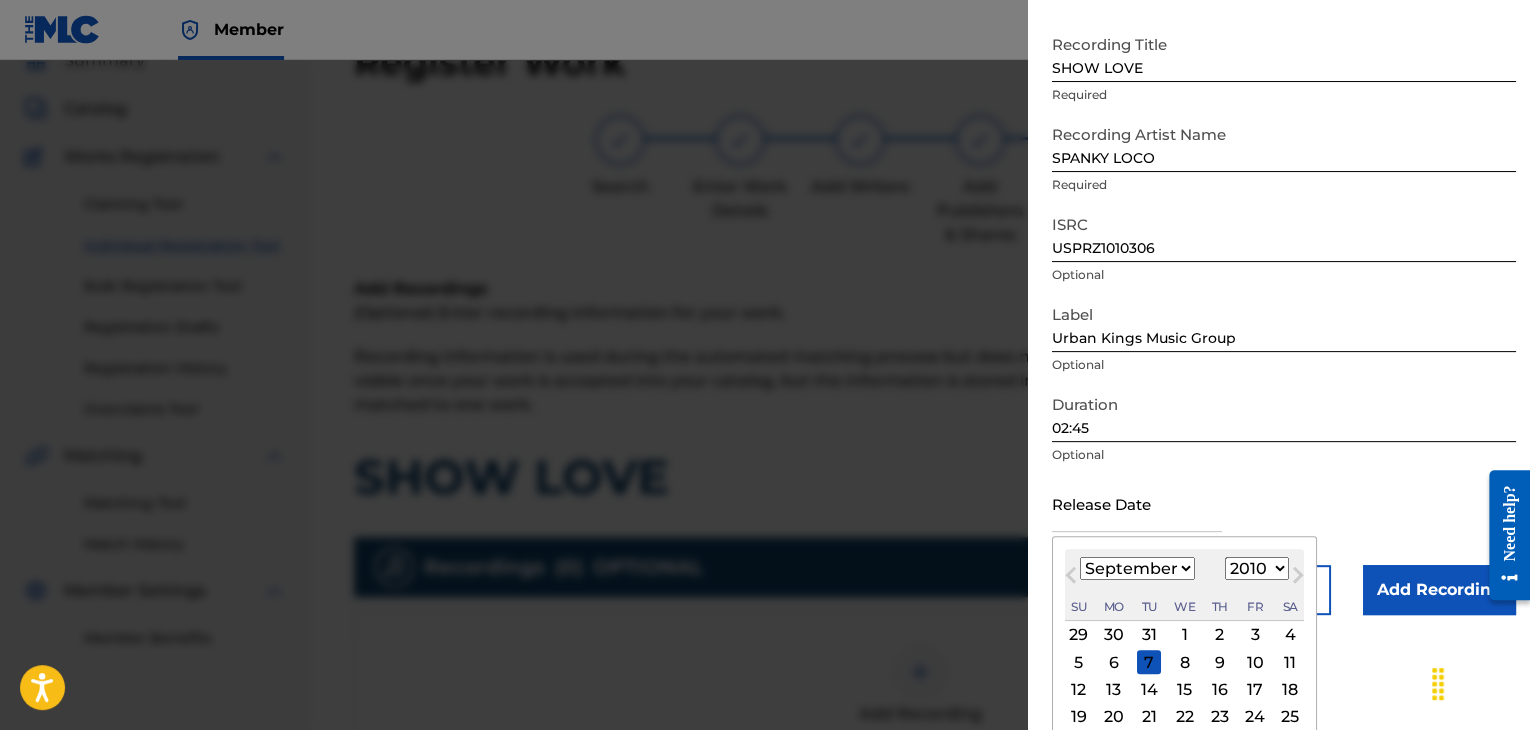 scroll, scrollTop: 160, scrollLeft: 0, axis: vertical 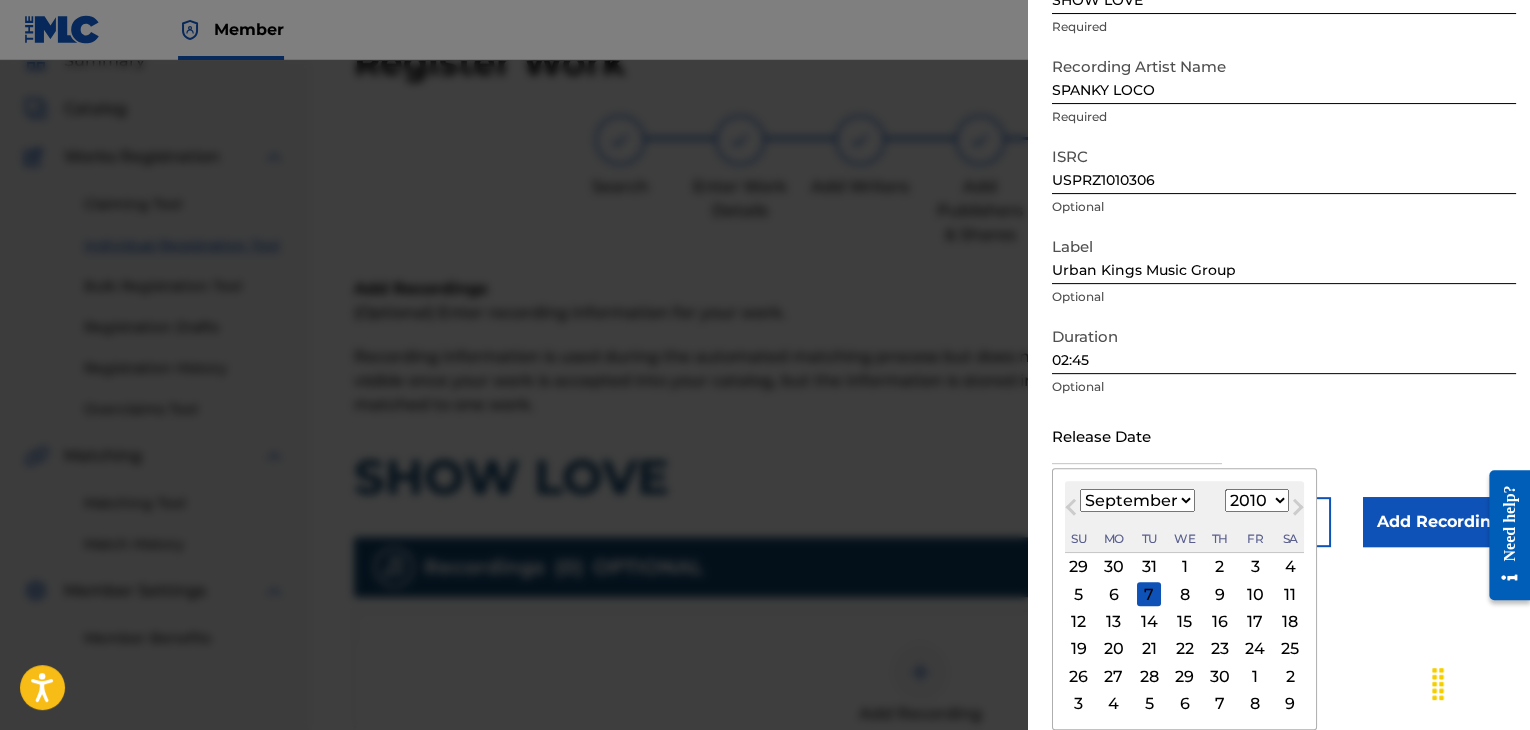 click on "21" at bounding box center (1149, 649) 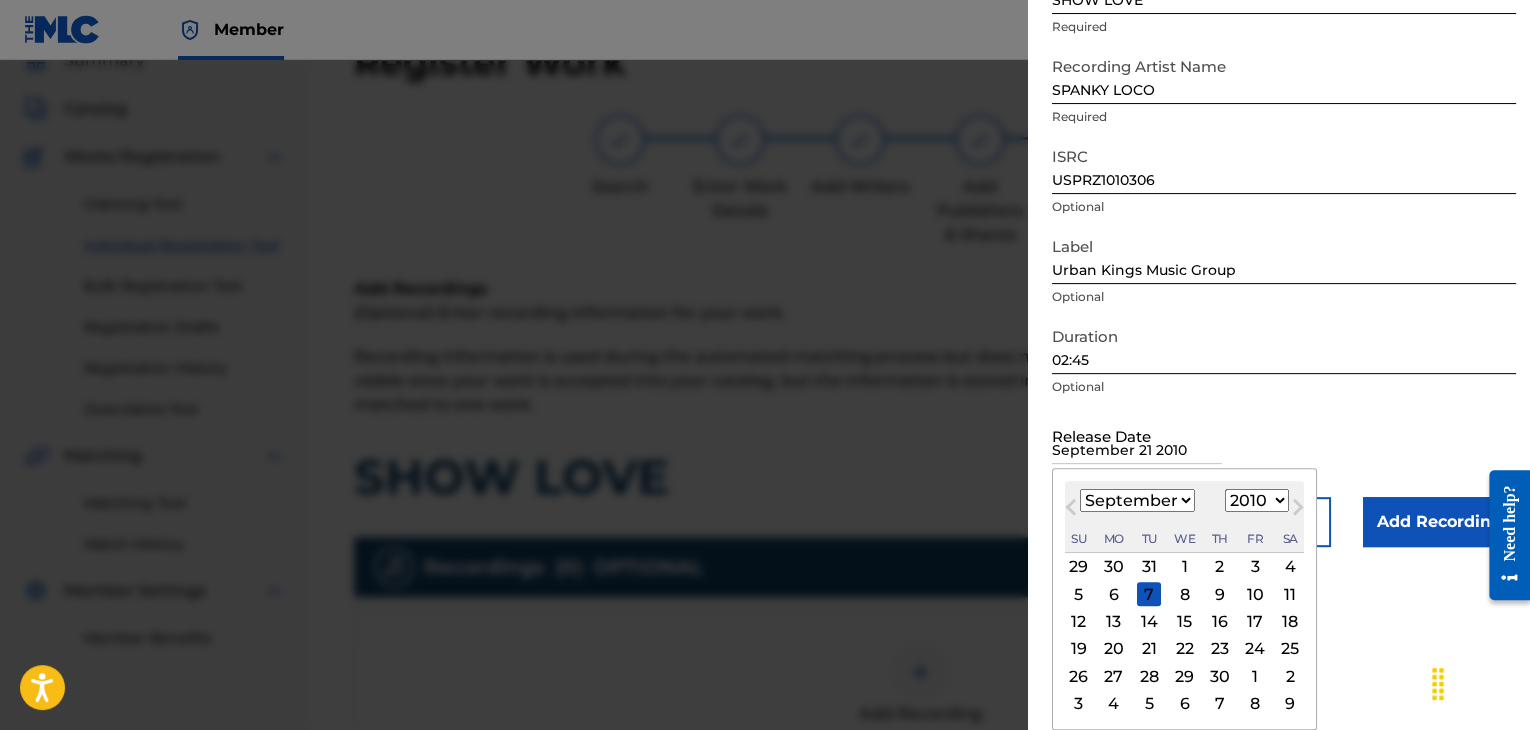 scroll, scrollTop: 1, scrollLeft: 0, axis: vertical 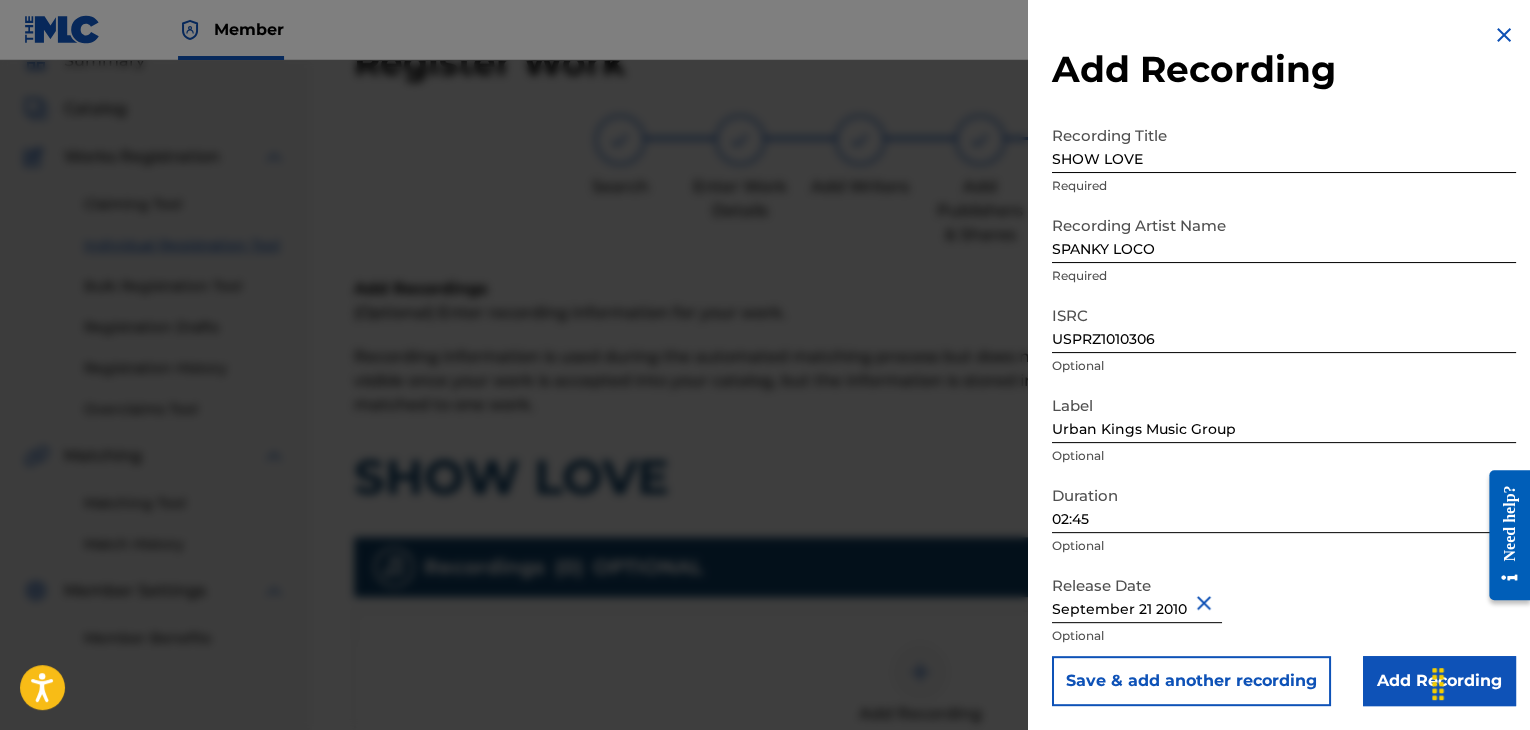 click on "Save & add another recording" at bounding box center [1191, 681] 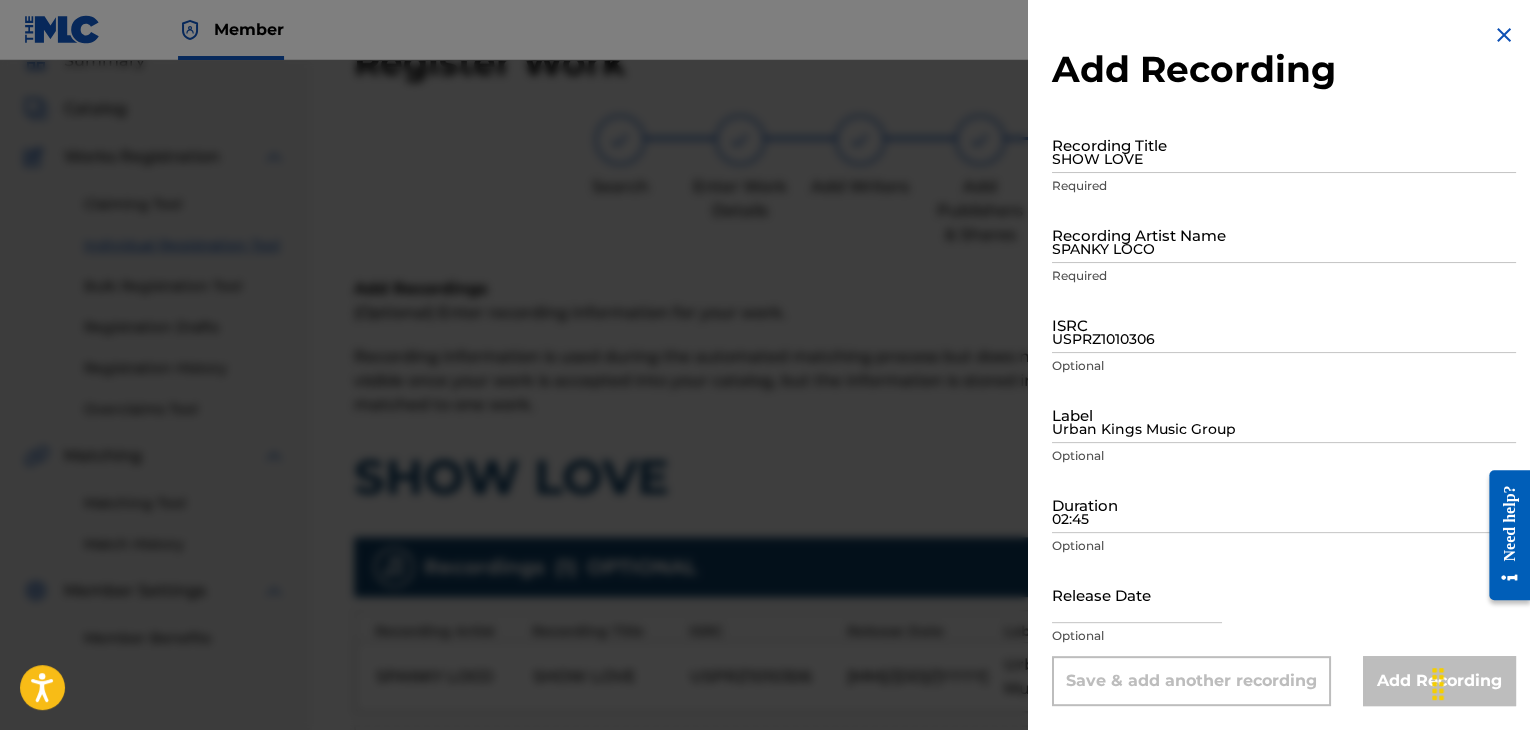 click on "SHOW LOVE" at bounding box center [1284, 144] 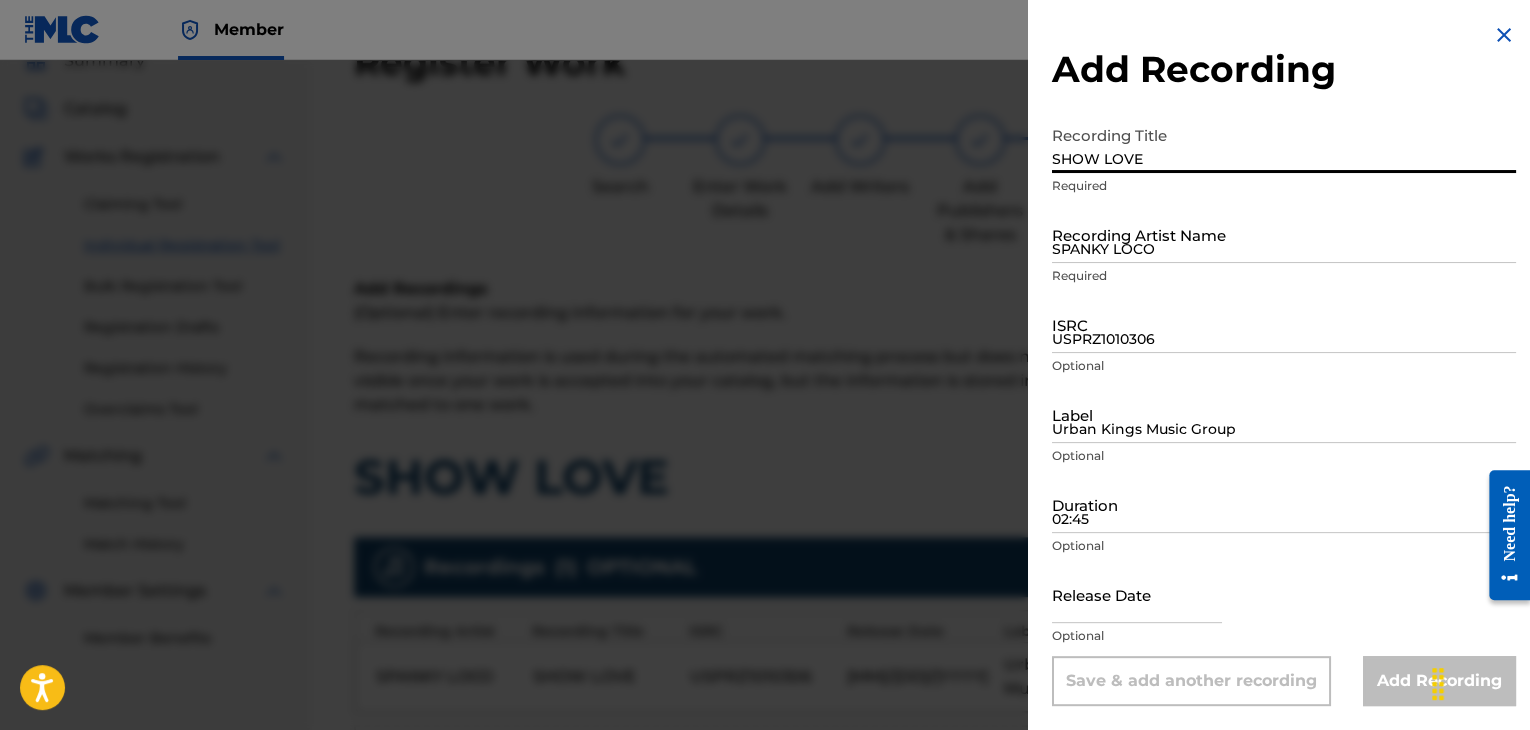 type on "SHOW LOVE" 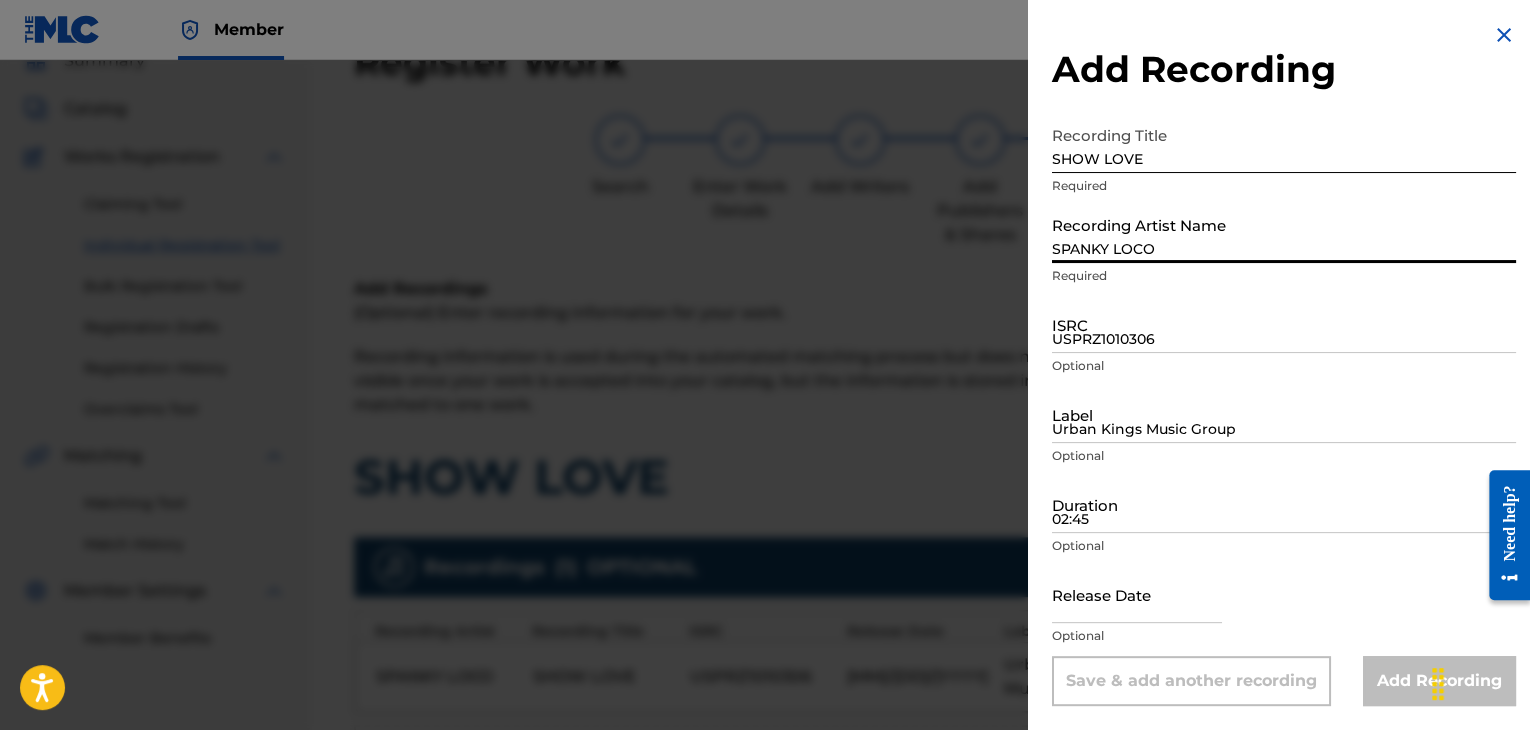 type on "SPANKY LOCO" 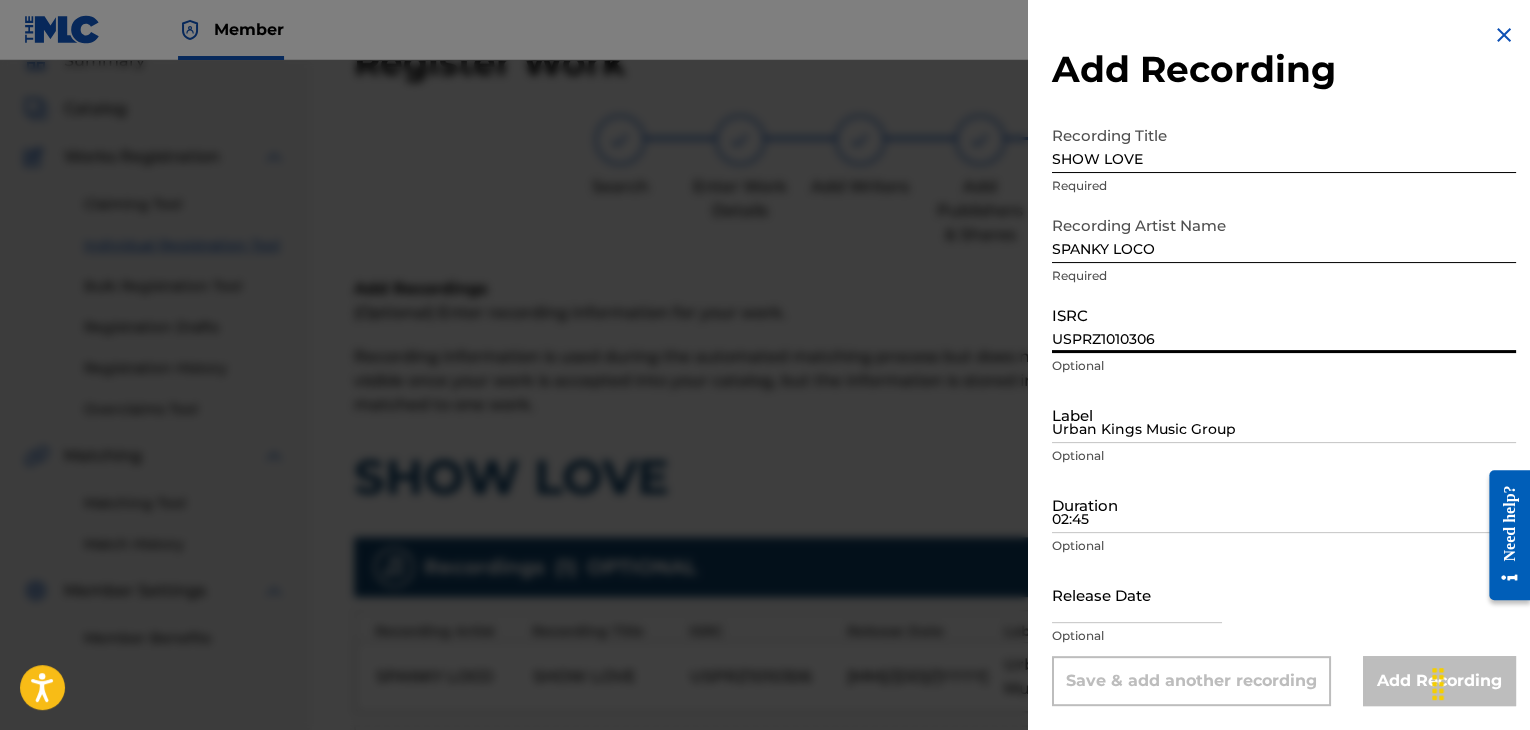 paste on "QMDA61317631" 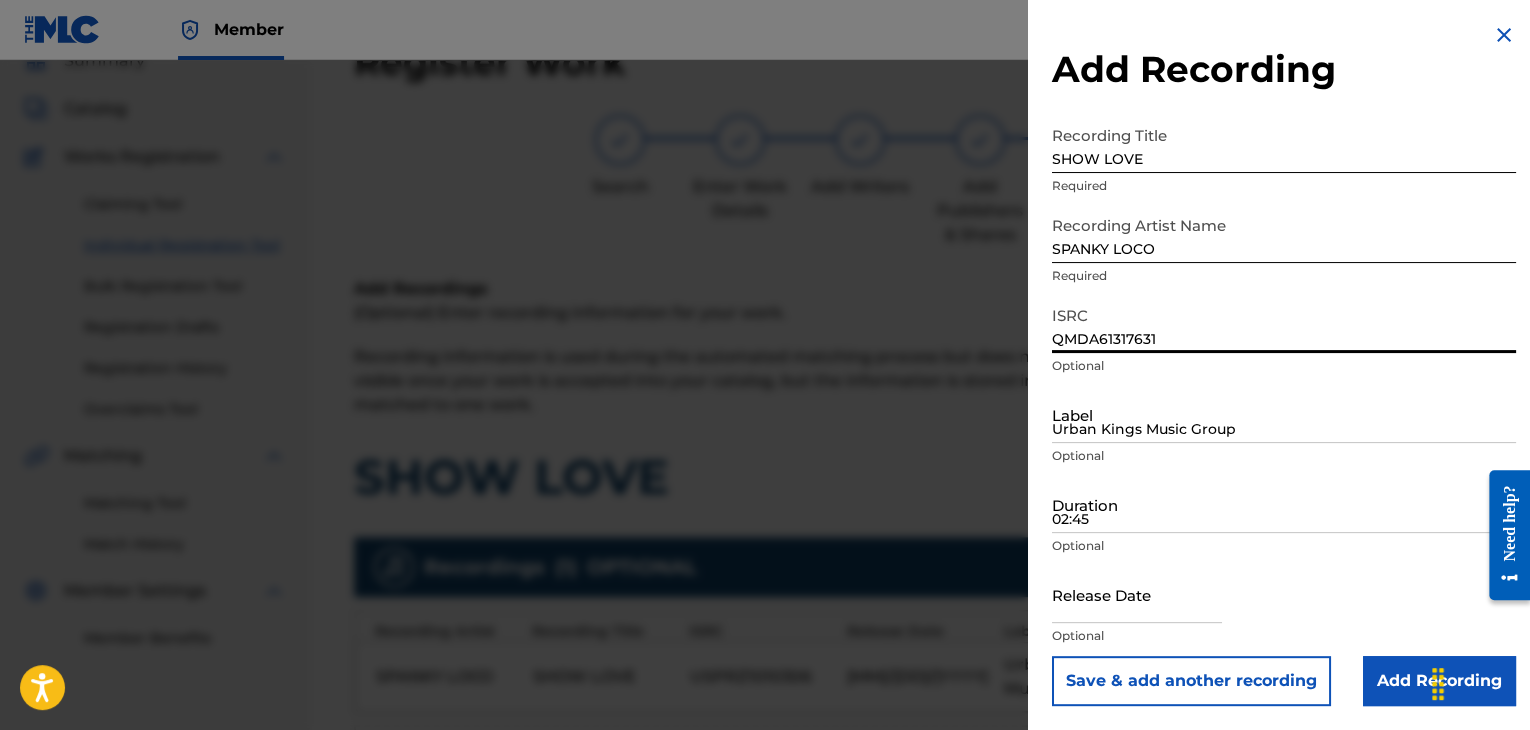 type on "QMDA61317631" 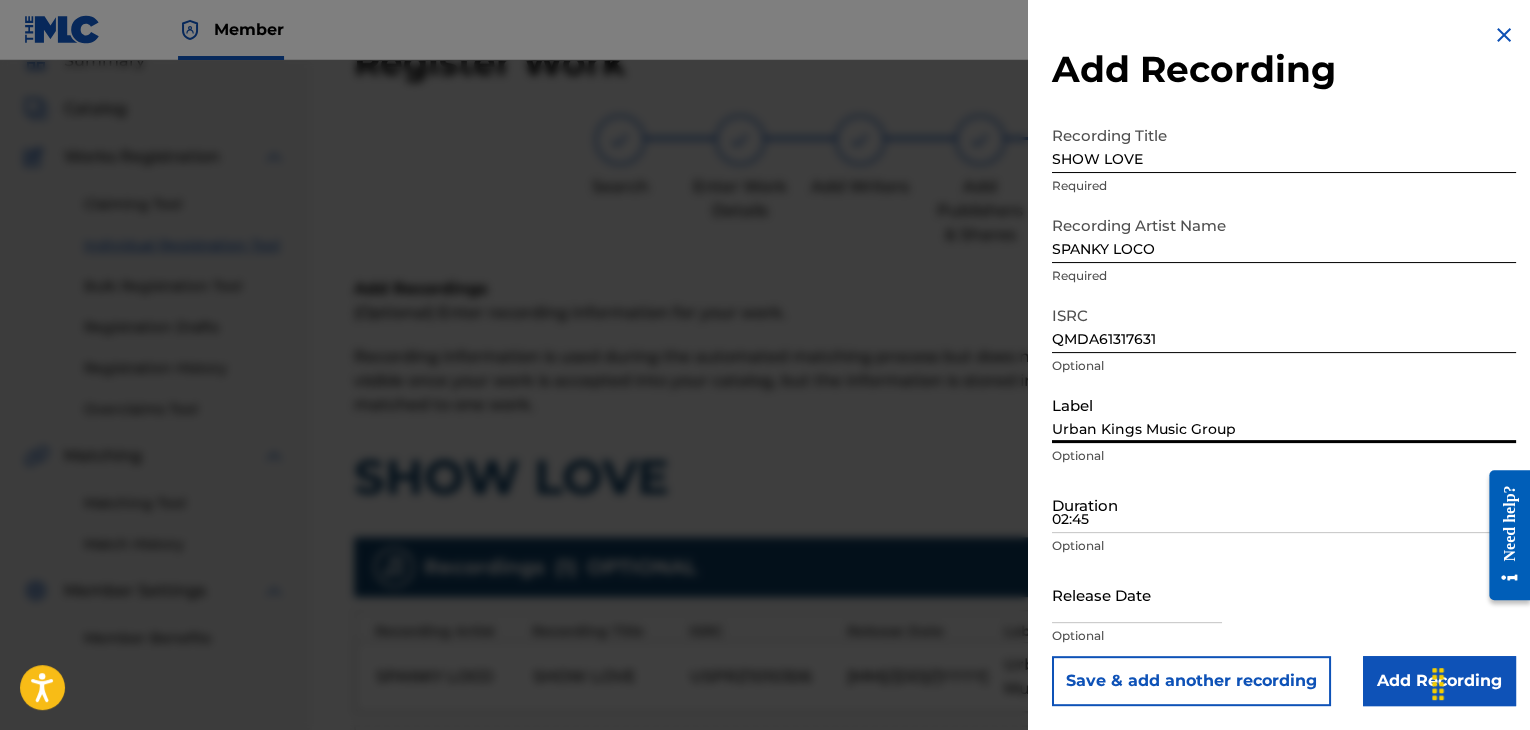 type on "Urban Kings Music Group" 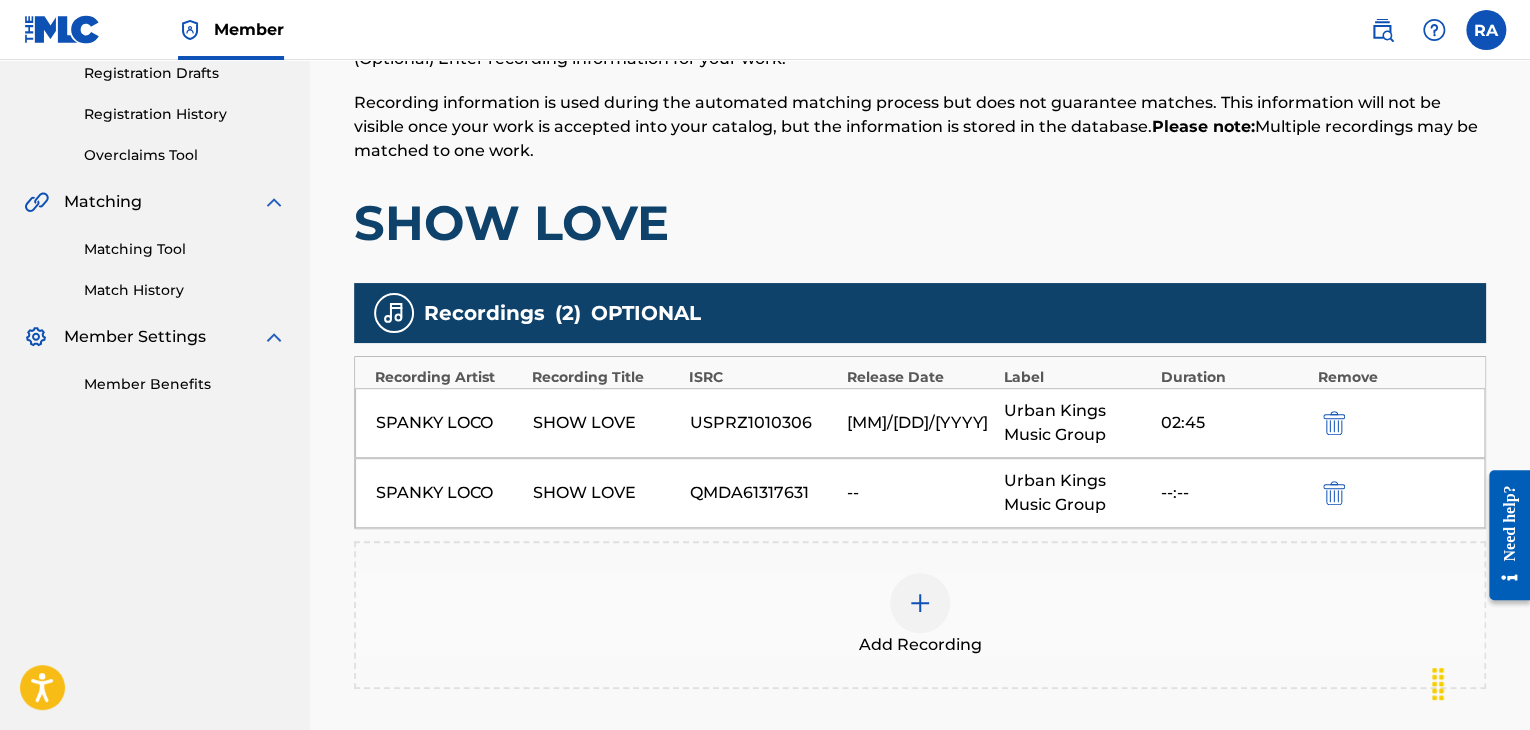 scroll, scrollTop: 552, scrollLeft: 0, axis: vertical 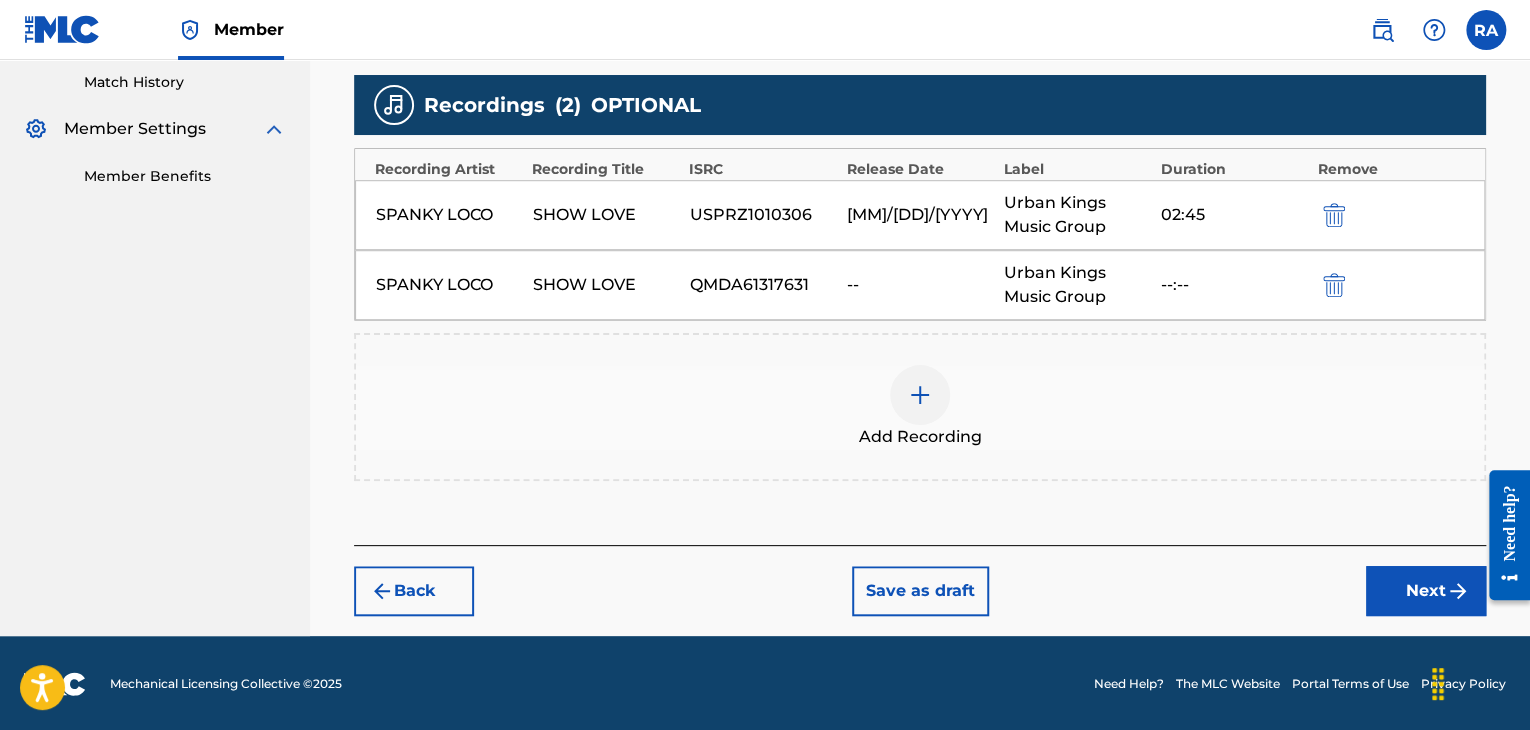 click on "Next" at bounding box center [1426, 591] 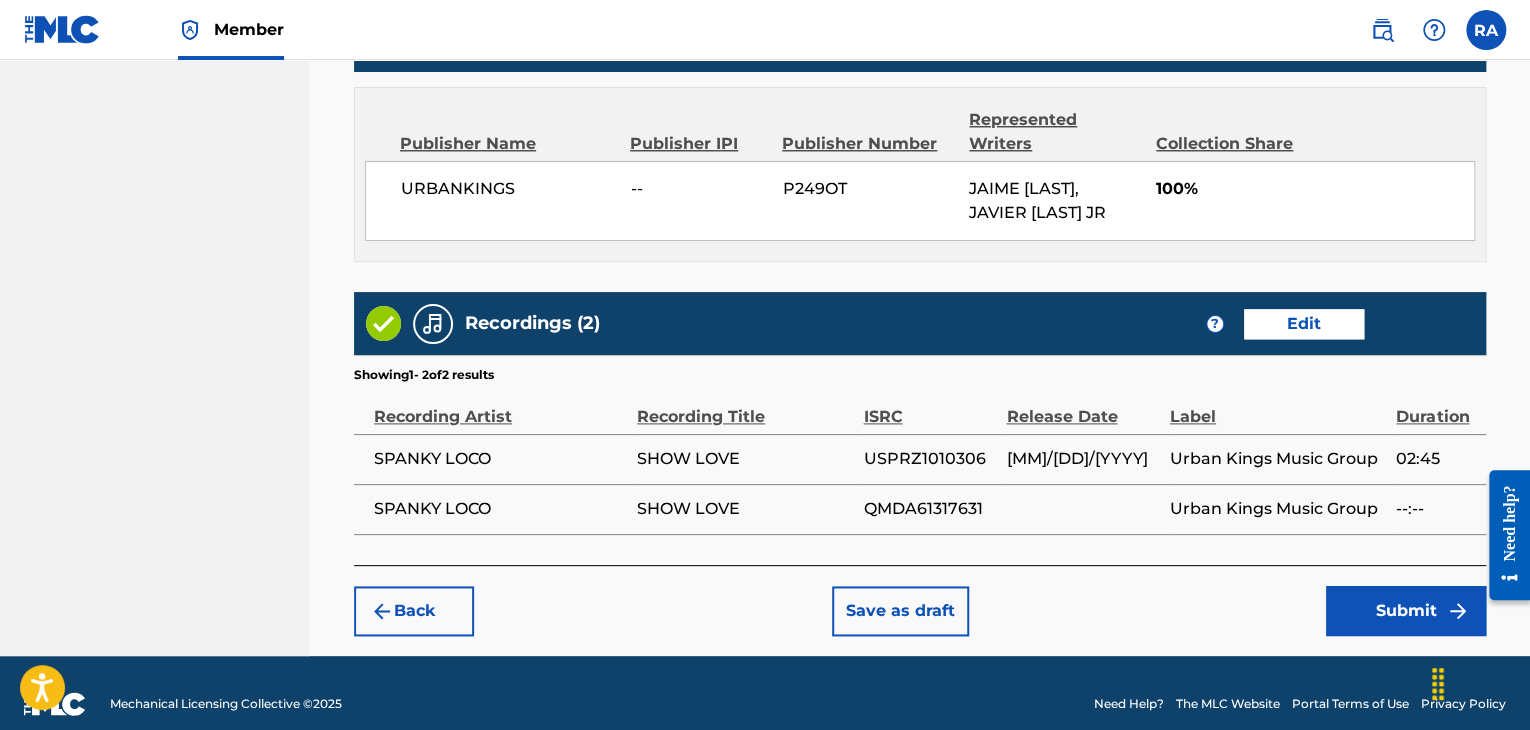 scroll, scrollTop: 1112, scrollLeft: 0, axis: vertical 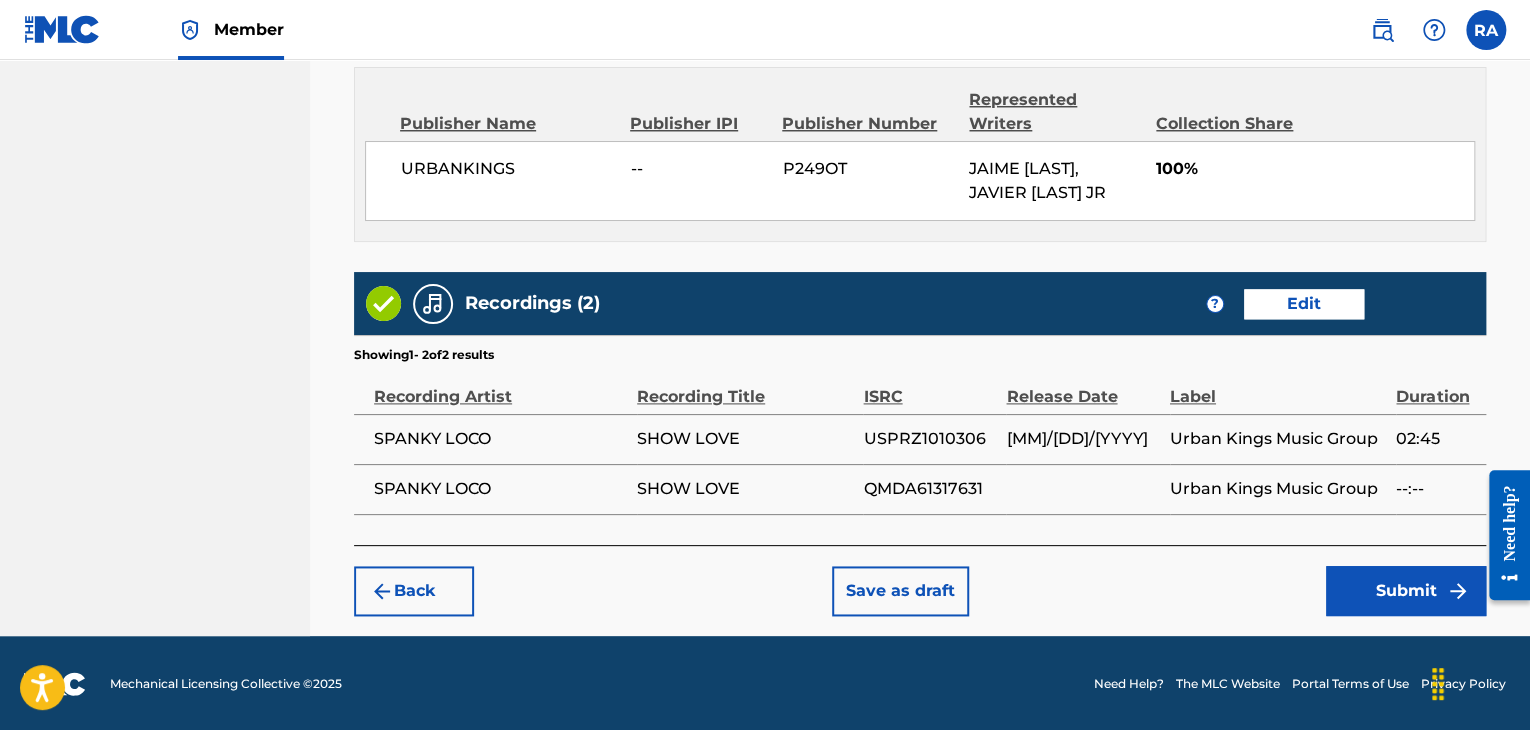 click on "Submit" at bounding box center [1406, 591] 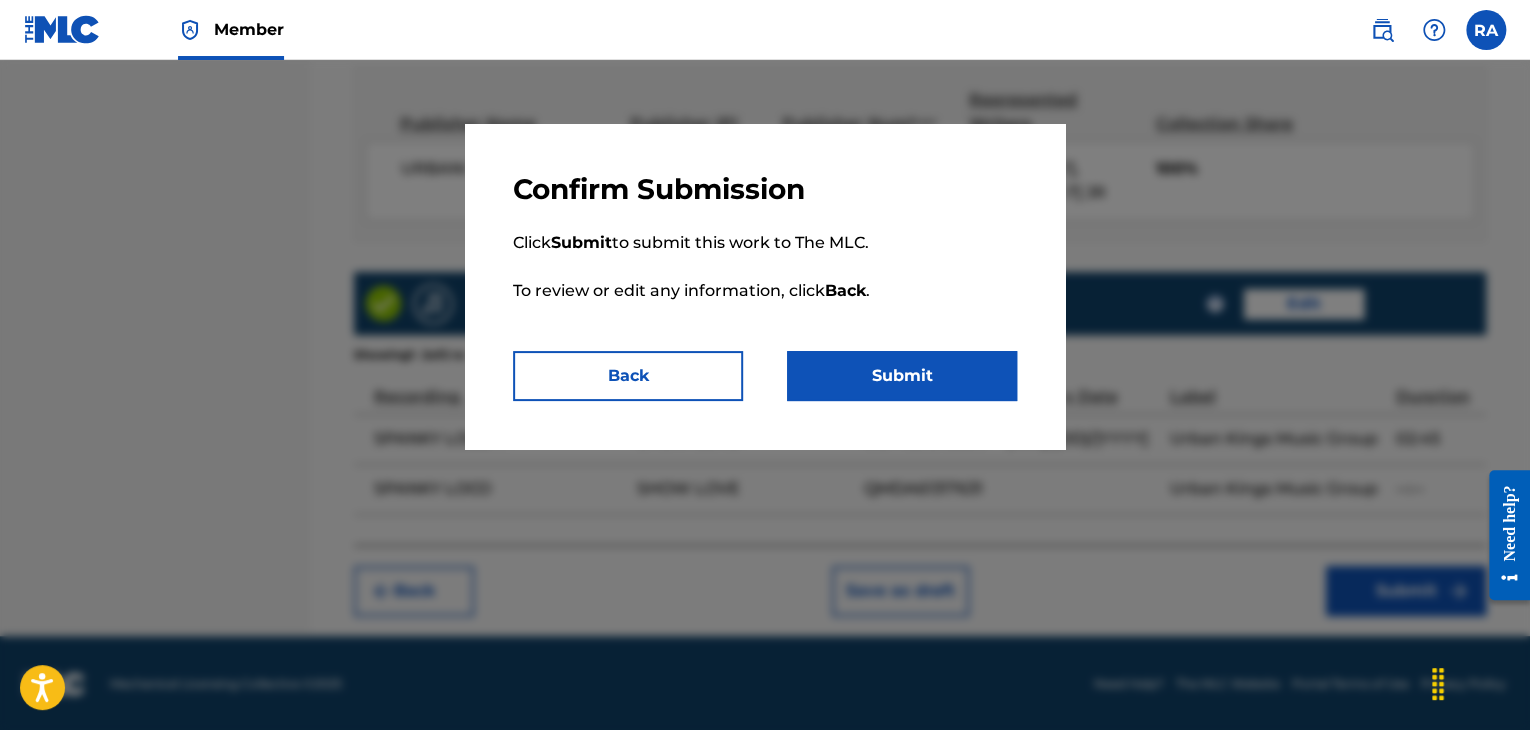 click on "Submit" at bounding box center [902, 376] 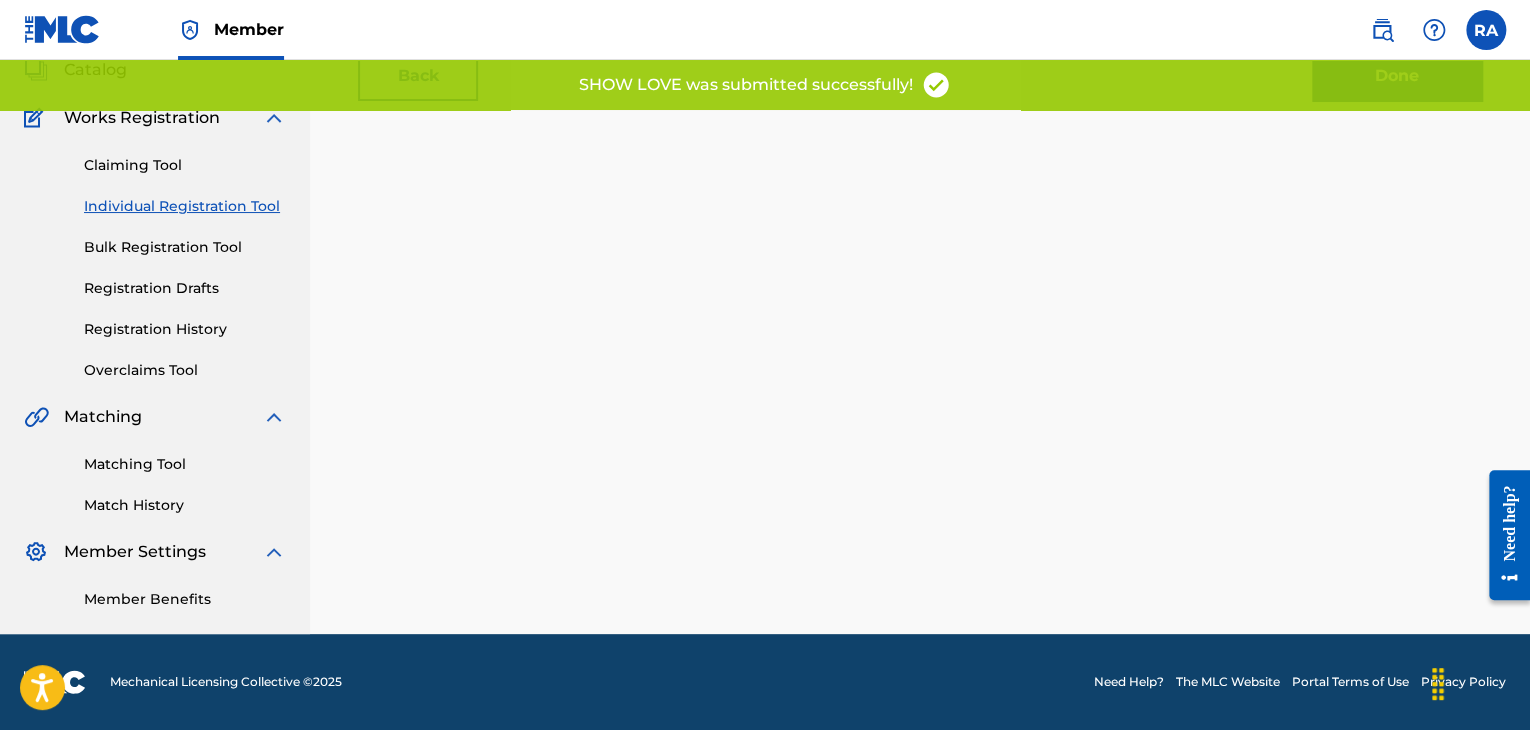 scroll, scrollTop: 0, scrollLeft: 0, axis: both 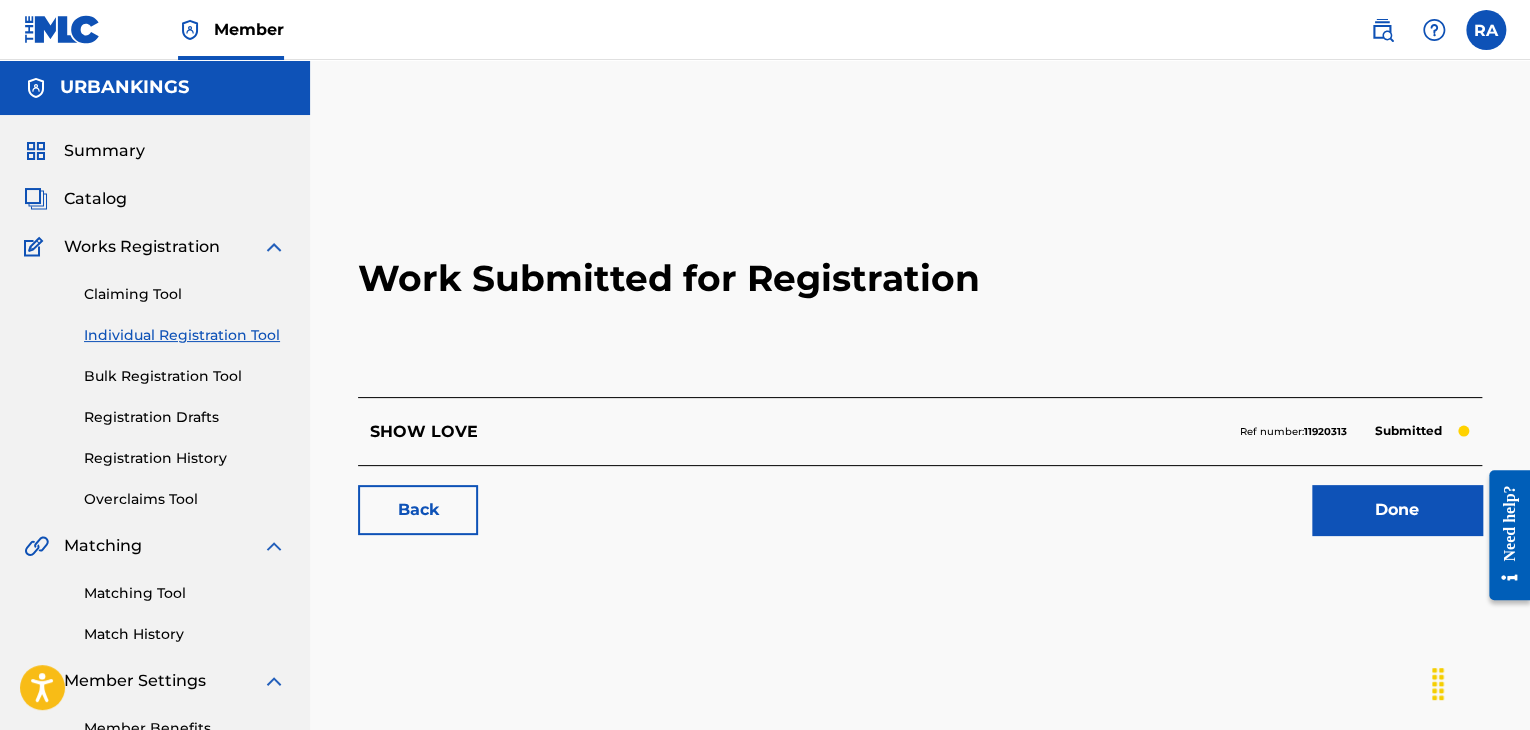 click on "Done" at bounding box center [1397, 510] 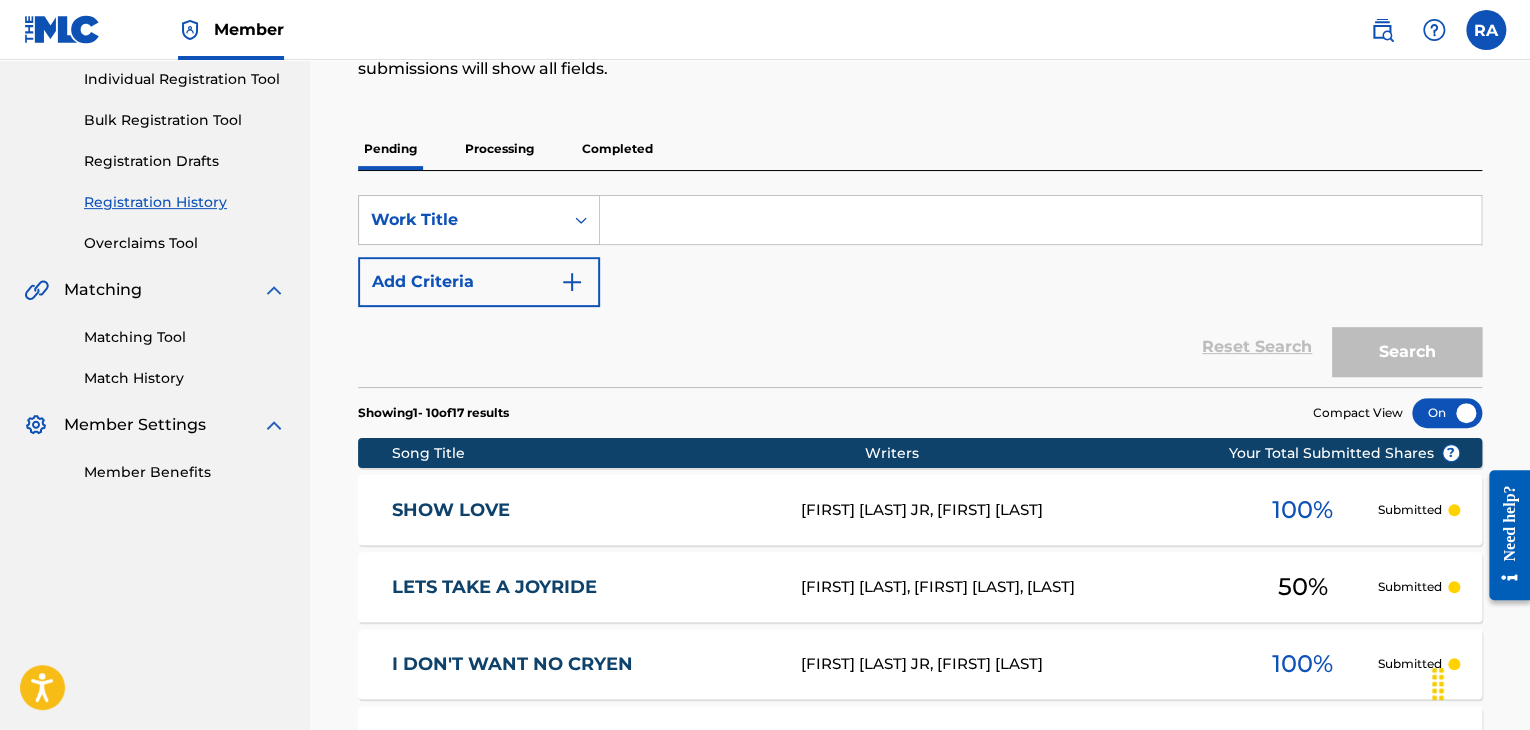 scroll, scrollTop: 200, scrollLeft: 0, axis: vertical 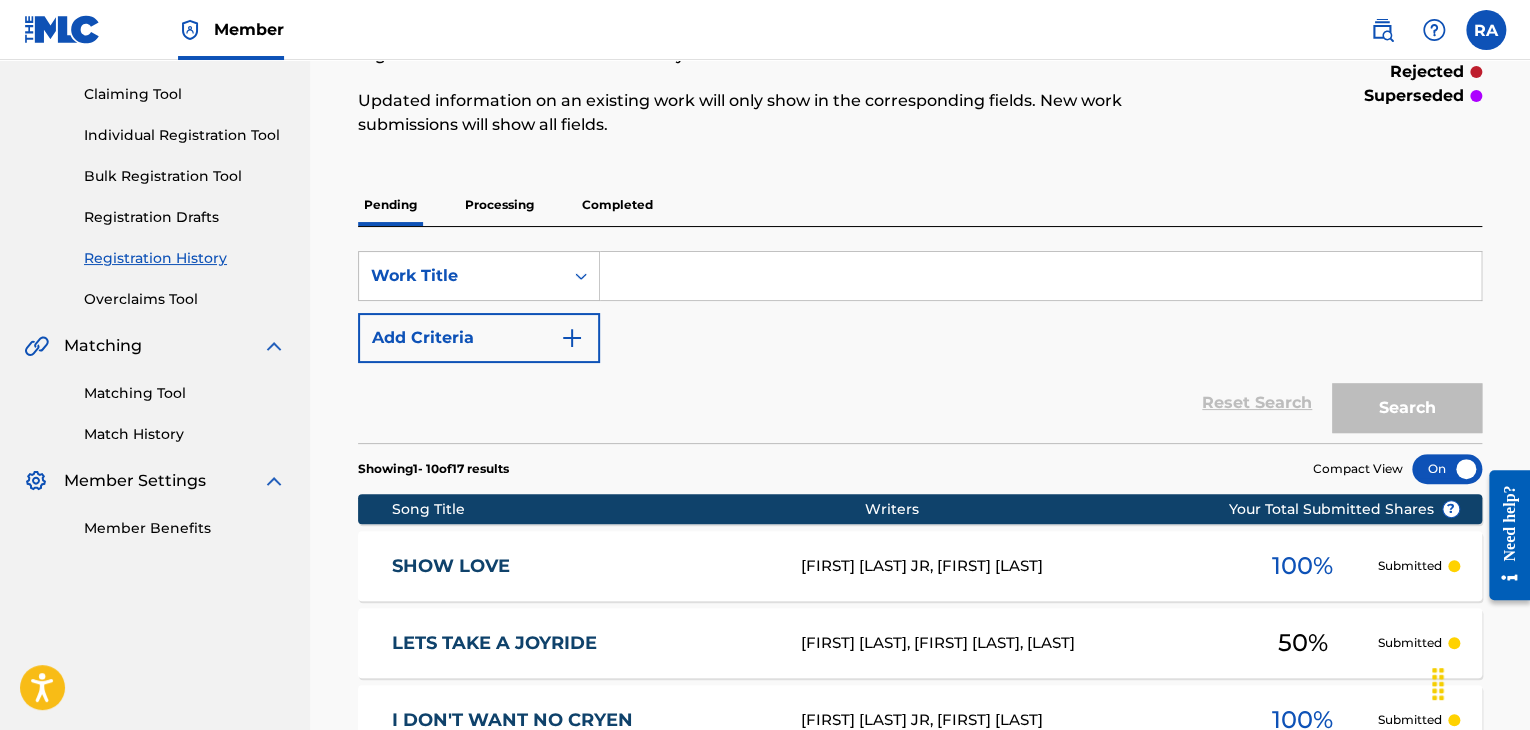 click on "Individual Registration Tool" at bounding box center (185, 135) 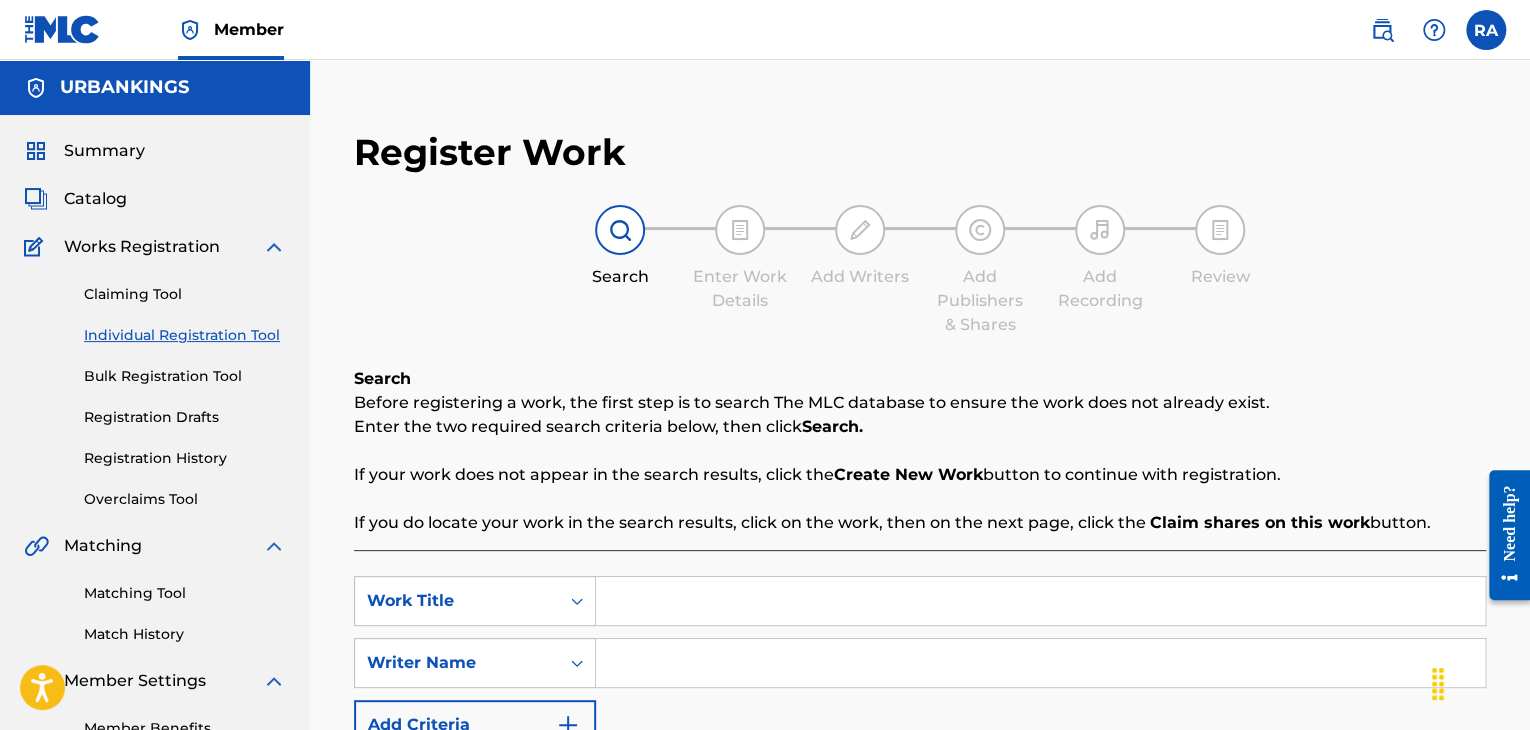 click at bounding box center [1040, 601] 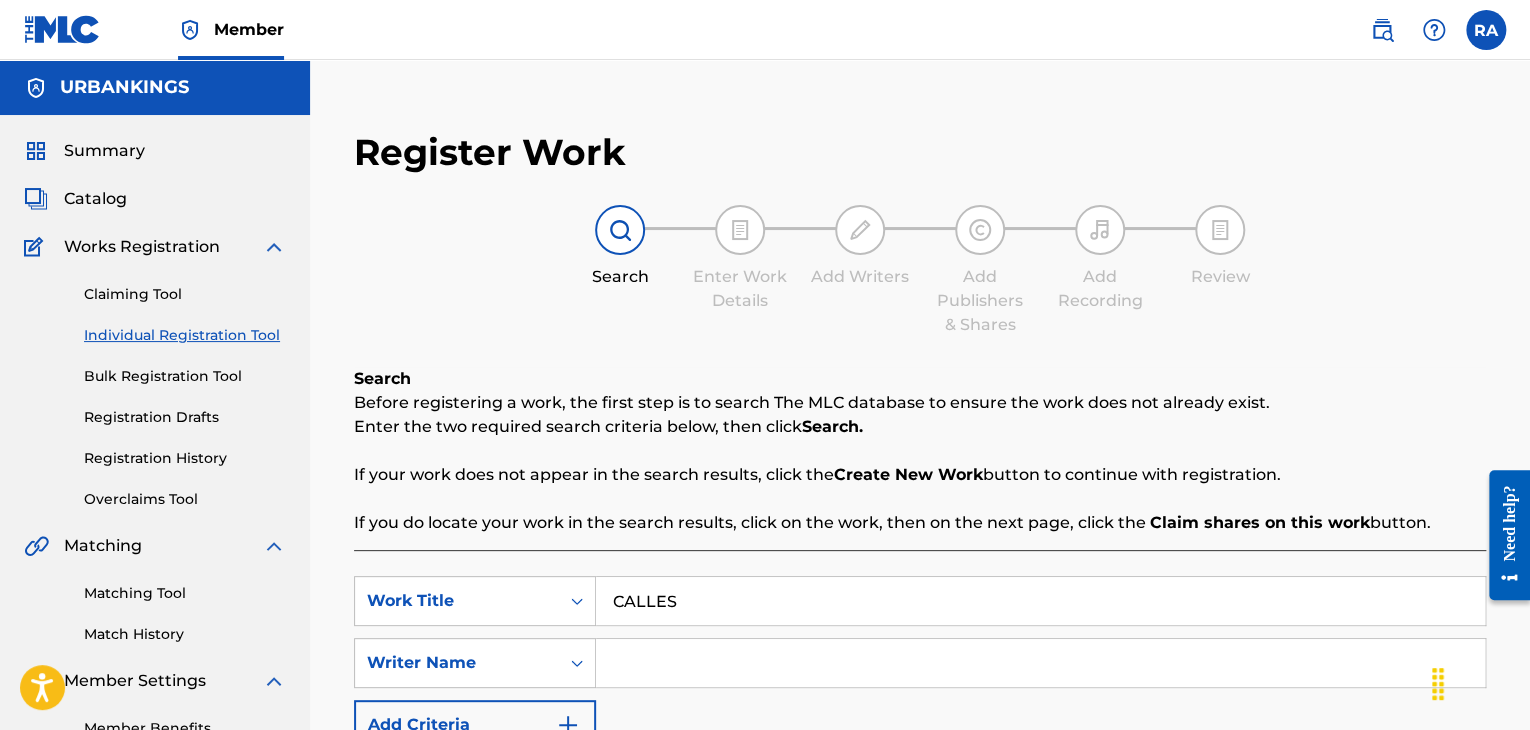 type on "CALLES" 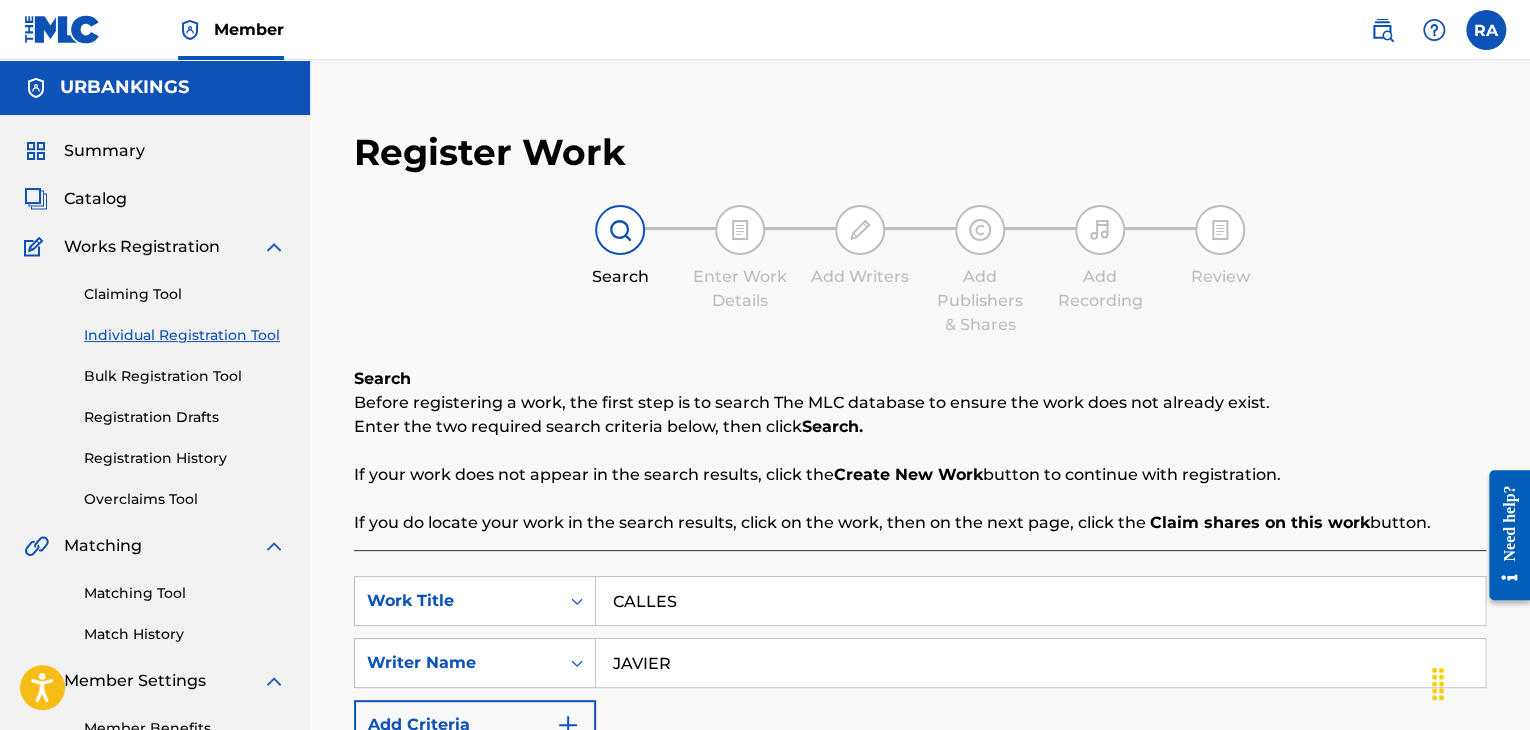type on "[FIRST] [LAST]" 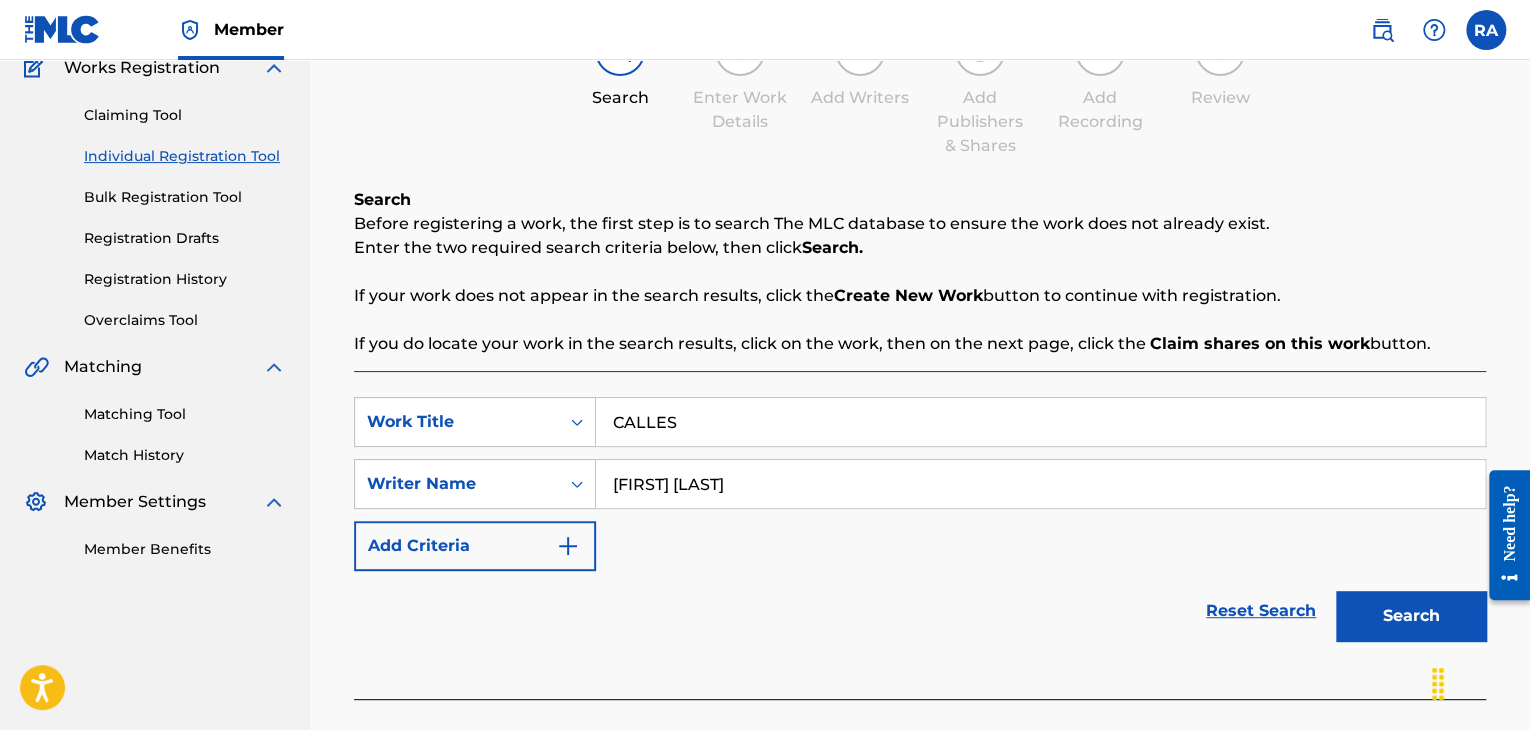 scroll, scrollTop: 284, scrollLeft: 0, axis: vertical 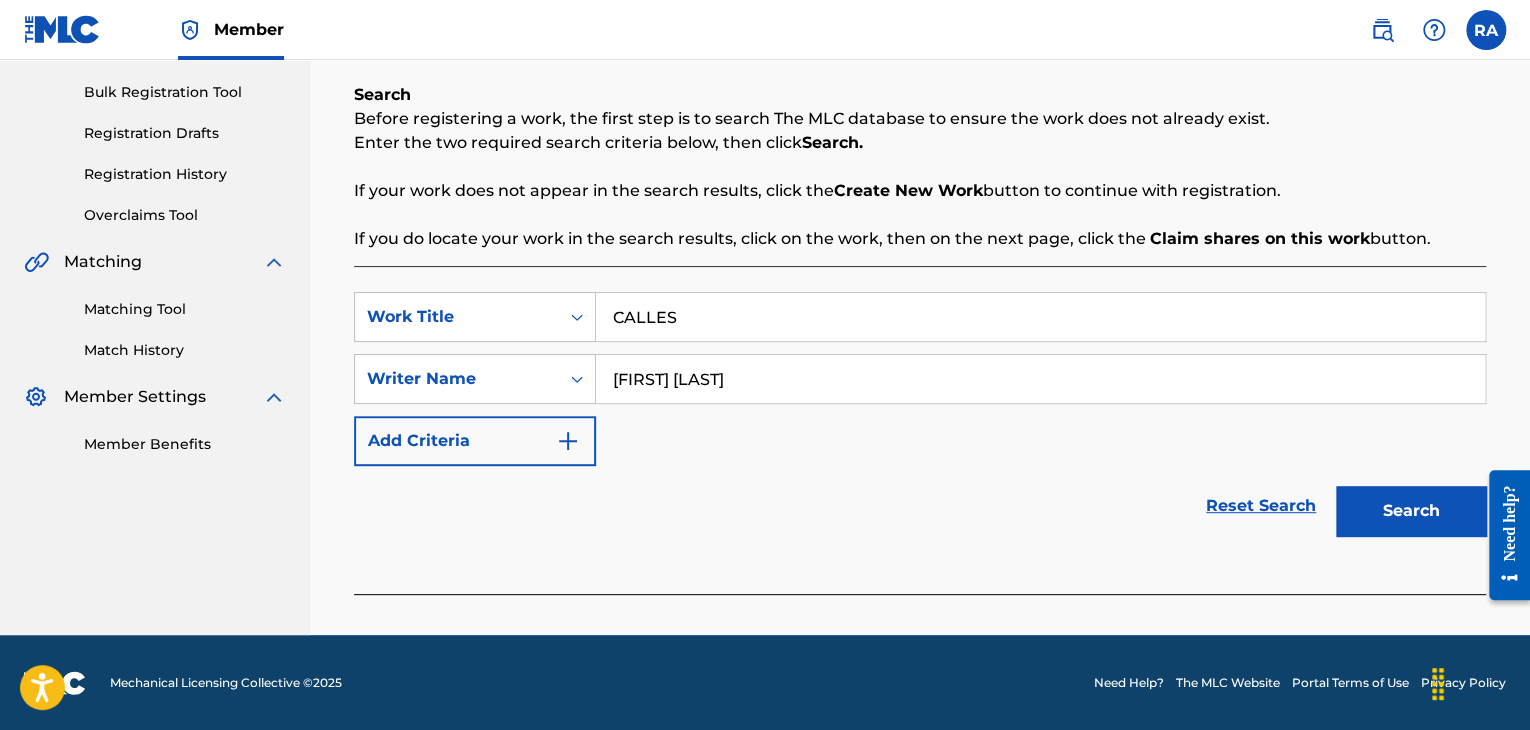 click on "Search" at bounding box center (1411, 511) 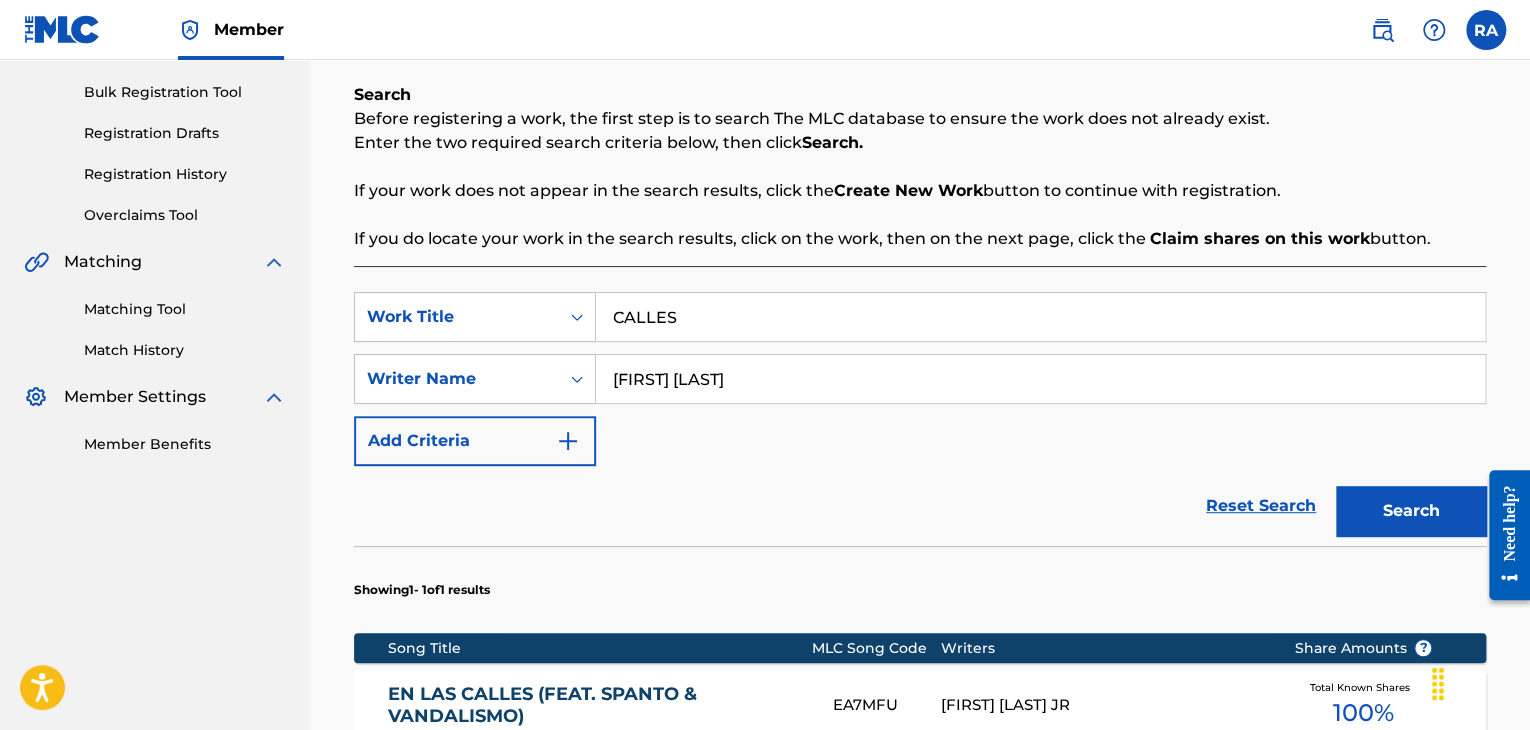 scroll, scrollTop: 655, scrollLeft: 0, axis: vertical 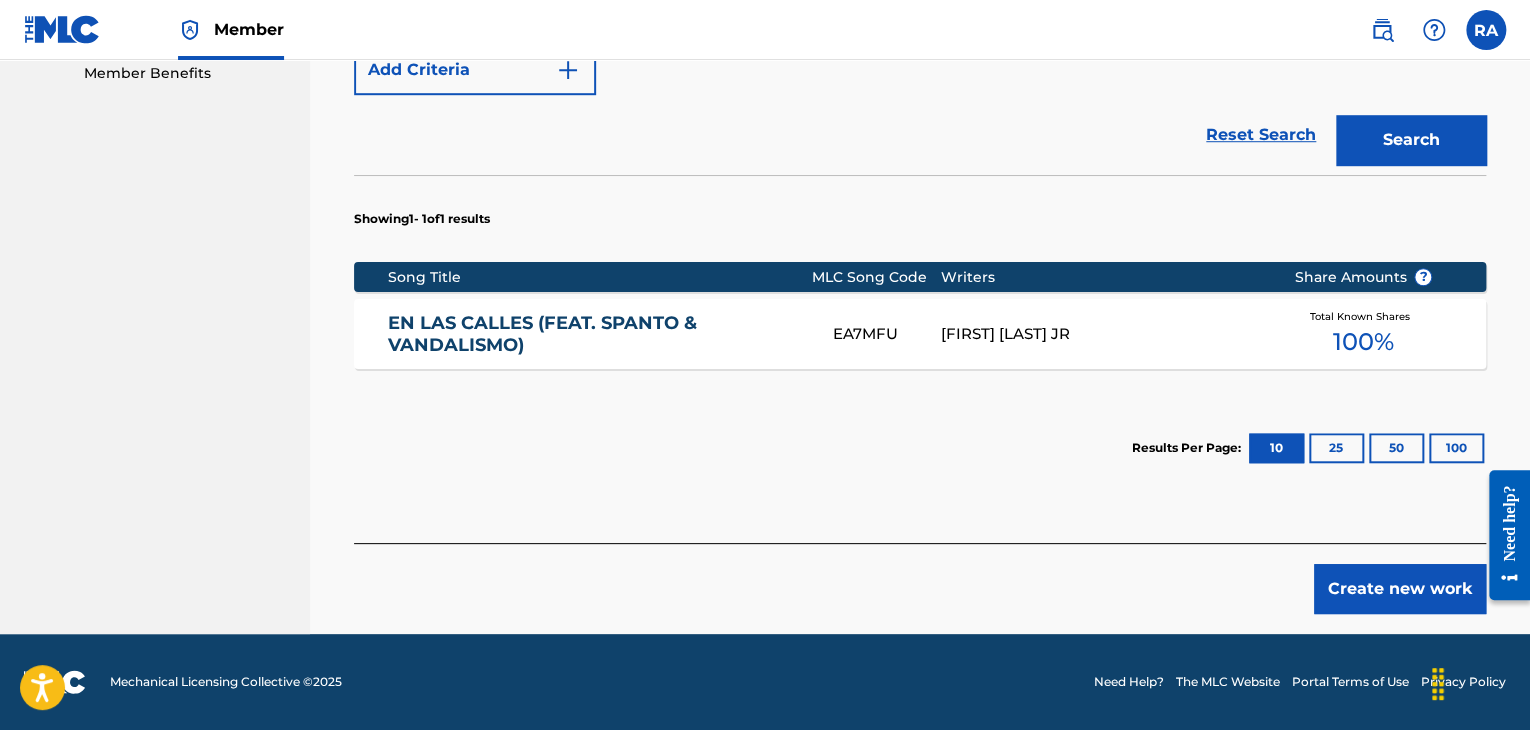 click on "[FIRST] [LAST] JR" at bounding box center (1102, 334) 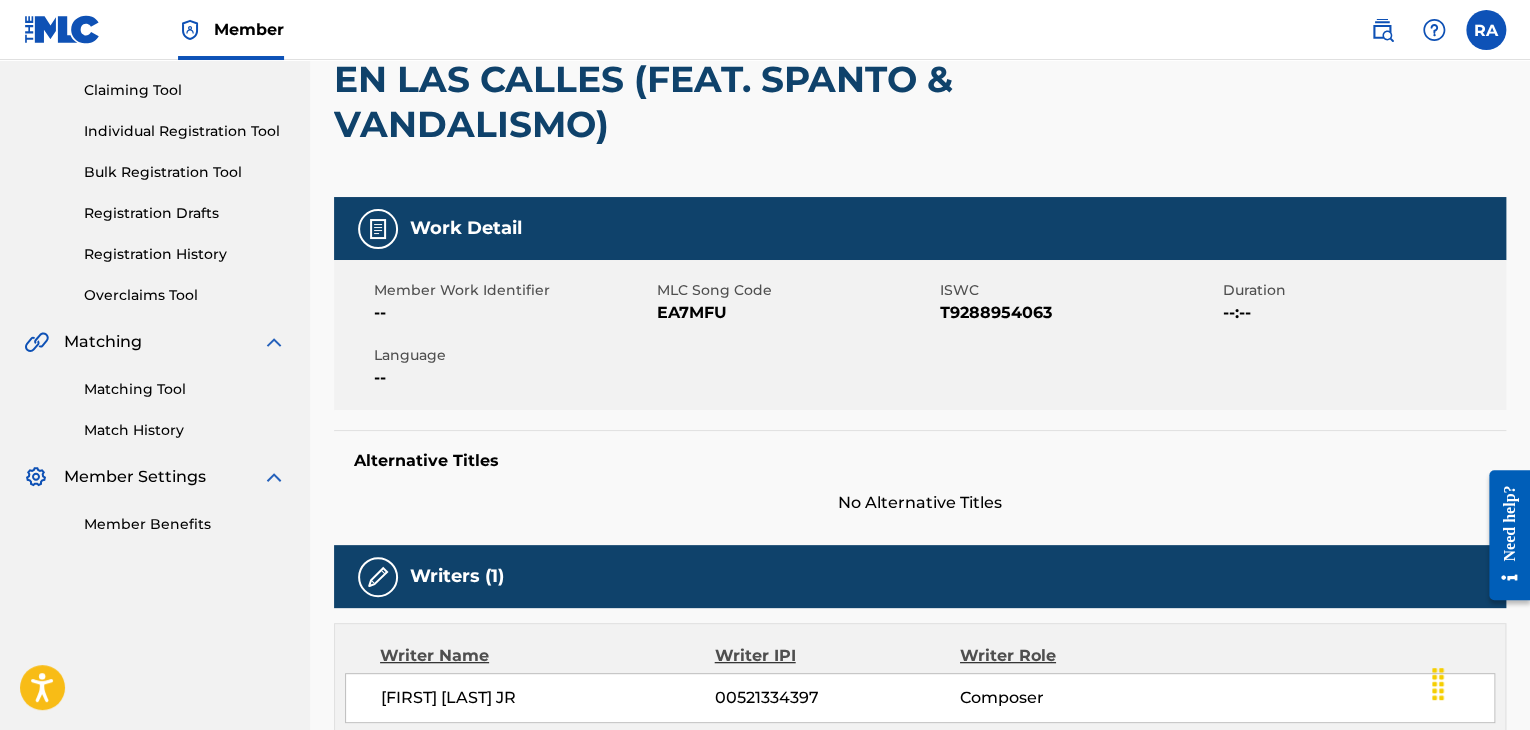 scroll, scrollTop: 0, scrollLeft: 0, axis: both 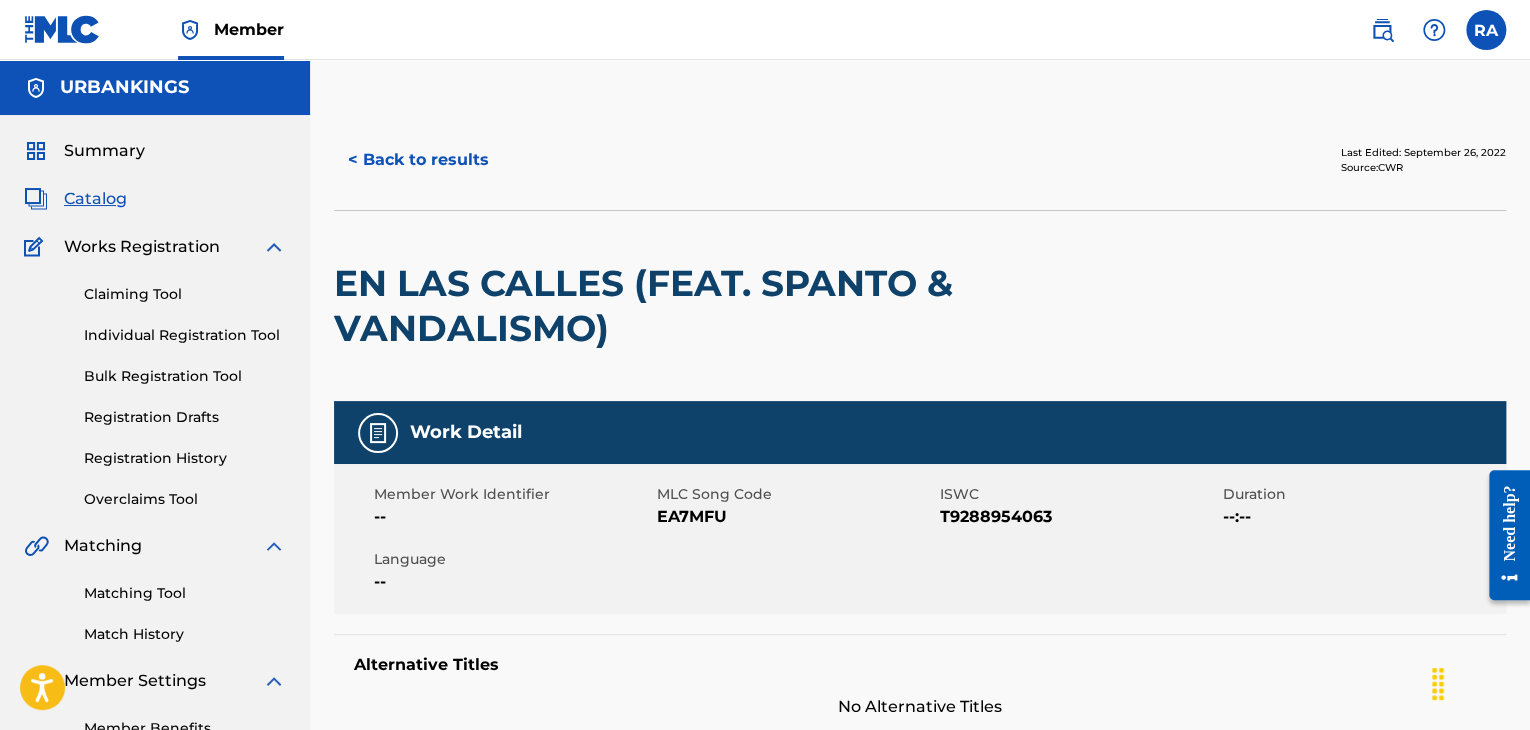 click on "< Back to results" at bounding box center [418, 160] 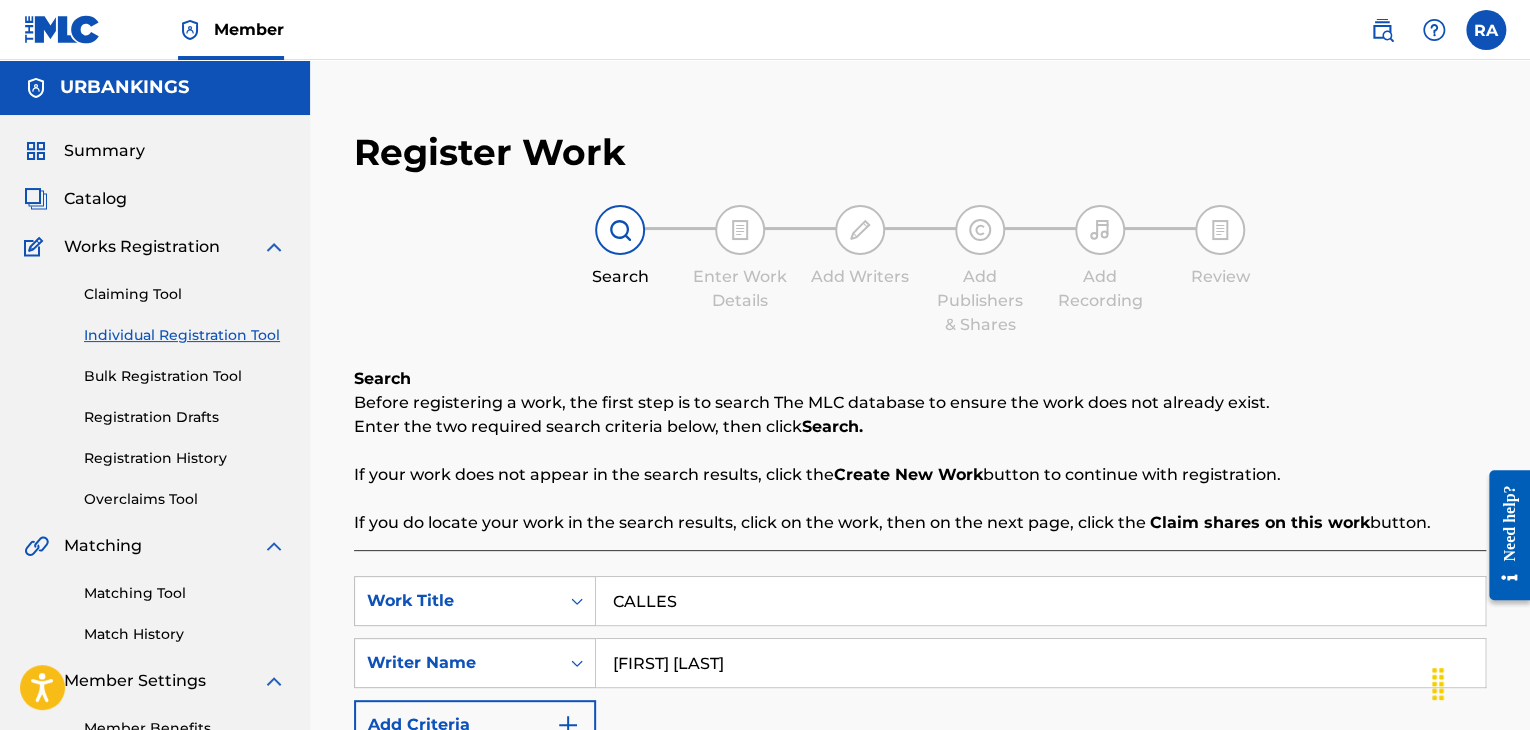scroll, scrollTop: 220, scrollLeft: 0, axis: vertical 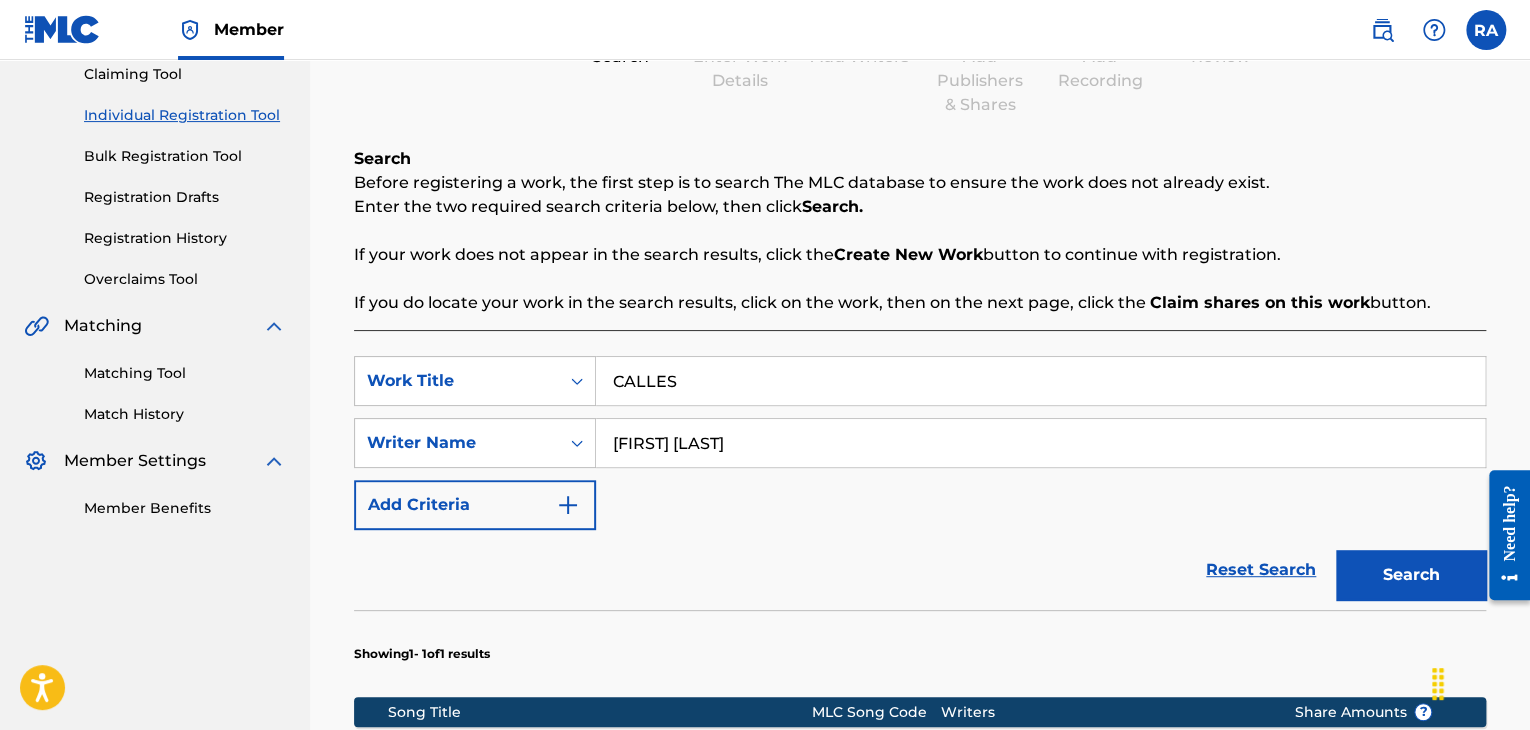 drag, startPoint x: 714, startPoint y: 383, endPoint x: 241, endPoint y: 339, distance: 475.0421 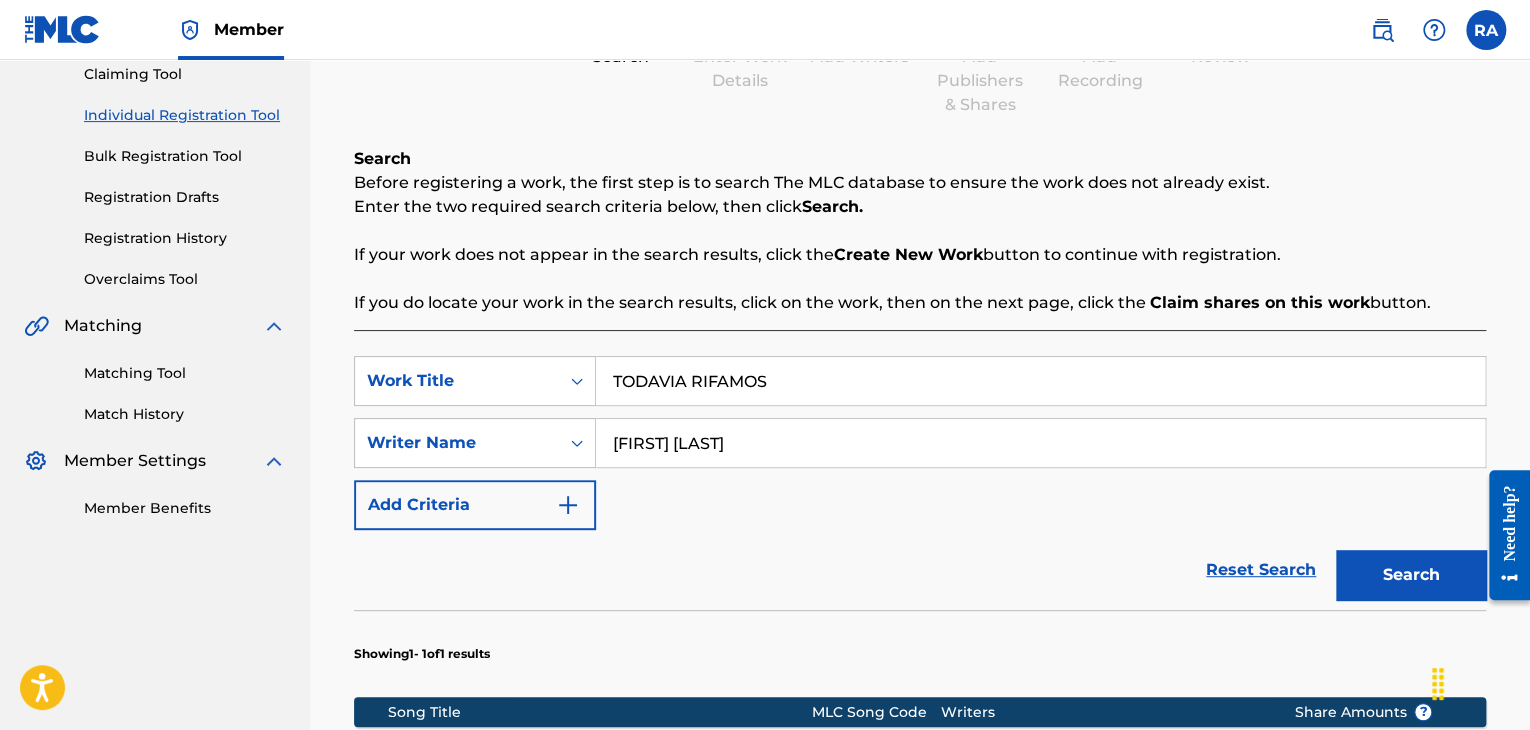 type on "TODAVIA RIFAMOS" 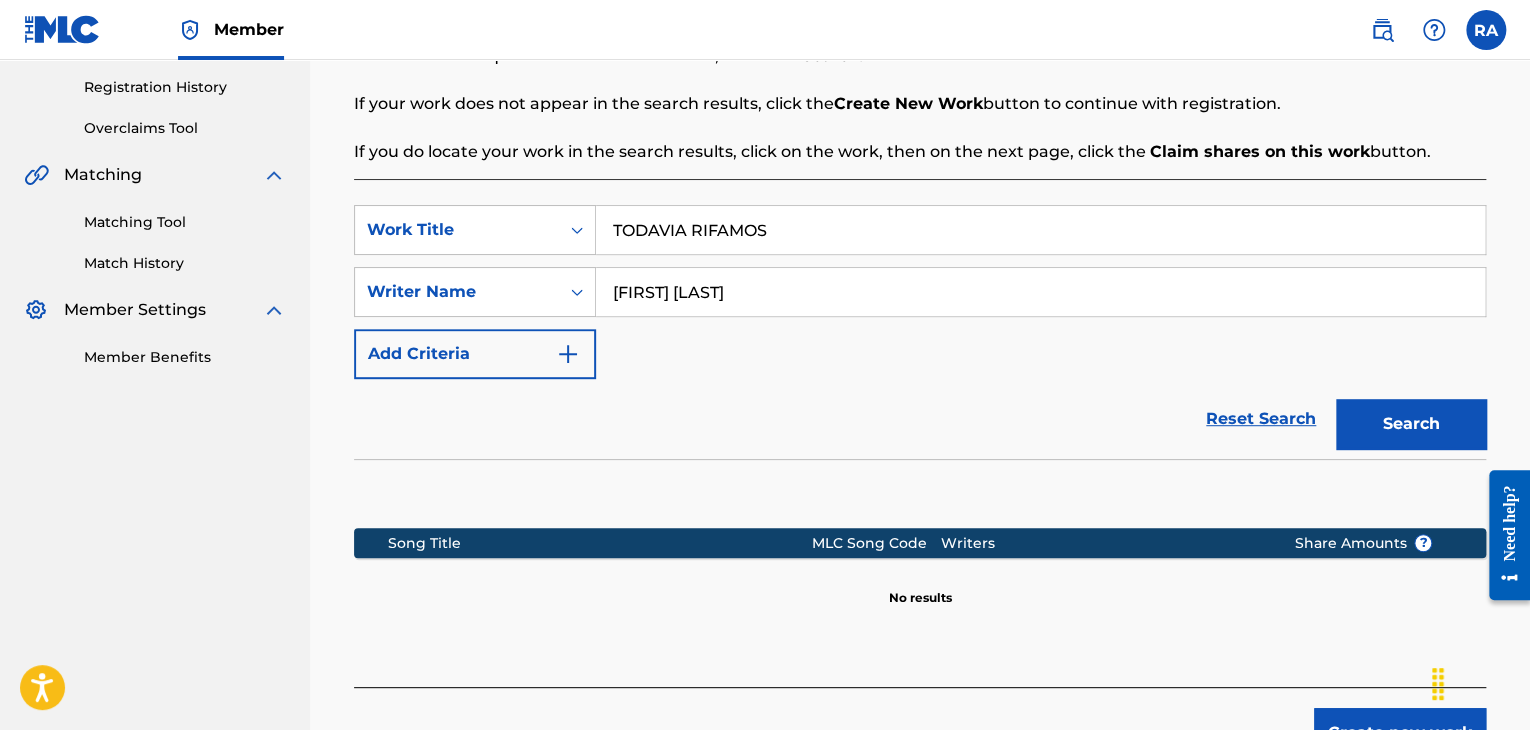 scroll, scrollTop: 515, scrollLeft: 0, axis: vertical 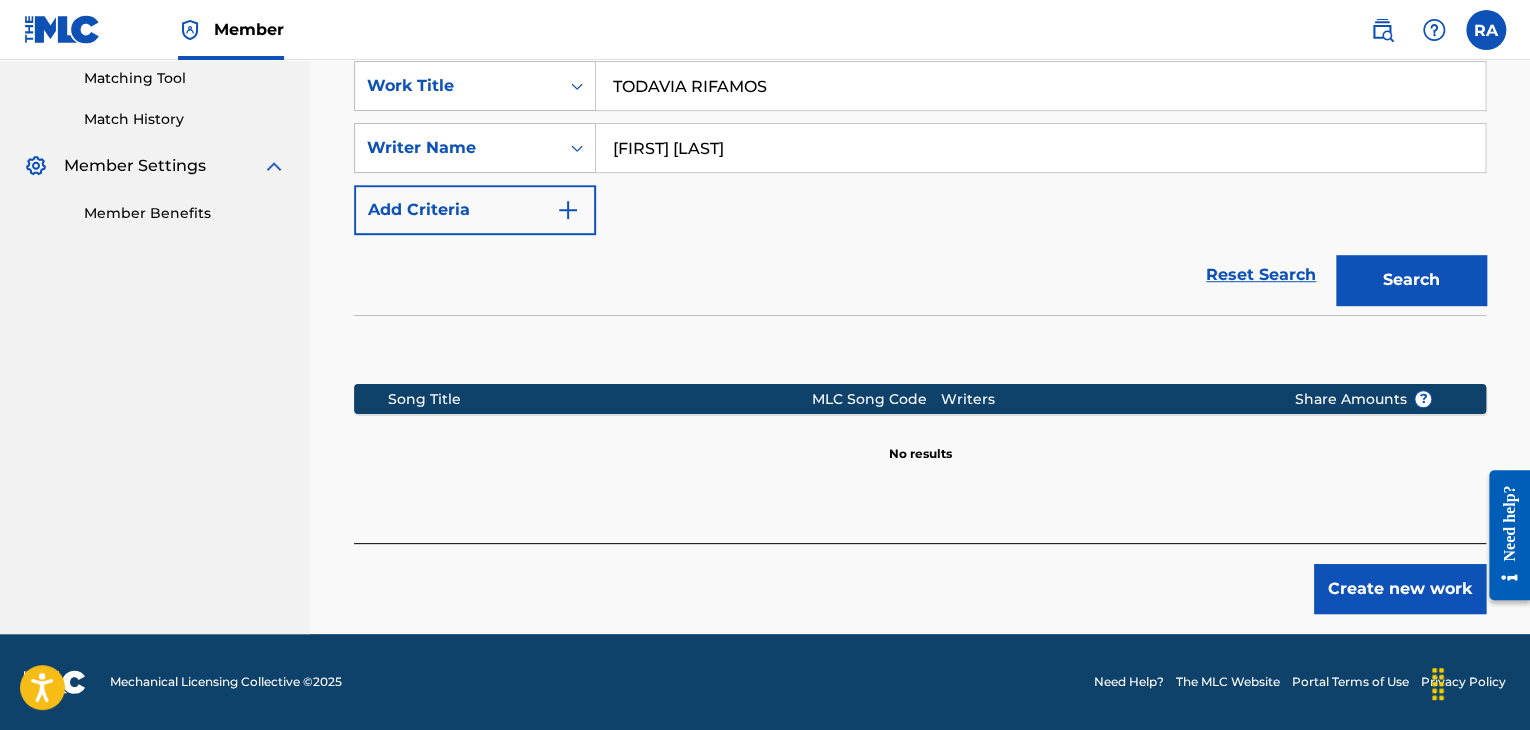 click on "Create new work" at bounding box center (1400, 589) 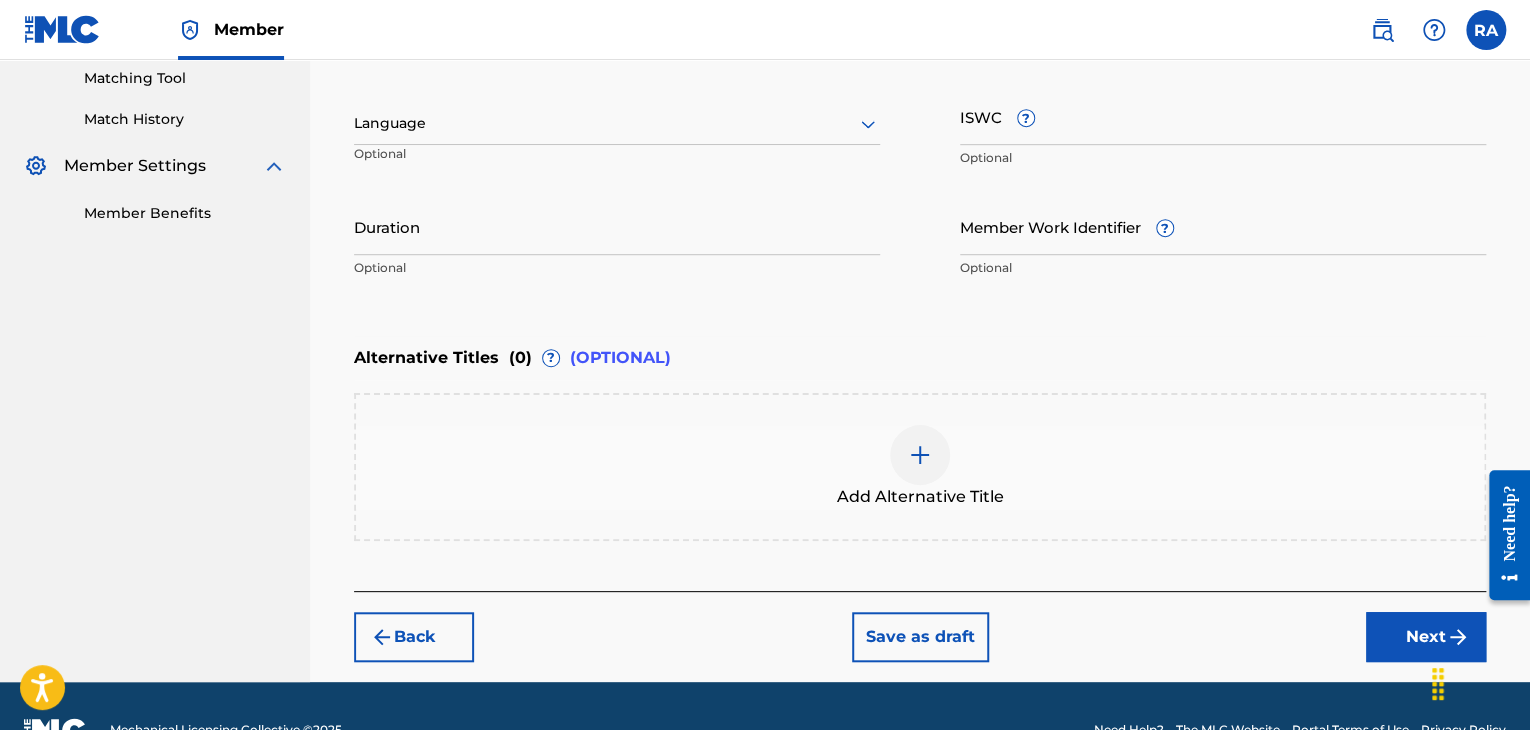 click on "Duration" at bounding box center [617, 226] 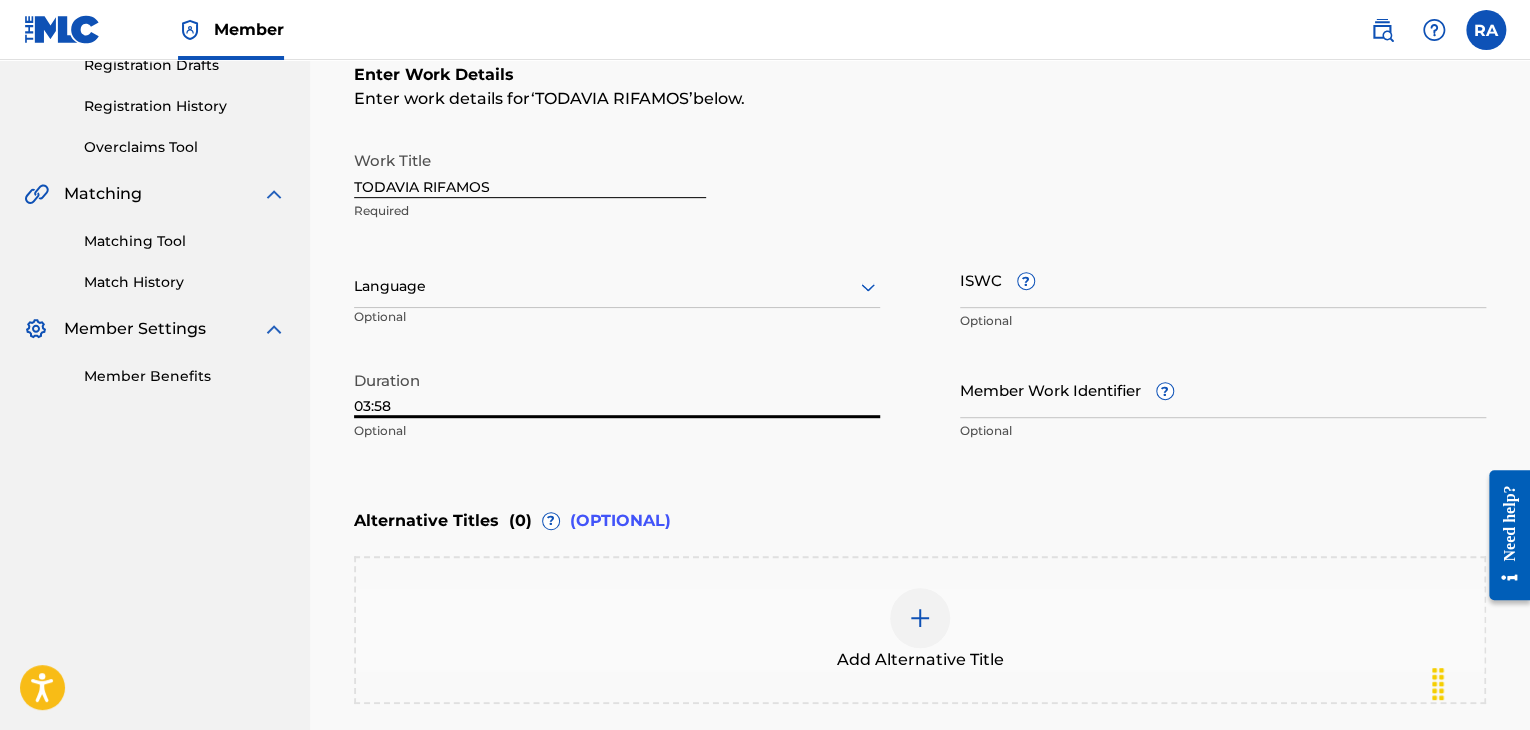 scroll, scrollTop: 515, scrollLeft: 0, axis: vertical 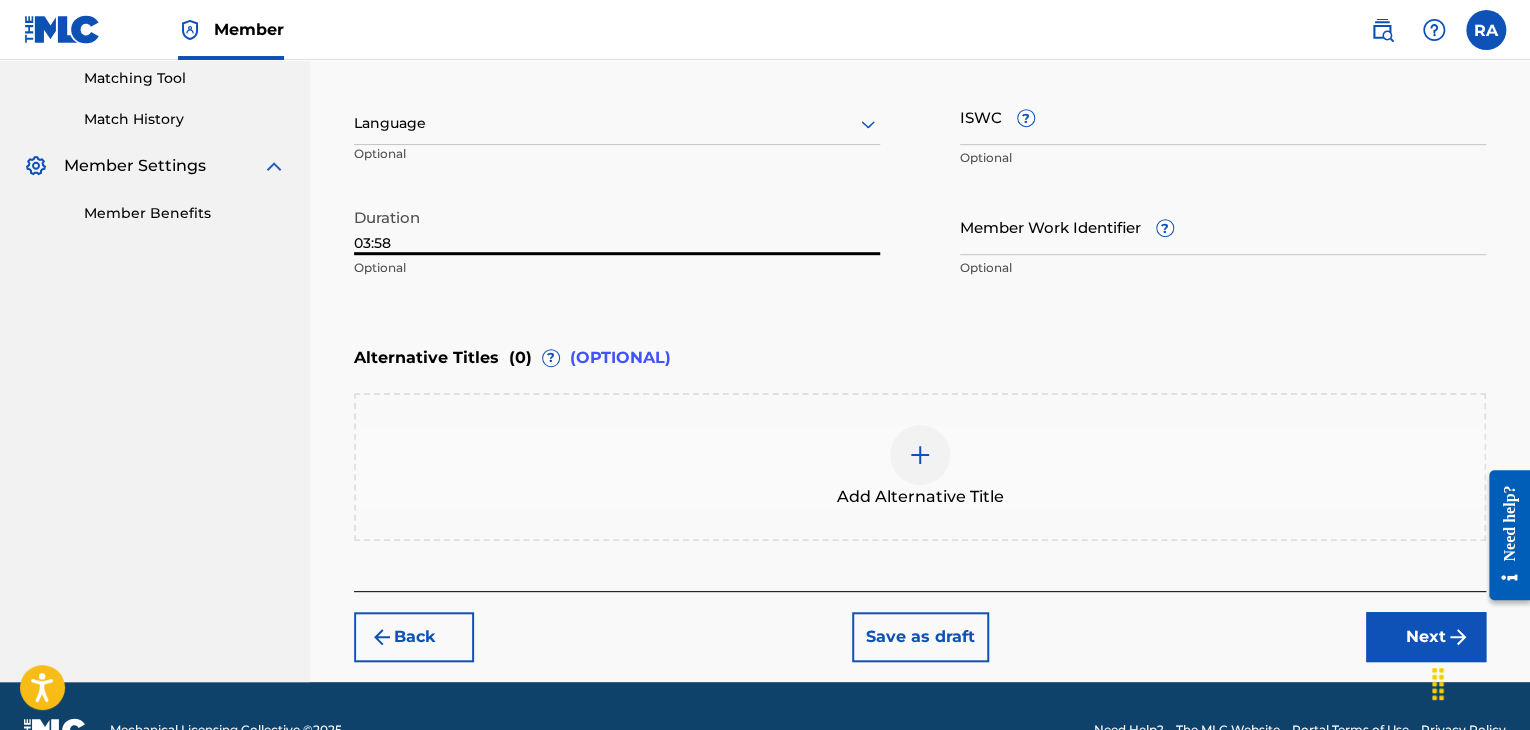 type on "03:58" 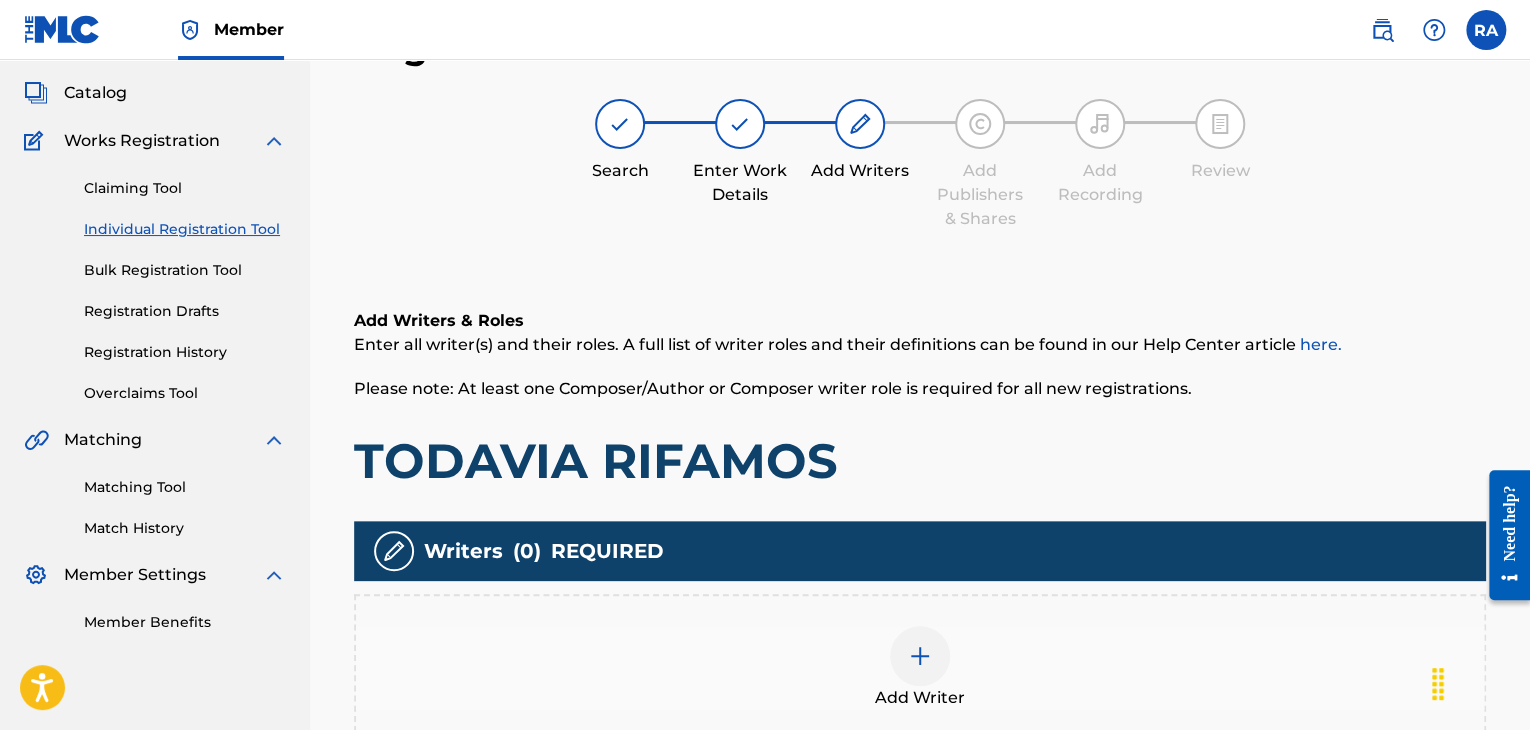 scroll, scrollTop: 90, scrollLeft: 0, axis: vertical 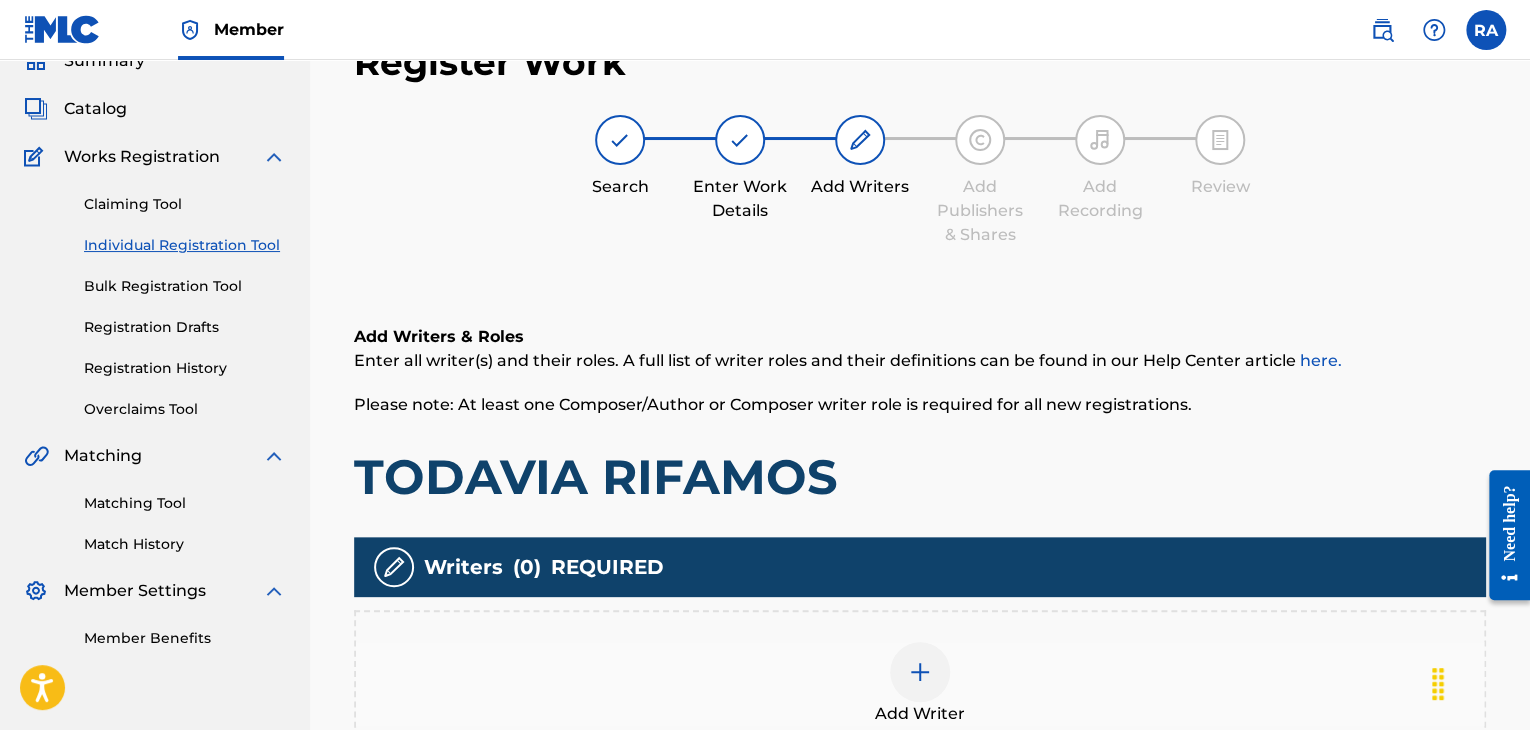 click at bounding box center [920, 672] 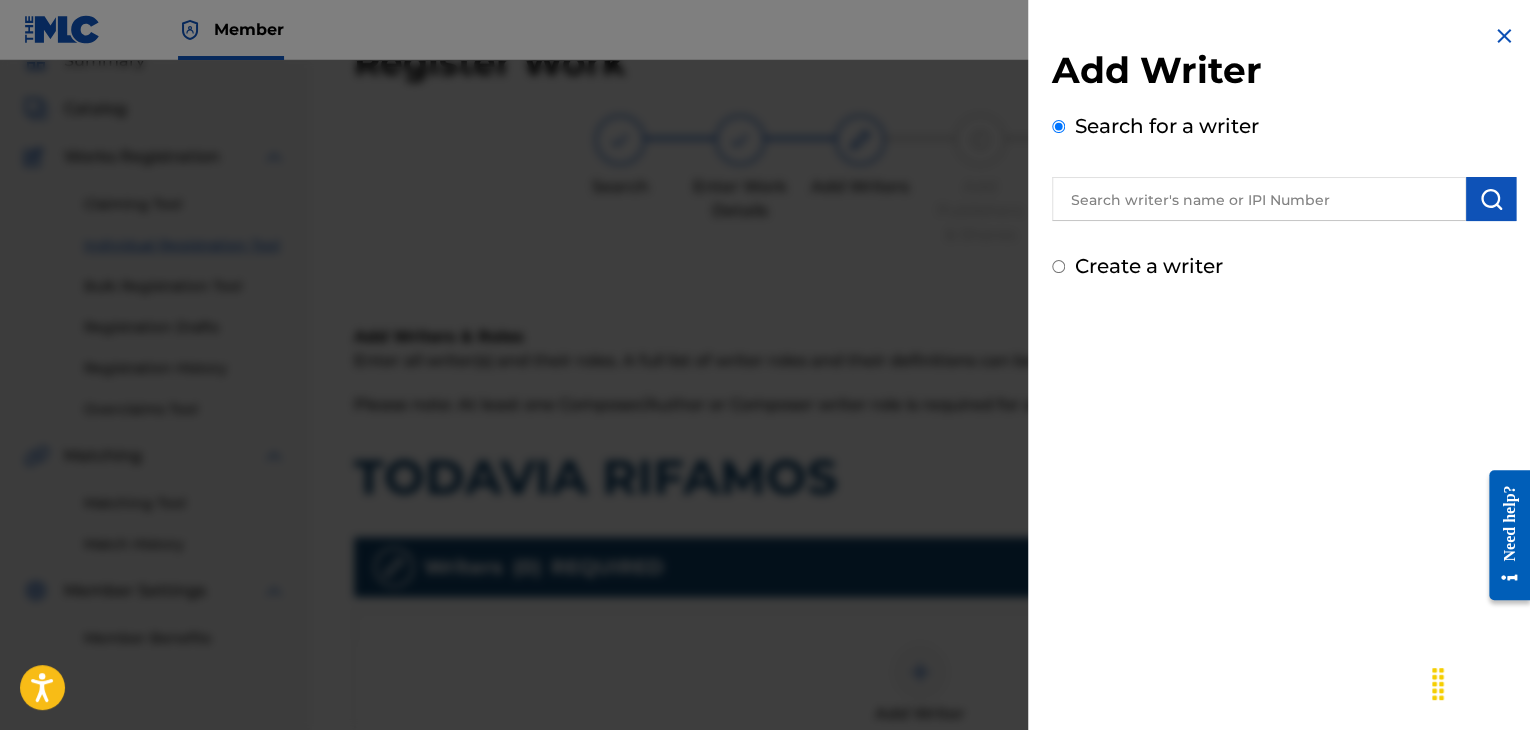 click at bounding box center [1259, 199] 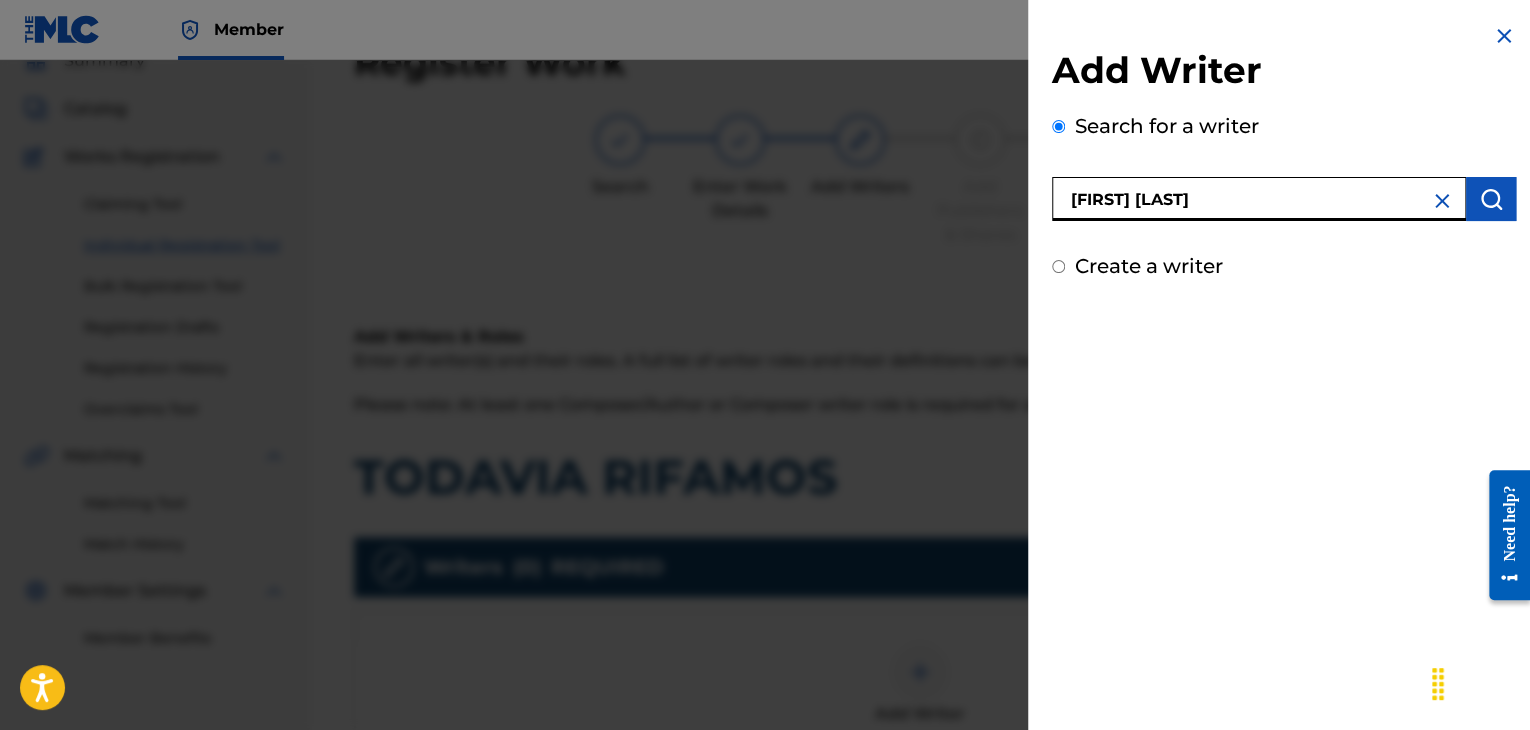 type on "[FIRST] [LAST]" 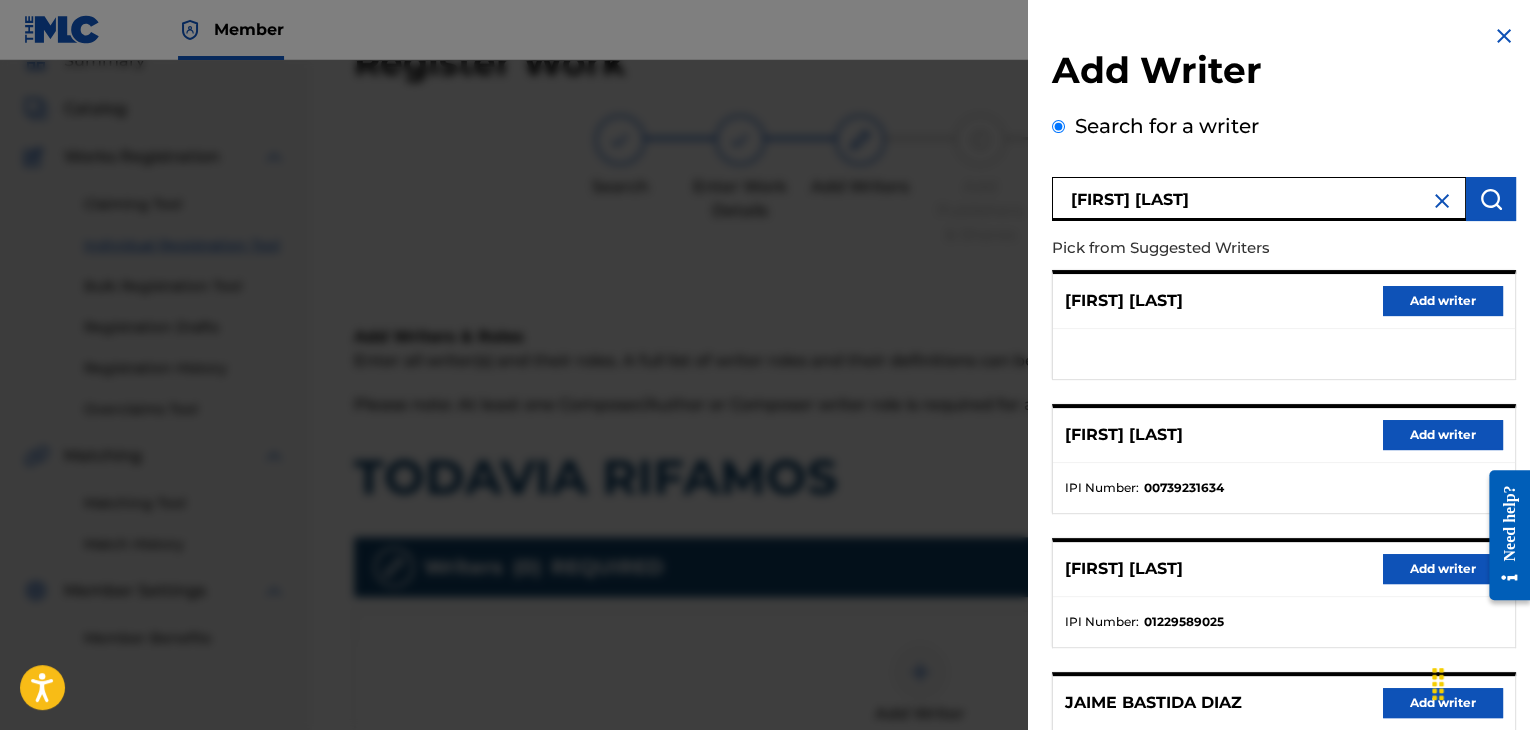click on "Add writer" at bounding box center (1443, 435) 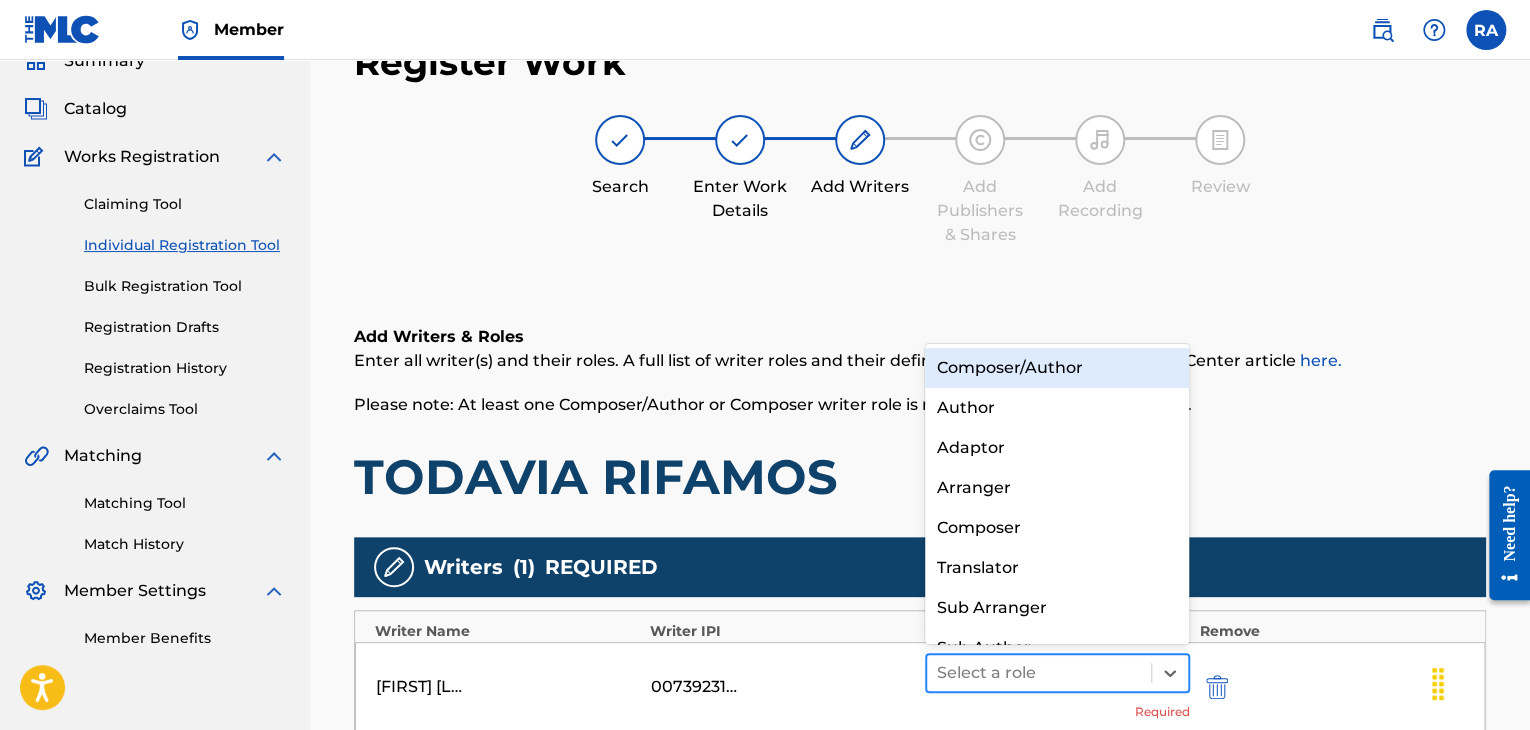 click at bounding box center [1039, 673] 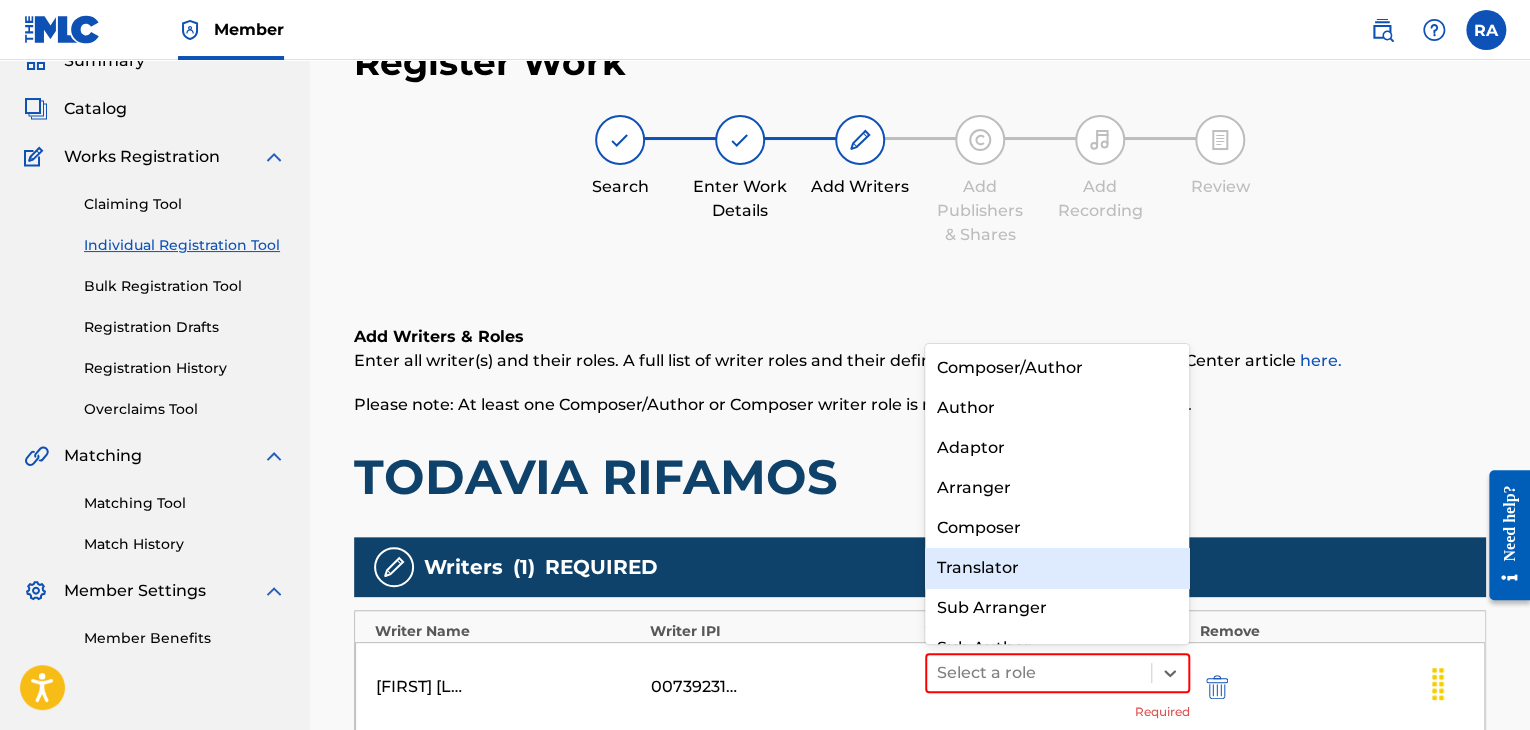 scroll, scrollTop: 28, scrollLeft: 0, axis: vertical 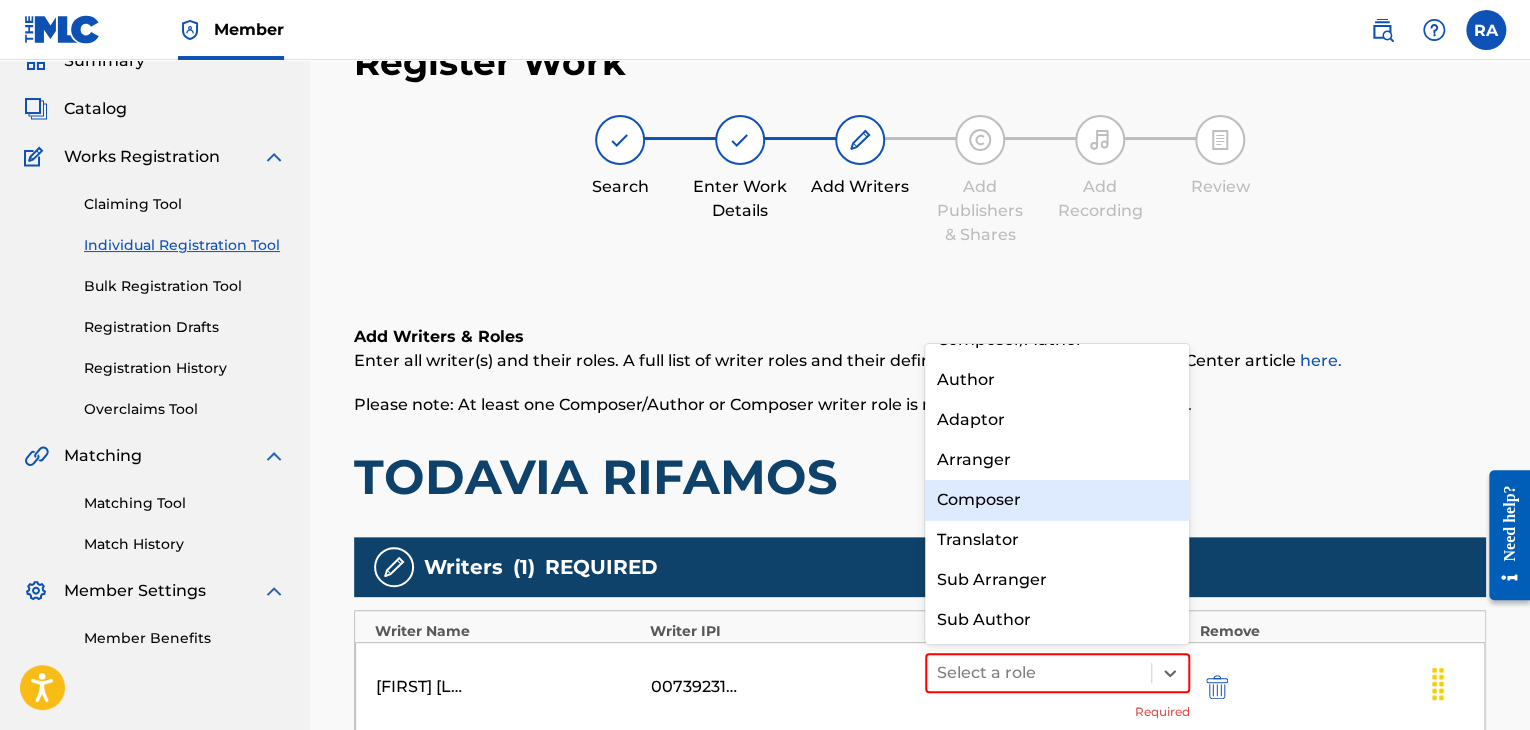 click on "Composer" at bounding box center [1057, 500] 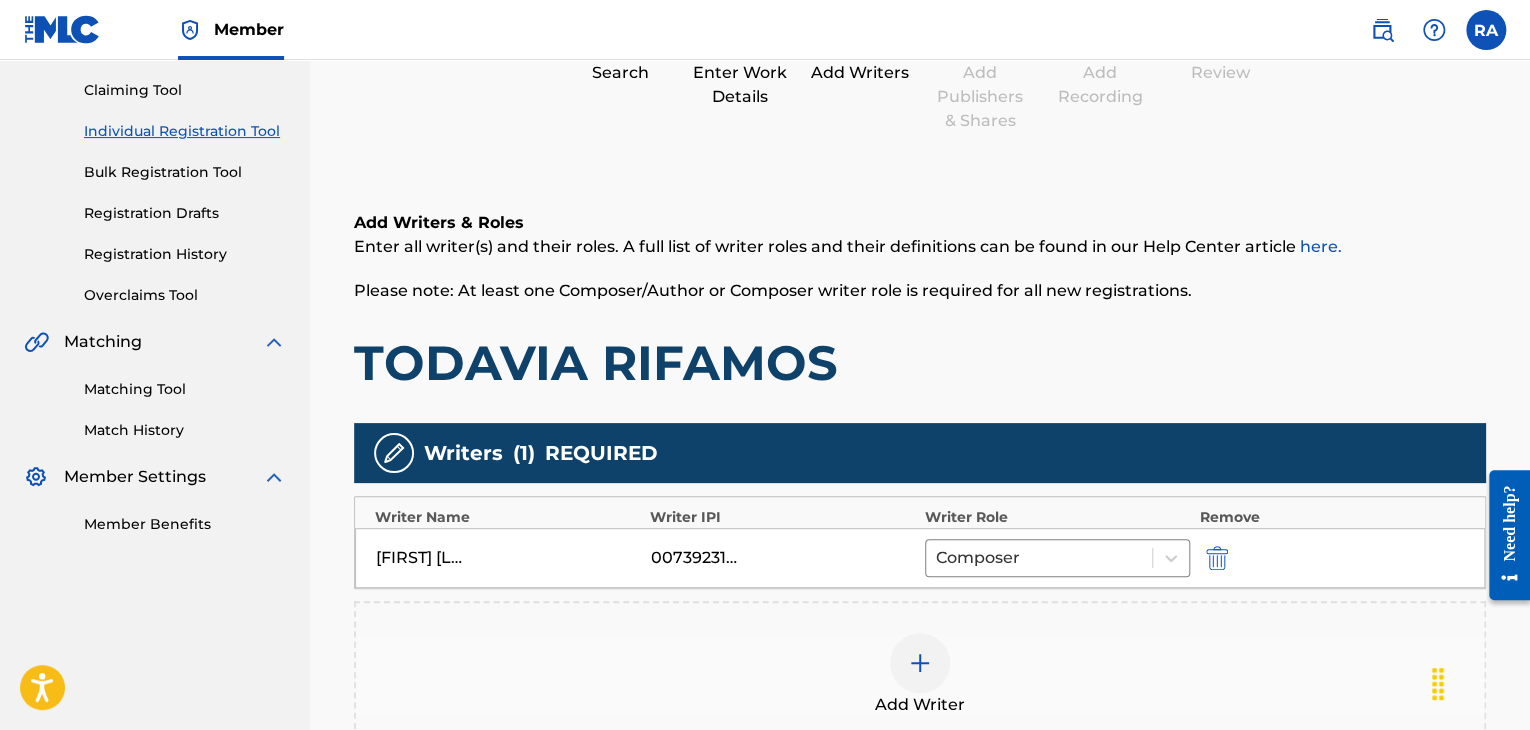 scroll, scrollTop: 290, scrollLeft: 0, axis: vertical 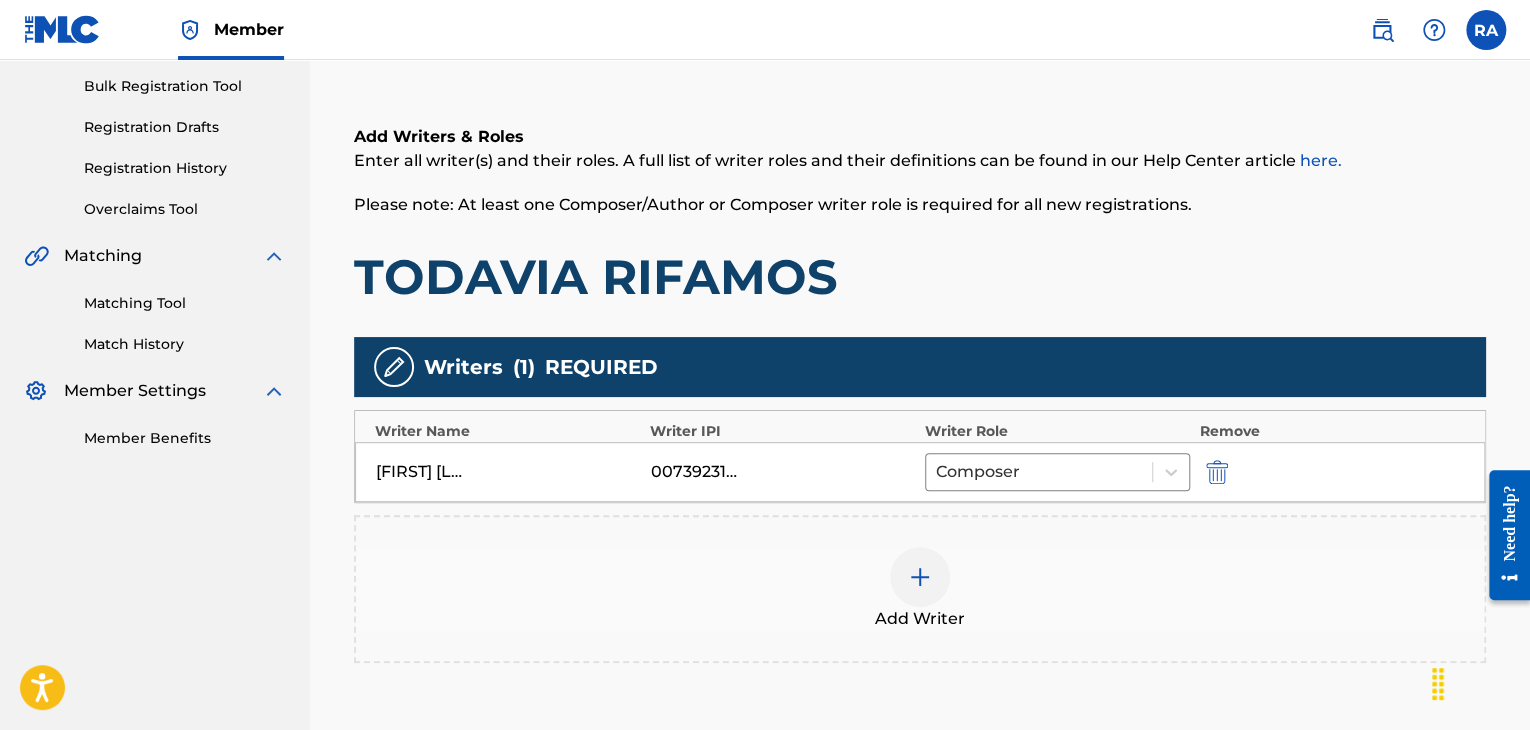 click at bounding box center [920, 577] 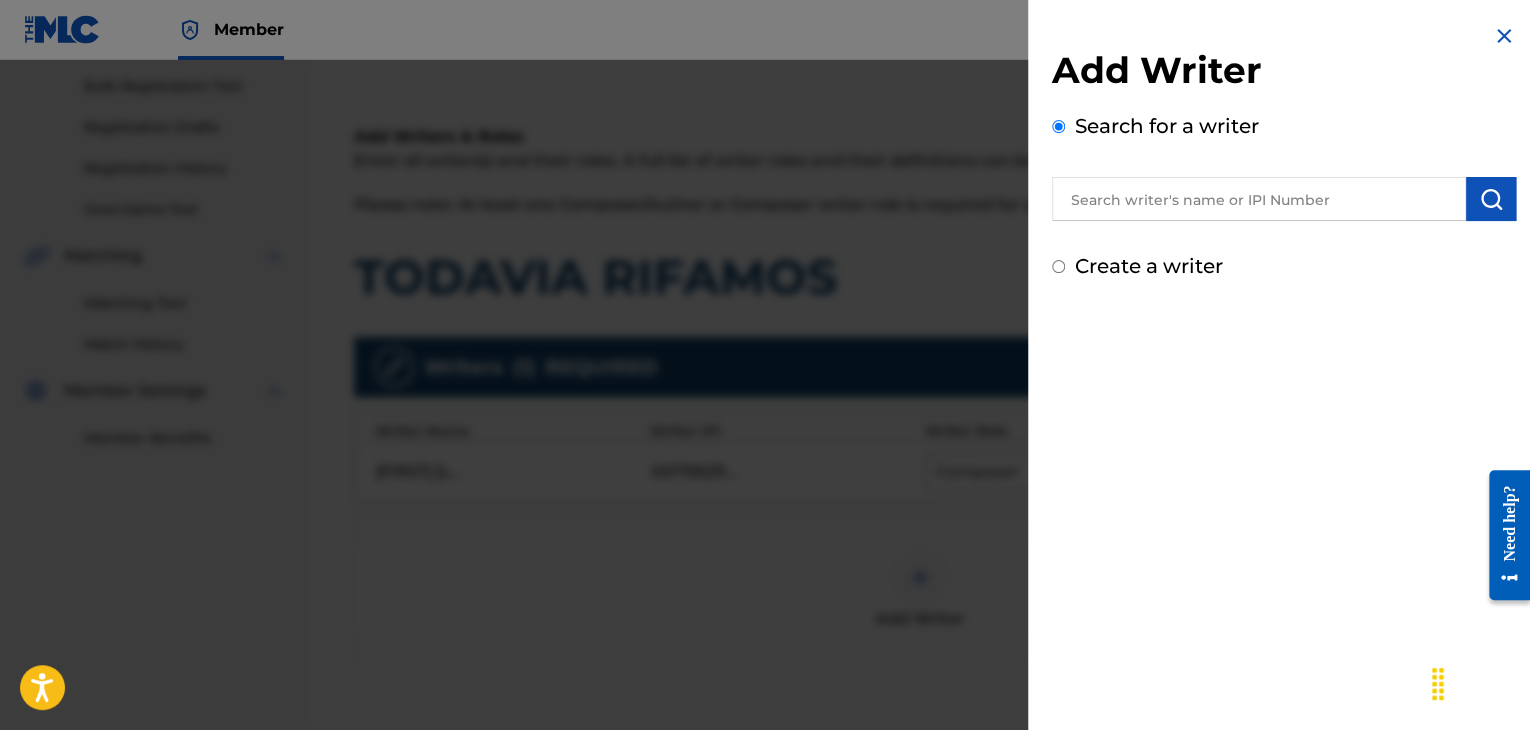 click at bounding box center (1259, 199) 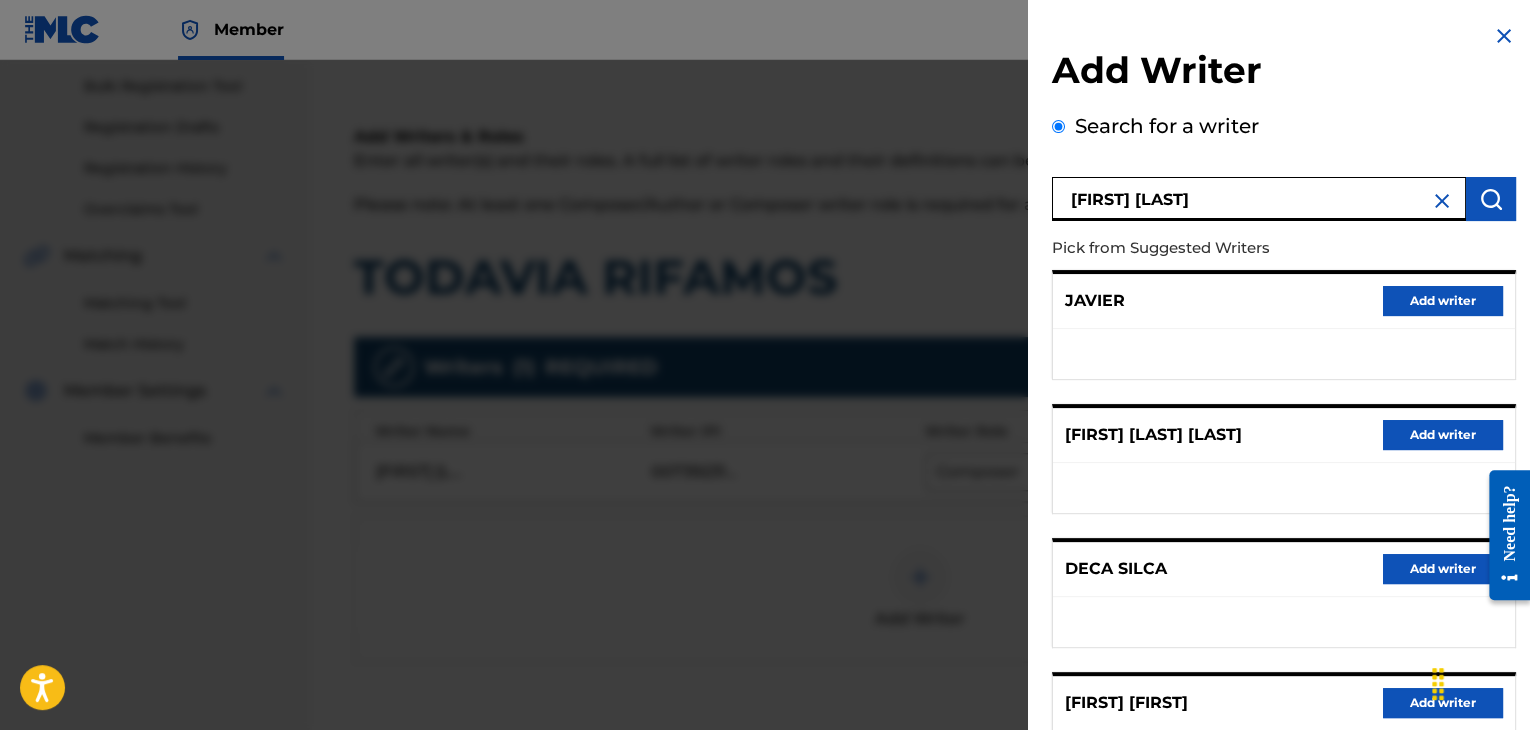 type on "[FIRST] [LAST]" 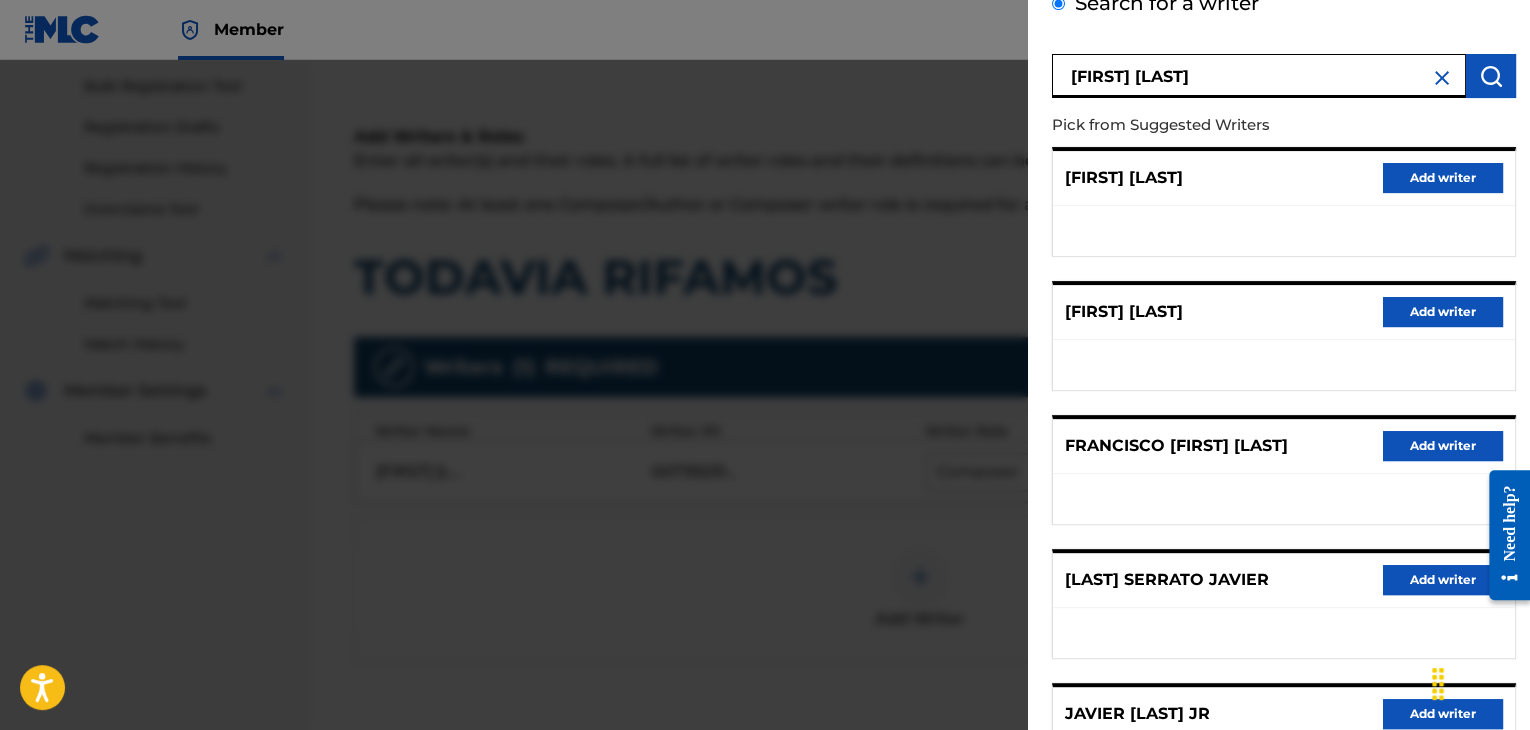 scroll, scrollTop: 310, scrollLeft: 0, axis: vertical 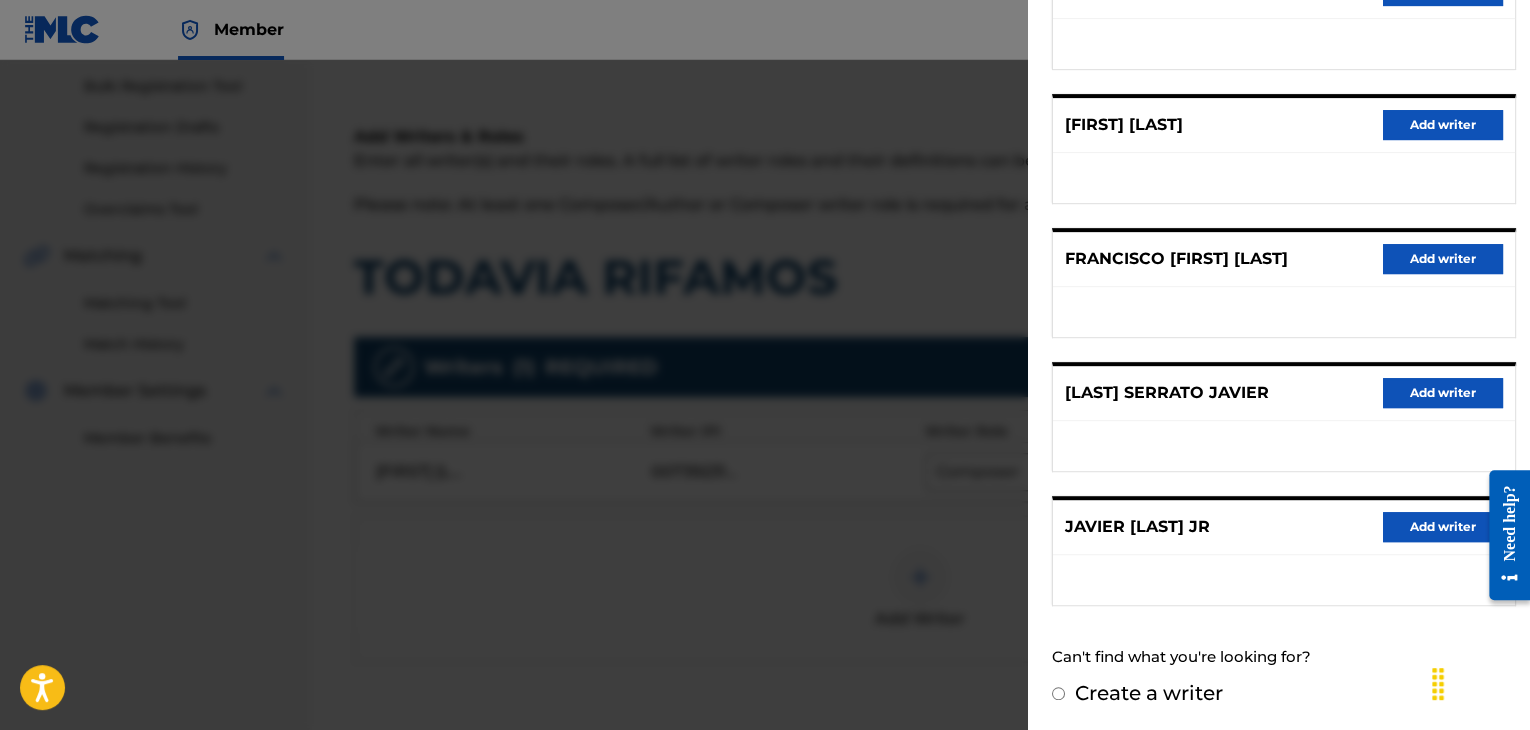 click on "Add writer" at bounding box center (1443, 527) 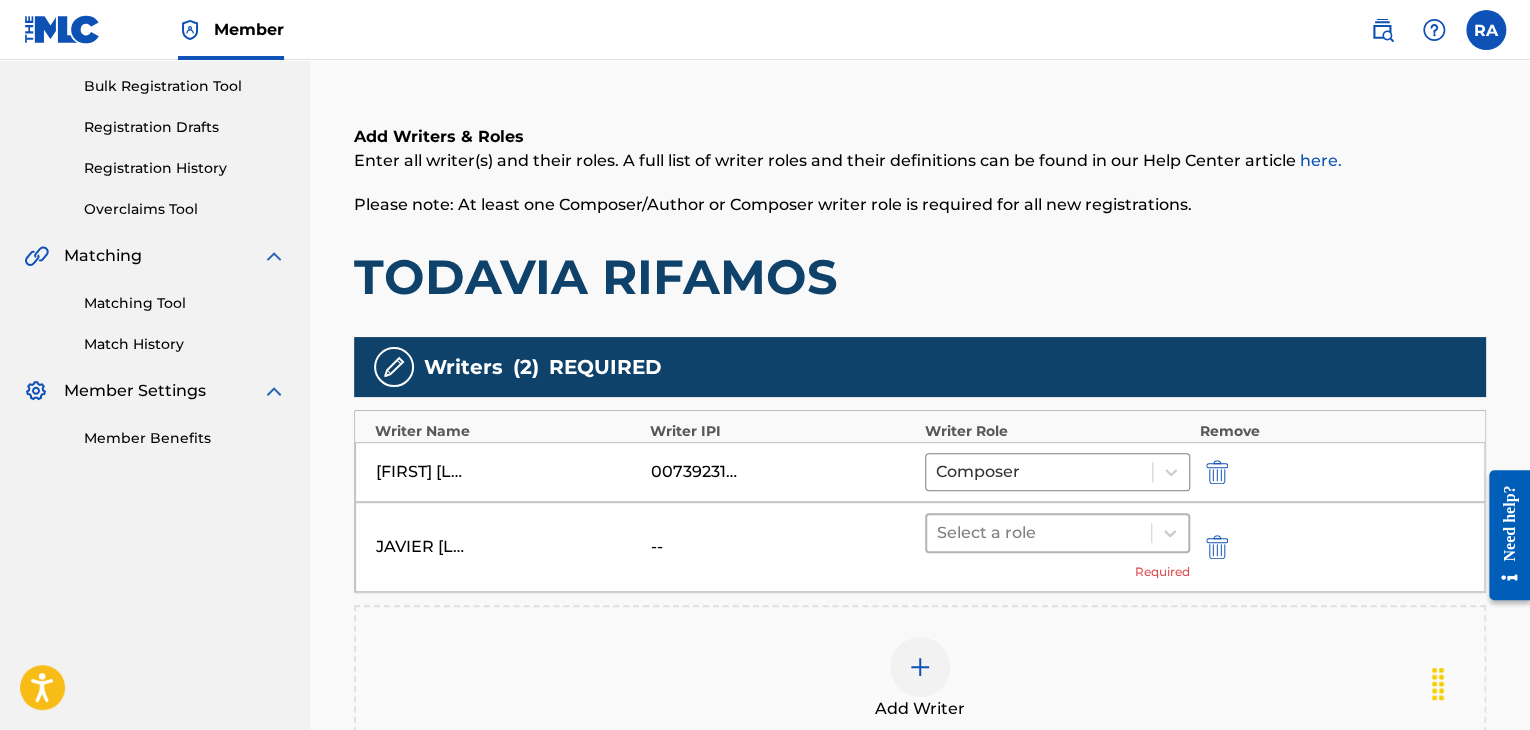 click at bounding box center [1039, 533] 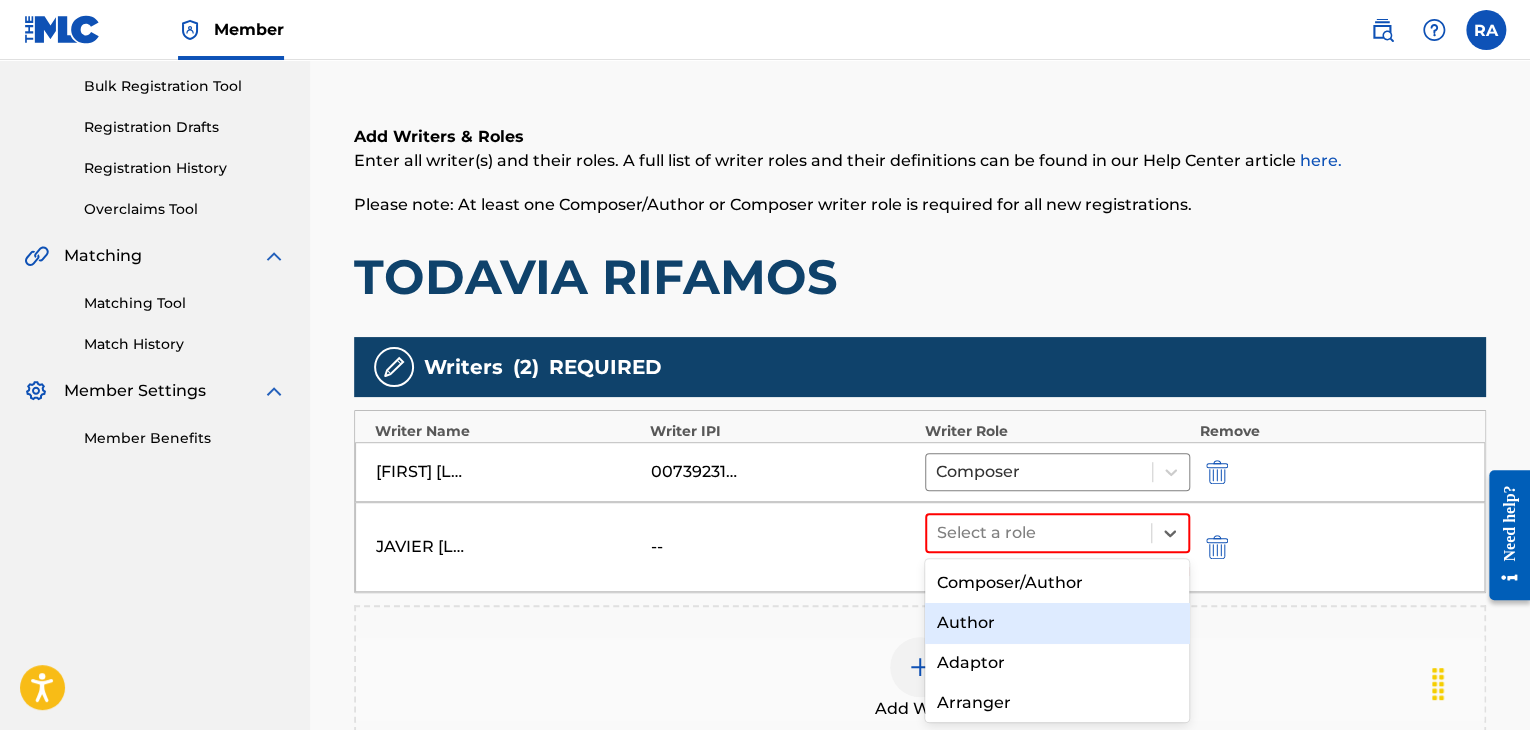 click on "Author" at bounding box center (1057, 623) 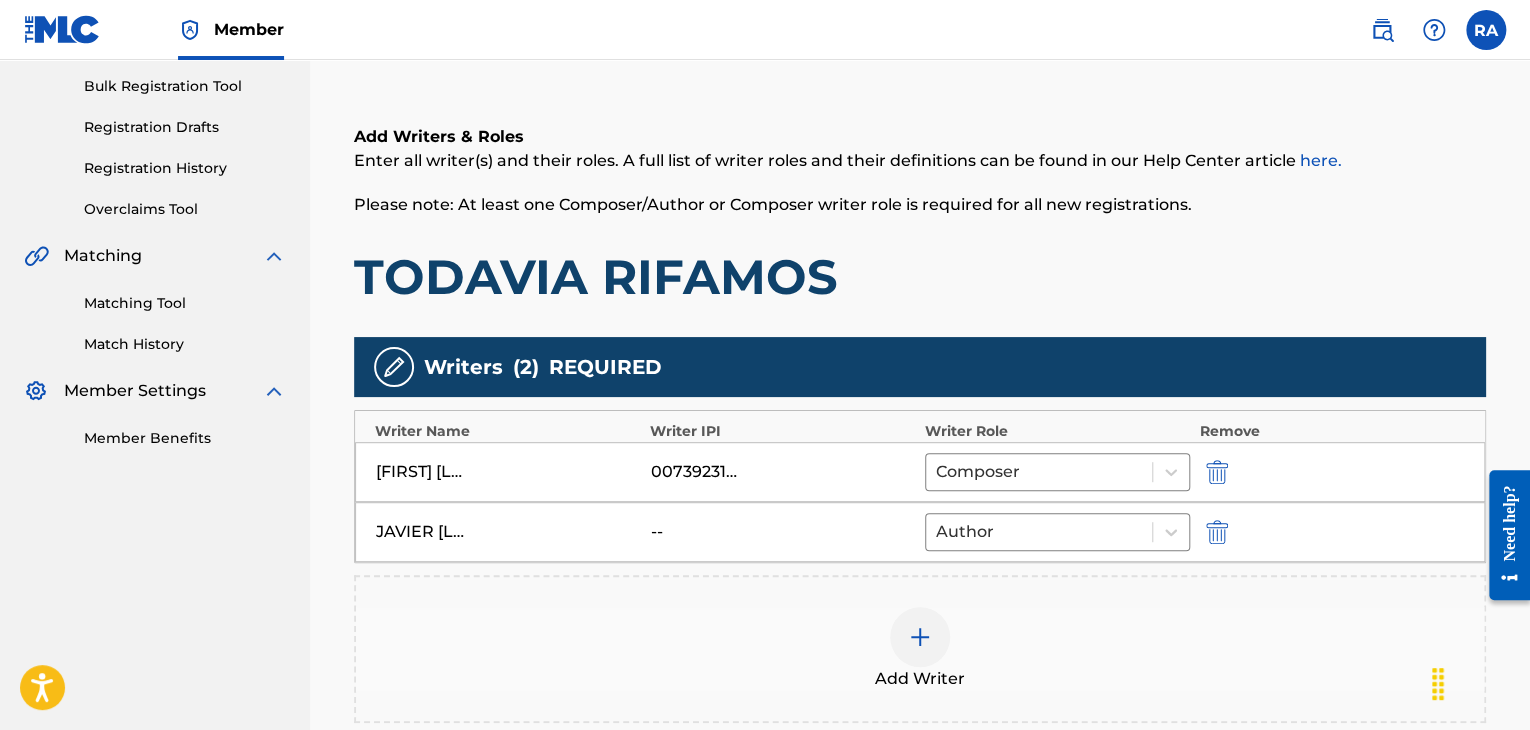 scroll, scrollTop: 564, scrollLeft: 0, axis: vertical 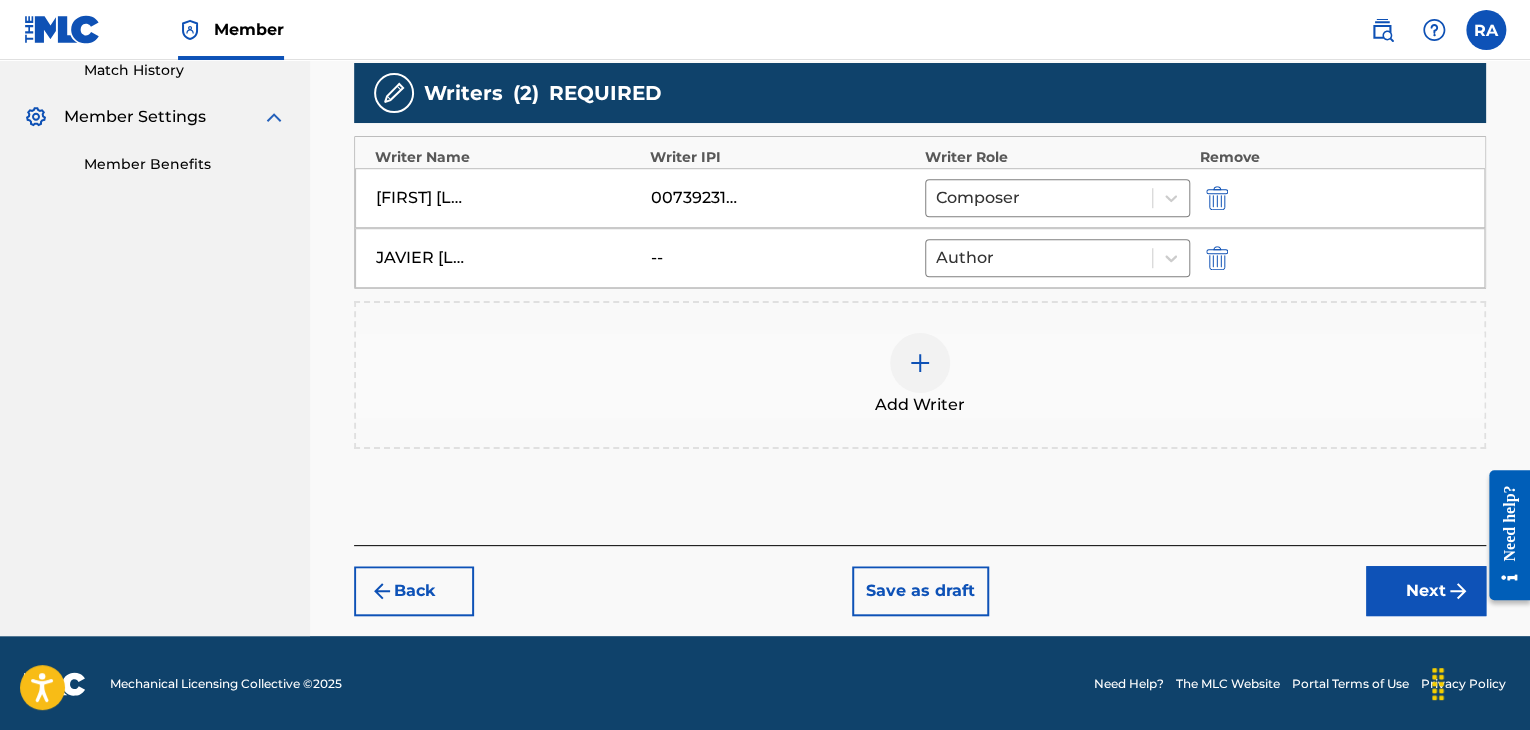 click on "Next" at bounding box center [1426, 591] 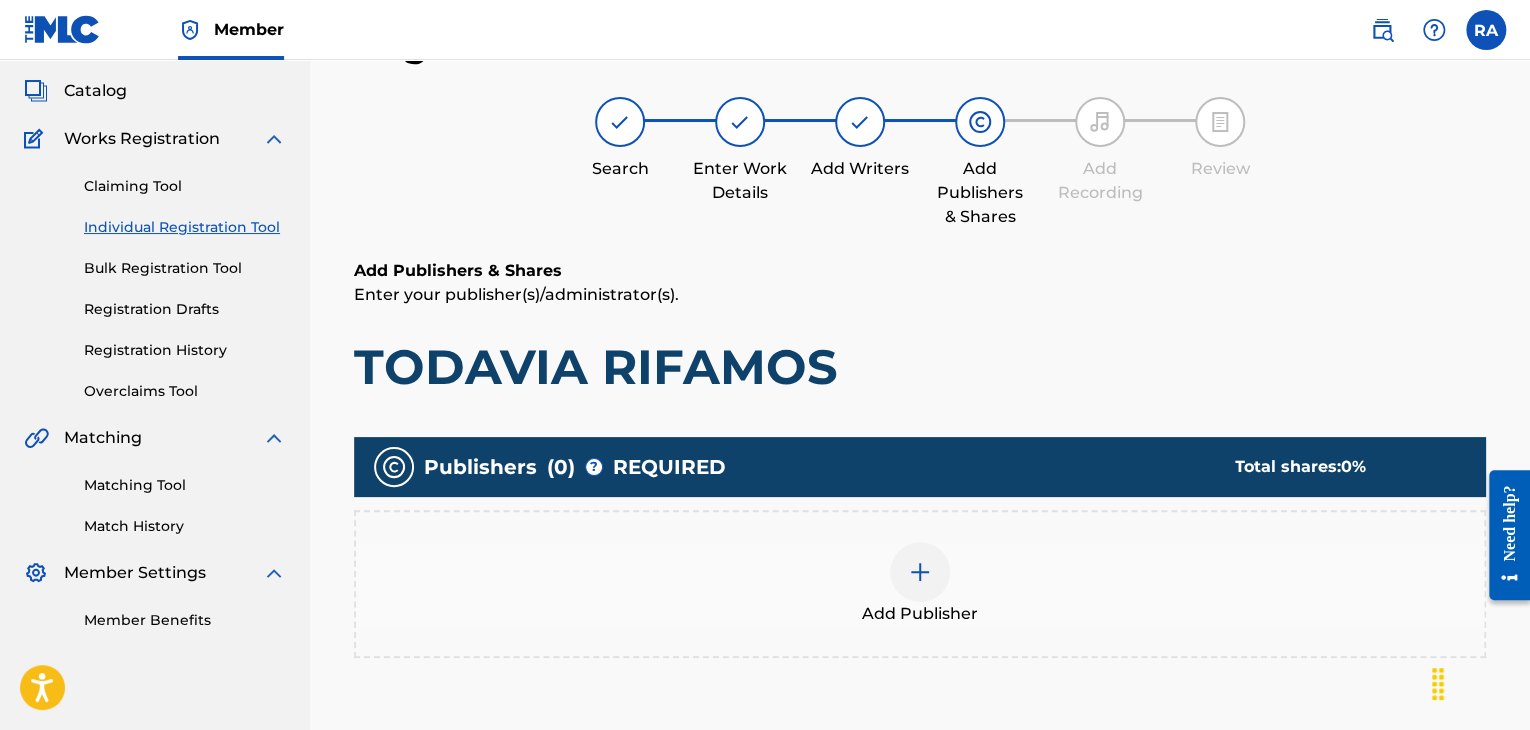 scroll, scrollTop: 90, scrollLeft: 0, axis: vertical 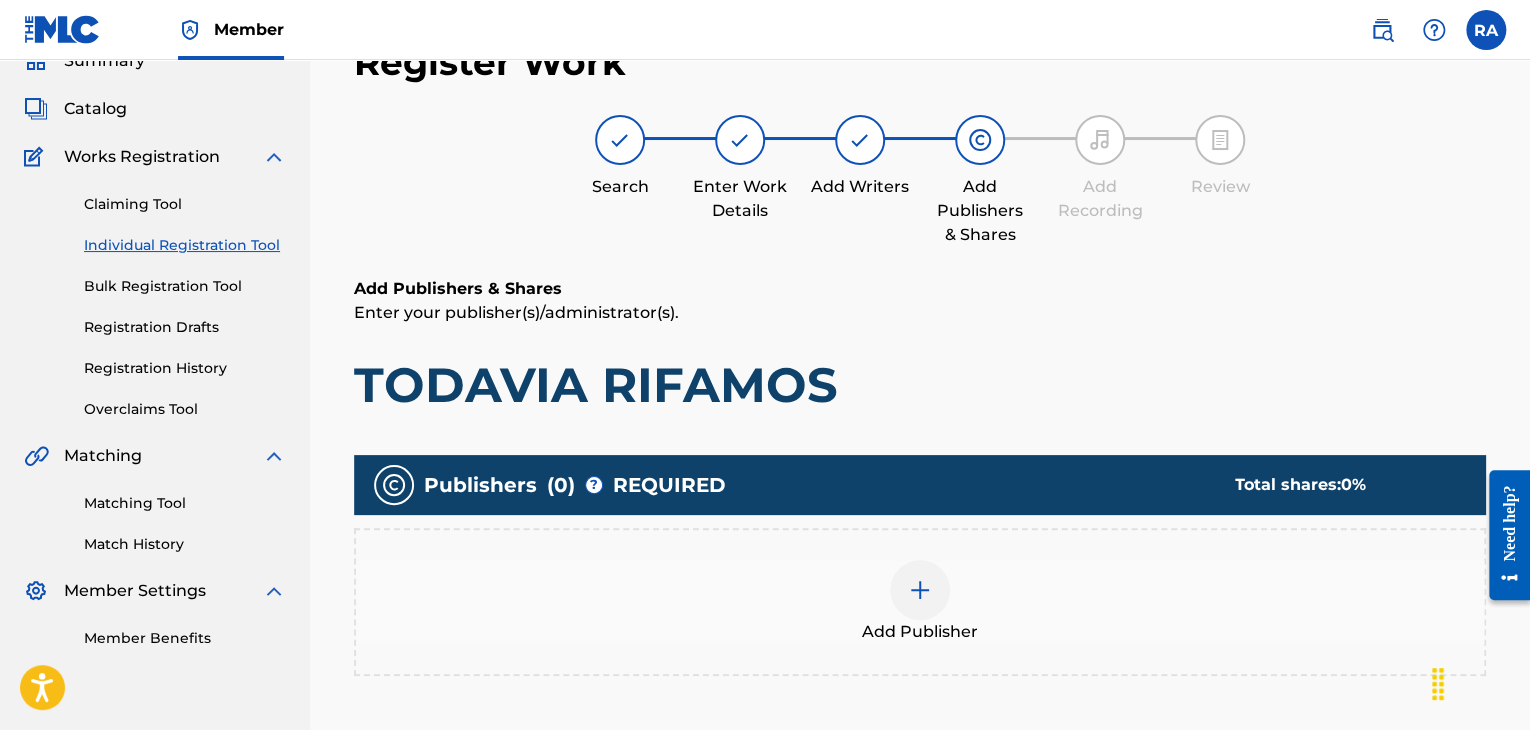 click at bounding box center [920, 590] 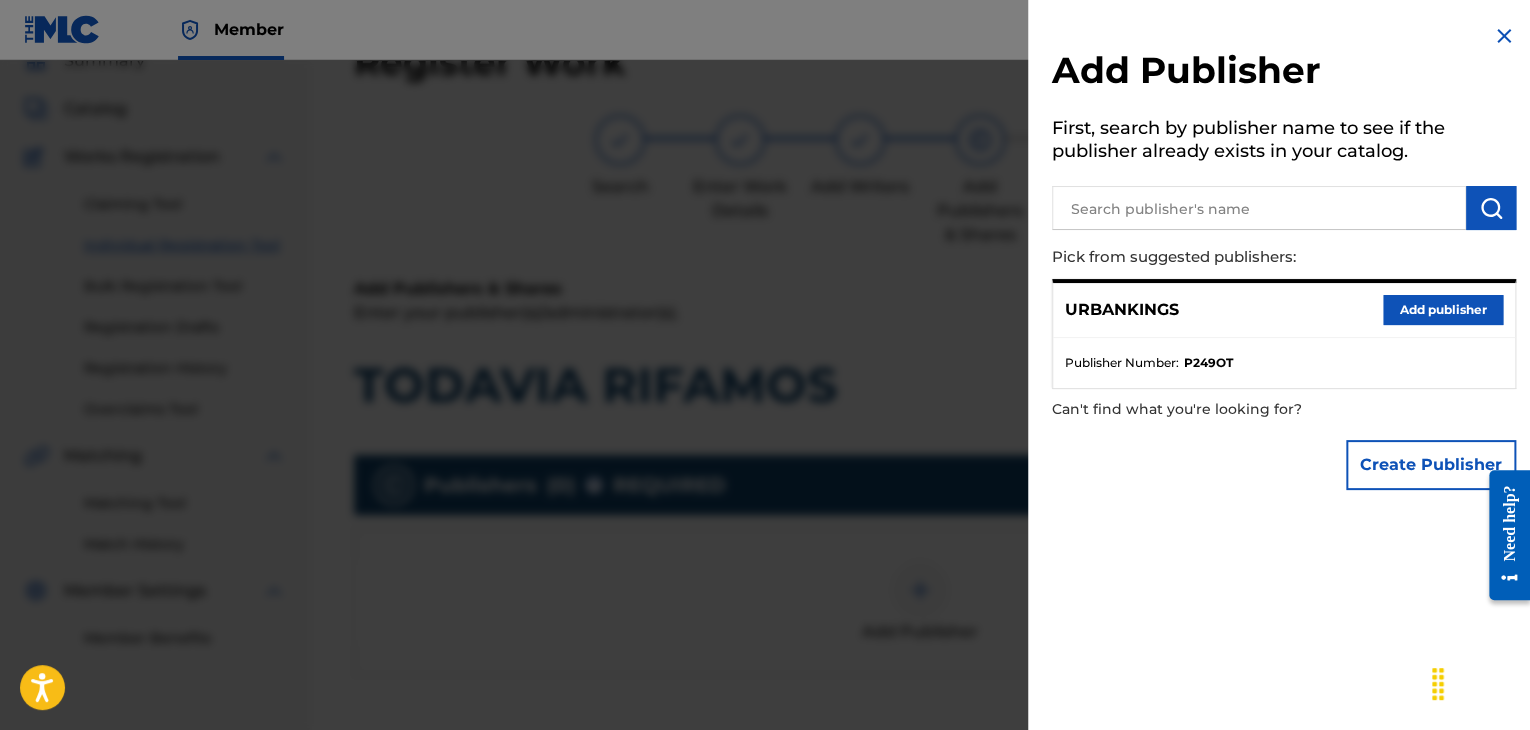 click on "URBANKINGS Add publisher" at bounding box center [1284, 310] 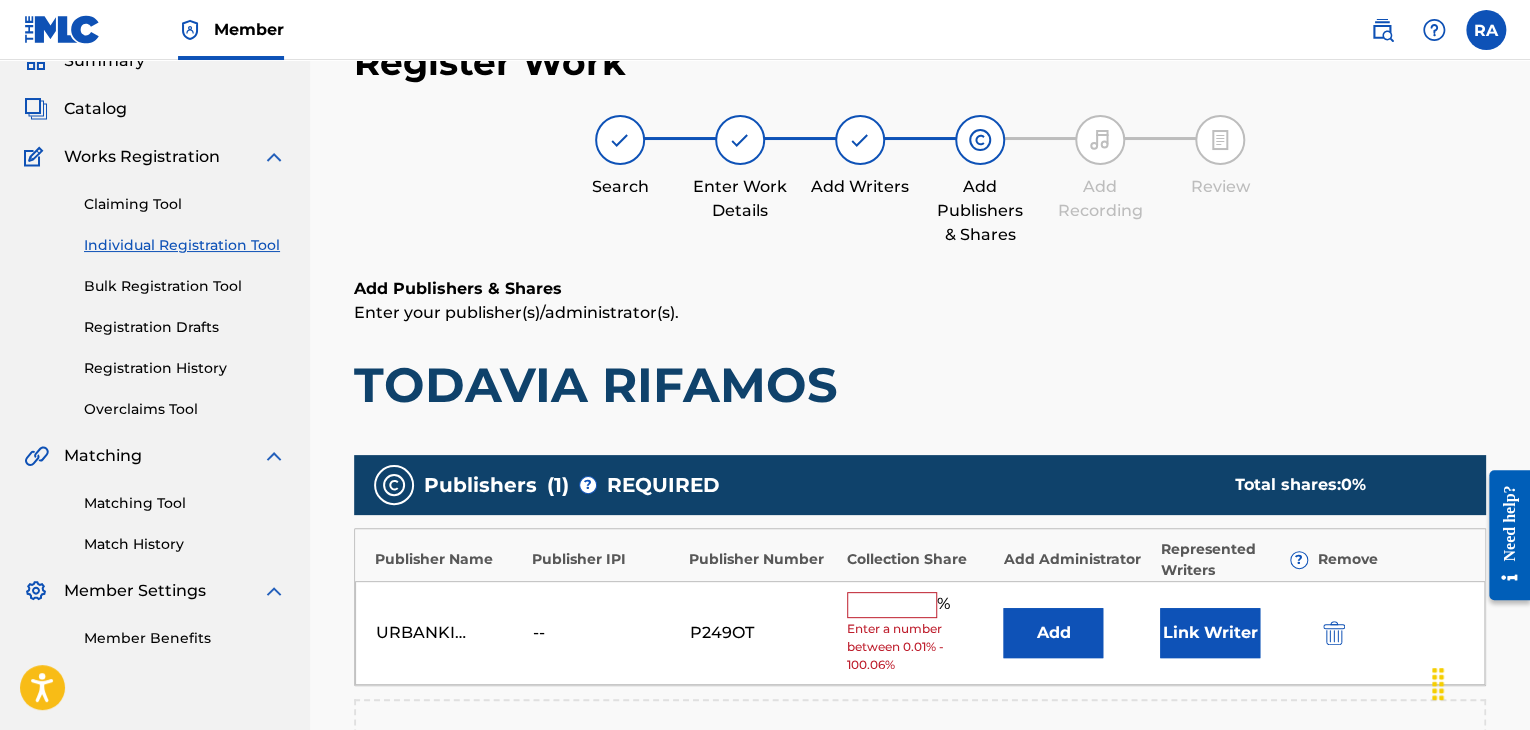 click at bounding box center [892, 605] 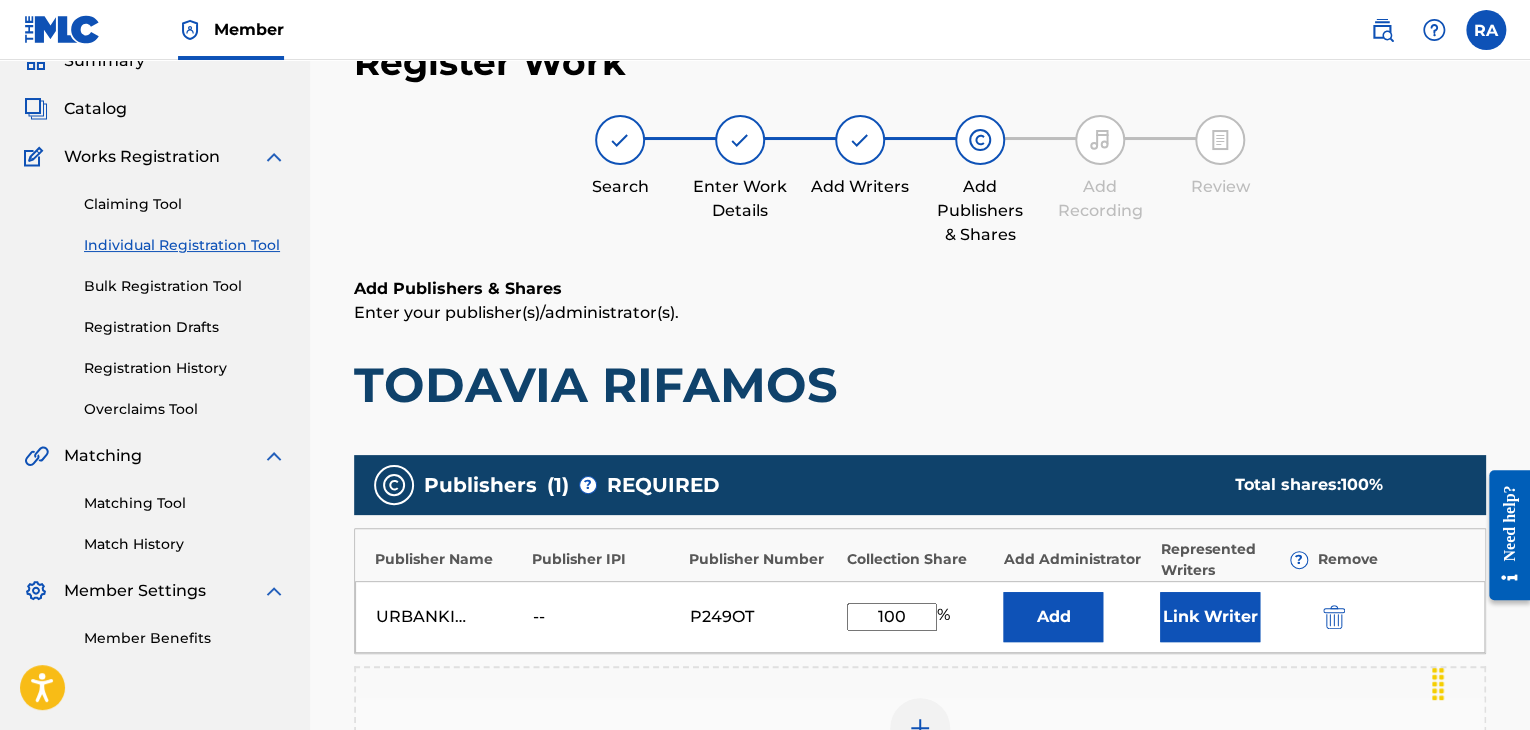 click on "Link Writer" at bounding box center [1210, 617] 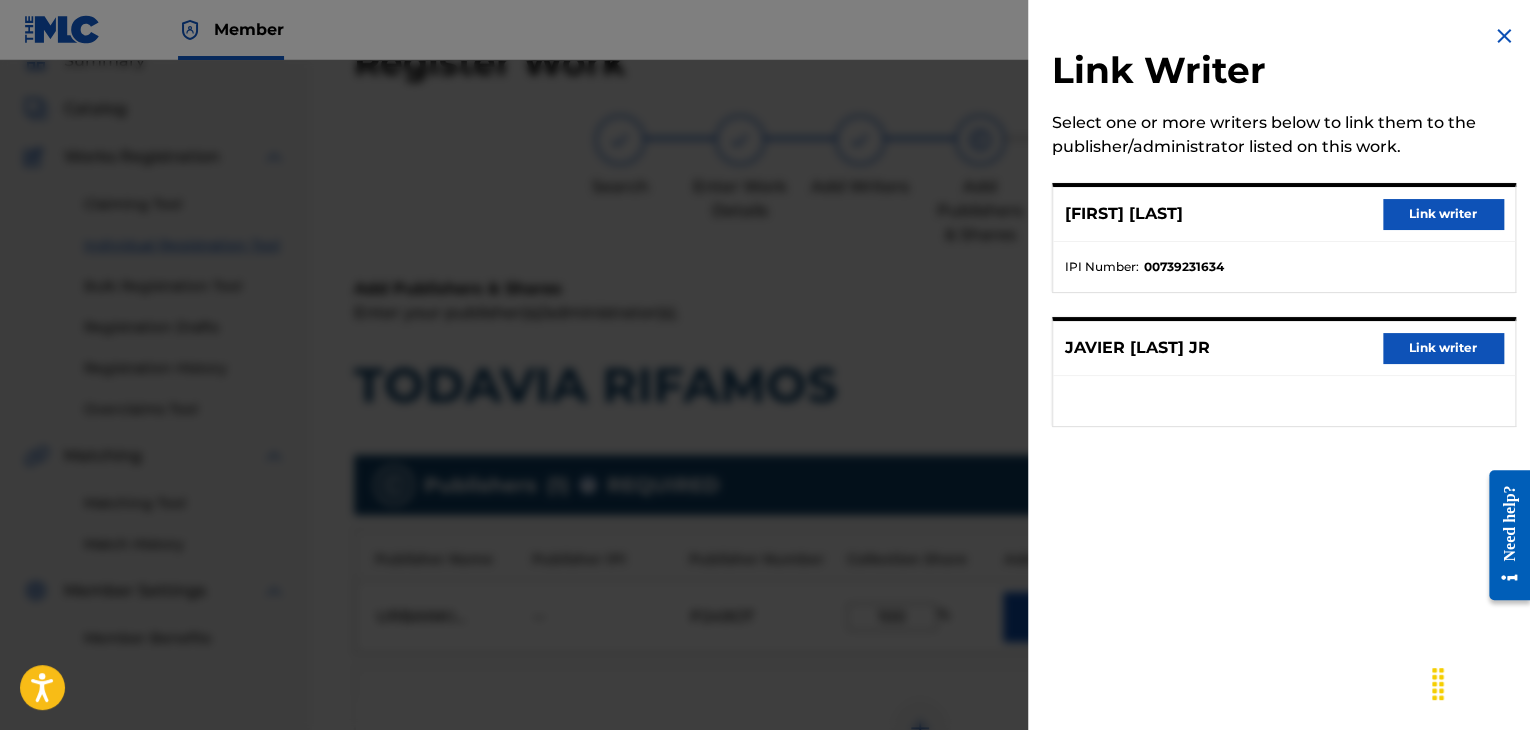 click on "Link writer" at bounding box center [1443, 214] 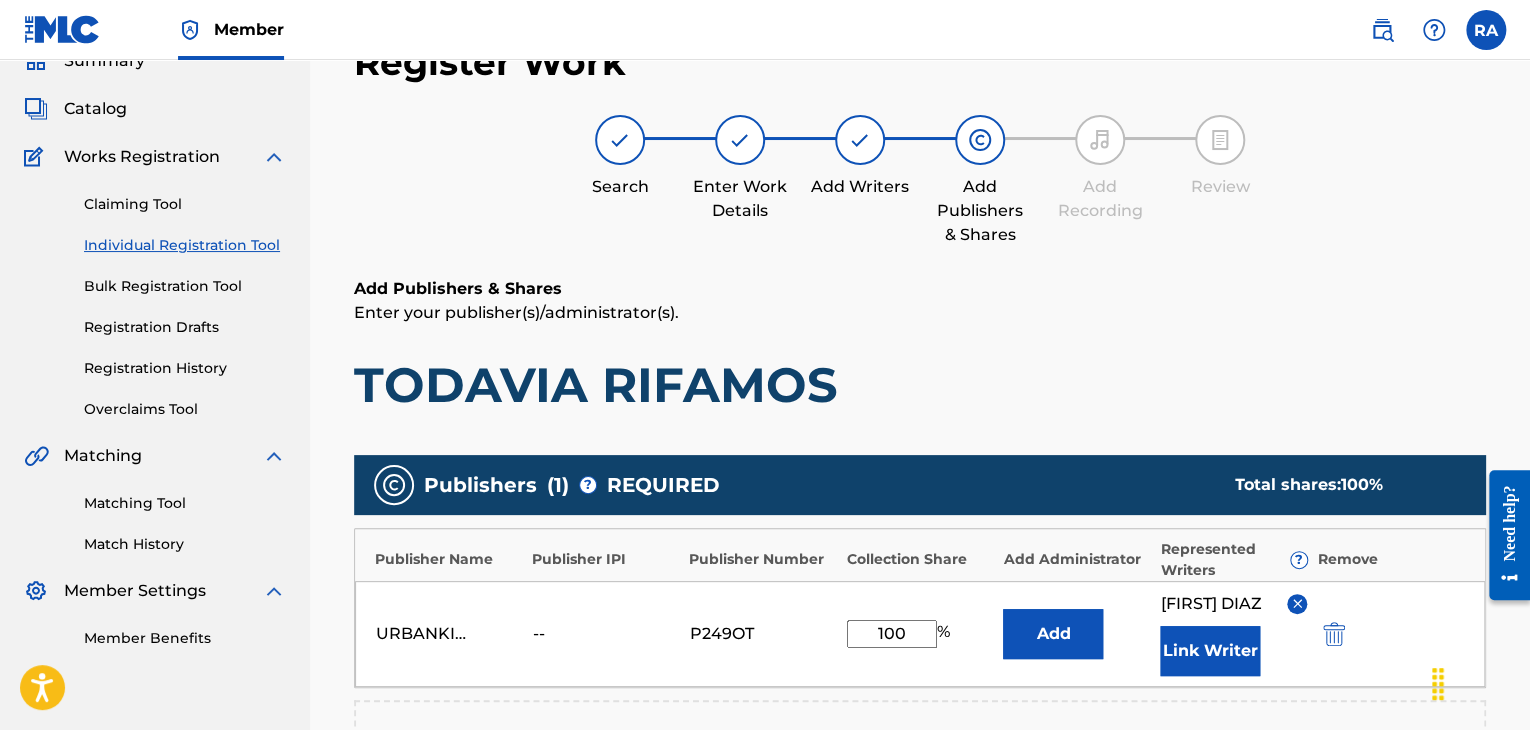 click on "Link Writer" at bounding box center [1210, 651] 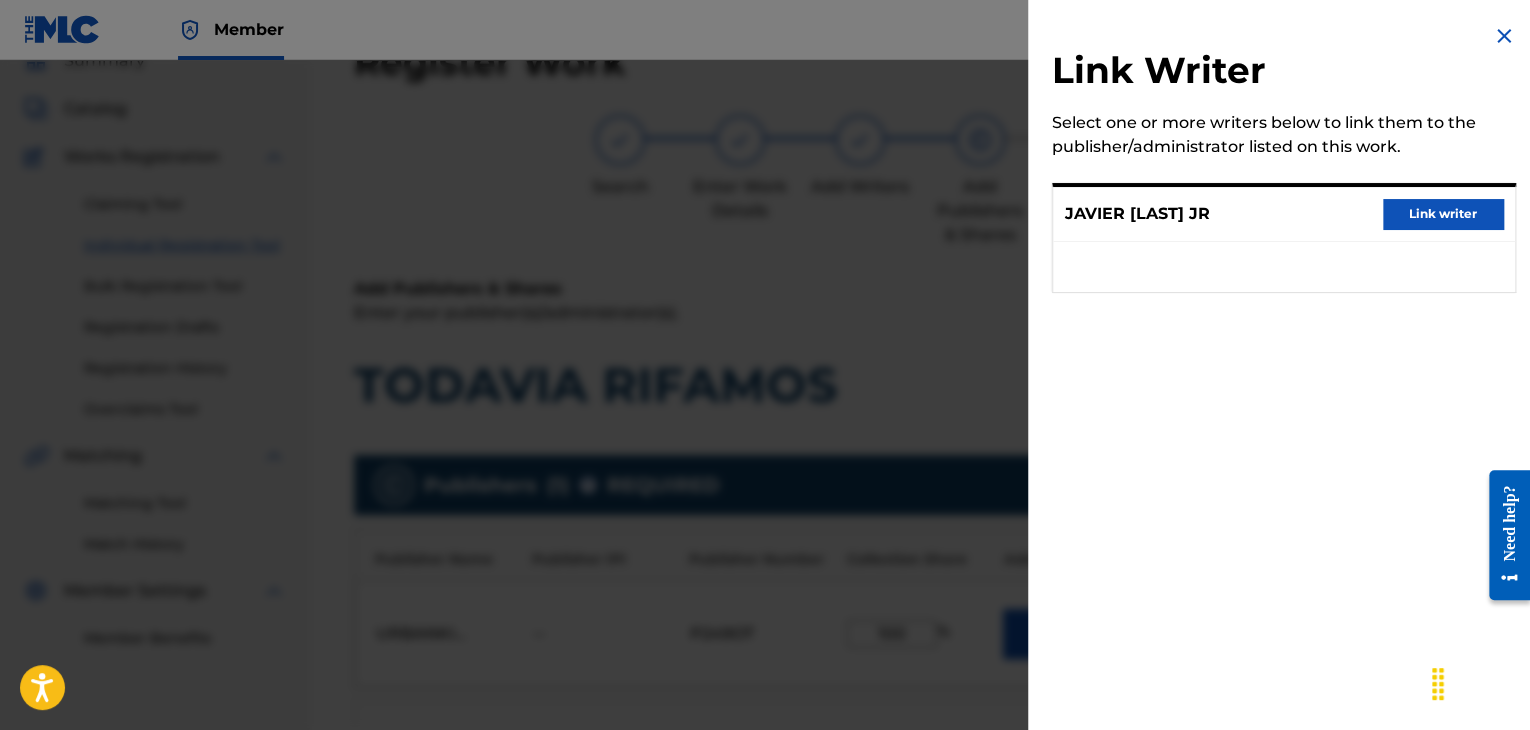 click on "Link writer" at bounding box center (1443, 214) 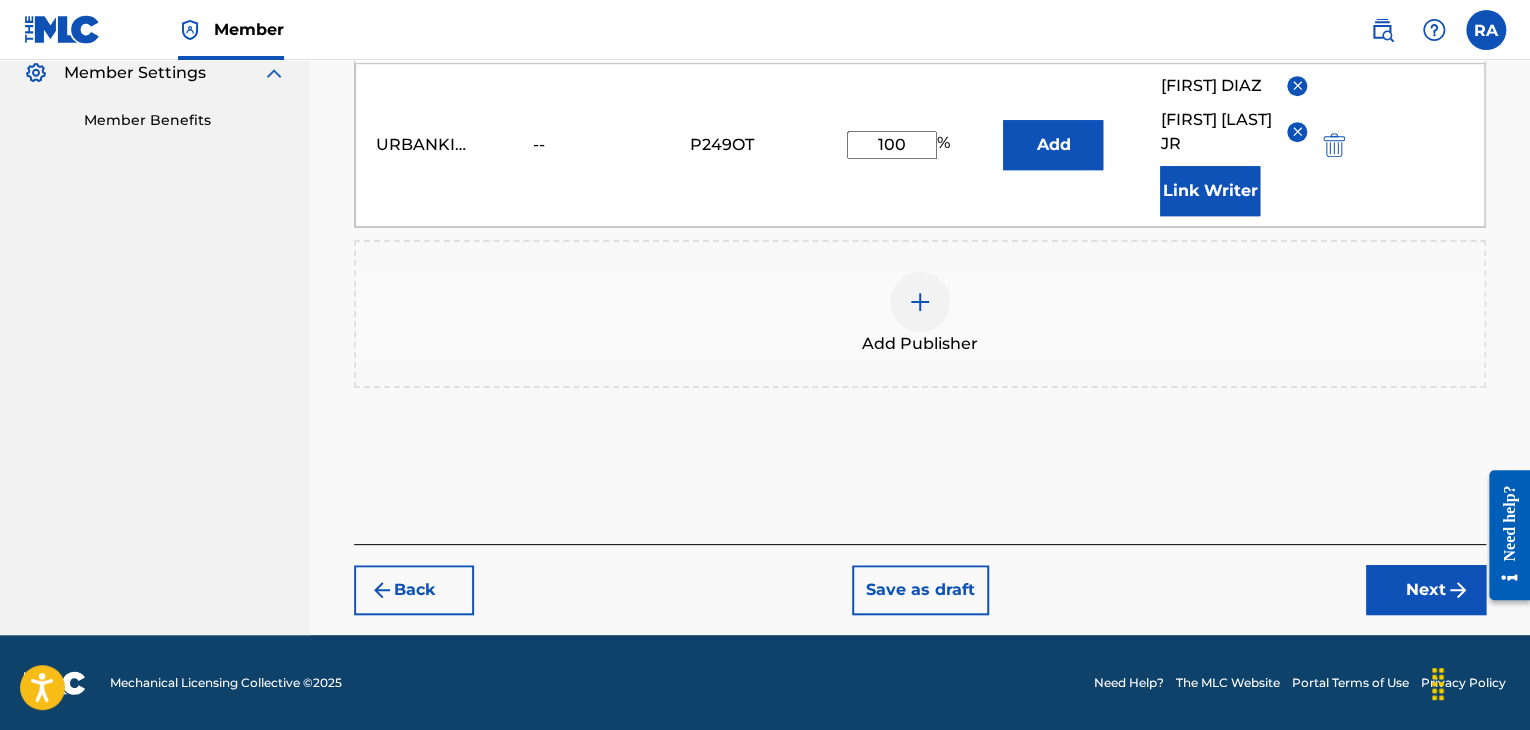 click on "Next" at bounding box center [1426, 590] 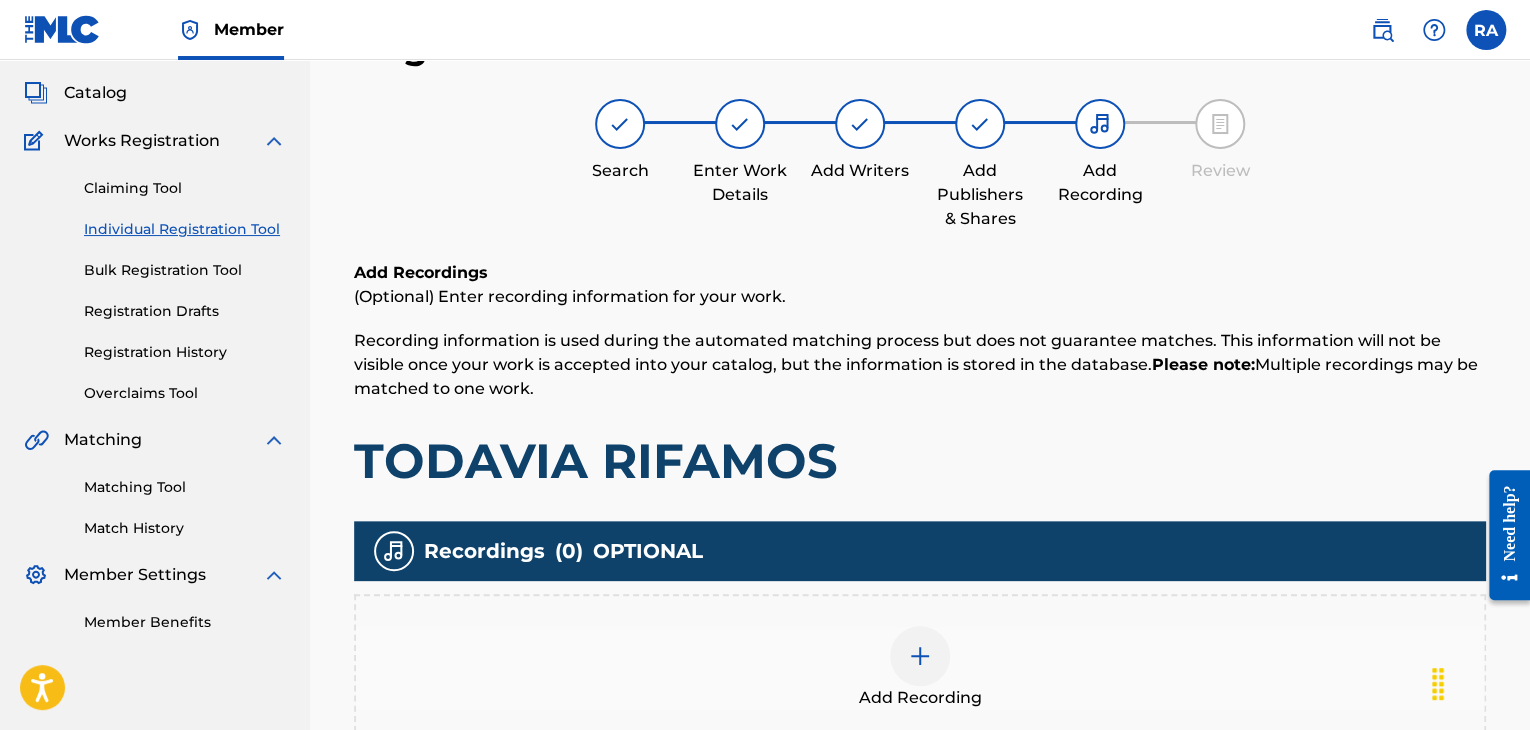 scroll, scrollTop: 90, scrollLeft: 0, axis: vertical 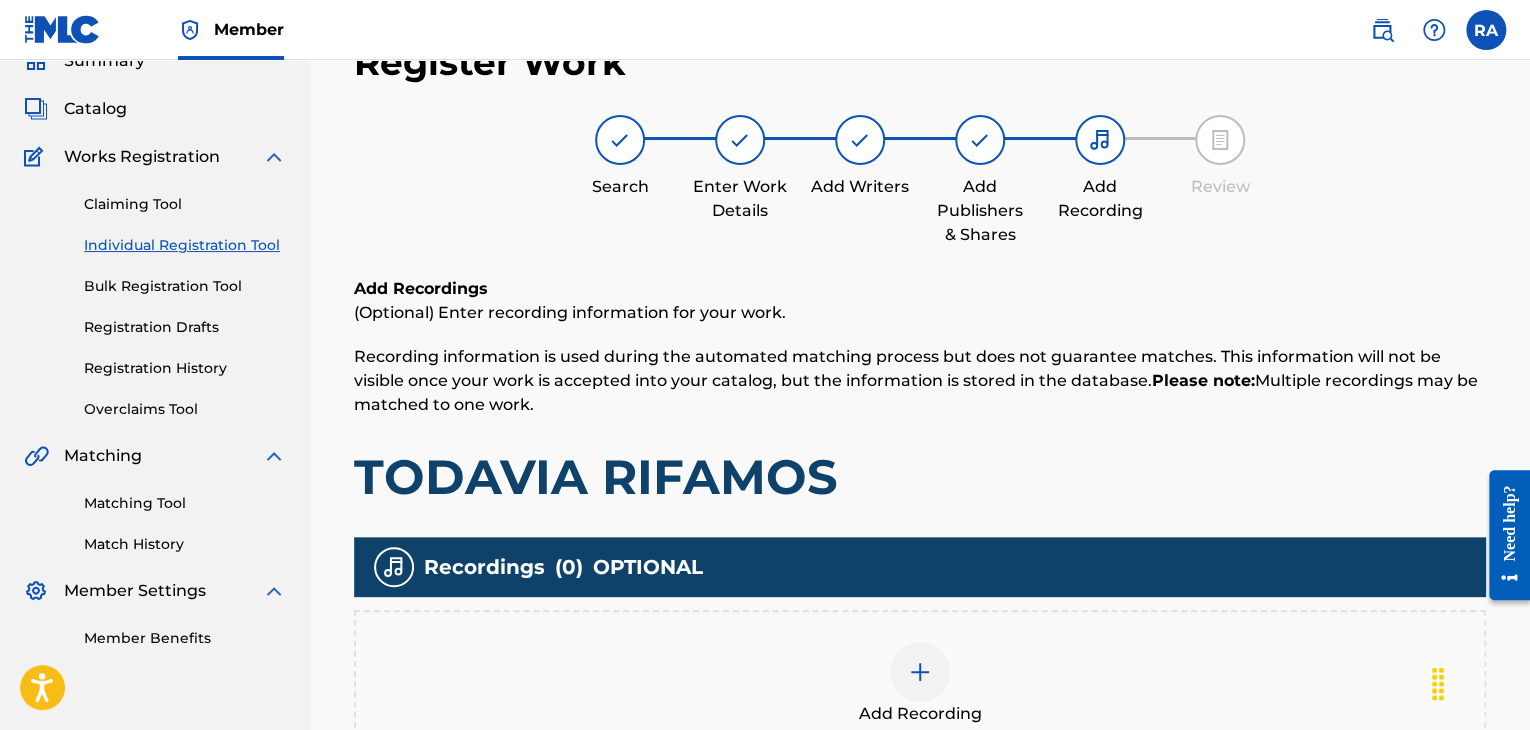 click at bounding box center [920, 672] 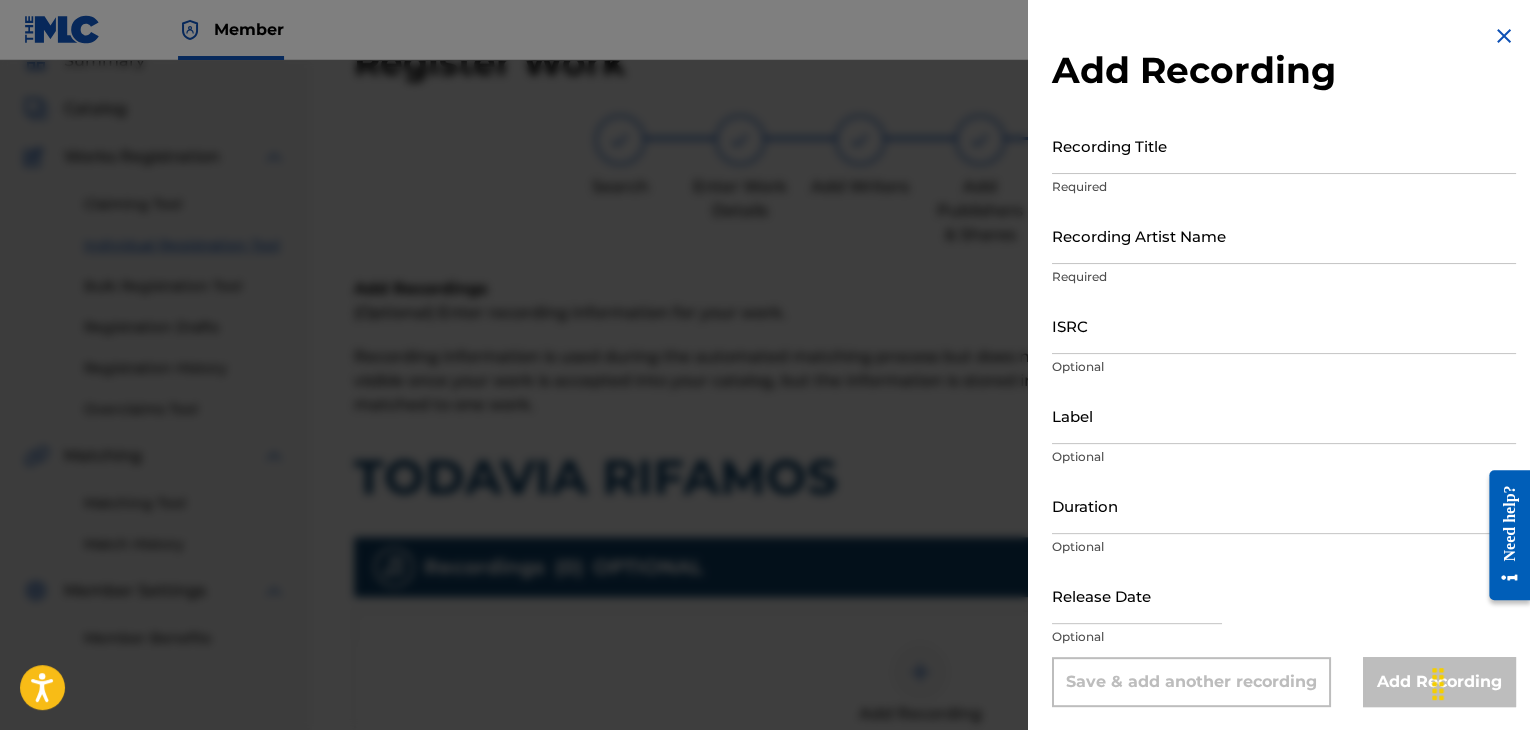 click on "Recording Title" at bounding box center [1284, 145] 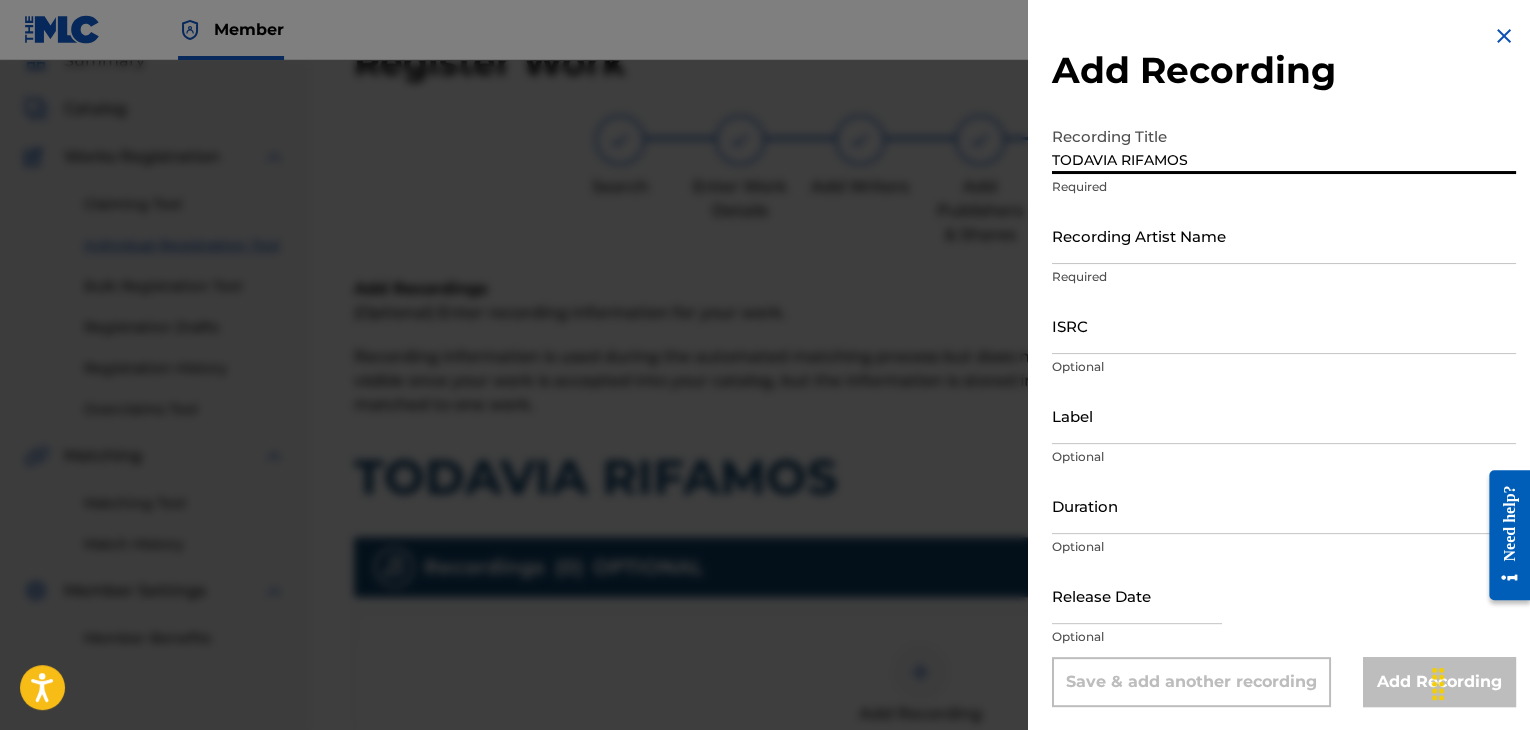 type on "TODAVIA RIFAMOS" 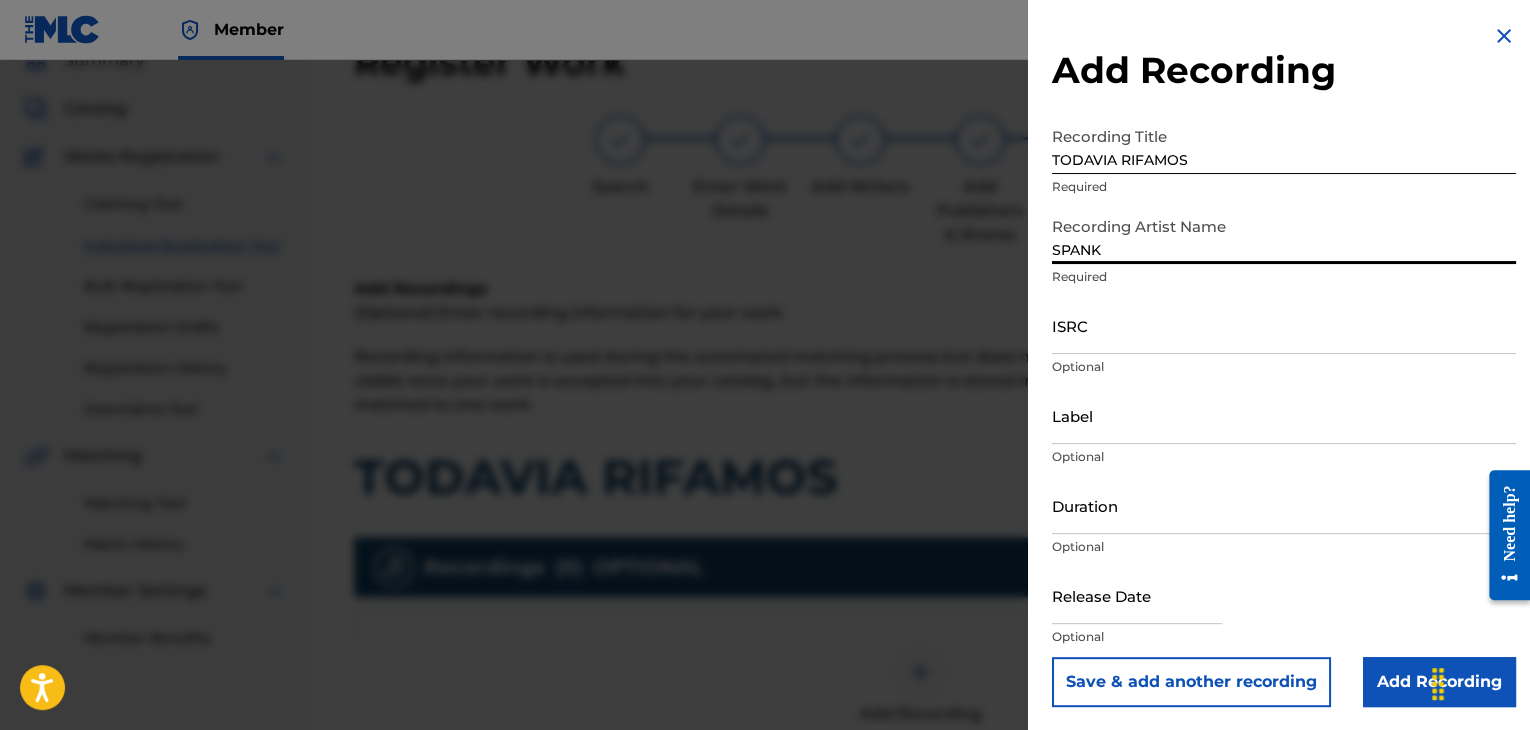 type on "SPANKY LOCO" 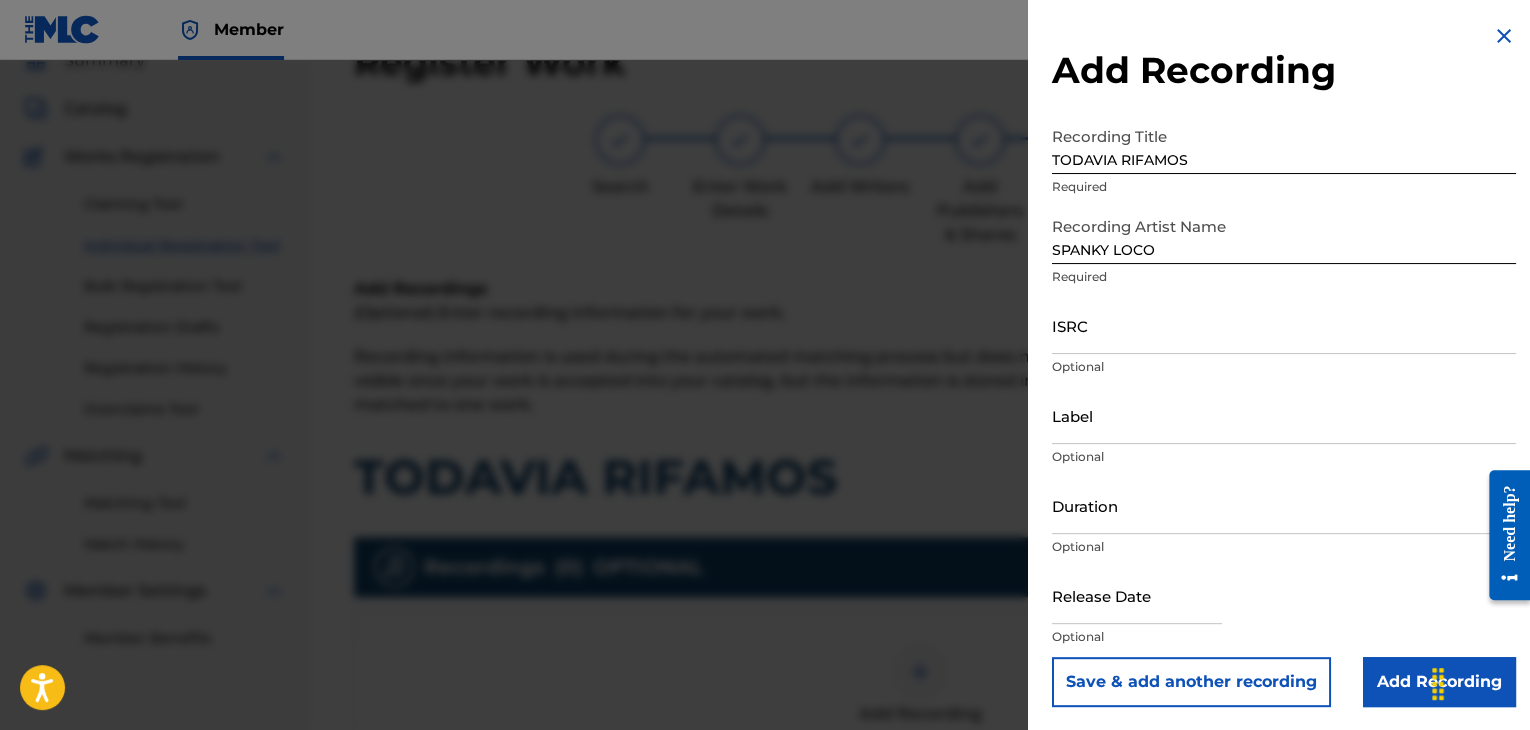 drag, startPoint x: 1052, startPoint y: 355, endPoint x: 1051, endPoint y: 278, distance: 77.00649 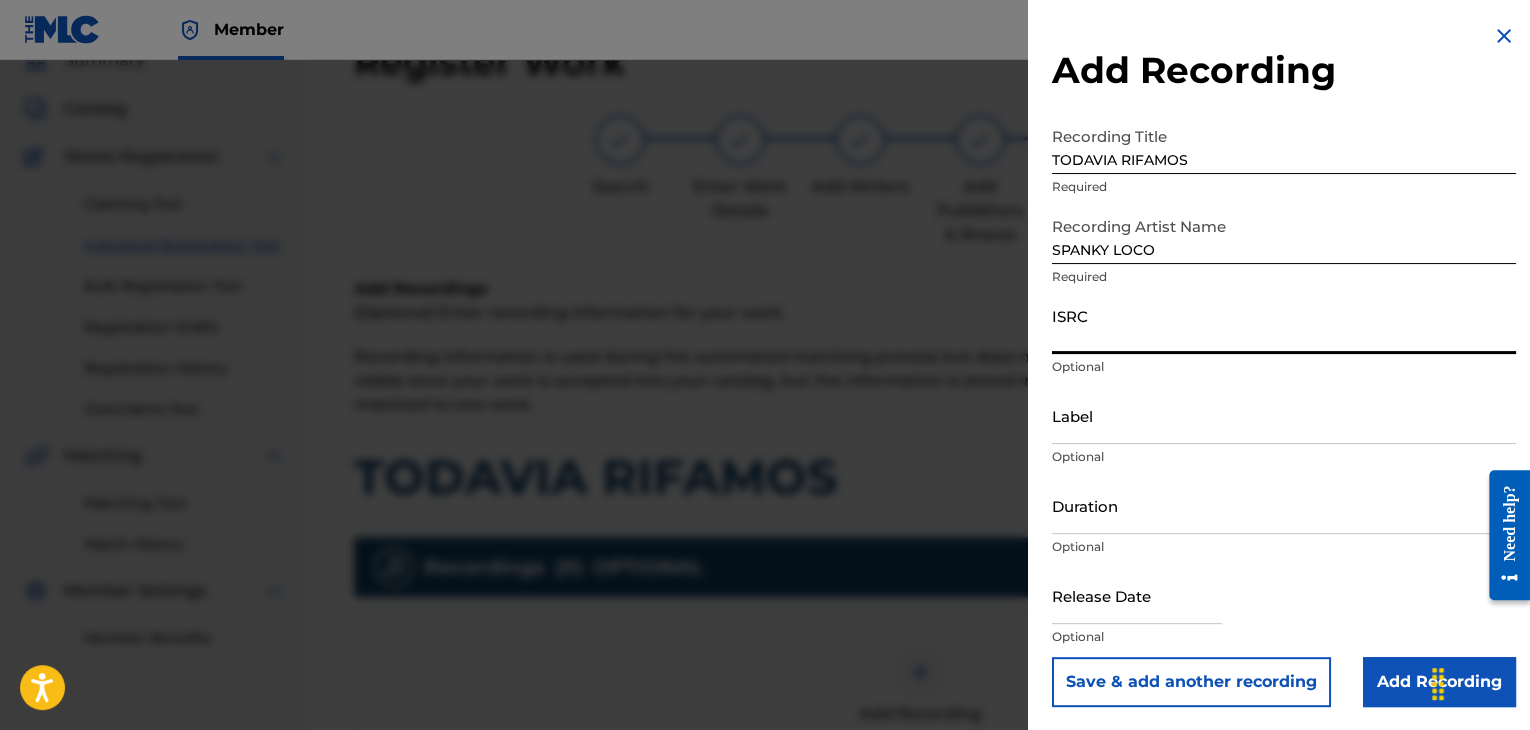 paste on "USPRZ1100056" 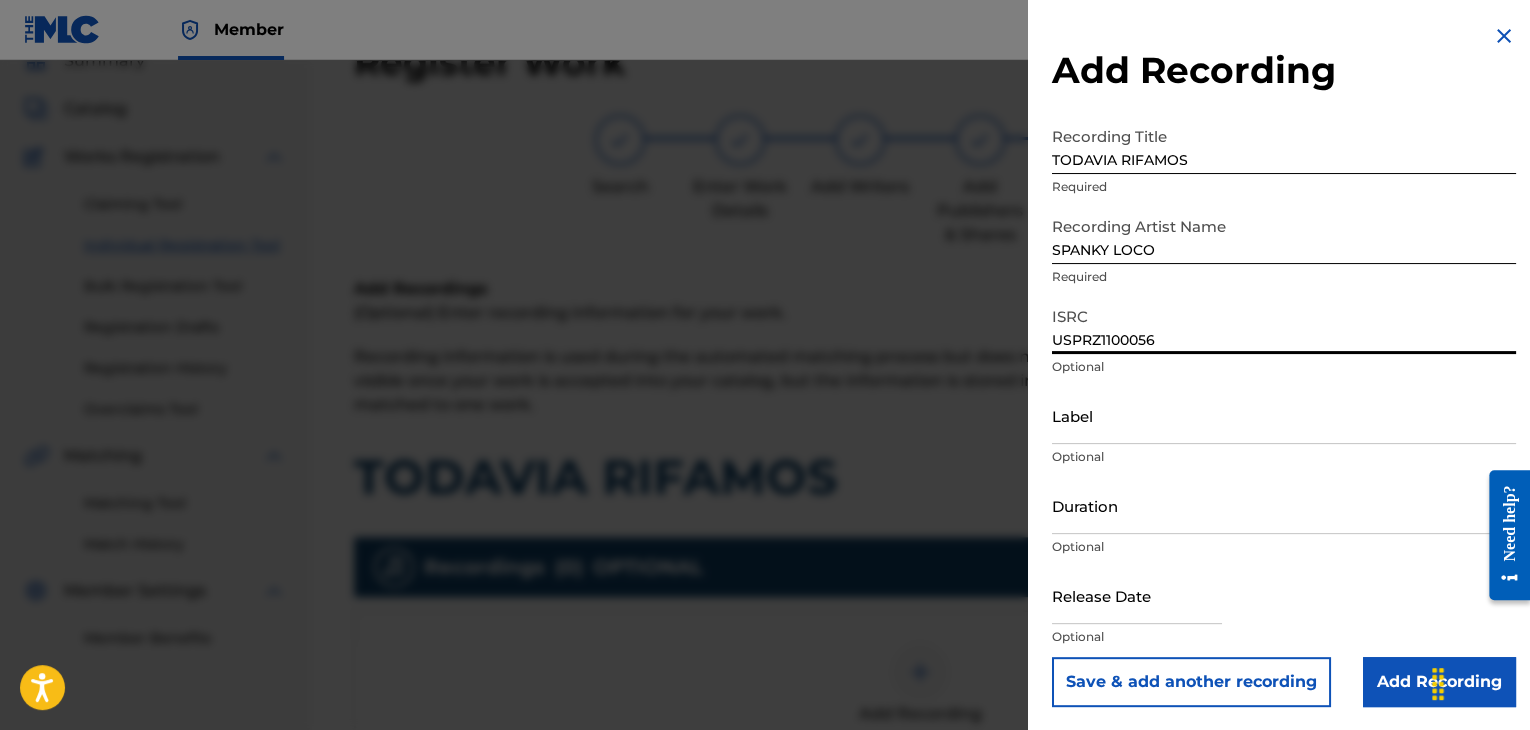 type on "USPRZ1100056" 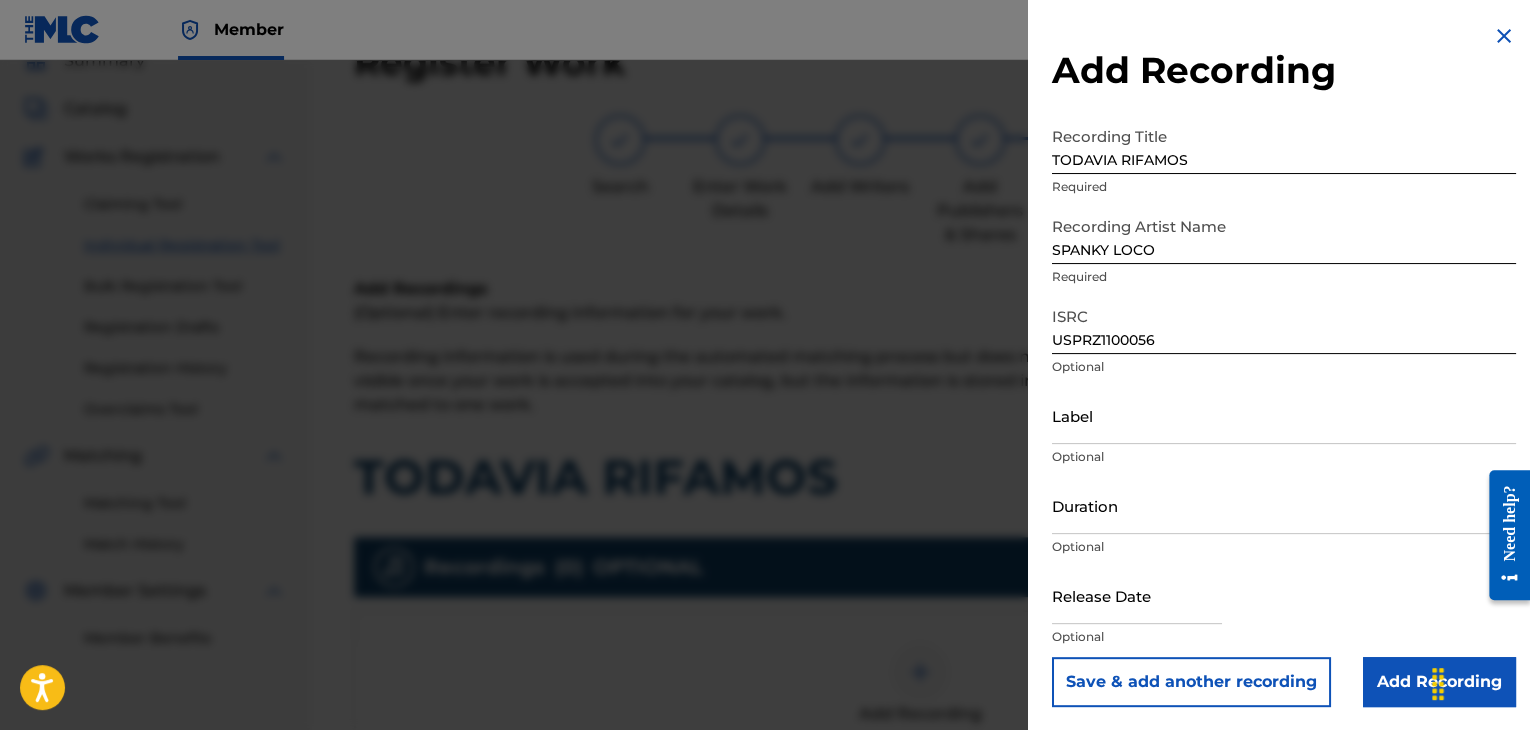 click on "Optional" at bounding box center [1284, 457] 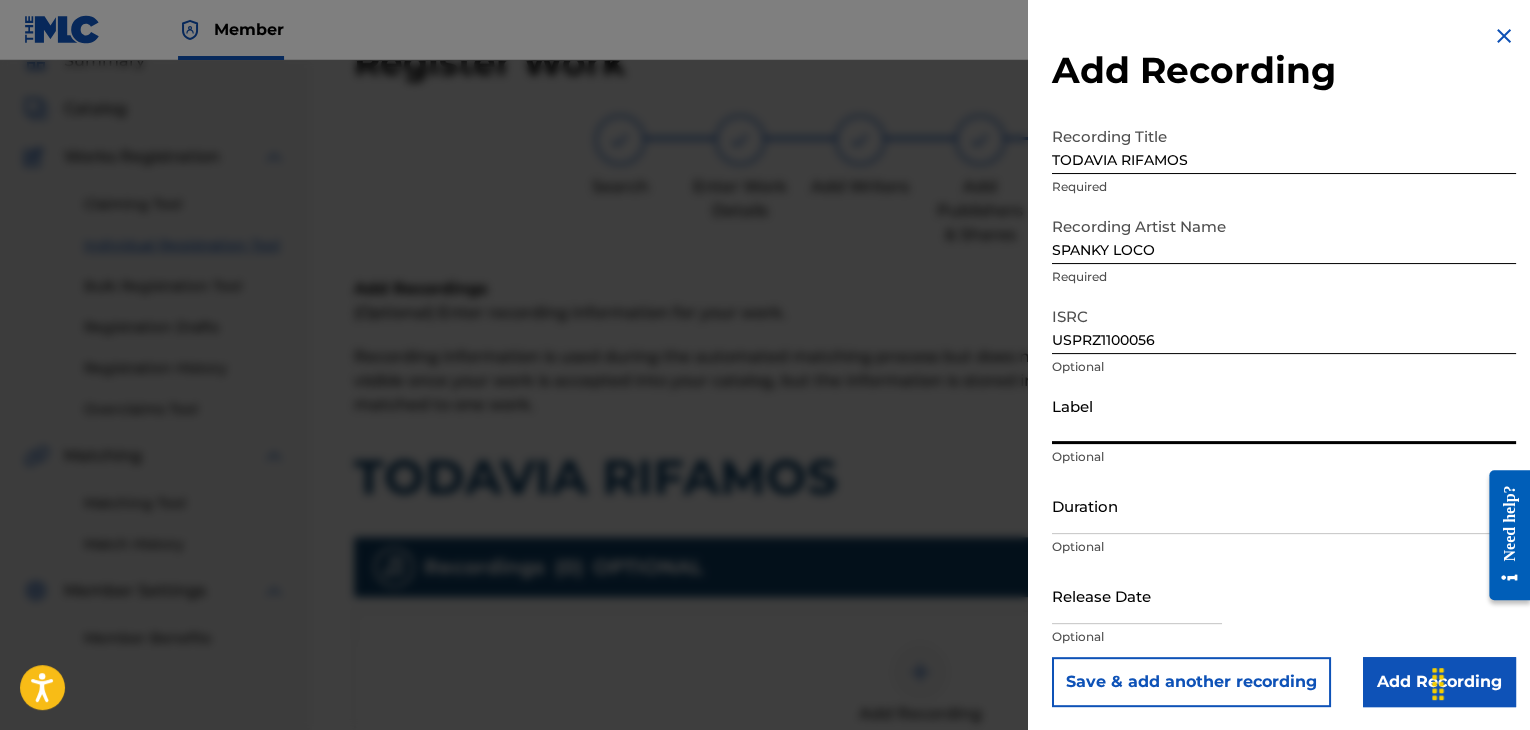 type on "Urban Kings Music Group" 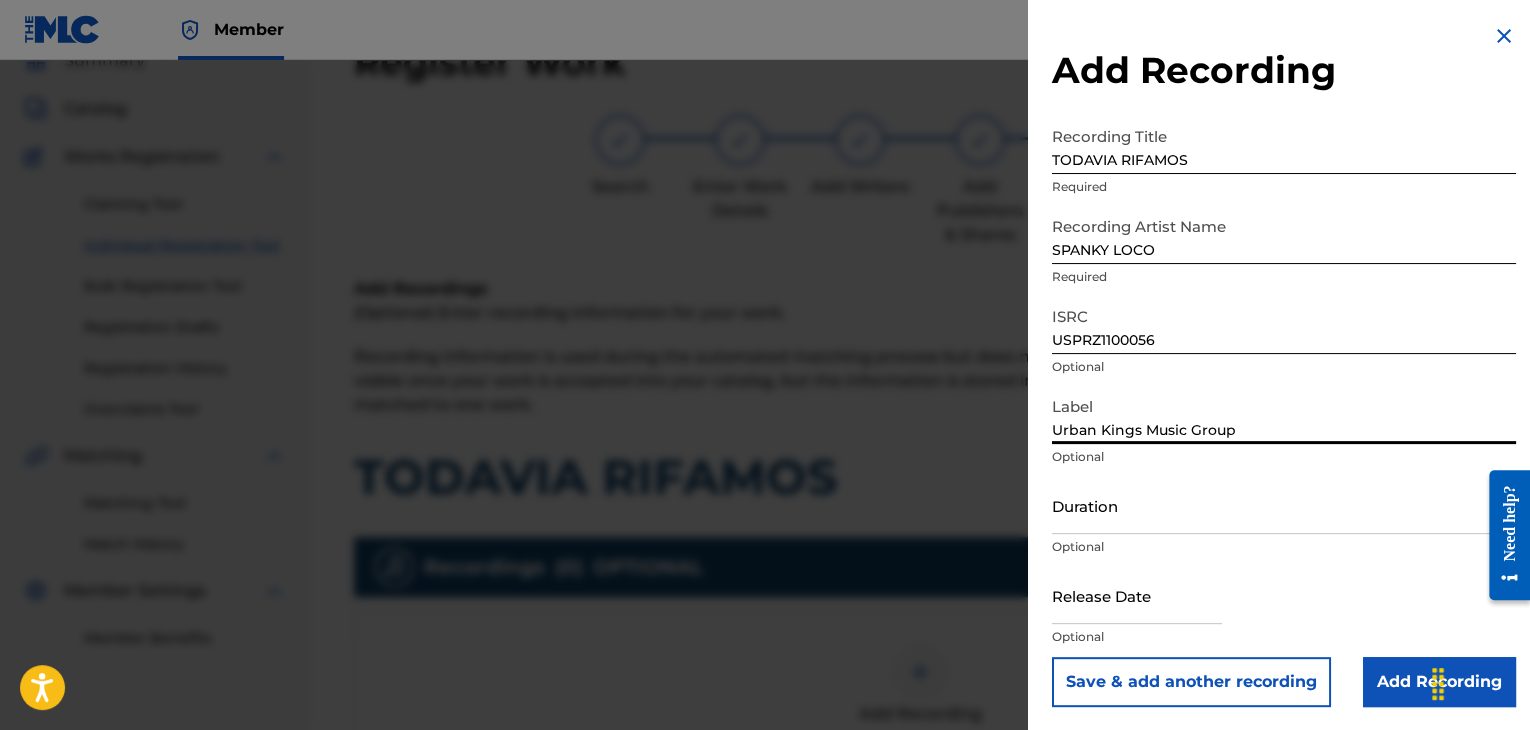 click on "Duration" at bounding box center [1284, 505] 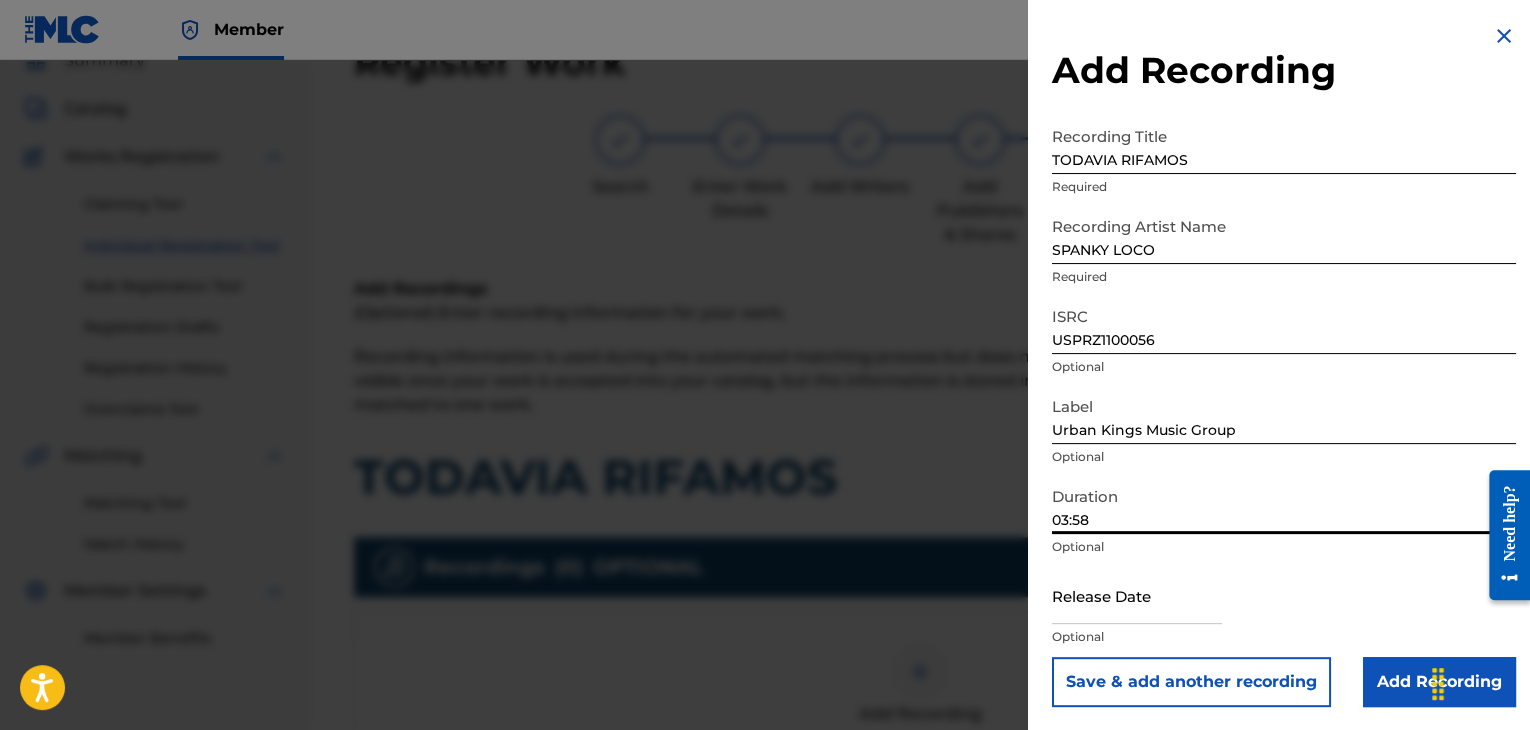 type on "03:58" 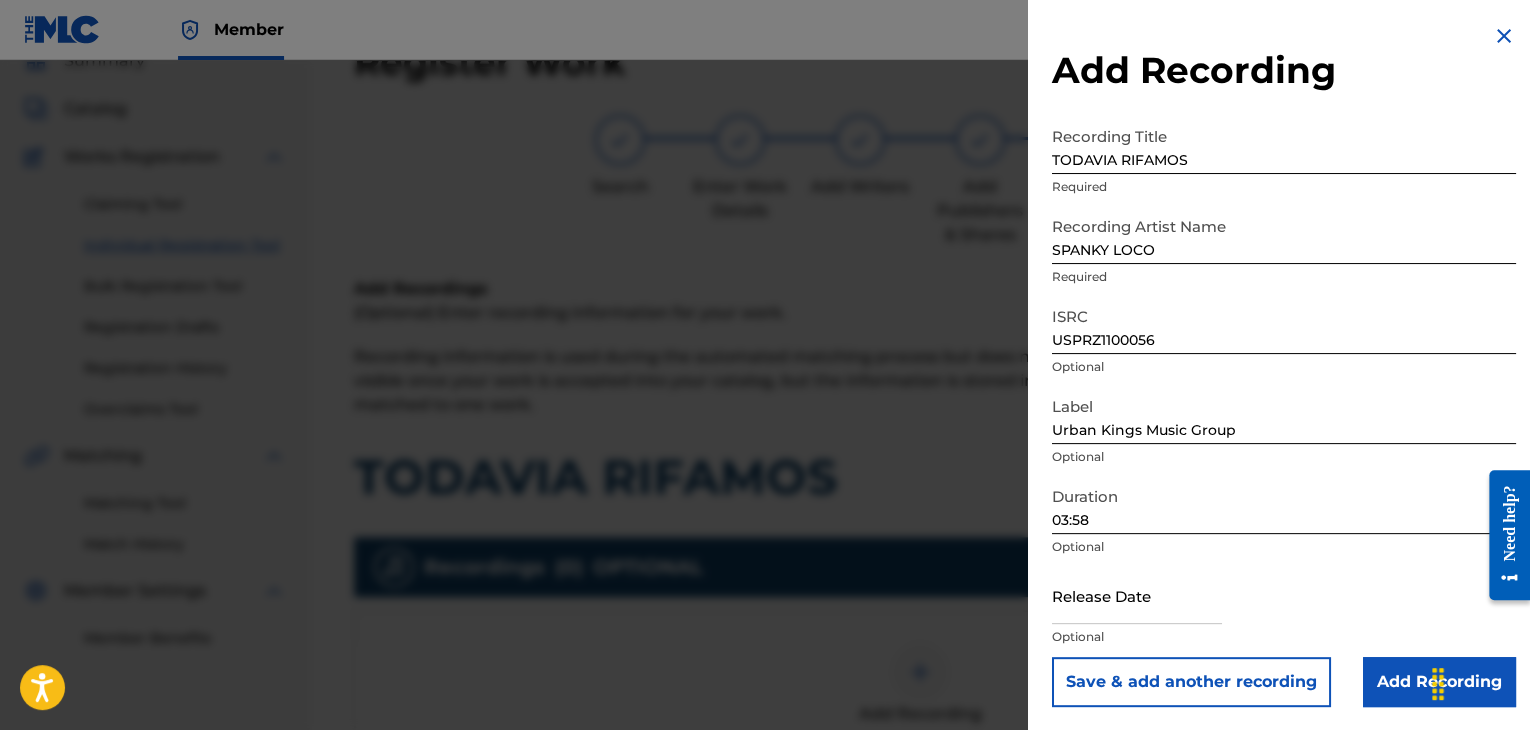 click at bounding box center (1137, 595) 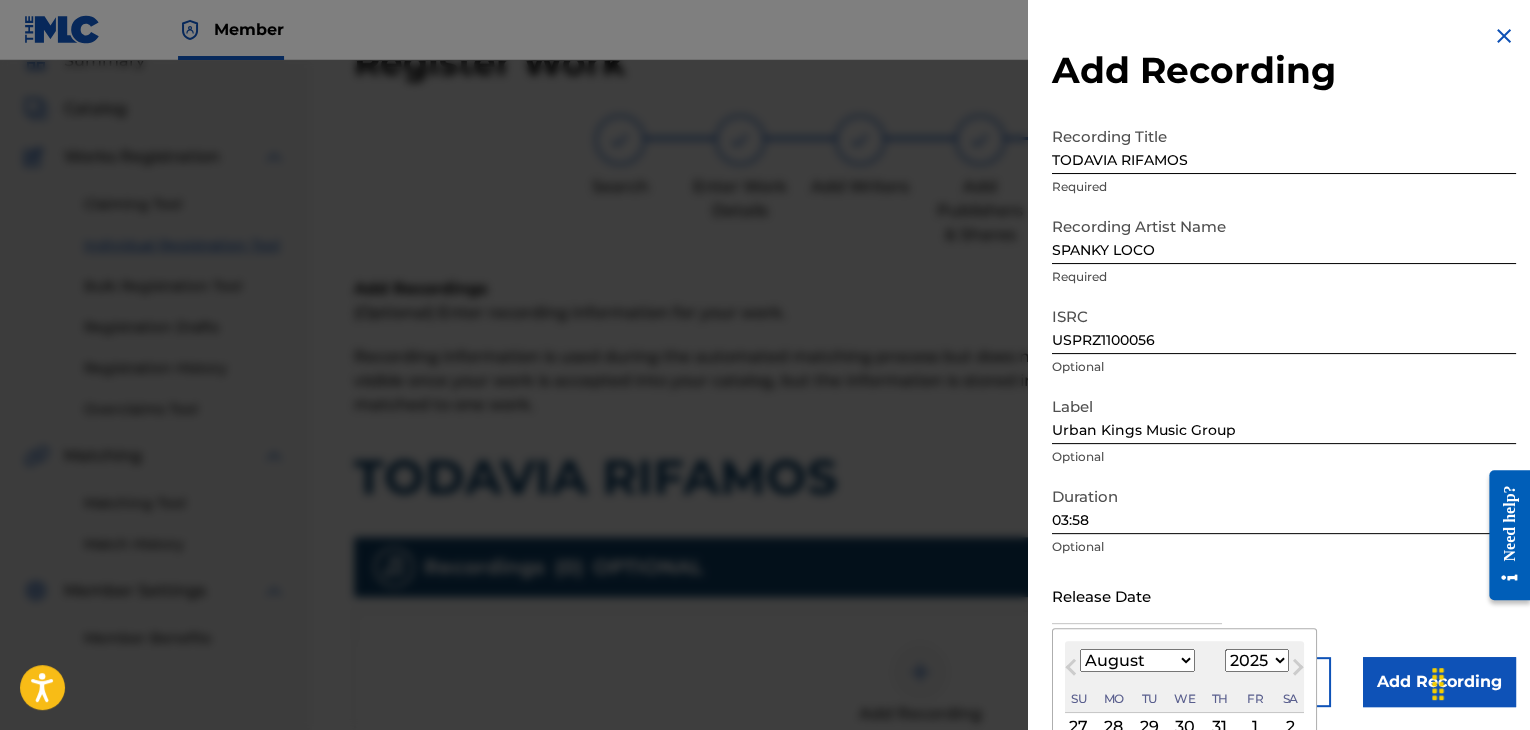 click on "January February March April May June July August September October November December" at bounding box center (1137, 660) 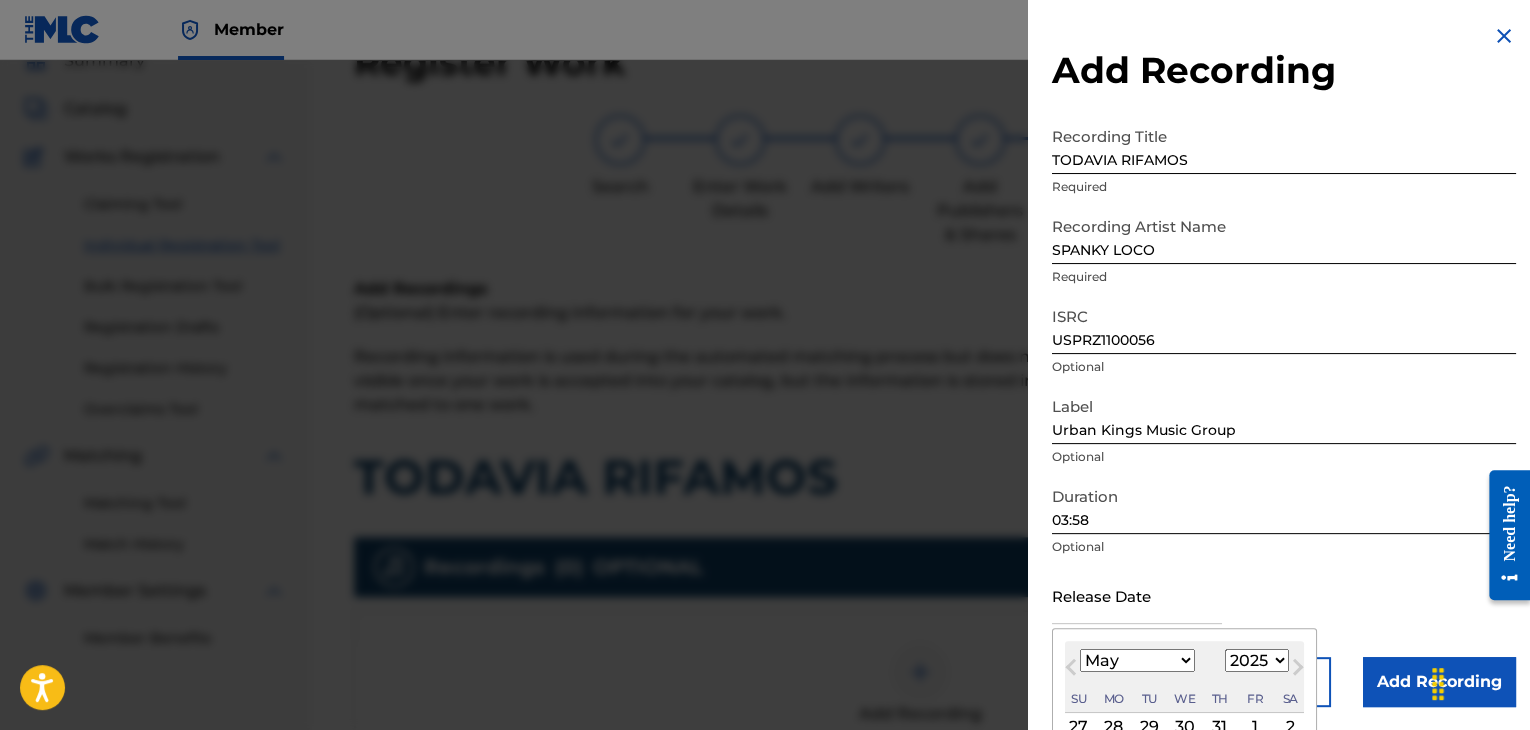 click on "January February March April May June July August September October November December" at bounding box center (1137, 660) 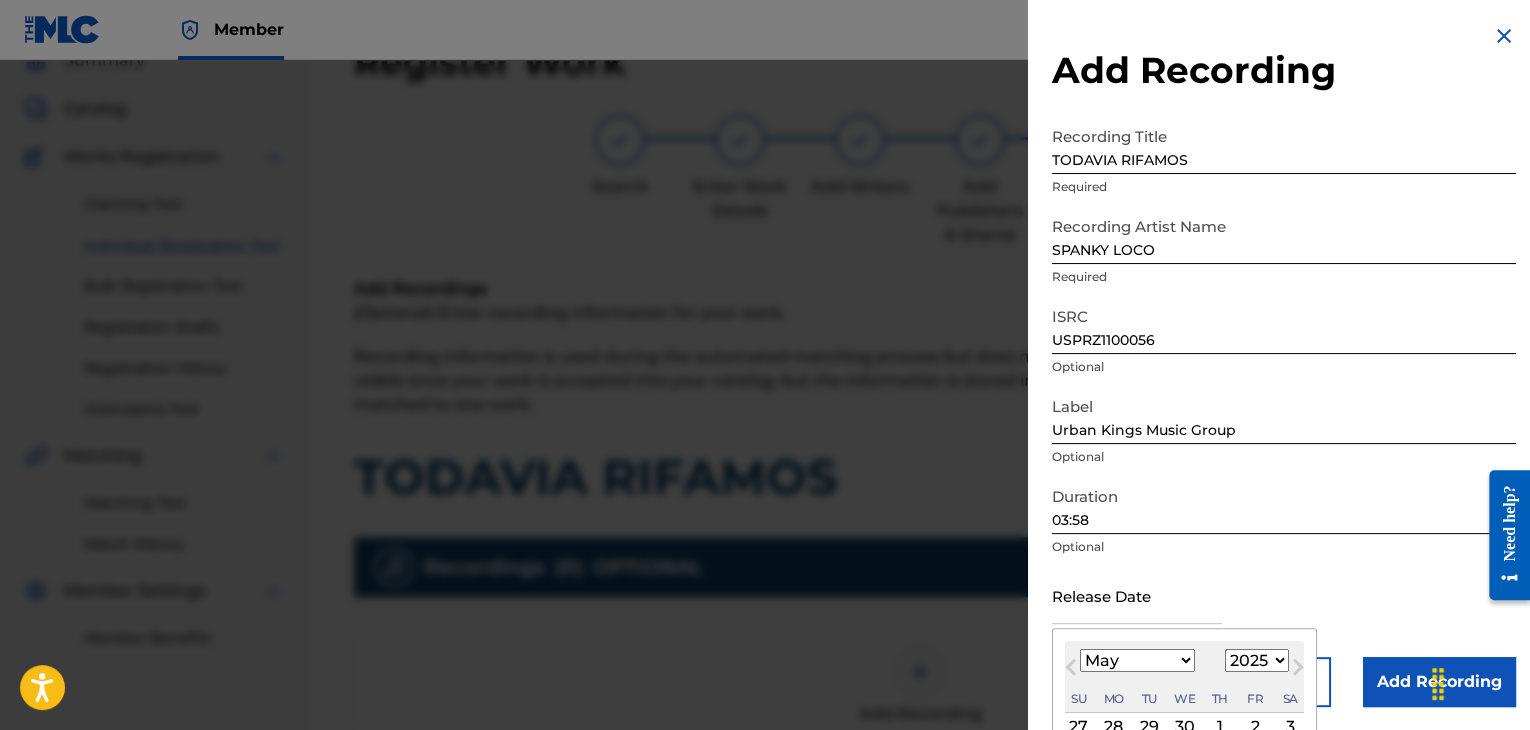 click on "1899 1900 1901 1902 1903 1904 1905 1906 1907 1908 1909 1910 1911 1912 1913 1914 1915 1916 1917 1918 1919 1920 1921 1922 1923 1924 1925 1926 1927 1928 1929 1930 1931 1932 1933 1934 1935 1936 1937 1938 1939 1940 1941 1942 1943 1944 1945 1946 1947 1948 1949 1950 1951 1952 1953 1954 1955 1956 1957 1958 1959 1960 1961 1962 1963 1964 1965 1966 1967 1968 1969 1970 1971 1972 1973 1974 1975 1976 1977 1978 1979 1980 1981 1982 1983 1984 1985 1986 1987 1988 1989 1990 1991 1992 1993 1994 1995 1996 1997 1998 1999 2000 2001 2002 2003 2004 2005 2006 2007 2008 2009 2010 2011 2012 2013 2014 2015 2016 2017 2018 2019 2020 2021 2022 2023 2024 2025 2026 2027 2028 2029 2030 2031 2032 2033 2034 2035 2036 2037 2038 2039 2040 2041 2042 2043 2044 2045 2046 2047 2048 2049 2050 2051 2052 2053 2054 2055 2056 2057 2058 2059 2060 2061 2062 2063 2064 2065 2066 2067 2068 2069 2070 2071 2072 2073 2074 2075 2076 2077 2078 2079 2080 2081 2082 2083 2084 2085 2086 2087 2088 2089 2090 2091 2092 2093 2094 2095 2096 2097 2098 2099 2100" at bounding box center (1257, 660) 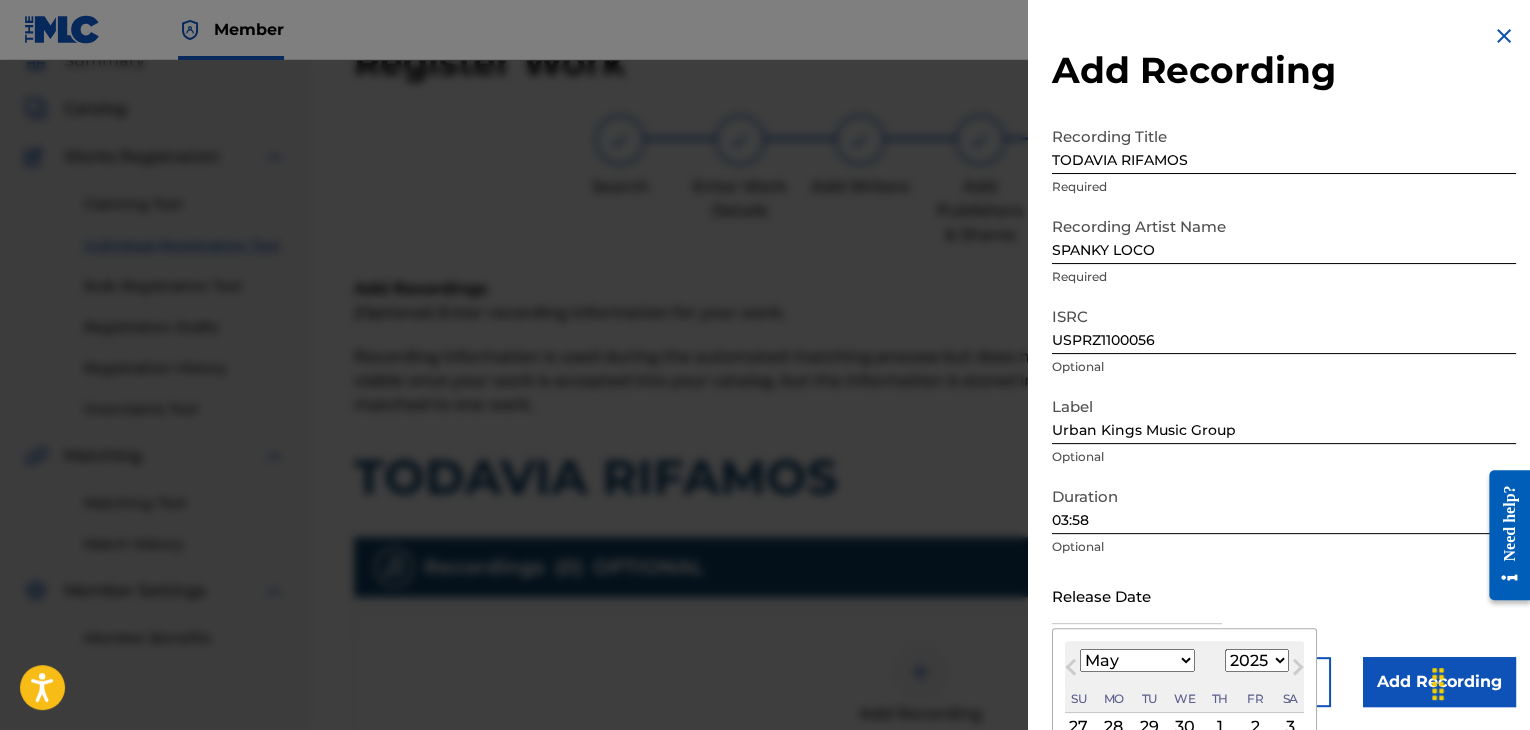 select on "2011" 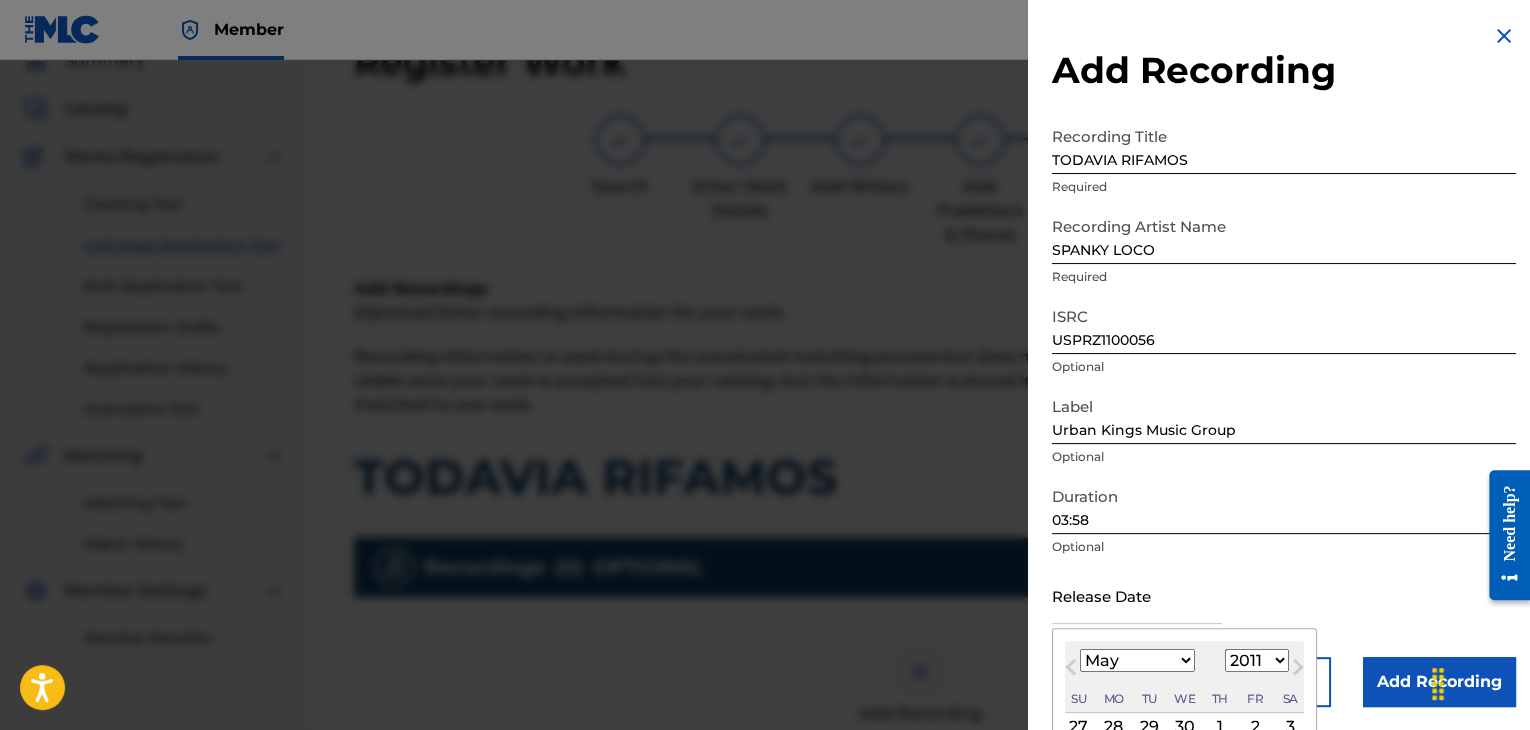 click on "1899 1900 1901 1902 1903 1904 1905 1906 1907 1908 1909 1910 1911 1912 1913 1914 1915 1916 1917 1918 1919 1920 1921 1922 1923 1924 1925 1926 1927 1928 1929 1930 1931 1932 1933 1934 1935 1936 1937 1938 1939 1940 1941 1942 1943 1944 1945 1946 1947 1948 1949 1950 1951 1952 1953 1954 1955 1956 1957 1958 1959 1960 1961 1962 1963 1964 1965 1966 1967 1968 1969 1970 1971 1972 1973 1974 1975 1976 1977 1978 1979 1980 1981 1982 1983 1984 1985 1986 1987 1988 1989 1990 1991 1992 1993 1994 1995 1996 1997 1998 1999 2000 2001 2002 2003 2004 2005 2006 2007 2008 2009 2010 2011 2012 2013 2014 2015 2016 2017 2018 2019 2020 2021 2022 2023 2024 2025 2026 2027 2028 2029 2030 2031 2032 2033 2034 2035 2036 2037 2038 2039 2040 2041 2042 2043 2044 2045 2046 2047 2048 2049 2050 2051 2052 2053 2054 2055 2056 2057 2058 2059 2060 2061 2062 2063 2064 2065 2066 2067 2068 2069 2070 2071 2072 2073 2074 2075 2076 2077 2078 2079 2080 2081 2082 2083 2084 2085 2086 2087 2088 2089 2090 2091 2092 2093 2094 2095 2096 2097 2098 2099 2100" at bounding box center [1257, 660] 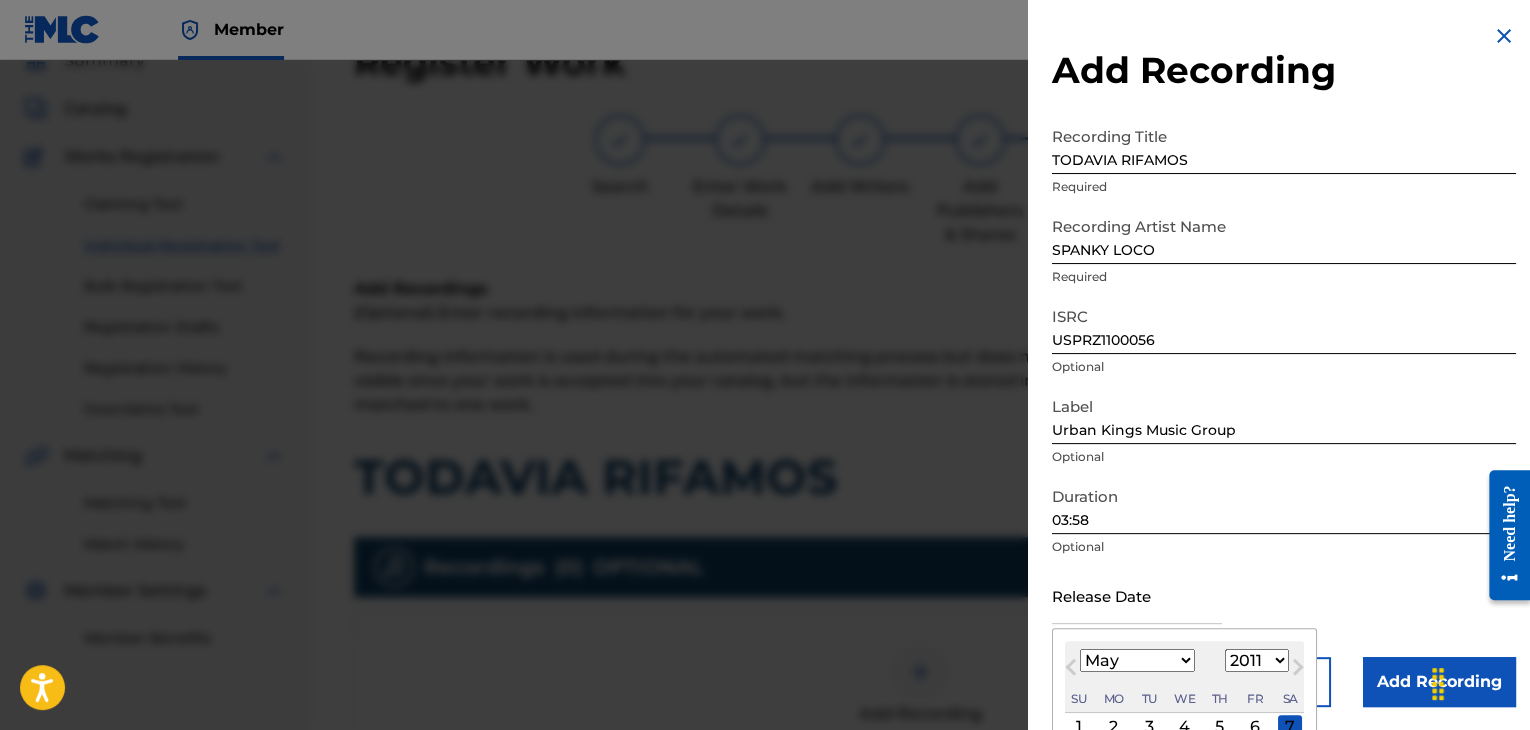 scroll, scrollTop: 160, scrollLeft: 0, axis: vertical 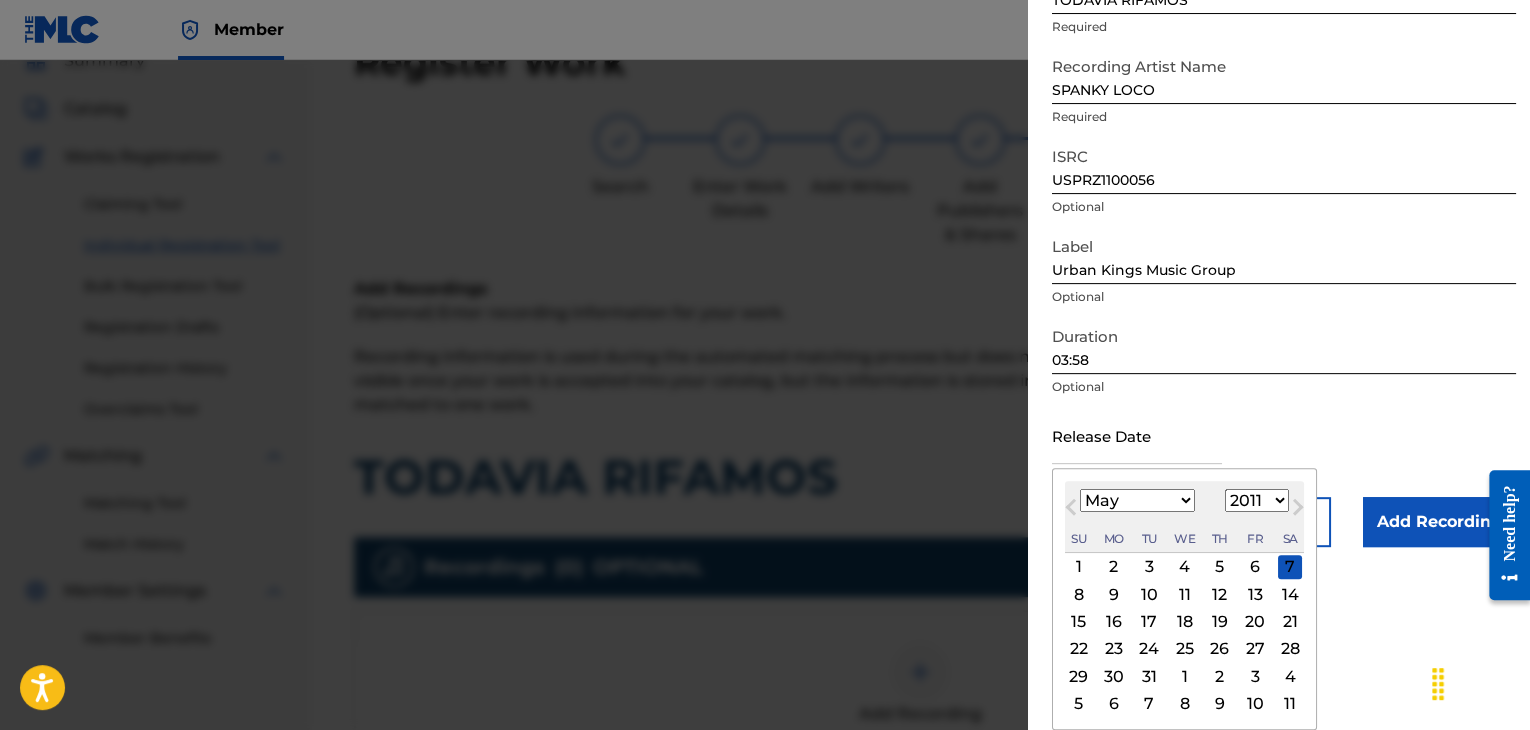 click on "17" at bounding box center (1149, 622) 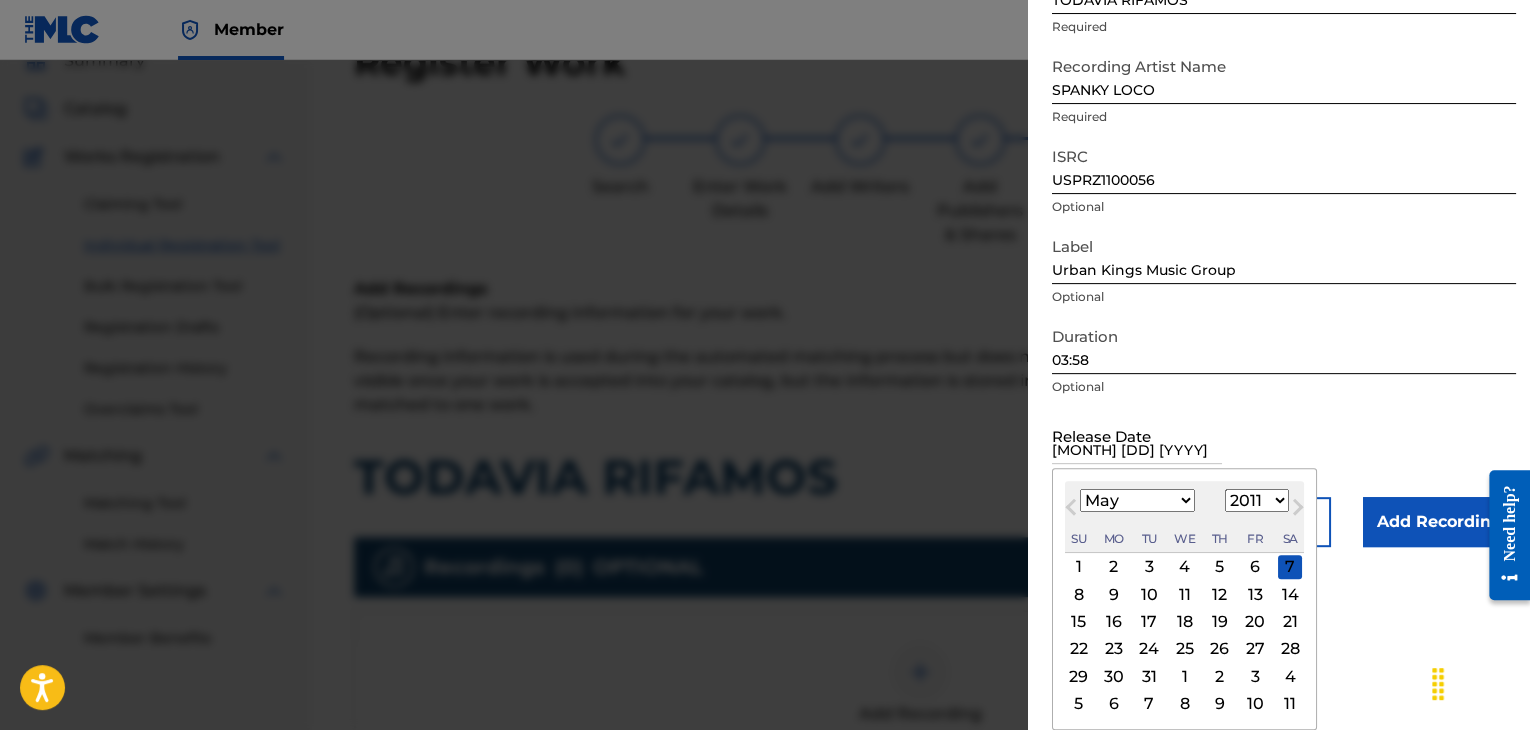 scroll, scrollTop: 1, scrollLeft: 0, axis: vertical 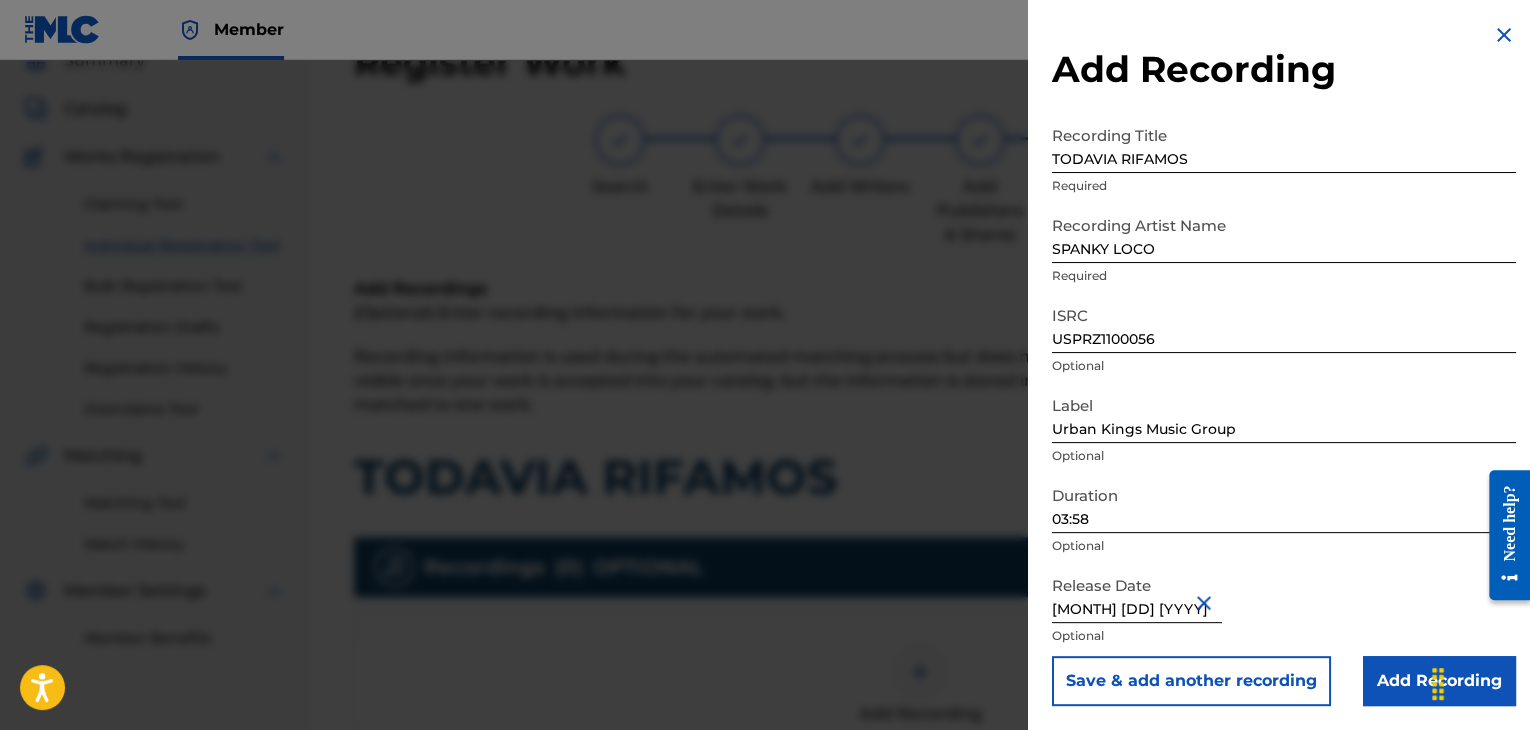 click on "Add Recording" at bounding box center [1439, 681] 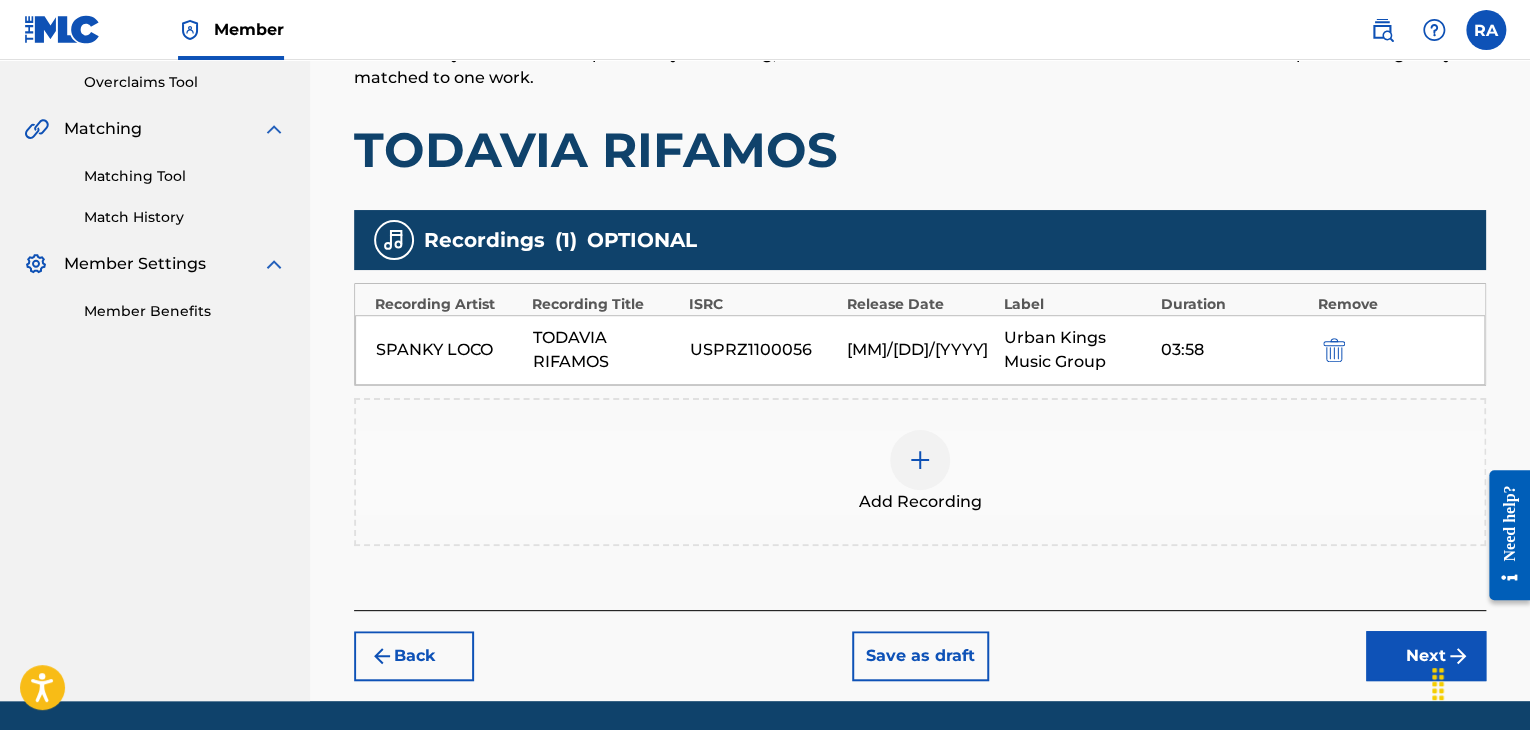 scroll, scrollTop: 482, scrollLeft: 0, axis: vertical 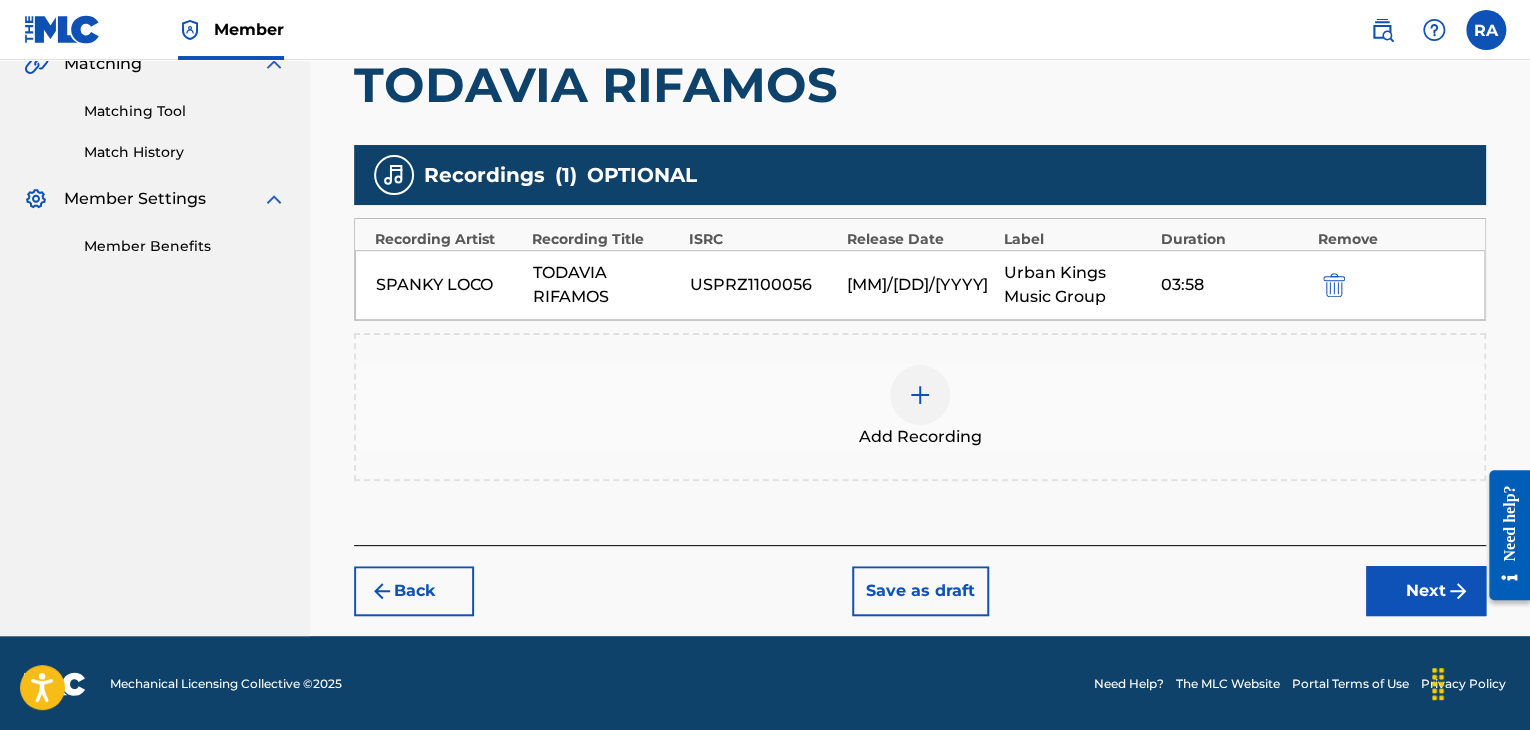 click on "Next" at bounding box center (1426, 591) 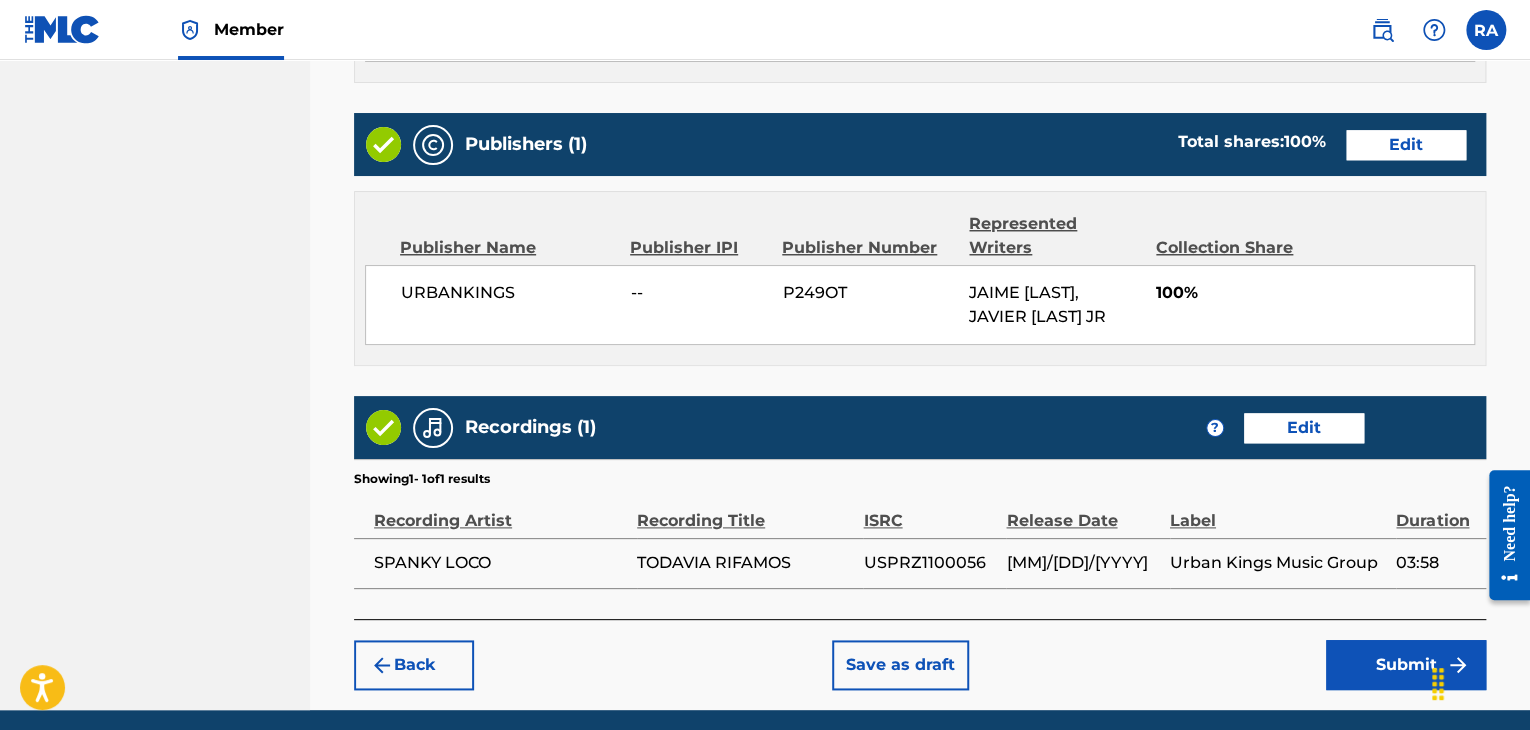 scroll, scrollTop: 1061, scrollLeft: 0, axis: vertical 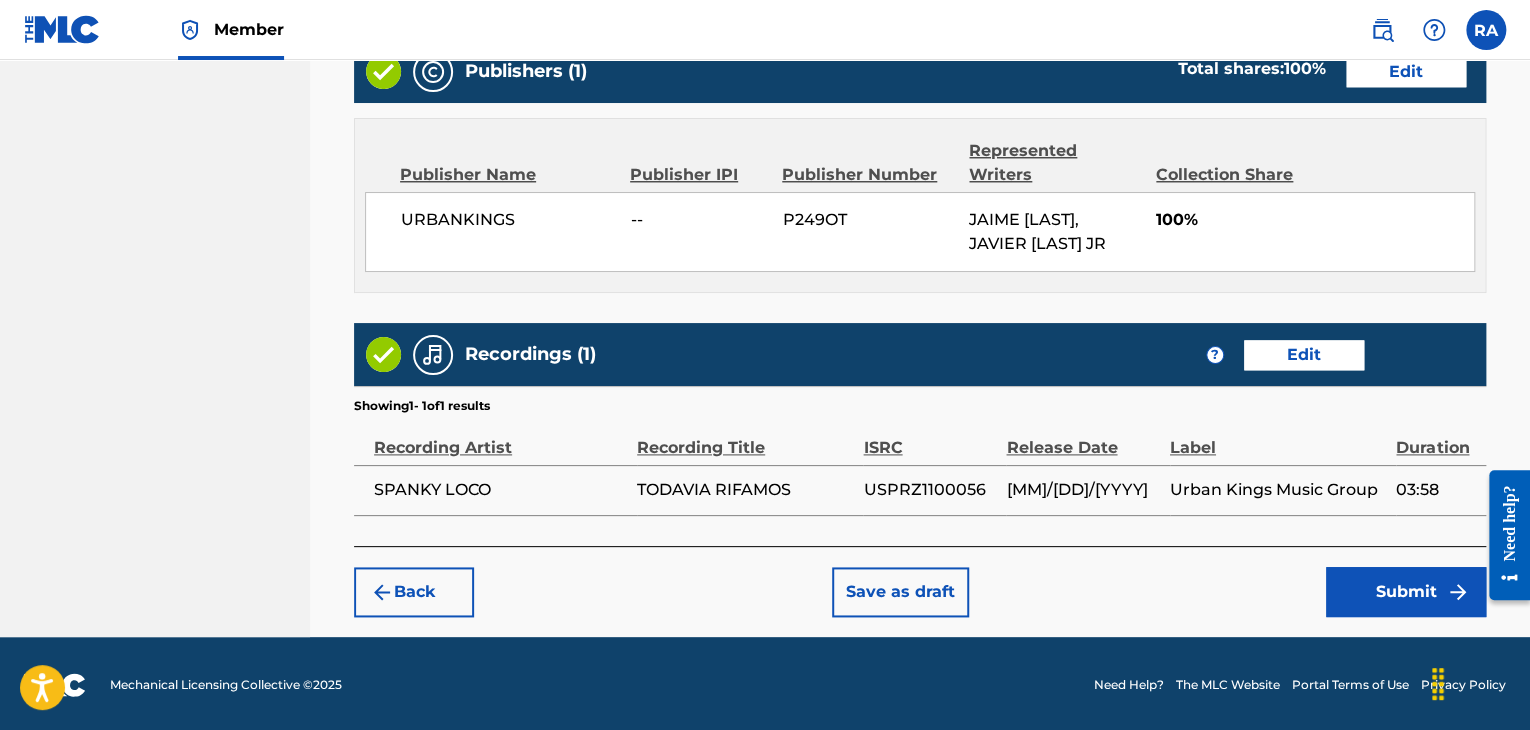 click on "Submit" at bounding box center [1406, 592] 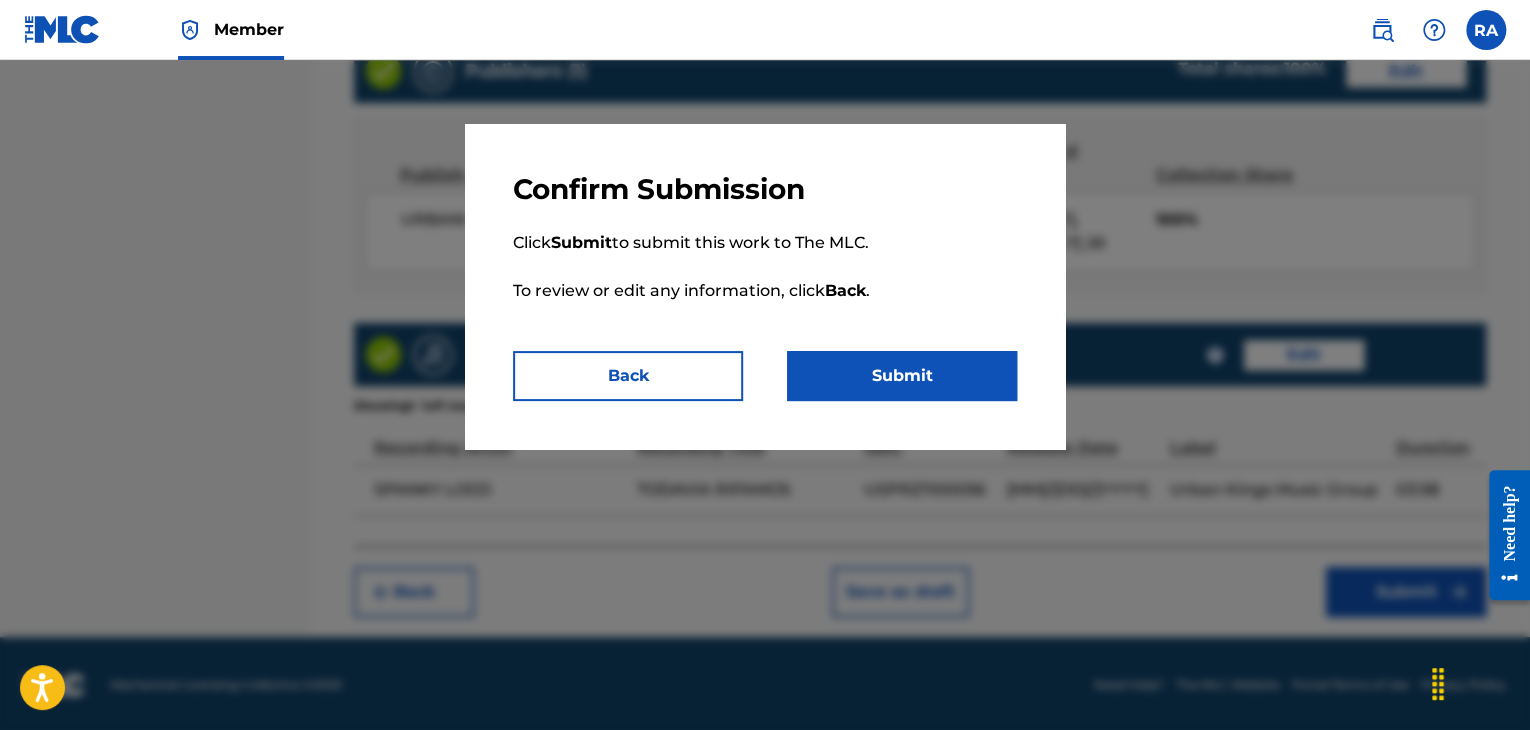 click on "Submit" at bounding box center (902, 376) 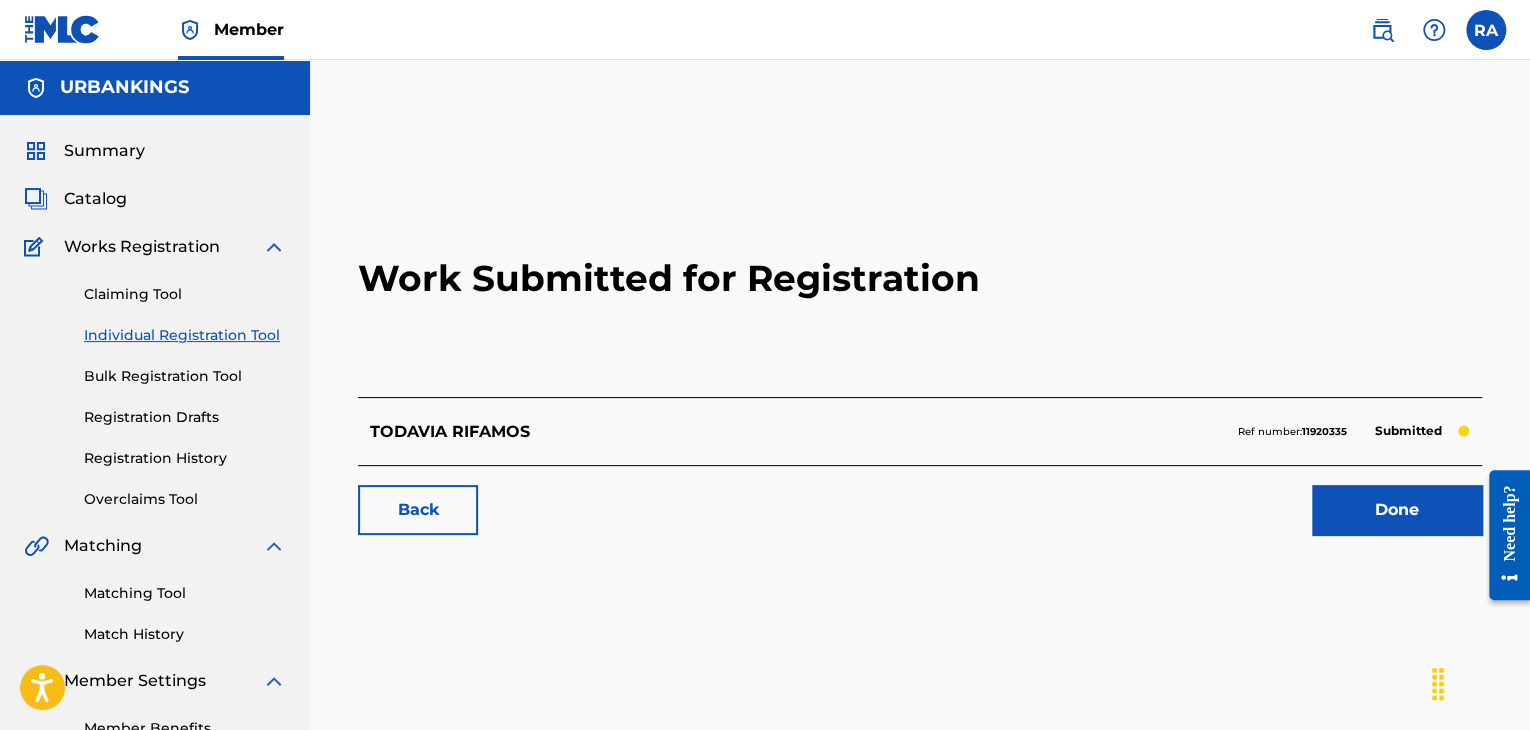 click on "Done" at bounding box center [1397, 510] 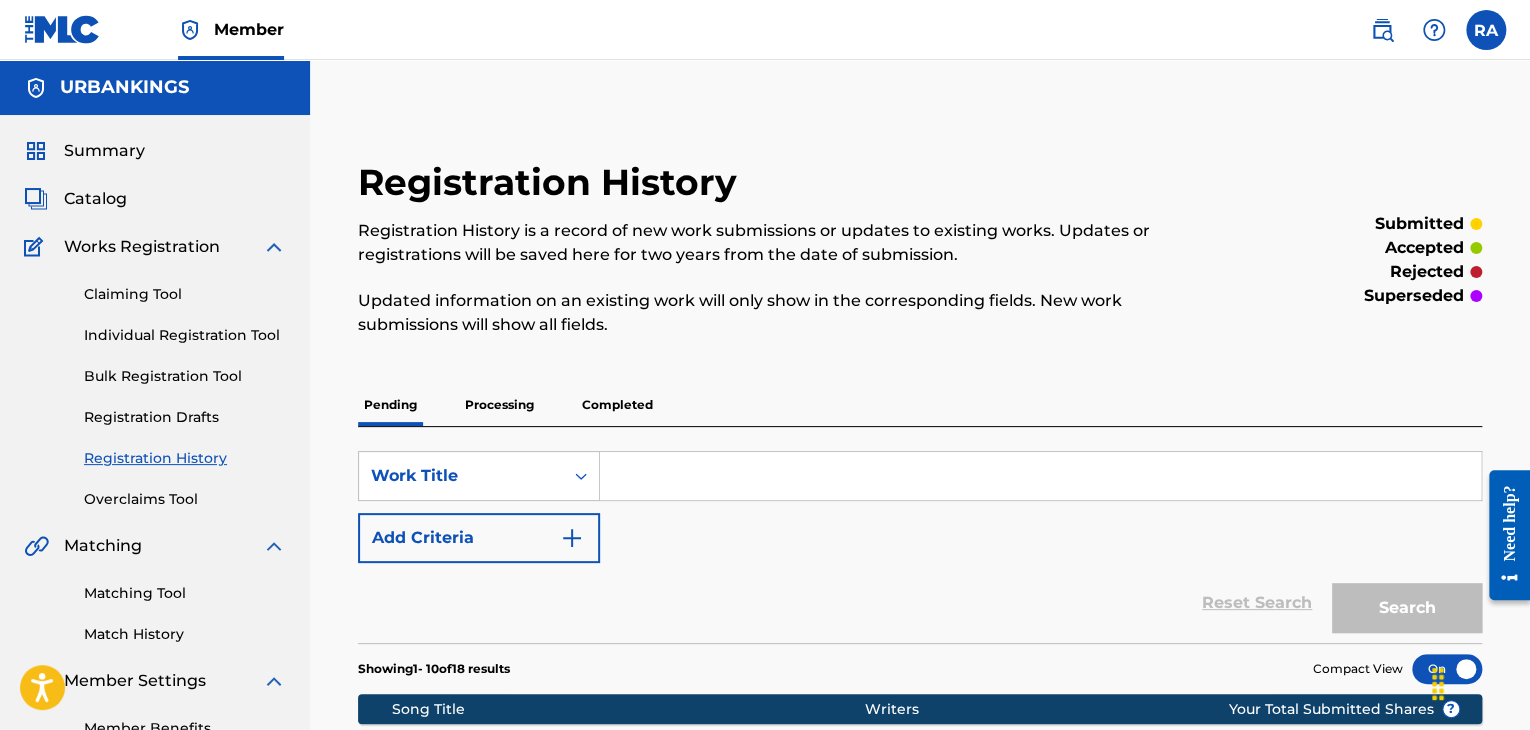 click on "Individual Registration Tool" at bounding box center [185, 335] 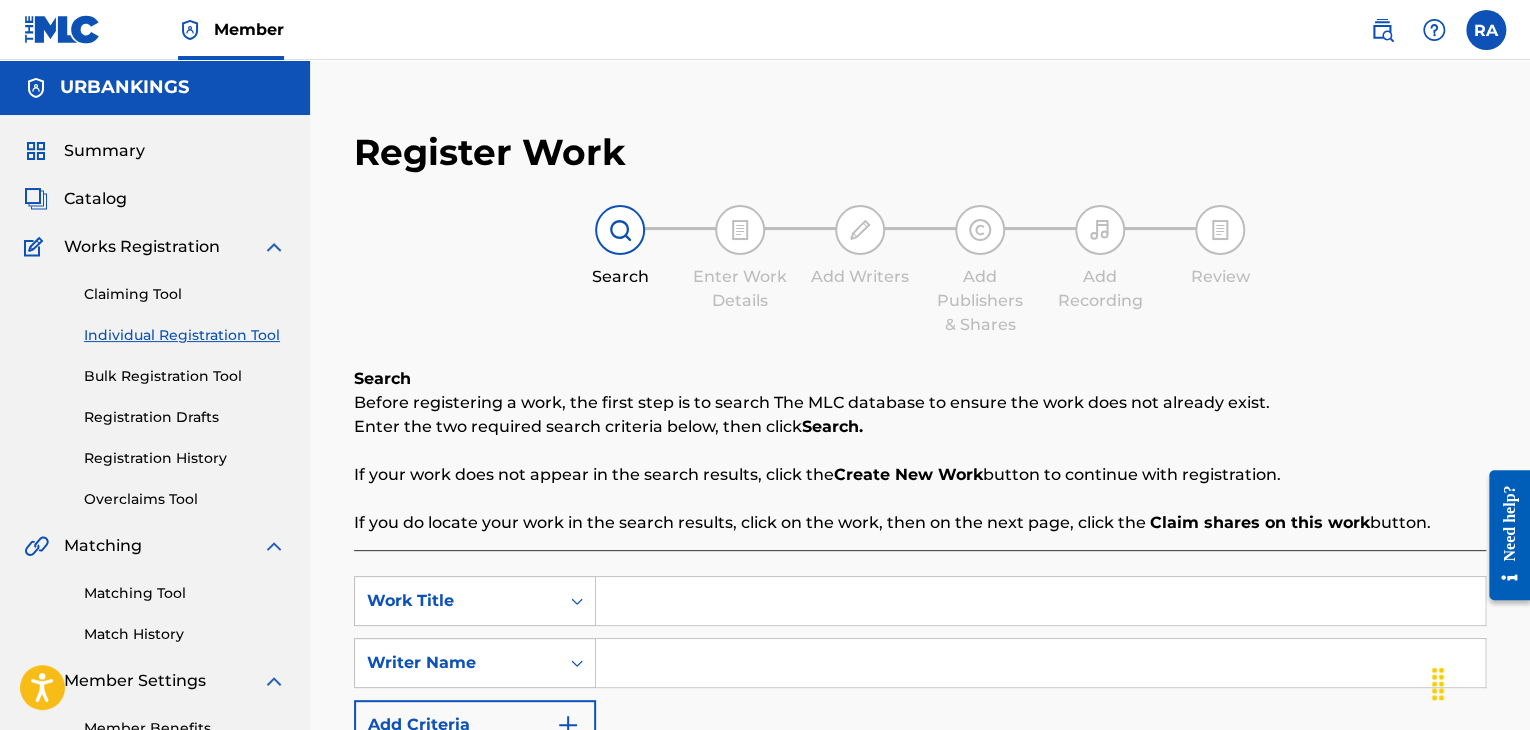 click at bounding box center [1040, 601] 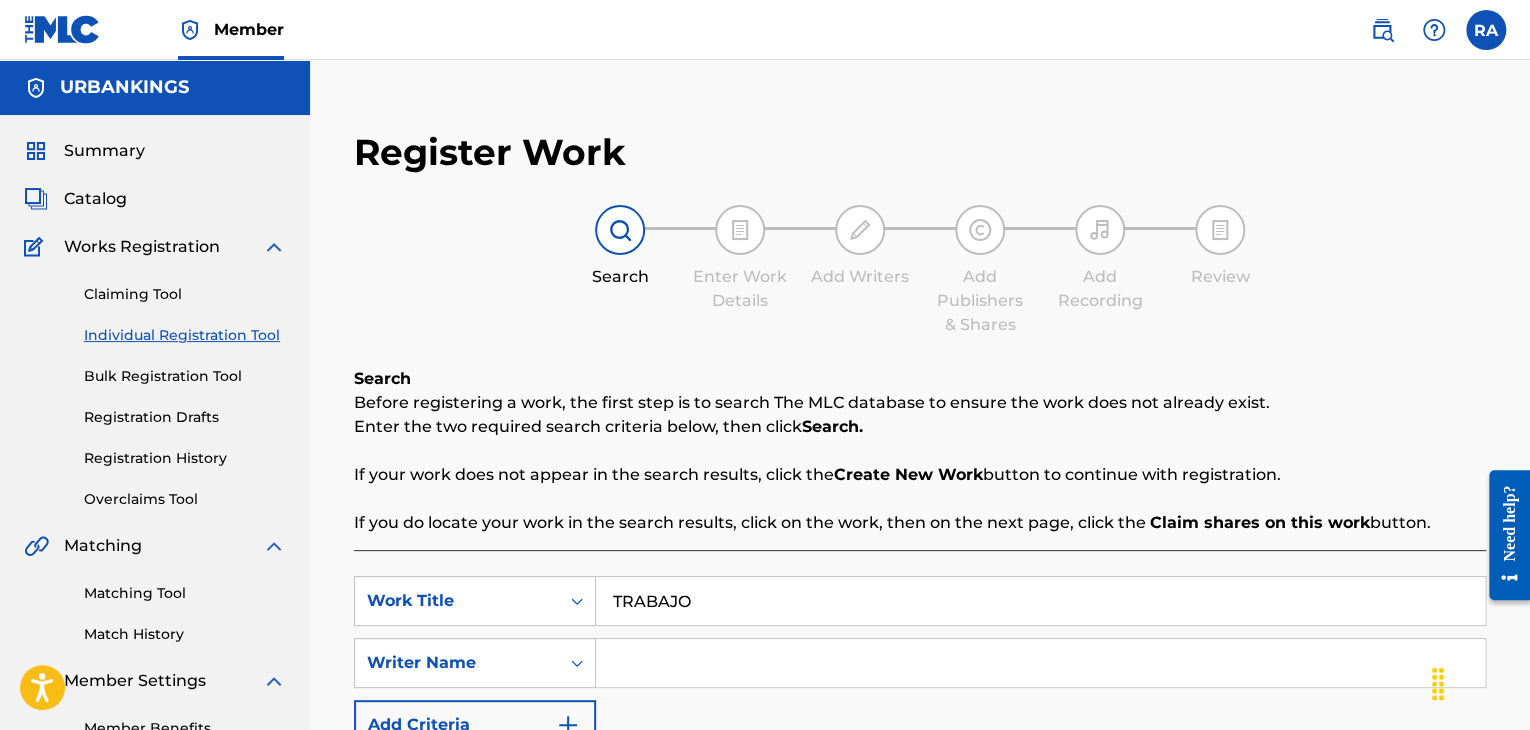 type on "TRABAJO" 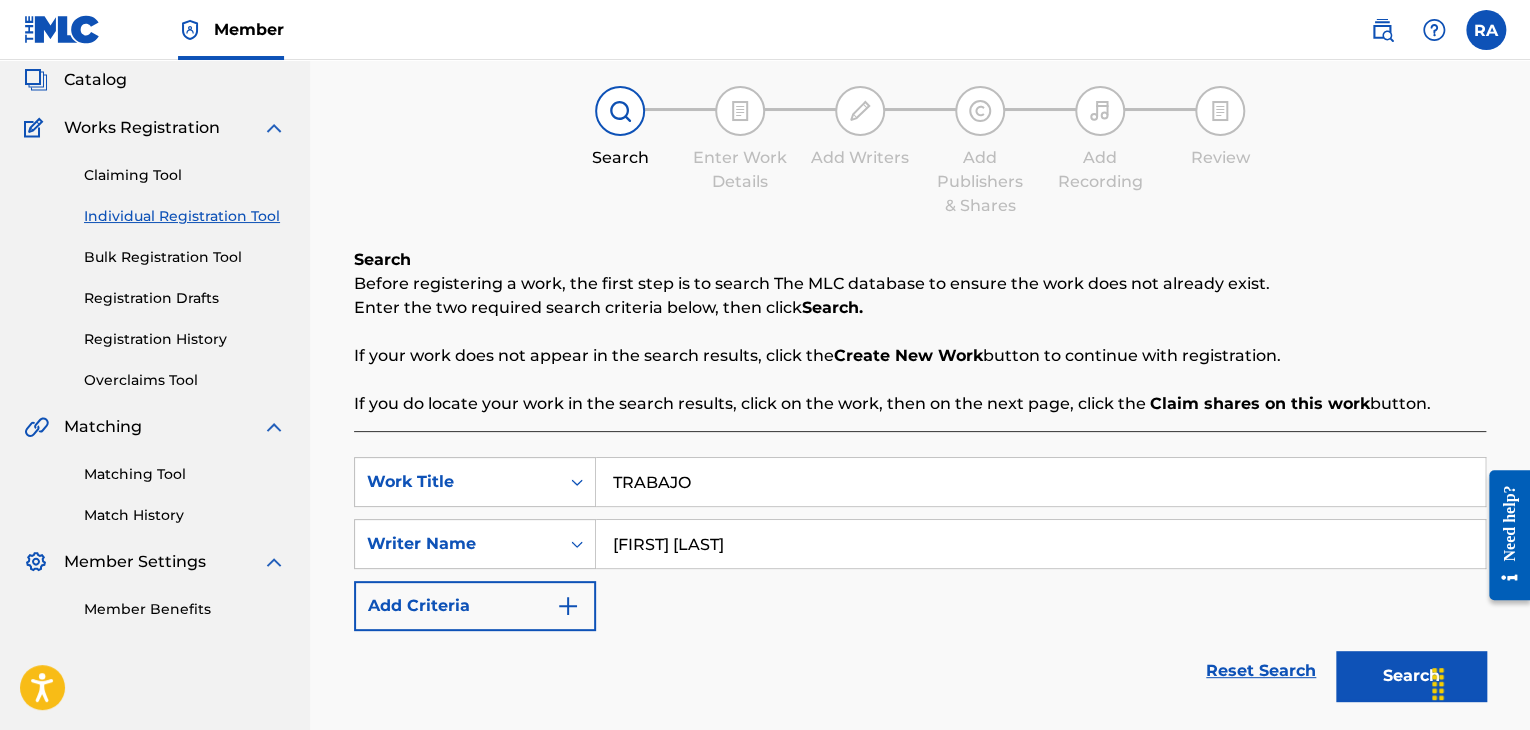 scroll, scrollTop: 284, scrollLeft: 0, axis: vertical 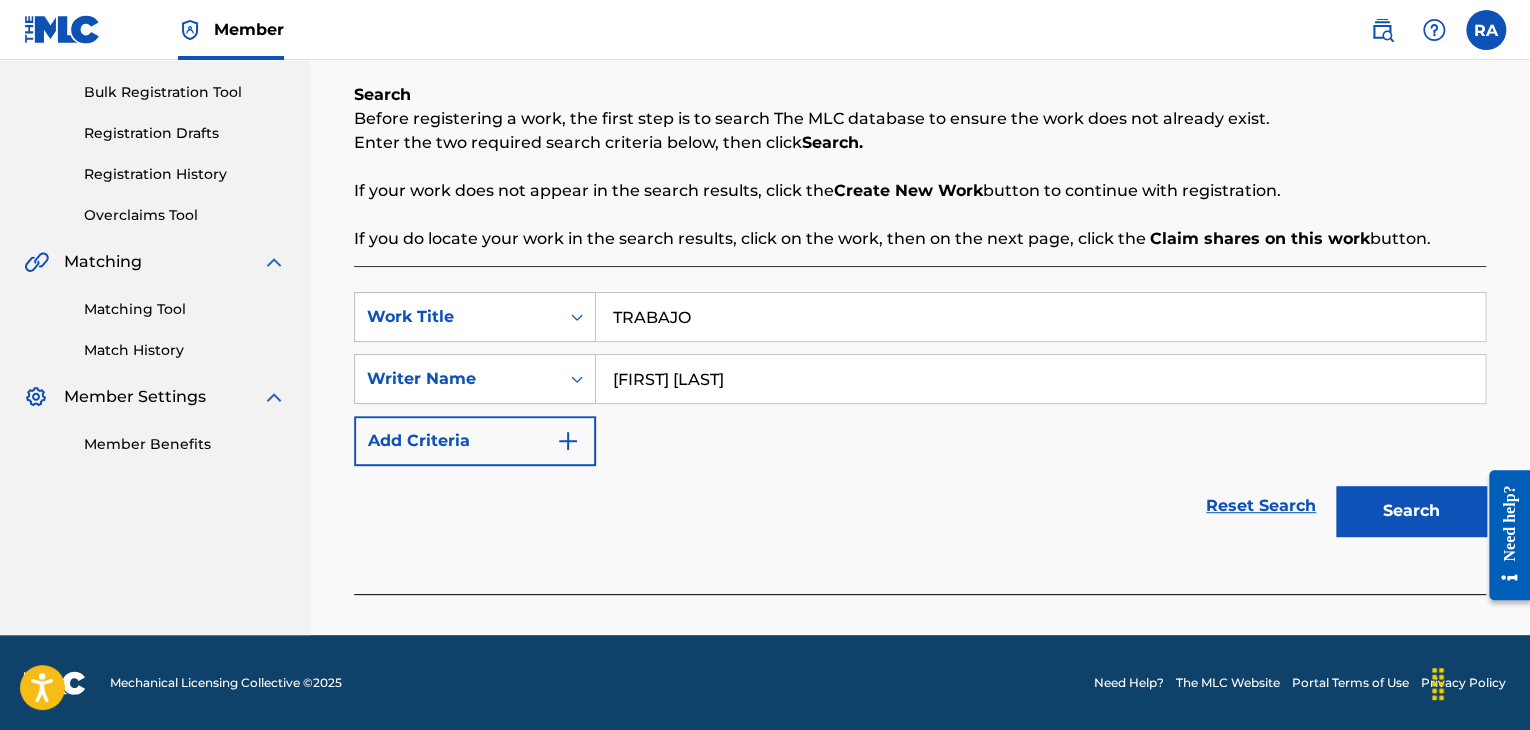 click on "Search" at bounding box center (1411, 511) 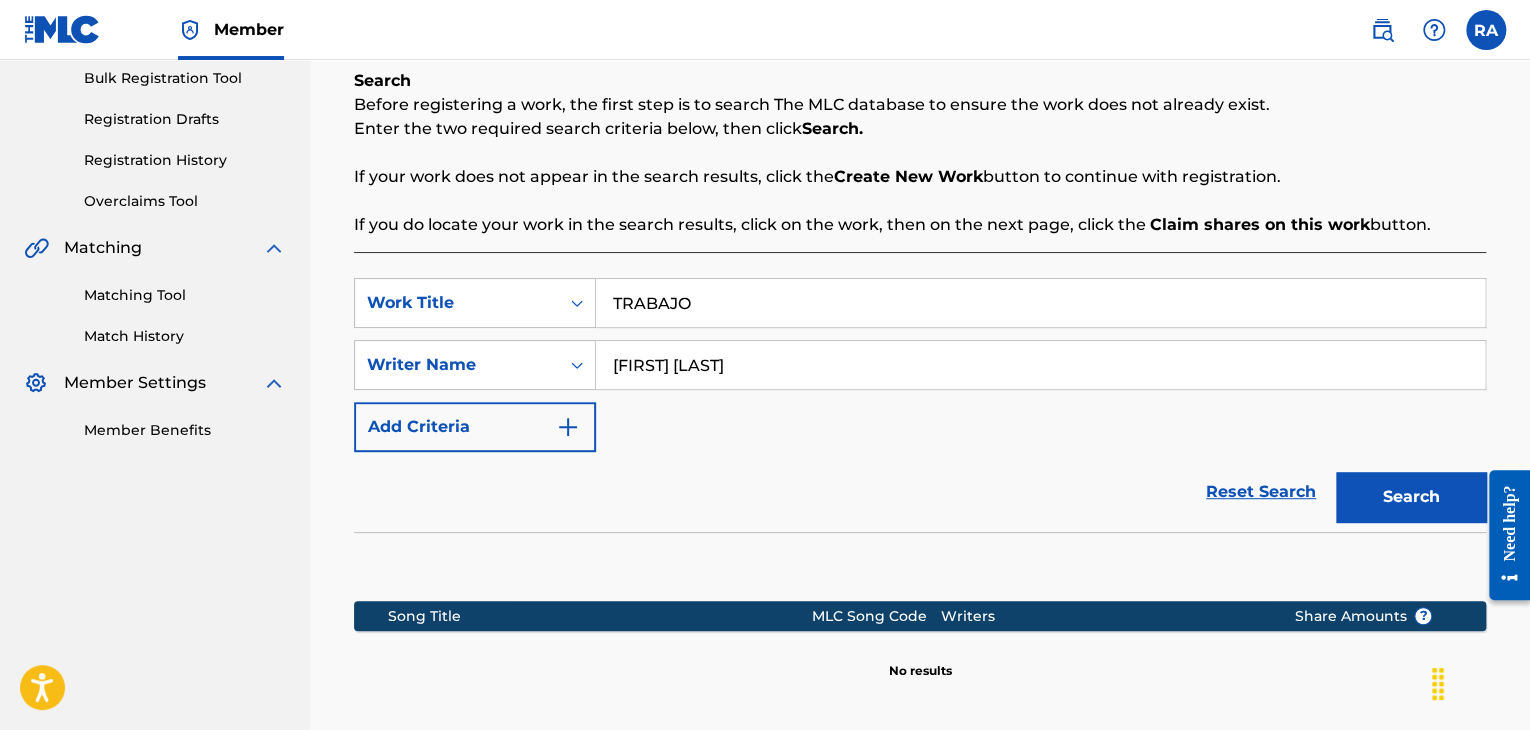 scroll, scrollTop: 515, scrollLeft: 0, axis: vertical 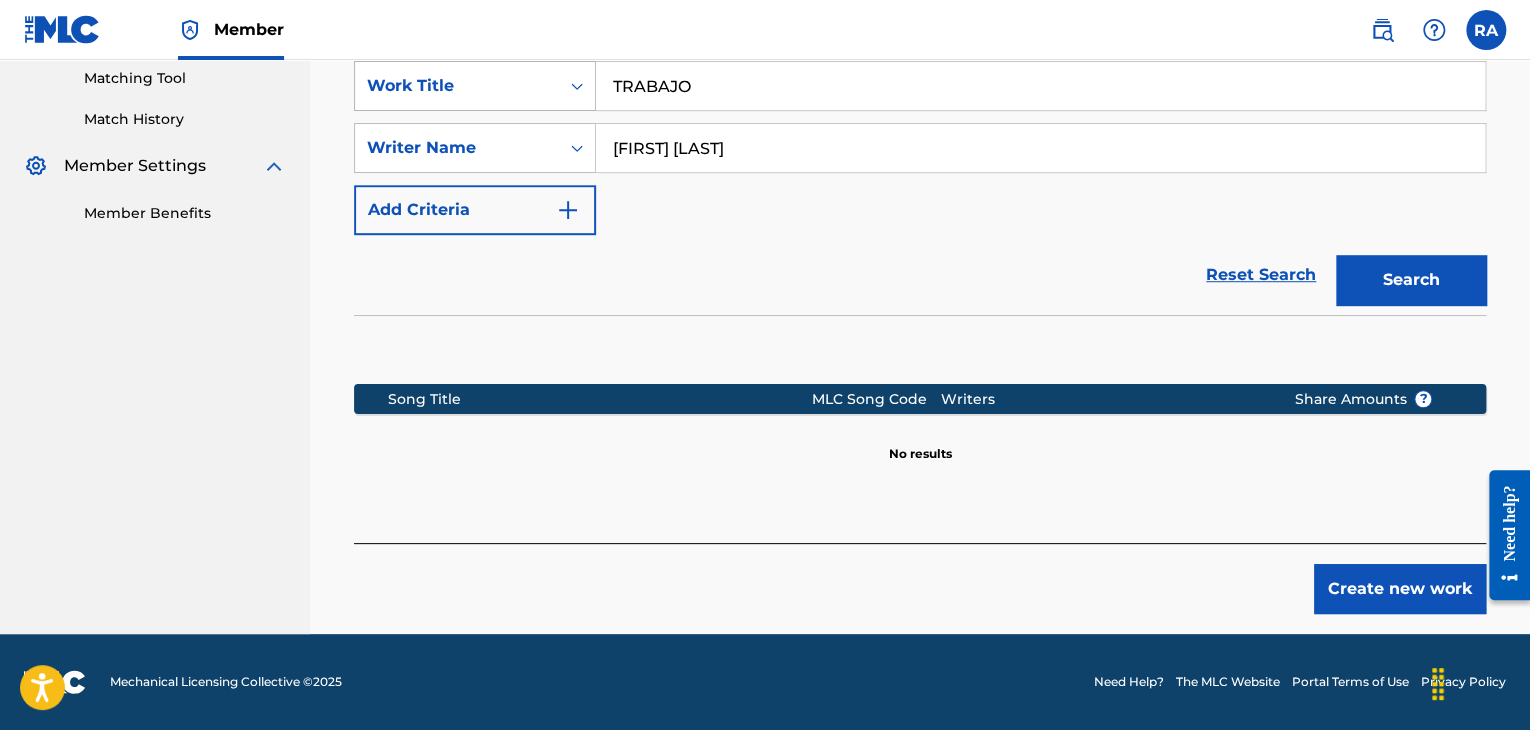 drag, startPoint x: 856, startPoint y: 137, endPoint x: 516, endPoint y: 93, distance: 342.83524 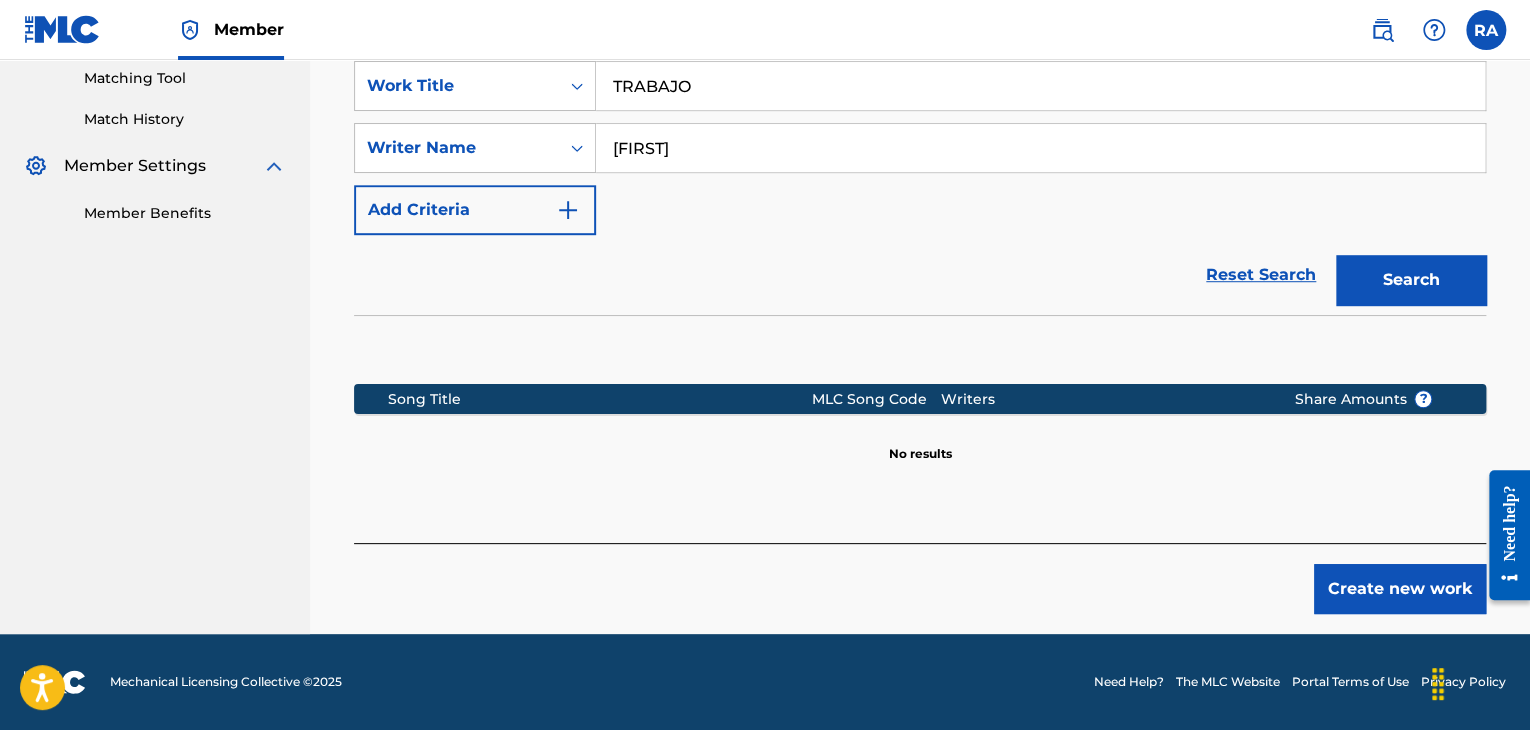 type on "[FIRST] [LAST]" 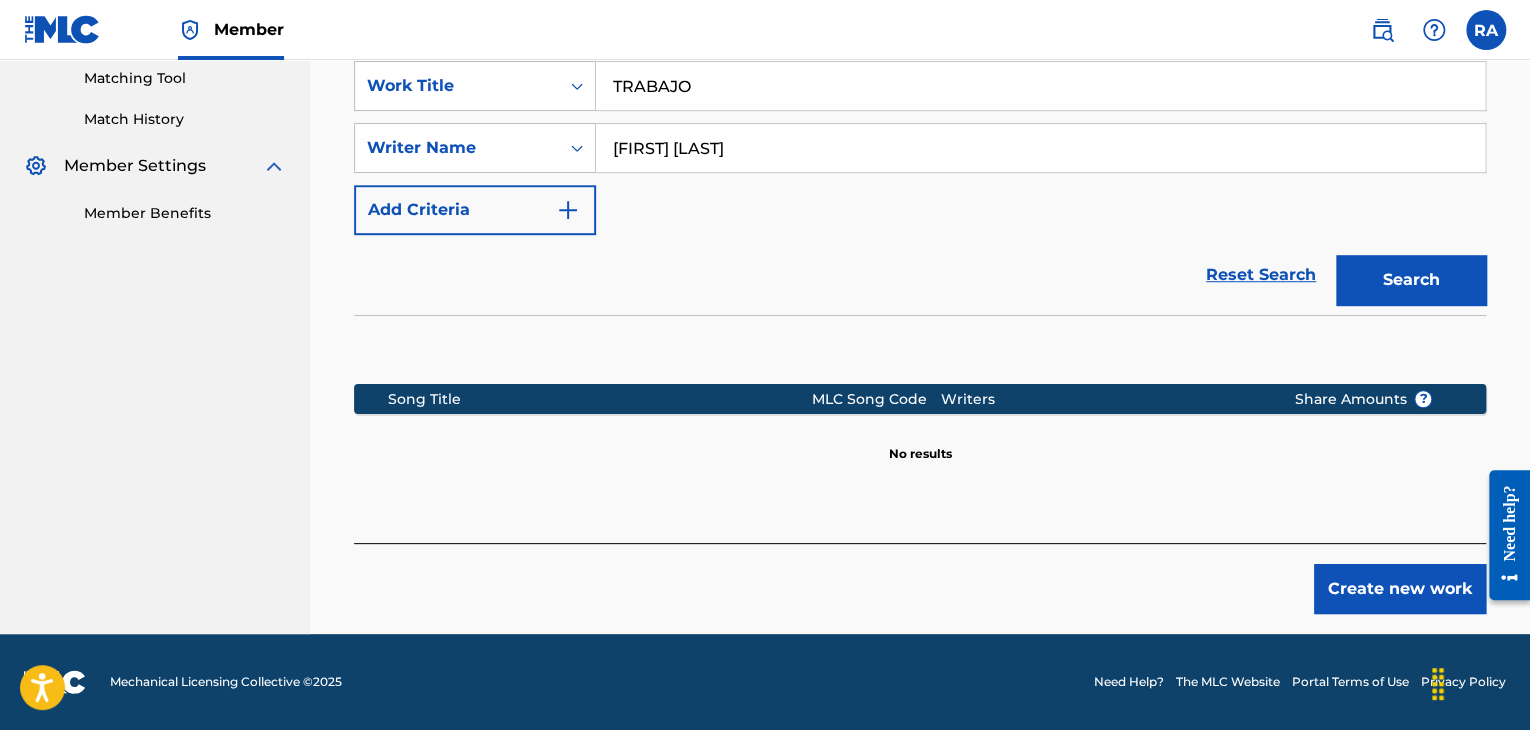 click on "Search" at bounding box center (1411, 280) 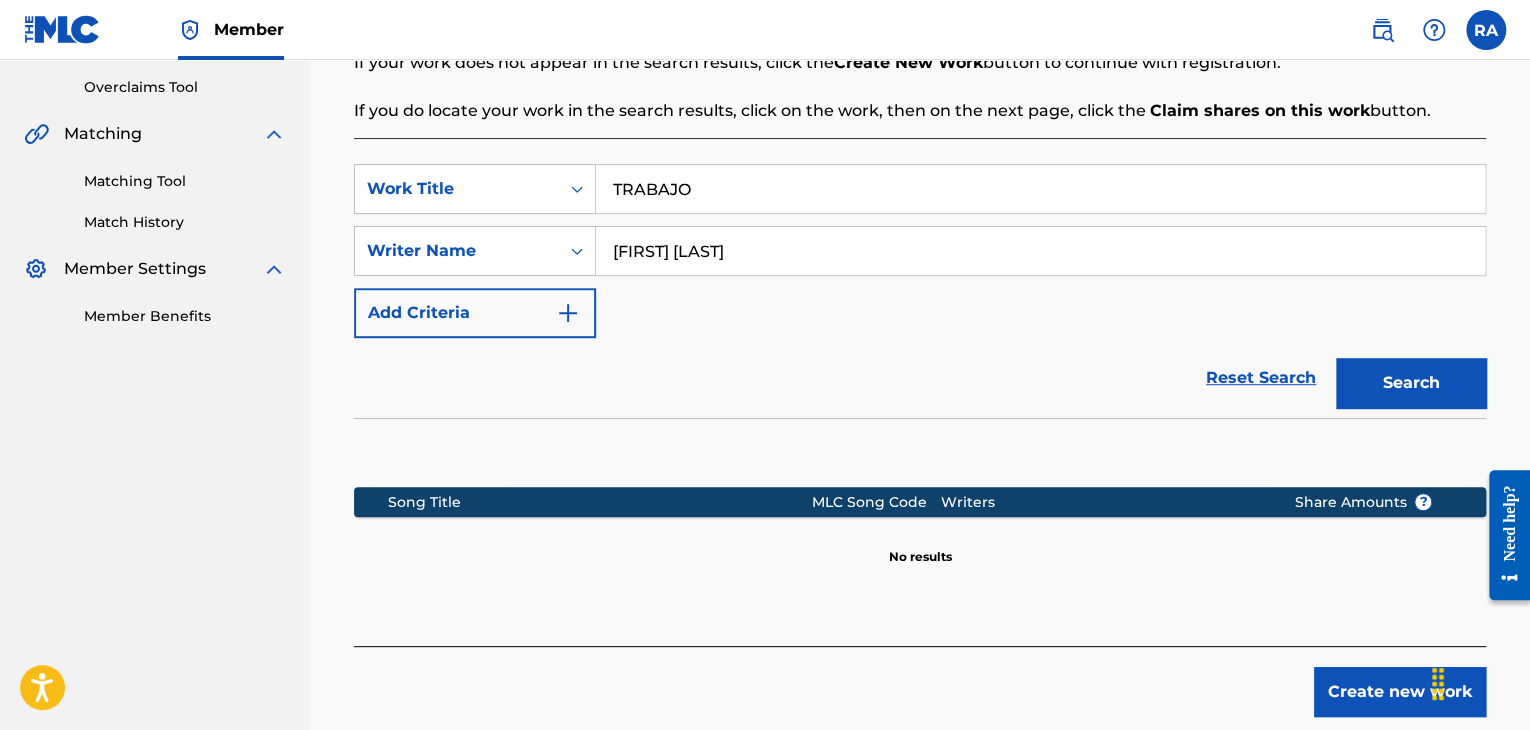 scroll, scrollTop: 515, scrollLeft: 0, axis: vertical 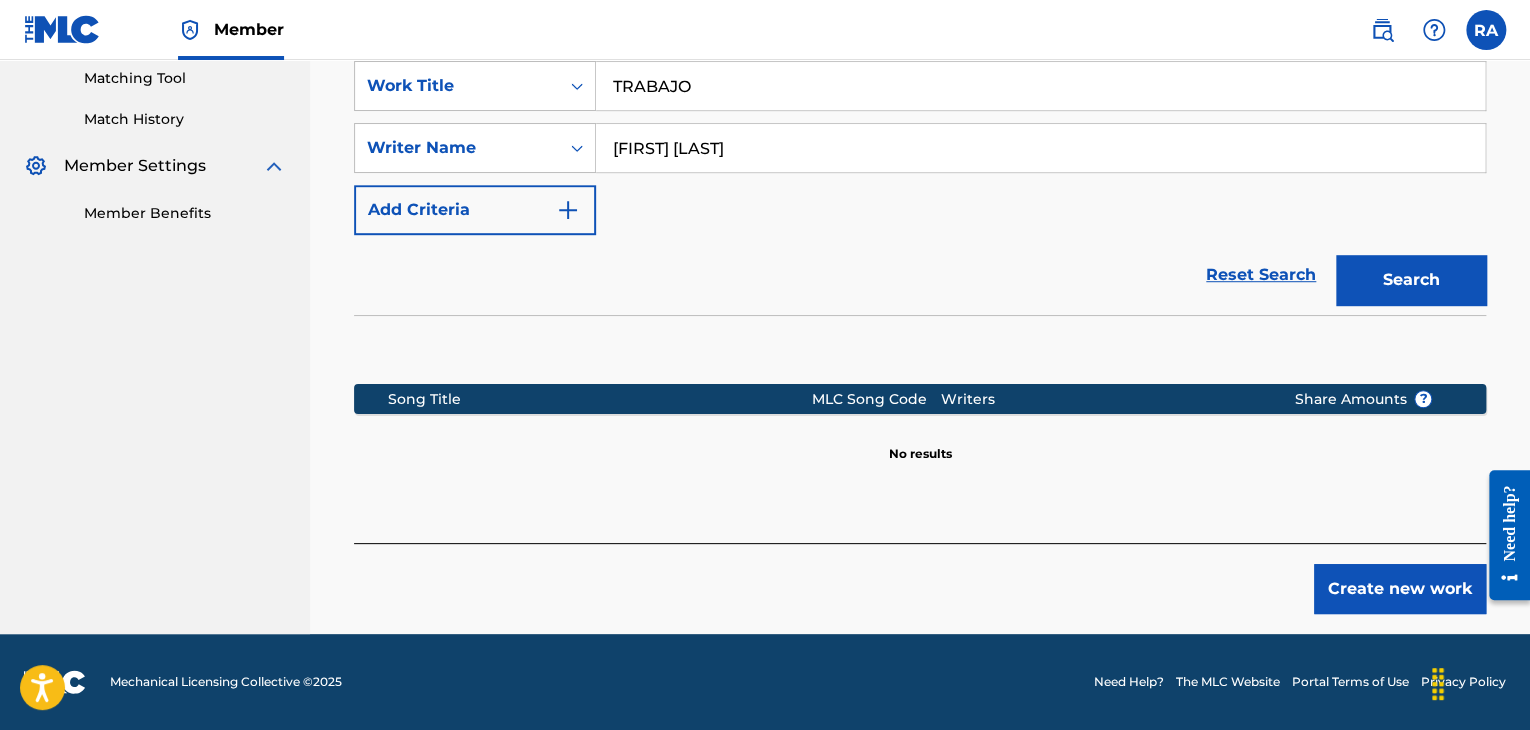 click on "Create new work" at bounding box center (1400, 589) 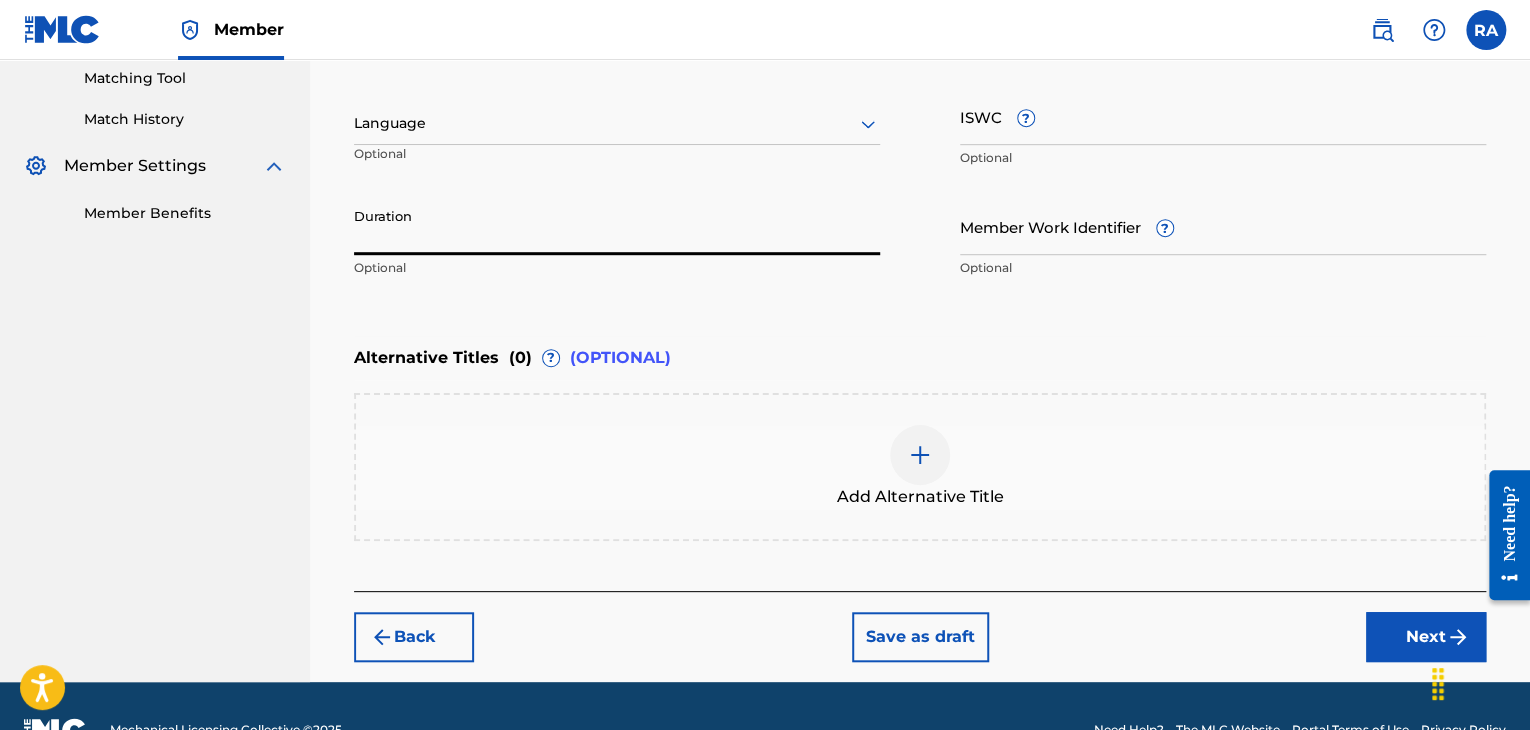 click on "Duration" at bounding box center (617, 226) 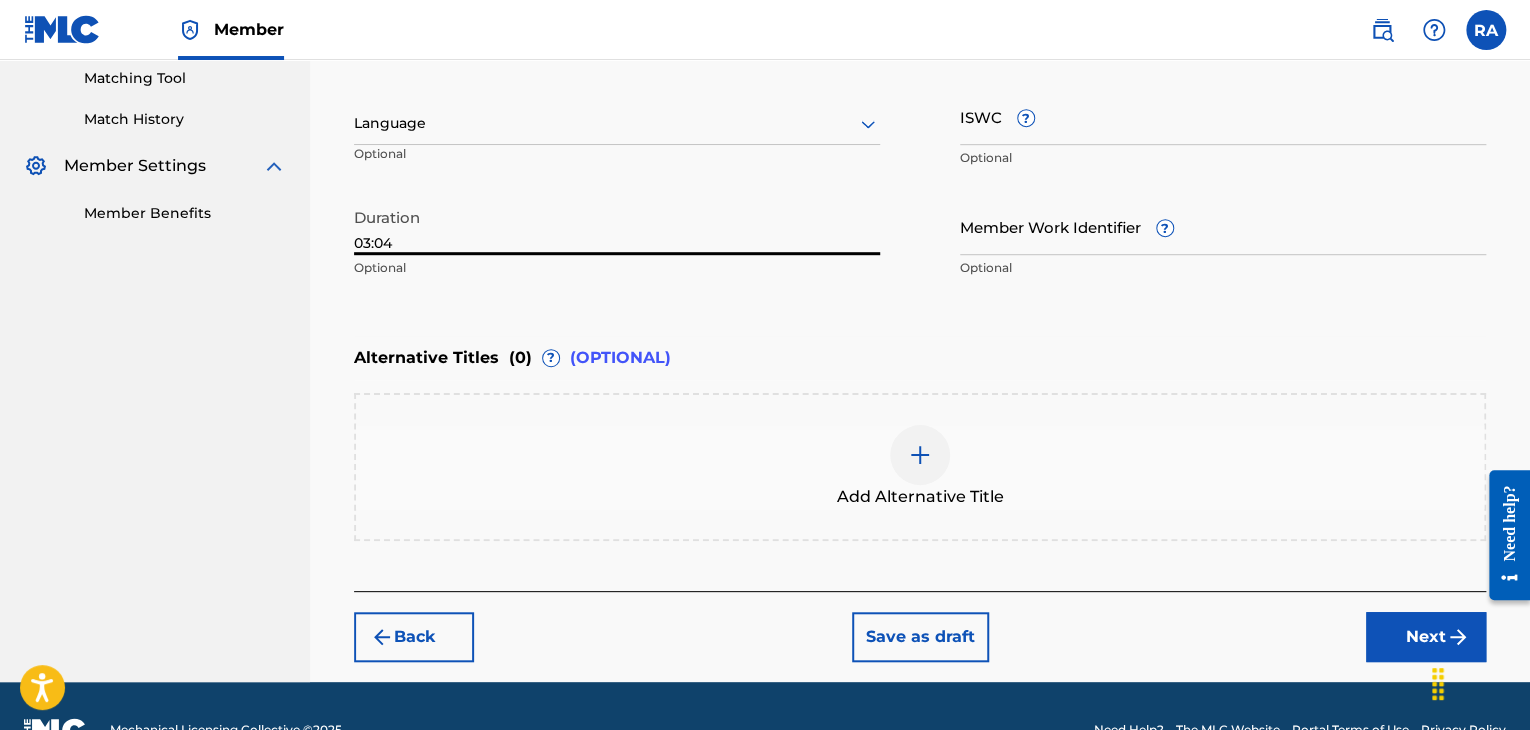 type on "03:04" 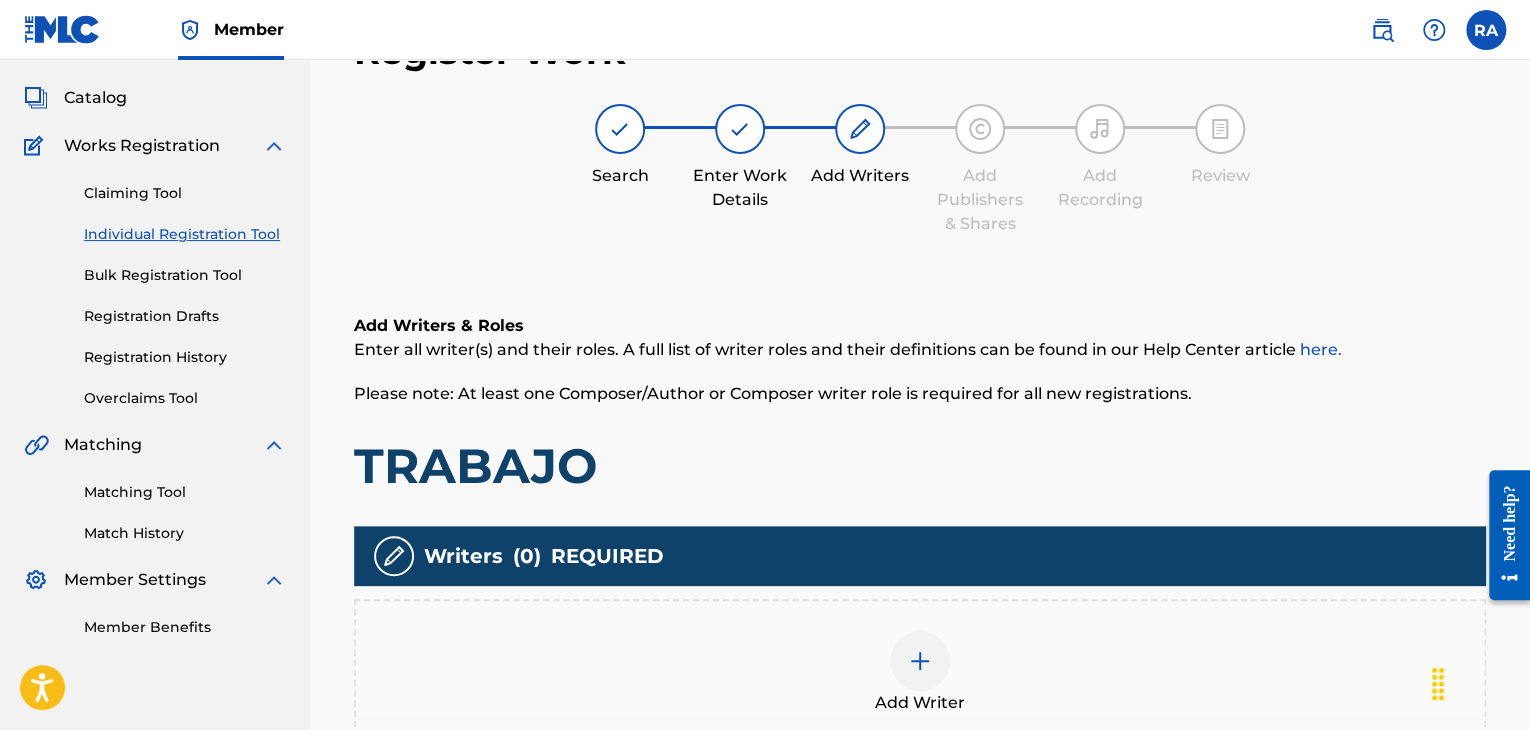 scroll, scrollTop: 90, scrollLeft: 0, axis: vertical 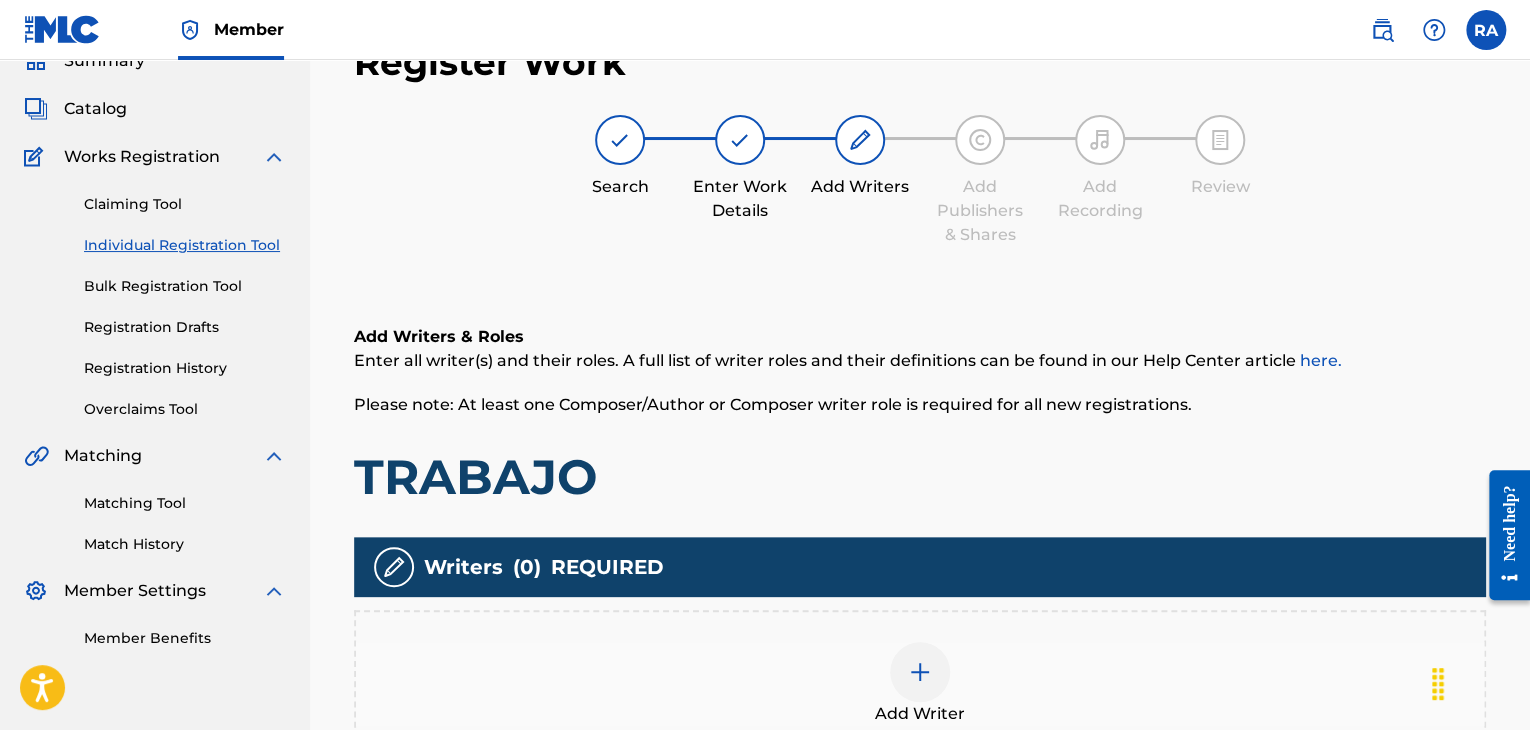 click at bounding box center [920, 672] 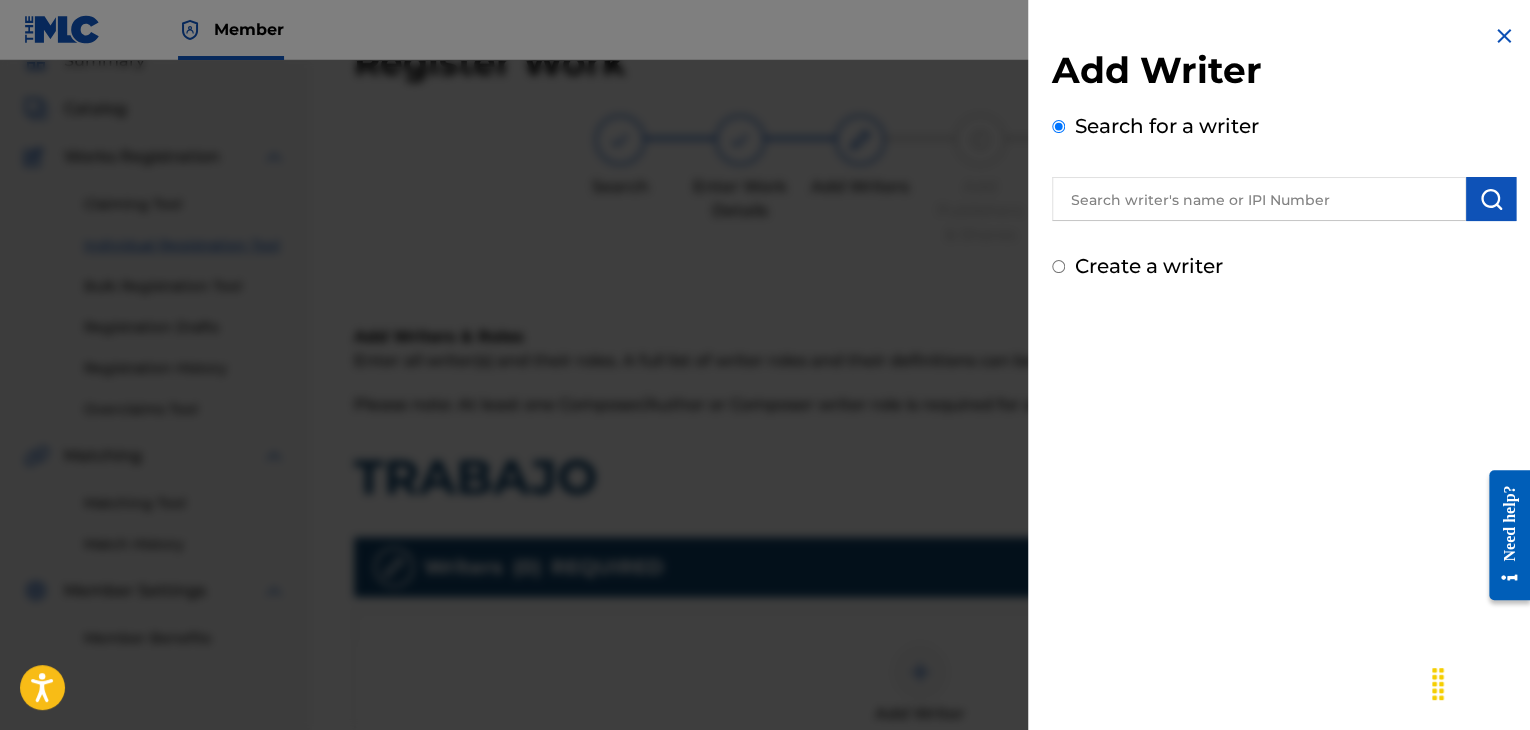 click on "Search for a writer" at bounding box center [1284, 166] 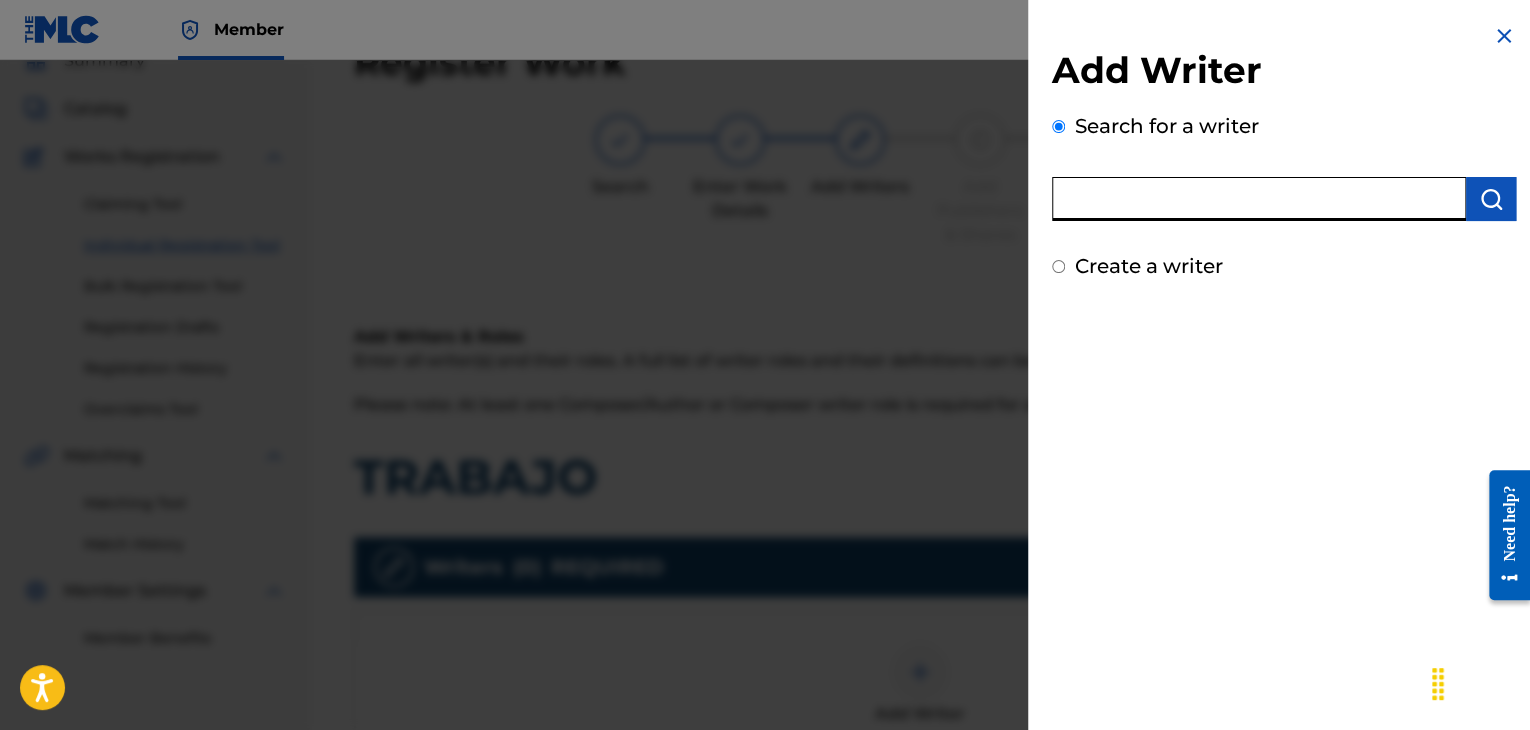 click at bounding box center (1259, 199) 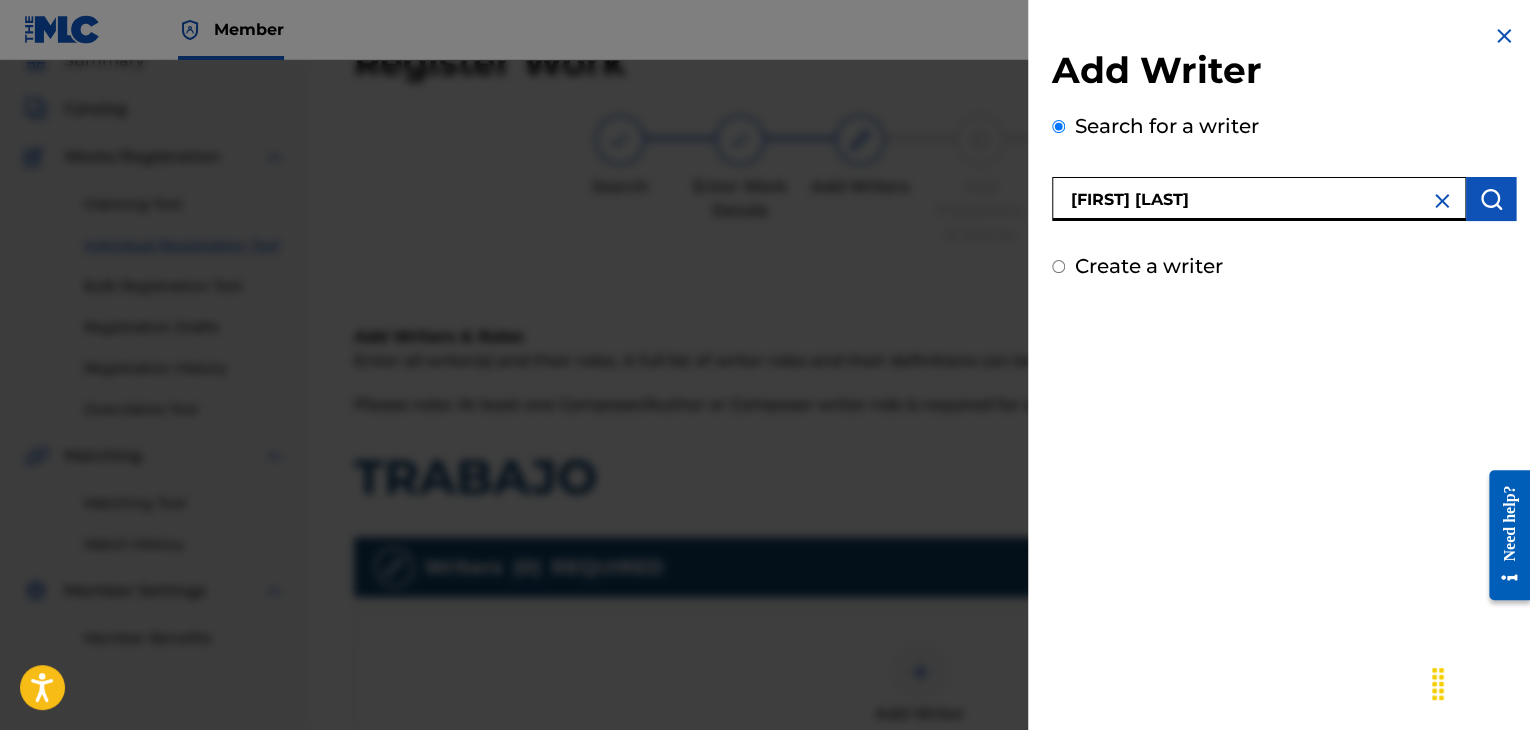 type on "[FIRST] [LAST]" 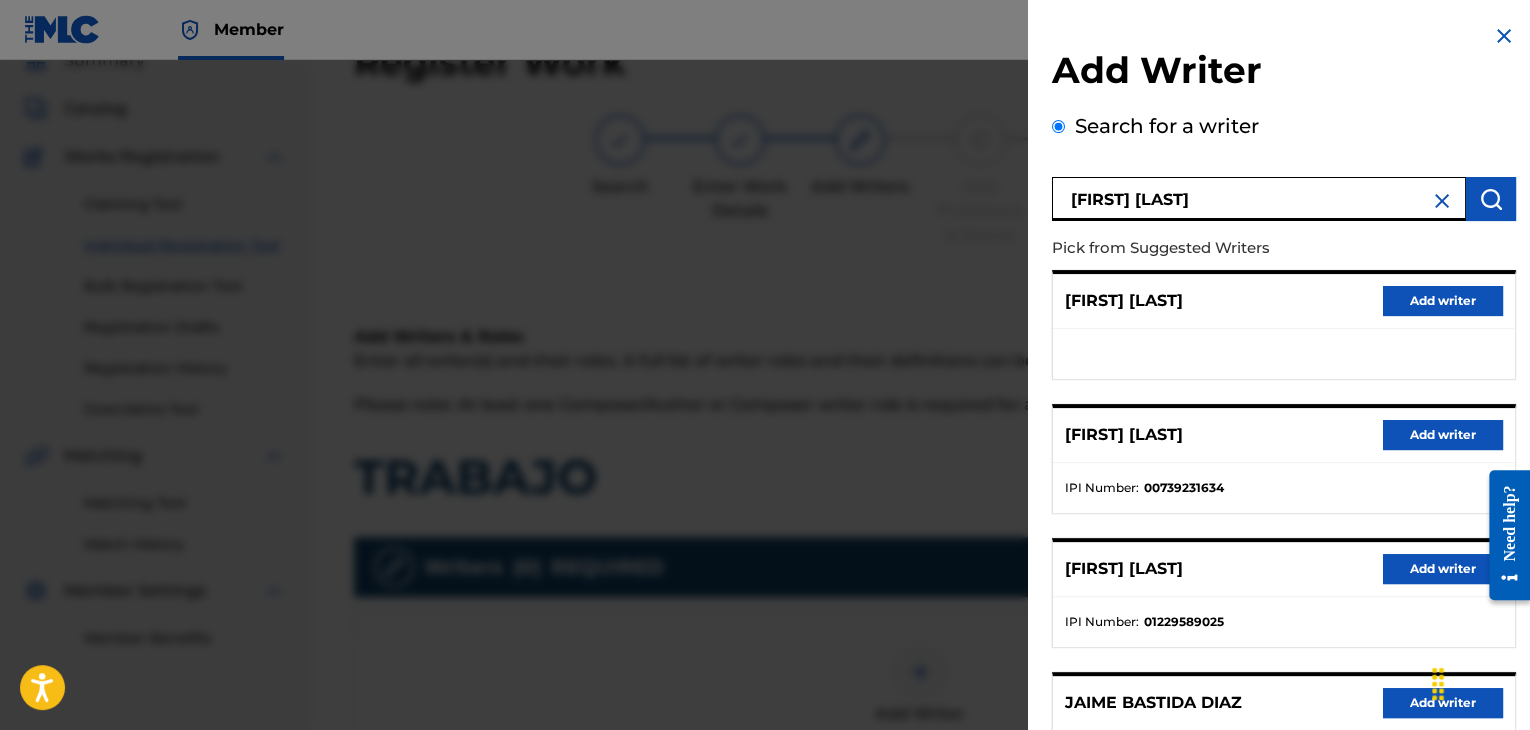 click on "Add writer" at bounding box center (1443, 435) 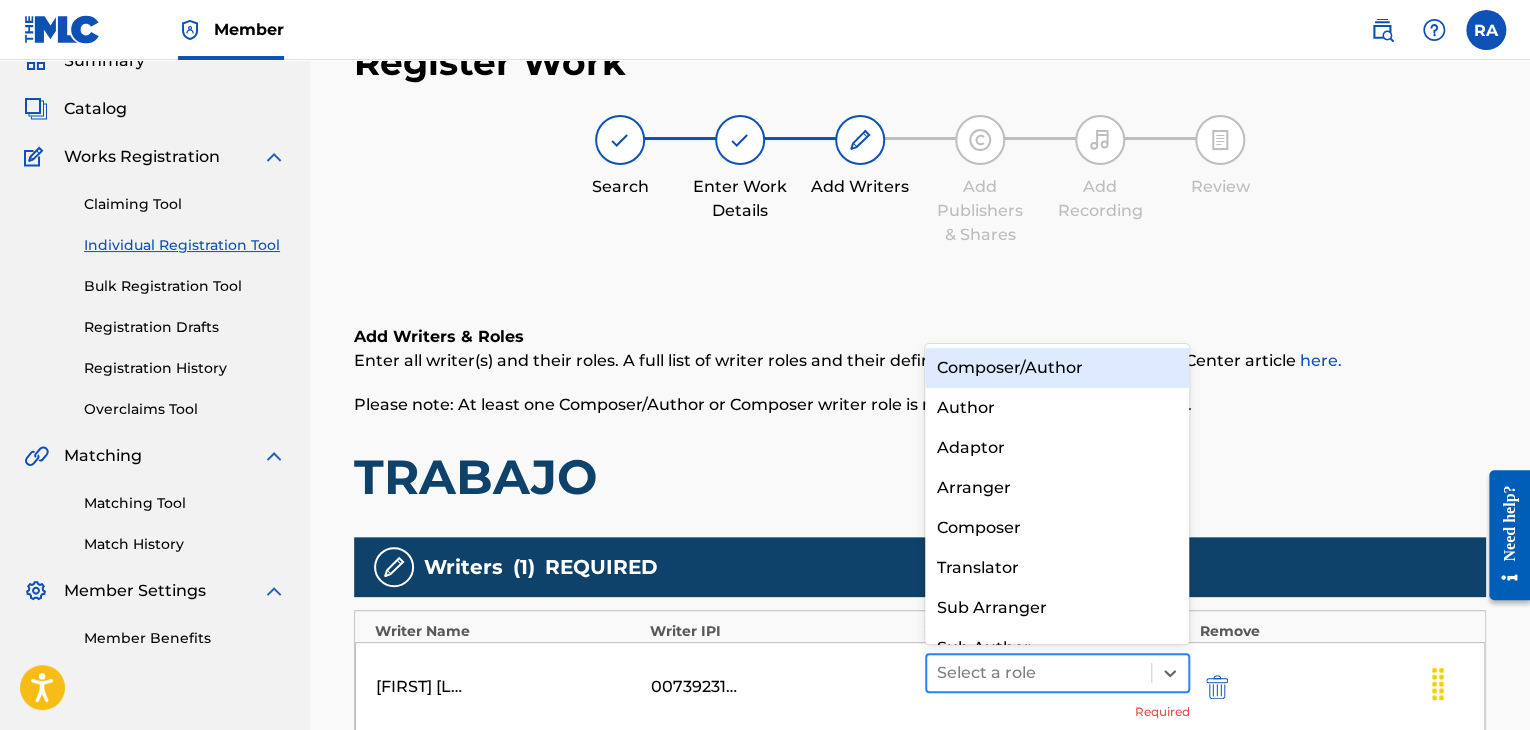 click at bounding box center (1039, 673) 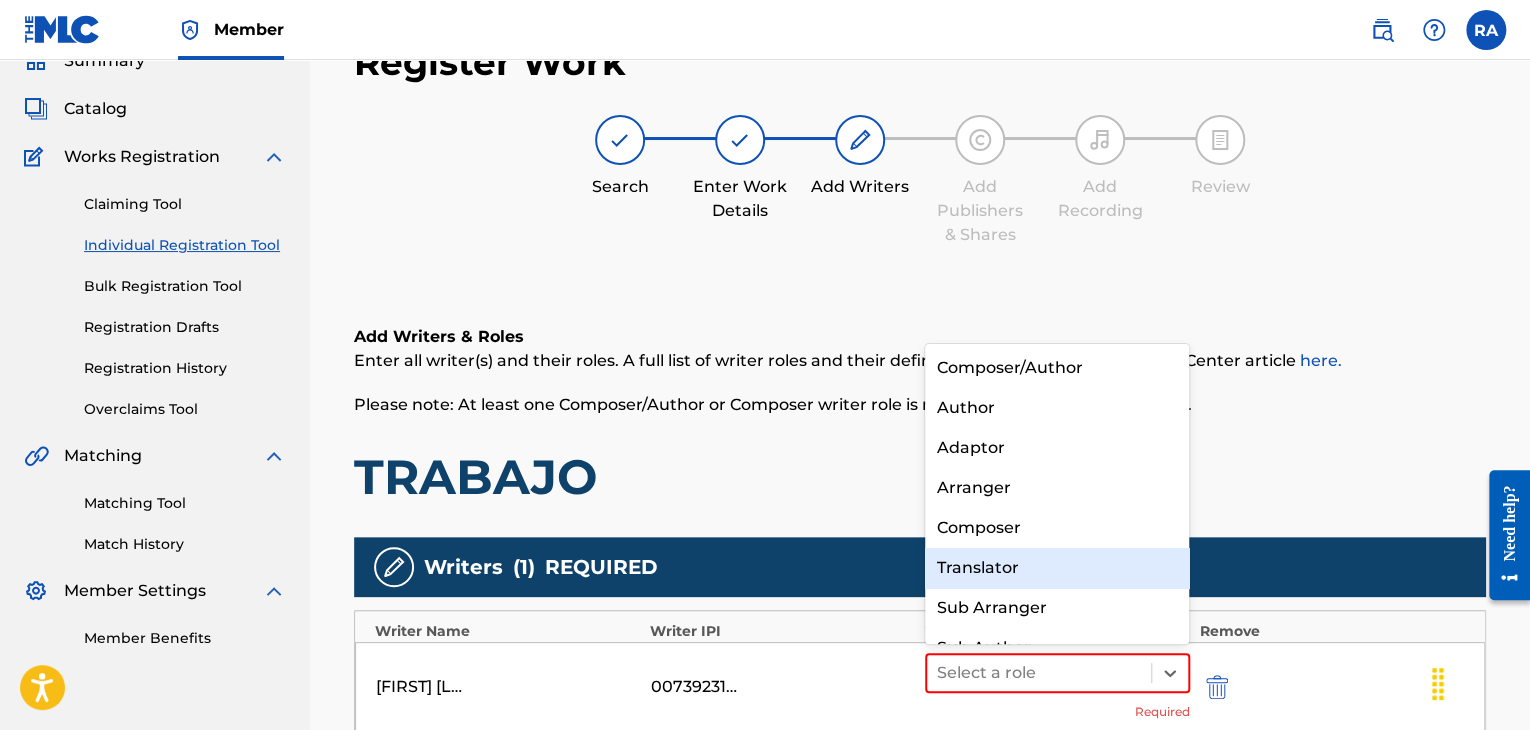scroll, scrollTop: 28, scrollLeft: 0, axis: vertical 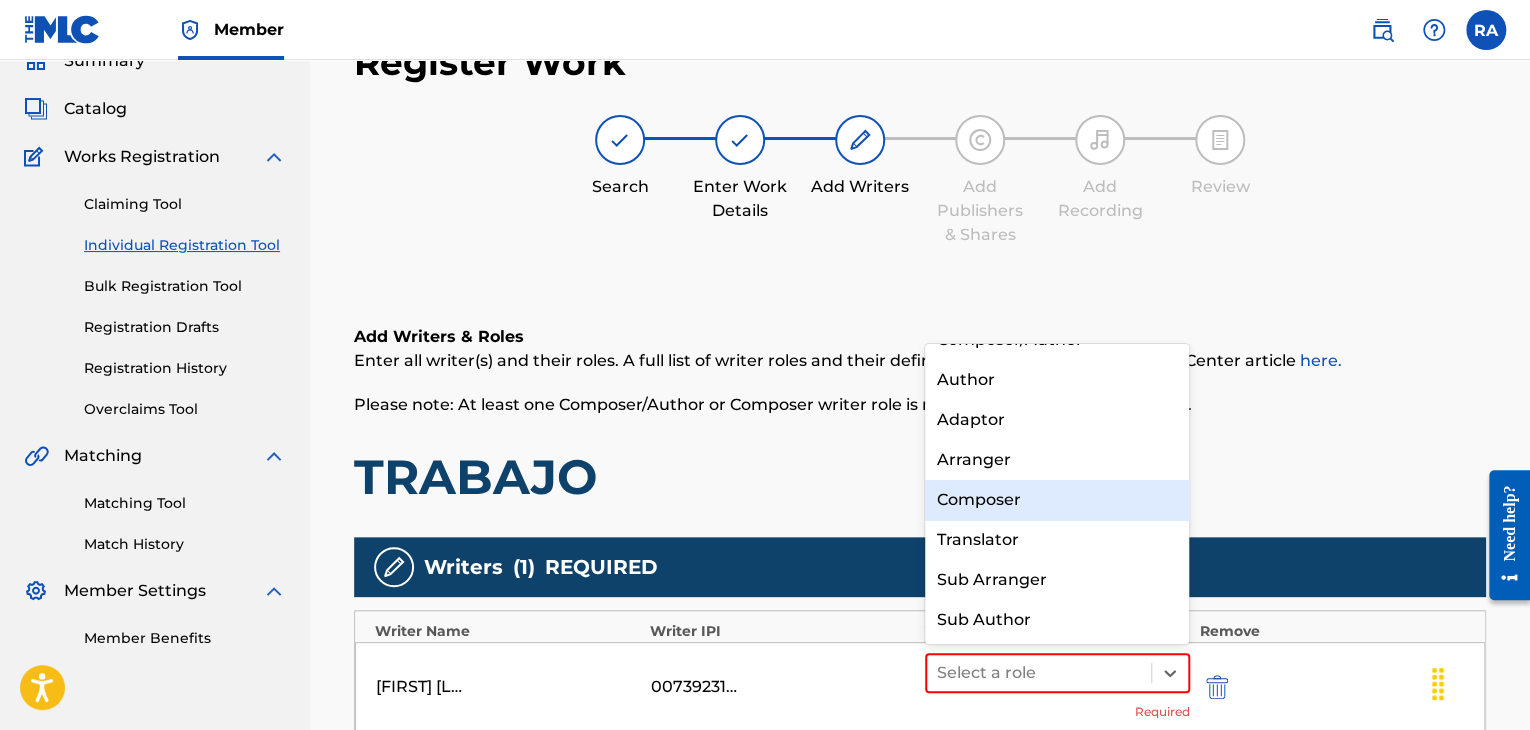 click on "Composer" at bounding box center (1057, 500) 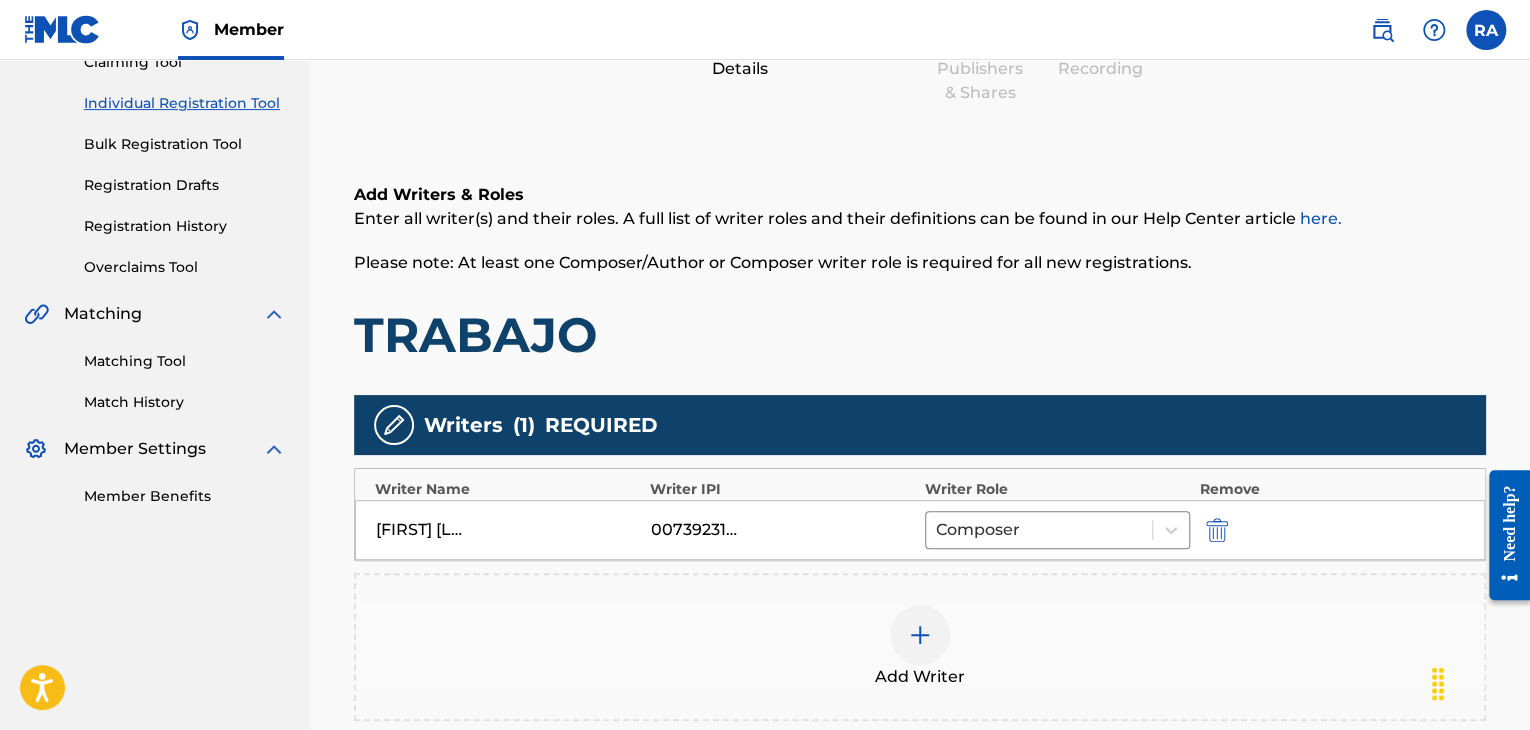 scroll, scrollTop: 490, scrollLeft: 0, axis: vertical 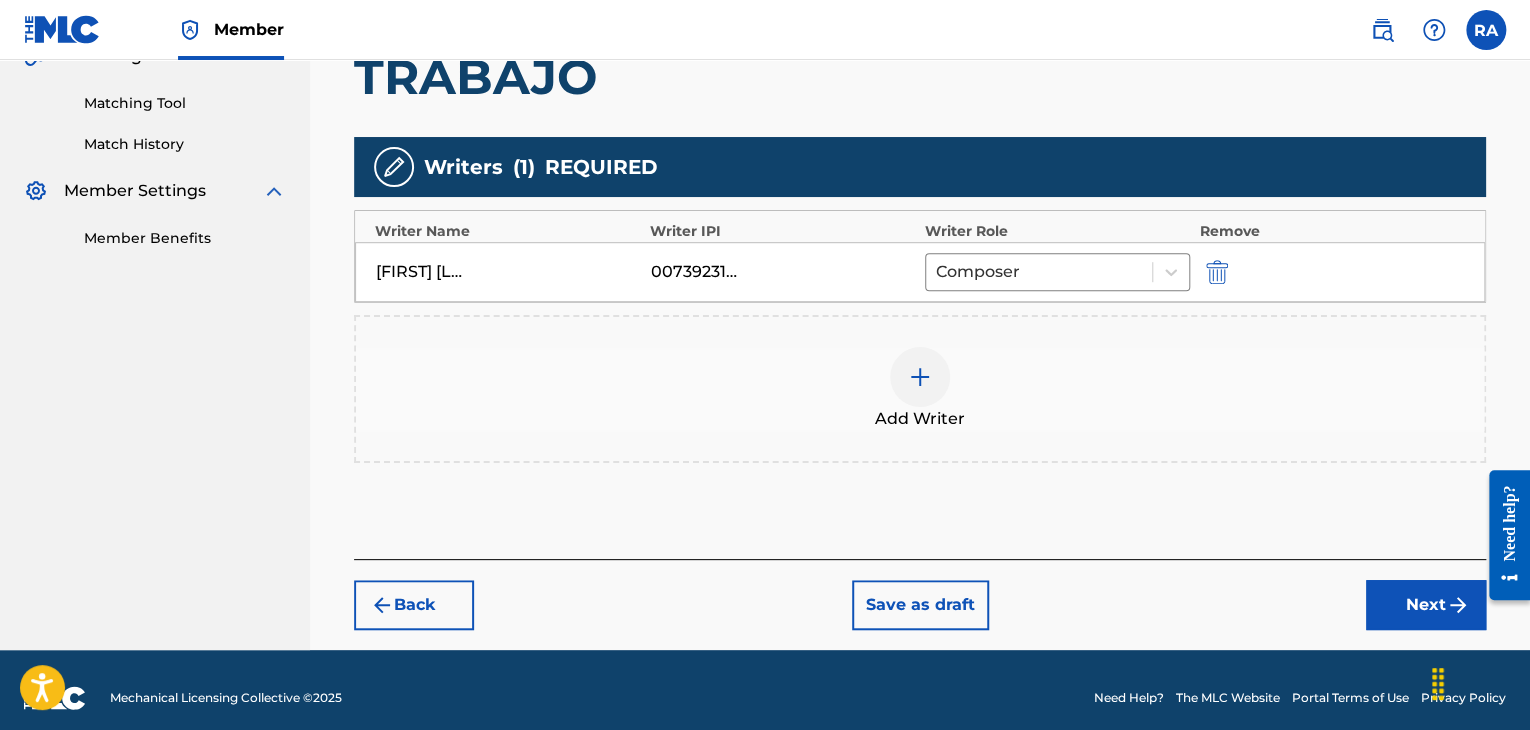 click at bounding box center (920, 377) 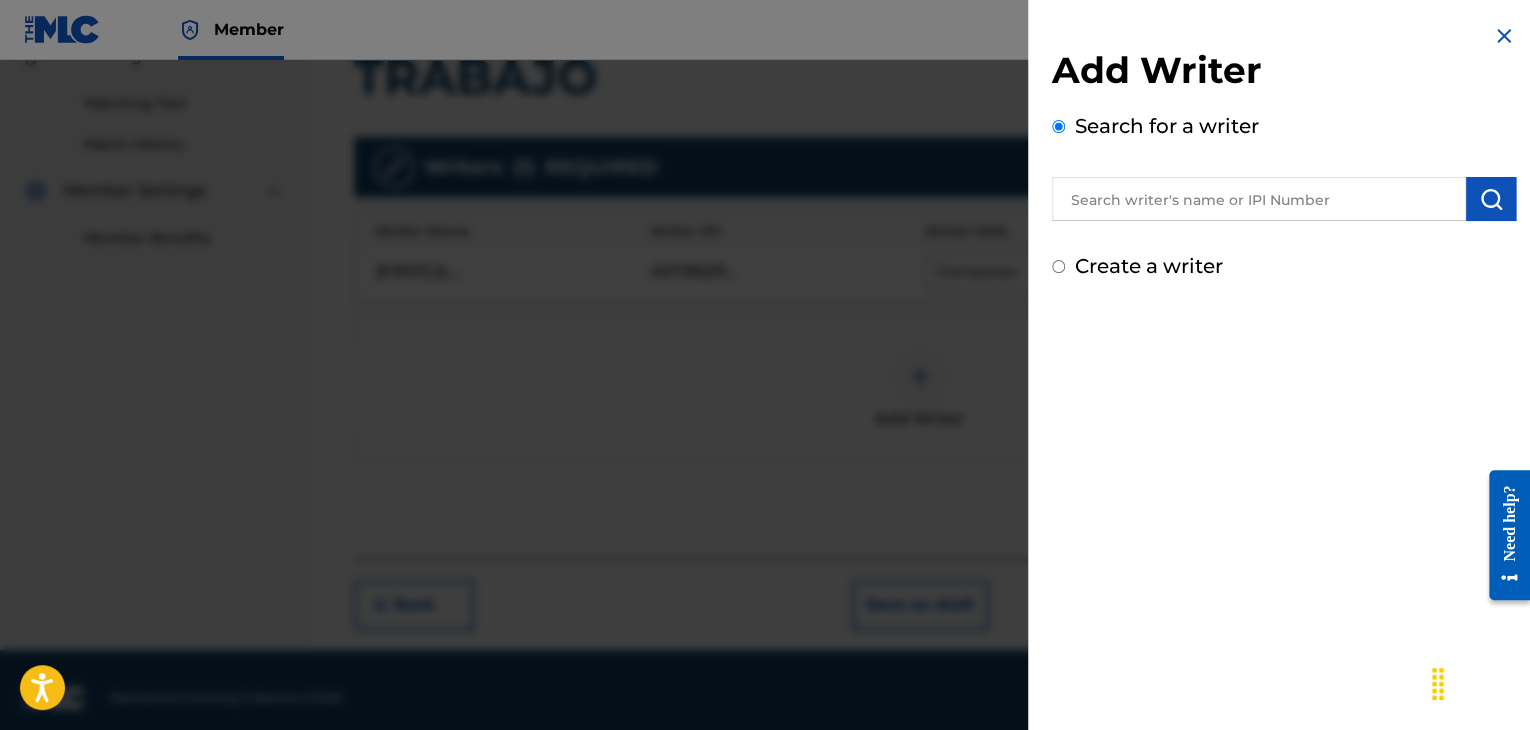 click at bounding box center (1259, 199) 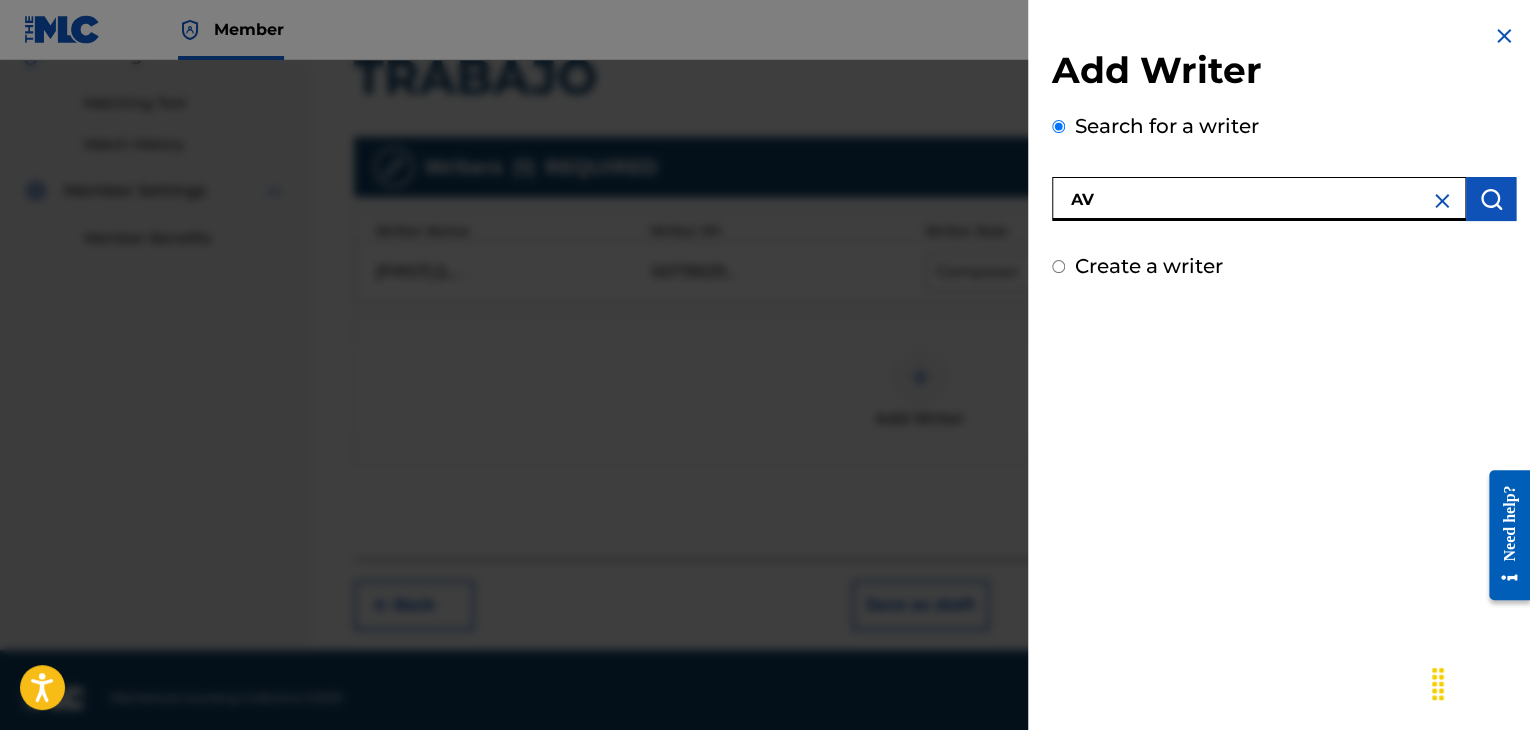 type on "A" 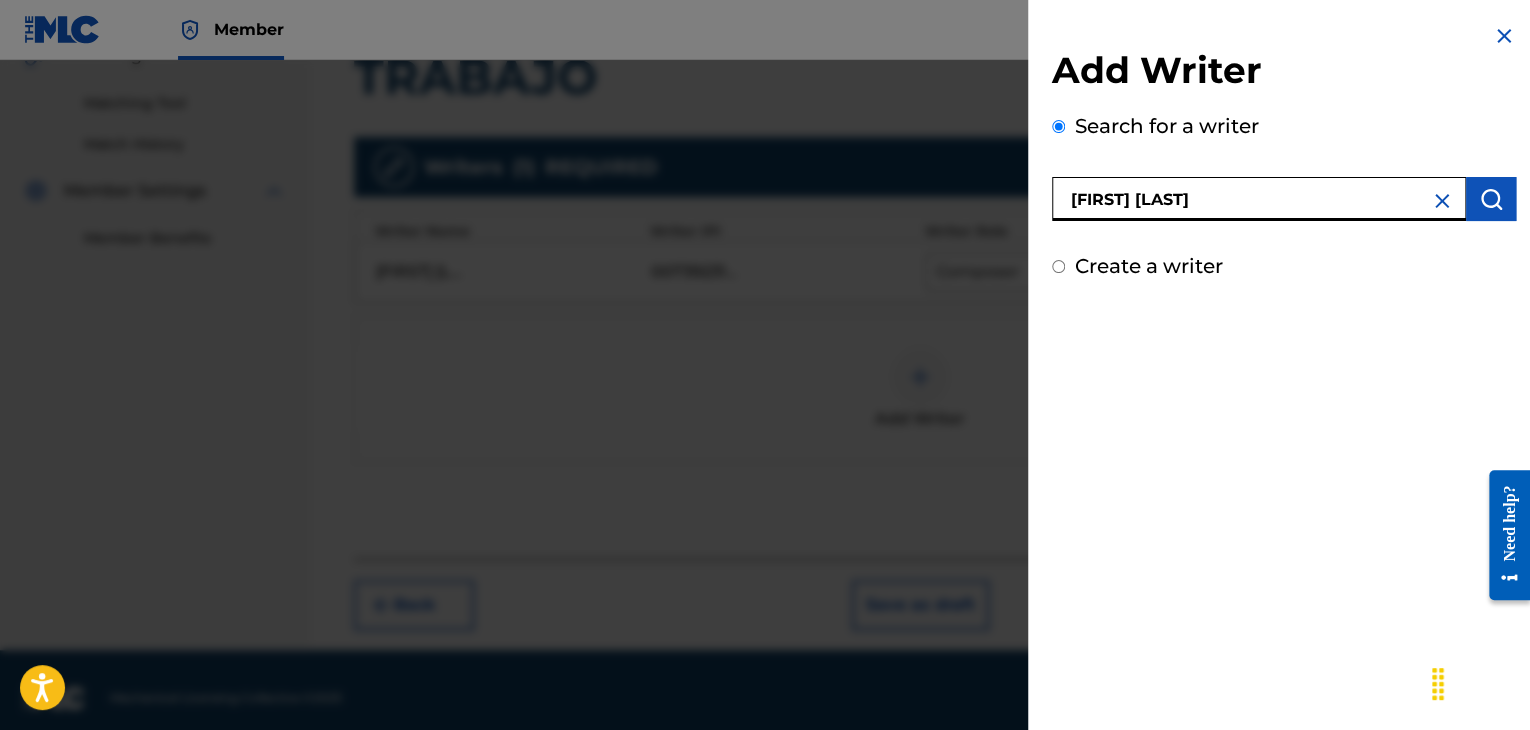 type on "[FIRST] [LAST]" 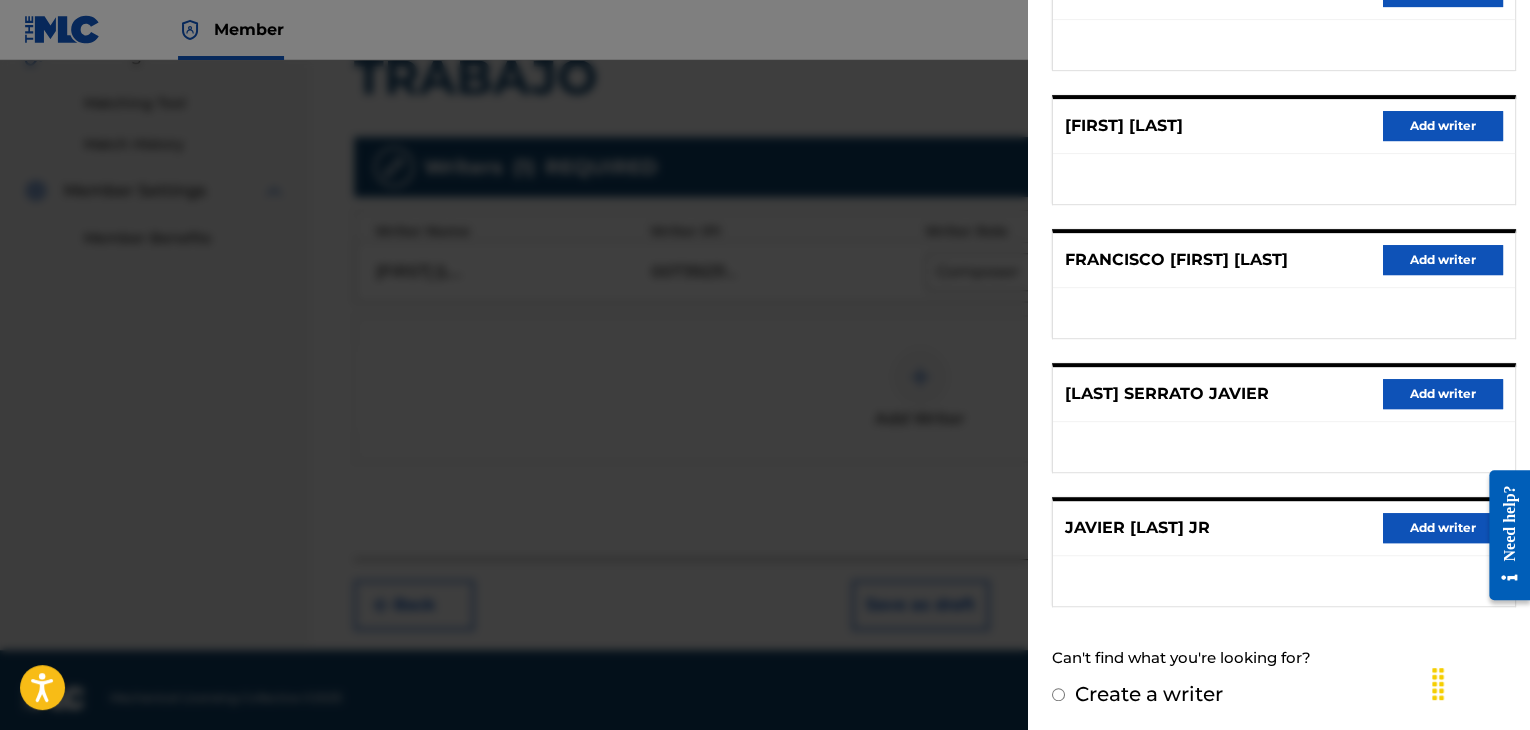 scroll, scrollTop: 310, scrollLeft: 0, axis: vertical 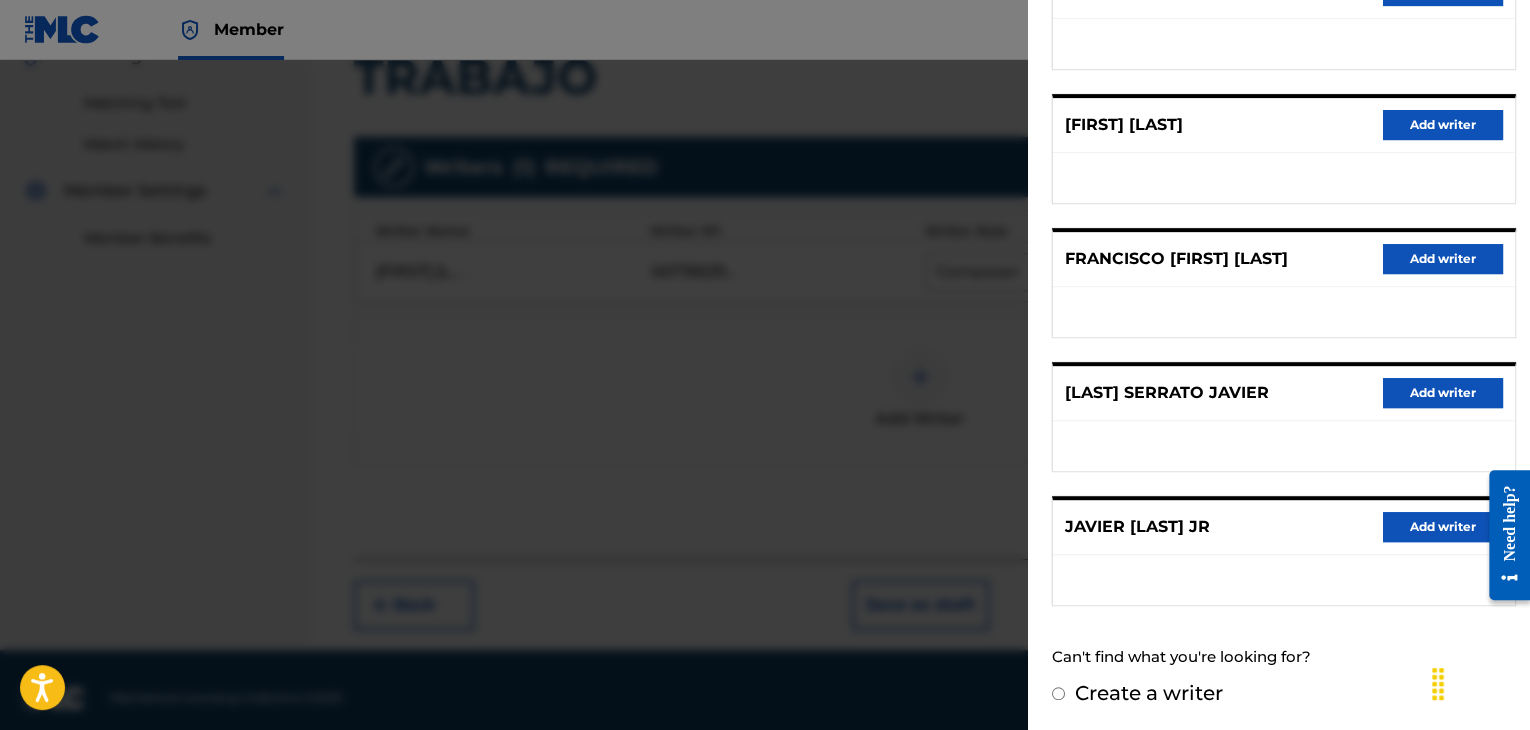 click on "Add writer" at bounding box center (1443, 527) 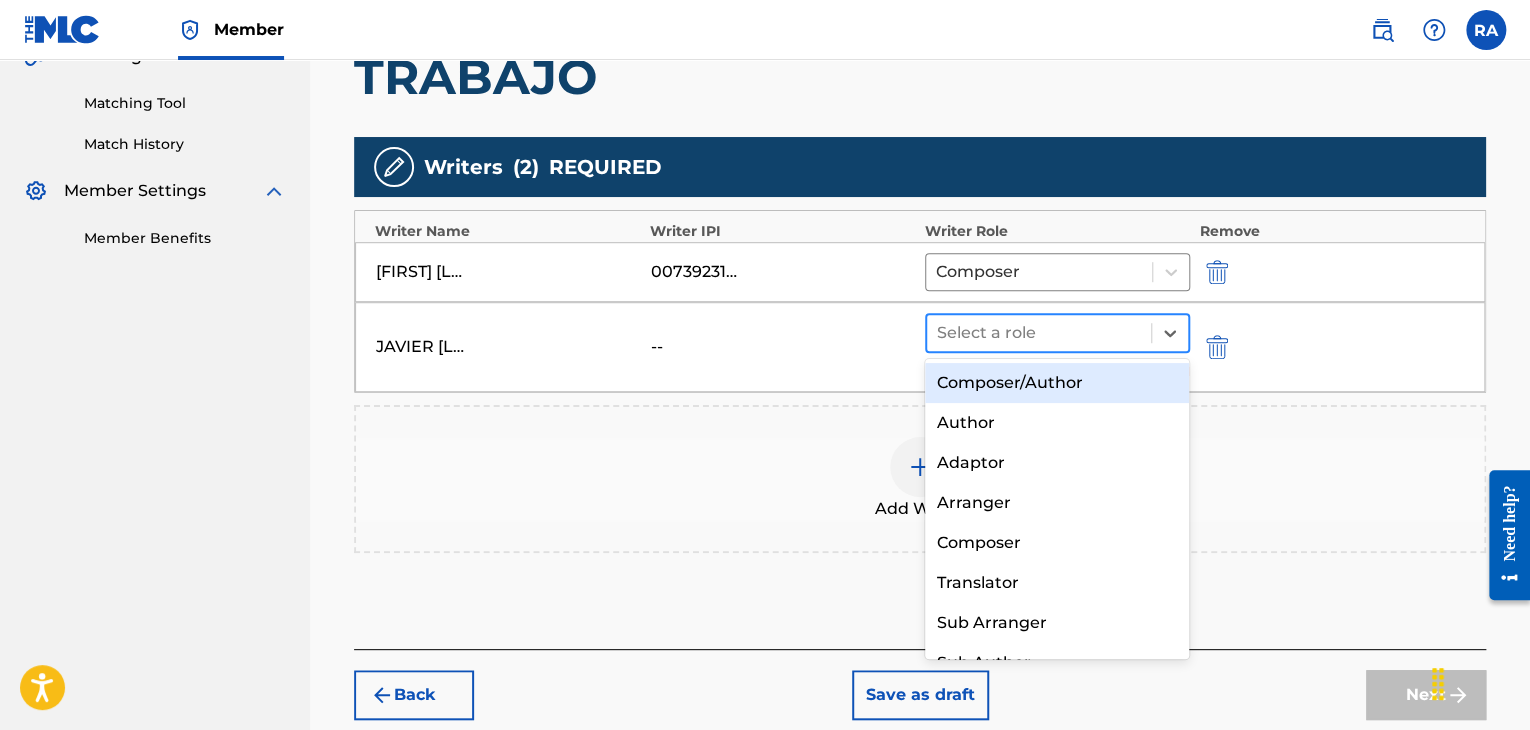click at bounding box center [1039, 333] 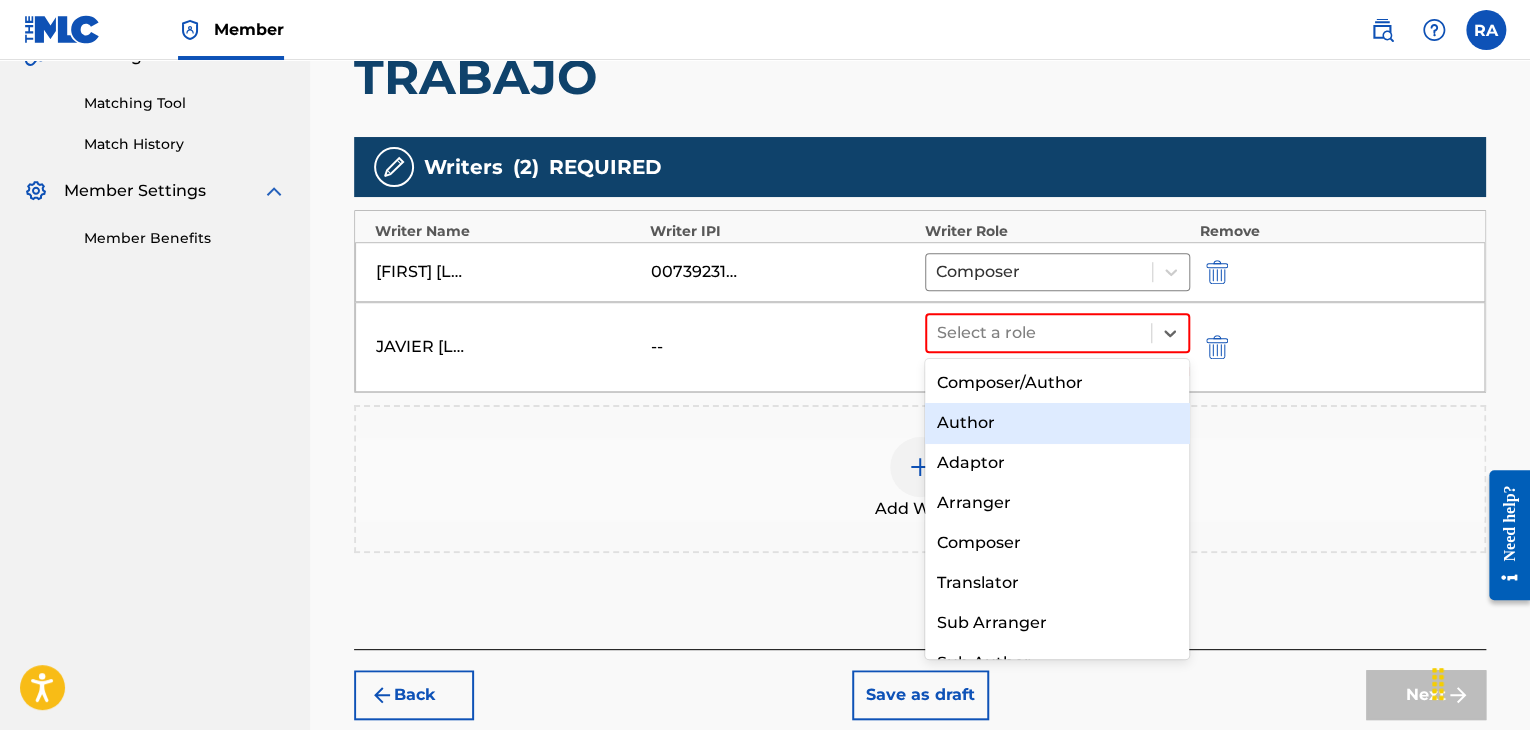 click on "Author" at bounding box center [1057, 423] 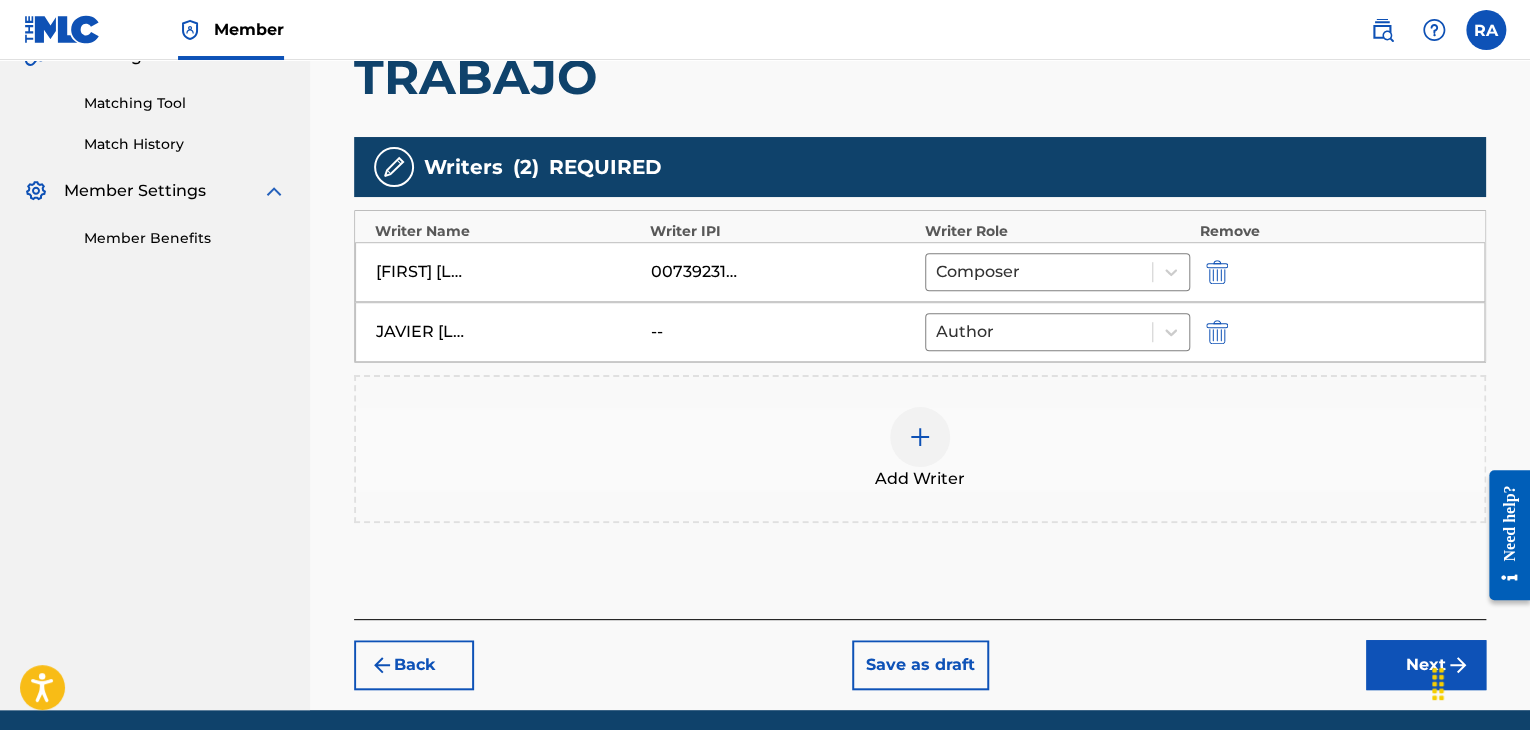 click on "Next" at bounding box center [1426, 665] 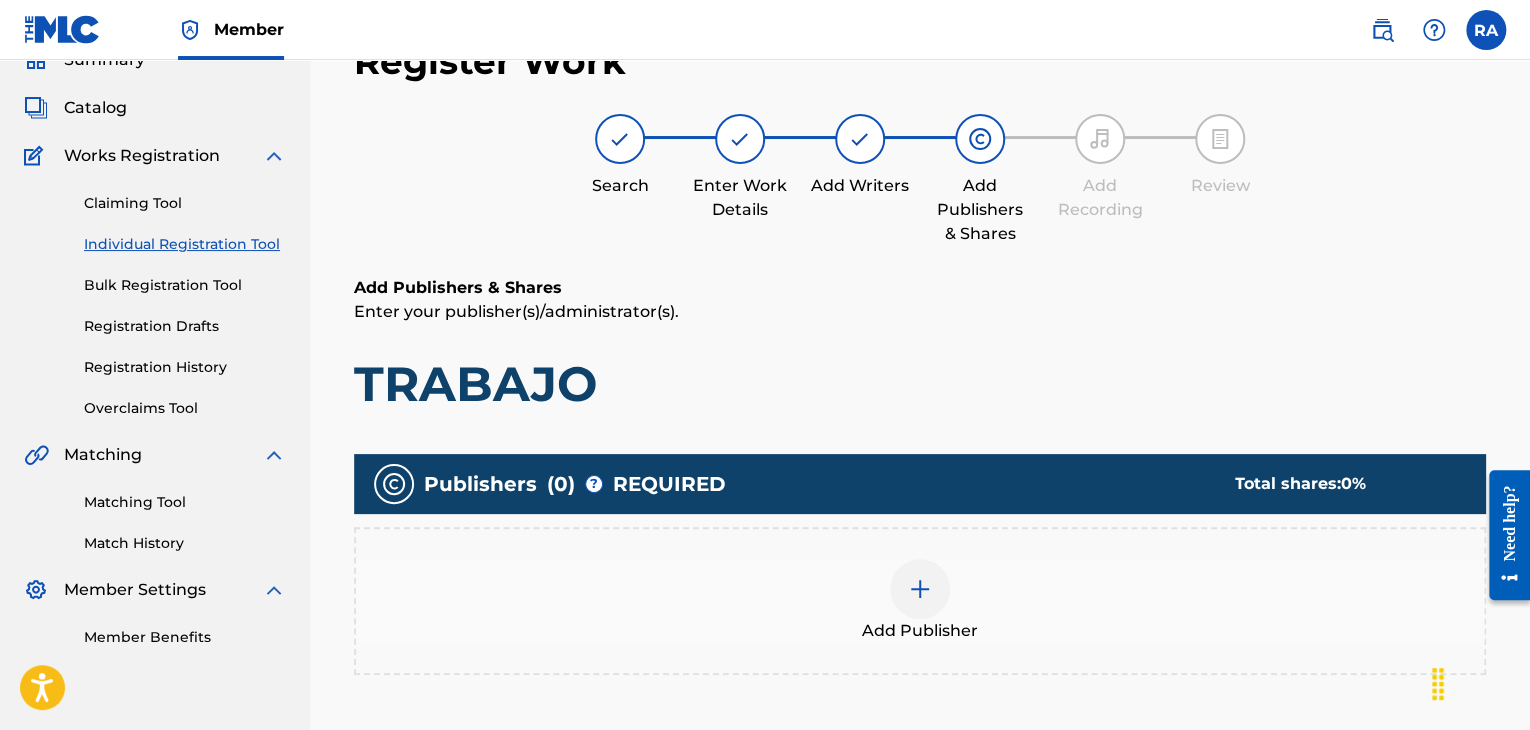 scroll, scrollTop: 90, scrollLeft: 0, axis: vertical 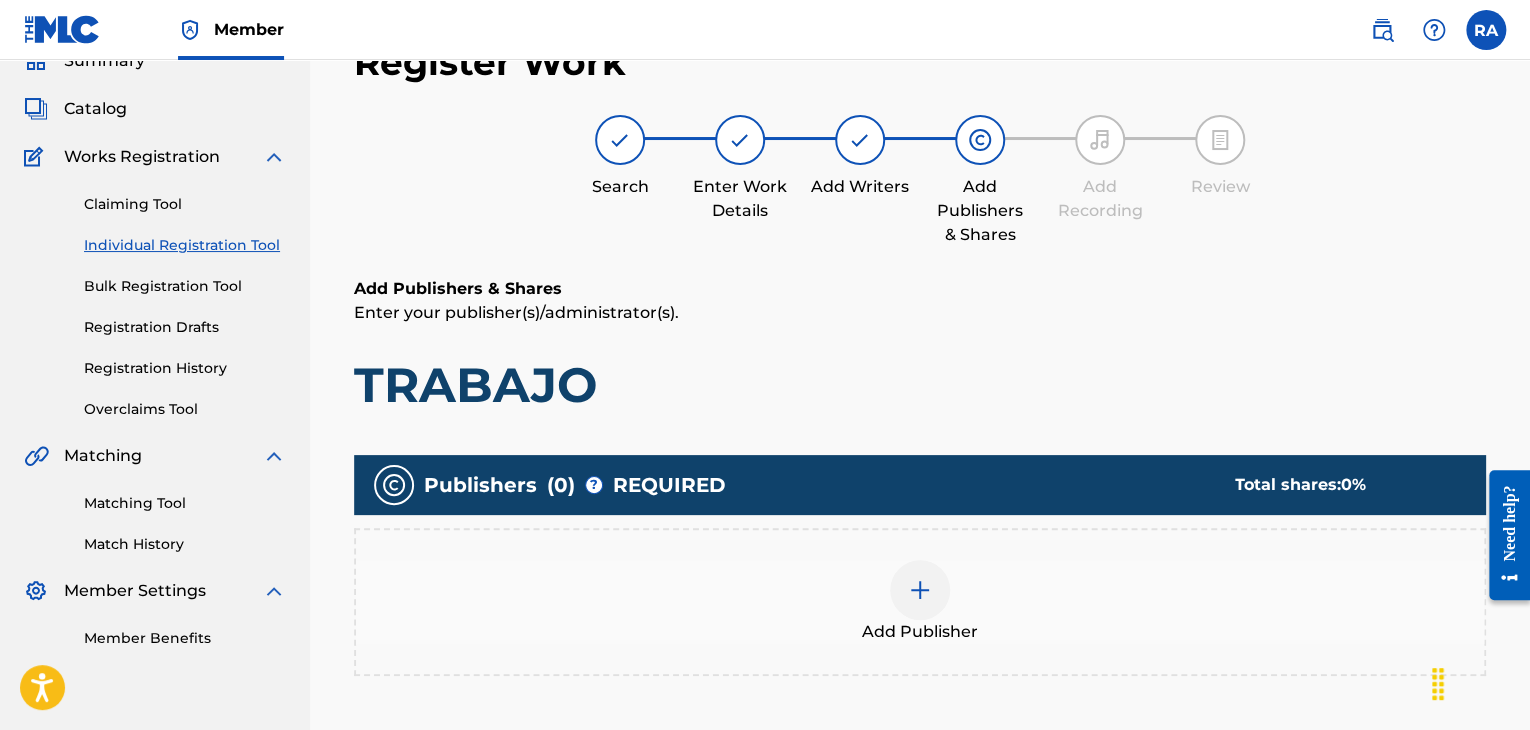 click at bounding box center (920, 590) 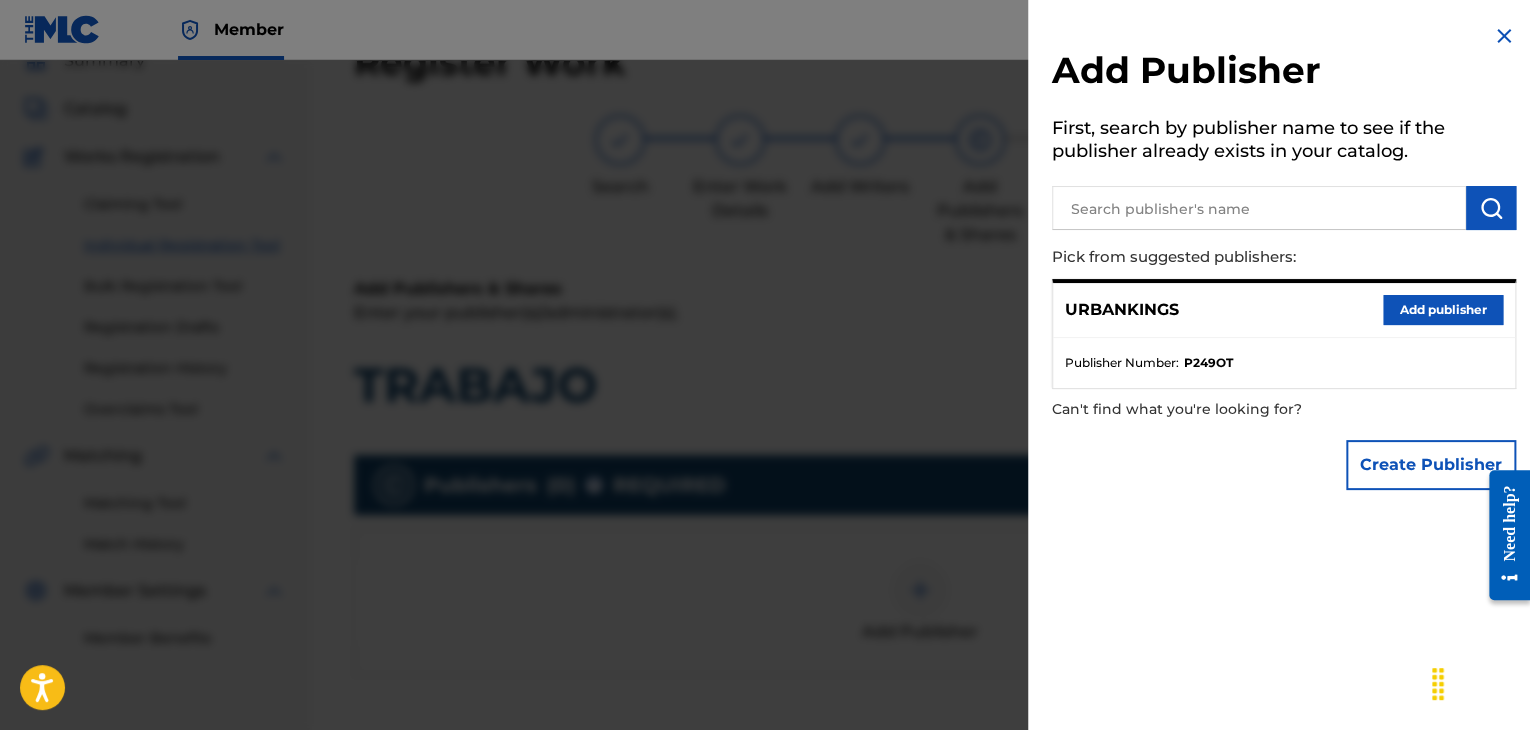click on "Add publisher" at bounding box center (1443, 310) 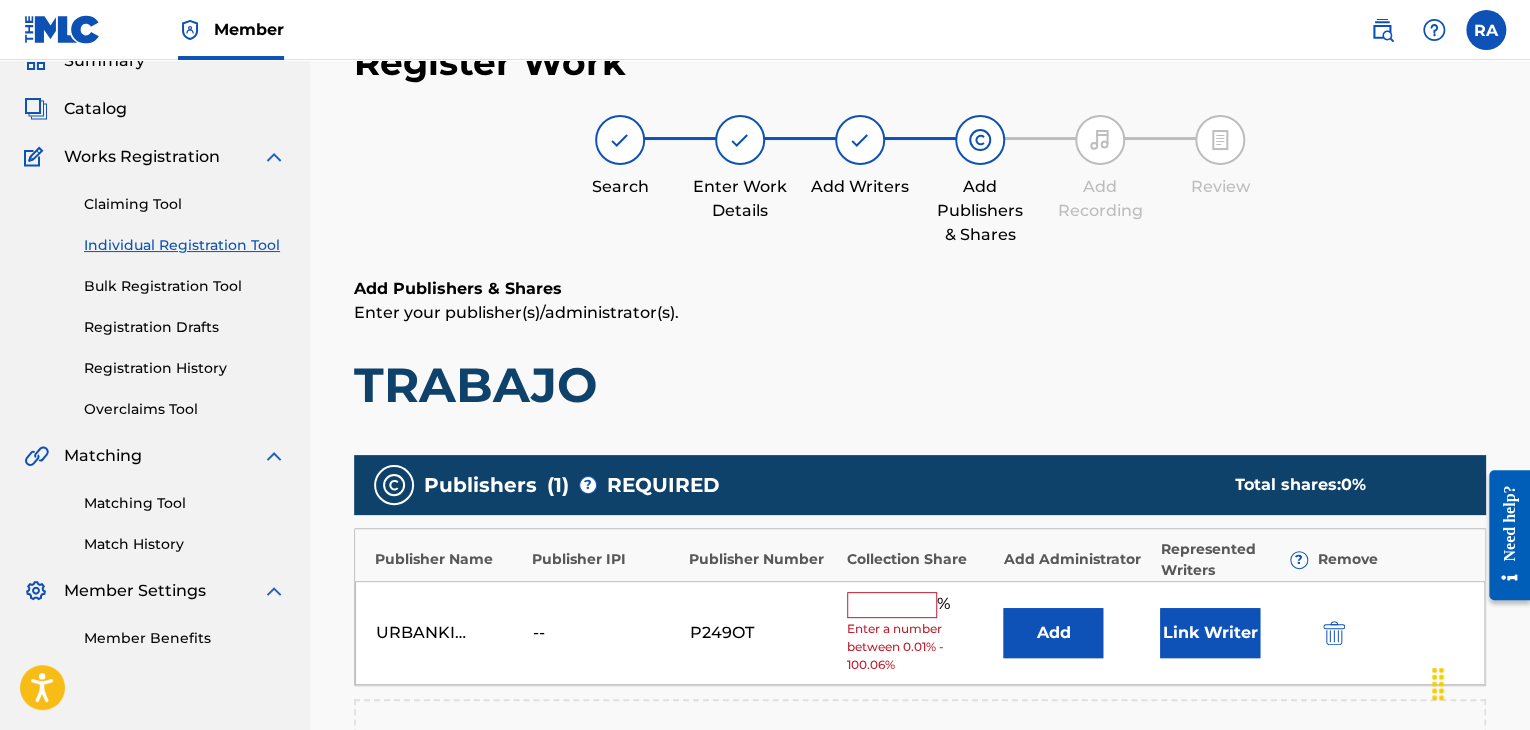 click at bounding box center (892, 605) 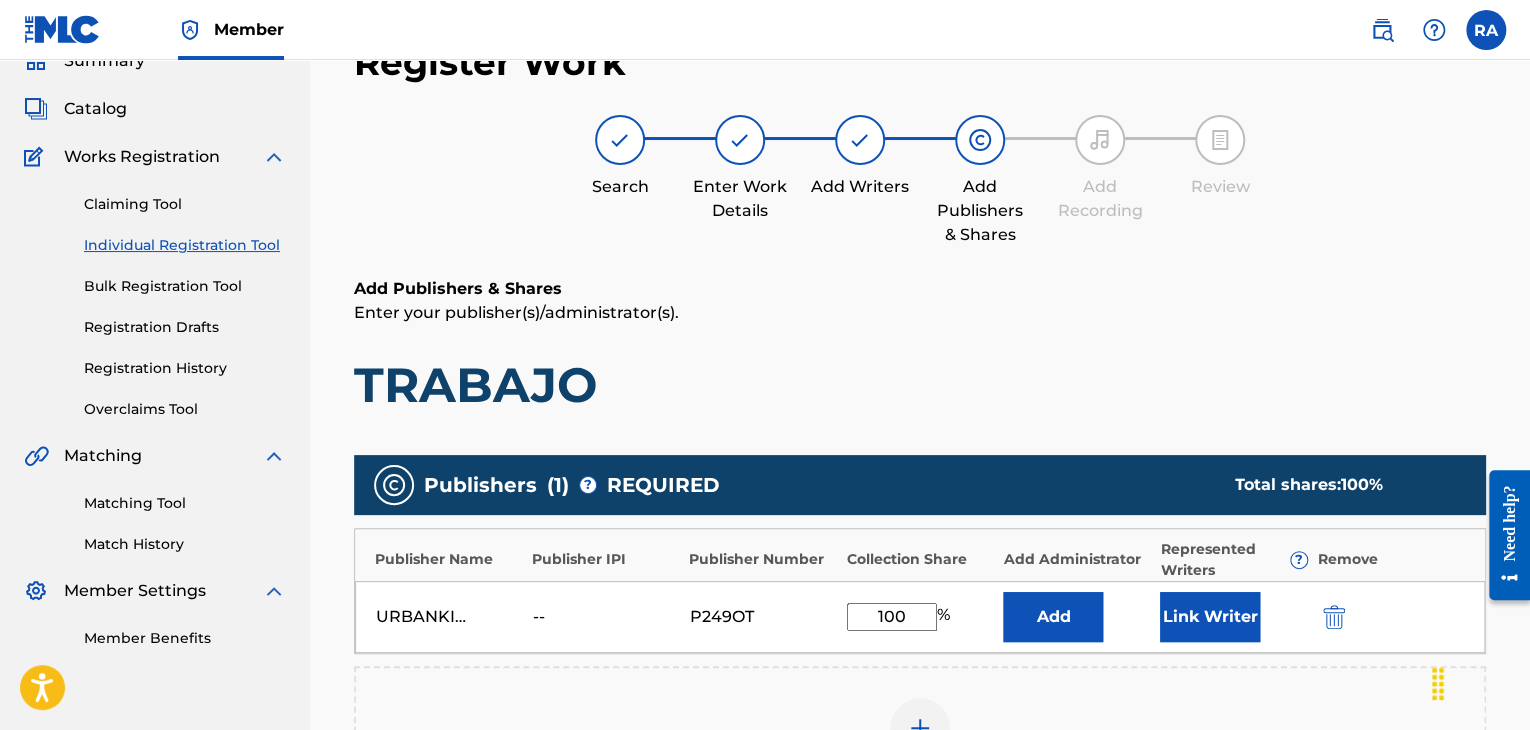 click on "Link Writer" at bounding box center [1210, 617] 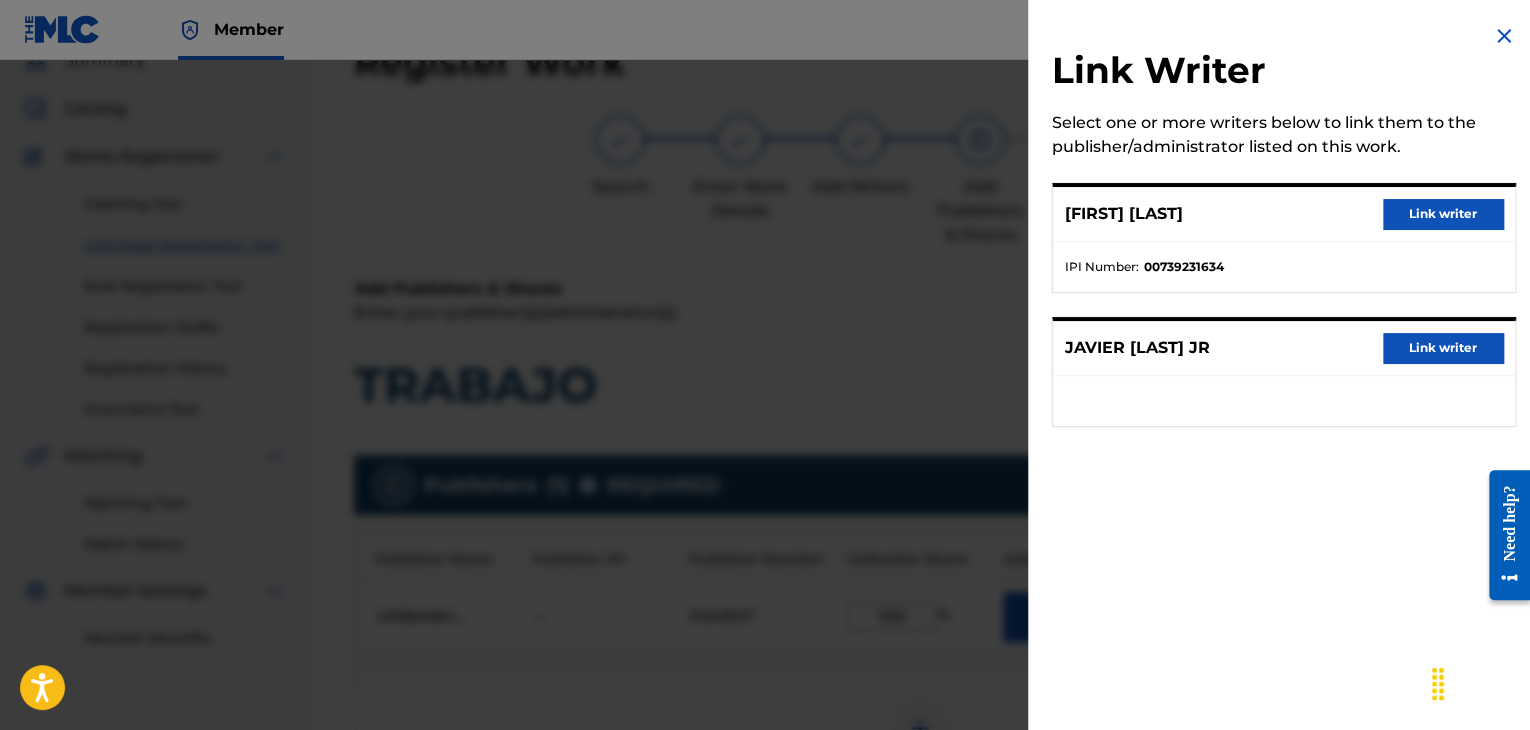 click on "Link writer" at bounding box center [1443, 214] 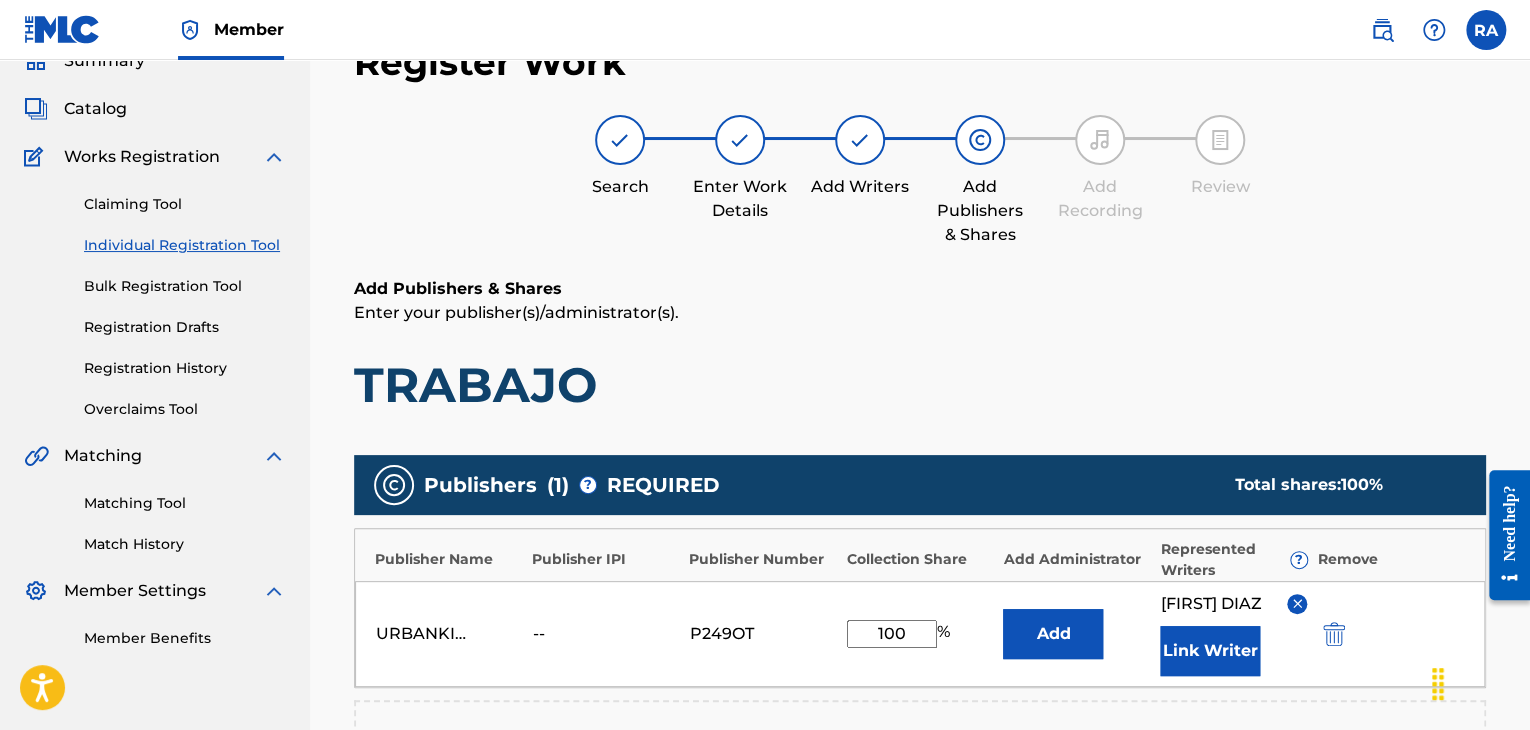 click on "Link Writer" at bounding box center (1210, 651) 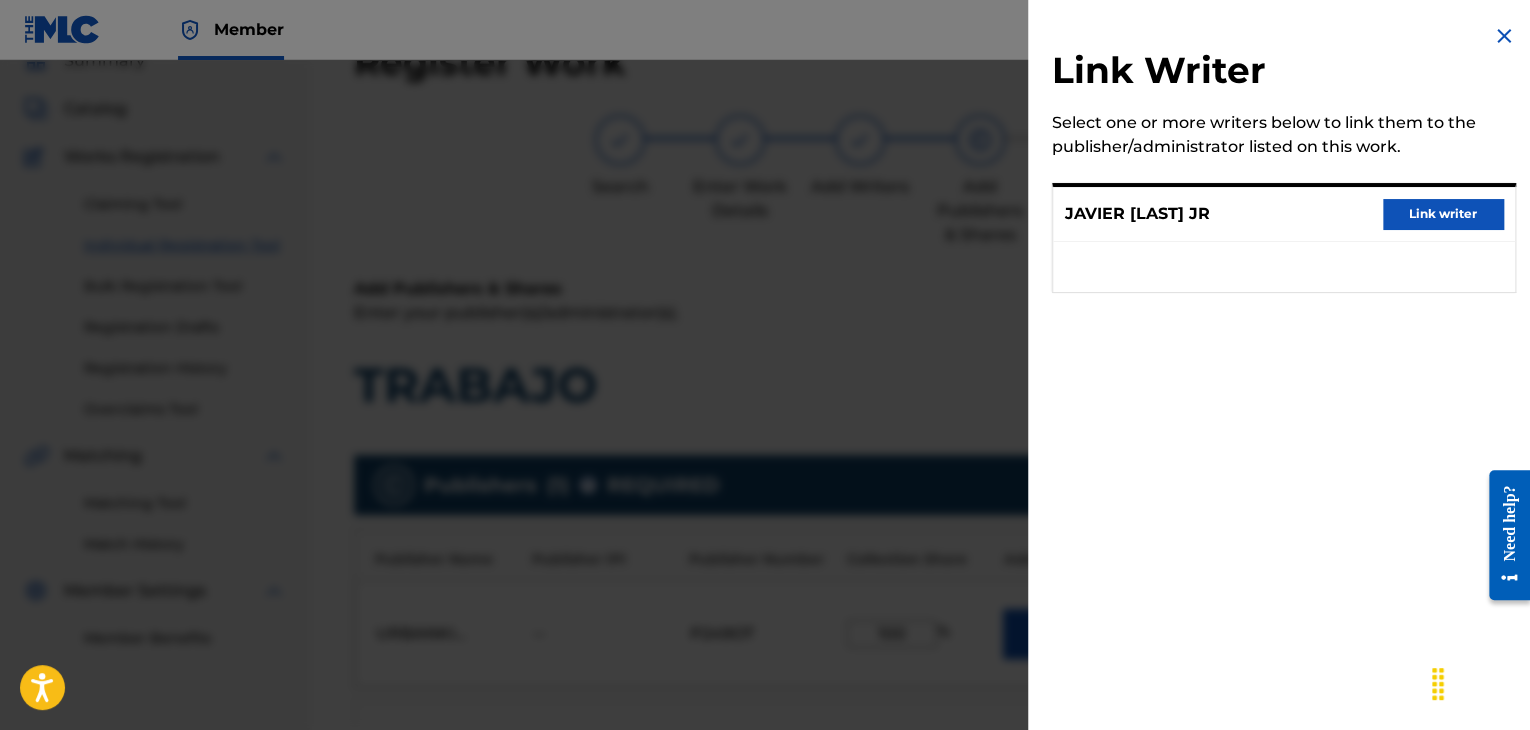 click on "Link writer" at bounding box center (1443, 214) 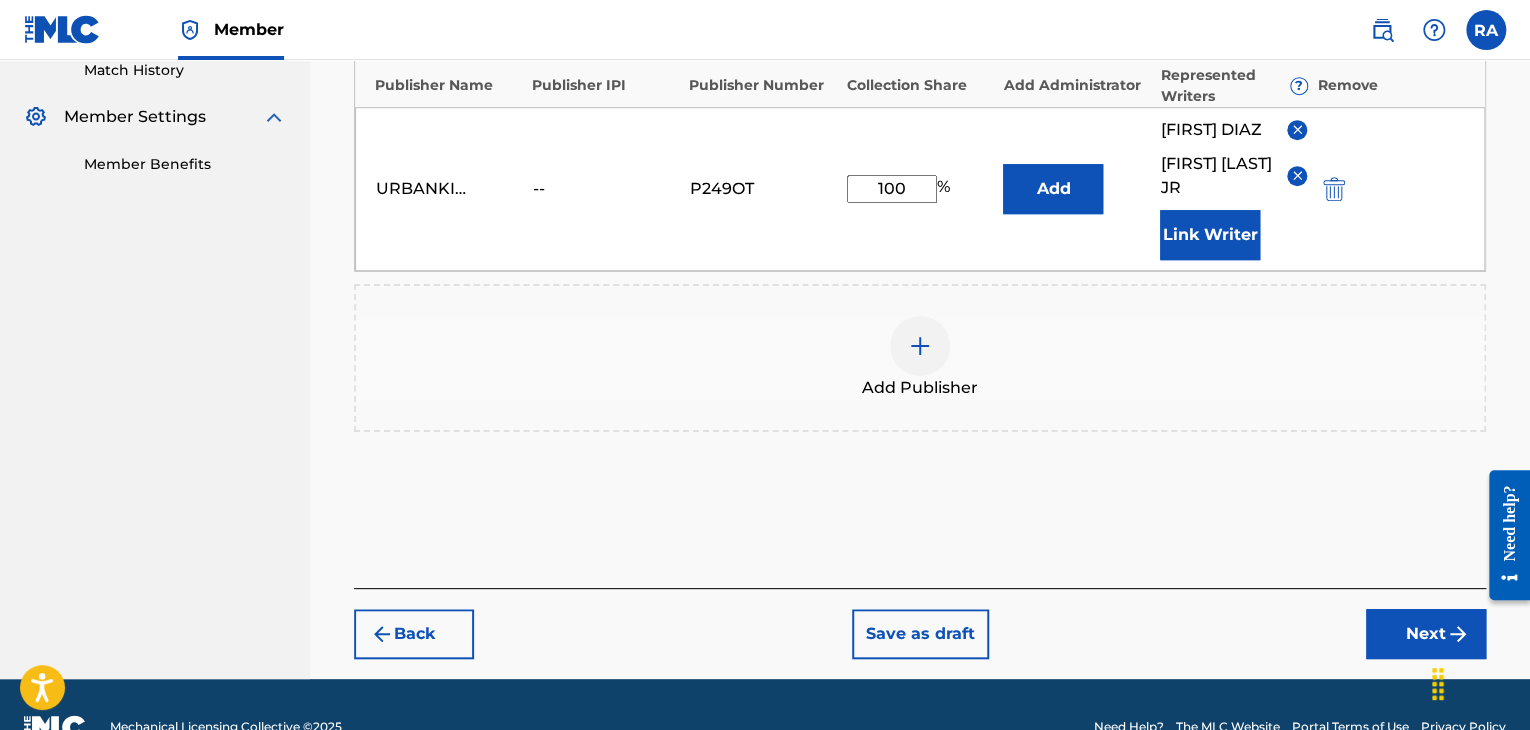 scroll, scrollTop: 590, scrollLeft: 0, axis: vertical 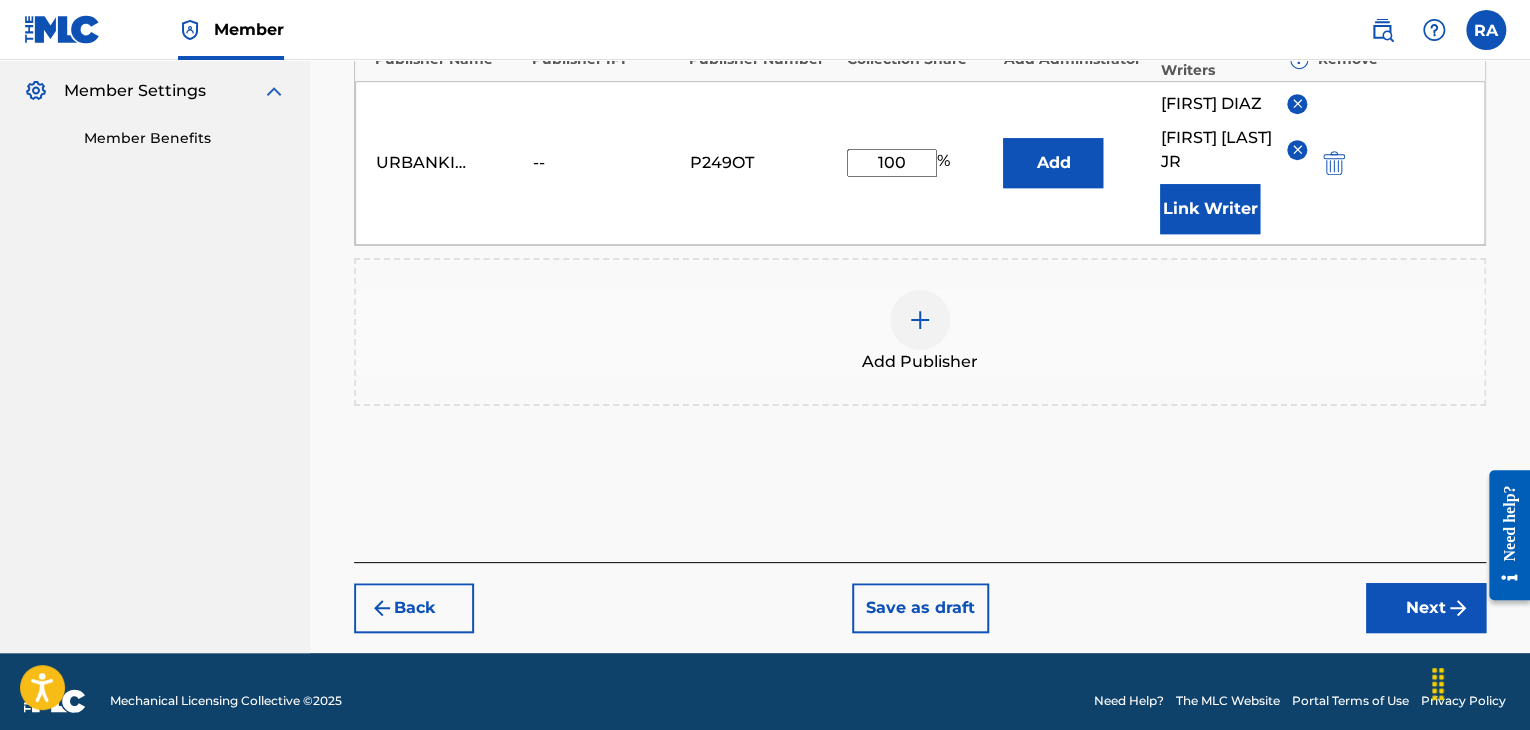click on "Next" at bounding box center [1426, 608] 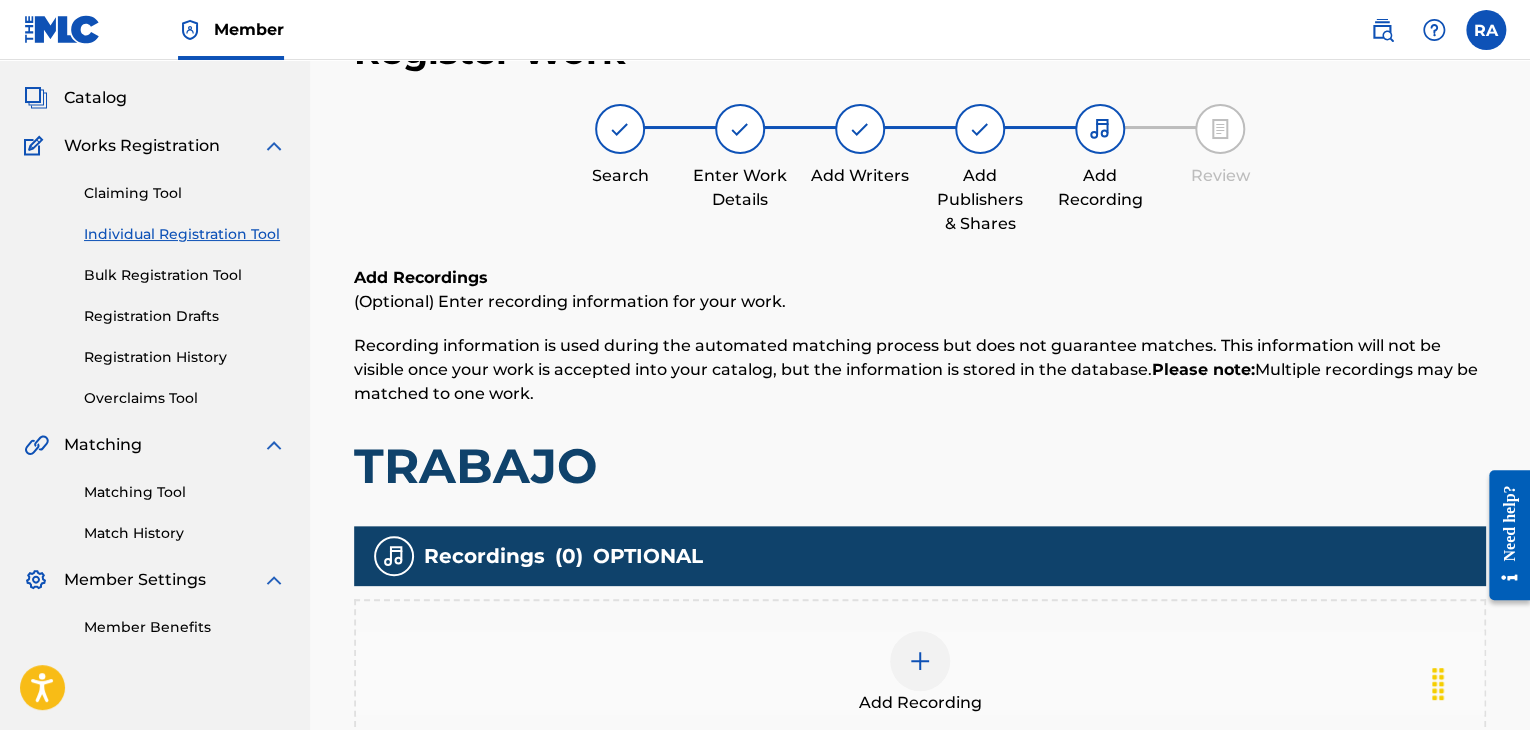scroll, scrollTop: 90, scrollLeft: 0, axis: vertical 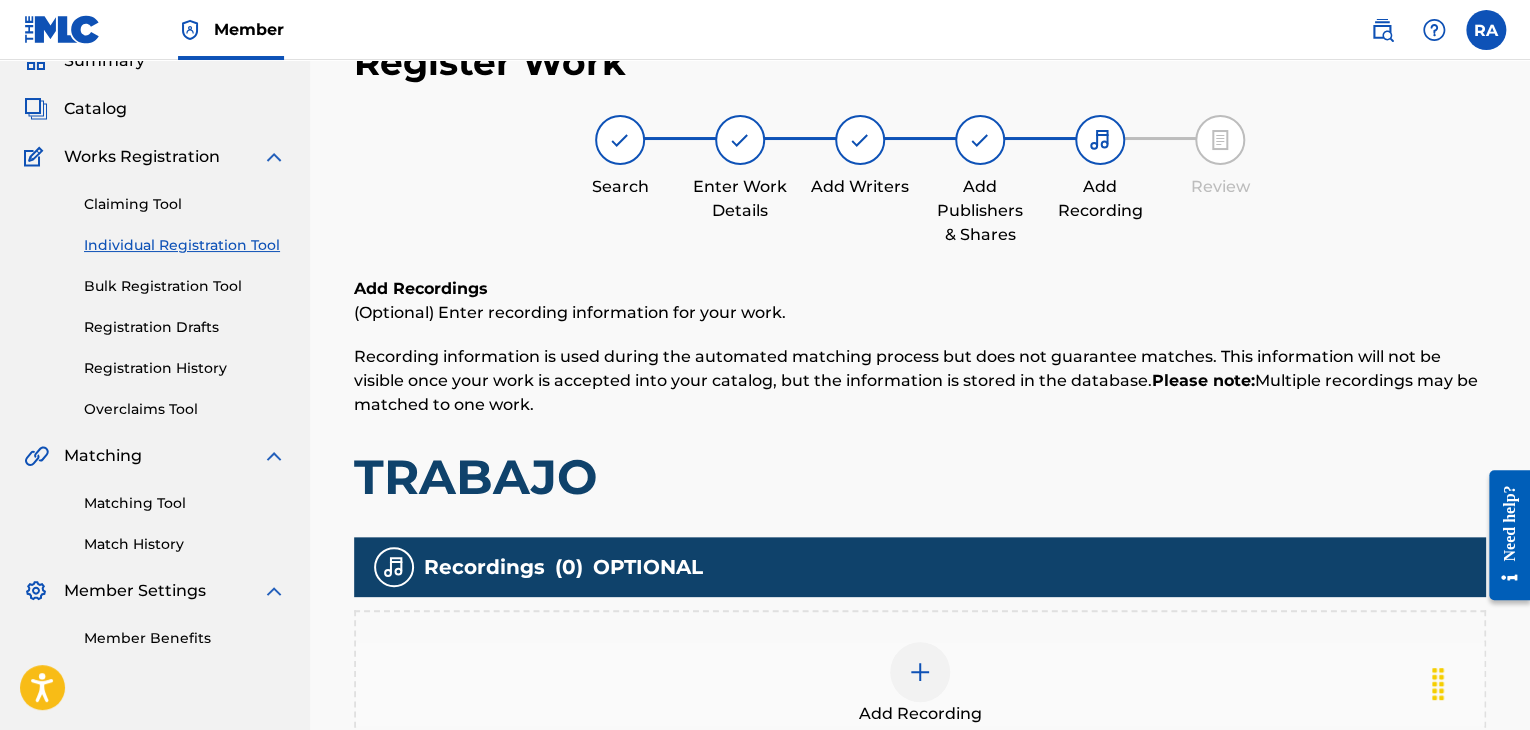 click at bounding box center (920, 672) 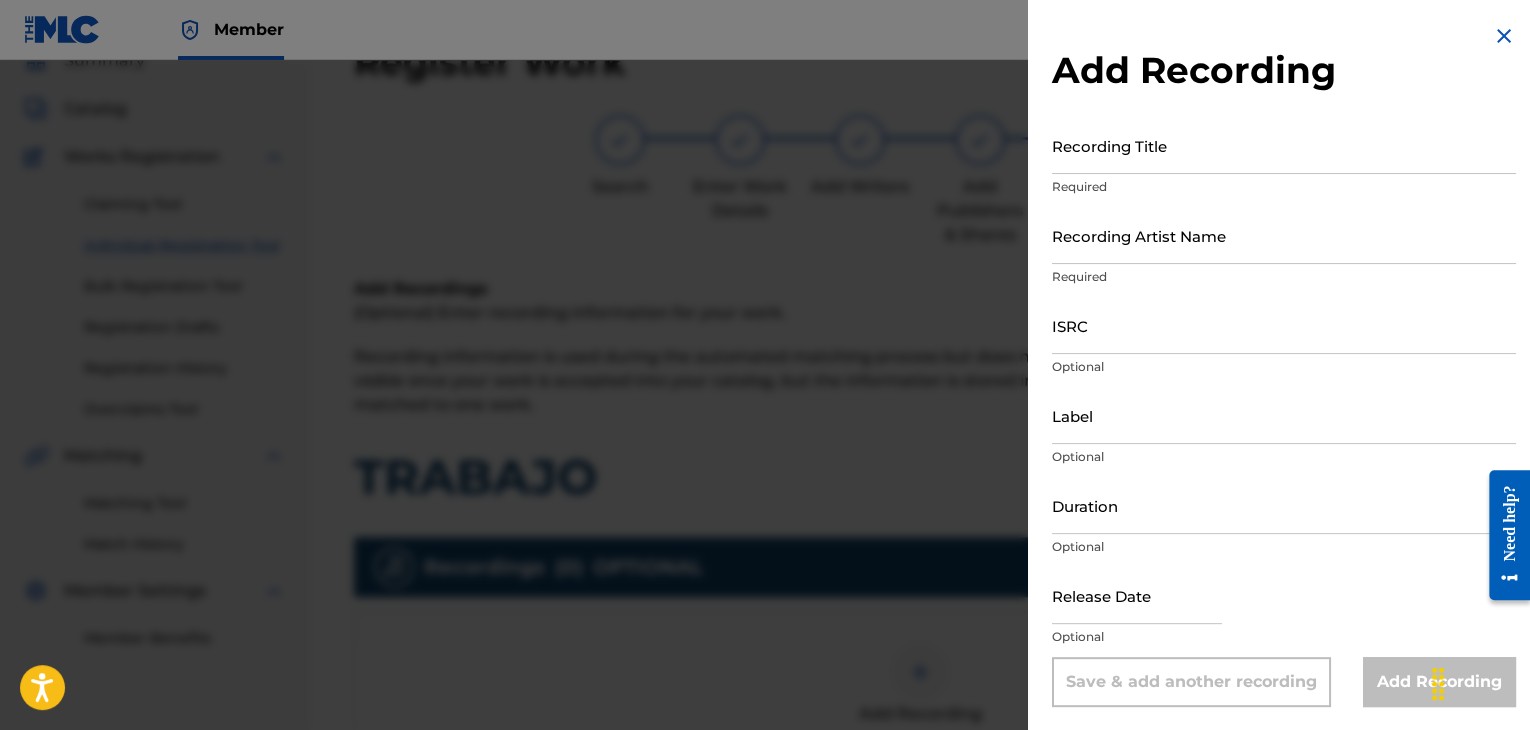 click at bounding box center (1504, 36) 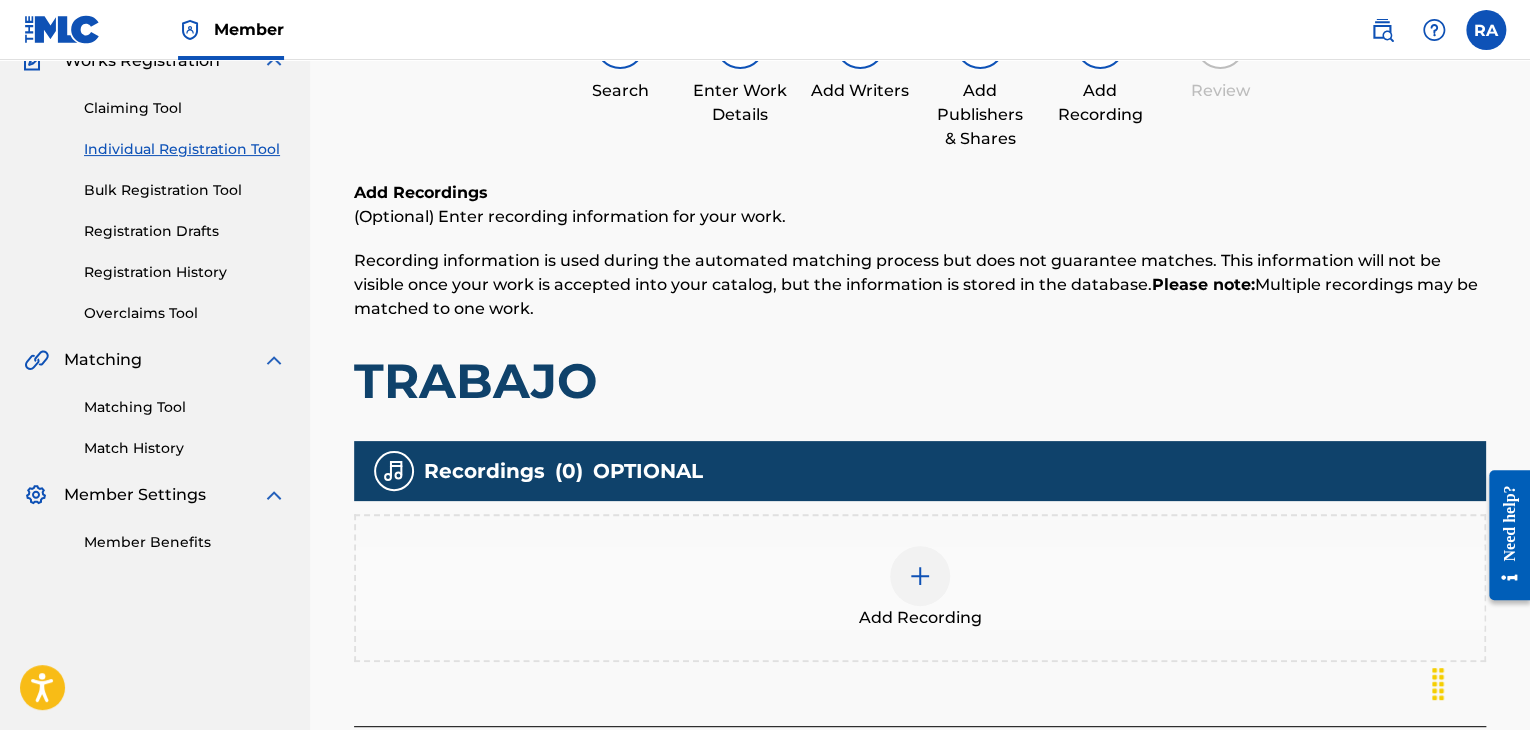 scroll, scrollTop: 368, scrollLeft: 0, axis: vertical 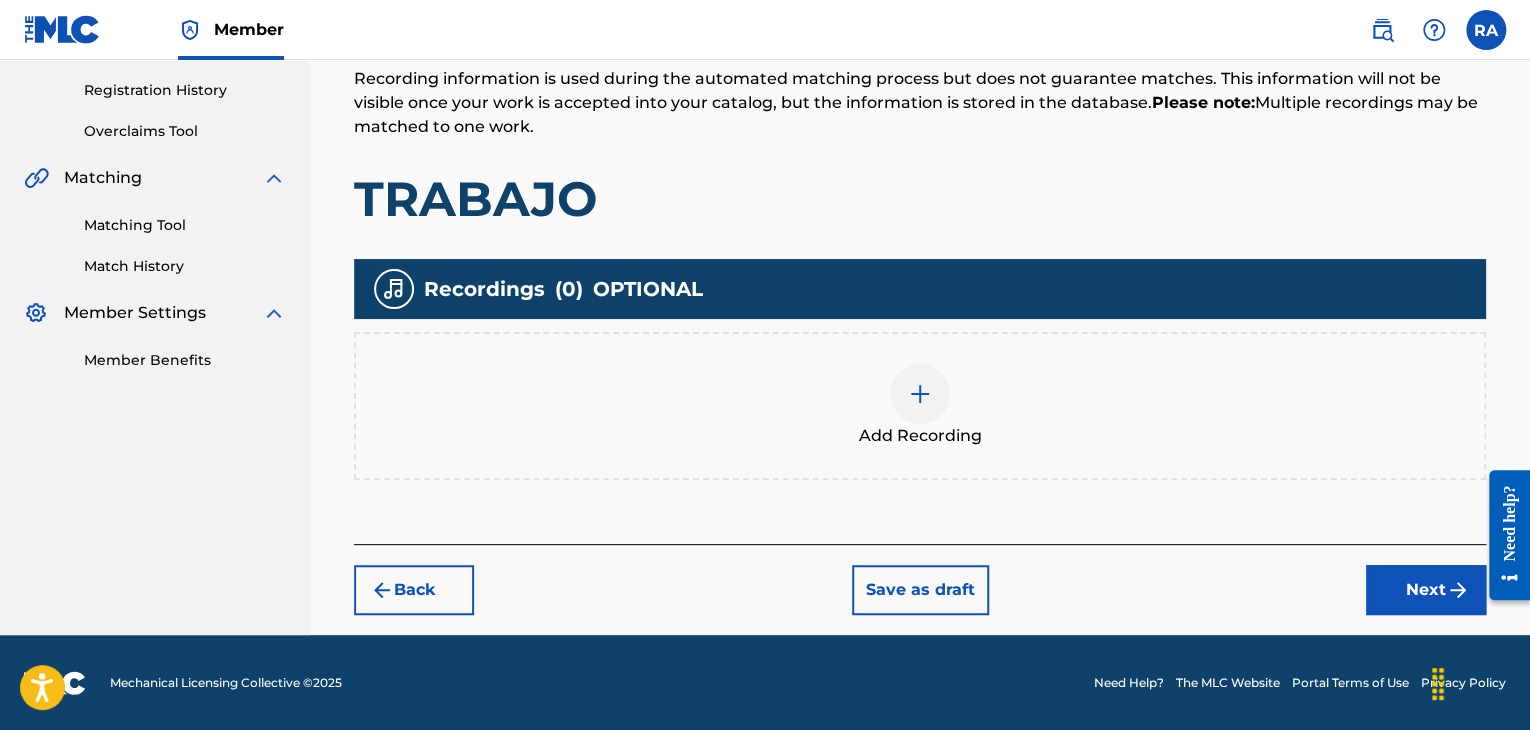 click on "Back" at bounding box center (414, 590) 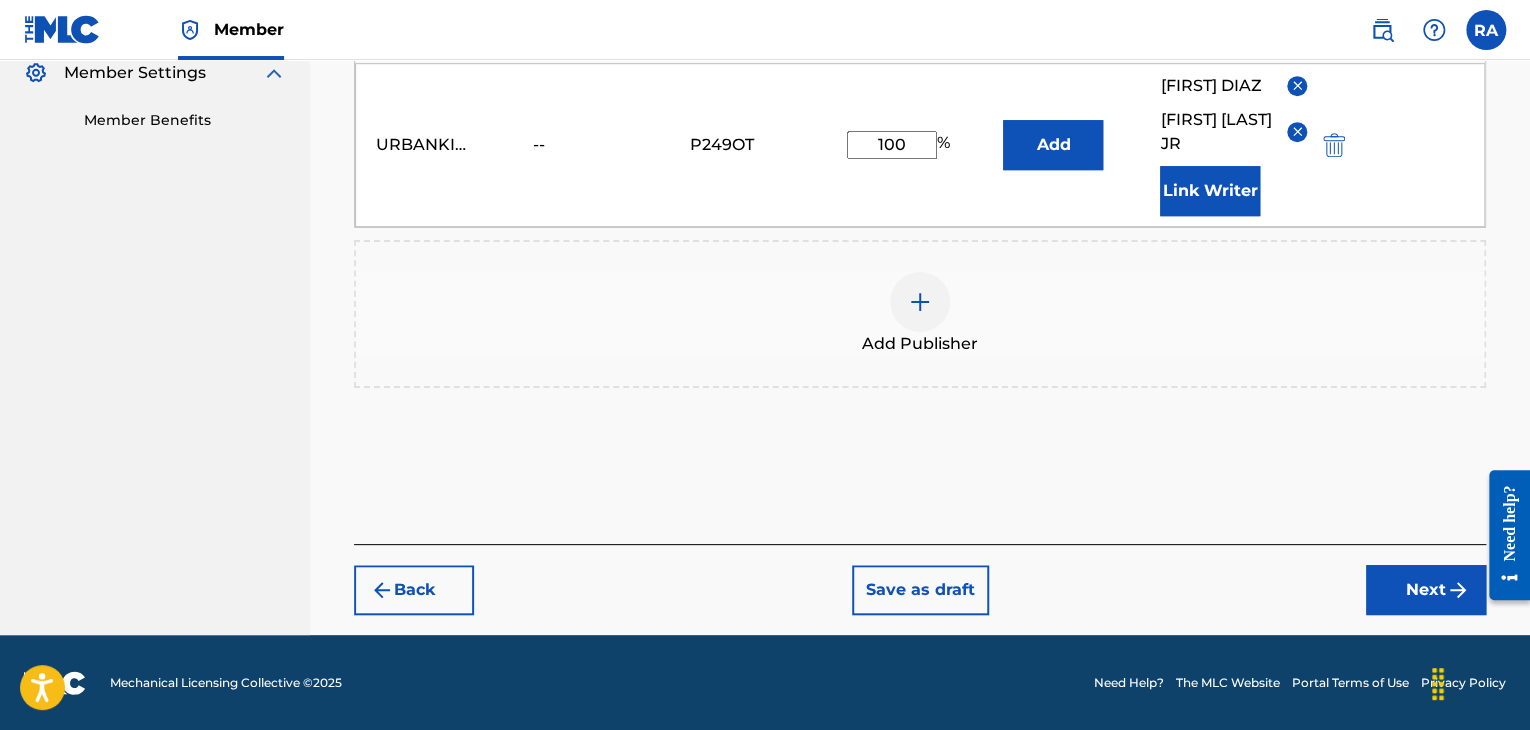 click on "Next" at bounding box center (1426, 590) 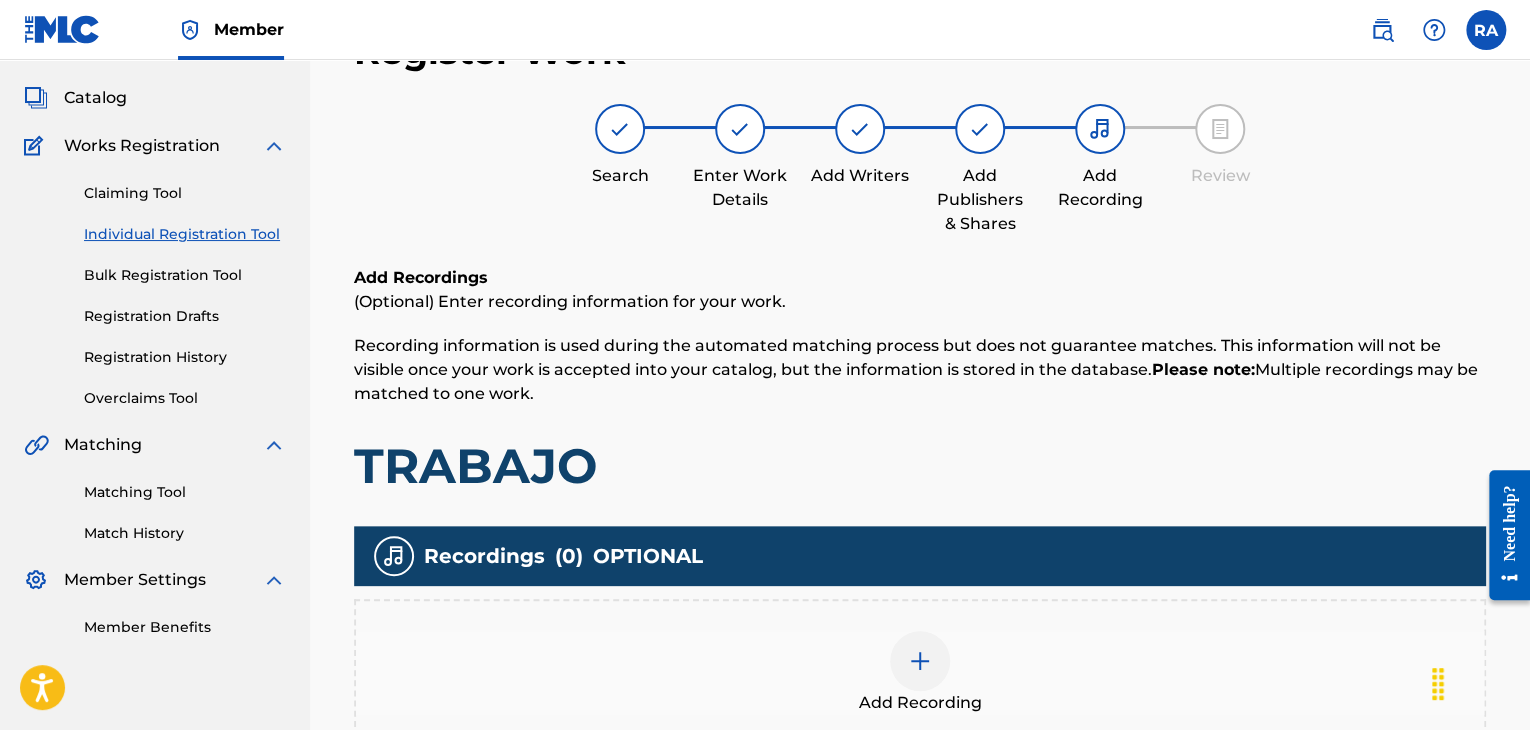 scroll, scrollTop: 90, scrollLeft: 0, axis: vertical 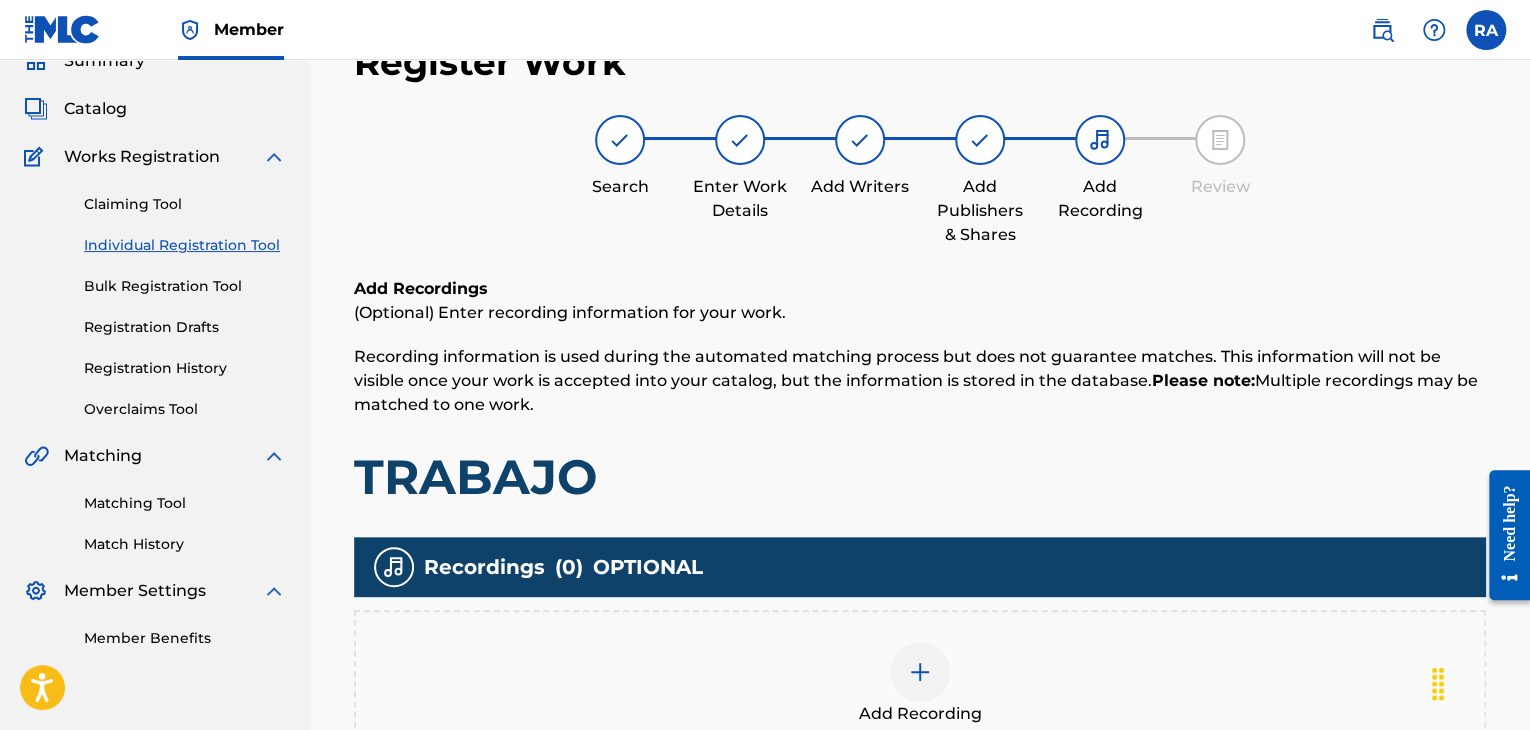 click at bounding box center [920, 672] 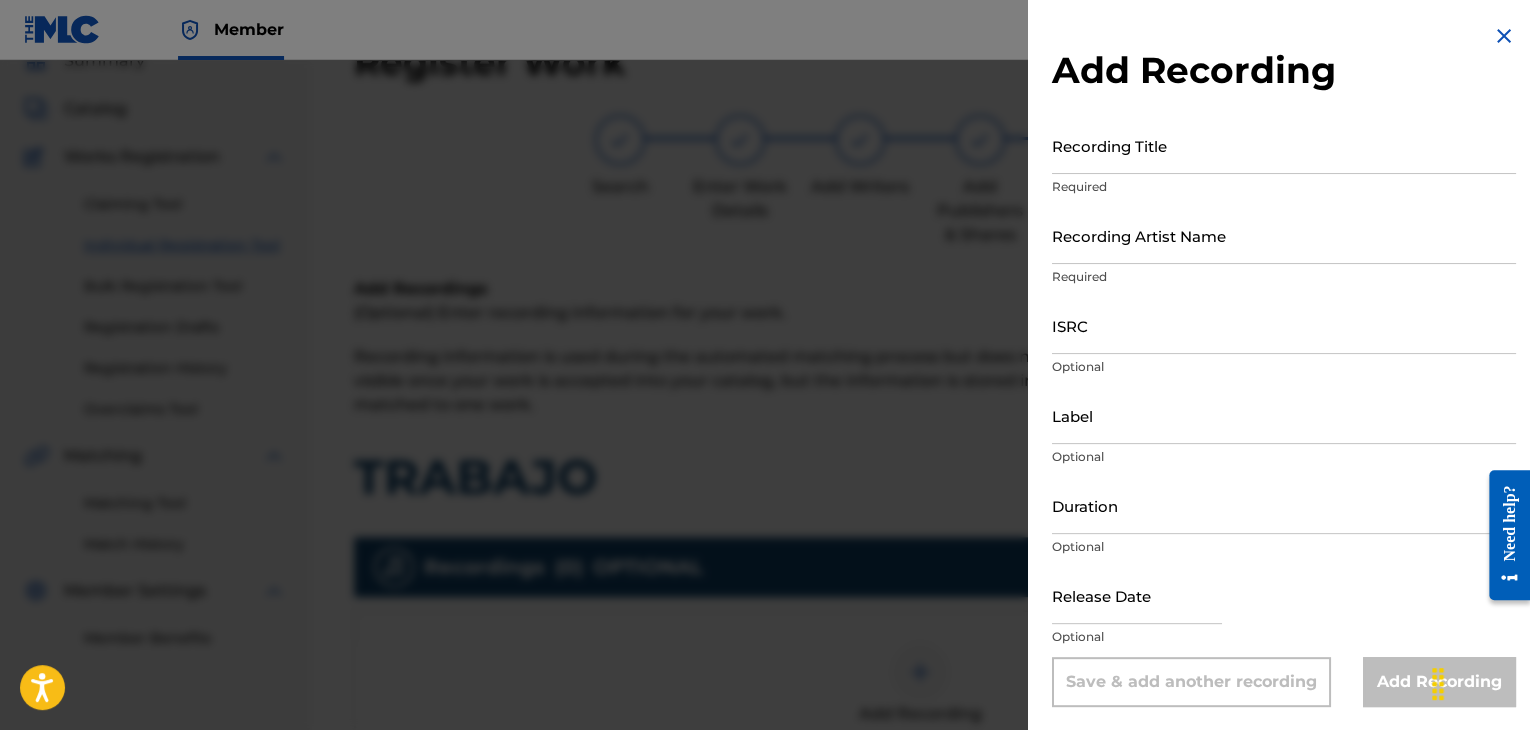 click on "Recording Title" at bounding box center [1284, 145] 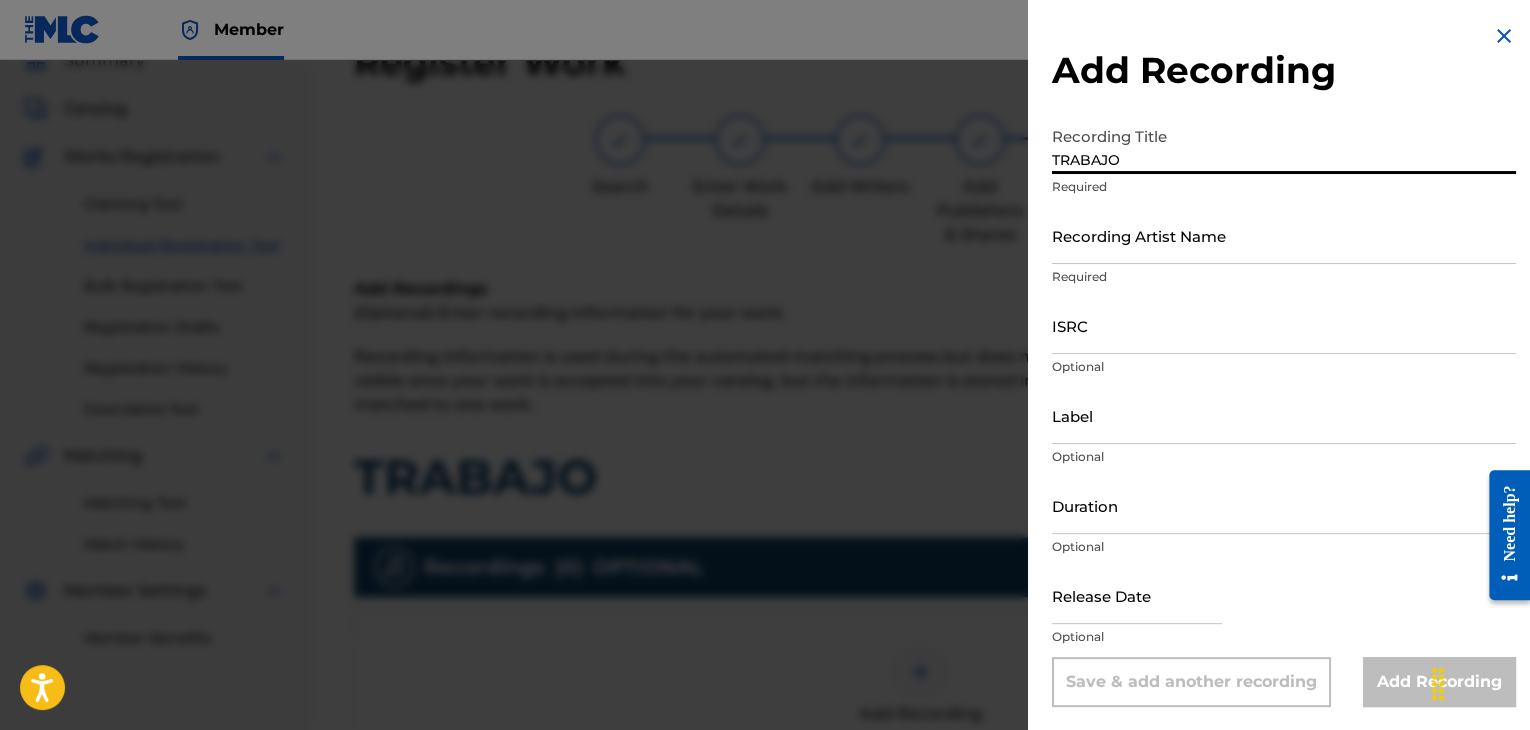 type on "TRABAJO" 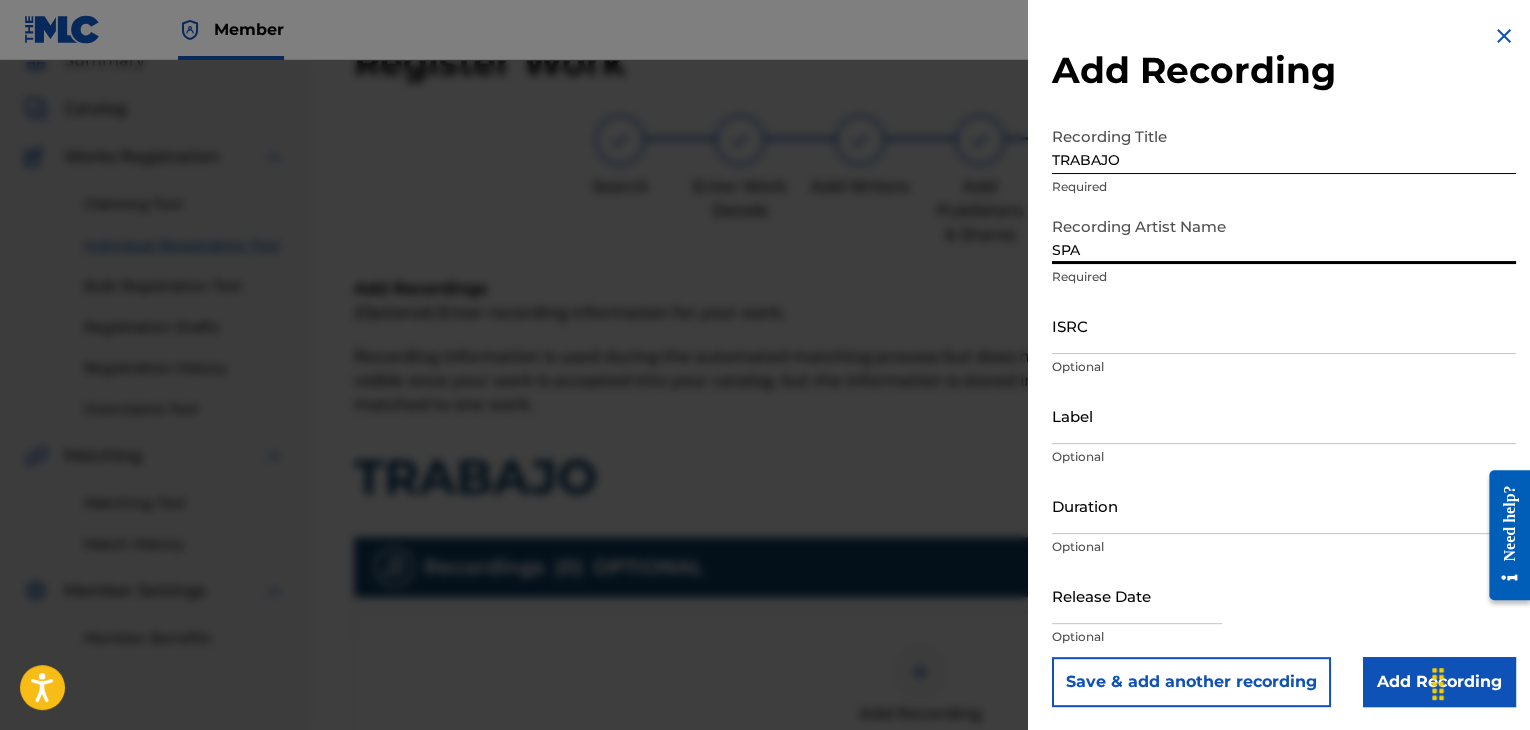 type on "SPANKY LOCO" 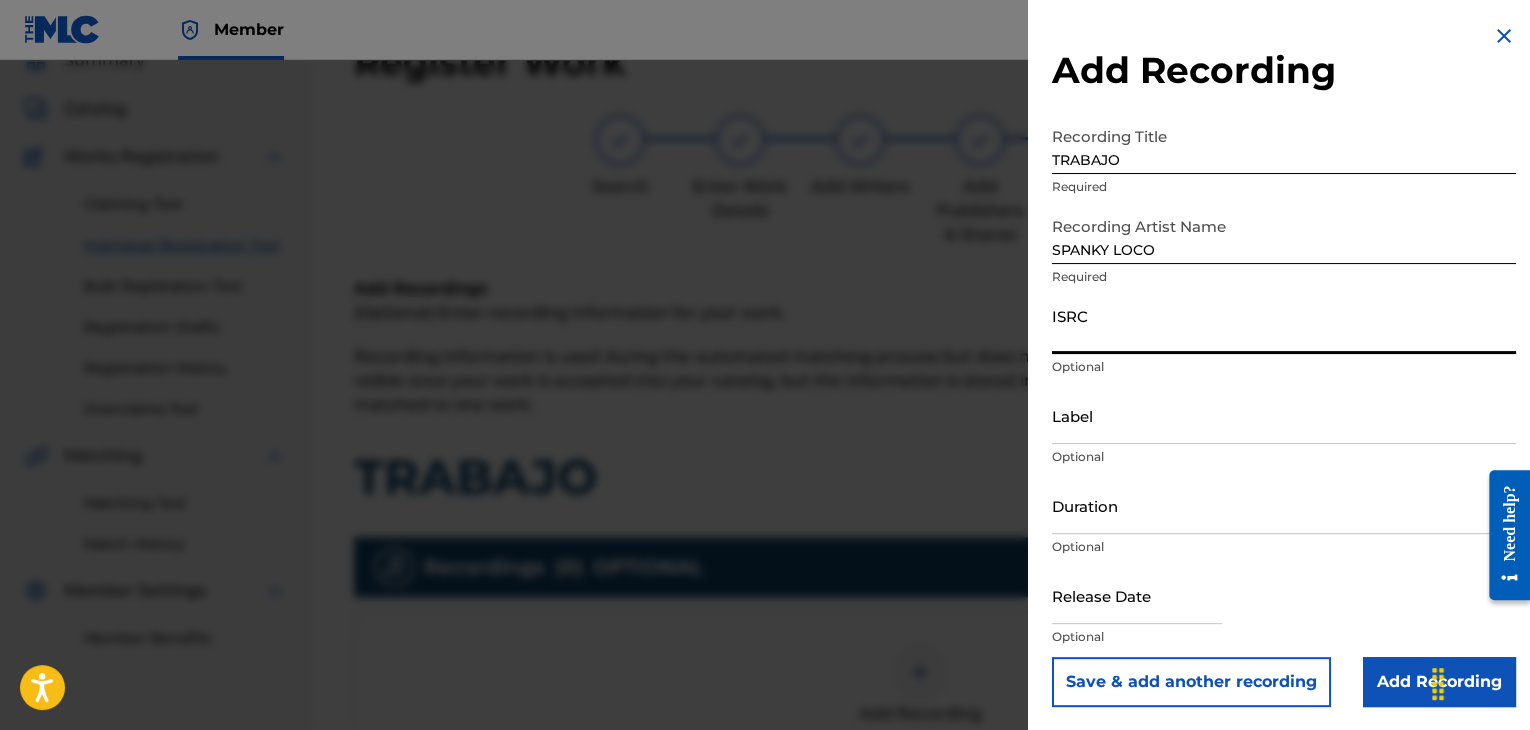 paste on "USPRZ1100057" 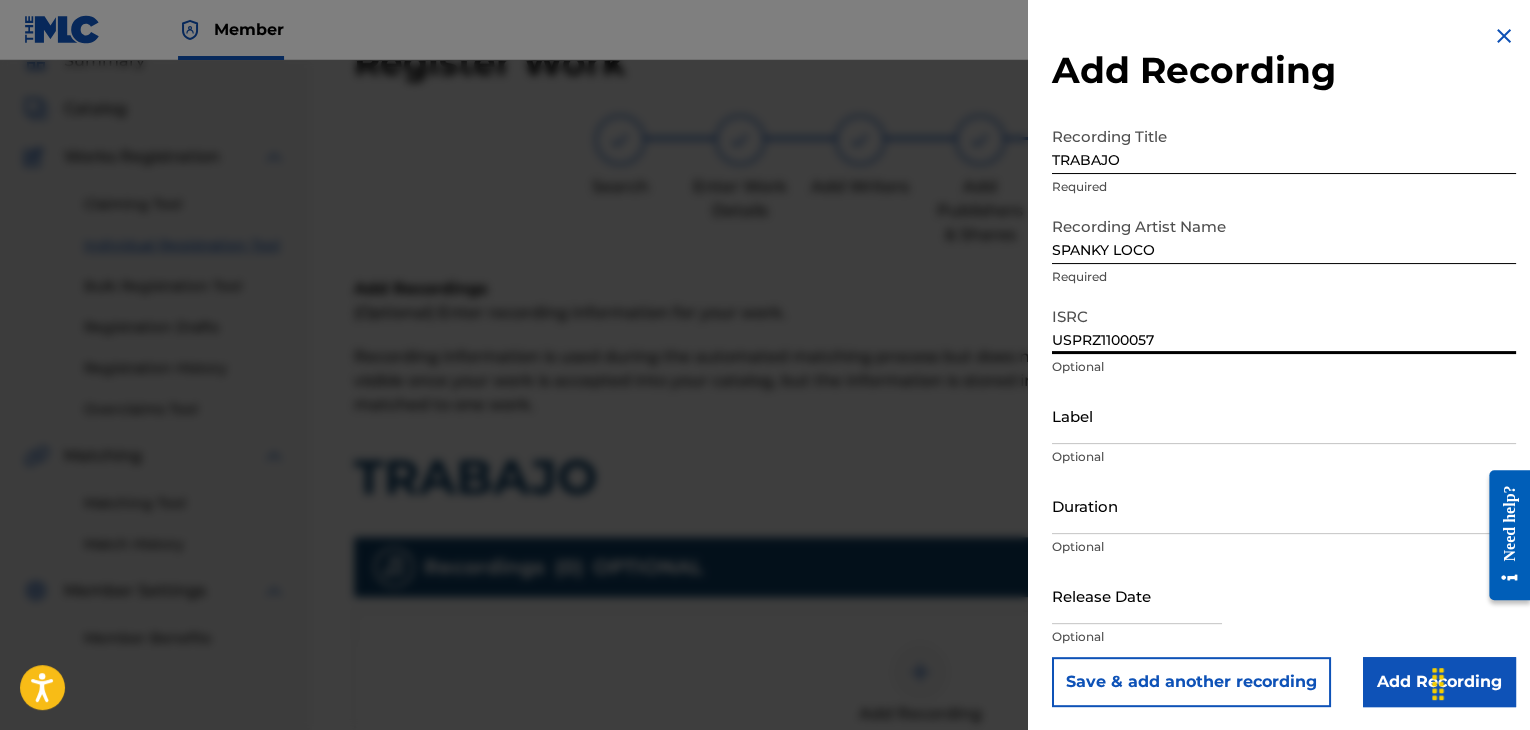 type on "USPRZ1100057" 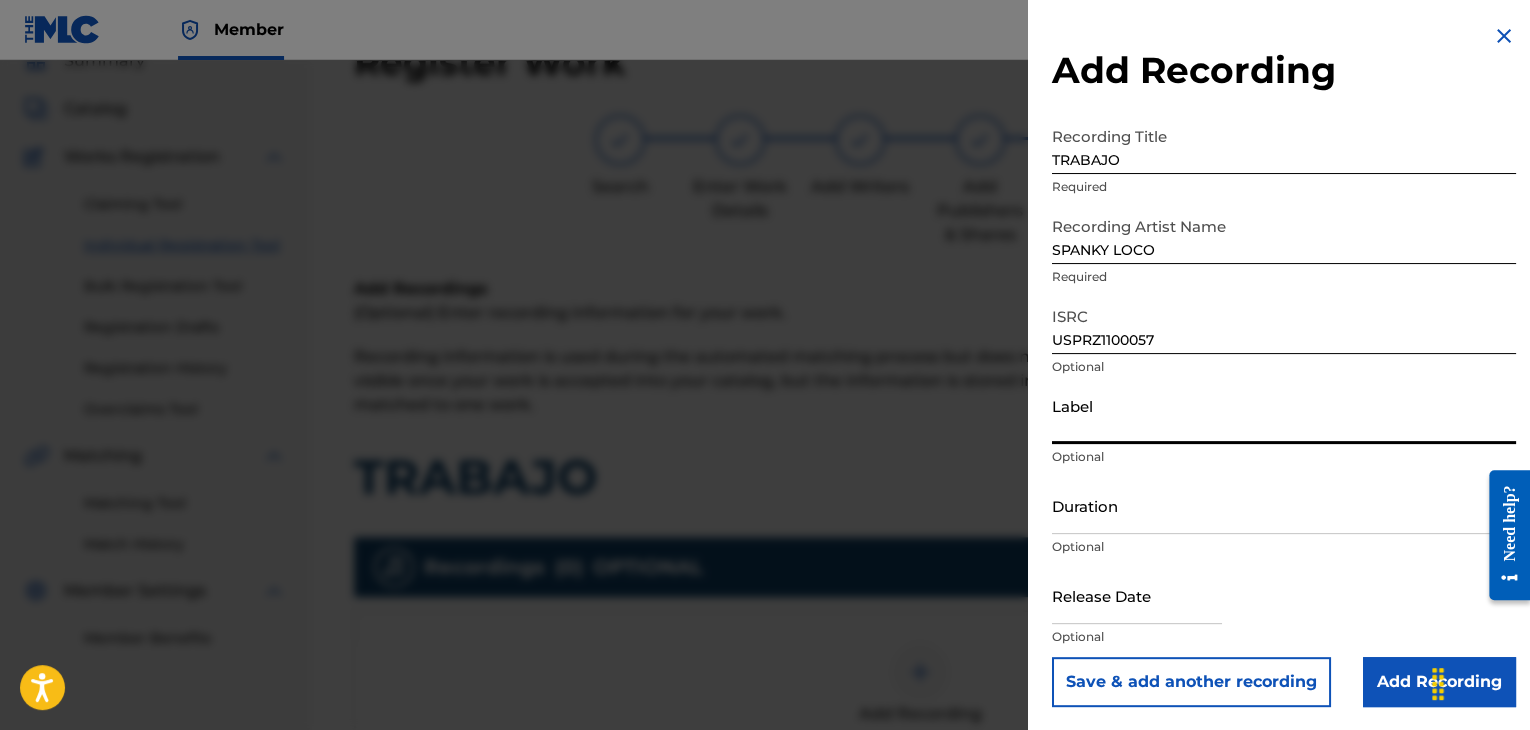 type on "Urban Kings Music Group" 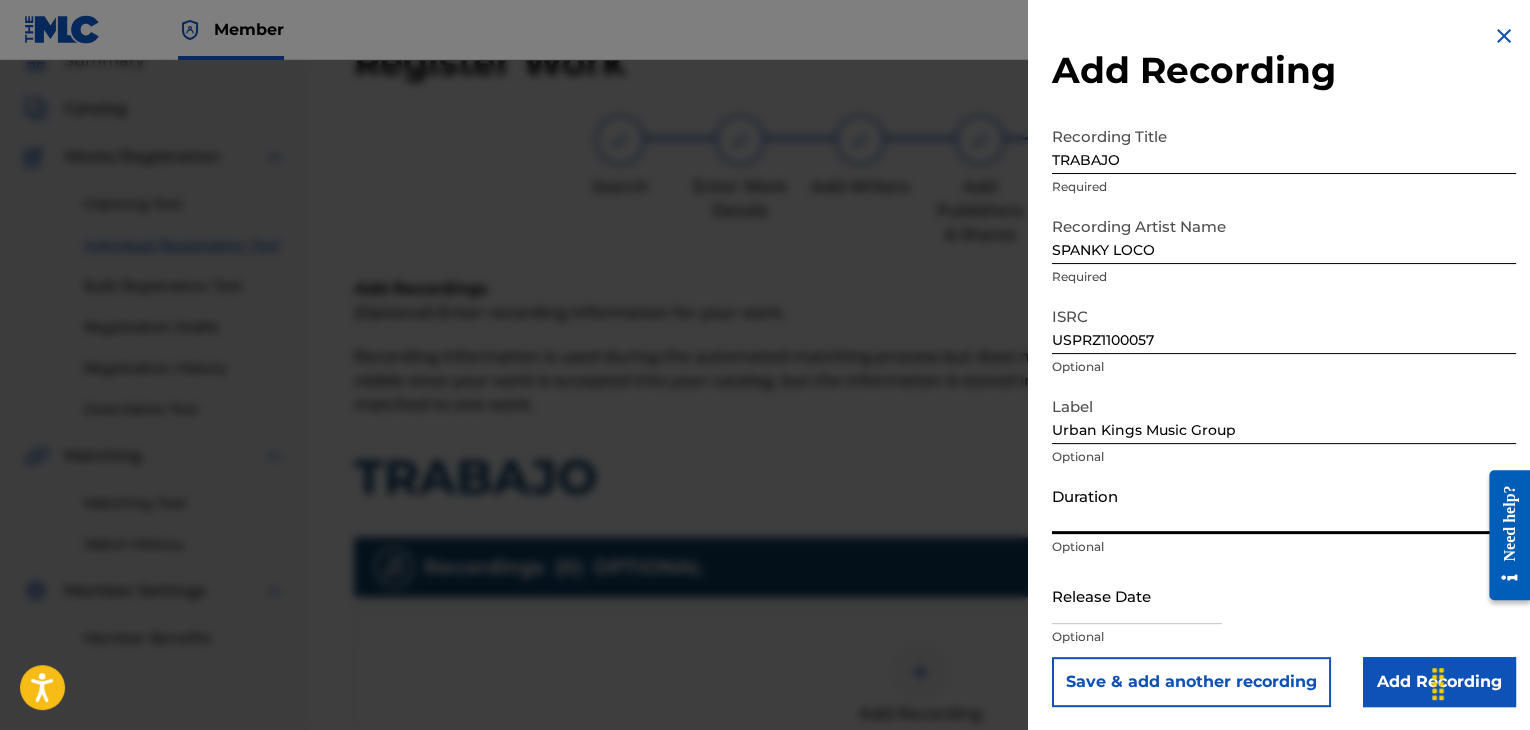 click on "Duration" at bounding box center [1284, 505] 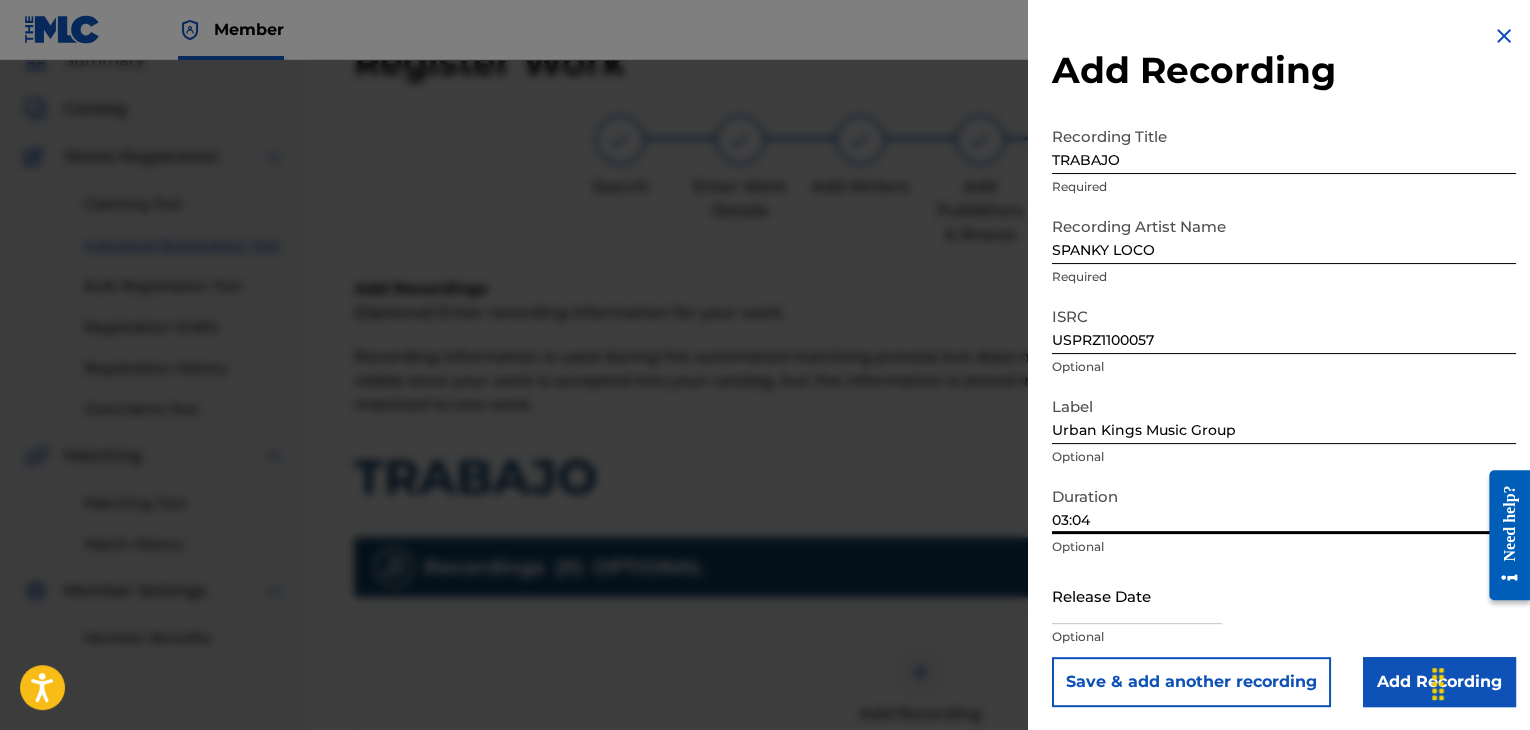 type on "03:04" 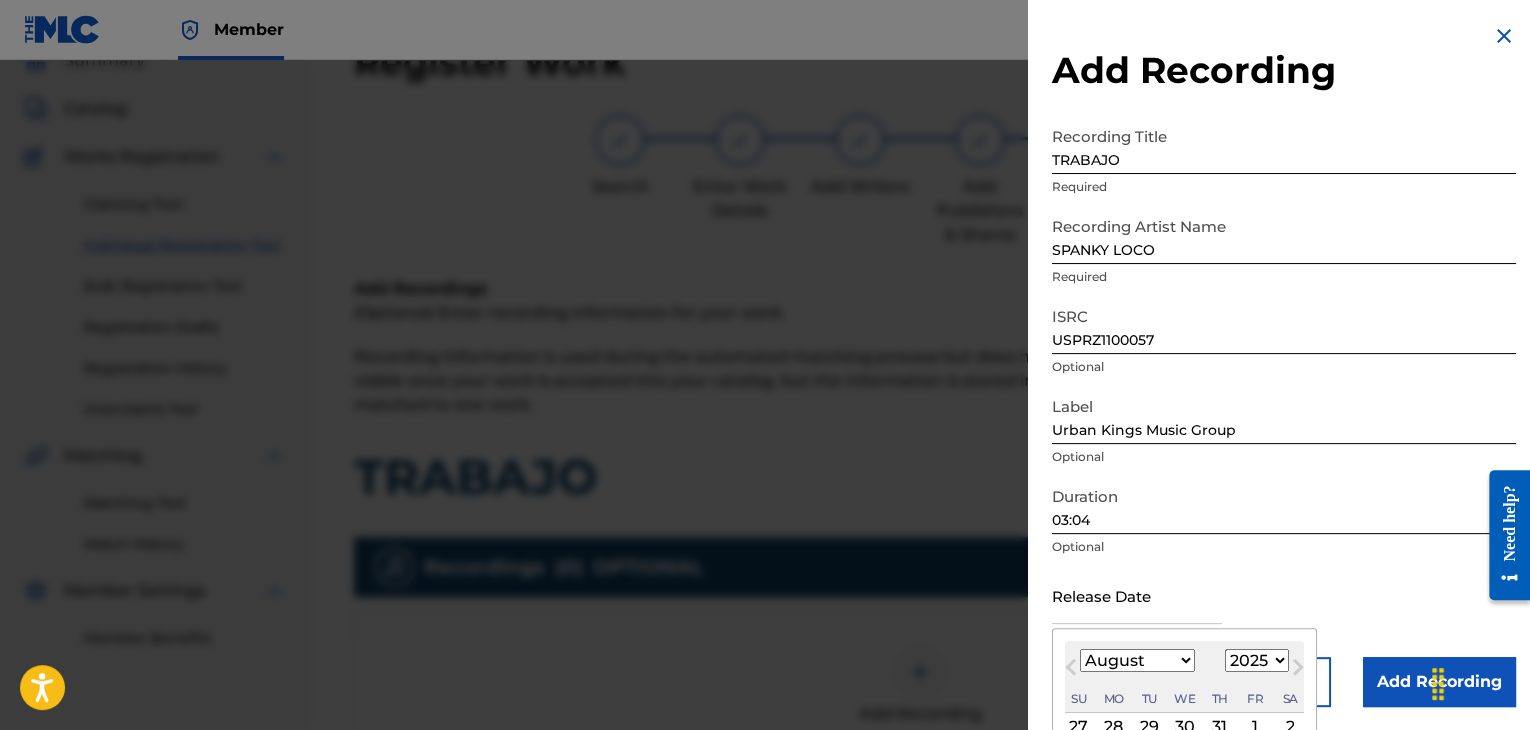 click on "January February March April May June July August September October November December" at bounding box center (1137, 660) 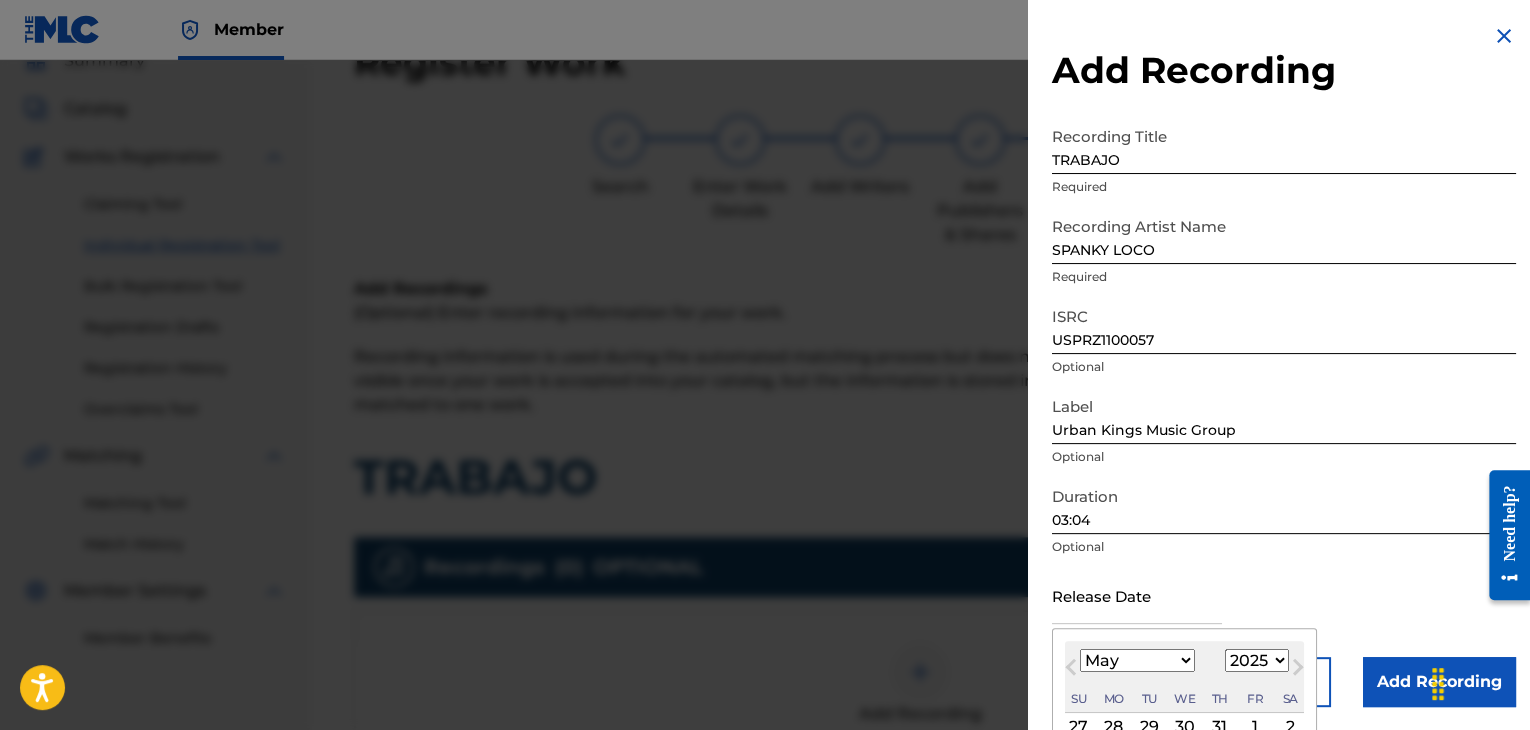 click on "January February March April May June July August September October November December" at bounding box center [1137, 660] 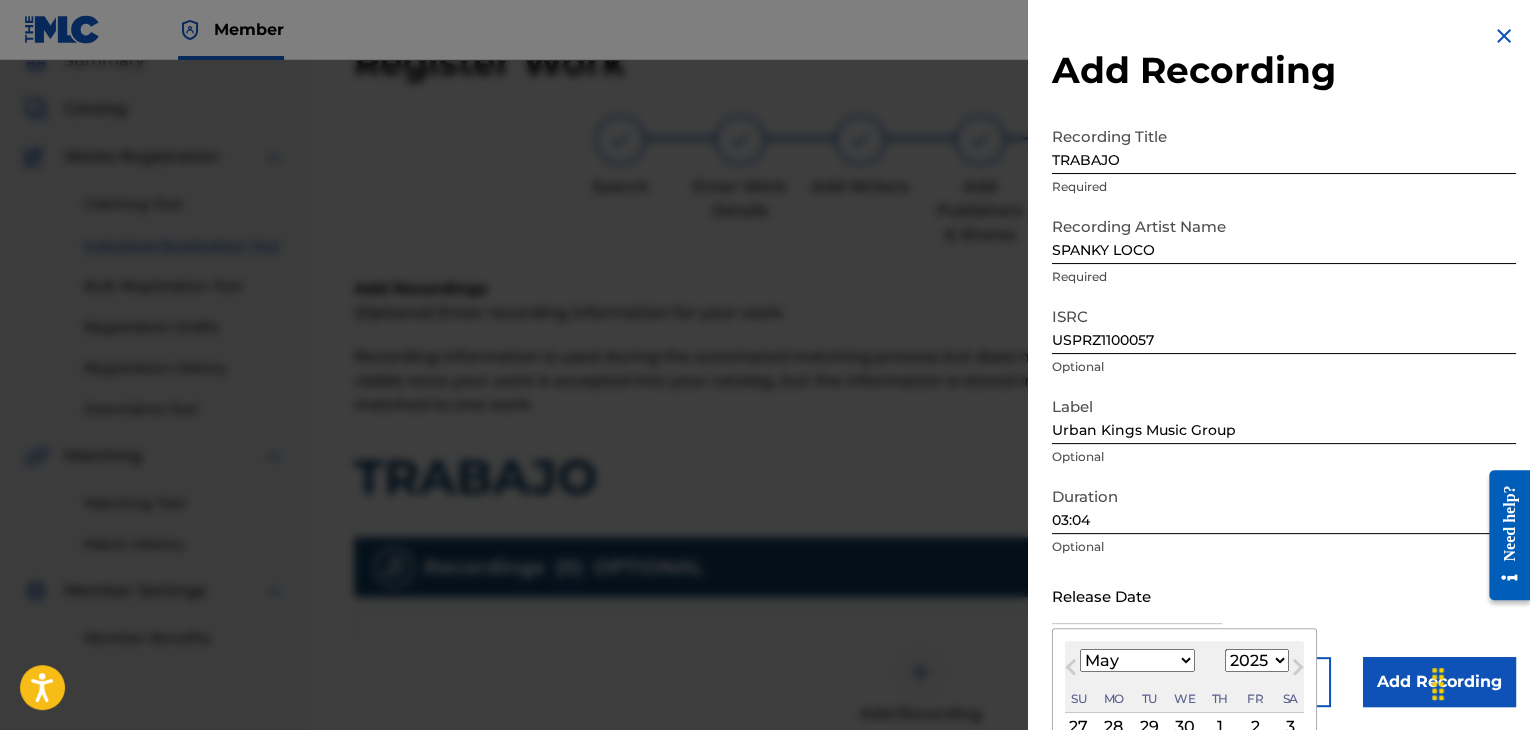 click on "1899 1900 1901 1902 1903 1904 1905 1906 1907 1908 1909 1910 1911 1912 1913 1914 1915 1916 1917 1918 1919 1920 1921 1922 1923 1924 1925 1926 1927 1928 1929 1930 1931 1932 1933 1934 1935 1936 1937 1938 1939 1940 1941 1942 1943 1944 1945 1946 1947 1948 1949 1950 1951 1952 1953 1954 1955 1956 1957 1958 1959 1960 1961 1962 1963 1964 1965 1966 1967 1968 1969 1970 1971 1972 1973 1974 1975 1976 1977 1978 1979 1980 1981 1982 1983 1984 1985 1986 1987 1988 1989 1990 1991 1992 1993 1994 1995 1996 1997 1998 1999 2000 2001 2002 2003 2004 2005 2006 2007 2008 2009 2010 2011 2012 2013 2014 2015 2016 2017 2018 2019 2020 2021 2022 2023 2024 2025 2026 2027 2028 2029 2030 2031 2032 2033 2034 2035 2036 2037 2038 2039 2040 2041 2042 2043 2044 2045 2046 2047 2048 2049 2050 2051 2052 2053 2054 2055 2056 2057 2058 2059 2060 2061 2062 2063 2064 2065 2066 2067 2068 2069 2070 2071 2072 2073 2074 2075 2076 2077 2078 2079 2080 2081 2082 2083 2084 2085 2086 2087 2088 2089 2090 2091 2092 2093 2094 2095 2096 2097 2098 2099 2100" at bounding box center (1257, 660) 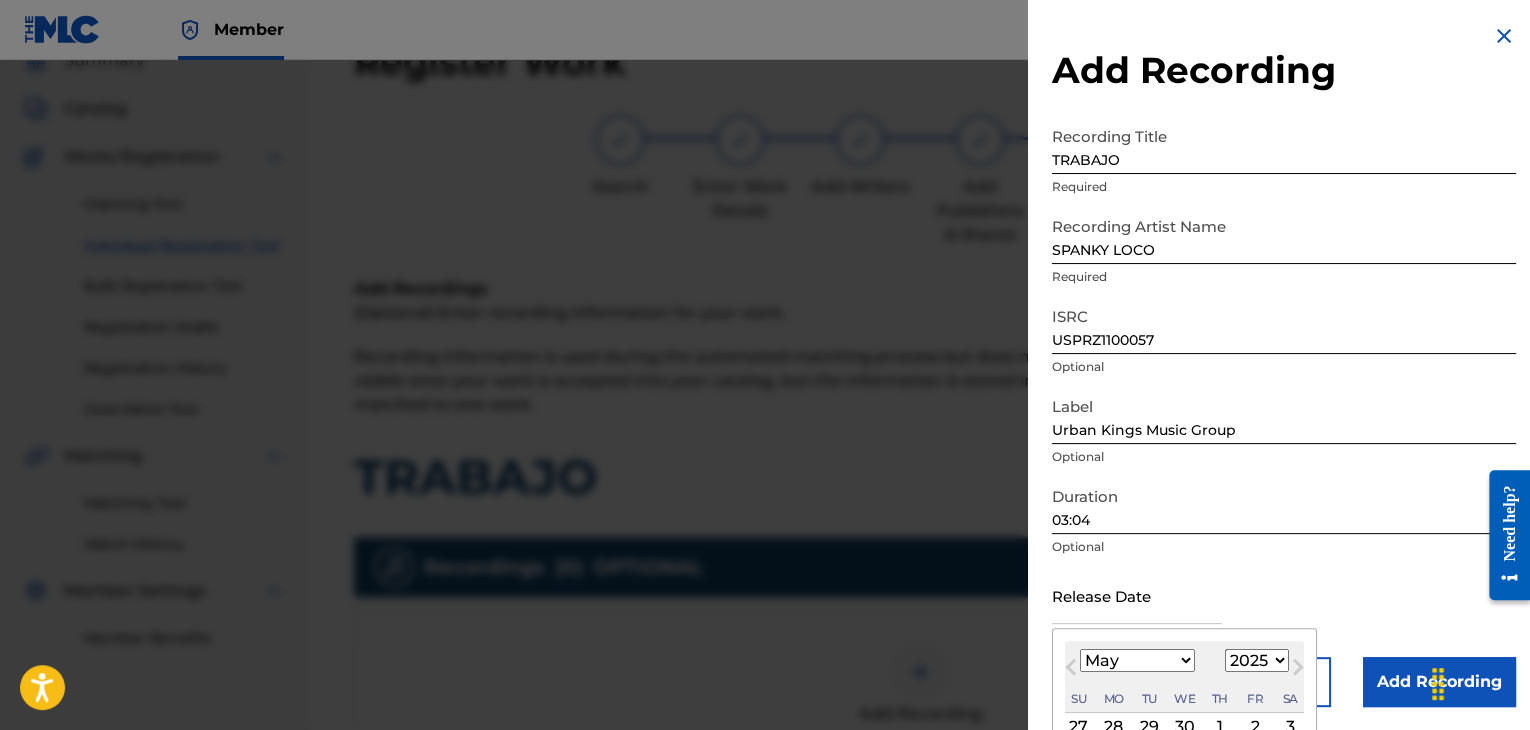 select on "2011" 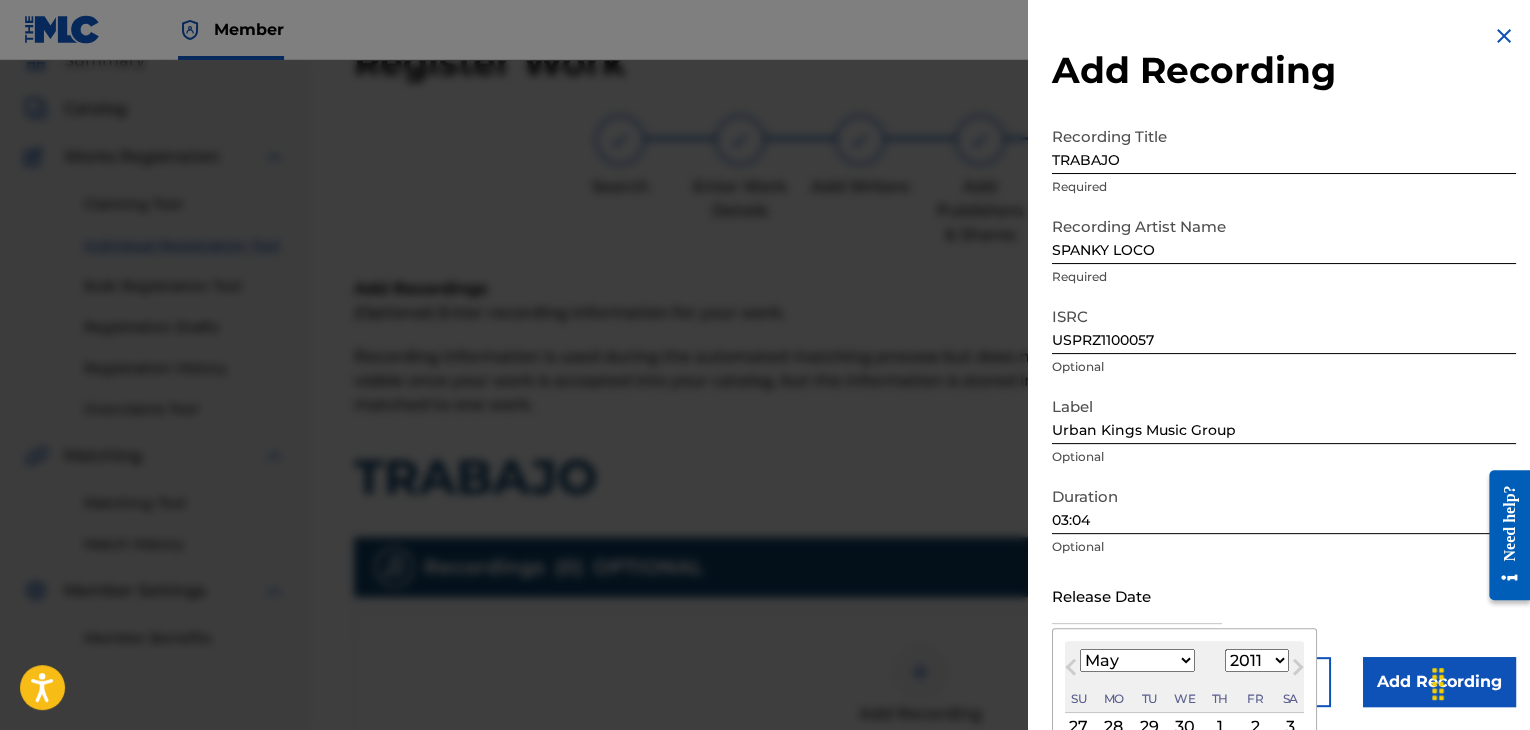 click on "1899 1900 1901 1902 1903 1904 1905 1906 1907 1908 1909 1910 1911 1912 1913 1914 1915 1916 1917 1918 1919 1920 1921 1922 1923 1924 1925 1926 1927 1928 1929 1930 1931 1932 1933 1934 1935 1936 1937 1938 1939 1940 1941 1942 1943 1944 1945 1946 1947 1948 1949 1950 1951 1952 1953 1954 1955 1956 1957 1958 1959 1960 1961 1962 1963 1964 1965 1966 1967 1968 1969 1970 1971 1972 1973 1974 1975 1976 1977 1978 1979 1980 1981 1982 1983 1984 1985 1986 1987 1988 1989 1990 1991 1992 1993 1994 1995 1996 1997 1998 1999 2000 2001 2002 2003 2004 2005 2006 2007 2008 2009 2010 2011 2012 2013 2014 2015 2016 2017 2018 2019 2020 2021 2022 2023 2024 2025 2026 2027 2028 2029 2030 2031 2032 2033 2034 2035 2036 2037 2038 2039 2040 2041 2042 2043 2044 2045 2046 2047 2048 2049 2050 2051 2052 2053 2054 2055 2056 2057 2058 2059 2060 2061 2062 2063 2064 2065 2066 2067 2068 2069 2070 2071 2072 2073 2074 2075 2076 2077 2078 2079 2080 2081 2082 2083 2084 2085 2086 2087 2088 2089 2090 2091 2092 2093 2094 2095 2096 2097 2098 2099 2100" at bounding box center [1257, 660] 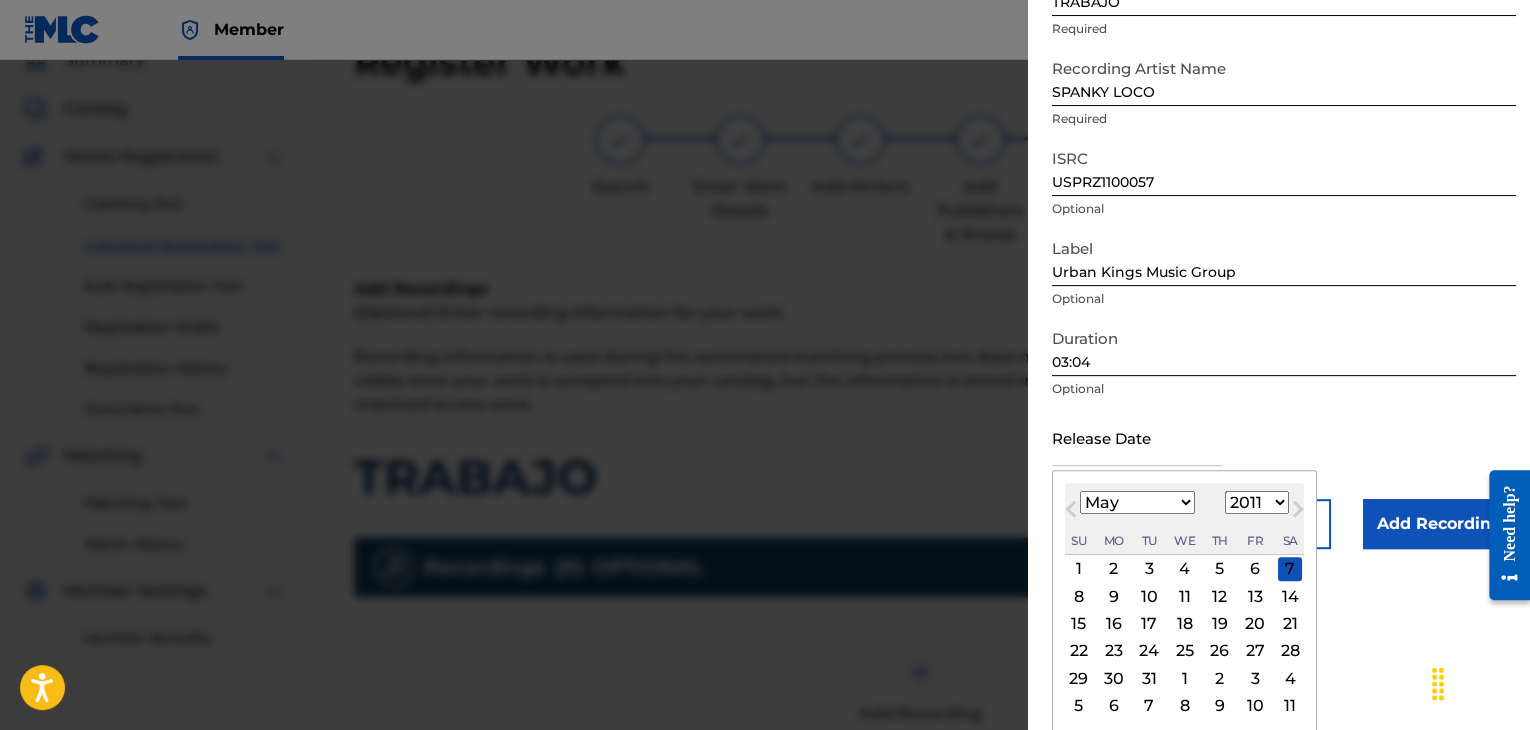 scroll, scrollTop: 160, scrollLeft: 0, axis: vertical 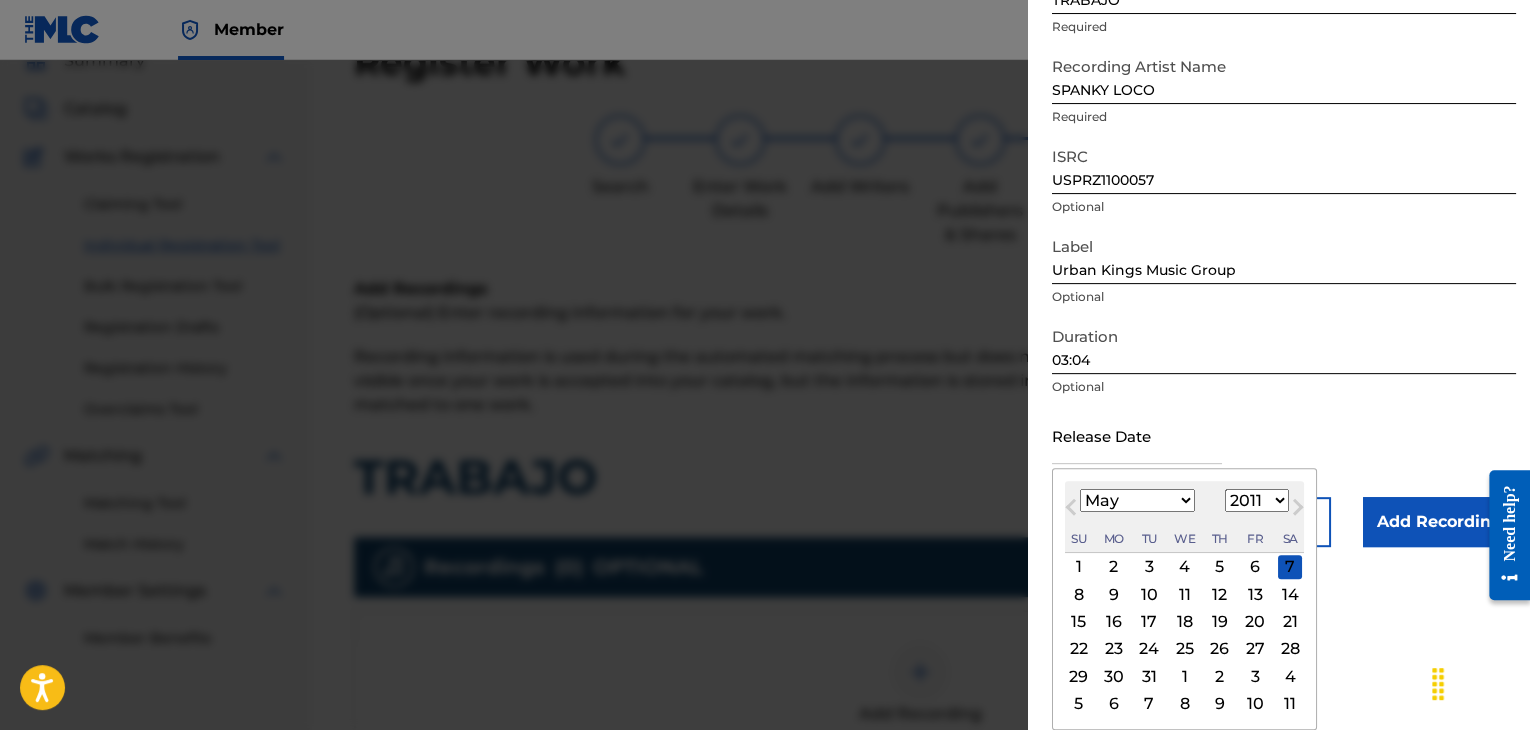 click on "17" at bounding box center [1149, 622] 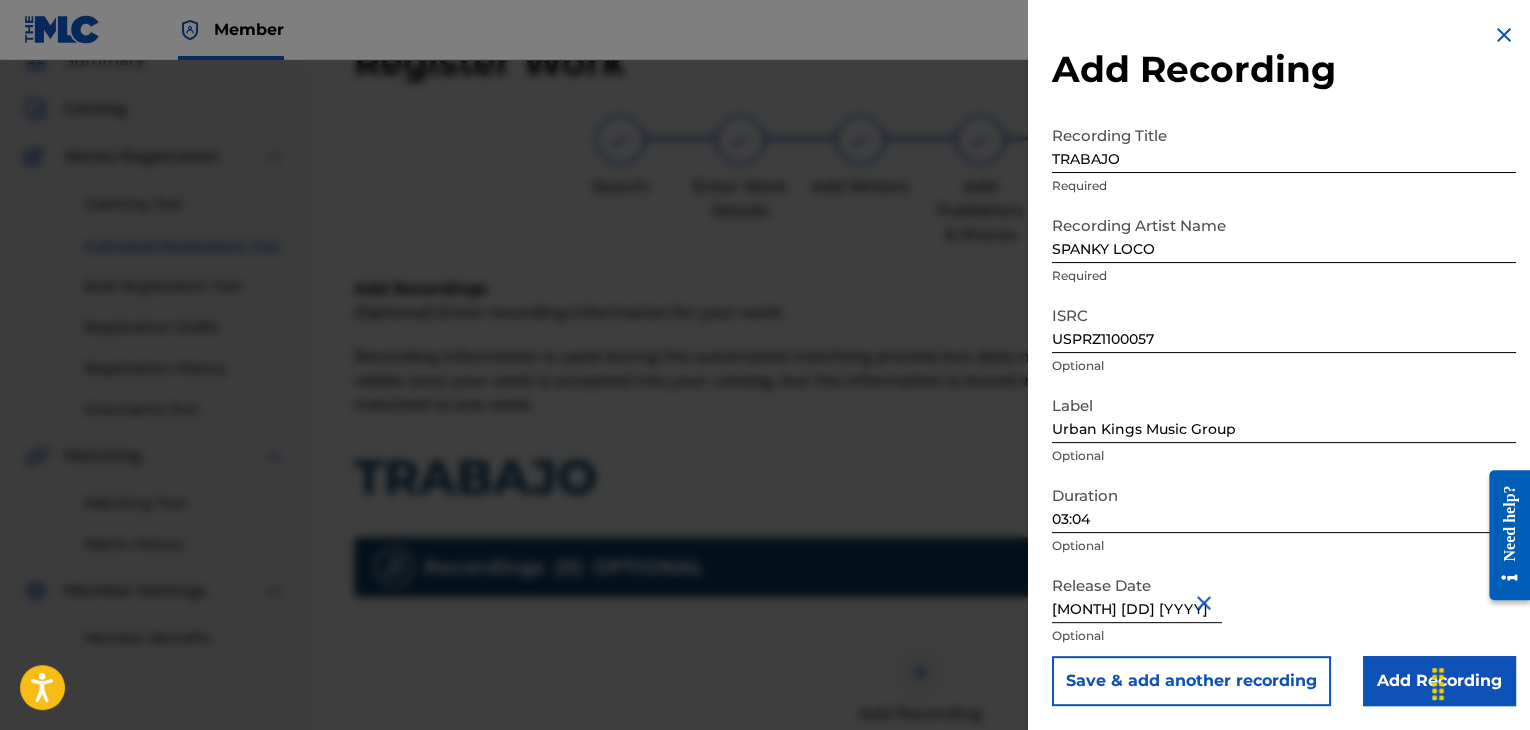 type on "[MONTH] [DD] [YYYY]" 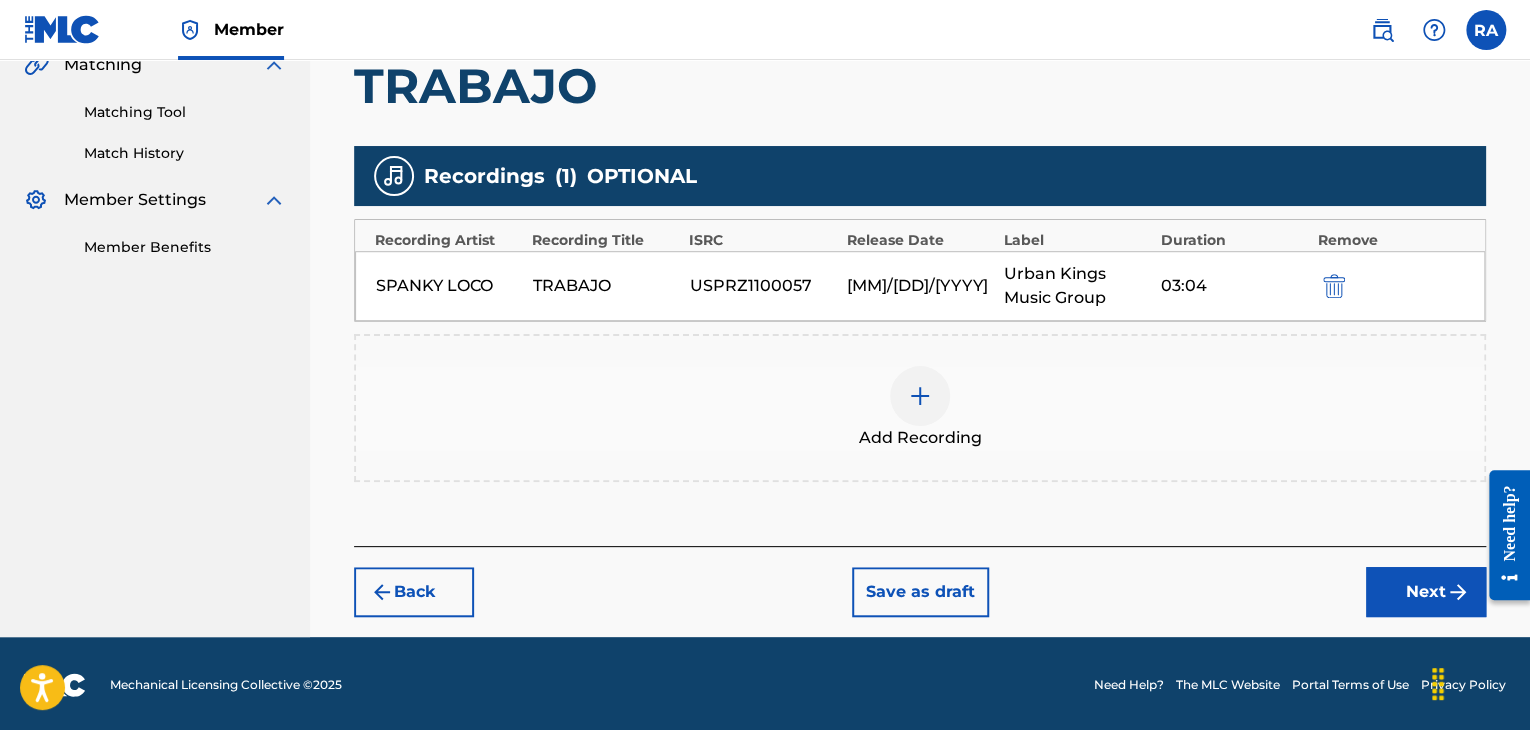 scroll, scrollTop: 482, scrollLeft: 0, axis: vertical 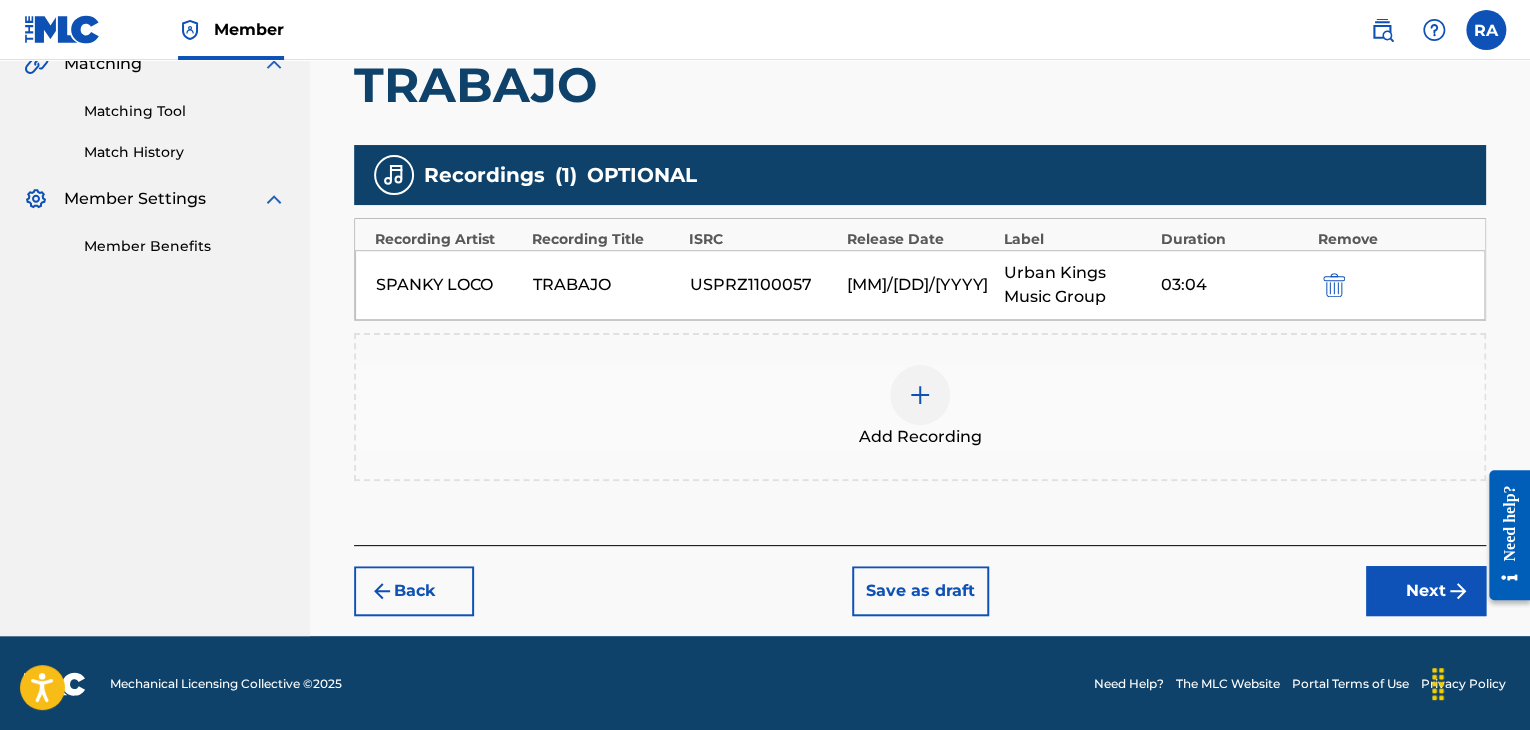 click on "Next" at bounding box center (1426, 591) 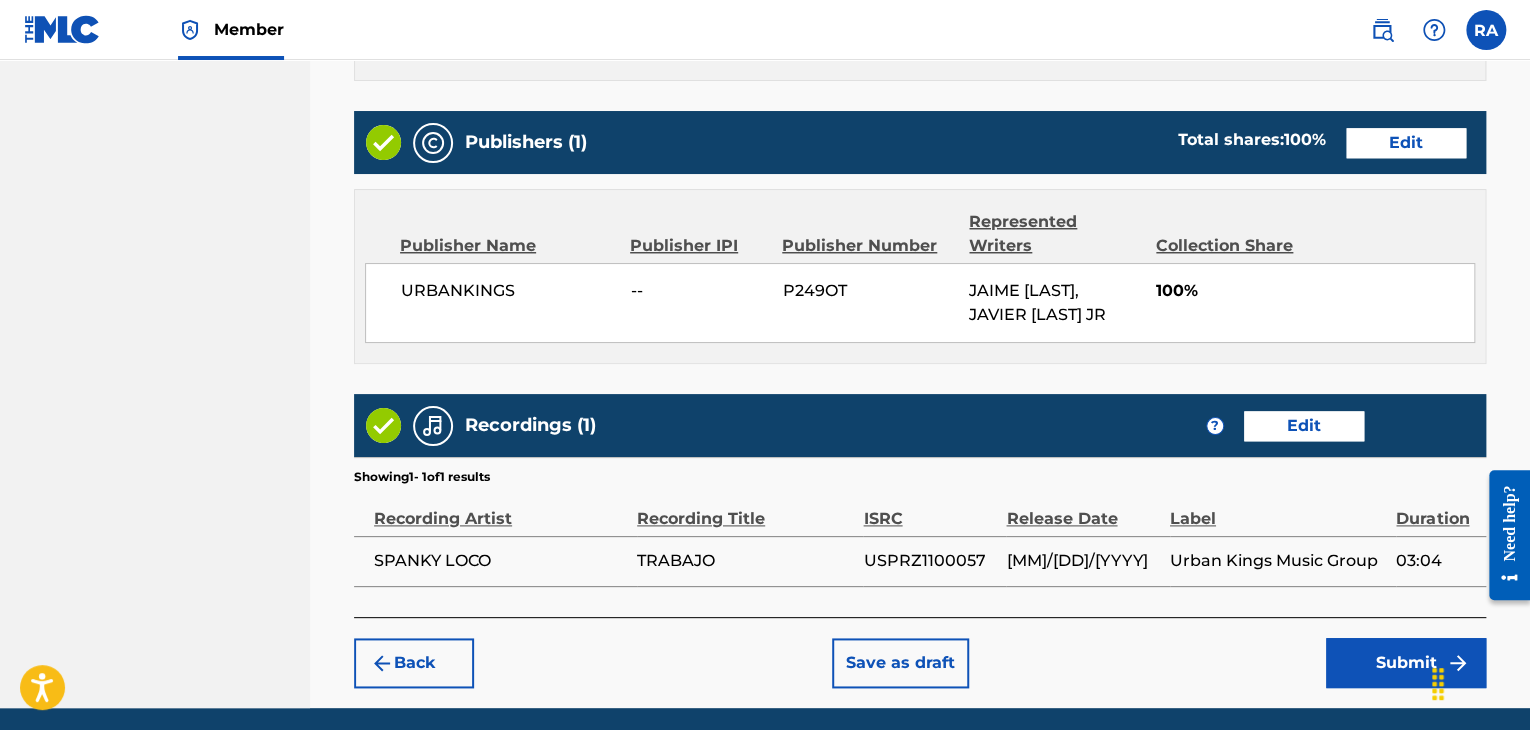 scroll, scrollTop: 1061, scrollLeft: 0, axis: vertical 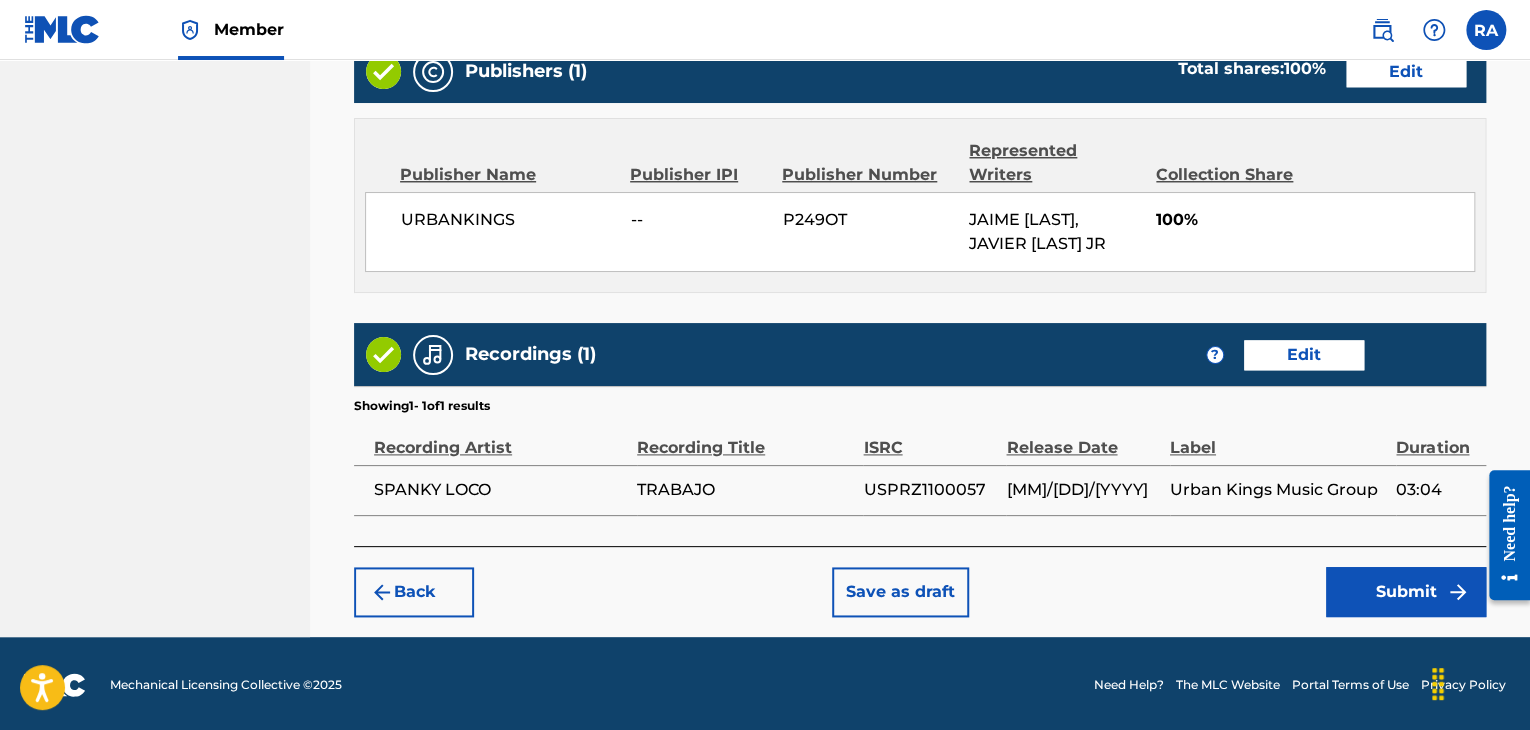 click on "Submit" at bounding box center [1406, 592] 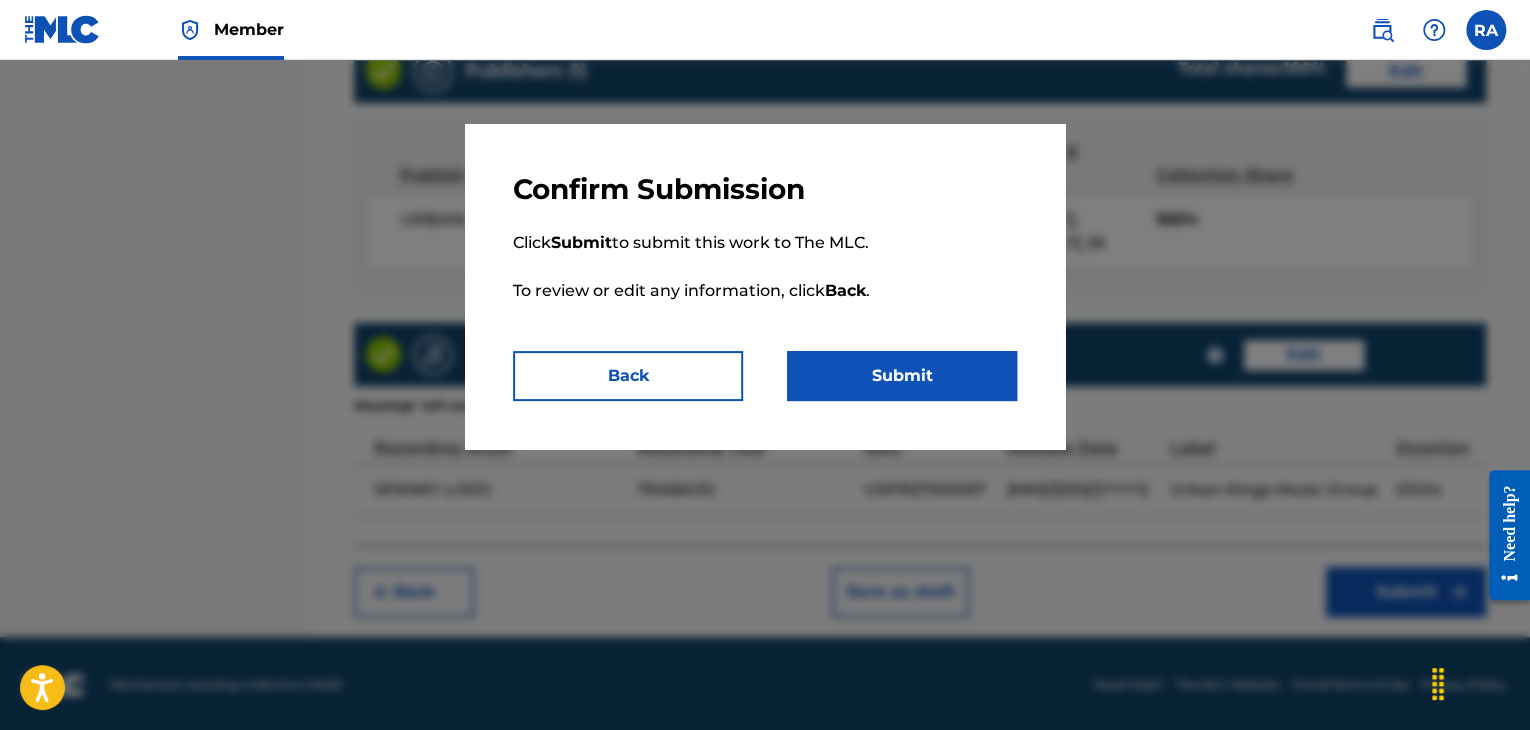 click on "Submit" at bounding box center (902, 376) 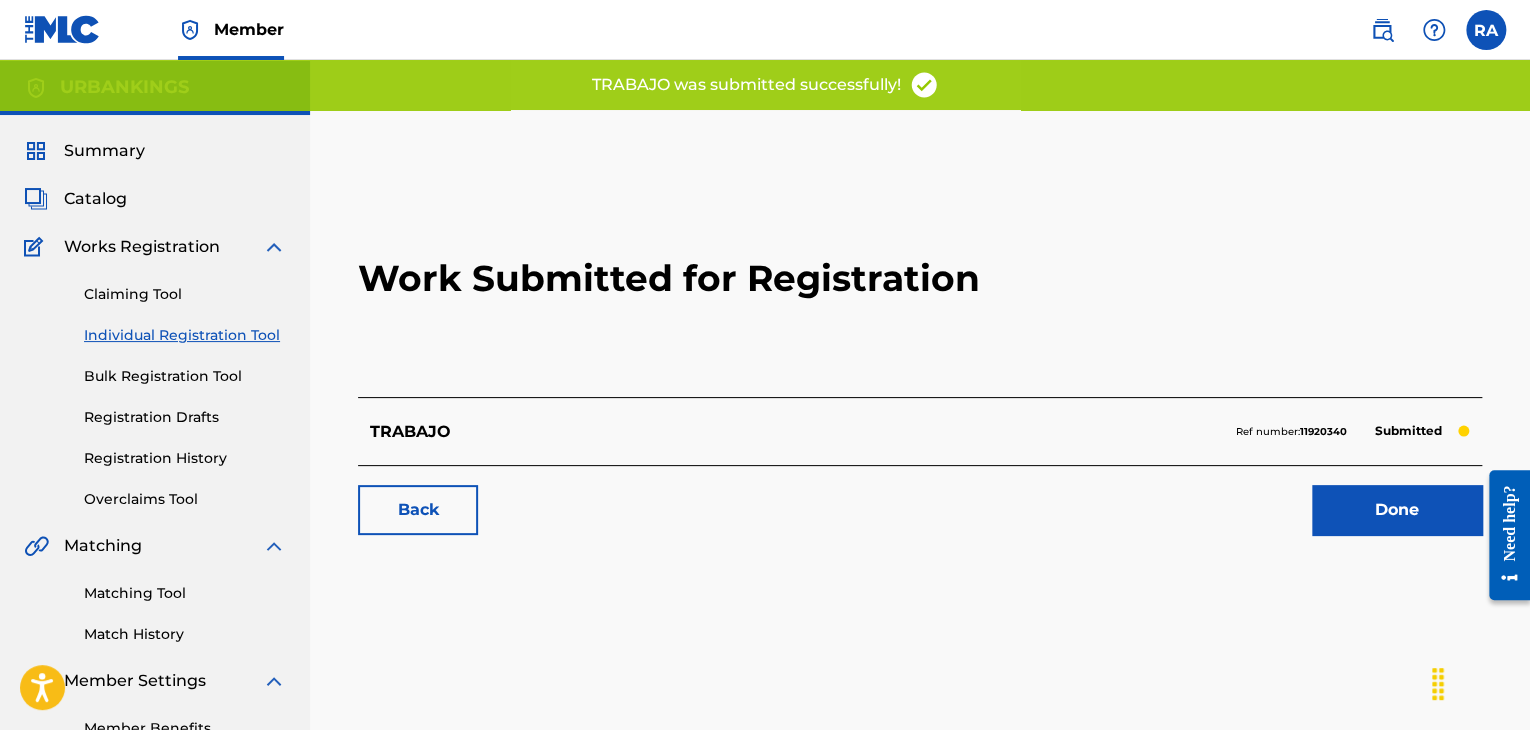 click on "Work Submitted for Registration" at bounding box center (920, 278) 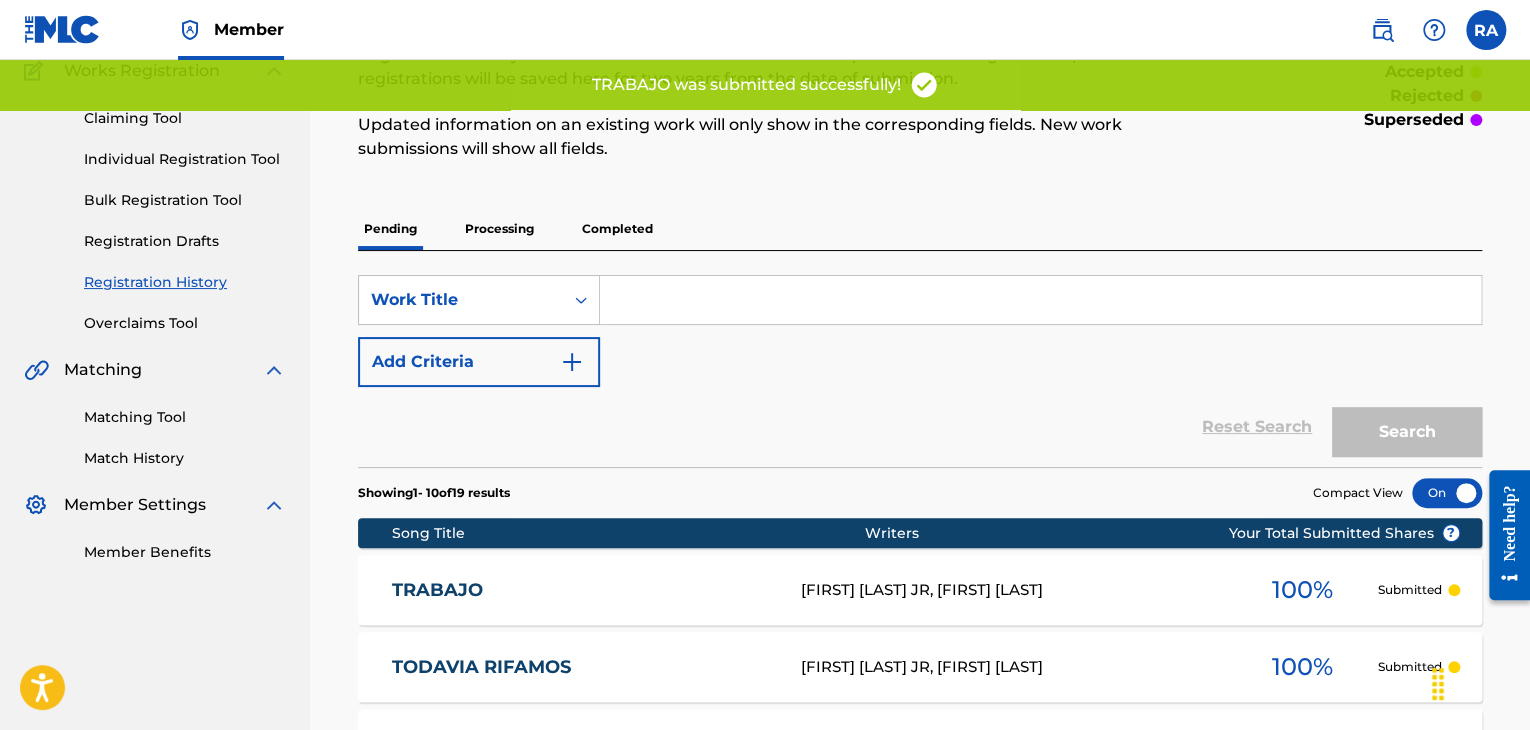 scroll, scrollTop: 0, scrollLeft: 0, axis: both 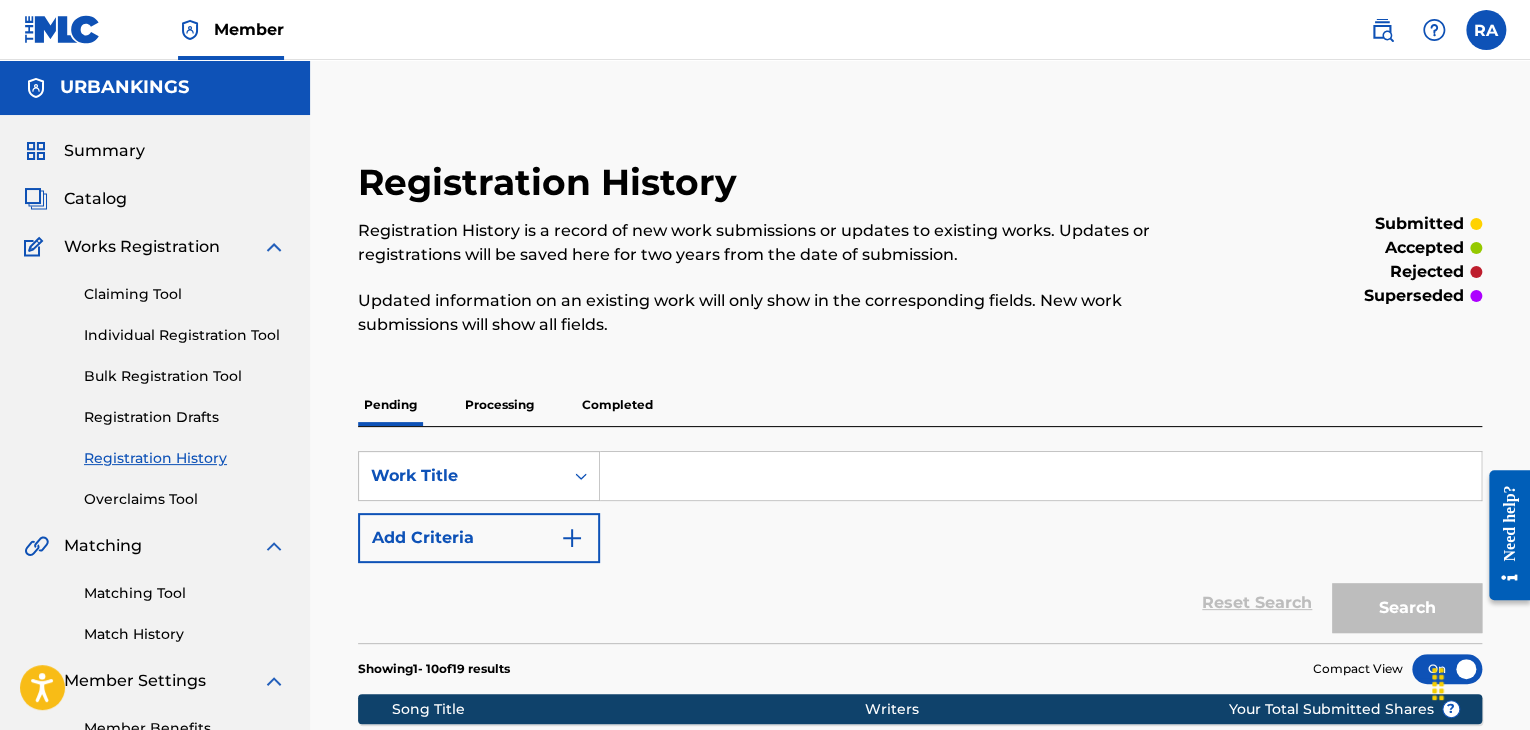 click on "Individual Registration Tool" at bounding box center [185, 335] 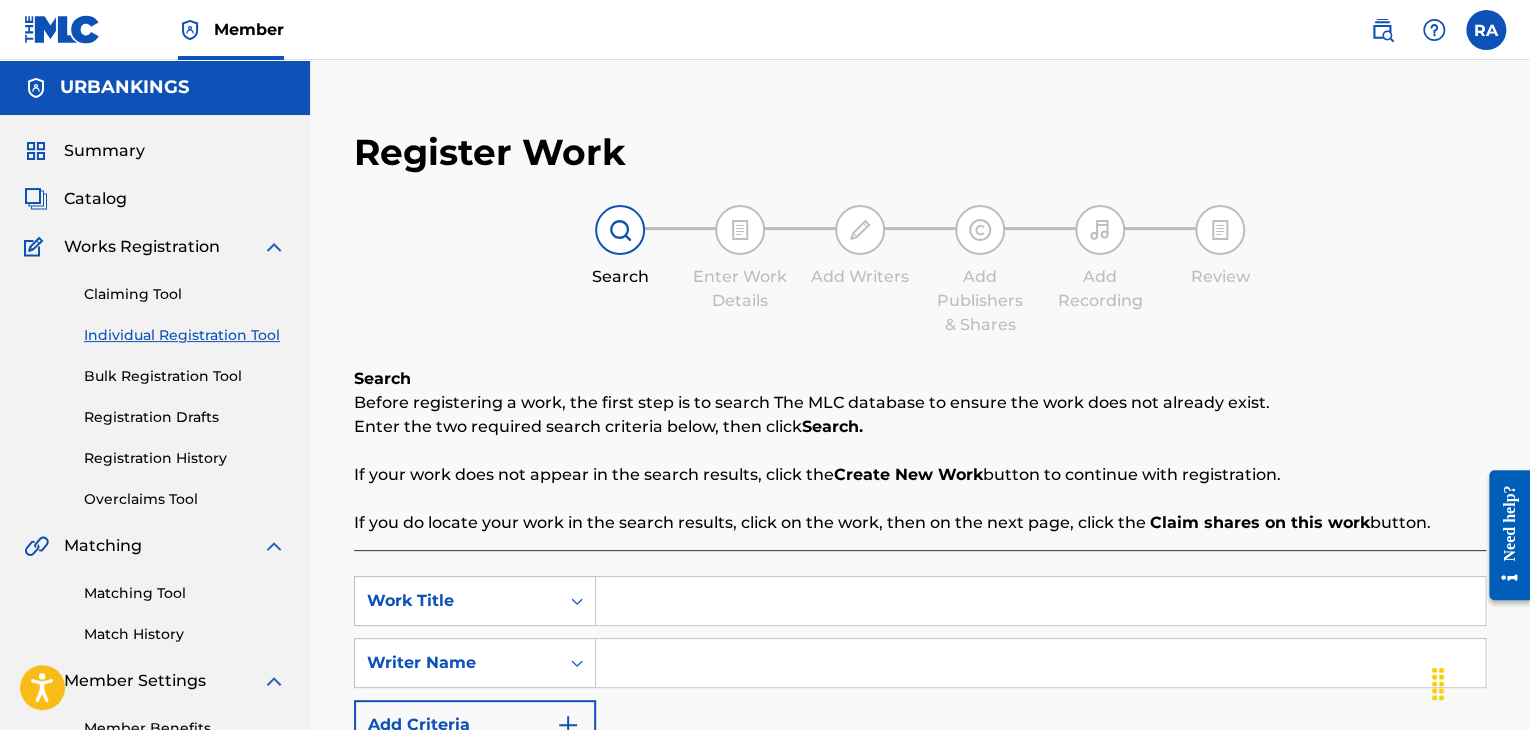 click at bounding box center (1040, 601) 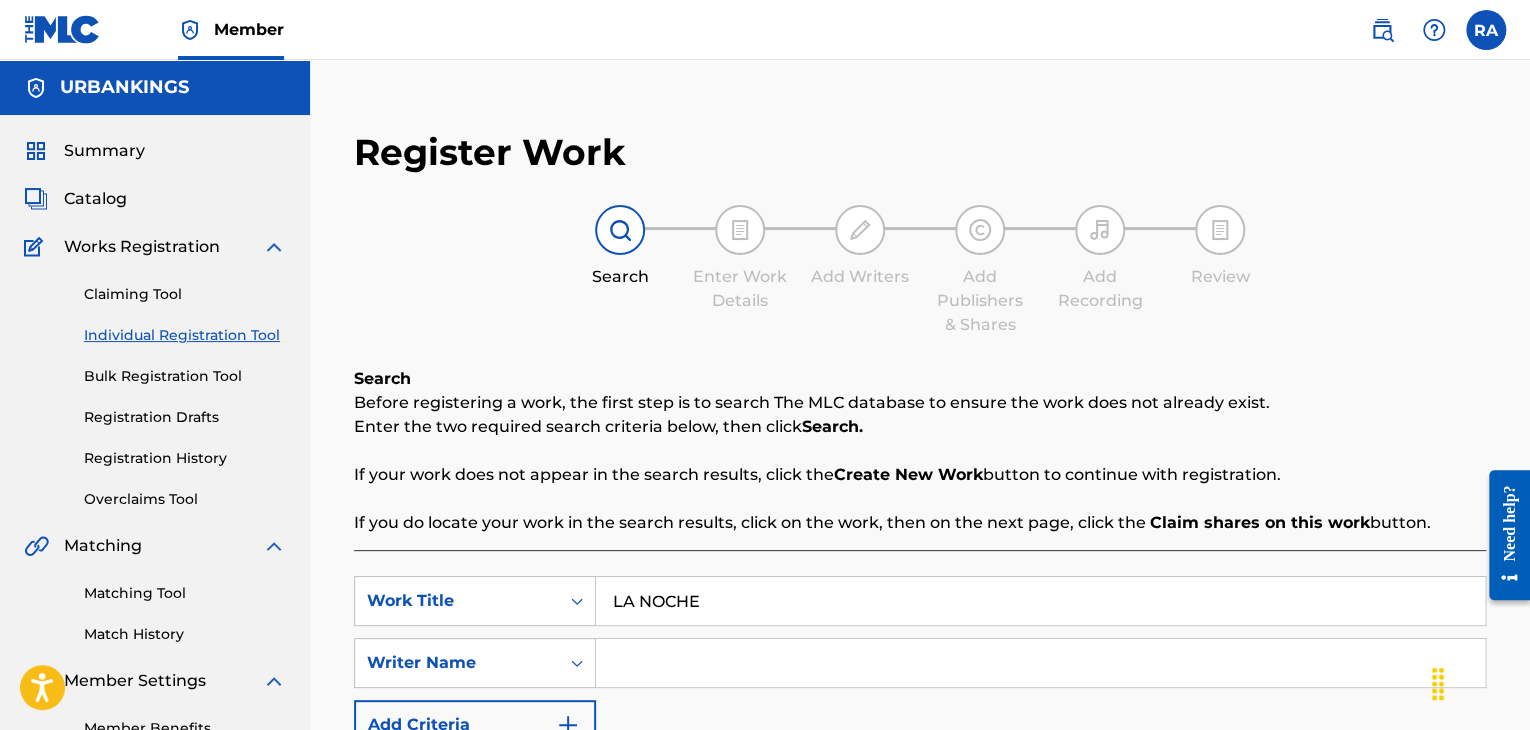 type on "LA NOCHE" 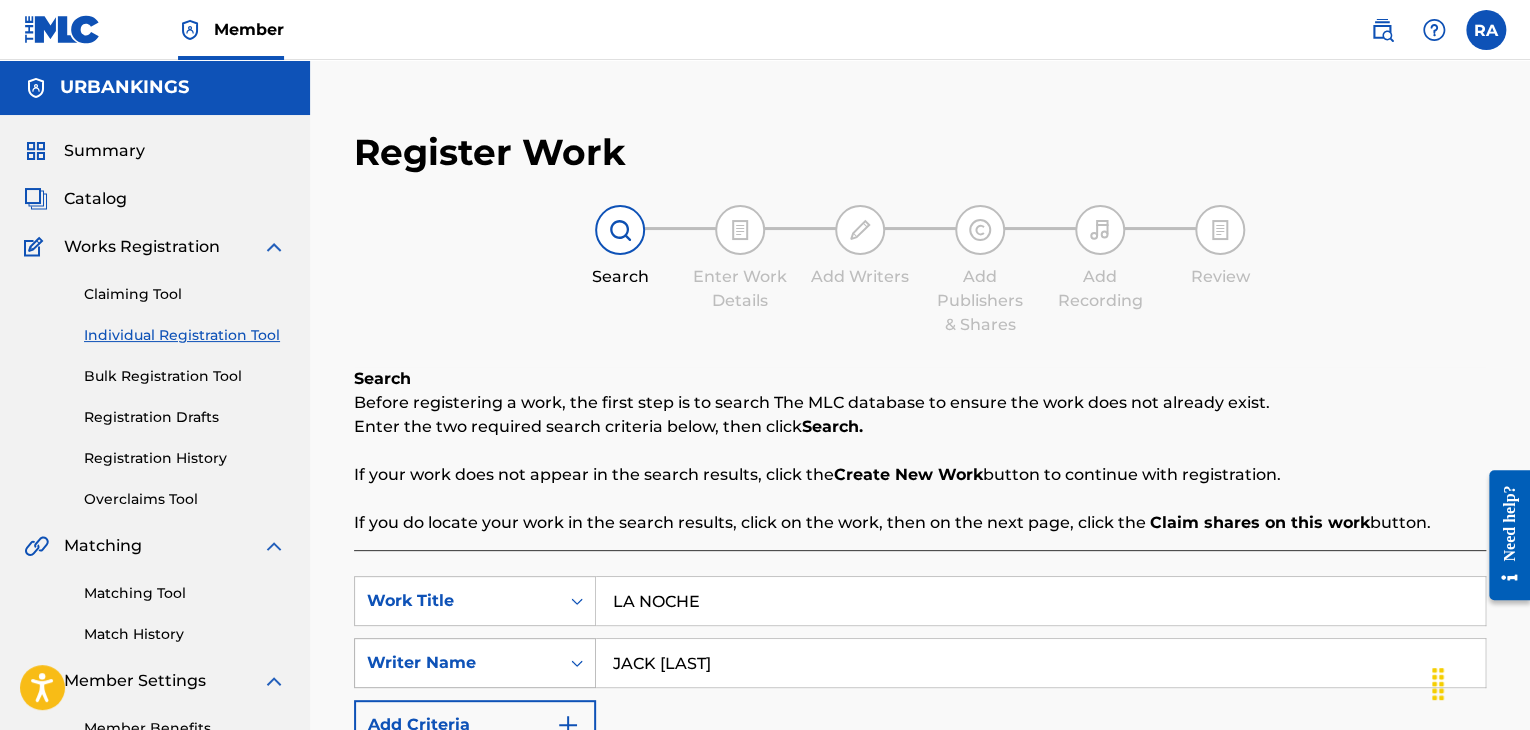 drag, startPoint x: 695, startPoint y: 664, endPoint x: 583, endPoint y: 664, distance: 112 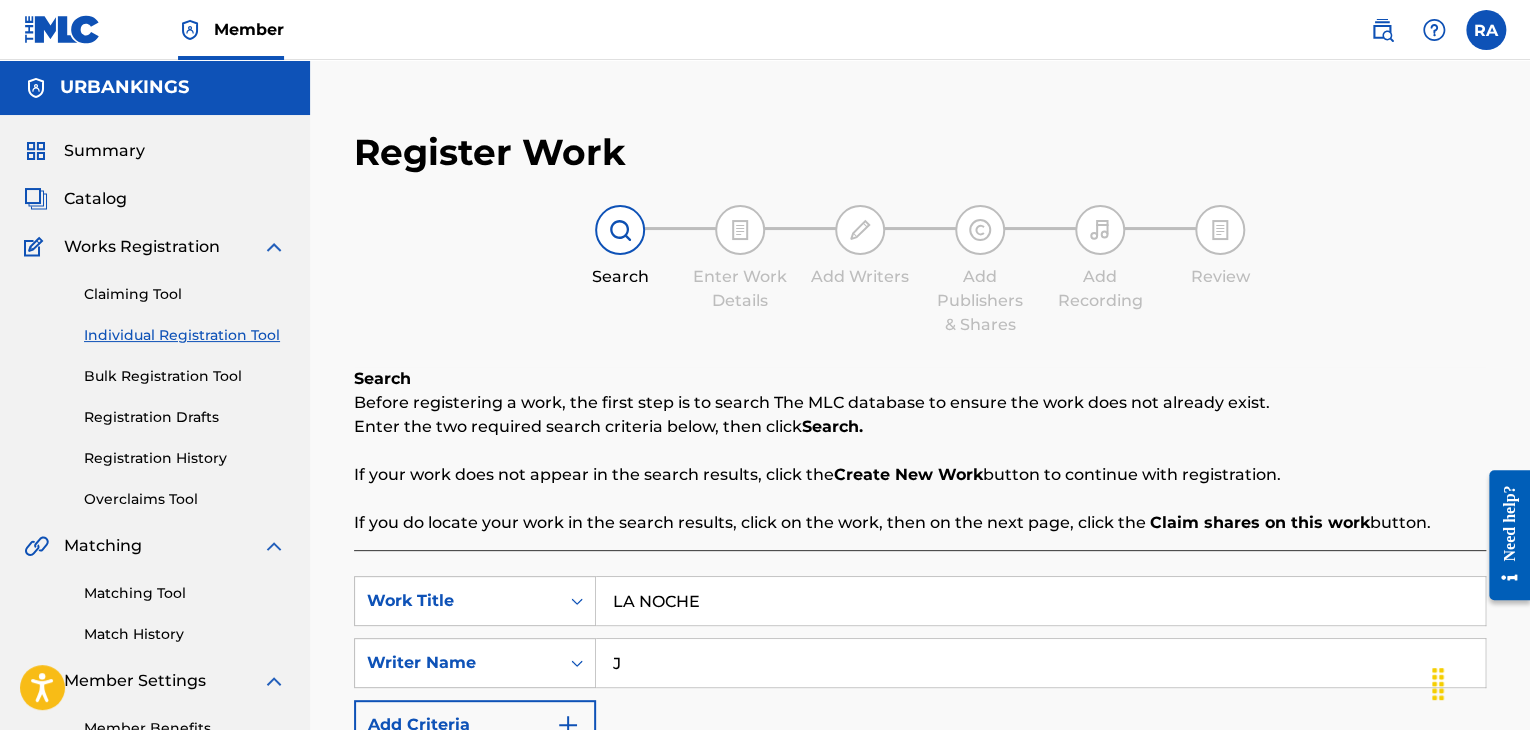 type on "[FIRST] [LAST]" 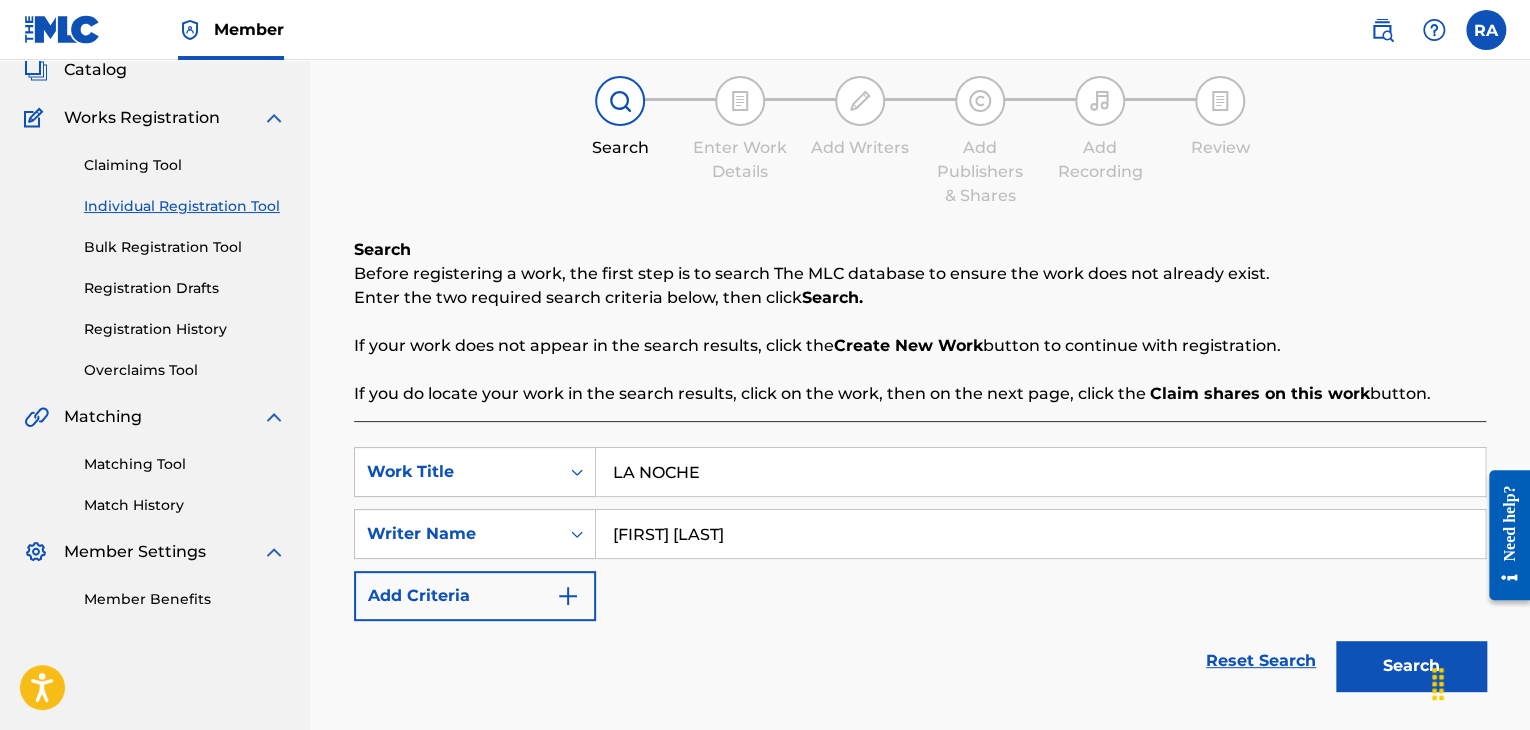 scroll, scrollTop: 284, scrollLeft: 0, axis: vertical 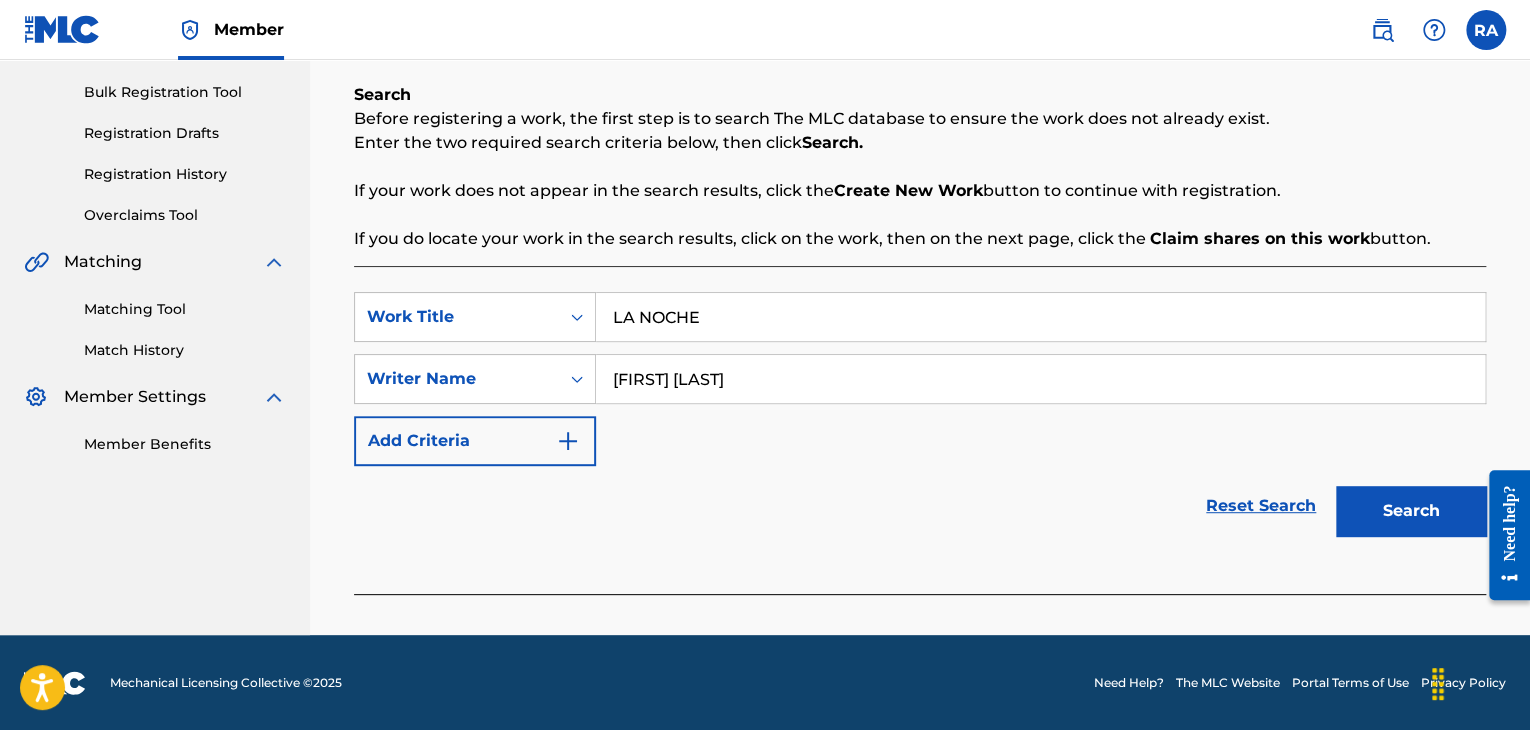 click on "Search" at bounding box center [1411, 511] 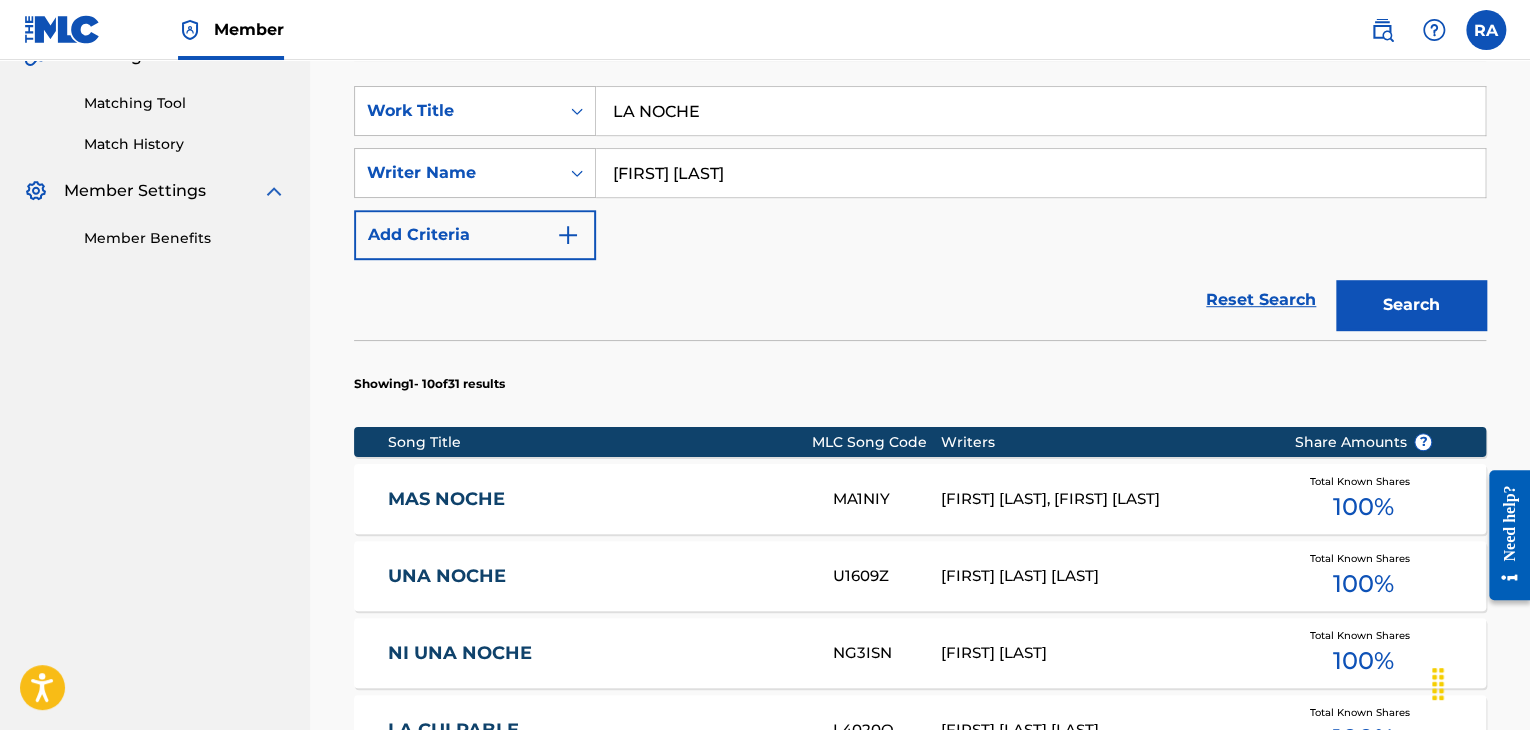 scroll, scrollTop: 684, scrollLeft: 0, axis: vertical 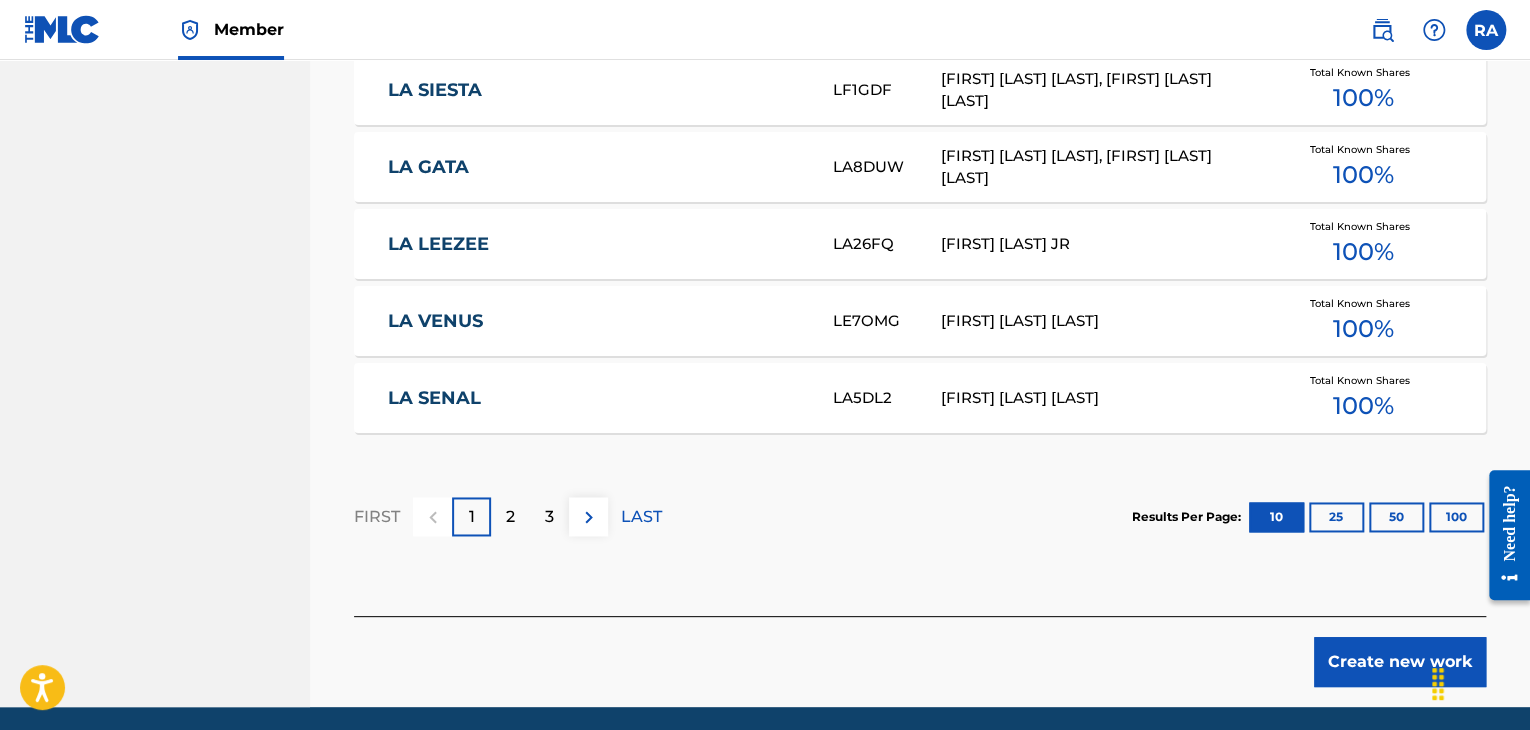 click on "Create new work" at bounding box center [1400, 662] 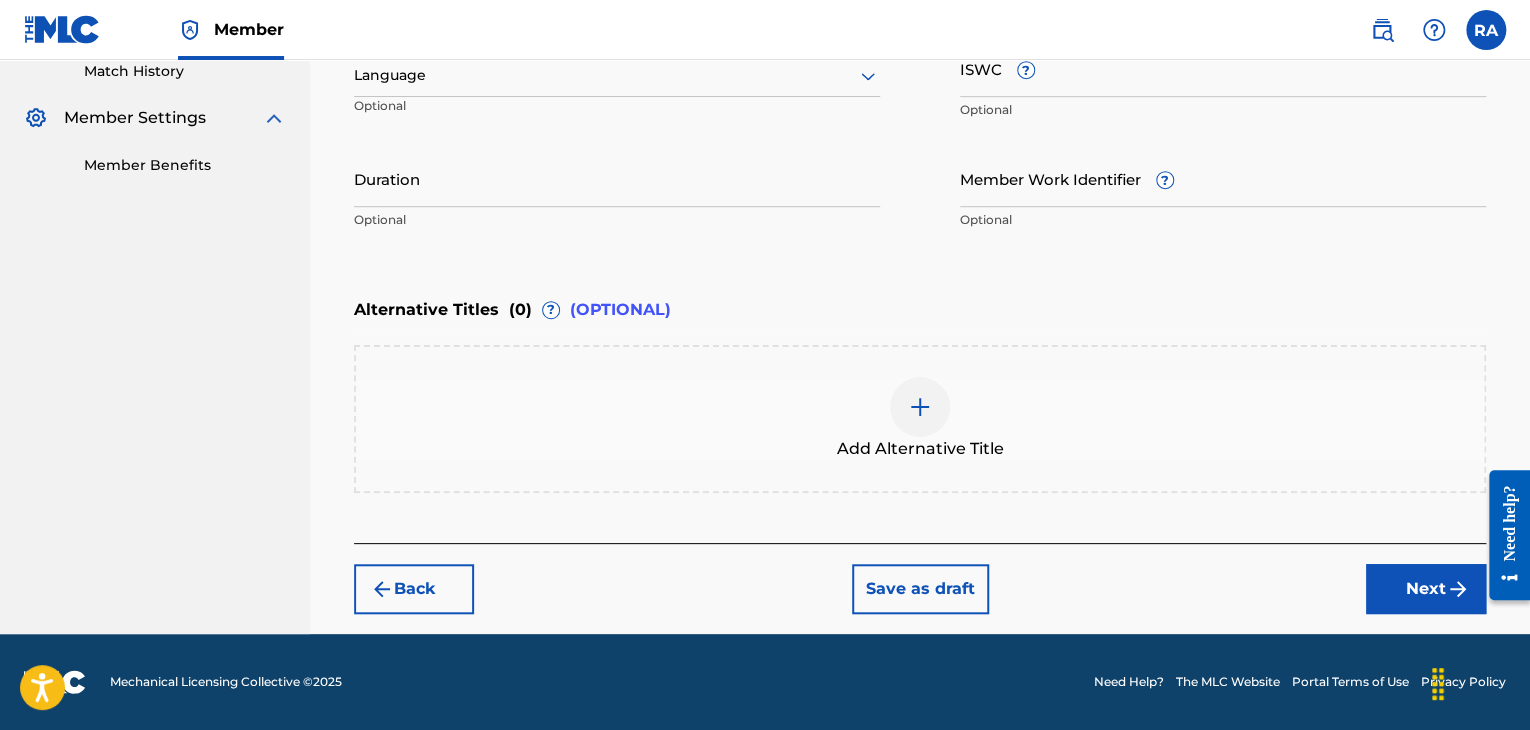 scroll, scrollTop: 561, scrollLeft: 0, axis: vertical 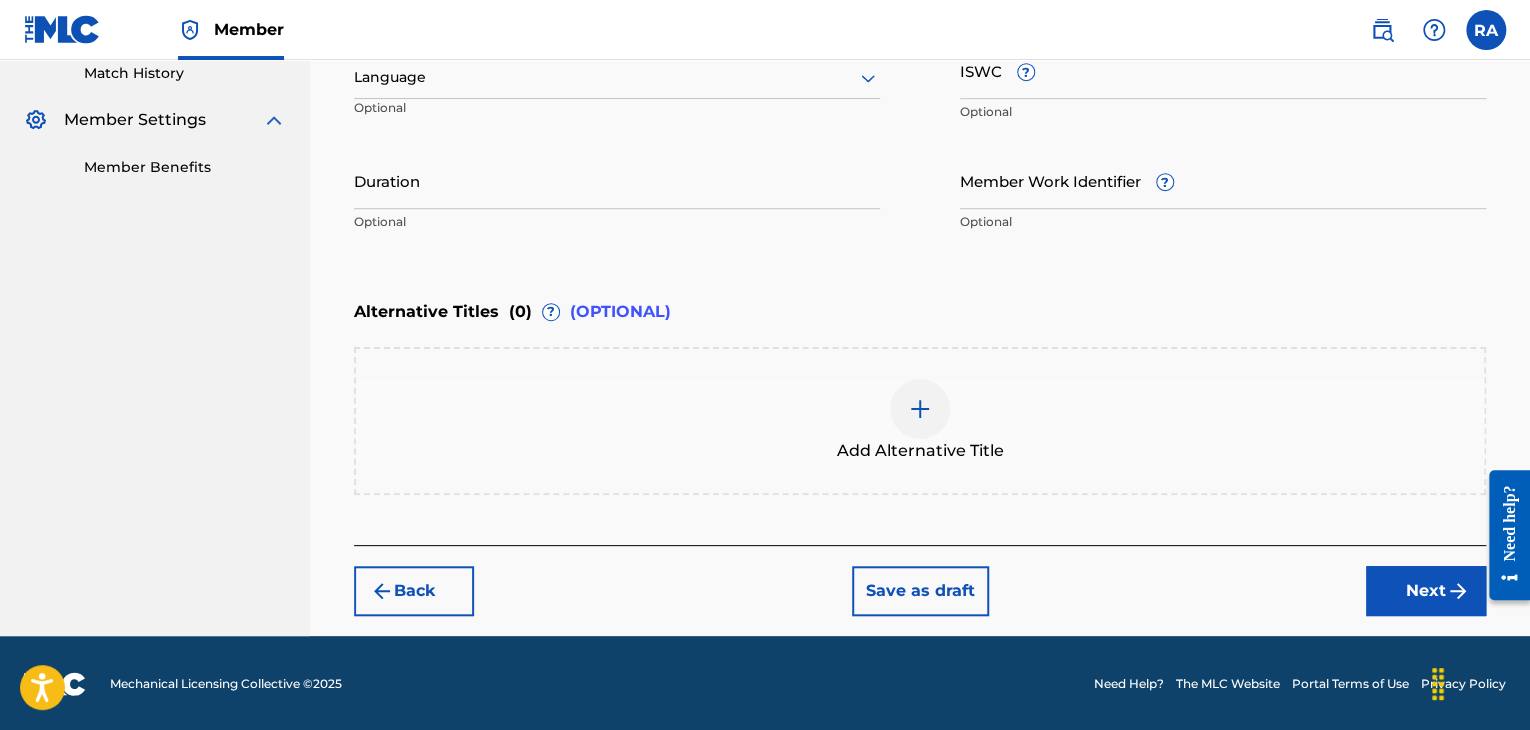 click on "Duration" at bounding box center (617, 180) 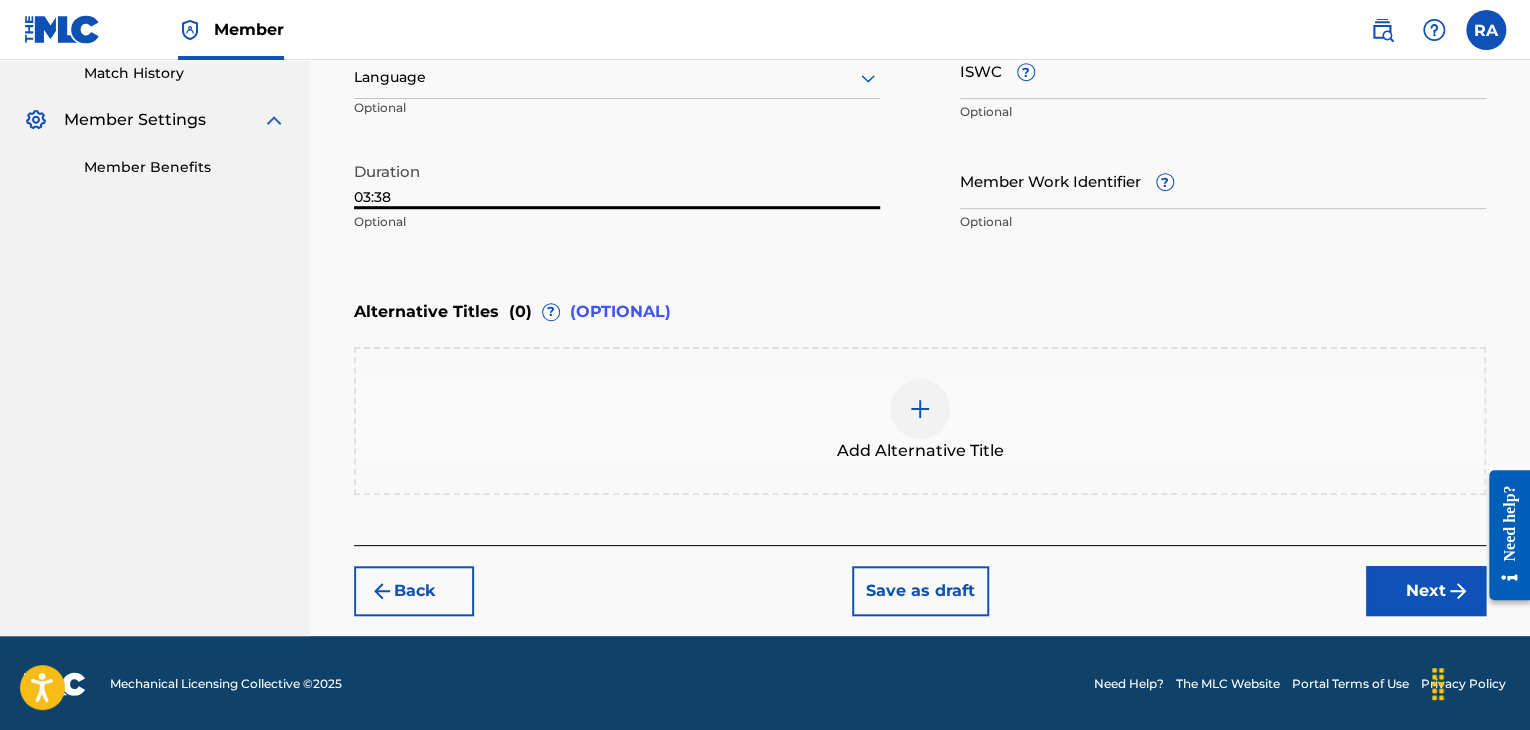 type on "03:38" 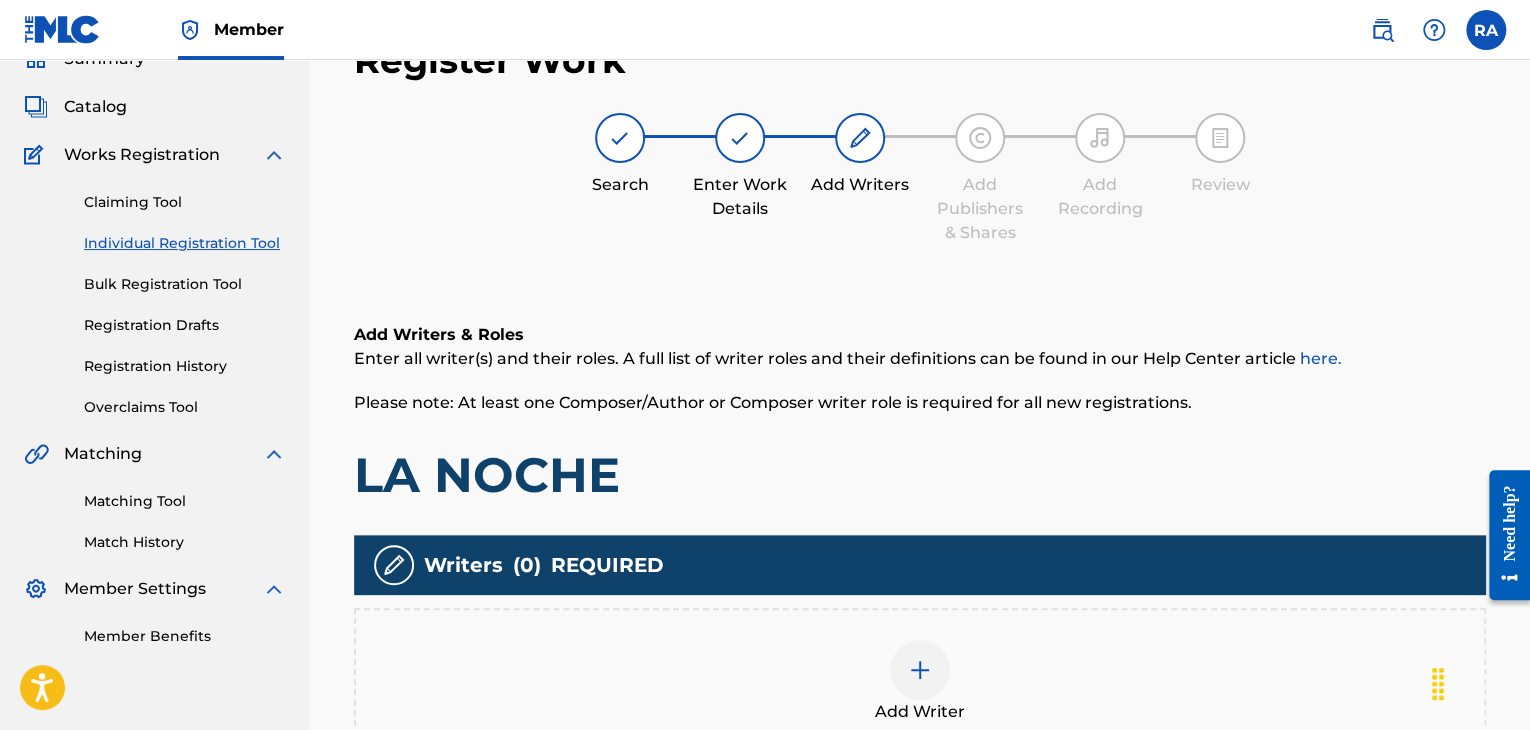 scroll, scrollTop: 90, scrollLeft: 0, axis: vertical 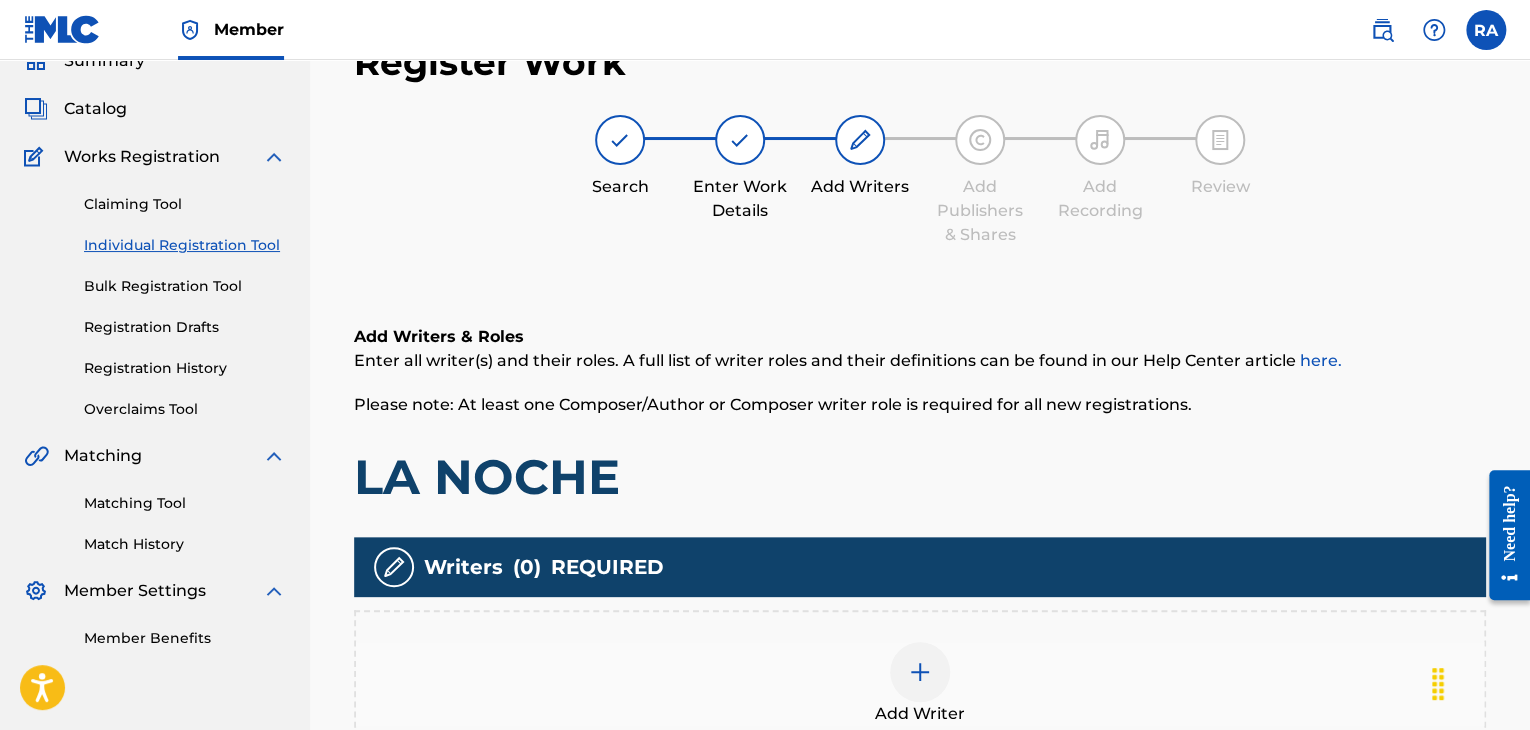 click at bounding box center [920, 672] 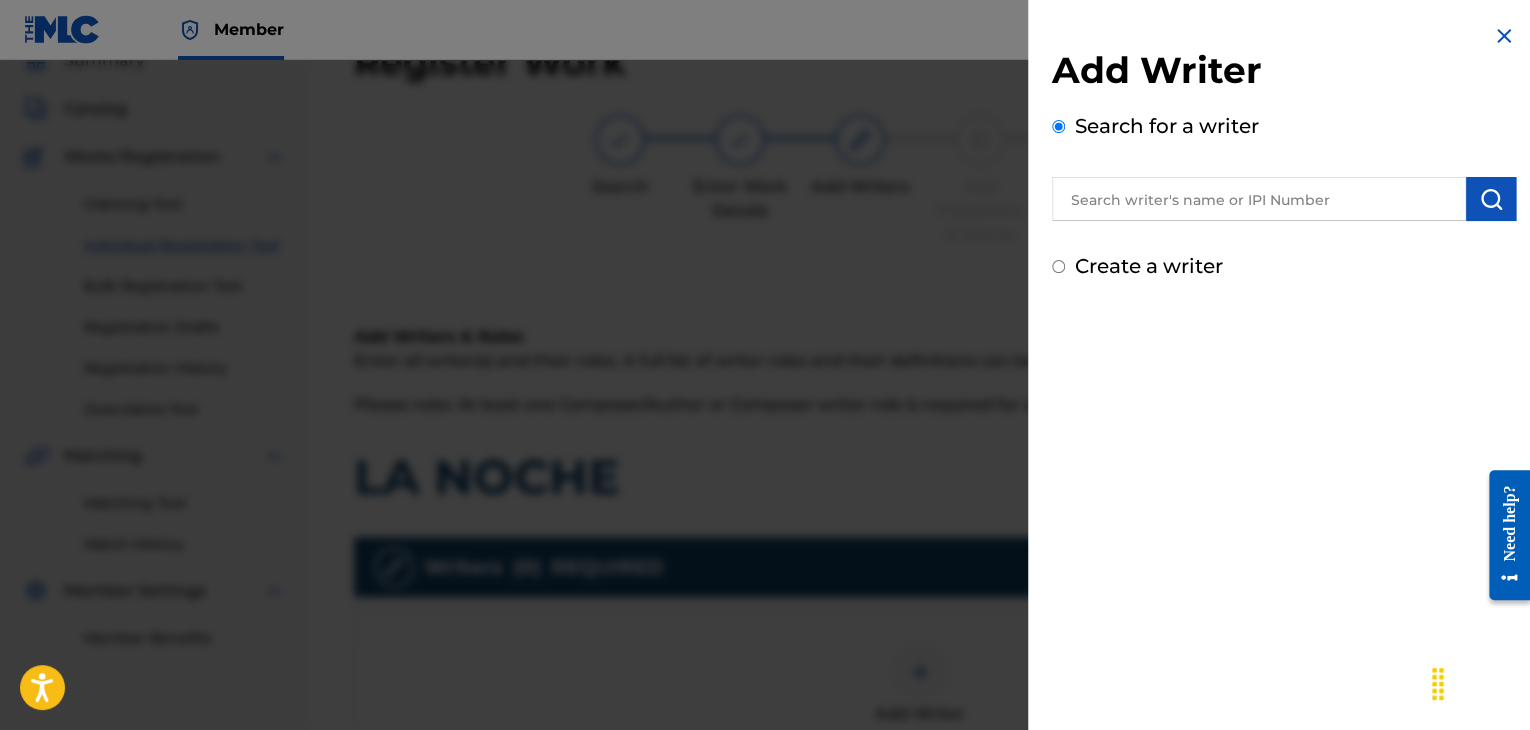 click on "Search for a writer" at bounding box center [1284, 166] 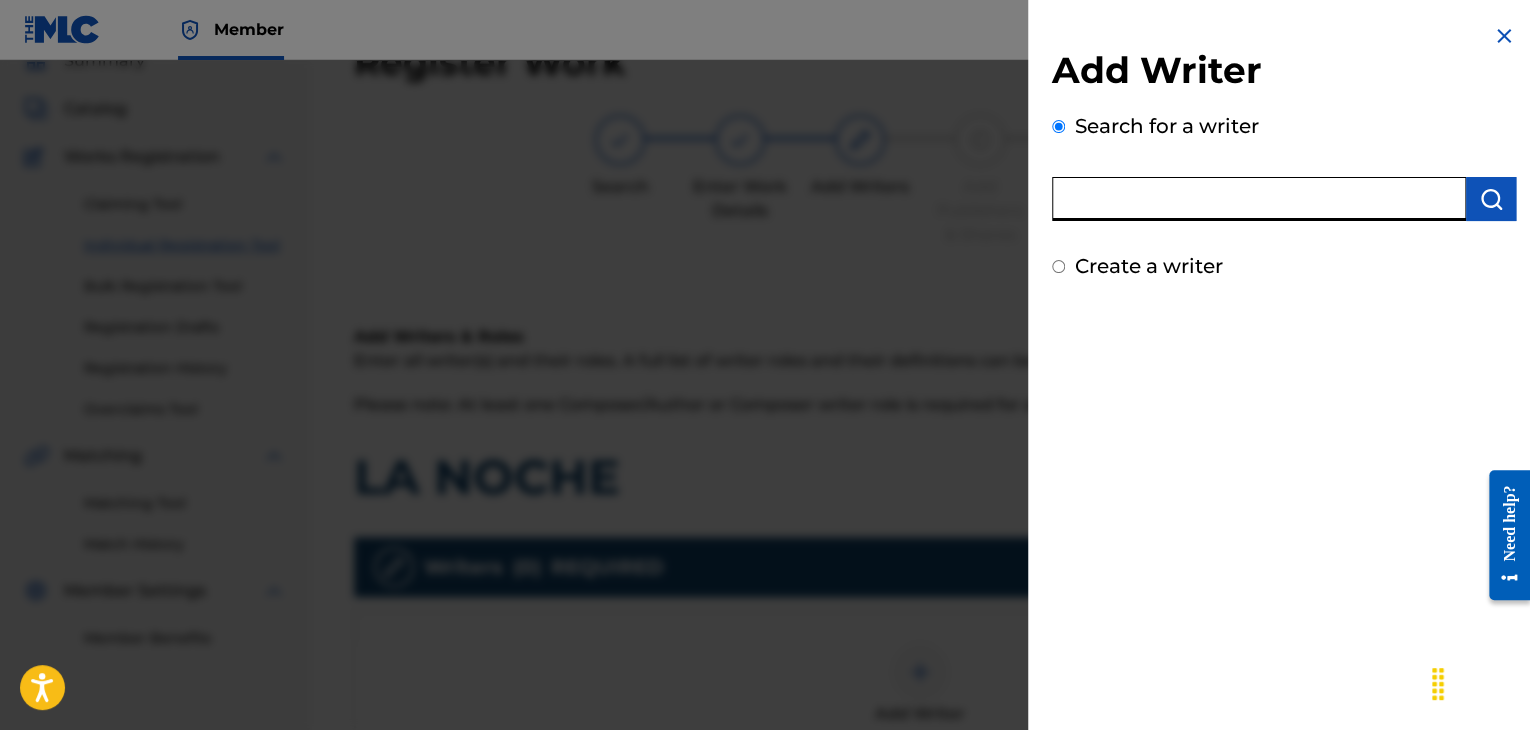 click at bounding box center [1259, 199] 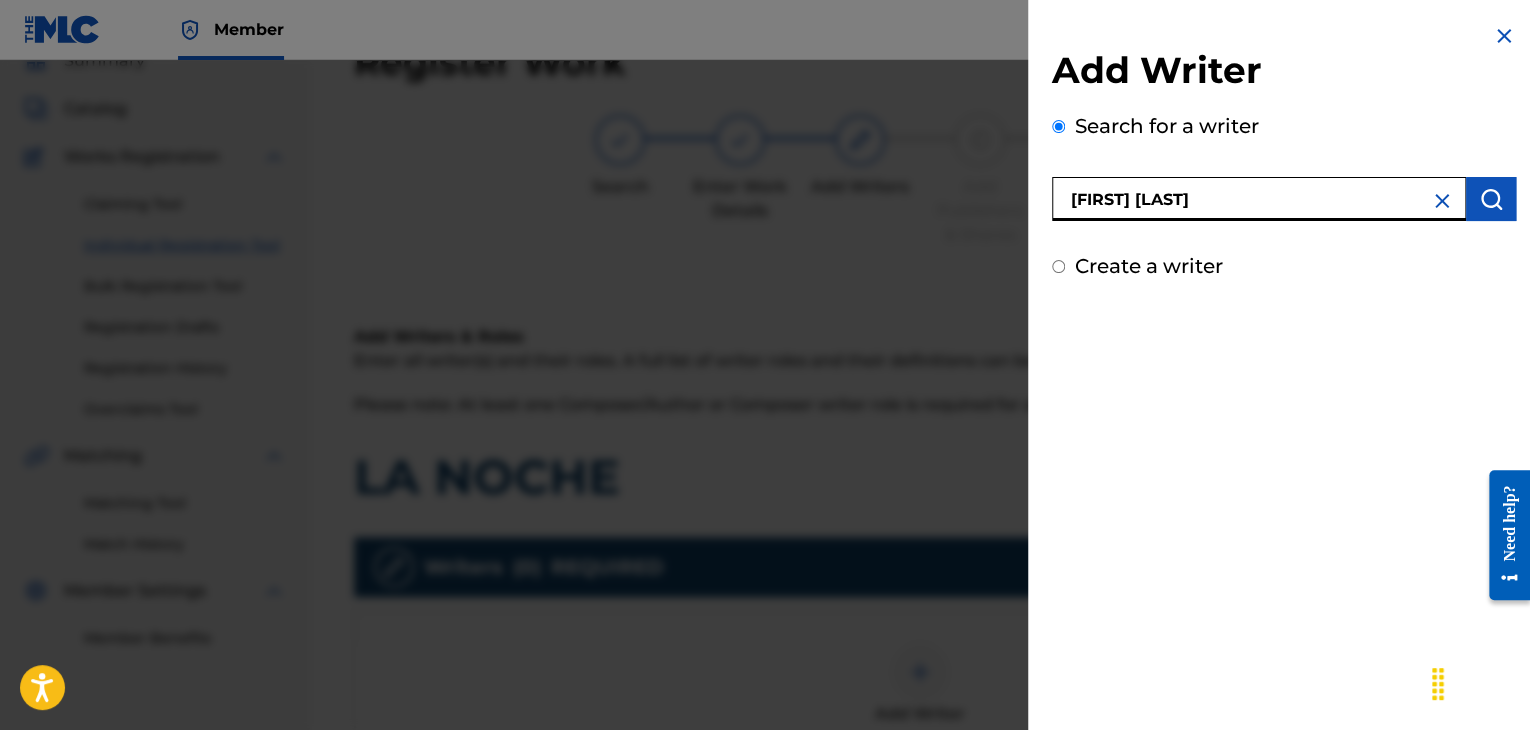 type on "[FIRST] [LAST]" 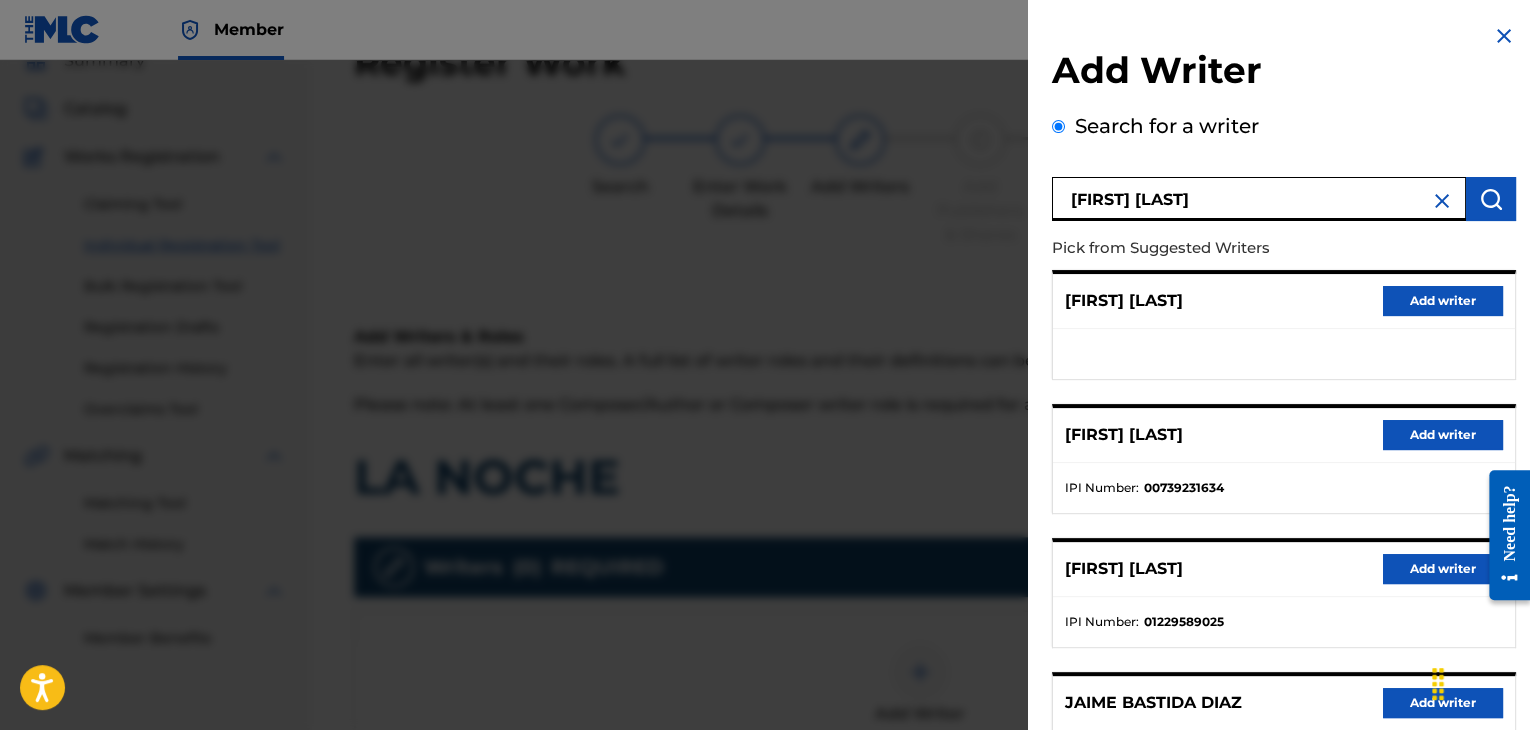 click on "Add writer" at bounding box center [1443, 435] 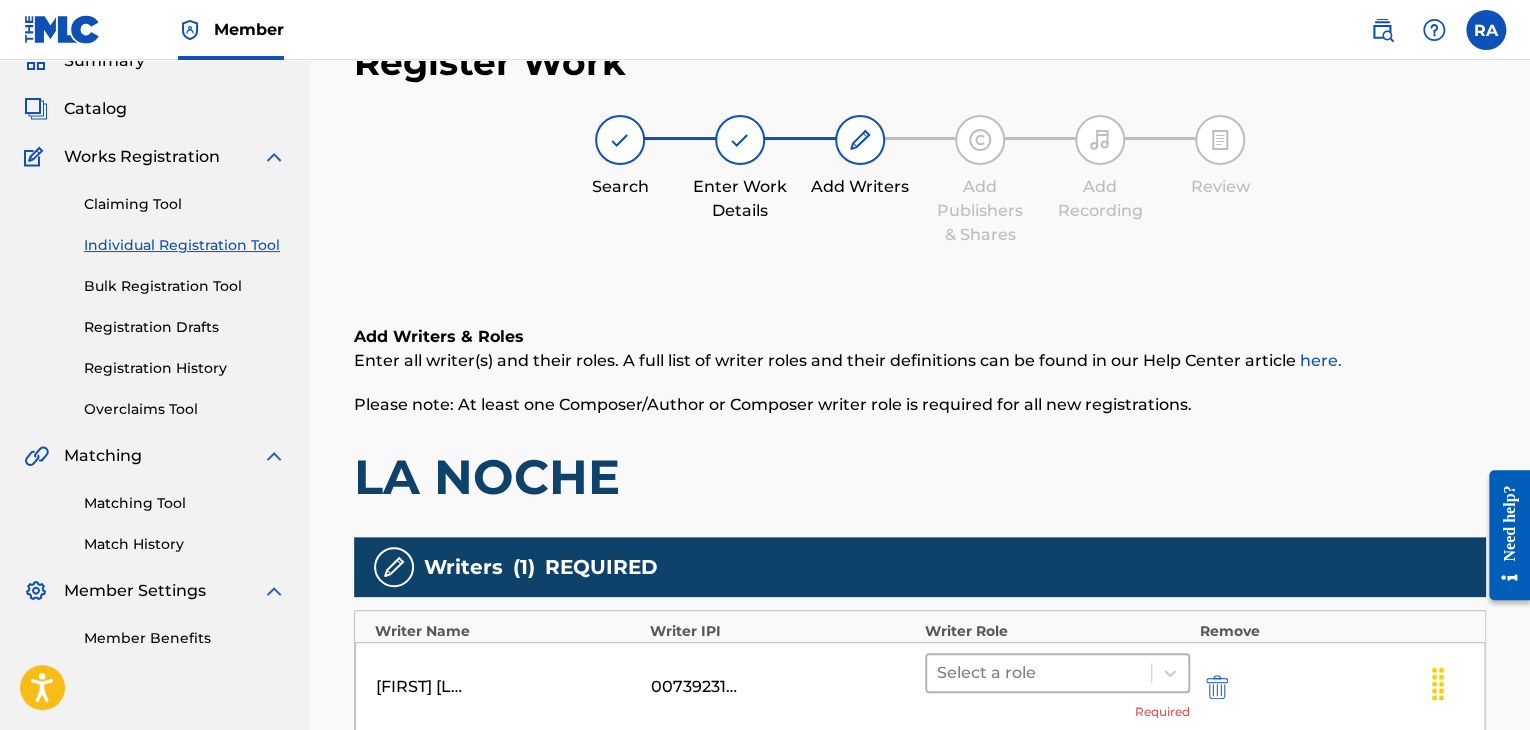 click at bounding box center [1039, 673] 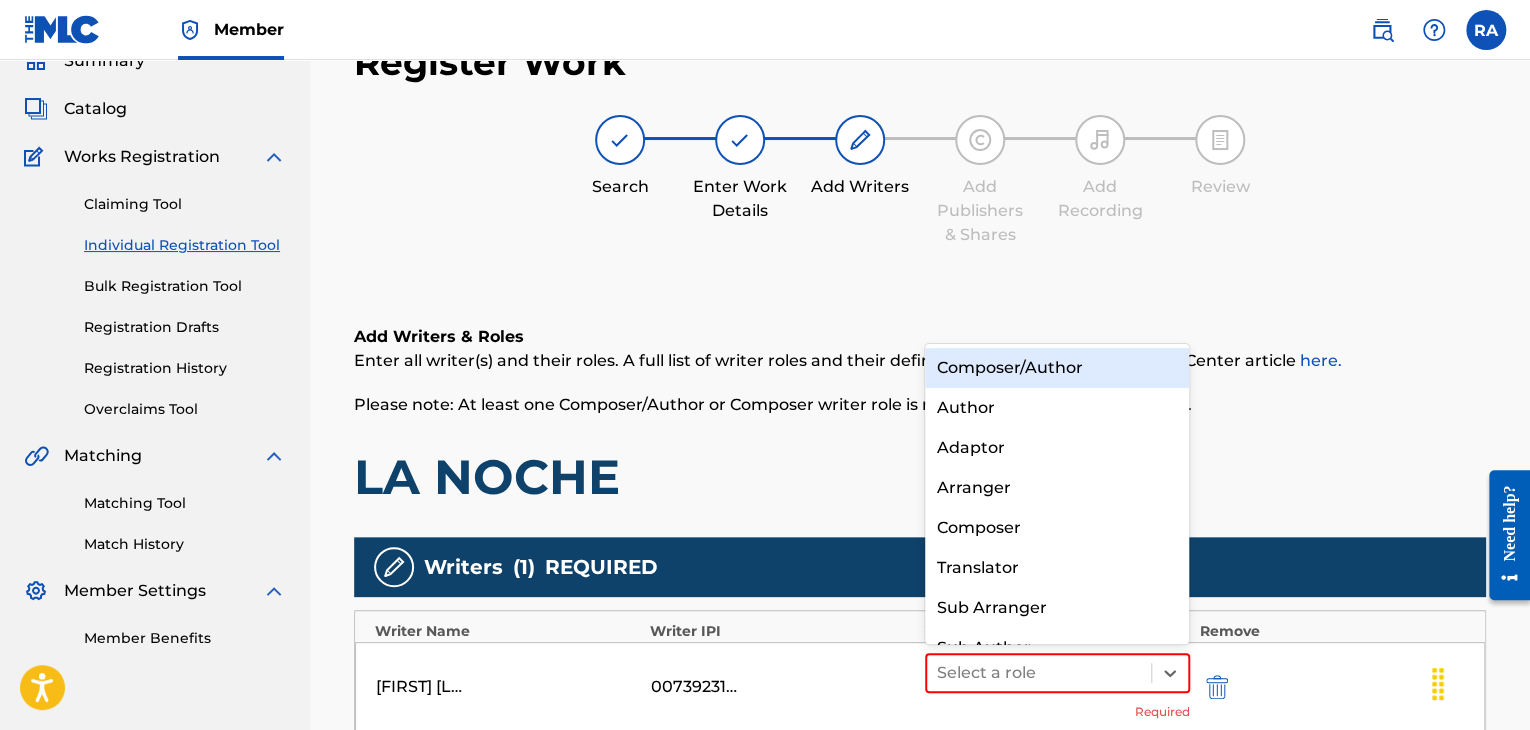 scroll, scrollTop: 28, scrollLeft: 0, axis: vertical 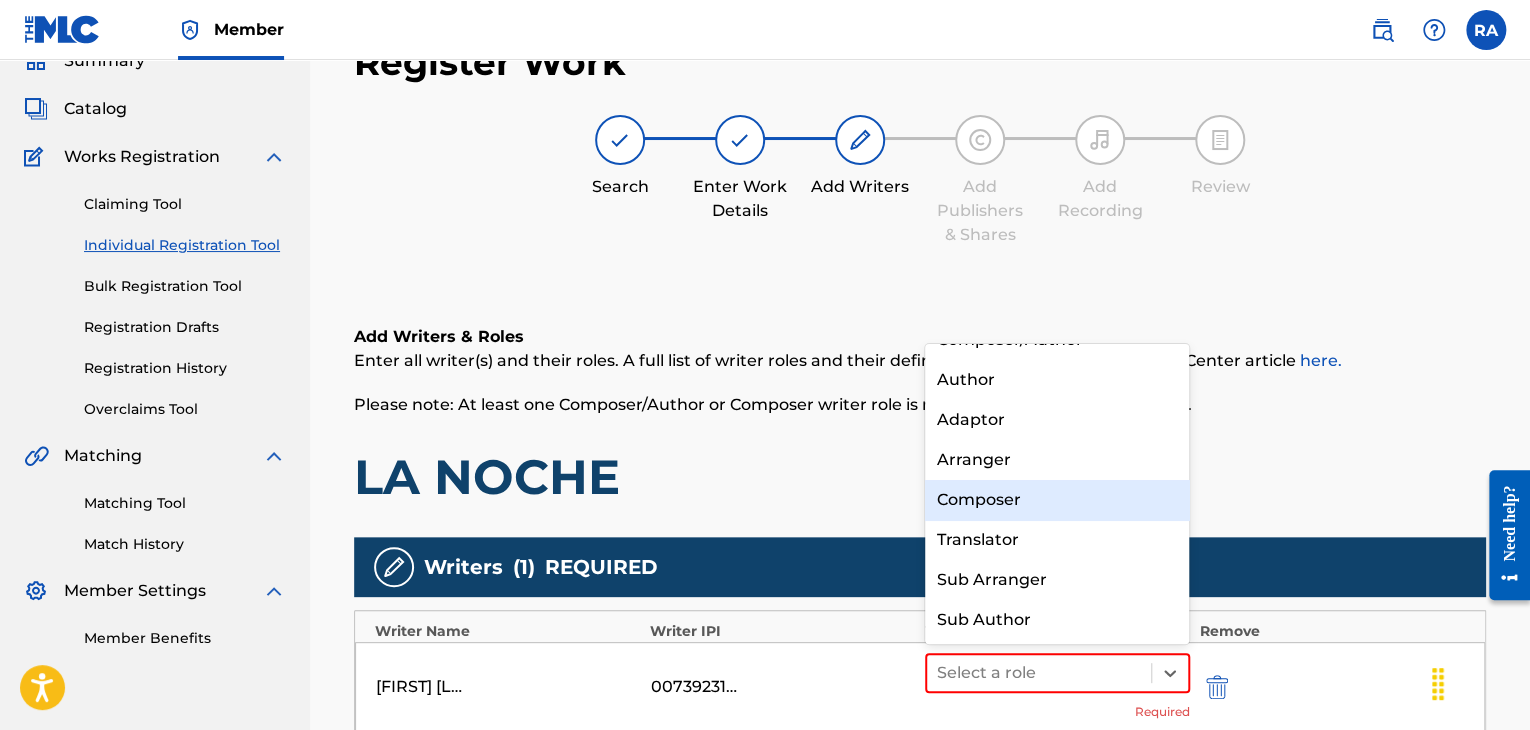 click on "Composer" at bounding box center [1057, 500] 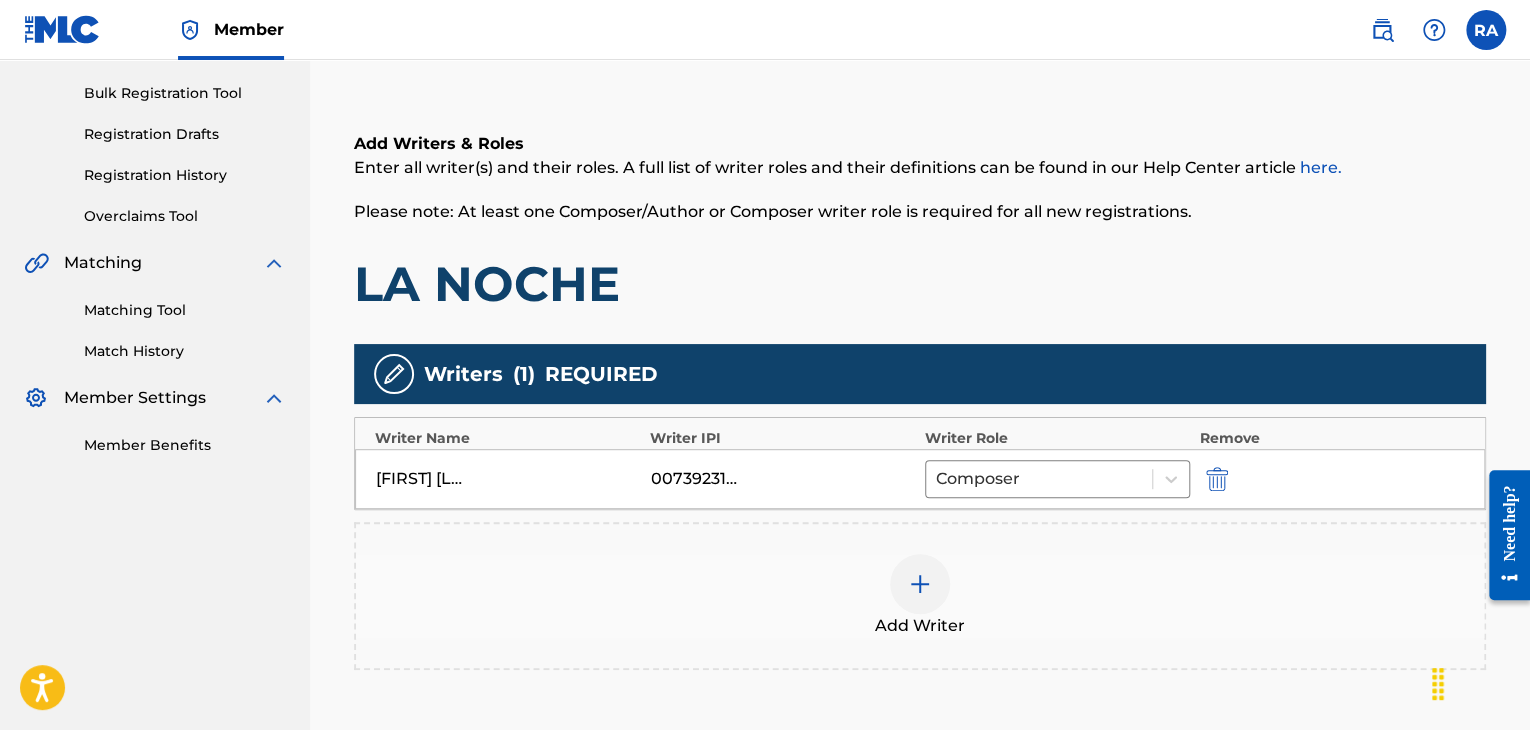 scroll, scrollTop: 490, scrollLeft: 0, axis: vertical 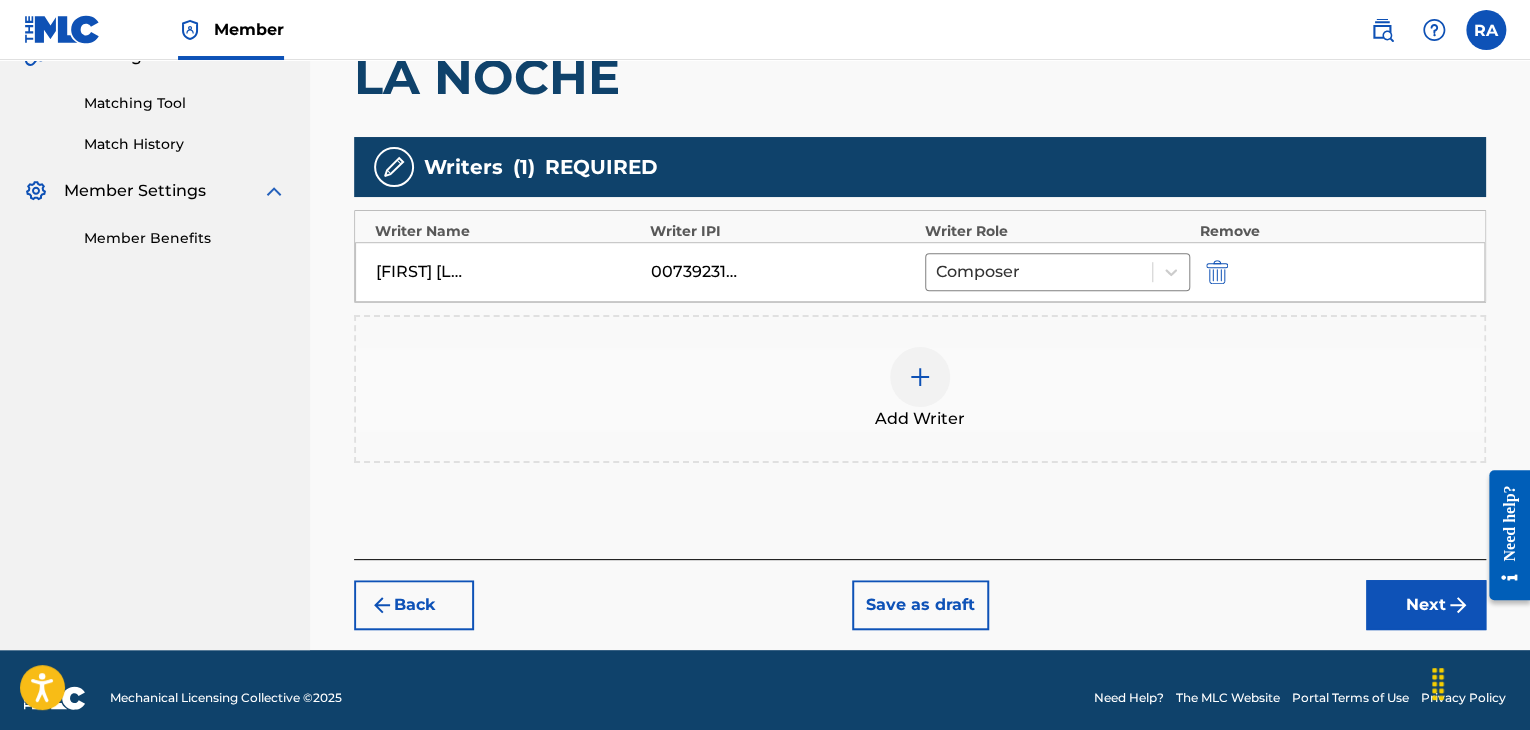 click at bounding box center (920, 377) 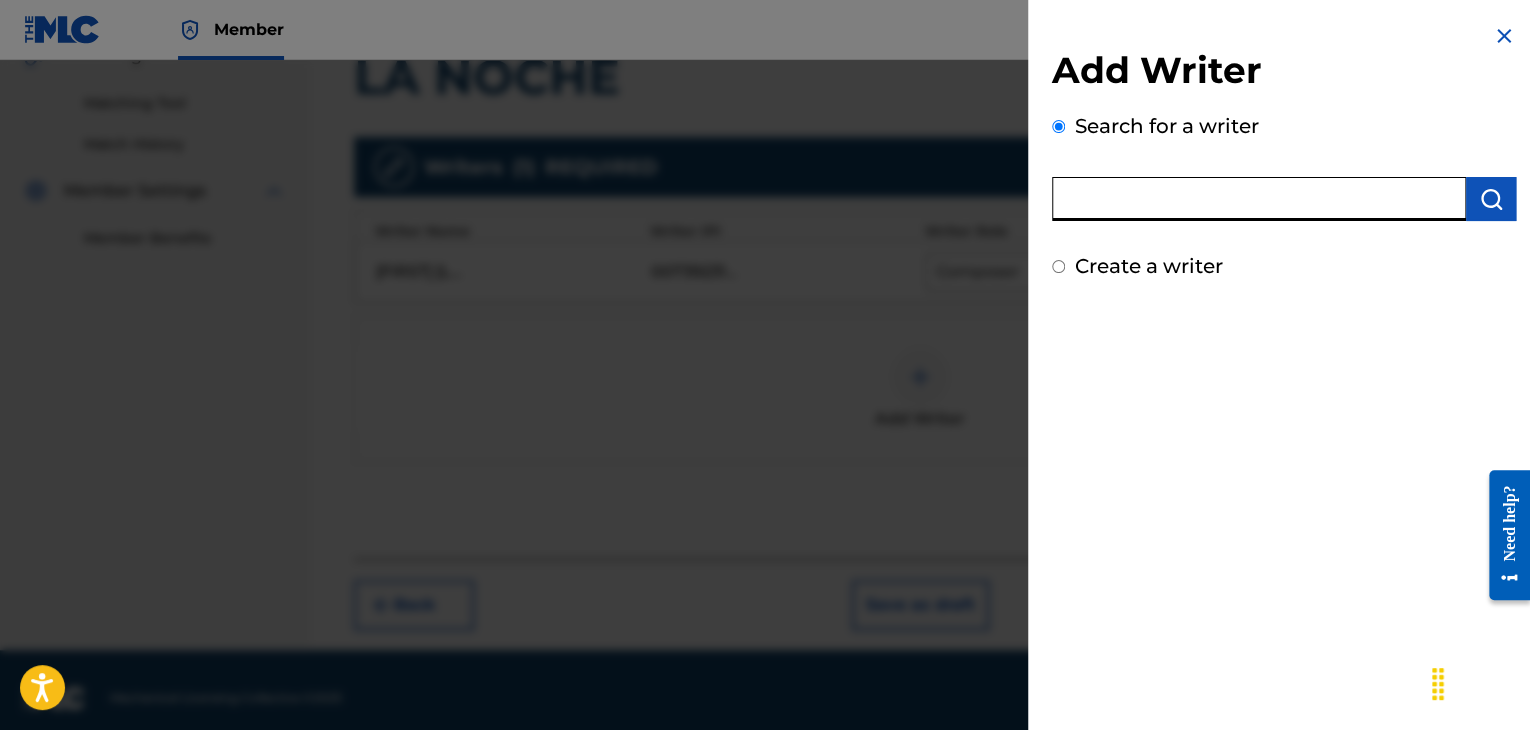 click at bounding box center [1259, 199] 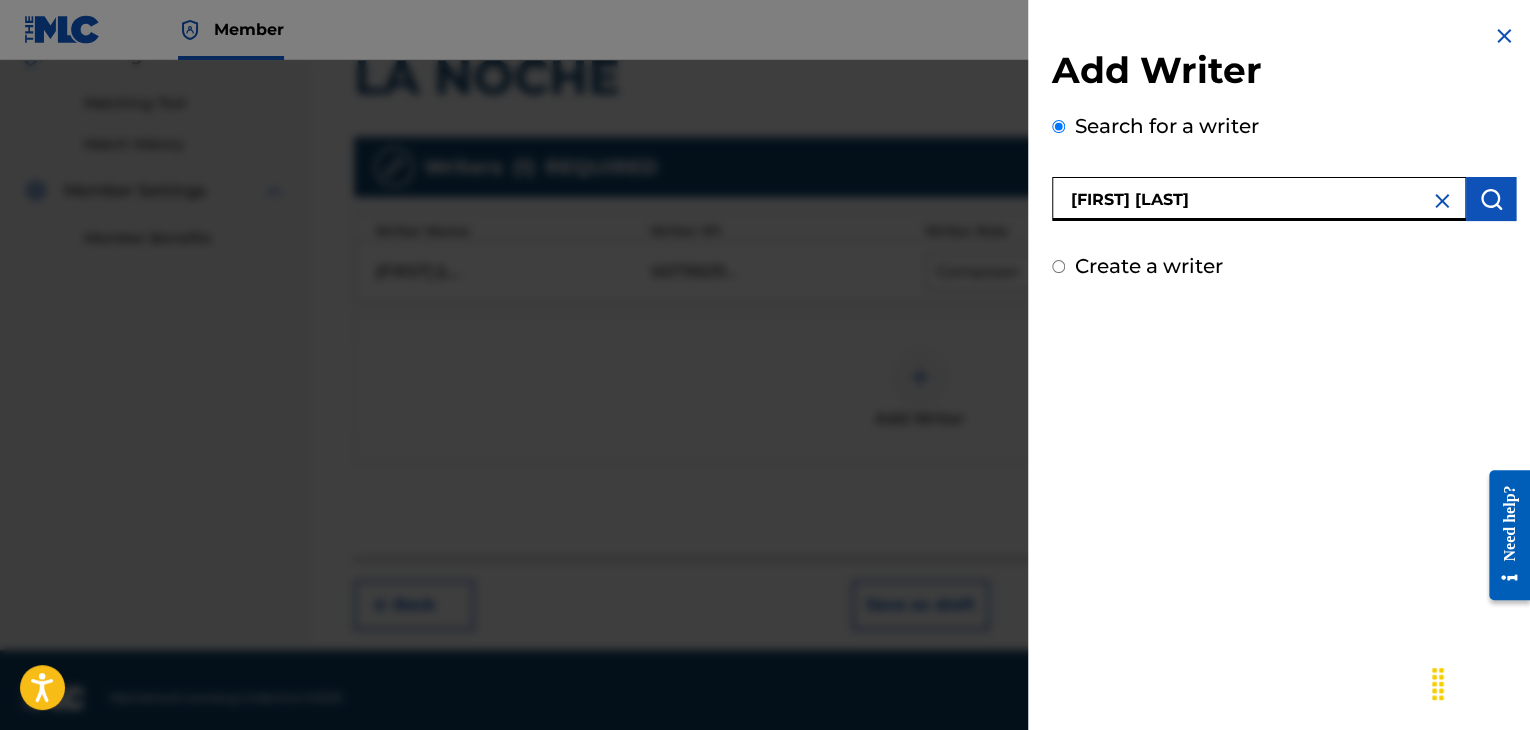 type on "[FIRST] [LAST]" 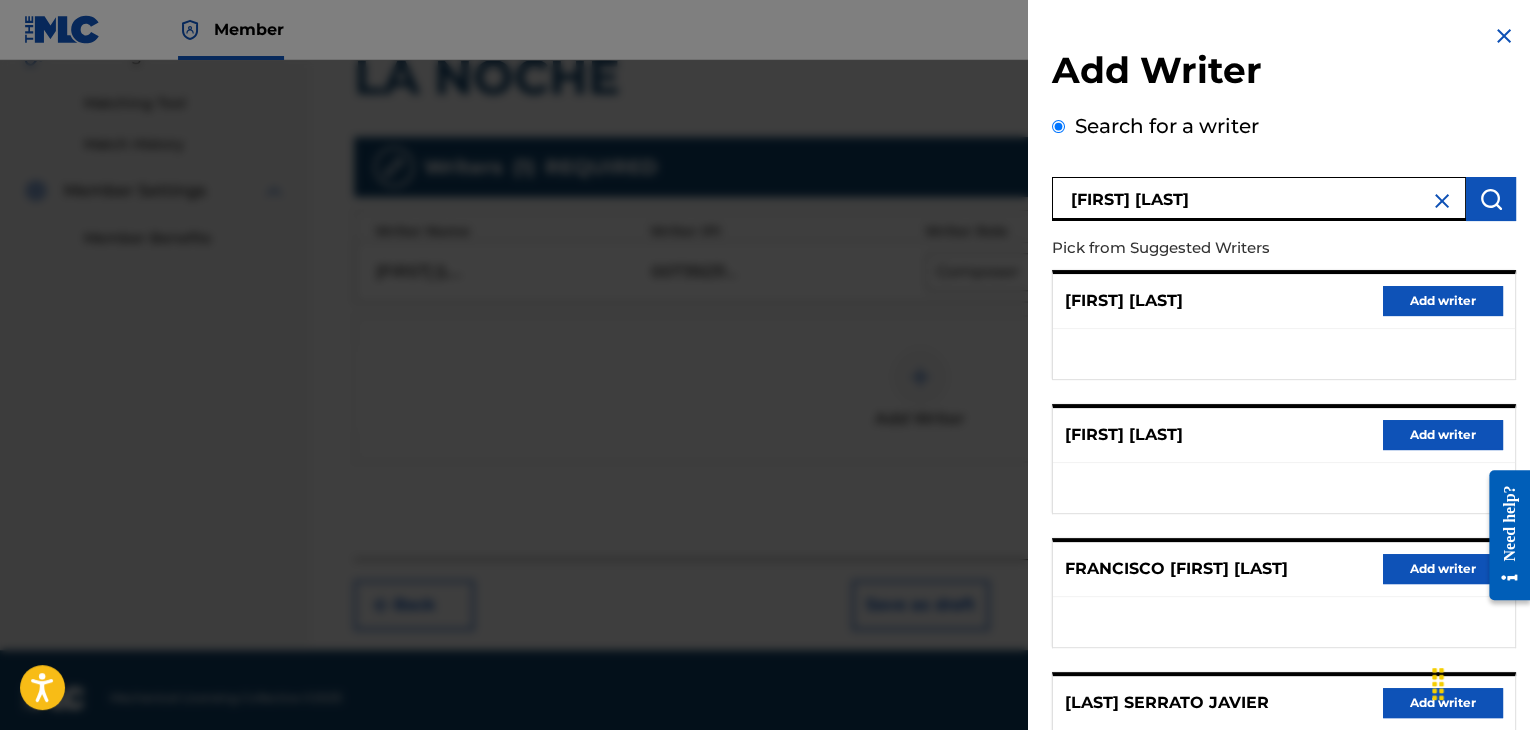 scroll, scrollTop: 310, scrollLeft: 0, axis: vertical 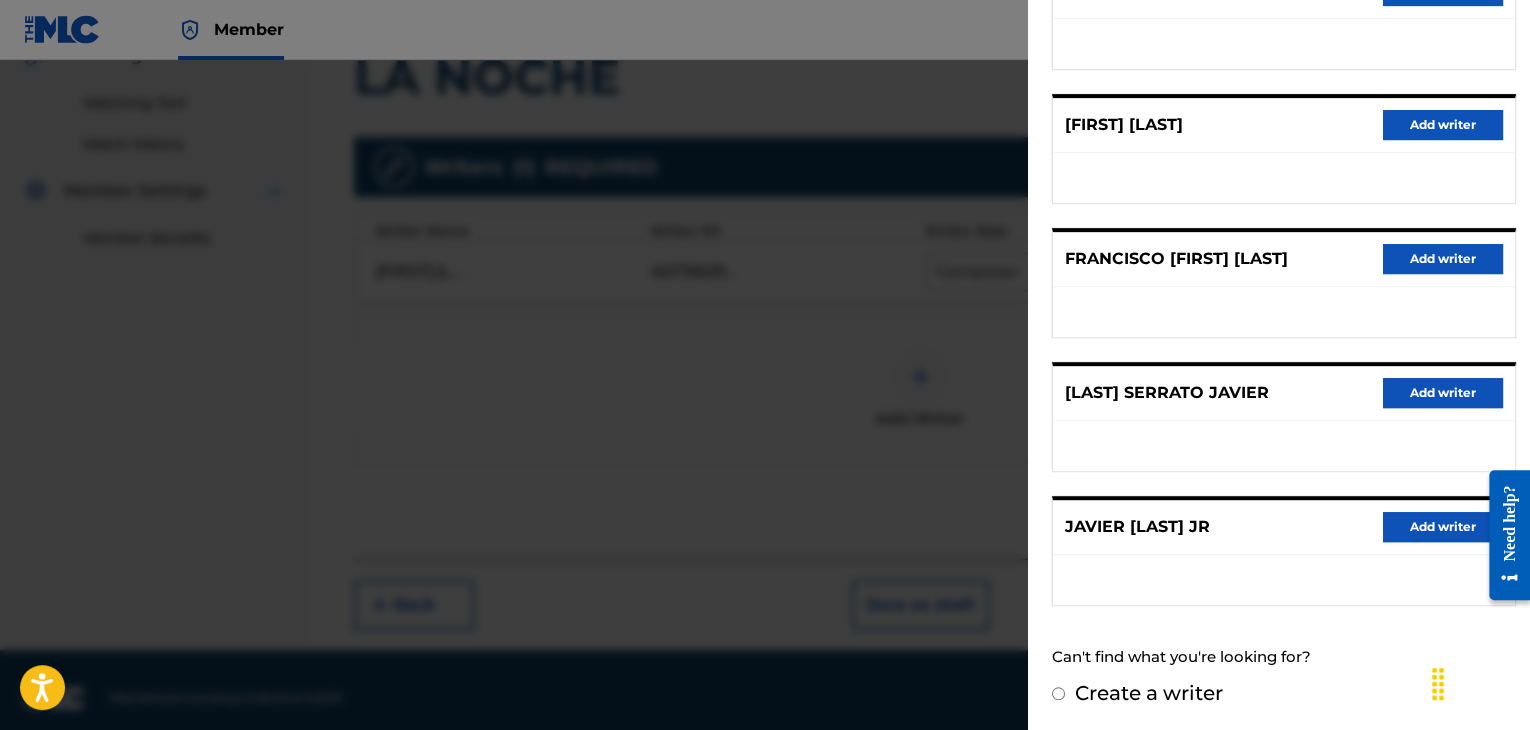 click on "Add writer" at bounding box center (1443, 527) 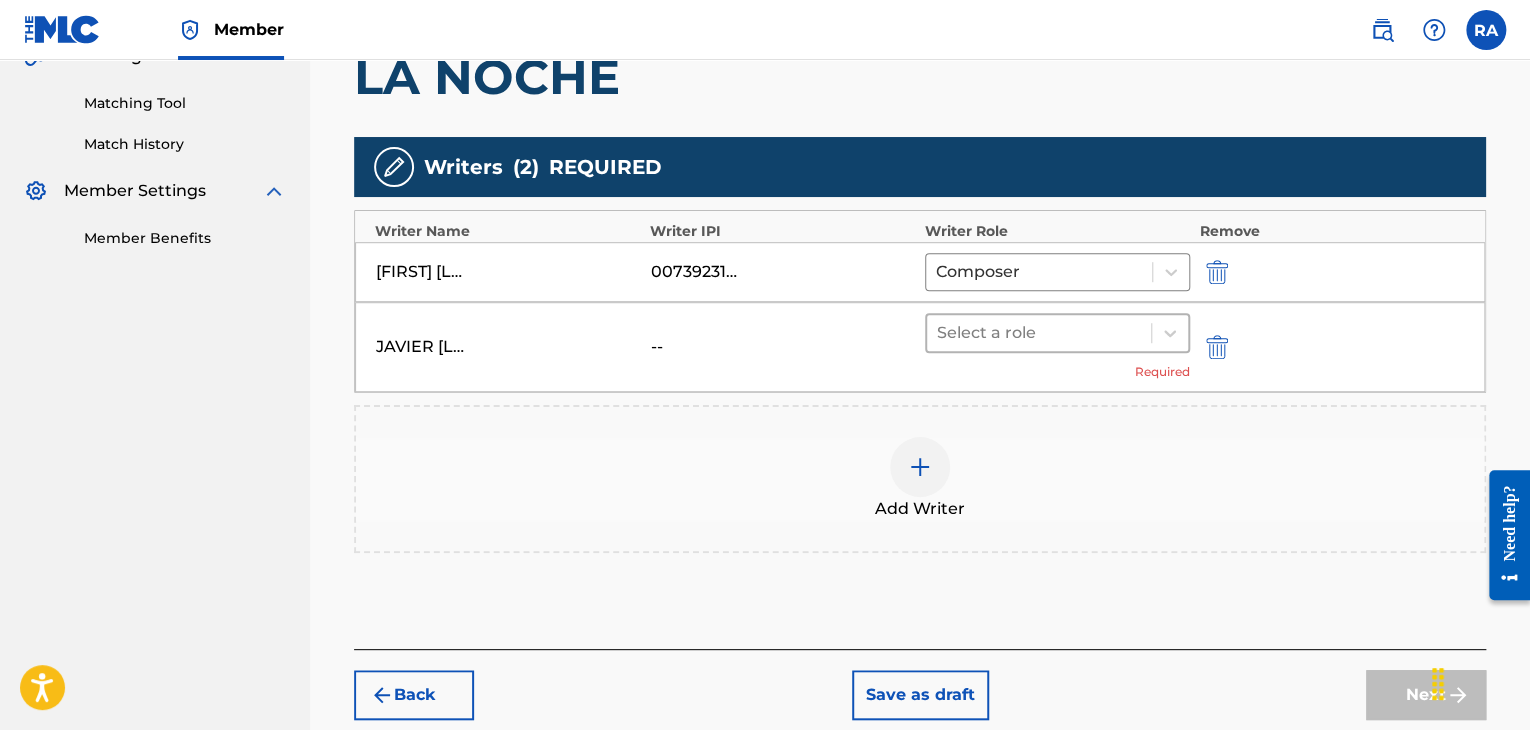 click at bounding box center [1039, 333] 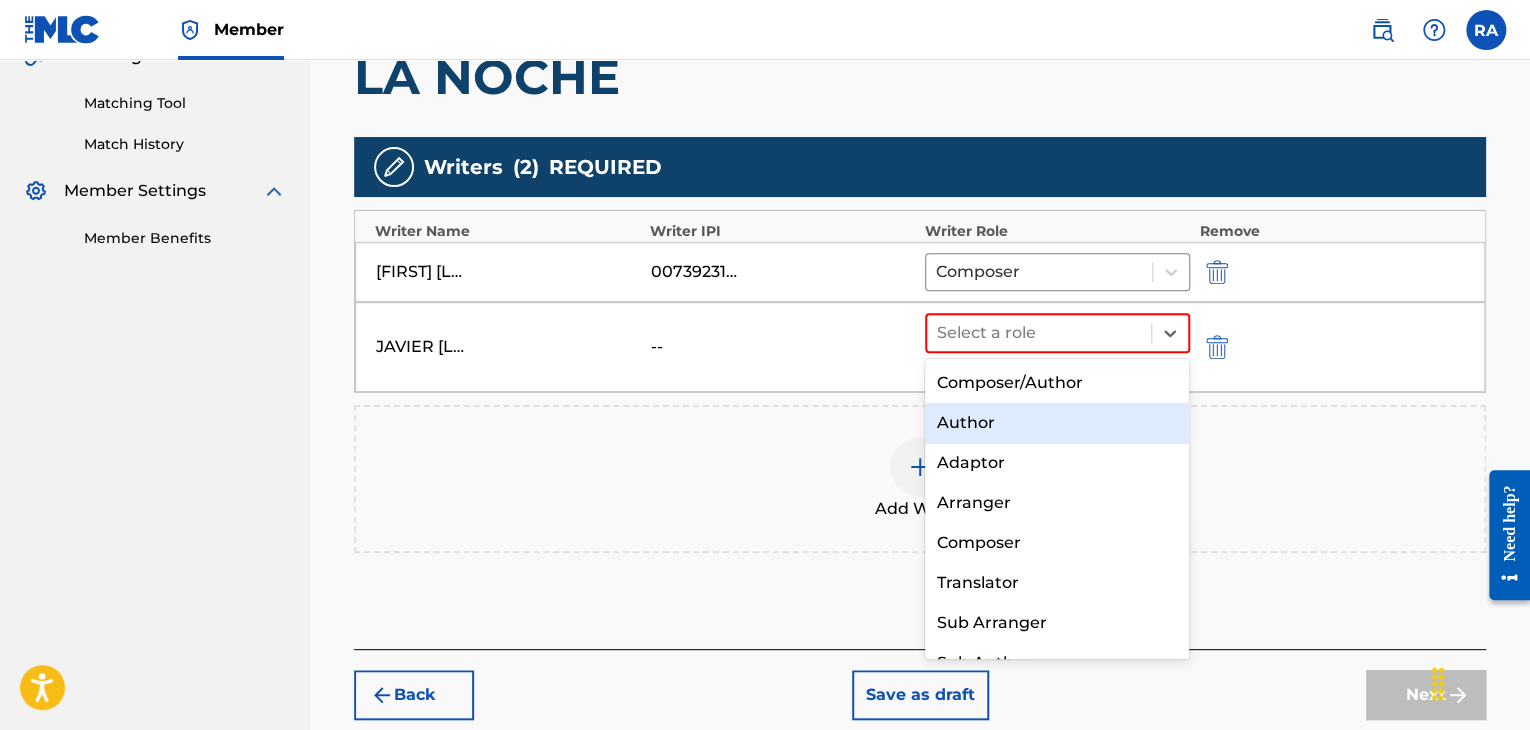click on "Author" at bounding box center (1057, 423) 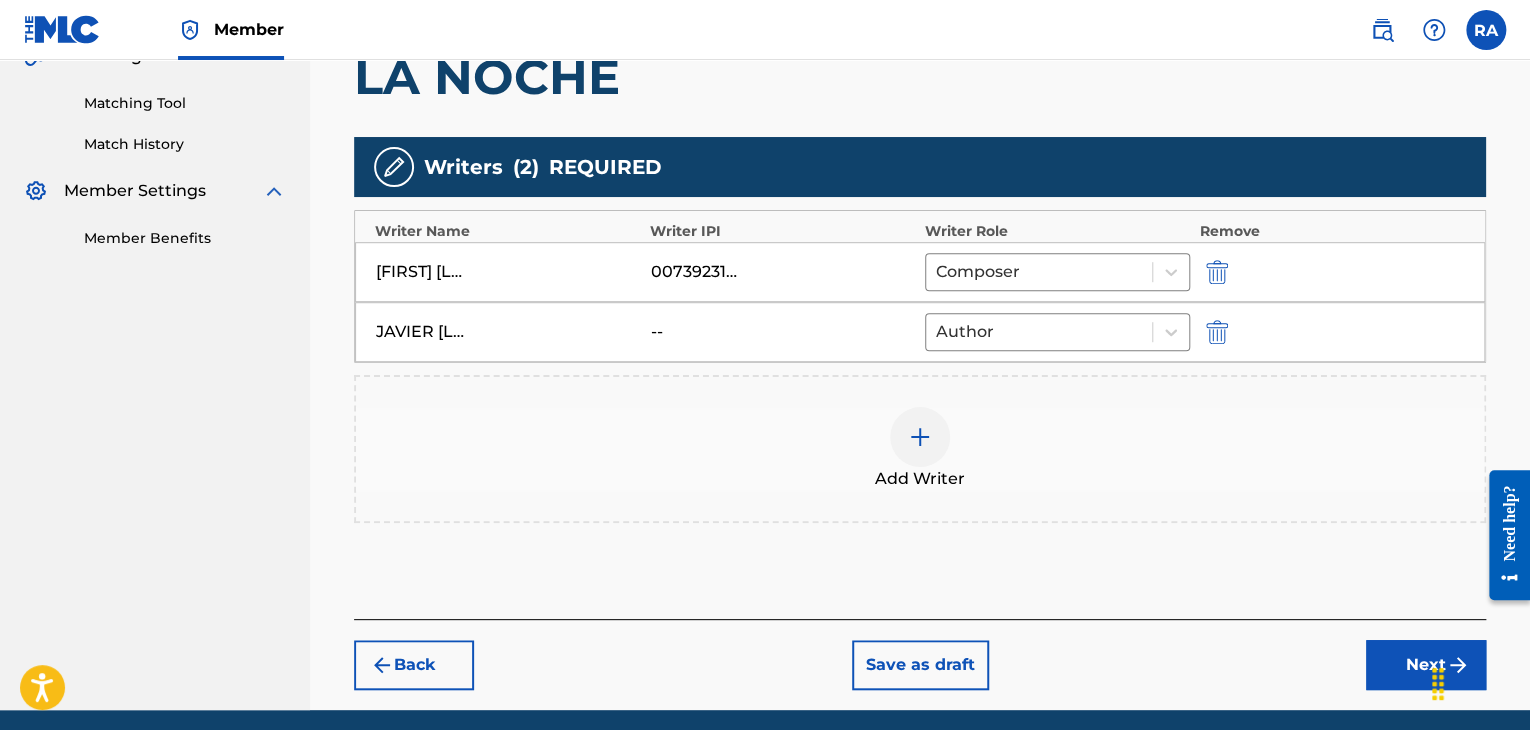 click on "Next" at bounding box center (1426, 665) 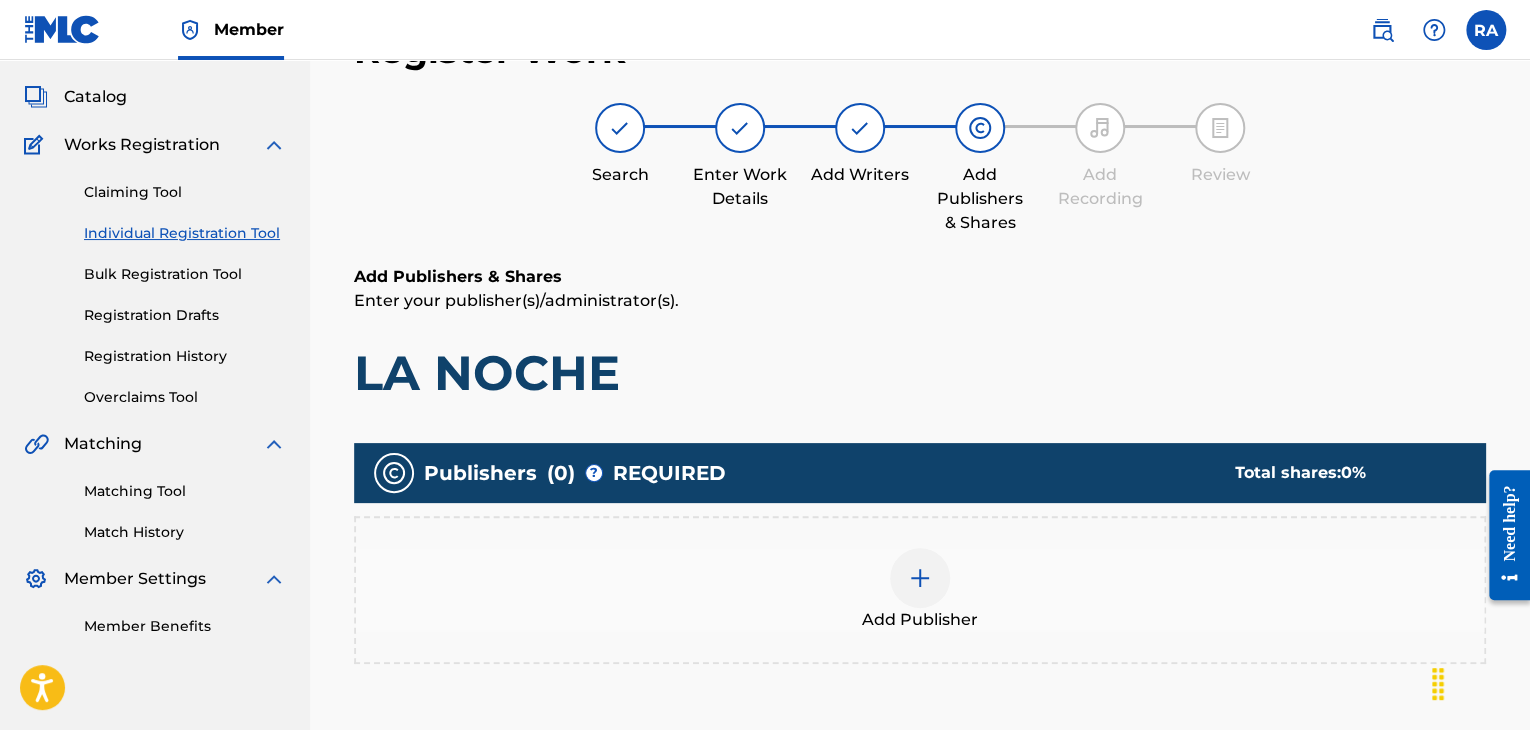scroll, scrollTop: 90, scrollLeft: 0, axis: vertical 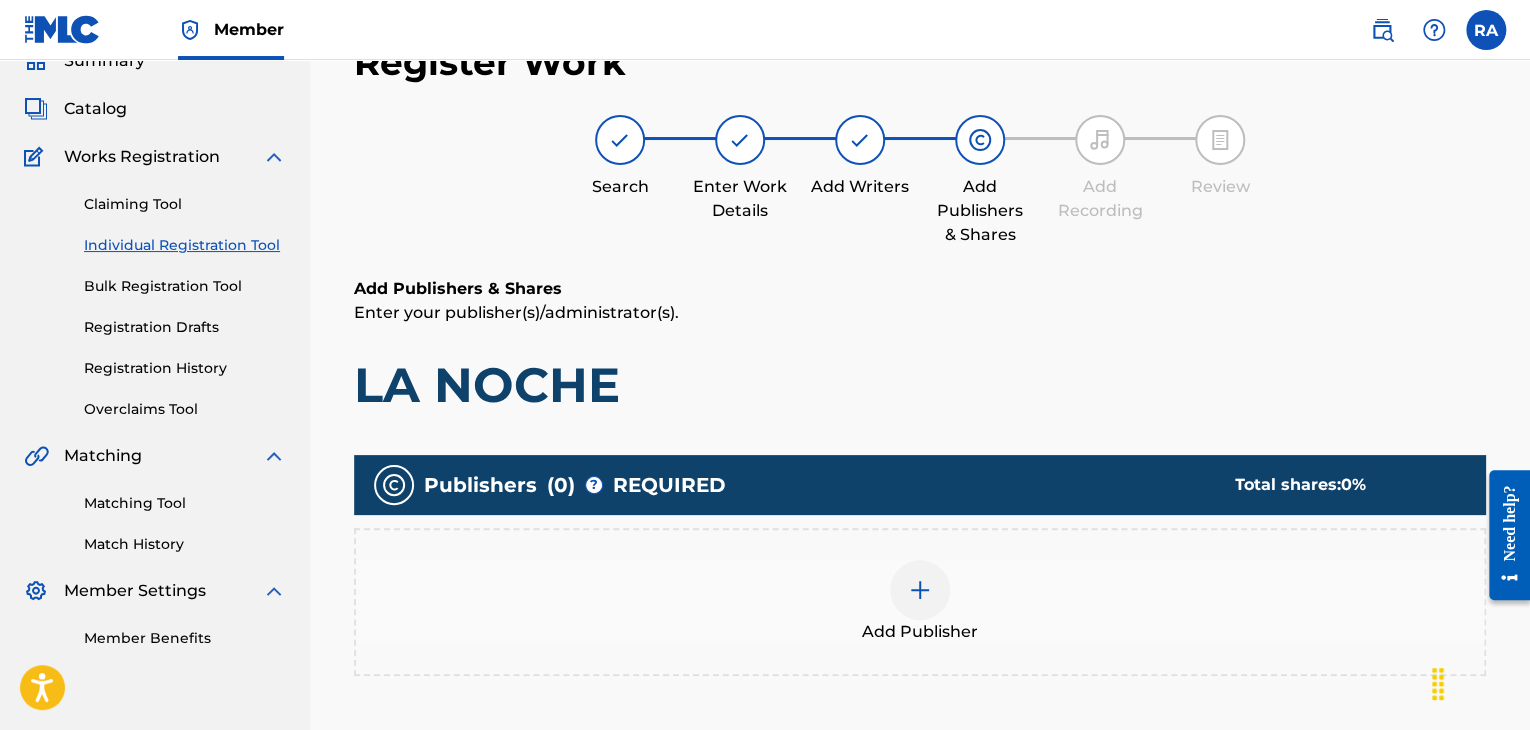 click at bounding box center (920, 590) 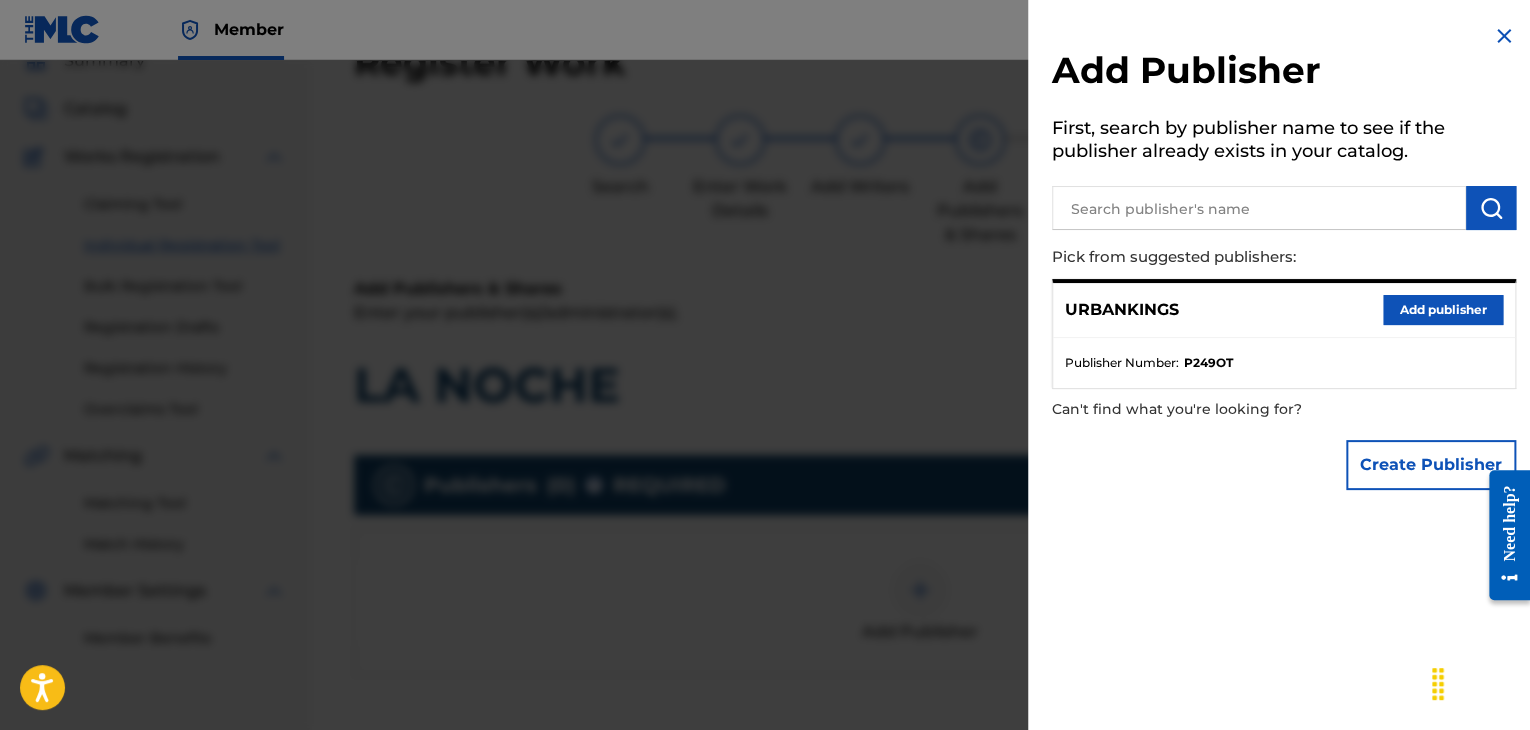 click on "Add publisher" at bounding box center (1443, 310) 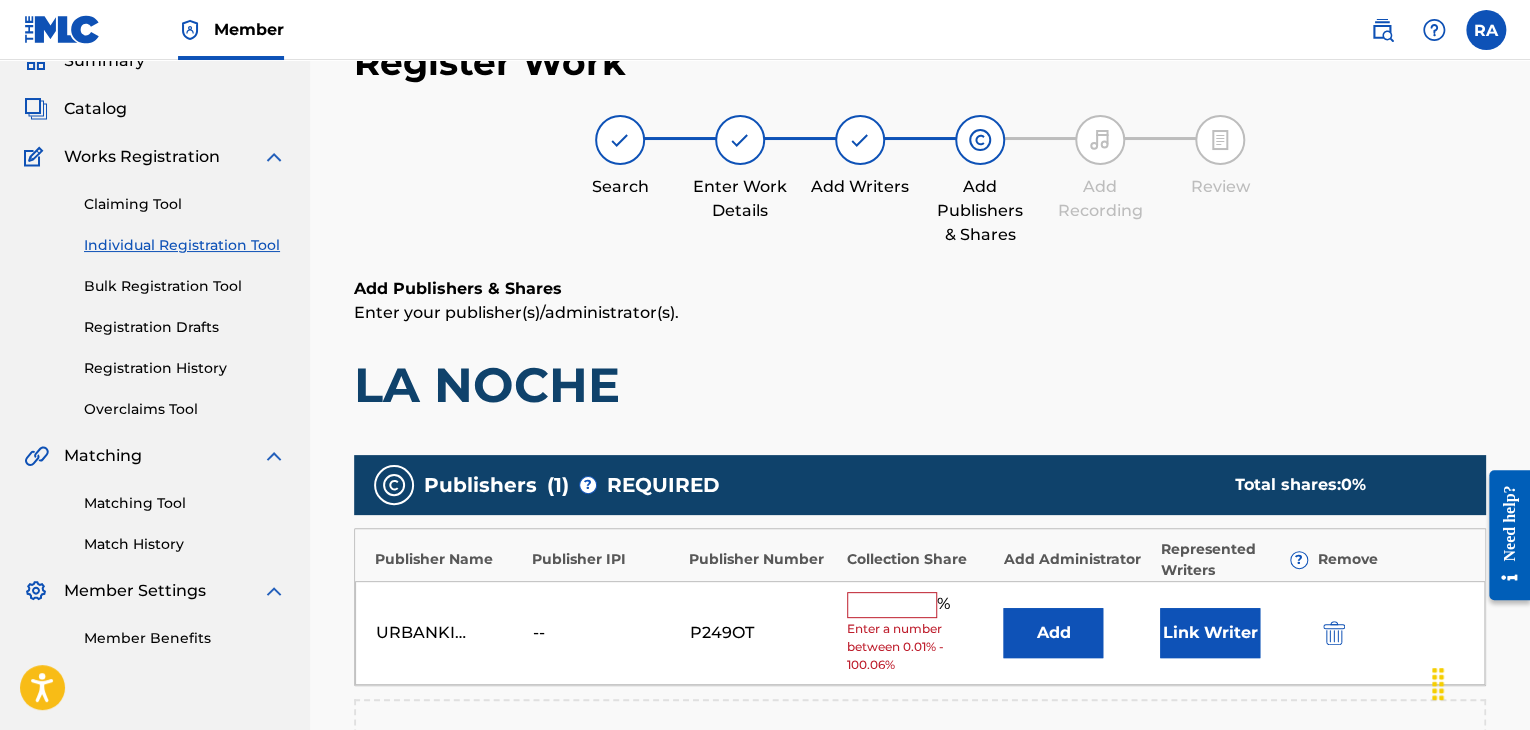 click at bounding box center [892, 605] 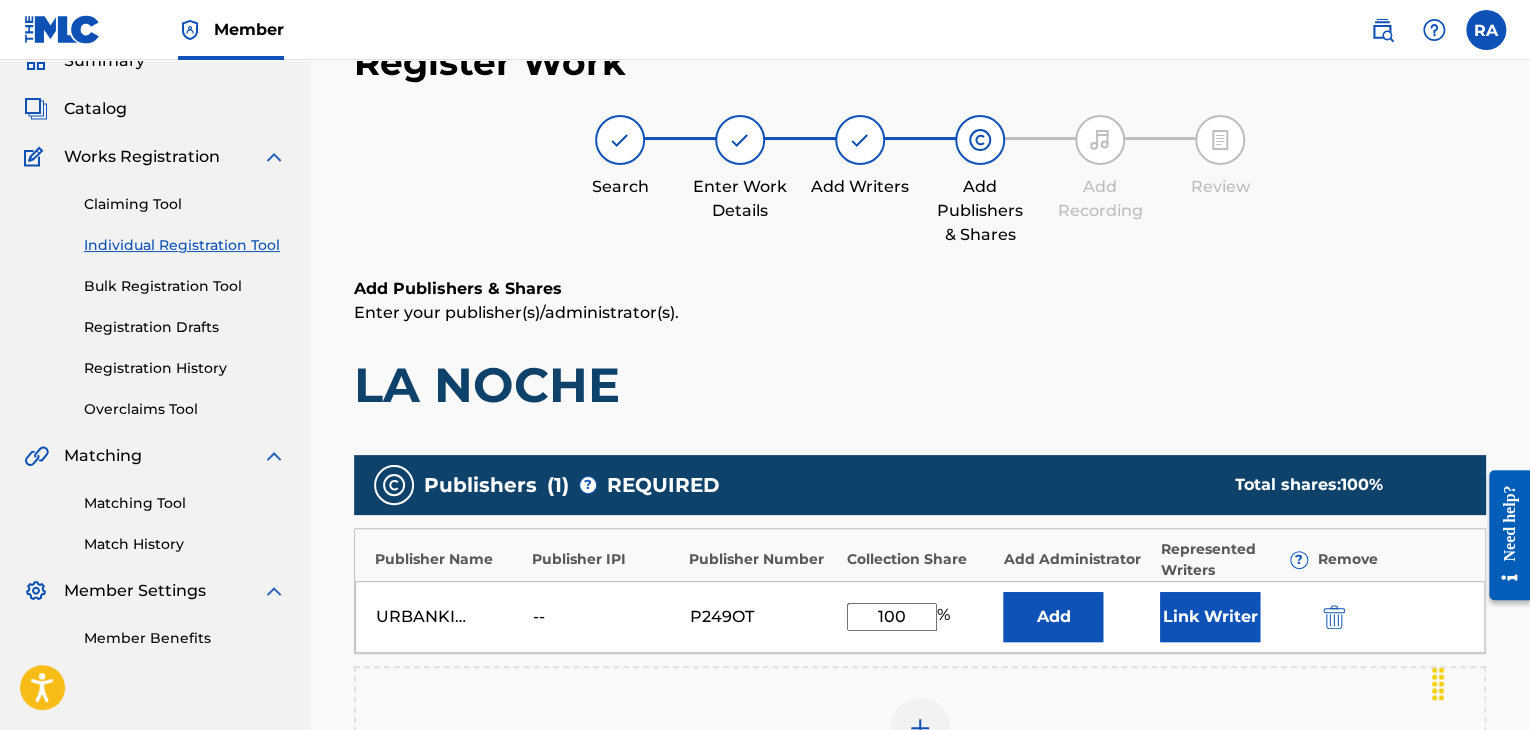 click on "Link Writer" at bounding box center (1210, 617) 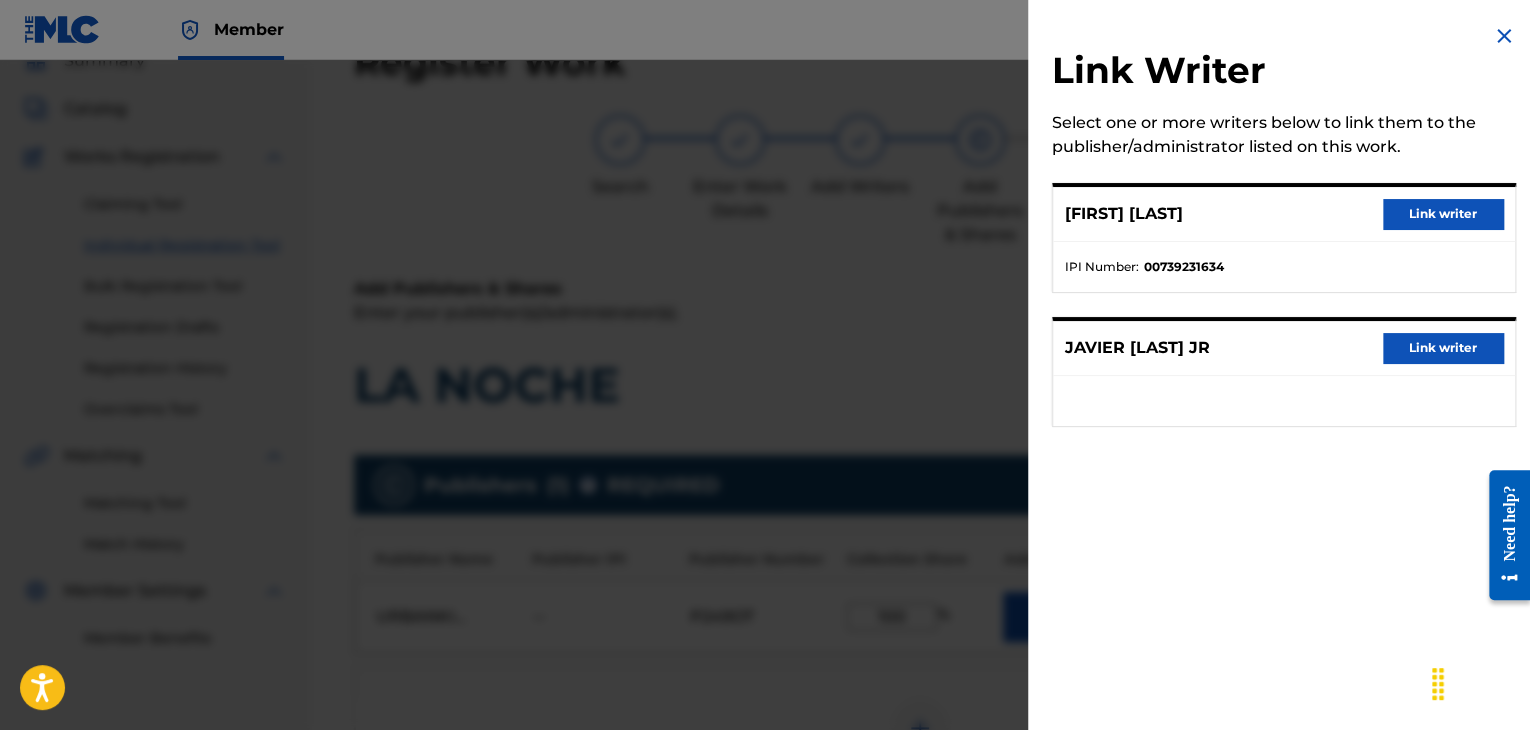click on "Link writer" at bounding box center (1443, 214) 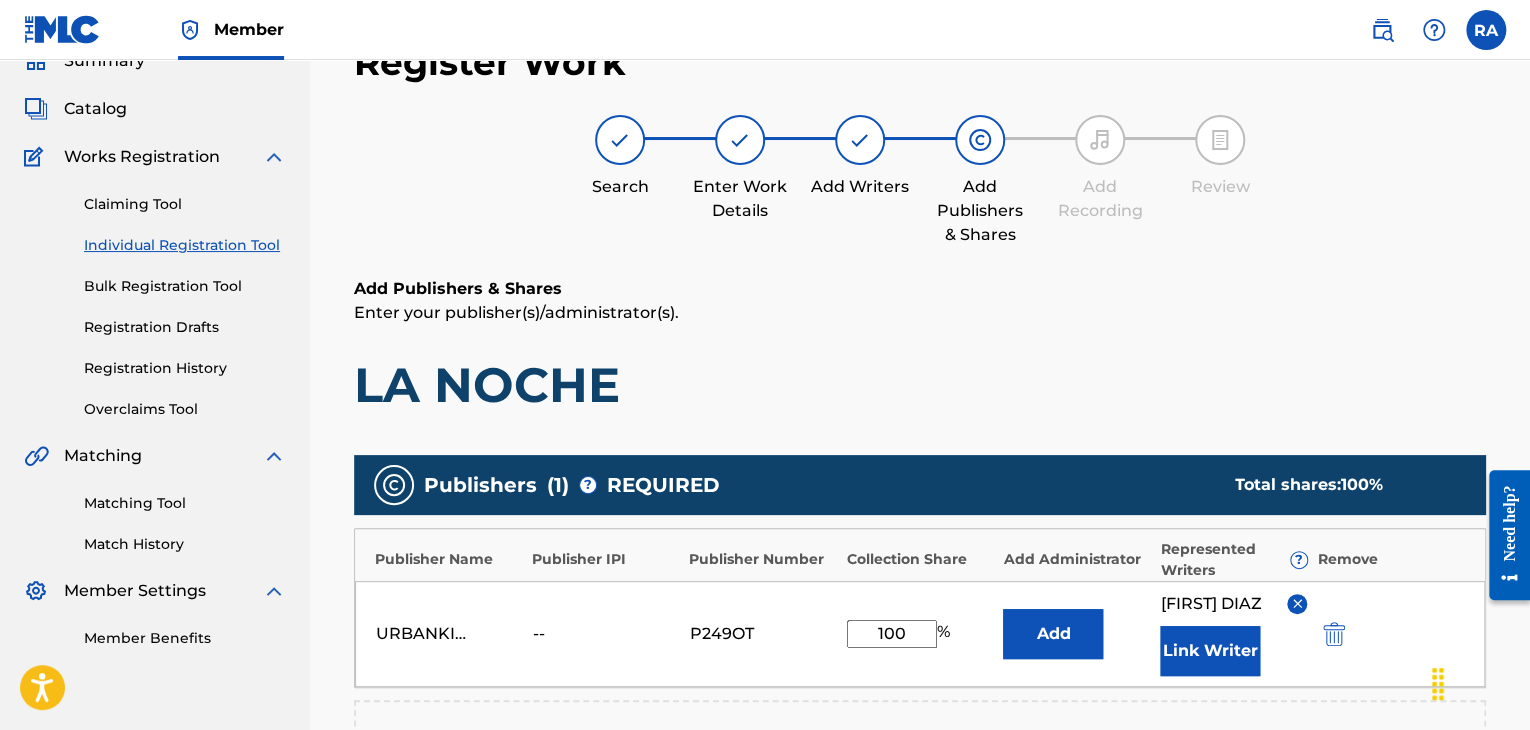 click on "Link Writer" at bounding box center [1210, 651] 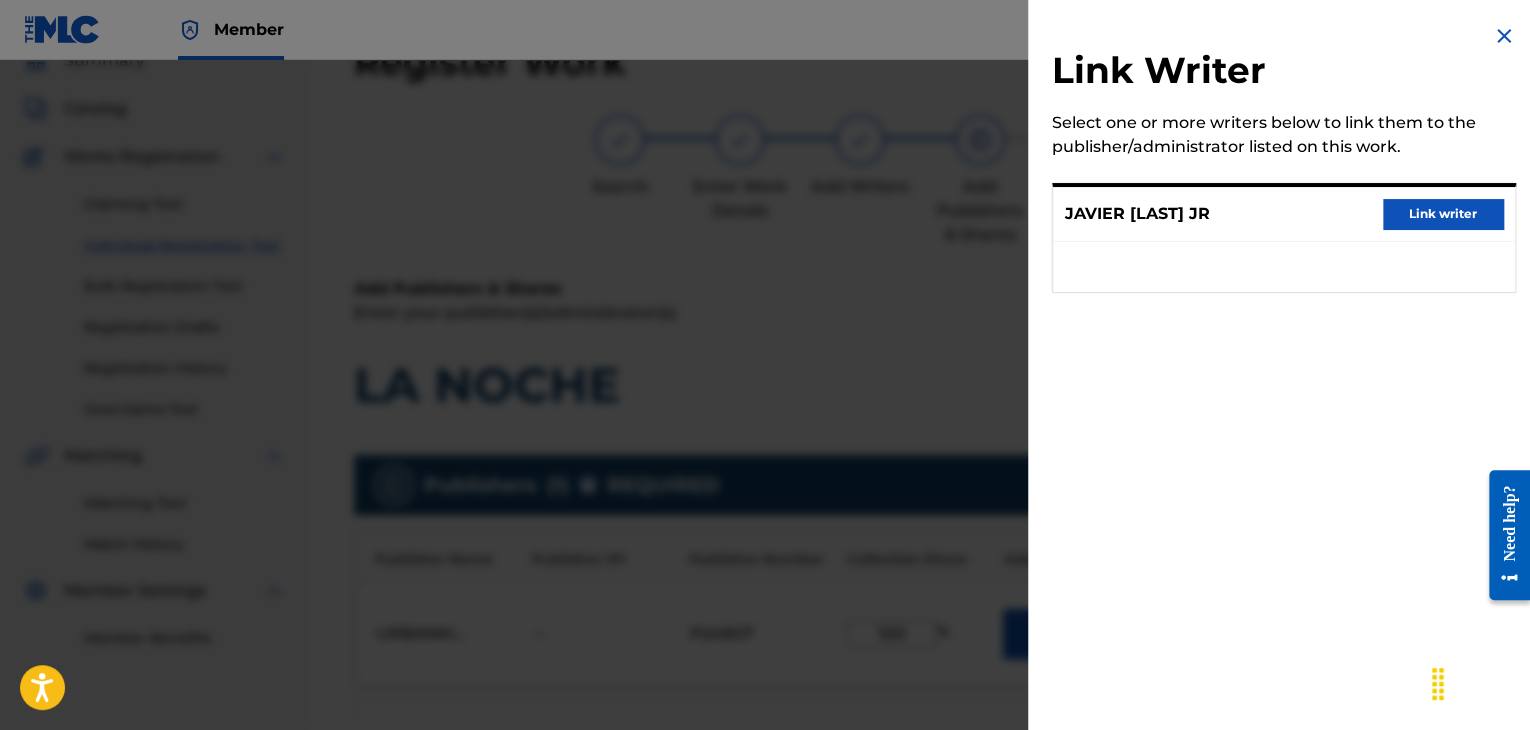 click on "Link writer" at bounding box center (1443, 214) 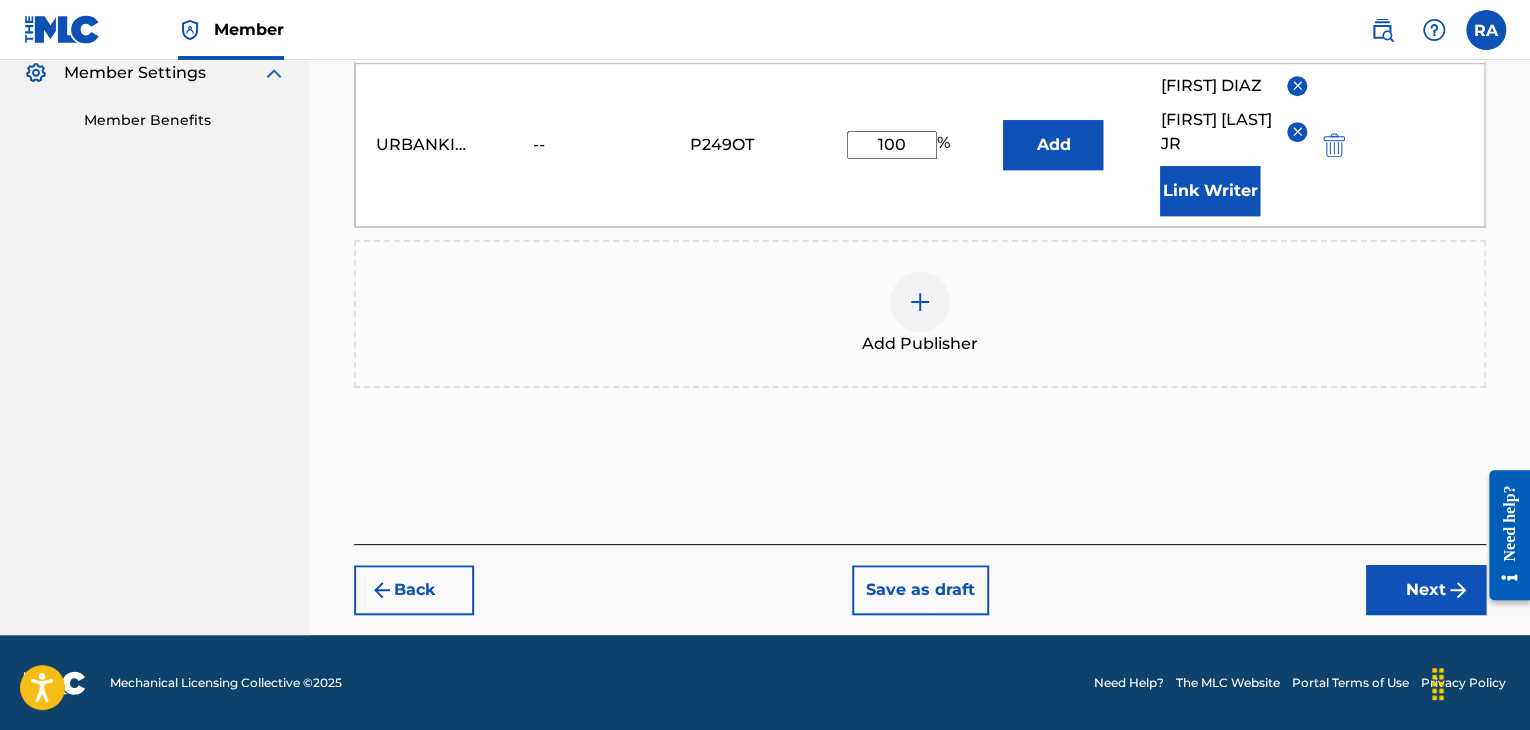 click on "Next" at bounding box center [1426, 590] 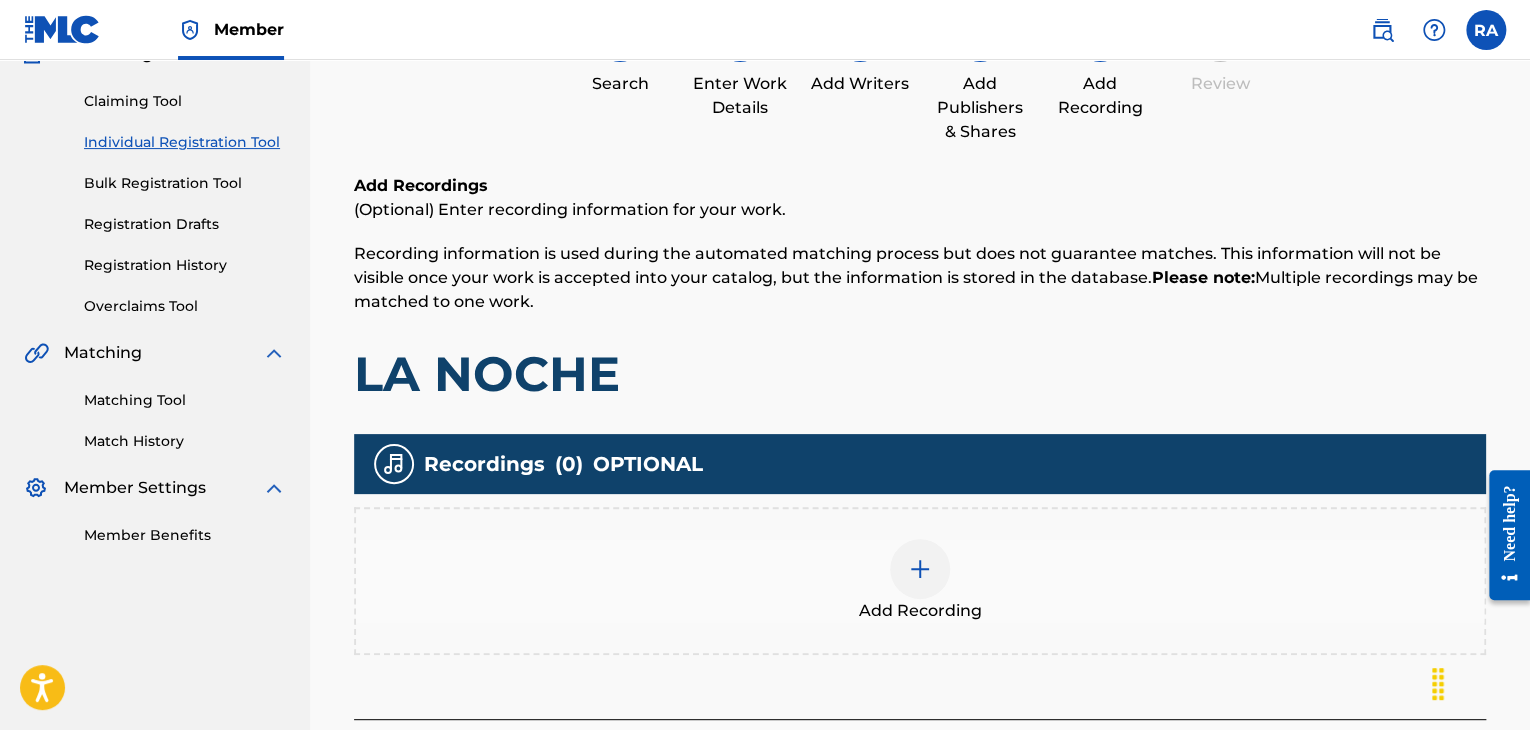 scroll, scrollTop: 90, scrollLeft: 0, axis: vertical 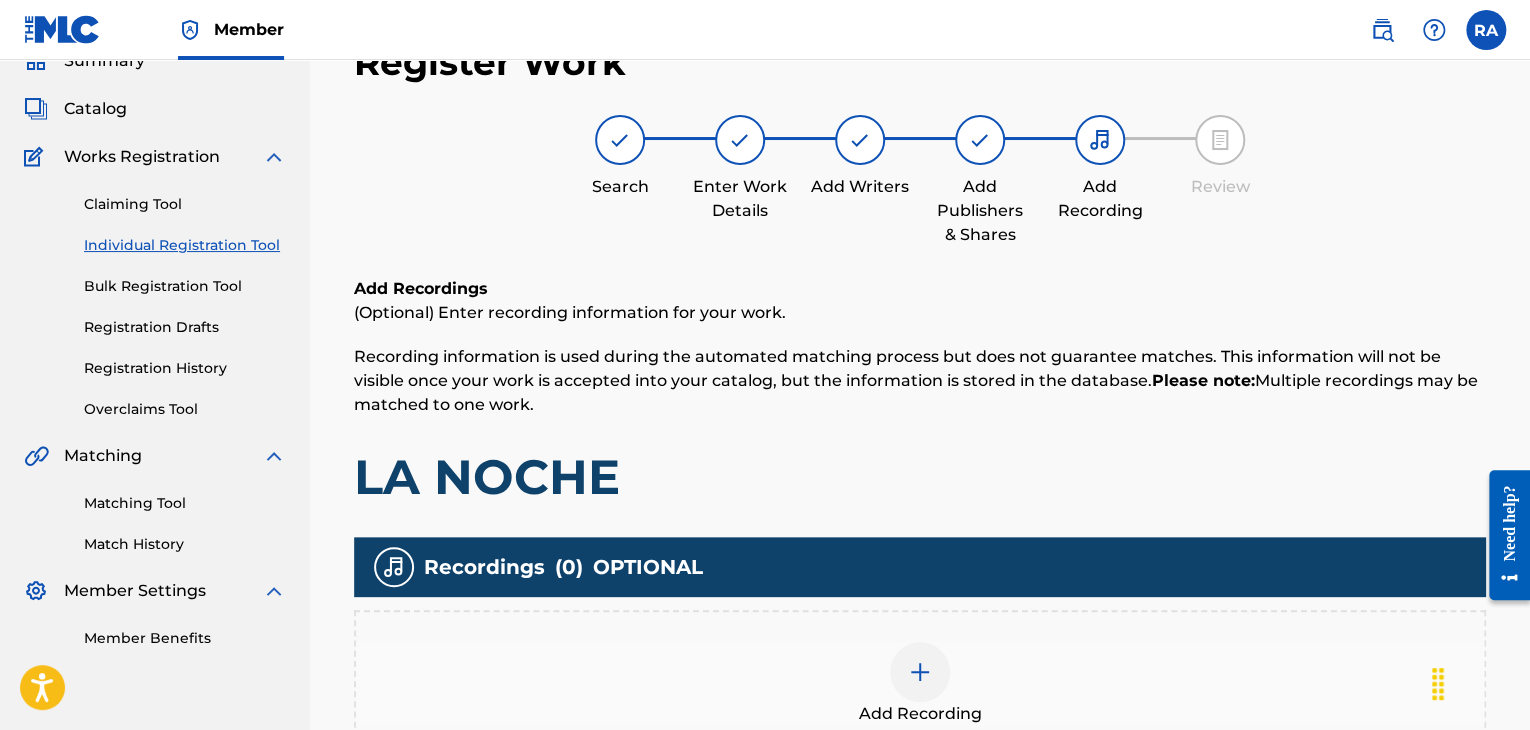 click at bounding box center (920, 672) 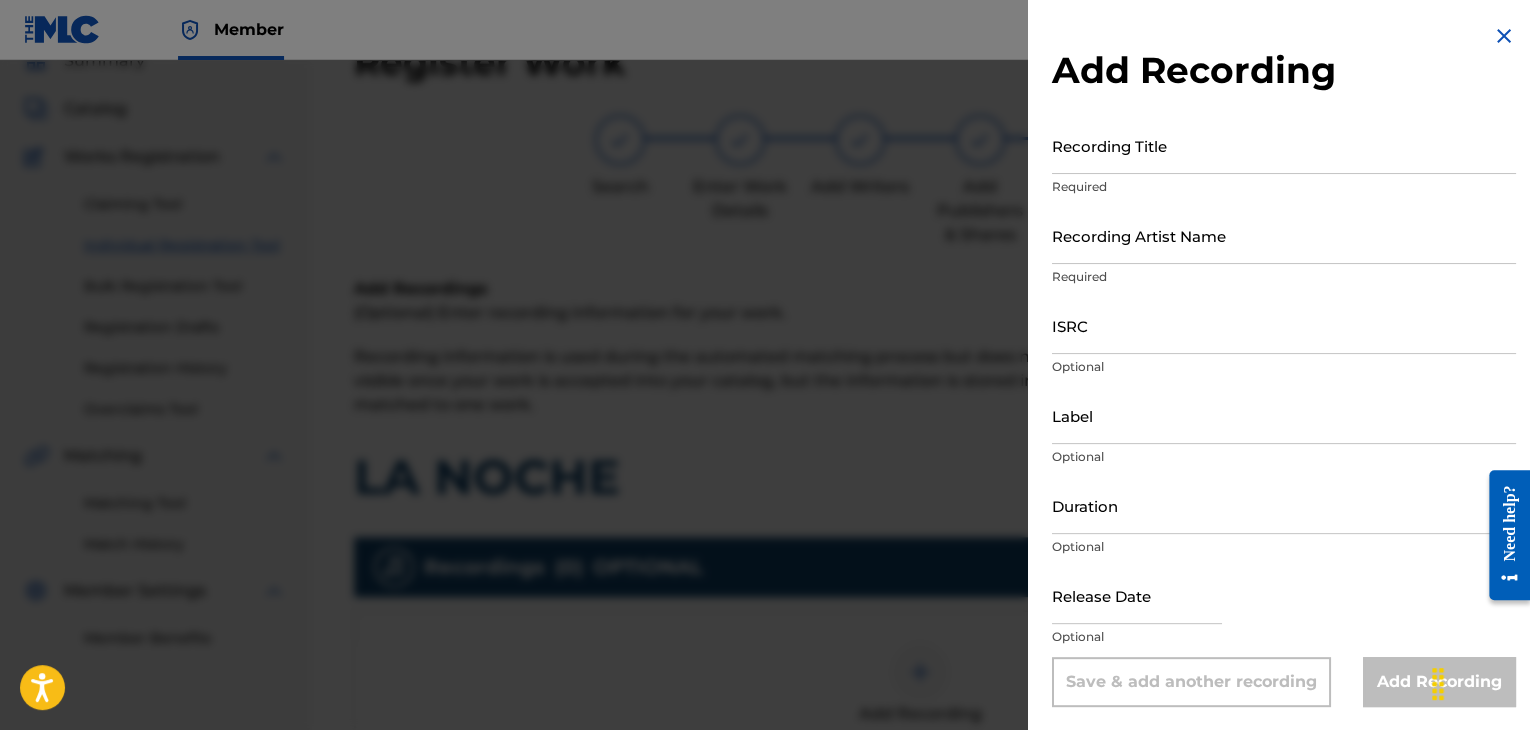 click on "Recording Title" at bounding box center [1284, 145] 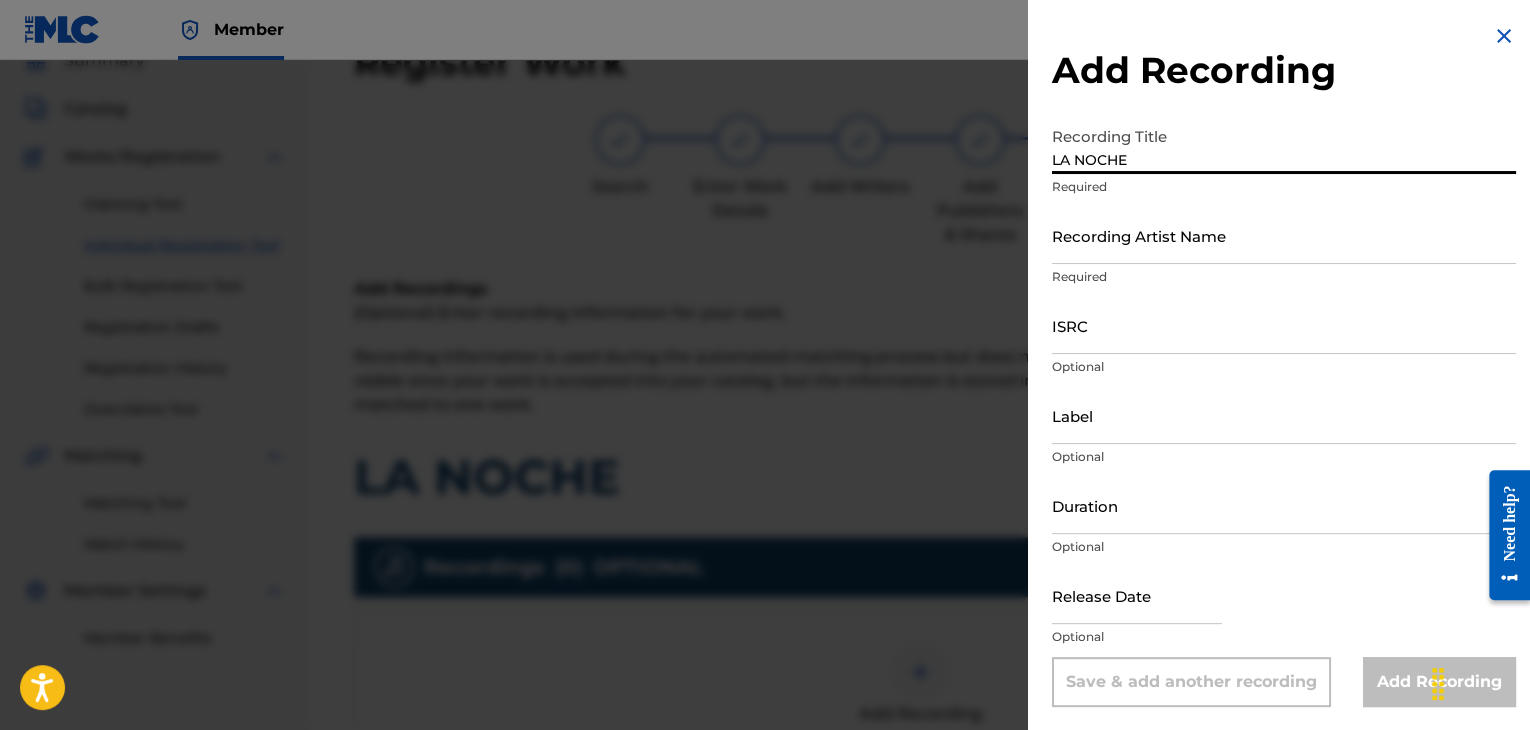 type on "LA NOCHE" 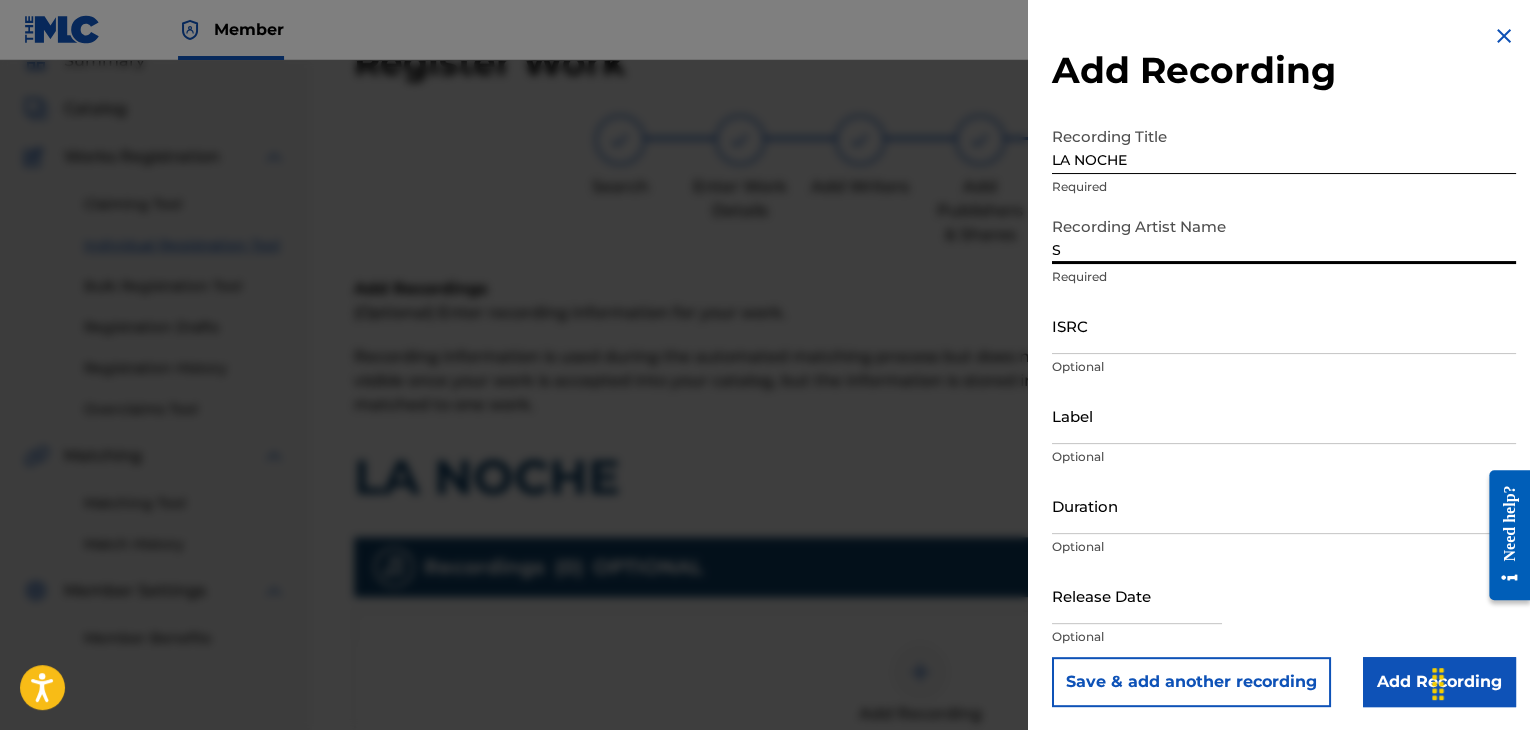 type on "SPANKY LOCO" 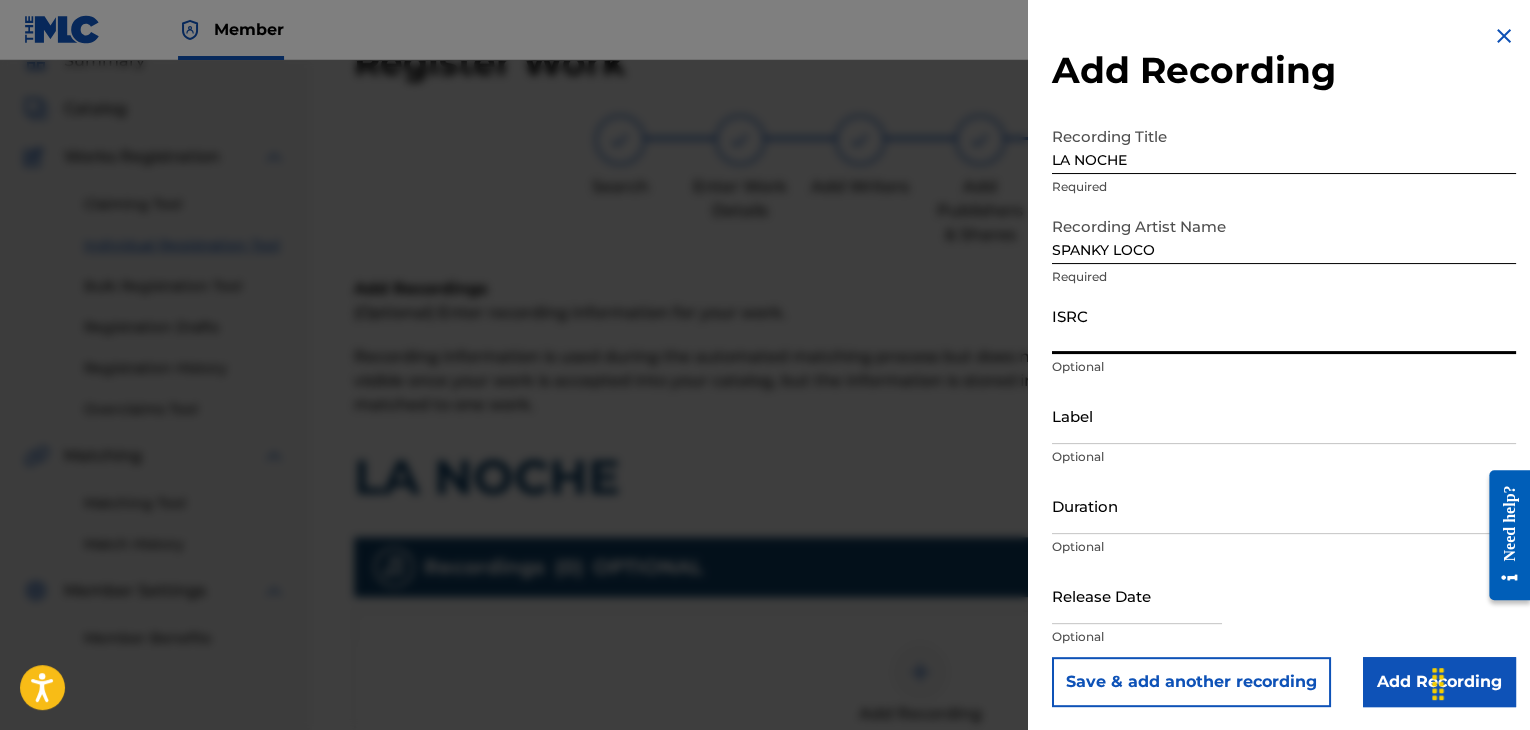 paste on "USPRZ1100059" 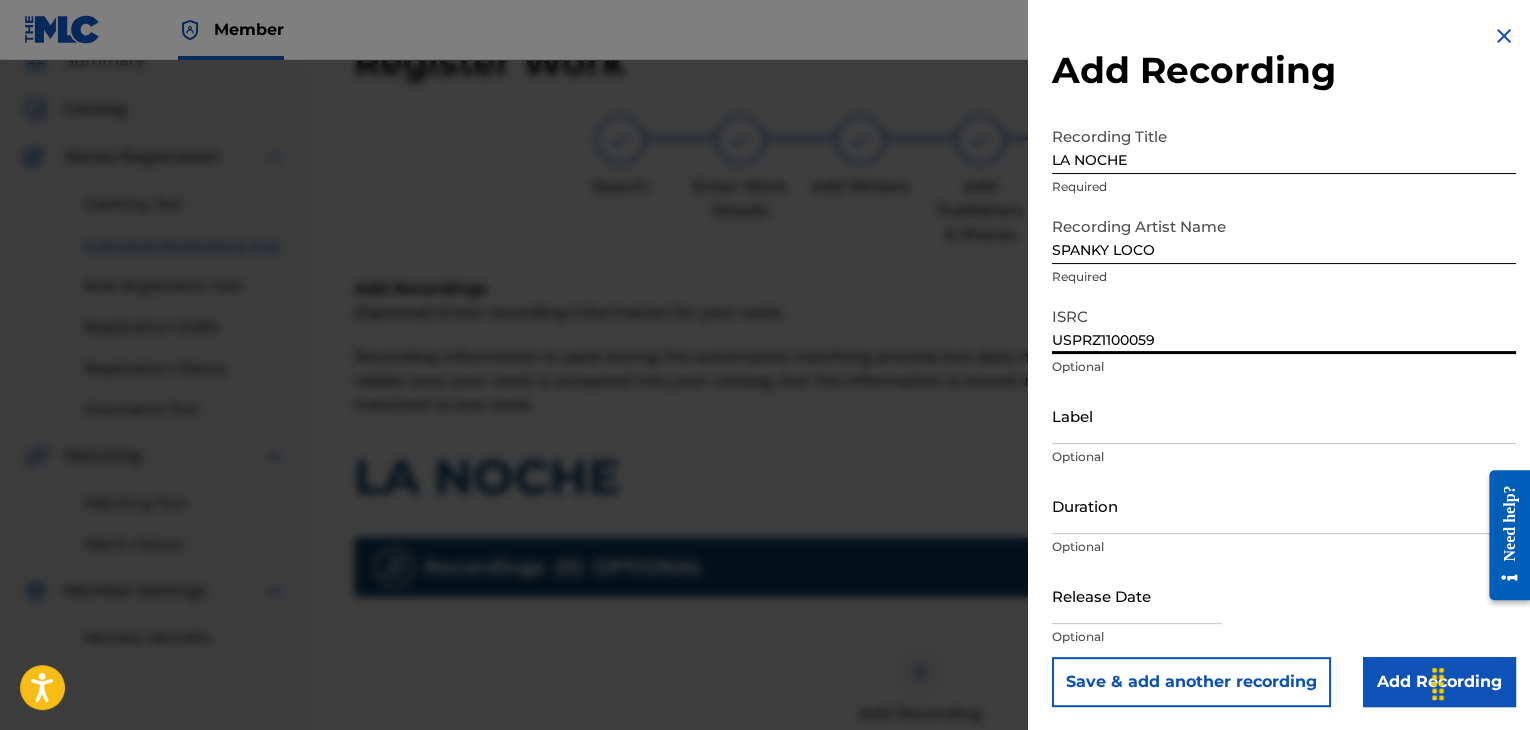 type on "USPRZ1100059" 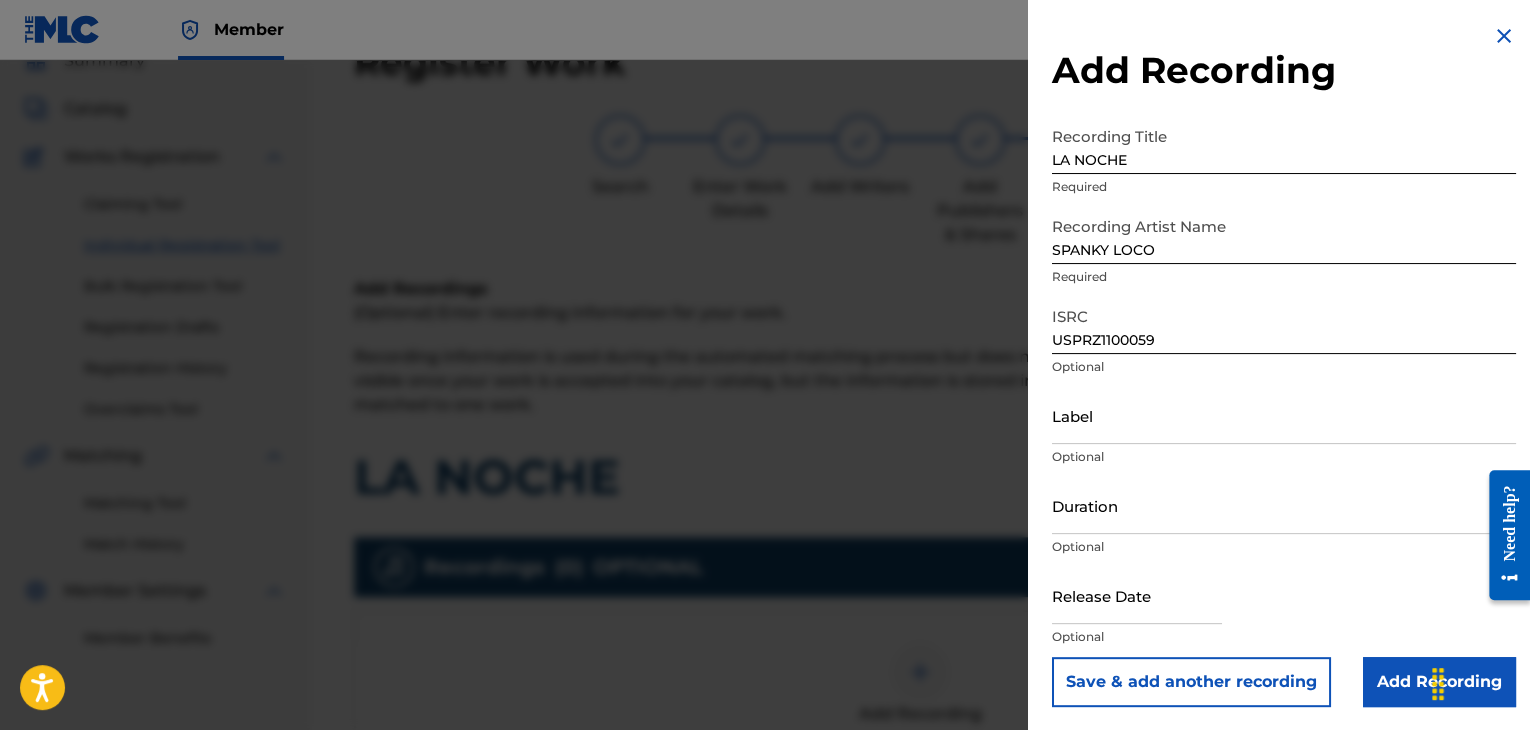 click on "Label" at bounding box center (1284, 415) 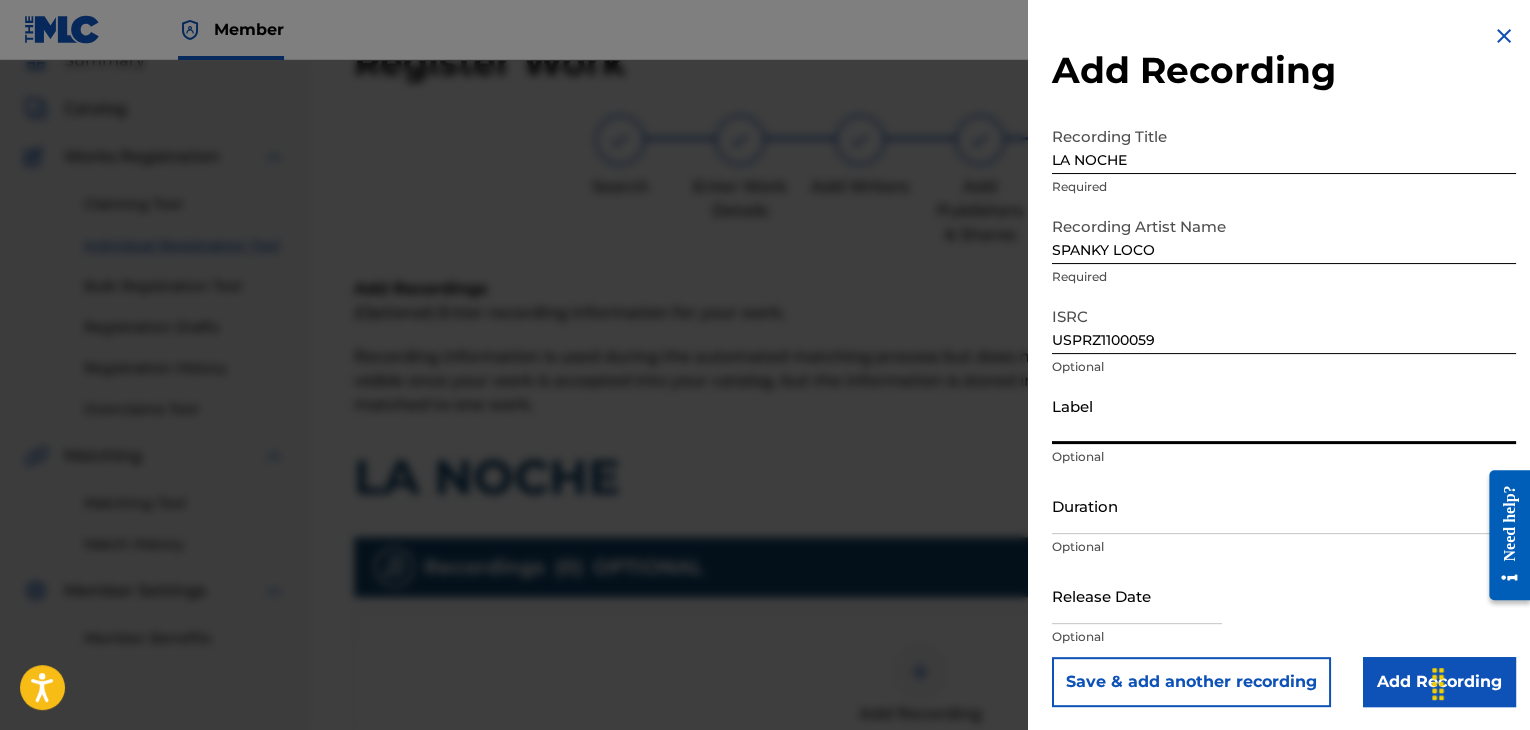 type on "Urban Kings Music Group" 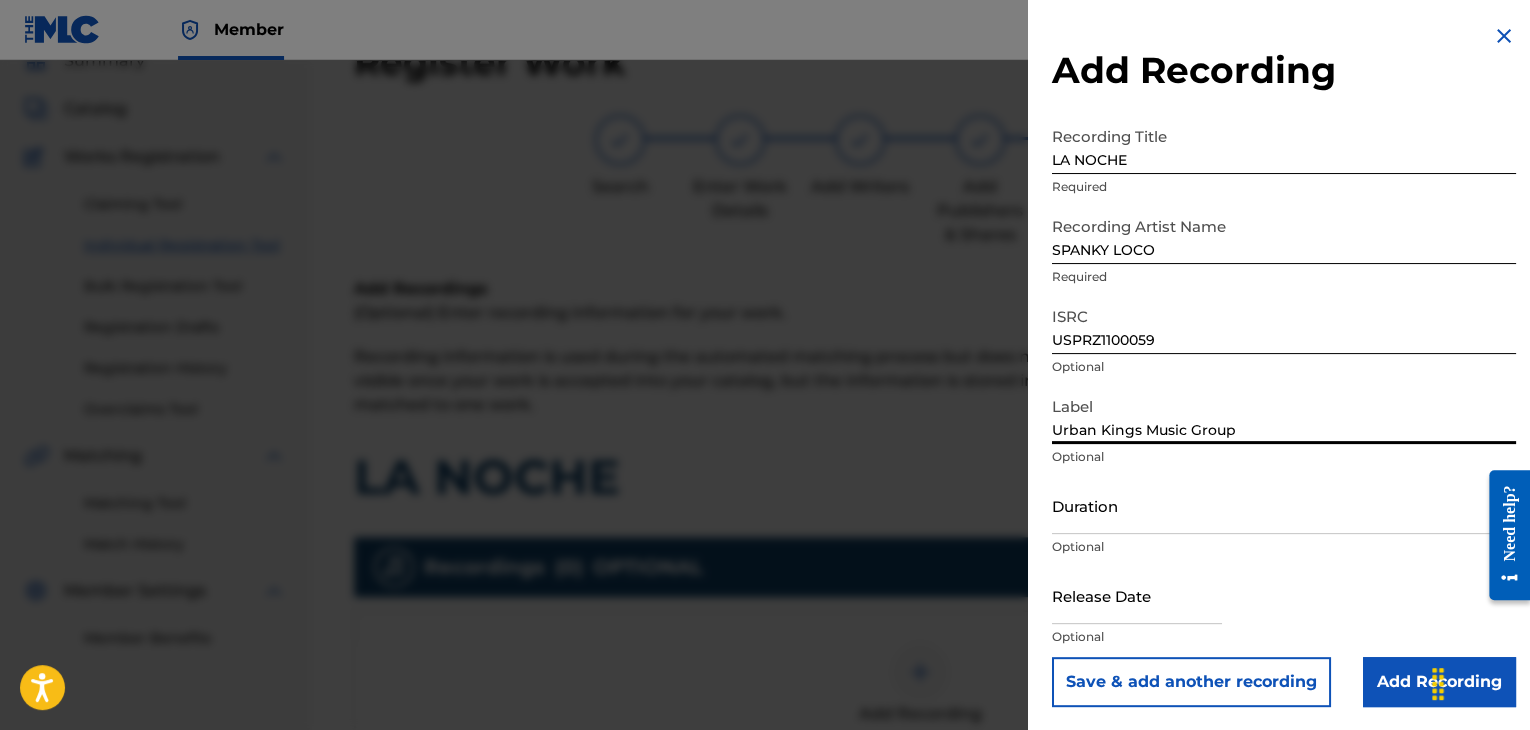 drag, startPoint x: 1128, startPoint y: 513, endPoint x: 1128, endPoint y: 489, distance: 24 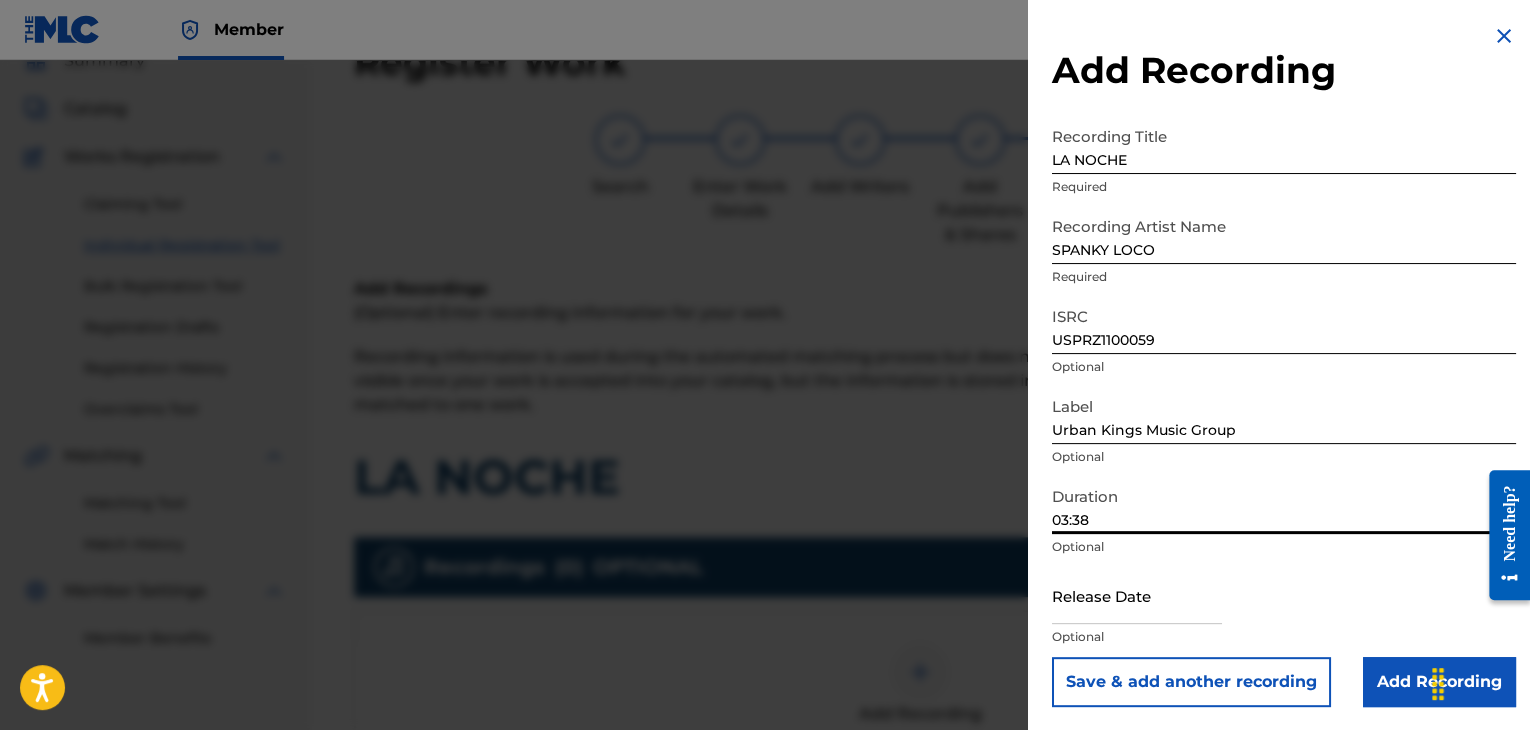 type on "03:38" 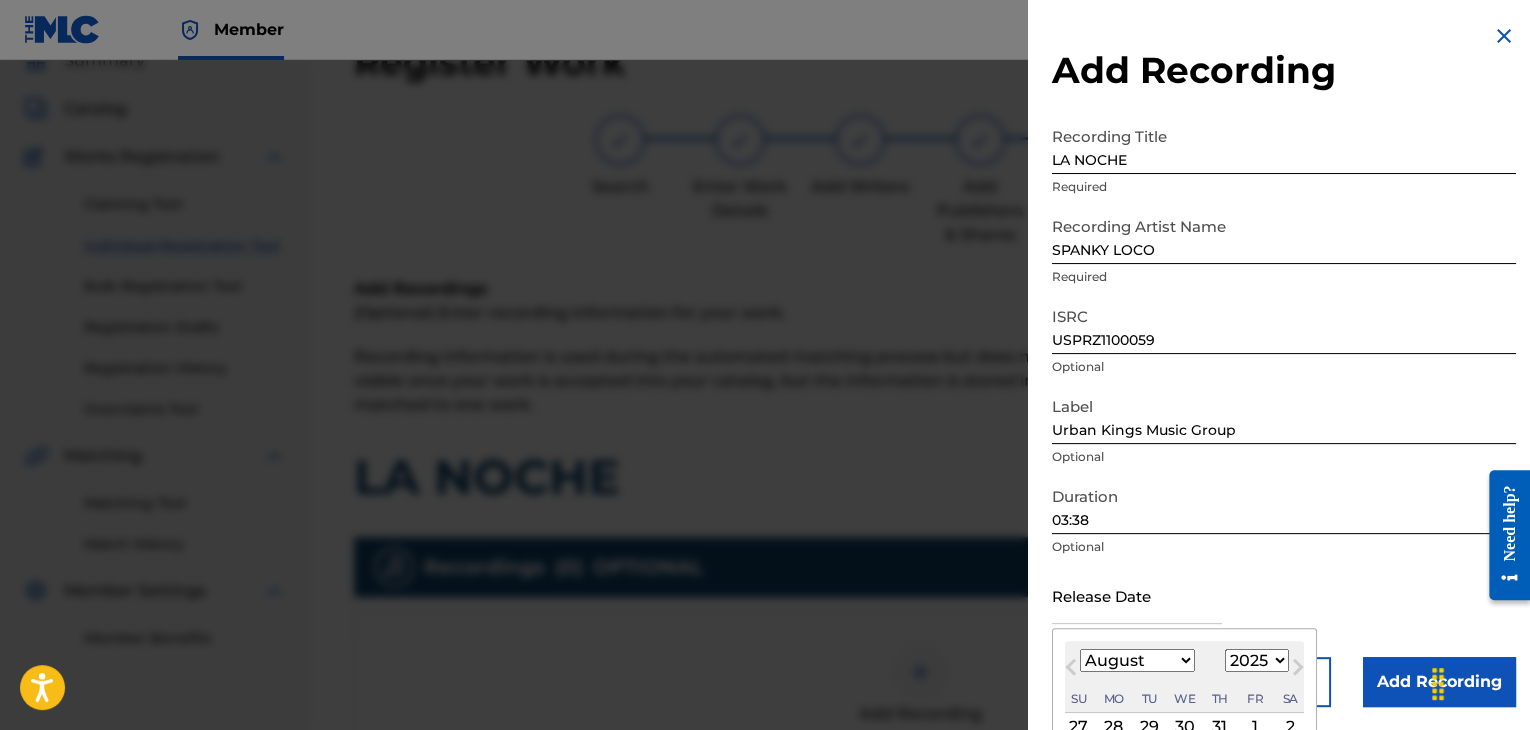 click at bounding box center (1137, 595) 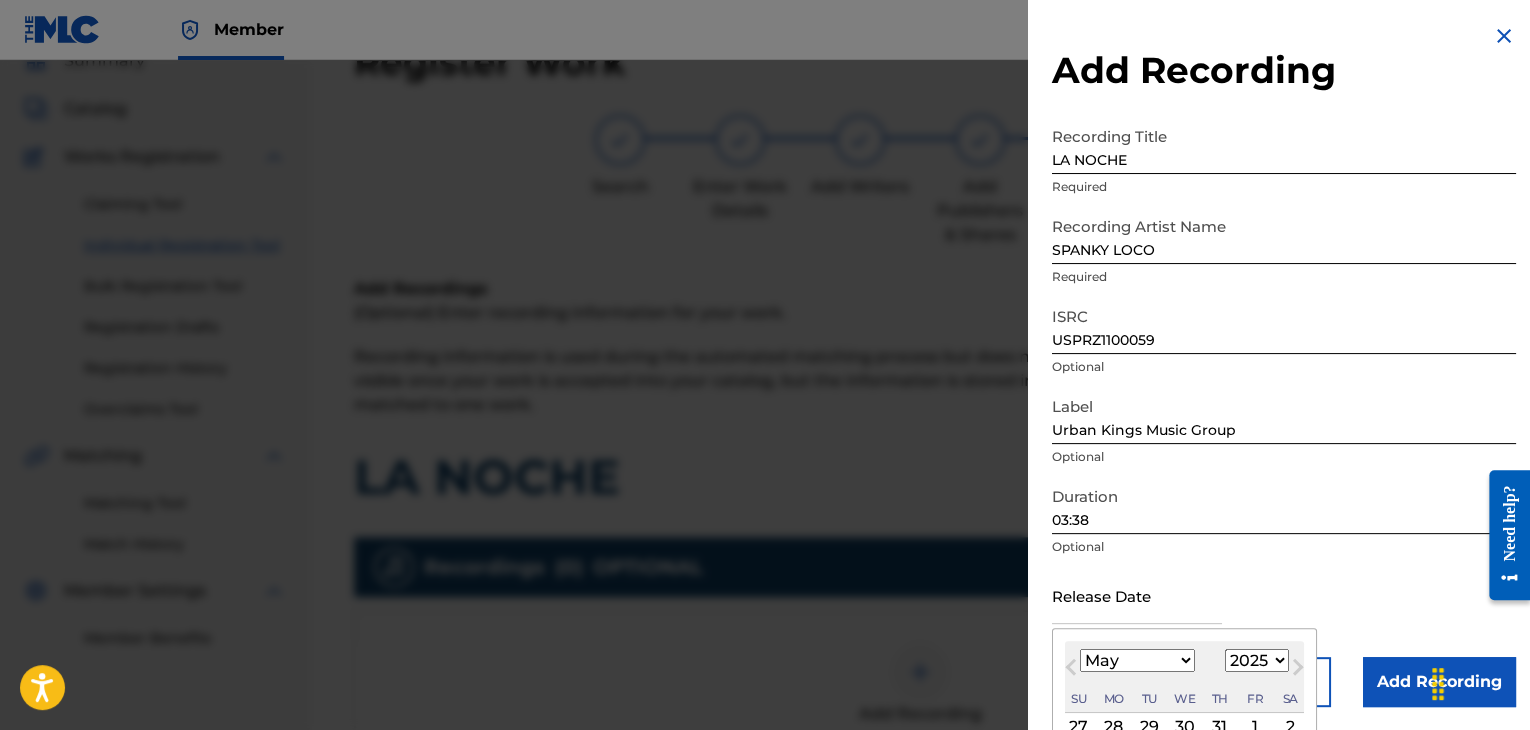 click on "January February March April May June July August September October November December" at bounding box center [1137, 660] 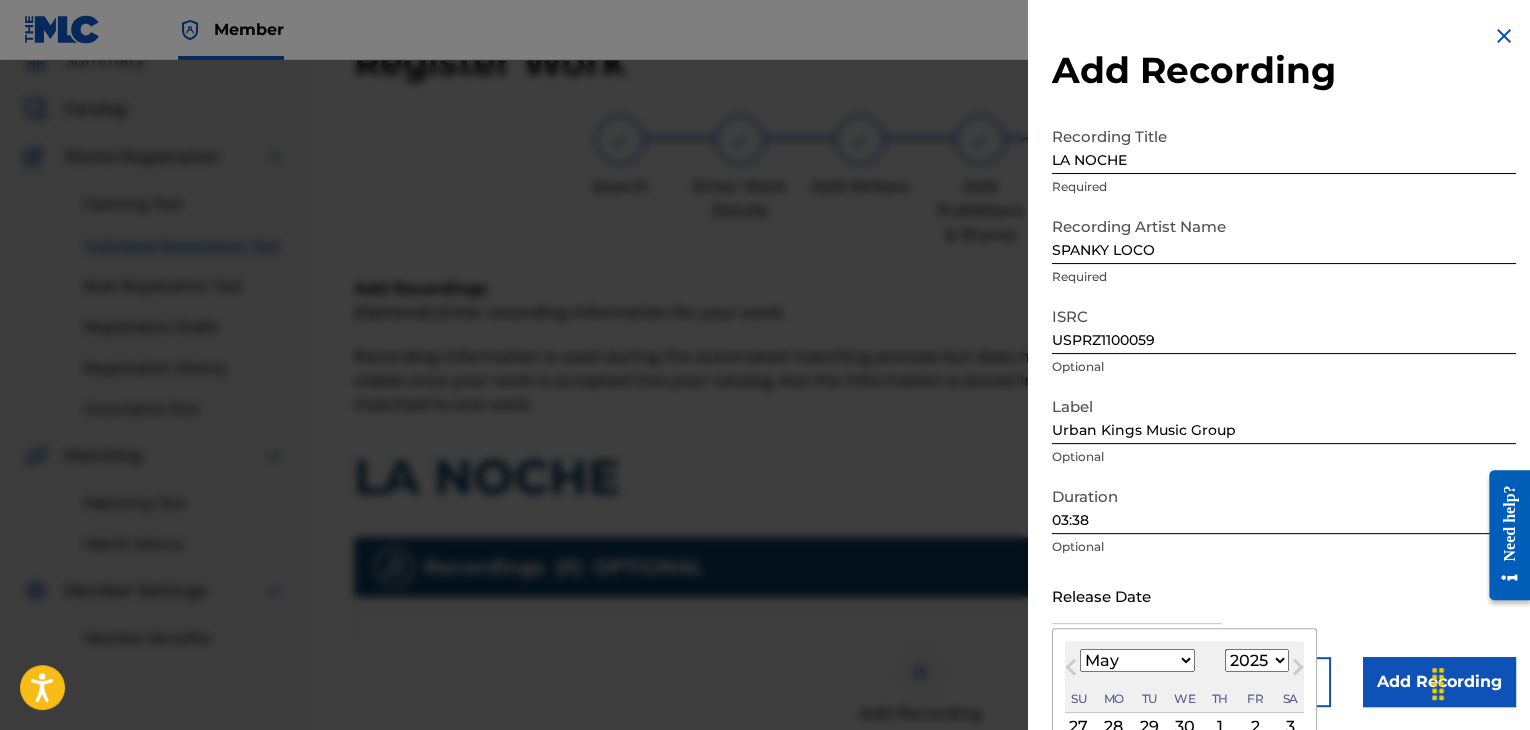 click on "1899 1900 1901 1902 1903 1904 1905 1906 1907 1908 1909 1910 1911 1912 1913 1914 1915 1916 1917 1918 1919 1920 1921 1922 1923 1924 1925 1926 1927 1928 1929 1930 1931 1932 1933 1934 1935 1936 1937 1938 1939 1940 1941 1942 1943 1944 1945 1946 1947 1948 1949 1950 1951 1952 1953 1954 1955 1956 1957 1958 1959 1960 1961 1962 1963 1964 1965 1966 1967 1968 1969 1970 1971 1972 1973 1974 1975 1976 1977 1978 1979 1980 1981 1982 1983 1984 1985 1986 1987 1988 1989 1990 1991 1992 1993 1994 1995 1996 1997 1998 1999 2000 2001 2002 2003 2004 2005 2006 2007 2008 2009 2010 2011 2012 2013 2014 2015 2016 2017 2018 2019 2020 2021 2022 2023 2024 2025 2026 2027 2028 2029 2030 2031 2032 2033 2034 2035 2036 2037 2038 2039 2040 2041 2042 2043 2044 2045 2046 2047 2048 2049 2050 2051 2052 2053 2054 2055 2056 2057 2058 2059 2060 2061 2062 2063 2064 2065 2066 2067 2068 2069 2070 2071 2072 2073 2074 2075 2076 2077 2078 2079 2080 2081 2082 2083 2084 2085 2086 2087 2088 2089 2090 2091 2092 2093 2094 2095 2096 2097 2098 2099 2100" at bounding box center (1257, 660) 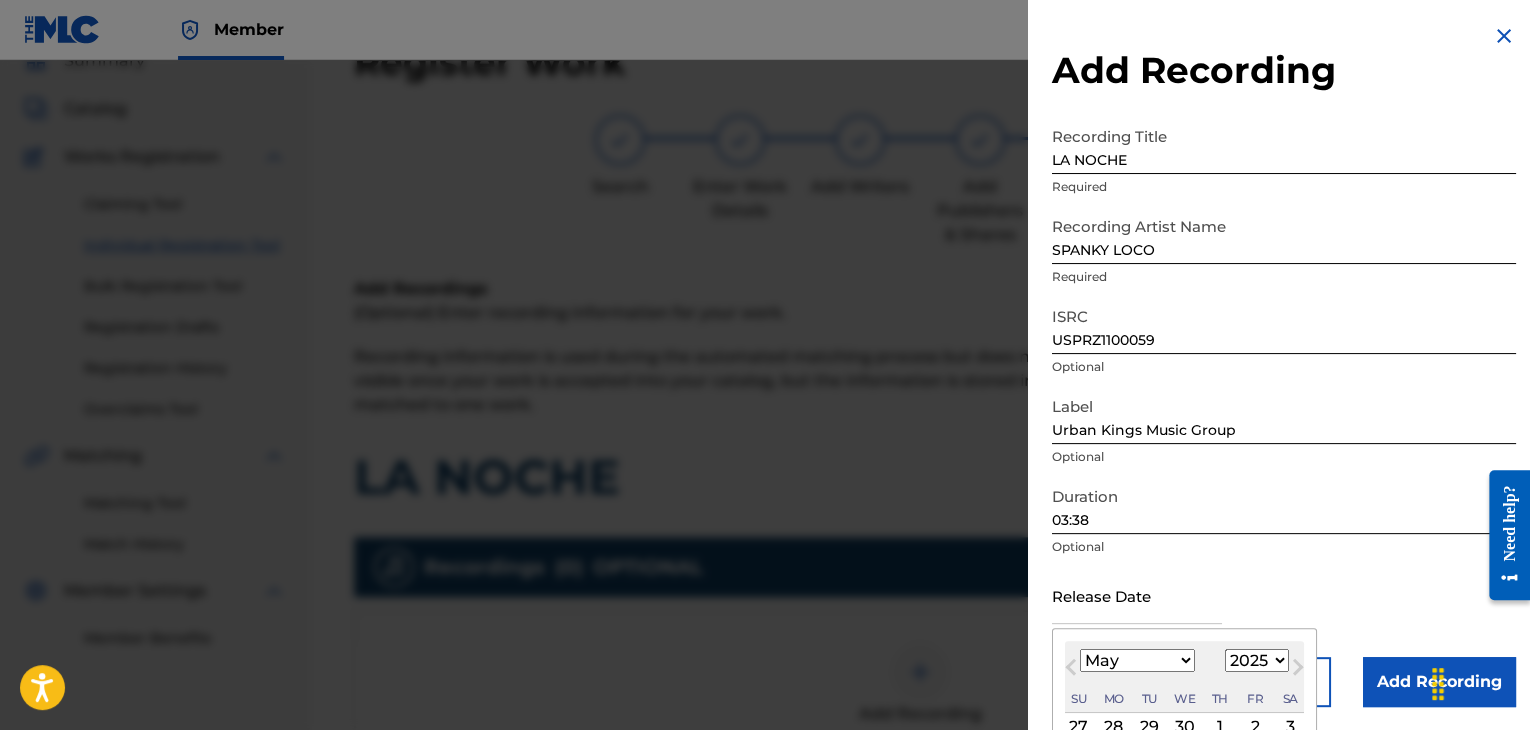 select on "2011" 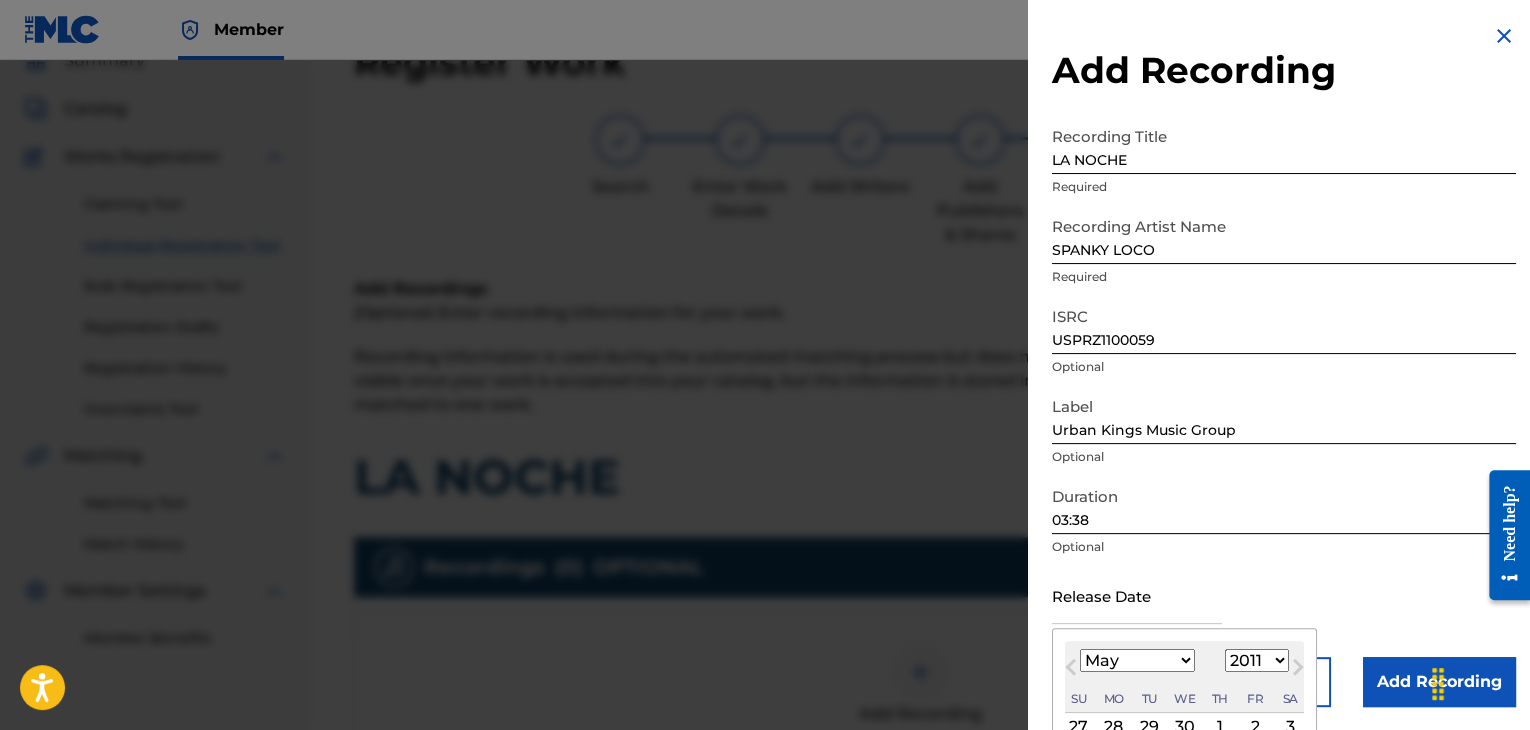 click on "1899 1900 1901 1902 1903 1904 1905 1906 1907 1908 1909 1910 1911 1912 1913 1914 1915 1916 1917 1918 1919 1920 1921 1922 1923 1924 1925 1926 1927 1928 1929 1930 1931 1932 1933 1934 1935 1936 1937 1938 1939 1940 1941 1942 1943 1944 1945 1946 1947 1948 1949 1950 1951 1952 1953 1954 1955 1956 1957 1958 1959 1960 1961 1962 1963 1964 1965 1966 1967 1968 1969 1970 1971 1972 1973 1974 1975 1976 1977 1978 1979 1980 1981 1982 1983 1984 1985 1986 1987 1988 1989 1990 1991 1992 1993 1994 1995 1996 1997 1998 1999 2000 2001 2002 2003 2004 2005 2006 2007 2008 2009 2010 2011 2012 2013 2014 2015 2016 2017 2018 2019 2020 2021 2022 2023 2024 2025 2026 2027 2028 2029 2030 2031 2032 2033 2034 2035 2036 2037 2038 2039 2040 2041 2042 2043 2044 2045 2046 2047 2048 2049 2050 2051 2052 2053 2054 2055 2056 2057 2058 2059 2060 2061 2062 2063 2064 2065 2066 2067 2068 2069 2070 2071 2072 2073 2074 2075 2076 2077 2078 2079 2080 2081 2082 2083 2084 2085 2086 2087 2088 2089 2090 2091 2092 2093 2094 2095 2096 2097 2098 2099 2100" at bounding box center [1257, 660] 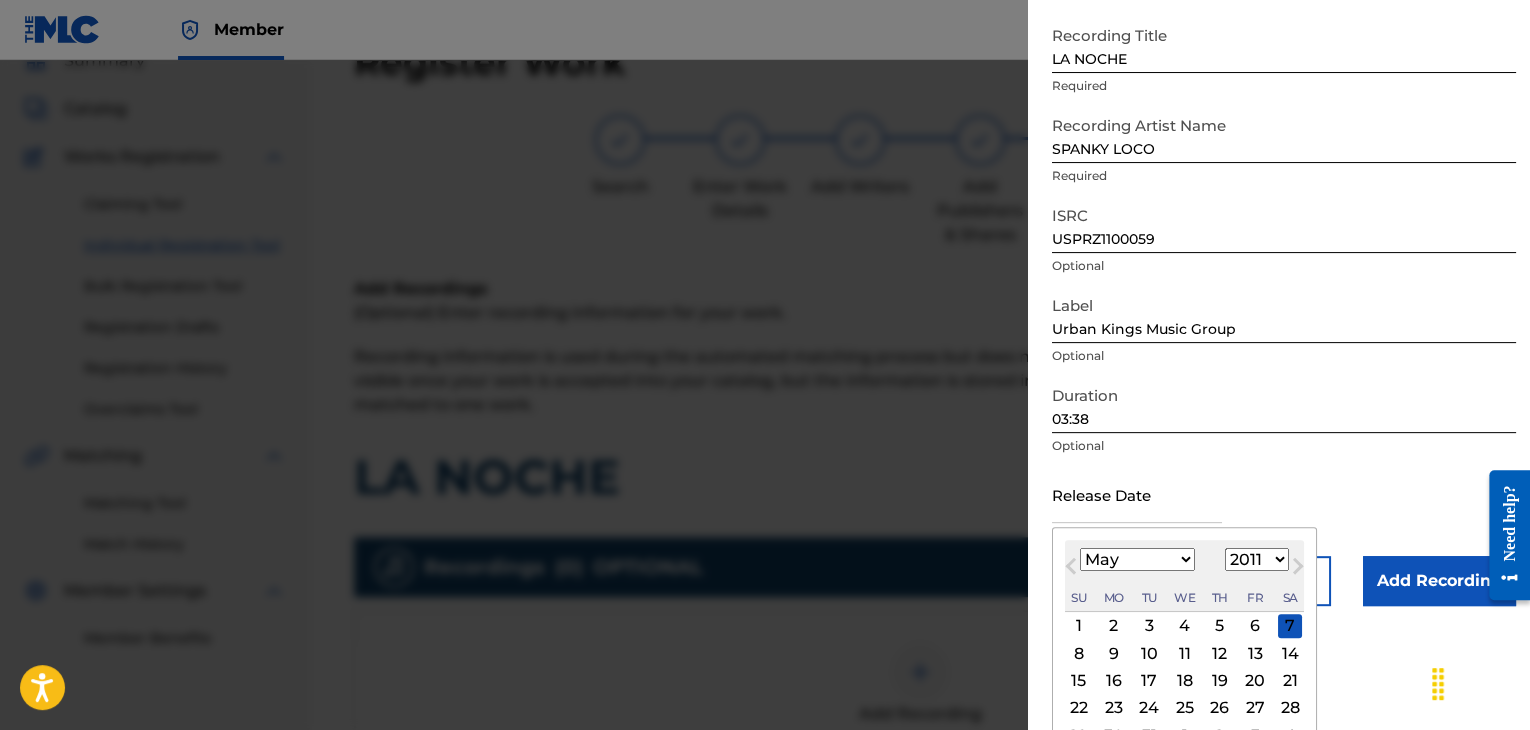 scroll, scrollTop: 160, scrollLeft: 0, axis: vertical 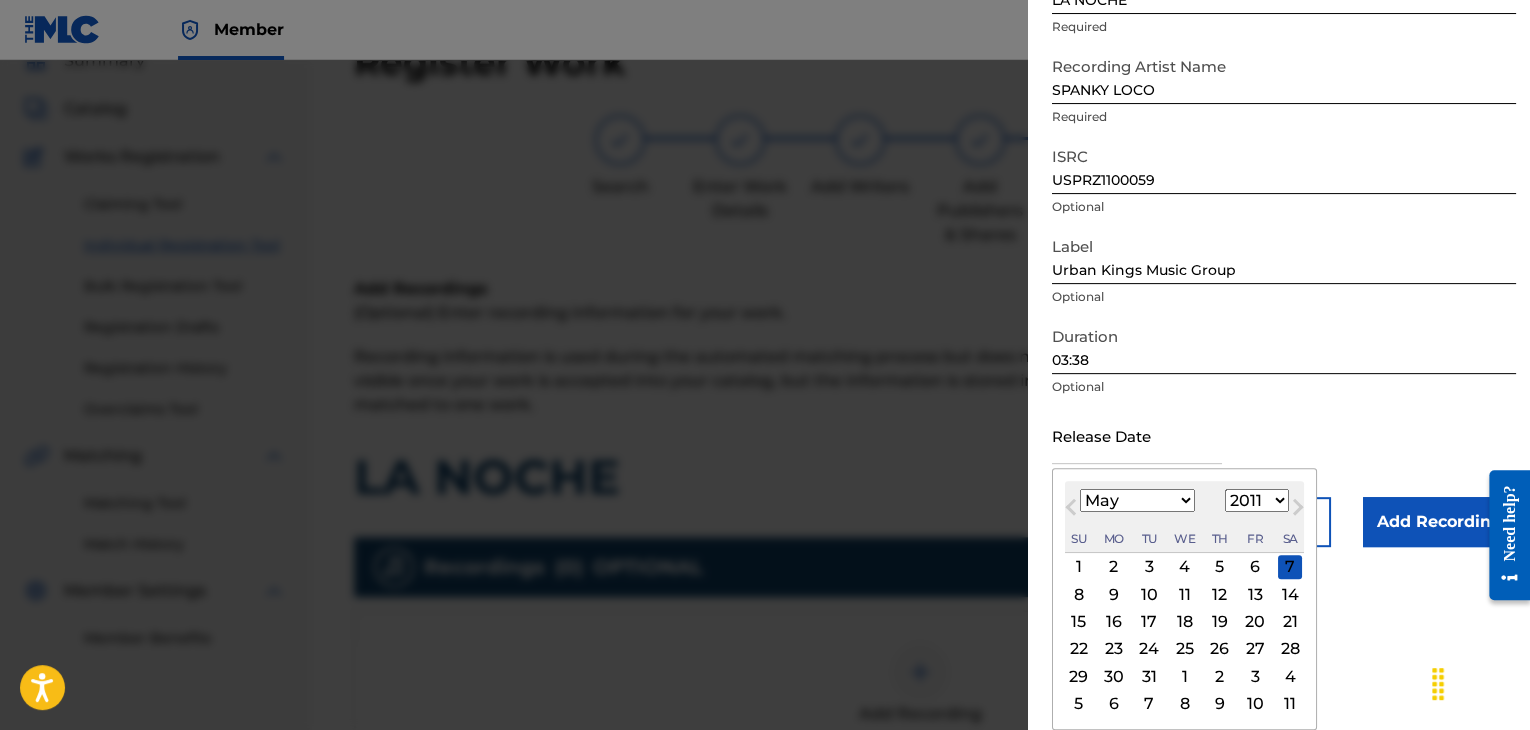 click on "17" at bounding box center [1149, 622] 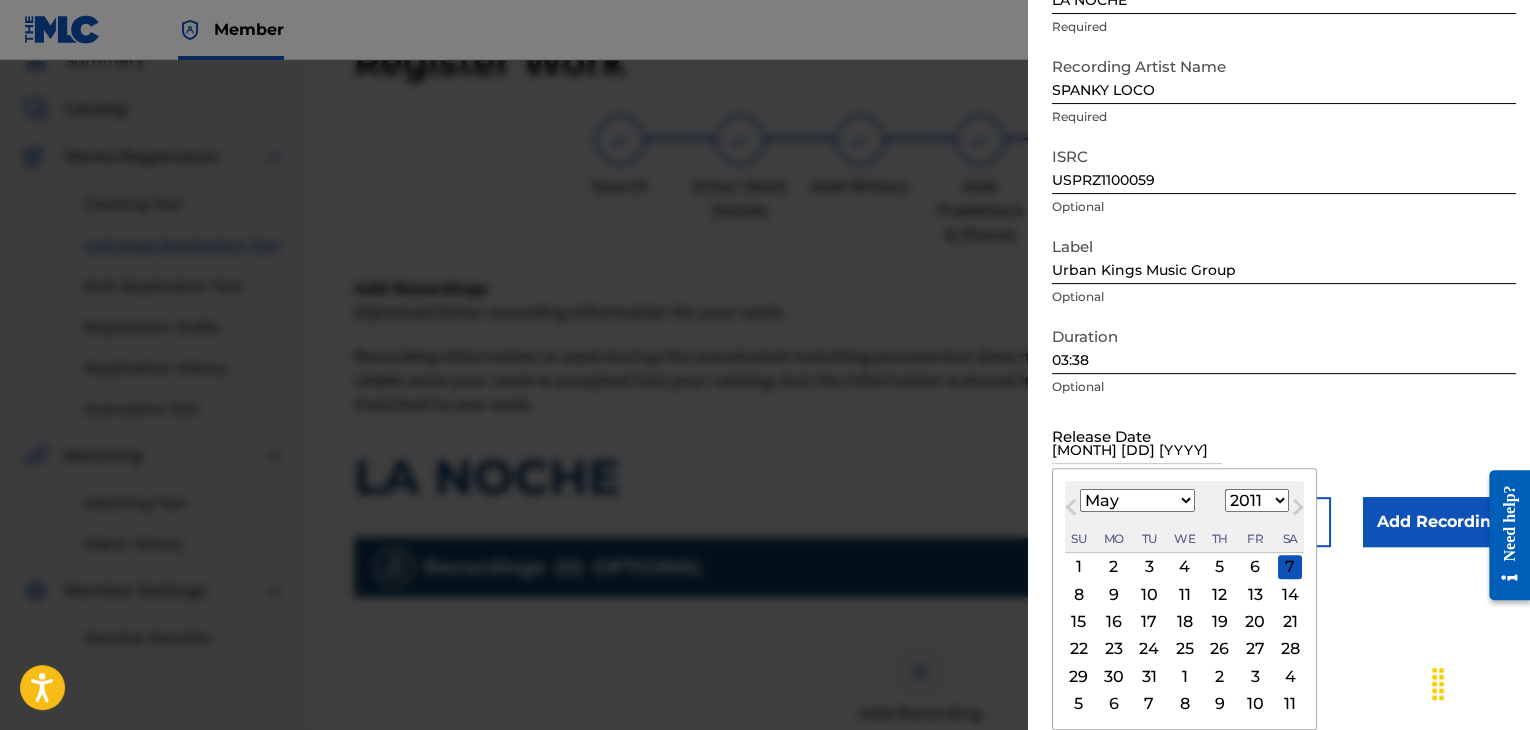 scroll, scrollTop: 1, scrollLeft: 0, axis: vertical 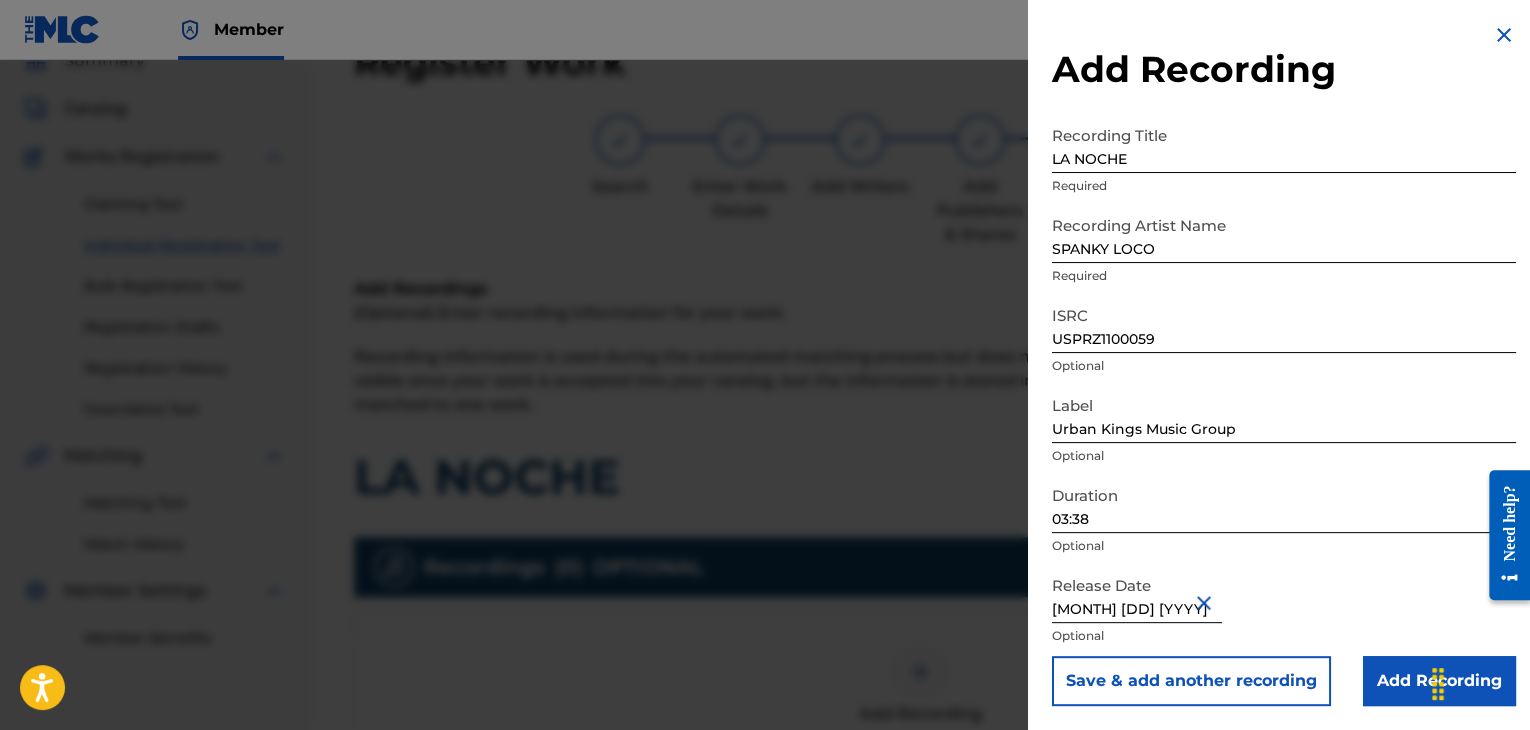 click on "Add Recording" at bounding box center (1439, 681) 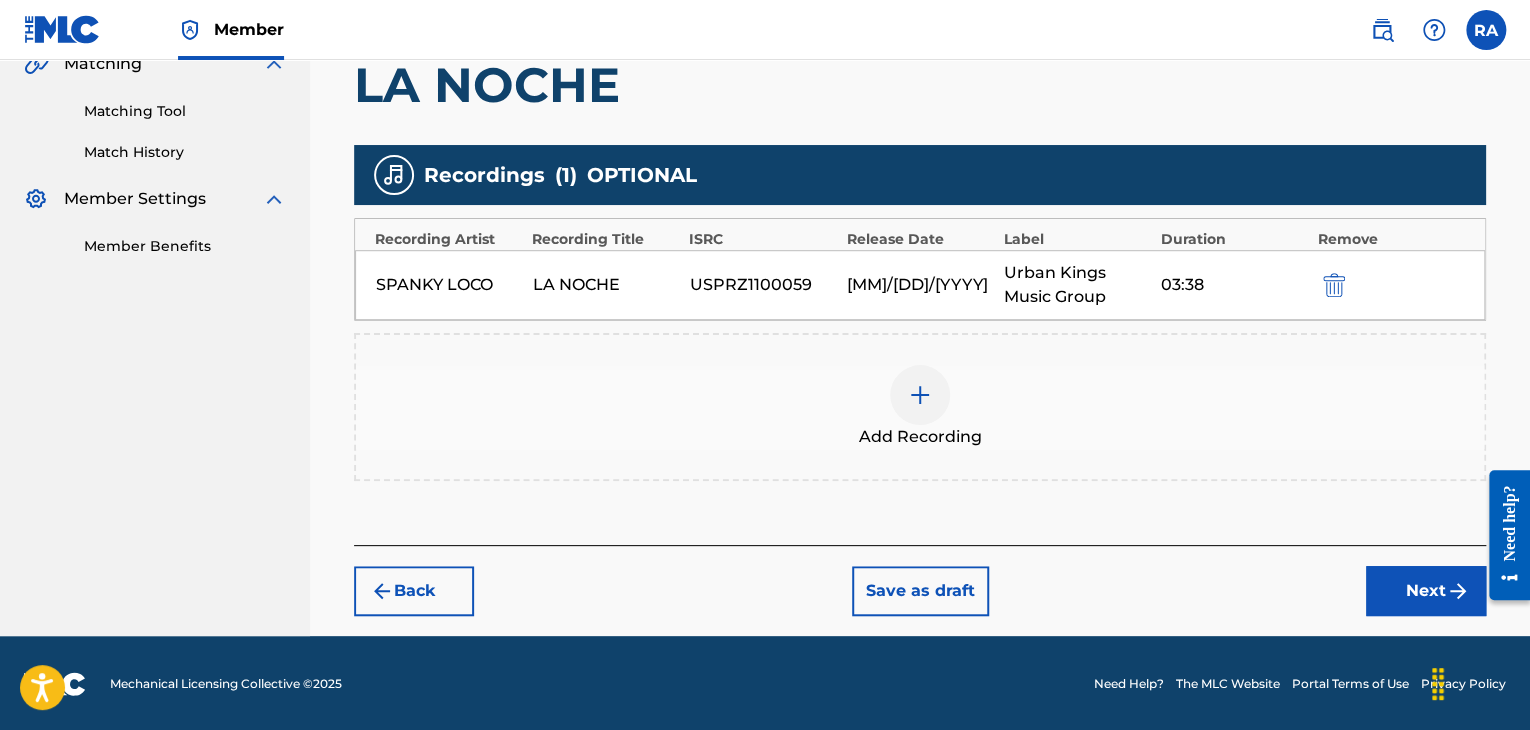 click on "Next" at bounding box center (1426, 591) 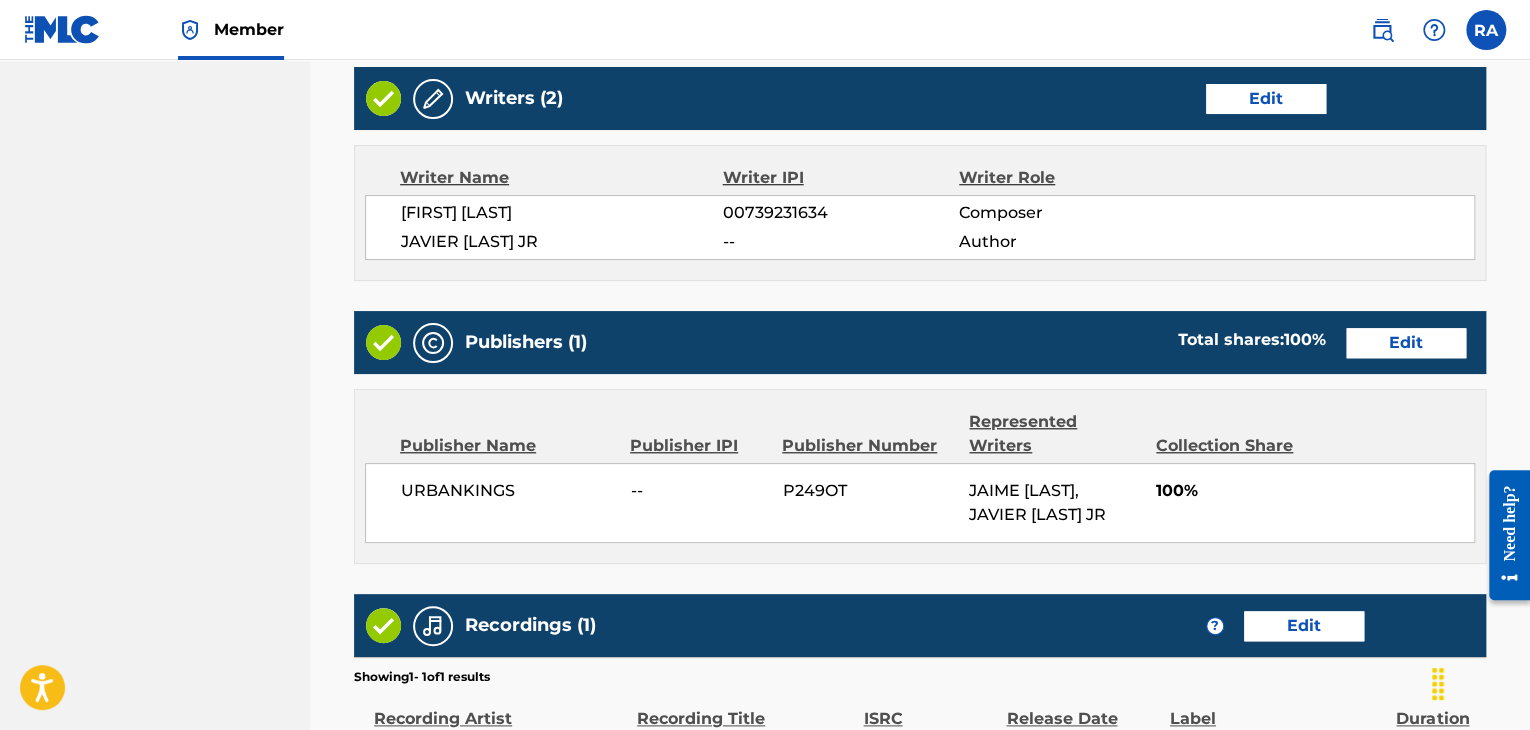 scroll, scrollTop: 1061, scrollLeft: 0, axis: vertical 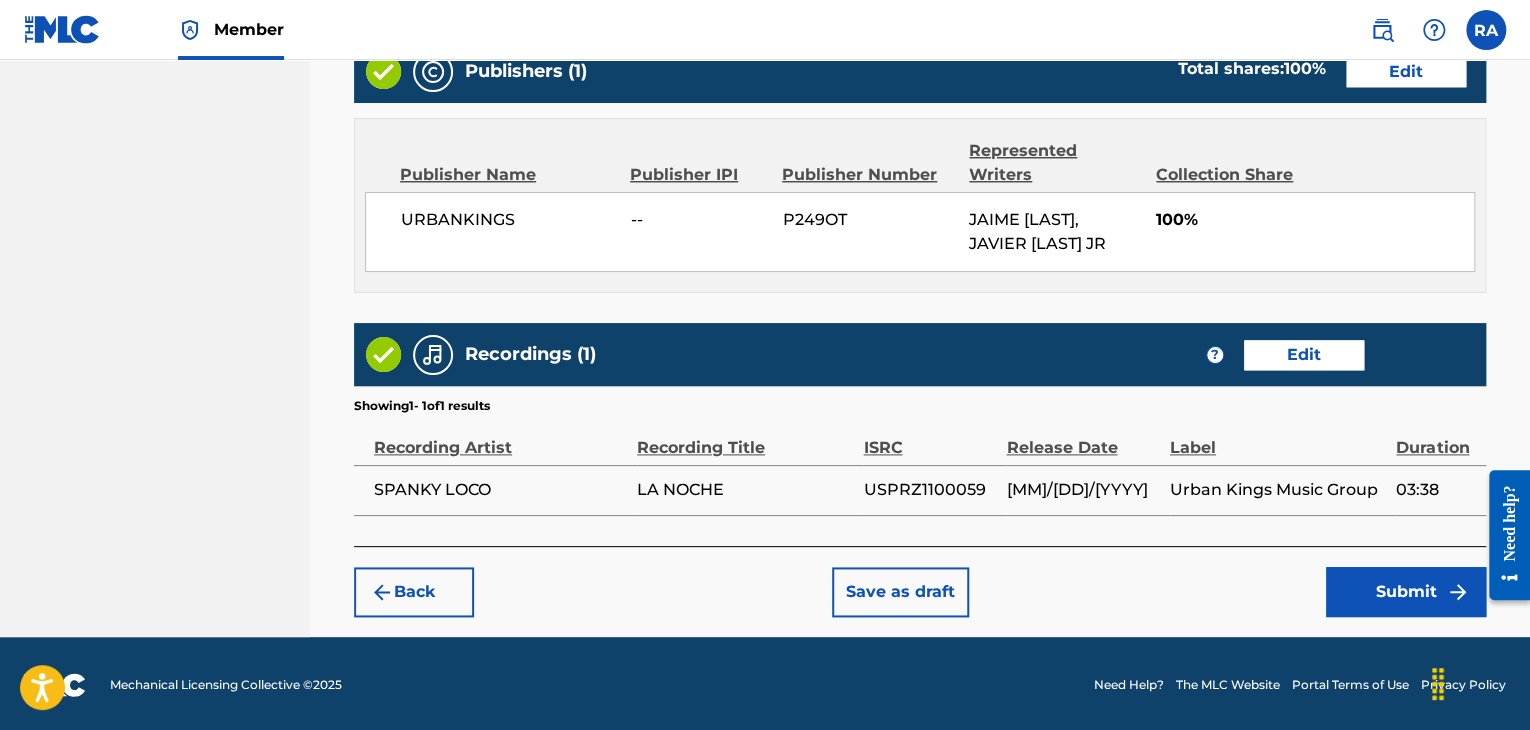 click on "Submit" at bounding box center [1406, 592] 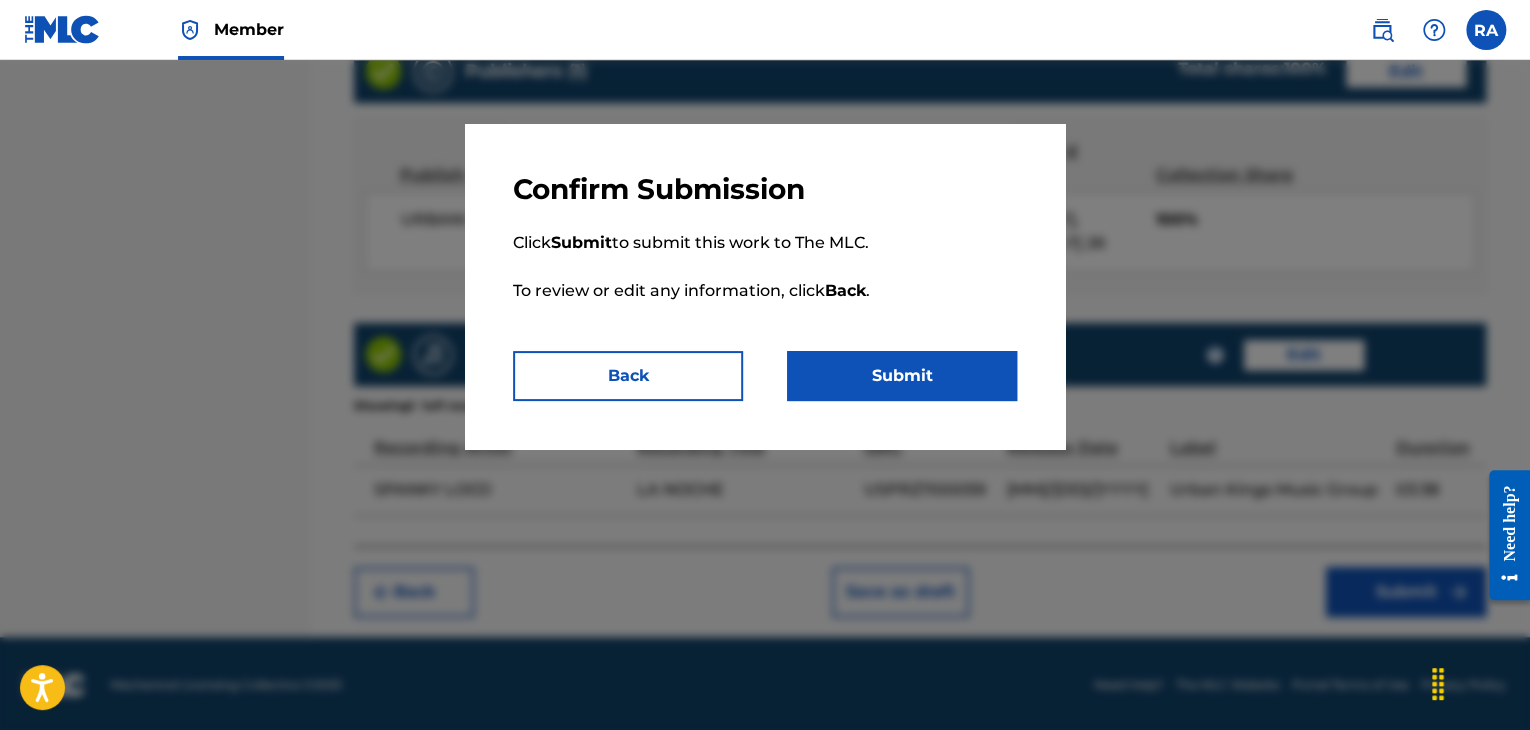 click on "Submit" at bounding box center [902, 376] 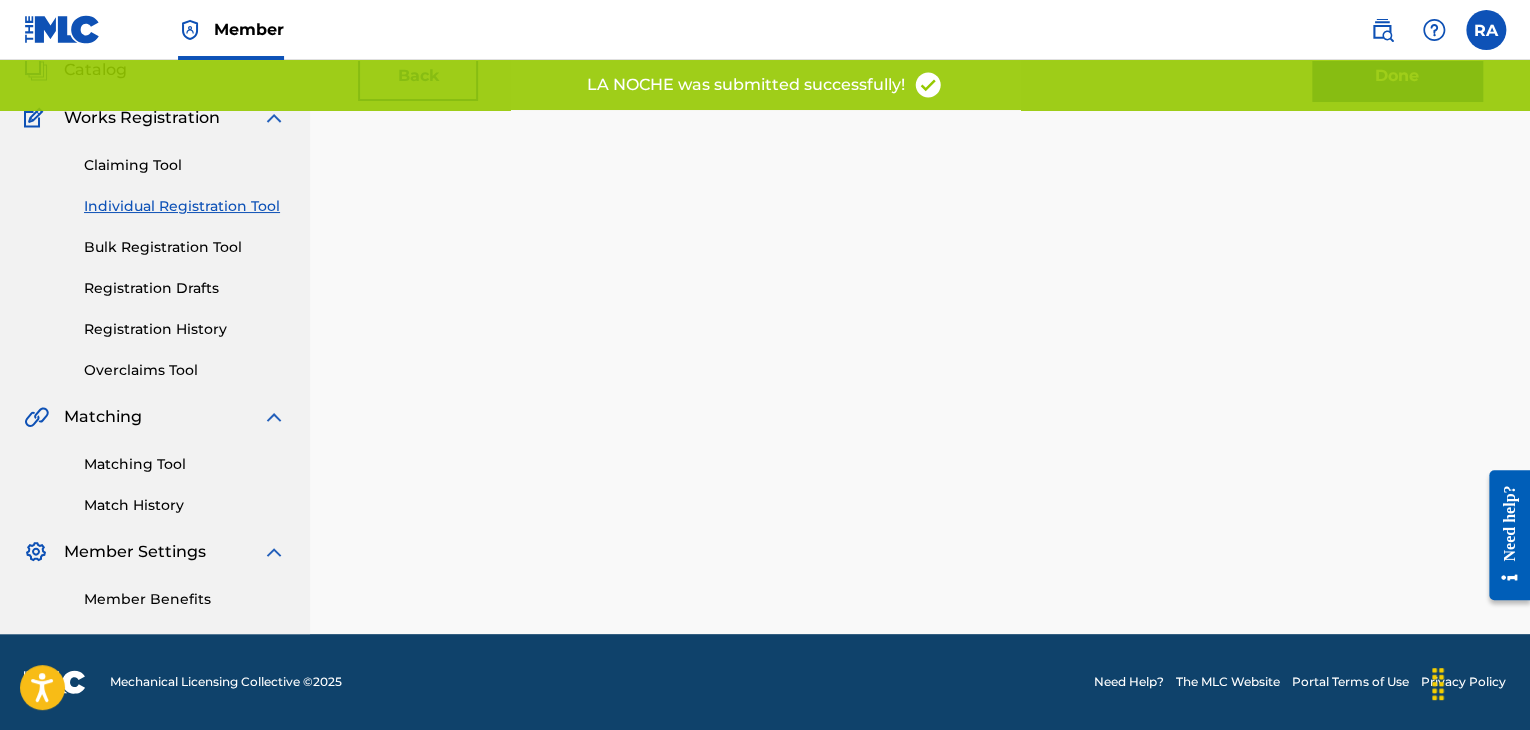 scroll, scrollTop: 0, scrollLeft: 0, axis: both 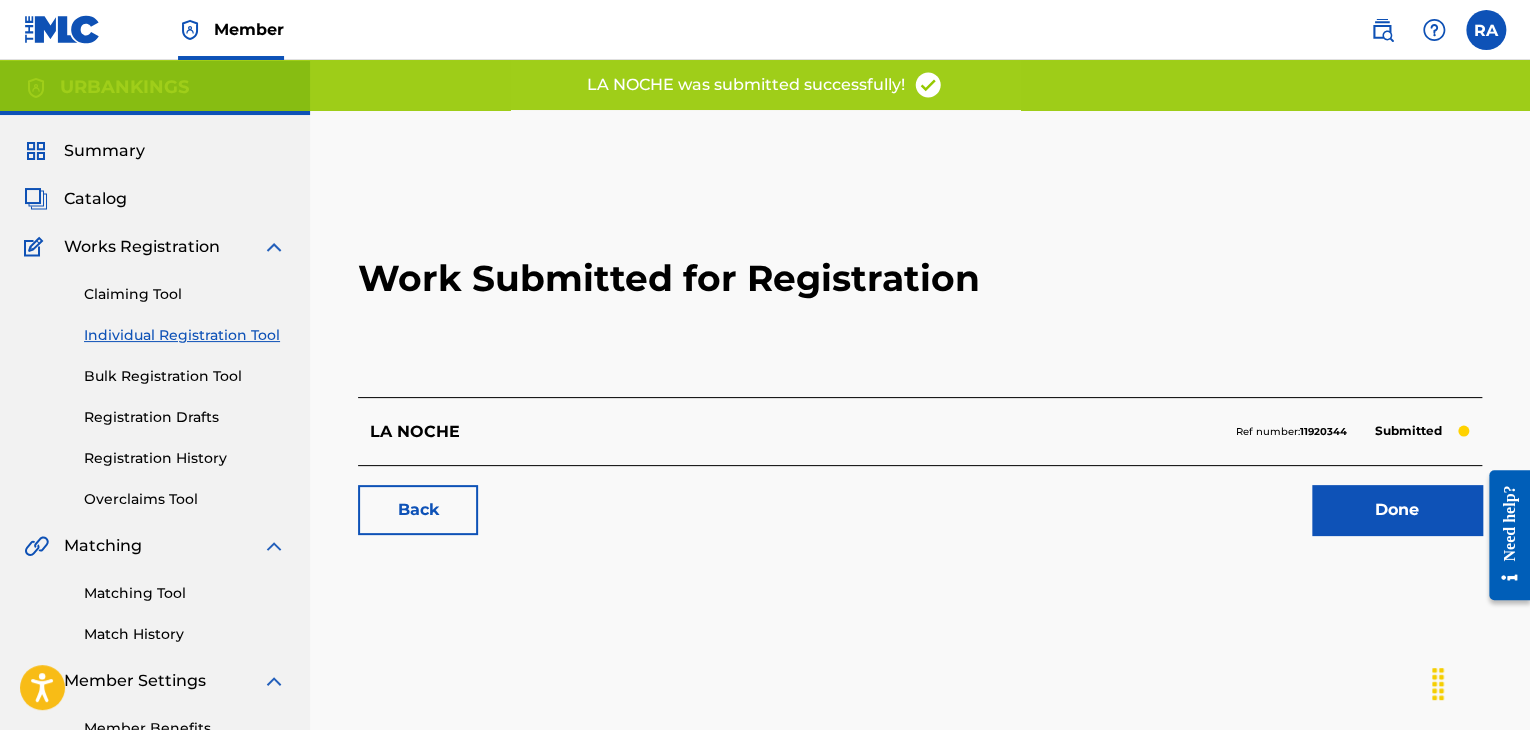 click on "Done" at bounding box center [1397, 510] 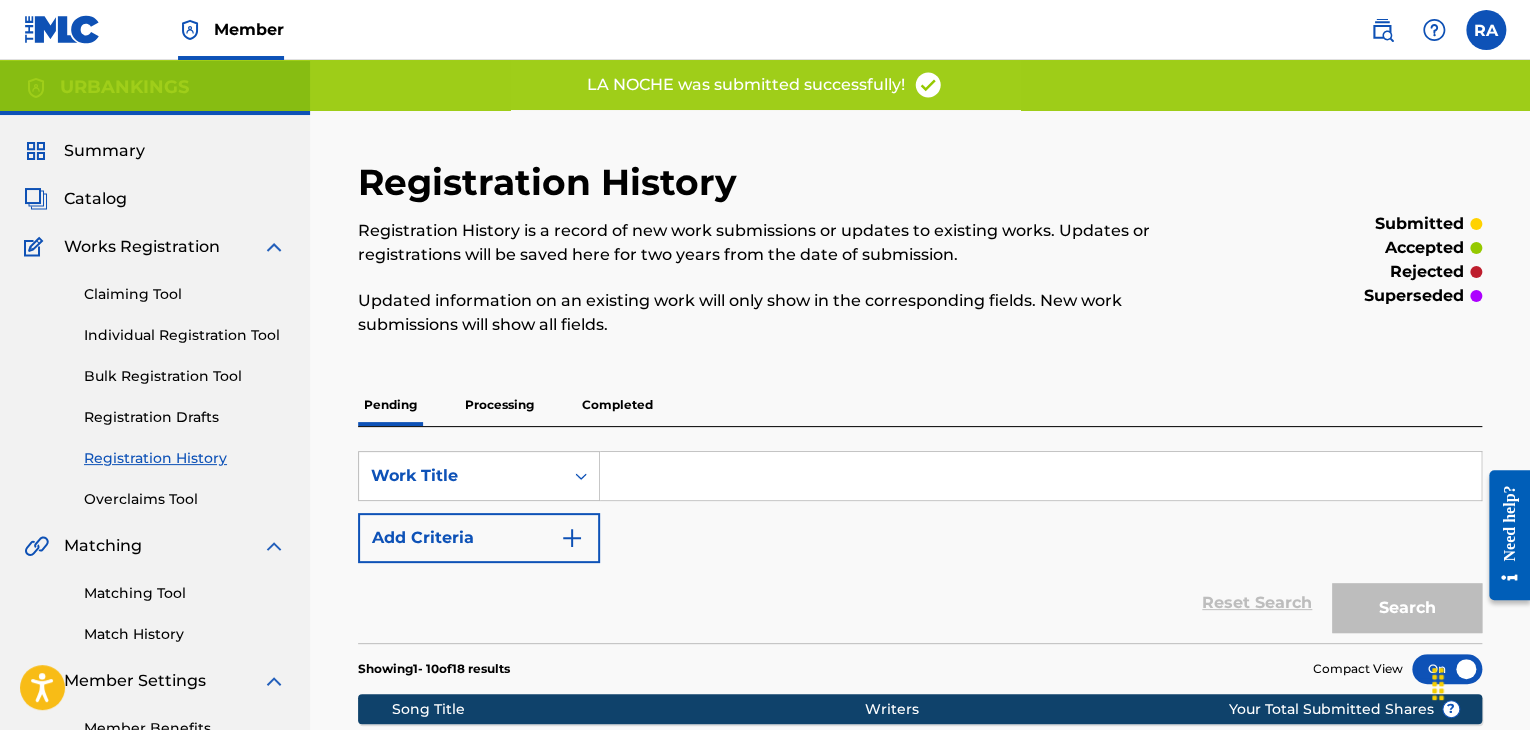 click on "Individual Registration Tool" at bounding box center (185, 335) 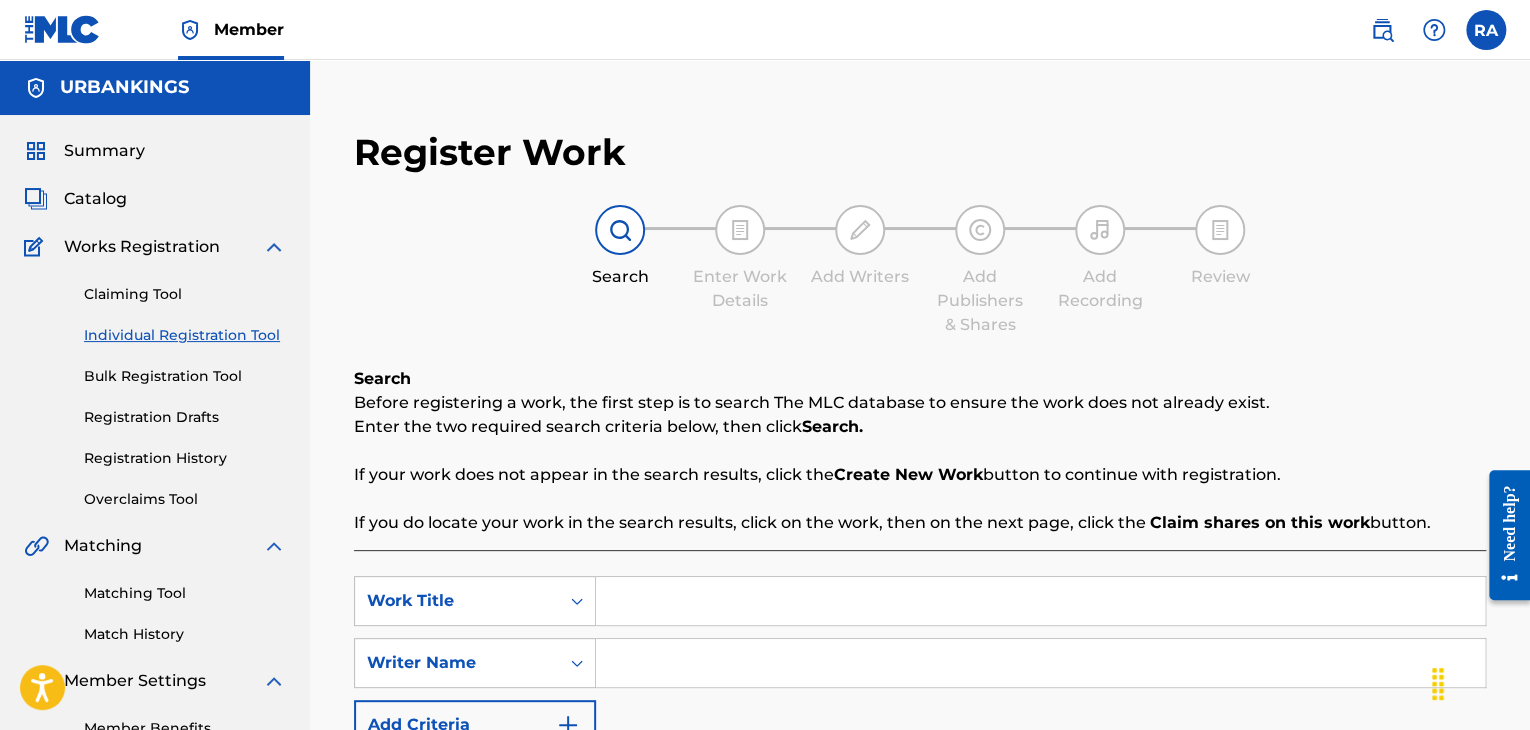 click at bounding box center (1040, 601) 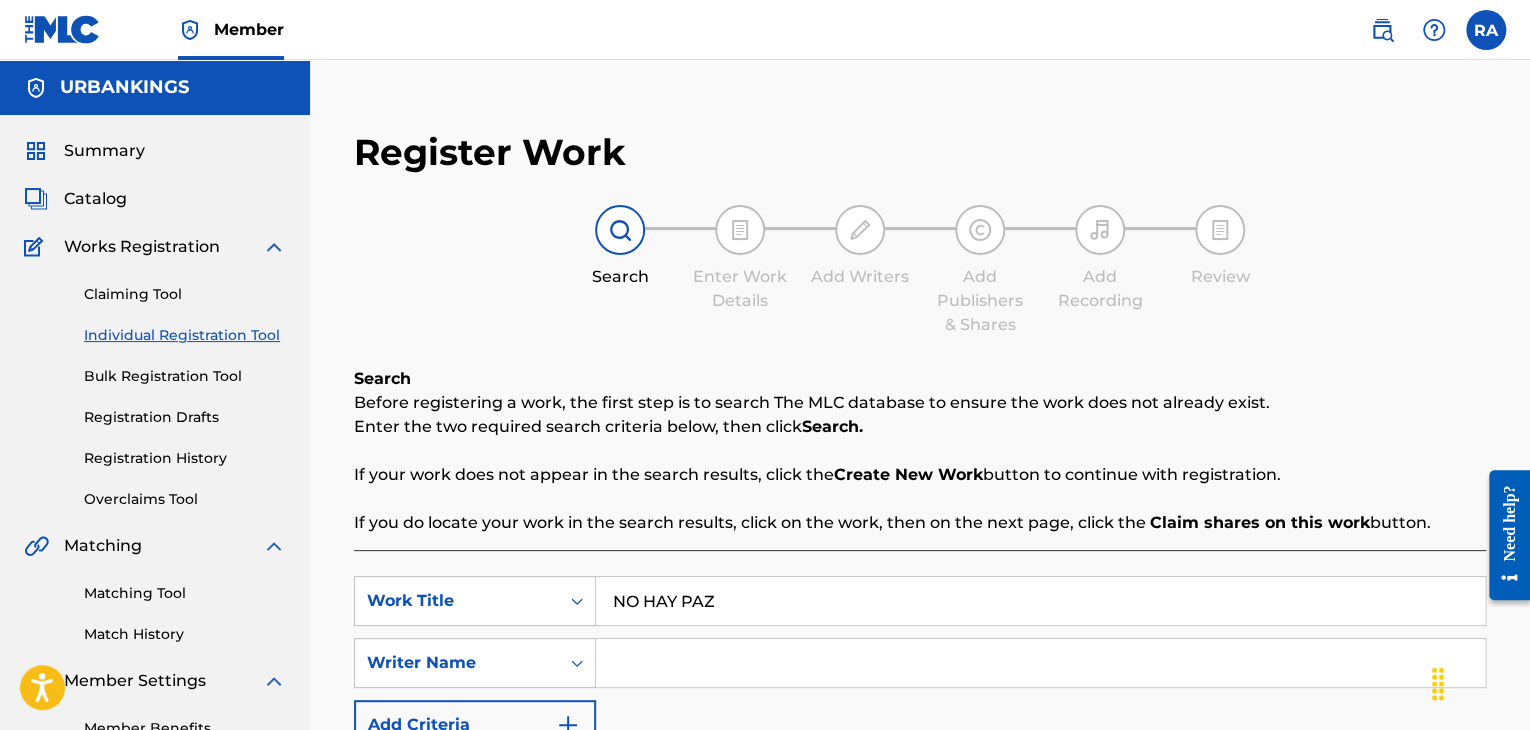 type on "NO HAY PAZ" 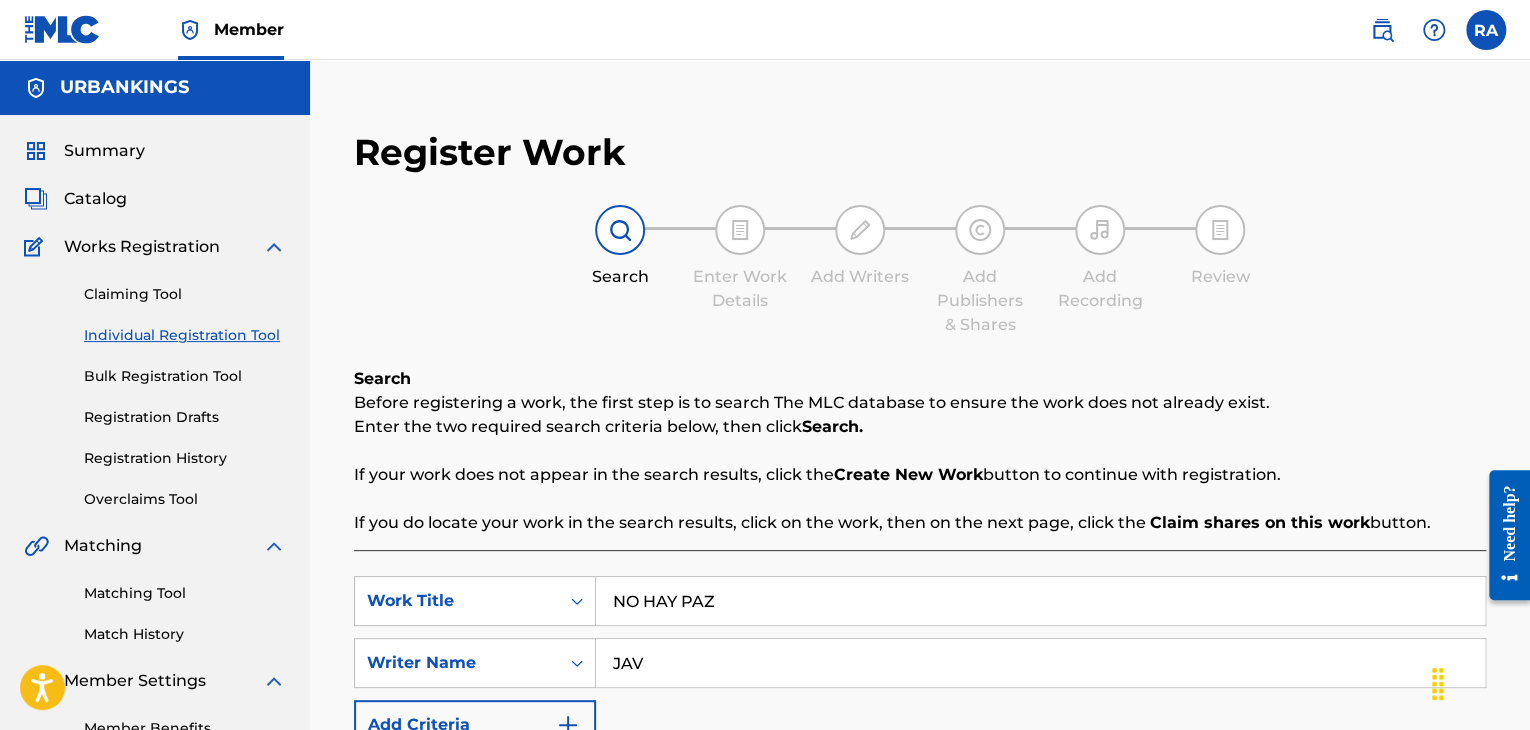 type on "[FIRST] [LAST]" 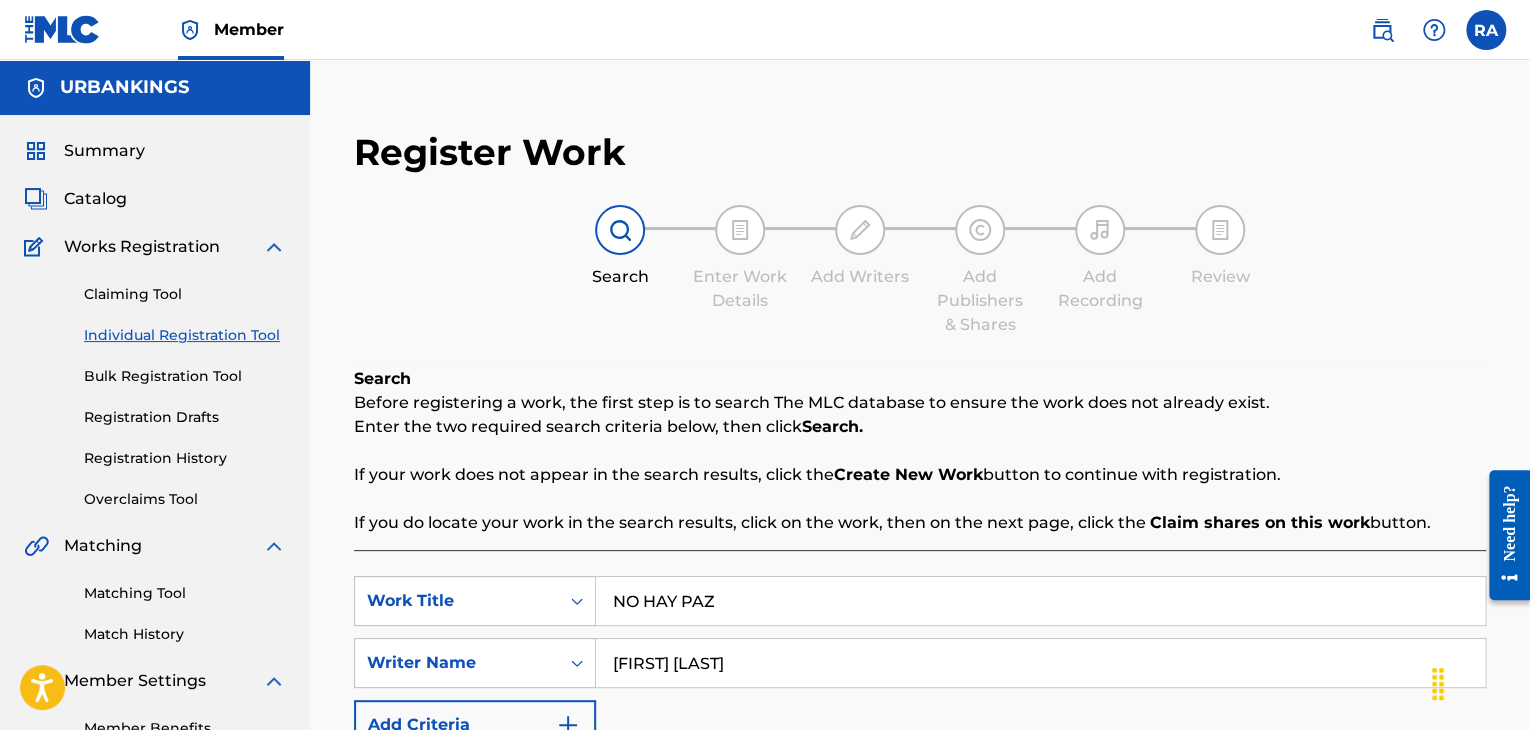 scroll, scrollTop: 284, scrollLeft: 0, axis: vertical 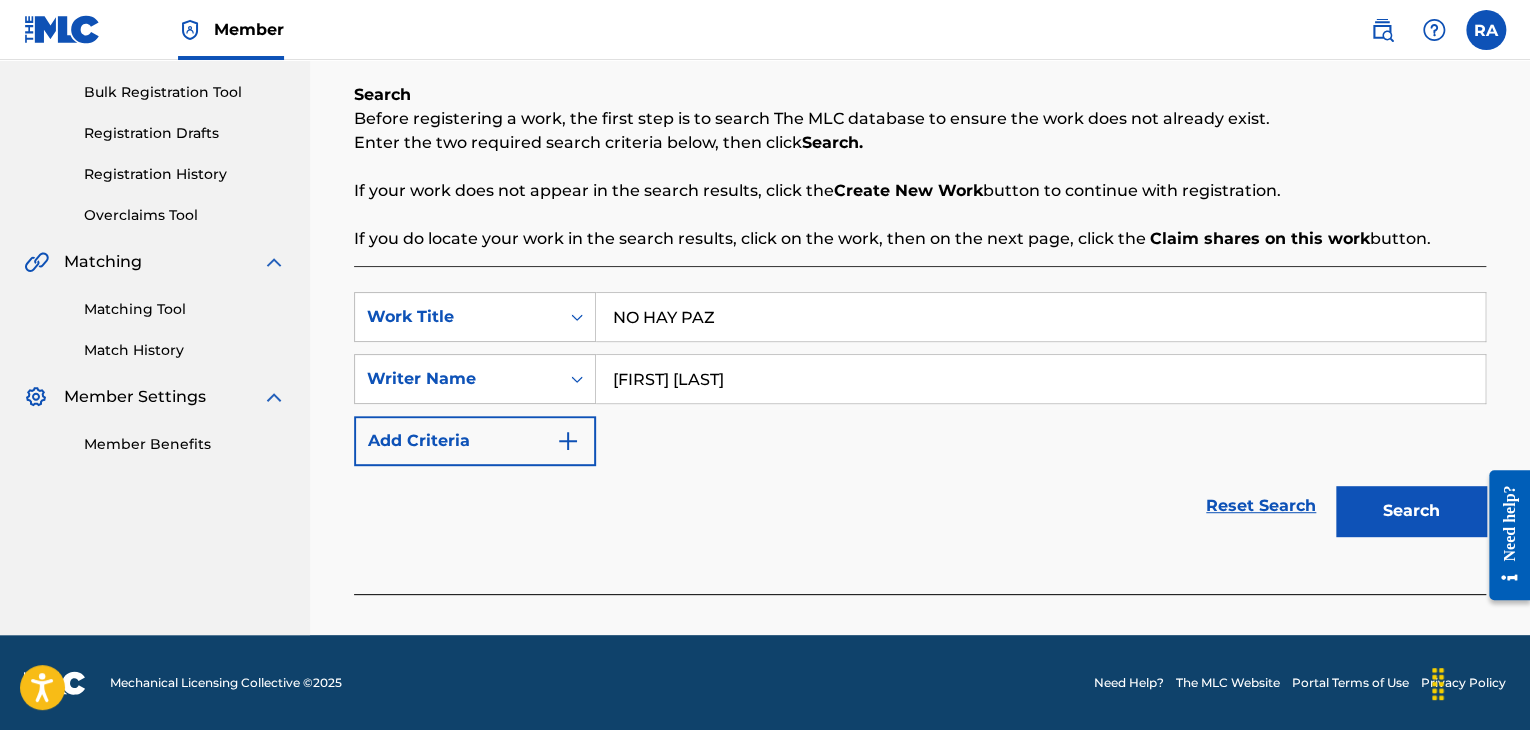 click on "Search" at bounding box center [1411, 511] 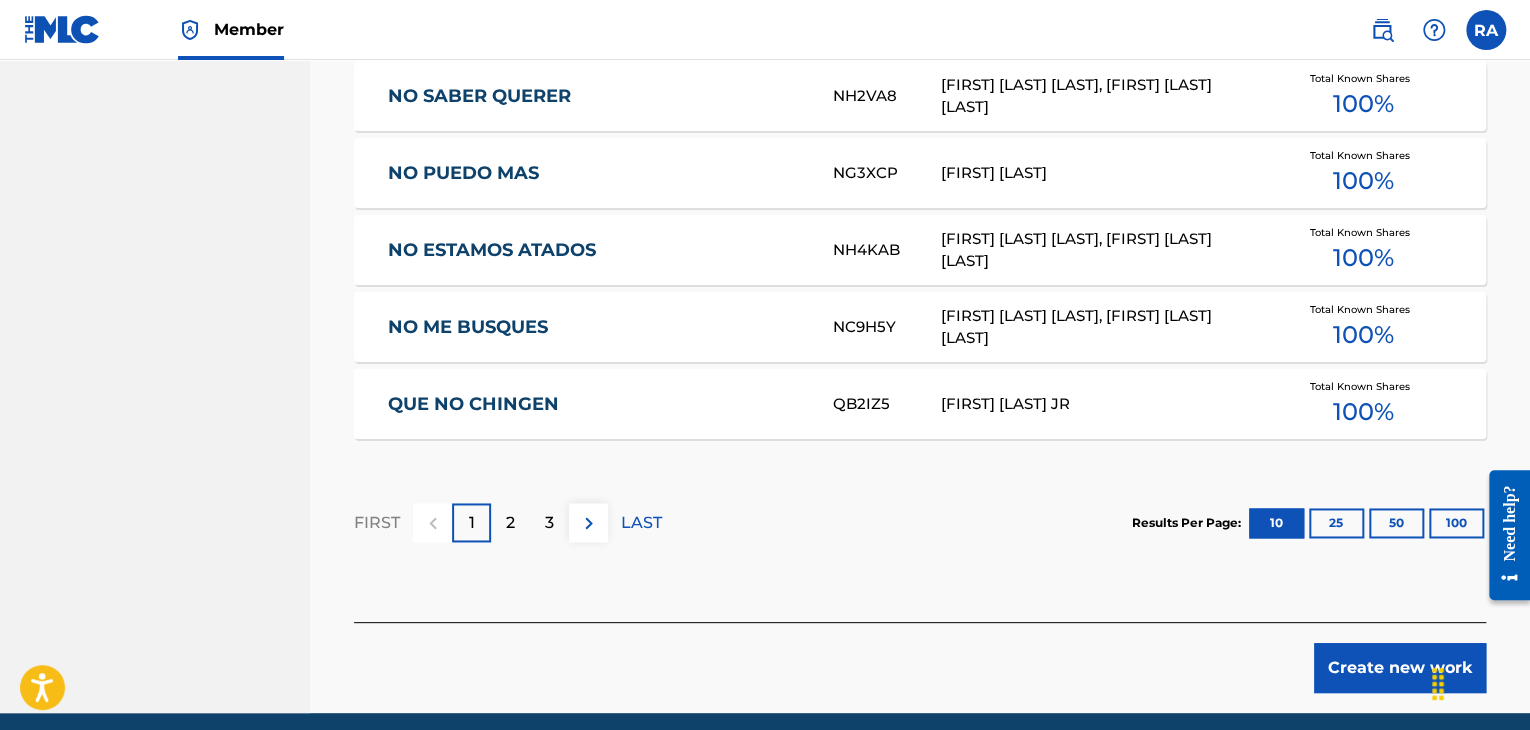 scroll, scrollTop: 1356, scrollLeft: 0, axis: vertical 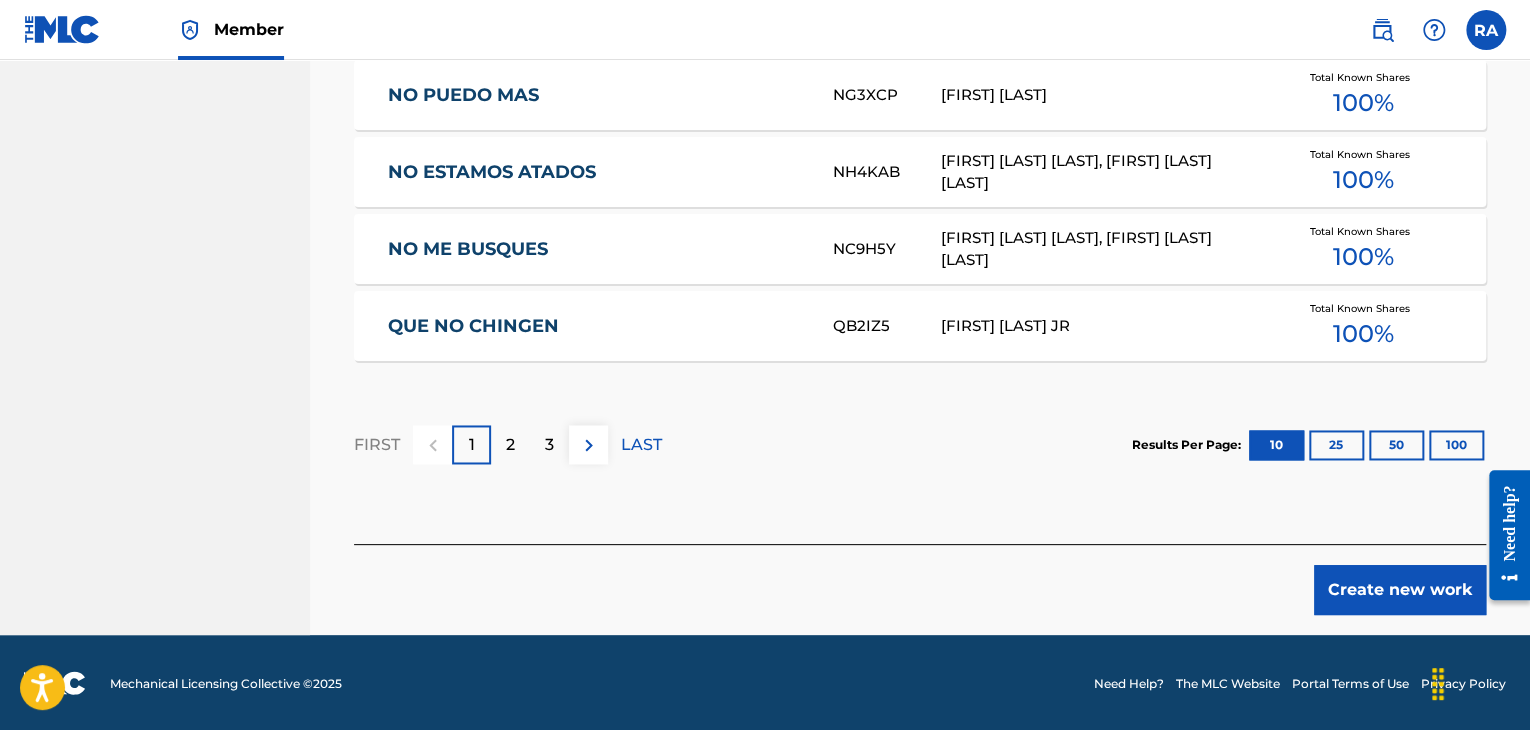 click on "Create new work" at bounding box center (1400, 590) 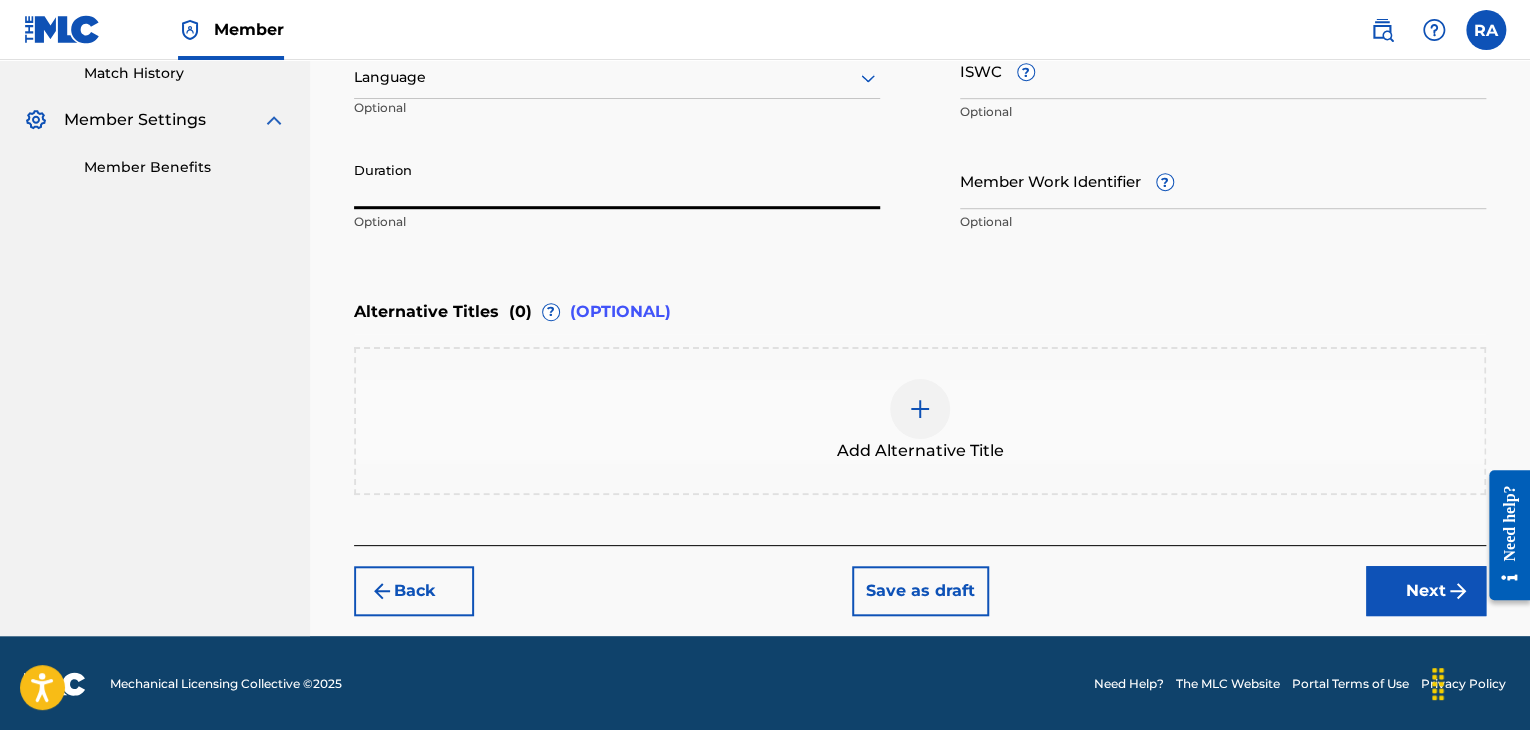 click on "Duration" at bounding box center (617, 180) 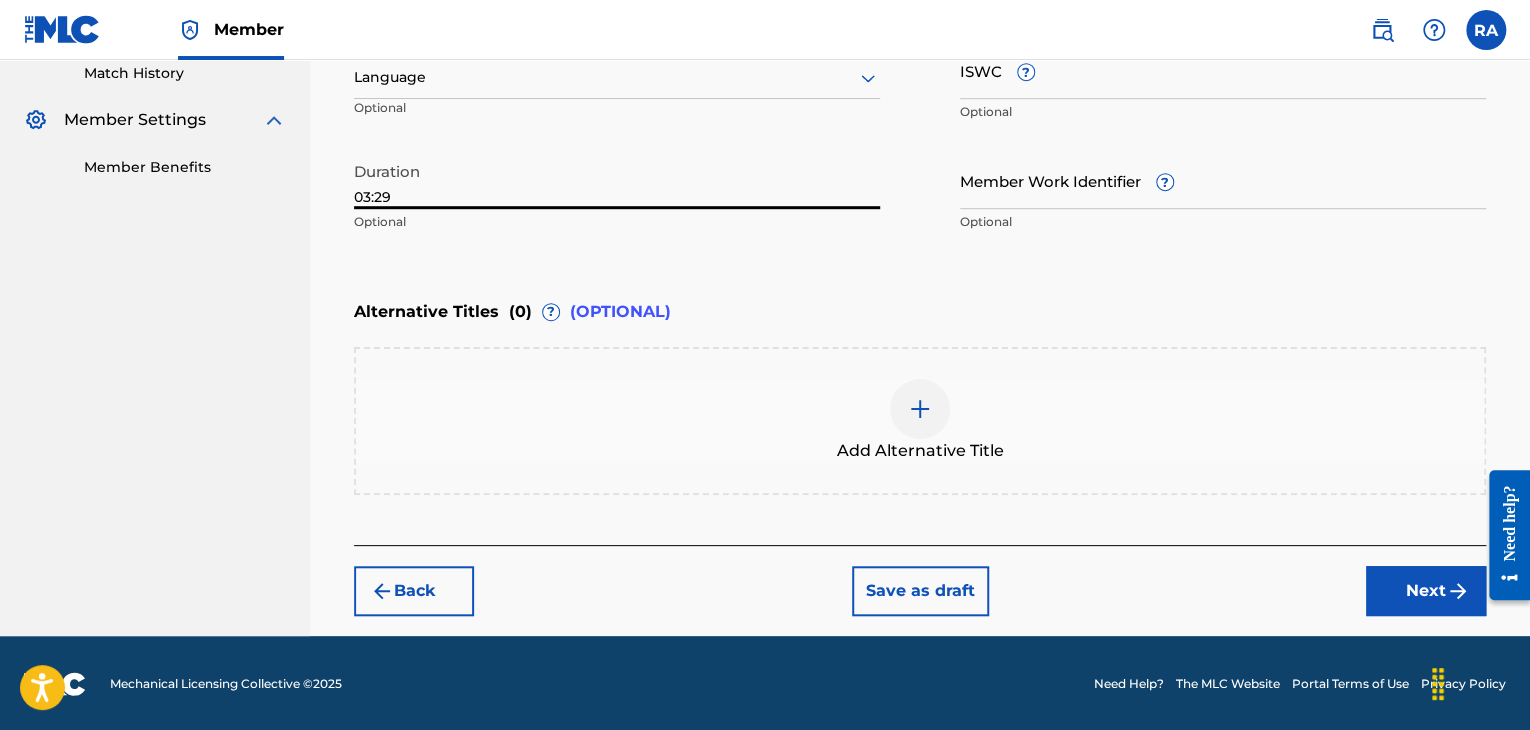type on "03:29" 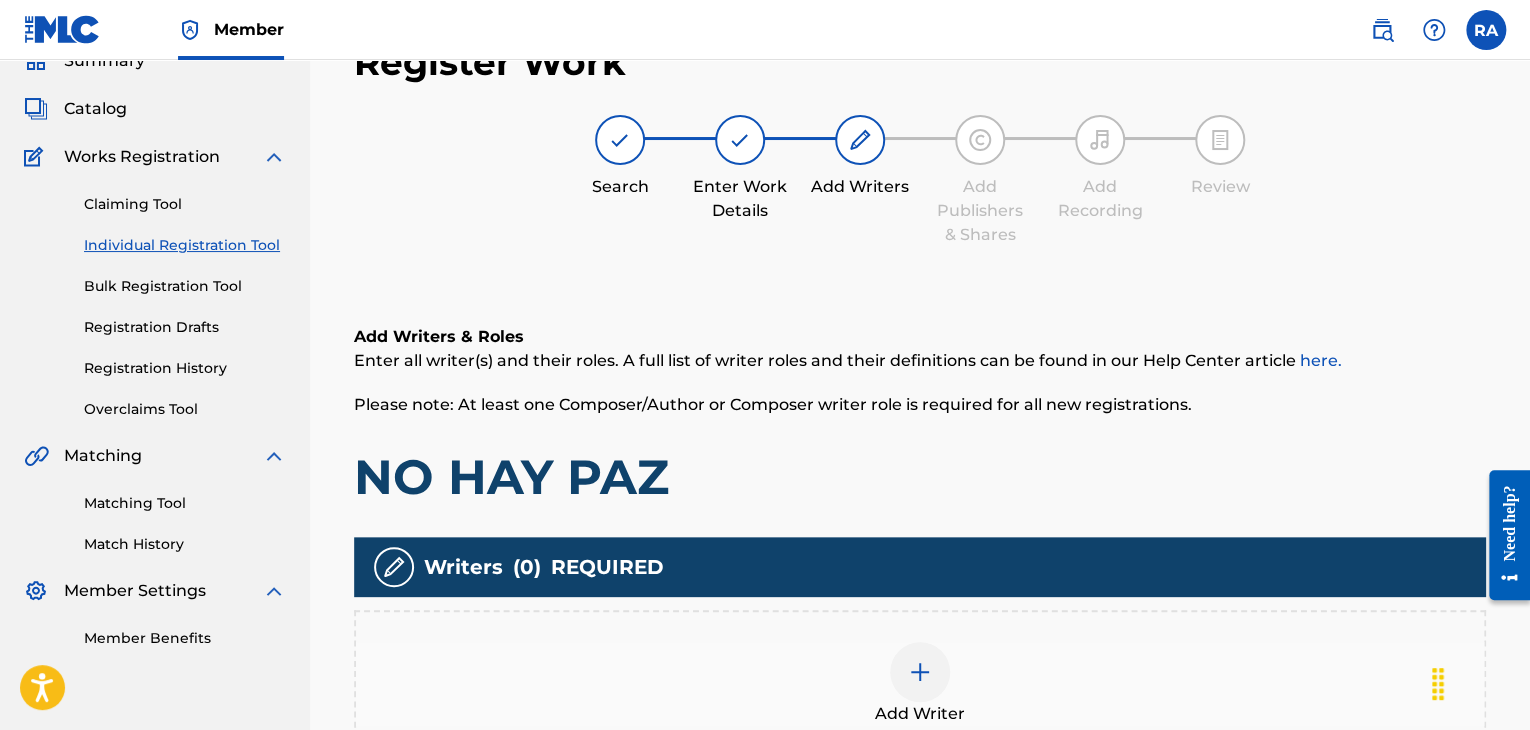 scroll, scrollTop: 400, scrollLeft: 0, axis: vertical 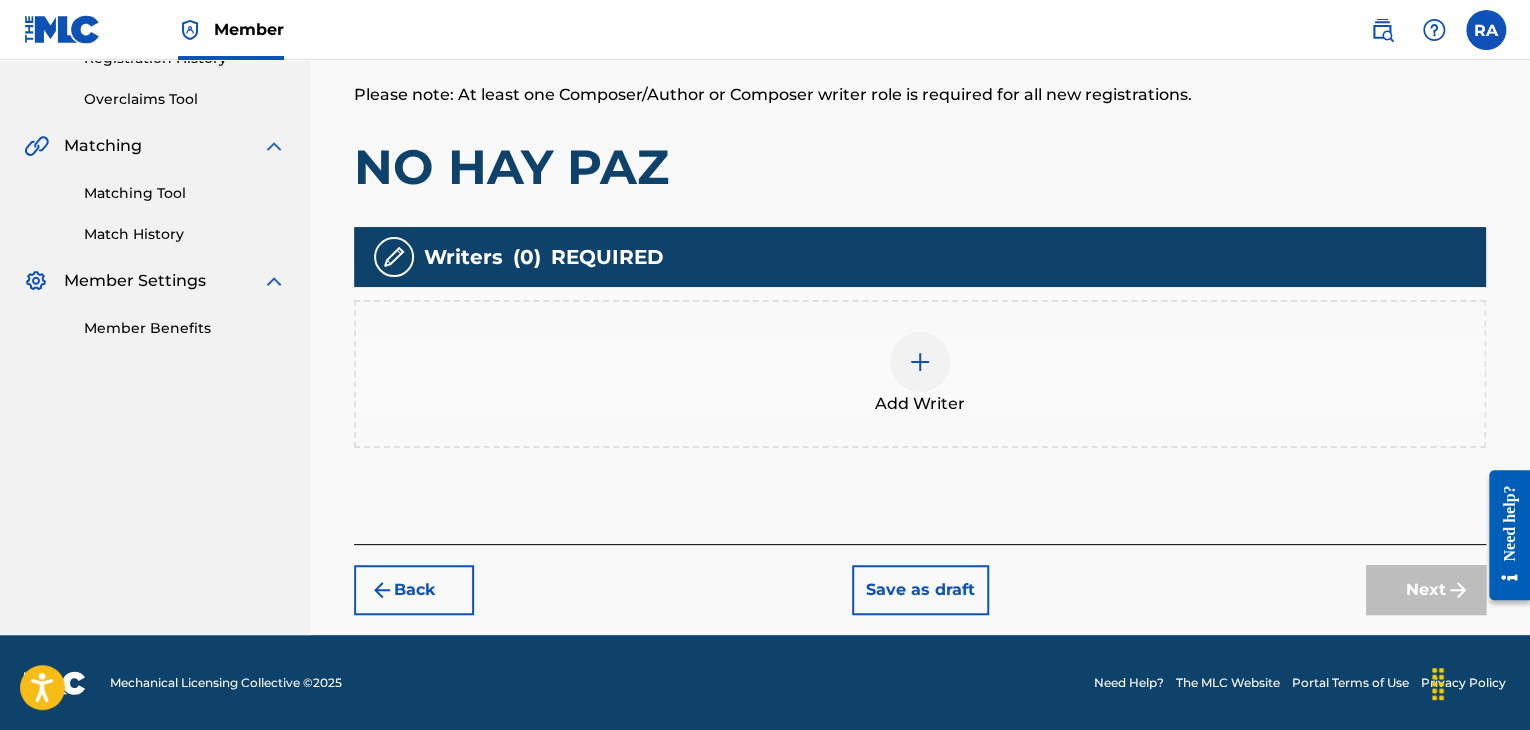 click at bounding box center [920, 362] 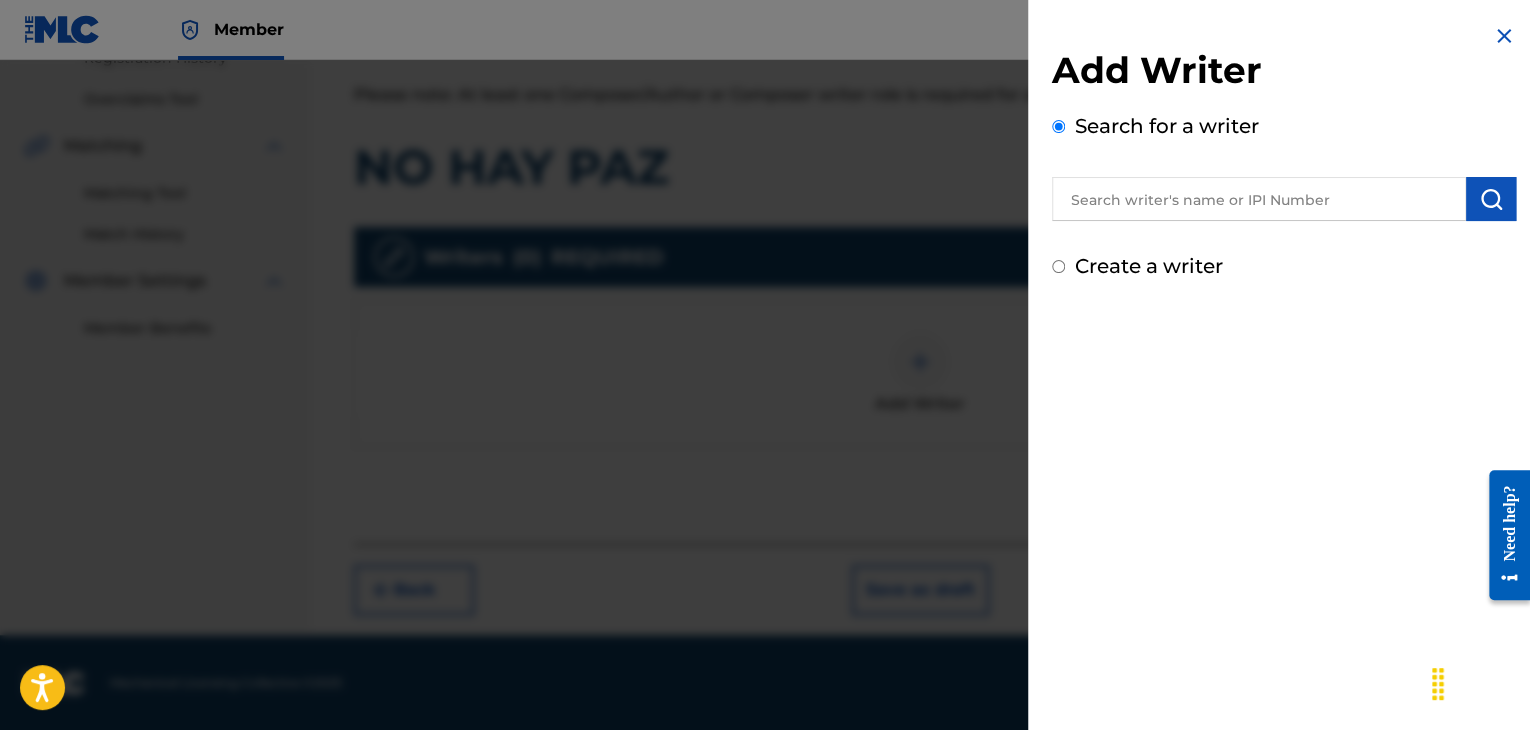 click at bounding box center [1259, 199] 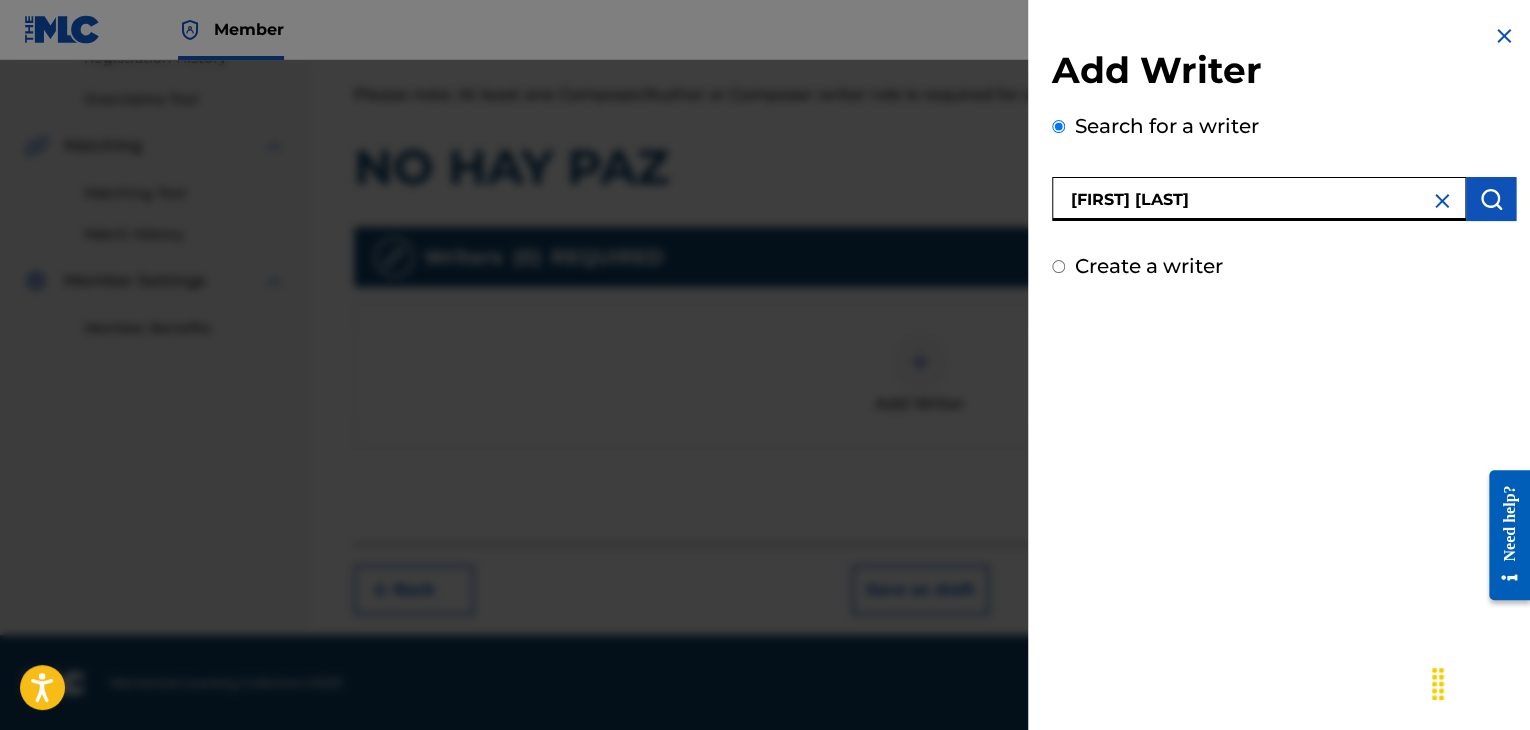 type on "[FIRST] [LAST]" 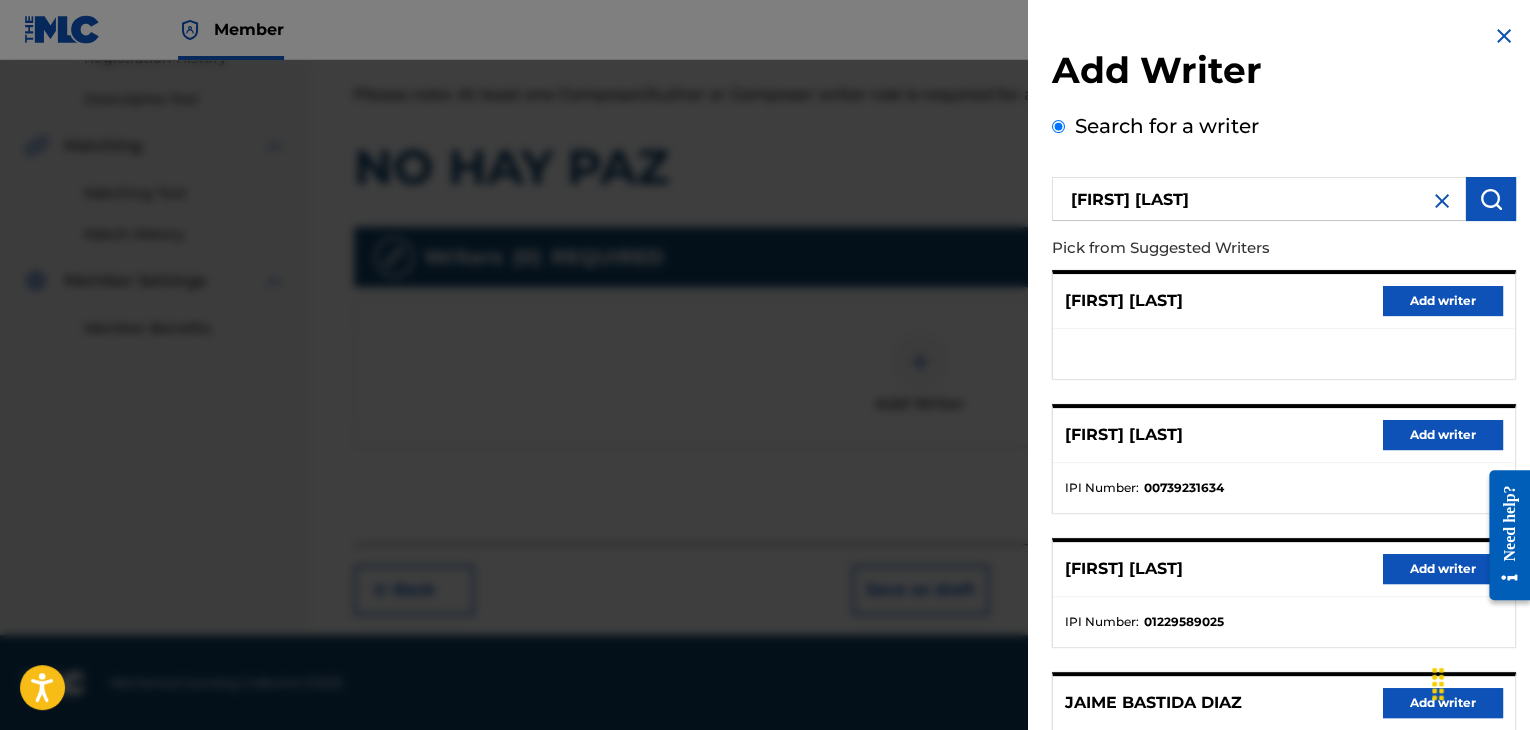 click on "Add writer" at bounding box center [1443, 435] 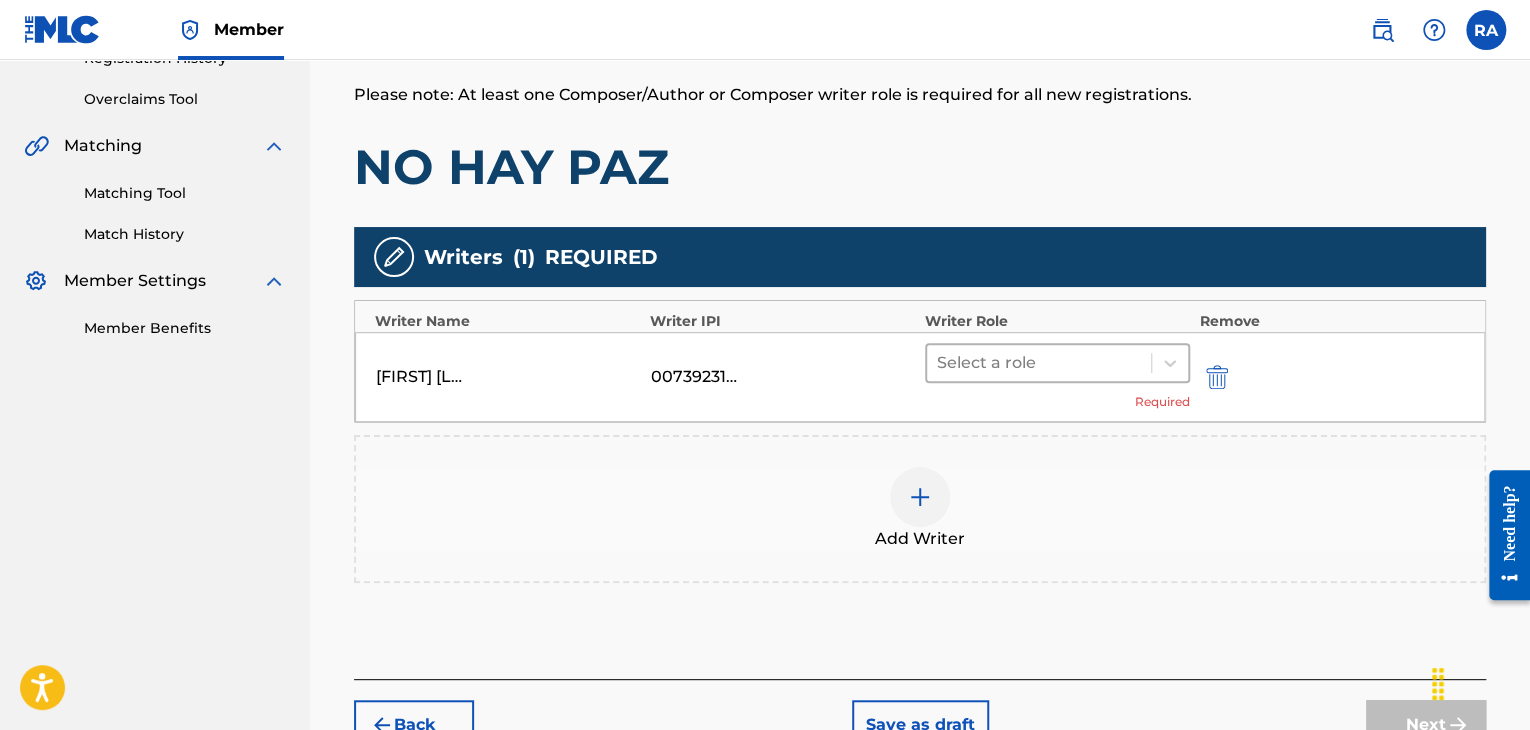 click on "Select a role" at bounding box center (1039, 363) 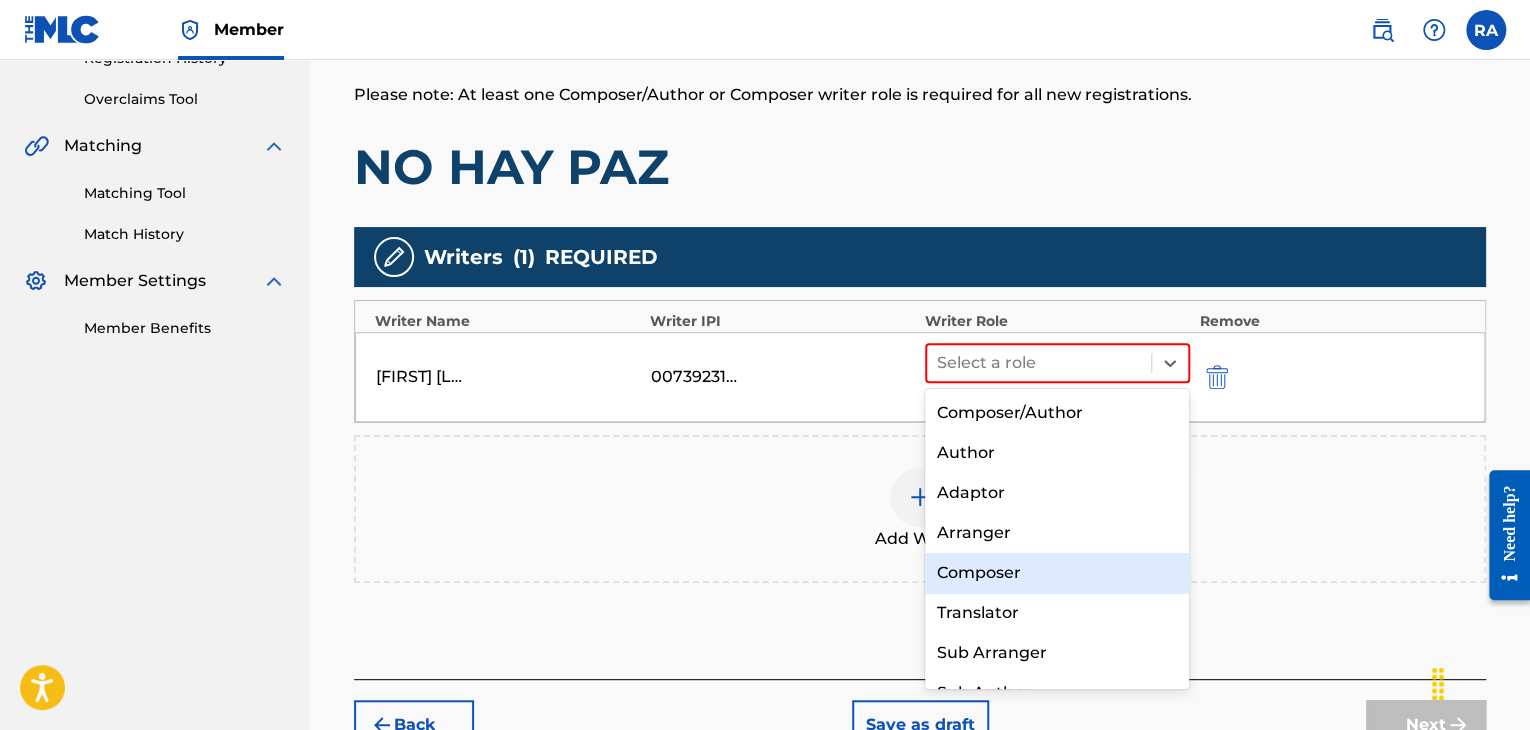 click on "Composer" at bounding box center (1057, 573) 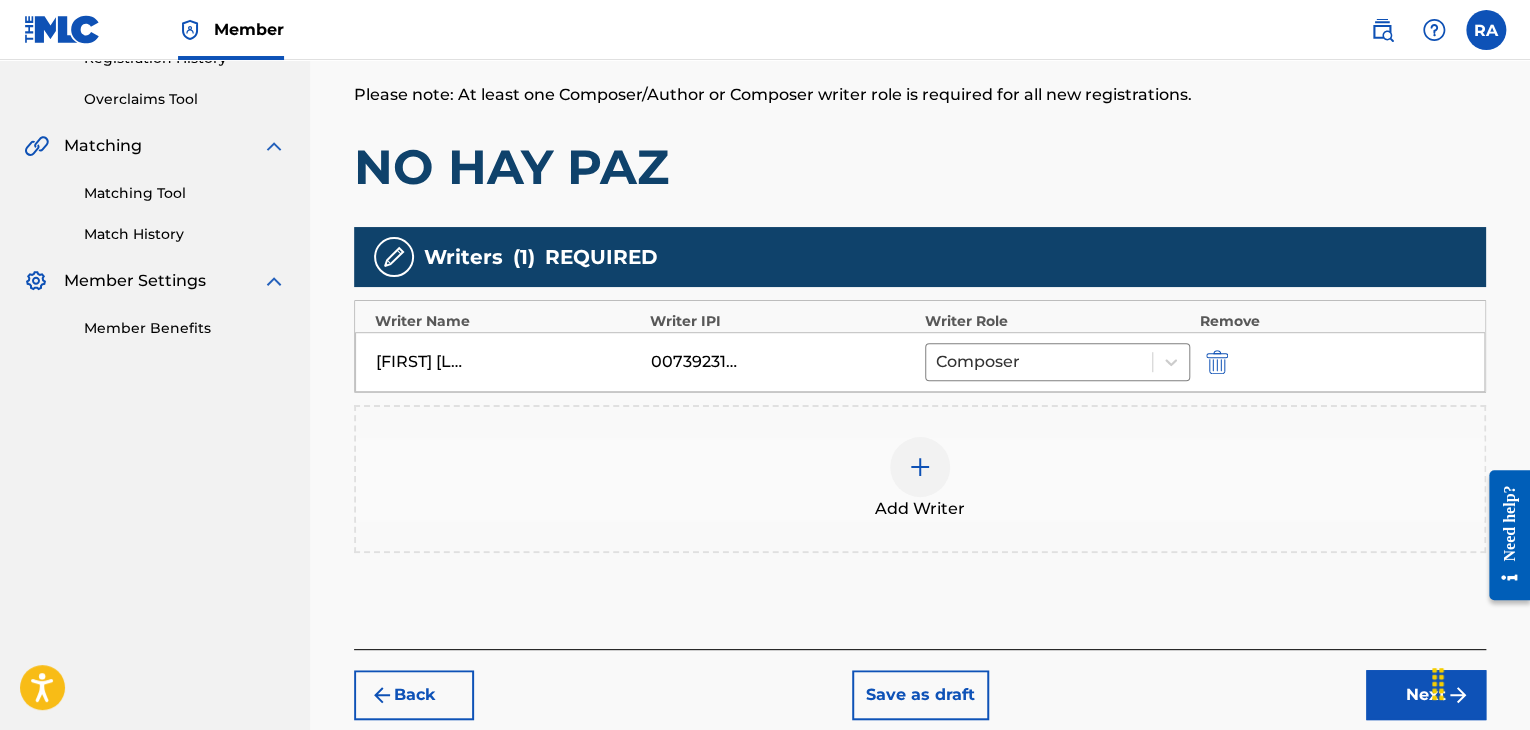 click at bounding box center (920, 467) 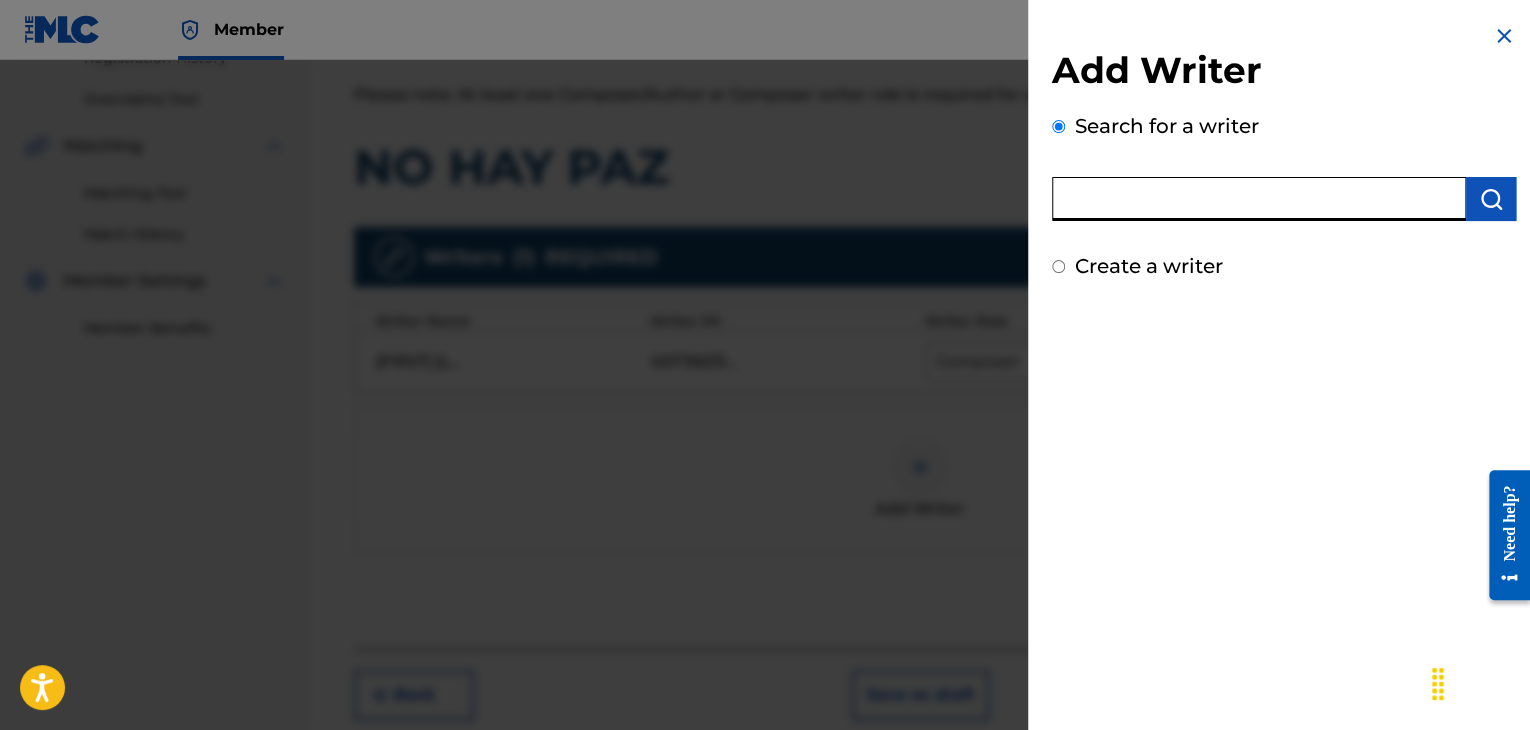 click at bounding box center [1259, 199] 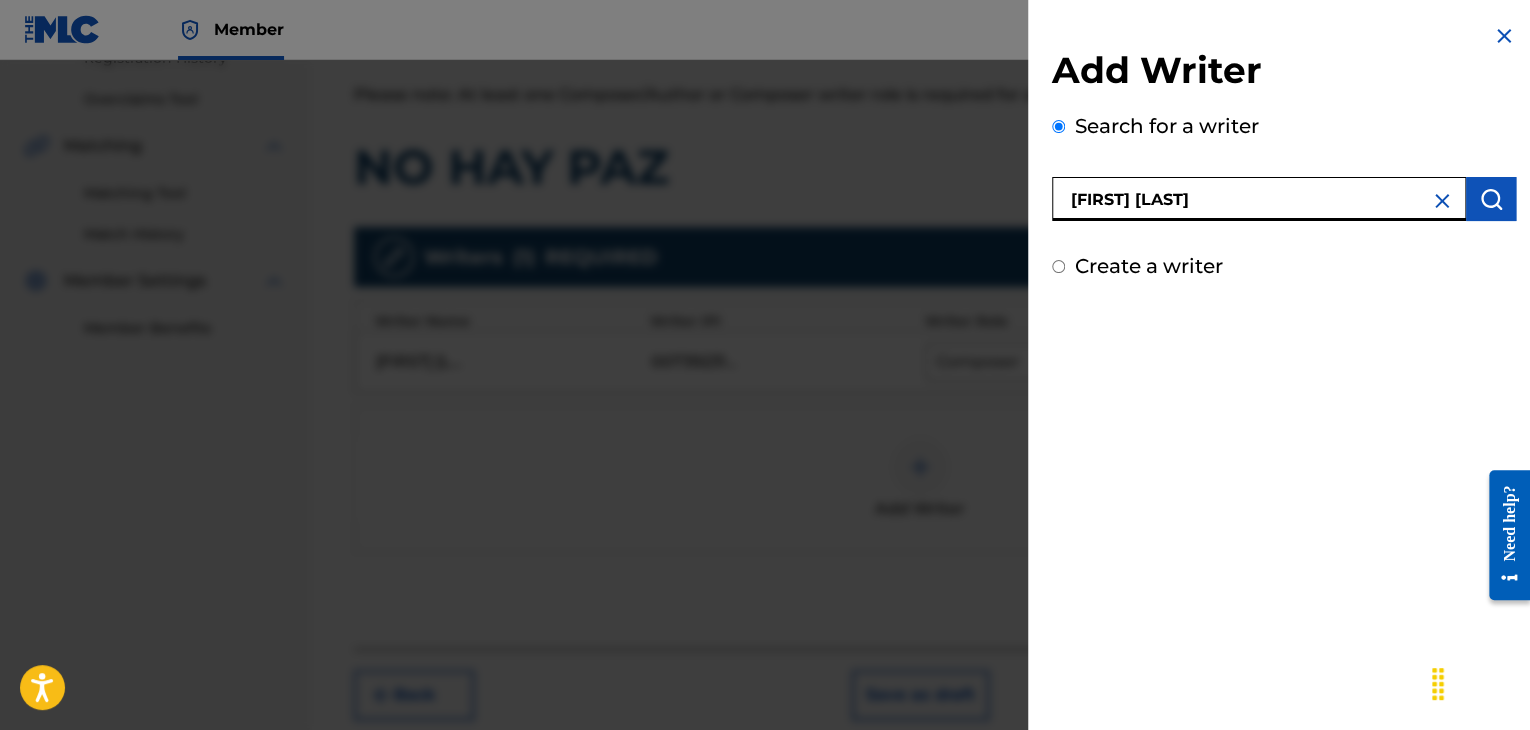 type on "[FIRST] [LAST]" 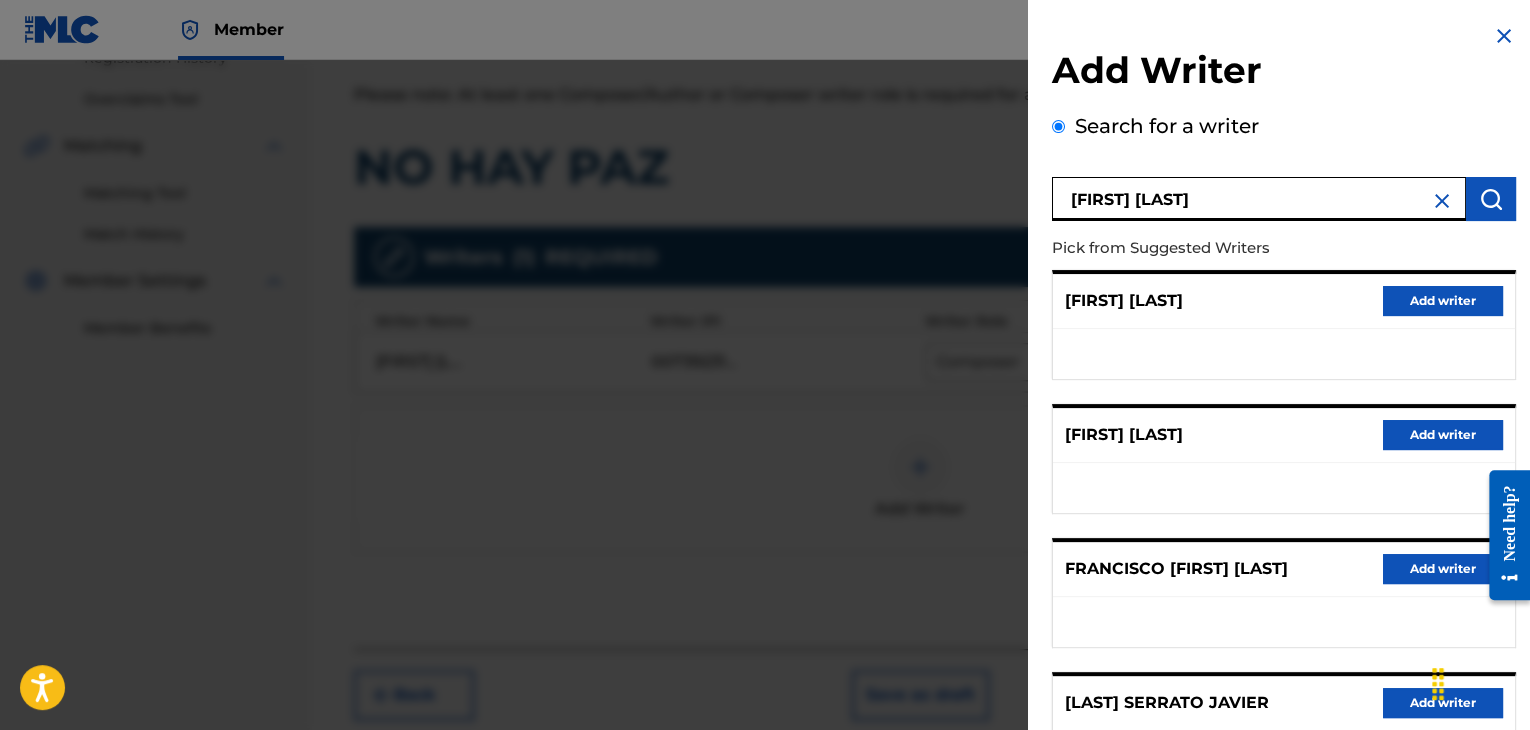 scroll, scrollTop: 310, scrollLeft: 0, axis: vertical 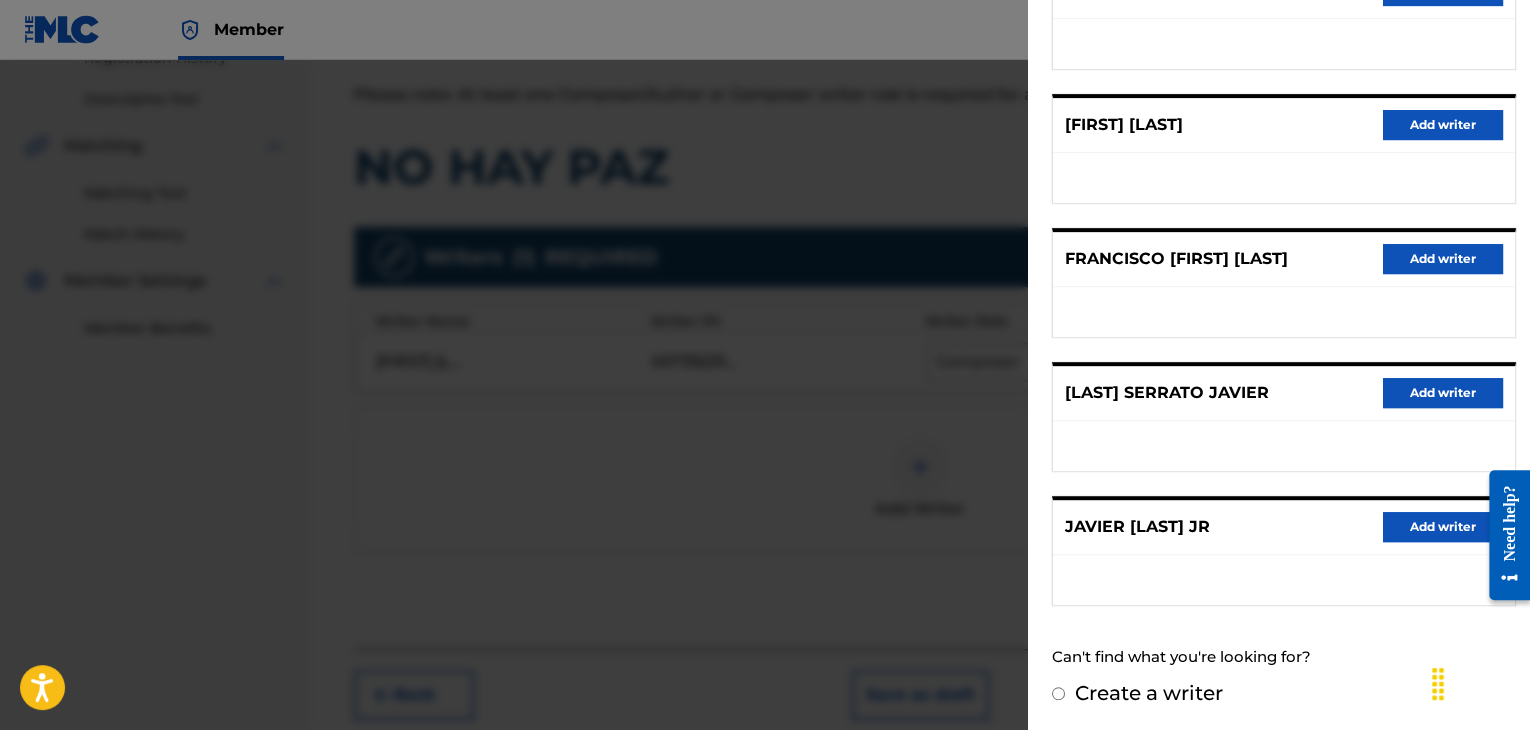click on "Add writer" at bounding box center (1443, 527) 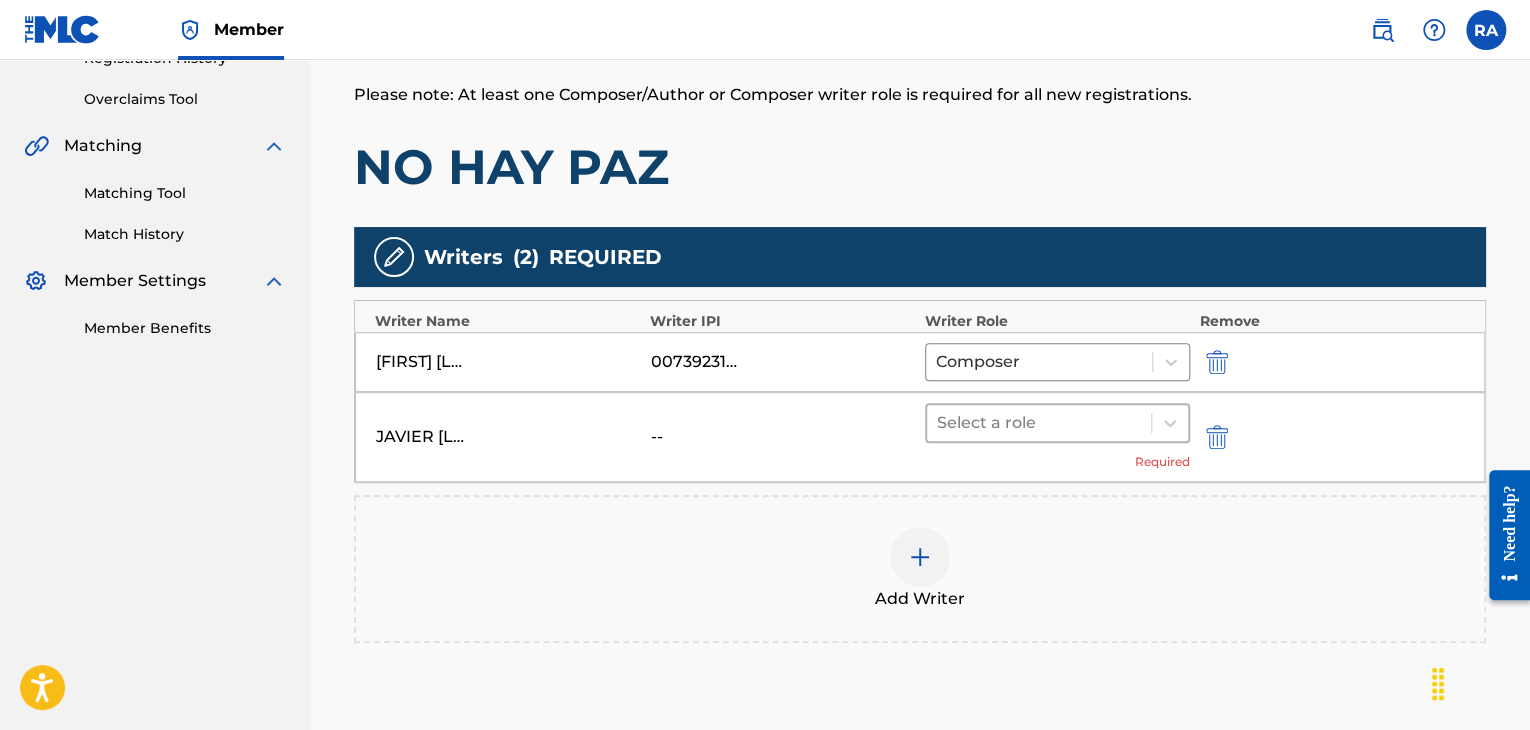 click at bounding box center [1039, 423] 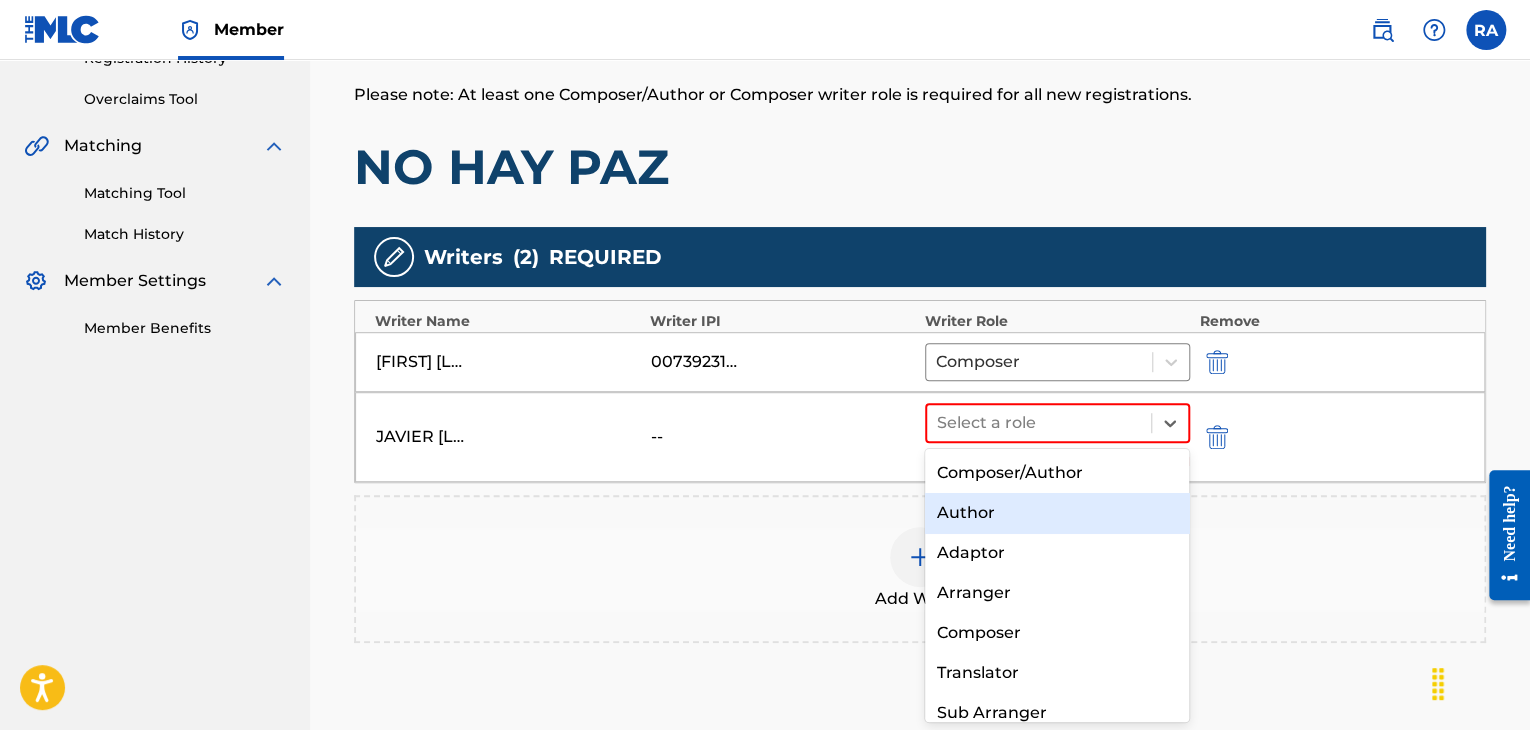 click on "Author" at bounding box center (1057, 513) 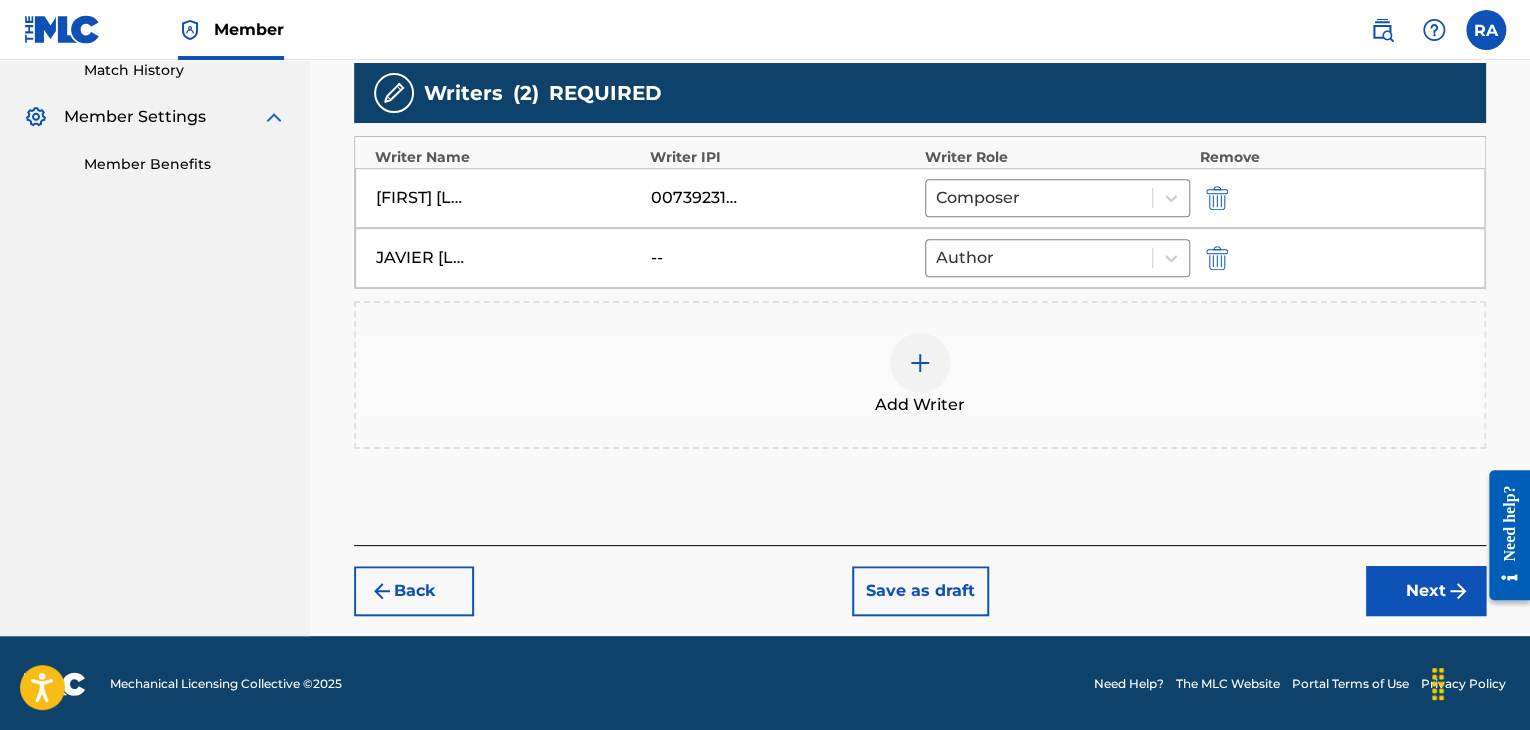 click on "Next" at bounding box center [1426, 591] 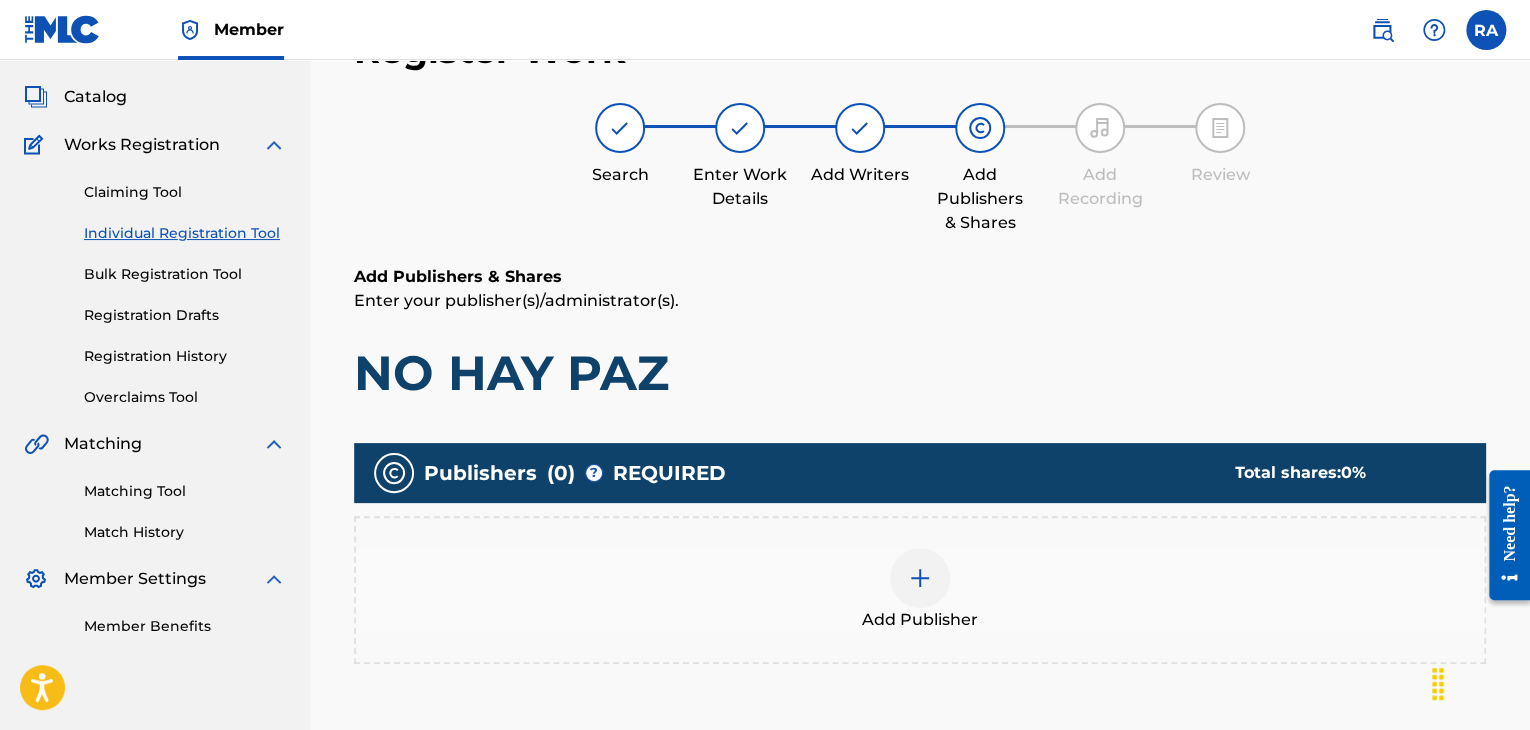 scroll, scrollTop: 90, scrollLeft: 0, axis: vertical 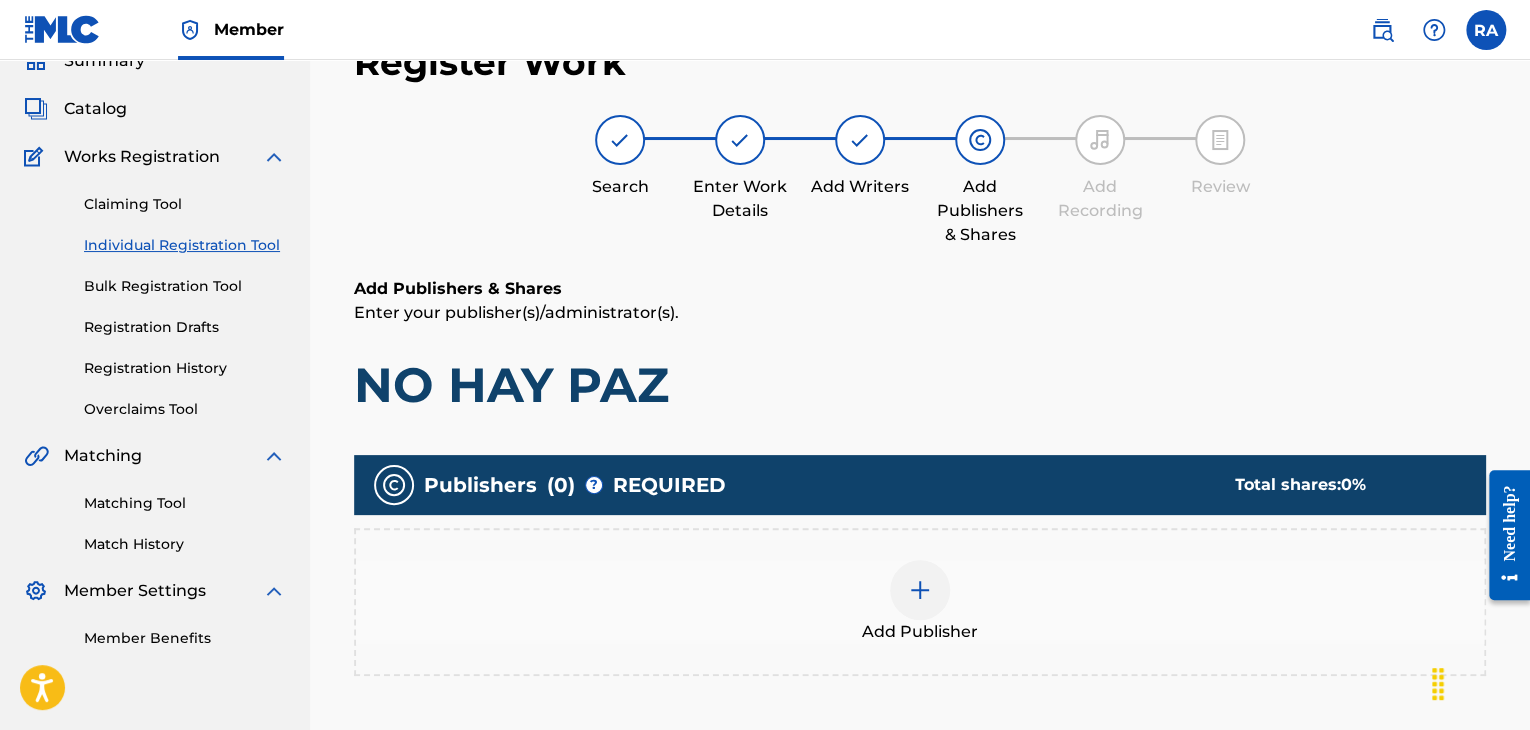 click at bounding box center (920, 590) 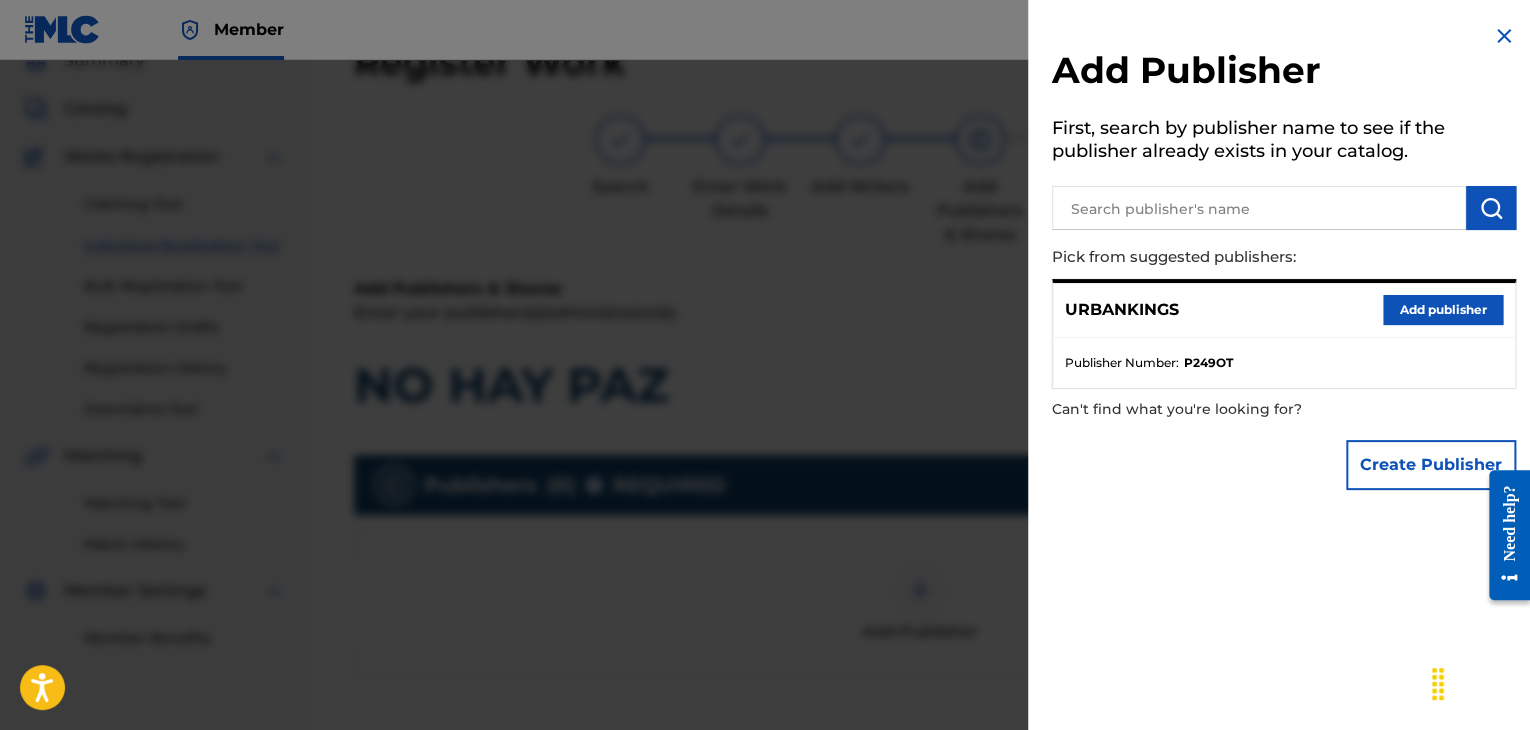 click on "Add publisher" at bounding box center [1443, 310] 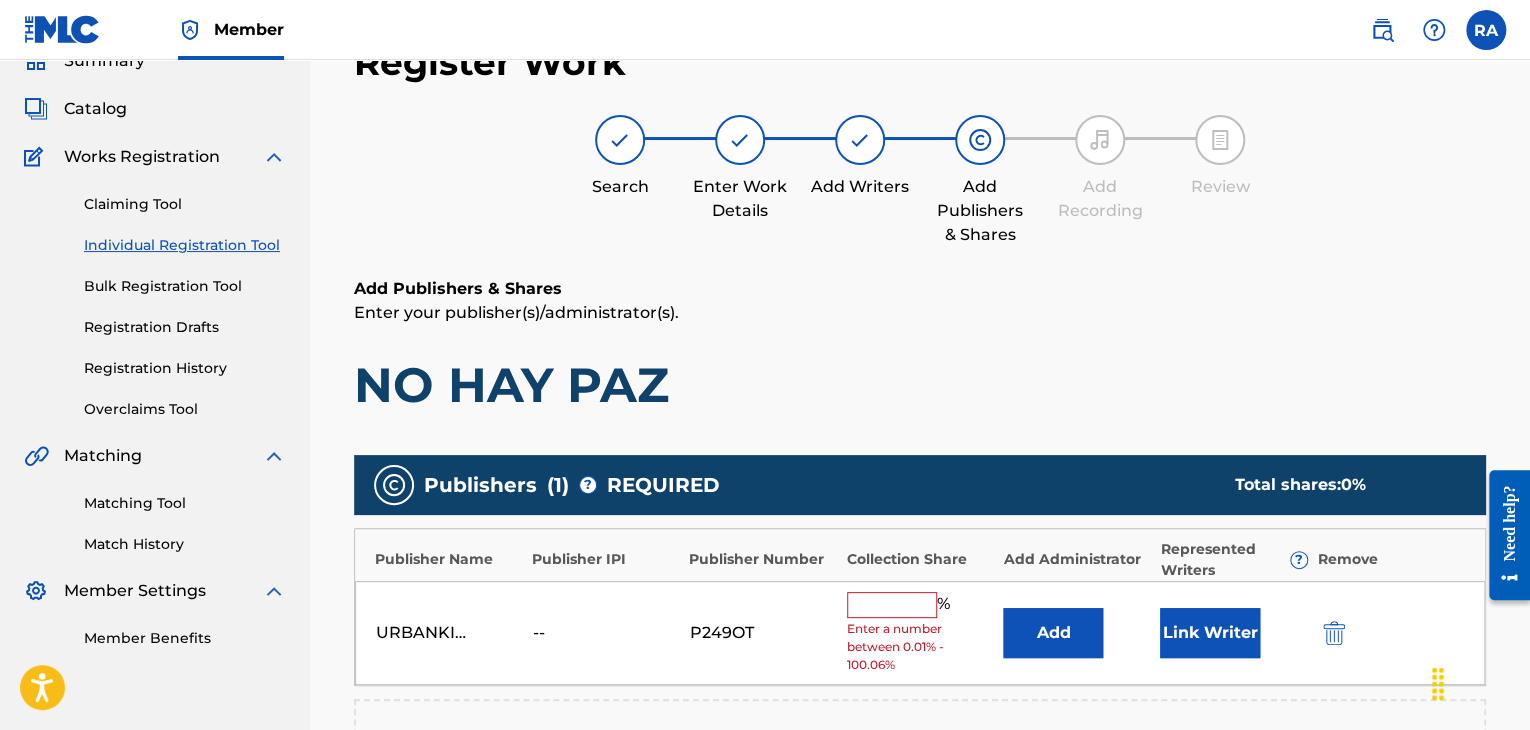 click at bounding box center (892, 605) 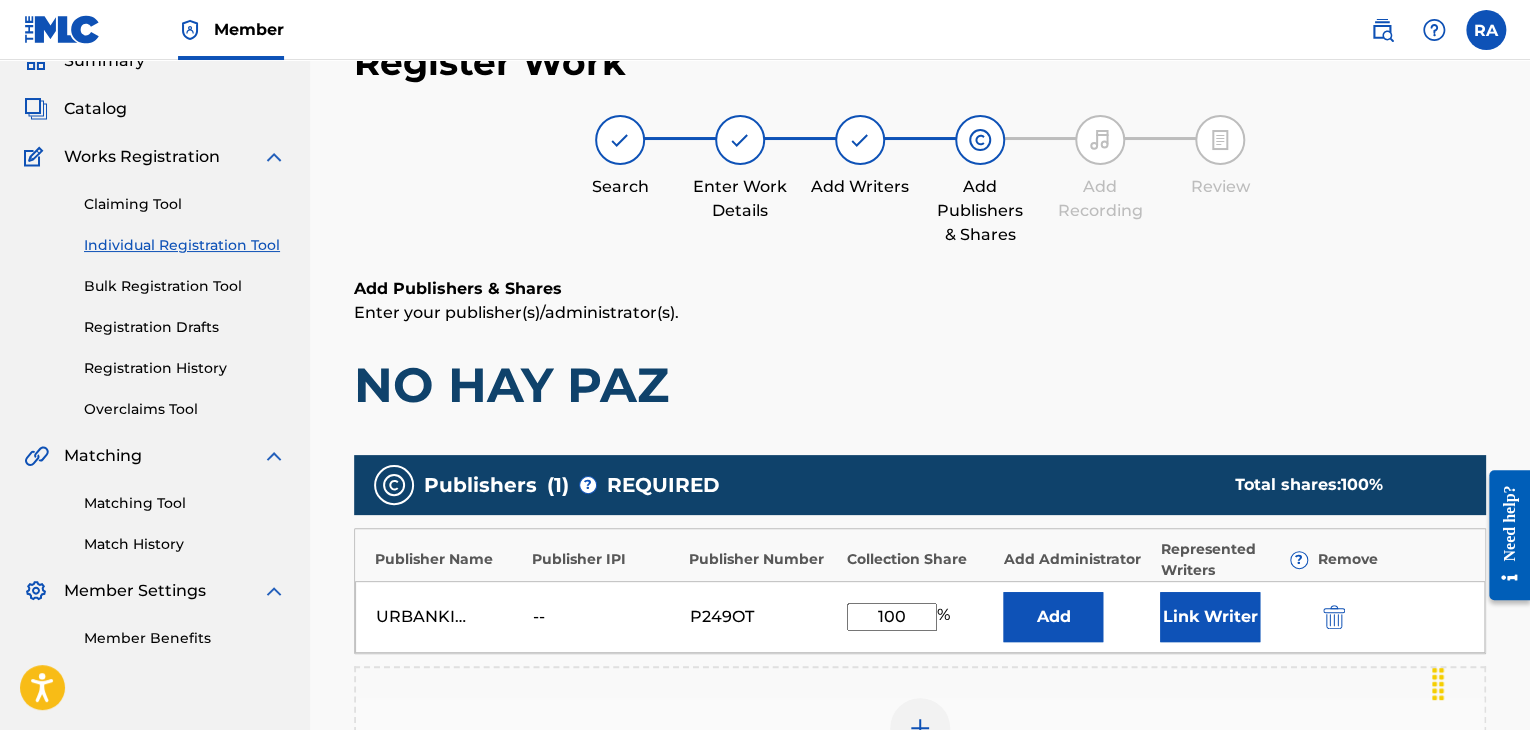 click on "Link Writer" at bounding box center (1210, 617) 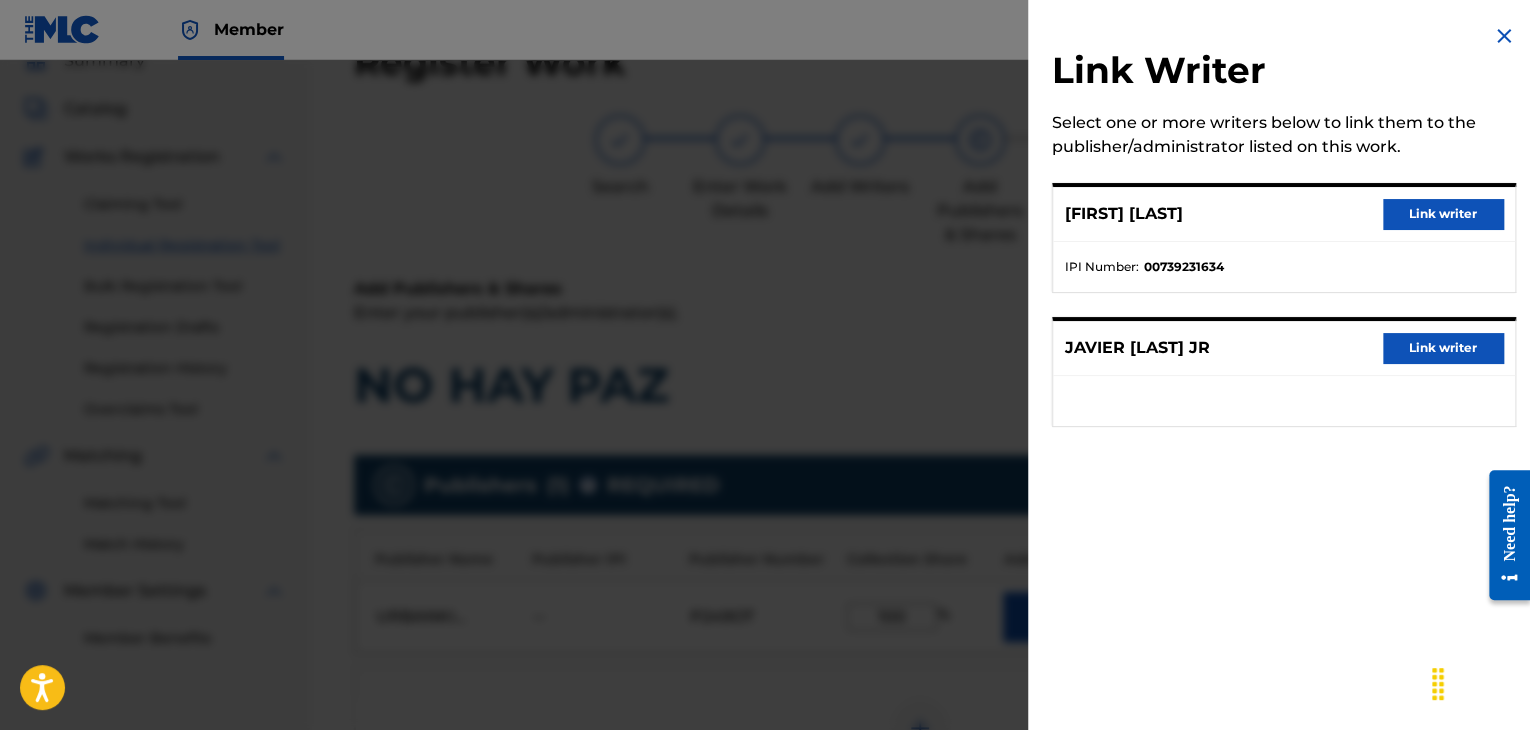 click on "Link writer" at bounding box center [1443, 214] 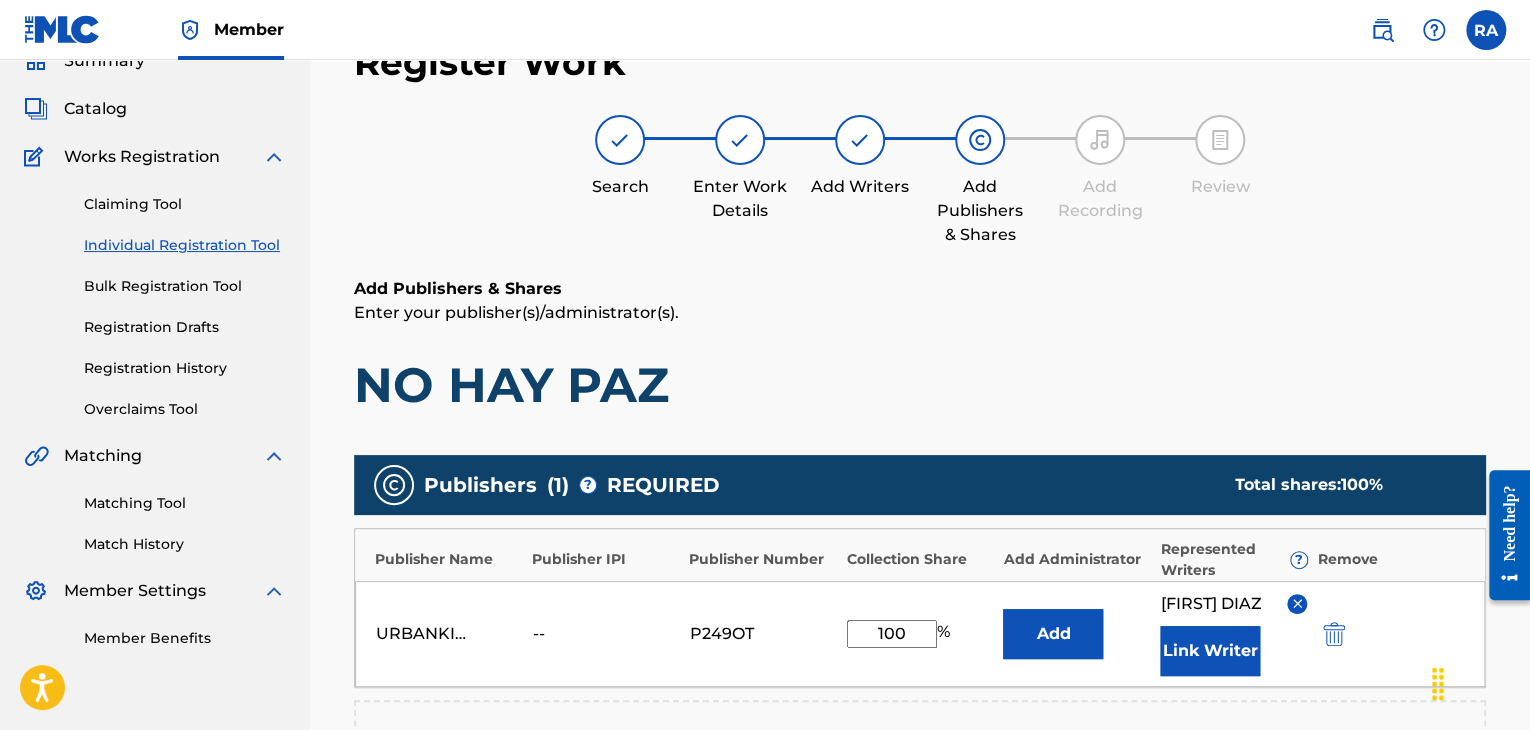 click on "URBANKINGS -- P249OT 100 % Add [FIRST] [LAST] Link Writer" at bounding box center [920, 634] 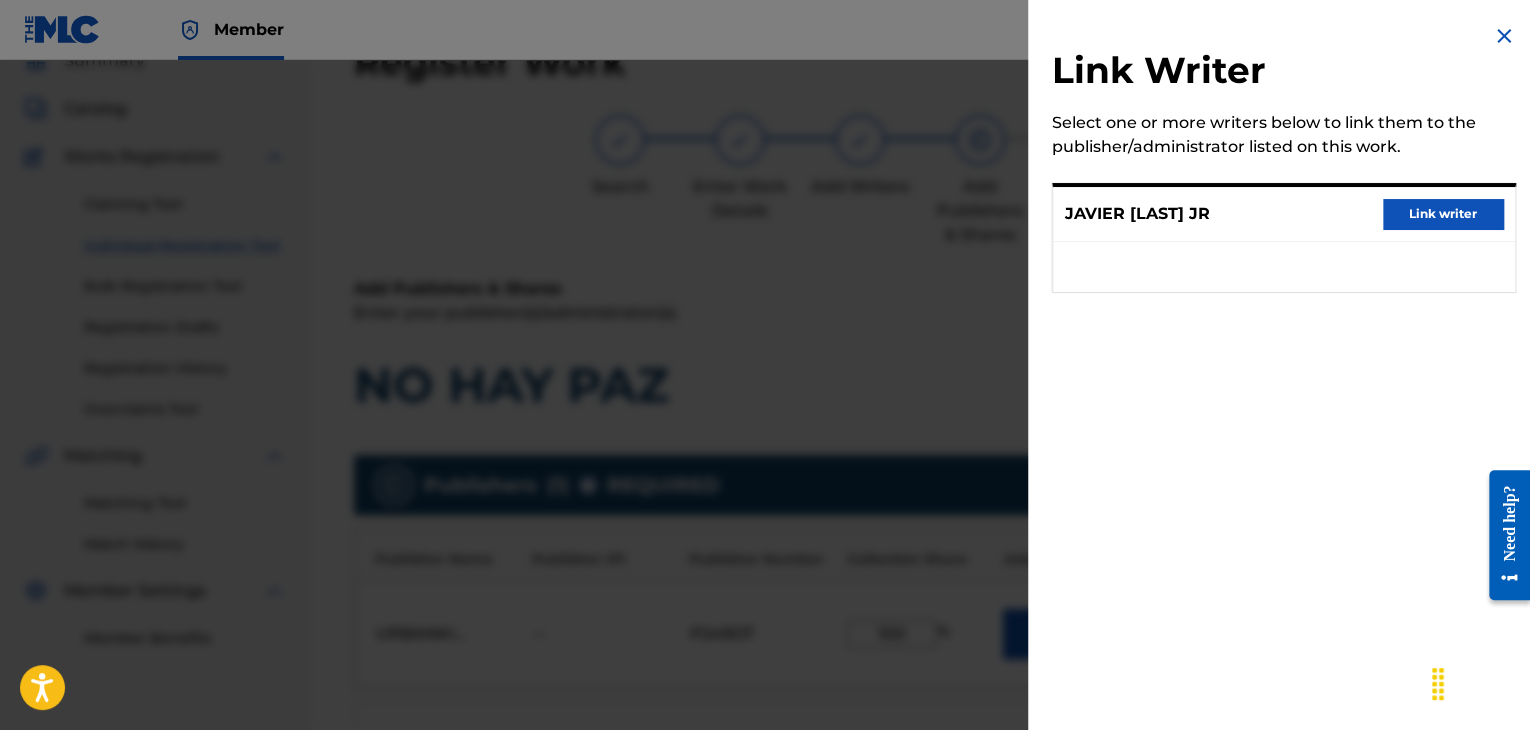click on "Link writer" at bounding box center [1443, 214] 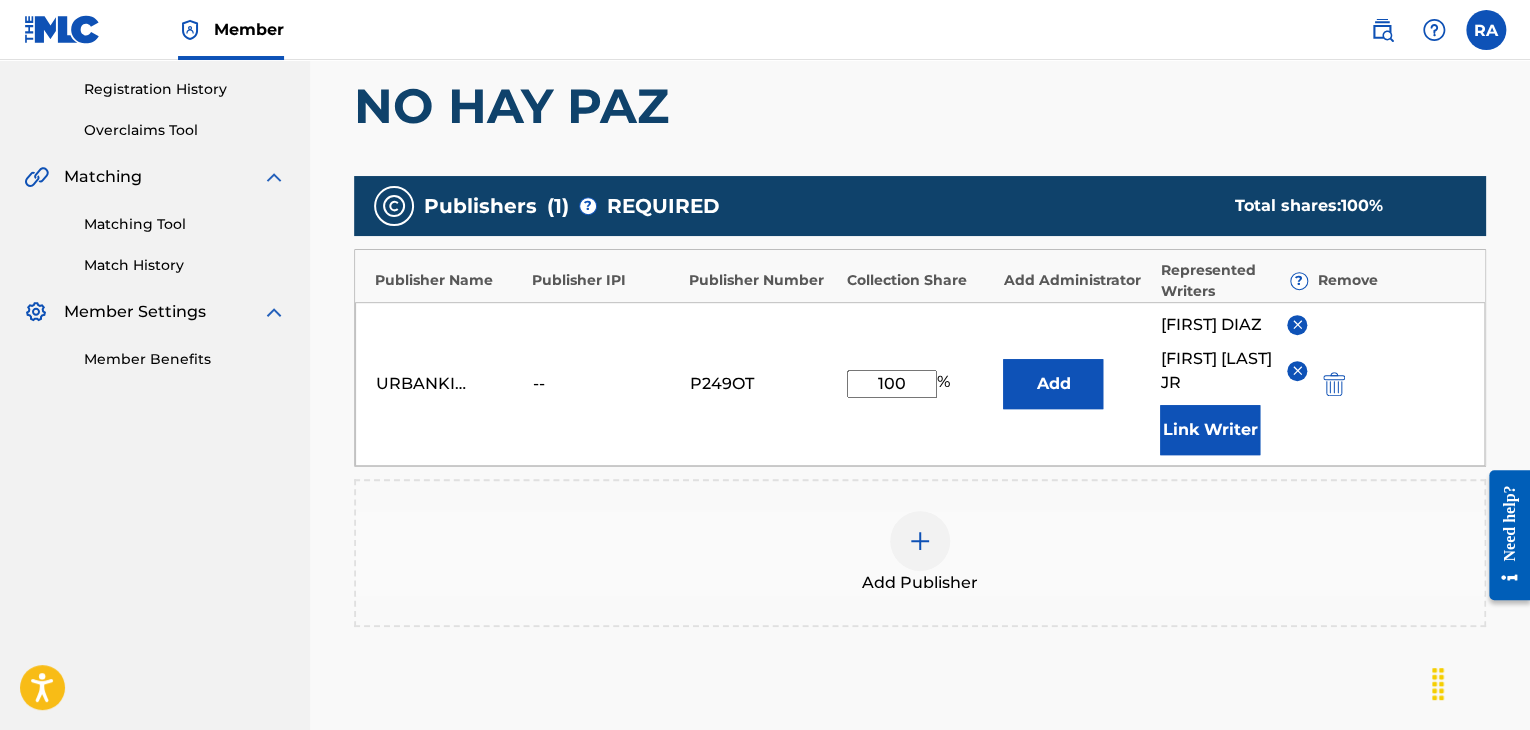 scroll, scrollTop: 590, scrollLeft: 0, axis: vertical 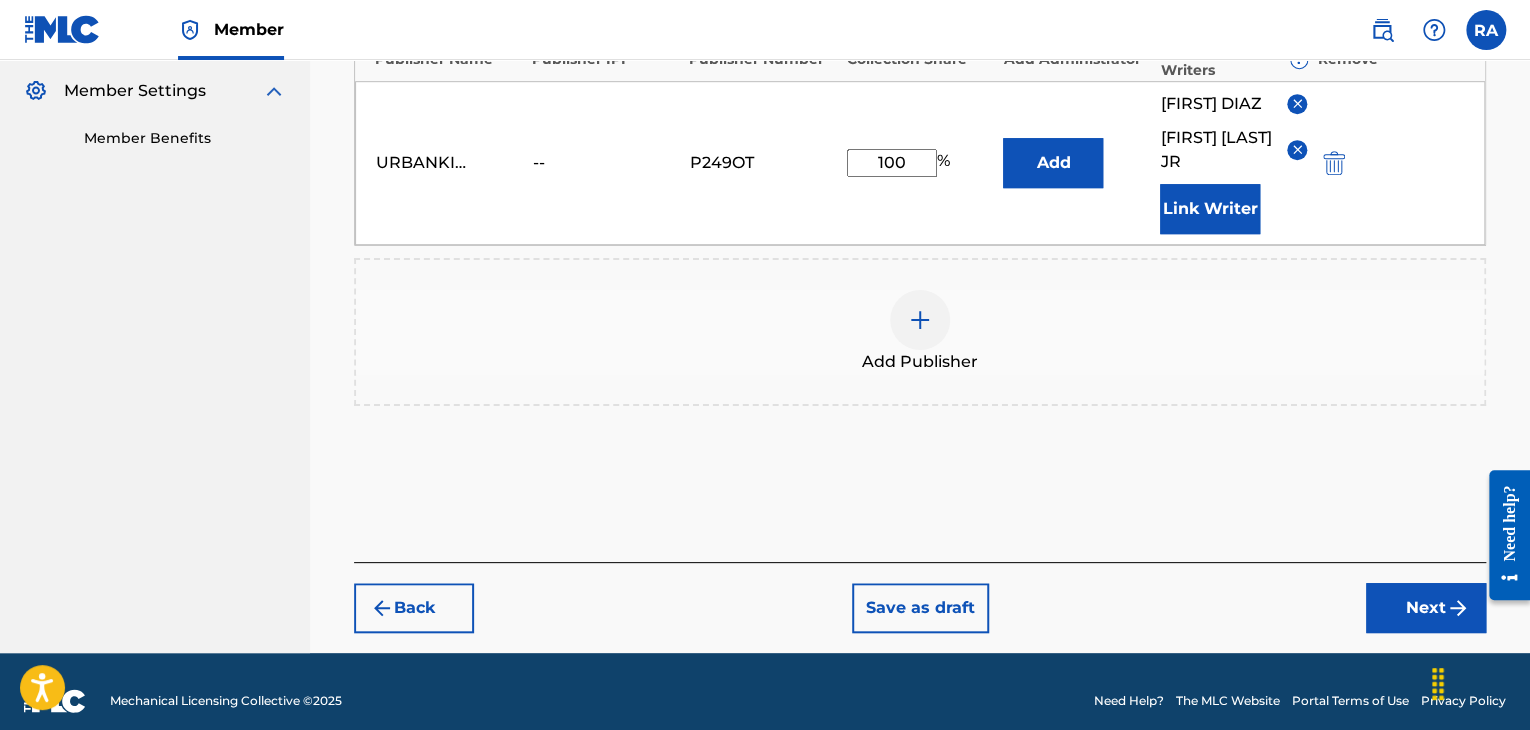 click on "Next" at bounding box center (1426, 608) 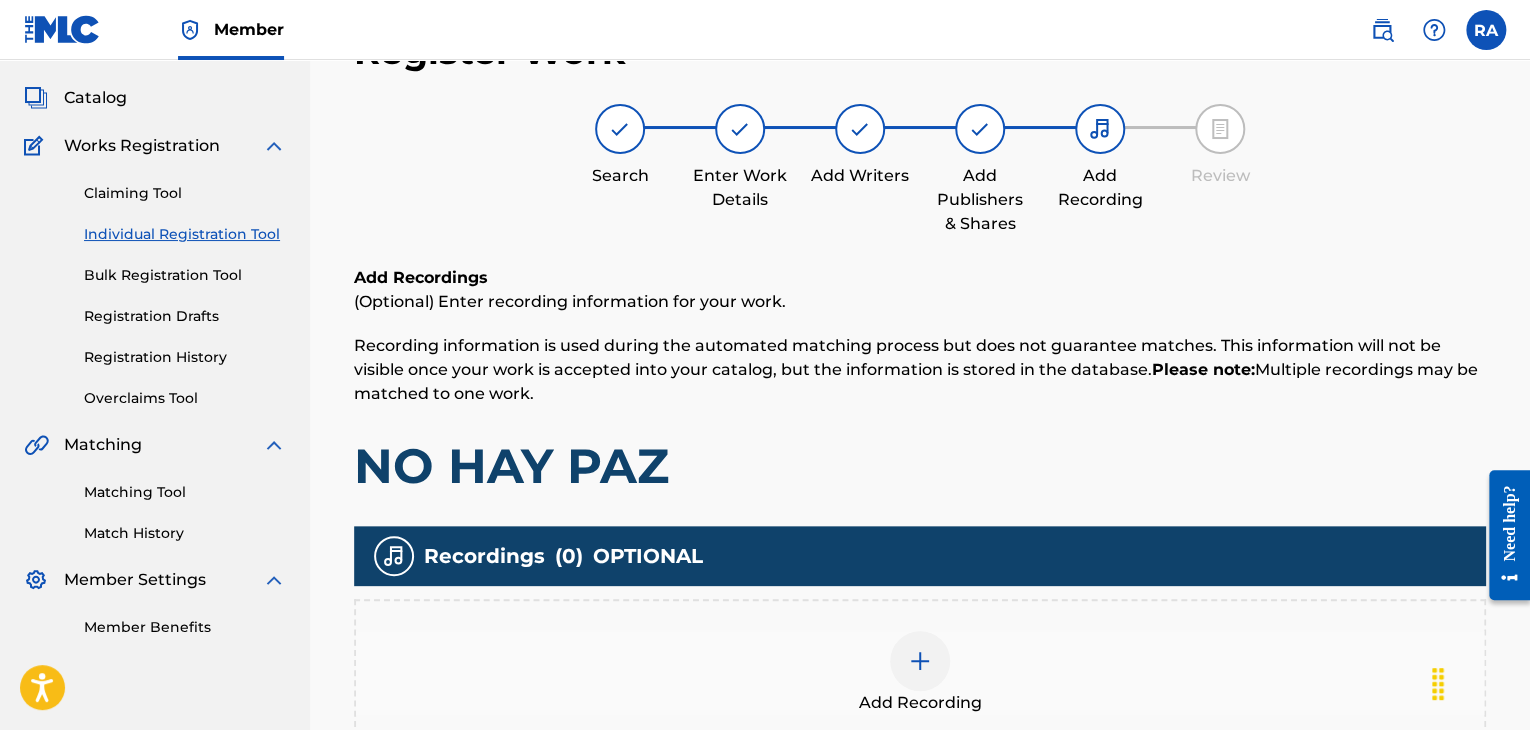 scroll, scrollTop: 90, scrollLeft: 0, axis: vertical 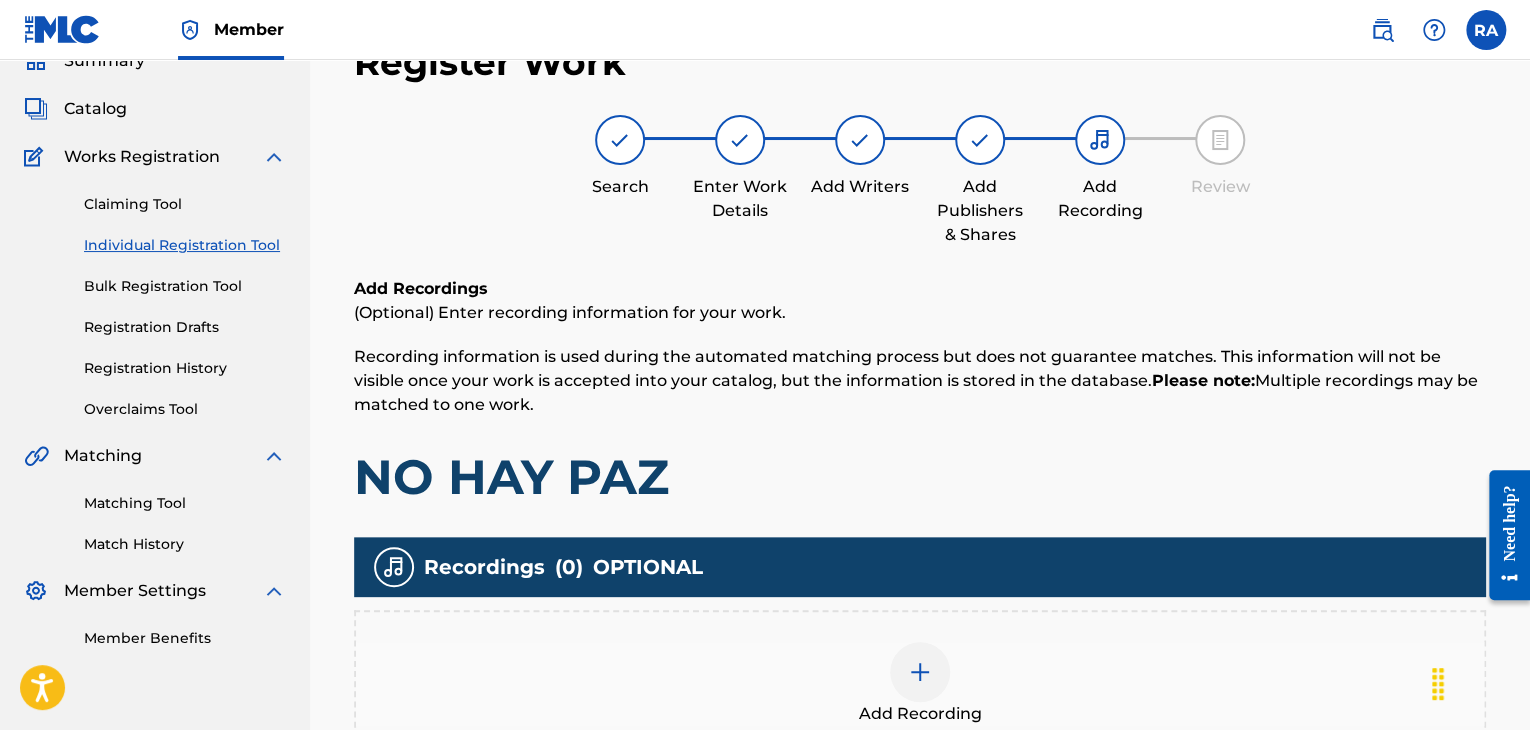 click at bounding box center [920, 672] 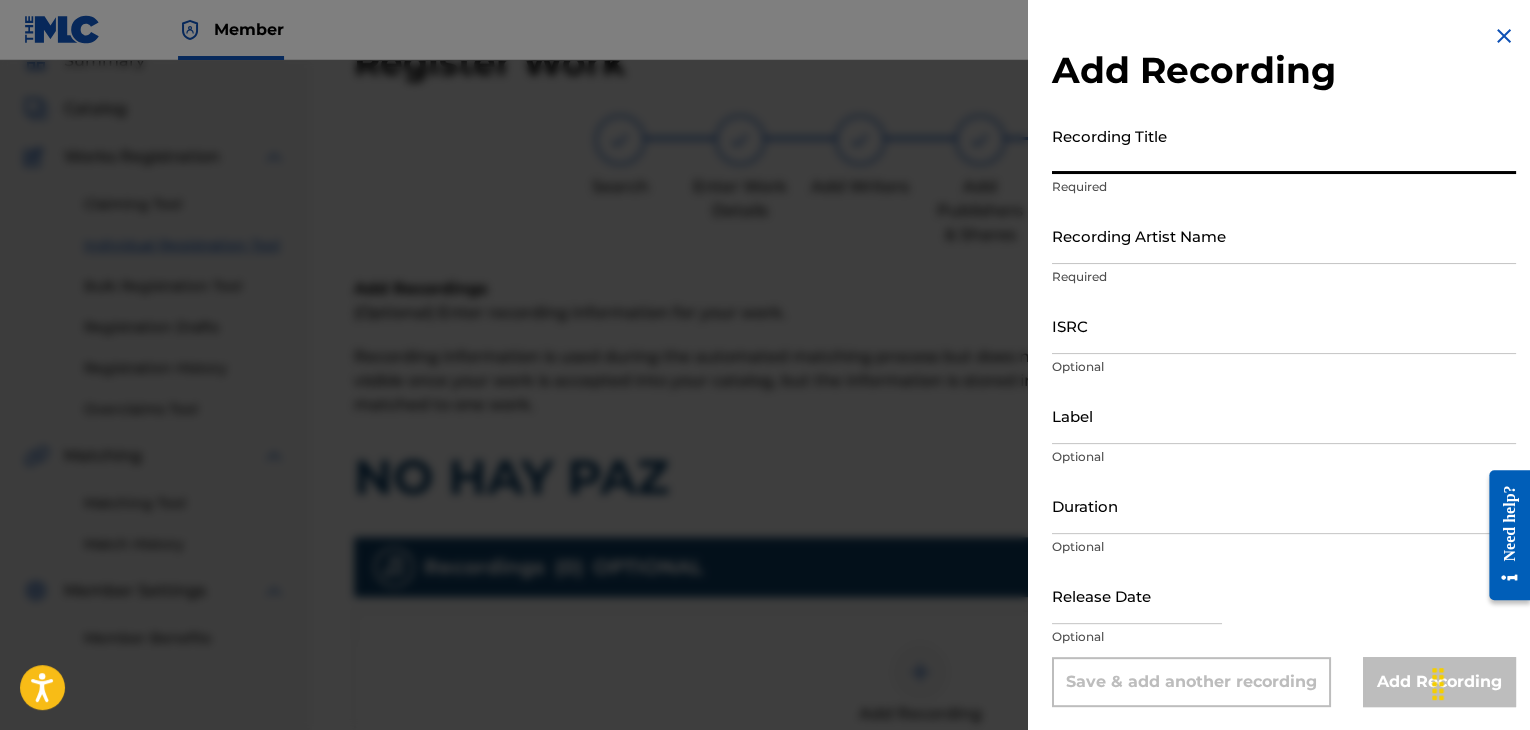 click on "Recording Title" at bounding box center [1284, 145] 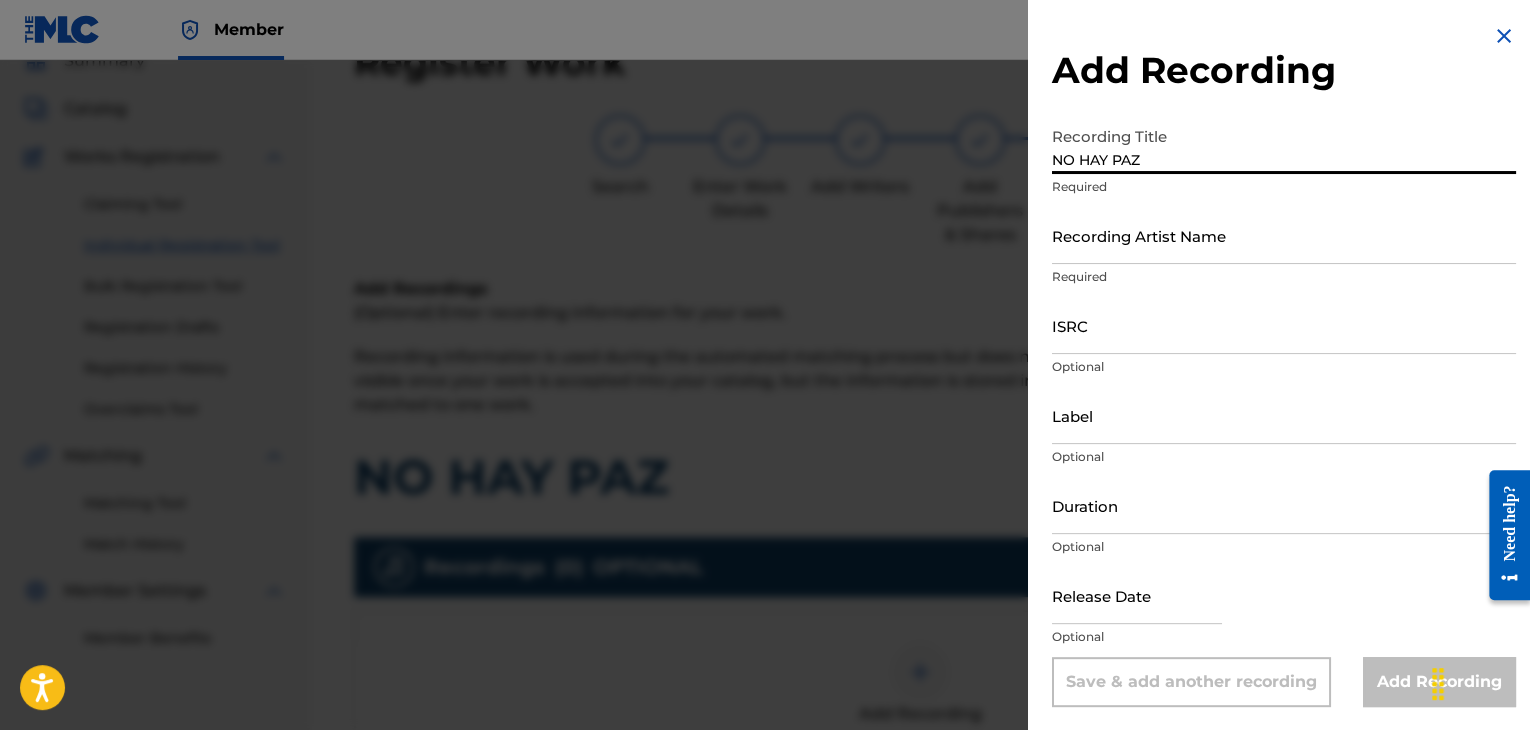 type on "NO HAY PAZ" 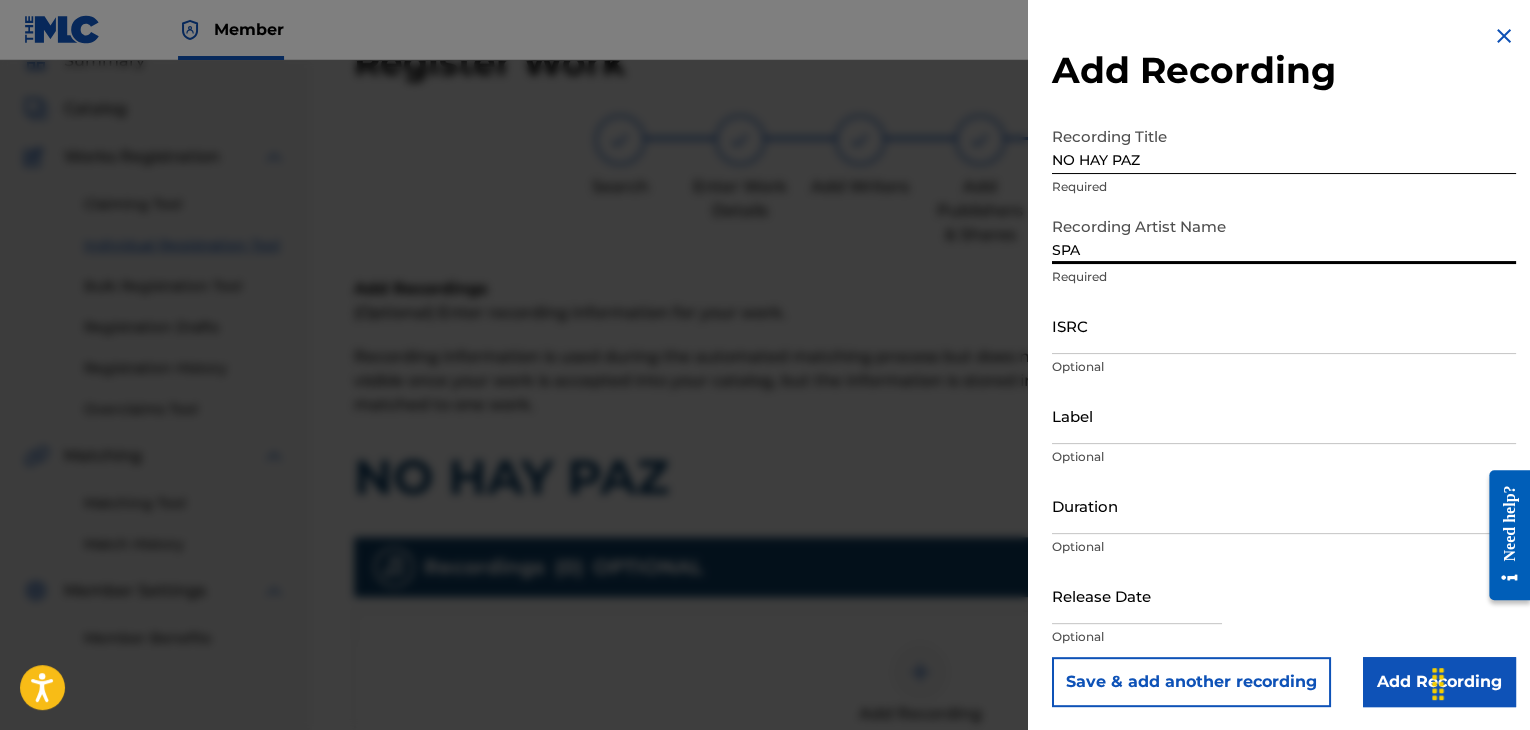 type on "SPANKY LOCO" 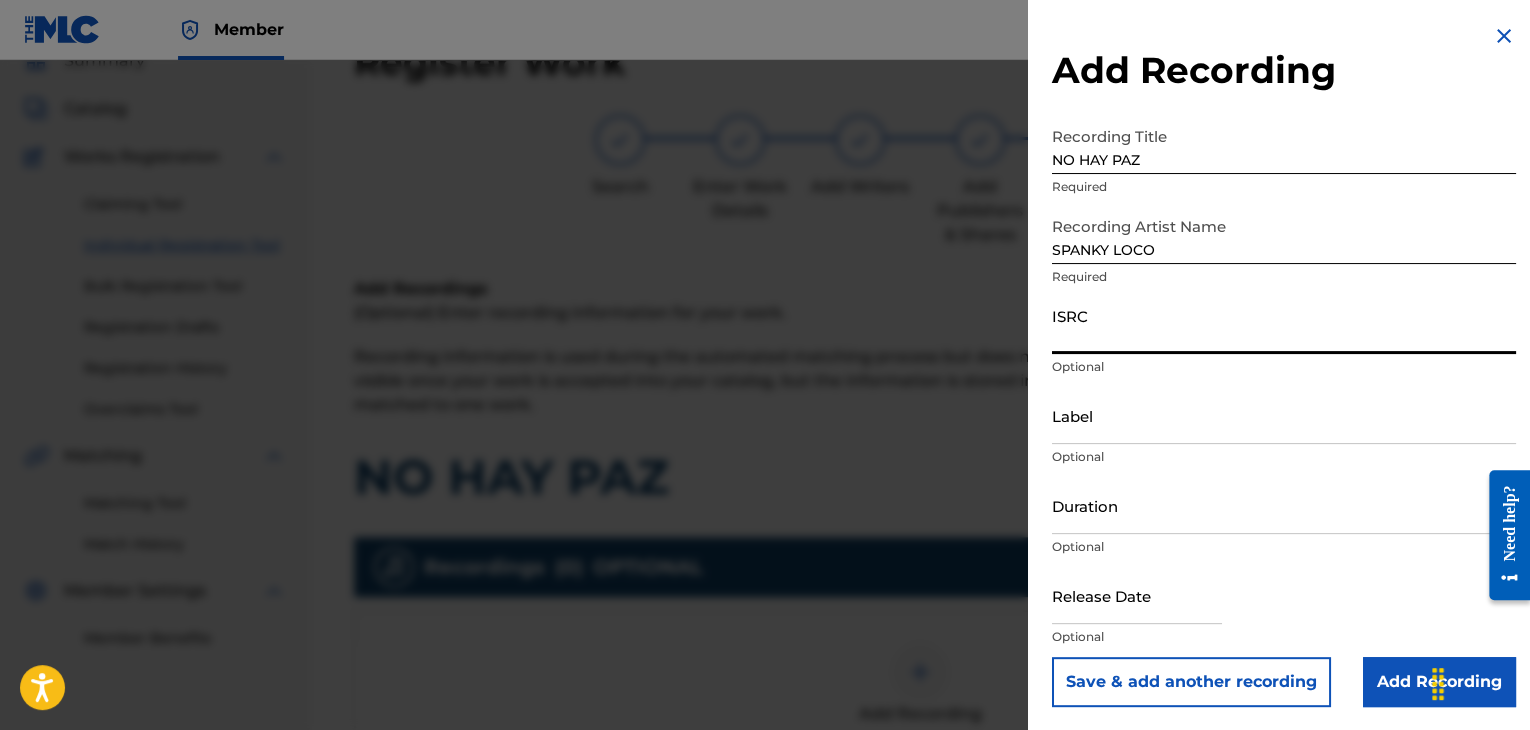paste on "USPRZ1100060" 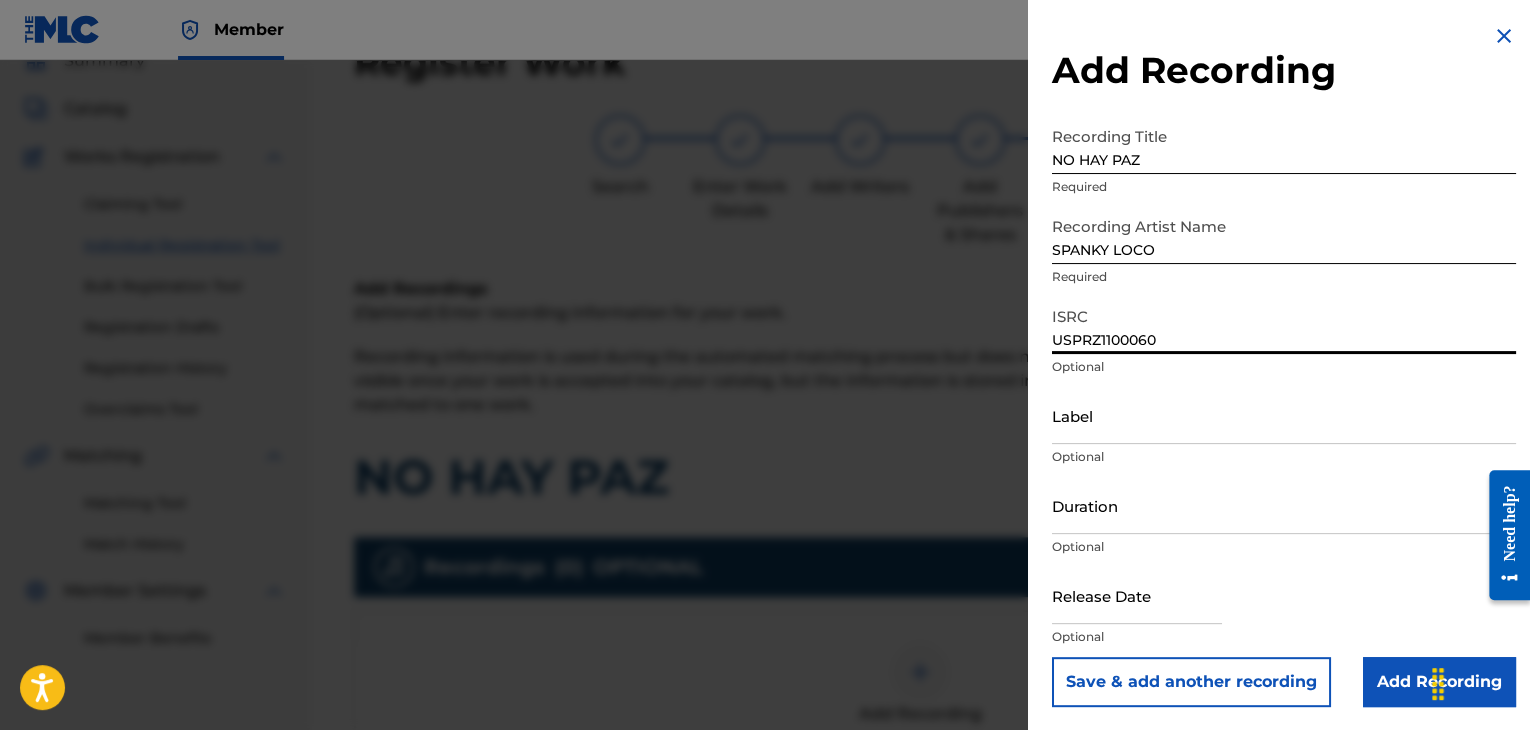 type on "USPRZ1100060" 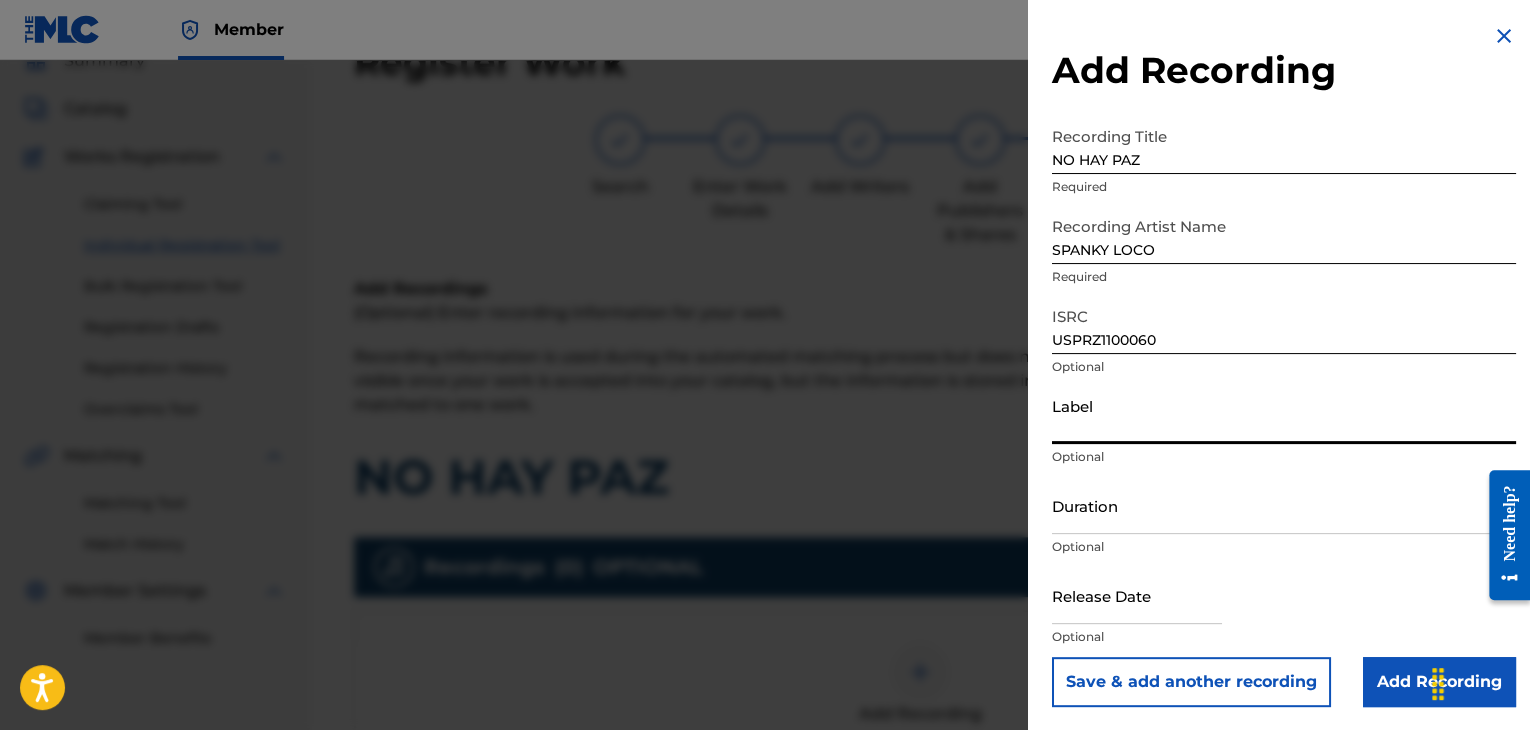 type on "Urban Kings Music Group" 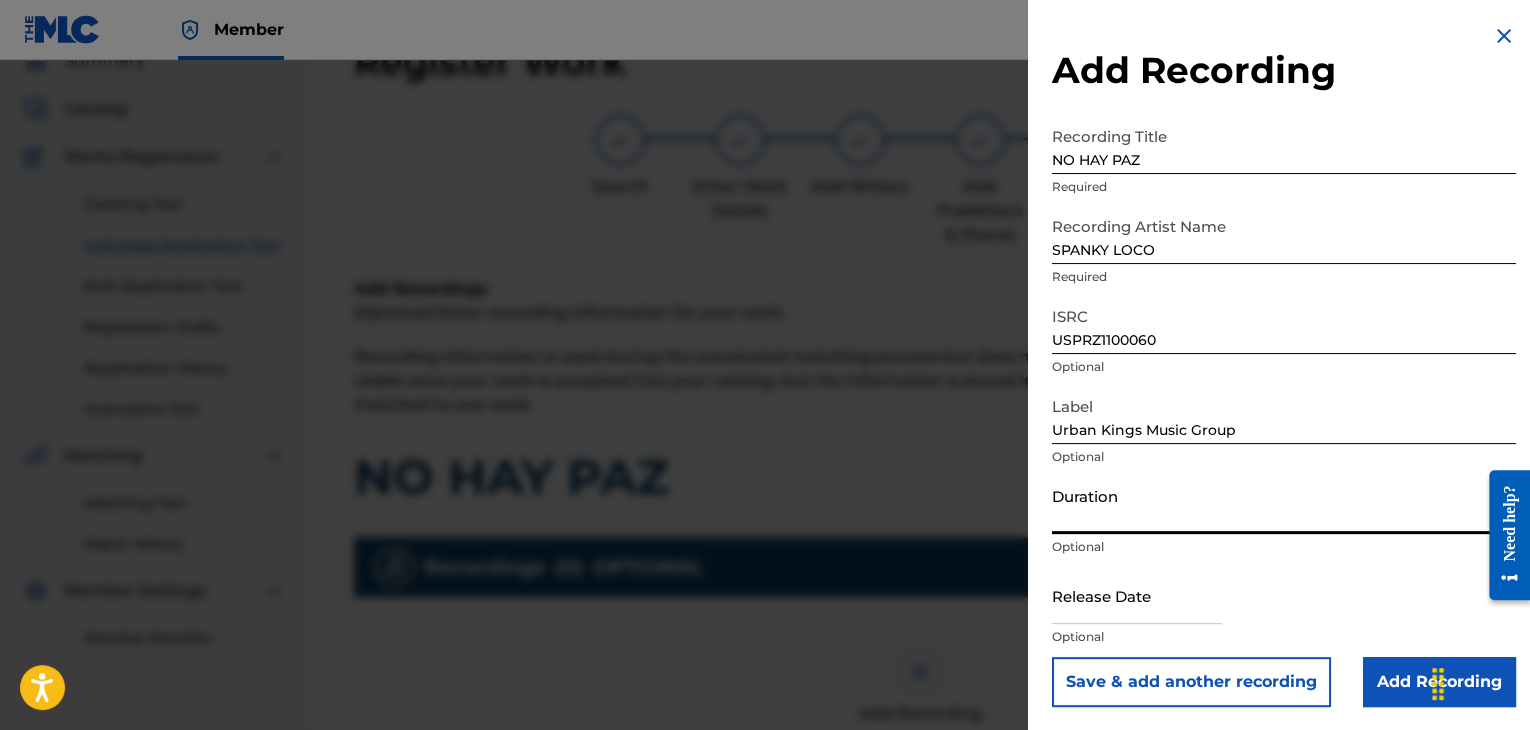 click on "Duration" at bounding box center [1284, 505] 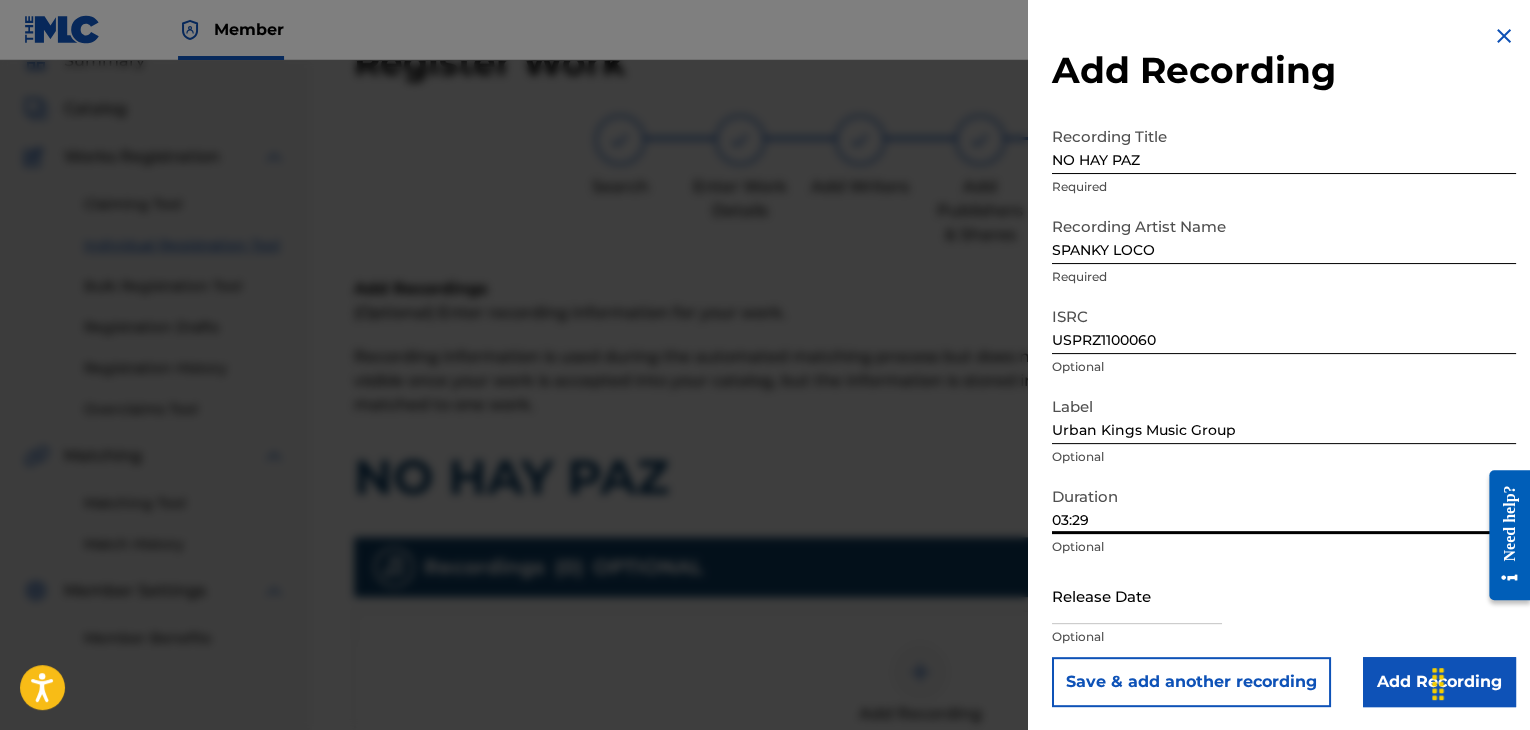 type on "03:29" 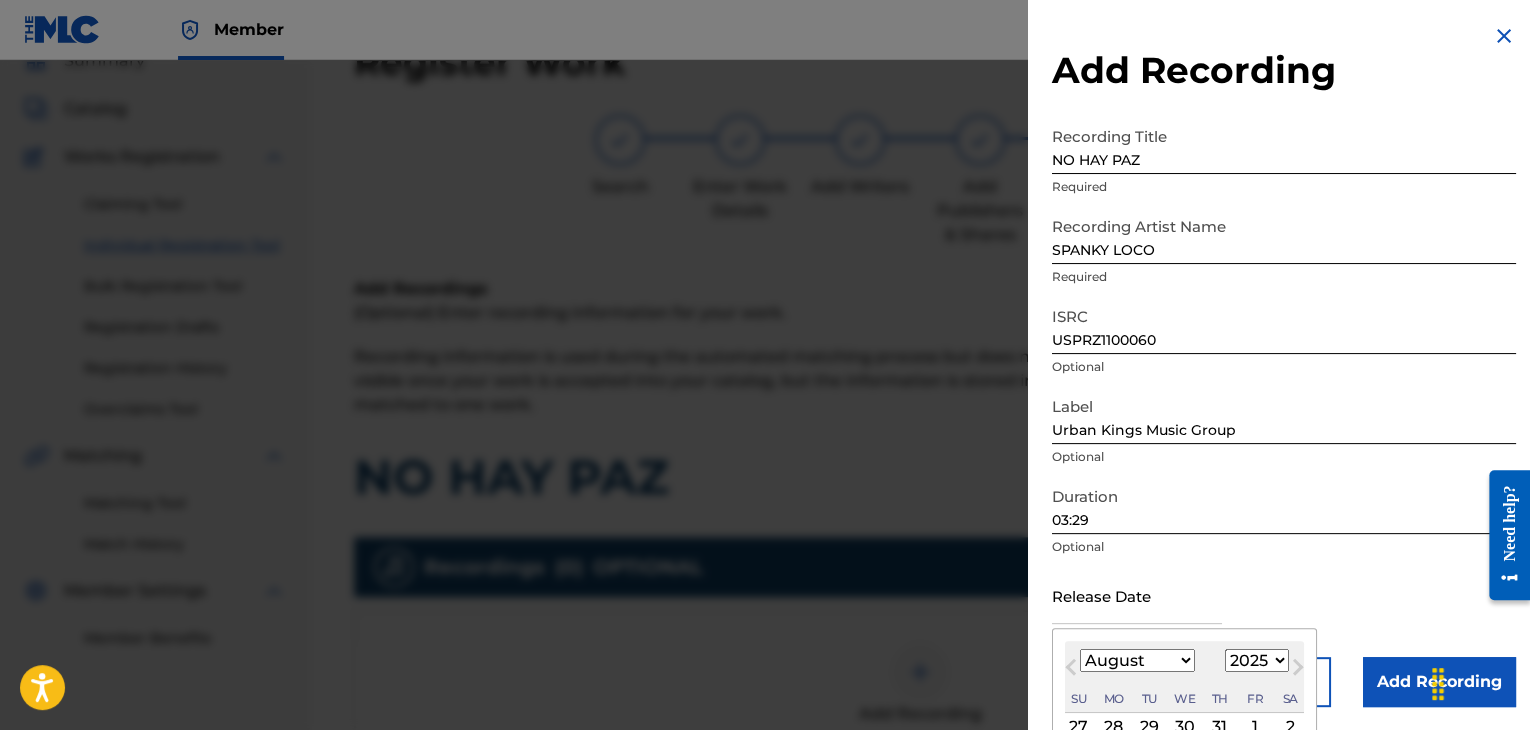 click at bounding box center [1137, 595] 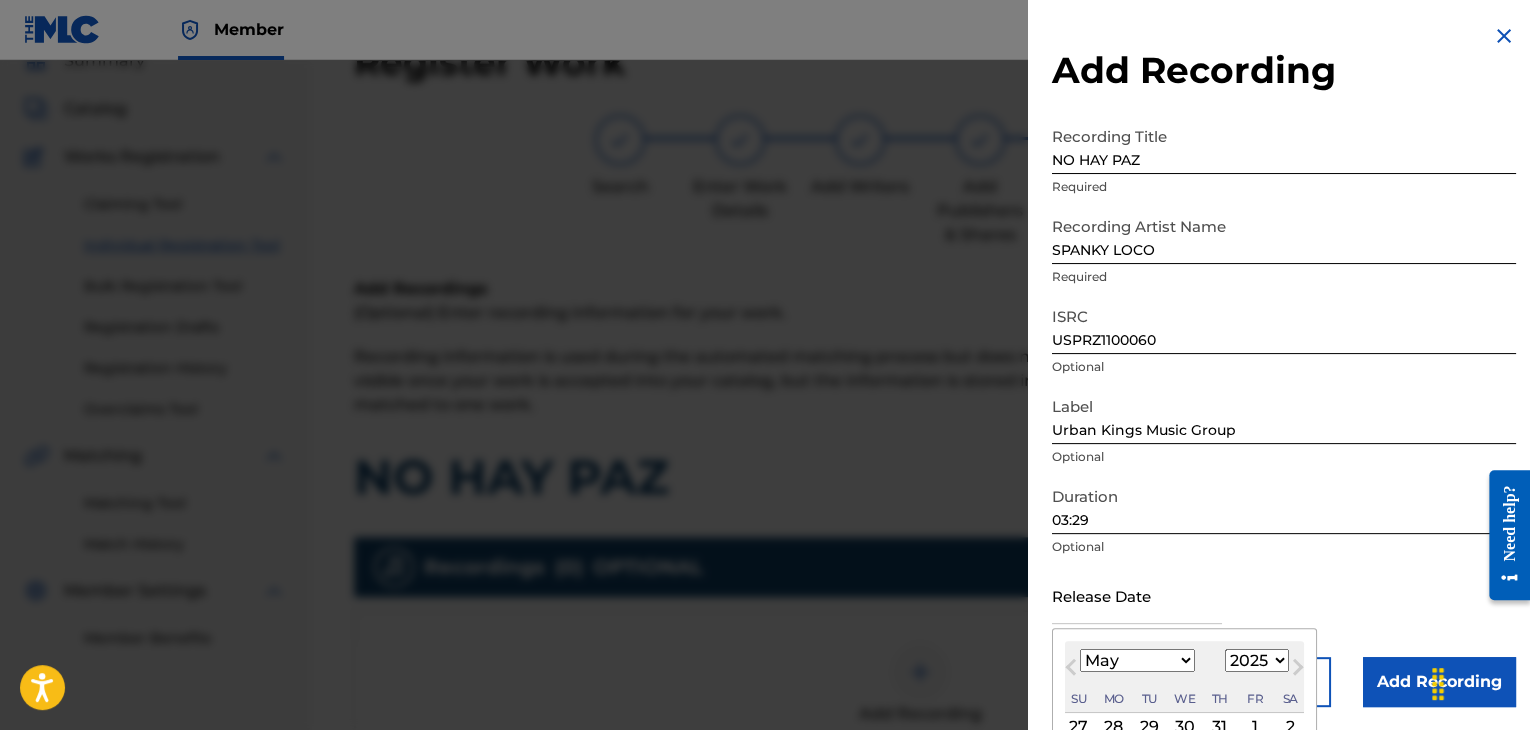 click on "January February March April May June July August September October November December" at bounding box center (1137, 660) 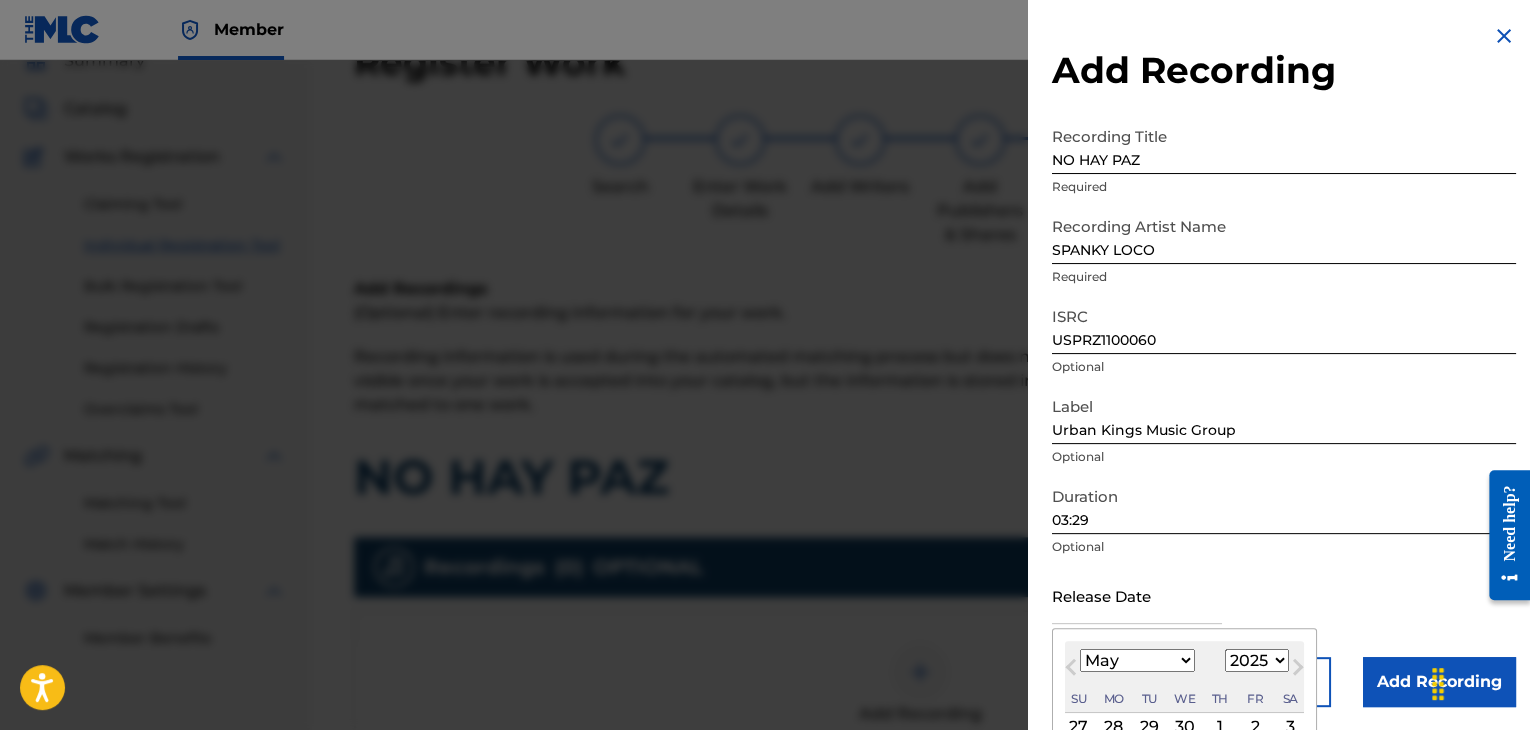 click on "1899 1900 1901 1902 1903 1904 1905 1906 1907 1908 1909 1910 1911 1912 1913 1914 1915 1916 1917 1918 1919 1920 1921 1922 1923 1924 1925 1926 1927 1928 1929 1930 1931 1932 1933 1934 1935 1936 1937 1938 1939 1940 1941 1942 1943 1944 1945 1946 1947 1948 1949 1950 1951 1952 1953 1954 1955 1956 1957 1958 1959 1960 1961 1962 1963 1964 1965 1966 1967 1968 1969 1970 1971 1972 1973 1974 1975 1976 1977 1978 1979 1980 1981 1982 1983 1984 1985 1986 1987 1988 1989 1990 1991 1992 1993 1994 1995 1996 1997 1998 1999 2000 2001 2002 2003 2004 2005 2006 2007 2008 2009 2010 2011 2012 2013 2014 2015 2016 2017 2018 2019 2020 2021 2022 2023 2024 2025 2026 2027 2028 2029 2030 2031 2032 2033 2034 2035 2036 2037 2038 2039 2040 2041 2042 2043 2044 2045 2046 2047 2048 2049 2050 2051 2052 2053 2054 2055 2056 2057 2058 2059 2060 2061 2062 2063 2064 2065 2066 2067 2068 2069 2070 2071 2072 2073 2074 2075 2076 2077 2078 2079 2080 2081 2082 2083 2084 2085 2086 2087 2088 2089 2090 2091 2092 2093 2094 2095 2096 2097 2098 2099 2100" at bounding box center [1257, 660] 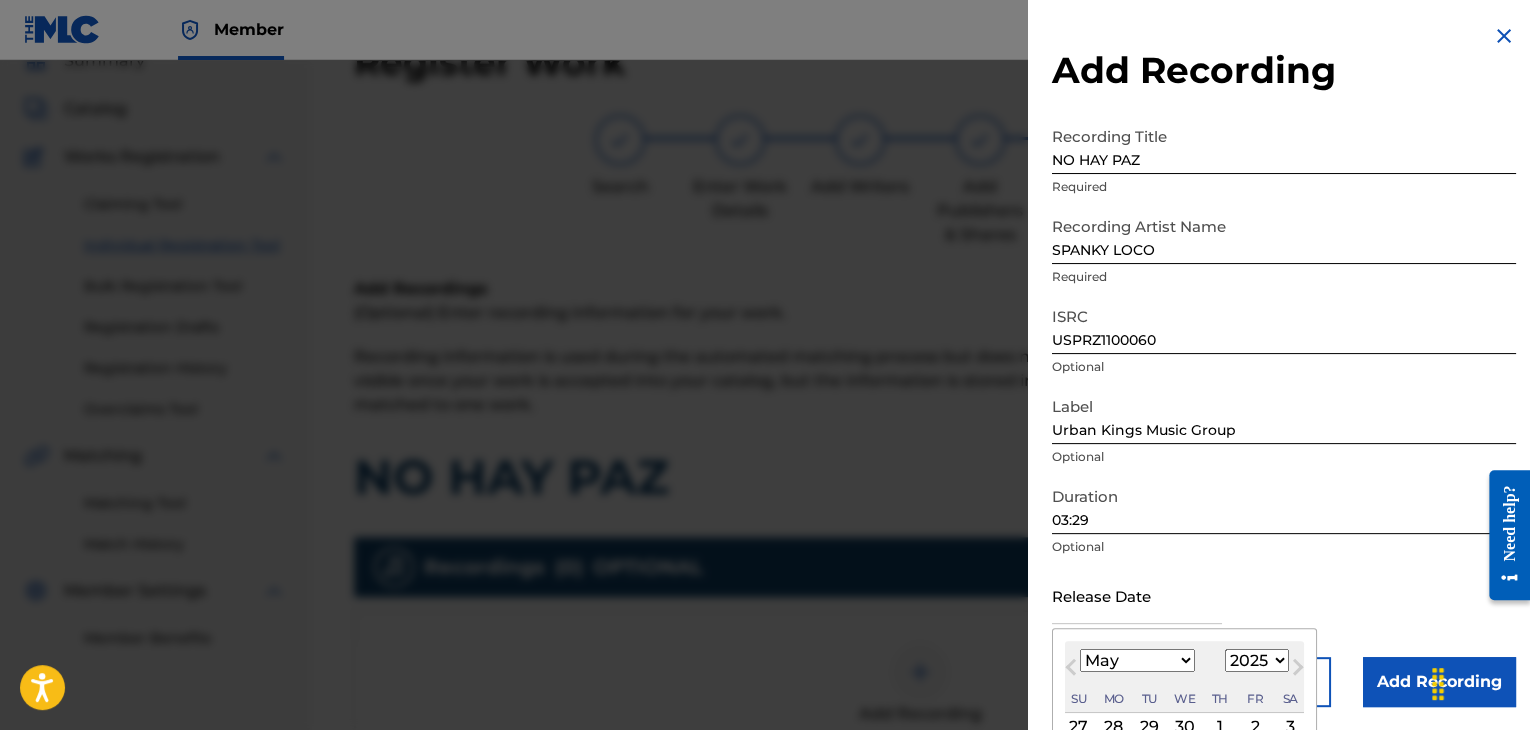select on "2011" 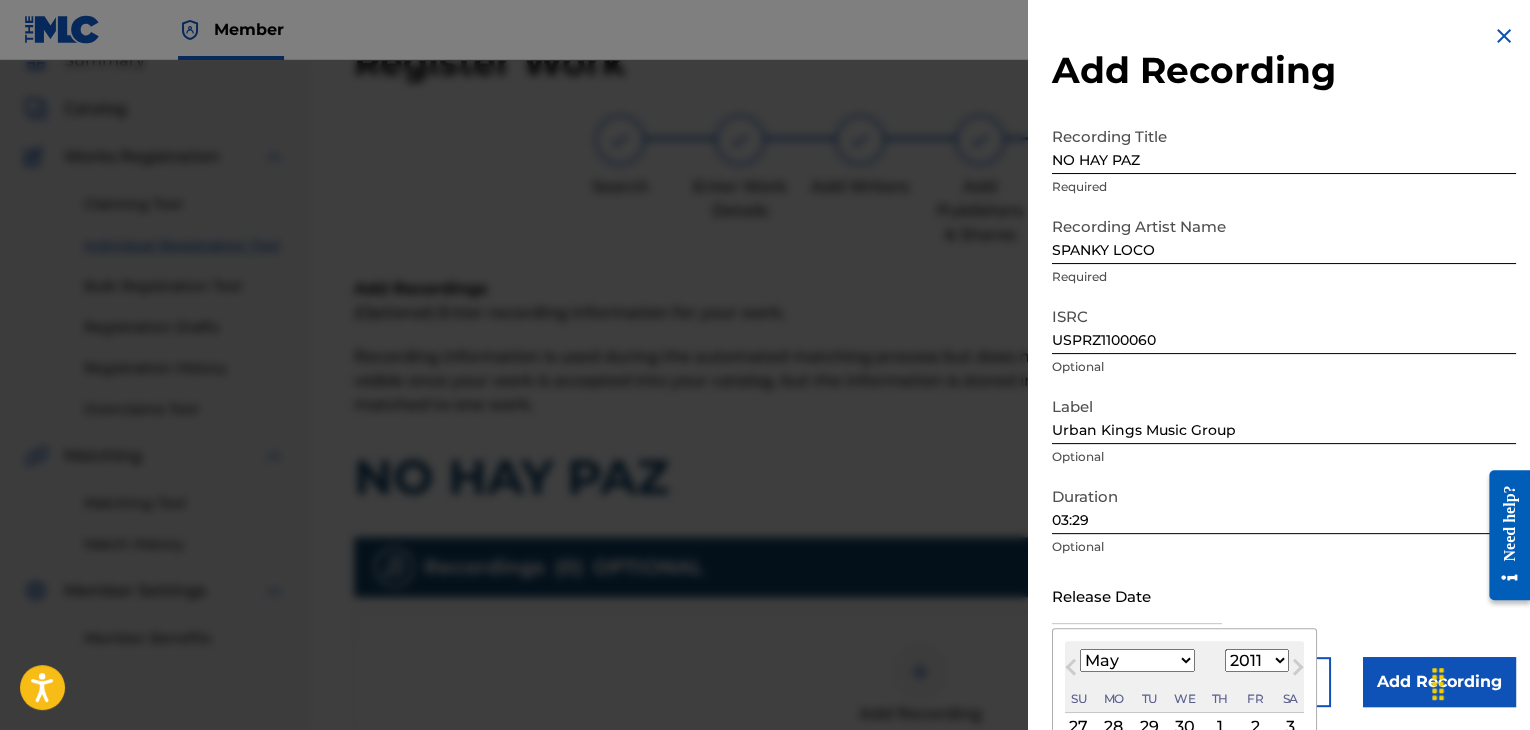 click on "1899 1900 1901 1902 1903 1904 1905 1906 1907 1908 1909 1910 1911 1912 1913 1914 1915 1916 1917 1918 1919 1920 1921 1922 1923 1924 1925 1926 1927 1928 1929 1930 1931 1932 1933 1934 1935 1936 1937 1938 1939 1940 1941 1942 1943 1944 1945 1946 1947 1948 1949 1950 1951 1952 1953 1954 1955 1956 1957 1958 1959 1960 1961 1962 1963 1964 1965 1966 1967 1968 1969 1970 1971 1972 1973 1974 1975 1976 1977 1978 1979 1980 1981 1982 1983 1984 1985 1986 1987 1988 1989 1990 1991 1992 1993 1994 1995 1996 1997 1998 1999 2000 2001 2002 2003 2004 2005 2006 2007 2008 2009 2010 2011 2012 2013 2014 2015 2016 2017 2018 2019 2020 2021 2022 2023 2024 2025 2026 2027 2028 2029 2030 2031 2032 2033 2034 2035 2036 2037 2038 2039 2040 2041 2042 2043 2044 2045 2046 2047 2048 2049 2050 2051 2052 2053 2054 2055 2056 2057 2058 2059 2060 2061 2062 2063 2064 2065 2066 2067 2068 2069 2070 2071 2072 2073 2074 2075 2076 2077 2078 2079 2080 2081 2082 2083 2084 2085 2086 2087 2088 2089 2090 2091 2092 2093 2094 2095 2096 2097 2098 2099 2100" at bounding box center [1257, 660] 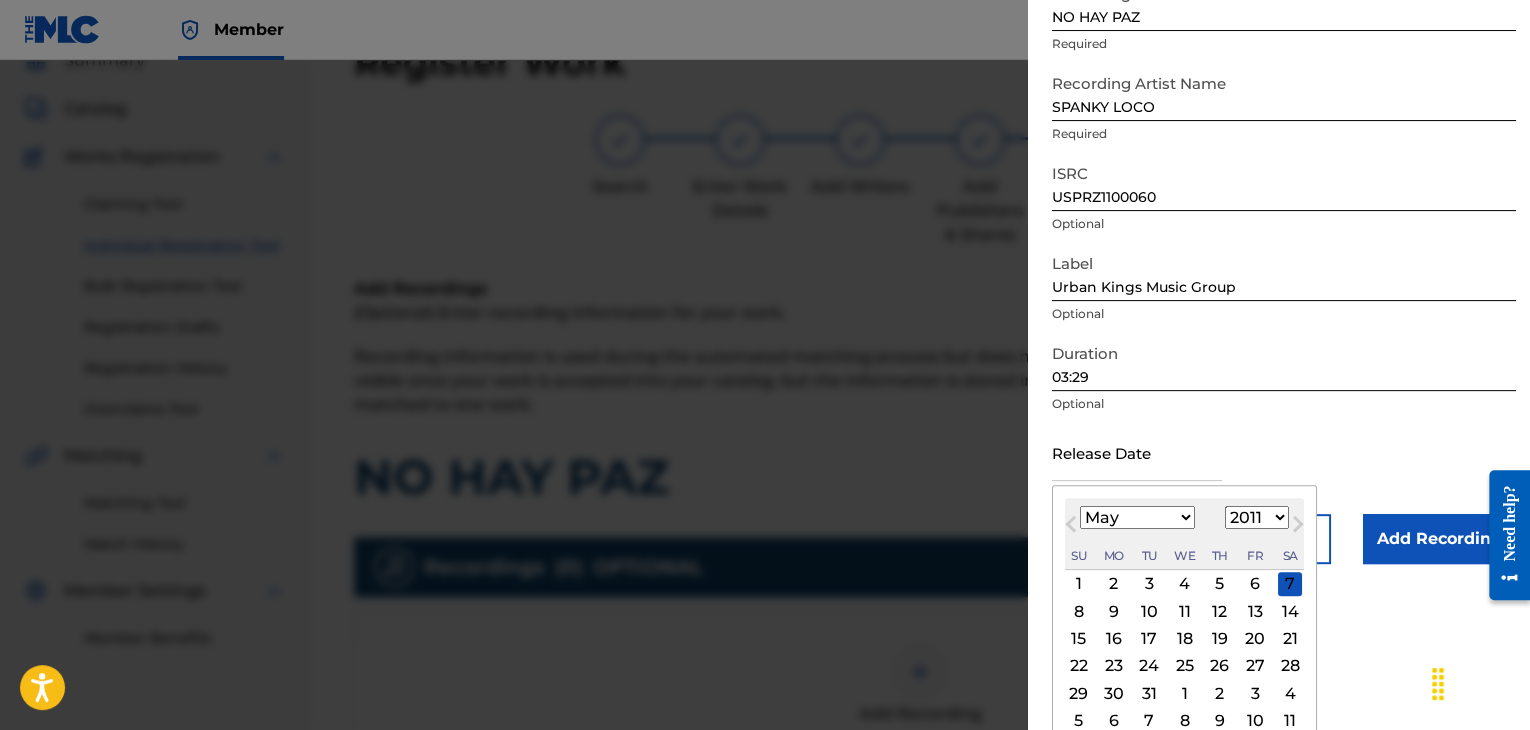 scroll, scrollTop: 160, scrollLeft: 0, axis: vertical 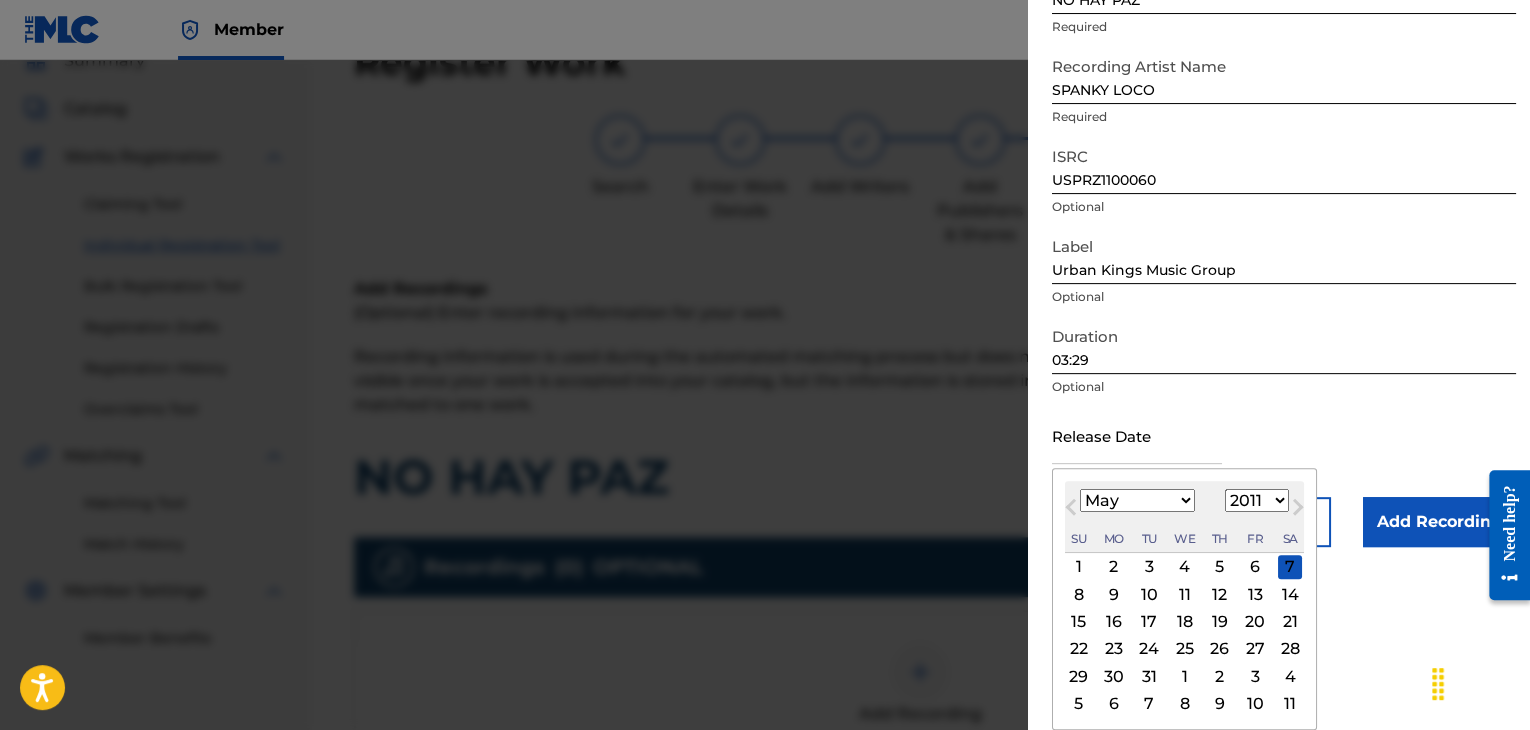 click on "17" at bounding box center (1149, 622) 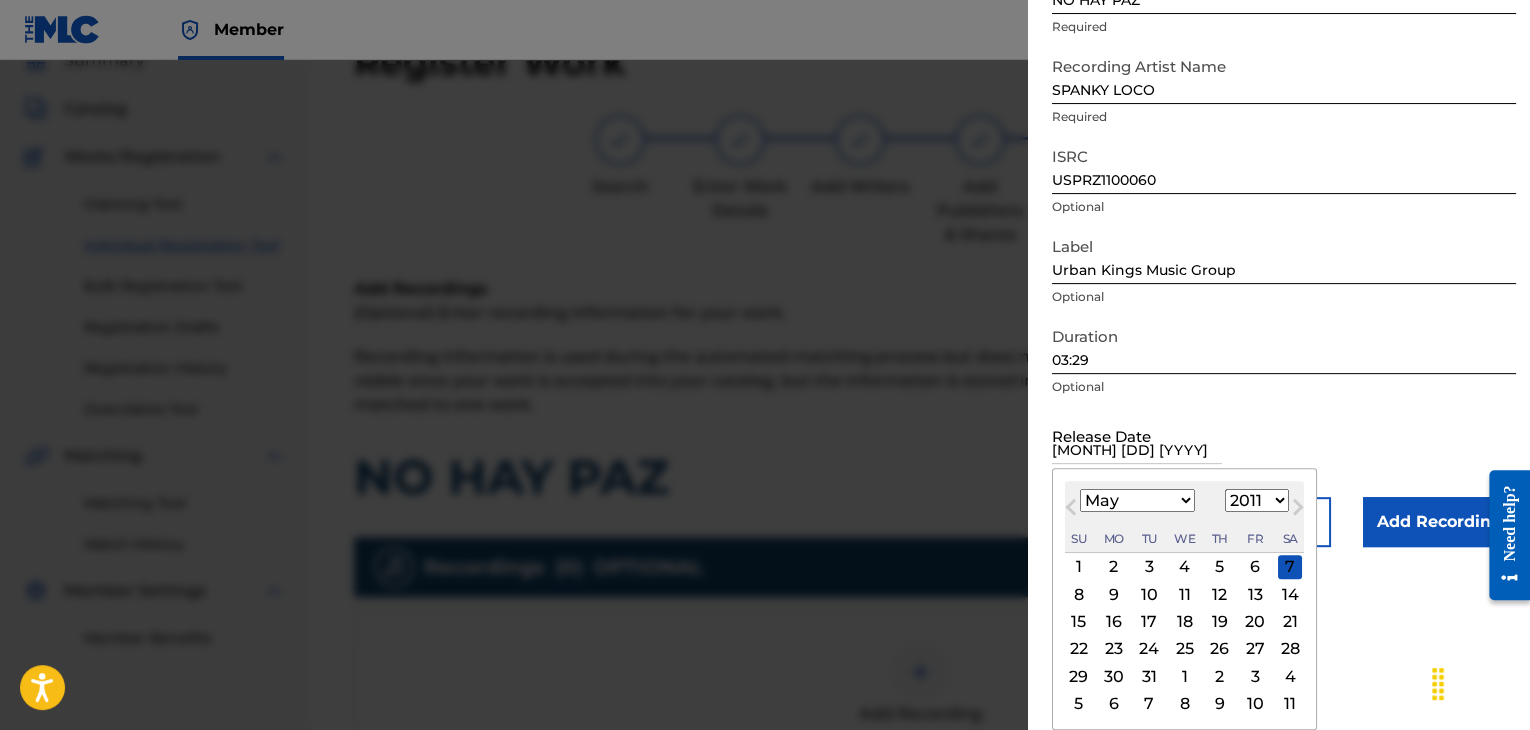 scroll, scrollTop: 1, scrollLeft: 0, axis: vertical 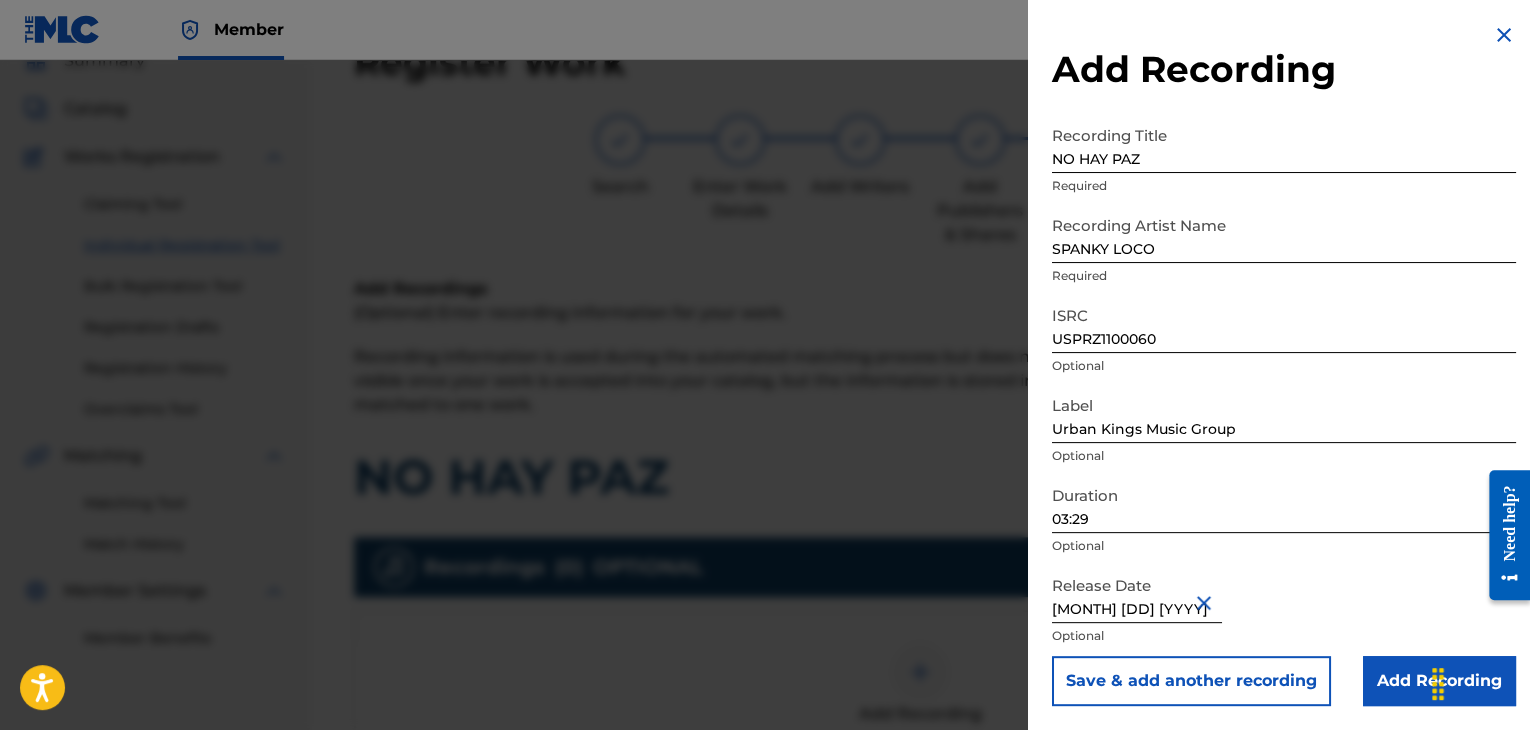 click on "Add Recording" at bounding box center (1439, 681) 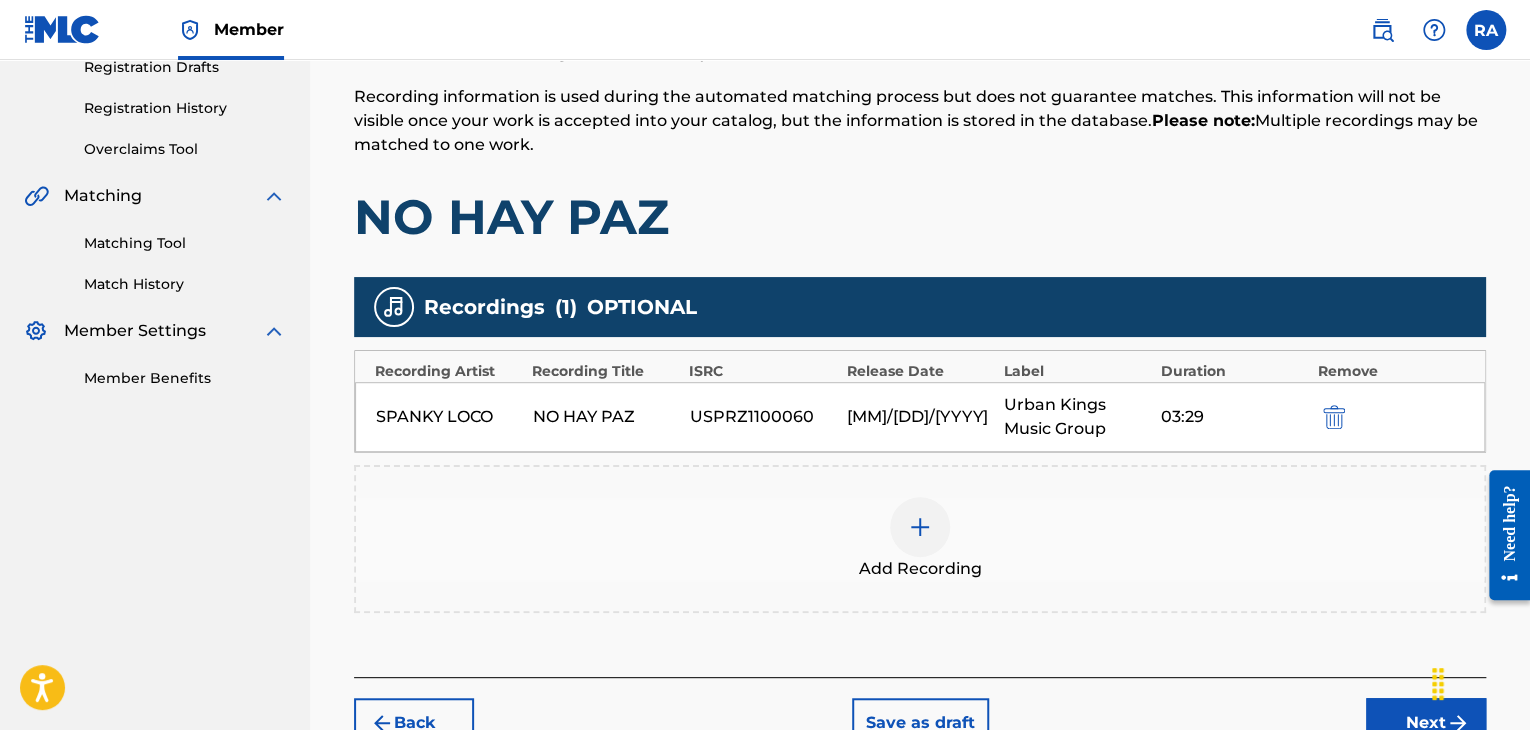 scroll, scrollTop: 482, scrollLeft: 0, axis: vertical 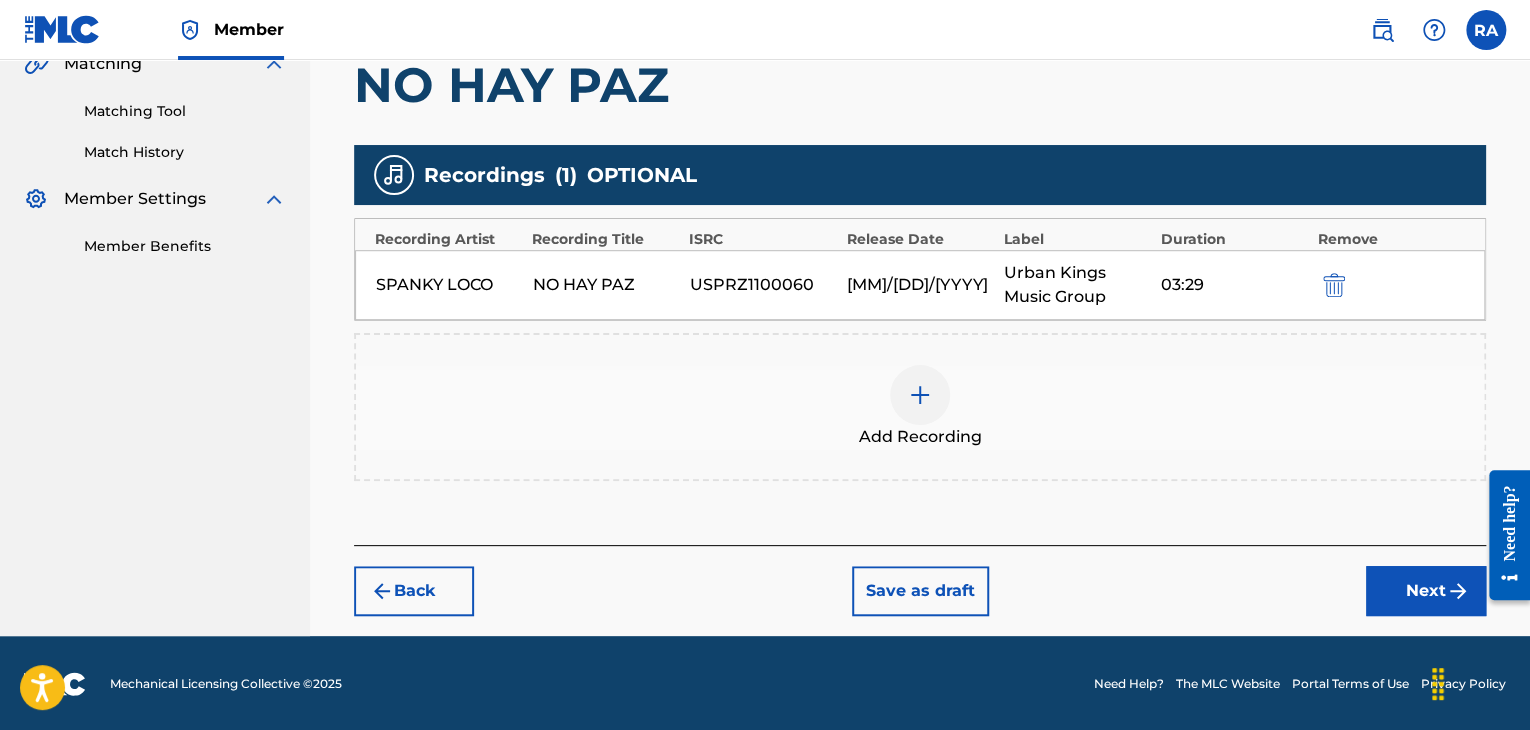 click on "Next" at bounding box center (1426, 591) 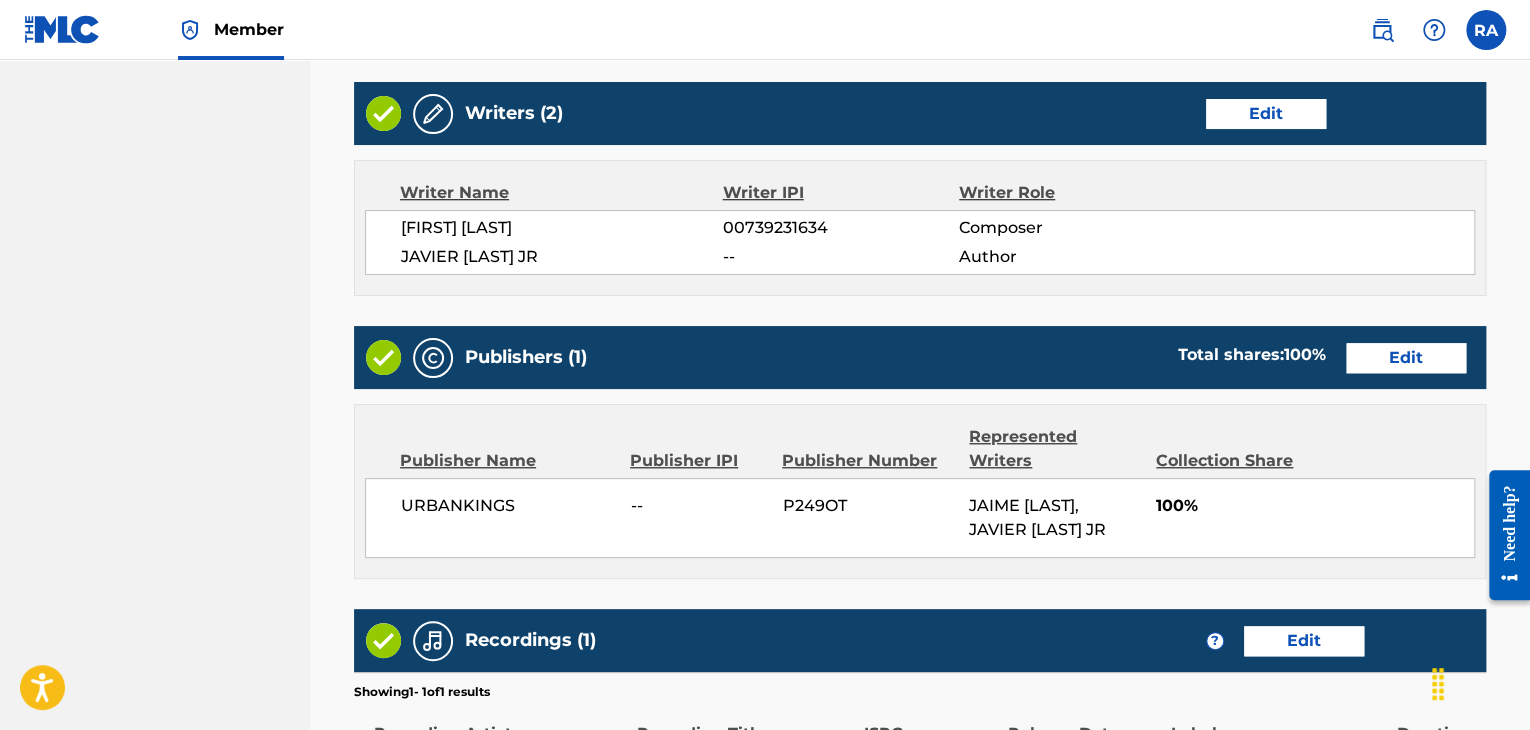 scroll, scrollTop: 1061, scrollLeft: 0, axis: vertical 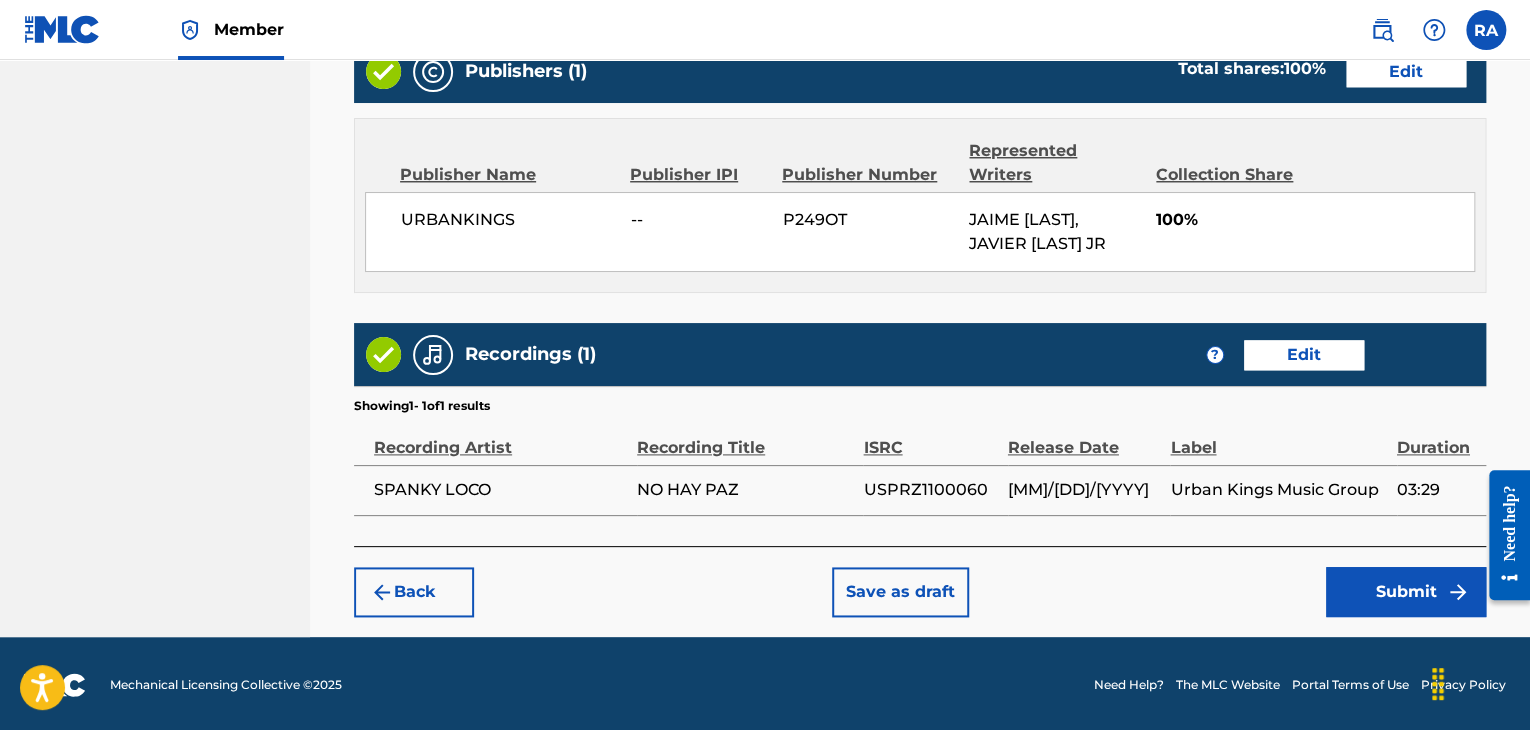 click on "Submit" at bounding box center (1406, 592) 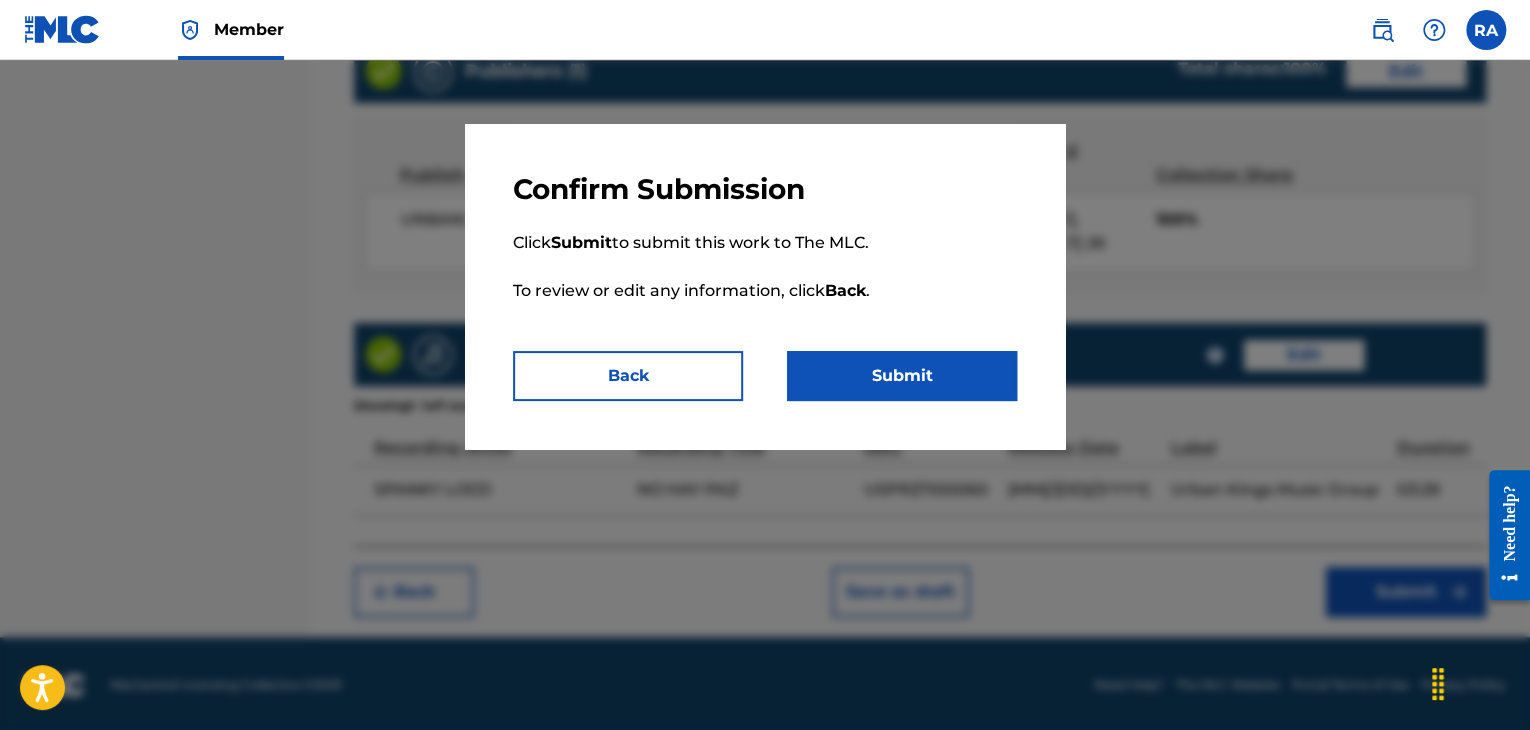 click on "Submit" at bounding box center (902, 376) 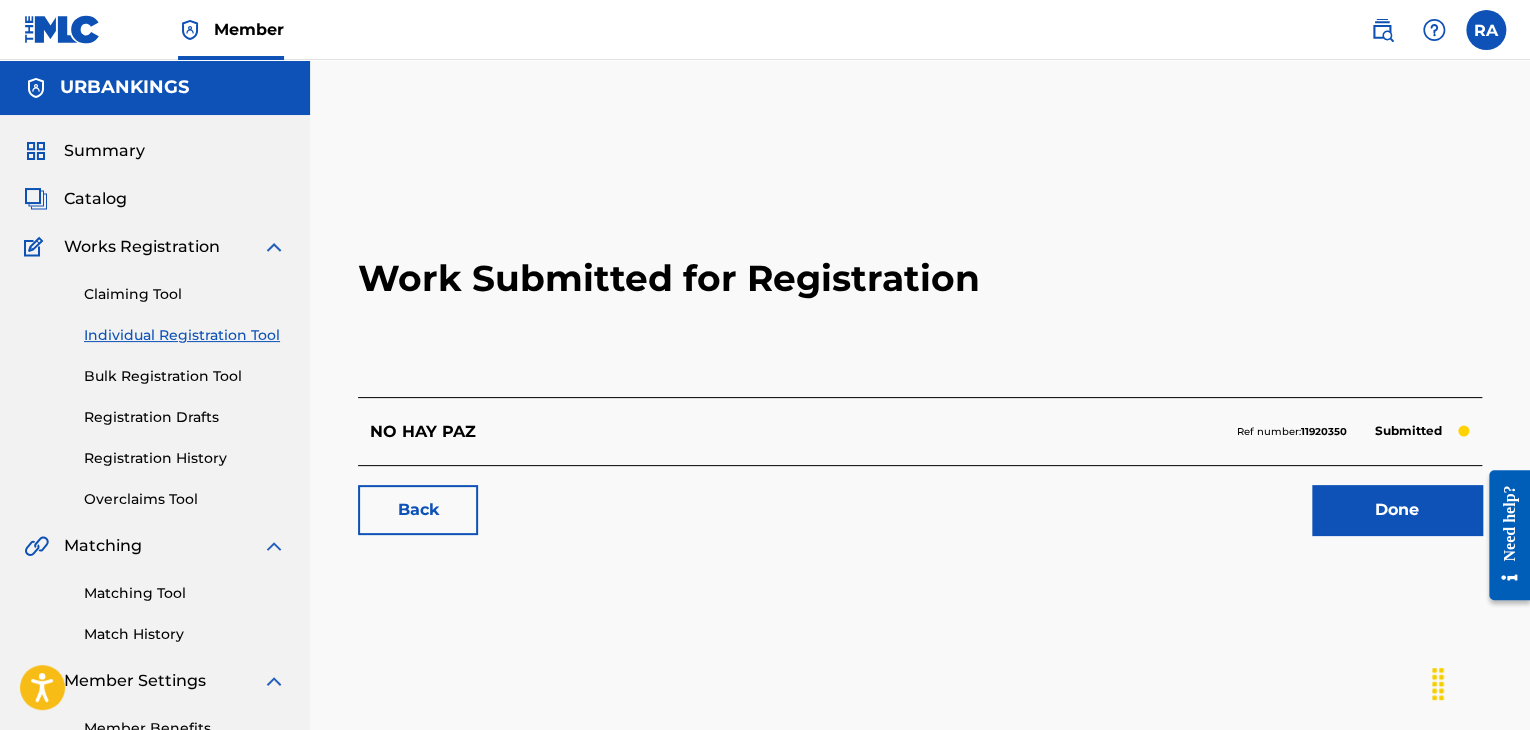 click on "Done" at bounding box center (1397, 510) 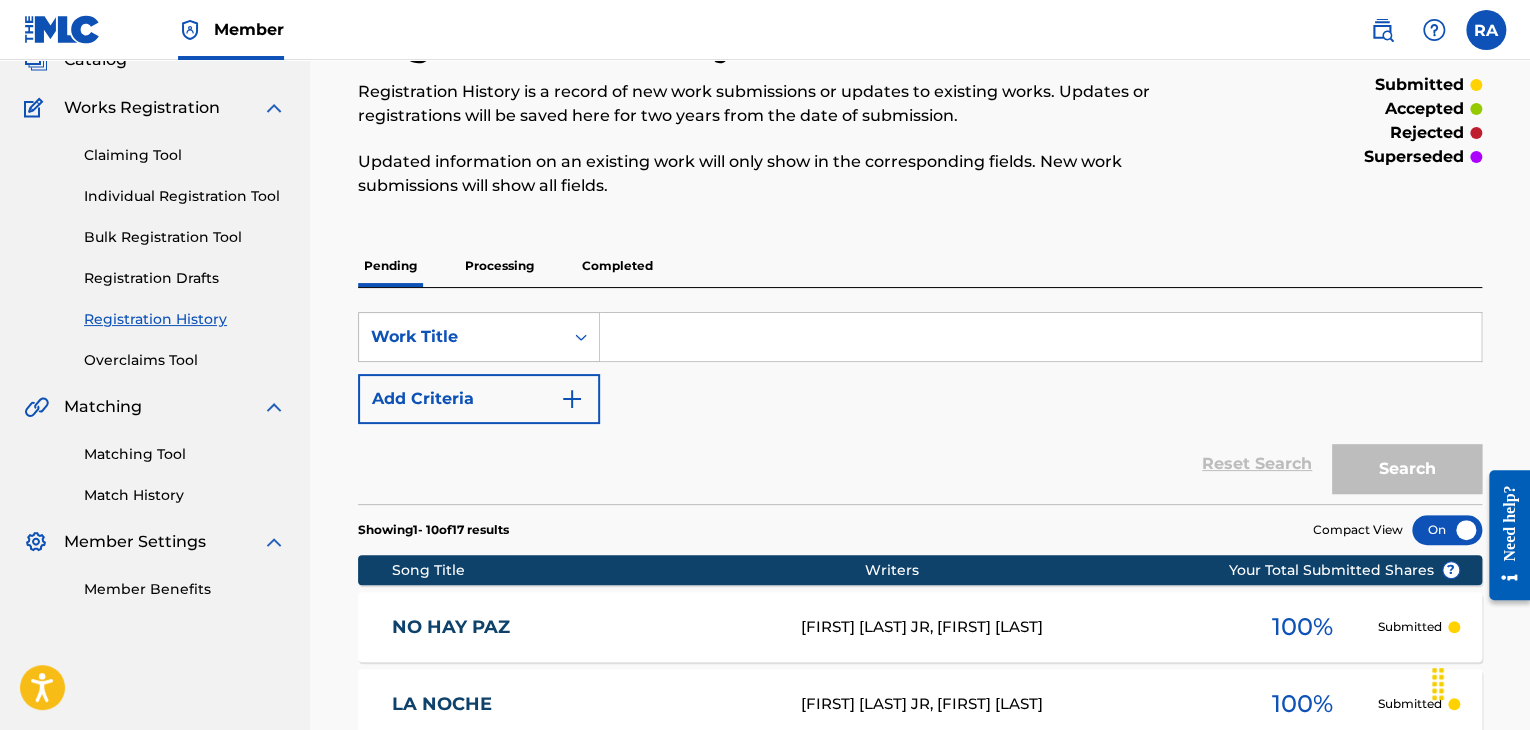 scroll, scrollTop: 0, scrollLeft: 0, axis: both 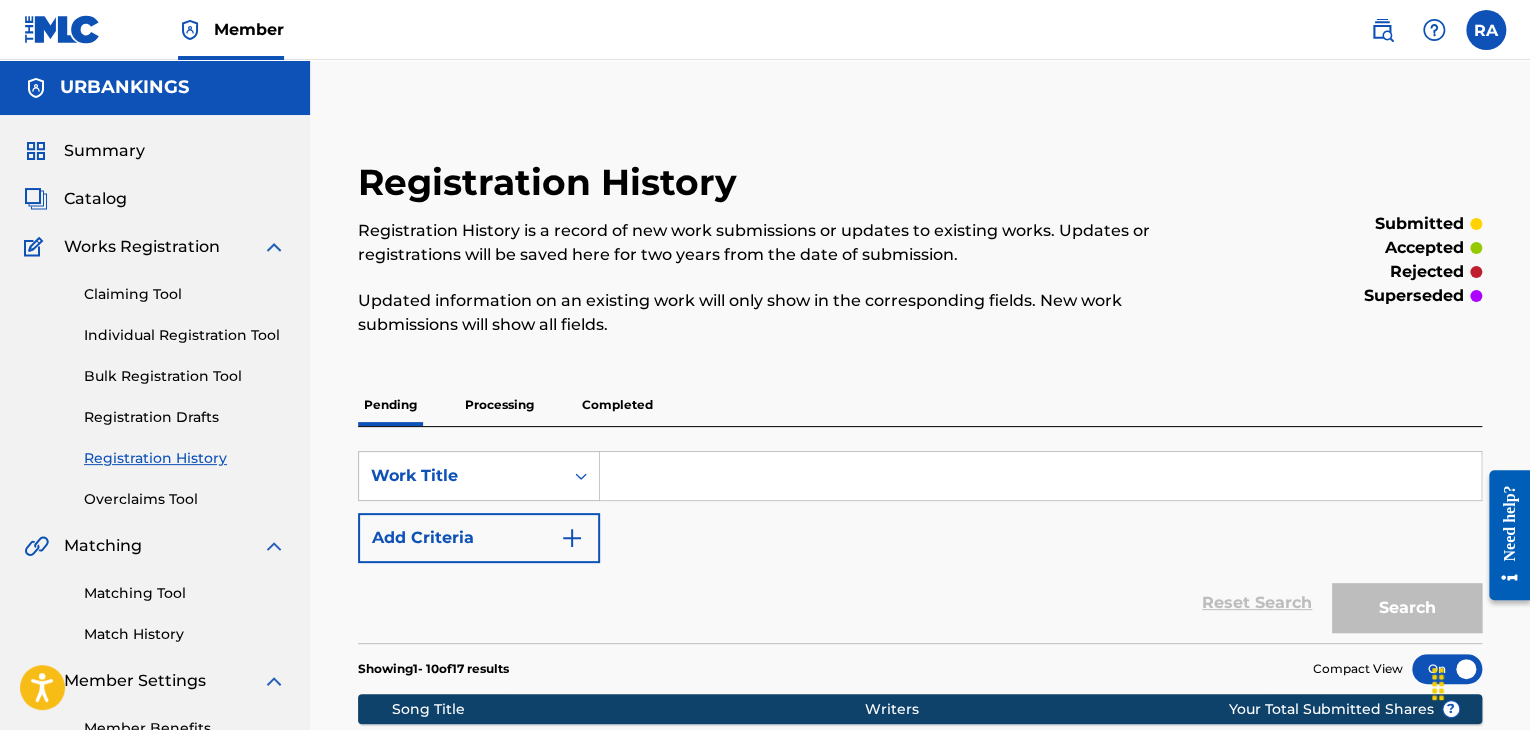click on "Individual Registration Tool" at bounding box center [185, 335] 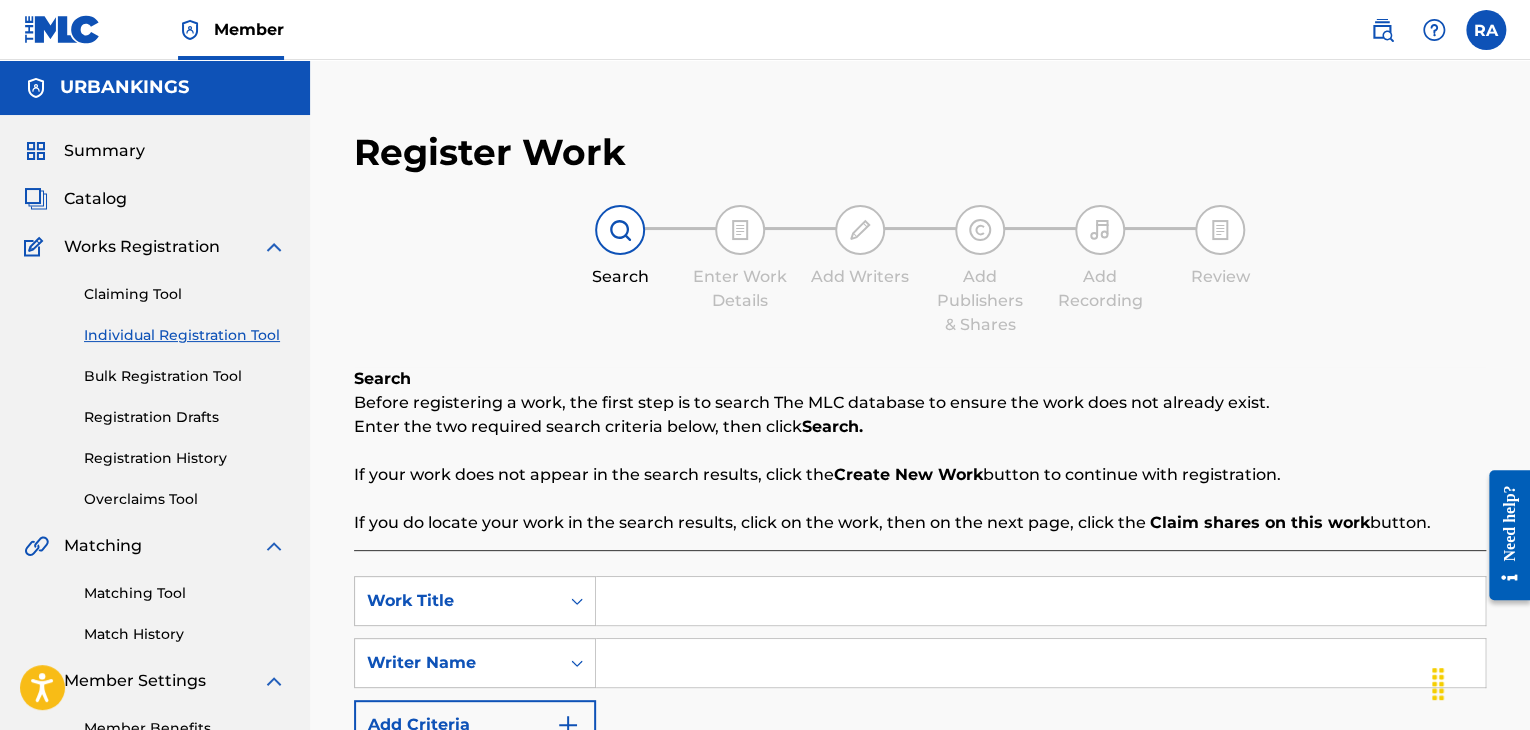 click at bounding box center [1040, 601] 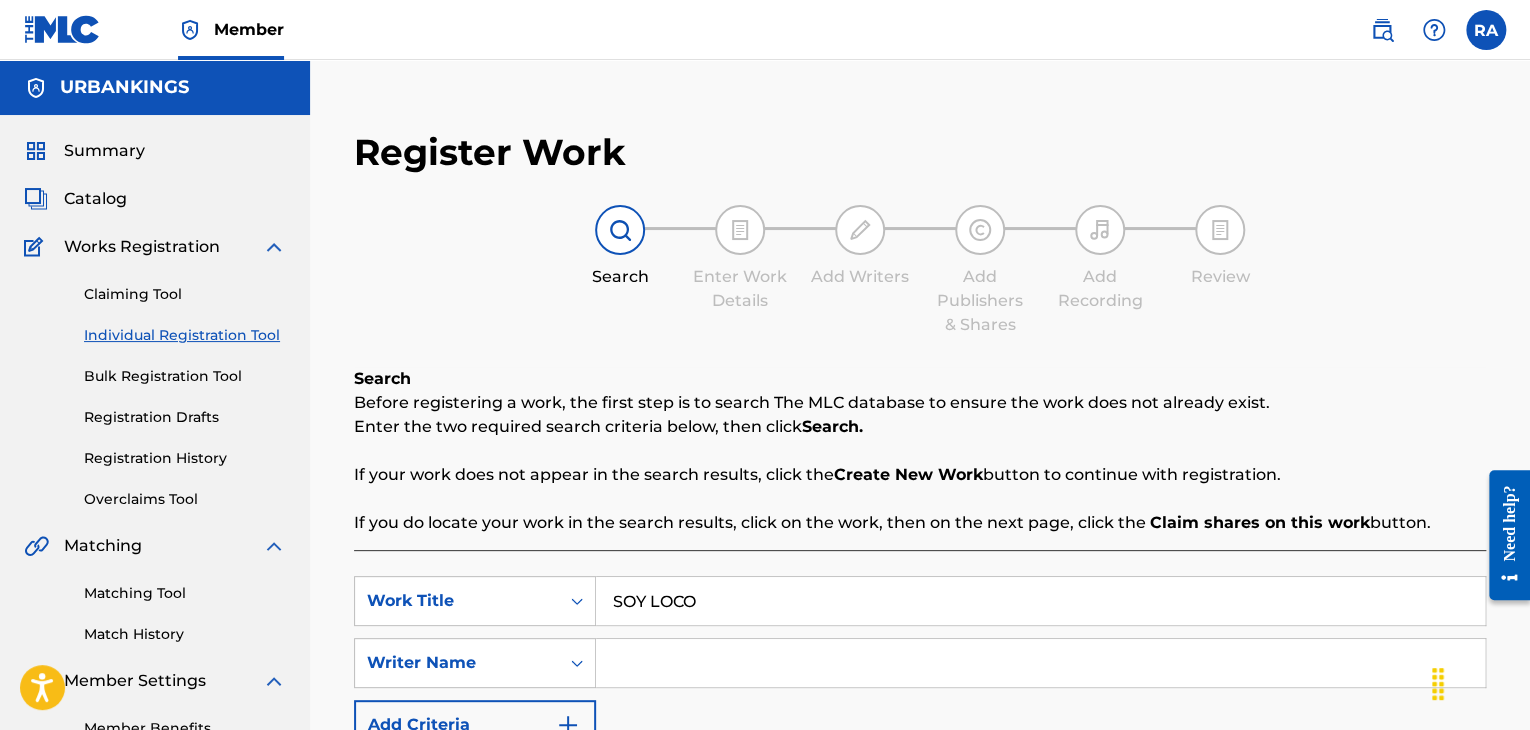 type on "SOY LOCO" 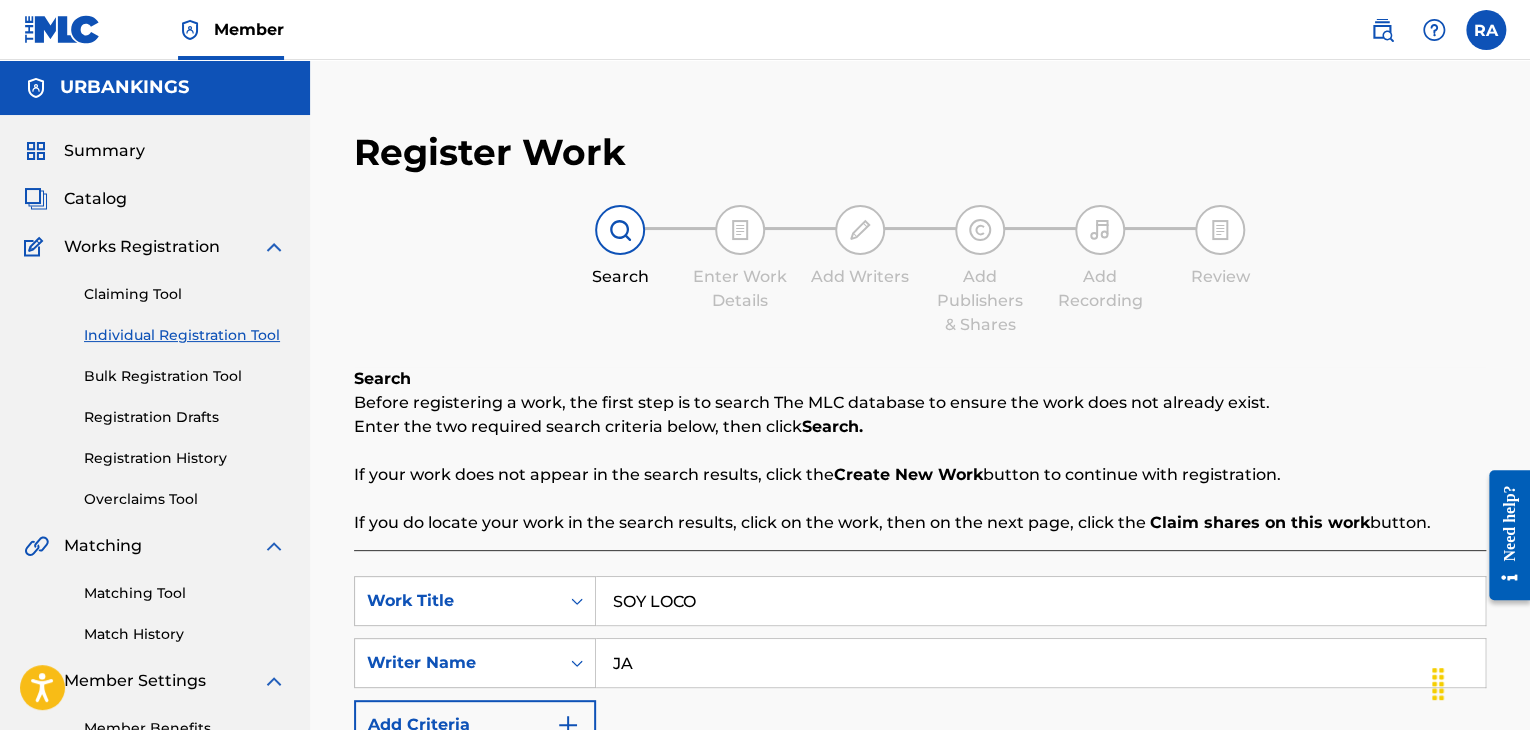 type on "[FIRST] [LAST]" 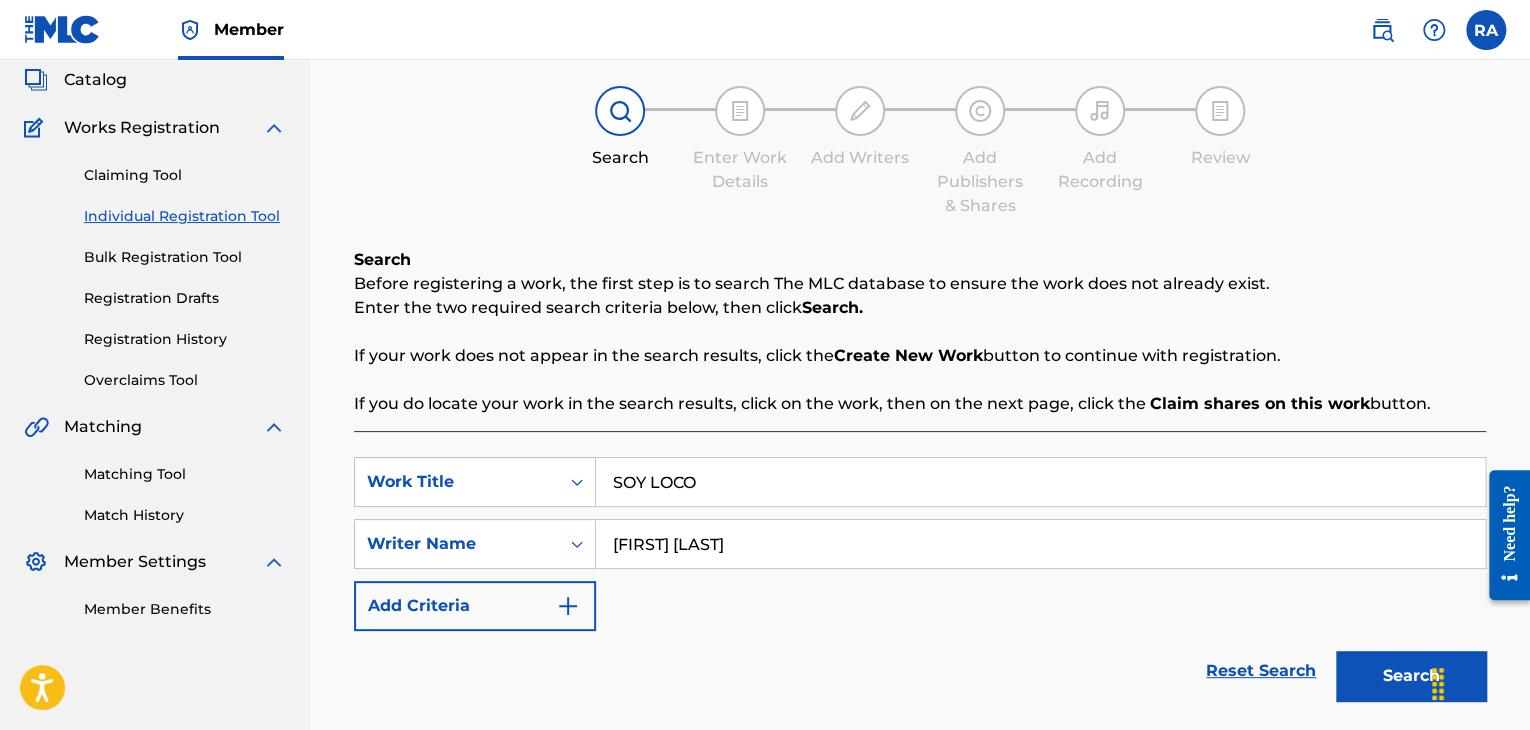 scroll, scrollTop: 284, scrollLeft: 0, axis: vertical 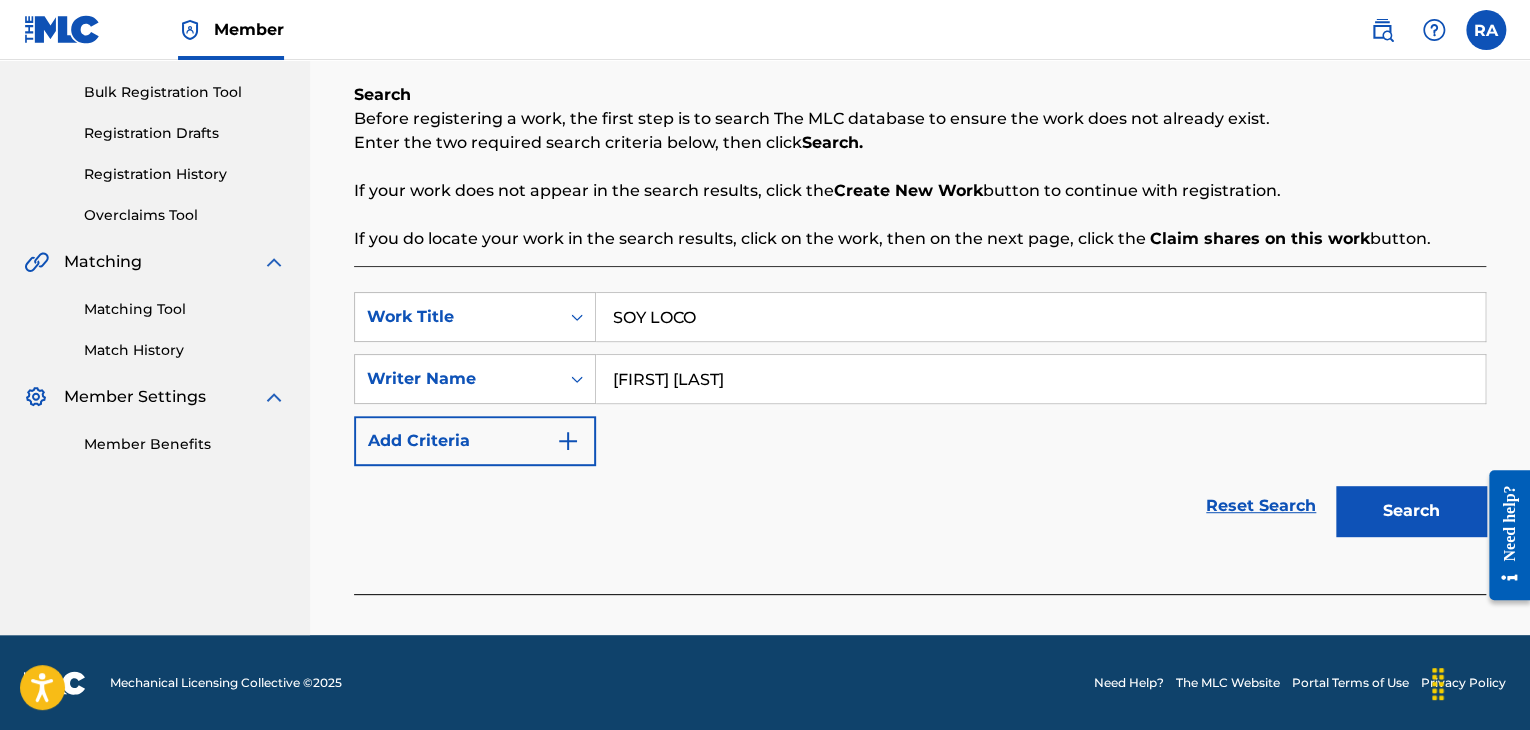 click on "Search" at bounding box center [1411, 511] 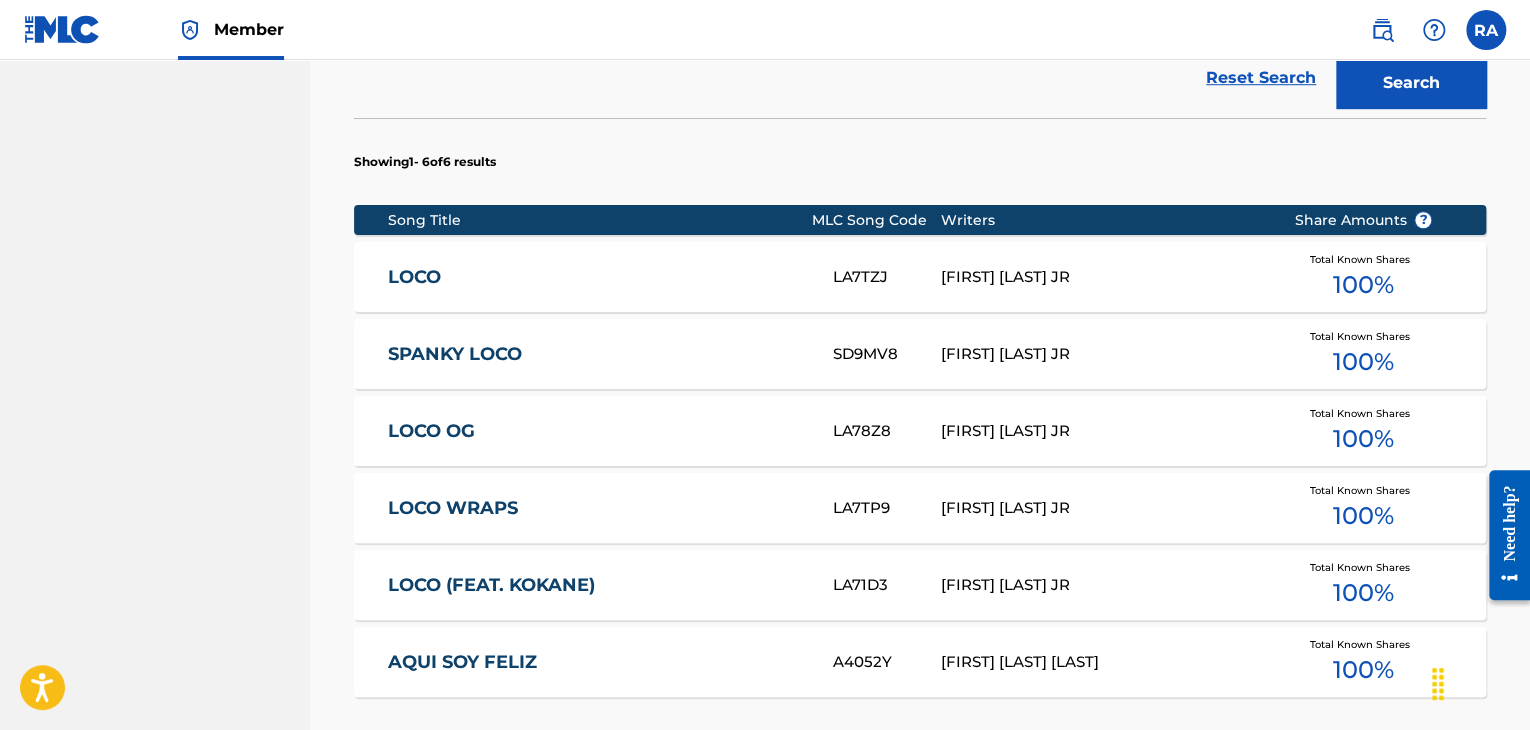 scroll, scrollTop: 1012, scrollLeft: 0, axis: vertical 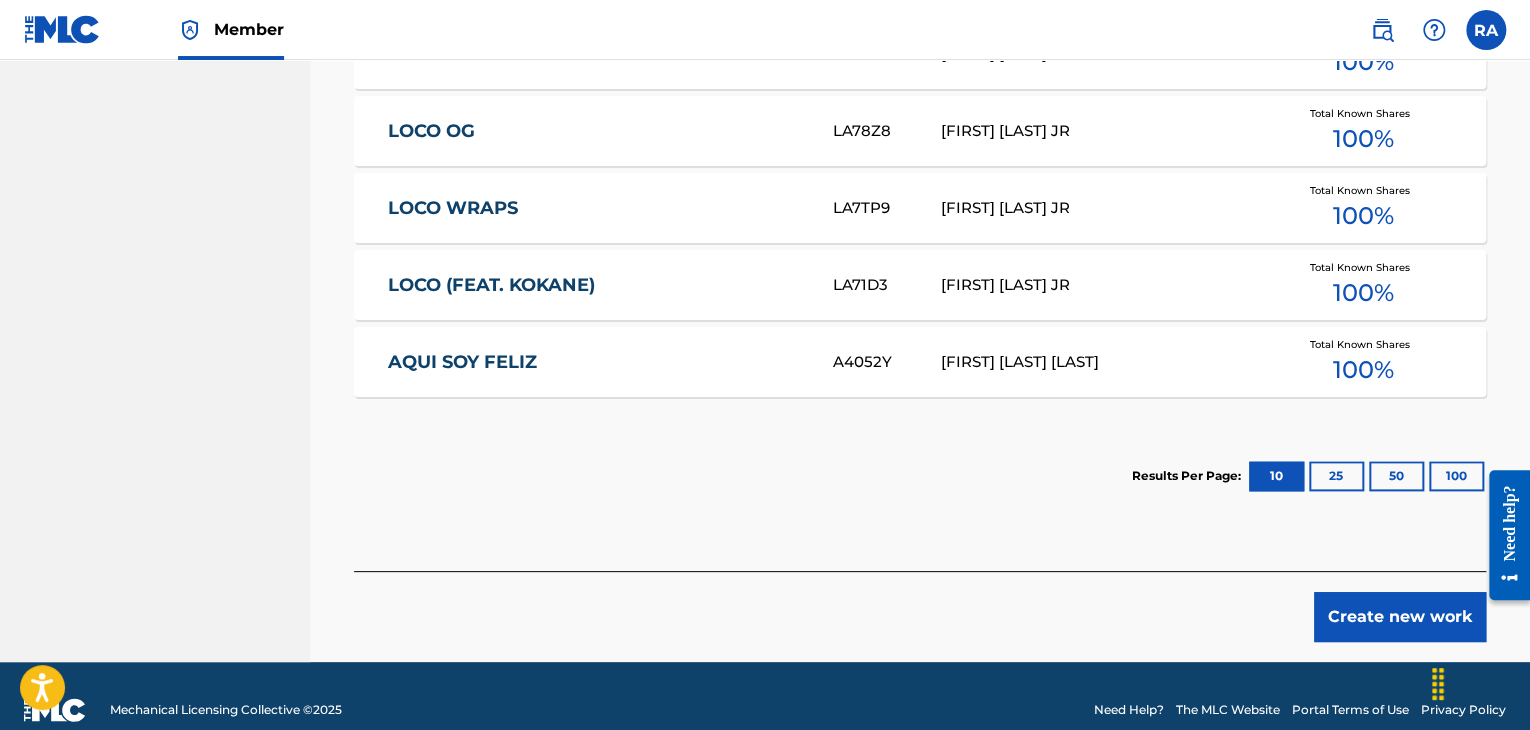 click on "Create new work" at bounding box center [1400, 617] 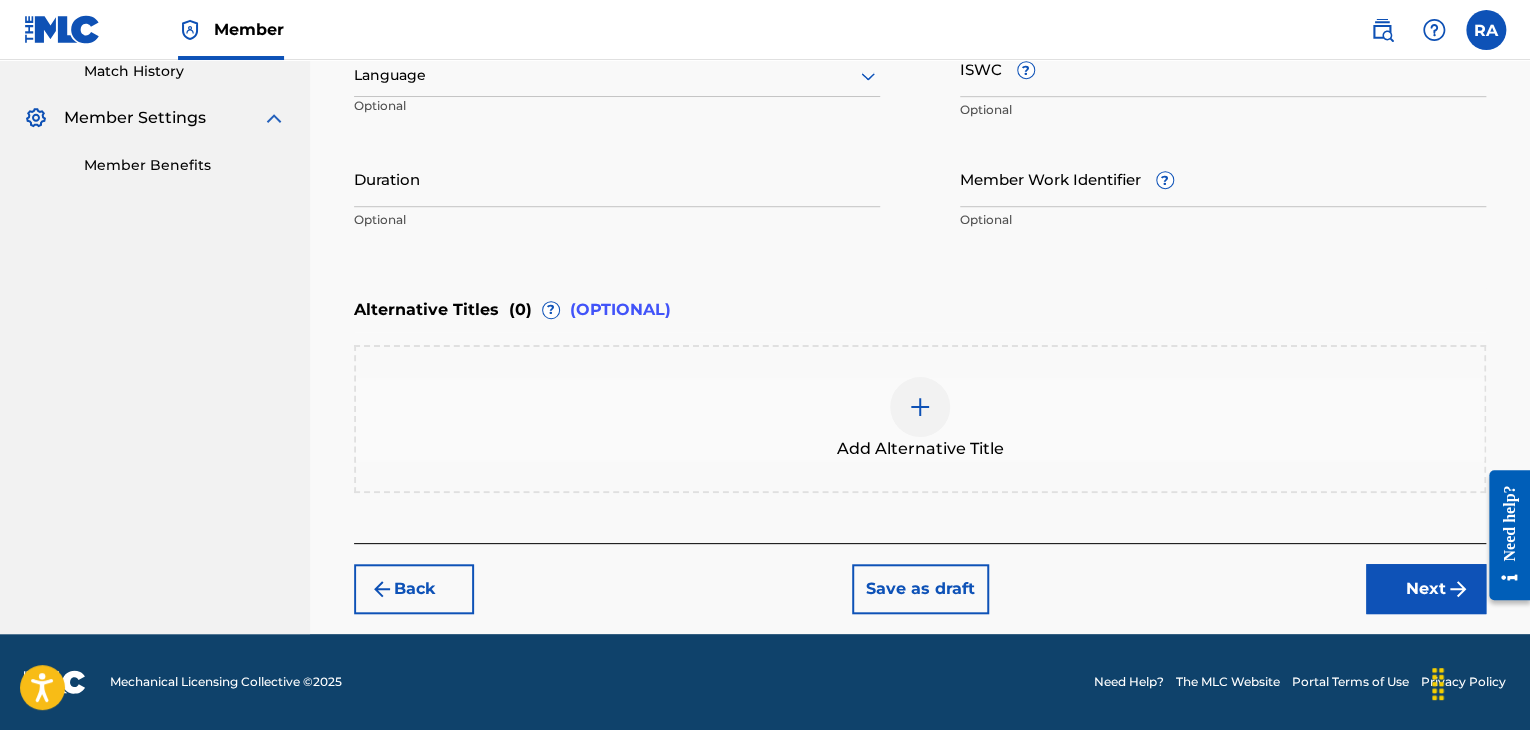 scroll, scrollTop: 561, scrollLeft: 0, axis: vertical 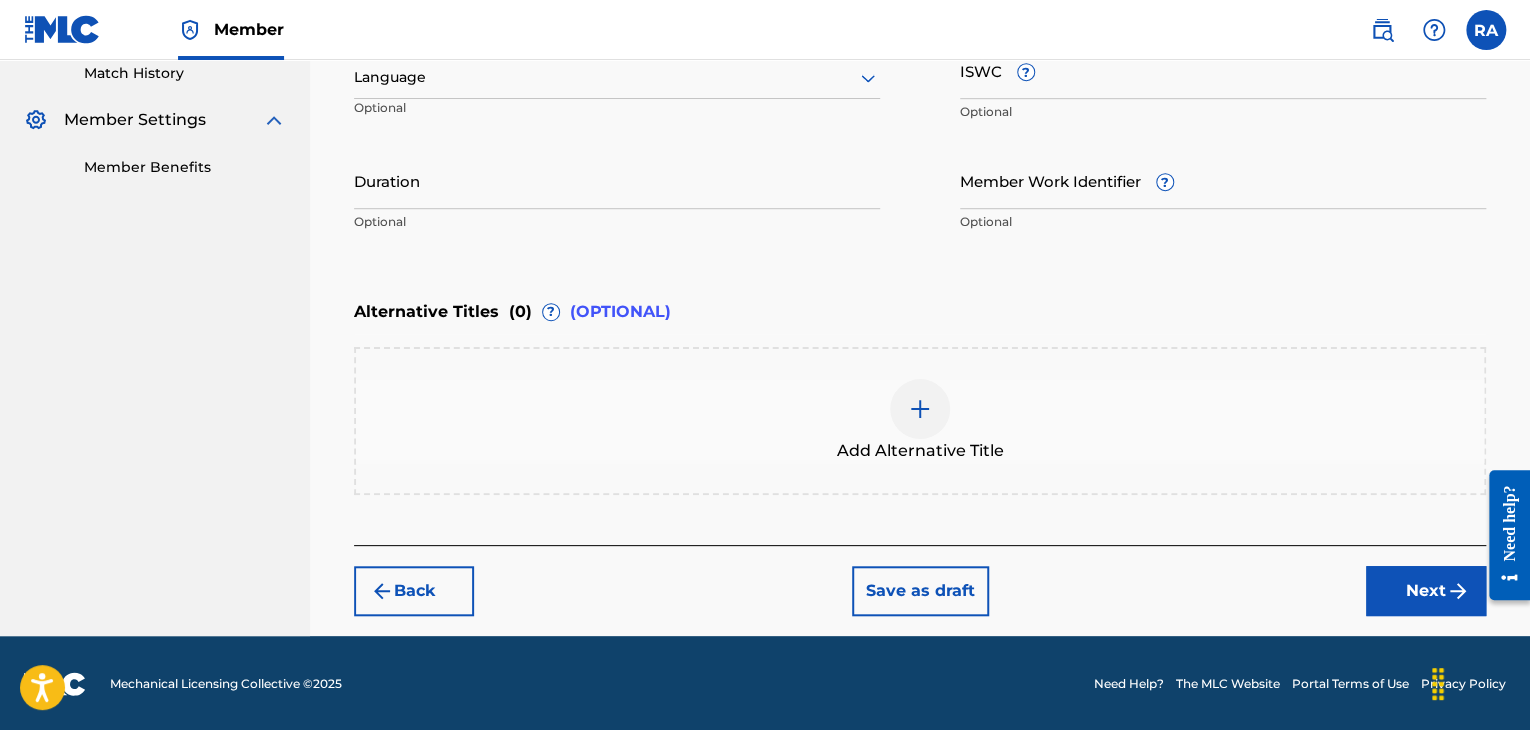 click on "Duration" at bounding box center [617, 180] 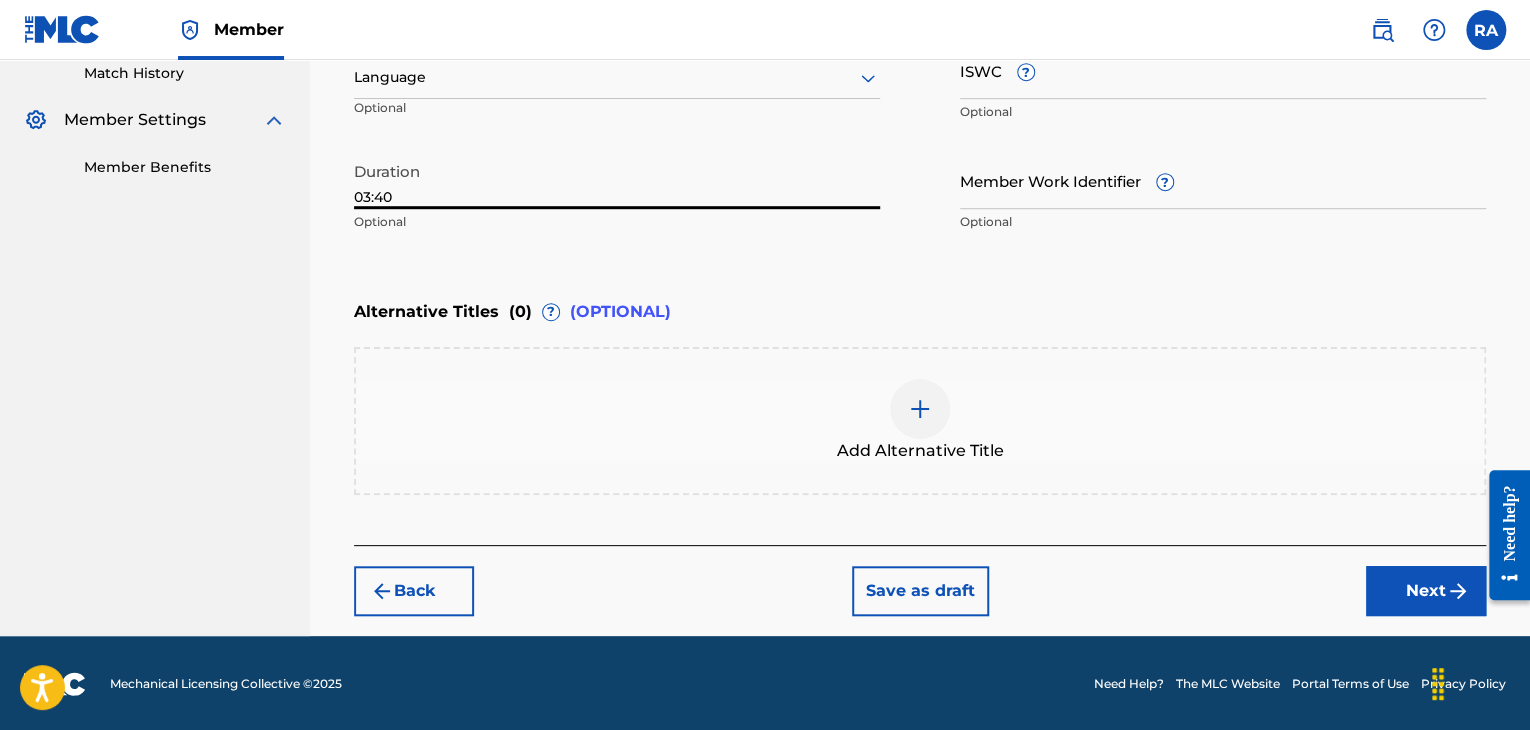 type on "03:40" 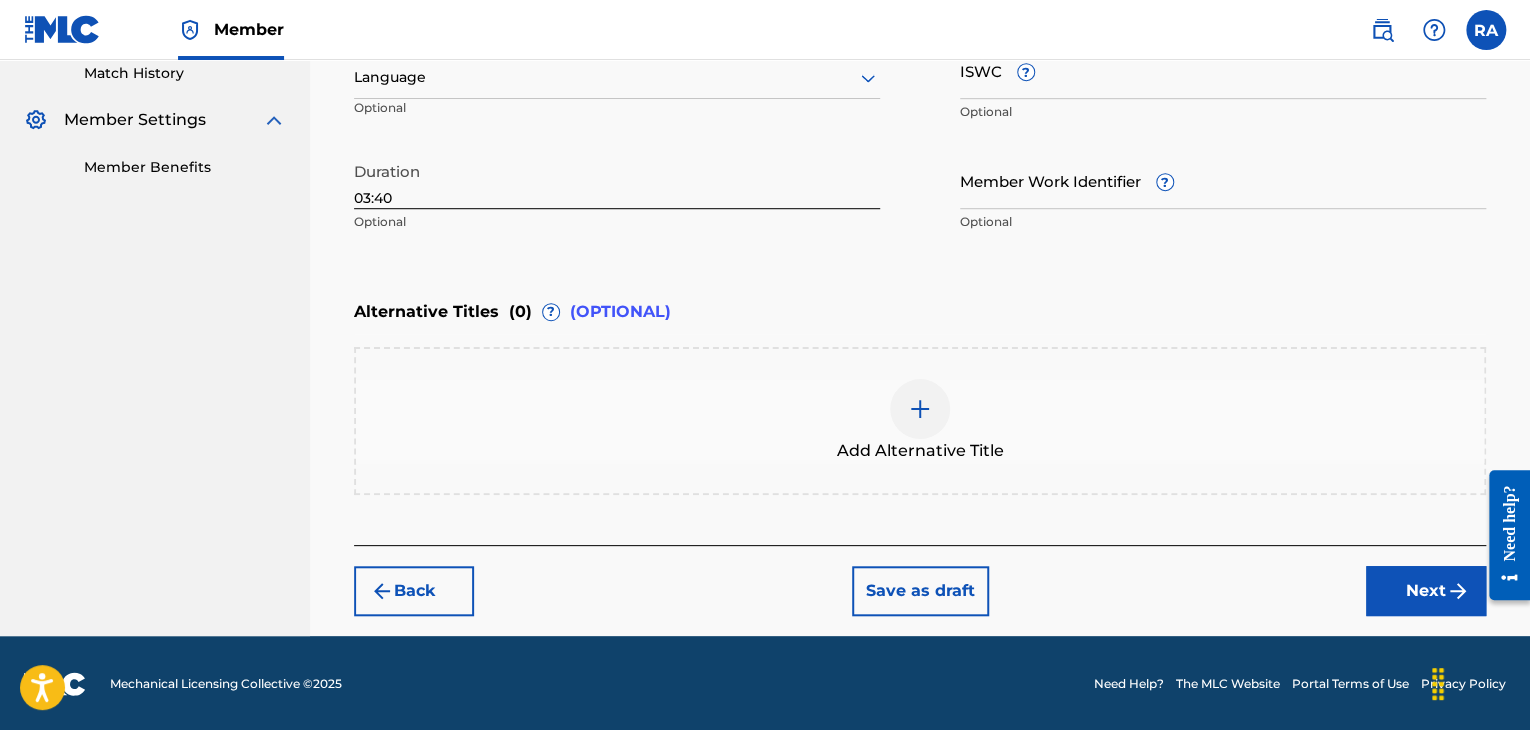 click on "Next" at bounding box center [1426, 591] 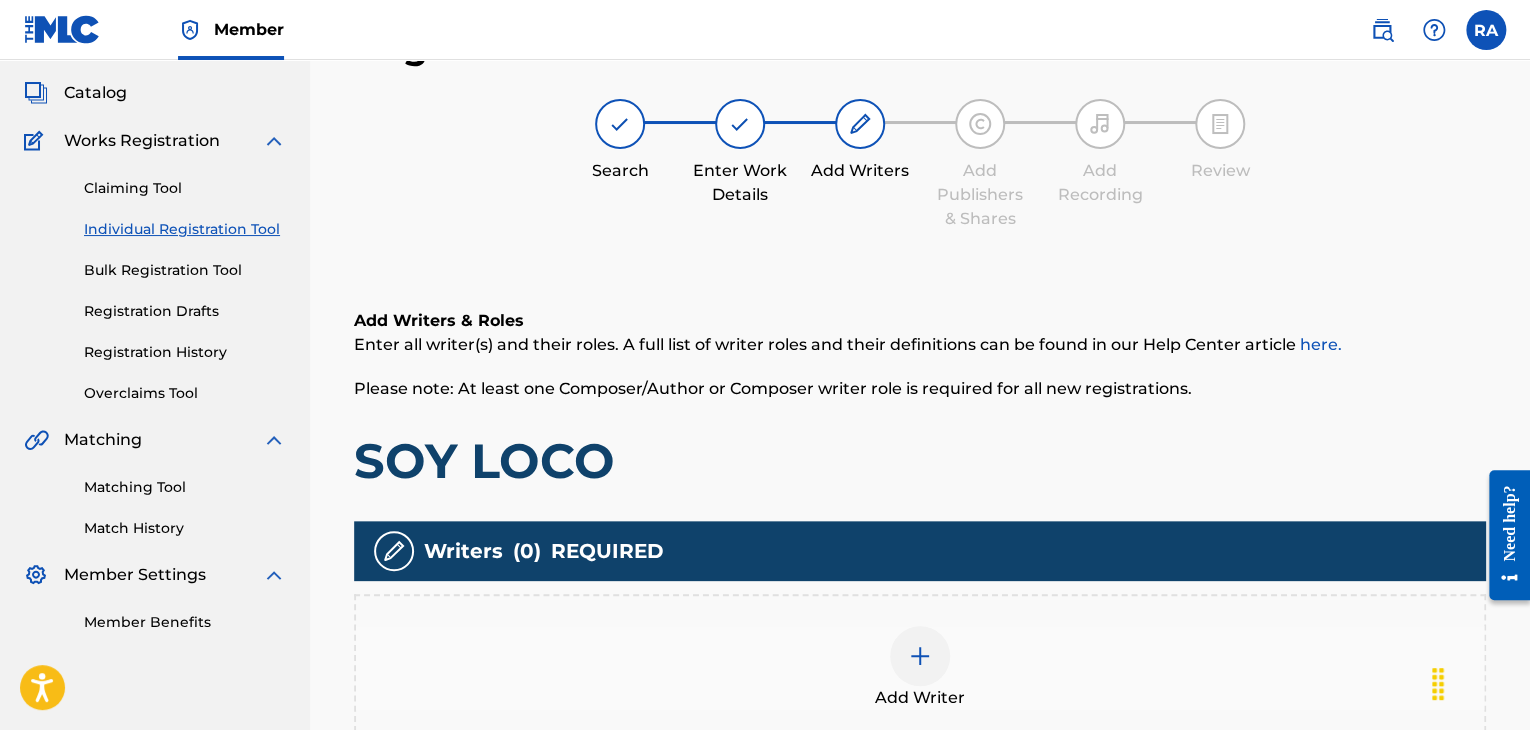 scroll, scrollTop: 90, scrollLeft: 0, axis: vertical 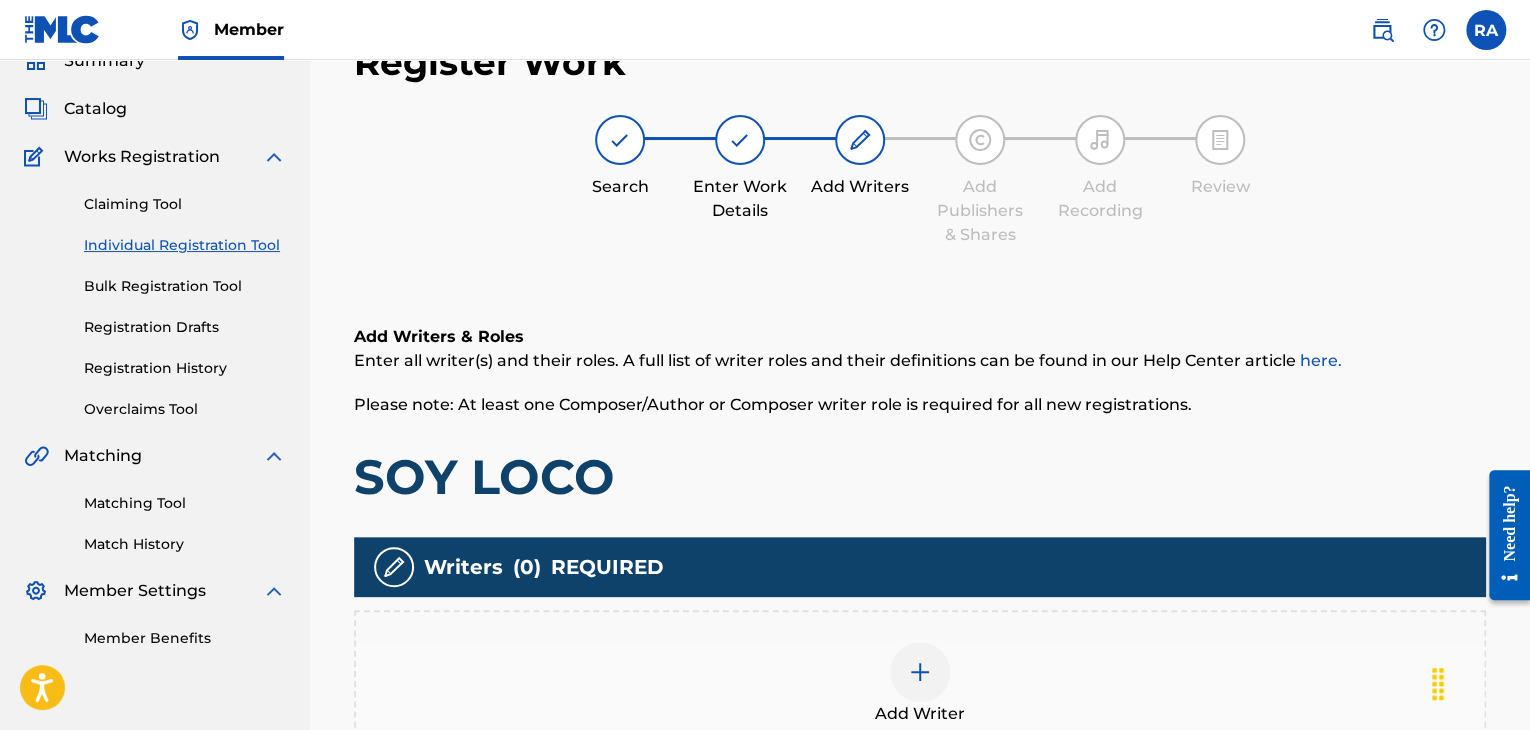 click at bounding box center [920, 672] 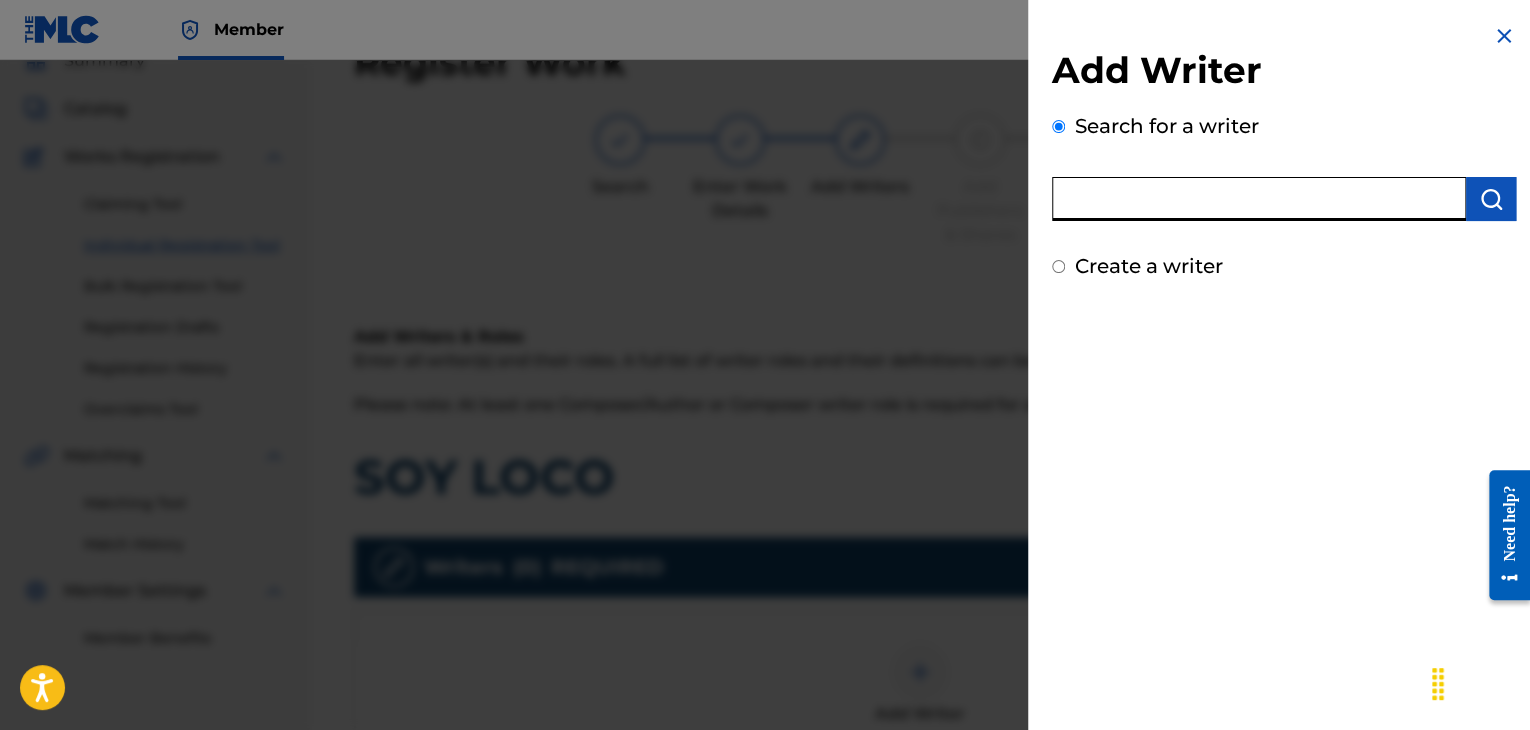 click at bounding box center [1259, 199] 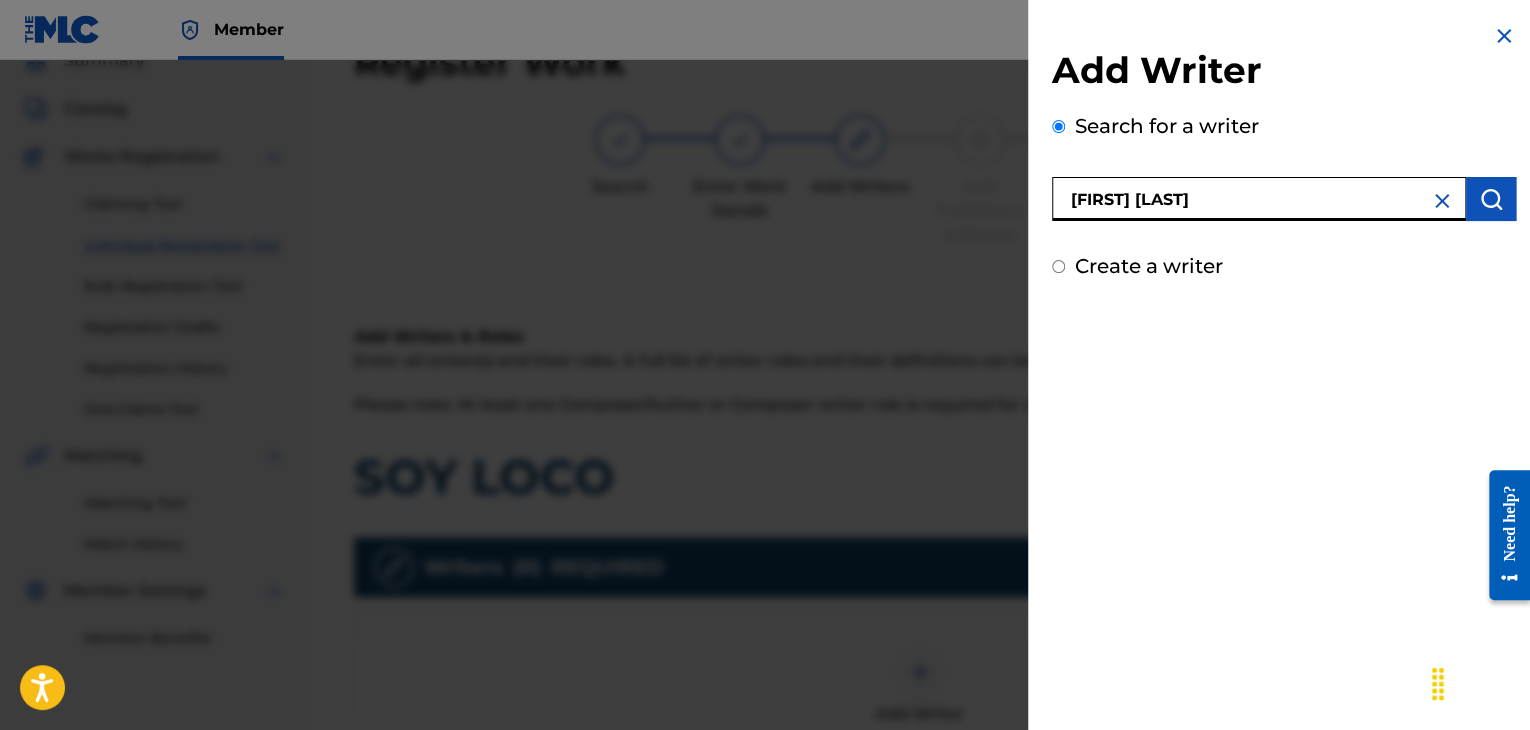 type on "[FIRST] [LAST]" 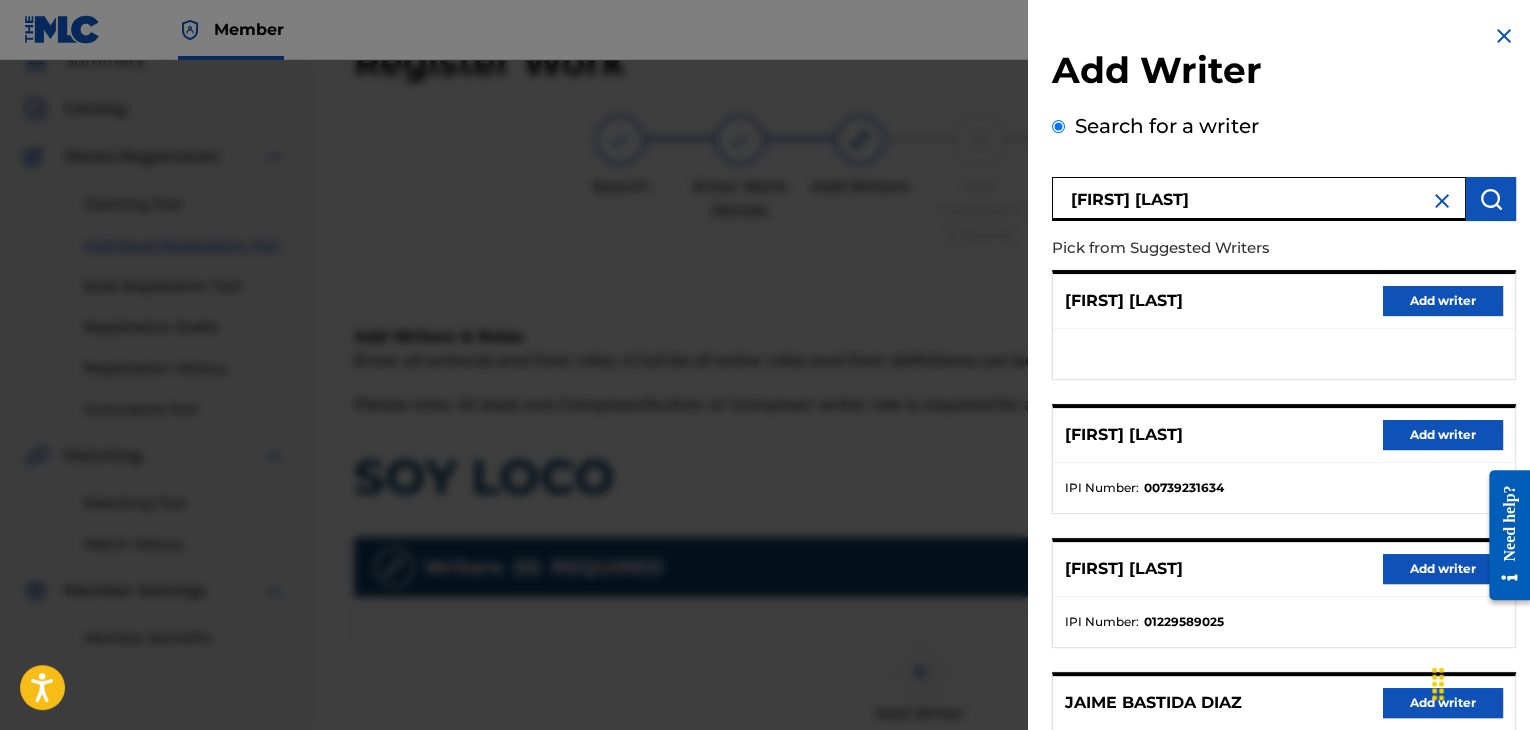 click on "Add writer" at bounding box center [1443, 435] 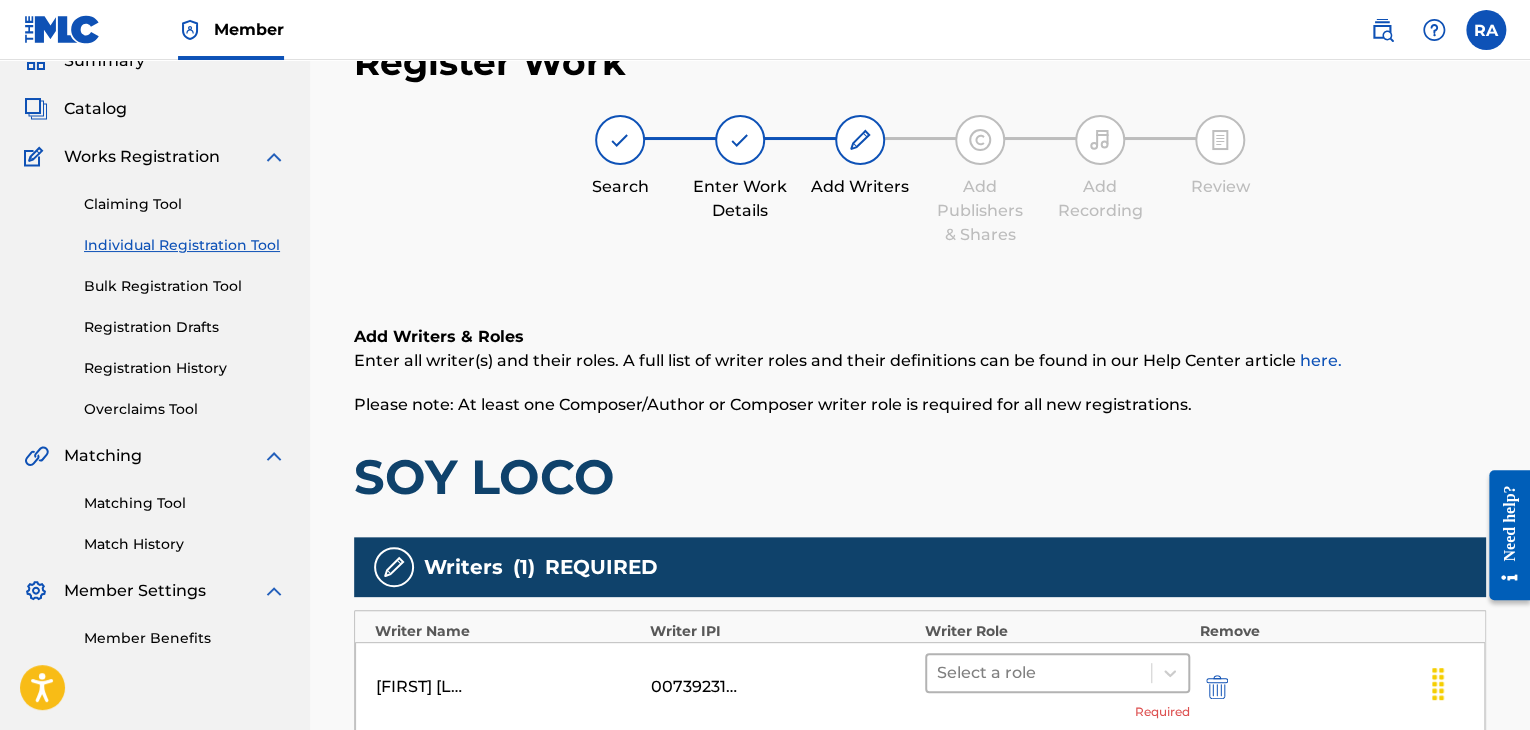 click at bounding box center [1039, 673] 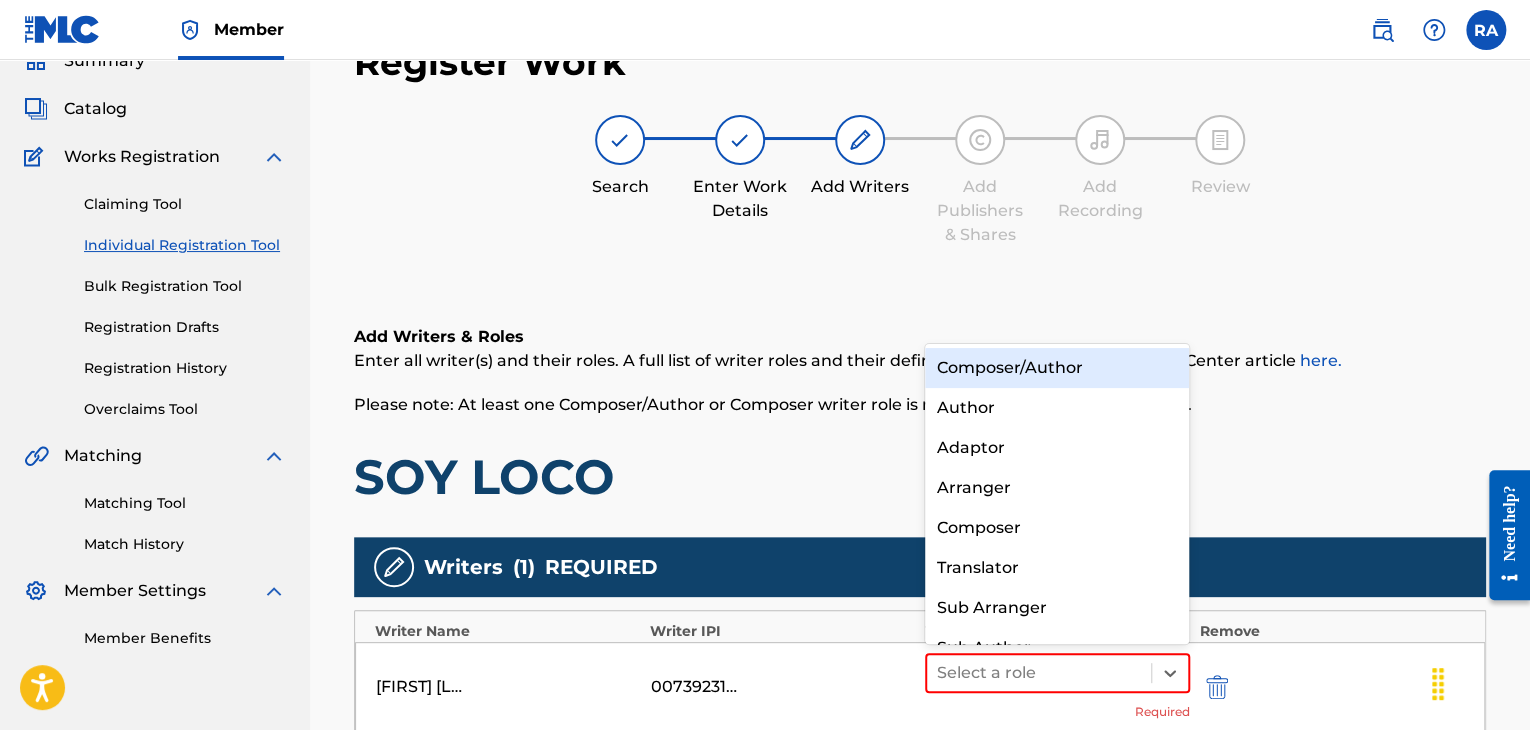 scroll, scrollTop: 28, scrollLeft: 0, axis: vertical 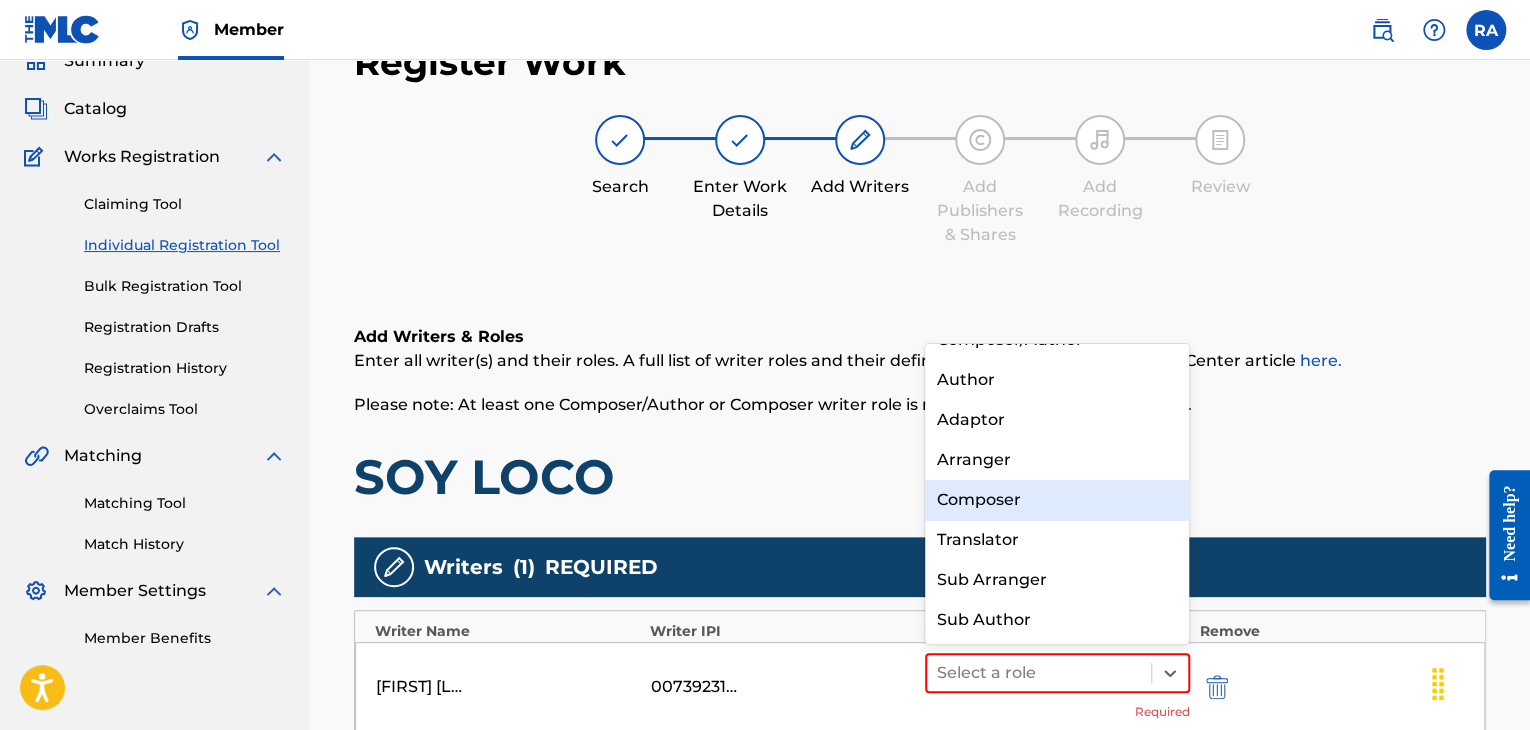 click on "Composer" at bounding box center (1057, 500) 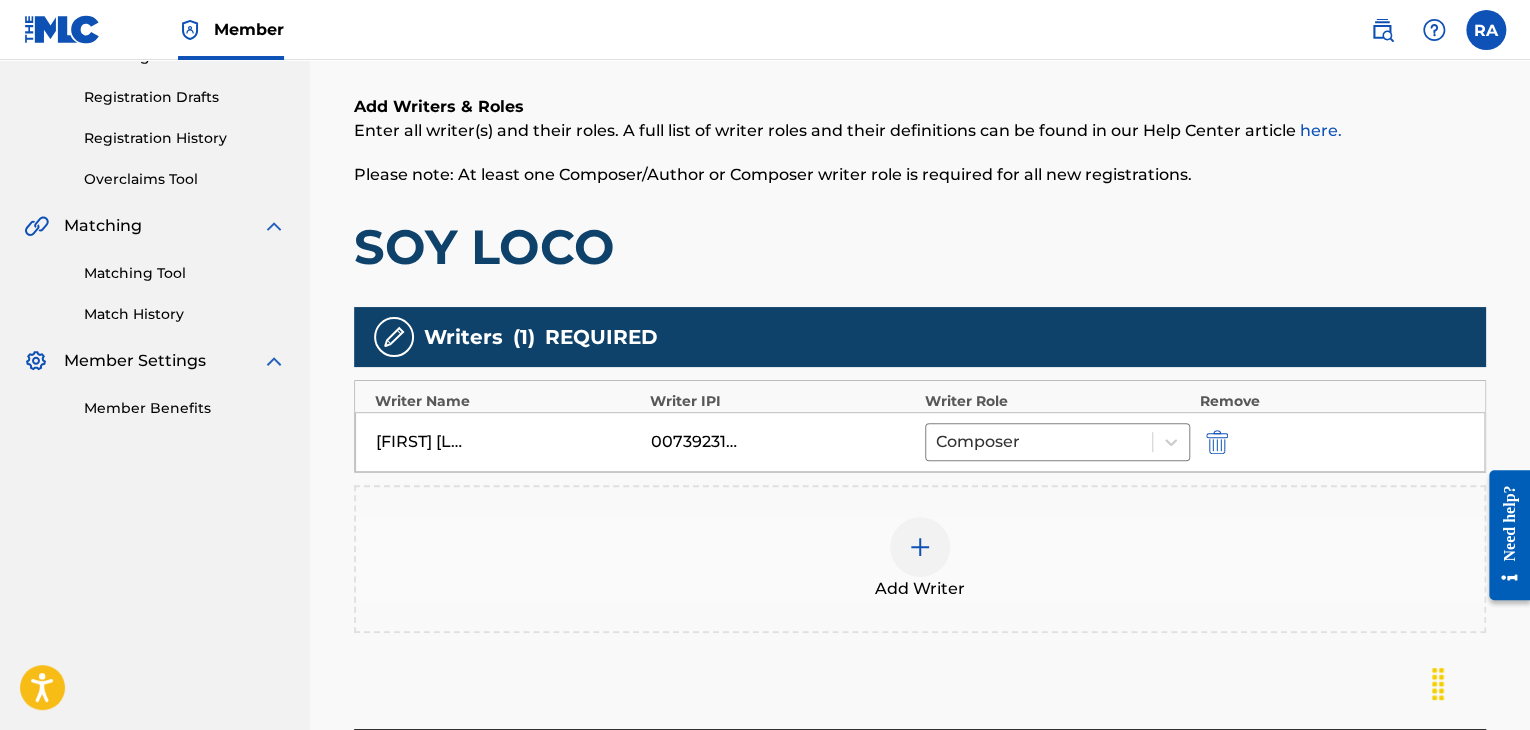 scroll, scrollTop: 490, scrollLeft: 0, axis: vertical 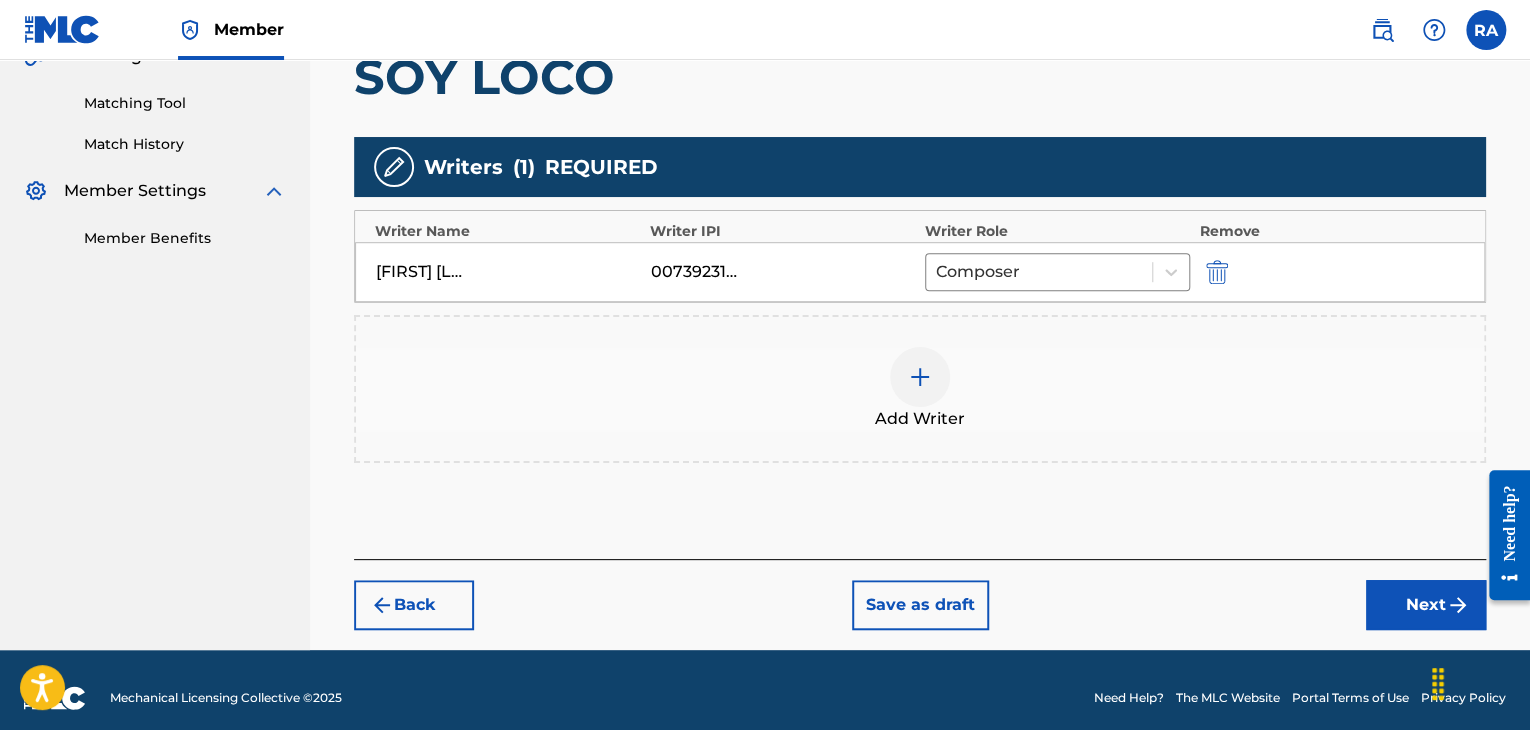 click at bounding box center (920, 377) 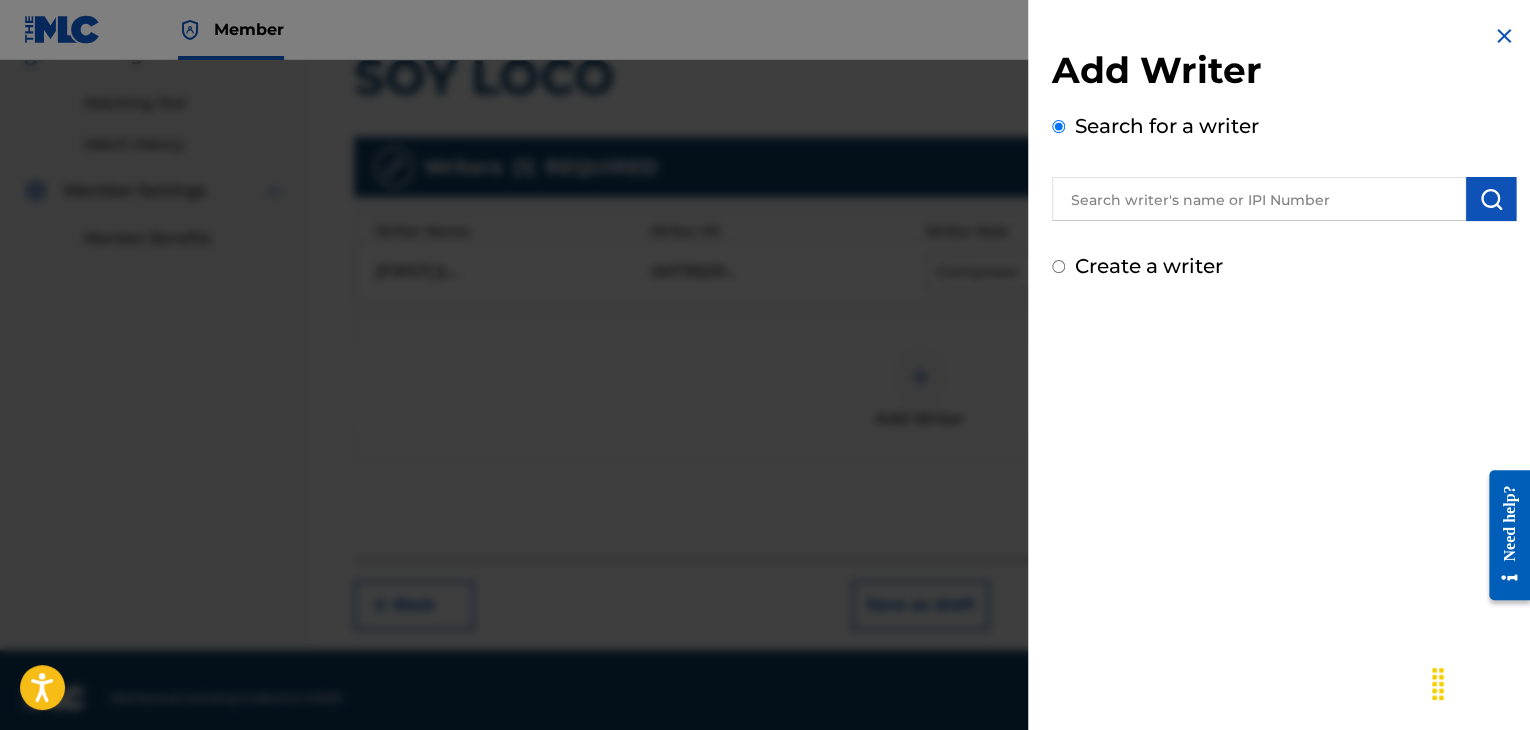 click at bounding box center (1259, 199) 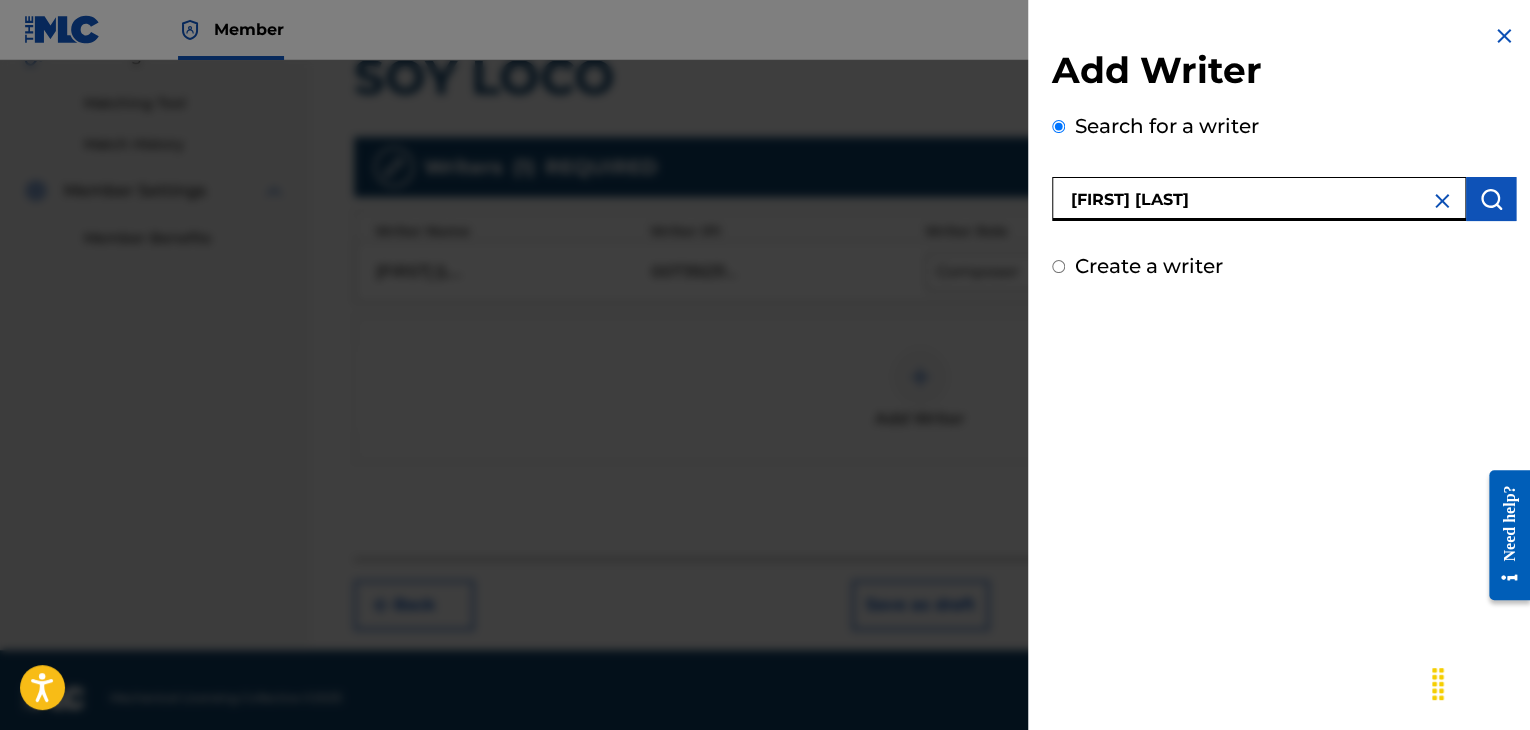 type on "[FIRST] [LAST]" 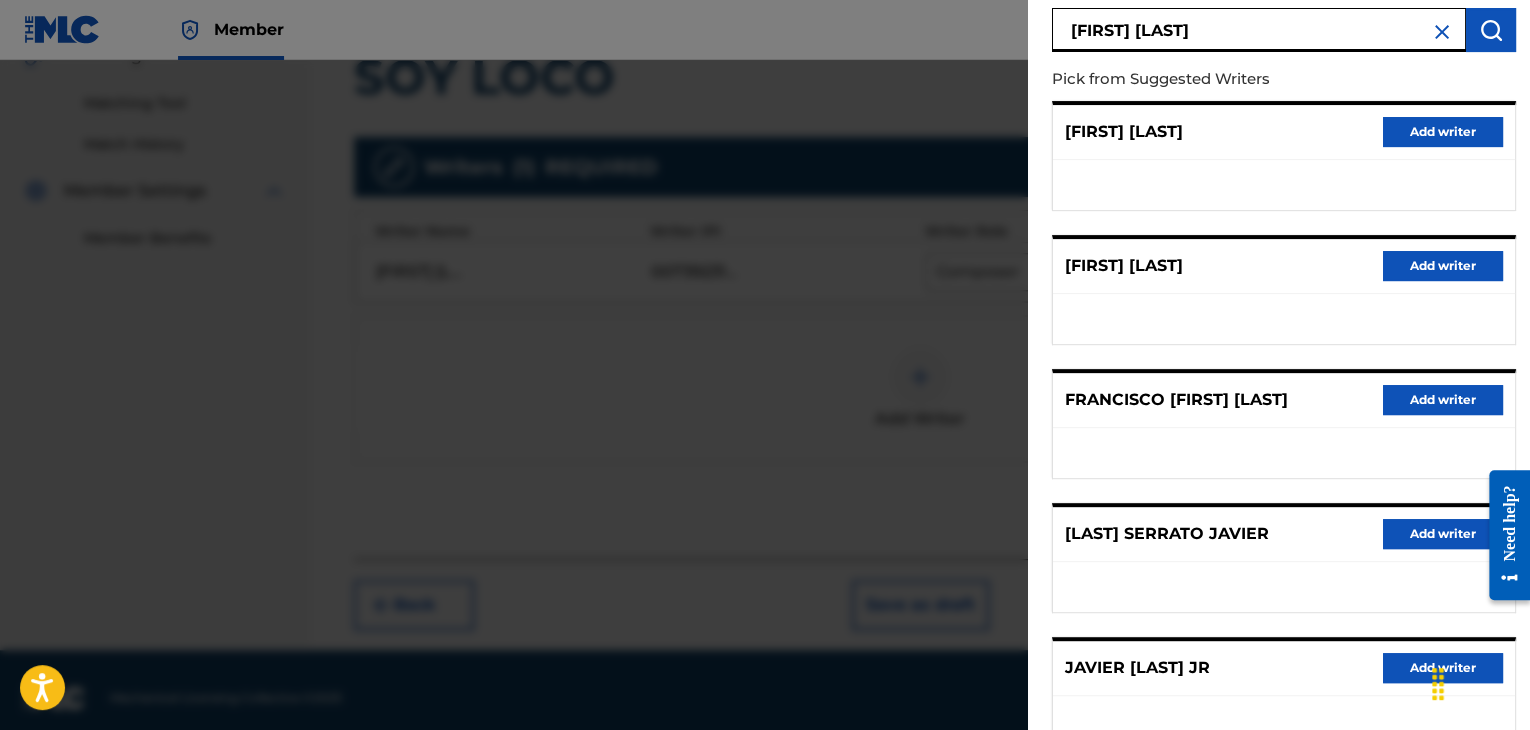 scroll, scrollTop: 310, scrollLeft: 0, axis: vertical 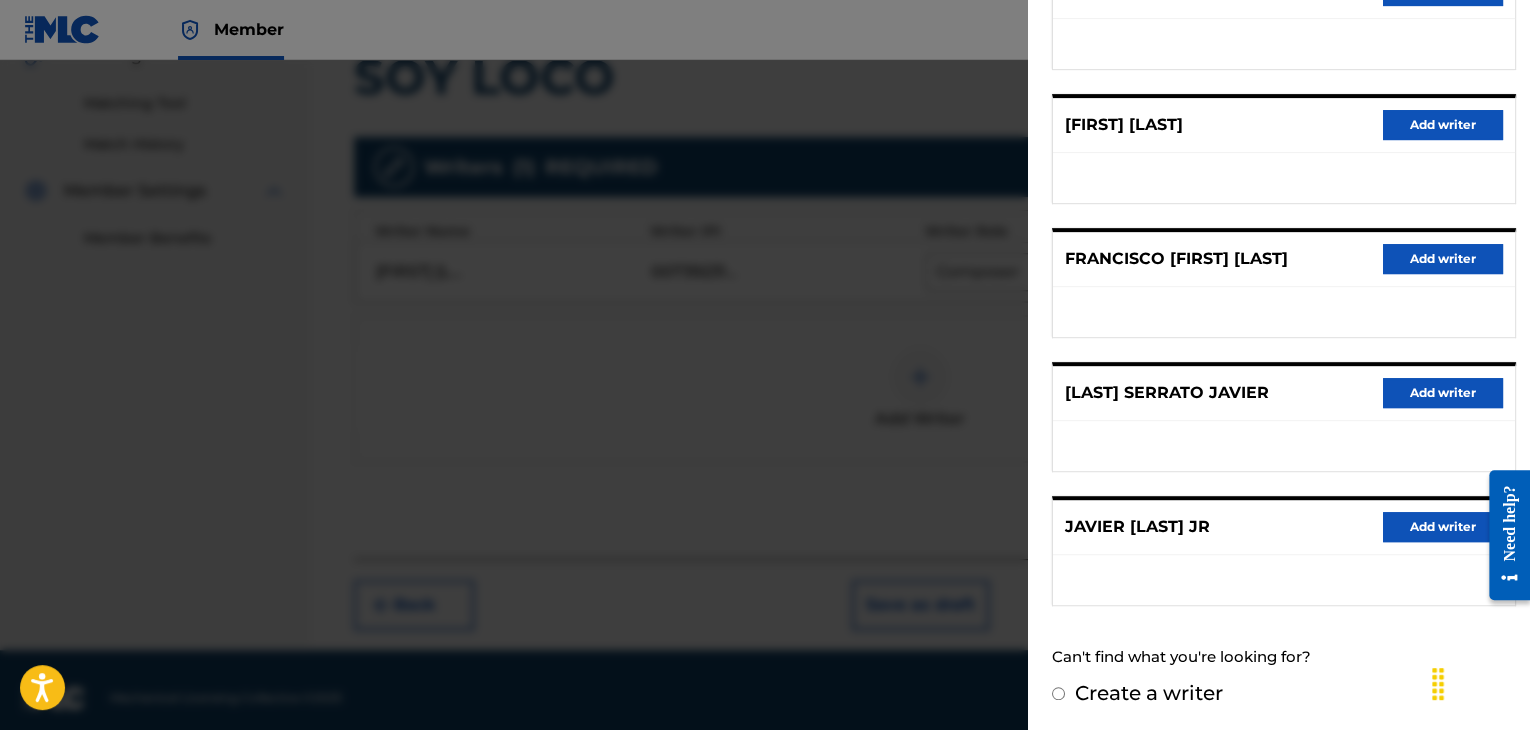 click on "Add writer" at bounding box center (1443, 527) 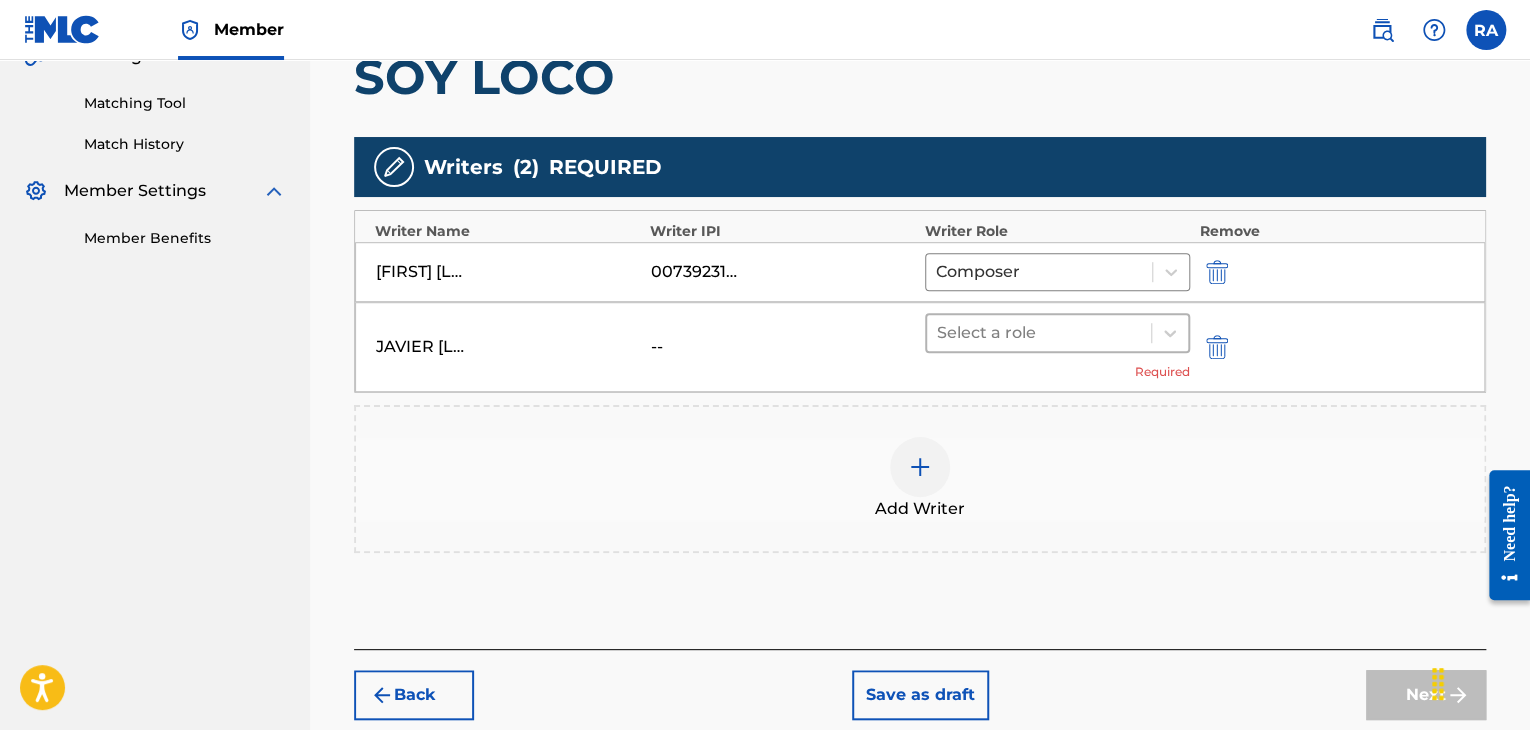 click at bounding box center (1039, 333) 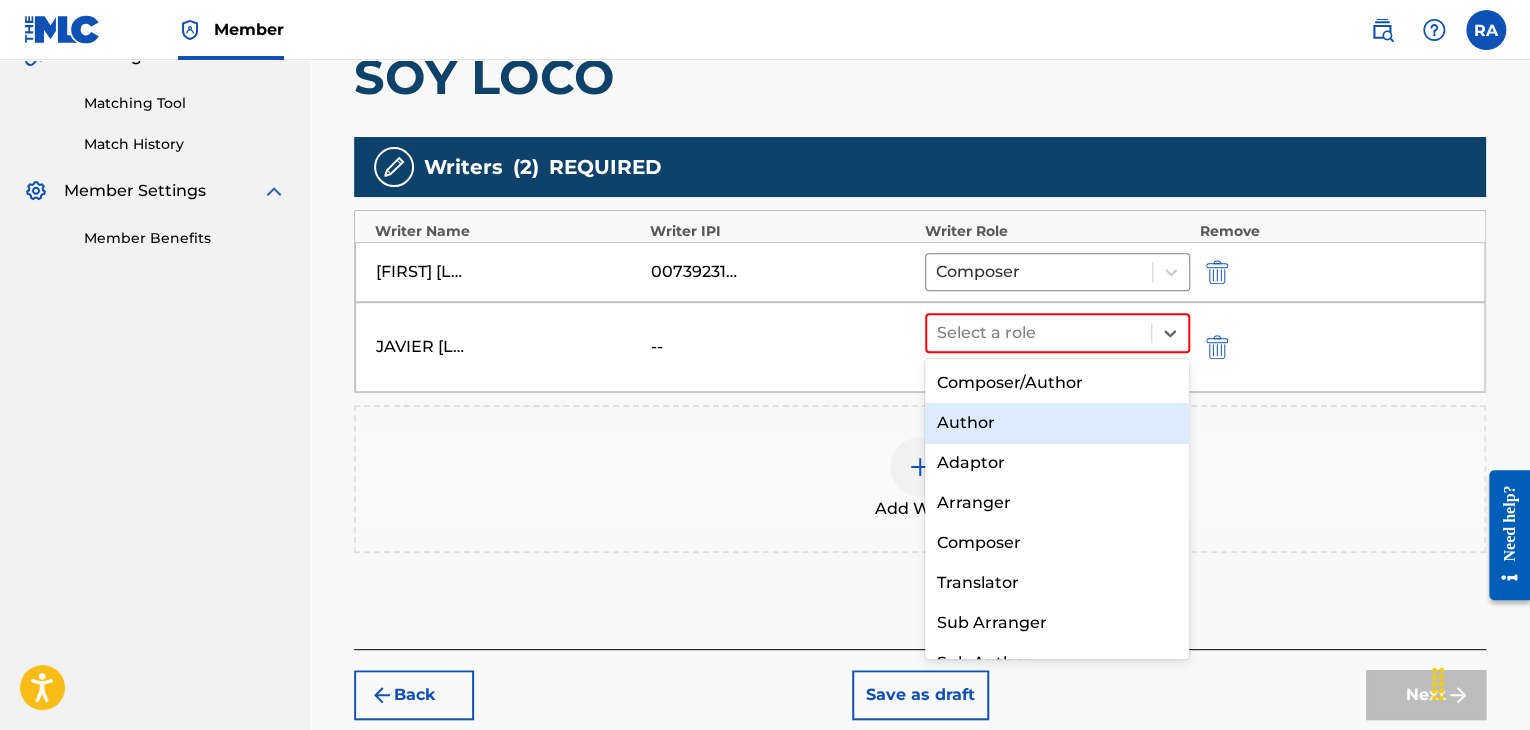 click on "Author" at bounding box center [1057, 423] 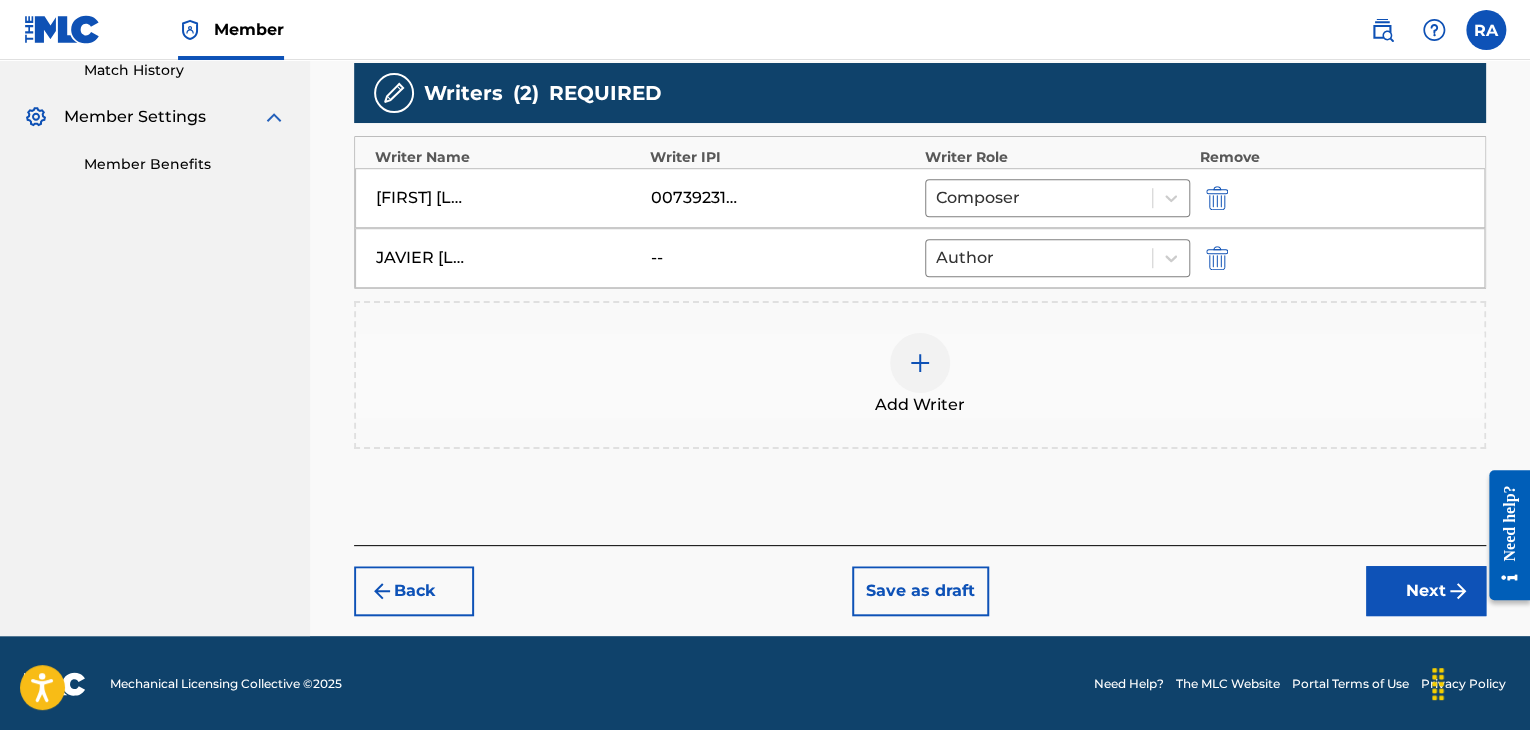 click on "Next" at bounding box center (1426, 591) 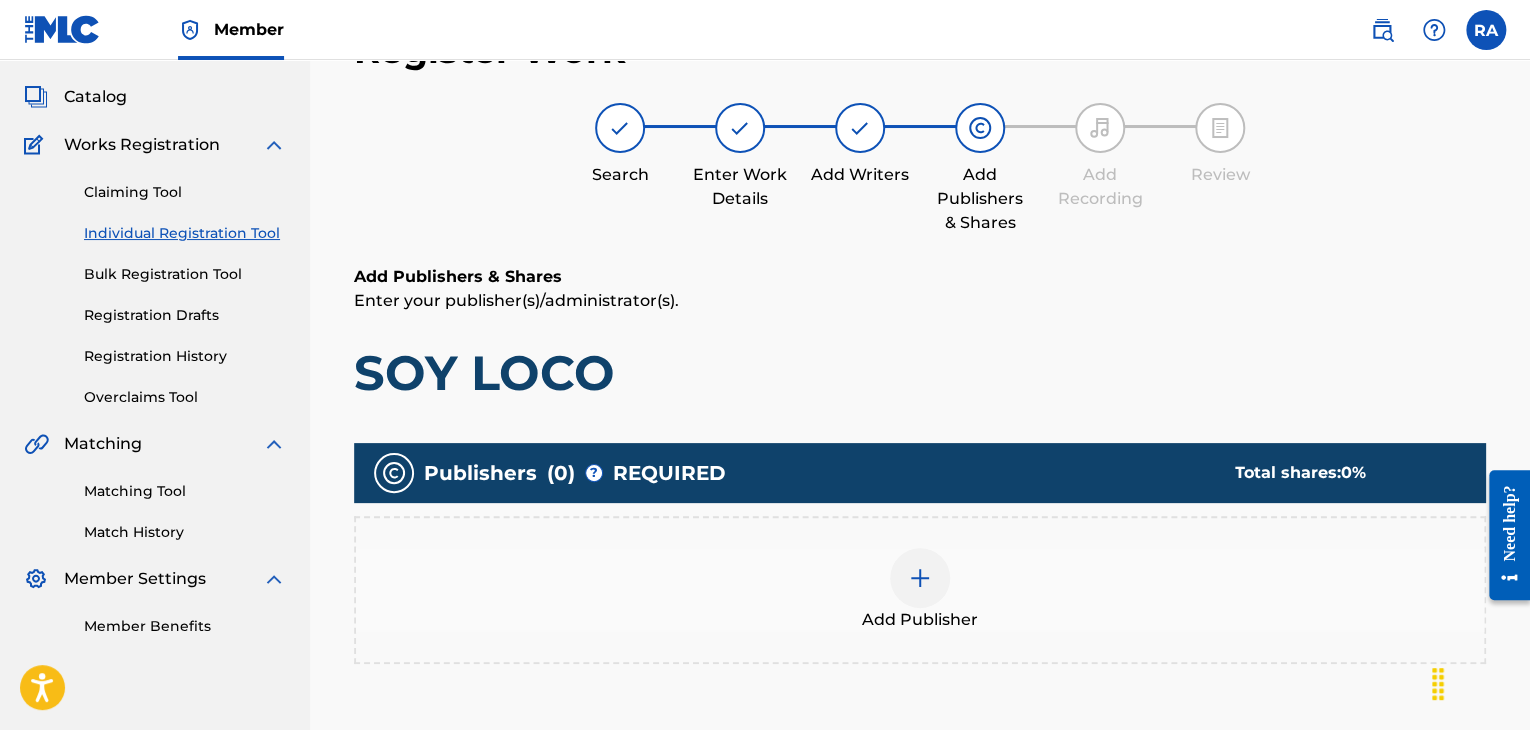 scroll, scrollTop: 90, scrollLeft: 0, axis: vertical 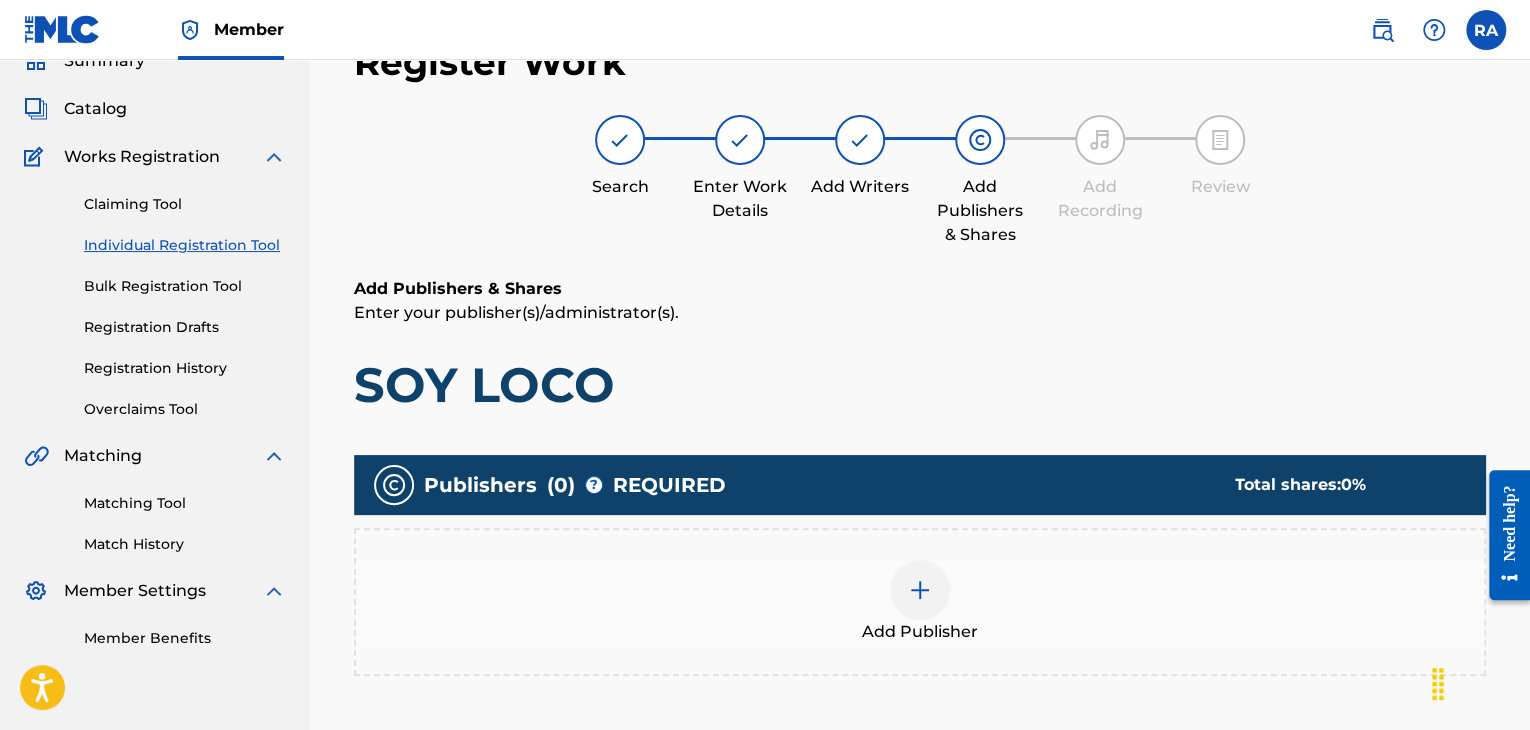 click at bounding box center (920, 590) 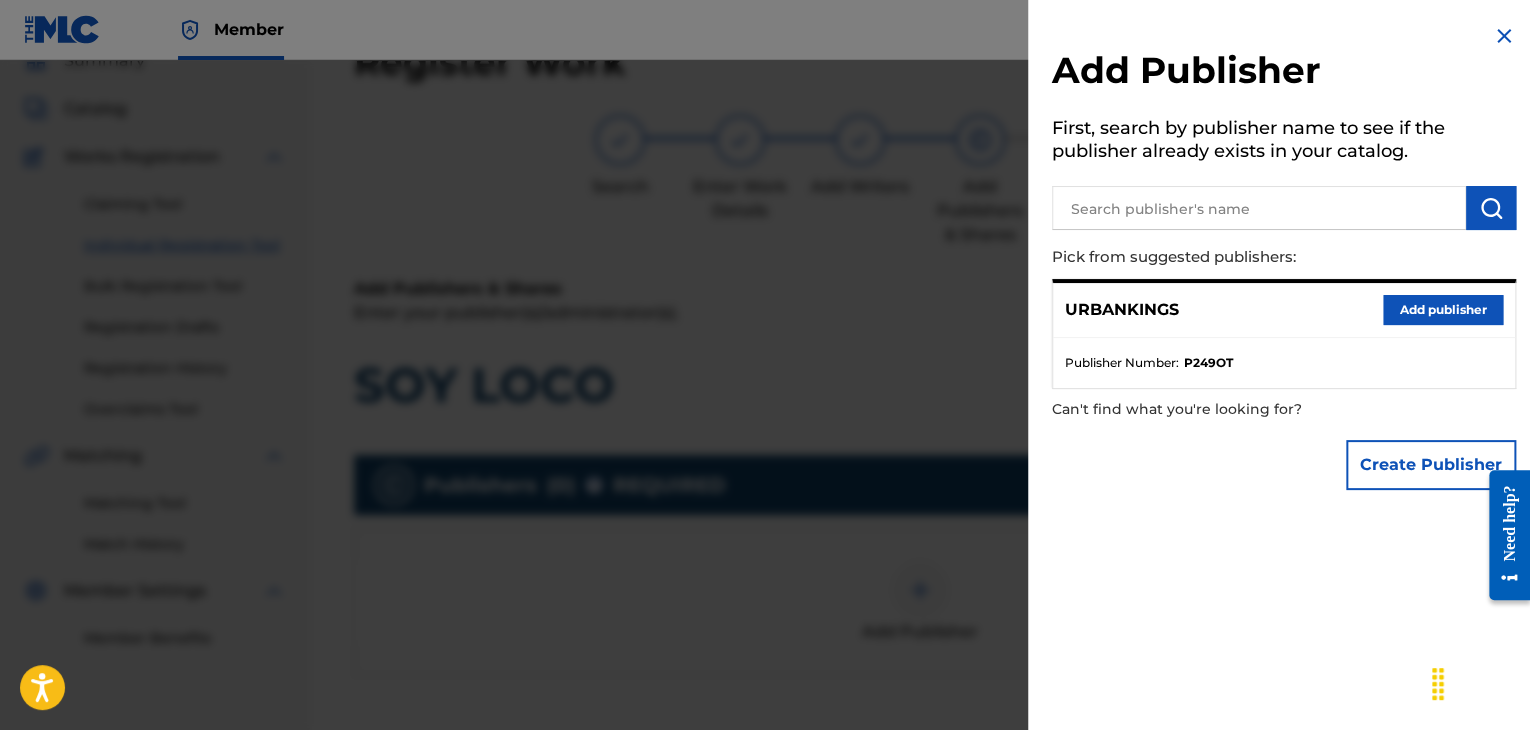 click on "Add publisher" at bounding box center (1443, 310) 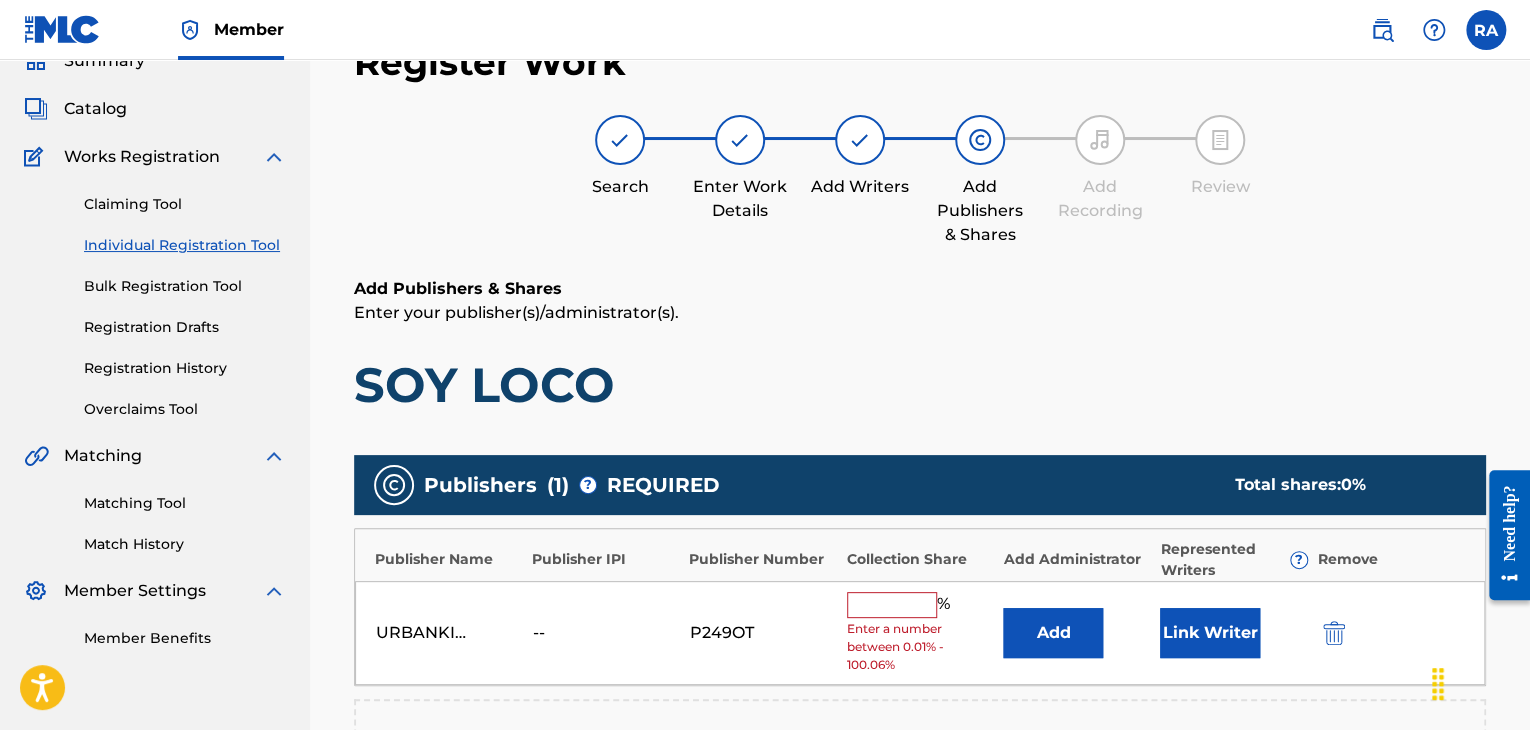 click at bounding box center [892, 605] 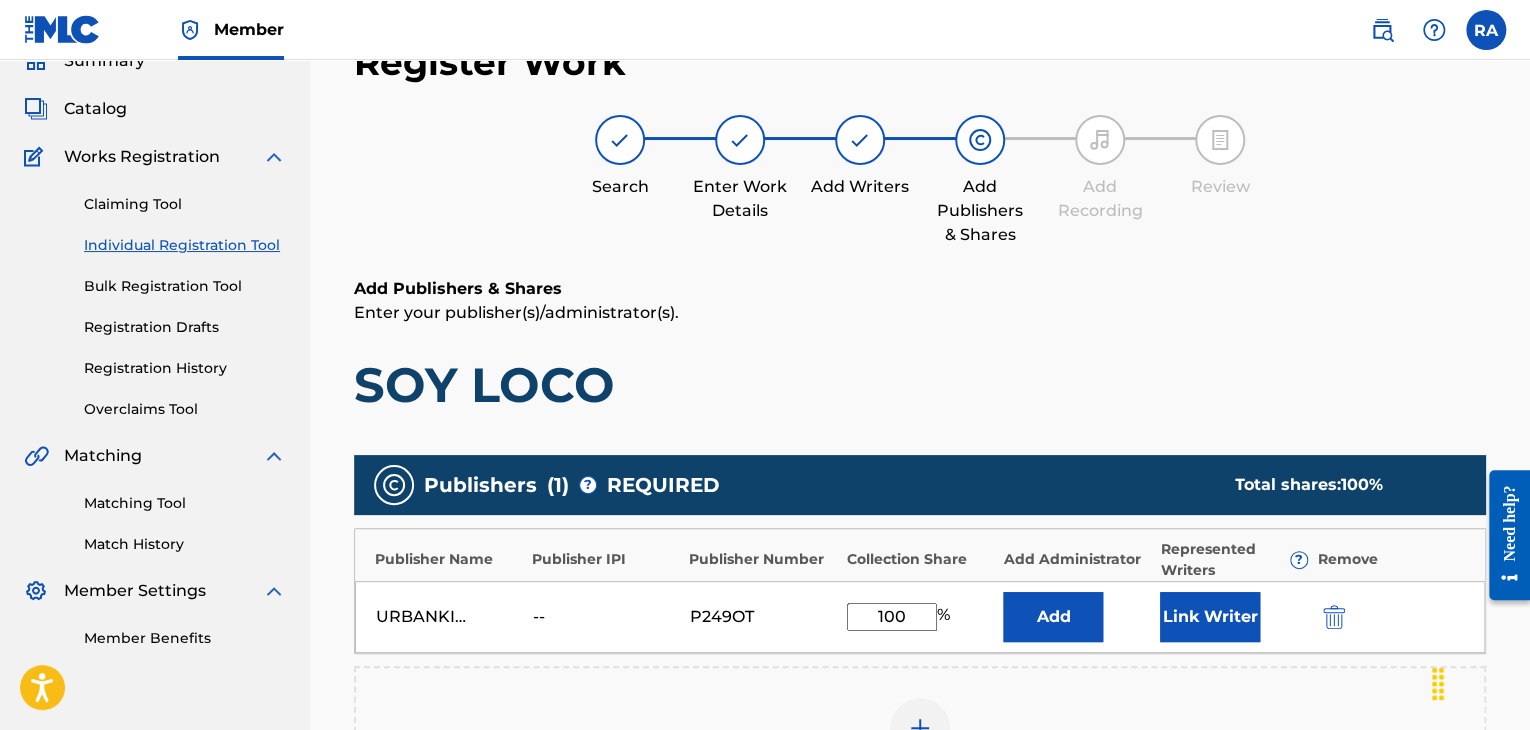 click on "Link Writer" at bounding box center [1210, 617] 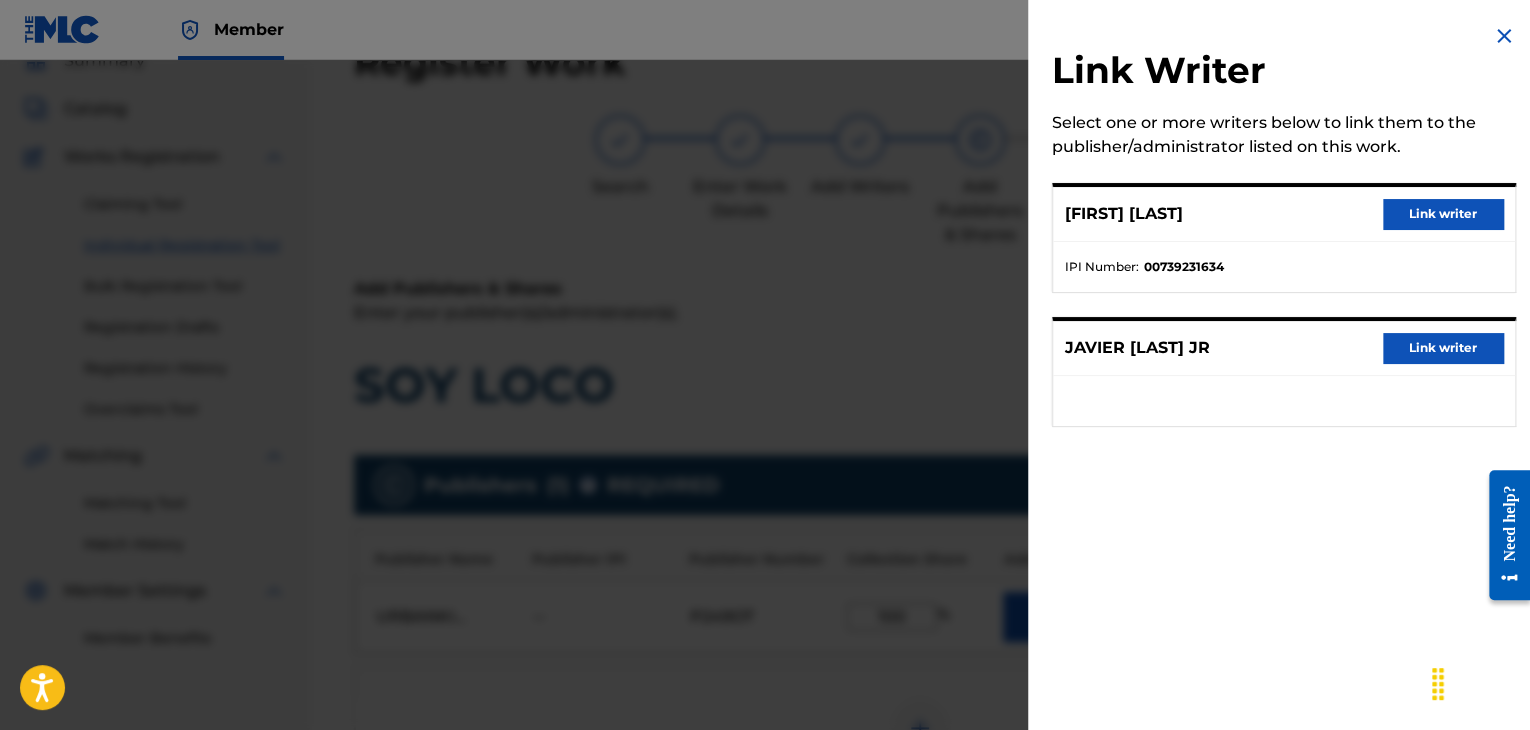 click on "Link writer" at bounding box center [1443, 214] 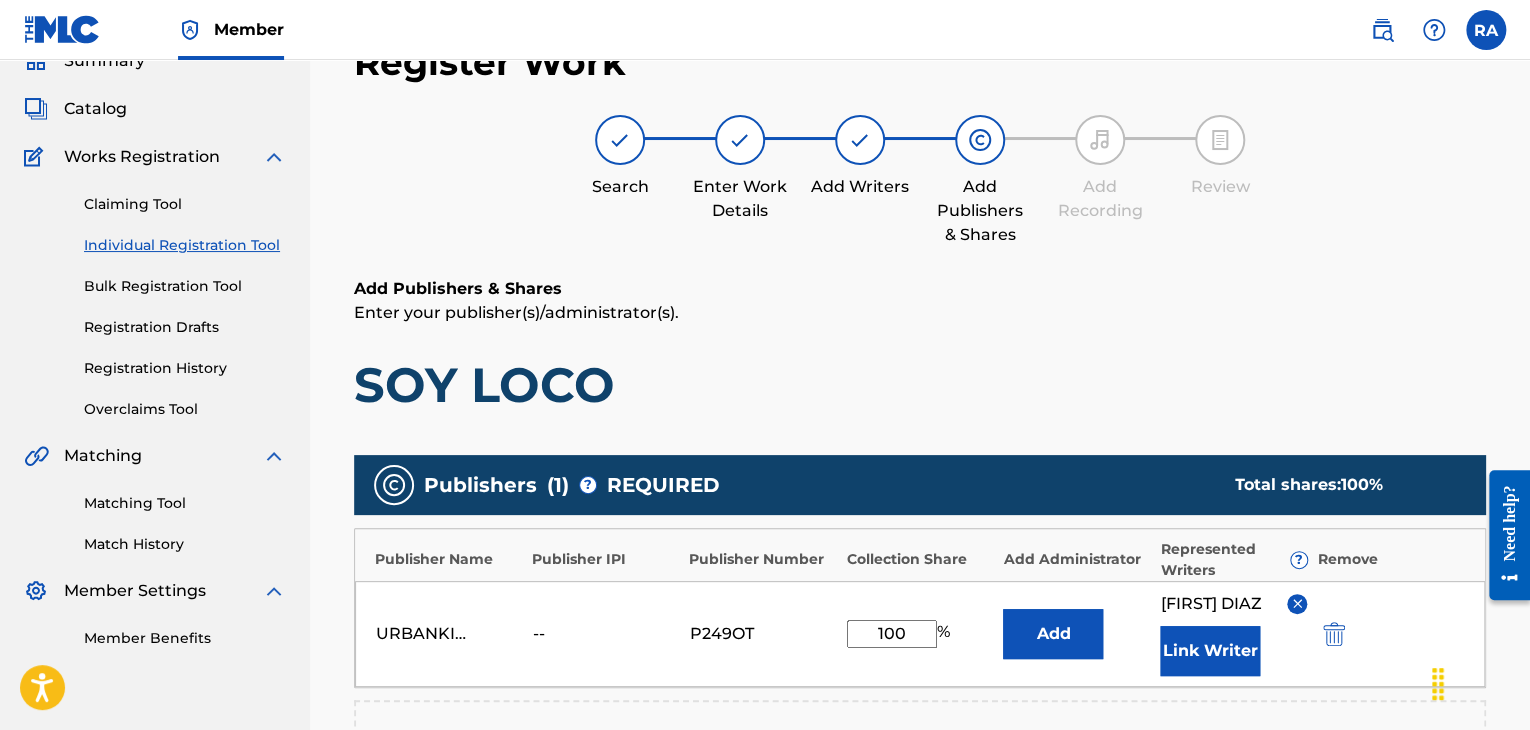 click on "Link Writer" at bounding box center (1210, 651) 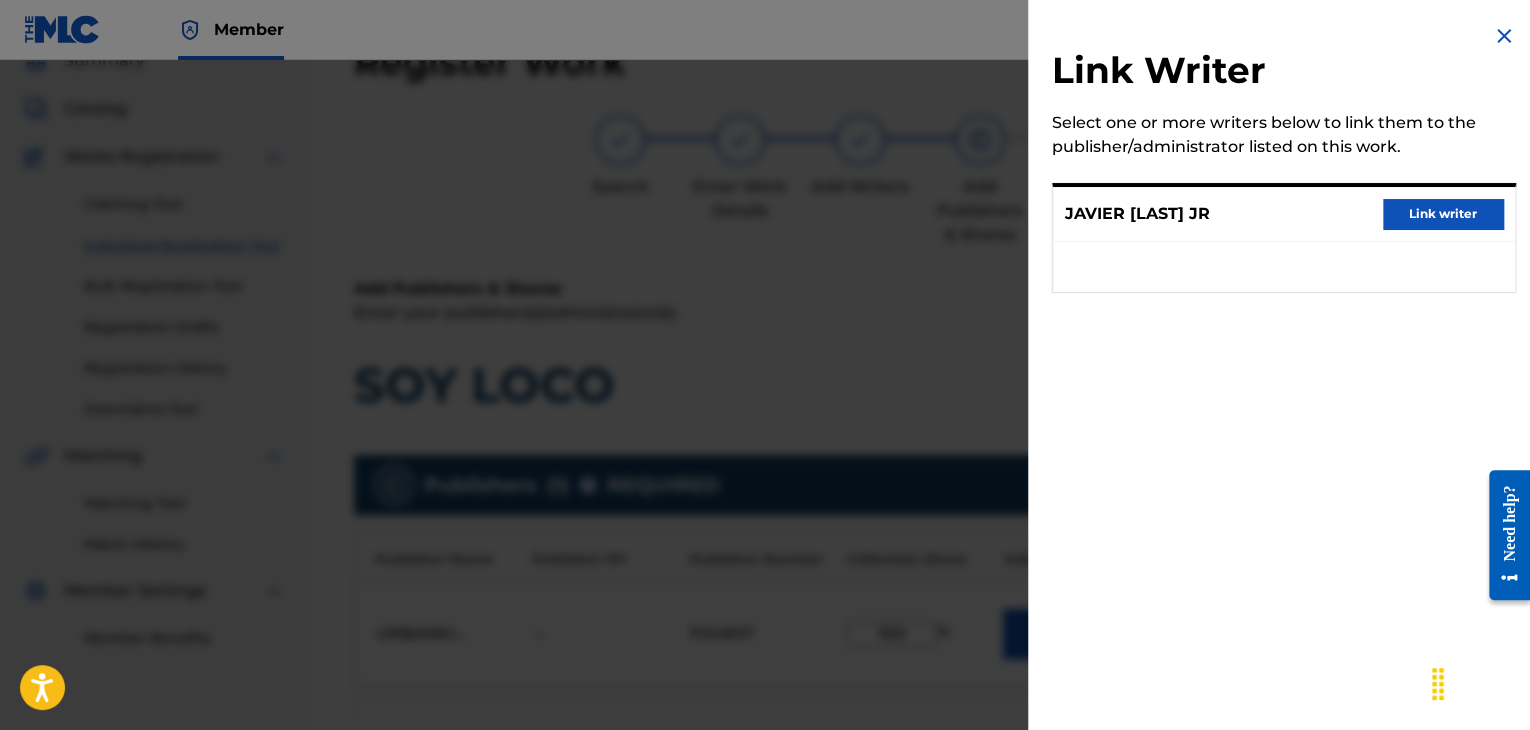 click on "Link writer" at bounding box center [1443, 214] 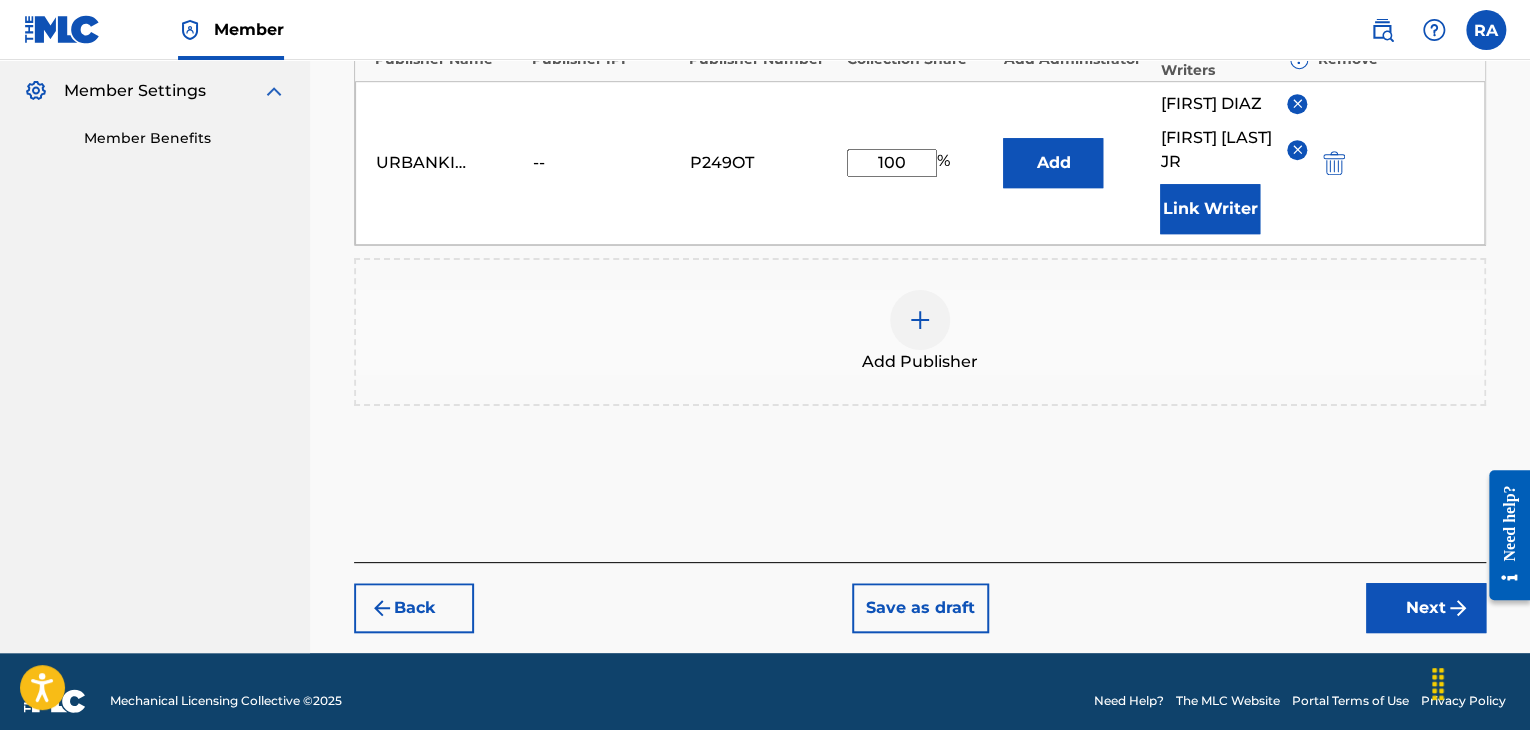 click on "Next" at bounding box center (1426, 608) 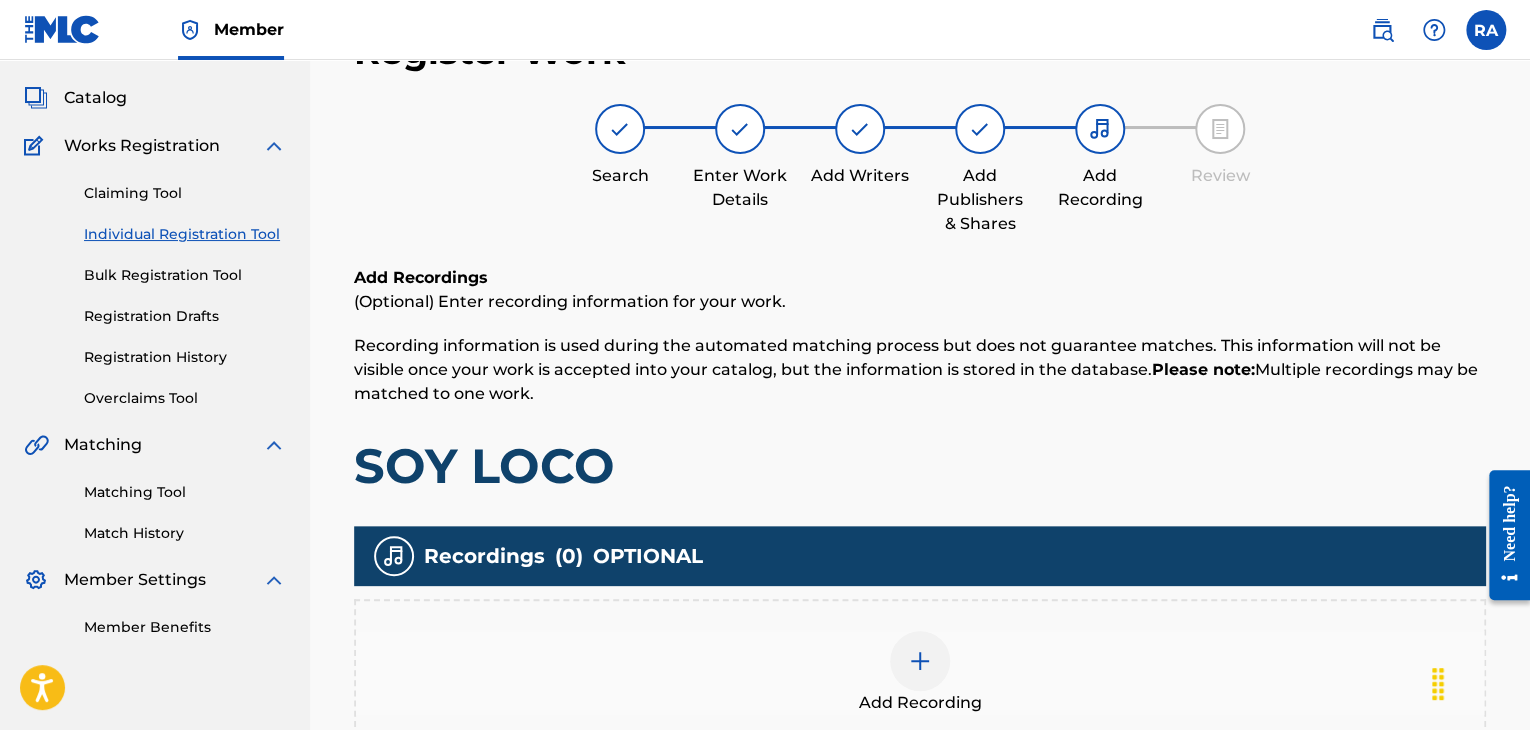 scroll, scrollTop: 90, scrollLeft: 0, axis: vertical 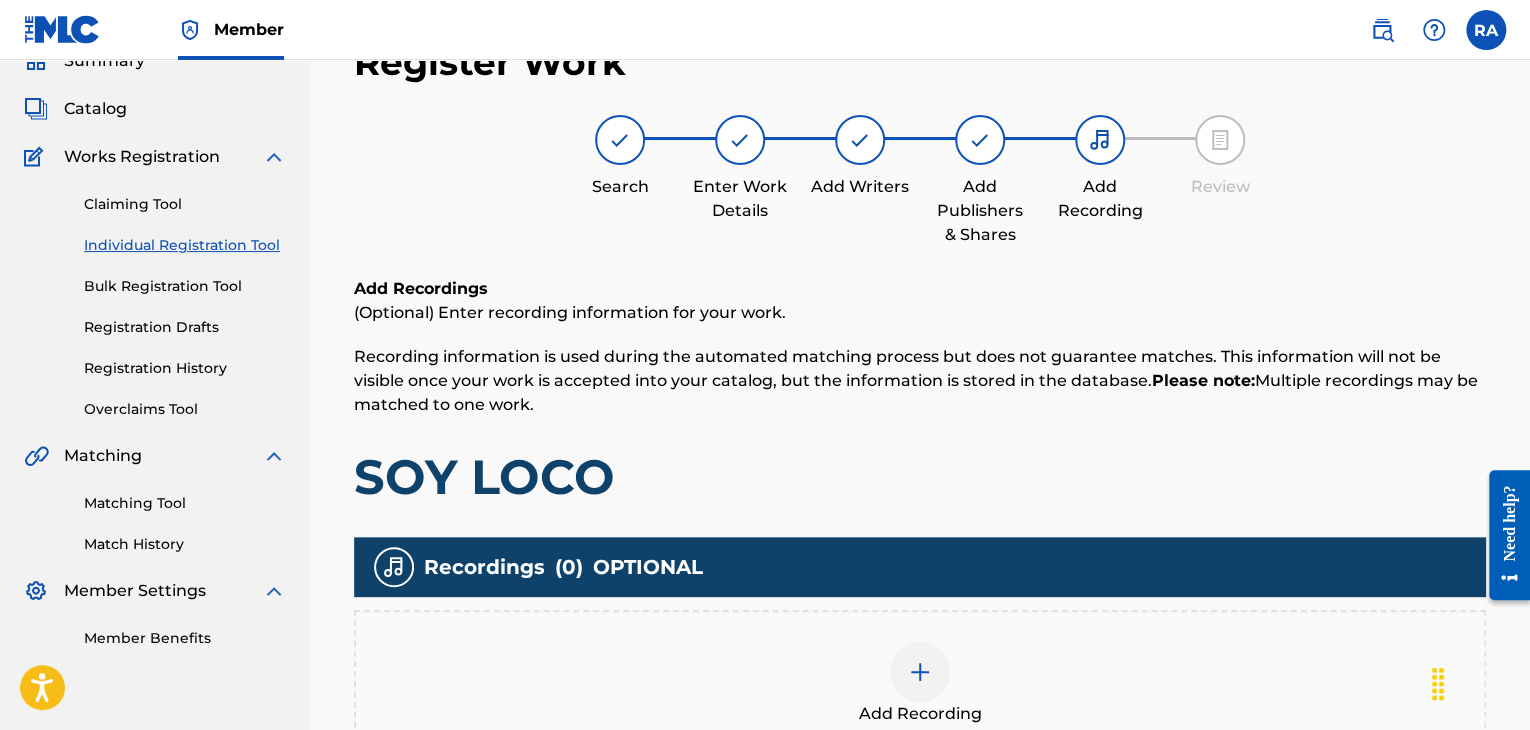 click at bounding box center (920, 672) 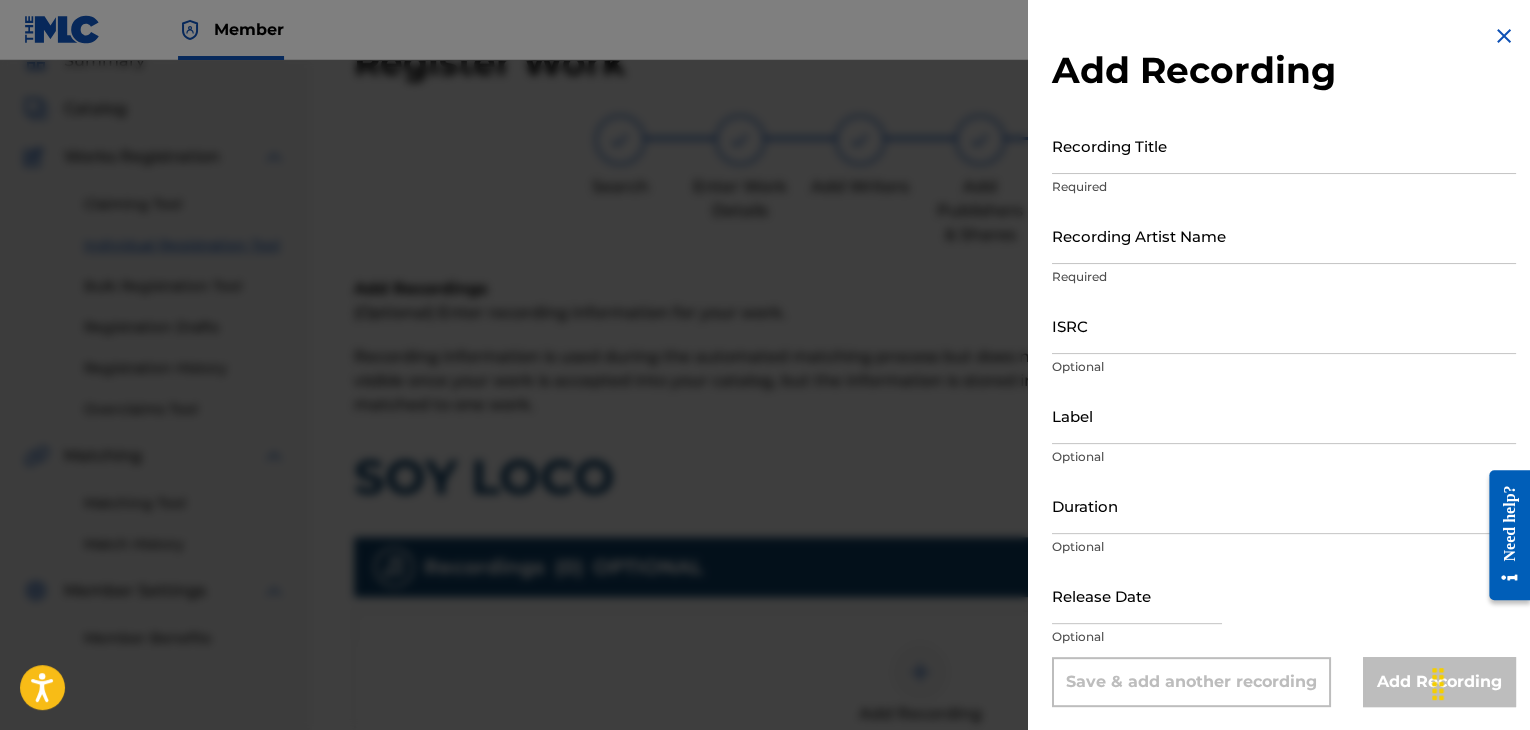 click on "Recording Title" at bounding box center (1284, 145) 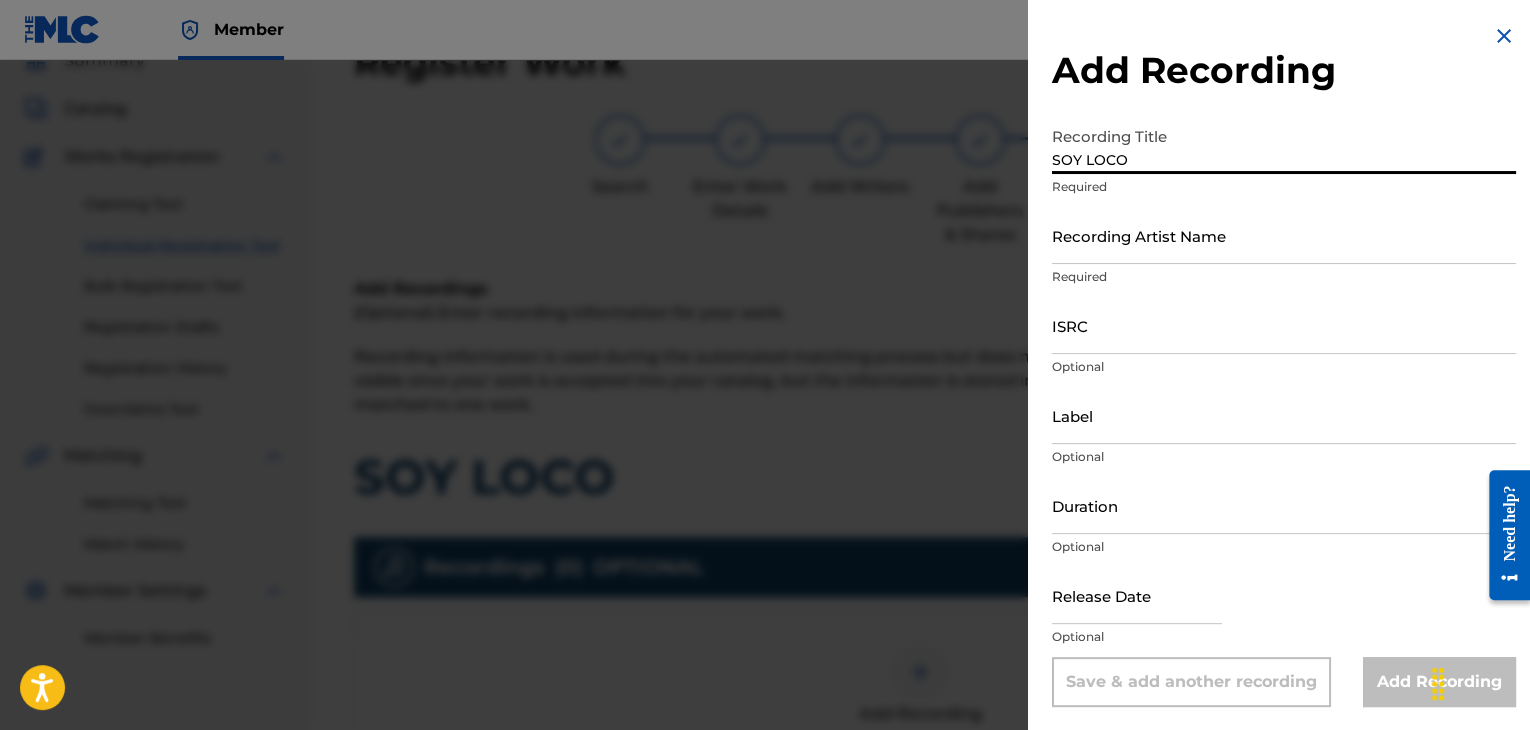 type on "SOY LOCO" 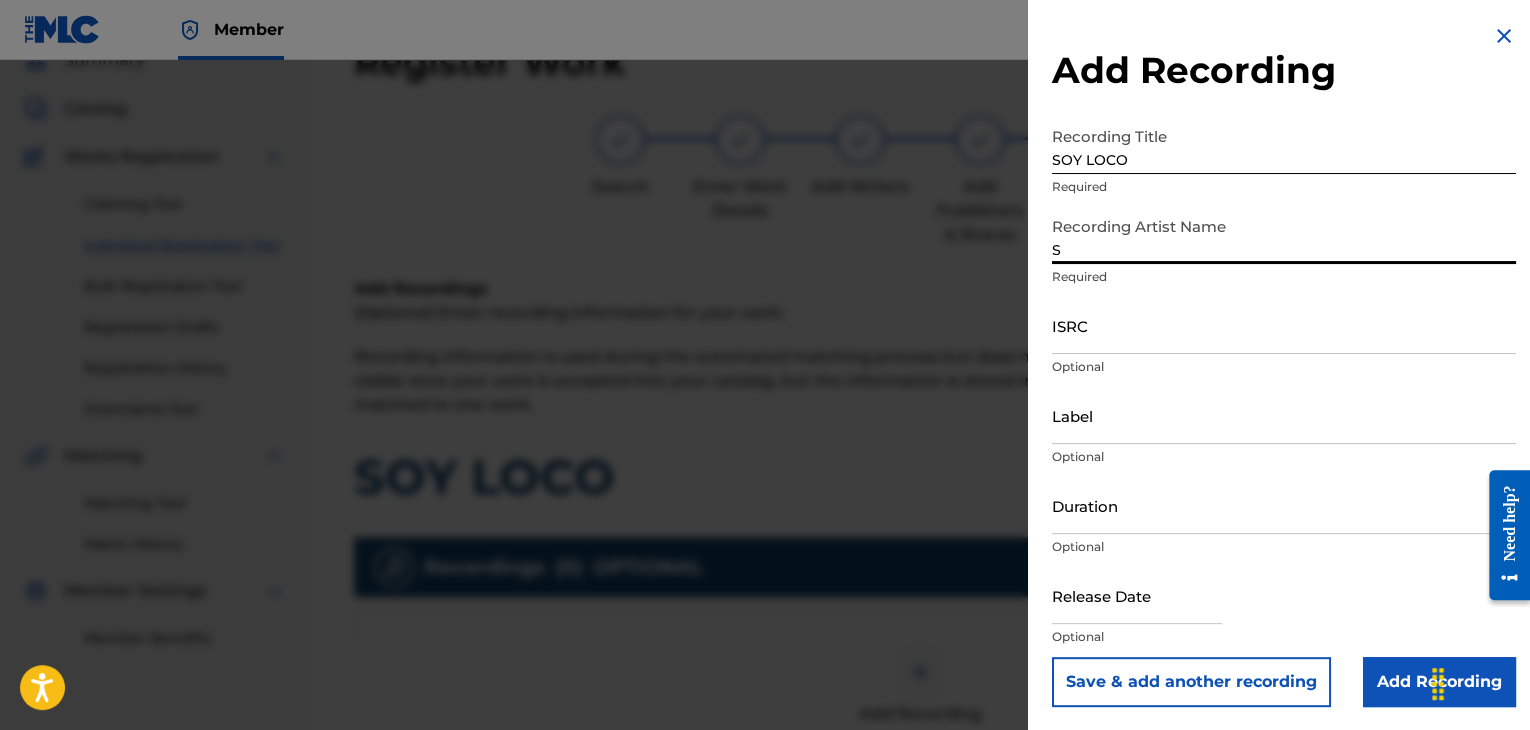type on "SPANKY LOCO" 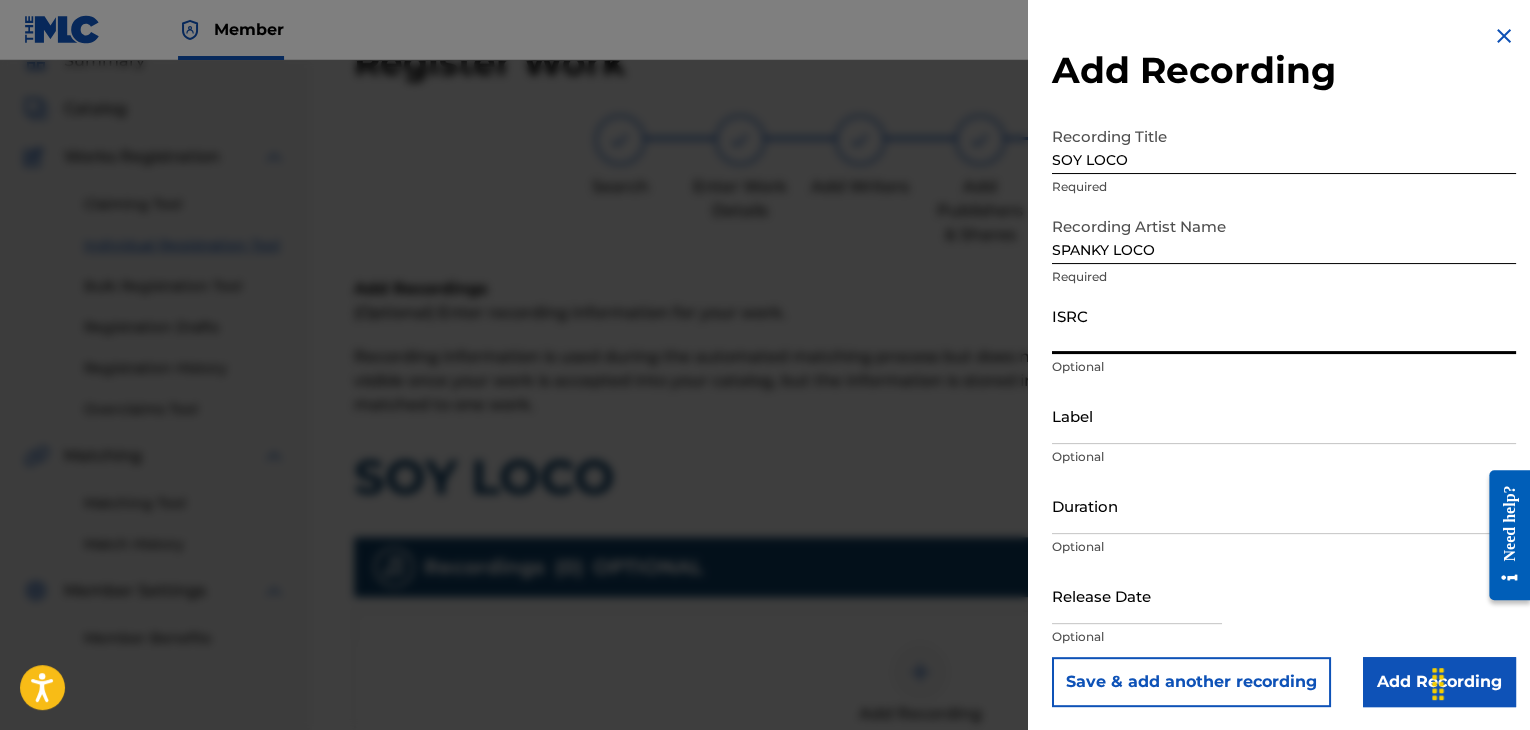 paste on "USPRZ1100061" 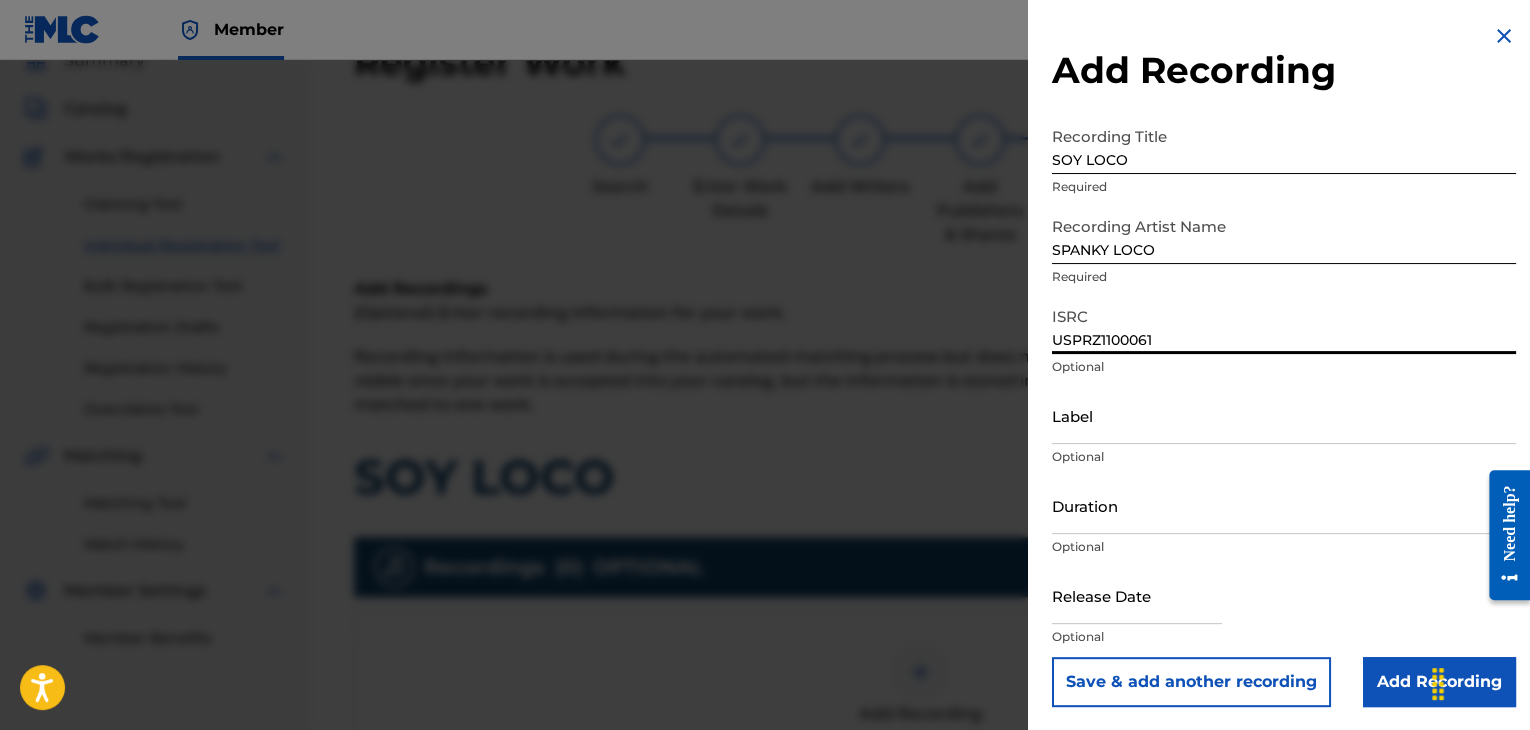 type on "USPRZ1100061" 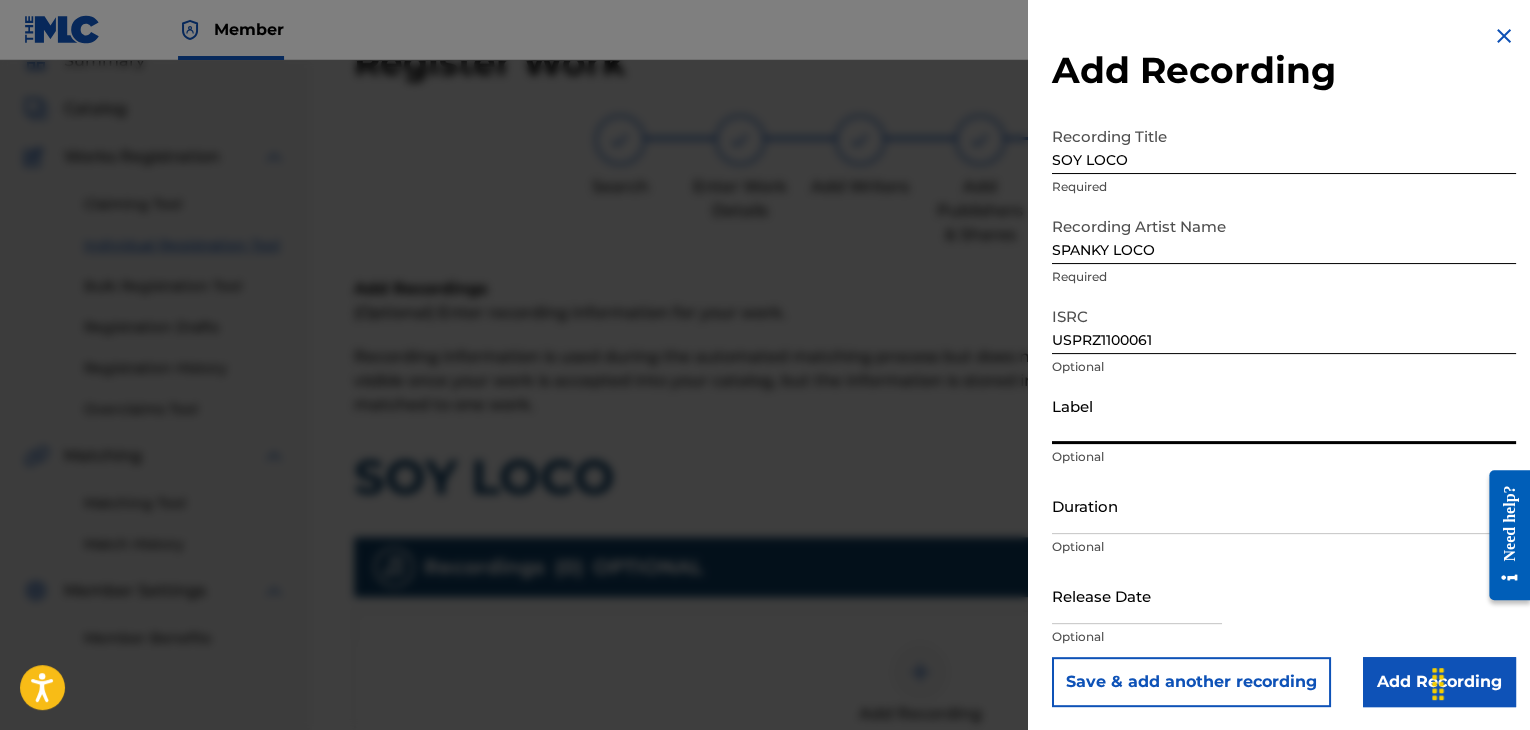 type on "Urban Kings Music Group" 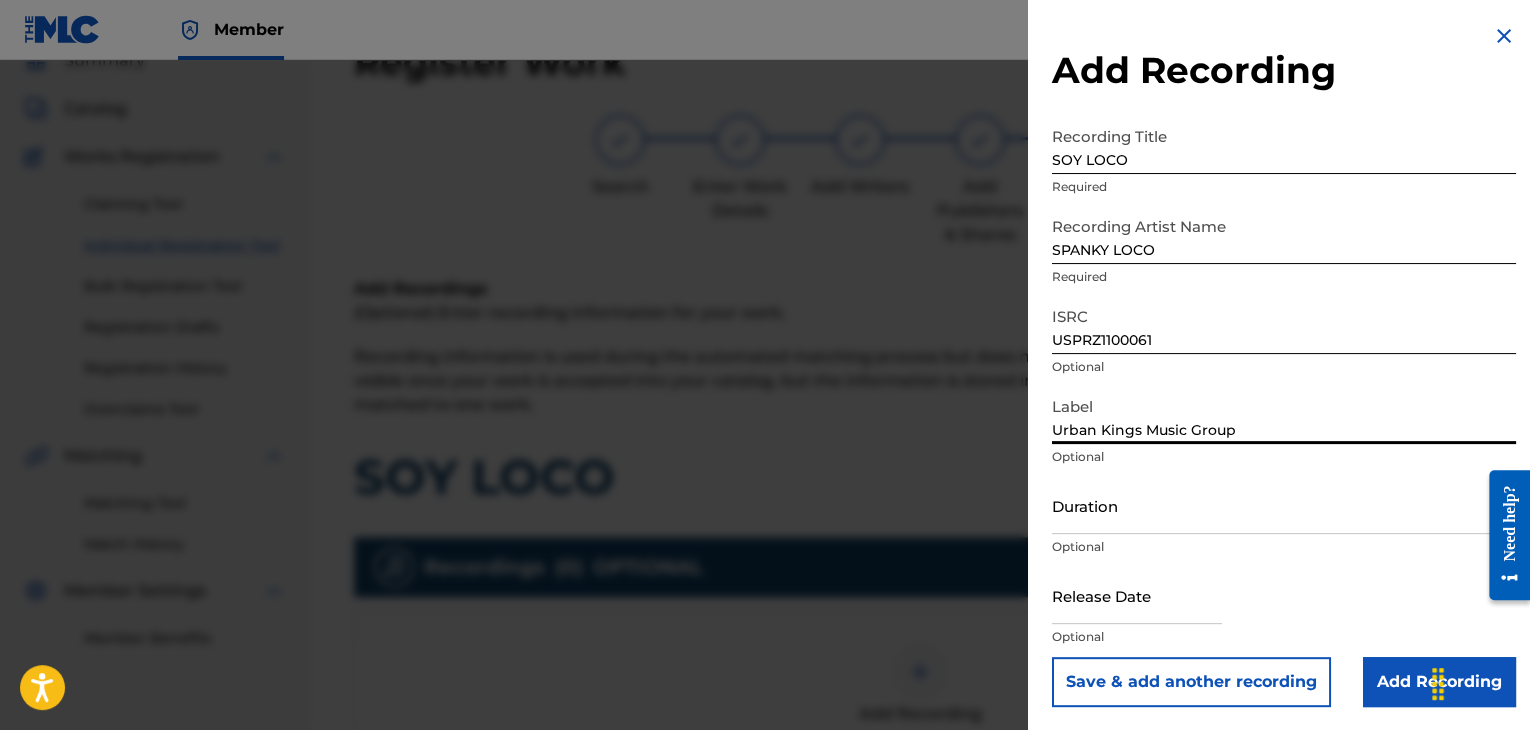 click on "Duration" at bounding box center (1284, 505) 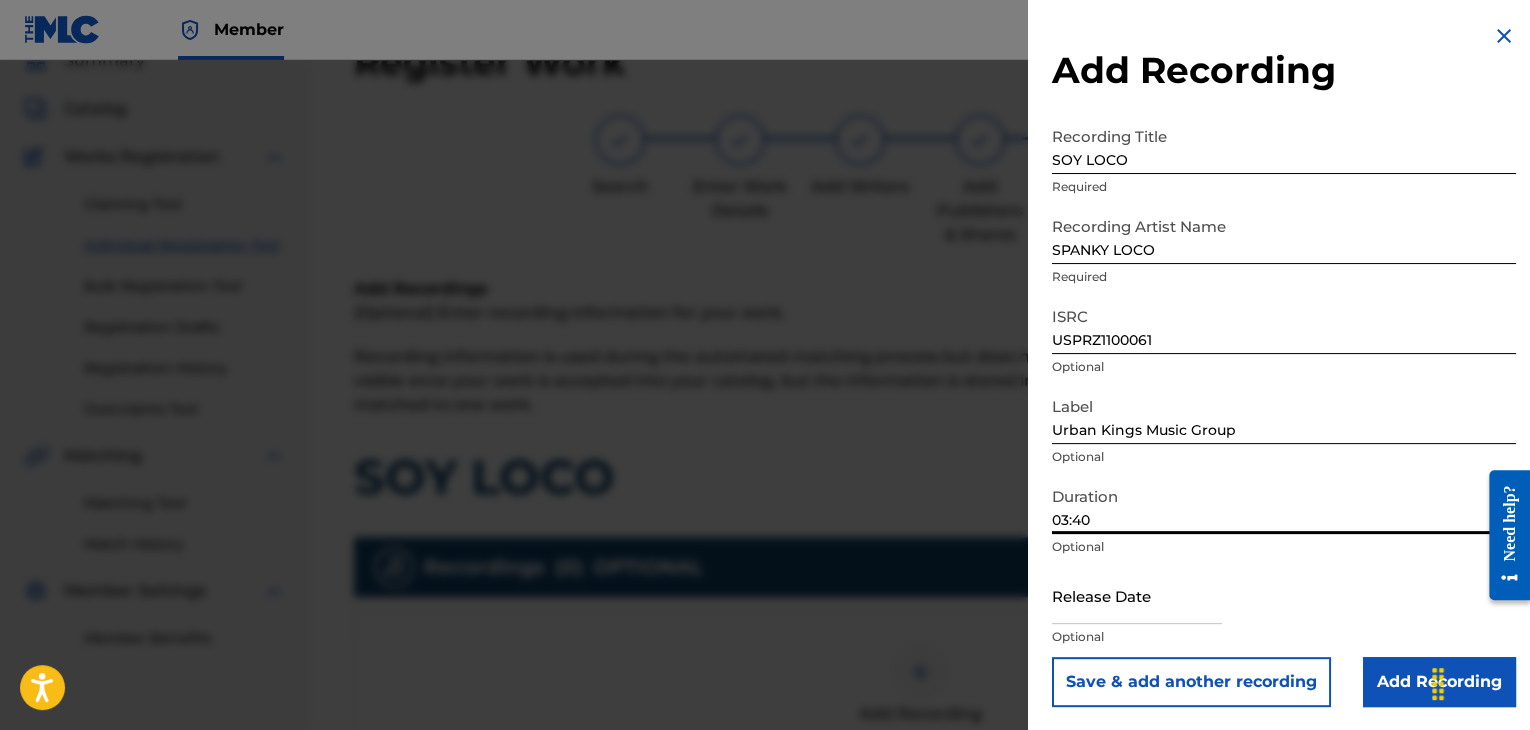 type on "03:40" 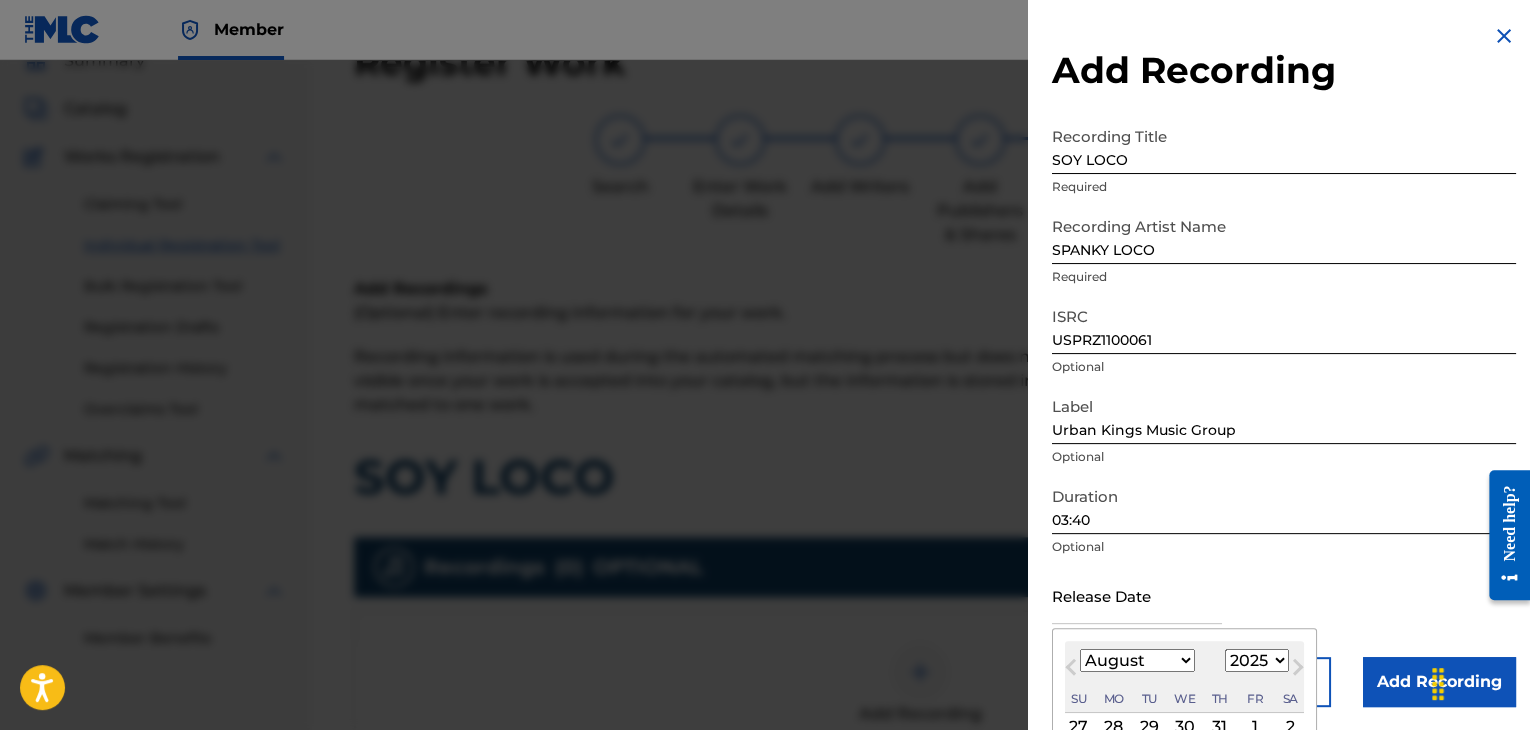 click on "January February March April May June July August September October November December" at bounding box center [1137, 660] 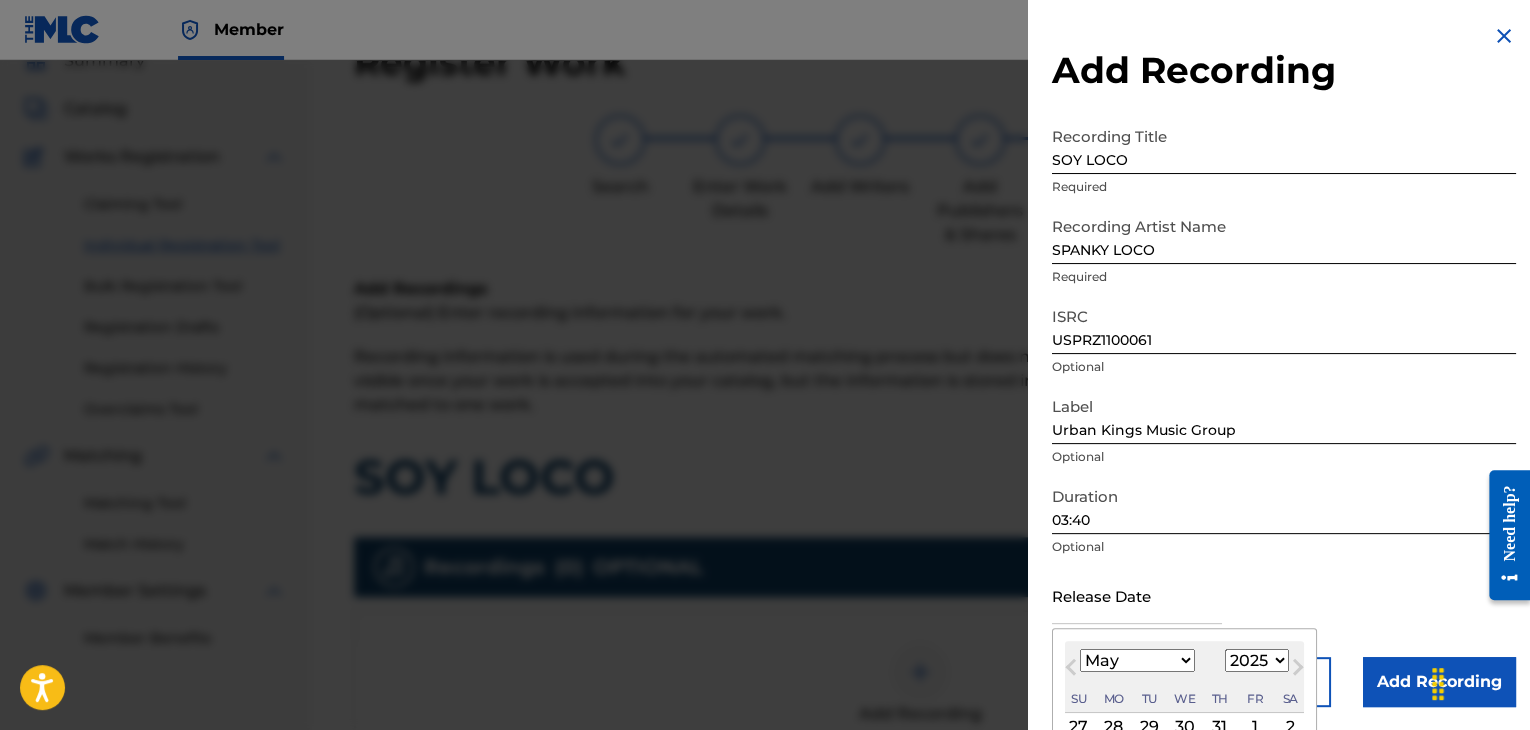 click on "January February March April May June July August September October November December" at bounding box center [1137, 660] 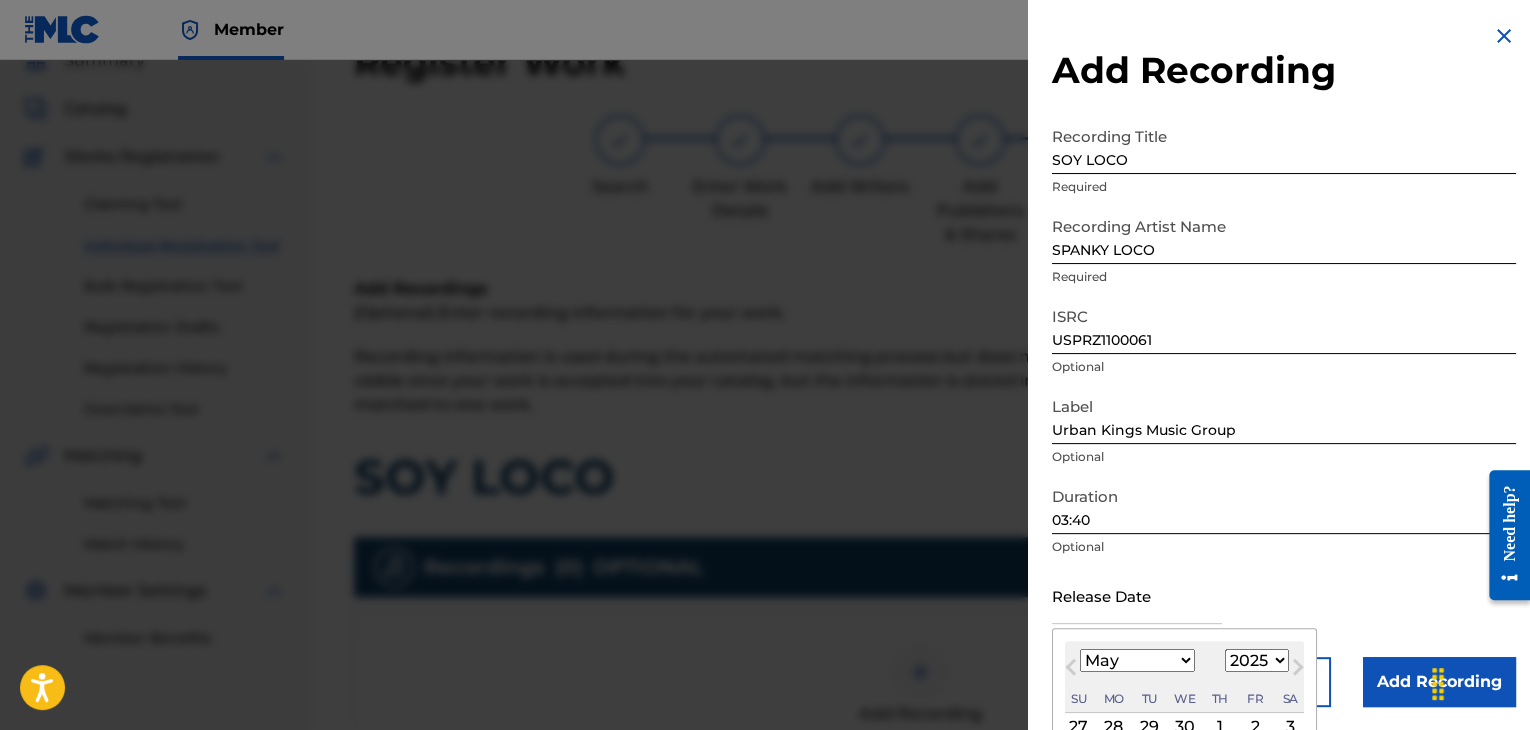 click on "1899 1900 1901 1902 1903 1904 1905 1906 1907 1908 1909 1910 1911 1912 1913 1914 1915 1916 1917 1918 1919 1920 1921 1922 1923 1924 1925 1926 1927 1928 1929 1930 1931 1932 1933 1934 1935 1936 1937 1938 1939 1940 1941 1942 1943 1944 1945 1946 1947 1948 1949 1950 1951 1952 1953 1954 1955 1956 1957 1958 1959 1960 1961 1962 1963 1964 1965 1966 1967 1968 1969 1970 1971 1972 1973 1974 1975 1976 1977 1978 1979 1980 1981 1982 1983 1984 1985 1986 1987 1988 1989 1990 1991 1992 1993 1994 1995 1996 1997 1998 1999 2000 2001 2002 2003 2004 2005 2006 2007 2008 2009 2010 2011 2012 2013 2014 2015 2016 2017 2018 2019 2020 2021 2022 2023 2024 2025 2026 2027 2028 2029 2030 2031 2032 2033 2034 2035 2036 2037 2038 2039 2040 2041 2042 2043 2044 2045 2046 2047 2048 2049 2050 2051 2052 2053 2054 2055 2056 2057 2058 2059 2060 2061 2062 2063 2064 2065 2066 2067 2068 2069 2070 2071 2072 2073 2074 2075 2076 2077 2078 2079 2080 2081 2082 2083 2084 2085 2086 2087 2088 2089 2090 2091 2092 2093 2094 2095 2096 2097 2098 2099 2100" at bounding box center (1257, 660) 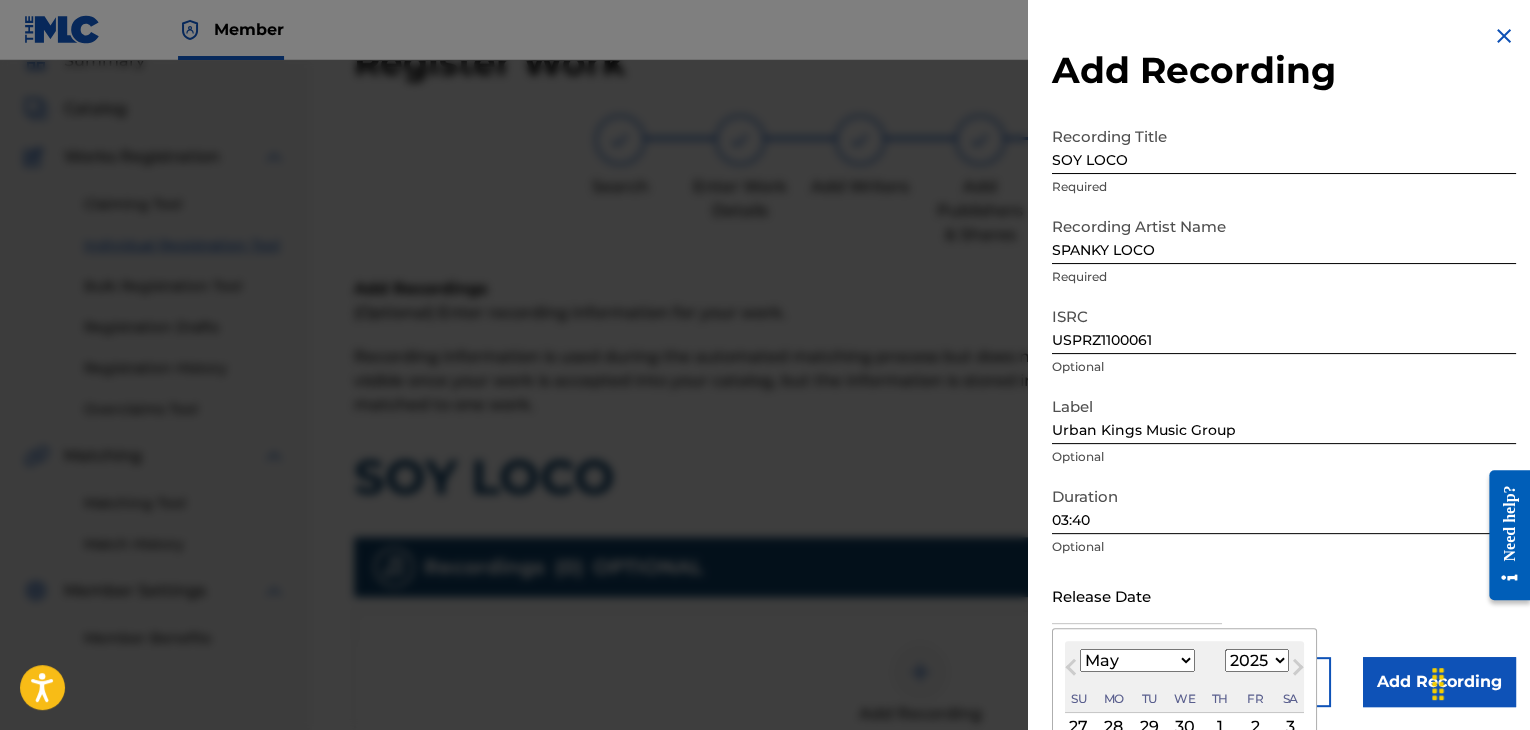 select on "2011" 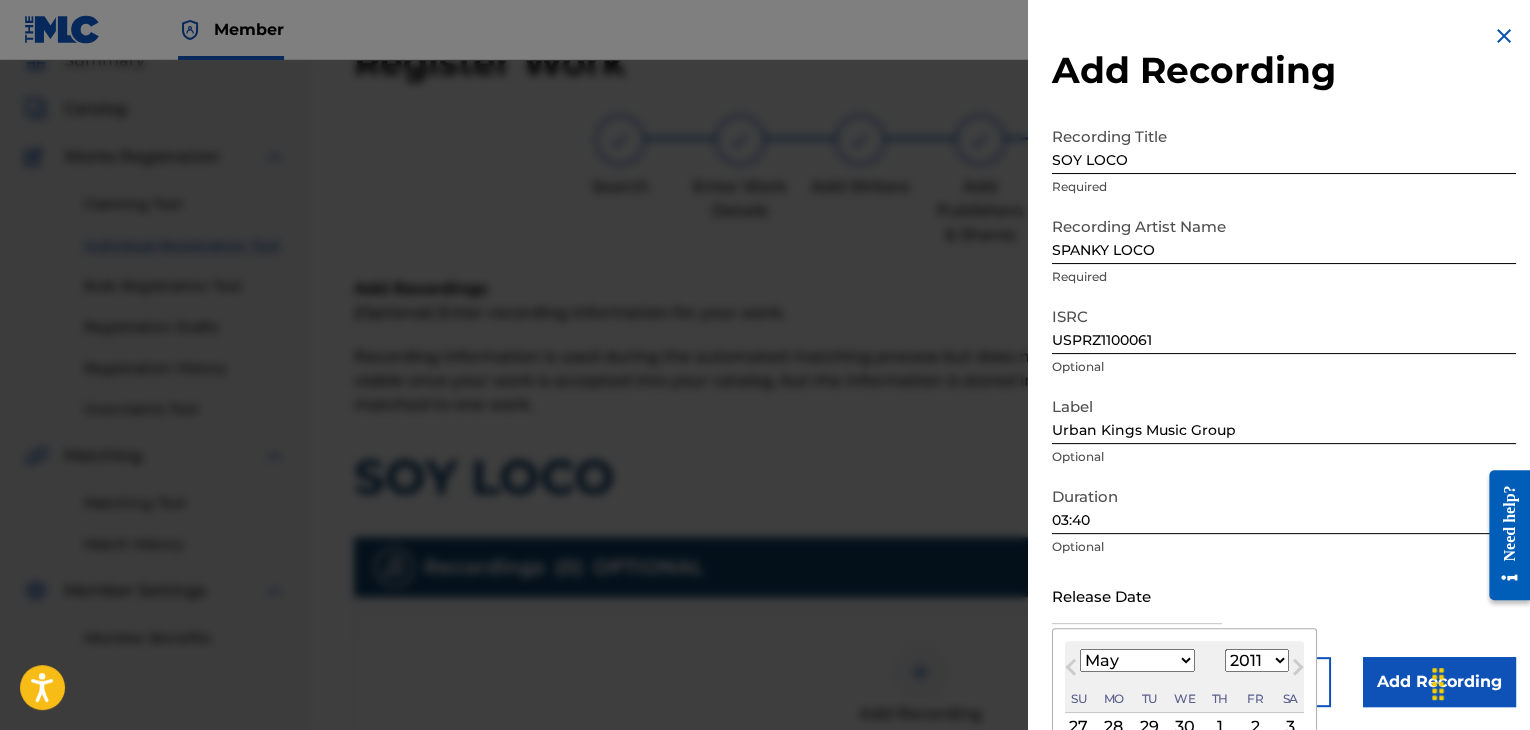 click on "1899 1900 1901 1902 1903 1904 1905 1906 1907 1908 1909 1910 1911 1912 1913 1914 1915 1916 1917 1918 1919 1920 1921 1922 1923 1924 1925 1926 1927 1928 1929 1930 1931 1932 1933 1934 1935 1936 1937 1938 1939 1940 1941 1942 1943 1944 1945 1946 1947 1948 1949 1950 1951 1952 1953 1954 1955 1956 1957 1958 1959 1960 1961 1962 1963 1964 1965 1966 1967 1968 1969 1970 1971 1972 1973 1974 1975 1976 1977 1978 1979 1980 1981 1982 1983 1984 1985 1986 1987 1988 1989 1990 1991 1992 1993 1994 1995 1996 1997 1998 1999 2000 2001 2002 2003 2004 2005 2006 2007 2008 2009 2010 2011 2012 2013 2014 2015 2016 2017 2018 2019 2020 2021 2022 2023 2024 2025 2026 2027 2028 2029 2030 2031 2032 2033 2034 2035 2036 2037 2038 2039 2040 2041 2042 2043 2044 2045 2046 2047 2048 2049 2050 2051 2052 2053 2054 2055 2056 2057 2058 2059 2060 2061 2062 2063 2064 2065 2066 2067 2068 2069 2070 2071 2072 2073 2074 2075 2076 2077 2078 2079 2080 2081 2082 2083 2084 2085 2086 2087 2088 2089 2090 2091 2092 2093 2094 2095 2096 2097 2098 2099 2100" at bounding box center (1257, 660) 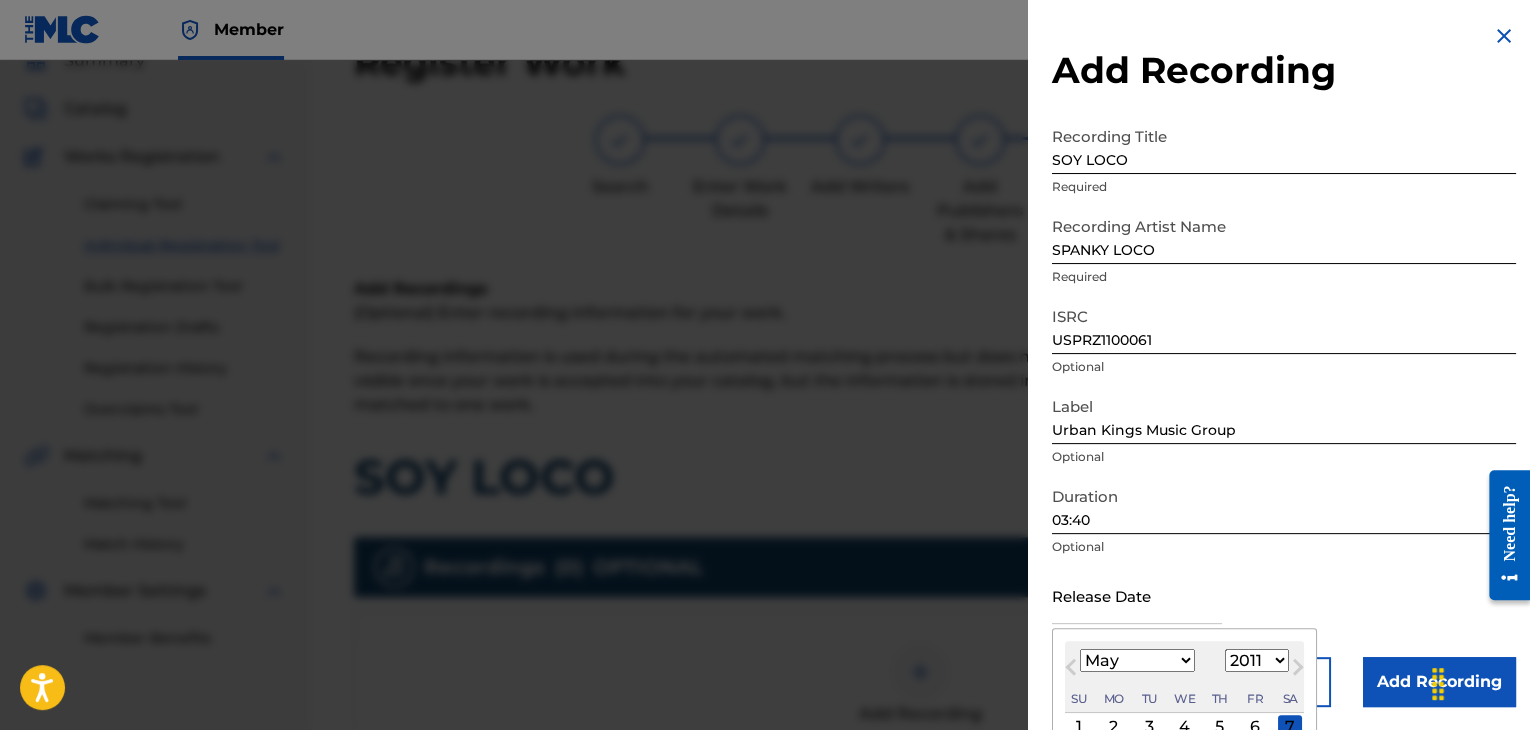 scroll, scrollTop: 160, scrollLeft: 0, axis: vertical 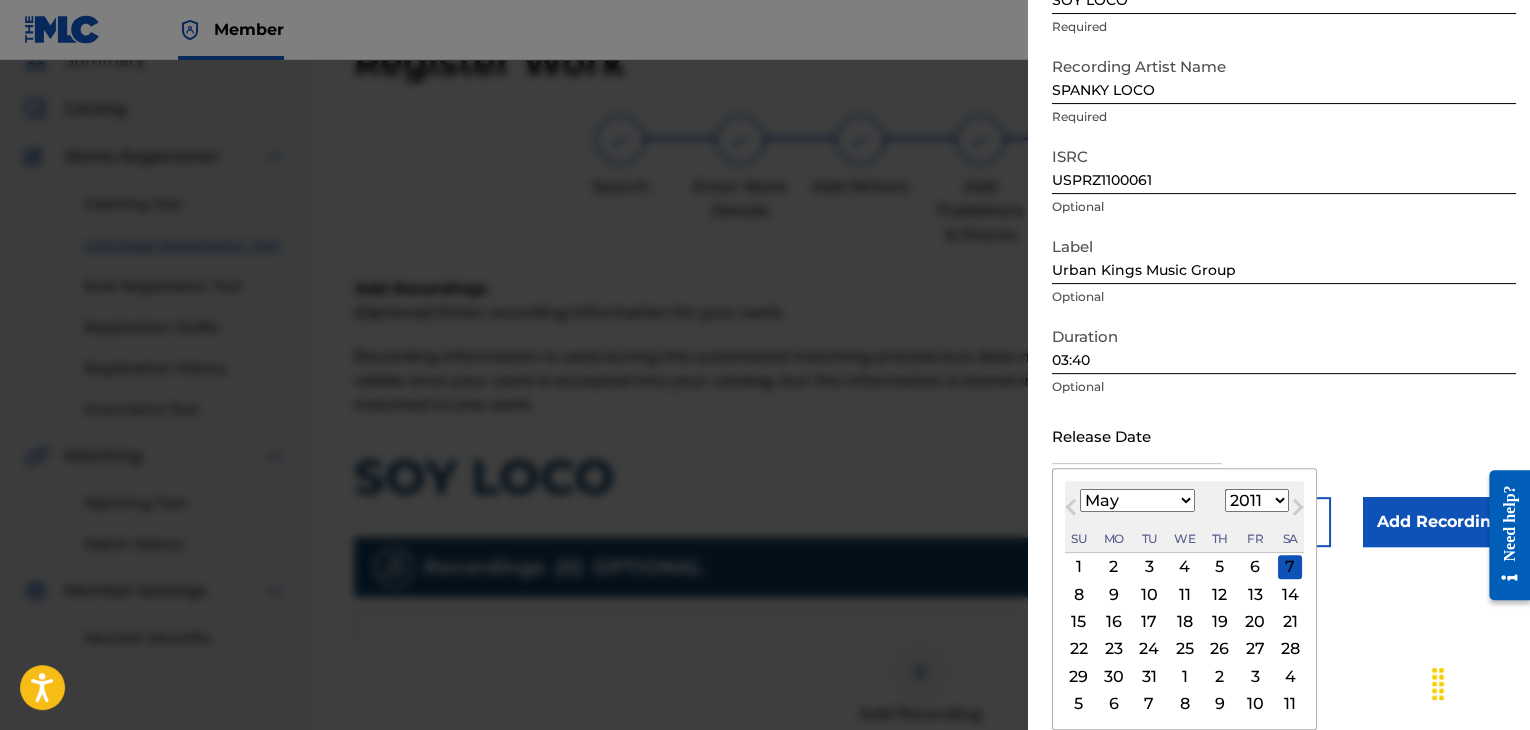 click on "17" at bounding box center (1149, 622) 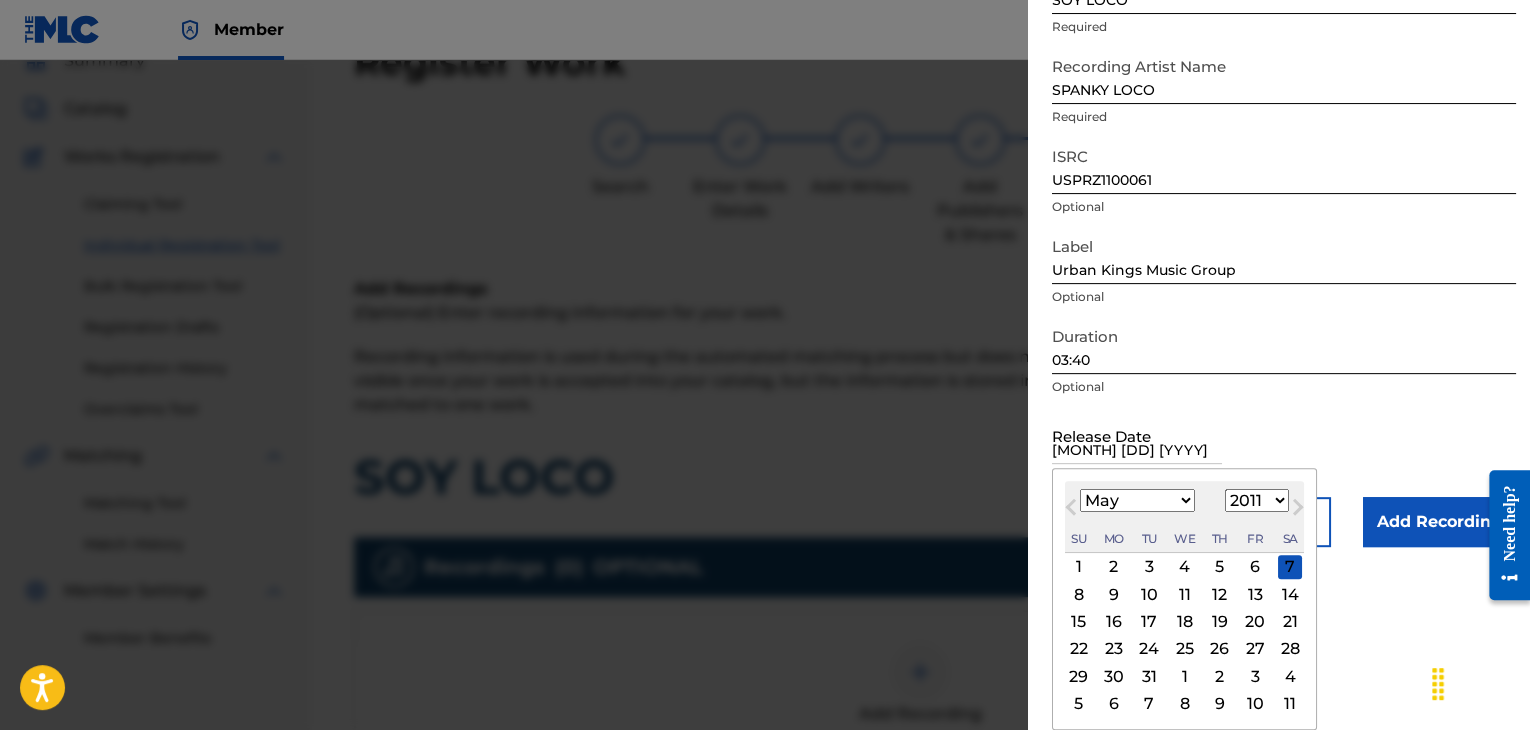 scroll, scrollTop: 1, scrollLeft: 0, axis: vertical 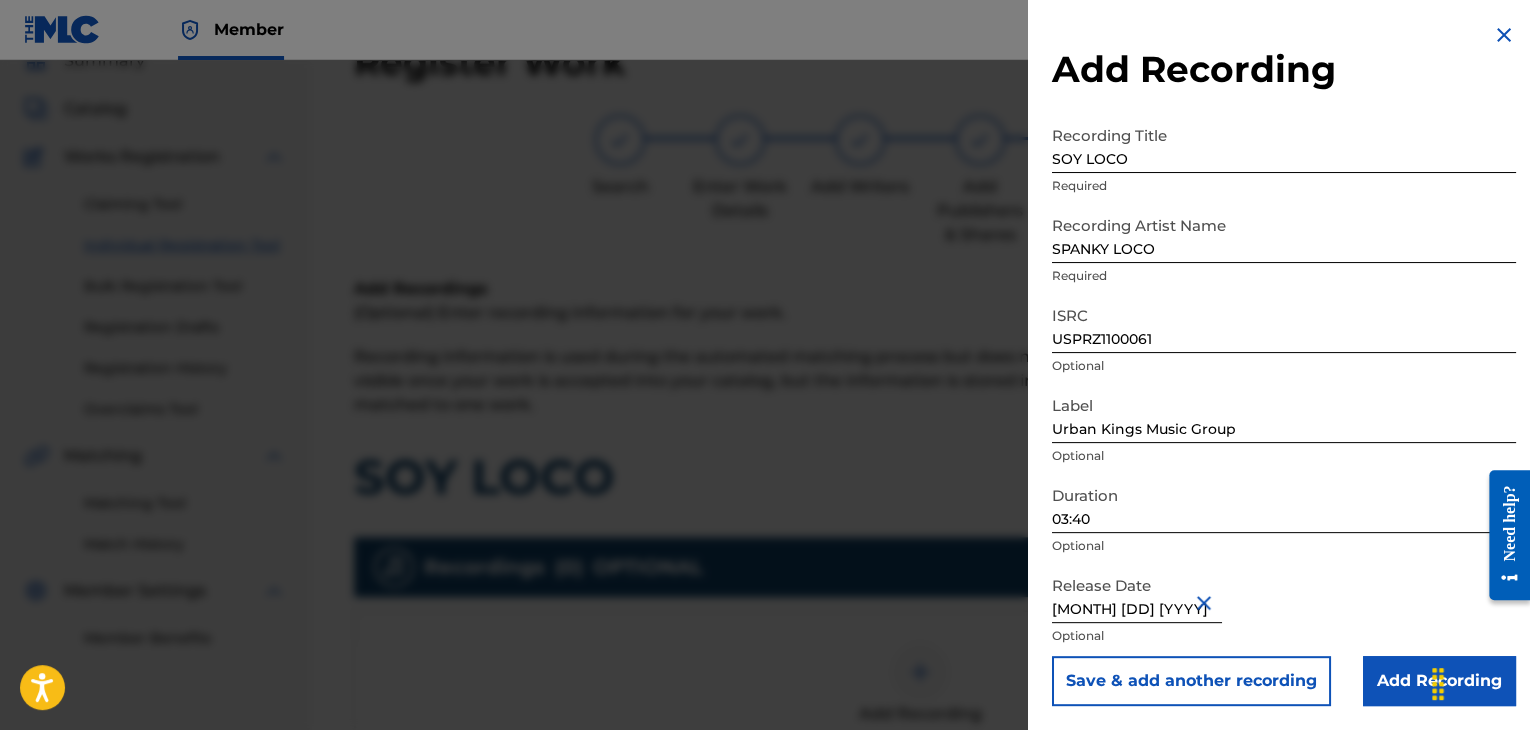 click on "Add Recording" at bounding box center (1439, 681) 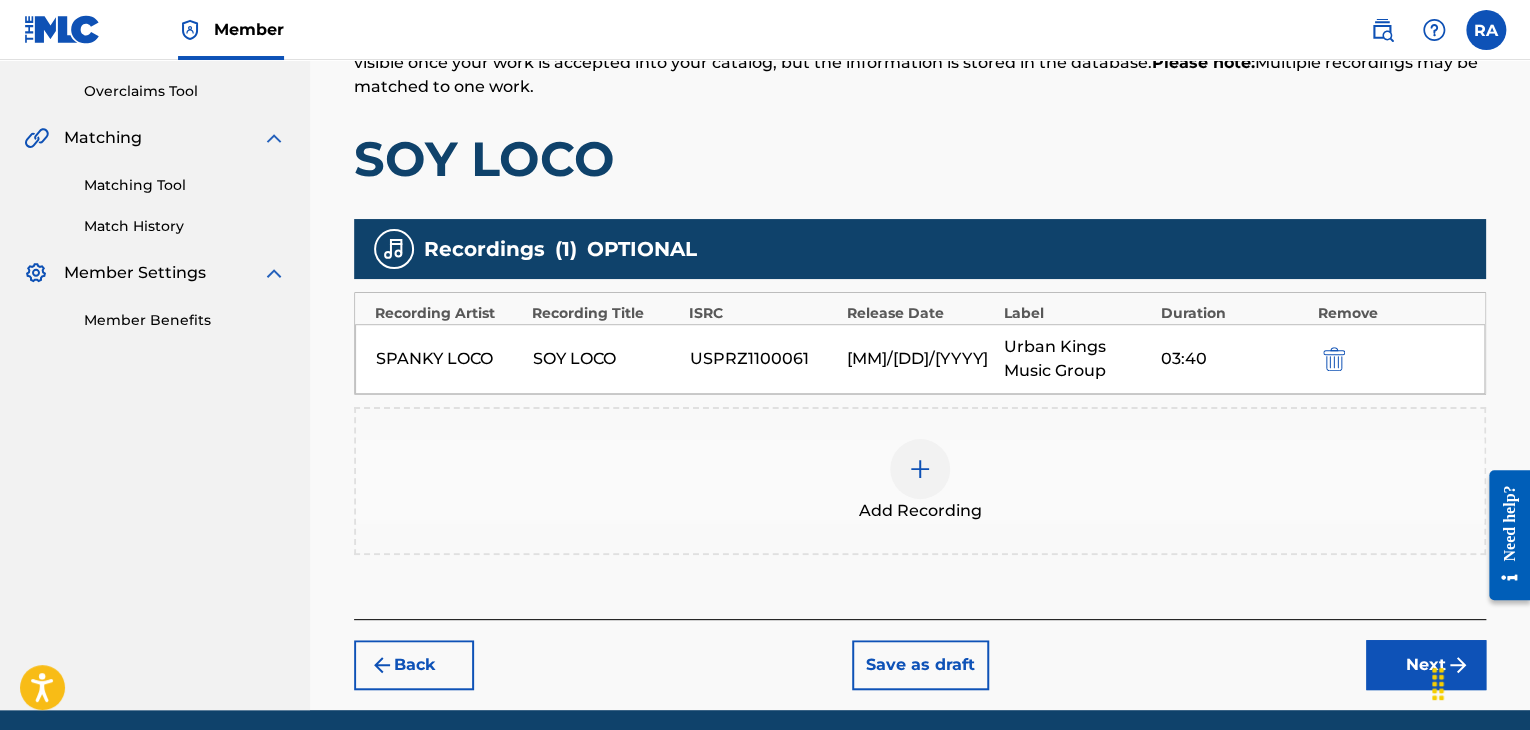 scroll, scrollTop: 482, scrollLeft: 0, axis: vertical 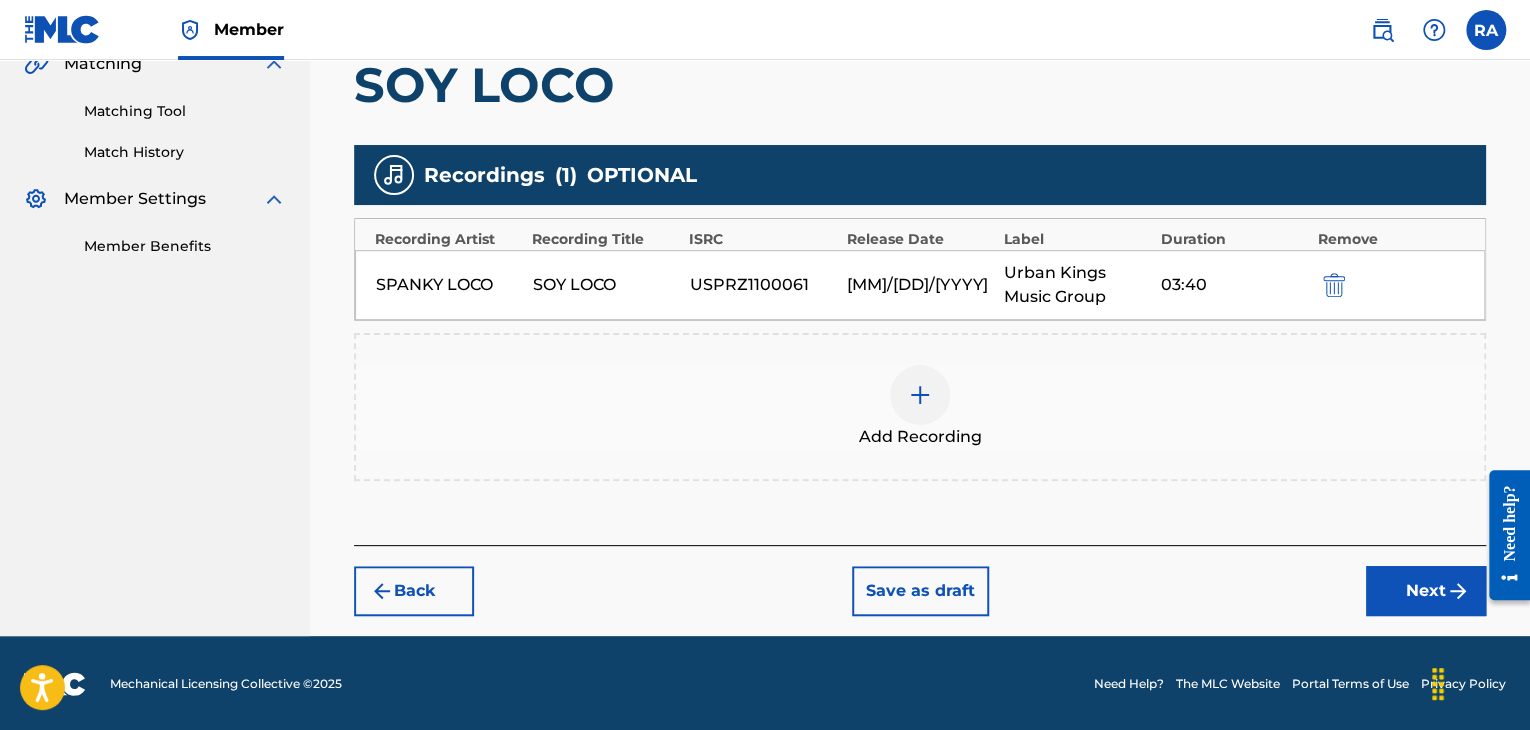 drag, startPoint x: 1391, startPoint y: 601, endPoint x: 1400, endPoint y: 594, distance: 11.401754 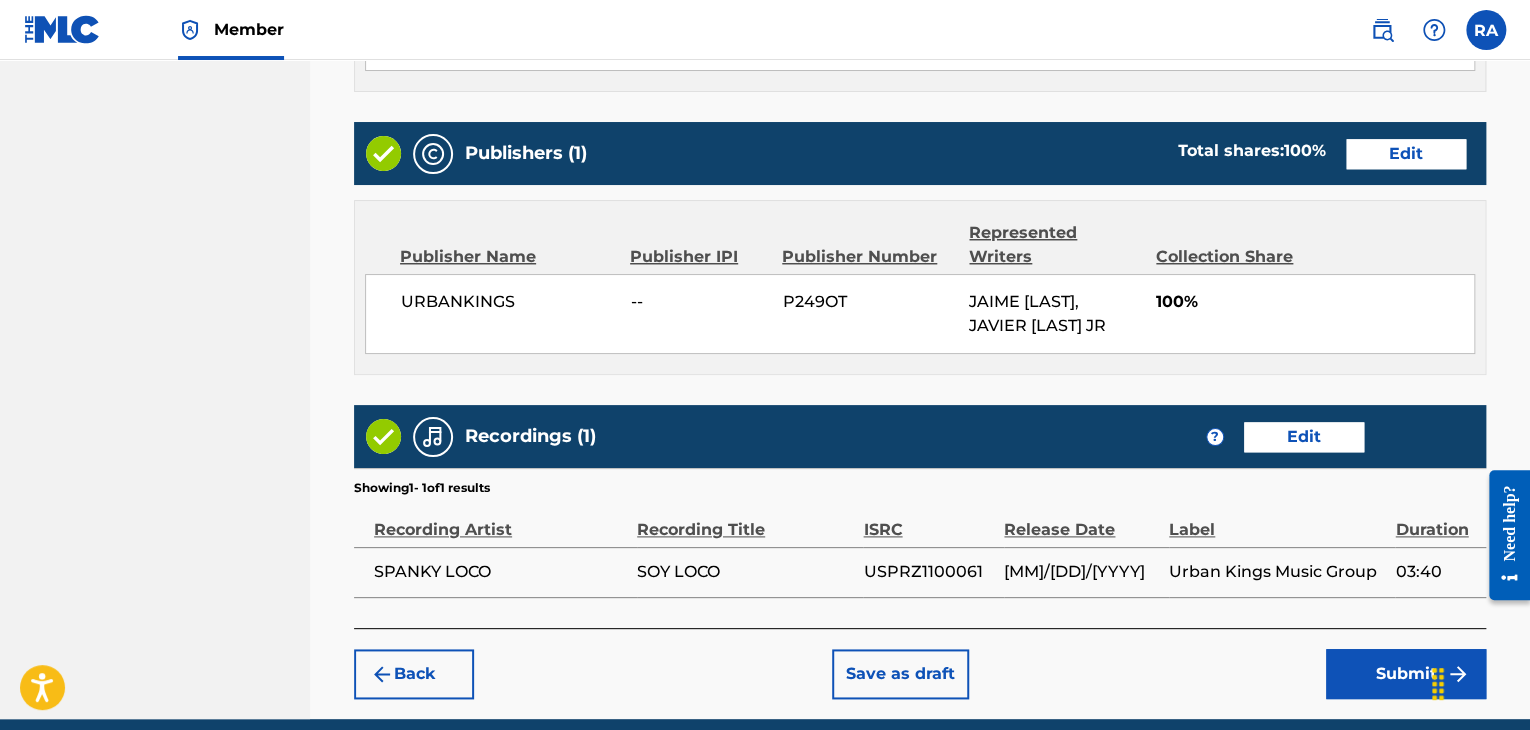 scroll, scrollTop: 1061, scrollLeft: 0, axis: vertical 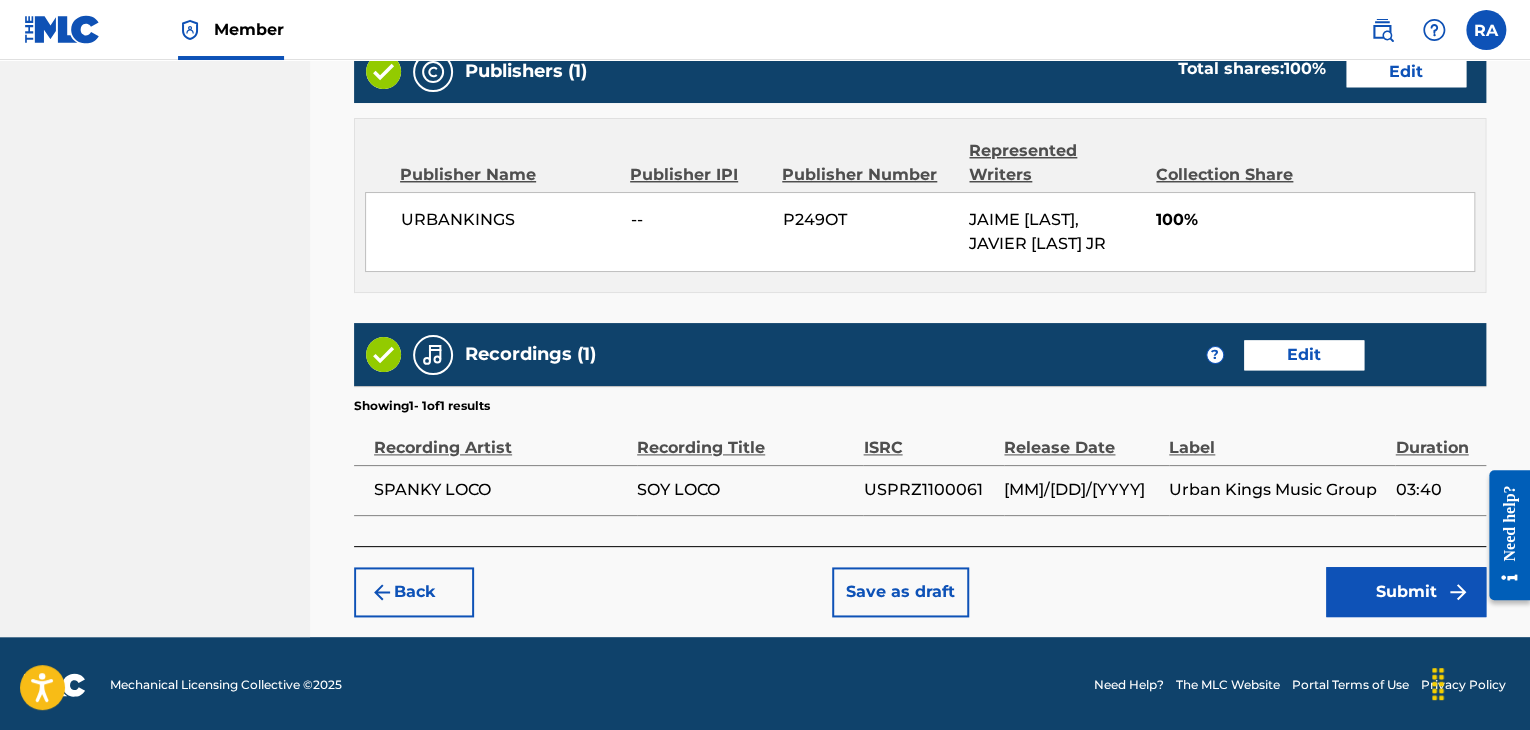 click on "Submit" at bounding box center (1406, 592) 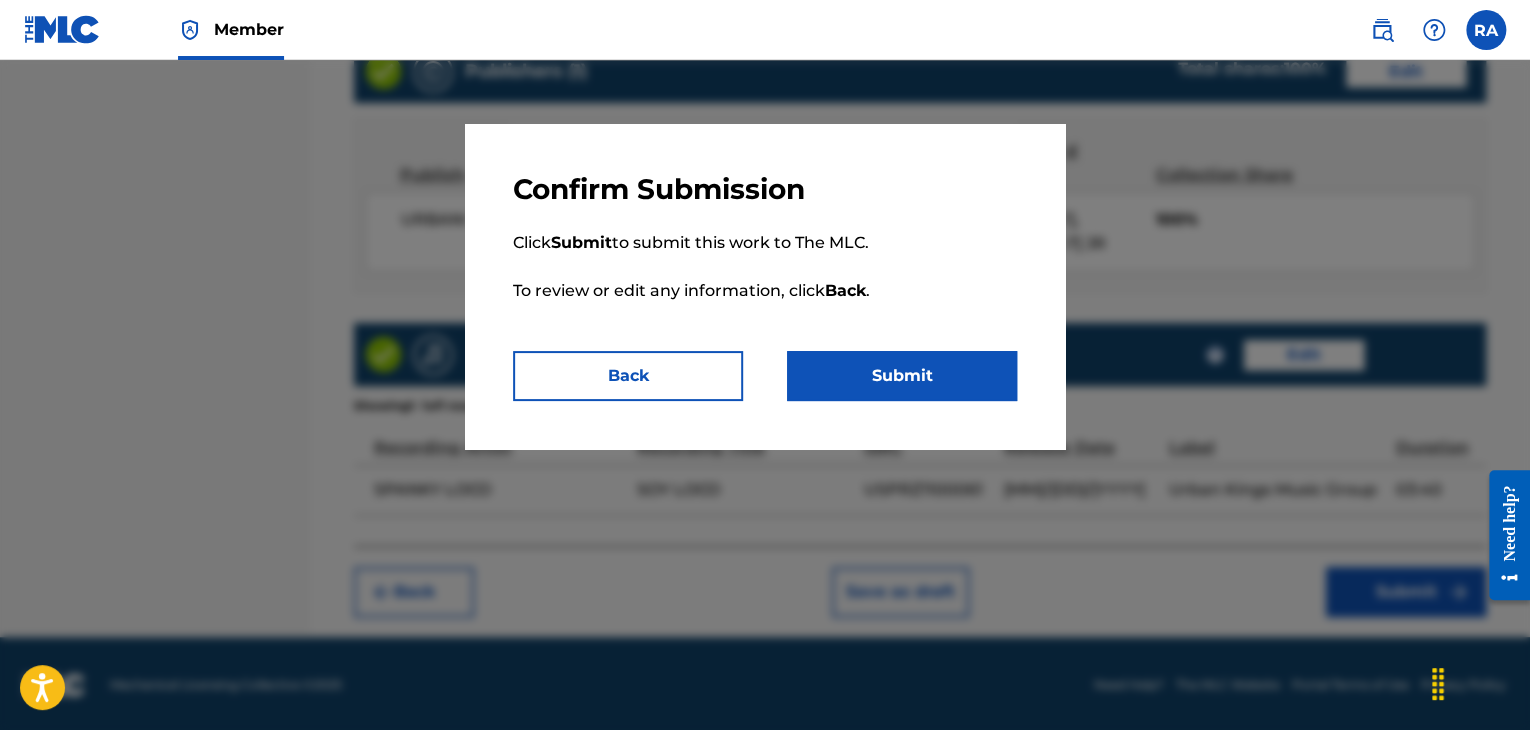 click on "Submit" at bounding box center [902, 376] 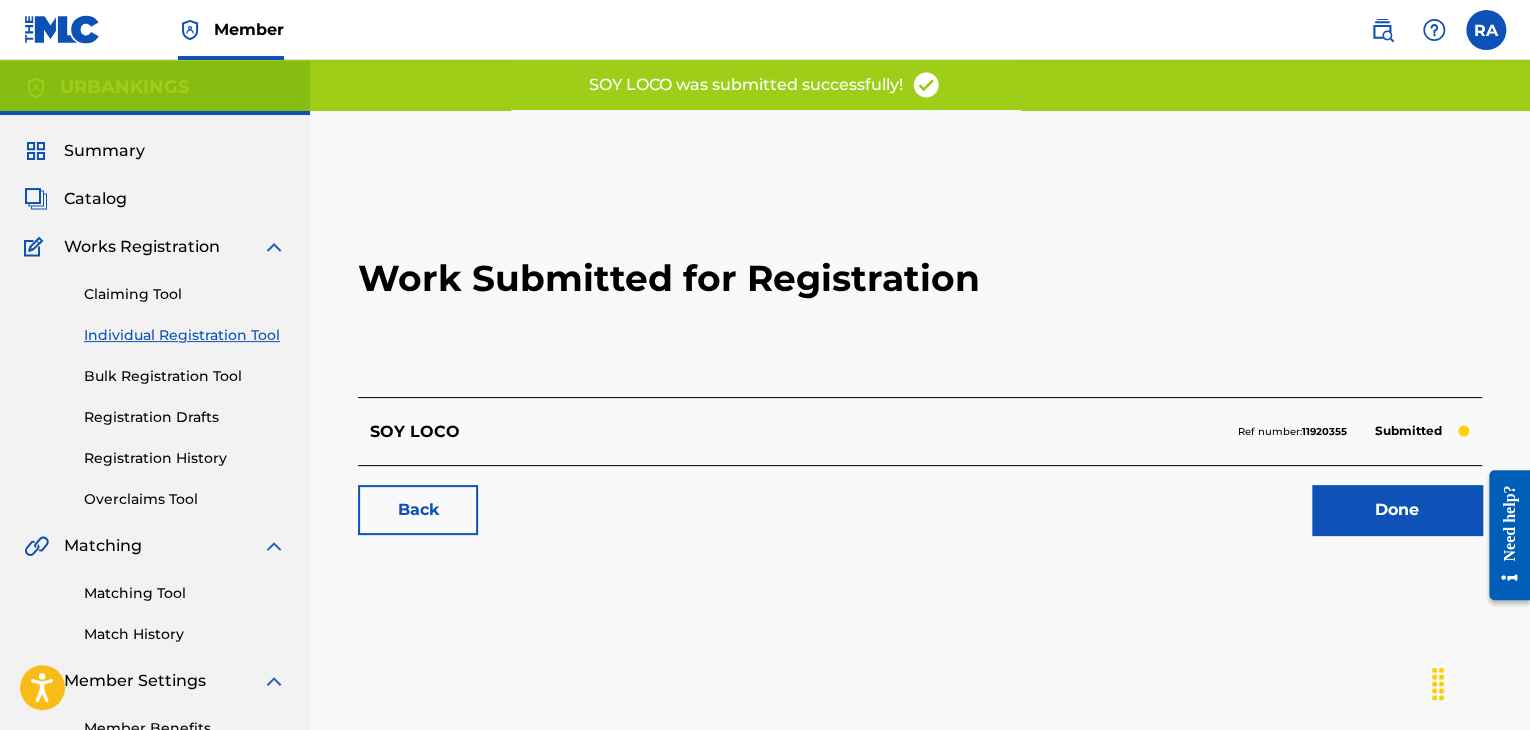 click on "Done" at bounding box center (1397, 510) 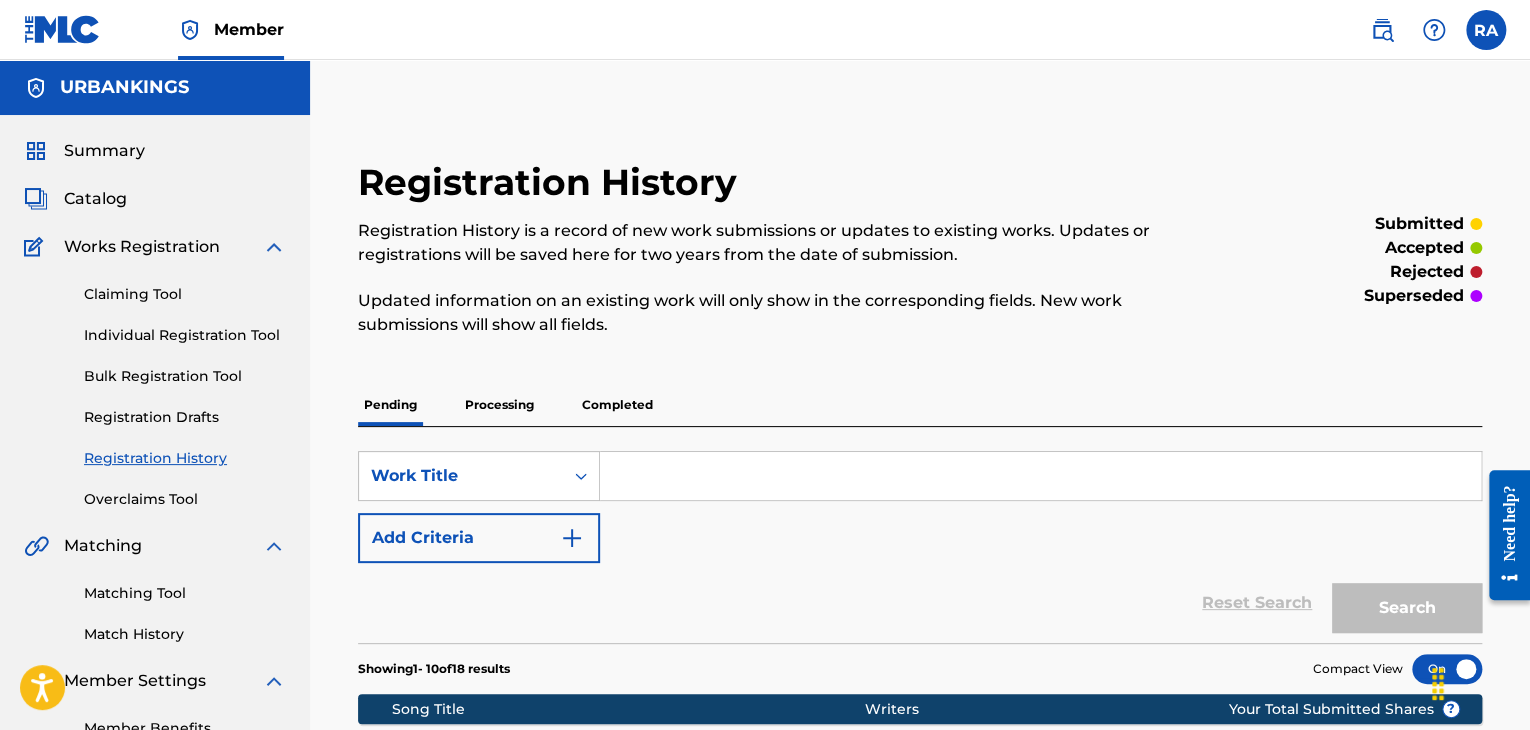 click on "Individual Registration Tool" at bounding box center (185, 335) 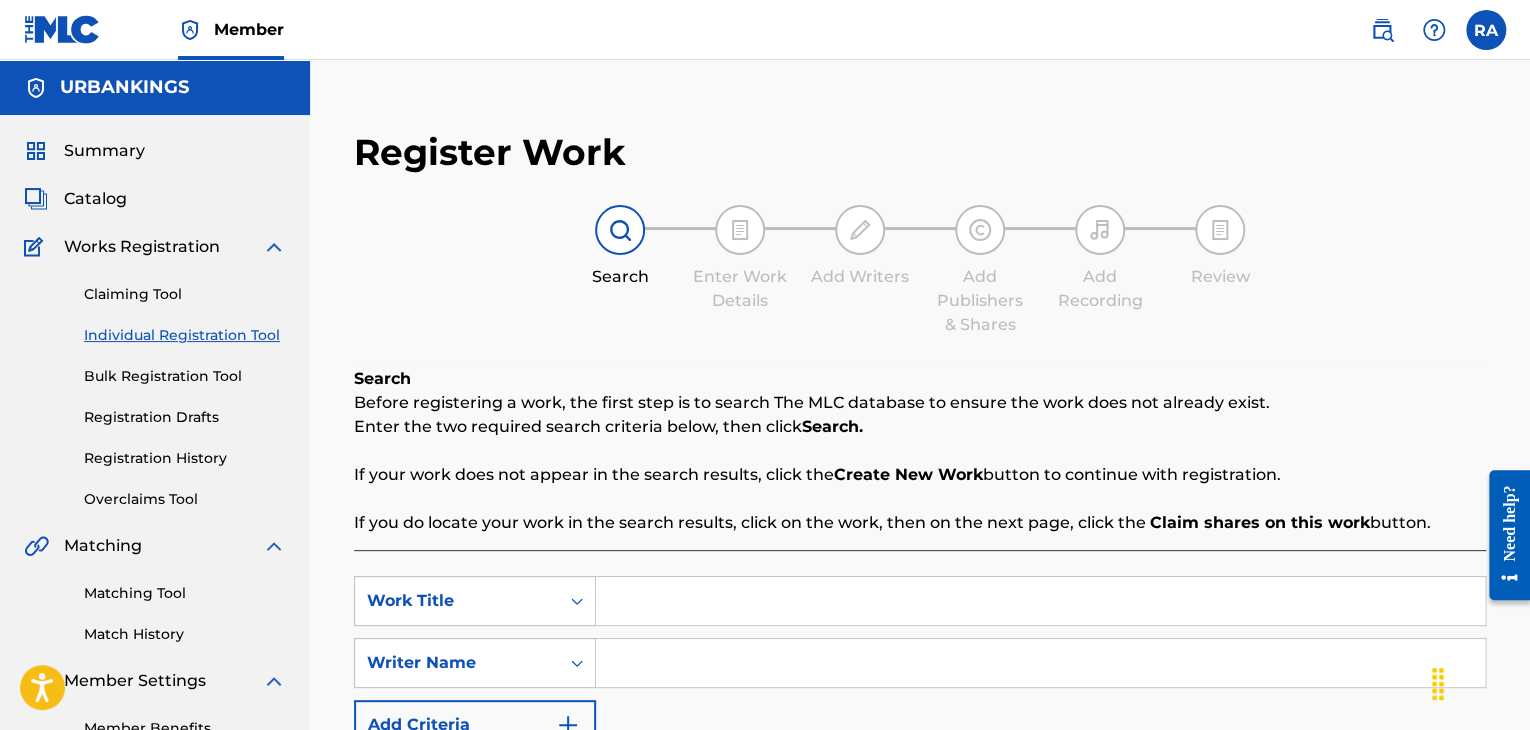click at bounding box center [1040, 601] 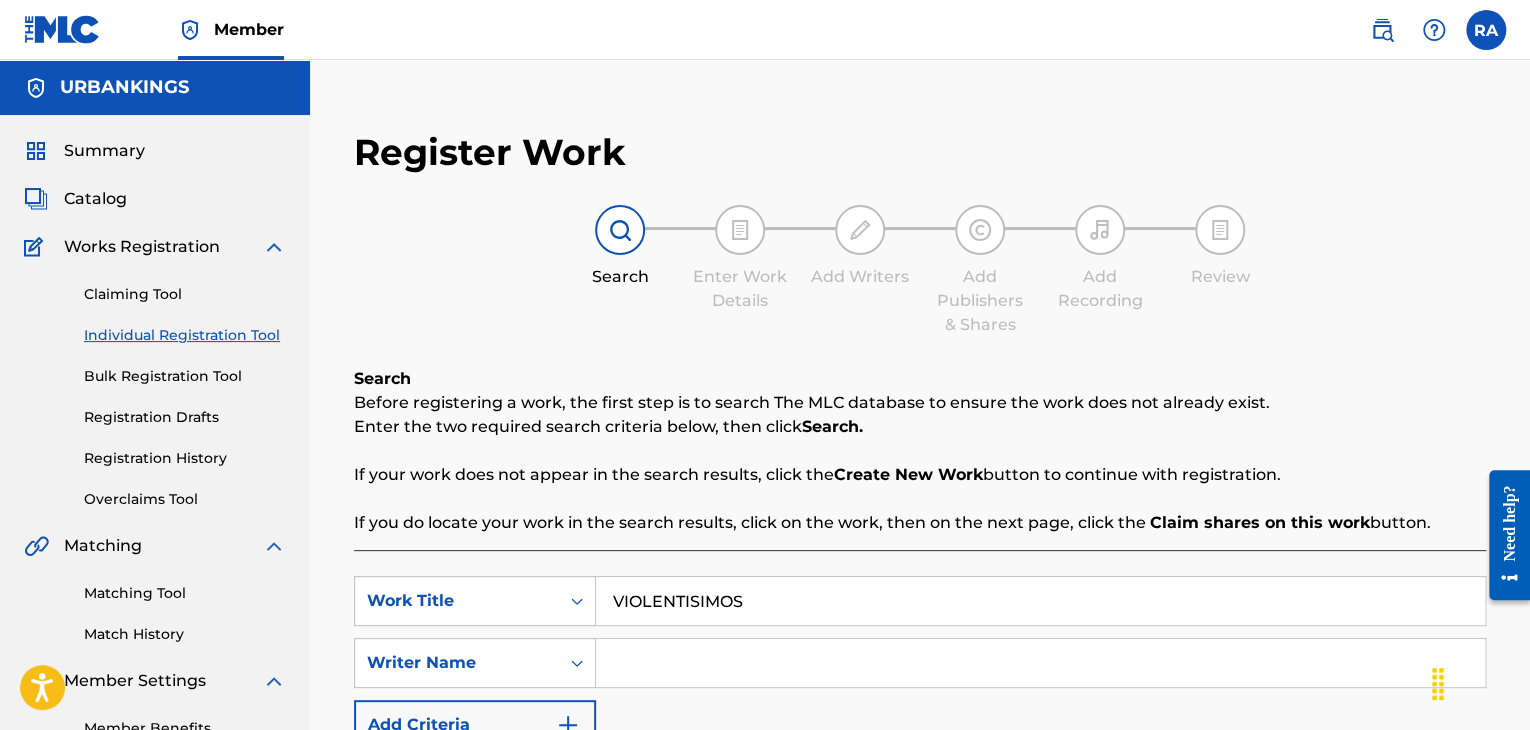 type on "VIOLENTISIMOS" 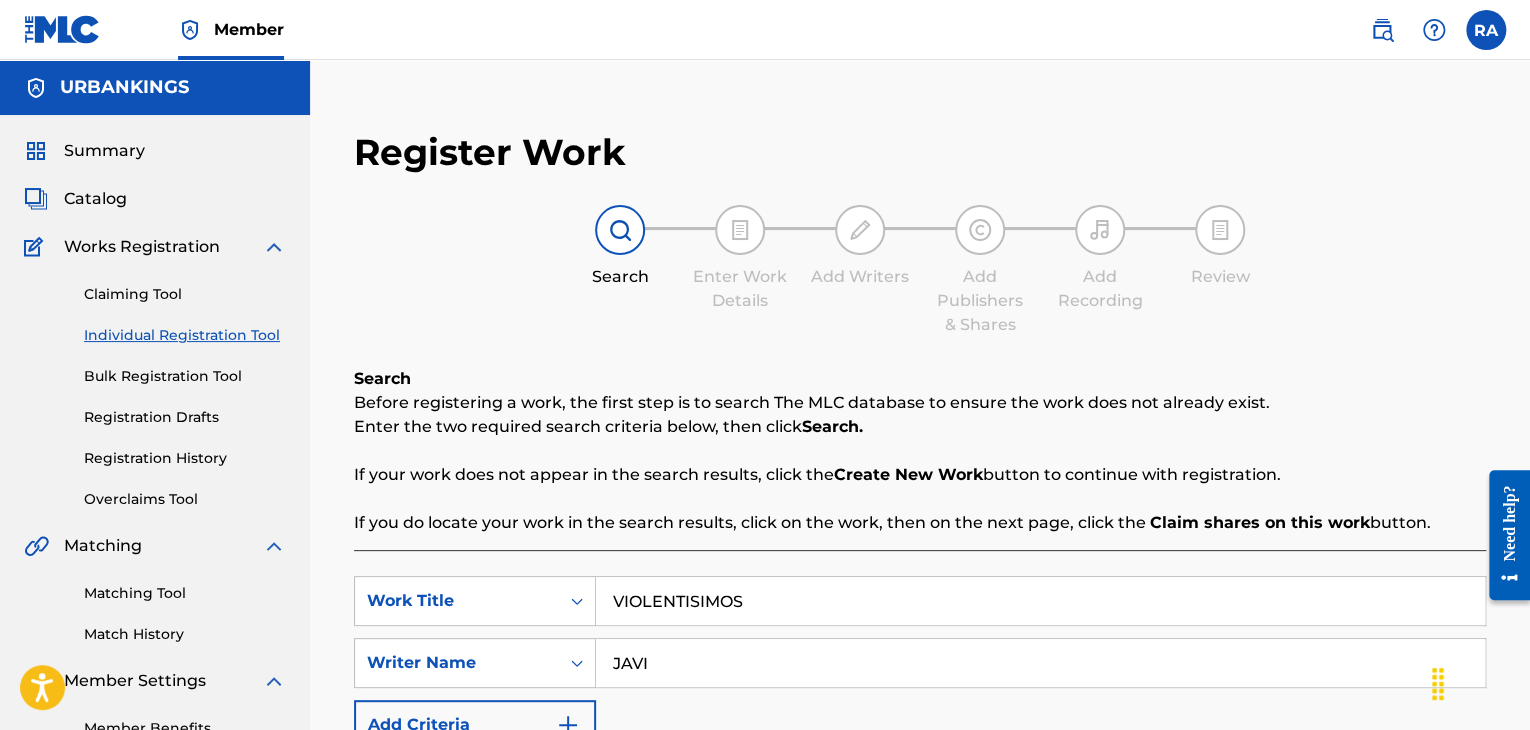 type on "[FIRST] [LAST]" 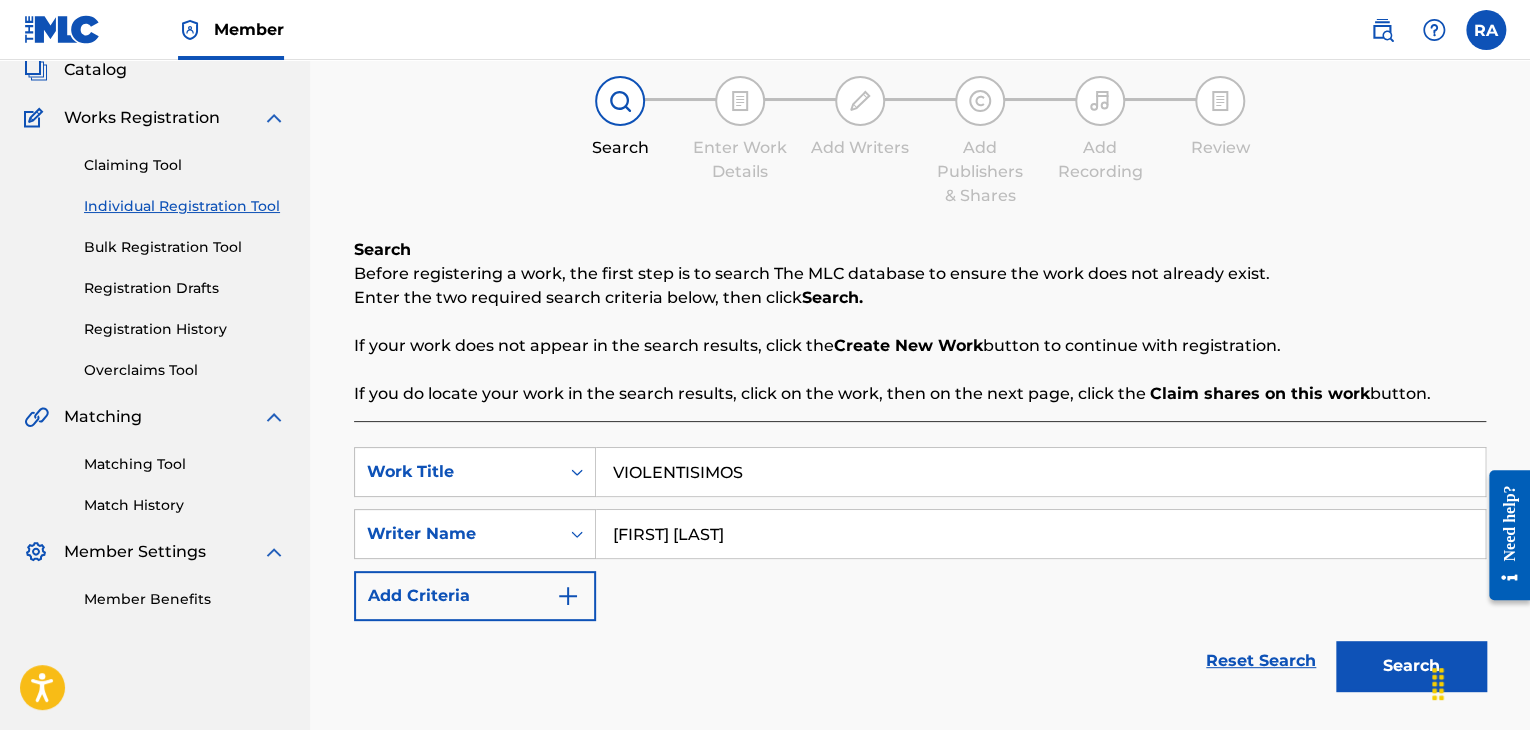 scroll, scrollTop: 284, scrollLeft: 0, axis: vertical 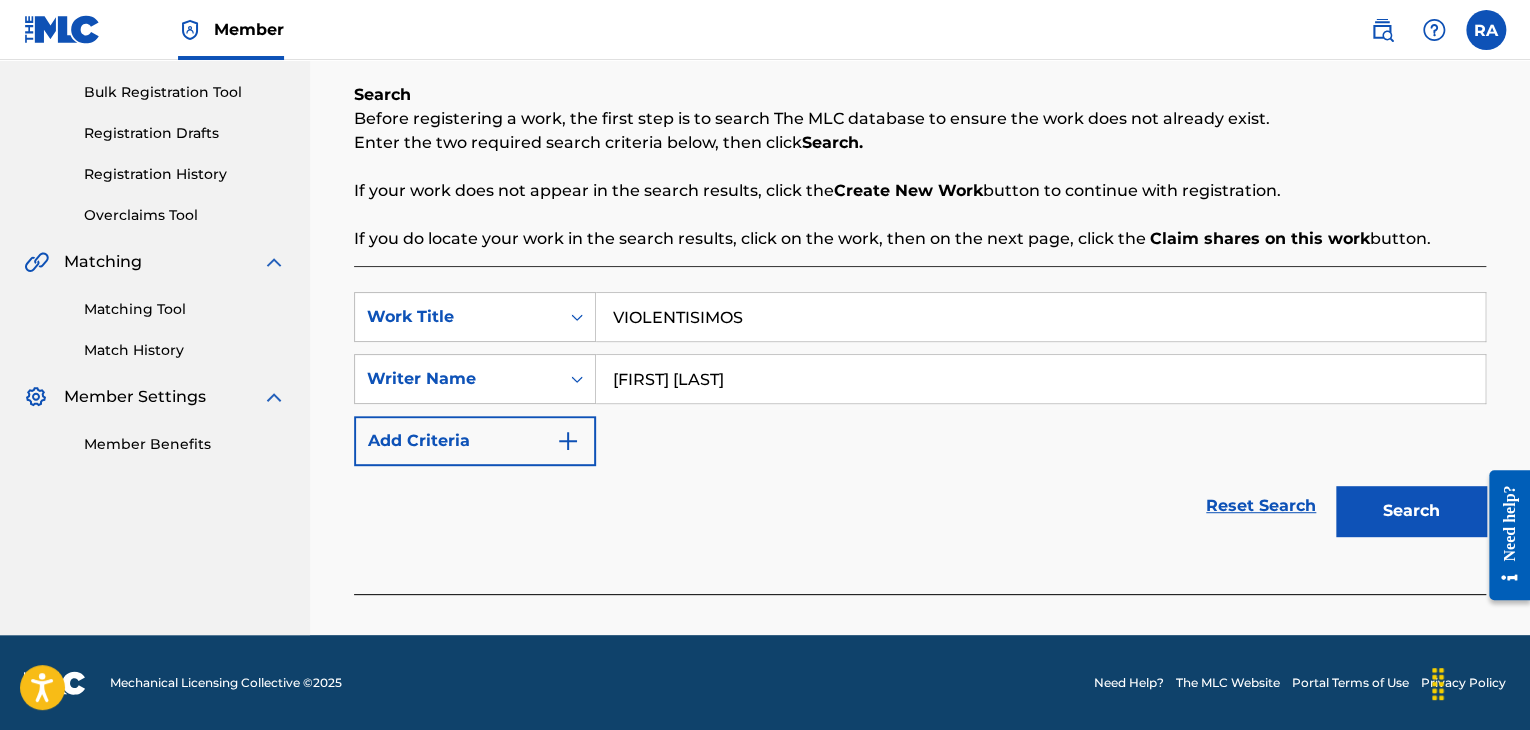 click on "Search" at bounding box center (1411, 511) 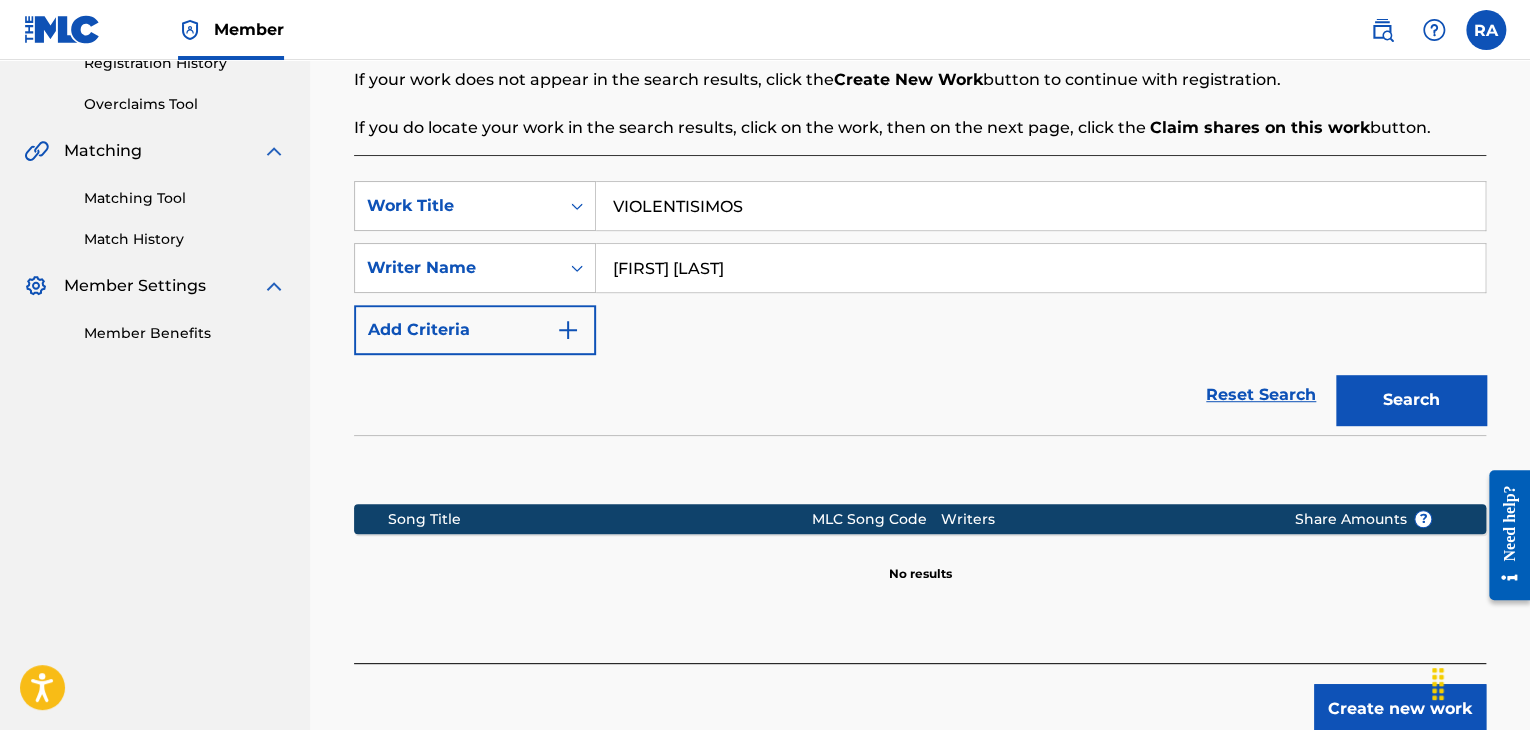 scroll, scrollTop: 515, scrollLeft: 0, axis: vertical 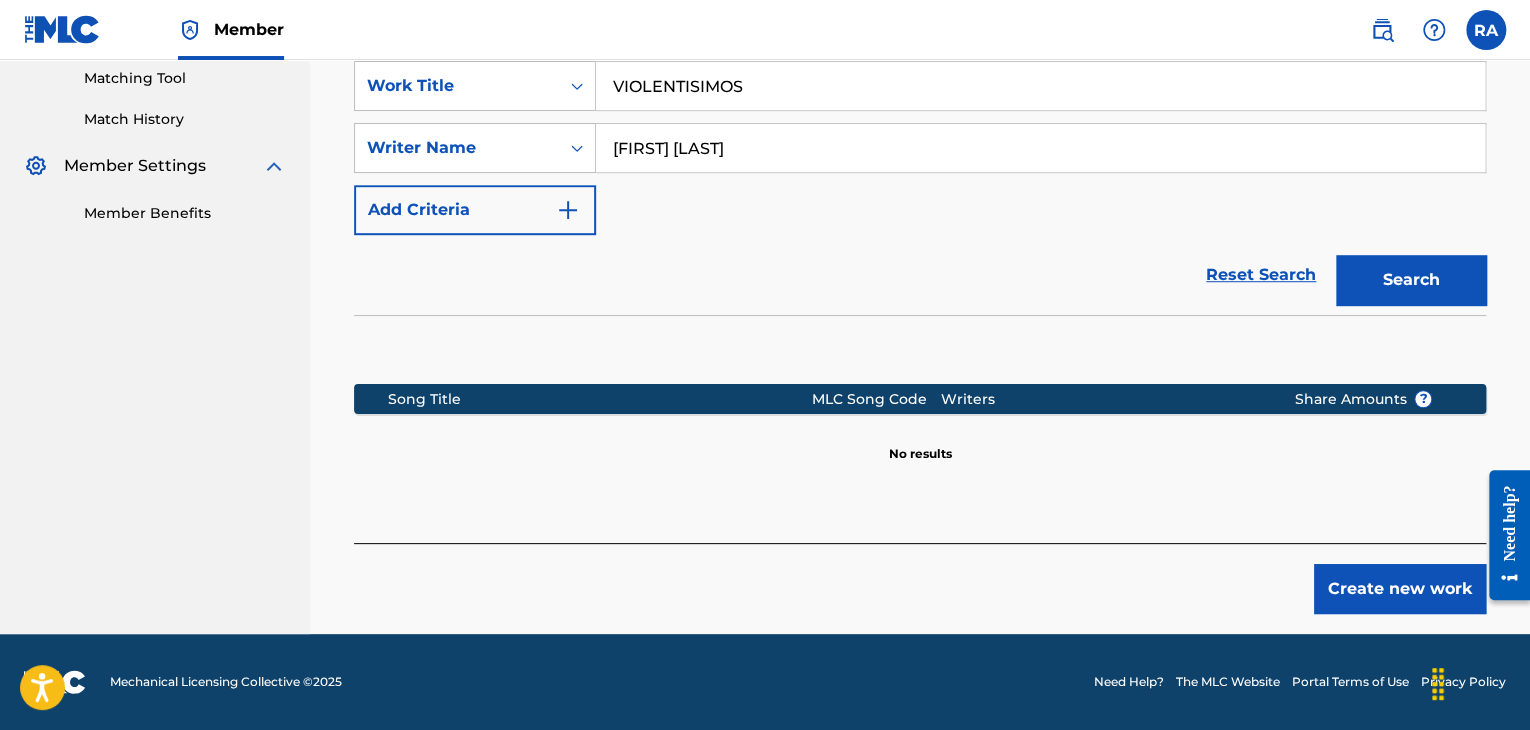 click on "Create new work" at bounding box center (1400, 589) 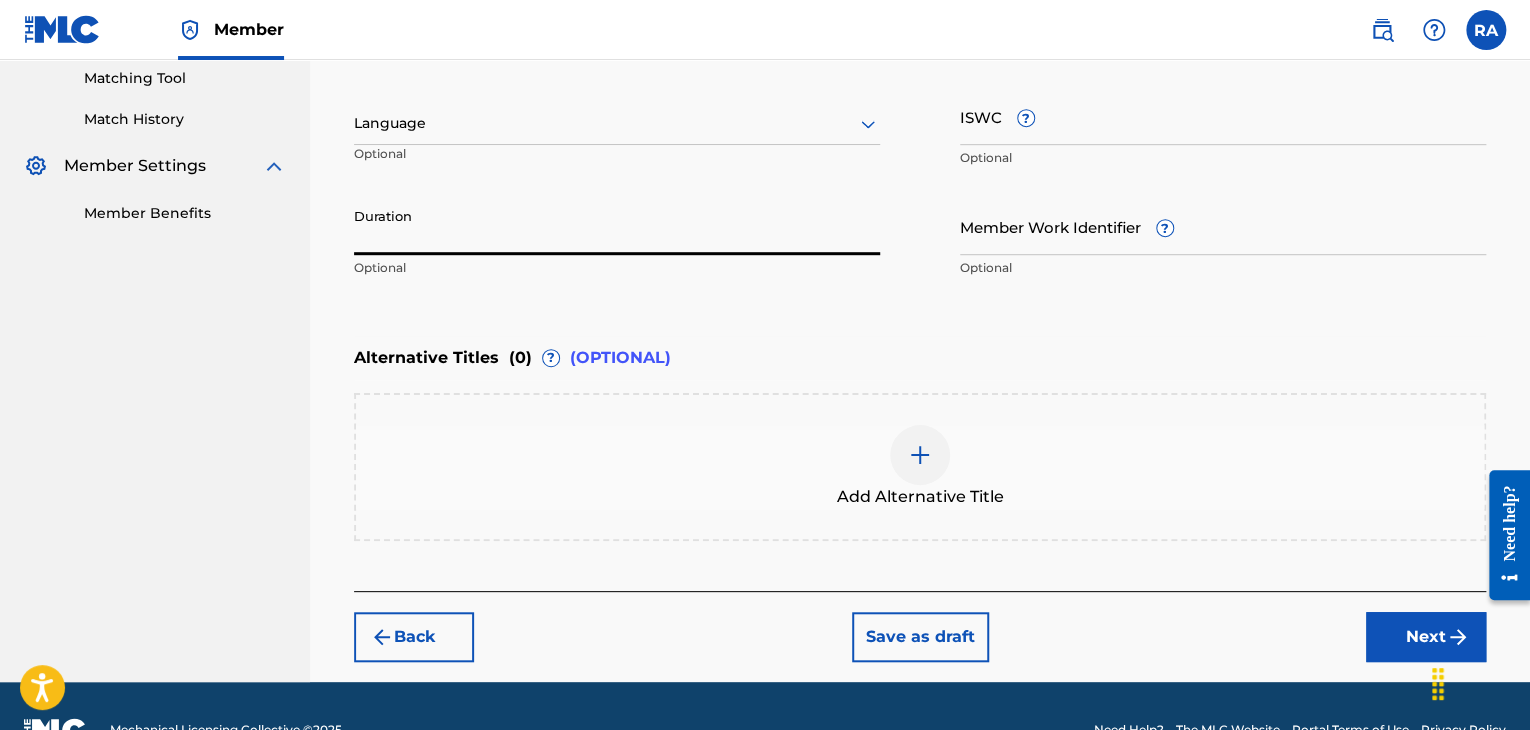 click on "Duration" at bounding box center (617, 226) 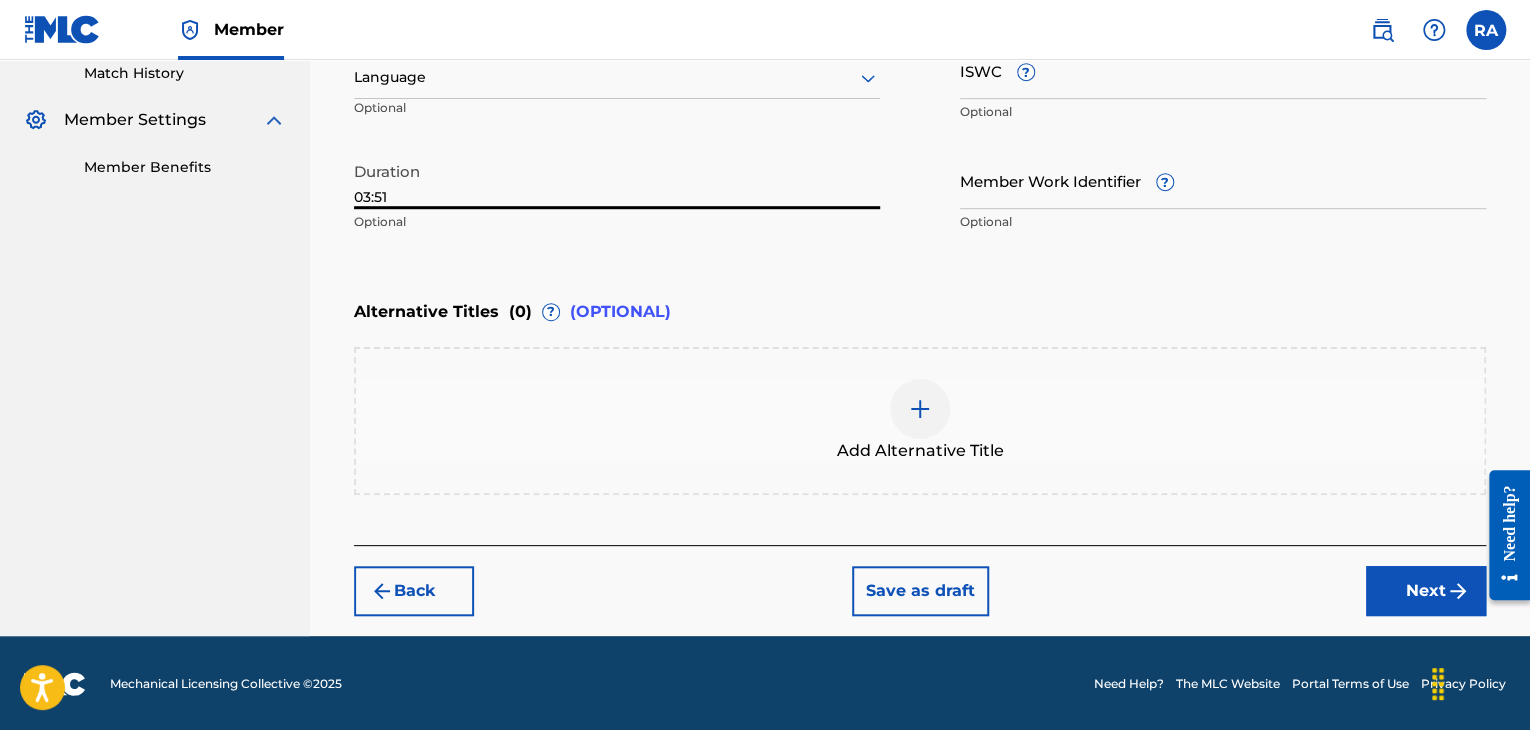 type on "03:51" 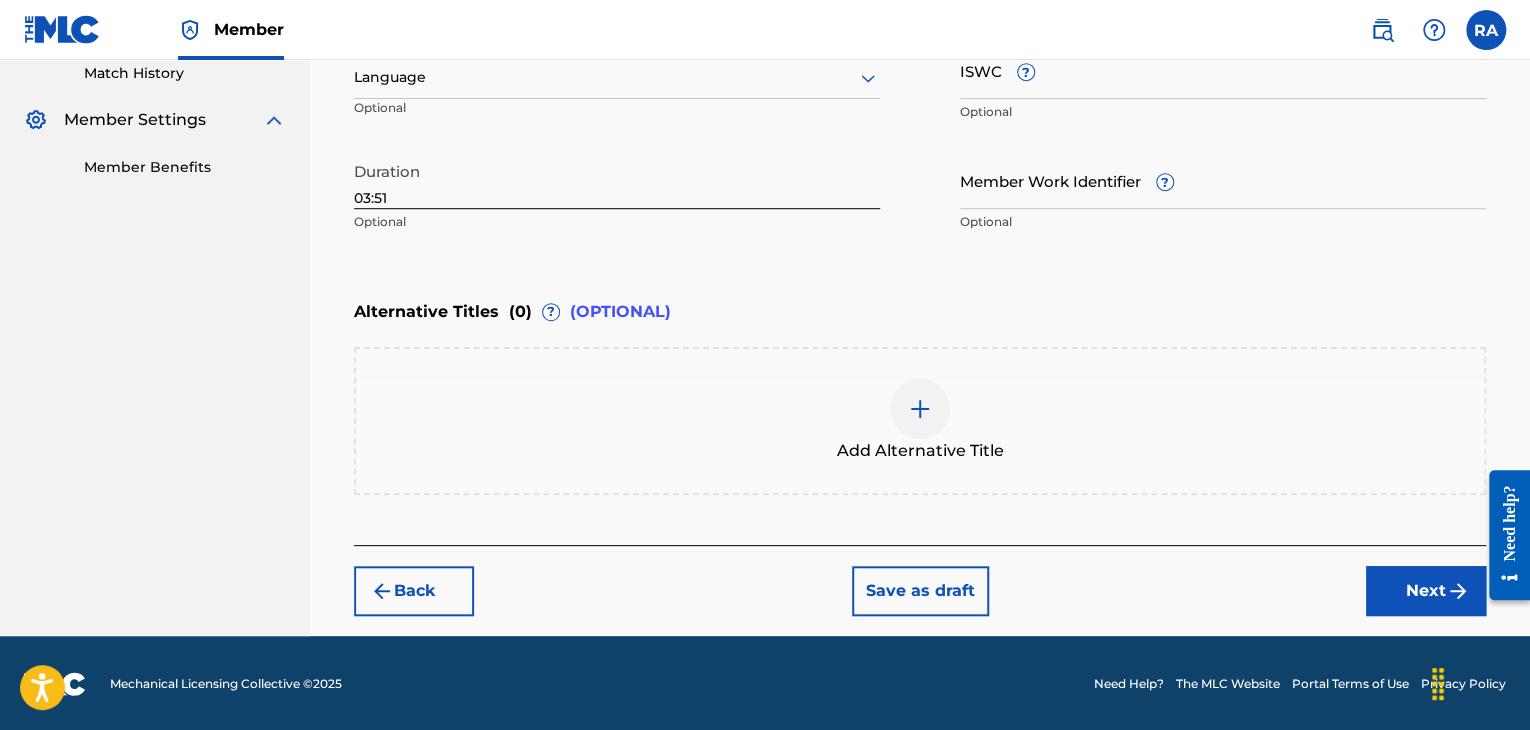 click on "Next" at bounding box center [1426, 591] 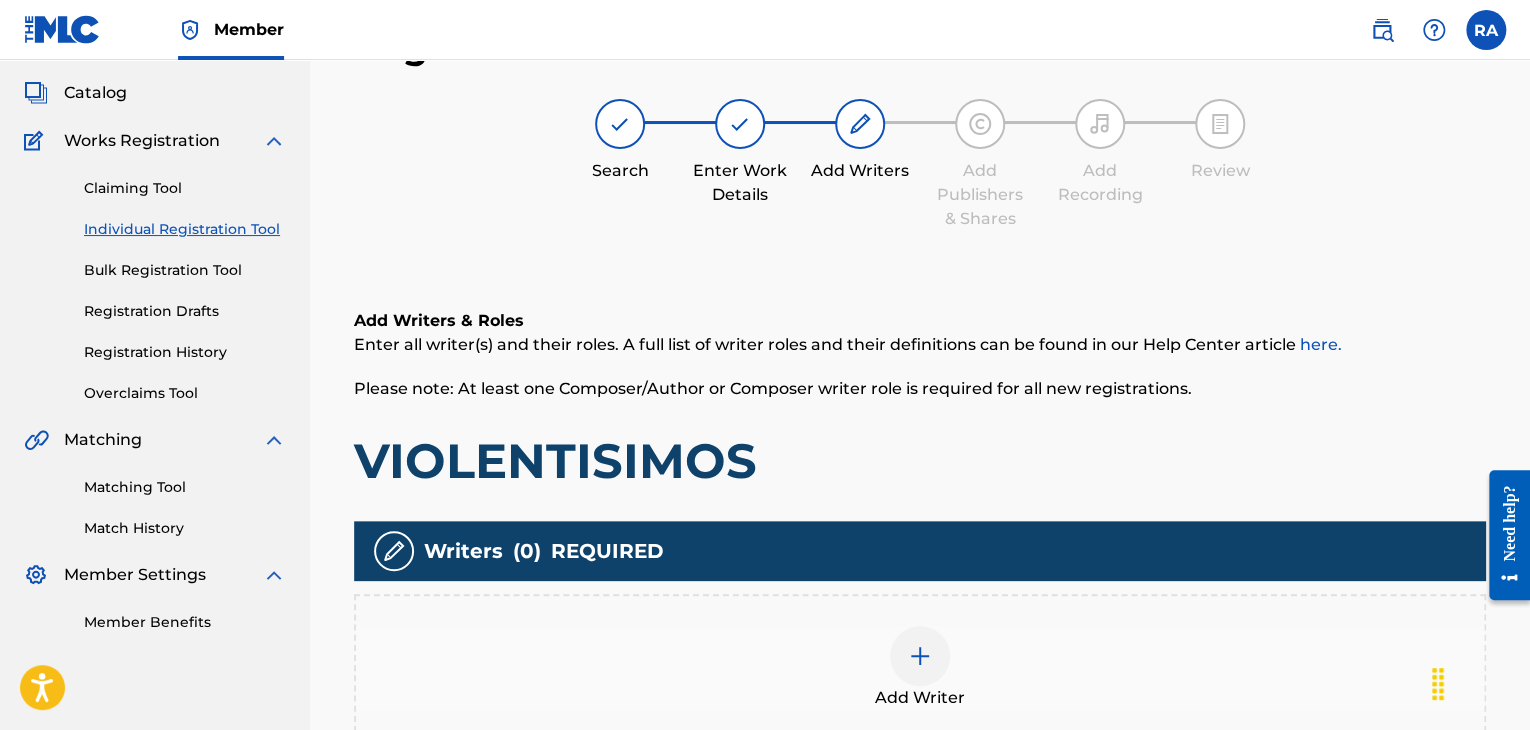 scroll, scrollTop: 90, scrollLeft: 0, axis: vertical 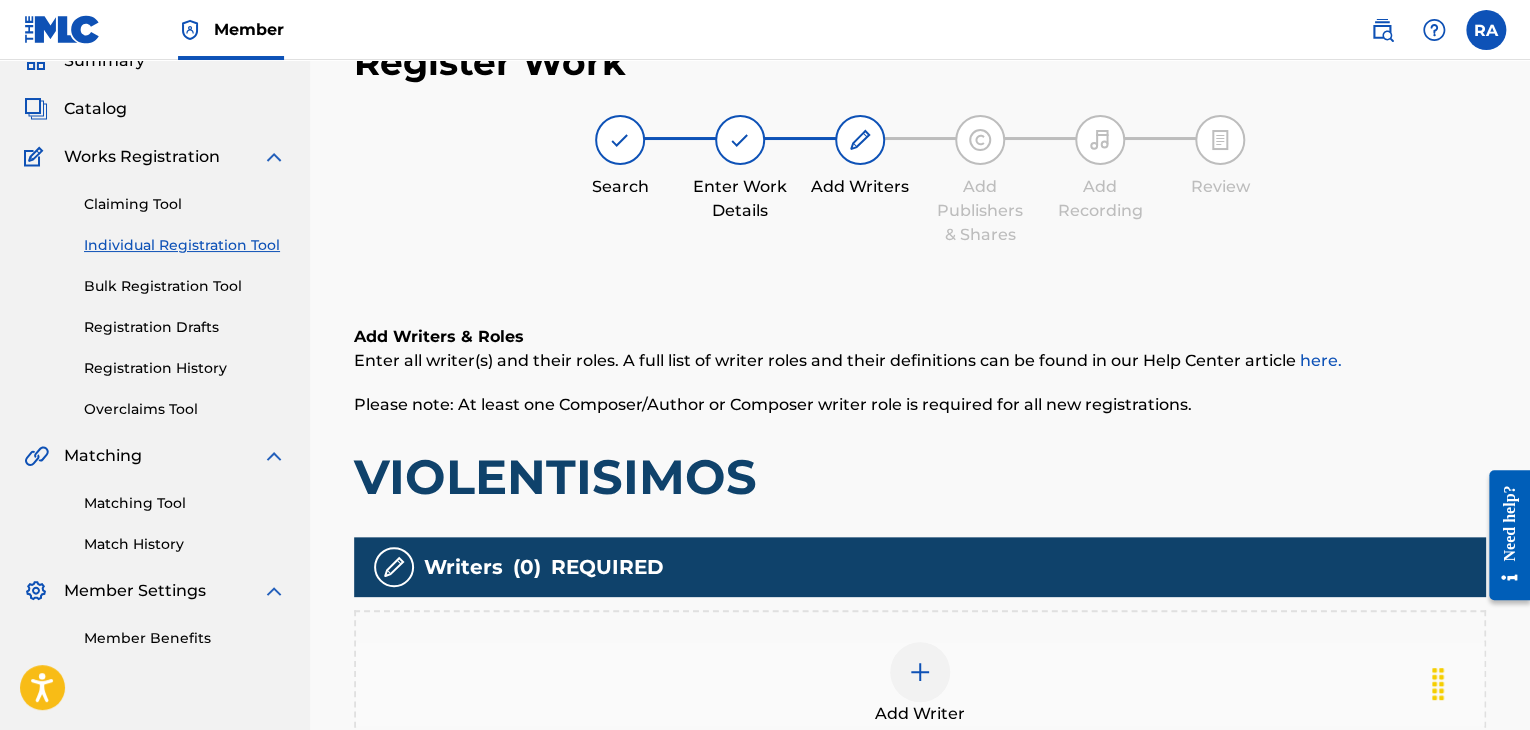 click at bounding box center [920, 672] 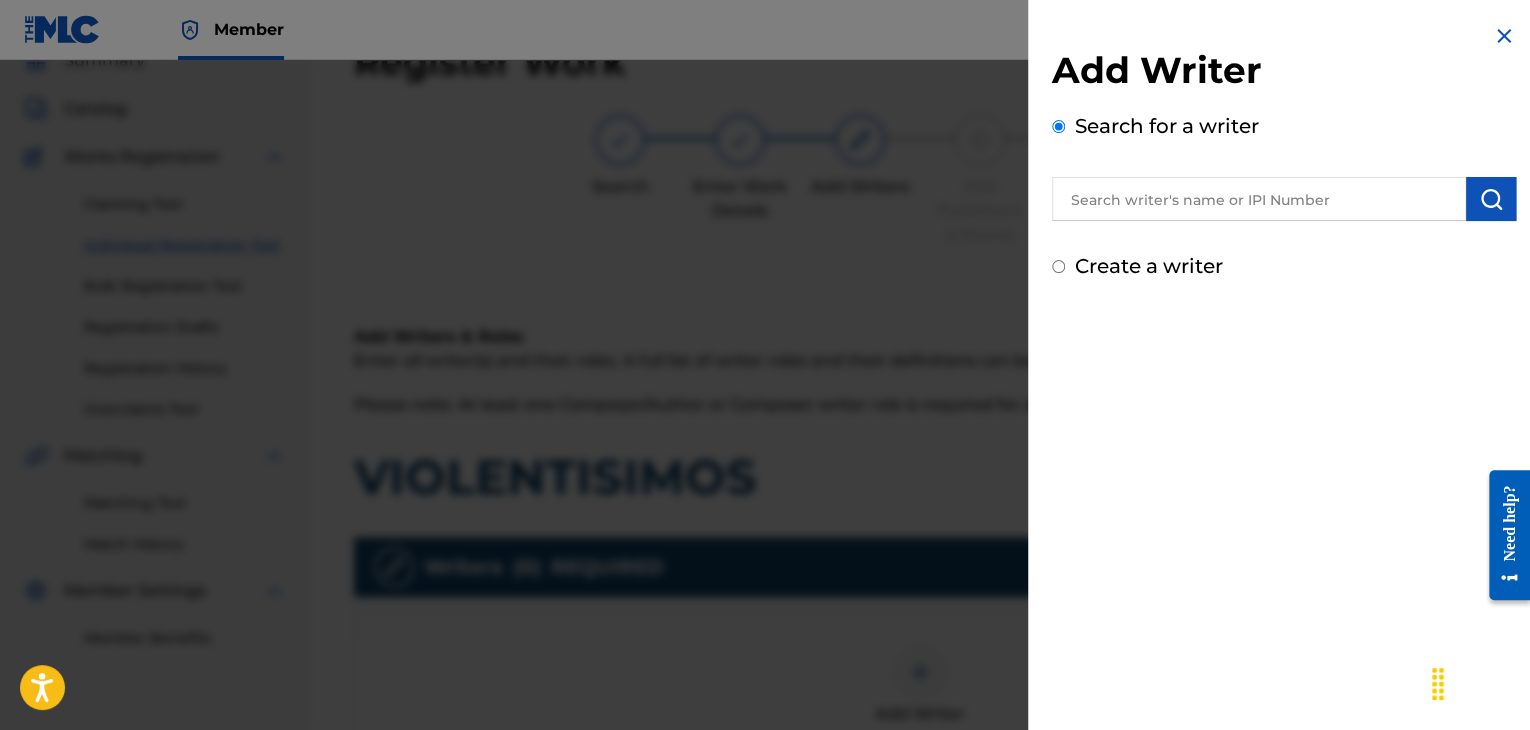 click at bounding box center [1284, 196] 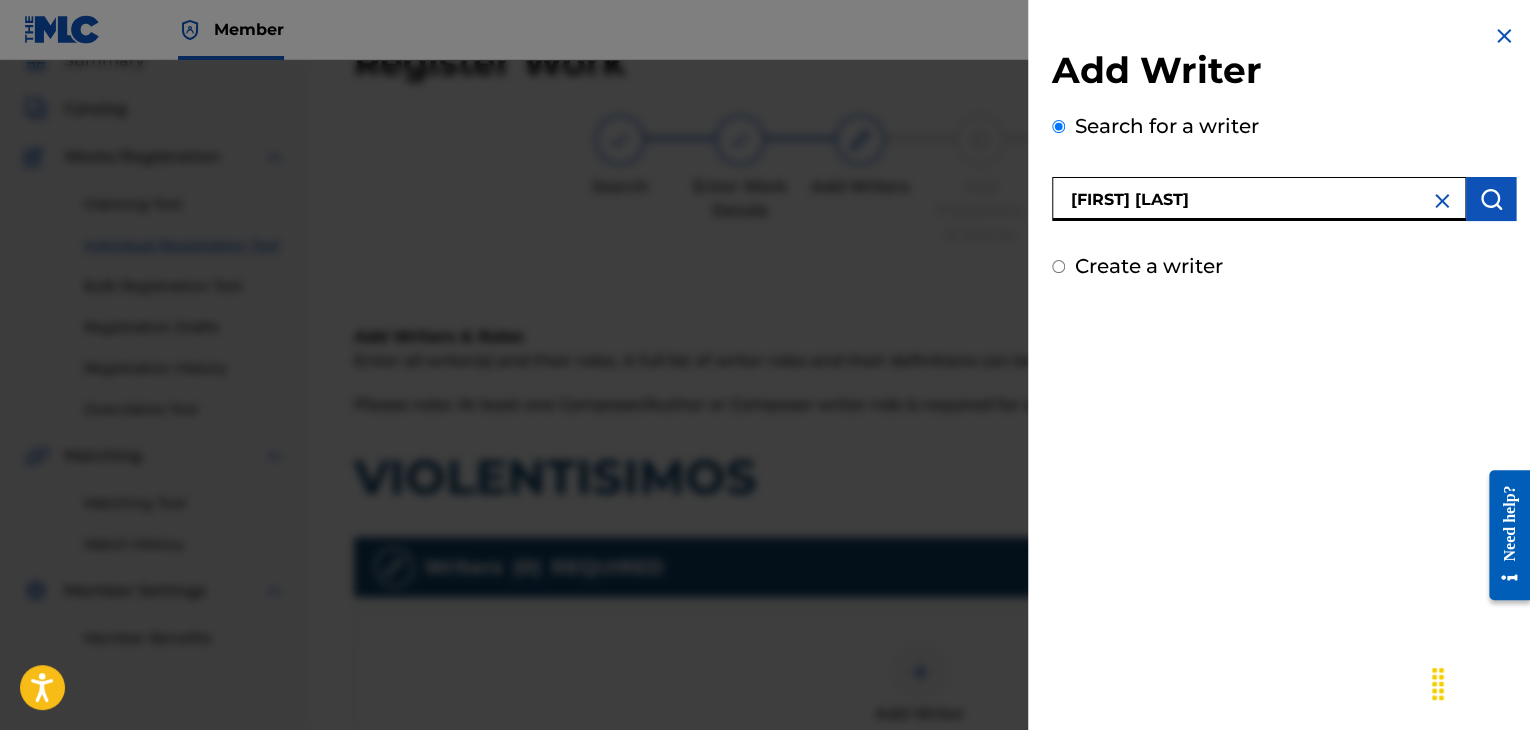 type on "[FIRST] [LAST]" 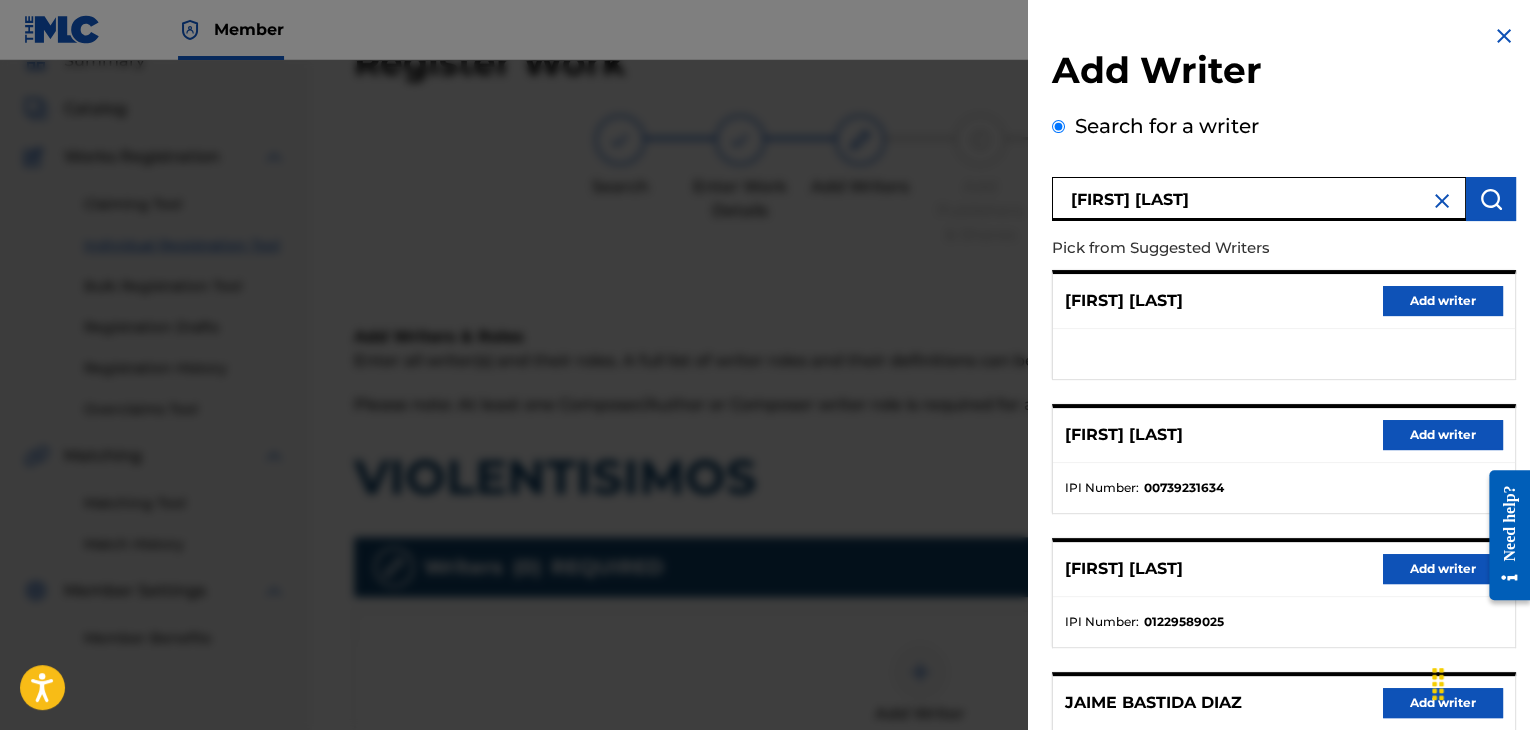 click on "Add writer" at bounding box center (1443, 435) 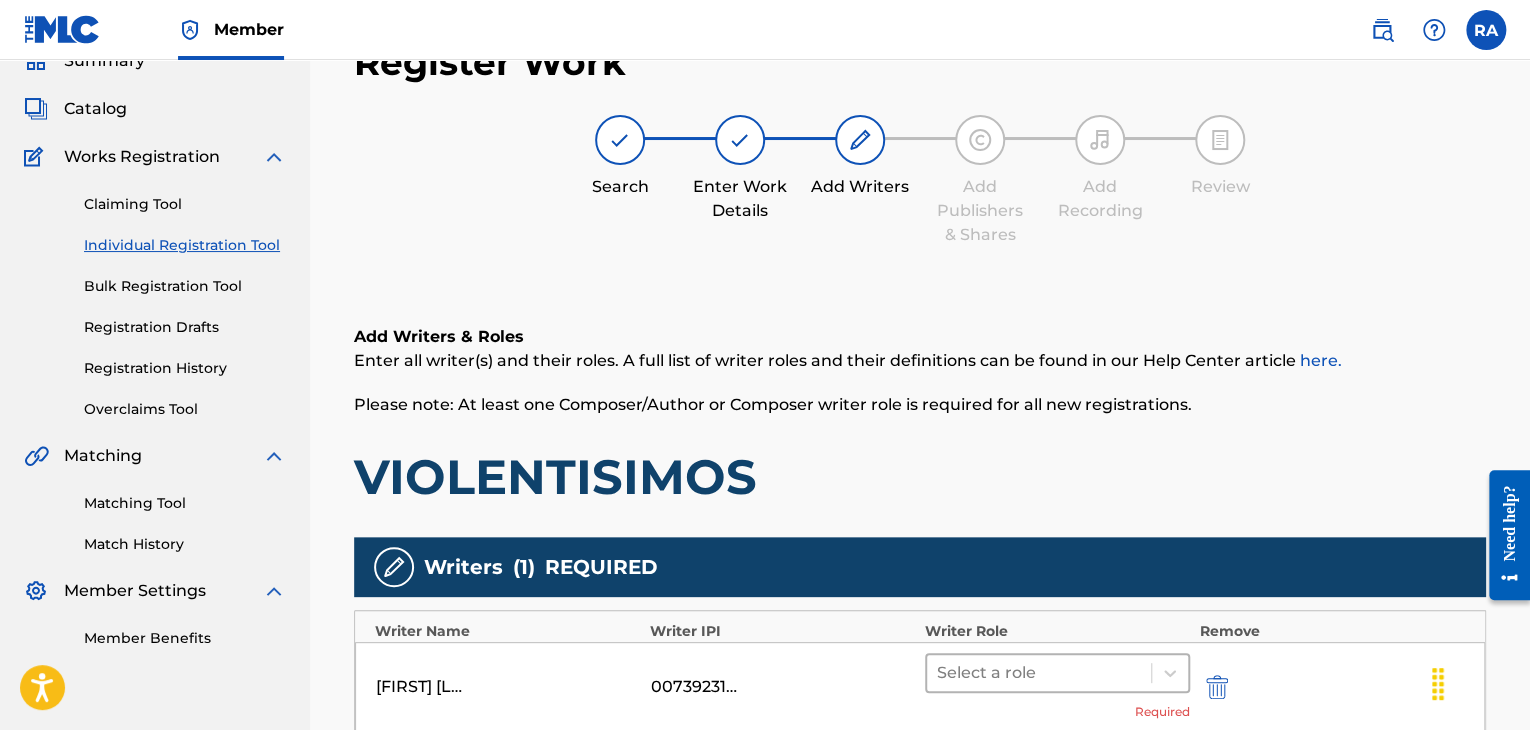 click at bounding box center [1039, 673] 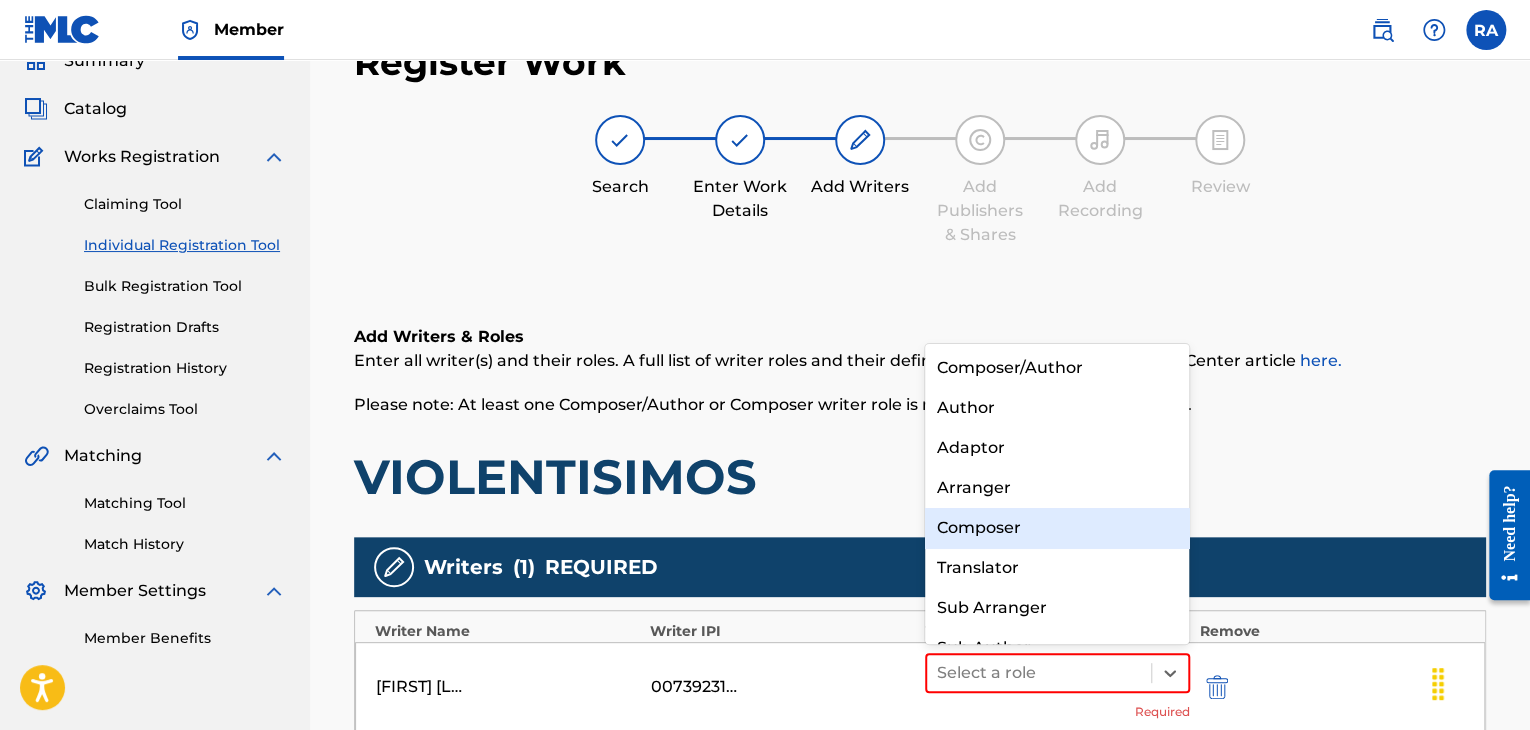 click on "Composer" at bounding box center (1057, 528) 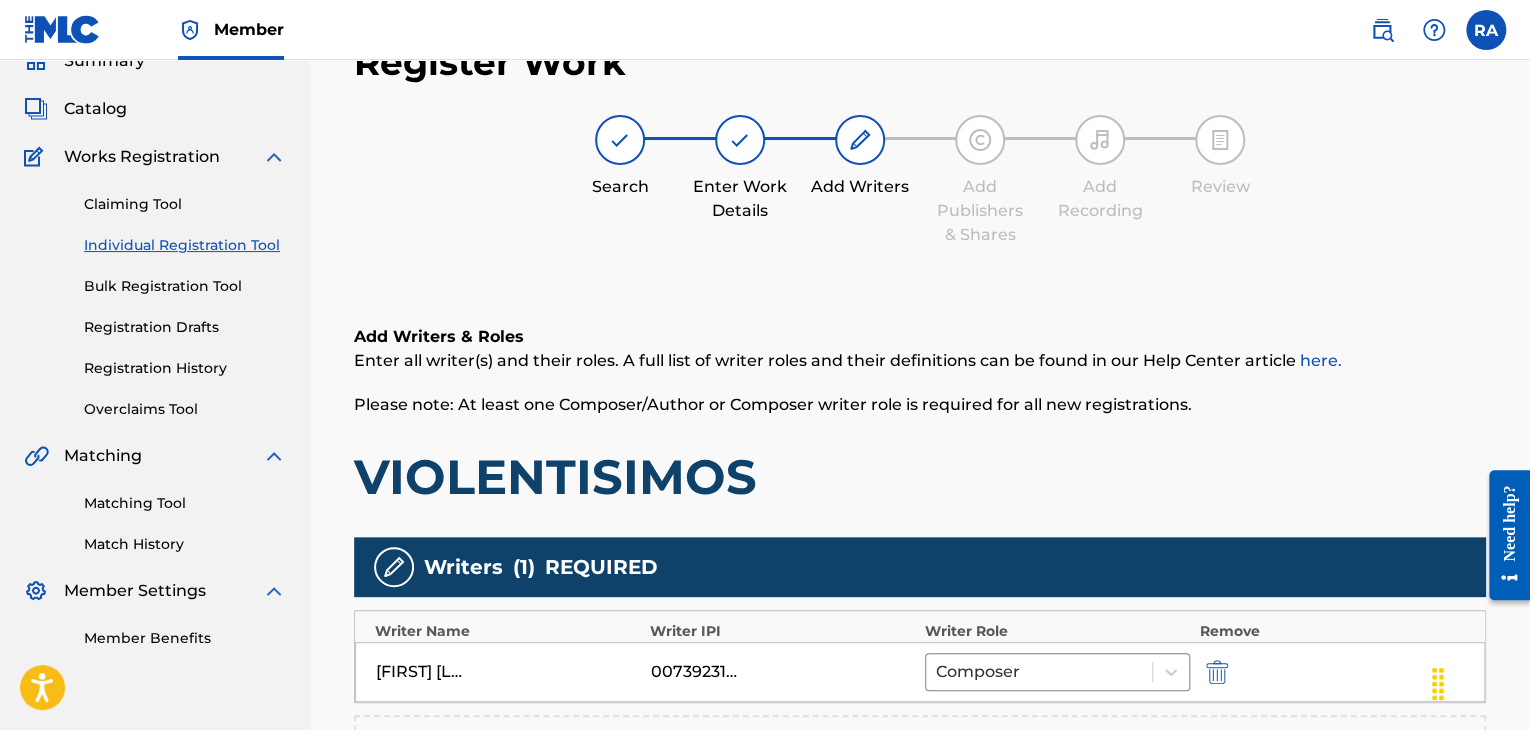 scroll, scrollTop: 490, scrollLeft: 0, axis: vertical 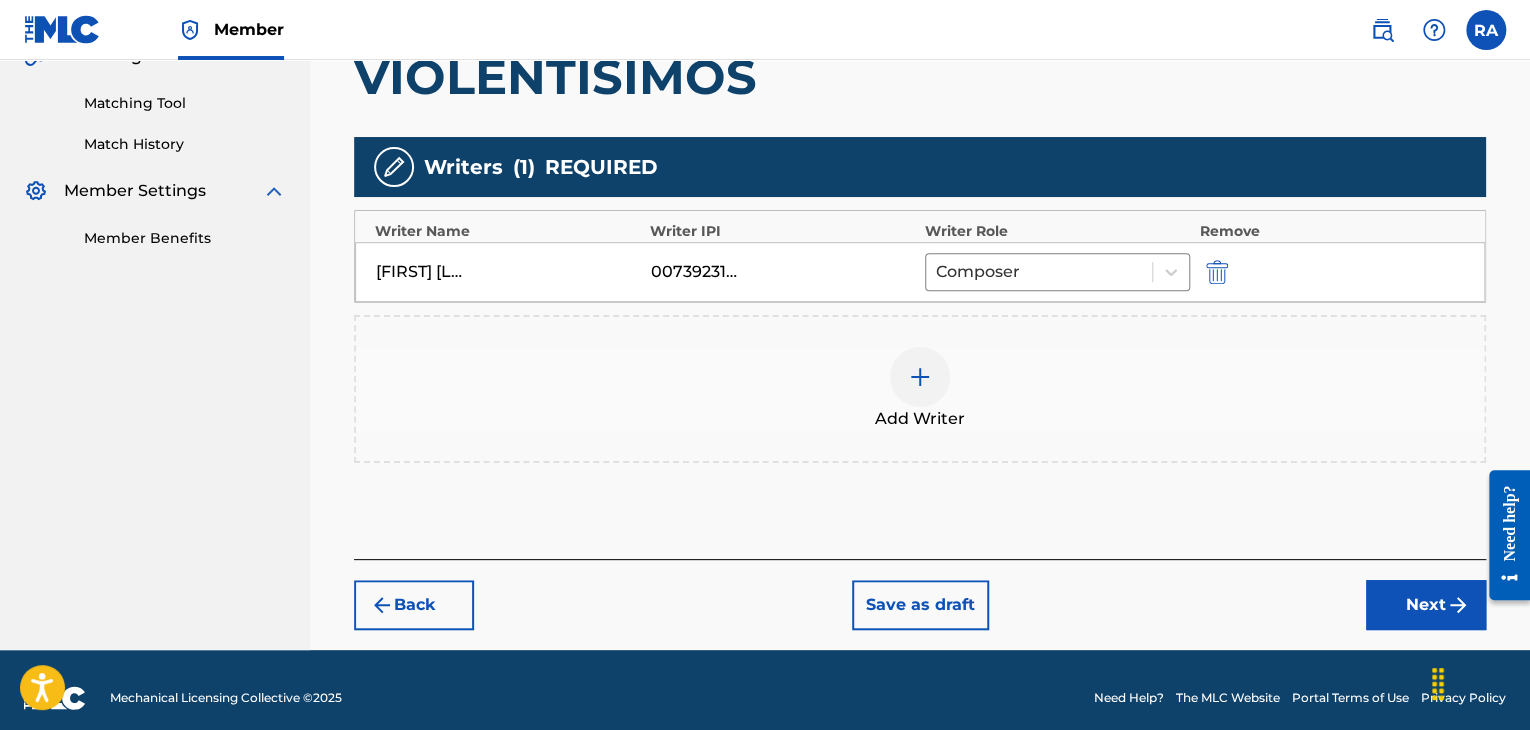 click at bounding box center [920, 377] 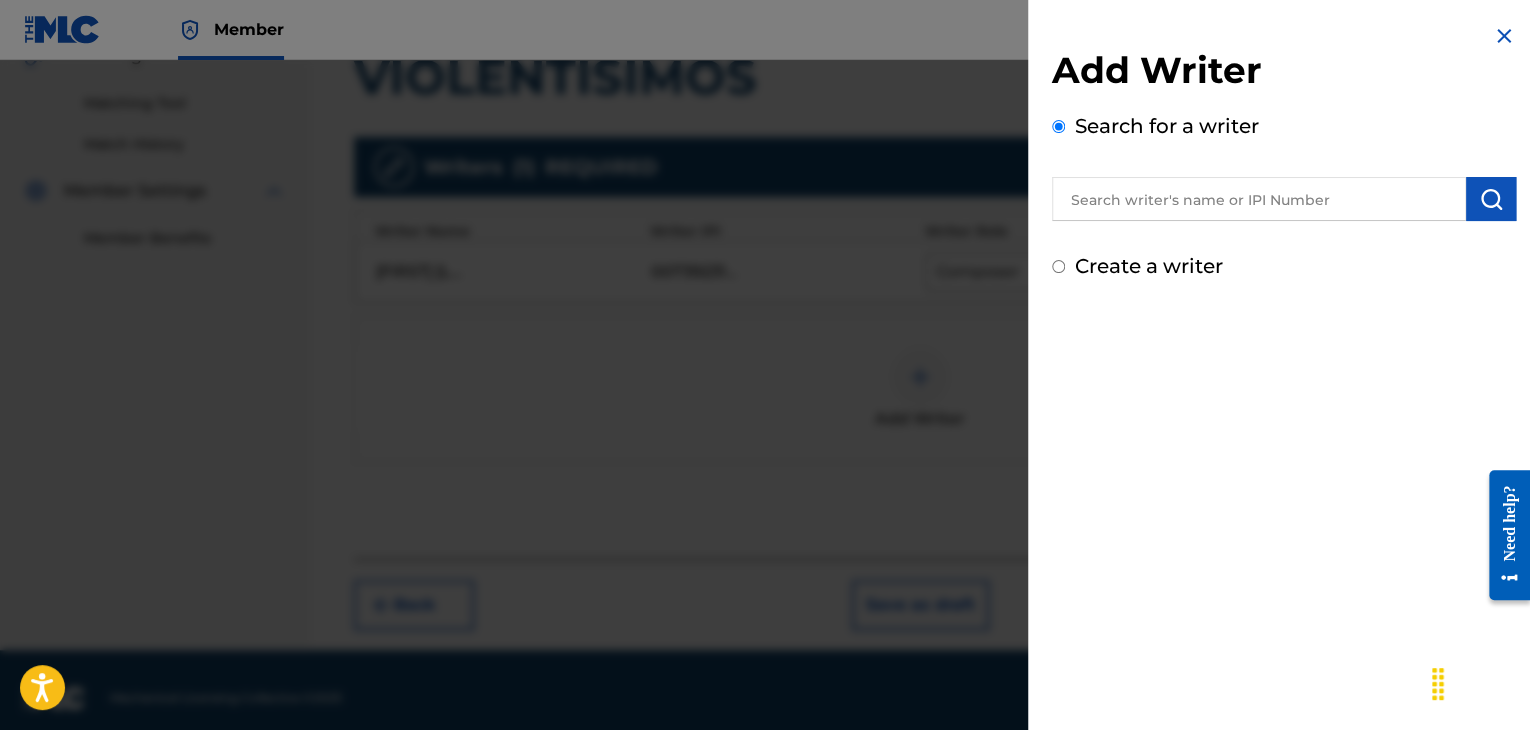 click at bounding box center [1259, 199] 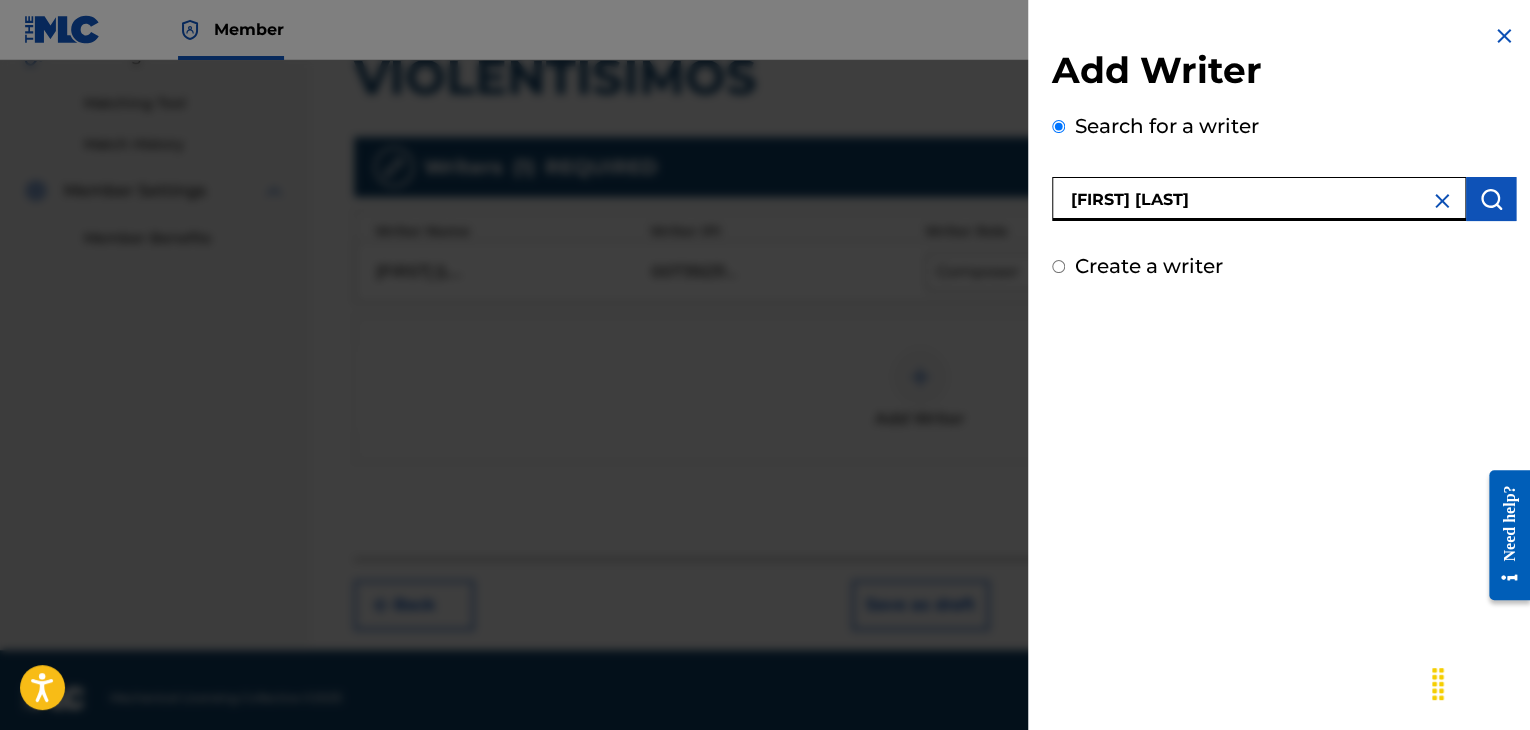 type on "[FIRST] [LAST]" 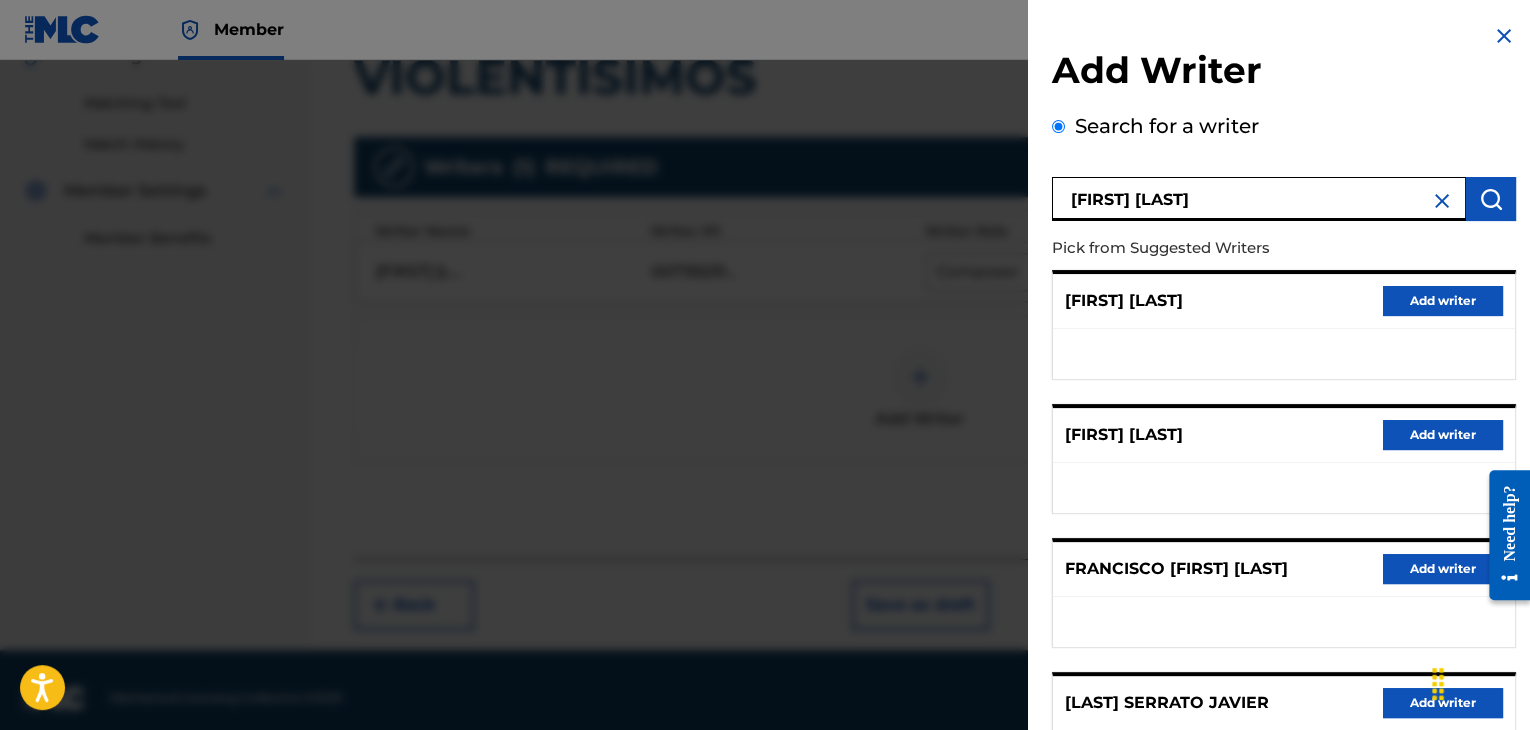 scroll, scrollTop: 310, scrollLeft: 0, axis: vertical 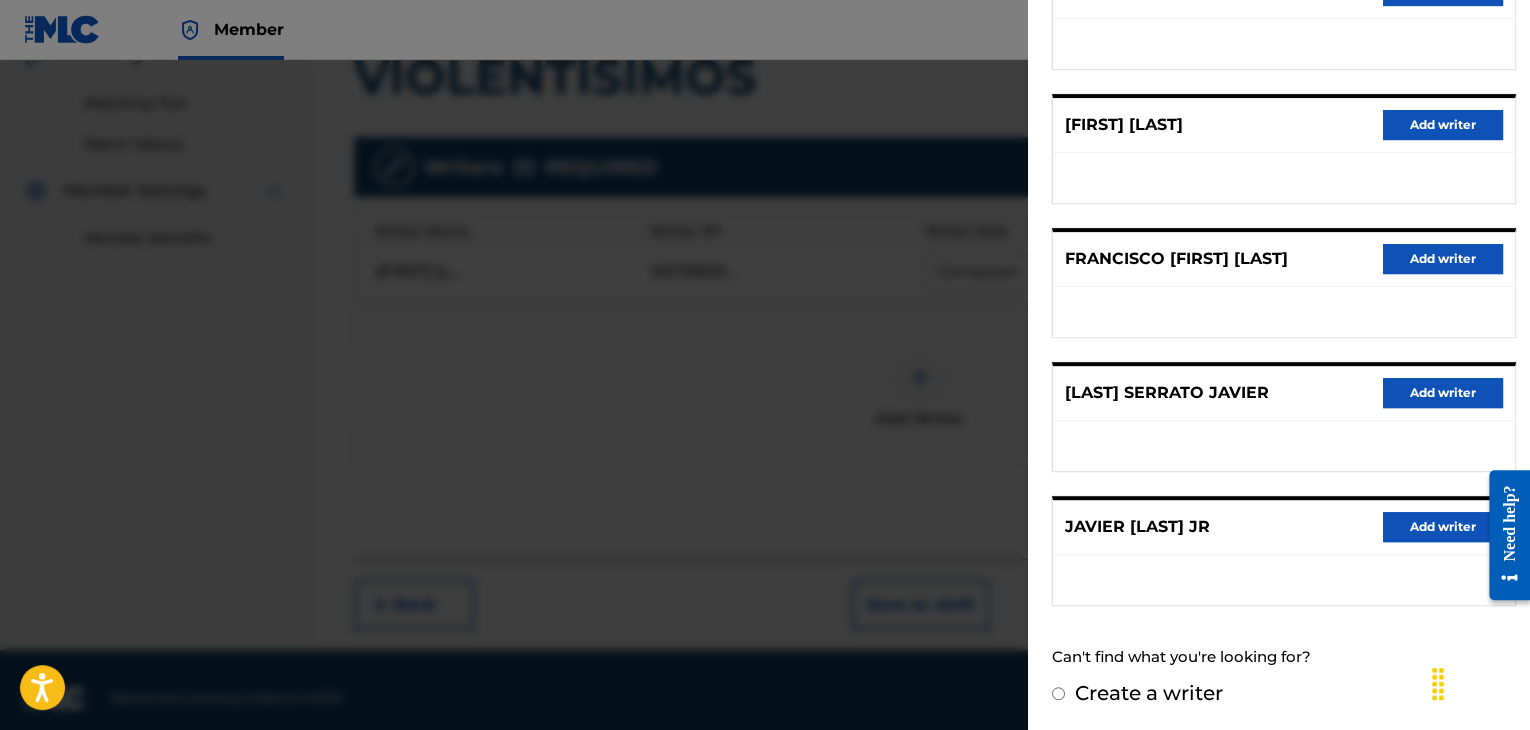 click on "Add writer" at bounding box center [1443, 527] 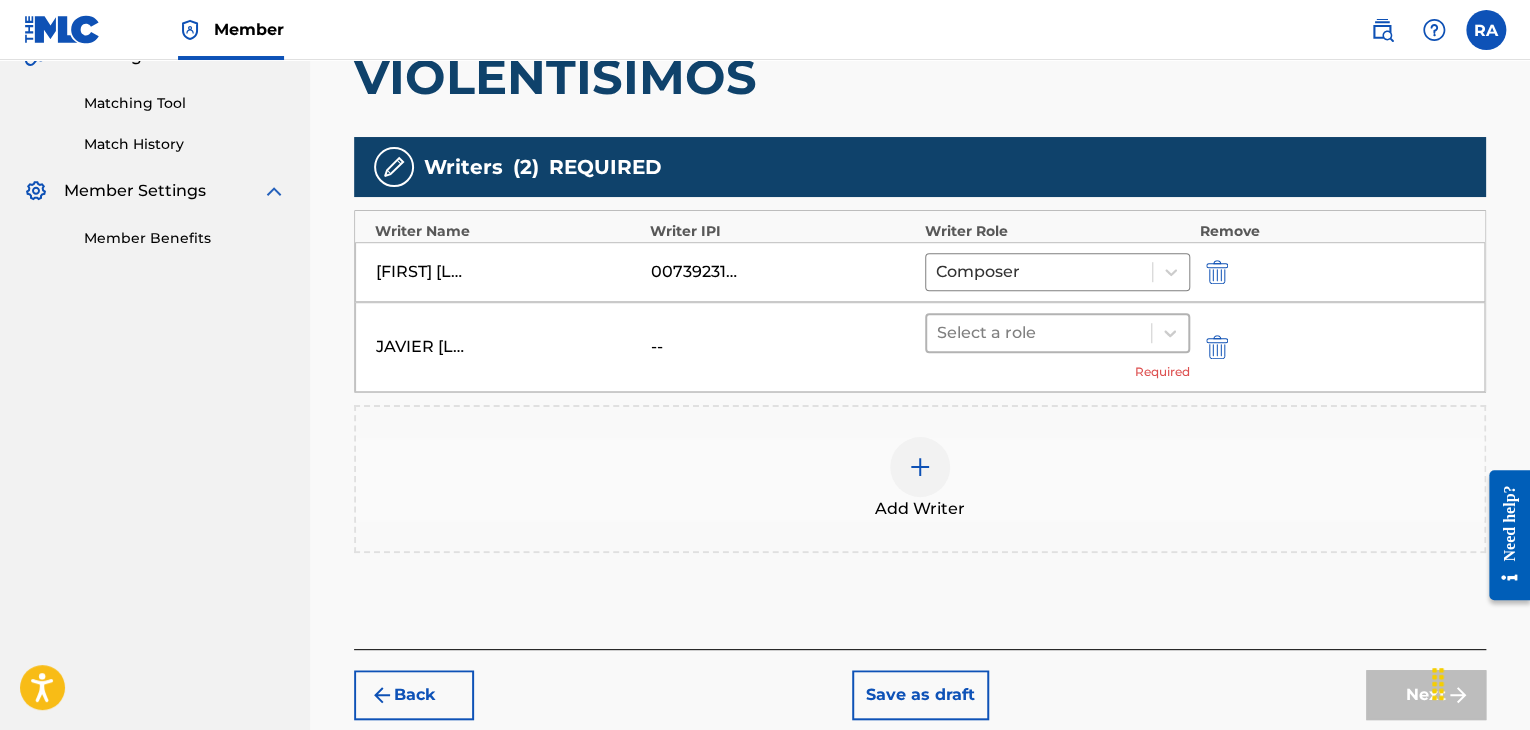 click at bounding box center (1039, 333) 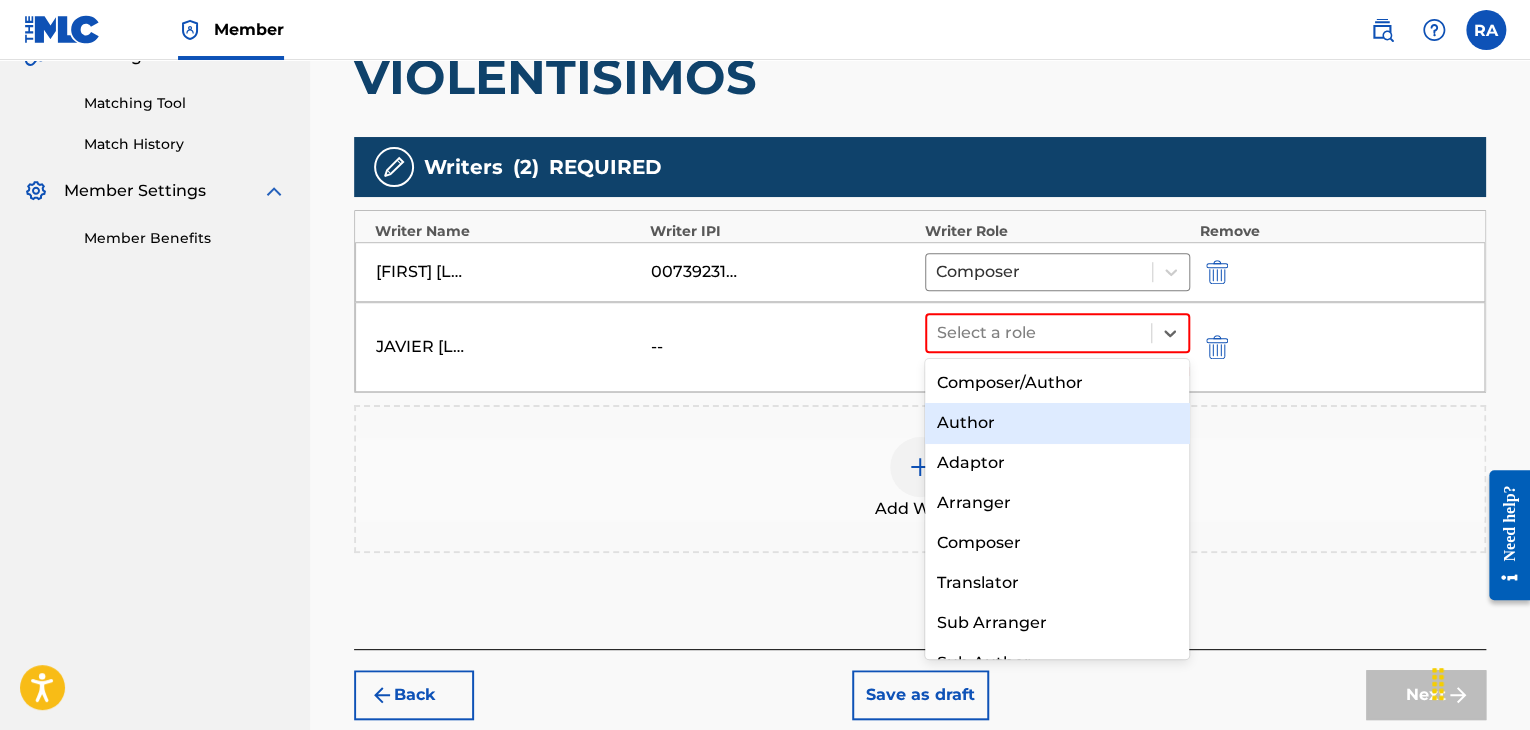click on "Author" at bounding box center [1057, 423] 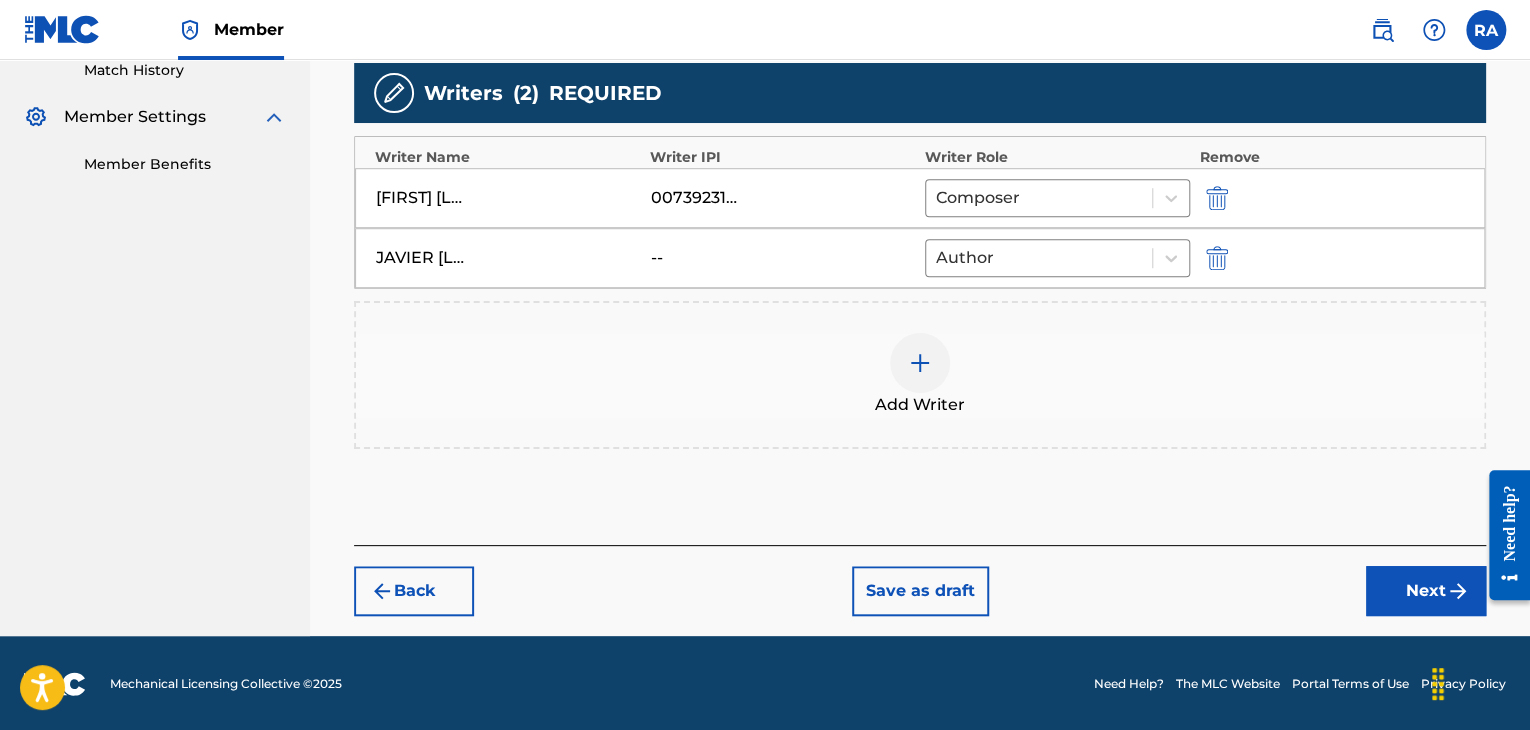 click on "Next" at bounding box center (1426, 591) 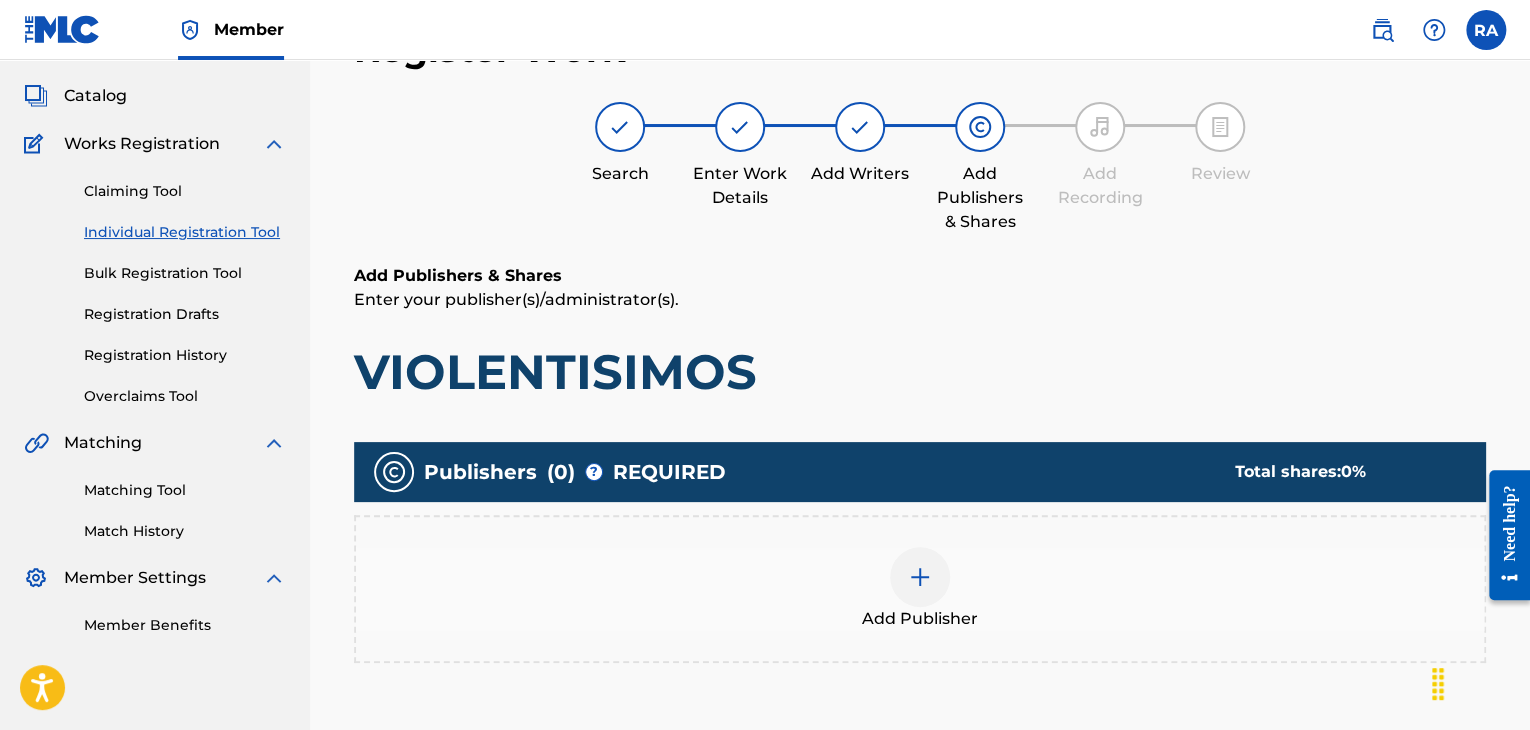 scroll, scrollTop: 90, scrollLeft: 0, axis: vertical 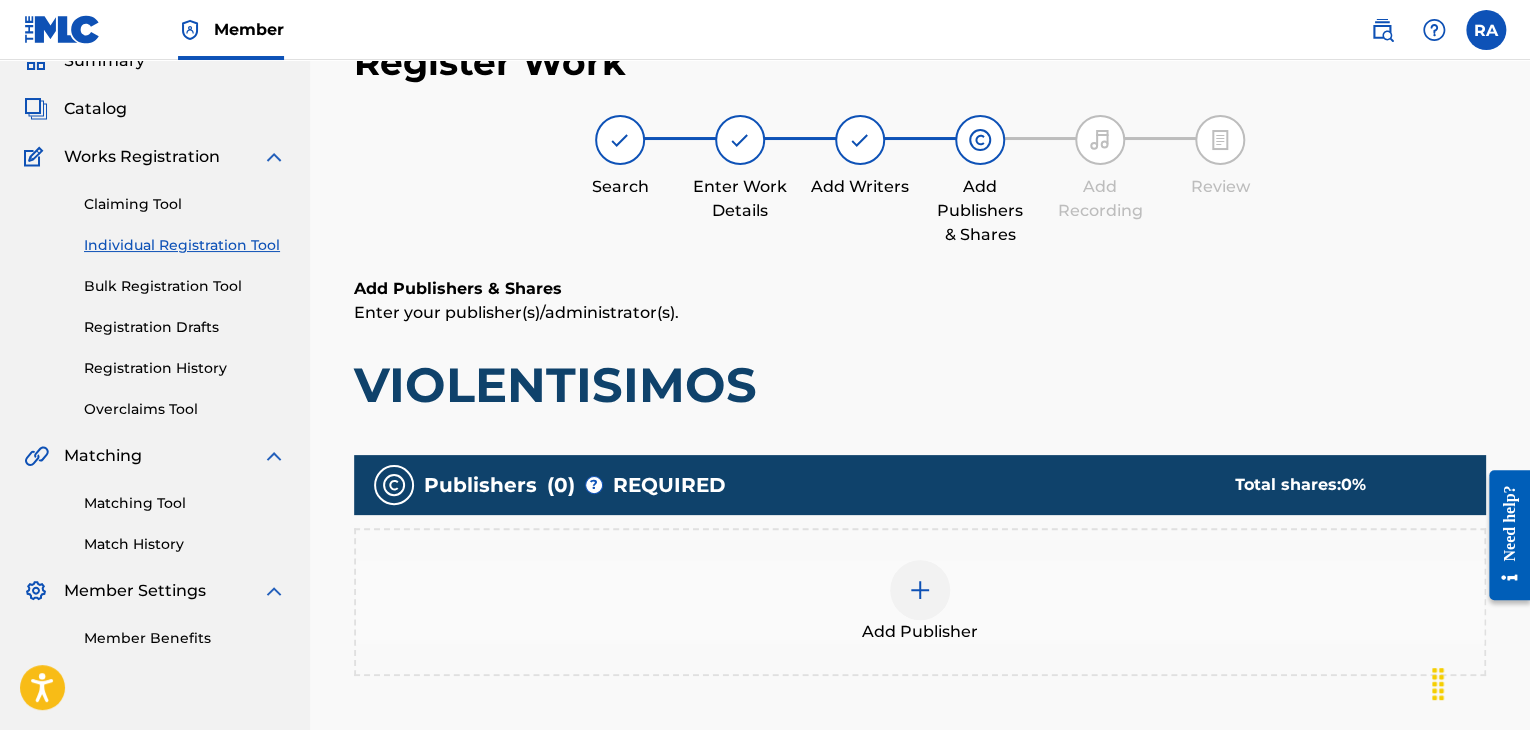click at bounding box center [920, 590] 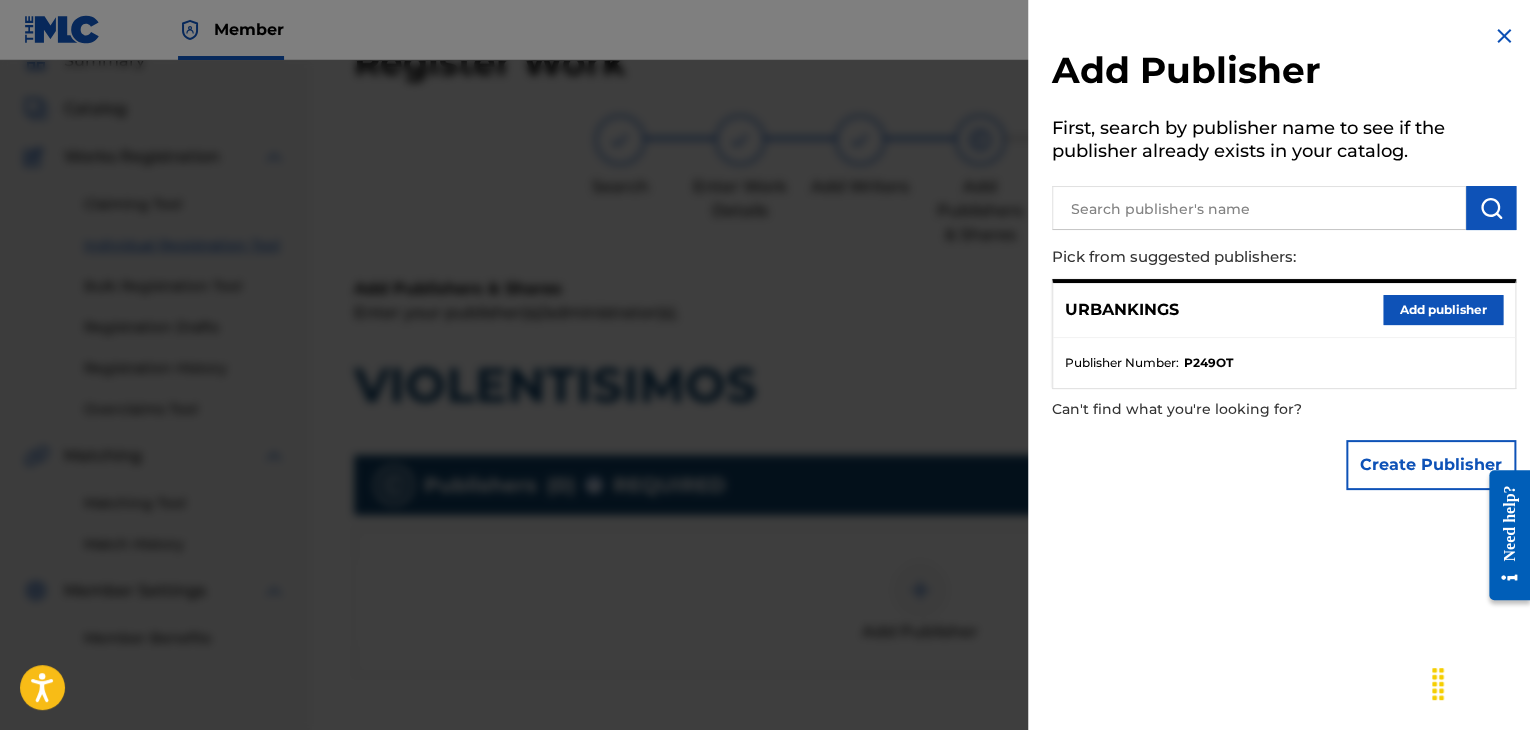 click on "Add publisher" at bounding box center [1443, 310] 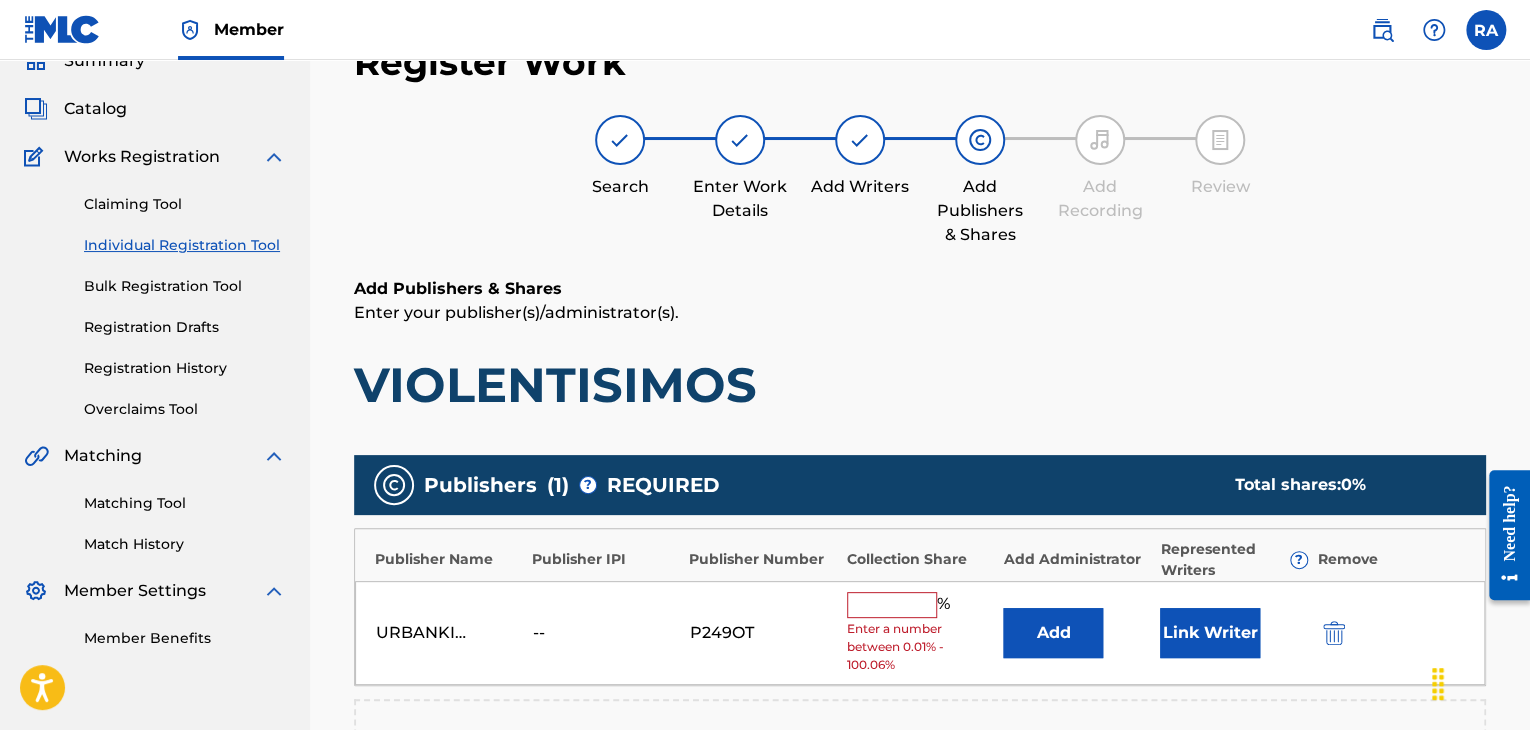 click at bounding box center (892, 605) 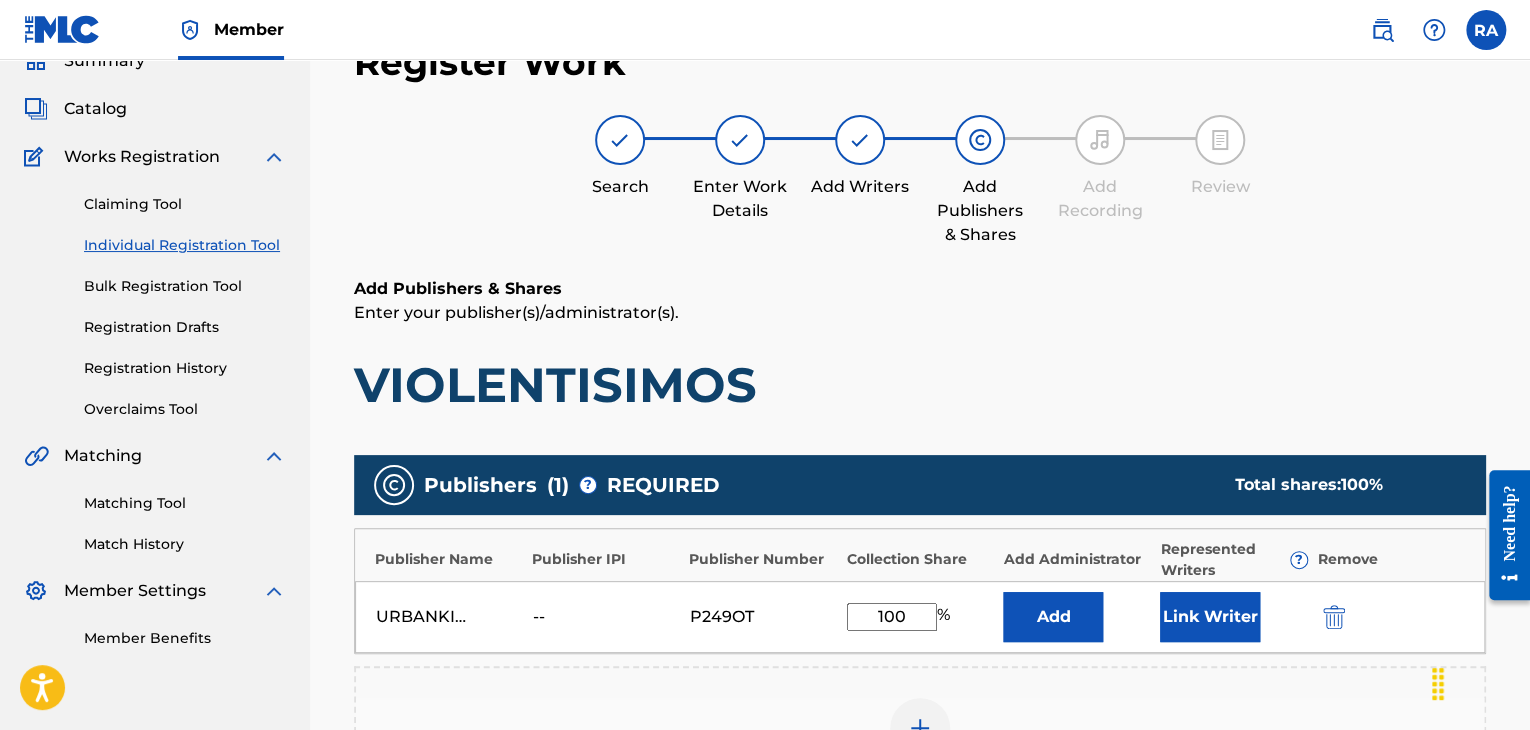 click on "Link Writer" at bounding box center [1210, 617] 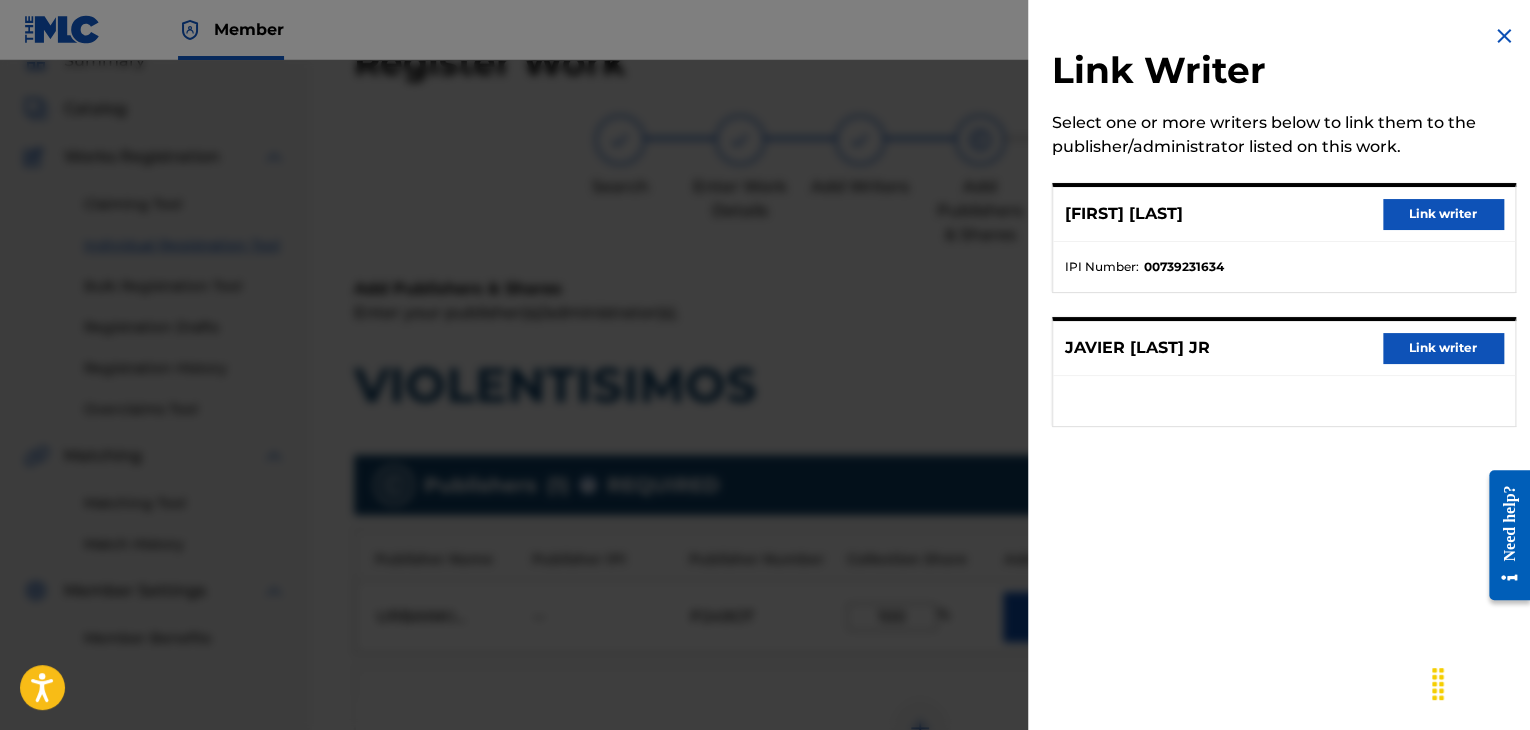 click on "Link writer" at bounding box center [1443, 214] 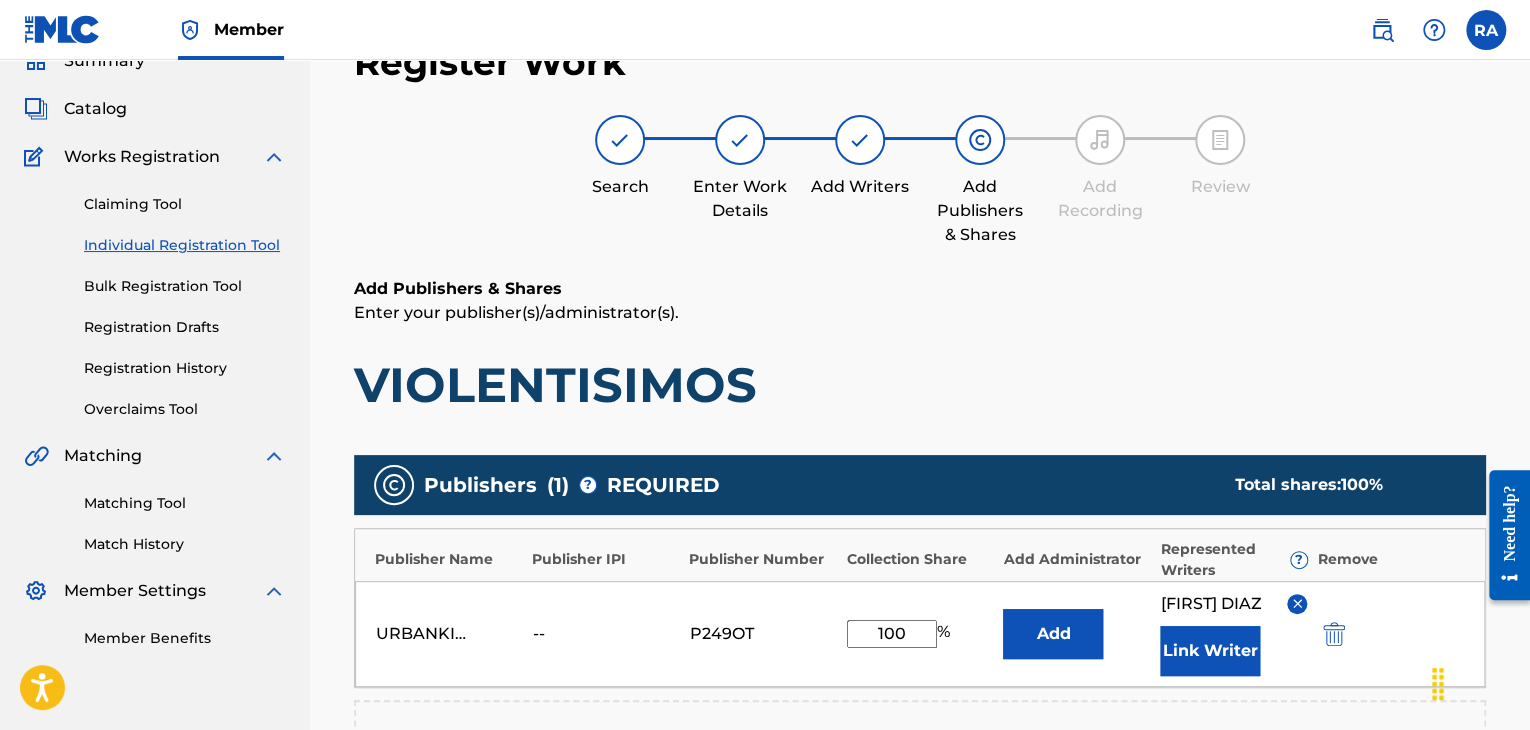 click on "Link Writer" at bounding box center (1210, 651) 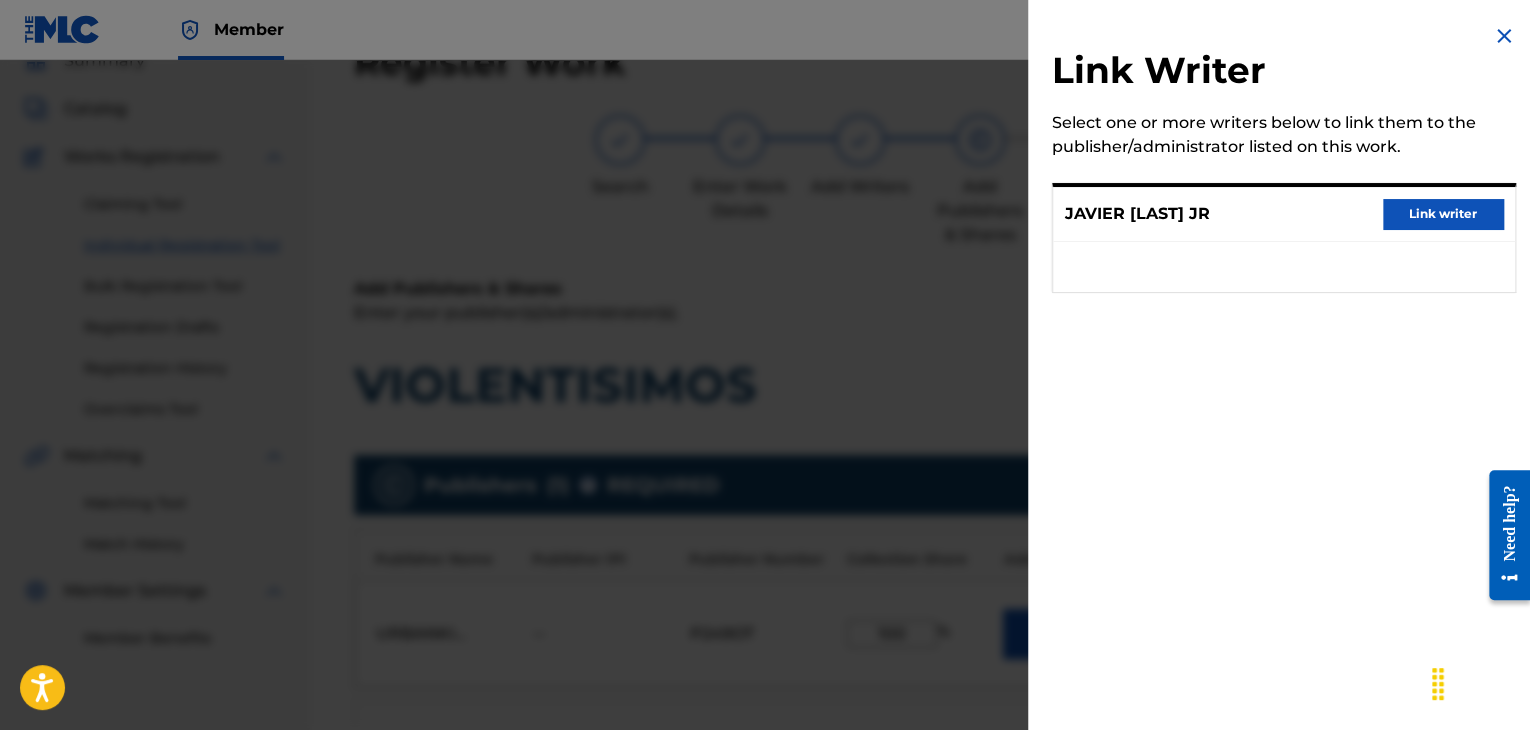 click on "Link writer" at bounding box center (1443, 214) 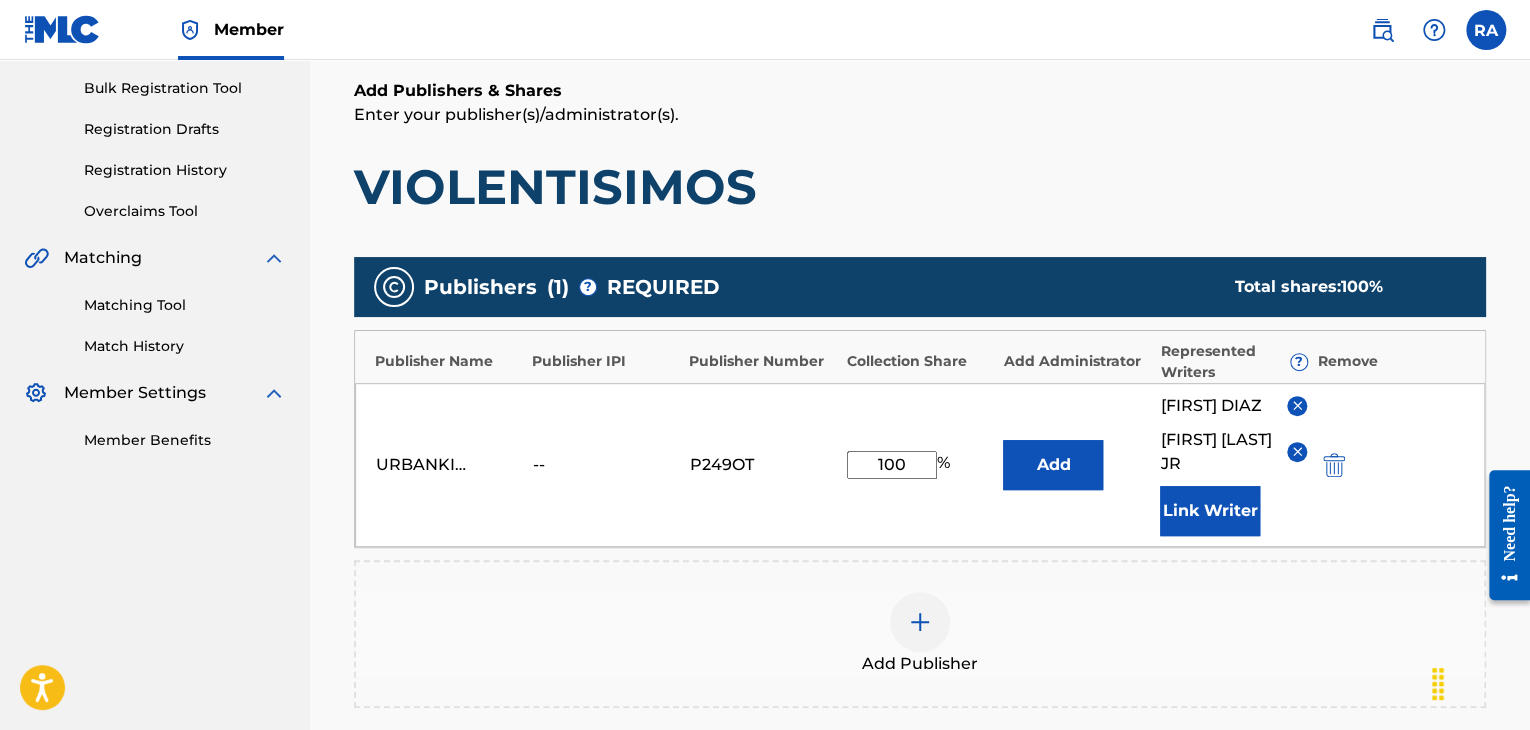 scroll, scrollTop: 608, scrollLeft: 0, axis: vertical 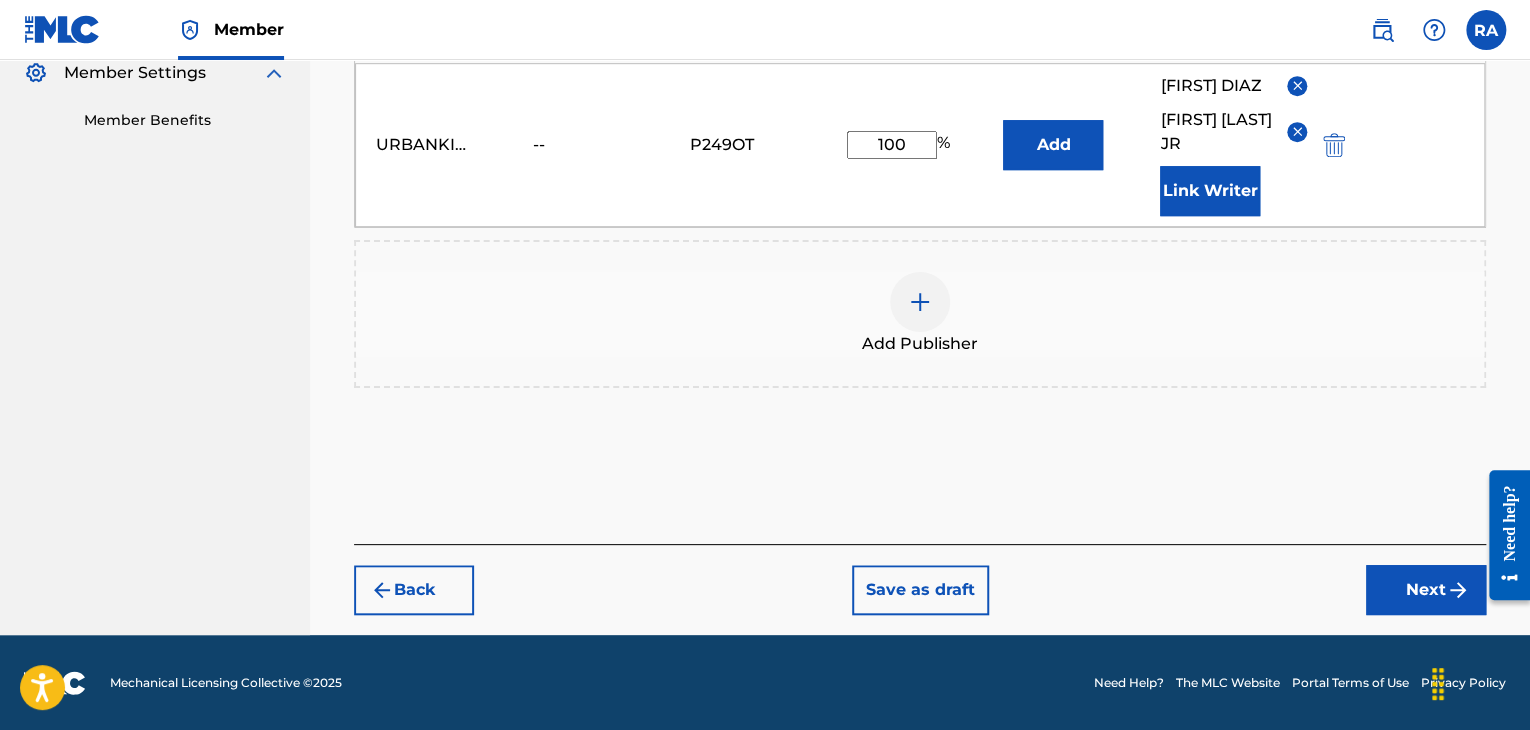 click on "Next" at bounding box center [1426, 590] 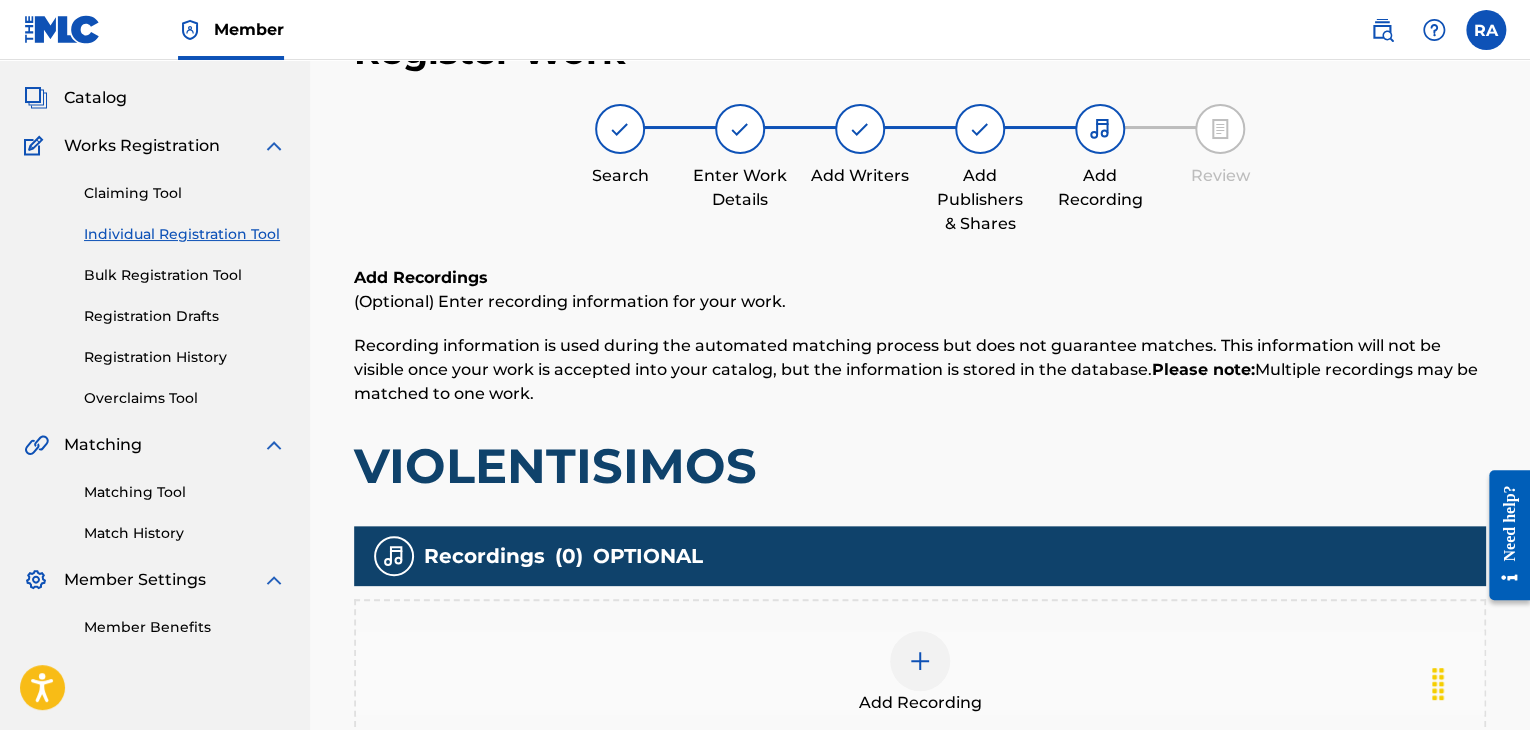 scroll, scrollTop: 90, scrollLeft: 0, axis: vertical 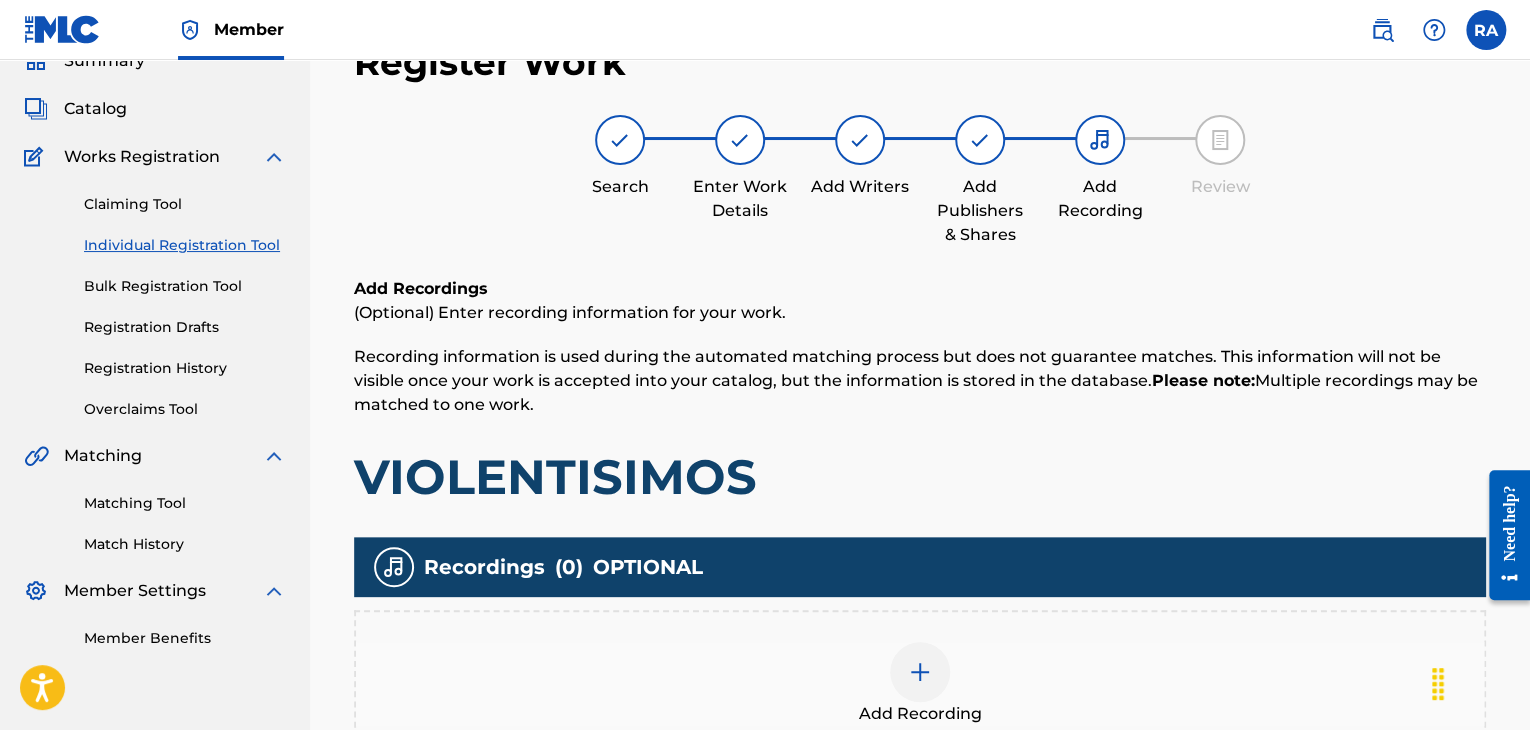 click at bounding box center (920, 672) 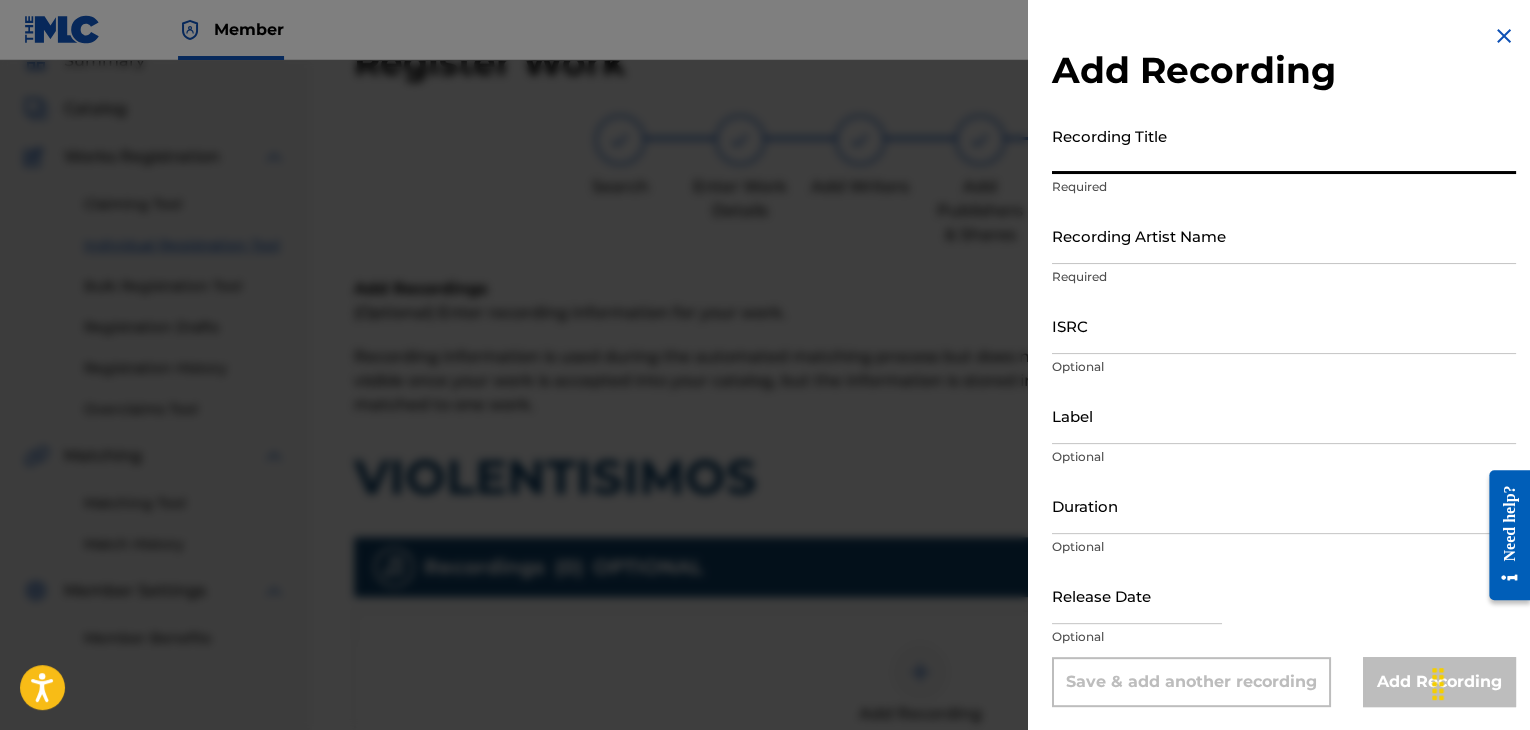 click on "Recording Title" at bounding box center (1284, 145) 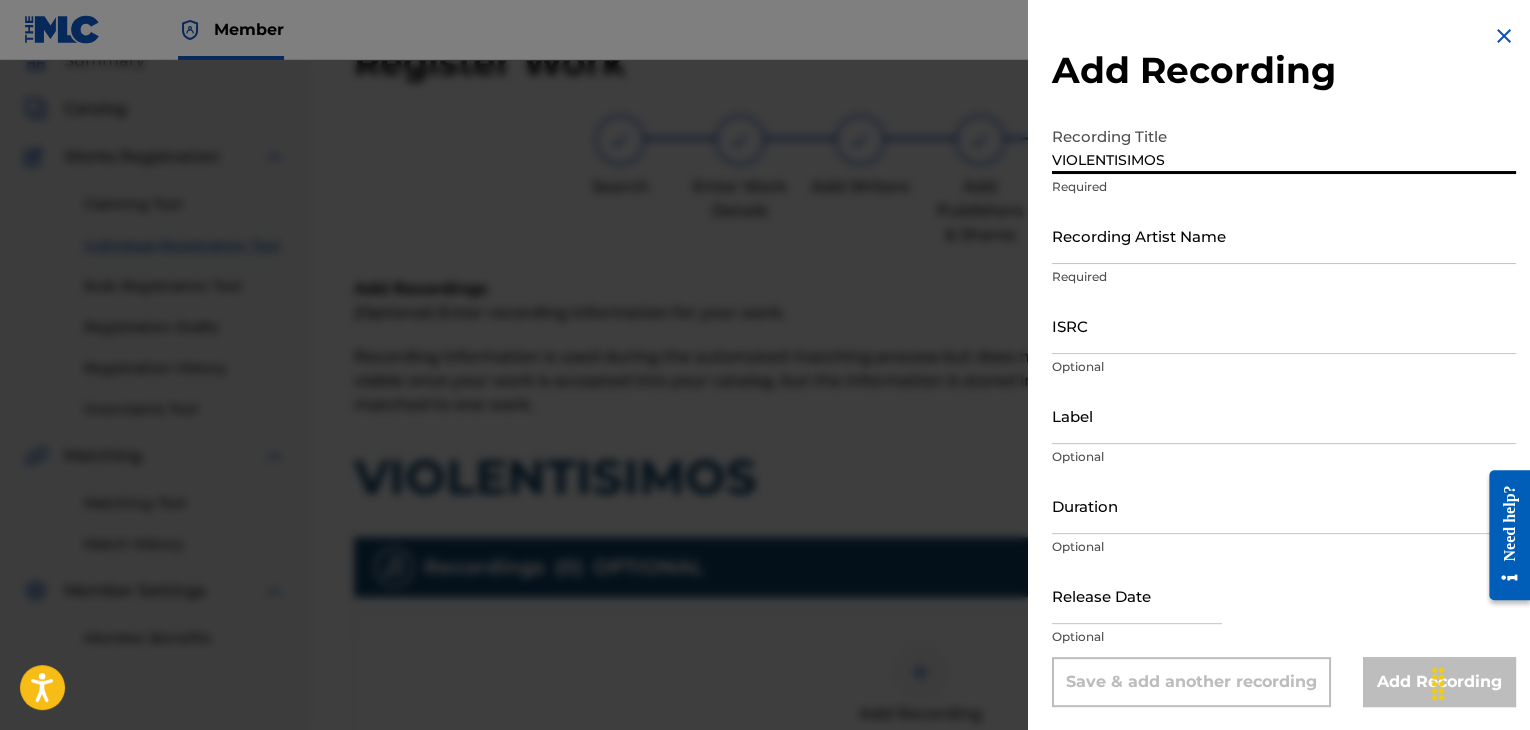 type on "VIOLENTISIMOS" 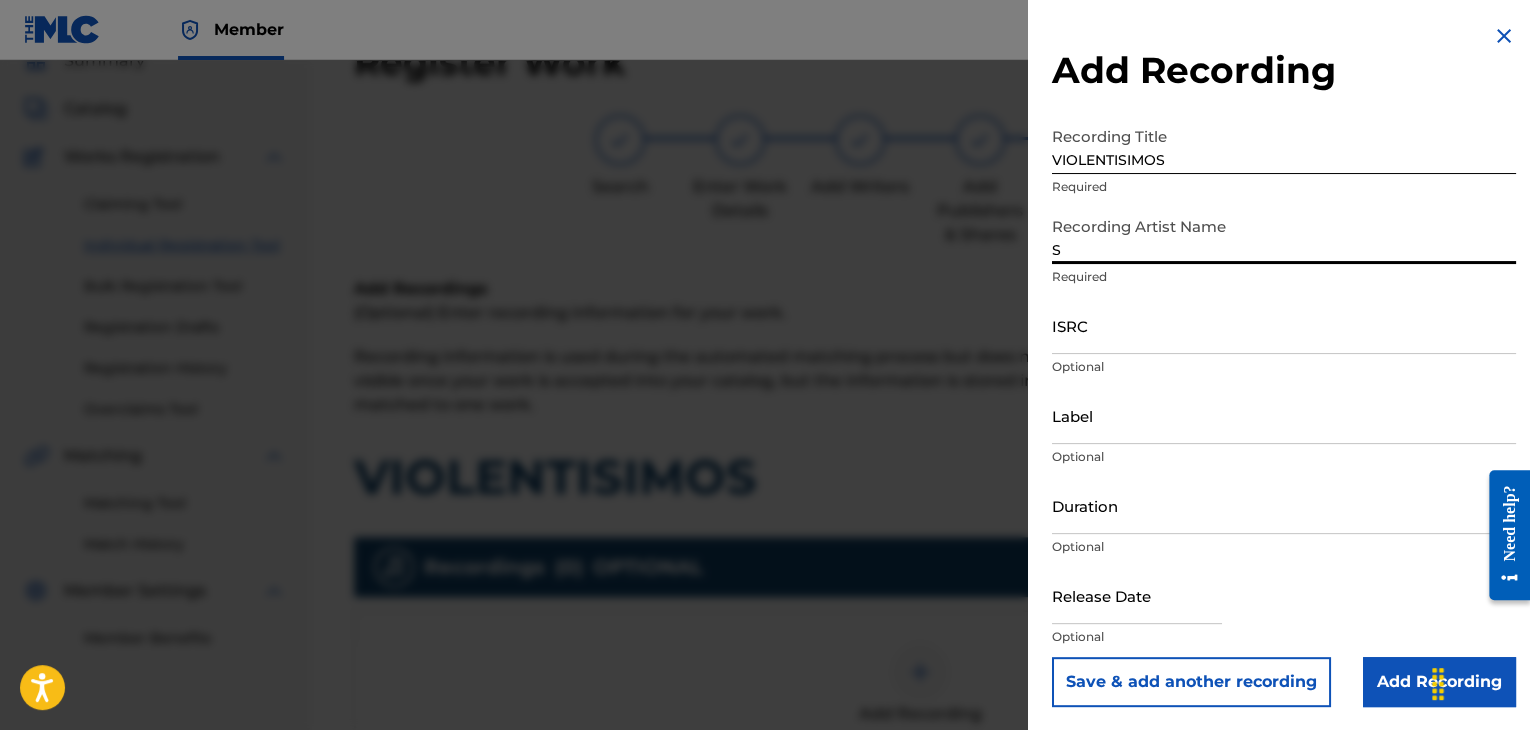 type on "SPANKY LOCO" 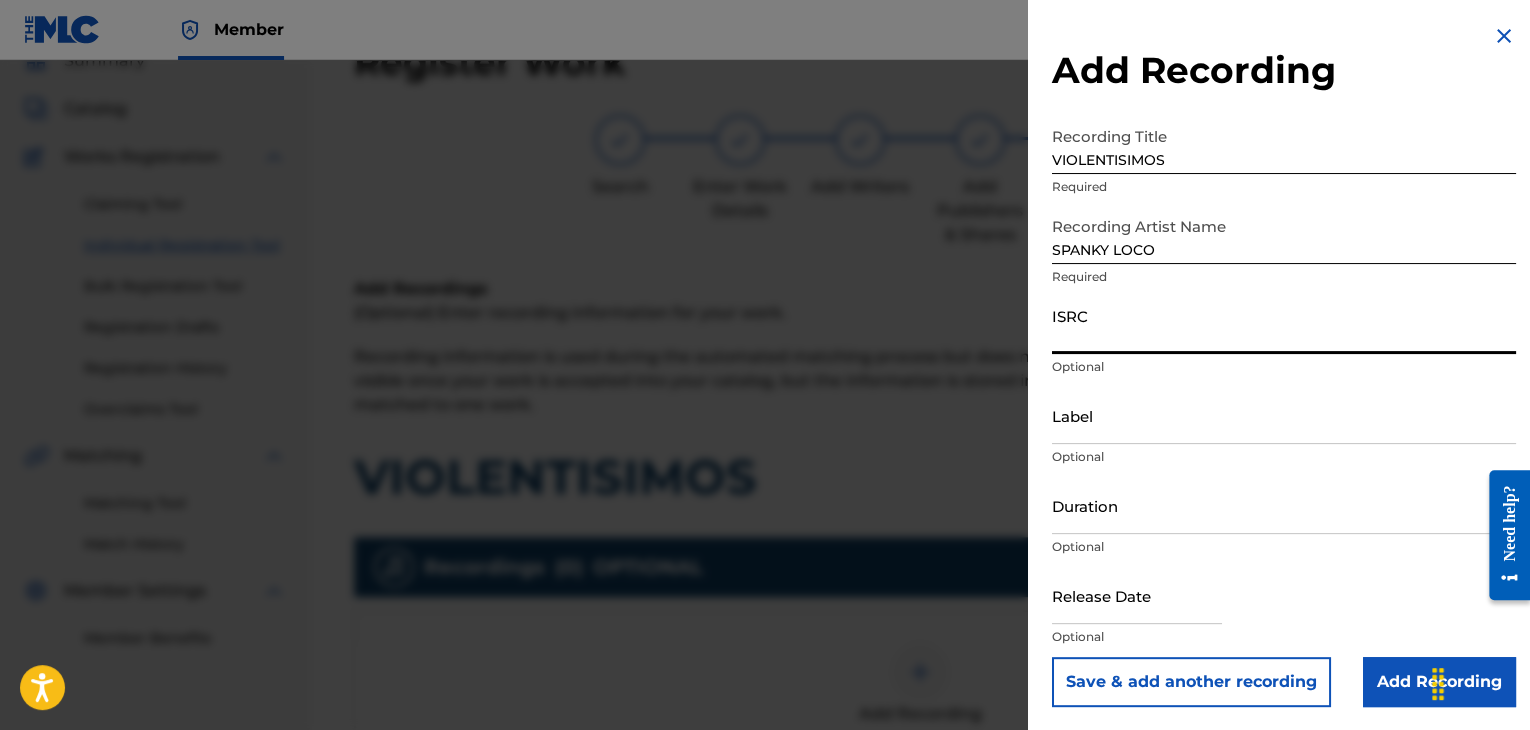 paste on "USPRZ1100062" 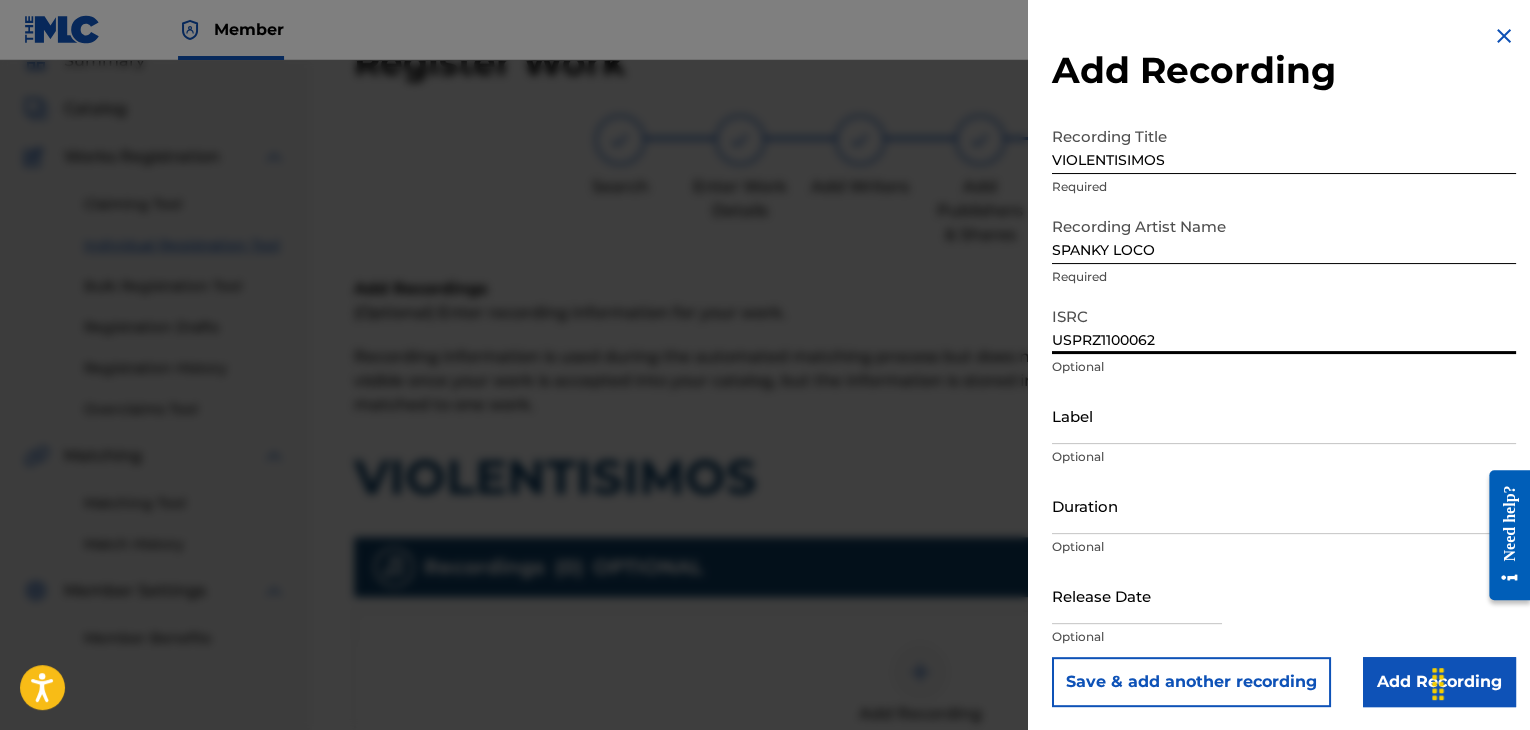 type on "USPRZ1100062" 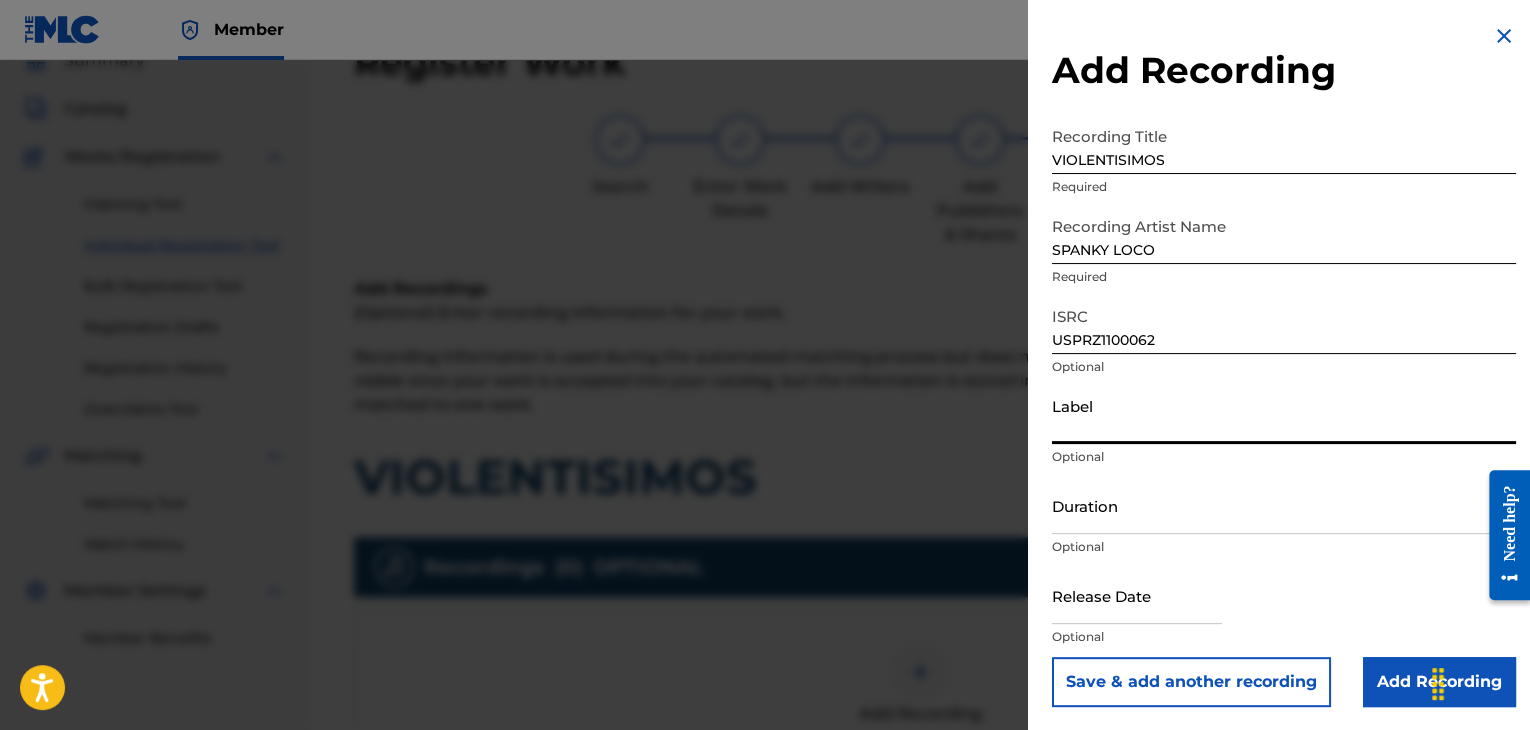 click on "Label" at bounding box center [1284, 415] 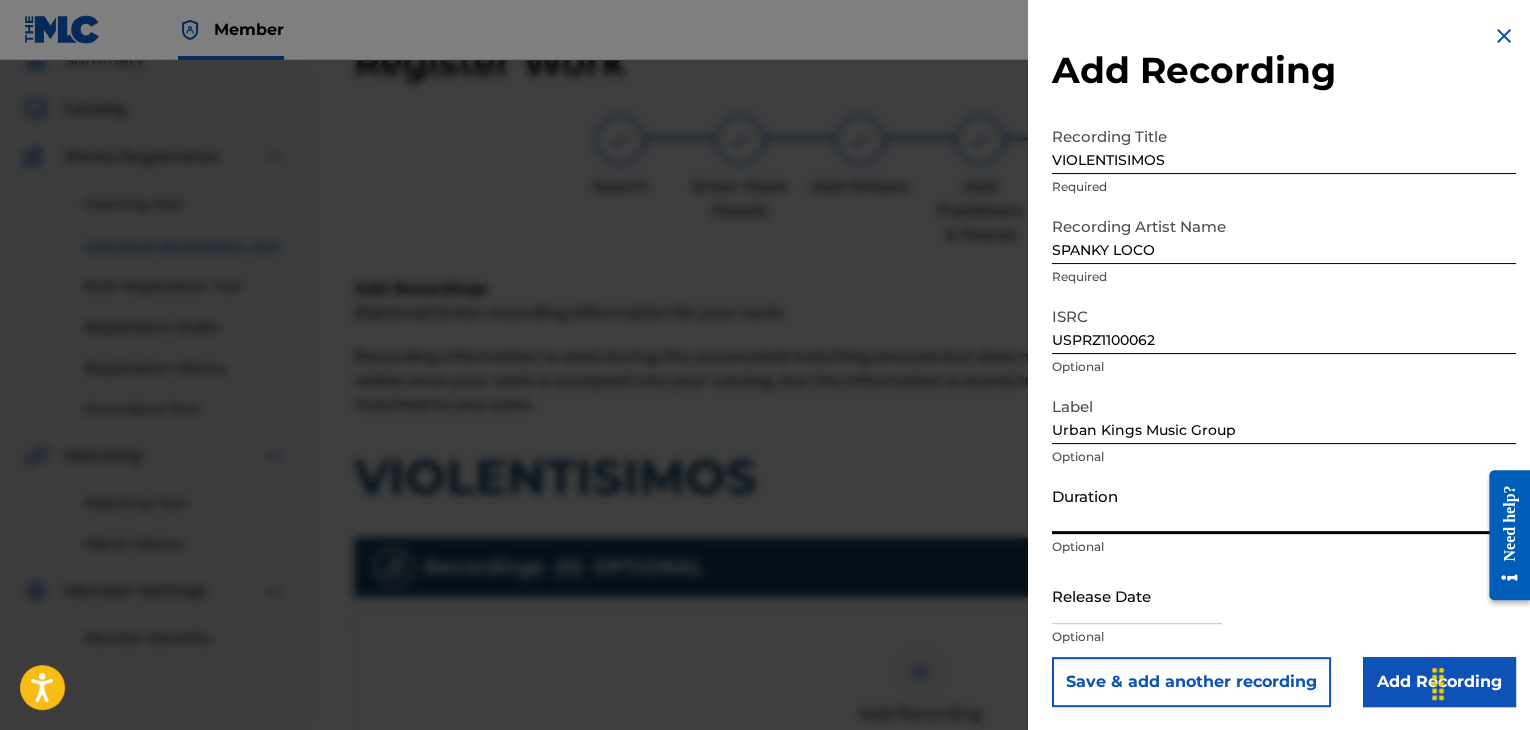 click on "Duration" at bounding box center (1284, 505) 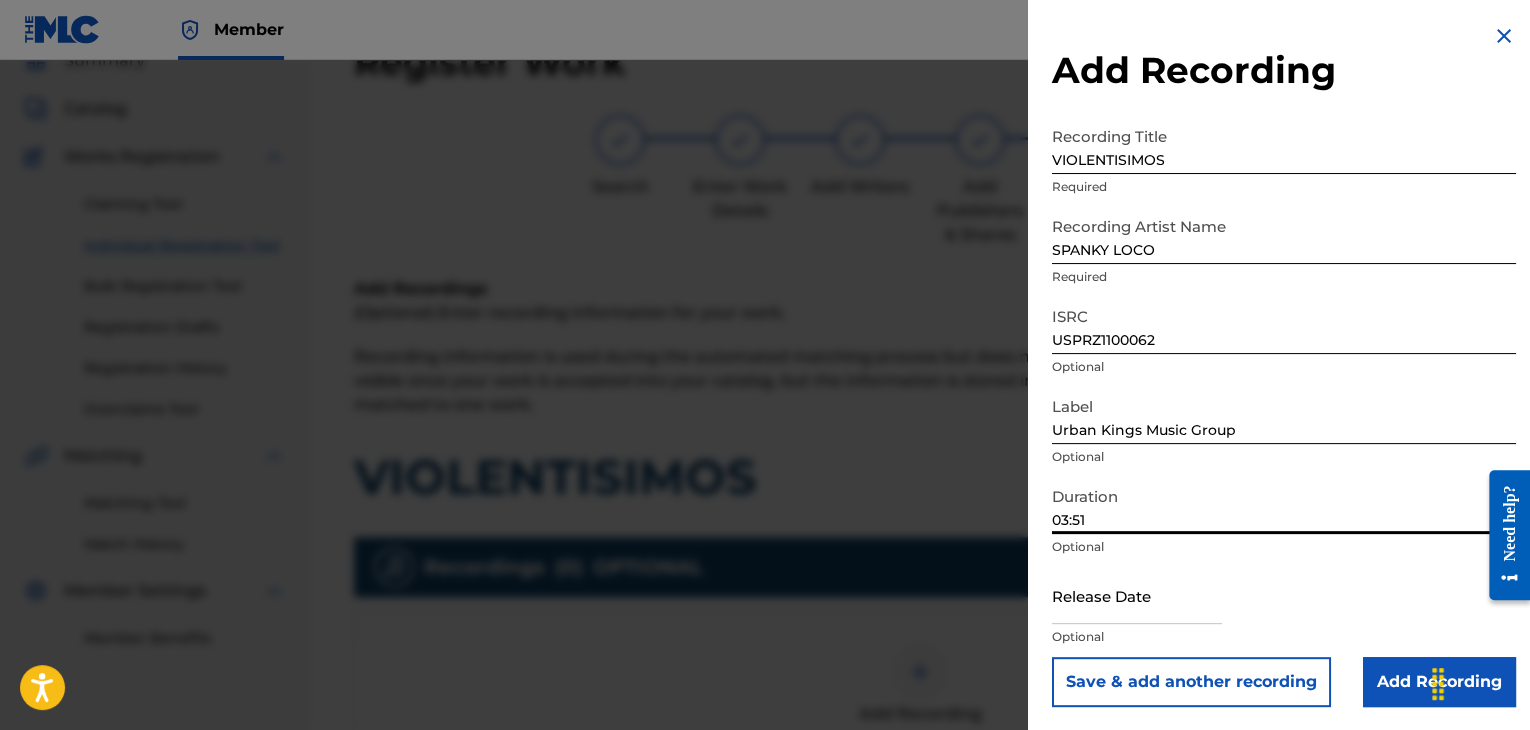 type on "03:51" 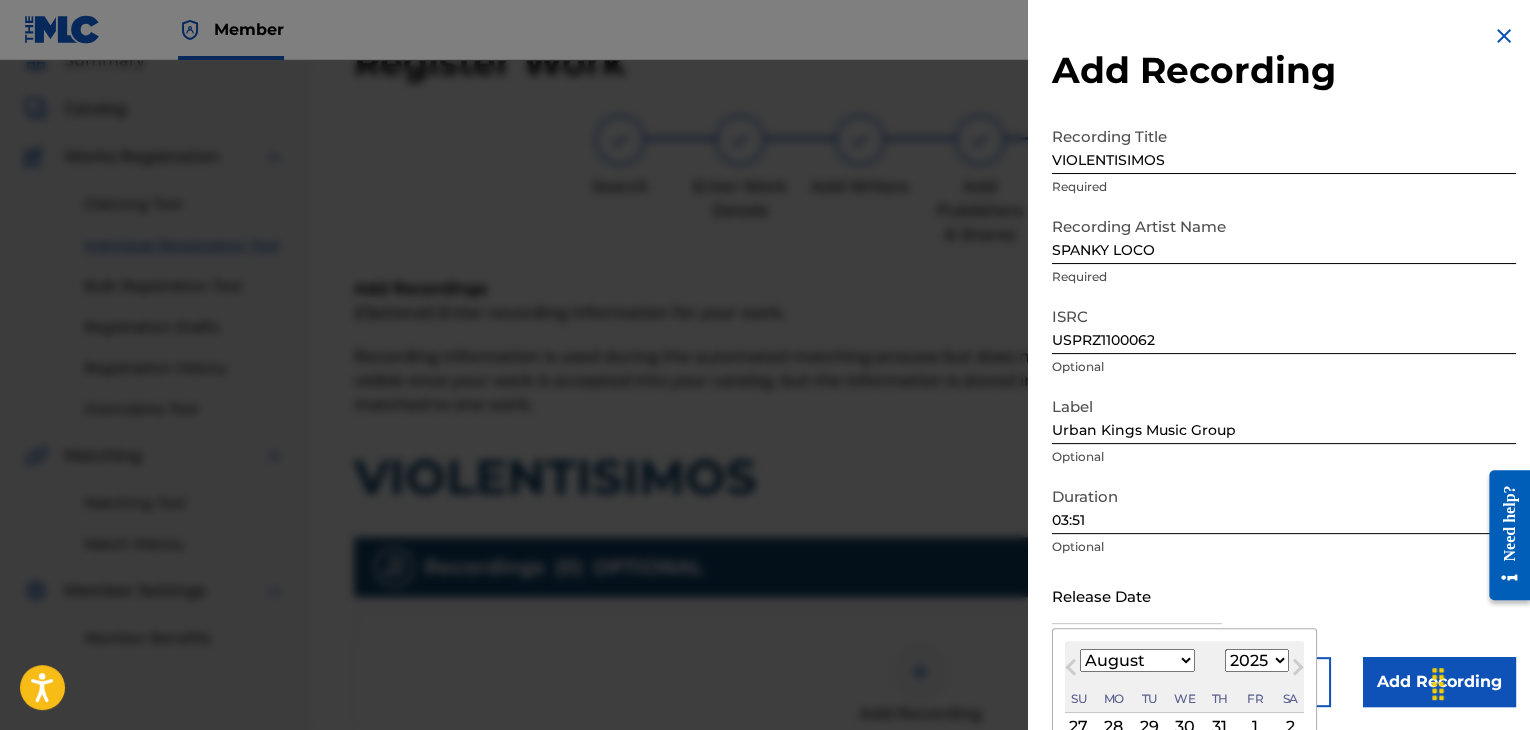 click on "January February March April May June July August September October November December" at bounding box center (1137, 660) 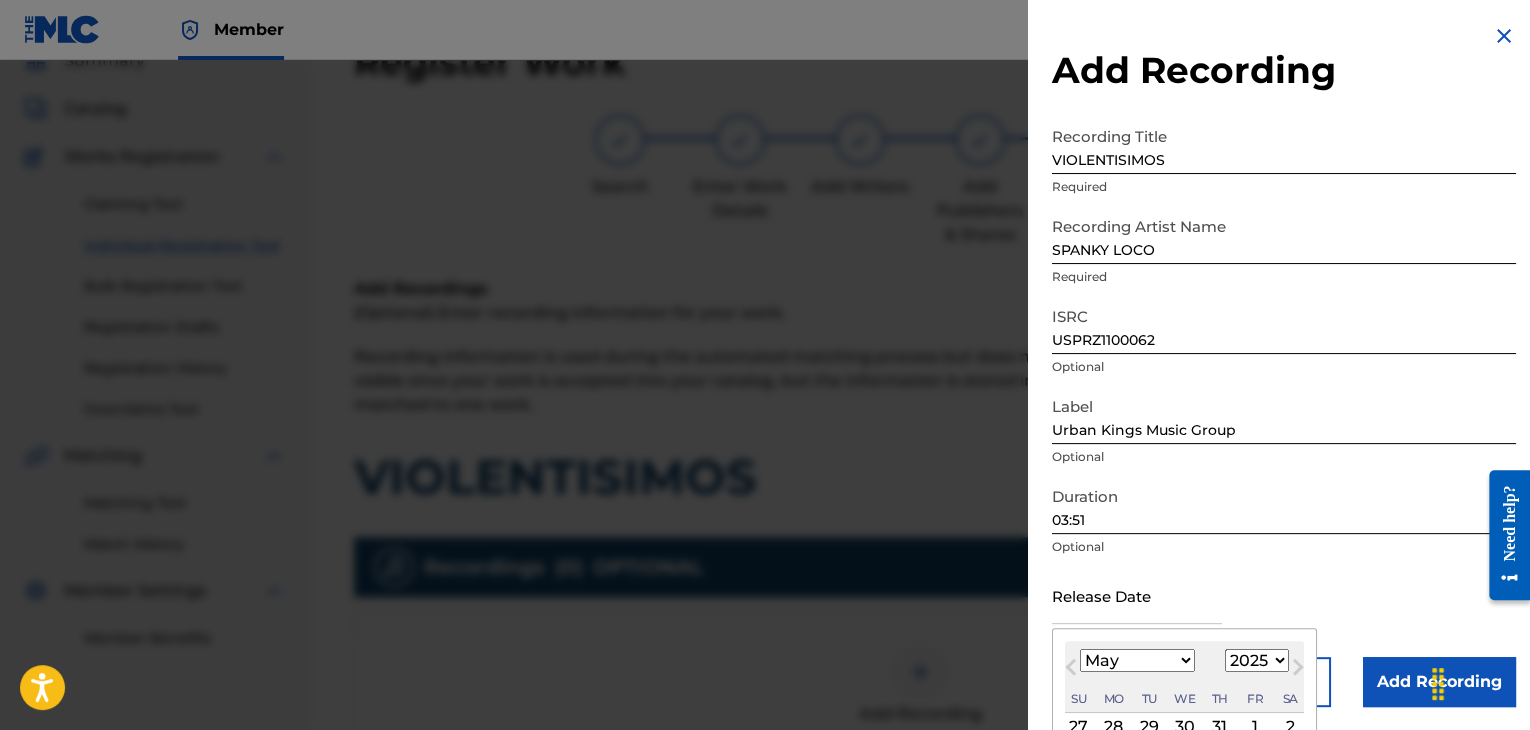click on "January February March April May June July August September October November December" at bounding box center [1137, 660] 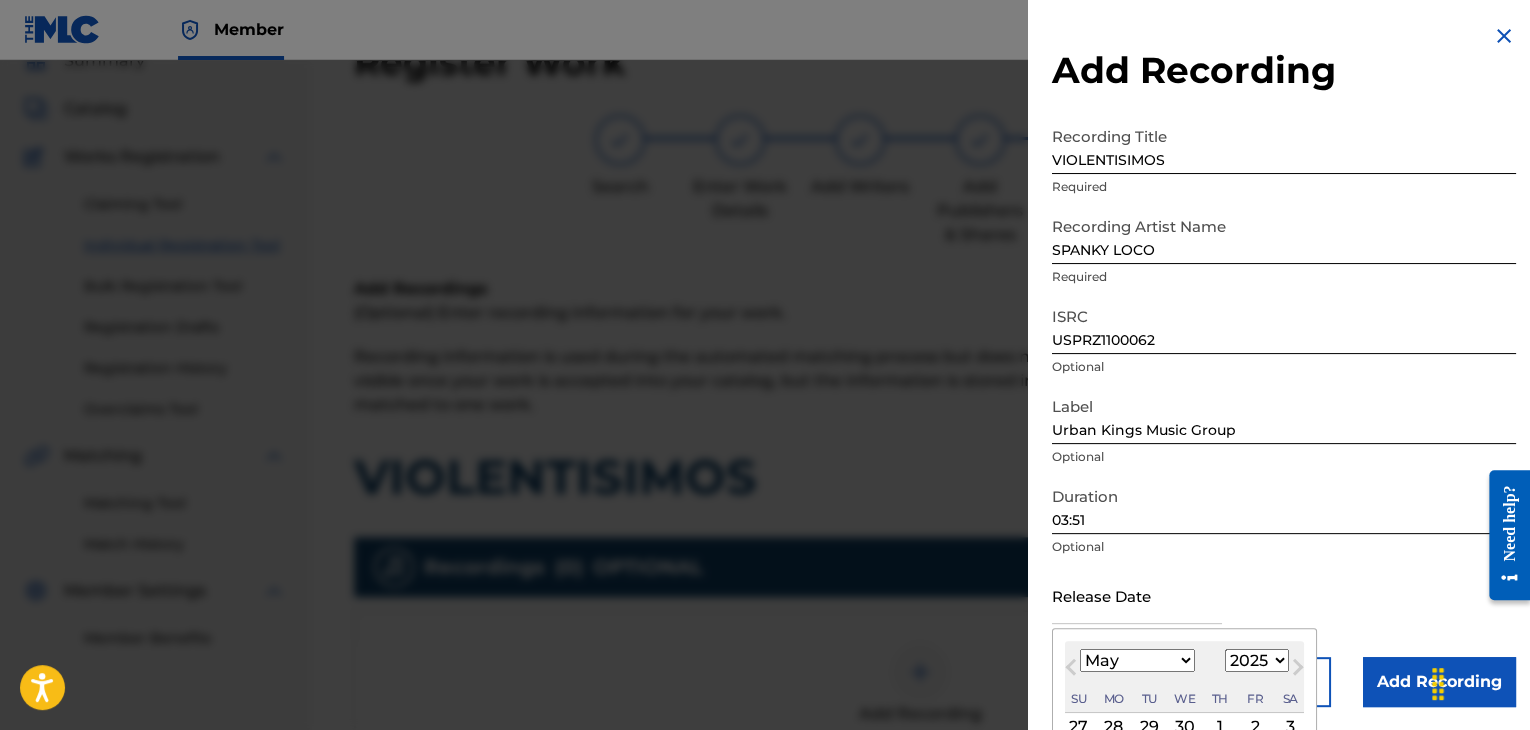click on "Next Month" at bounding box center [1298, 671] 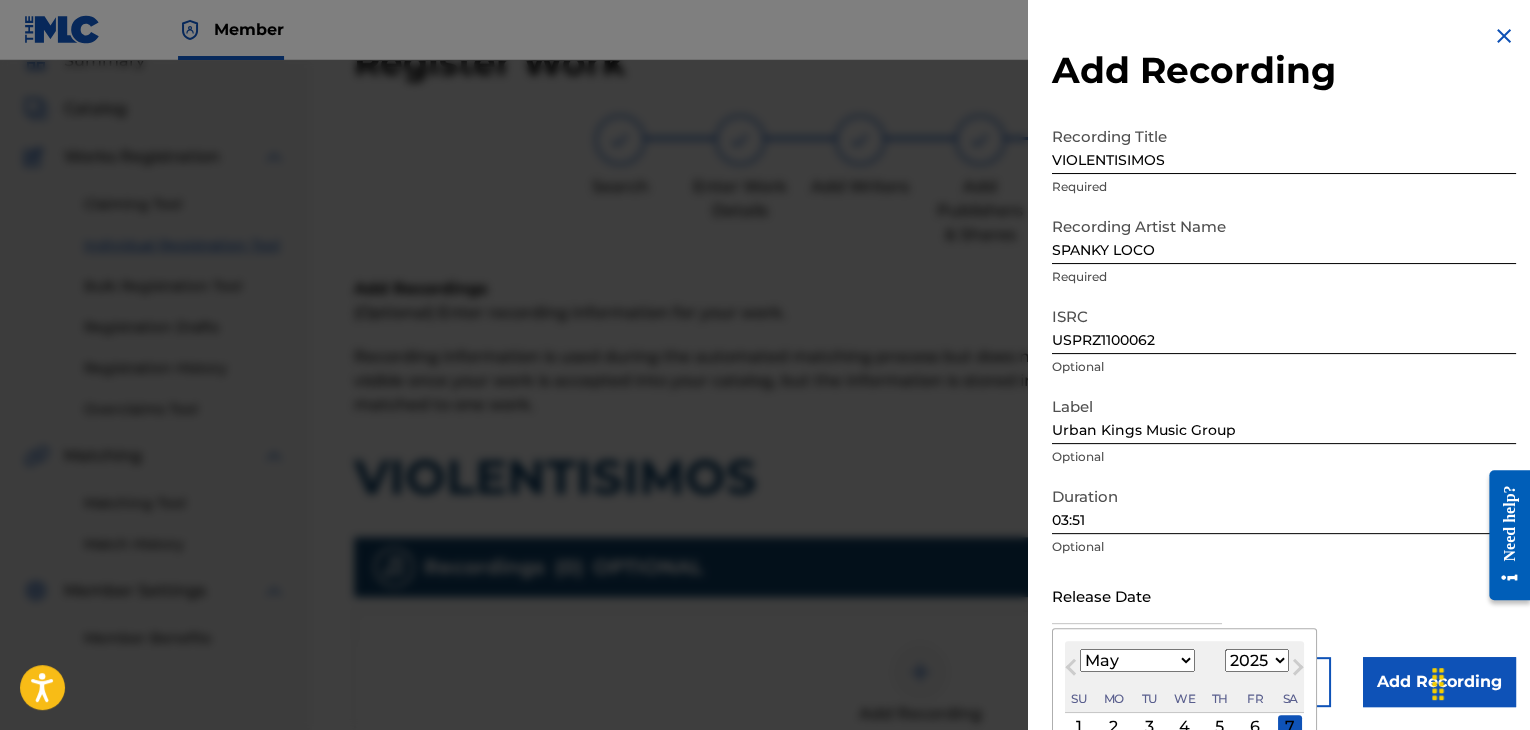 select on "5" 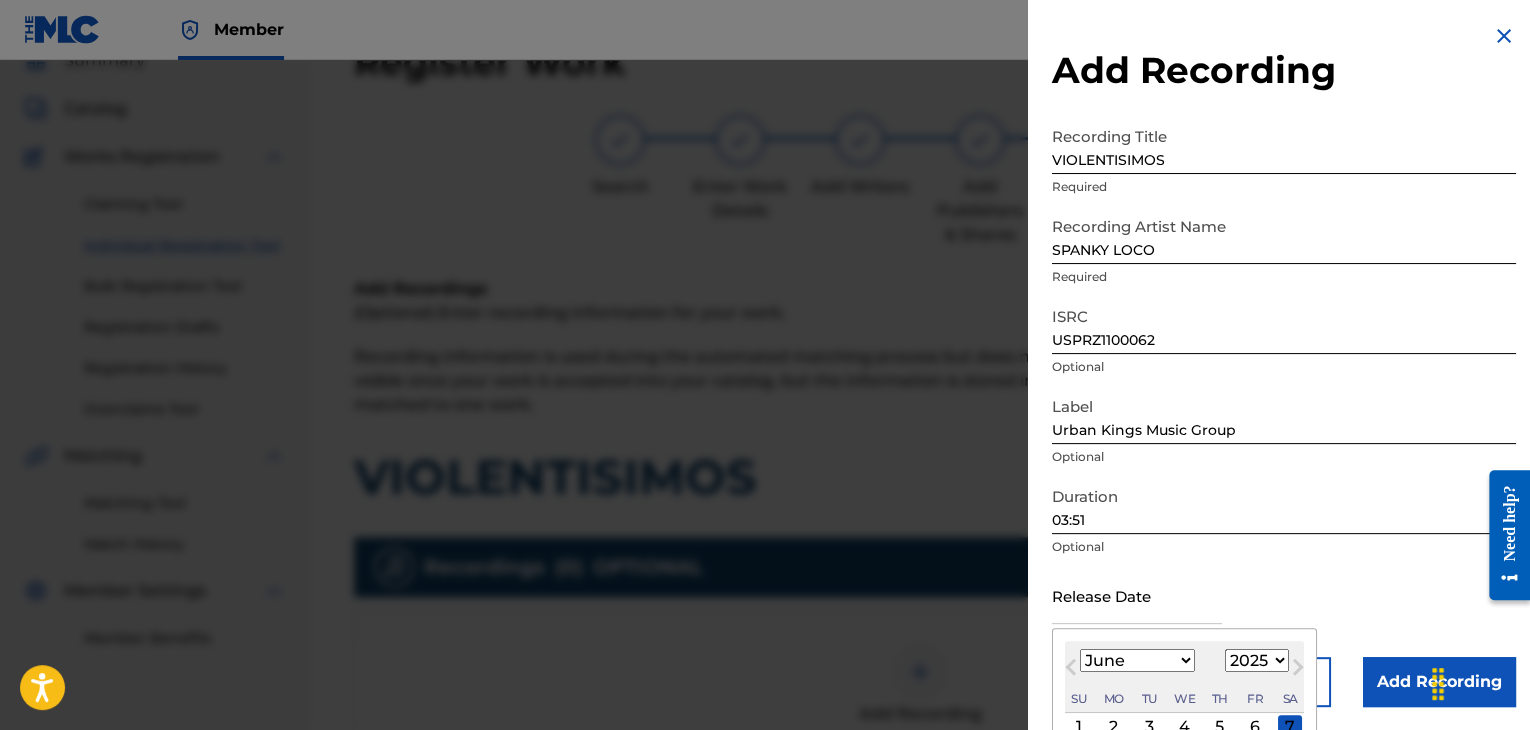 click on "1899 1900 1901 1902 1903 1904 1905 1906 1907 1908 1909 1910 1911 1912 1913 1914 1915 1916 1917 1918 1919 1920 1921 1922 1923 1924 1925 1926 1927 1928 1929 1930 1931 1932 1933 1934 1935 1936 1937 1938 1939 1940 1941 1942 1943 1944 1945 1946 1947 1948 1949 1950 1951 1952 1953 1954 1955 1956 1957 1958 1959 1960 1961 1962 1963 1964 1965 1966 1967 1968 1969 1970 1971 1972 1973 1974 1975 1976 1977 1978 1979 1980 1981 1982 1983 1984 1985 1986 1987 1988 1989 1990 1991 1992 1993 1994 1995 1996 1997 1998 1999 2000 2001 2002 2003 2004 2005 2006 2007 2008 2009 2010 2011 2012 2013 2014 2015 2016 2017 2018 2019 2020 2021 2022 2023 2024 2025 2026 2027 2028 2029 2030 2031 2032 2033 2034 2035 2036 2037 2038 2039 2040 2041 2042 2043 2044 2045 2046 2047 2048 2049 2050 2051 2052 2053 2054 2055 2056 2057 2058 2059 2060 2061 2062 2063 2064 2065 2066 2067 2068 2069 2070 2071 2072 2073 2074 2075 2076 2077 2078 2079 2080 2081 2082 2083 2084 2085 2086 2087 2088 2089 2090 2091 2092 2093 2094 2095 2096 2097 2098 2099 2100" at bounding box center [1257, 660] 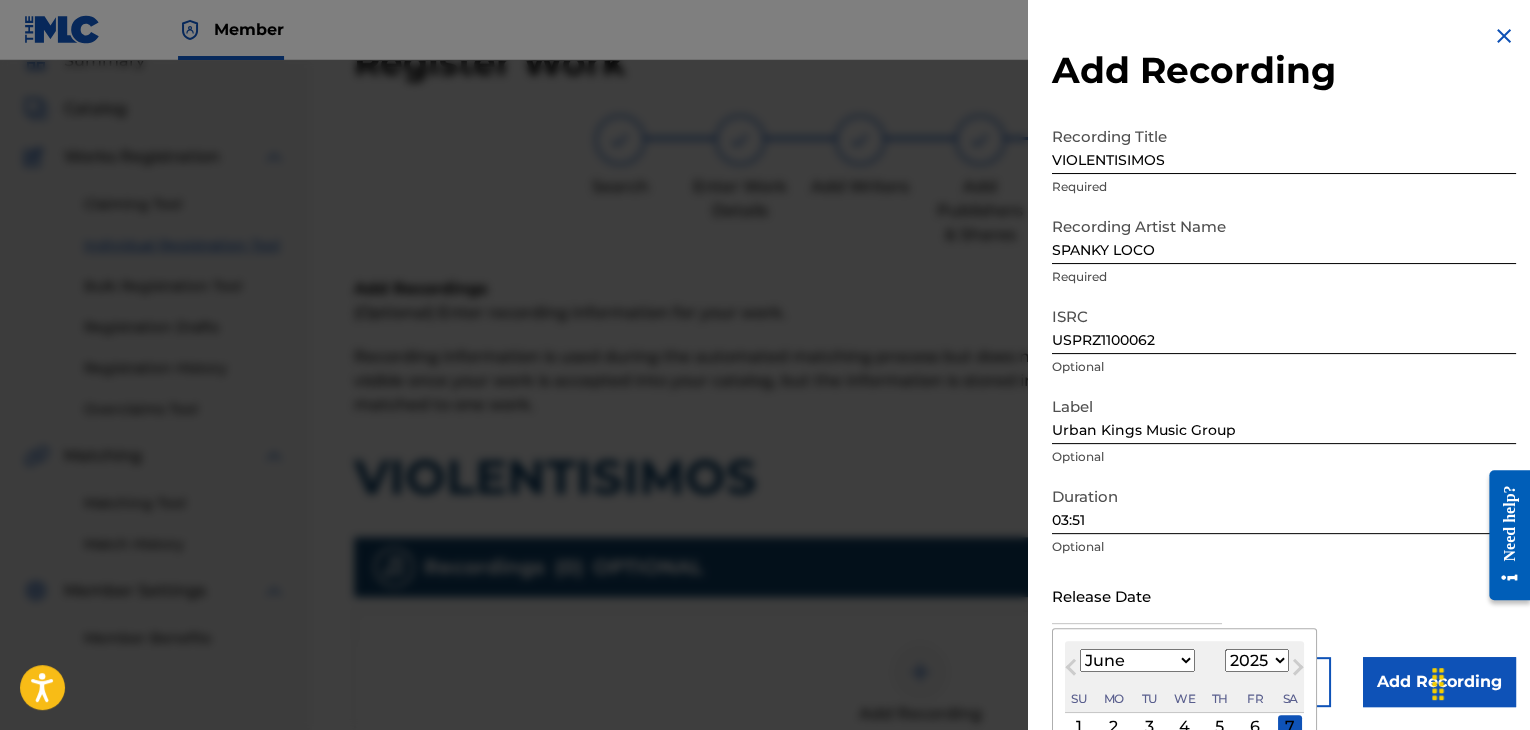 select on "2011" 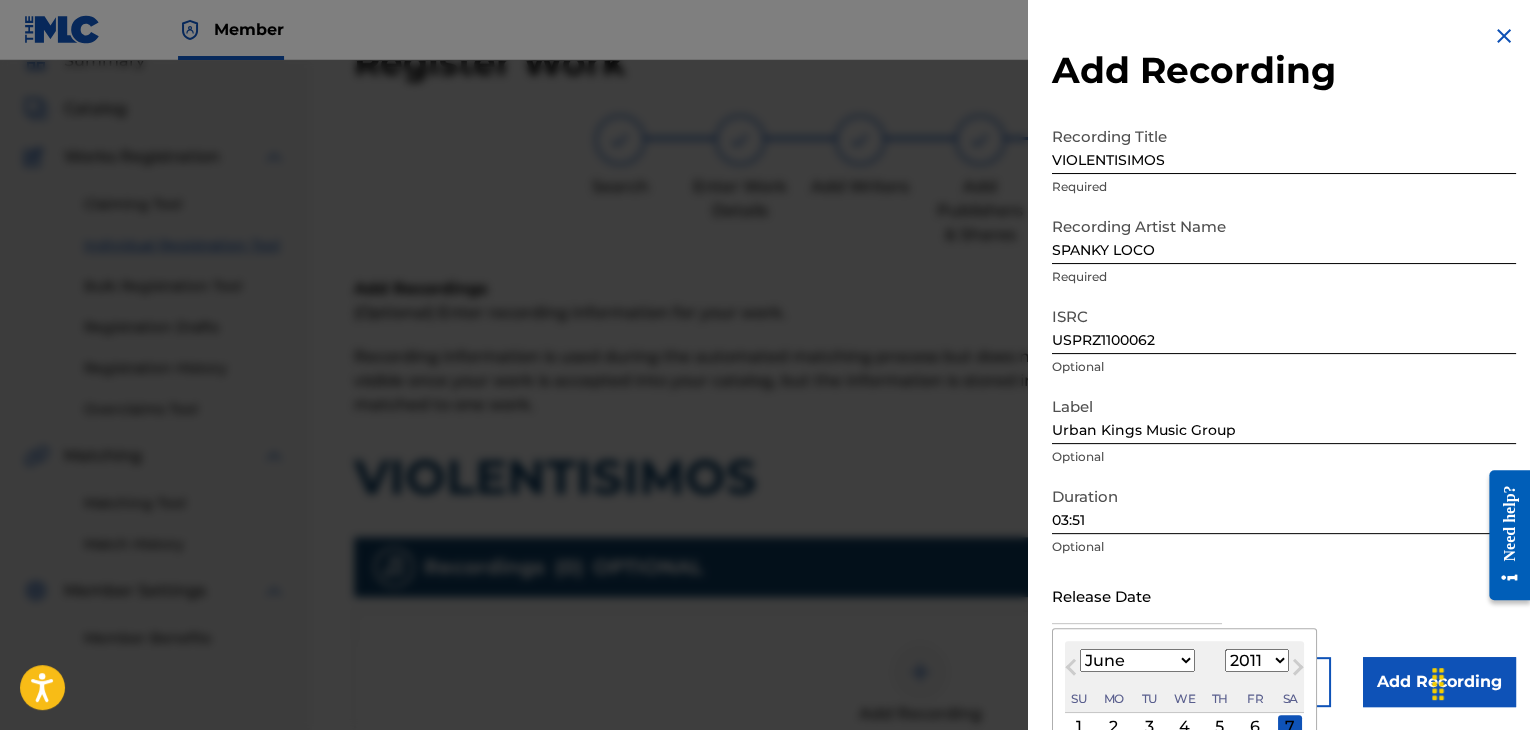click on "1899 1900 1901 1902 1903 1904 1905 1906 1907 1908 1909 1910 1911 1912 1913 1914 1915 1916 1917 1918 1919 1920 1921 1922 1923 1924 1925 1926 1927 1928 1929 1930 1931 1932 1933 1934 1935 1936 1937 1938 1939 1940 1941 1942 1943 1944 1945 1946 1947 1948 1949 1950 1951 1952 1953 1954 1955 1956 1957 1958 1959 1960 1961 1962 1963 1964 1965 1966 1967 1968 1969 1970 1971 1972 1973 1974 1975 1976 1977 1978 1979 1980 1981 1982 1983 1984 1985 1986 1987 1988 1989 1990 1991 1992 1993 1994 1995 1996 1997 1998 1999 2000 2001 2002 2003 2004 2005 2006 2007 2008 2009 2010 2011 2012 2013 2014 2015 2016 2017 2018 2019 2020 2021 2022 2023 2024 2025 2026 2027 2028 2029 2030 2031 2032 2033 2034 2035 2036 2037 2038 2039 2040 2041 2042 2043 2044 2045 2046 2047 2048 2049 2050 2051 2052 2053 2054 2055 2056 2057 2058 2059 2060 2061 2062 2063 2064 2065 2066 2067 2068 2069 2070 2071 2072 2073 2074 2075 2076 2077 2078 2079 2080 2081 2082 2083 2084 2085 2086 2087 2088 2089 2090 2091 2092 2093 2094 2095 2096 2097 2098 2099 2100" at bounding box center [1257, 660] 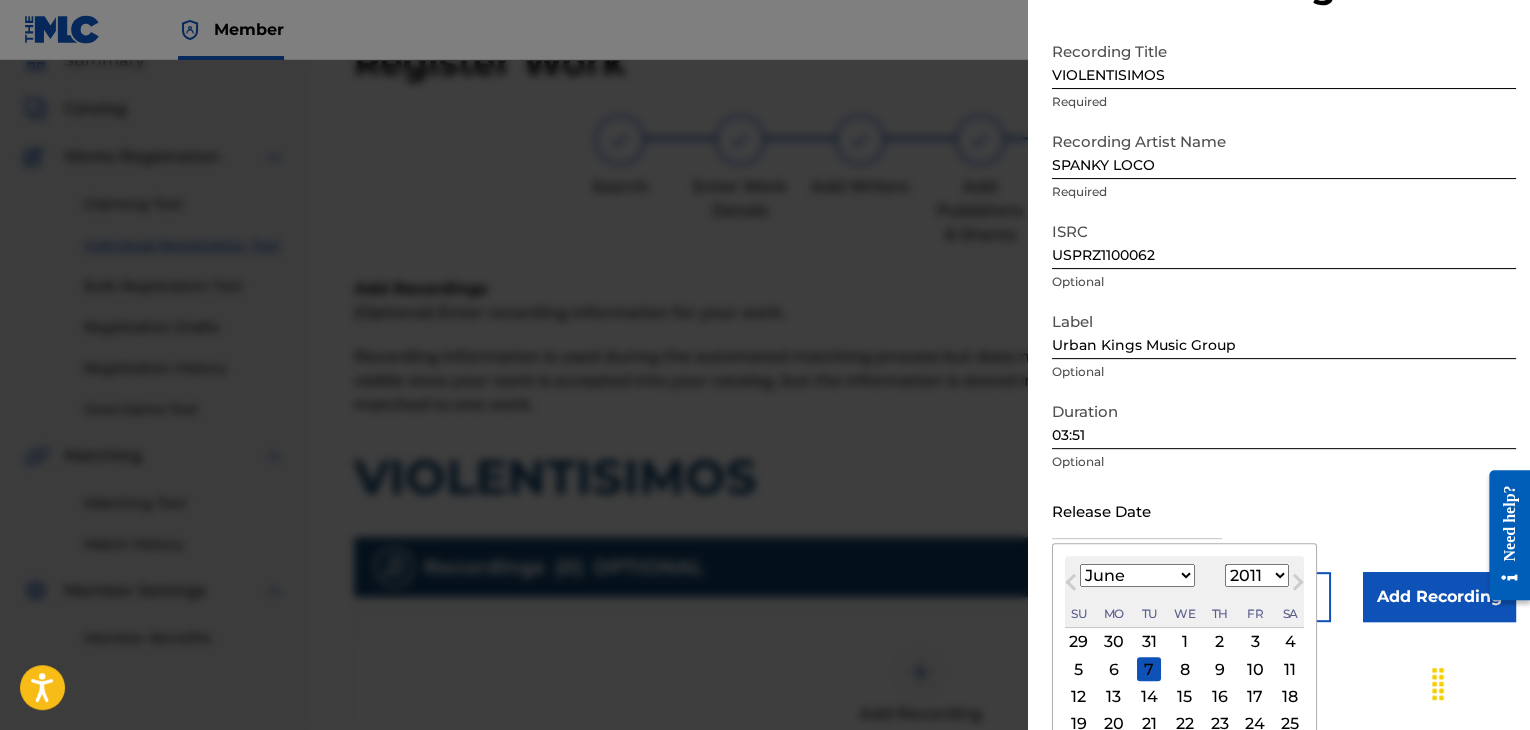 scroll, scrollTop: 160, scrollLeft: 0, axis: vertical 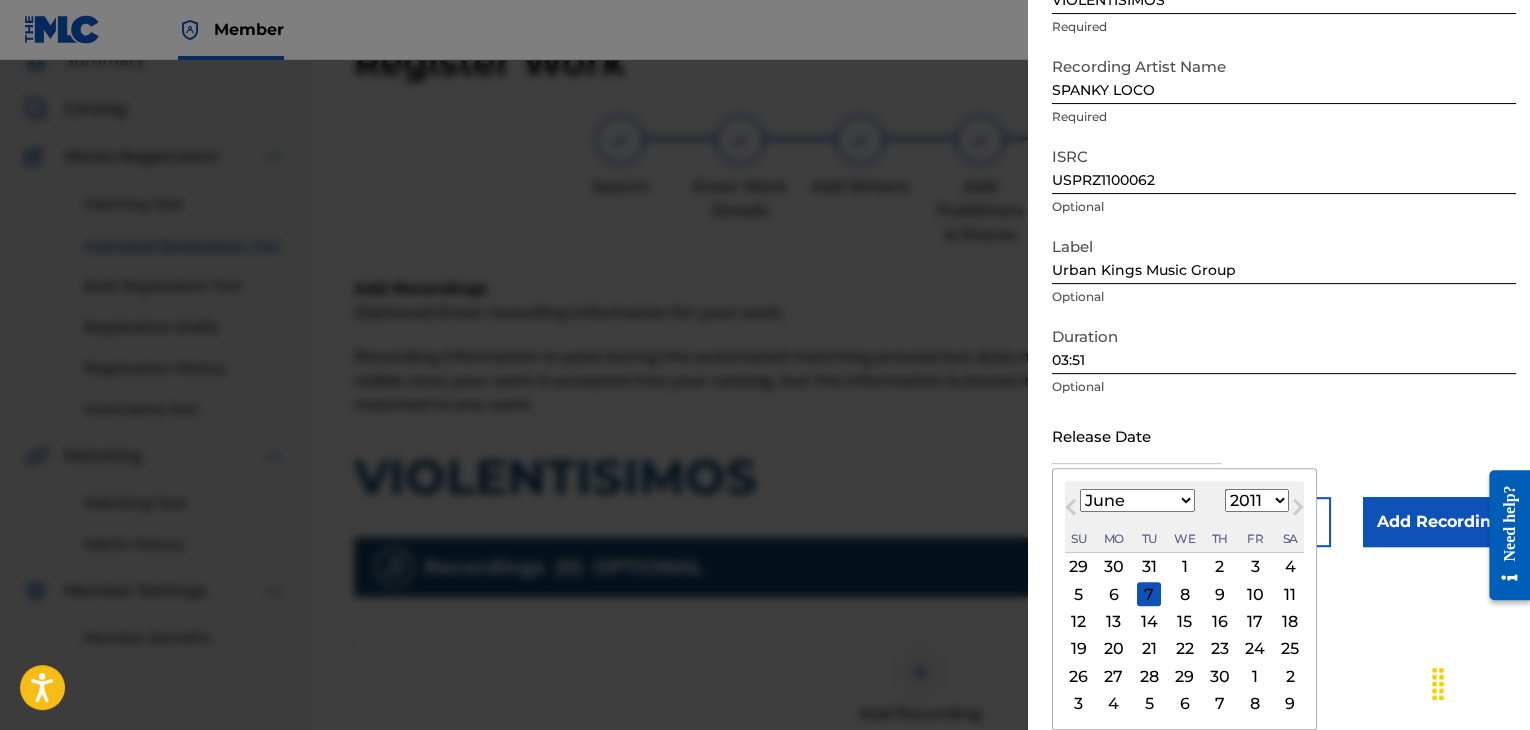 click on "January February March April May June July August September October November December" at bounding box center [1137, 500] 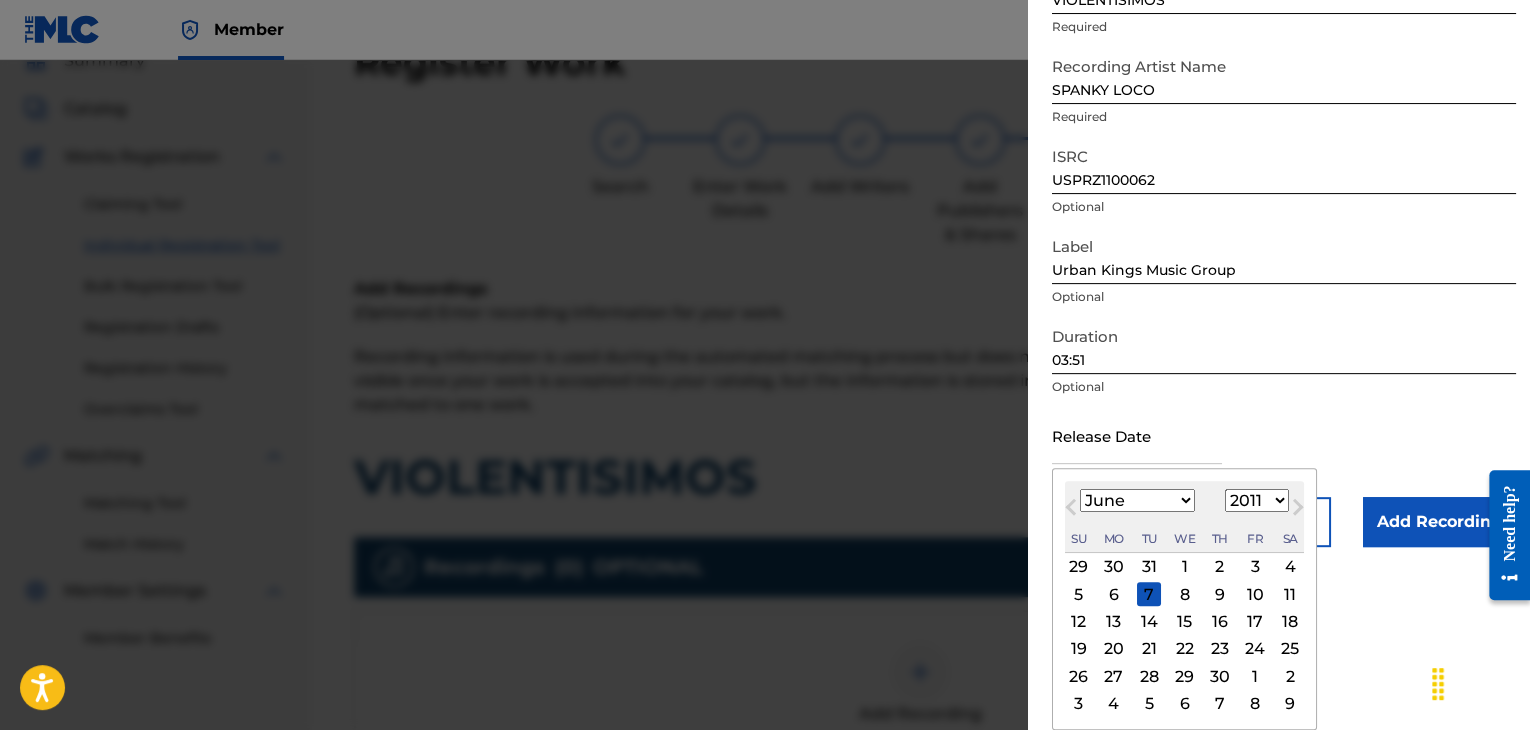 select on "4" 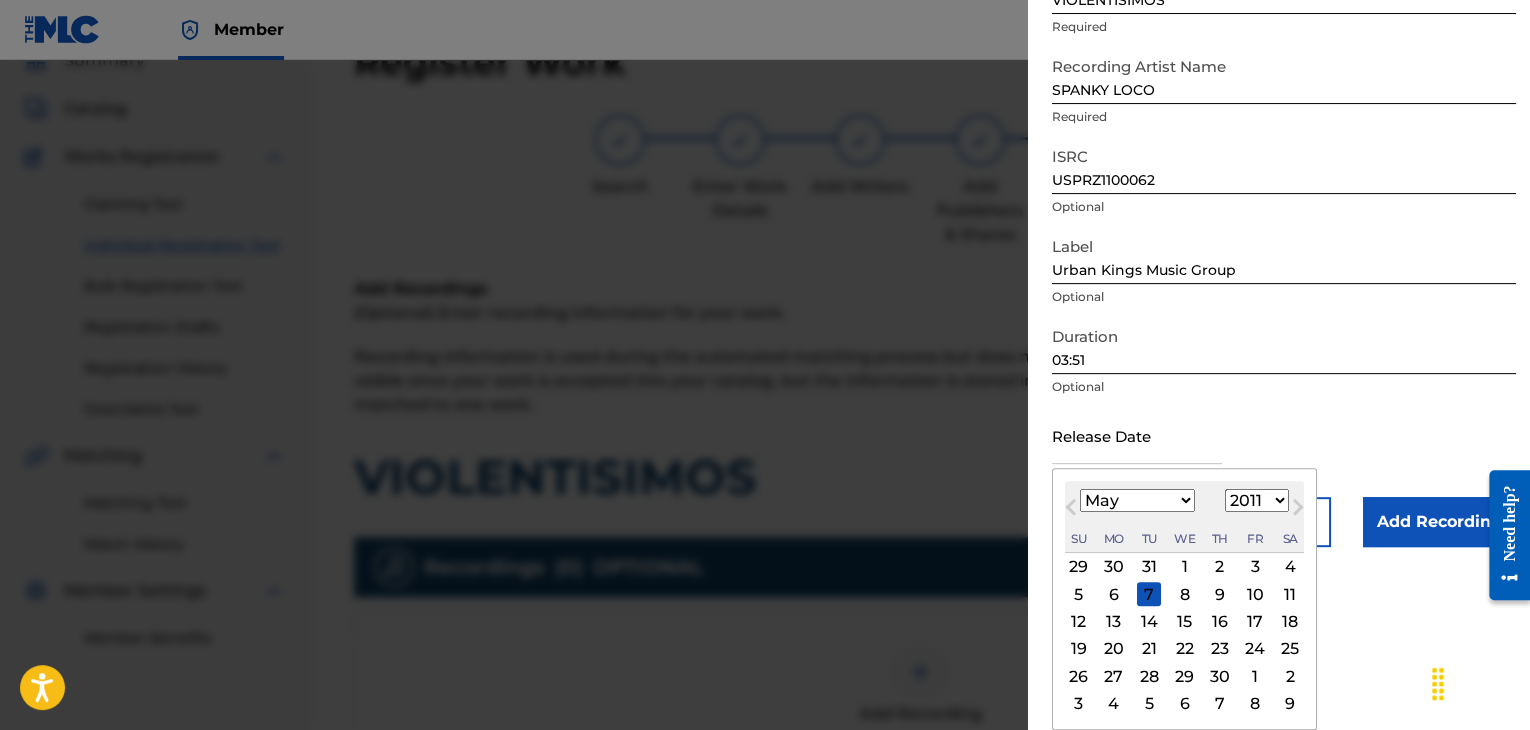 click on "January February March April May June July August September October November December" at bounding box center (1137, 500) 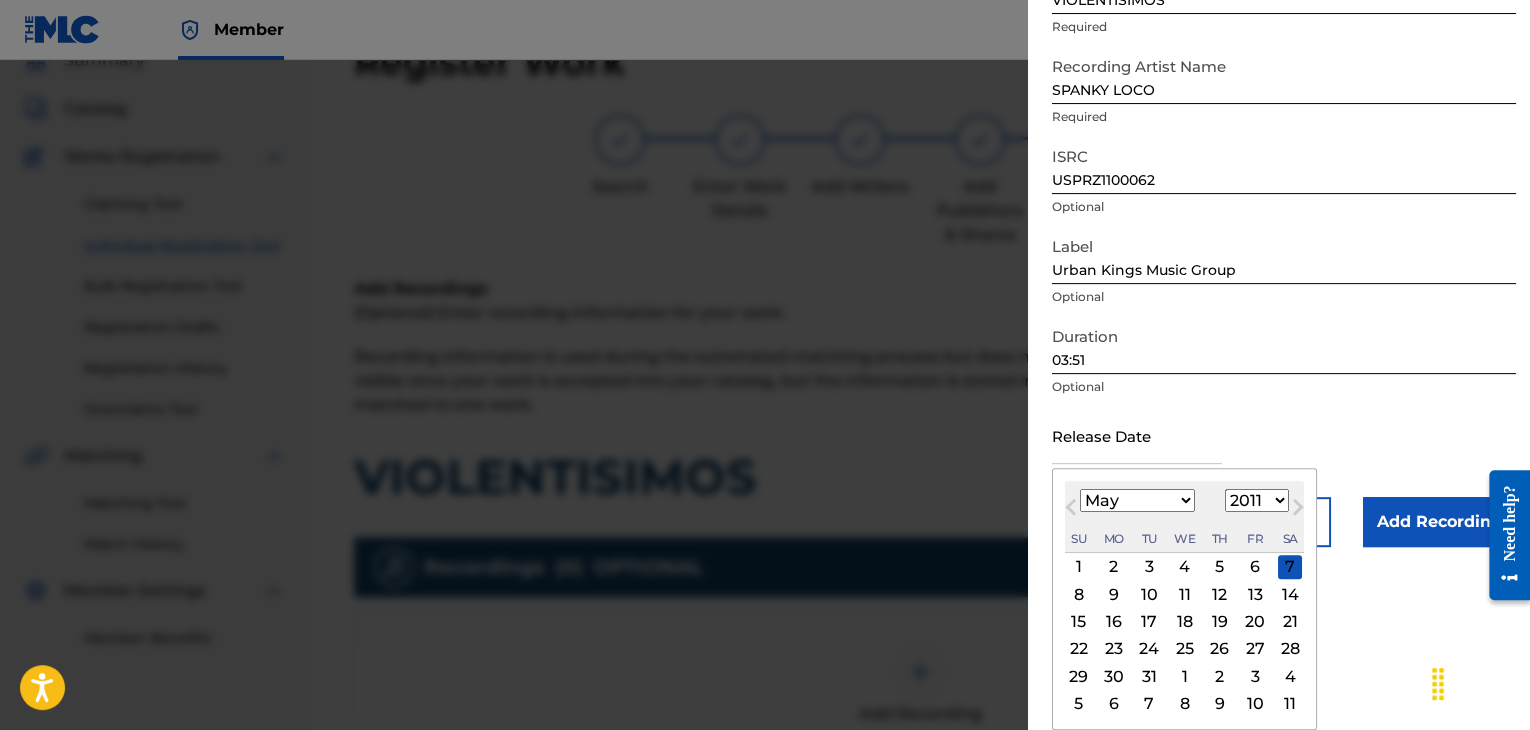 click on "17" at bounding box center (1149, 622) 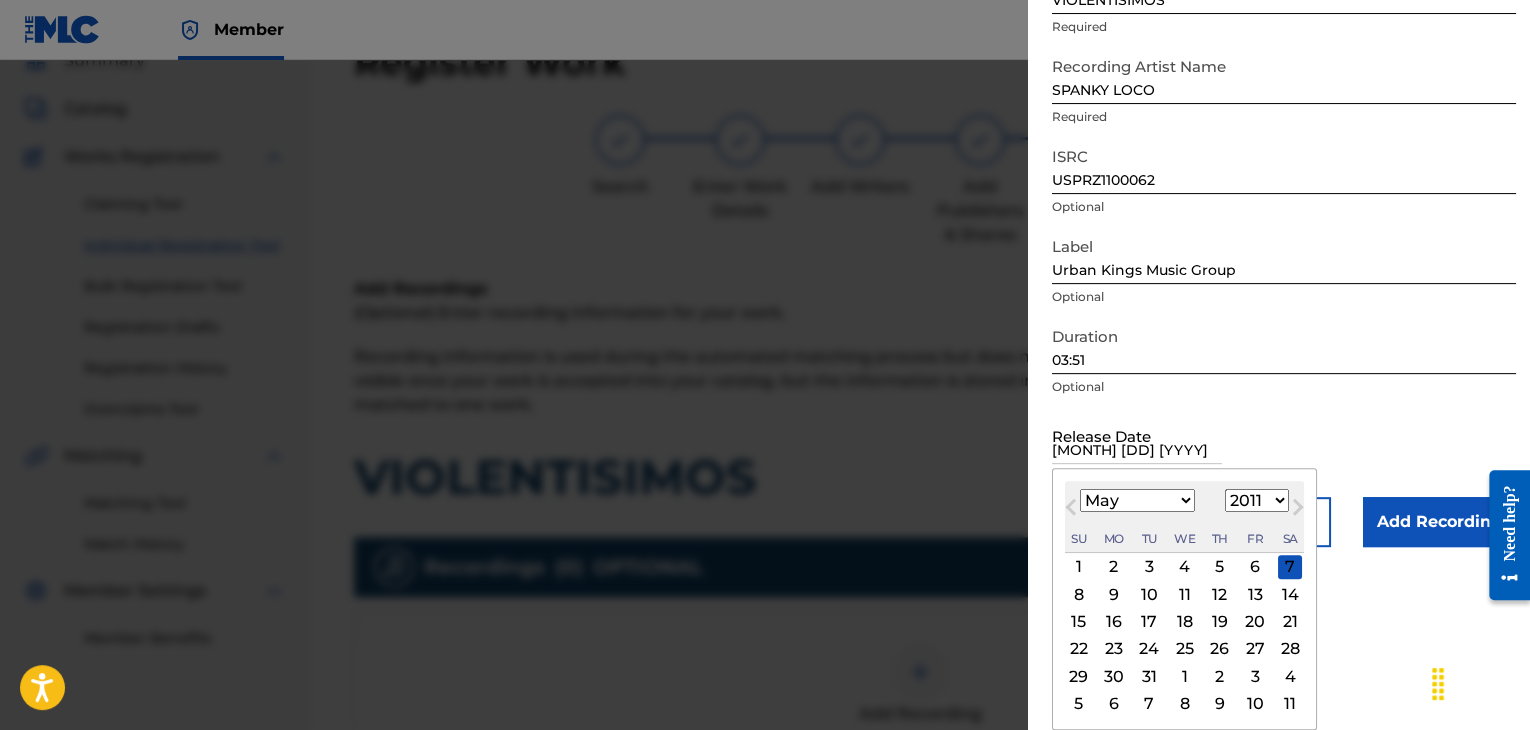 scroll, scrollTop: 1, scrollLeft: 0, axis: vertical 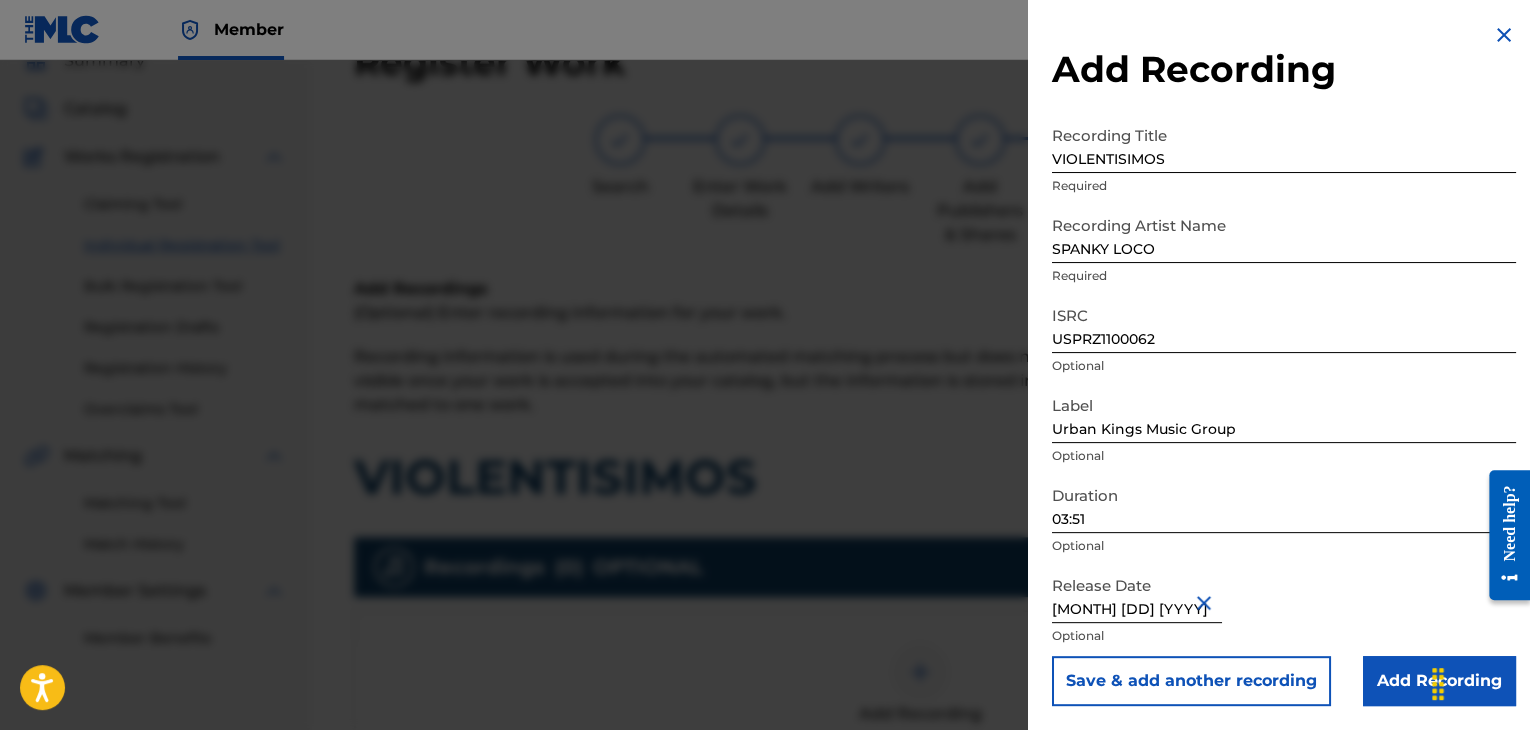 click on "Add Recording" at bounding box center (1439, 681) 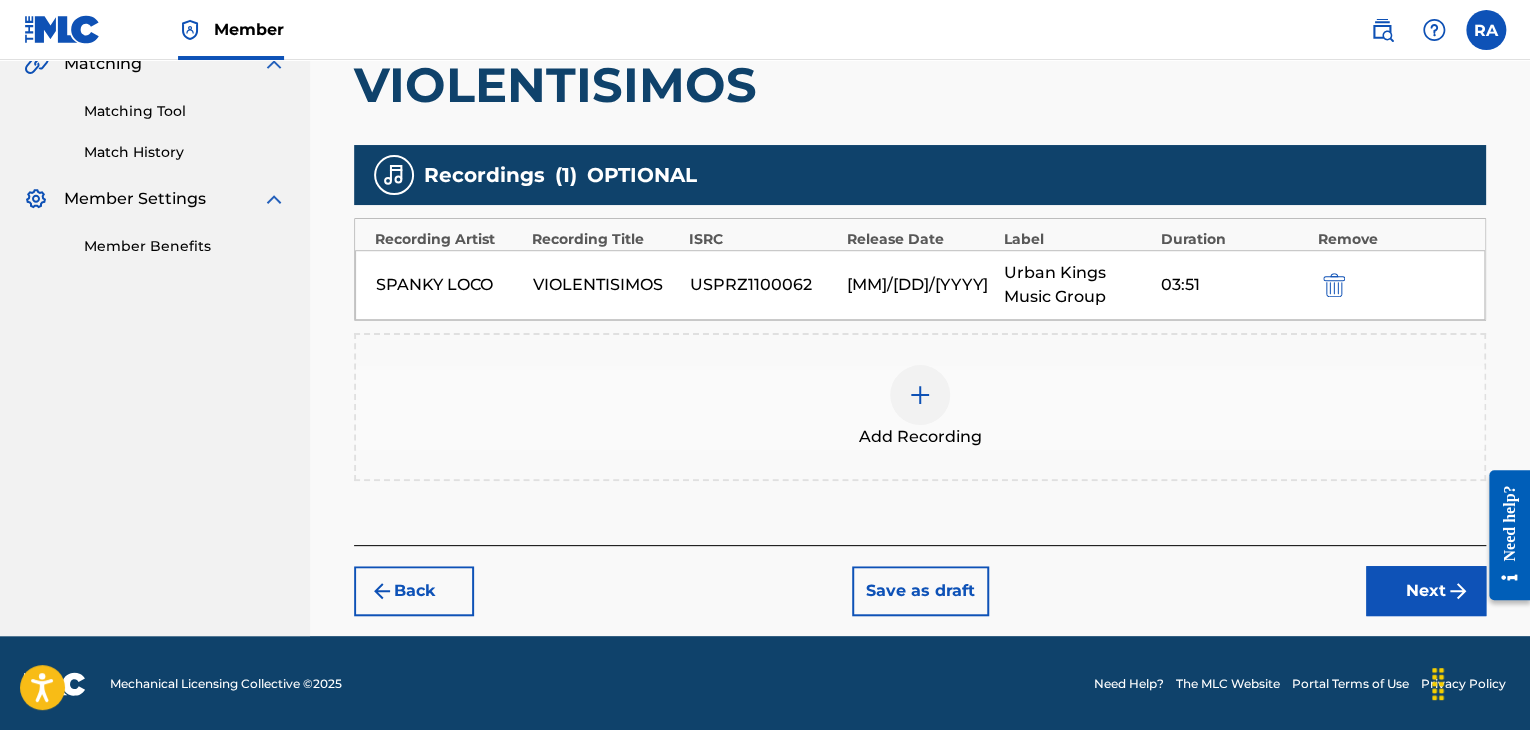 click on "Next" at bounding box center (1426, 591) 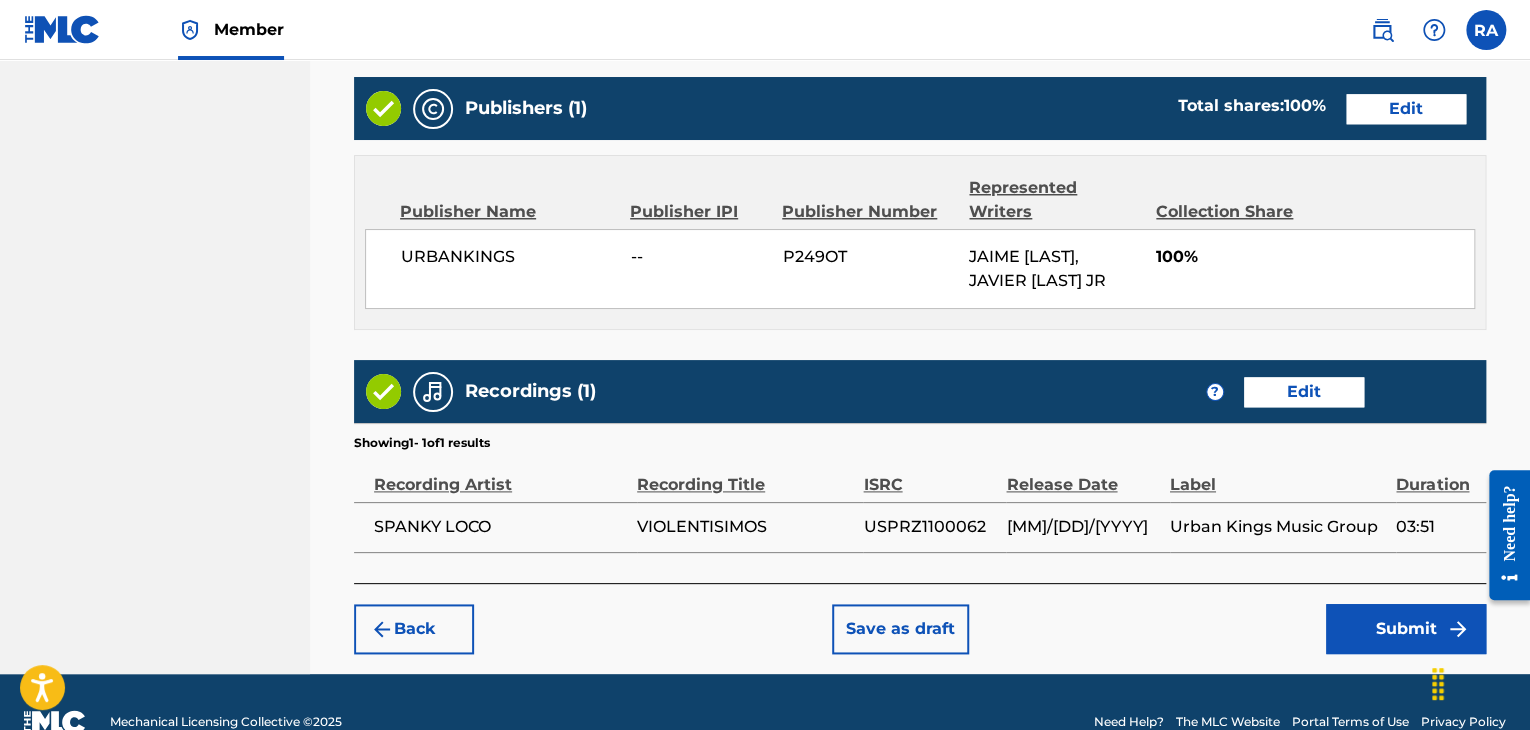 scroll, scrollTop: 1061, scrollLeft: 0, axis: vertical 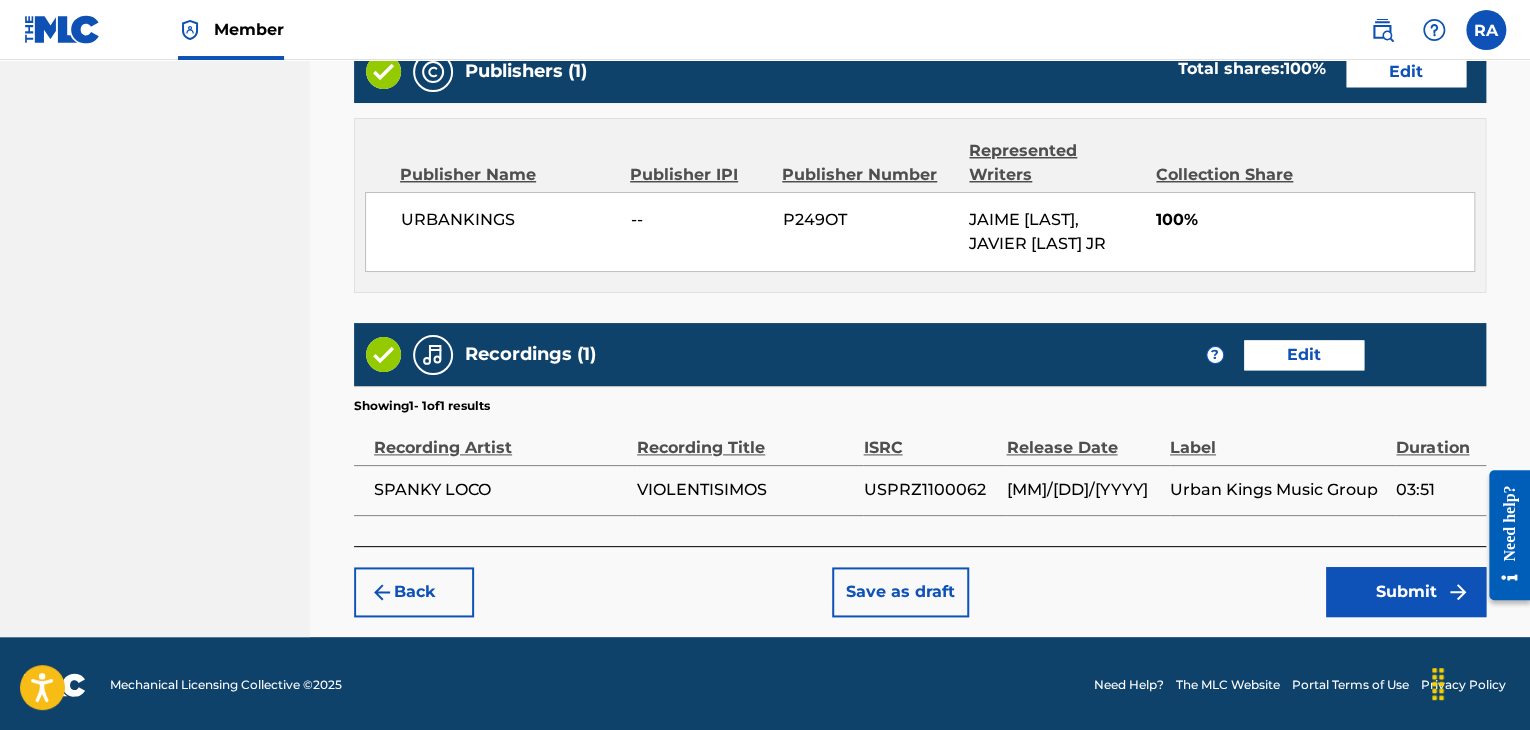 click on "Submit" at bounding box center [1406, 592] 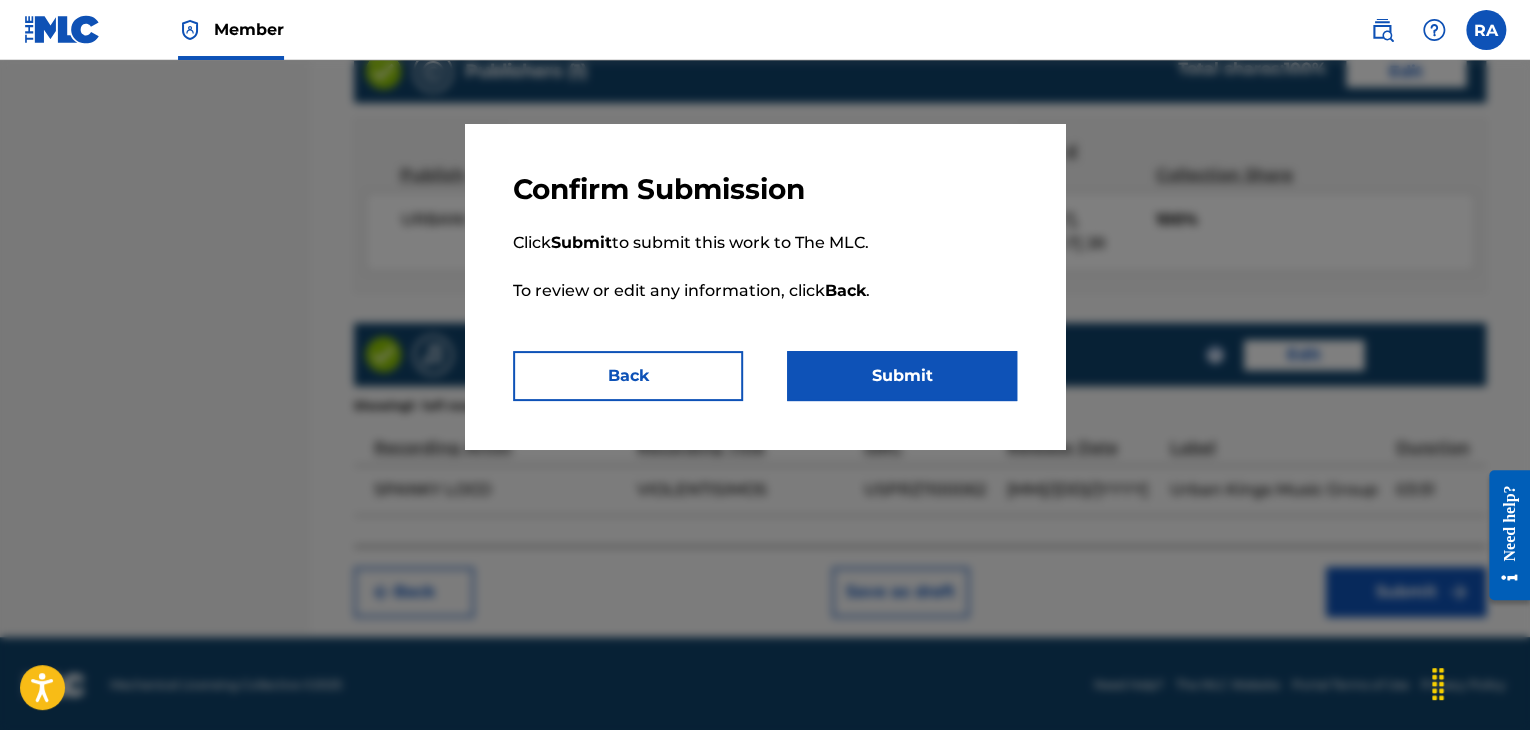 click on "Submit" at bounding box center [902, 376] 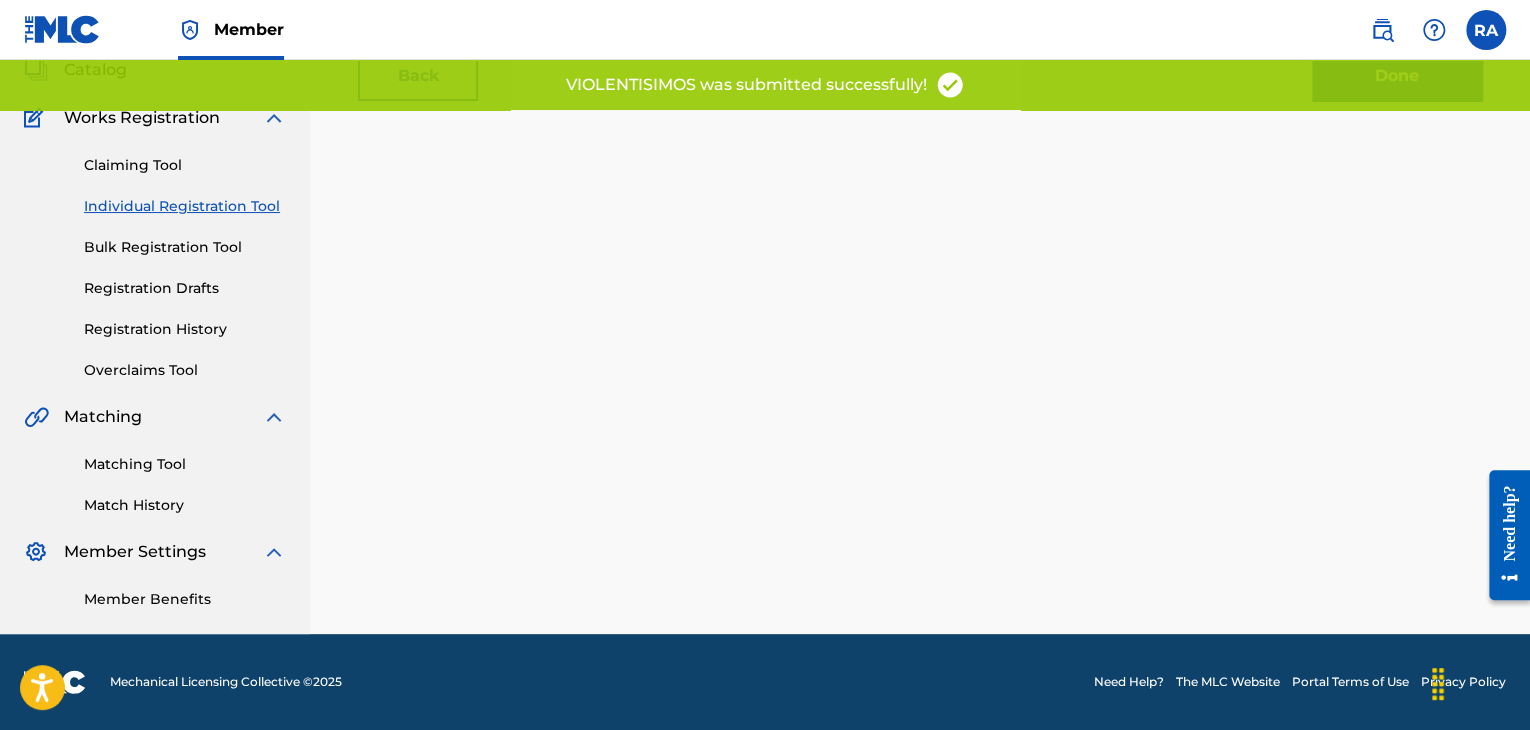 scroll, scrollTop: 0, scrollLeft: 0, axis: both 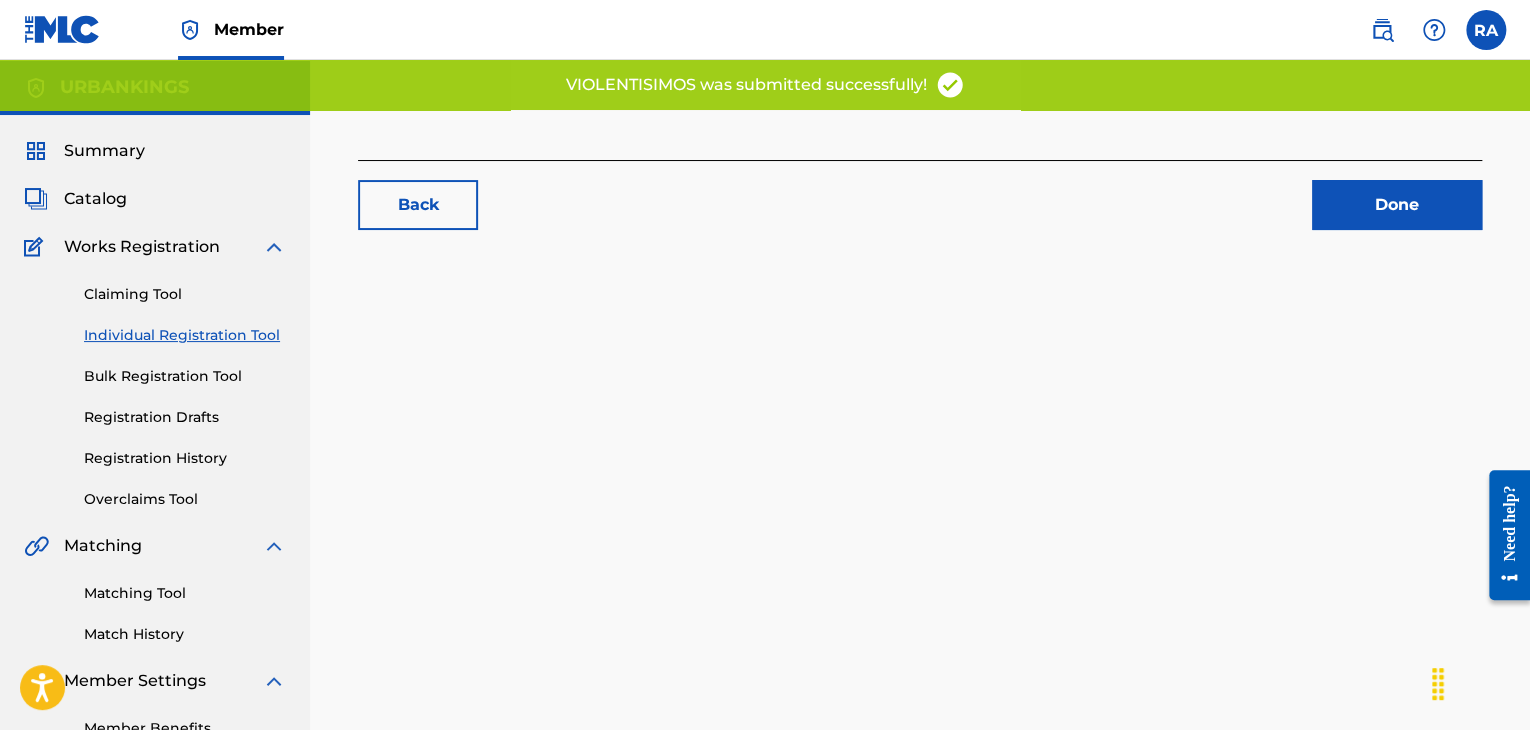 click on "Done" at bounding box center (1397, 205) 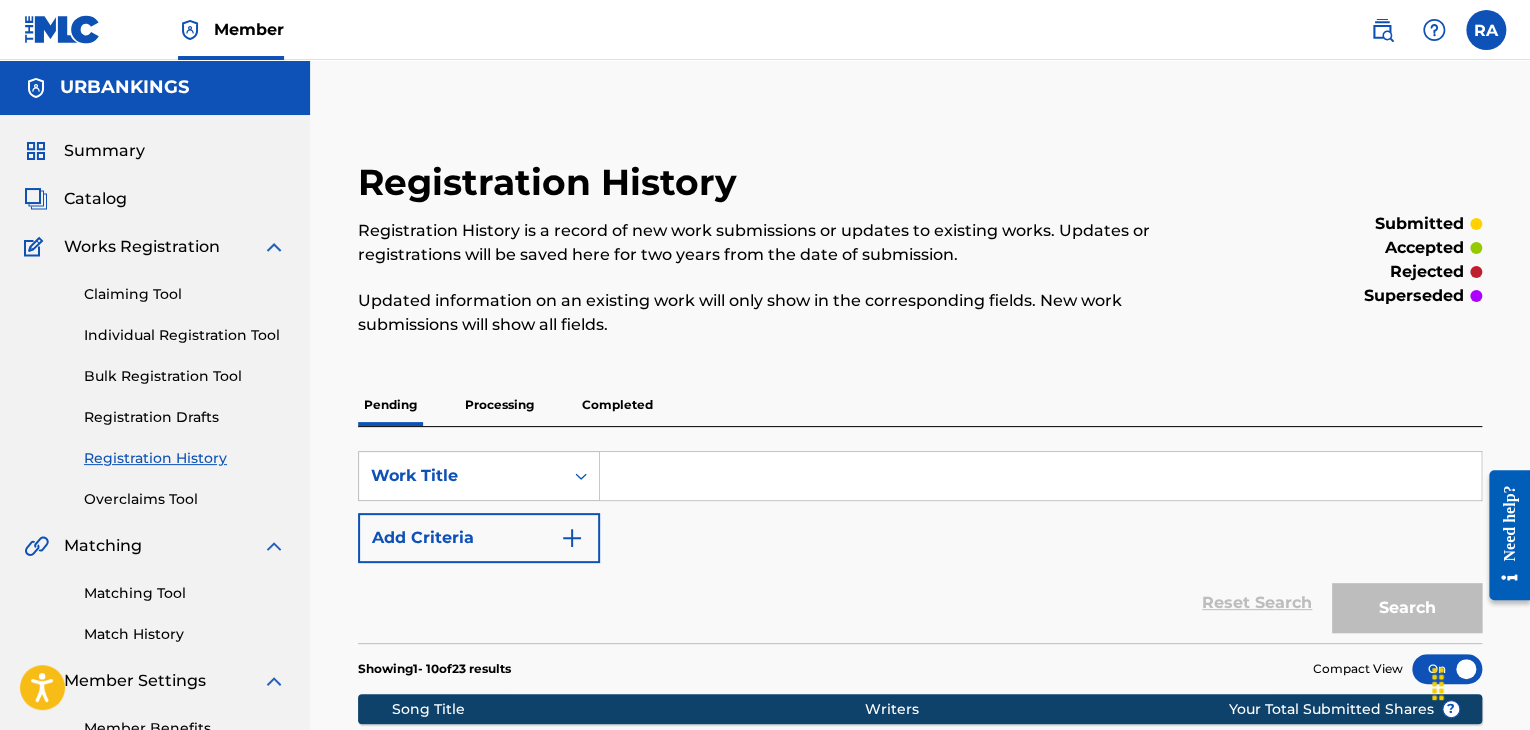 click on "Claiming Tool Individual Registration Tool Bulk Registration Tool Registration Drafts Registration History Overclaims Tool" at bounding box center (155, 384) 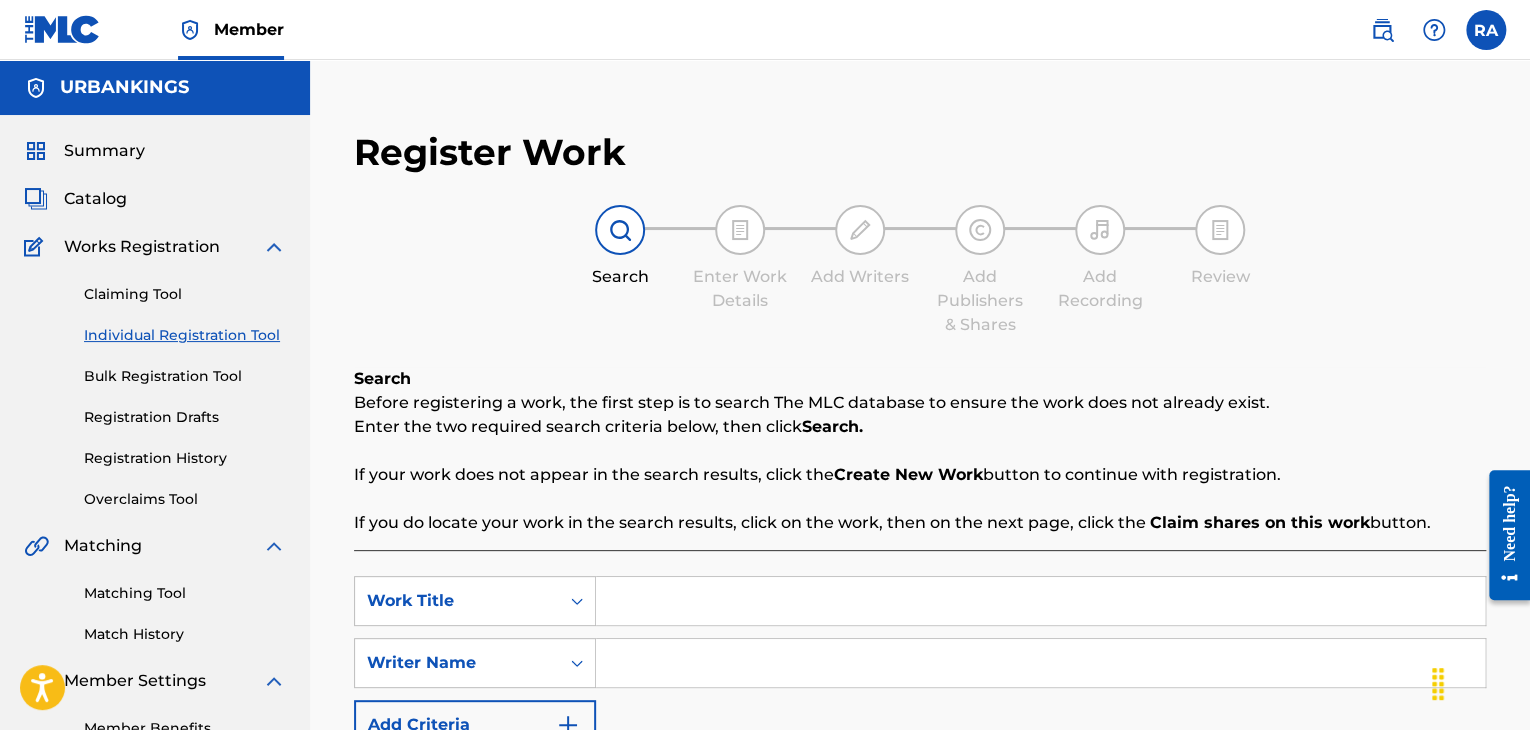 click at bounding box center [1040, 601] 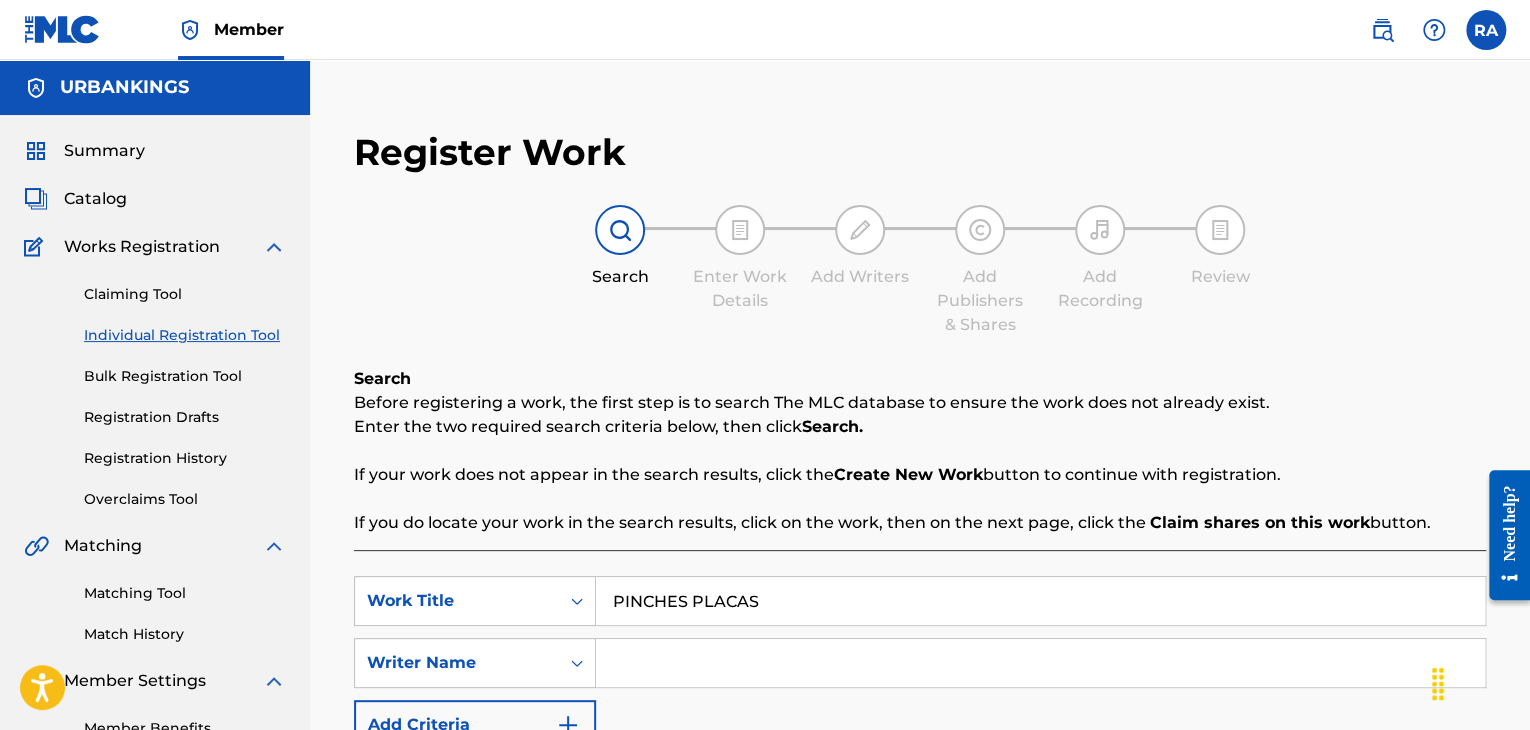 type on "PINCHES PLACAS" 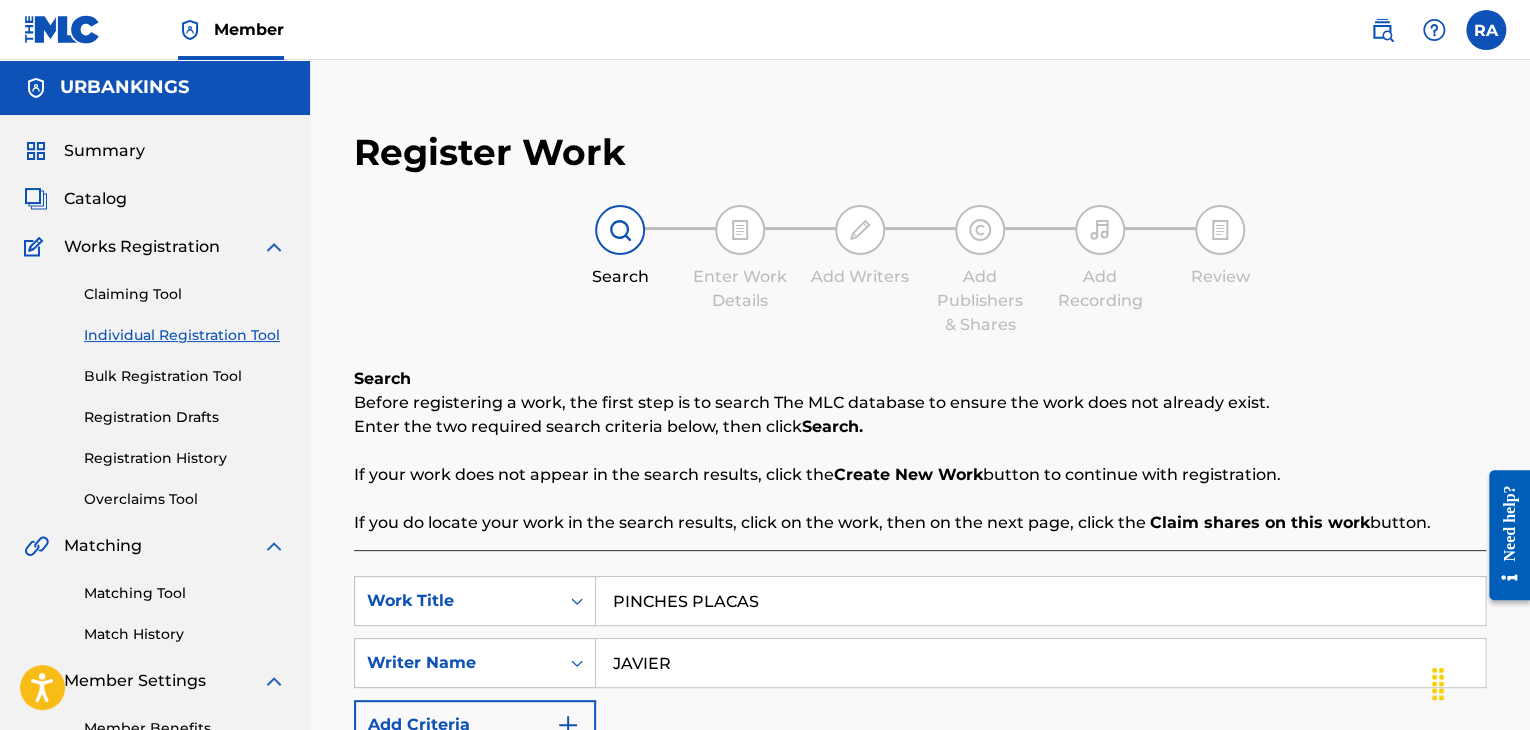 type on "[FIRST] [LAST]" 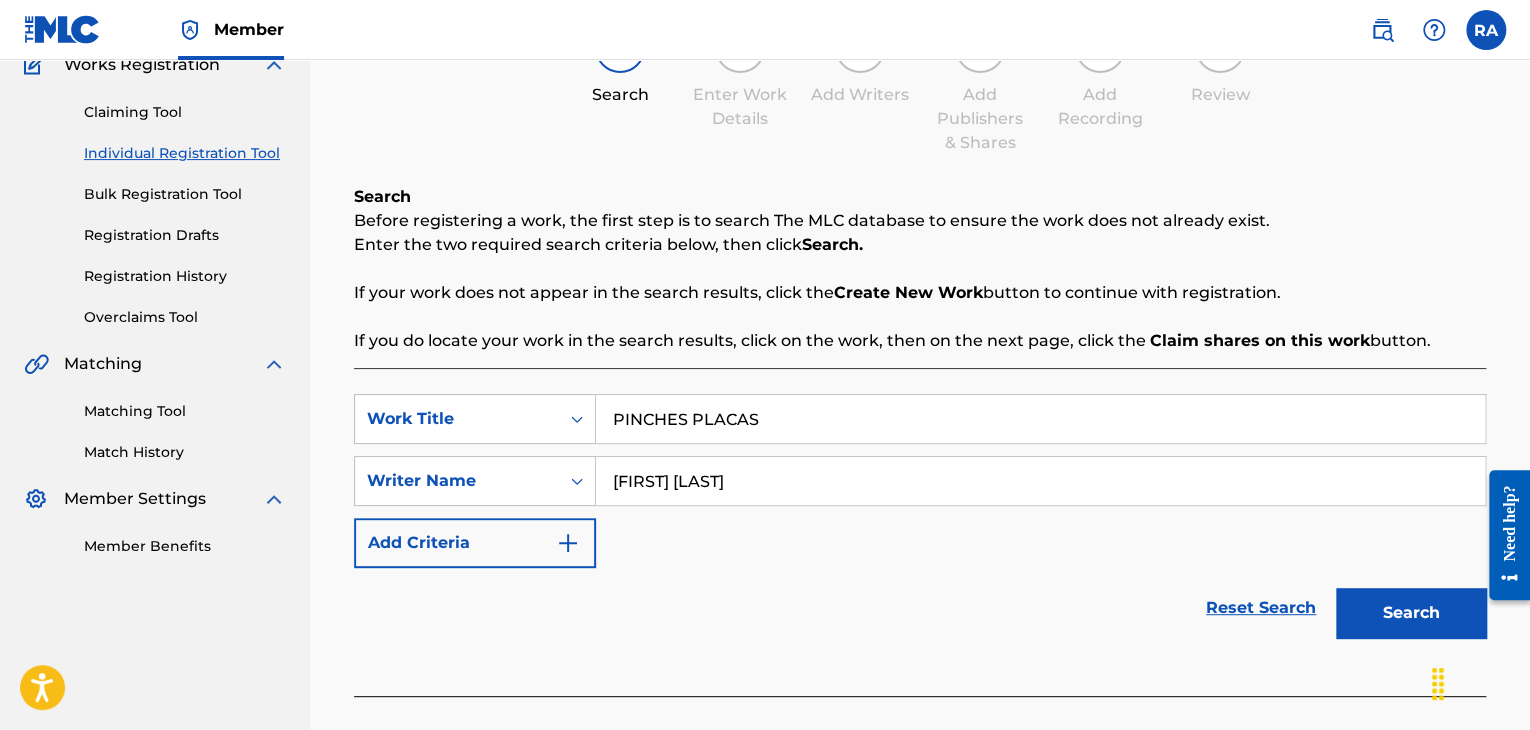 scroll, scrollTop: 284, scrollLeft: 0, axis: vertical 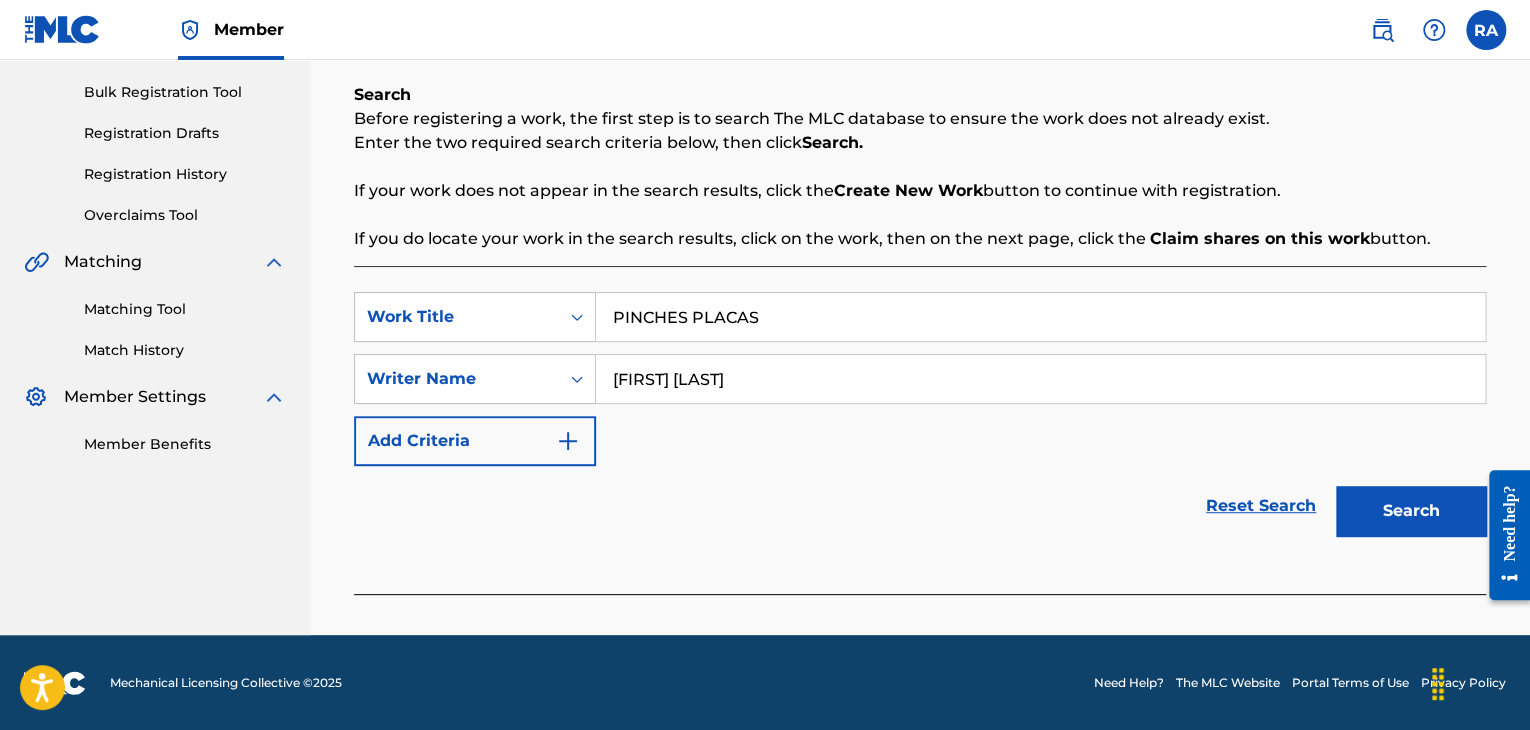 click on "Search" at bounding box center [1411, 511] 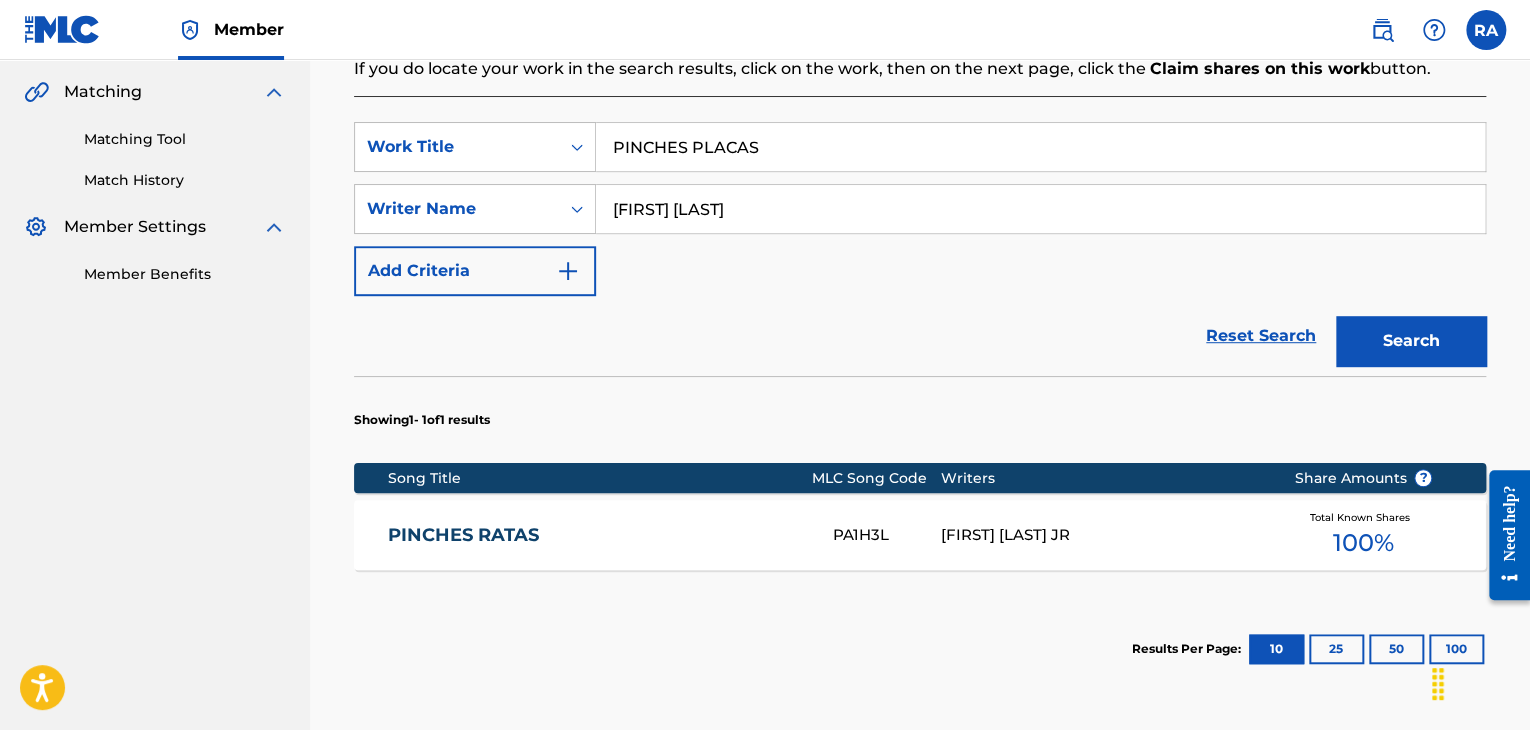 scroll, scrollTop: 655, scrollLeft: 0, axis: vertical 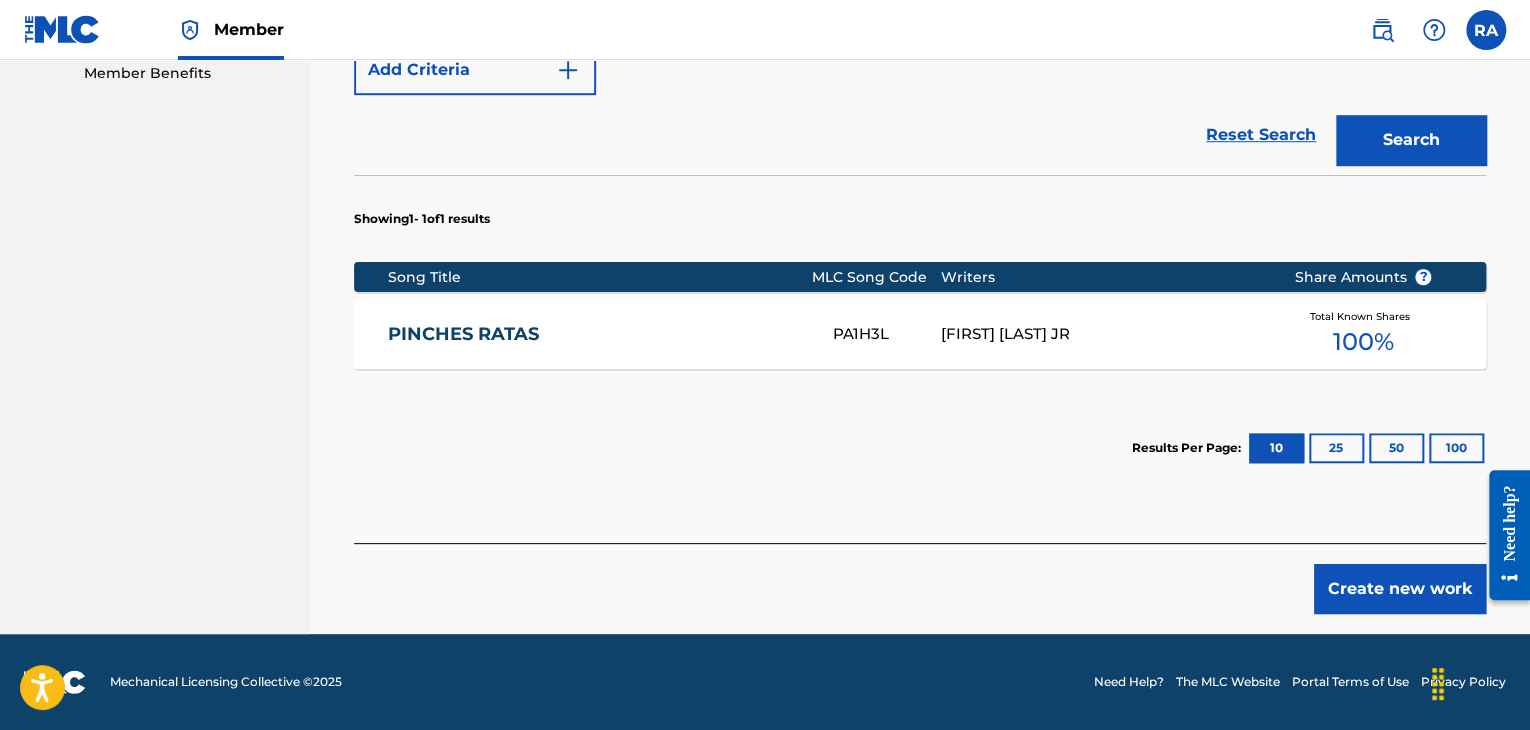click on "Create new work" at bounding box center (1400, 589) 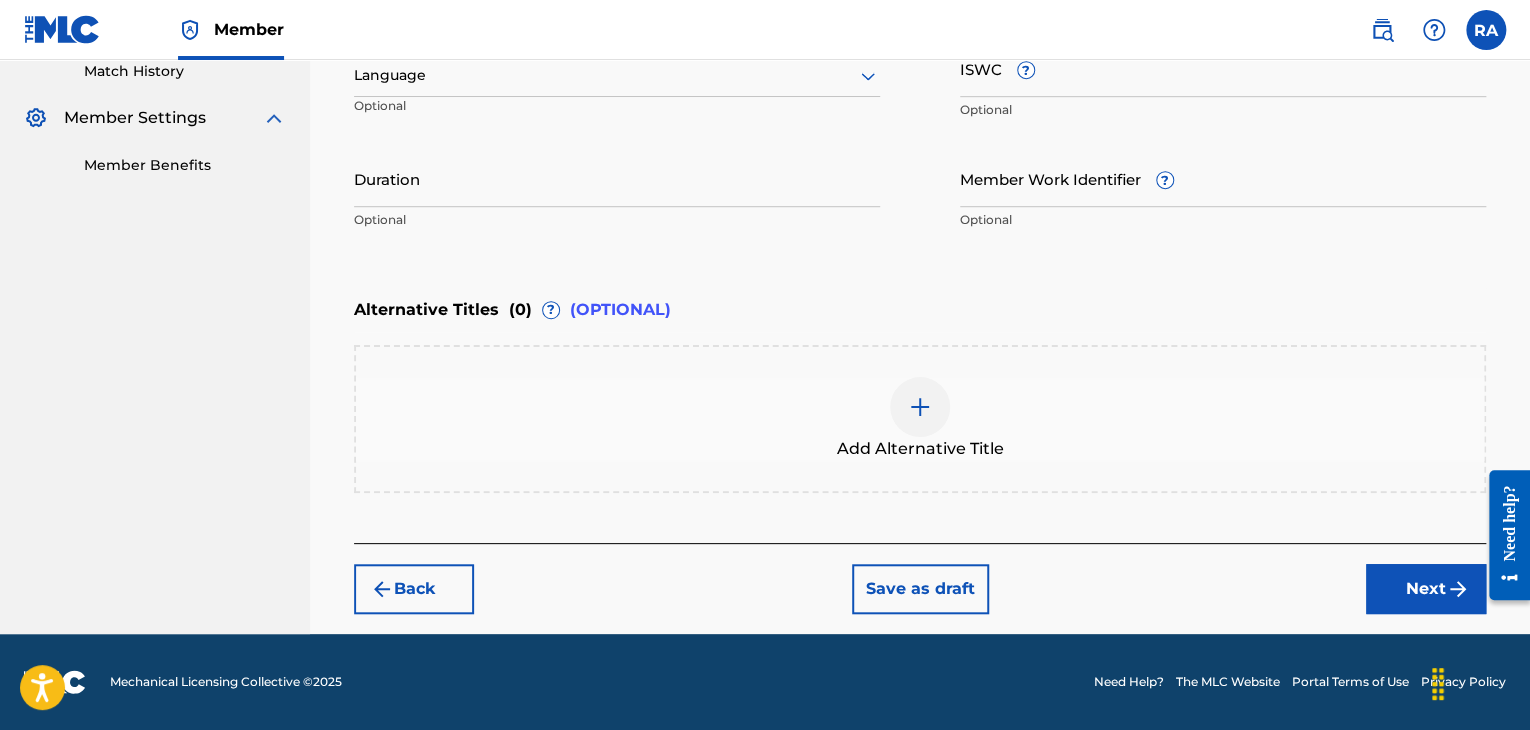 scroll, scrollTop: 561, scrollLeft: 0, axis: vertical 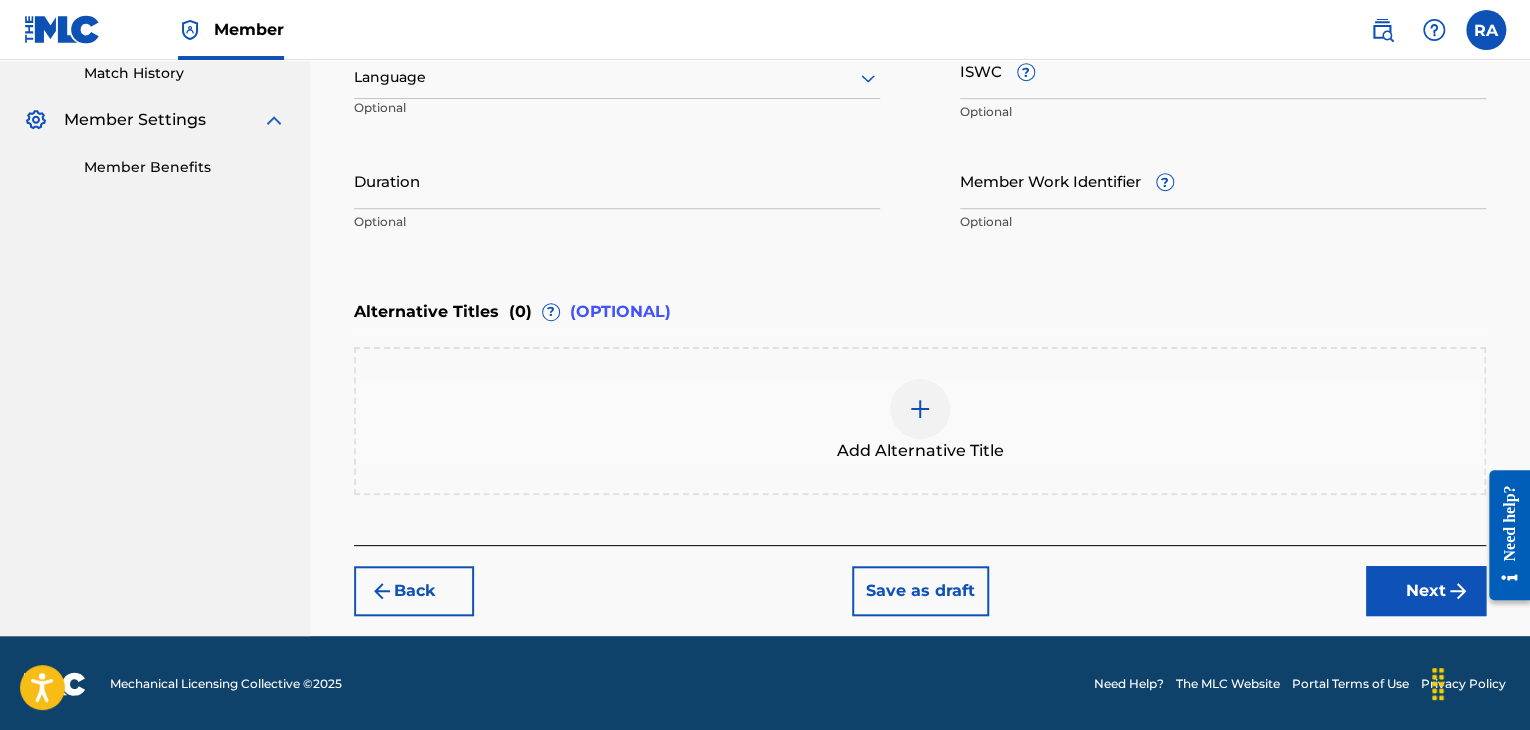 click on "Duration" at bounding box center [617, 180] 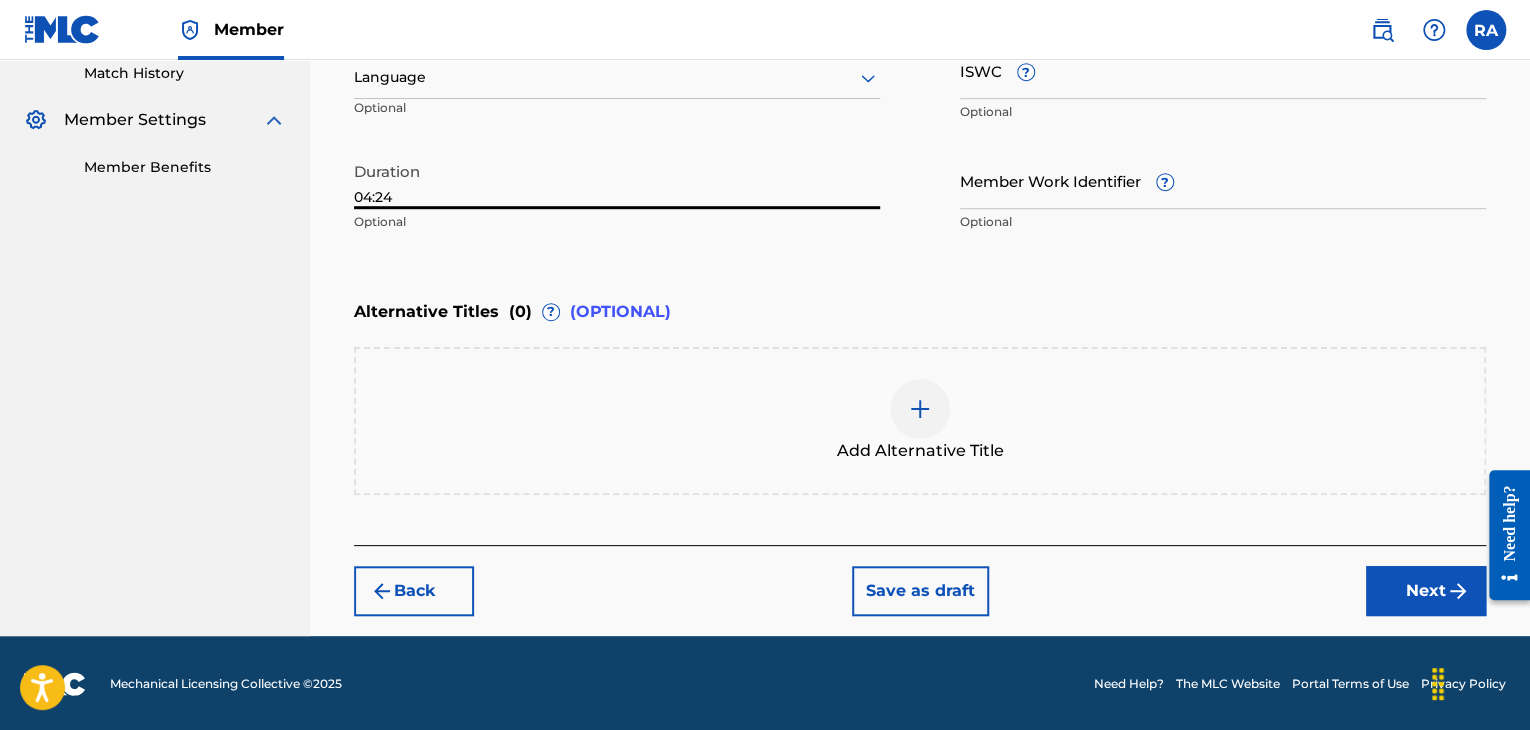 type on "04:24" 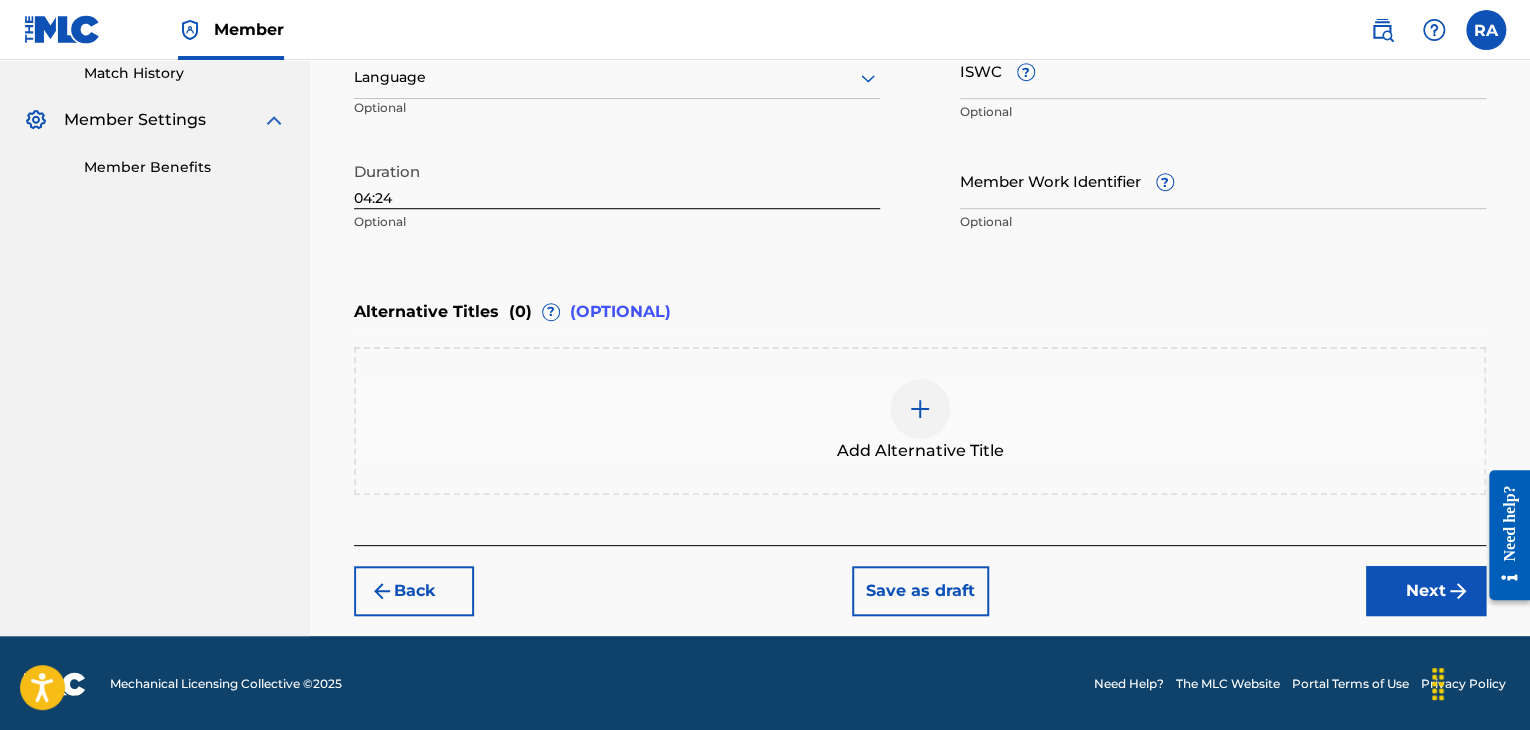click on "Next" at bounding box center [1426, 591] 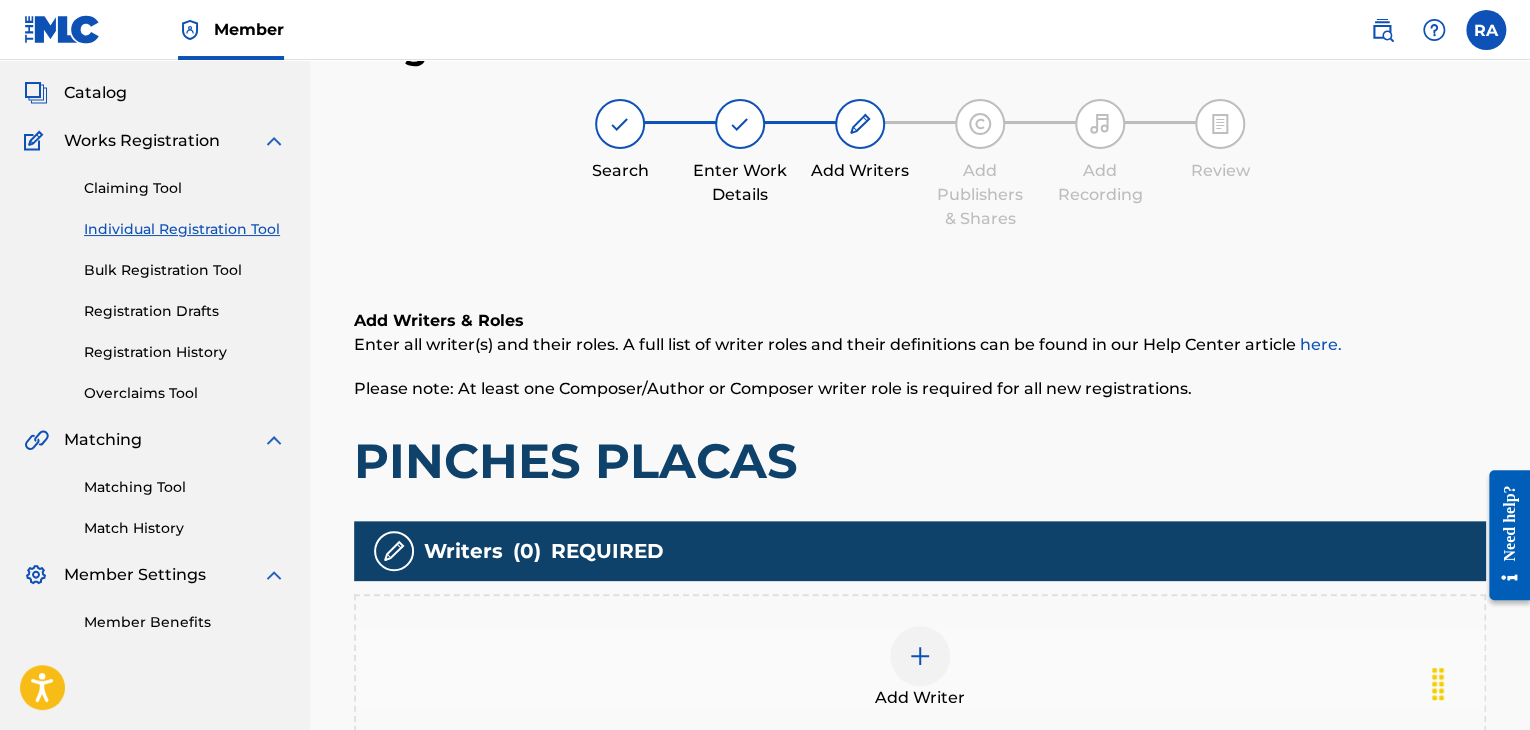 scroll, scrollTop: 90, scrollLeft: 0, axis: vertical 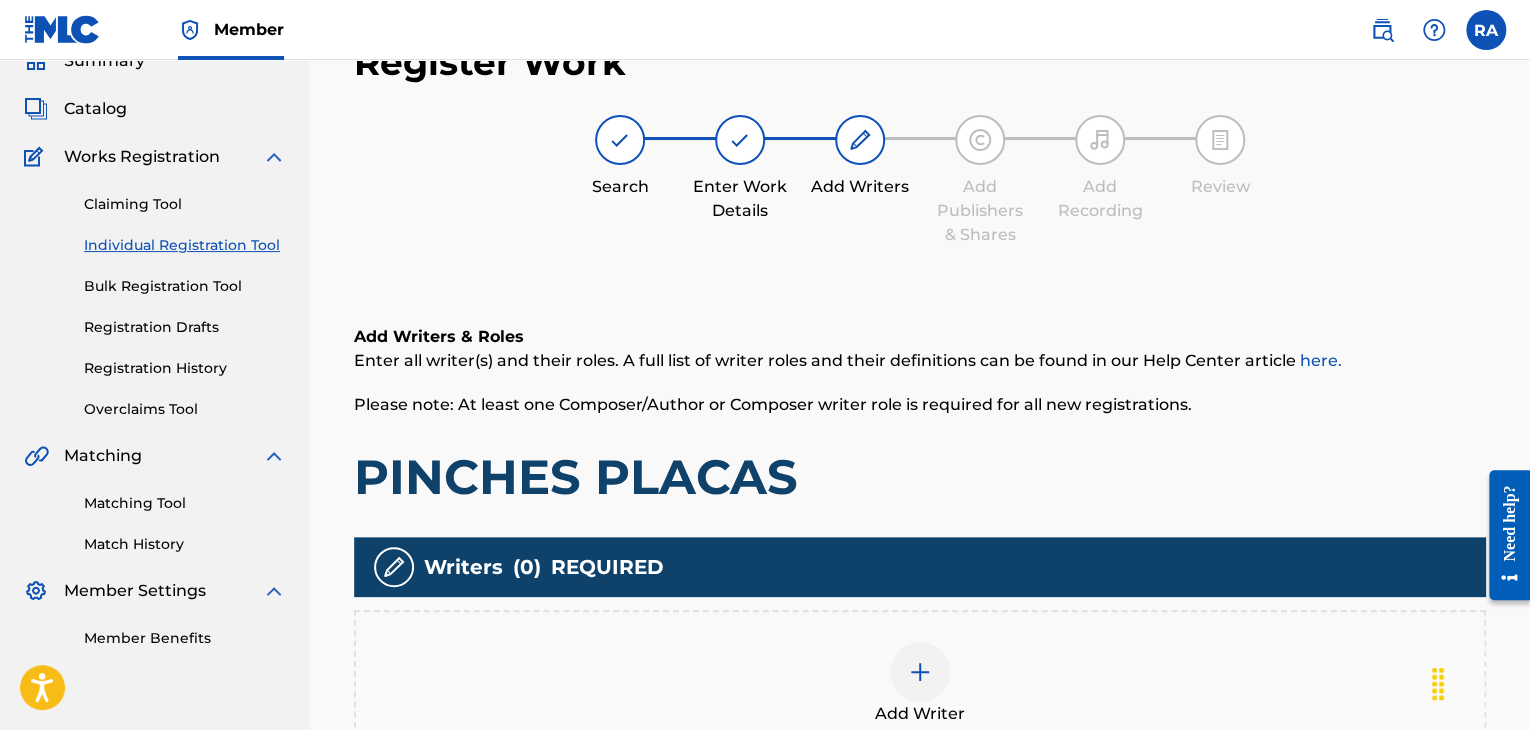 click at bounding box center (920, 672) 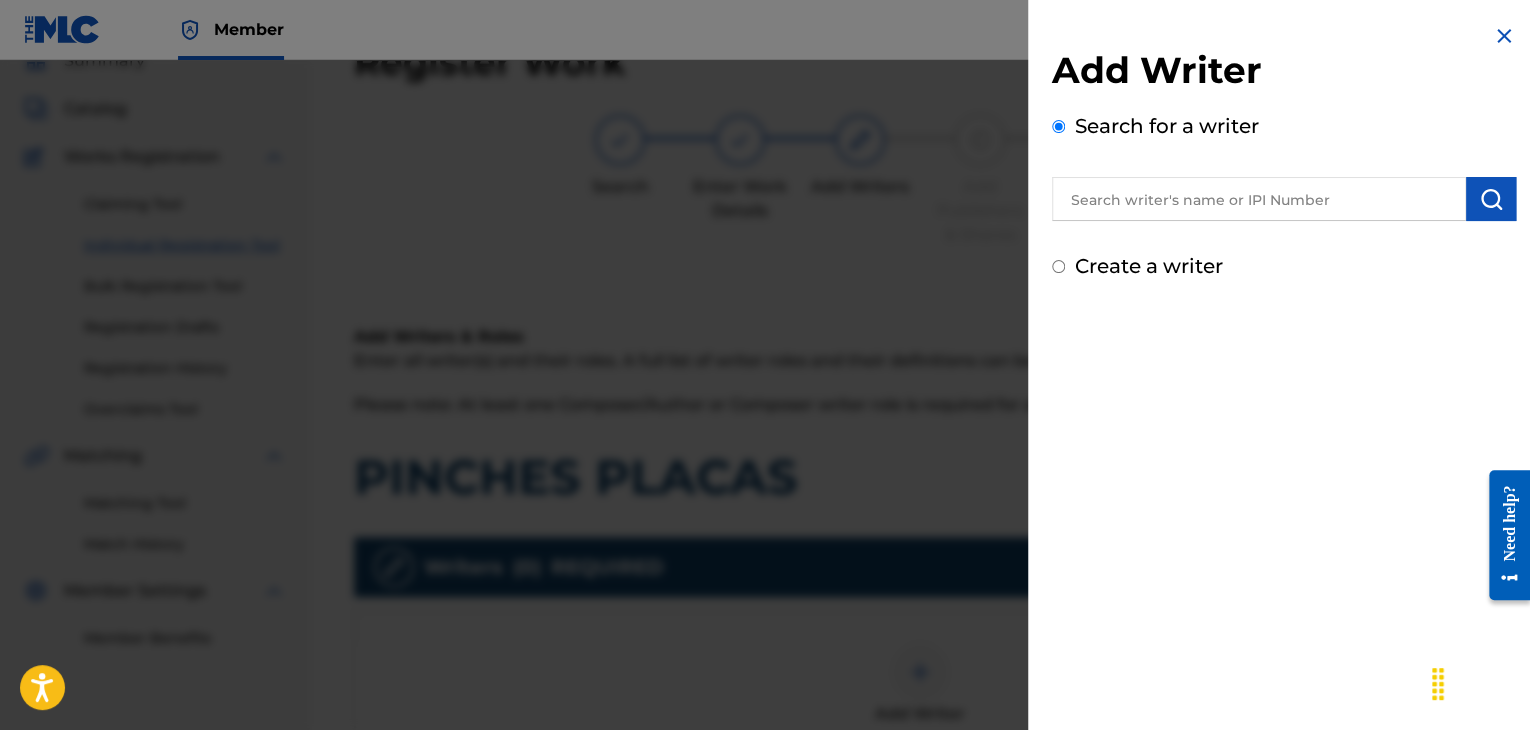click at bounding box center [1259, 199] 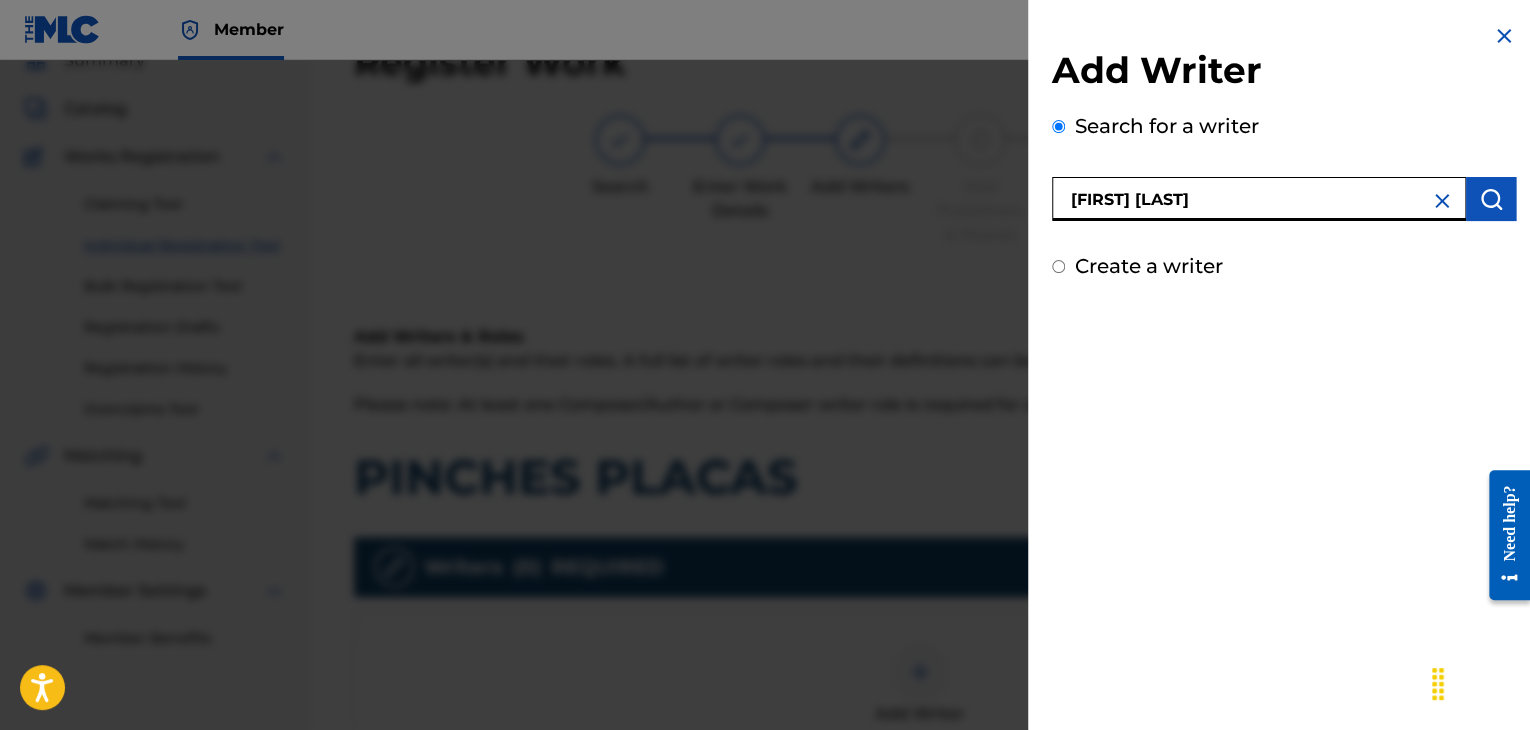 type on "[FIRST] [LAST]" 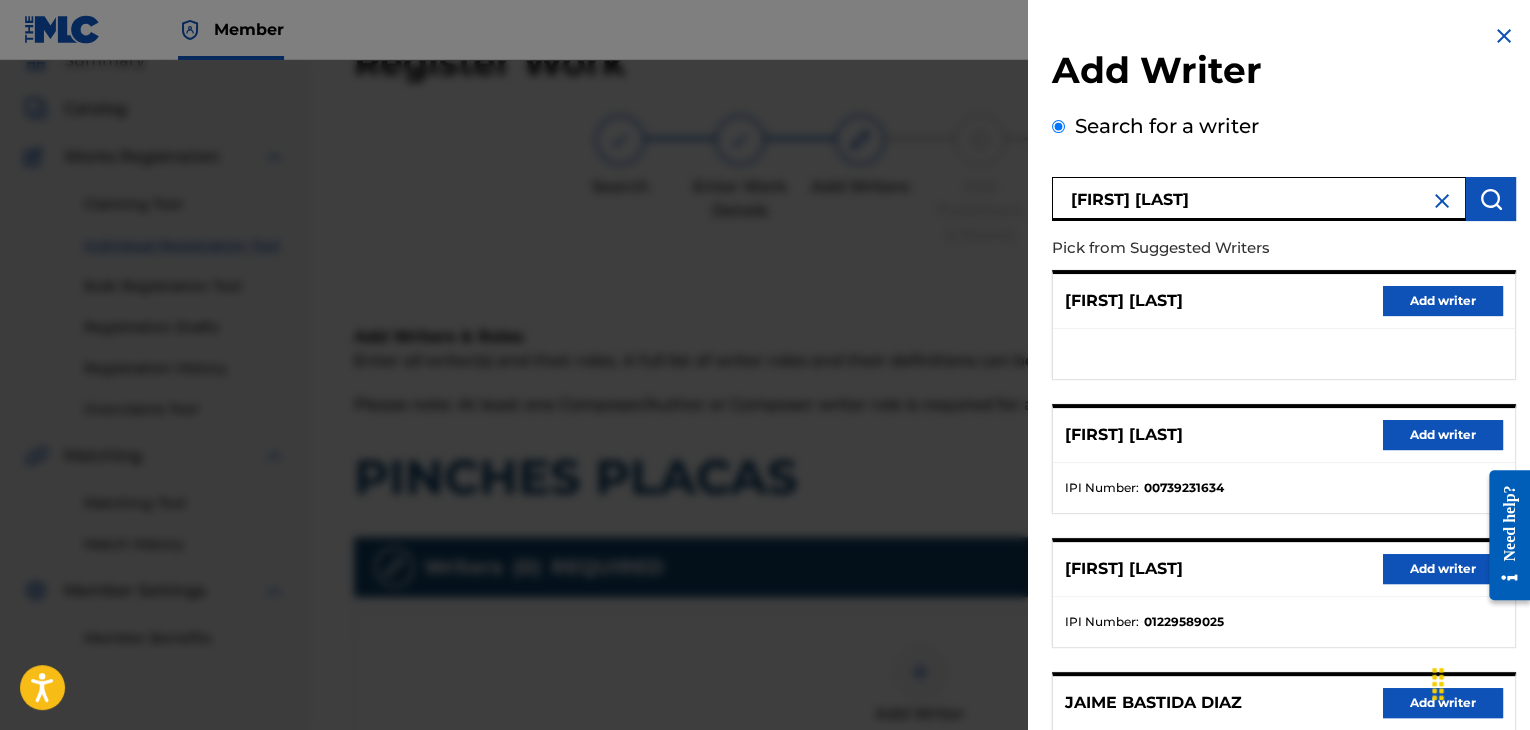click on "Add writer" at bounding box center (1443, 435) 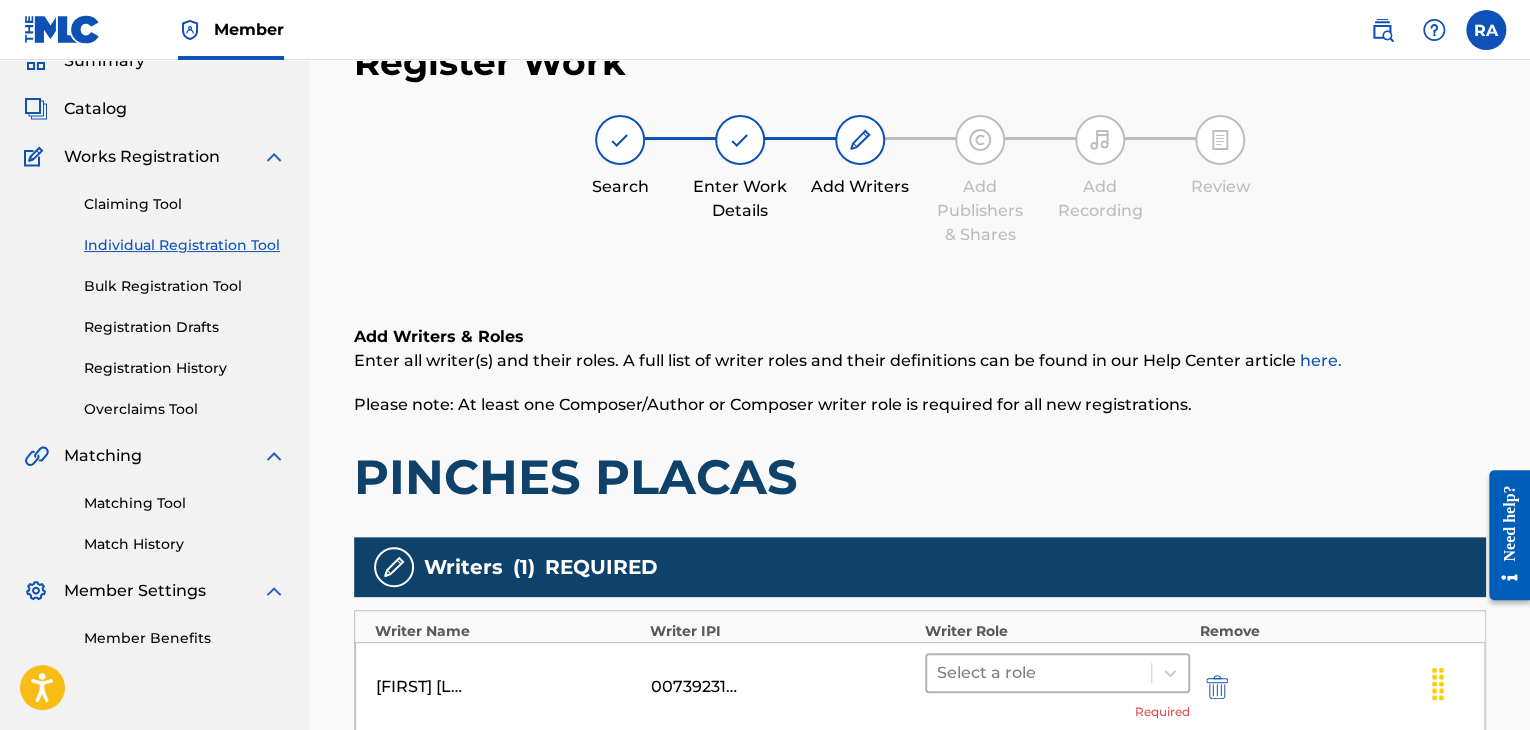 click at bounding box center (1039, 673) 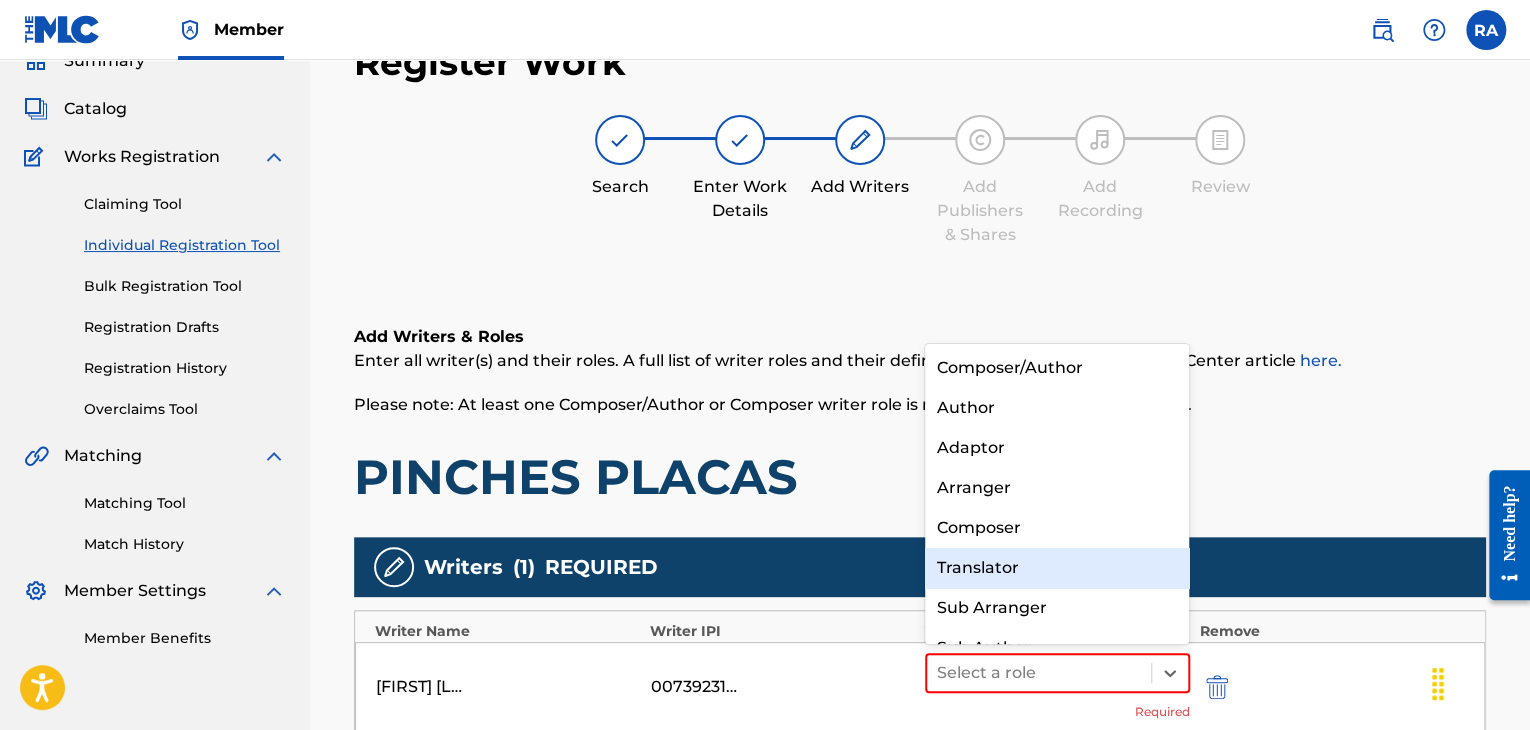 scroll, scrollTop: 28, scrollLeft: 0, axis: vertical 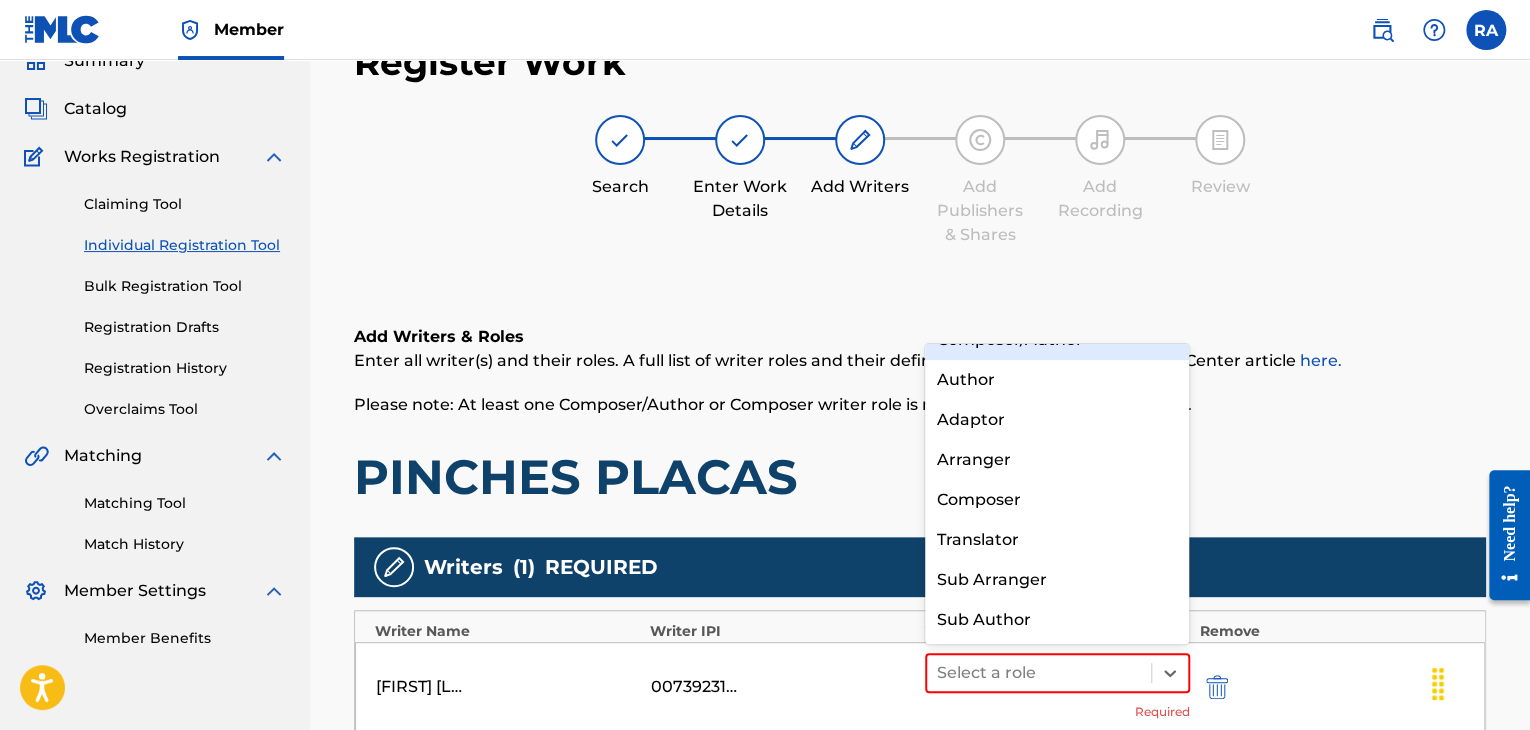 click on "Composer/Author" at bounding box center [1057, 340] 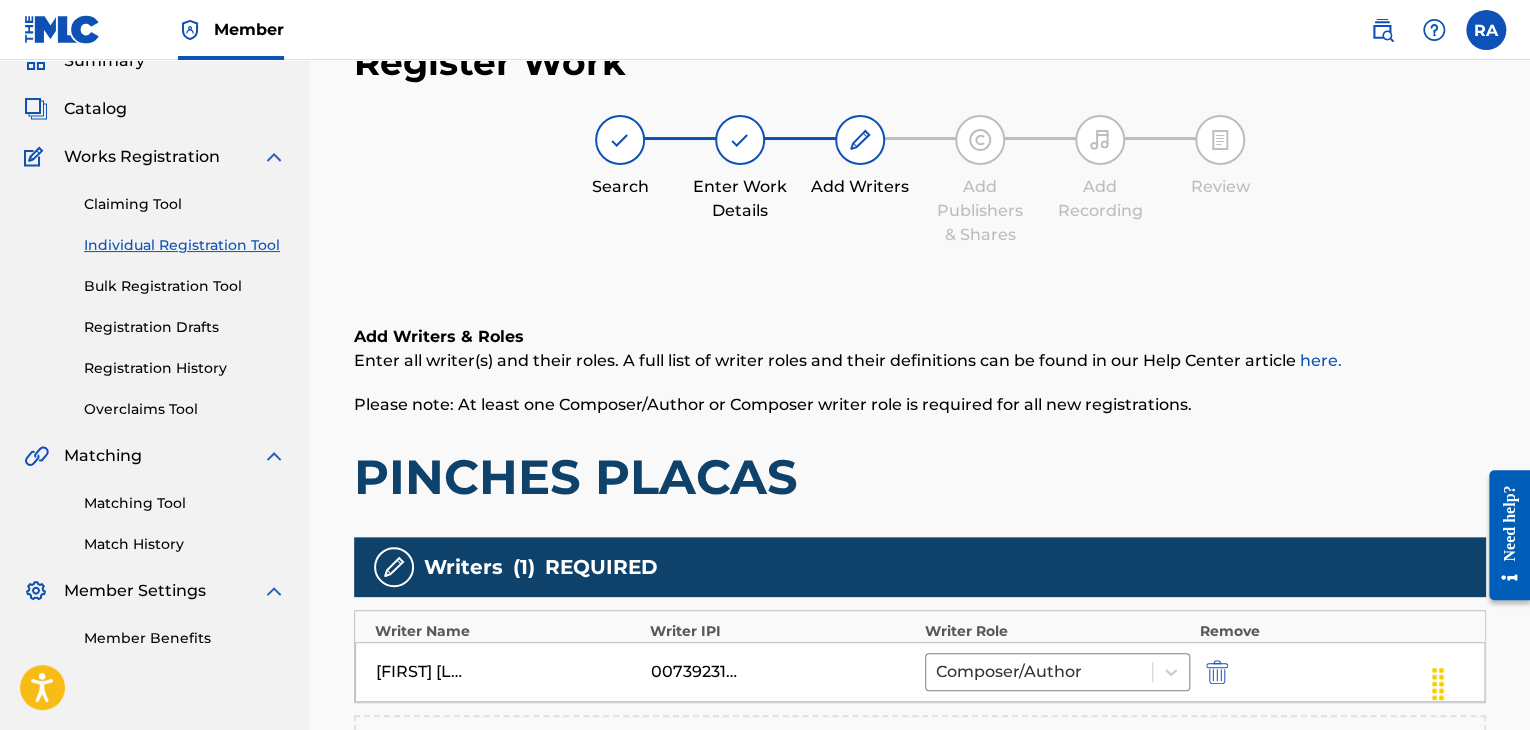 scroll, scrollTop: 490, scrollLeft: 0, axis: vertical 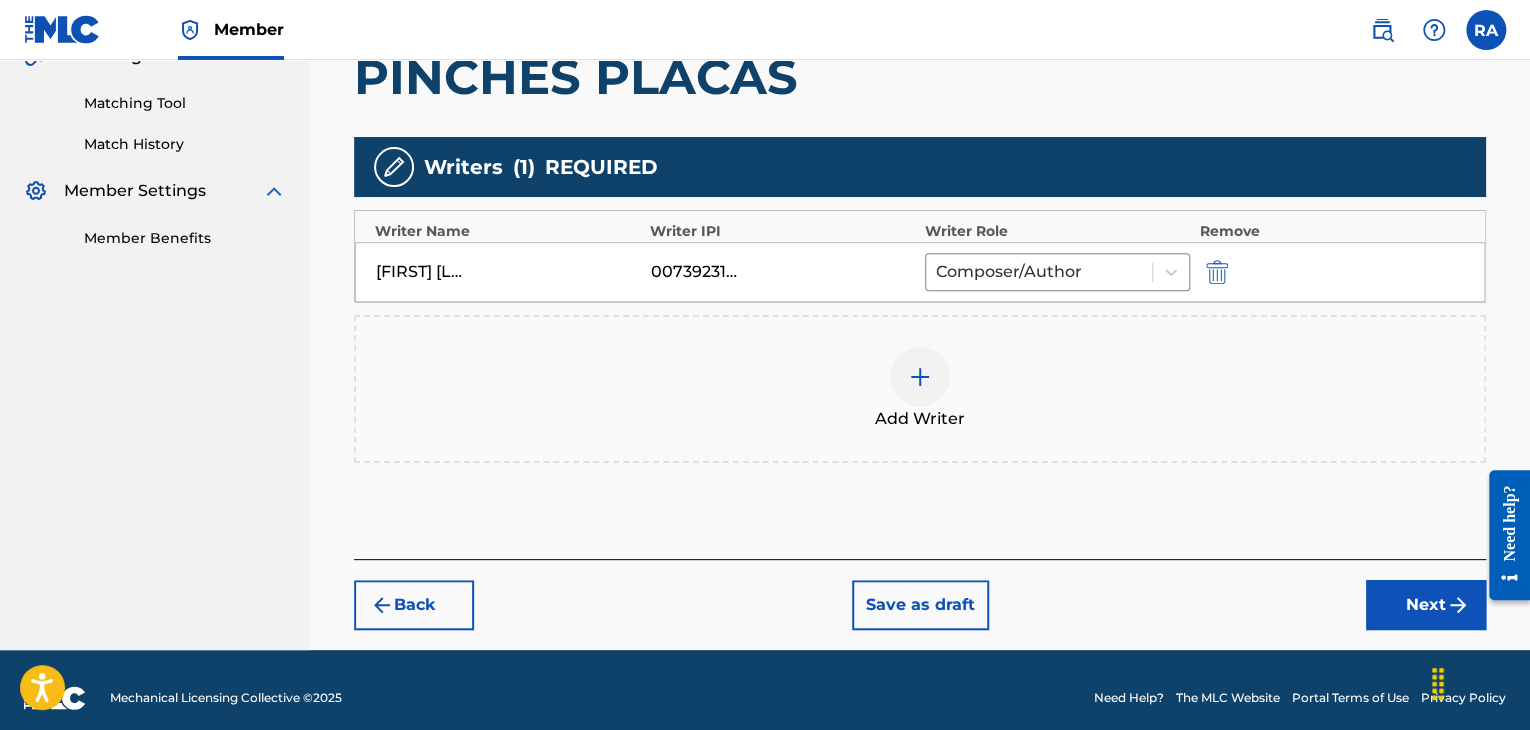 click at bounding box center (920, 377) 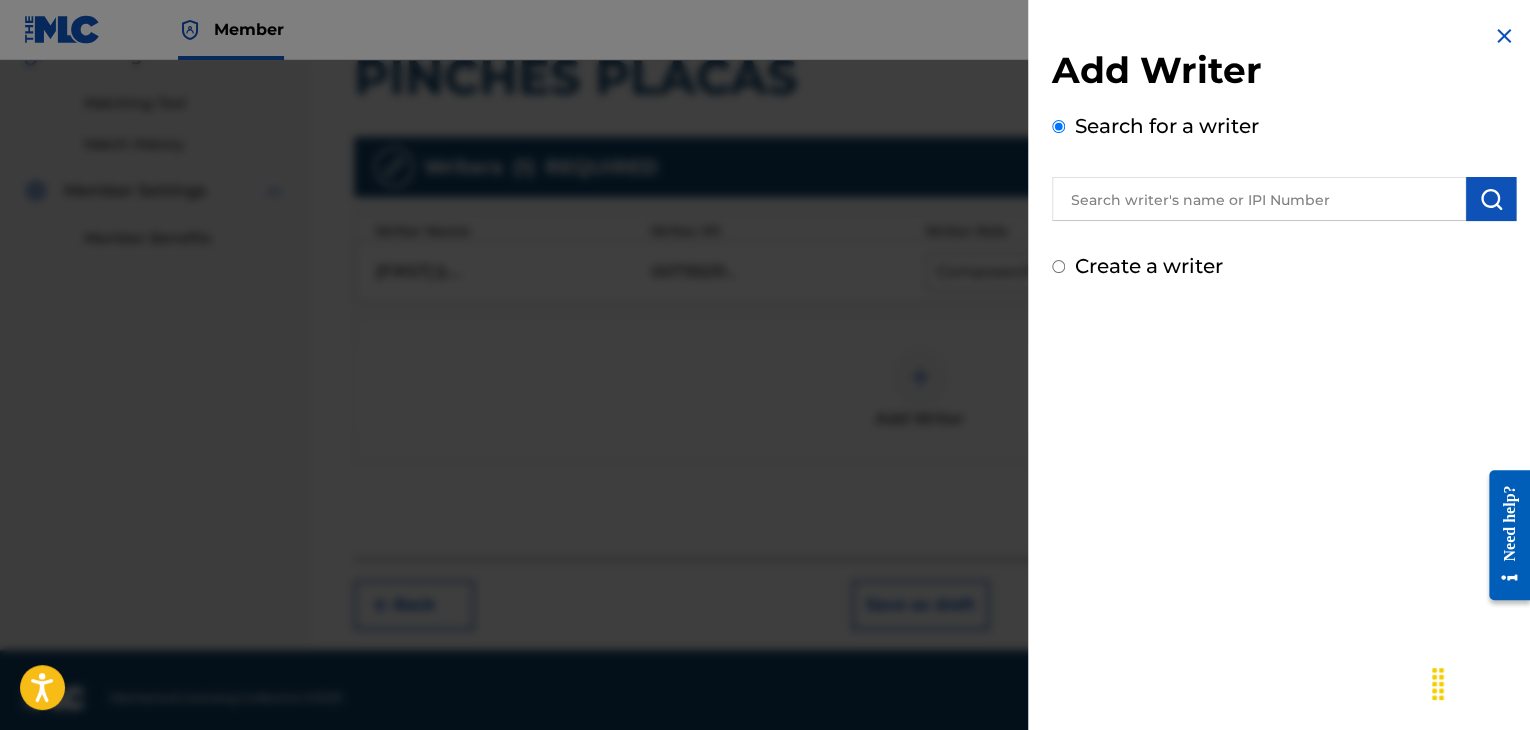 click at bounding box center (1259, 199) 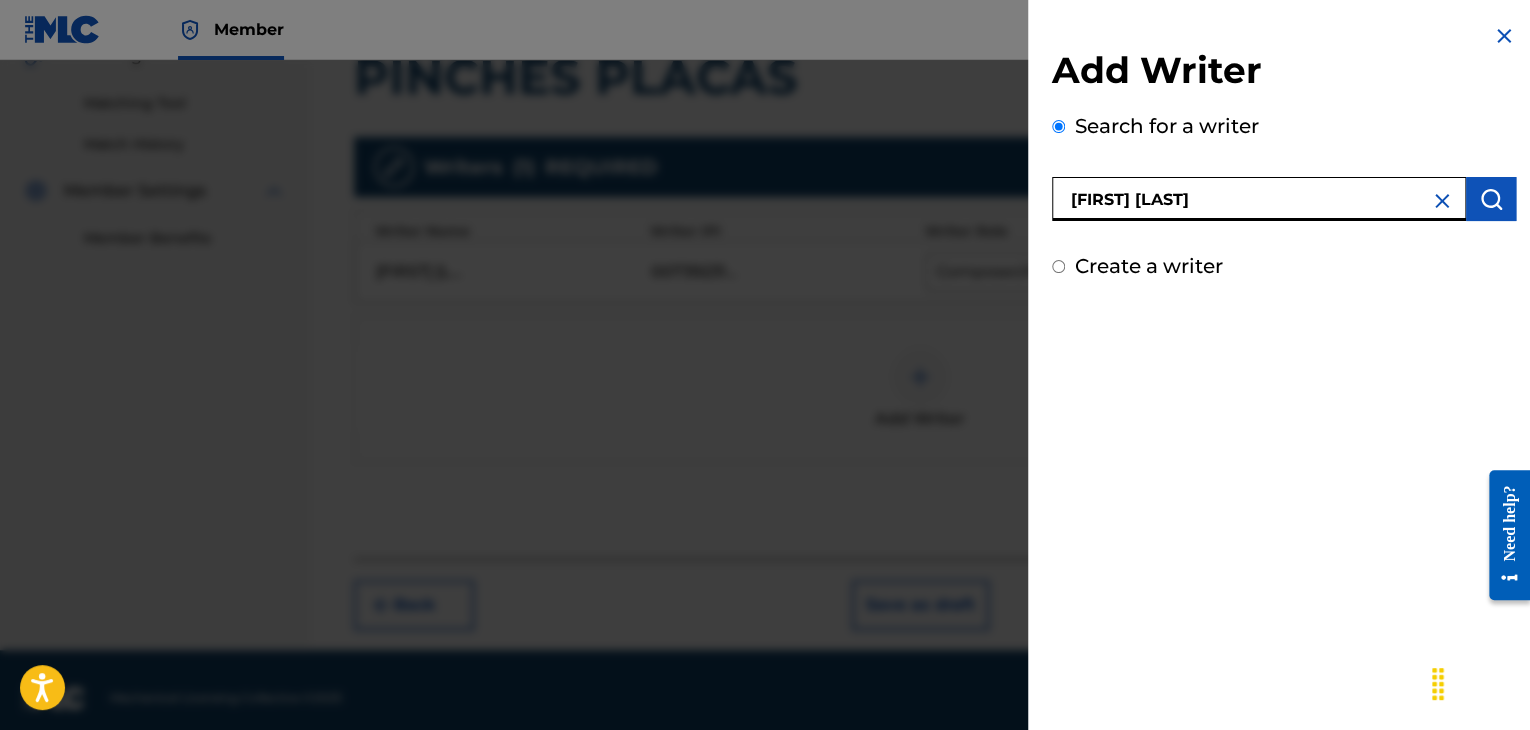 type on "[FIRST] [LAST]" 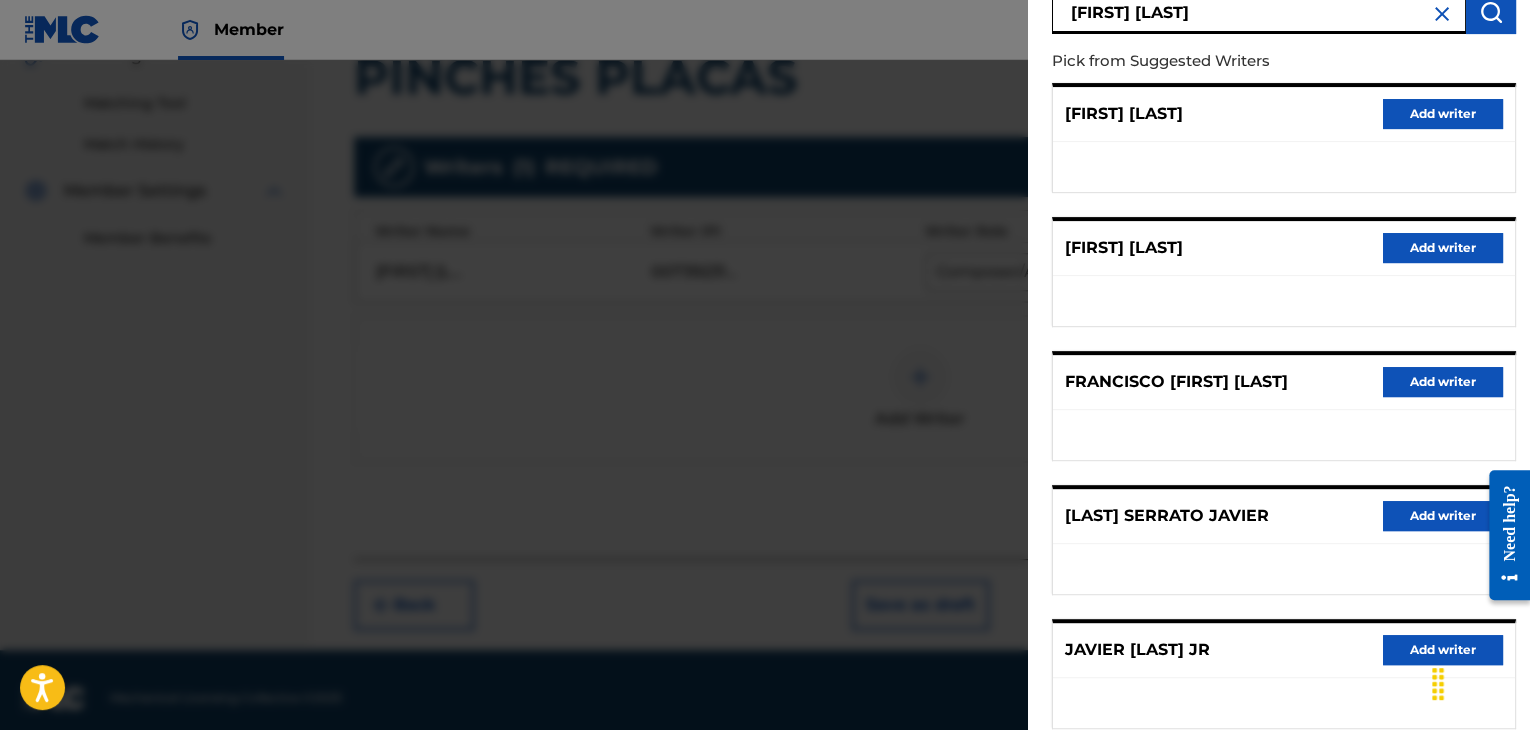 scroll, scrollTop: 310, scrollLeft: 0, axis: vertical 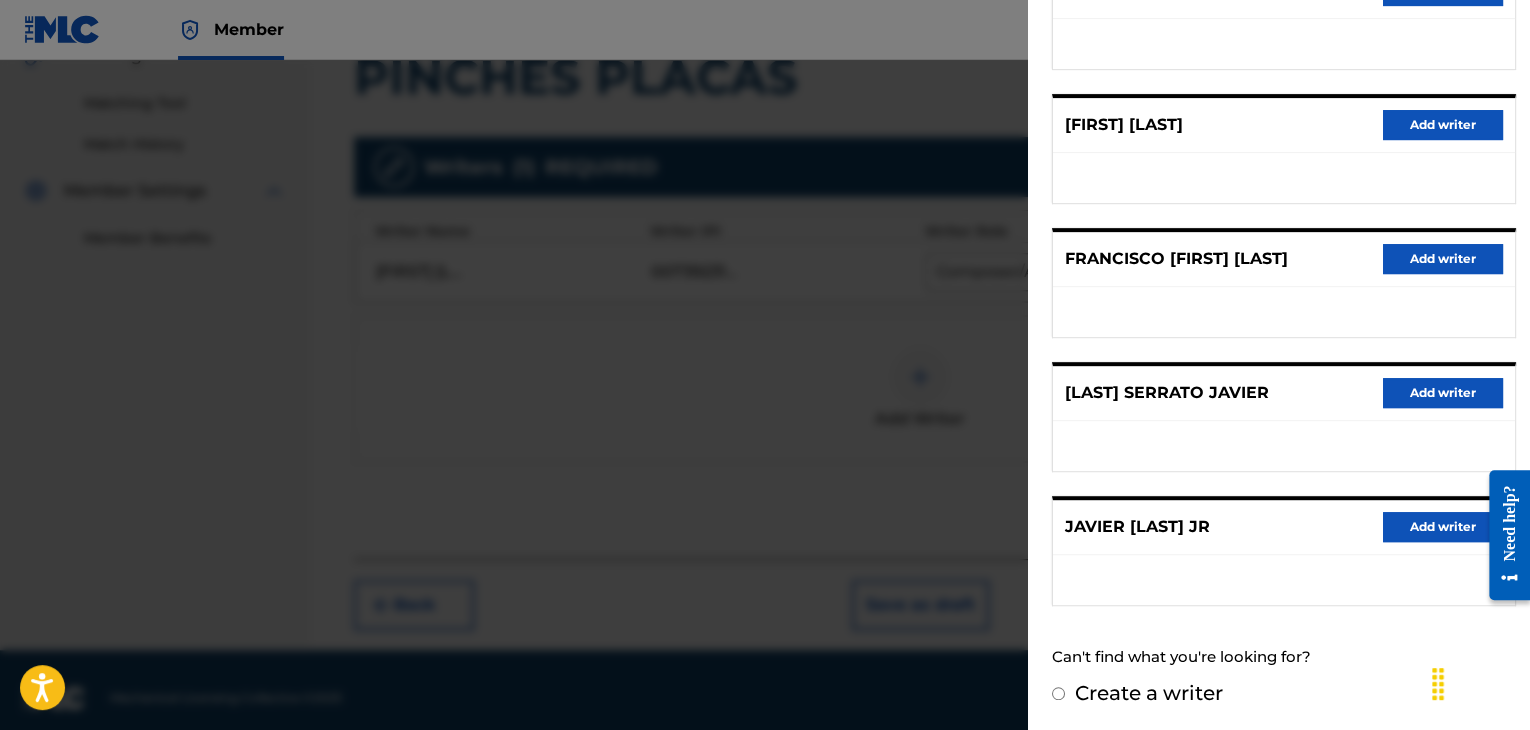 click on "Add writer" at bounding box center (1443, 527) 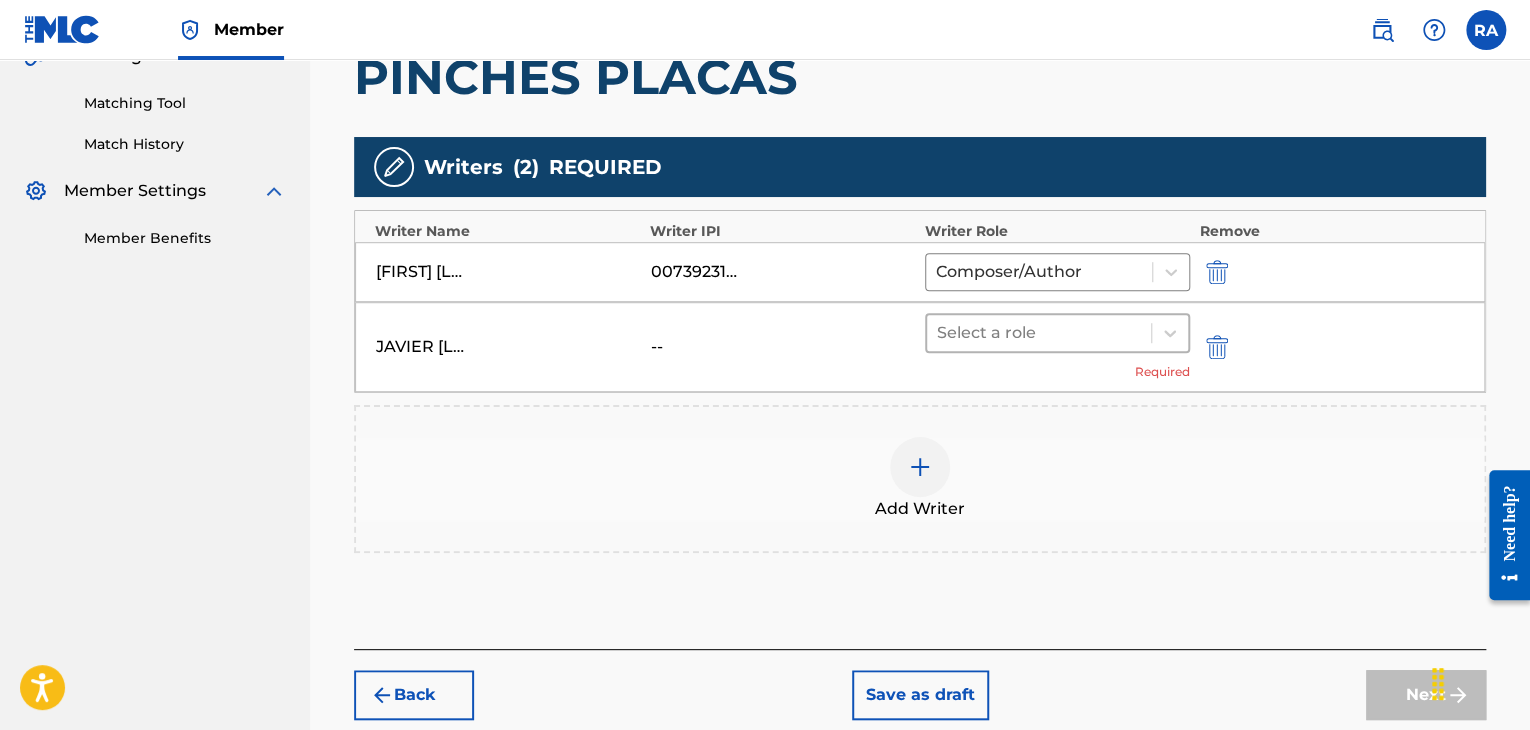 click at bounding box center (1039, 333) 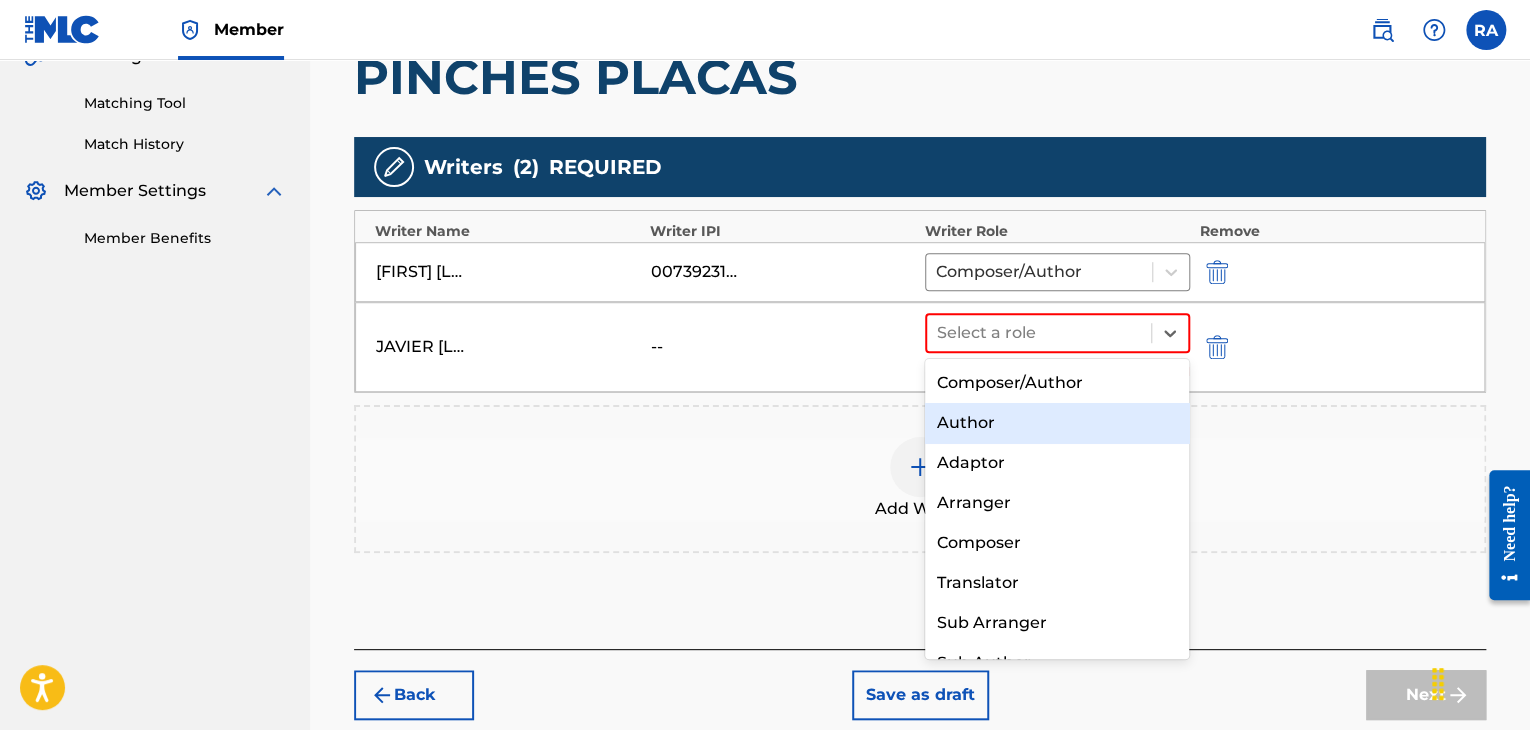 click on "Author" at bounding box center (1057, 423) 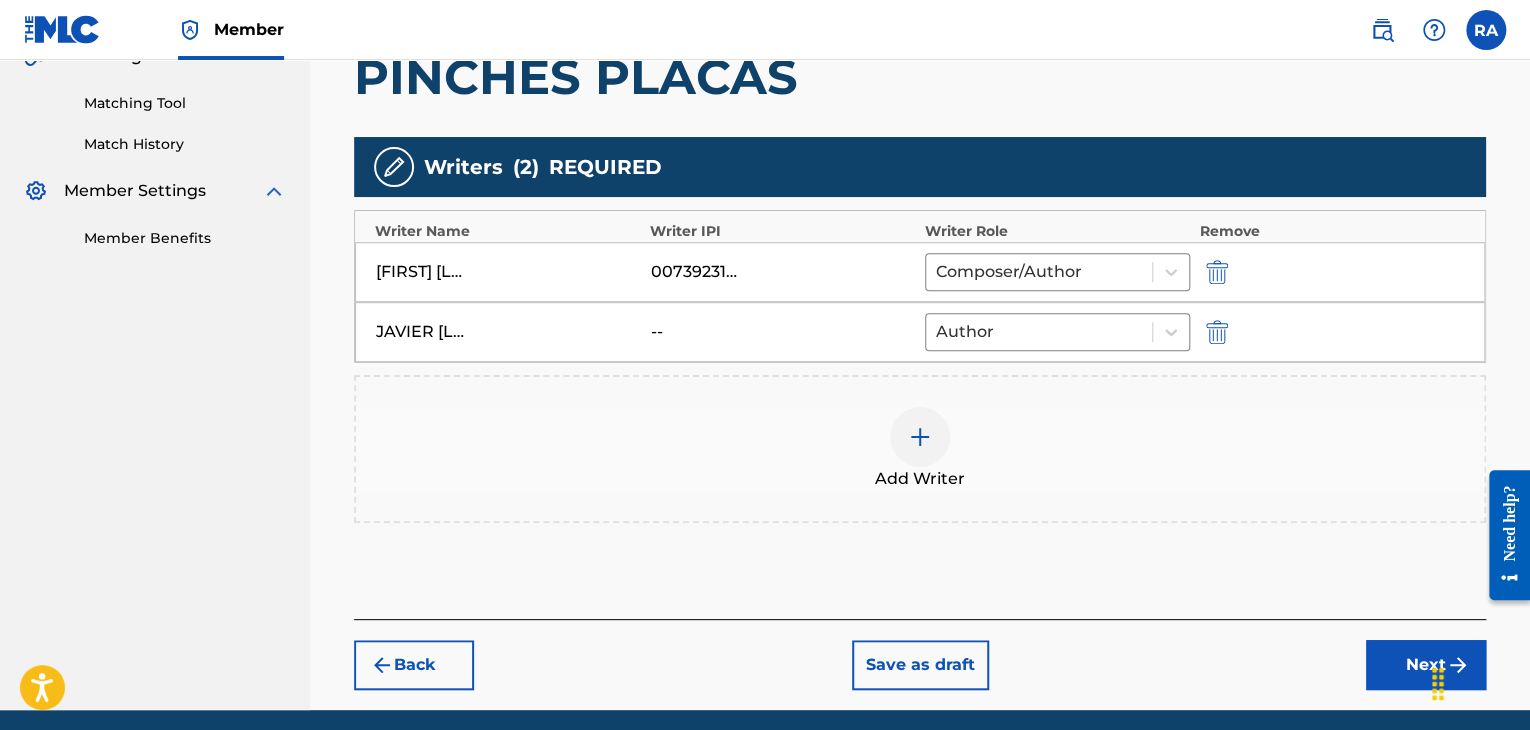 click on "Next" at bounding box center (1426, 665) 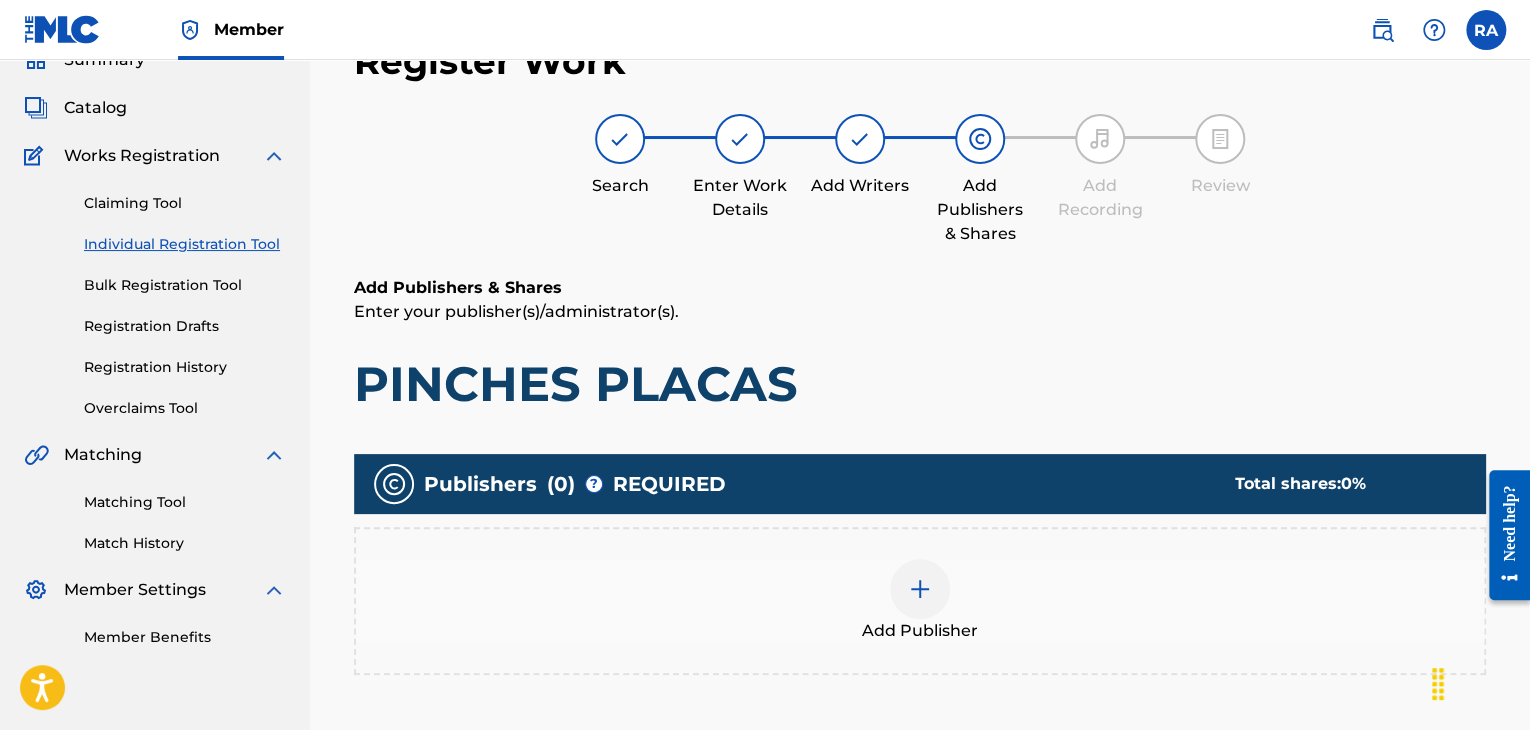 scroll, scrollTop: 90, scrollLeft: 0, axis: vertical 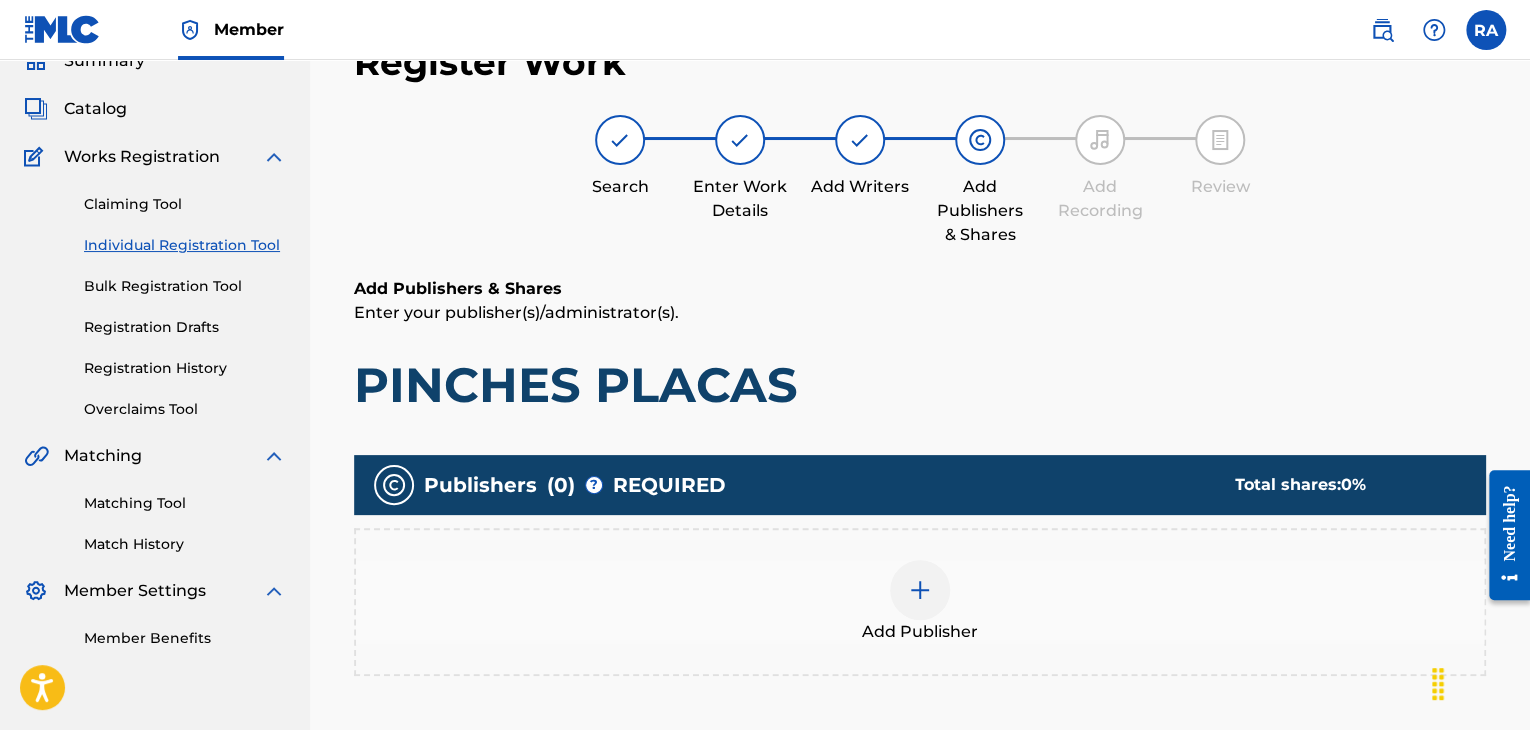 click at bounding box center (920, 590) 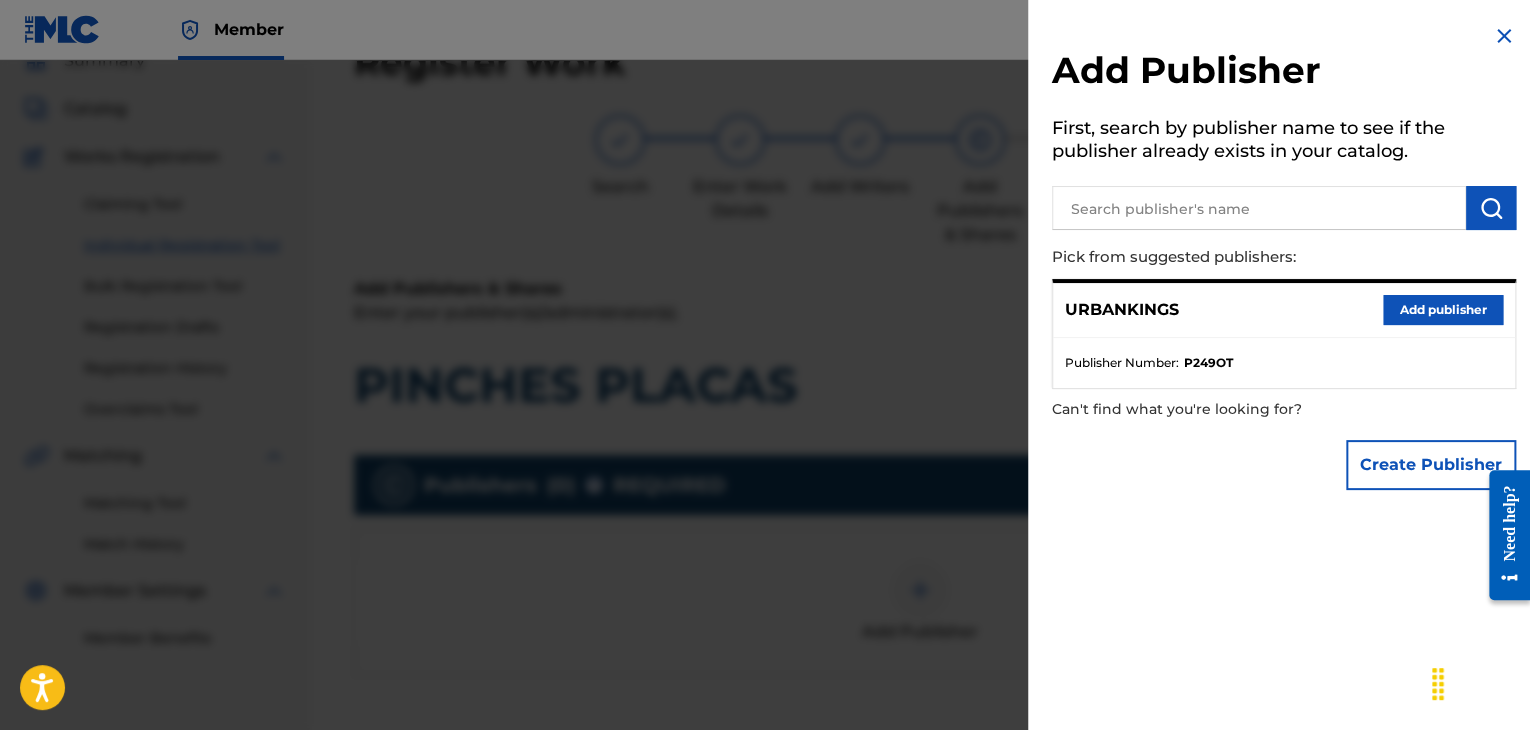 click on "Add publisher" at bounding box center [1443, 310] 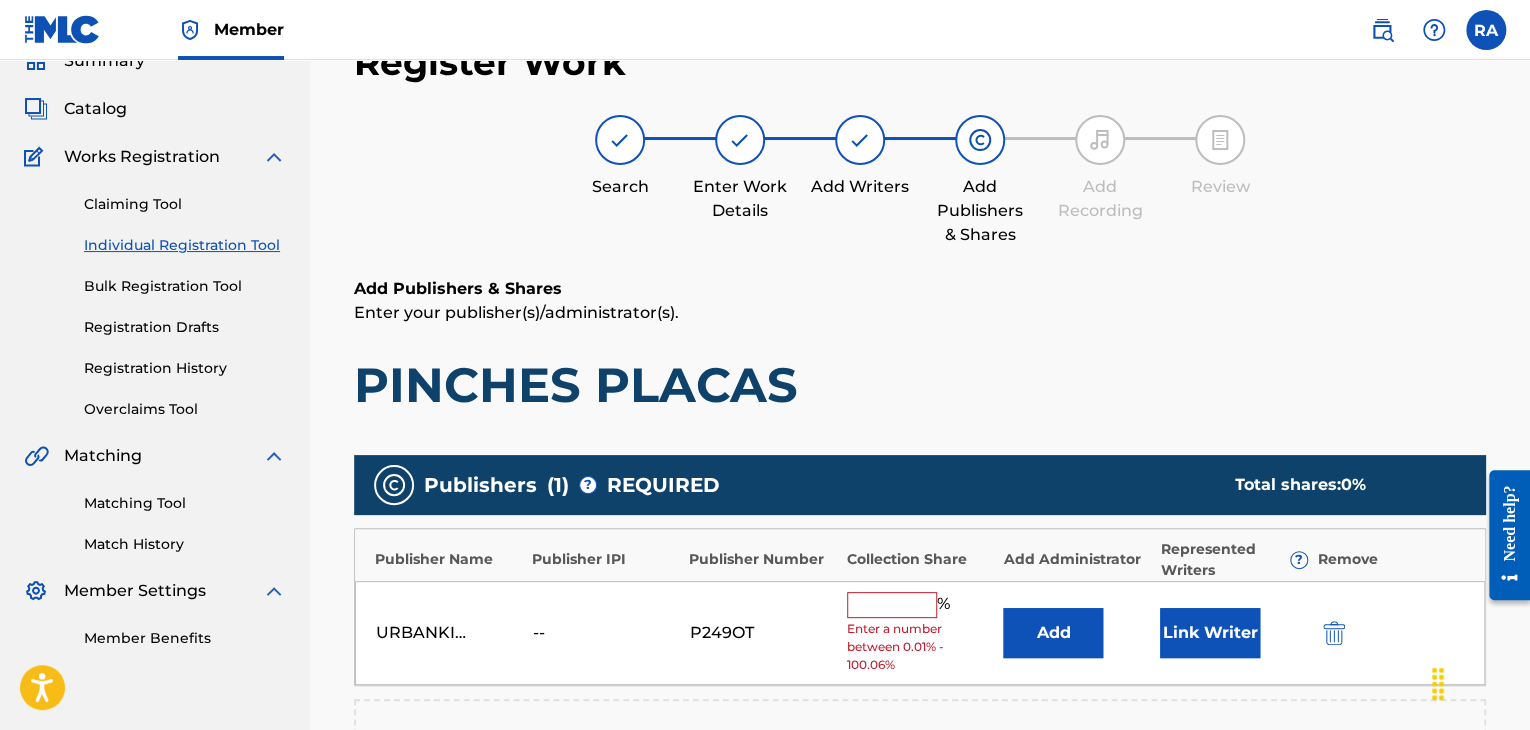 click on "URBANKINGS -- P249OT % Enter a number between 0.01% - 100.06% Add Link Writer" at bounding box center (920, 633) 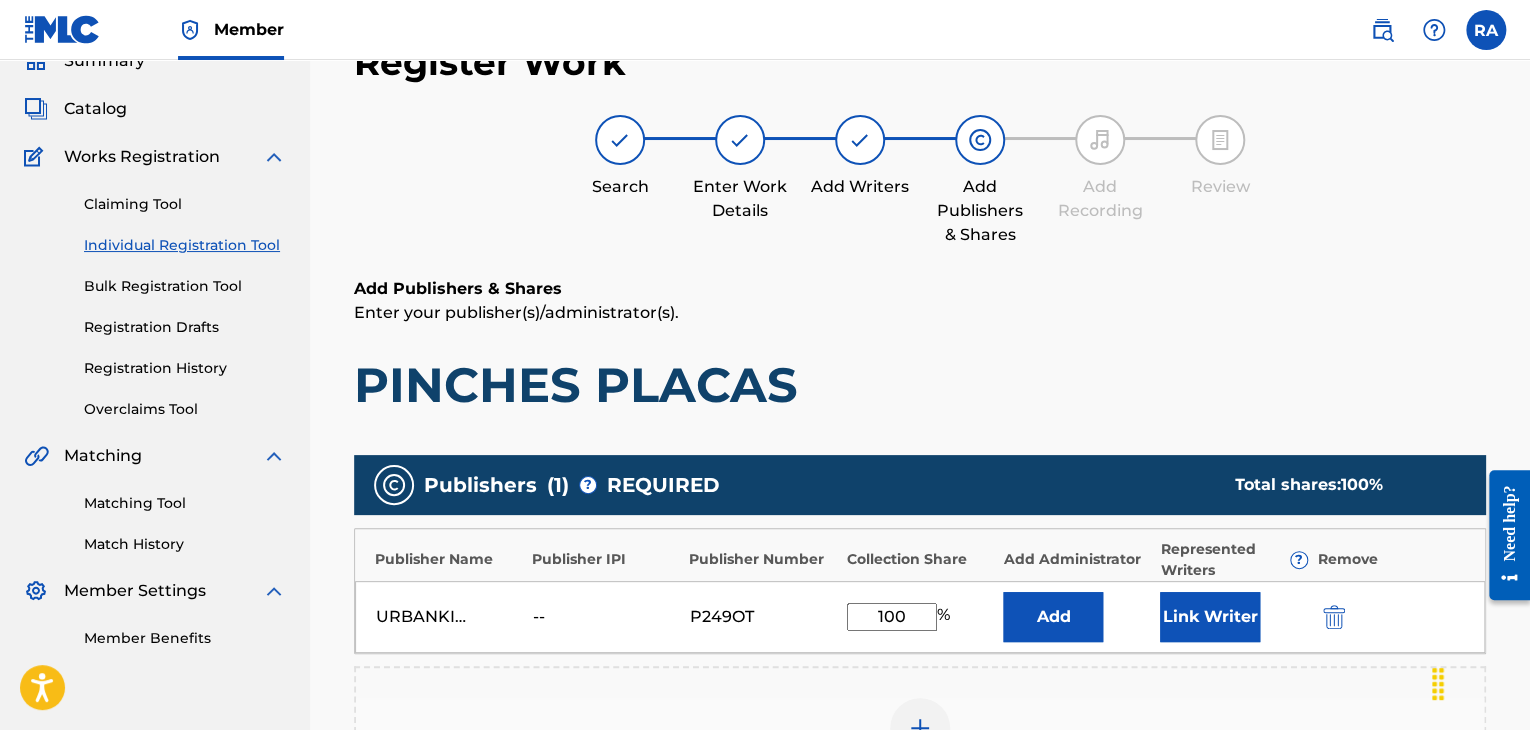 click on "Link Writer" at bounding box center (1210, 617) 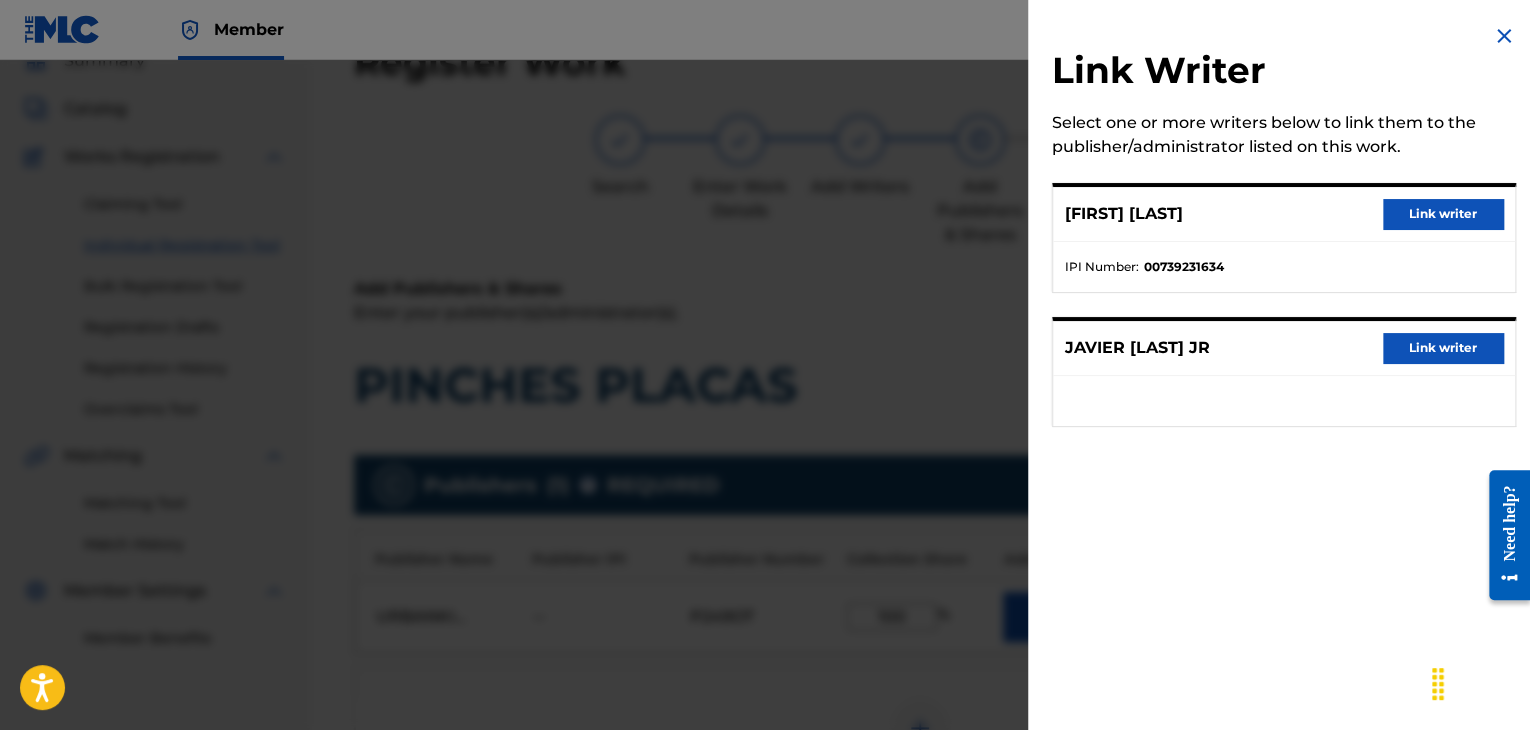 click on "Link writer" at bounding box center (1443, 214) 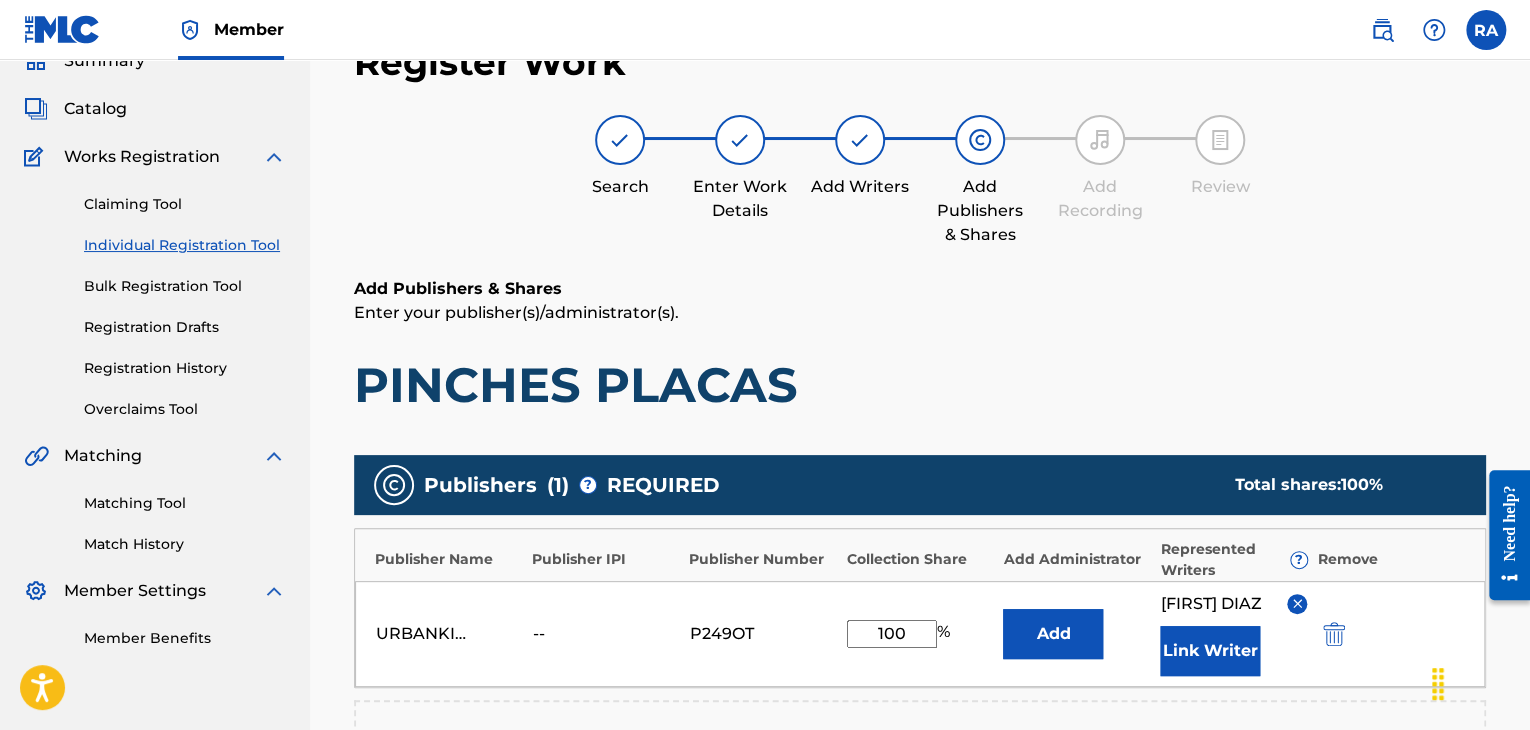 click on "Link Writer" at bounding box center [1210, 651] 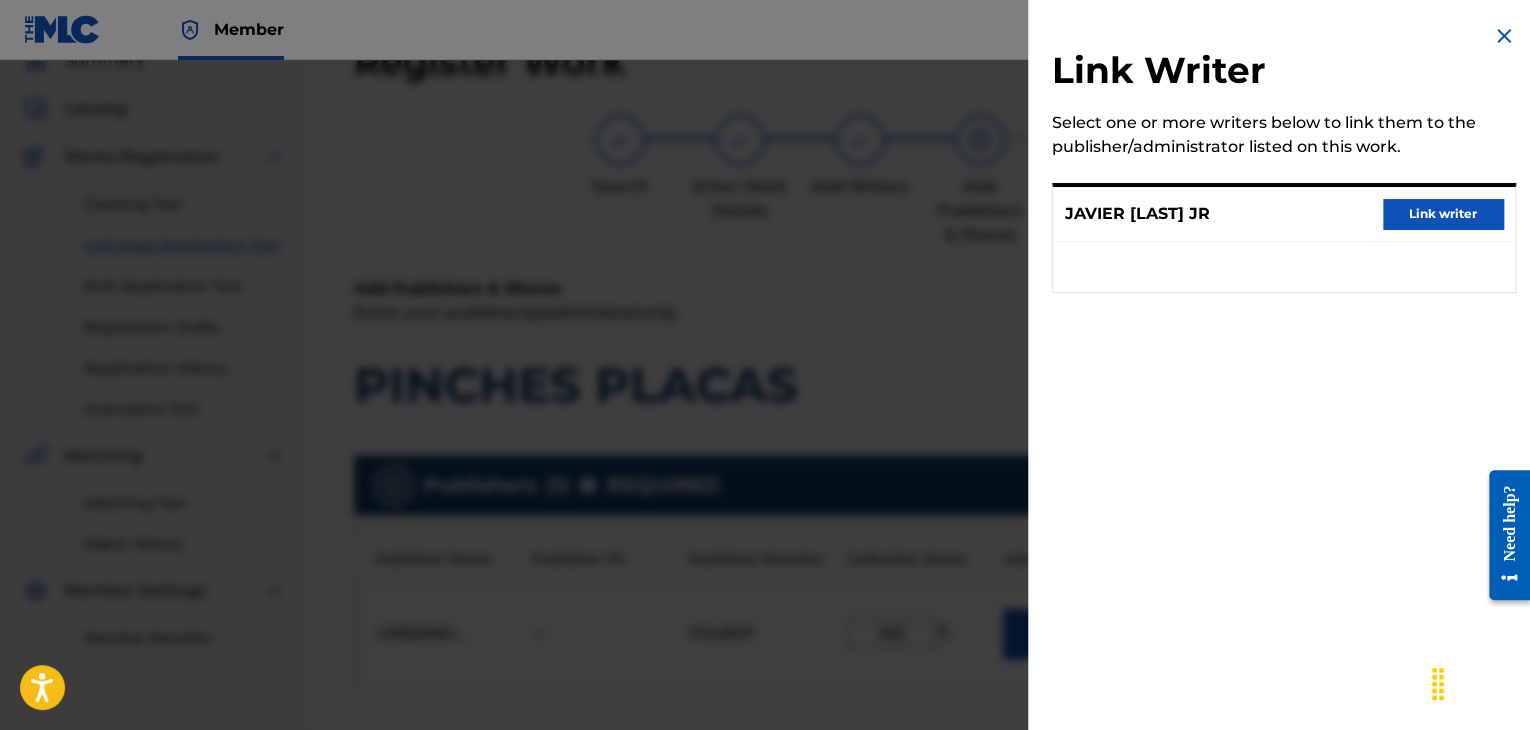 click on "Link writer" at bounding box center (1443, 214) 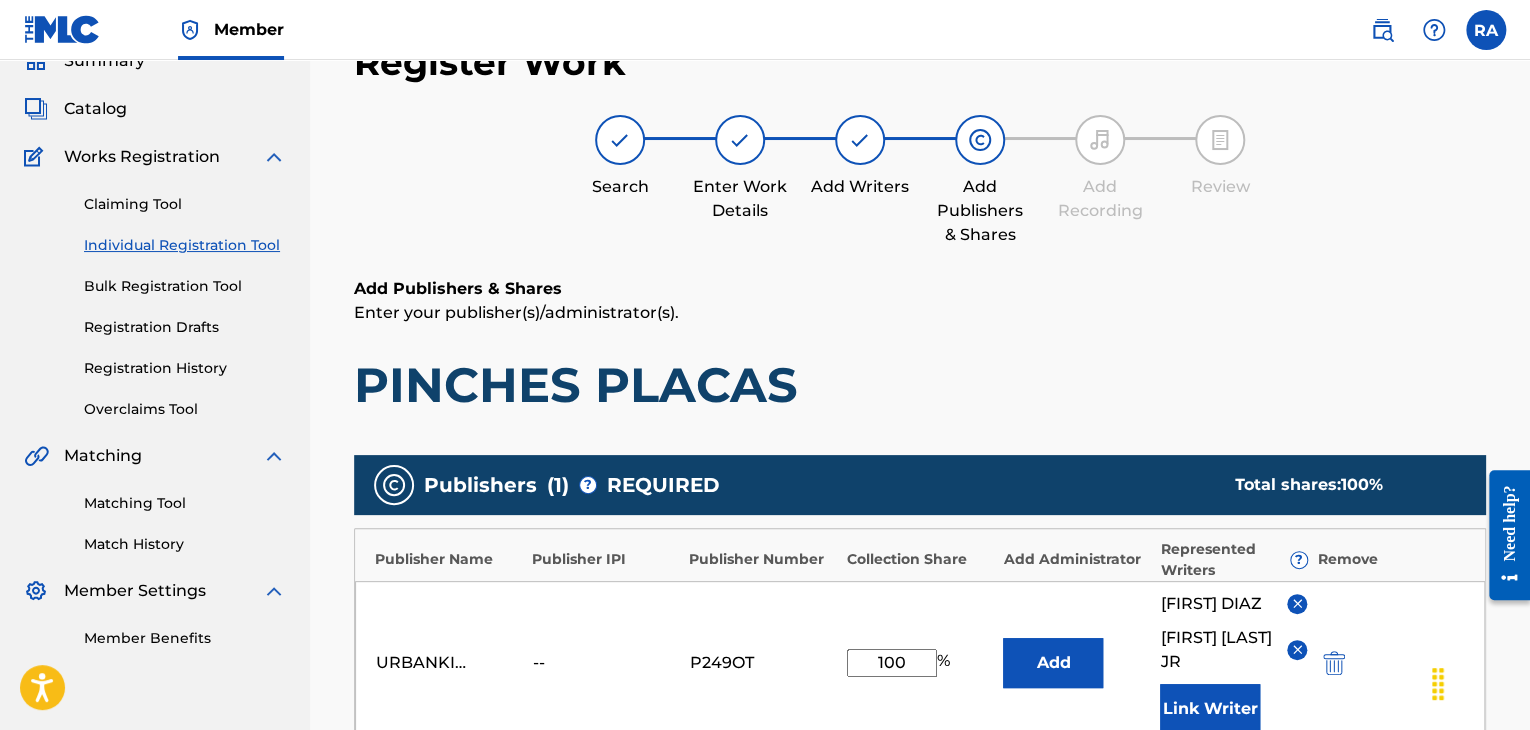 scroll, scrollTop: 608, scrollLeft: 0, axis: vertical 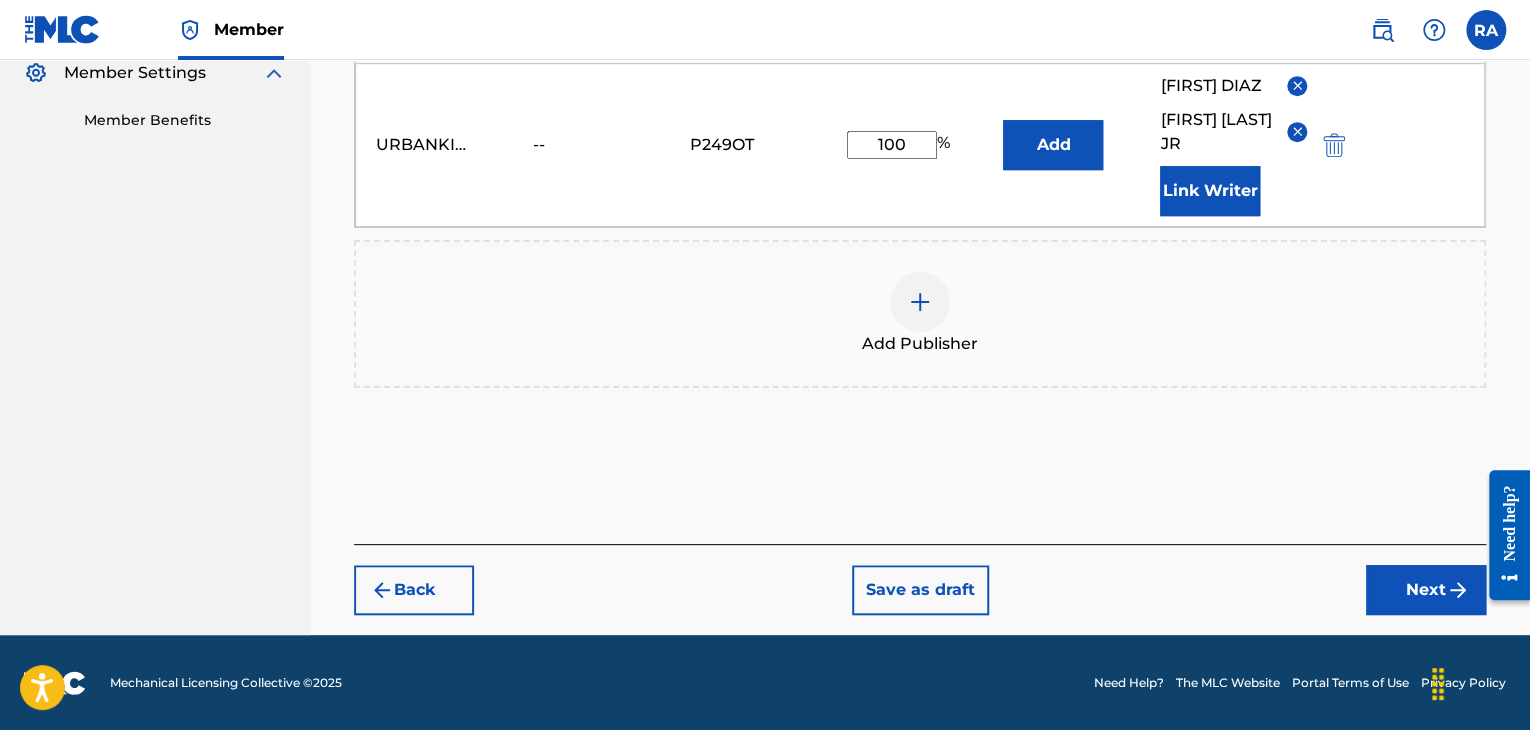 click on "Next" at bounding box center [1426, 590] 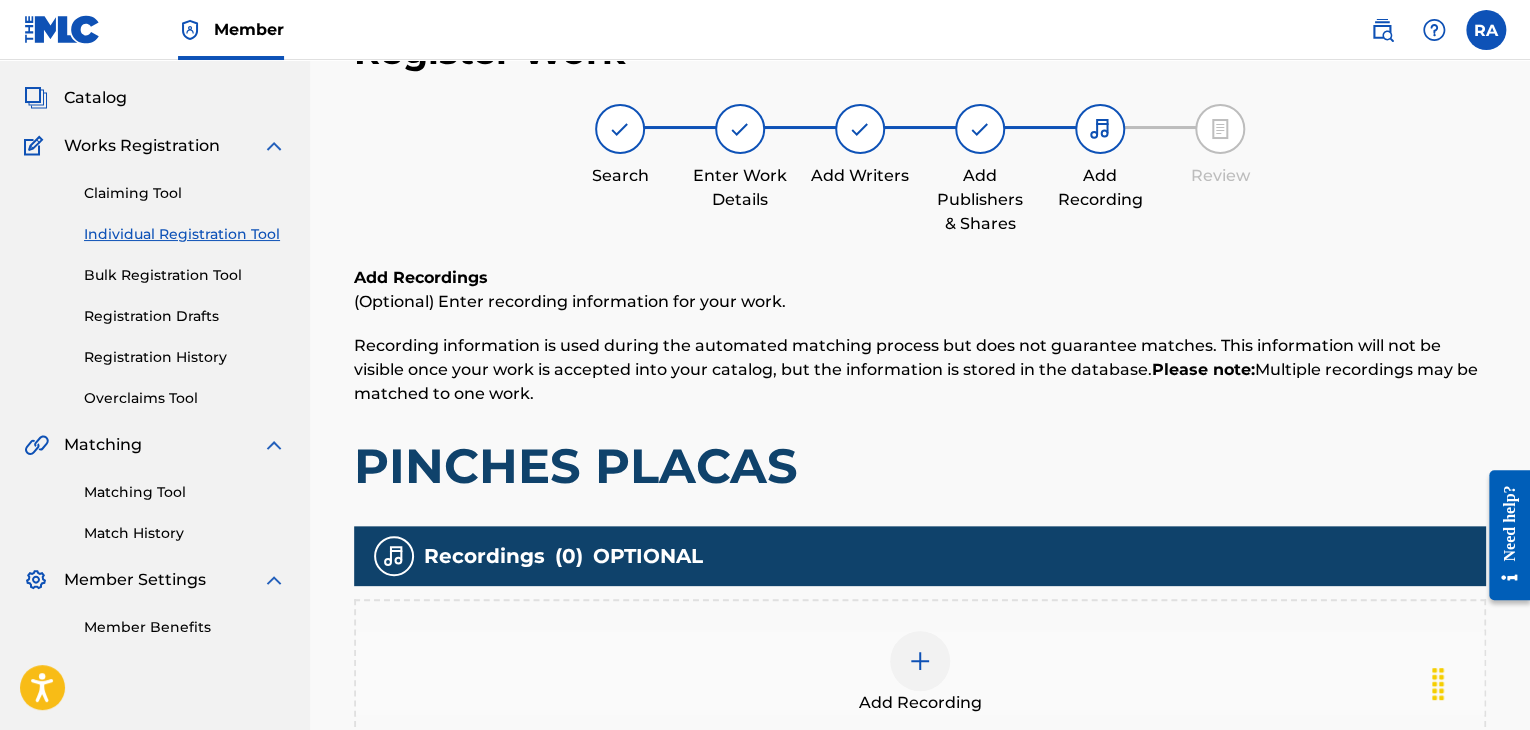 scroll, scrollTop: 90, scrollLeft: 0, axis: vertical 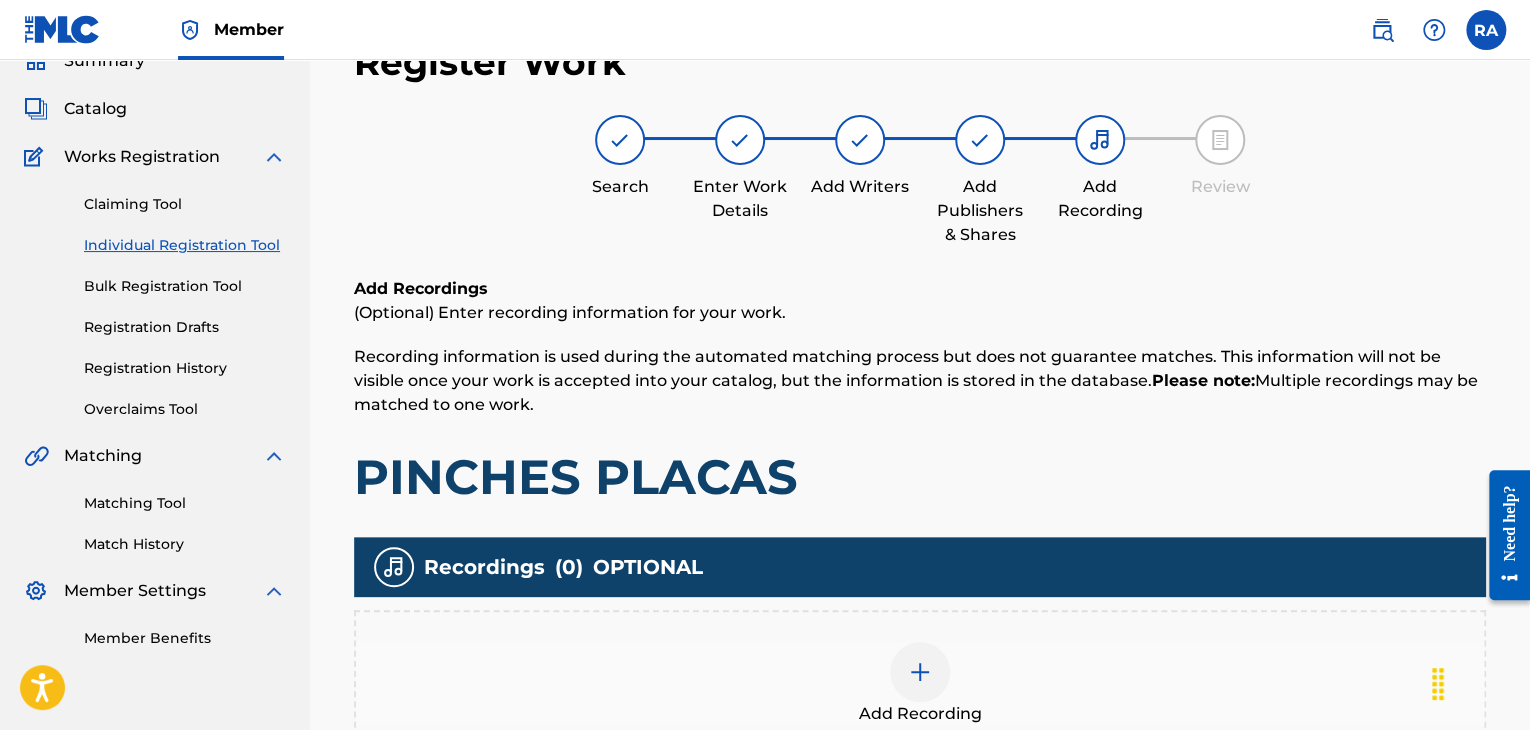 click at bounding box center [920, 672] 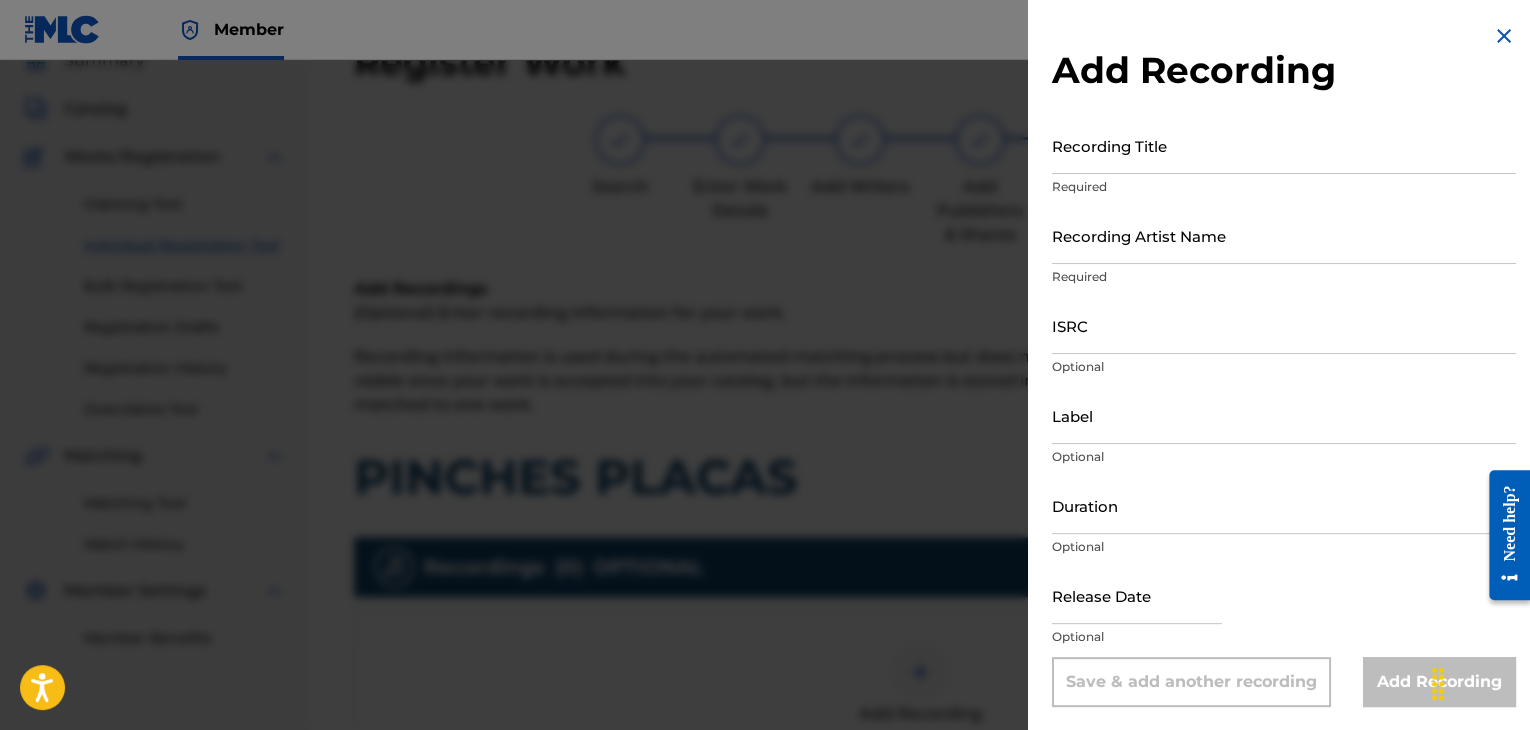 click on "Recording Title" at bounding box center (1284, 145) 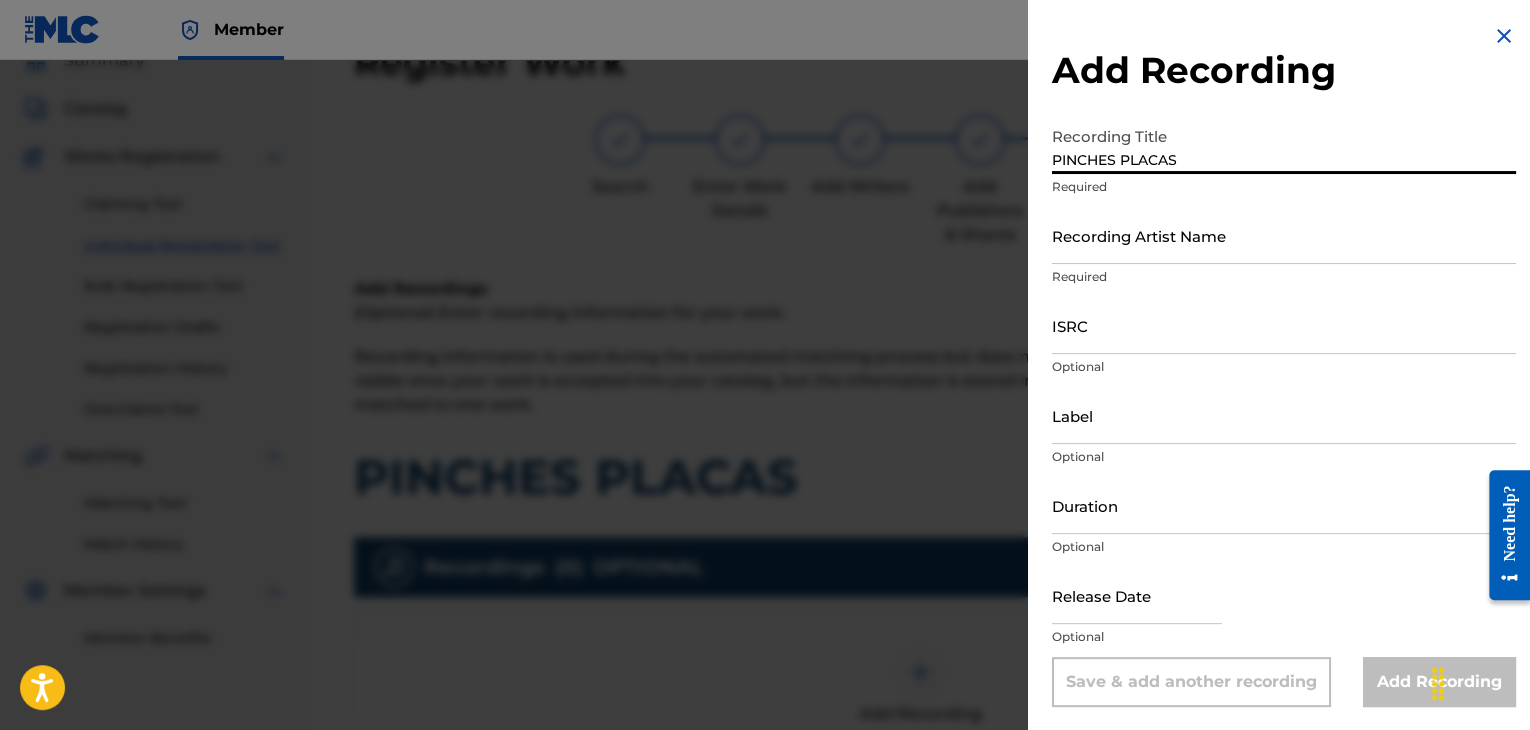 type on "PINCHES PLACAS" 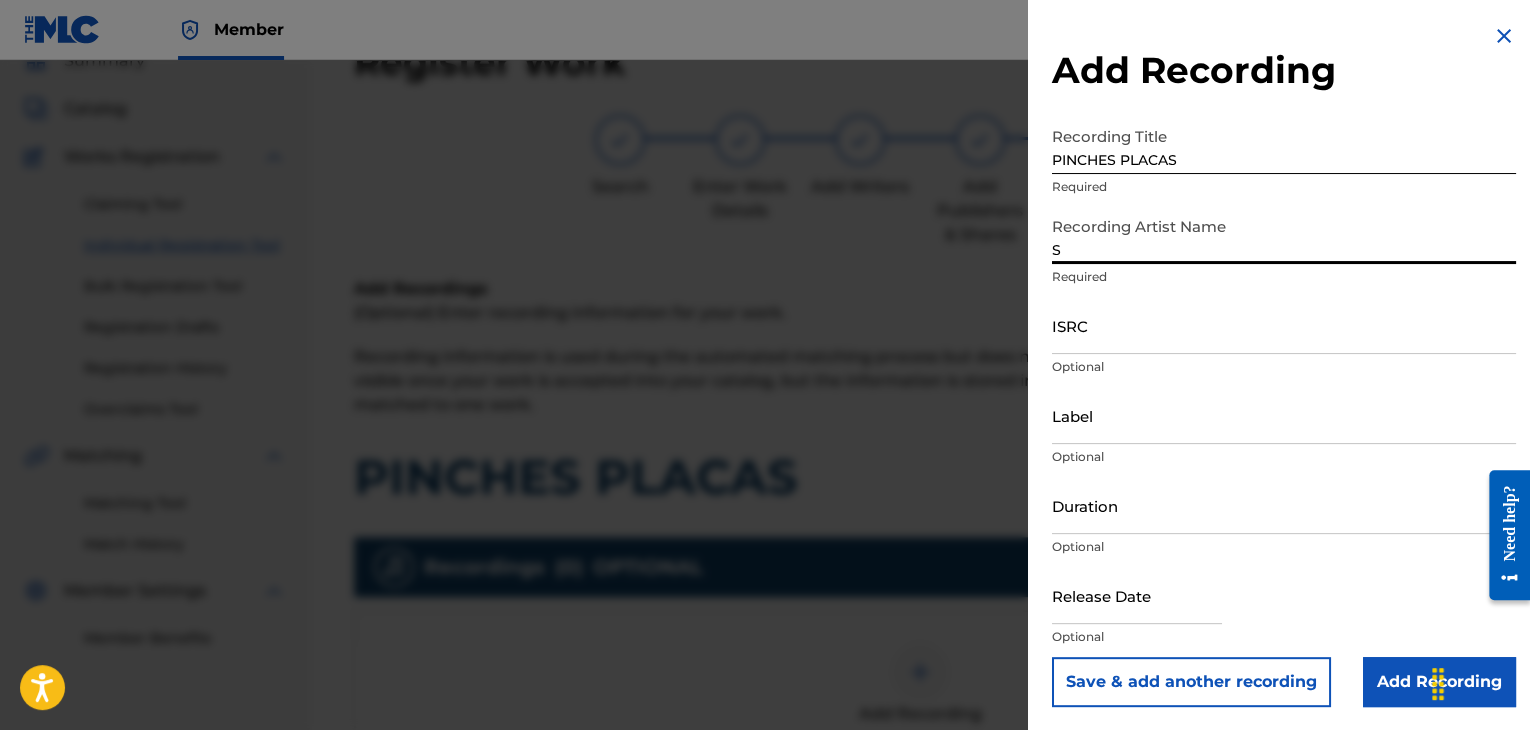 type on "SPANKY LOCO" 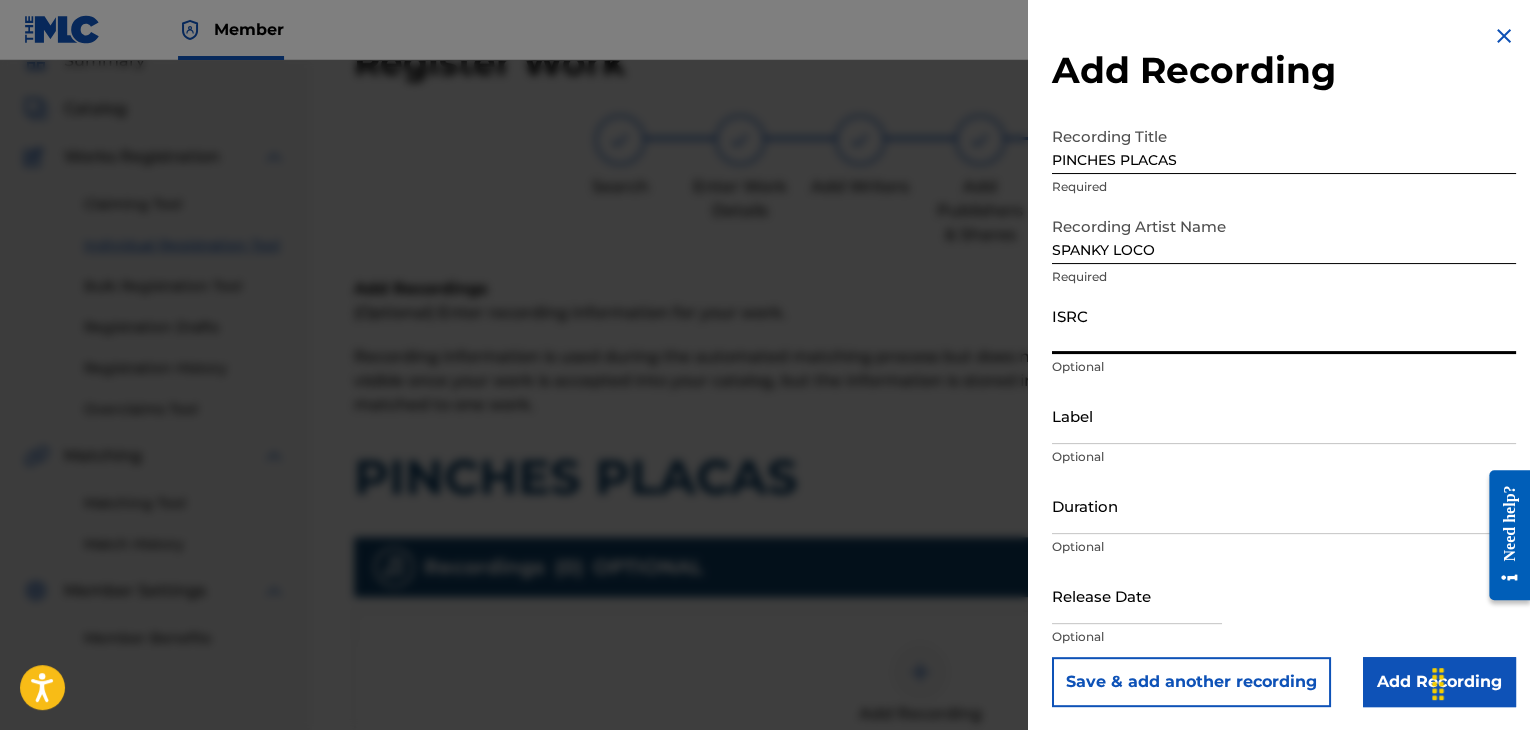 paste on "USPRZ1100063" 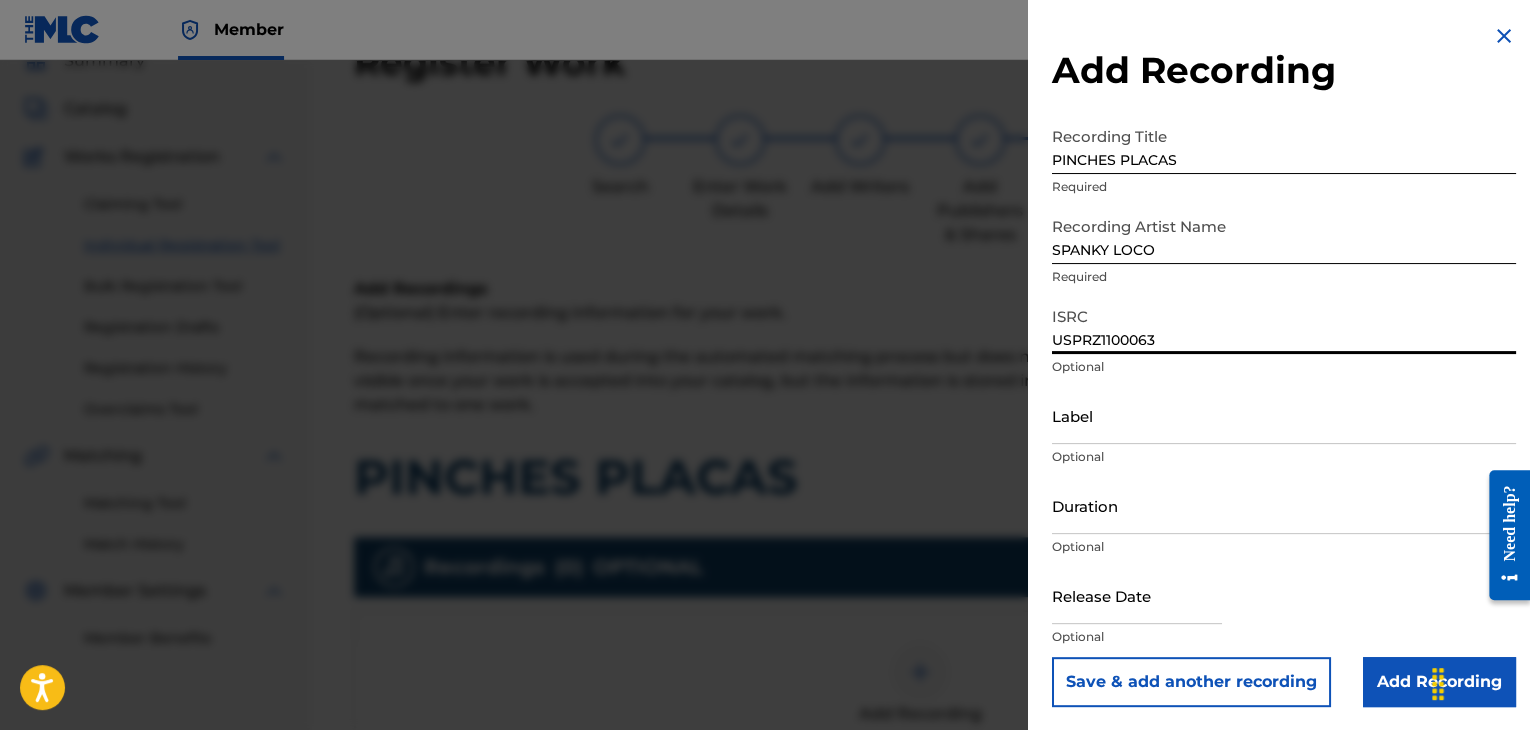 type on "USPRZ1100063" 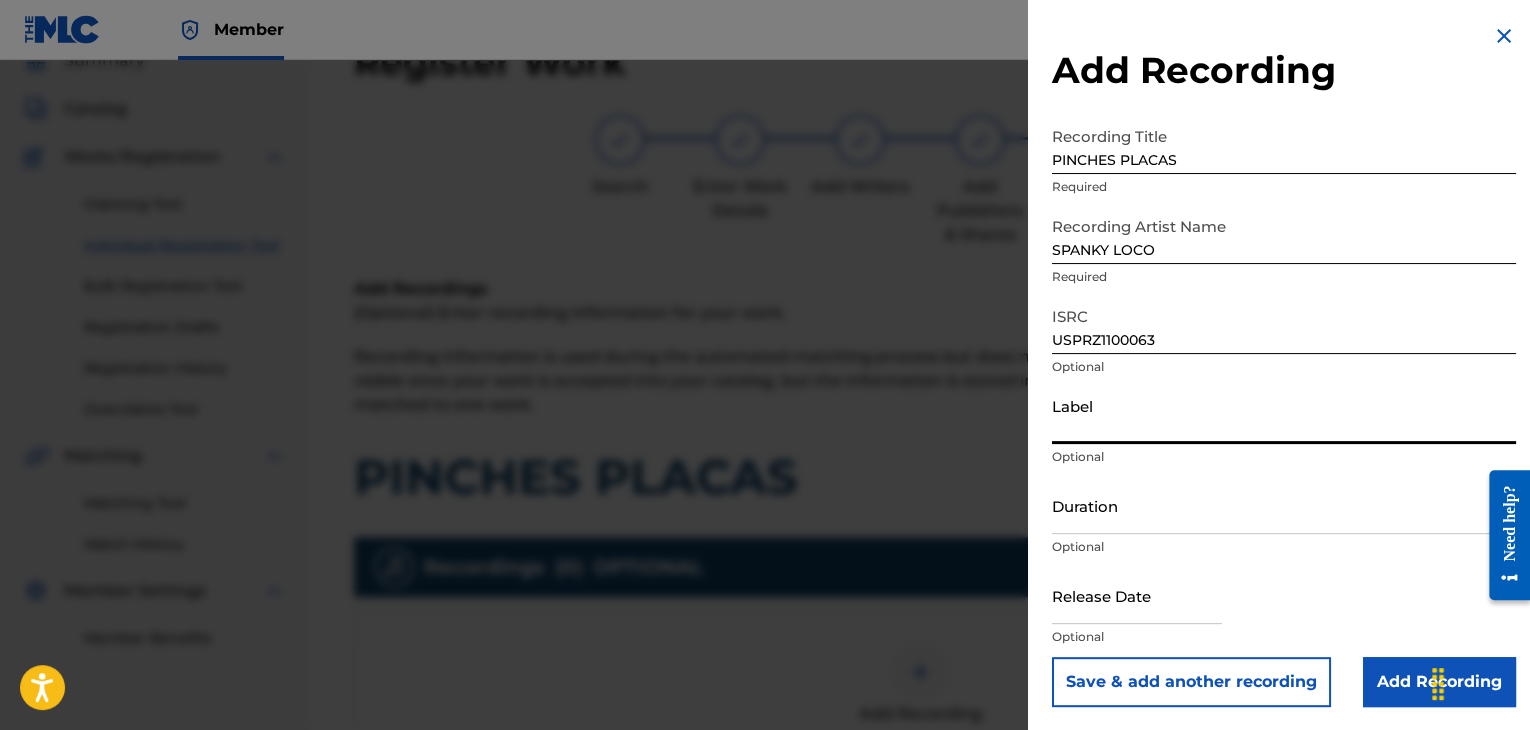 click on "Label" at bounding box center [1284, 415] 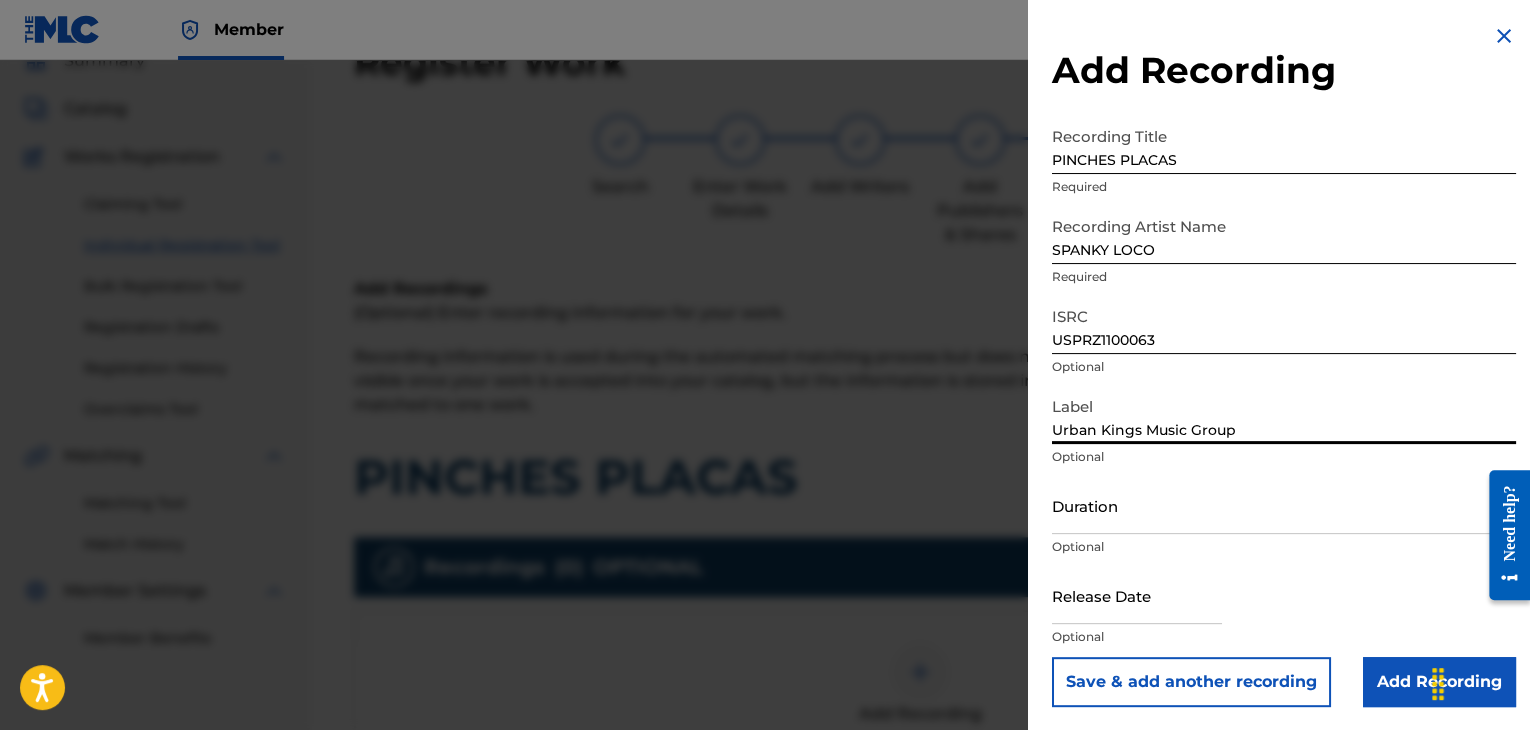 click on "Duration" at bounding box center [1284, 505] 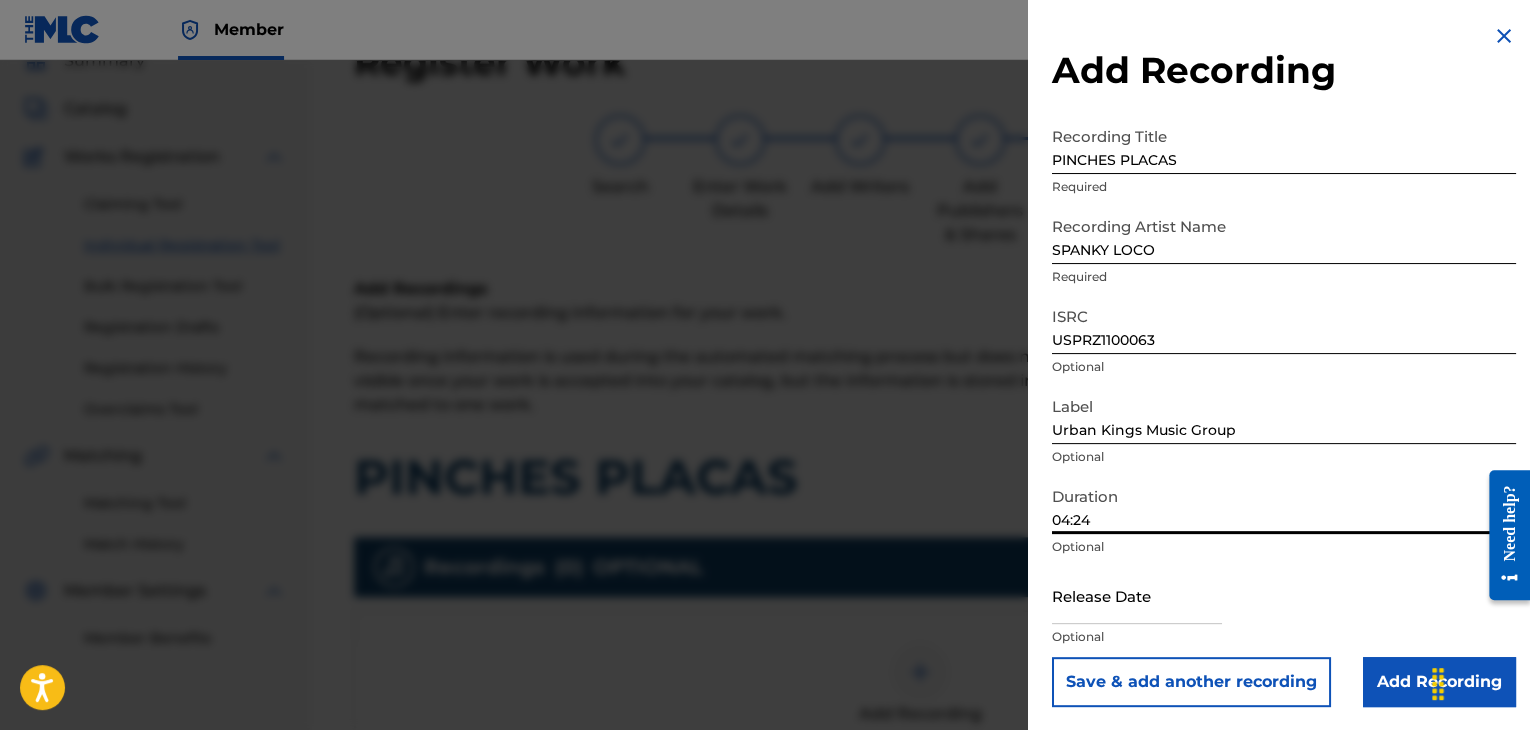 type on "04:24" 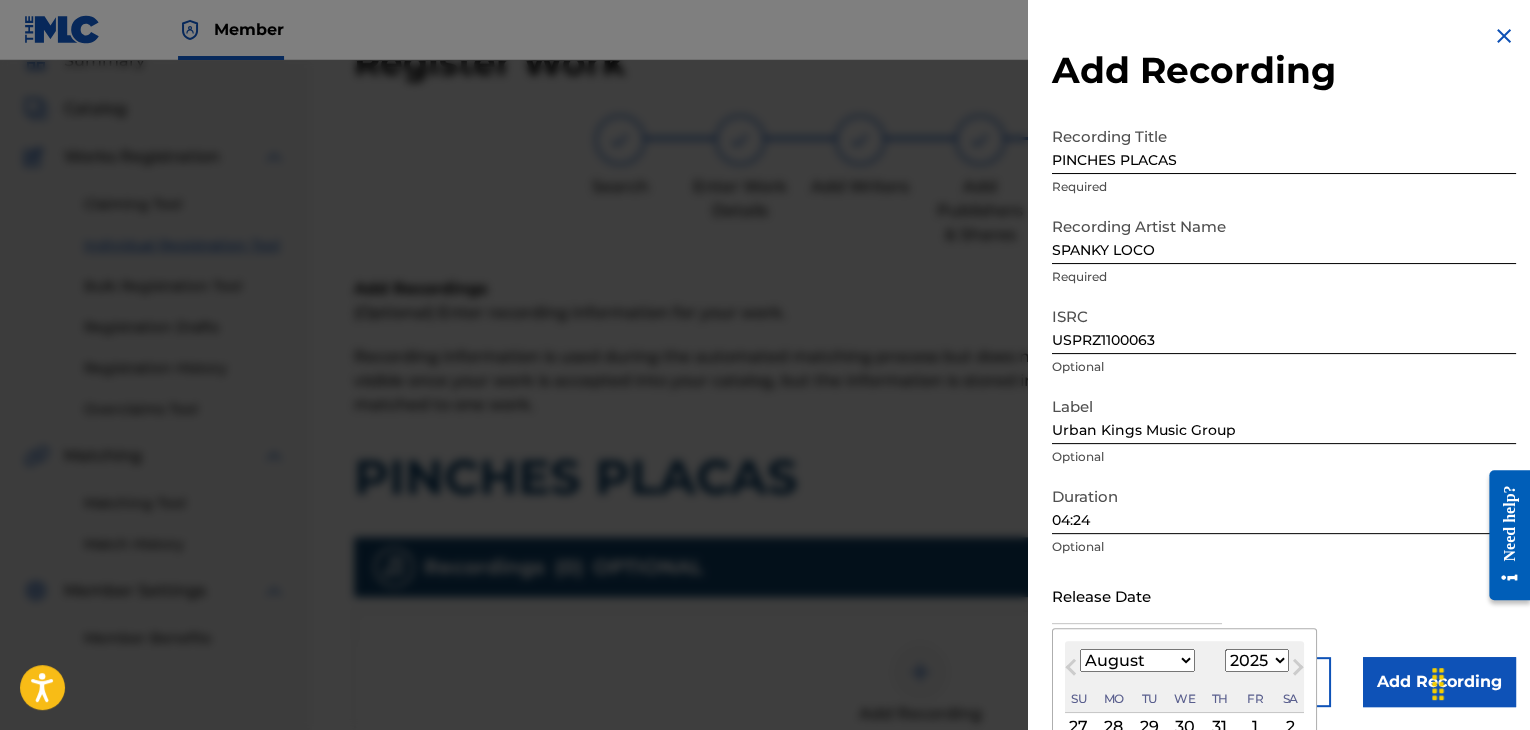 click on "January February March April May June July August September October November December" at bounding box center (1137, 660) 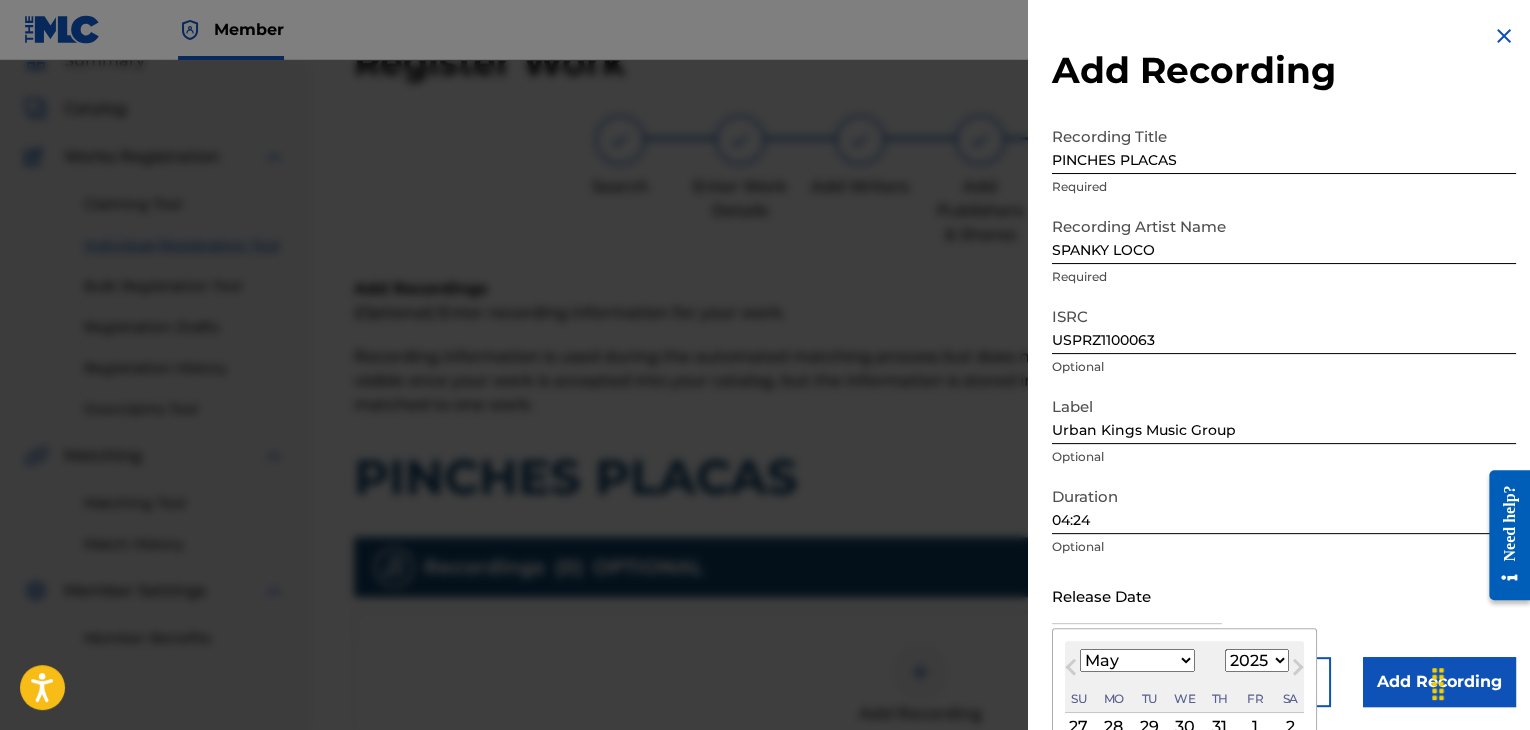 click on "January February March April May June July August September October November December" at bounding box center [1137, 660] 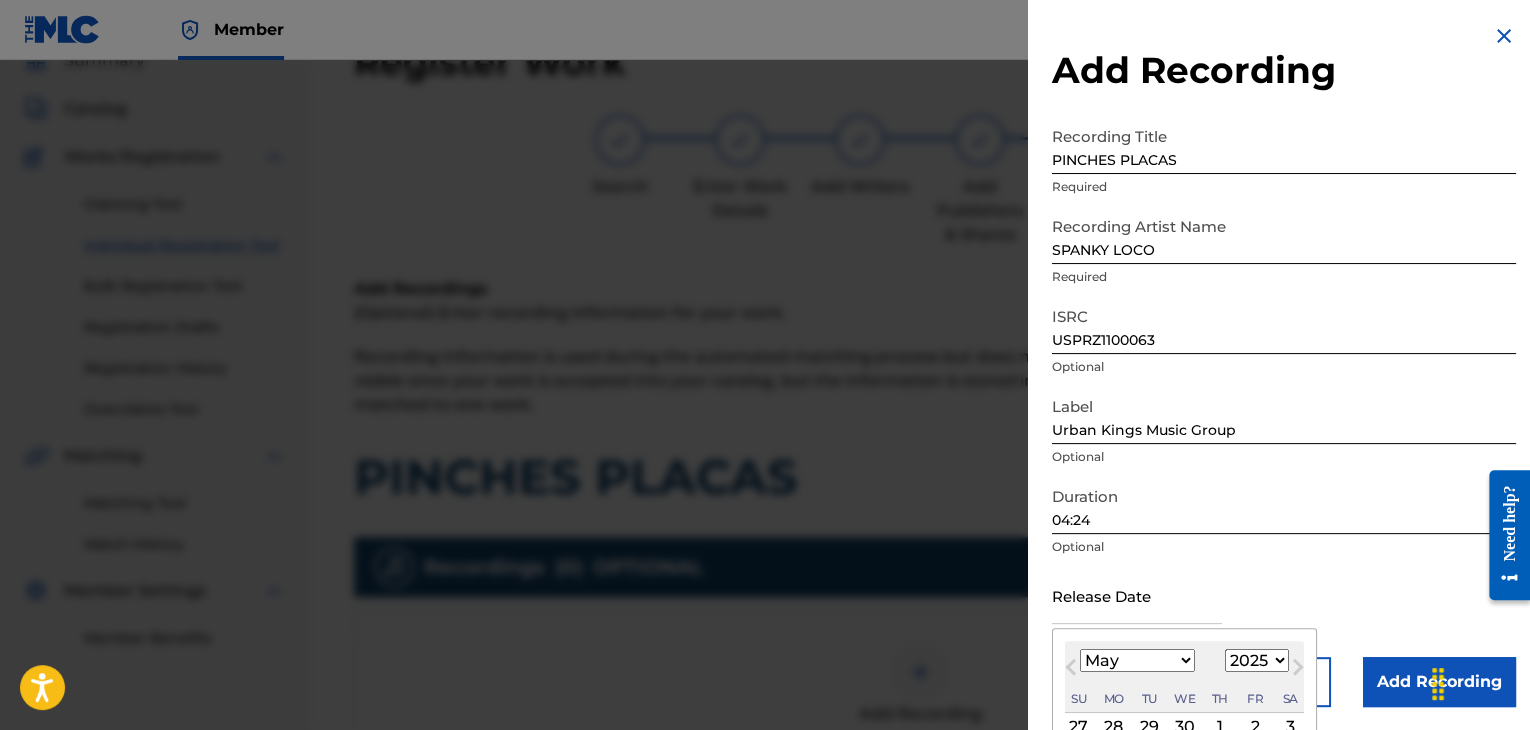 click on "May 2025 January February March April May June July August September October November December 1899 1900 1901 1902 1903 1904 1905 1906 1907 1908 1909 1910 1911 1912 1913 1914 1915 1916 1917 1918 1919 1920 1921 1922 1923 1924 1925 1926 1927 1928 1929 1930 1931 1932 1933 1934 1935 1936 1937 1938 1939 1940 1941 1942 1943 1944 1945 1946 1947 1948 1949 1950 1951 1952 1953 1954 1955 1956 1957 1958 1959 1960 1961 1962 1963 1964 1965 1966 1967 1968 1969 1970 1971 1972 1973 1974 1975 1976 1977 1978 1979 1980 1981 1982 1983 1984 1985 1986 1987 1988 1989 1990 1991 1992 1993 1994 1995 1996 1997 1998 1999 2000 2001 2002 2003 2004 2005 2006 2007 2008 2009 2010 2011 2012 2013 2014 2015 2016 2017 2018 2019 2020 2021 2022 2023 2024 2025 2026 2027 2028 2029 2030 2031 2032 2033 2034 2035 2036 2037 2038 2039 2040 2041 2042 2043 2044 2045 2046 2047 2048 2049 2050 2051 2052 2053 2054 2055 2056 2057 2058 2059 2060 2061 2062 2063 2064 2065 2066 2067 2068 2069 2070 2071 2072 2073 2074 2075 2076 2077 2078 2079 2080 2081 2082 2083 2084" at bounding box center [1184, 677] 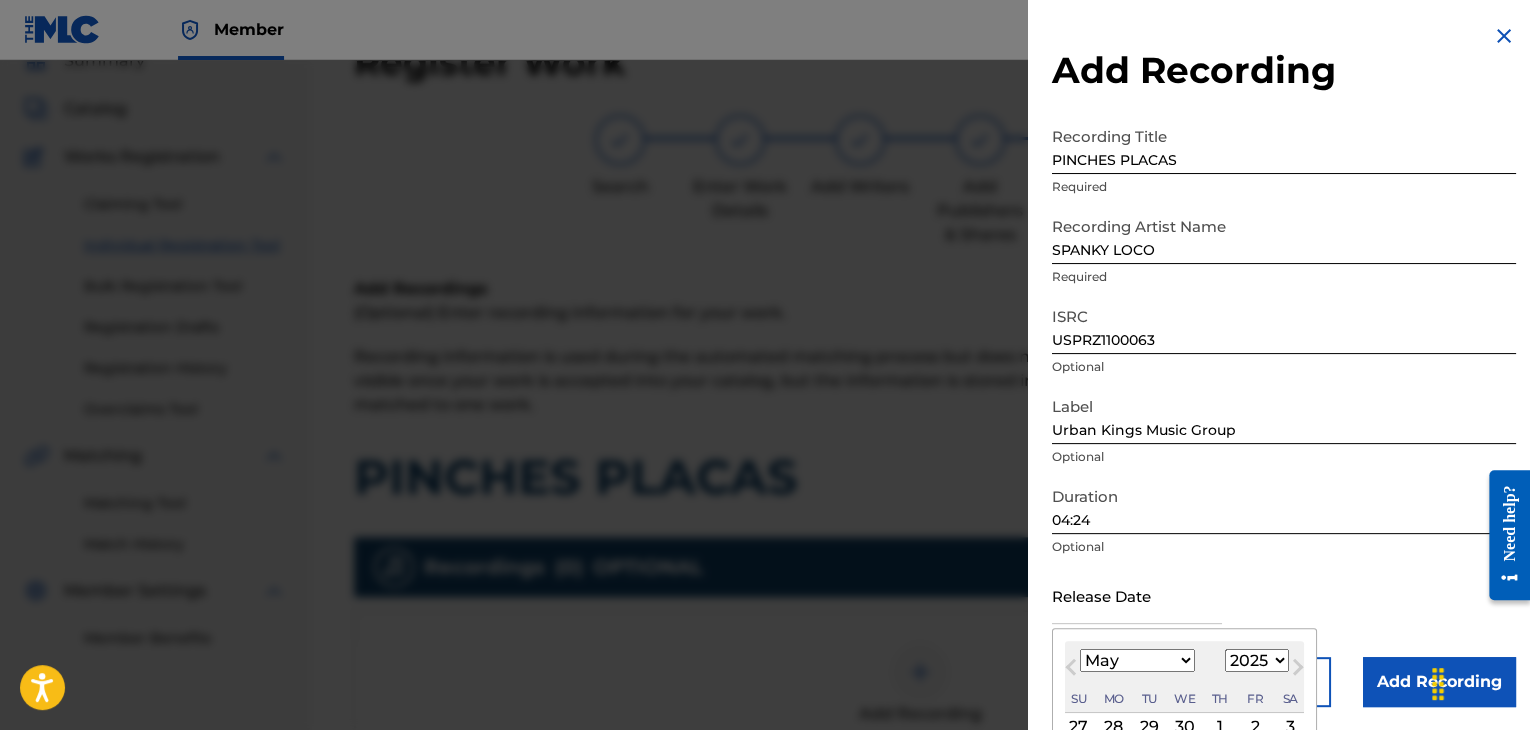 click on "1899 1900 1901 1902 1903 1904 1905 1906 1907 1908 1909 1910 1911 1912 1913 1914 1915 1916 1917 1918 1919 1920 1921 1922 1923 1924 1925 1926 1927 1928 1929 1930 1931 1932 1933 1934 1935 1936 1937 1938 1939 1940 1941 1942 1943 1944 1945 1946 1947 1948 1949 1950 1951 1952 1953 1954 1955 1956 1957 1958 1959 1960 1961 1962 1963 1964 1965 1966 1967 1968 1969 1970 1971 1972 1973 1974 1975 1976 1977 1978 1979 1980 1981 1982 1983 1984 1985 1986 1987 1988 1989 1990 1991 1992 1993 1994 1995 1996 1997 1998 1999 2000 2001 2002 2003 2004 2005 2006 2007 2008 2009 2010 2011 2012 2013 2014 2015 2016 2017 2018 2019 2020 2021 2022 2023 2024 2025 2026 2027 2028 2029 2030 2031 2032 2033 2034 2035 2036 2037 2038 2039 2040 2041 2042 2043 2044 2045 2046 2047 2048 2049 2050 2051 2052 2053 2054 2055 2056 2057 2058 2059 2060 2061 2062 2063 2064 2065 2066 2067 2068 2069 2070 2071 2072 2073 2074 2075 2076 2077 2078 2079 2080 2081 2082 2083 2084 2085 2086 2087 2088 2089 2090 2091 2092 2093 2094 2095 2096 2097 2098 2099 2100" at bounding box center (1257, 660) 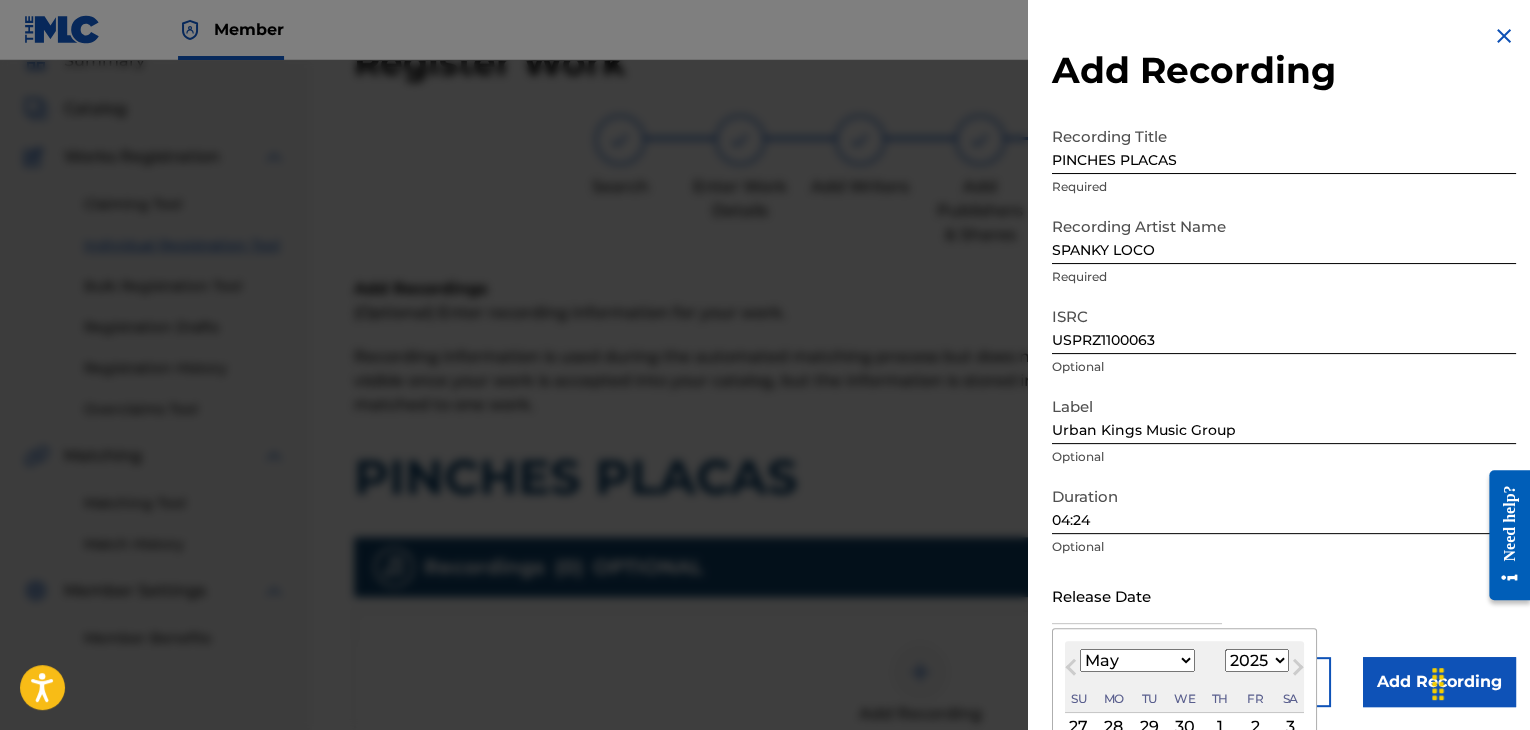 select on "2011" 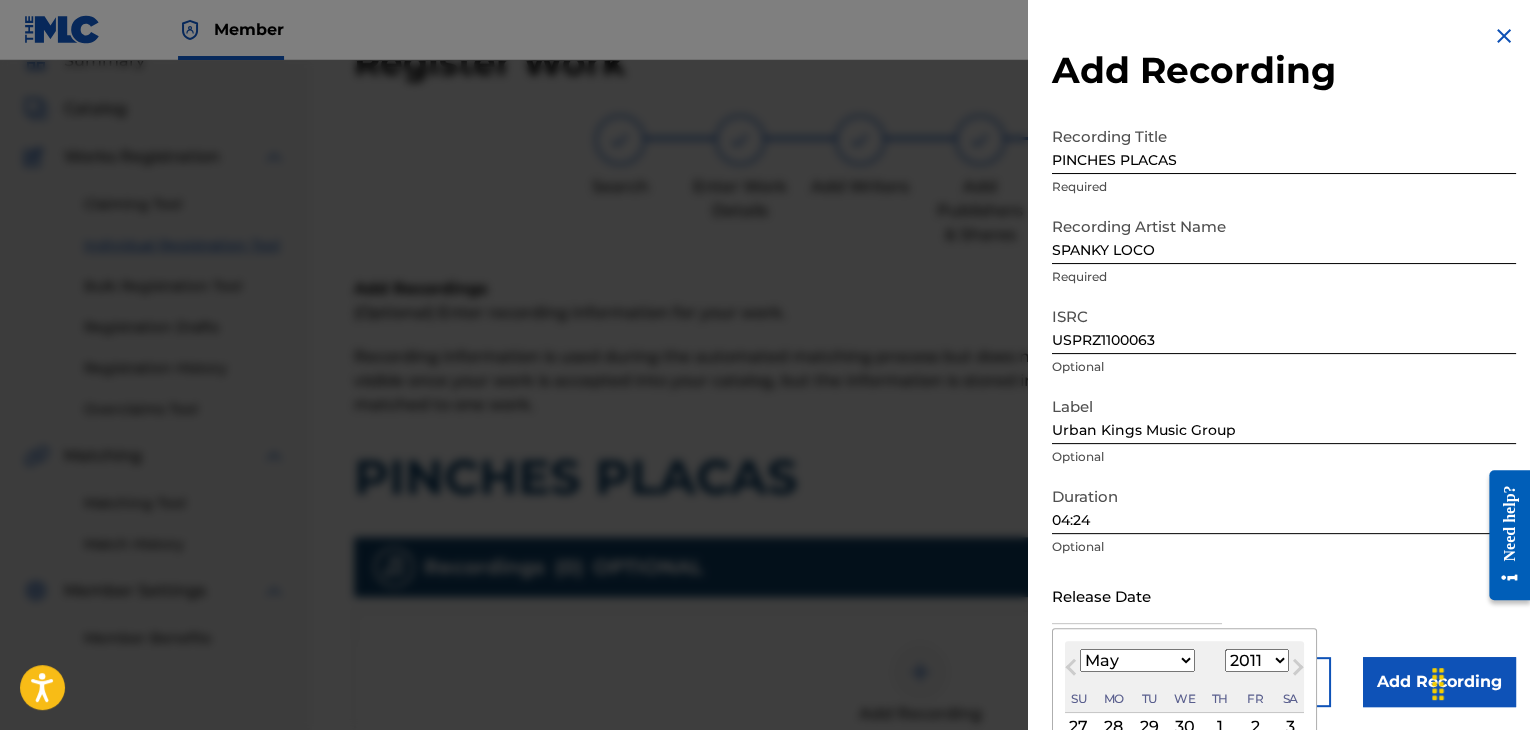 click on "1899 1900 1901 1902 1903 1904 1905 1906 1907 1908 1909 1910 1911 1912 1913 1914 1915 1916 1917 1918 1919 1920 1921 1922 1923 1924 1925 1926 1927 1928 1929 1930 1931 1932 1933 1934 1935 1936 1937 1938 1939 1940 1941 1942 1943 1944 1945 1946 1947 1948 1949 1950 1951 1952 1953 1954 1955 1956 1957 1958 1959 1960 1961 1962 1963 1964 1965 1966 1967 1968 1969 1970 1971 1972 1973 1974 1975 1976 1977 1978 1979 1980 1981 1982 1983 1984 1985 1986 1987 1988 1989 1990 1991 1992 1993 1994 1995 1996 1997 1998 1999 2000 2001 2002 2003 2004 2005 2006 2007 2008 2009 2010 2011 2012 2013 2014 2015 2016 2017 2018 2019 2020 2021 2022 2023 2024 2025 2026 2027 2028 2029 2030 2031 2032 2033 2034 2035 2036 2037 2038 2039 2040 2041 2042 2043 2044 2045 2046 2047 2048 2049 2050 2051 2052 2053 2054 2055 2056 2057 2058 2059 2060 2061 2062 2063 2064 2065 2066 2067 2068 2069 2070 2071 2072 2073 2074 2075 2076 2077 2078 2079 2080 2081 2082 2083 2084 2085 2086 2087 2088 2089 2090 2091 2092 2093 2094 2095 2096 2097 2098 2099 2100" at bounding box center [1257, 660] 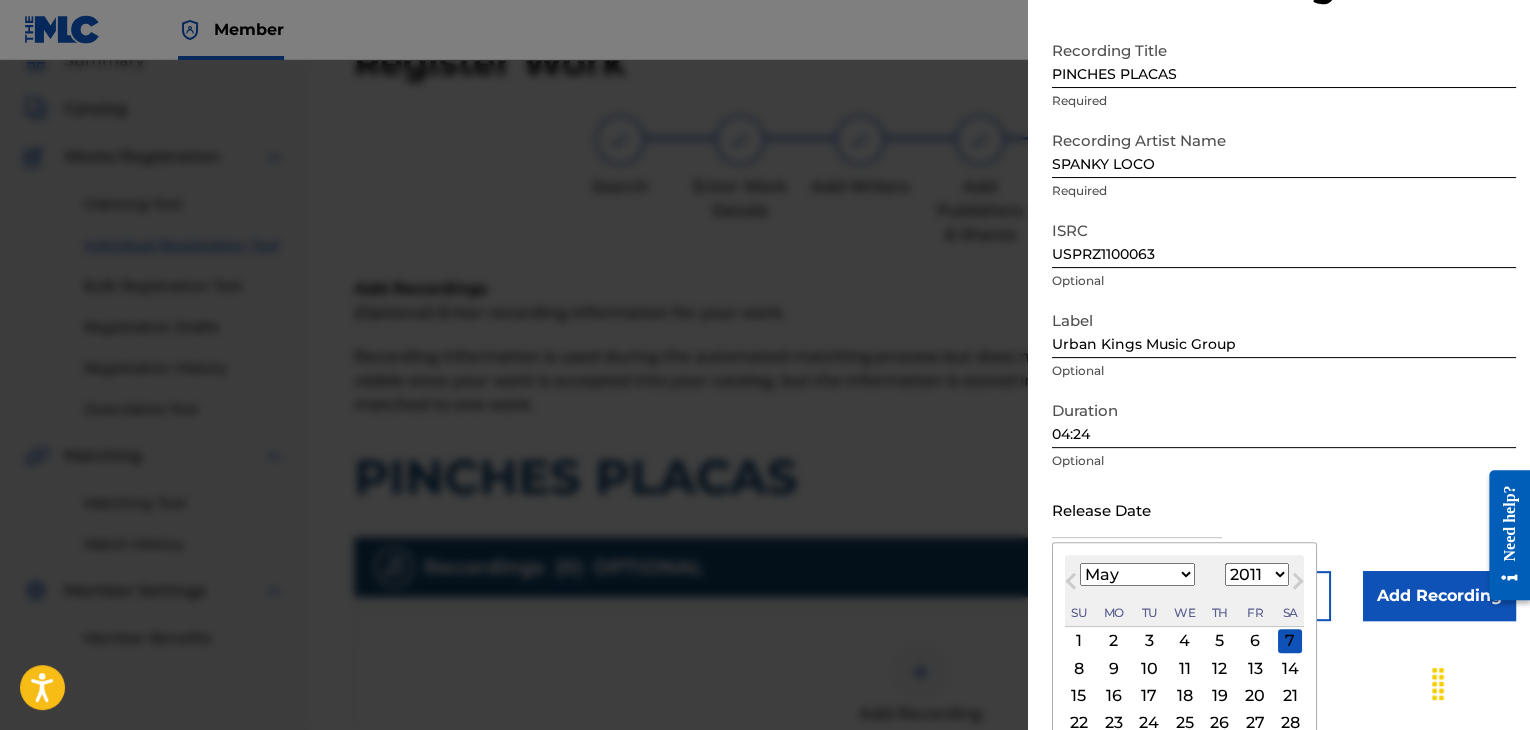 scroll, scrollTop: 160, scrollLeft: 0, axis: vertical 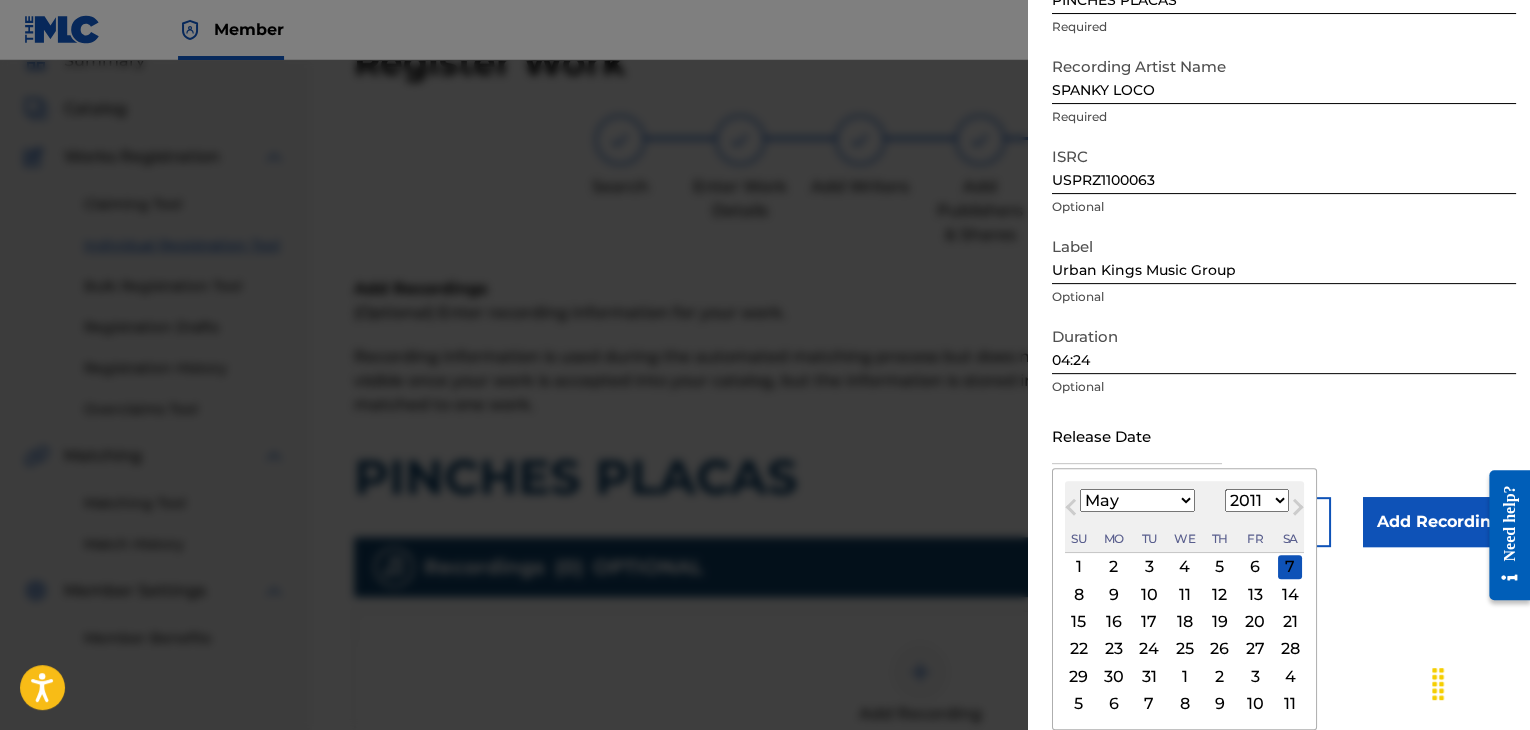 click on "17" at bounding box center (1149, 622) 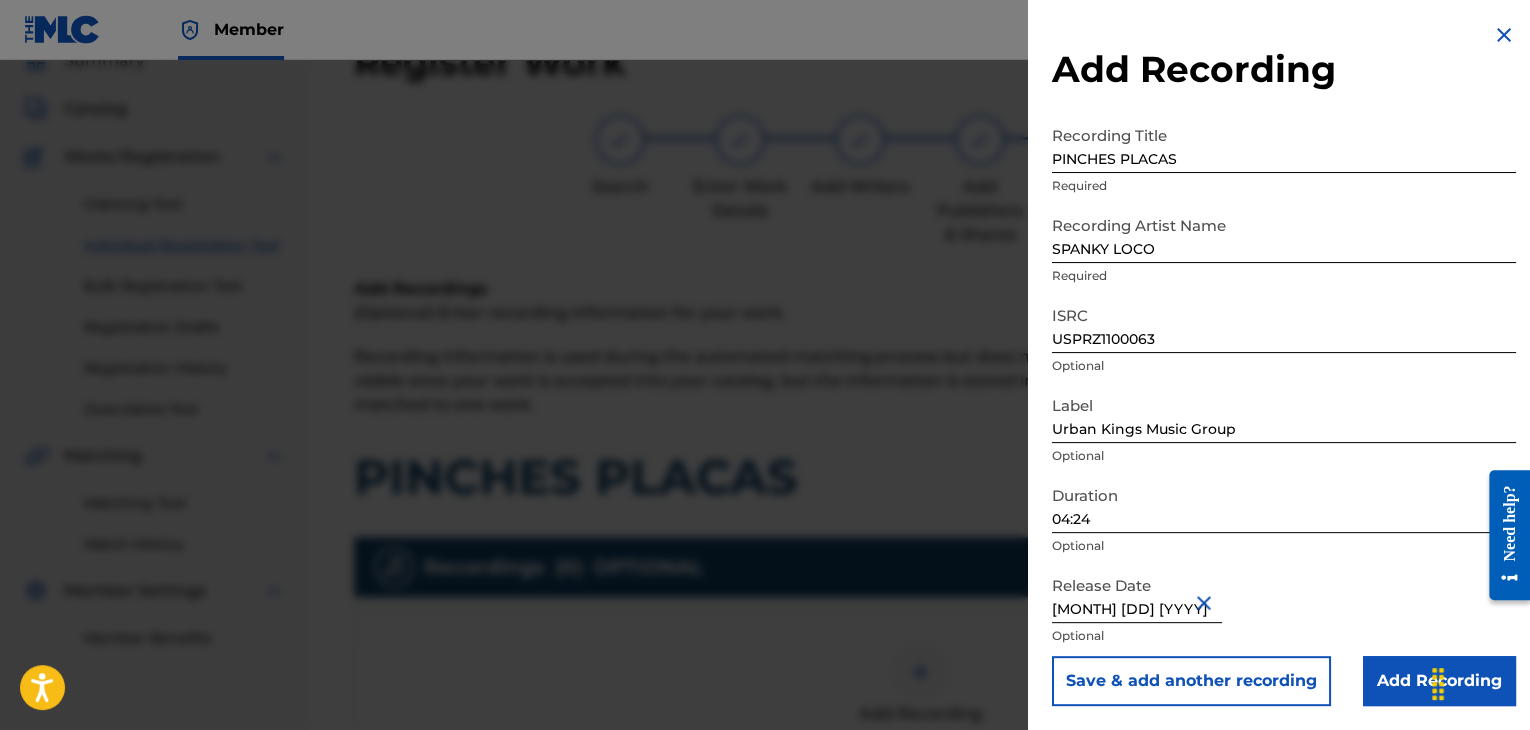 scroll, scrollTop: 1, scrollLeft: 0, axis: vertical 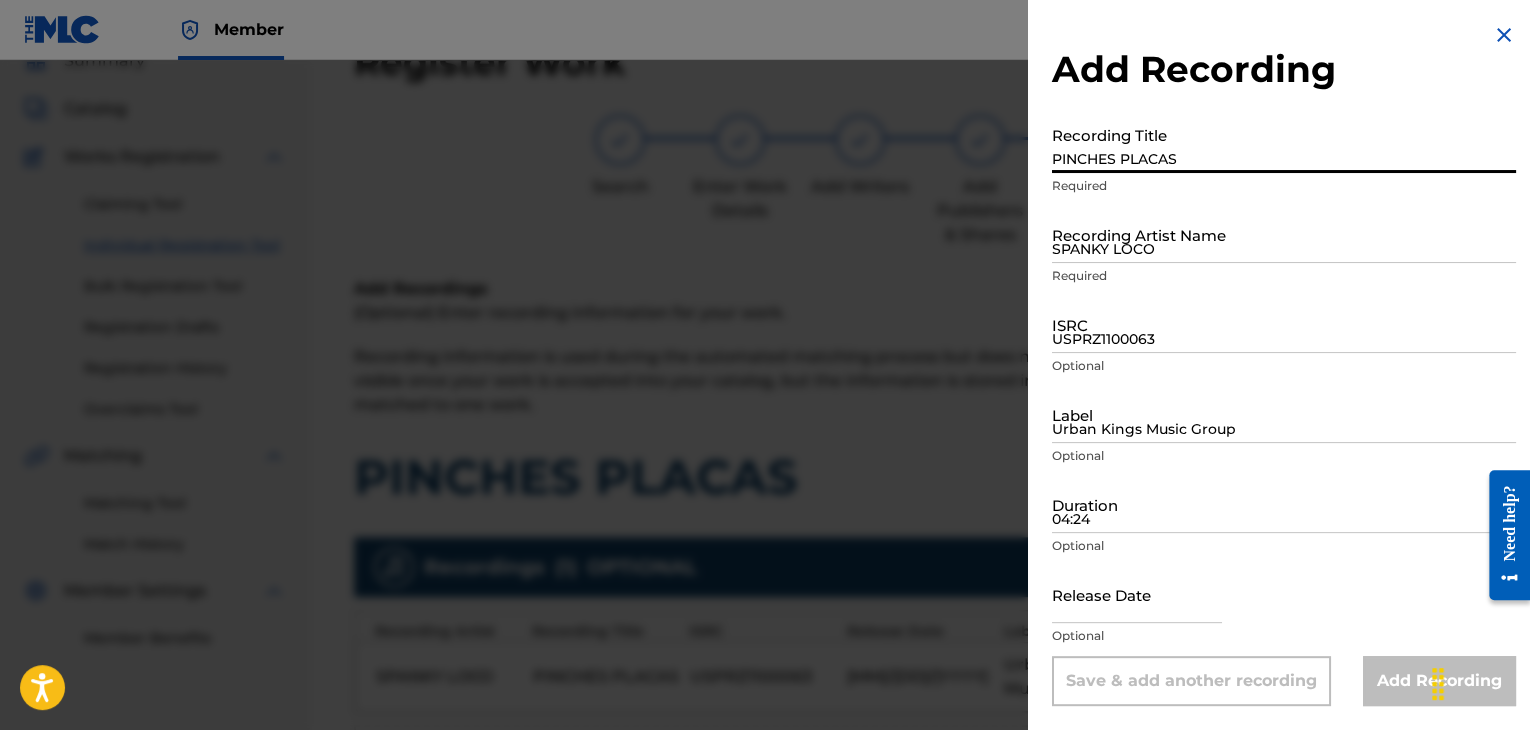 click on "PINCHES PLACAS" at bounding box center (1284, 144) 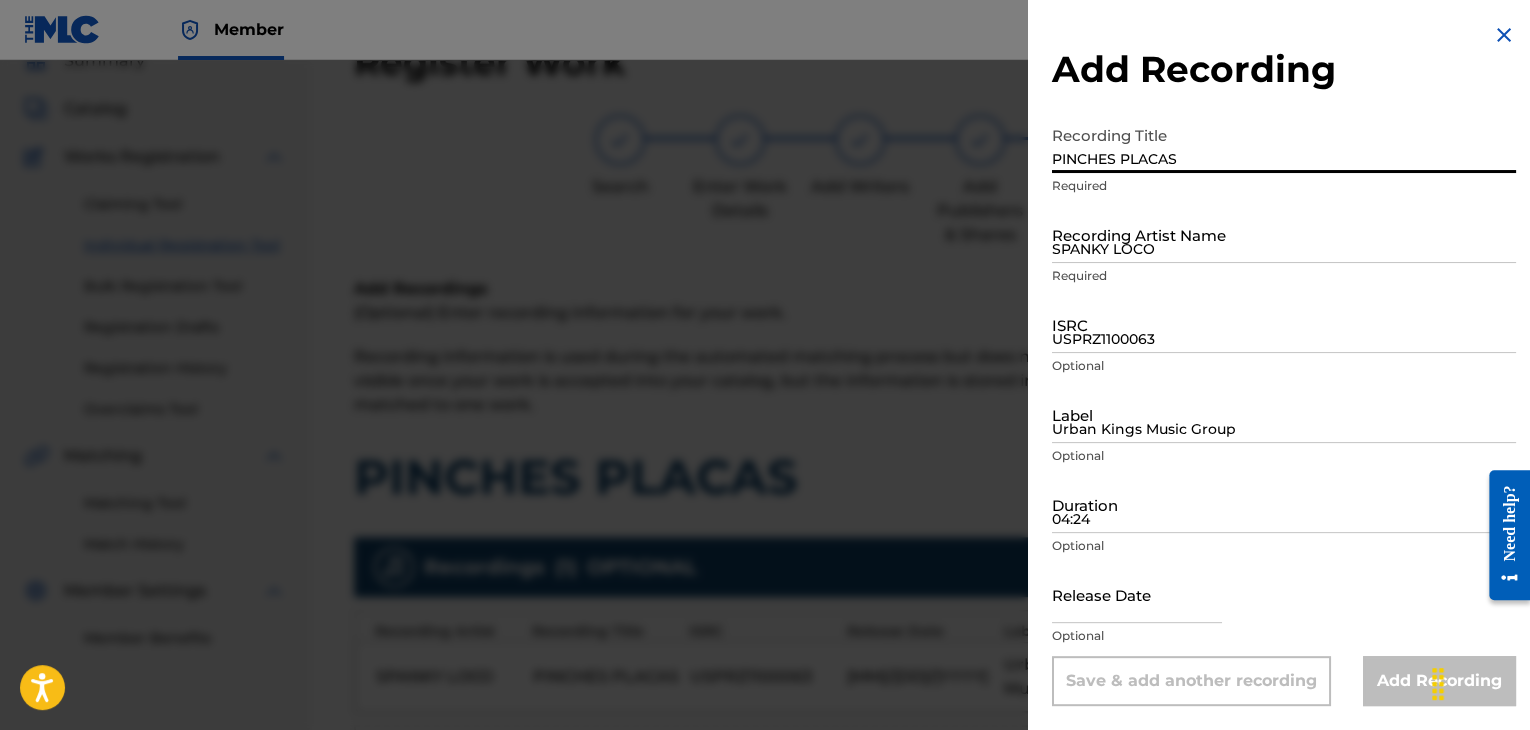 type on "PINCHES PLACAS" 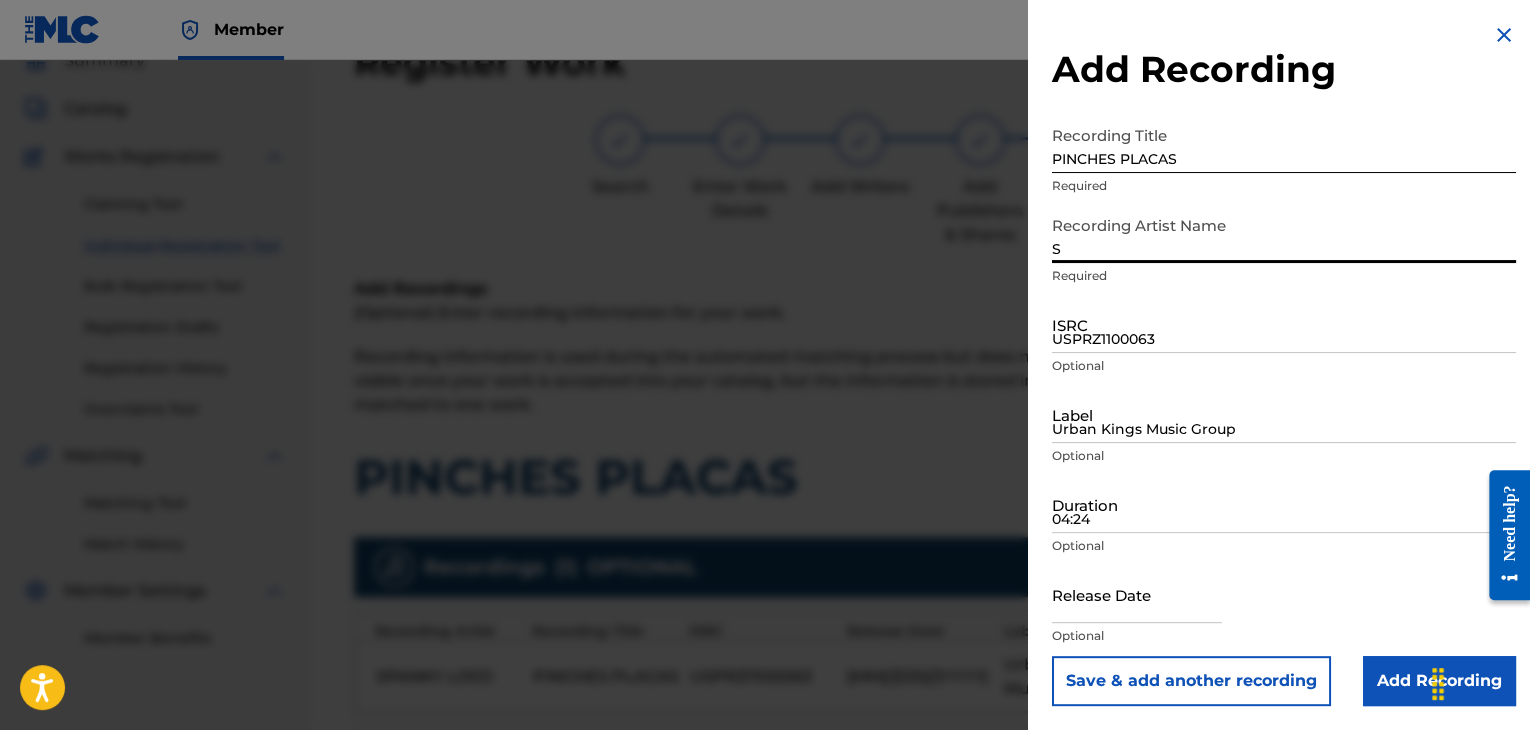type on "SPANKY LOCO" 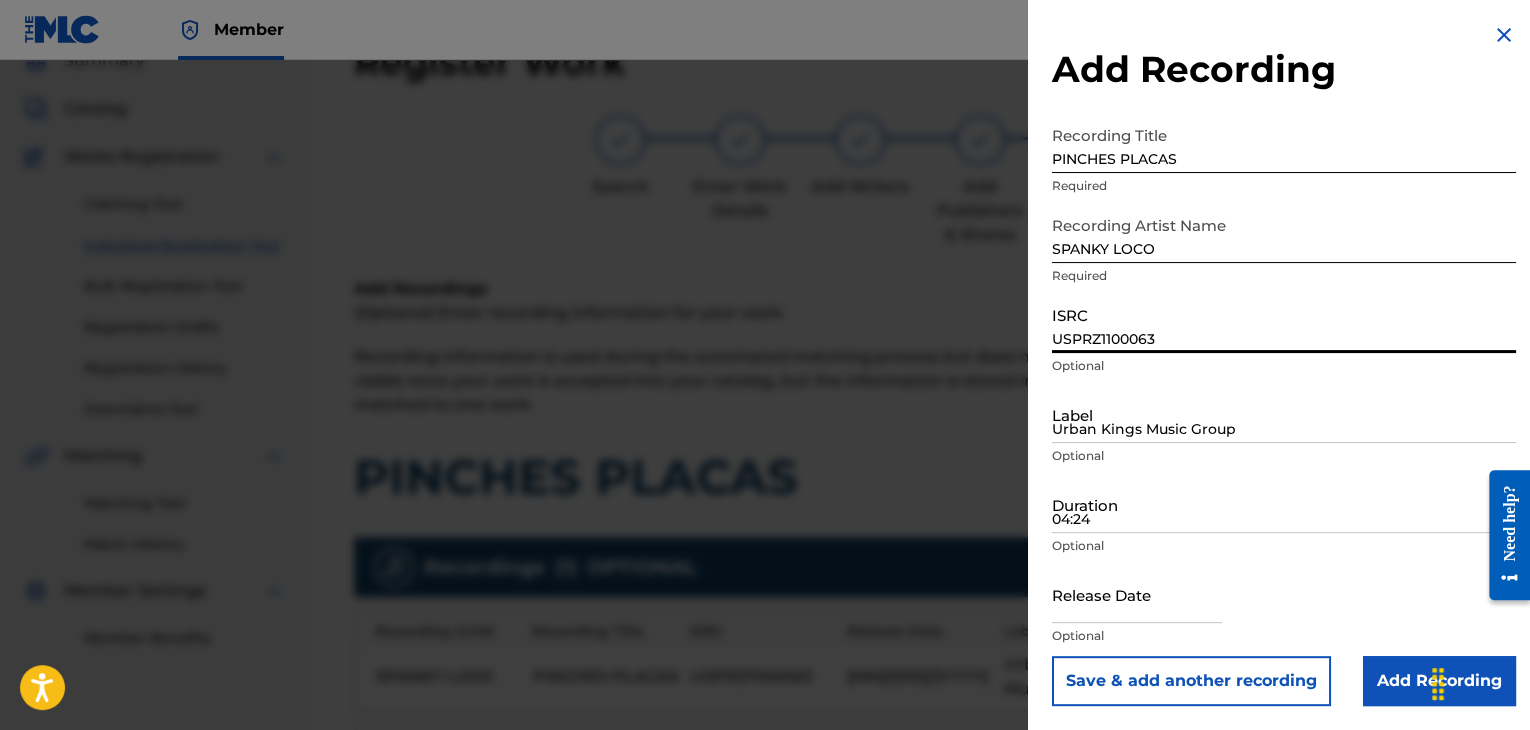 drag, startPoint x: 1128, startPoint y: 345, endPoint x: 1095, endPoint y: 439, distance: 99.62429 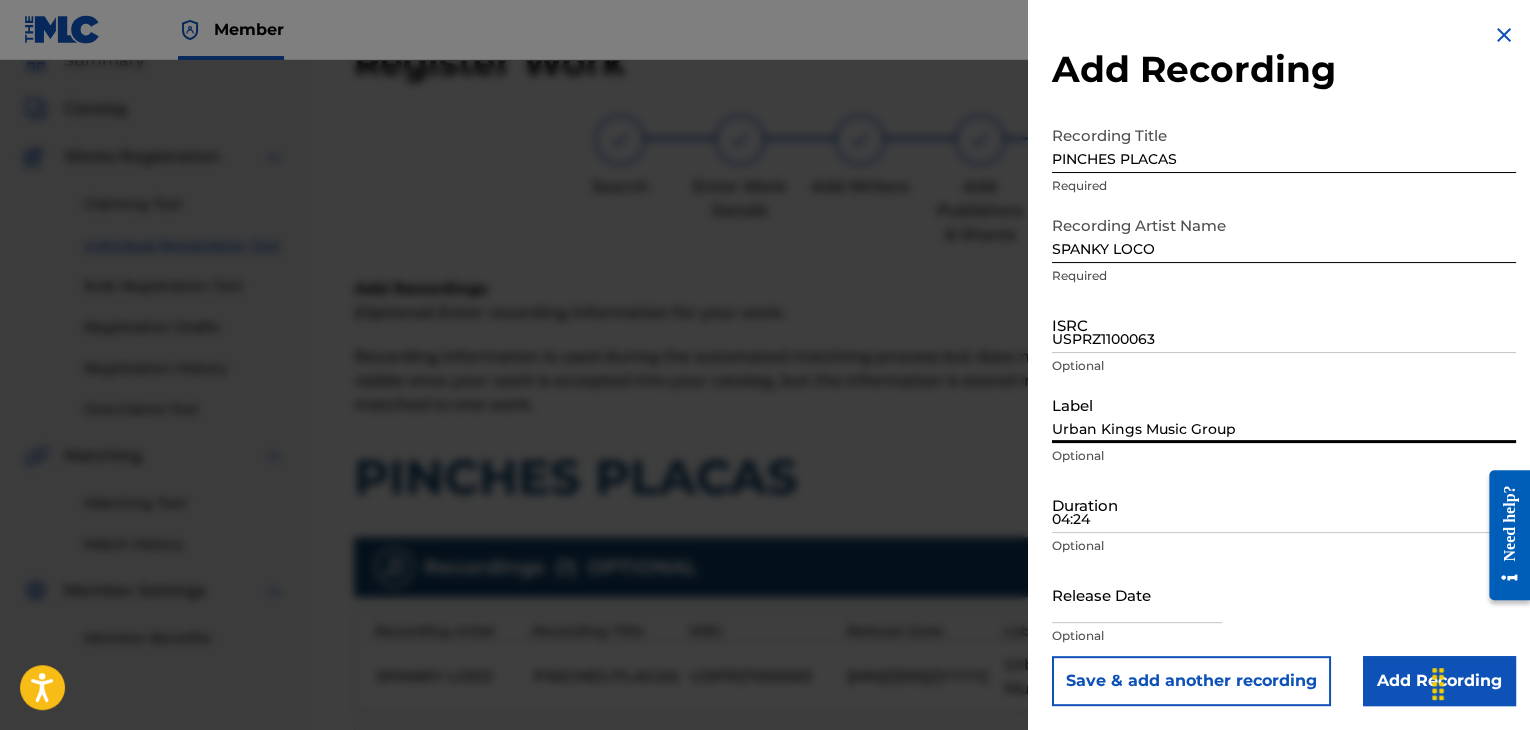 type on "Urban Kings Music Group" 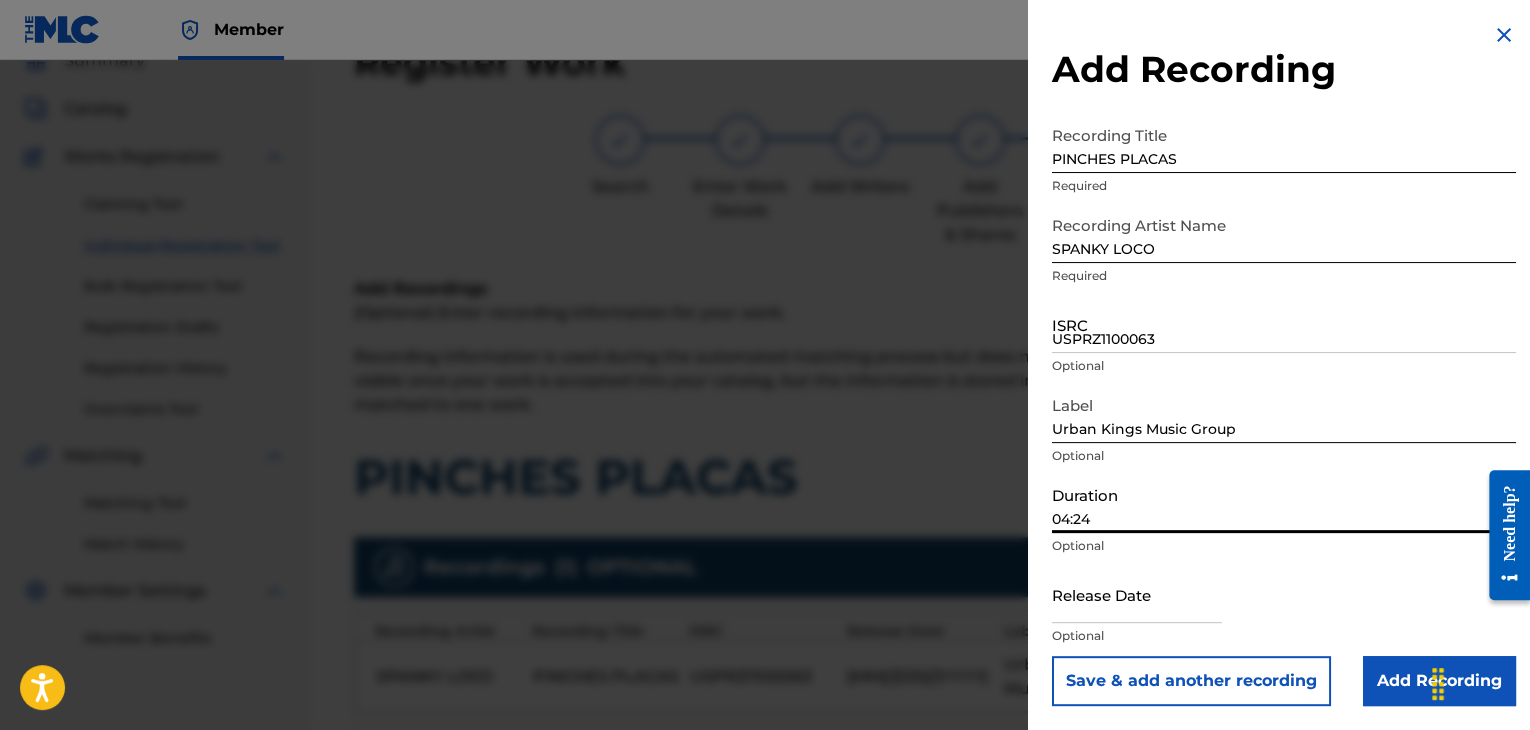 click on "04:24" at bounding box center (1284, 504) 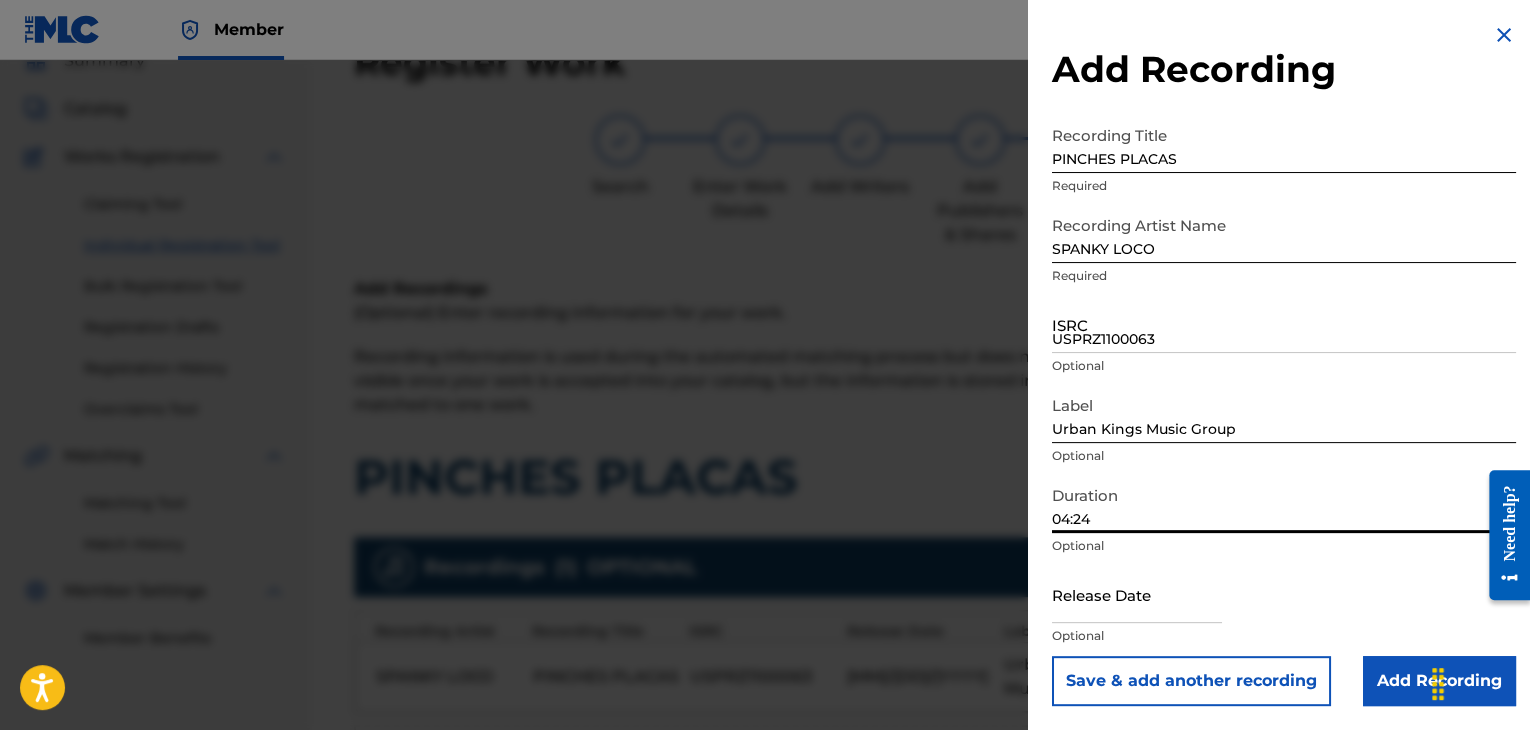 type on "04:24" 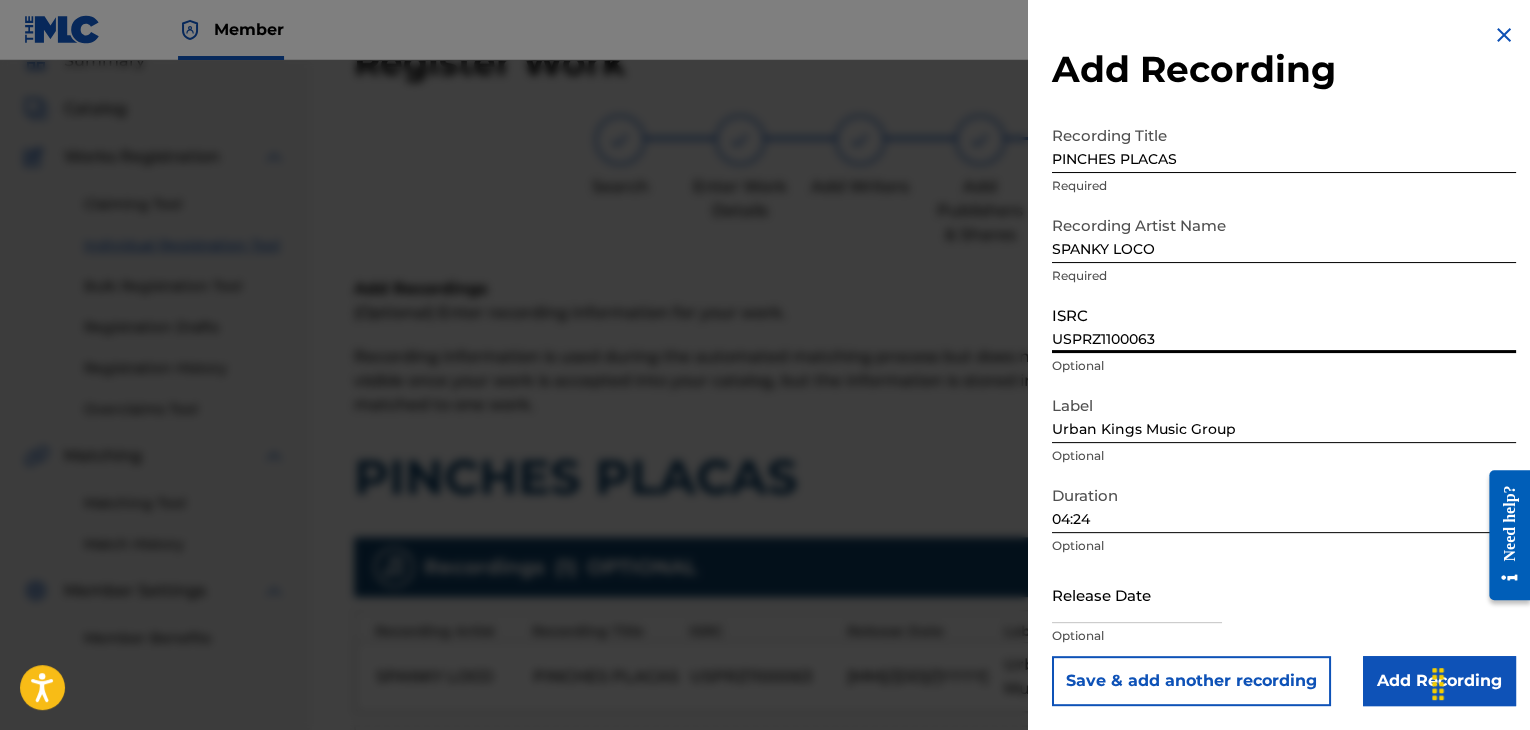 paste on "HM21048191" 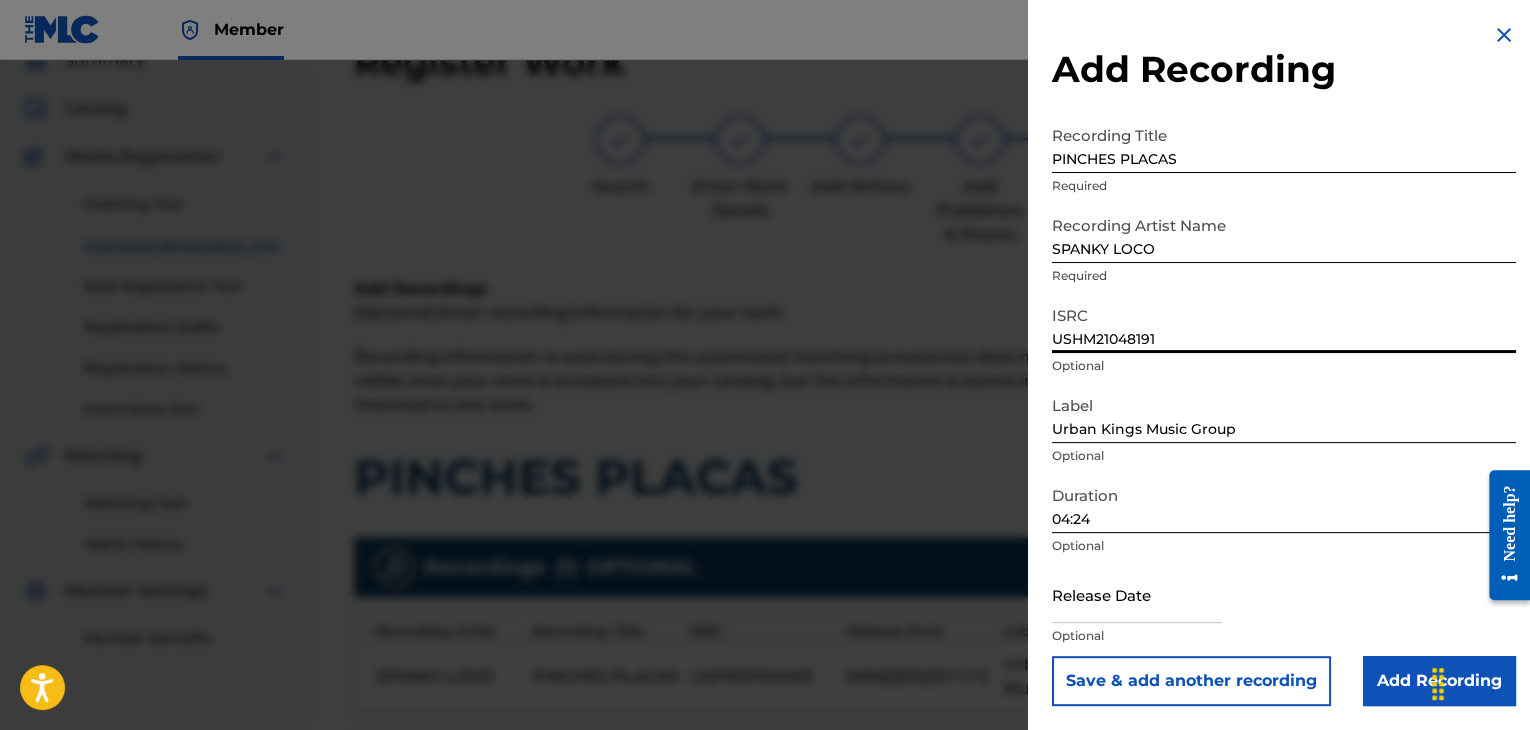 type on "USHM21048191" 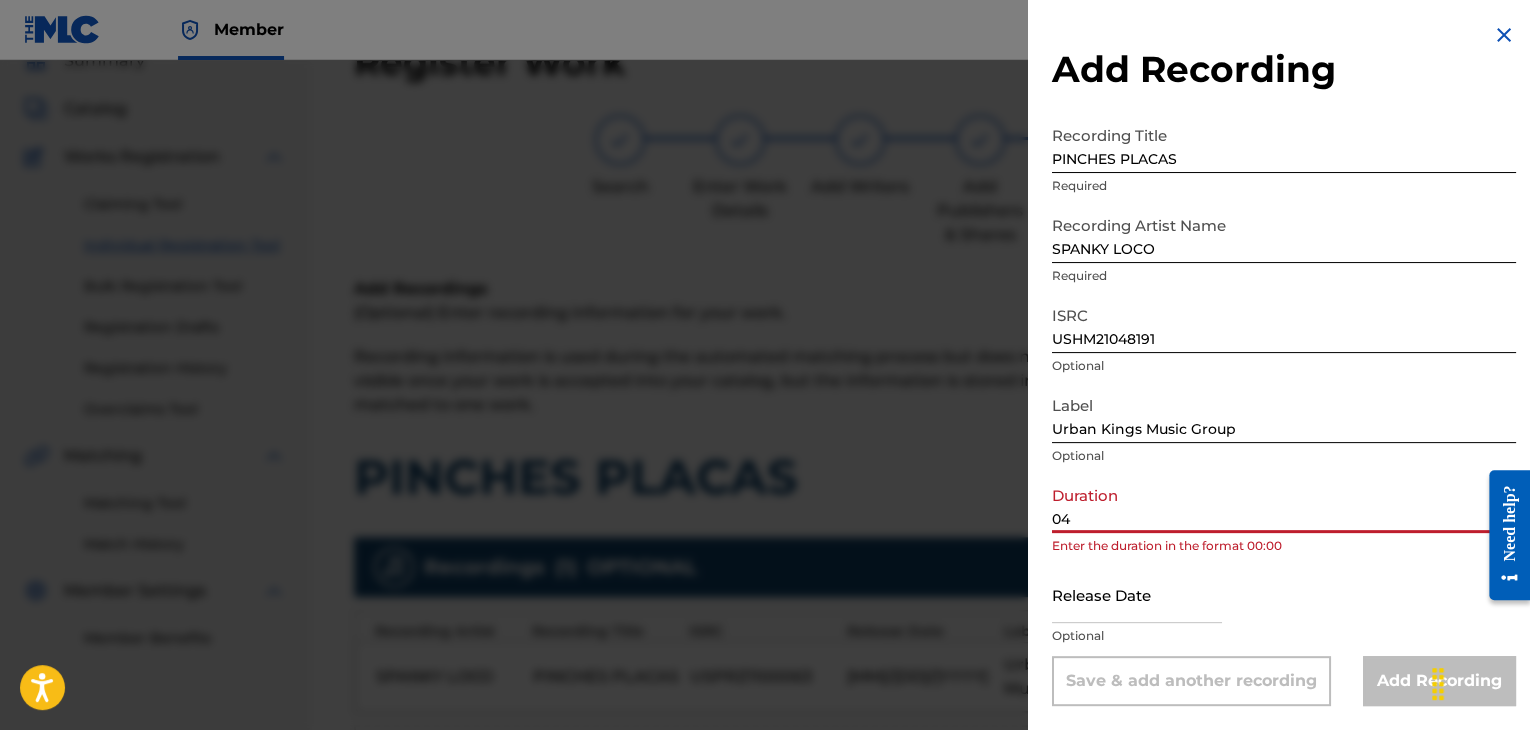 type on "0" 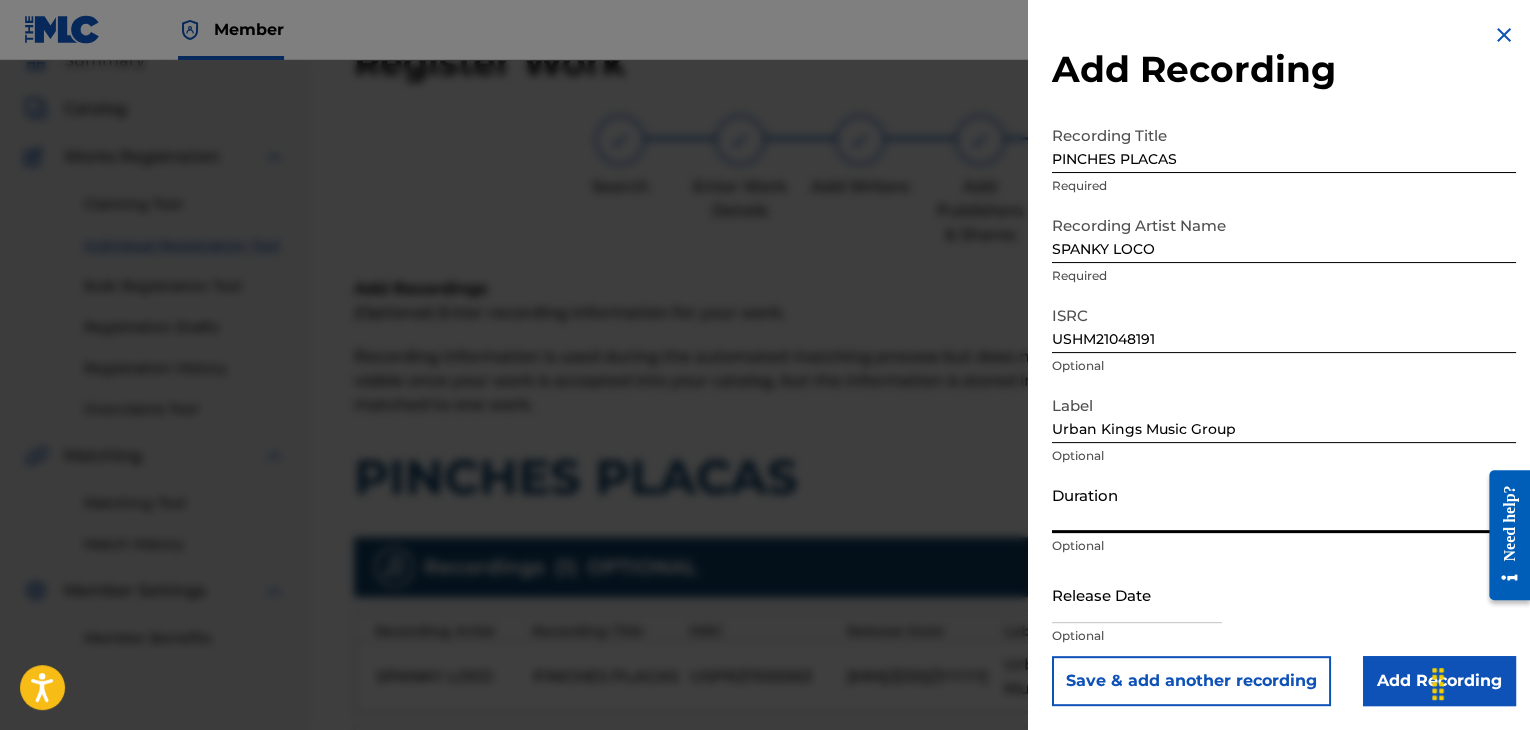 type 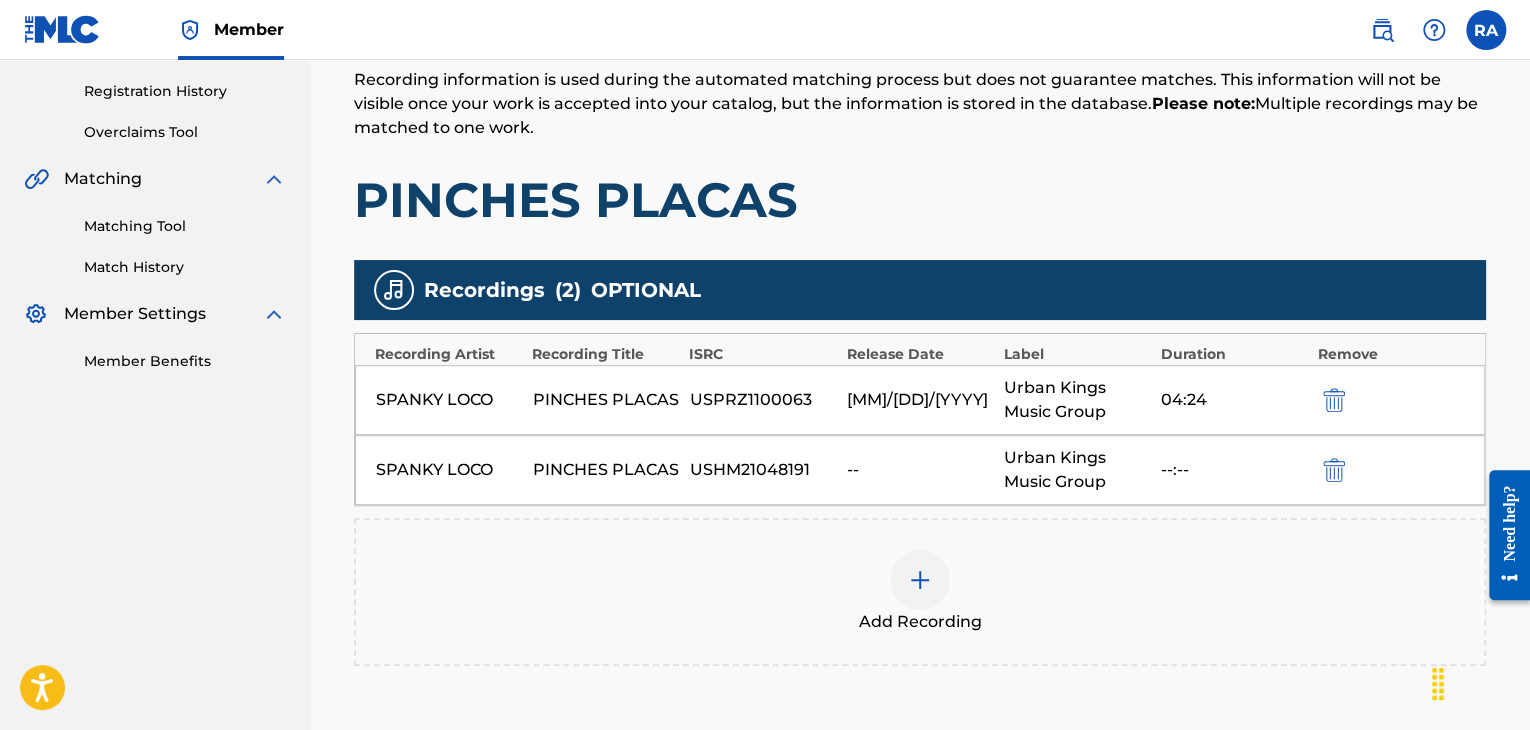 scroll, scrollTop: 552, scrollLeft: 0, axis: vertical 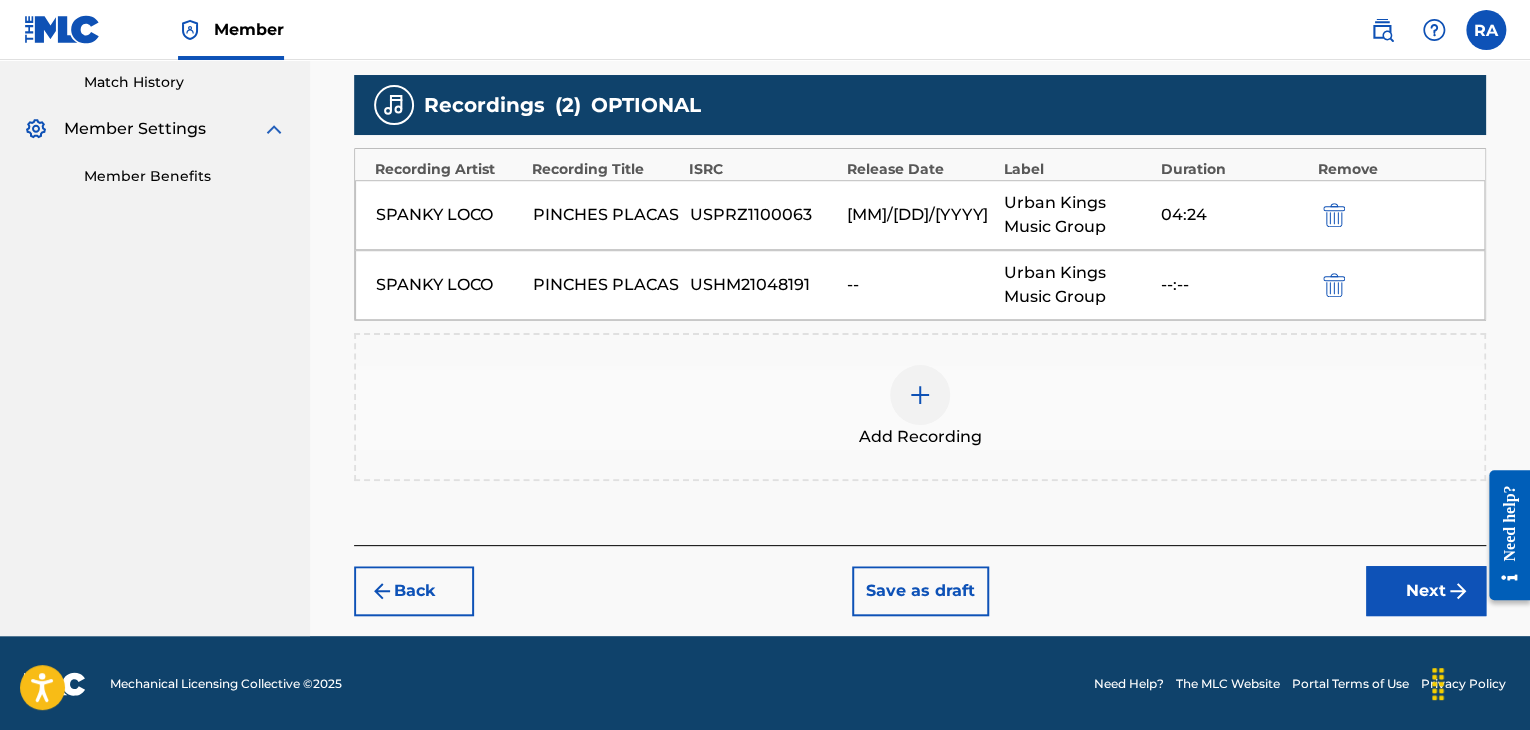 click on "Next" at bounding box center (1426, 591) 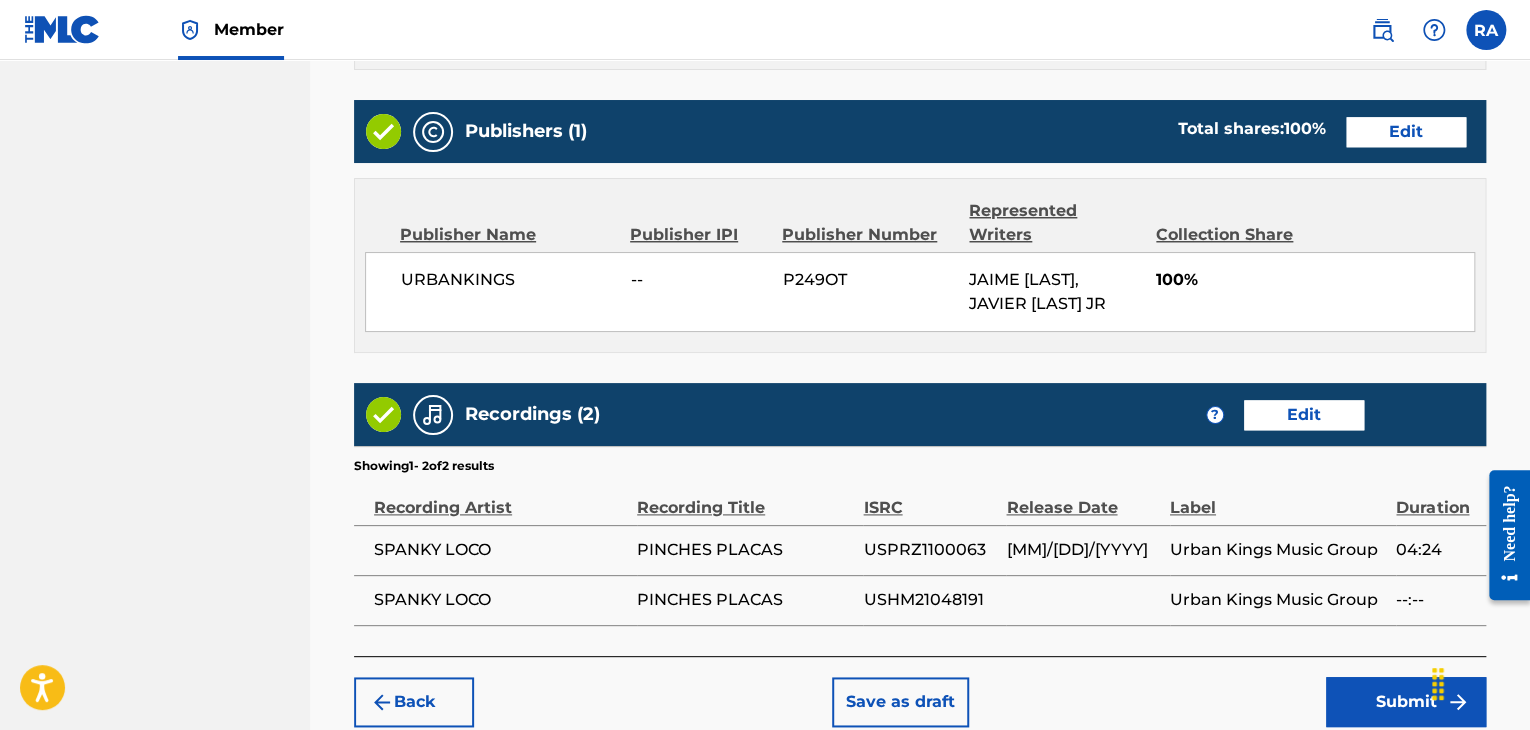 scroll, scrollTop: 1112, scrollLeft: 0, axis: vertical 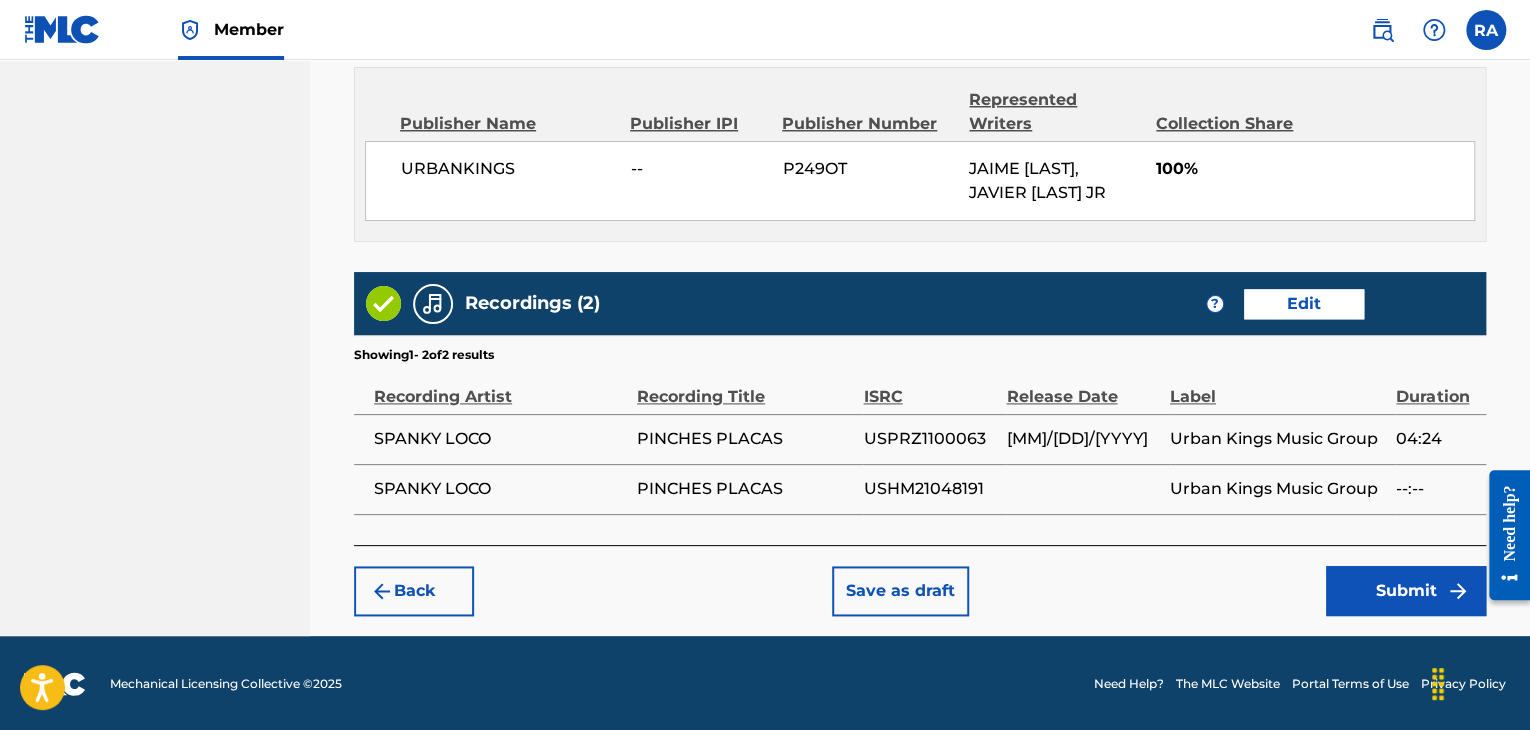 click on "Submit" at bounding box center (1406, 591) 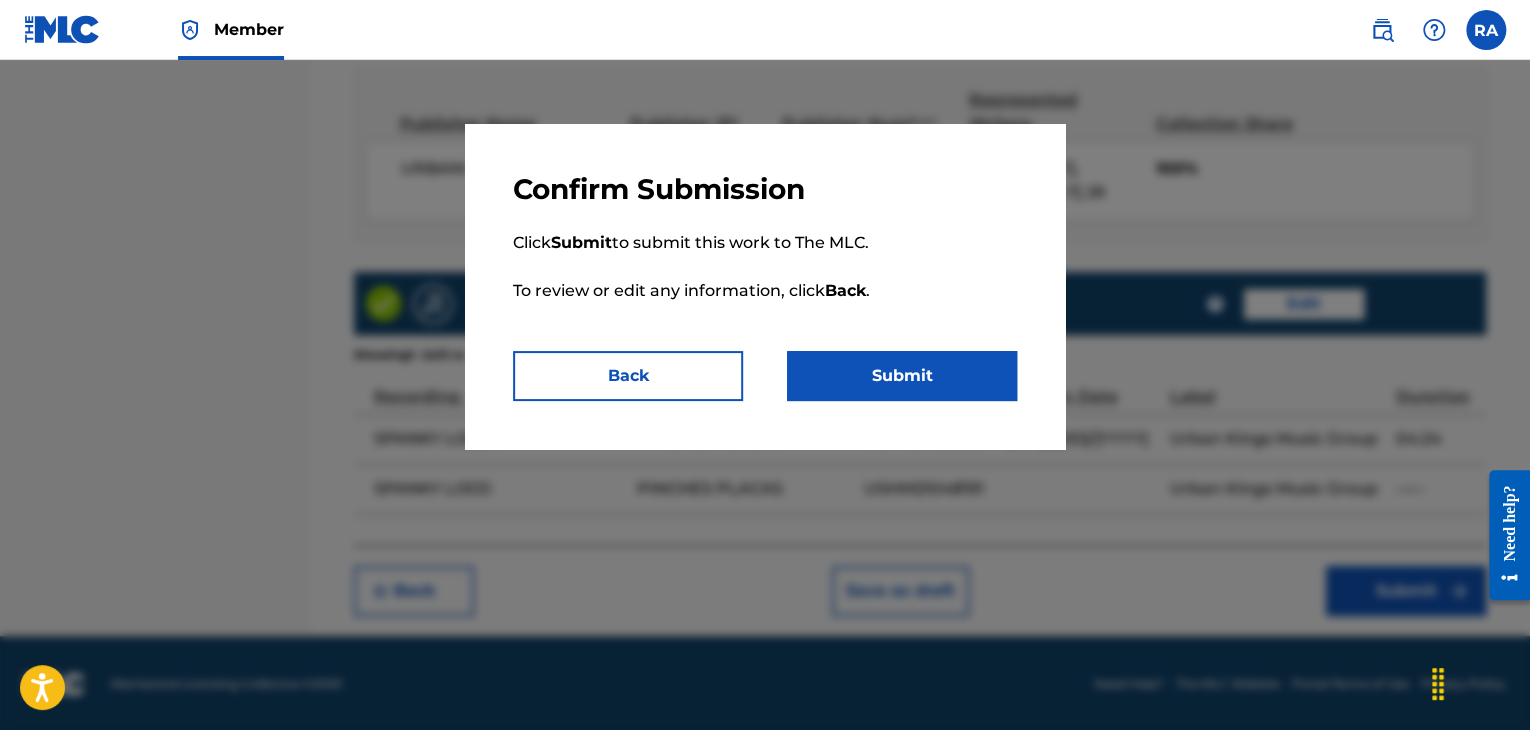 click on "Submit" at bounding box center [902, 376] 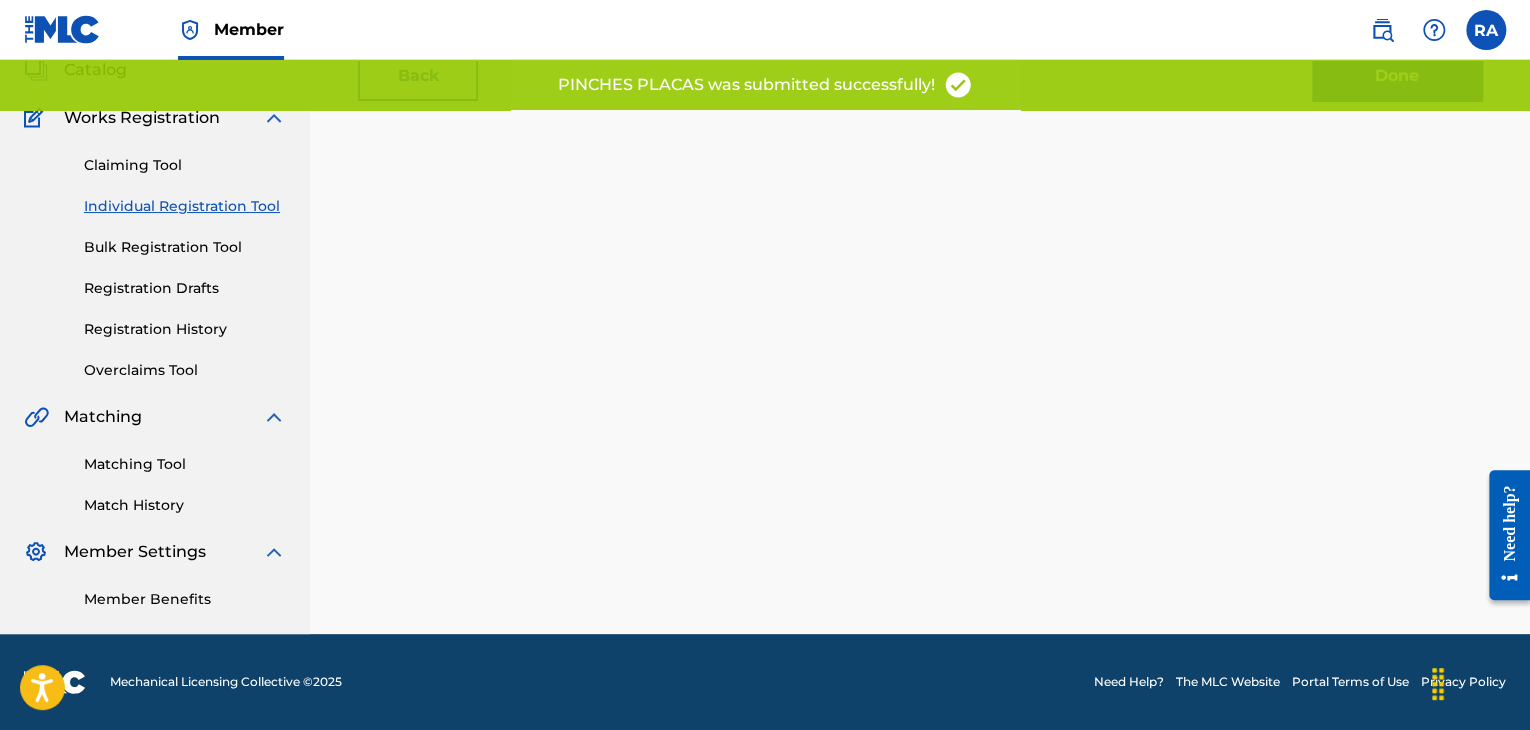scroll, scrollTop: 0, scrollLeft: 0, axis: both 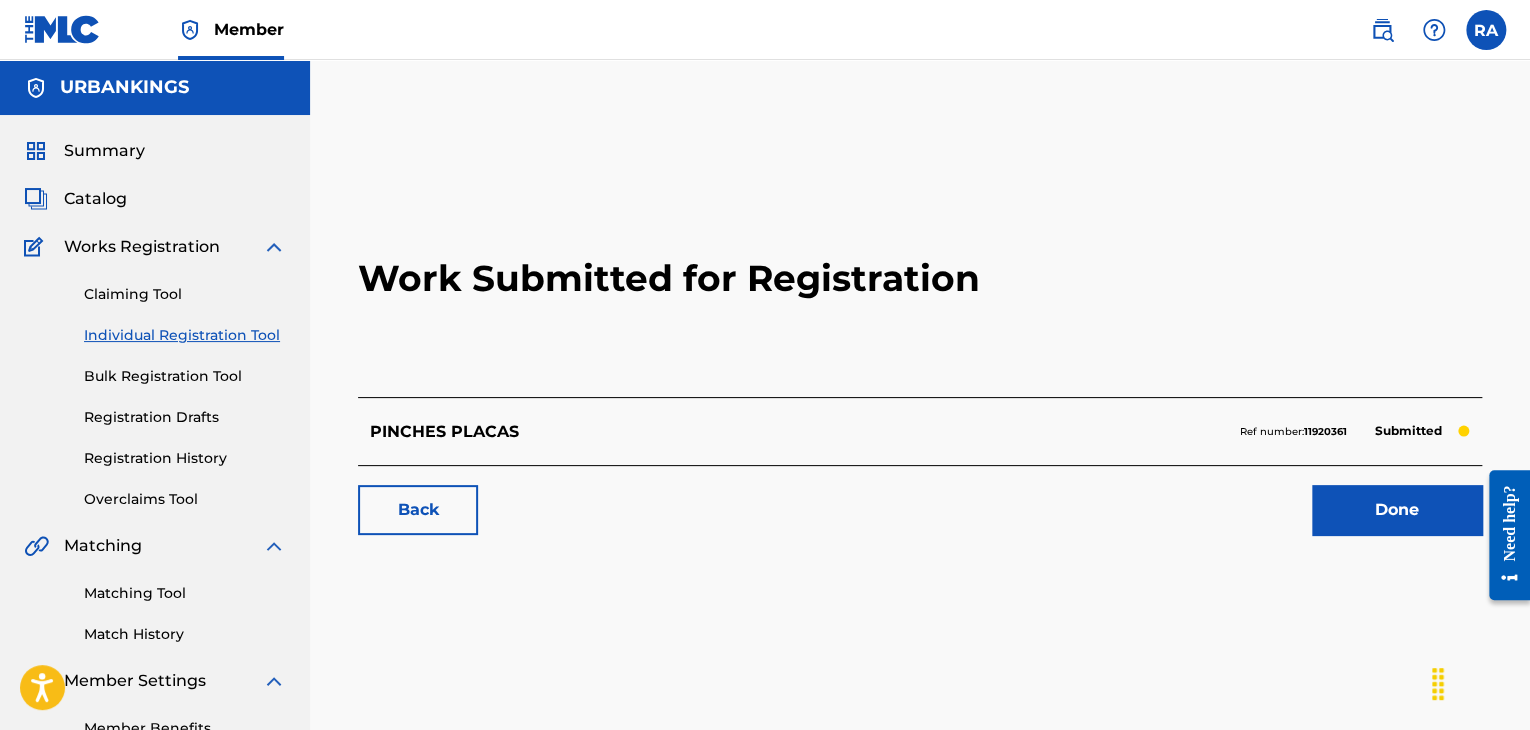 click on "Done" at bounding box center (1397, 510) 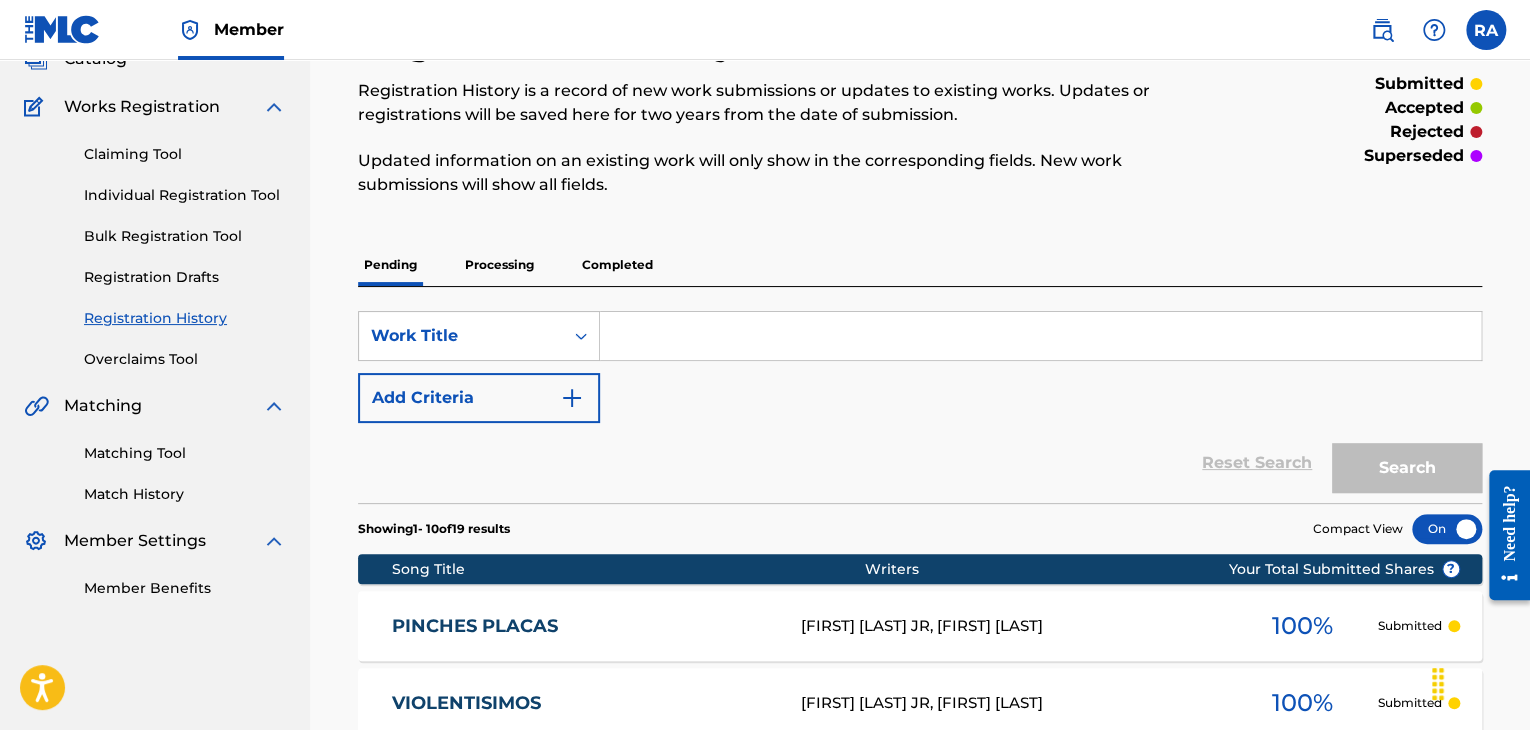 scroll, scrollTop: 0, scrollLeft: 0, axis: both 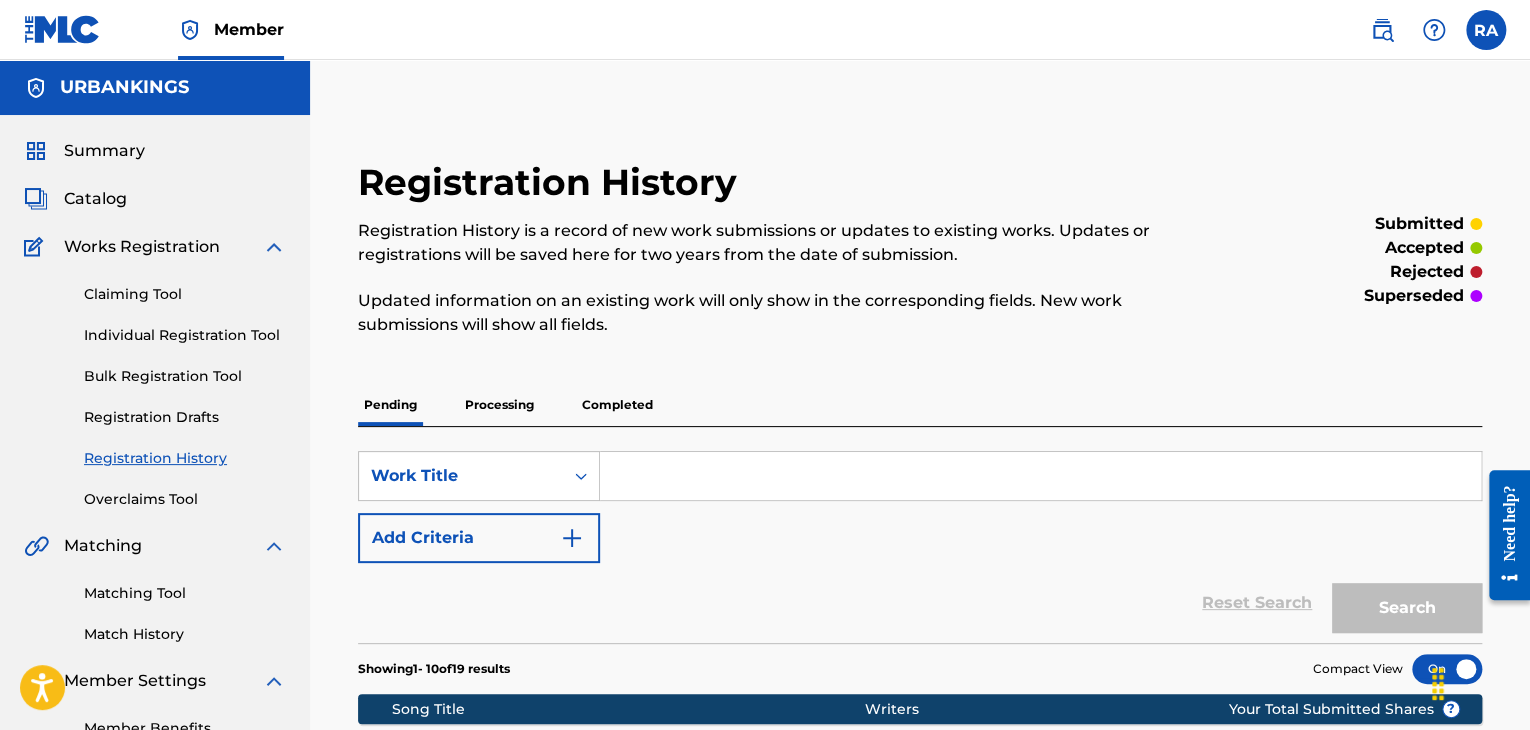 click on "Individual Registration Tool" at bounding box center [185, 335] 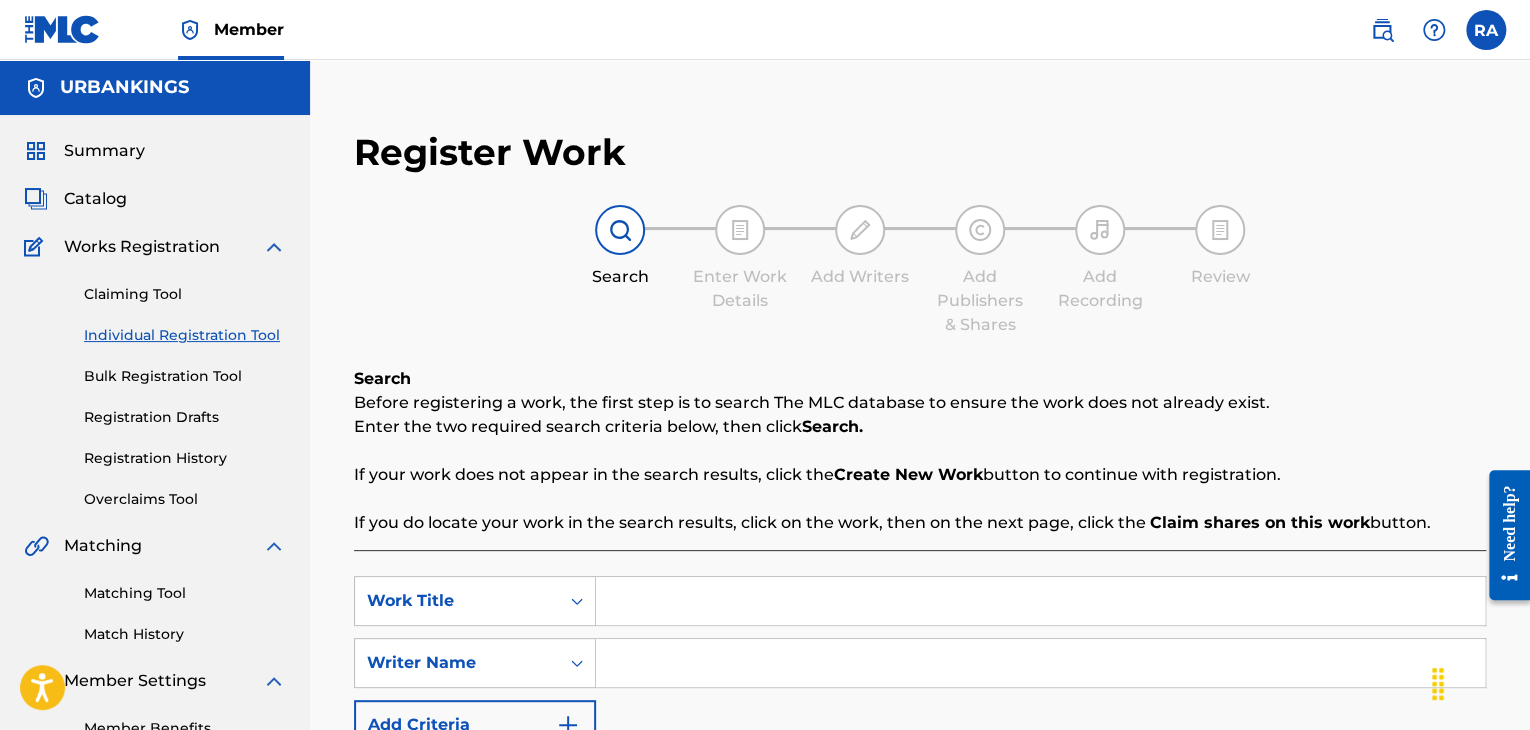 click at bounding box center [1040, 601] 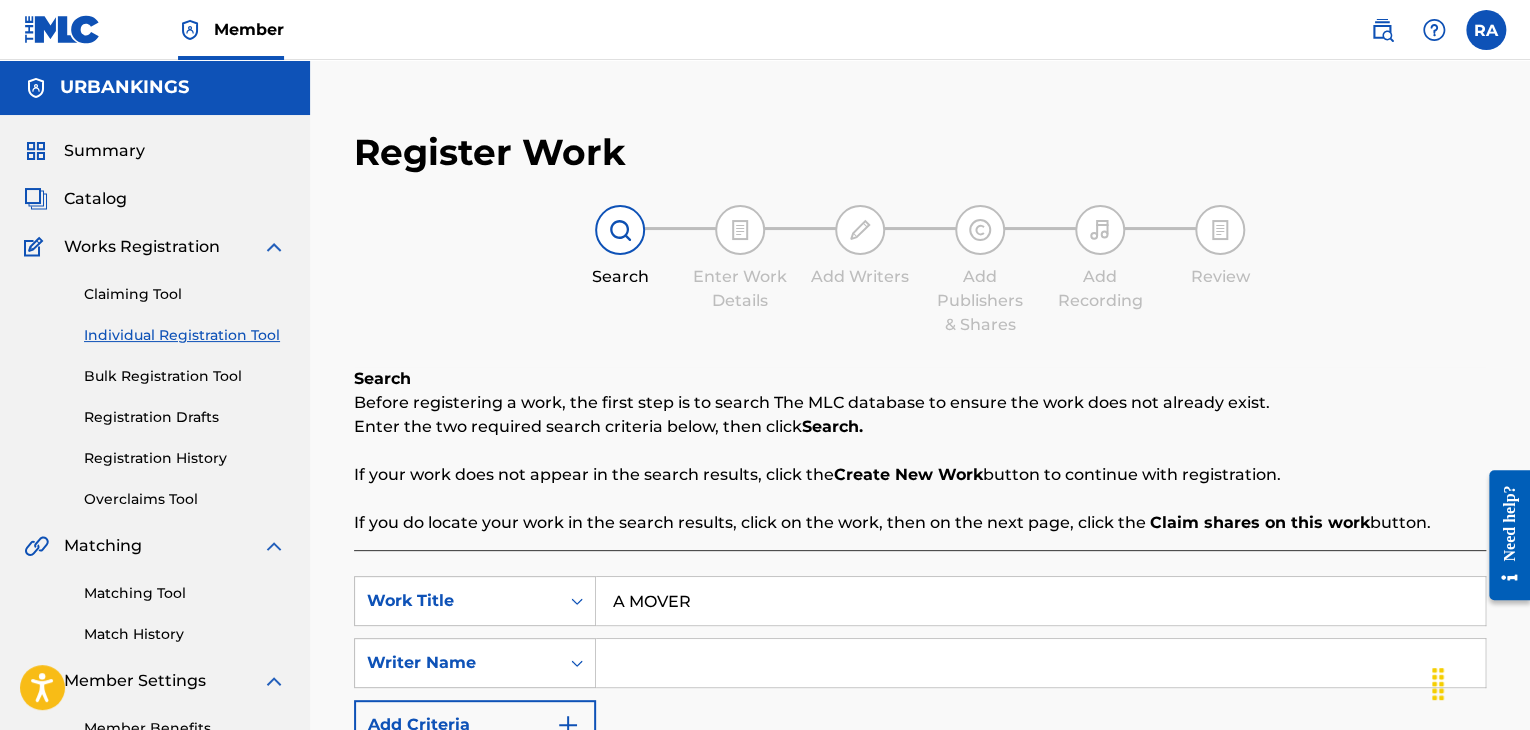 type on "A MOVER" 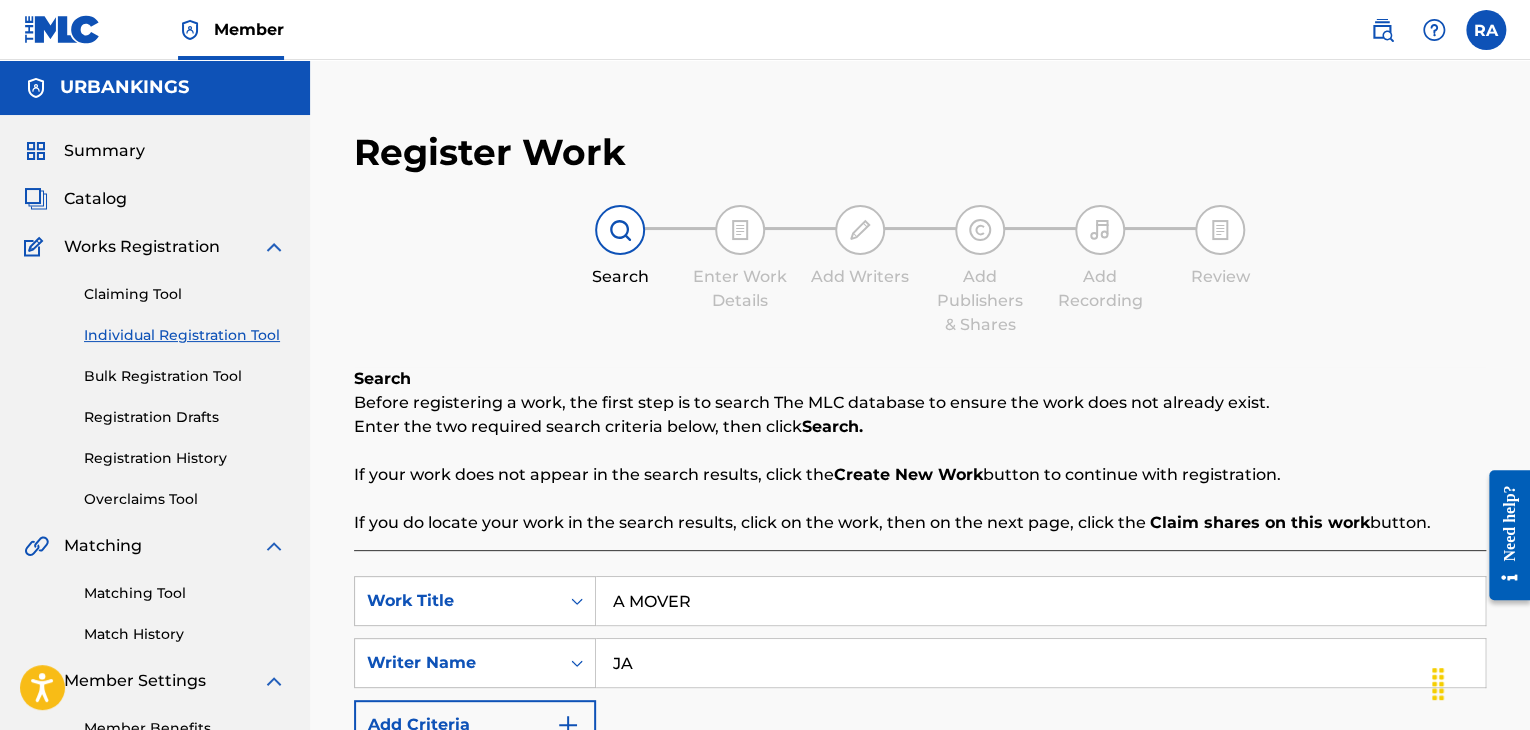 type on "[FIRST] [LAST]" 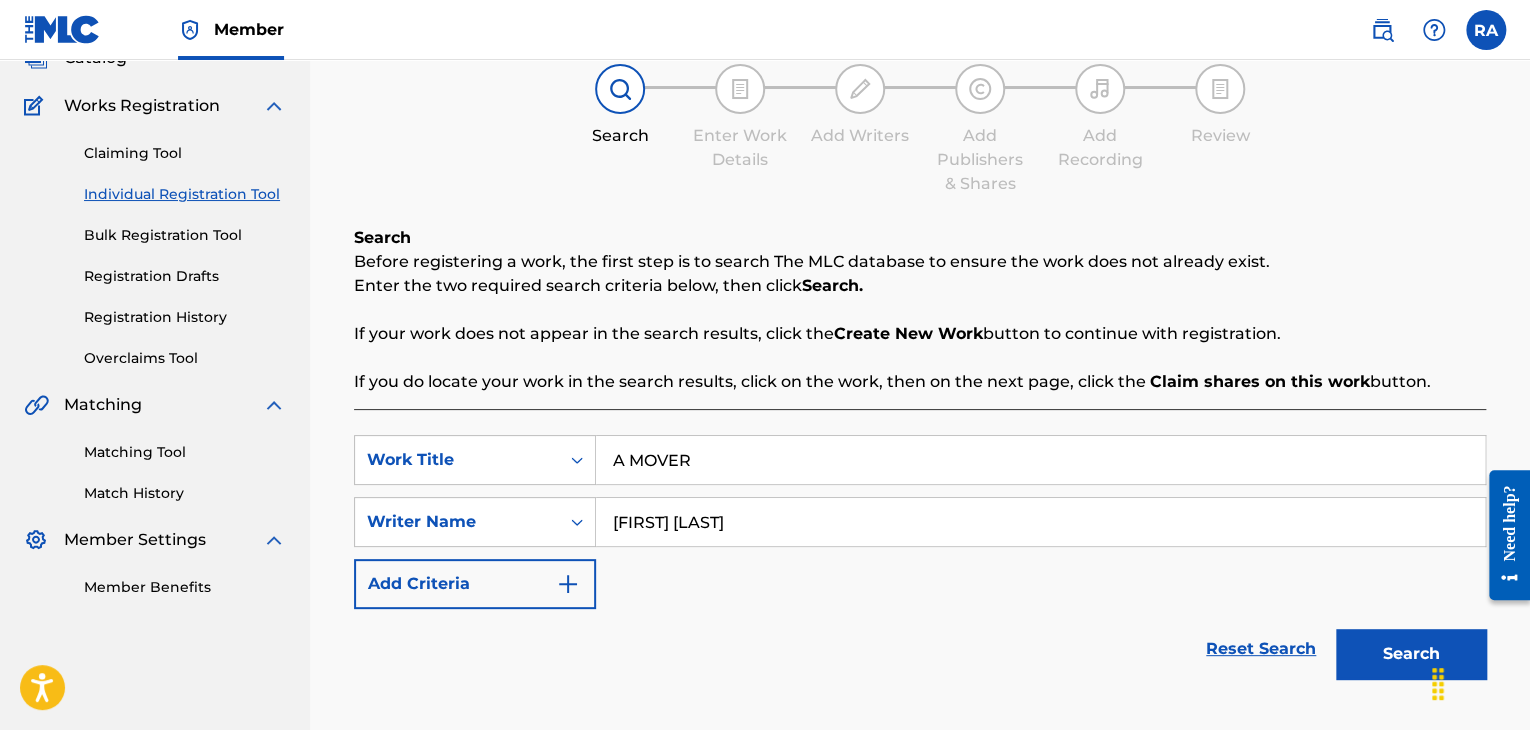 scroll, scrollTop: 284, scrollLeft: 0, axis: vertical 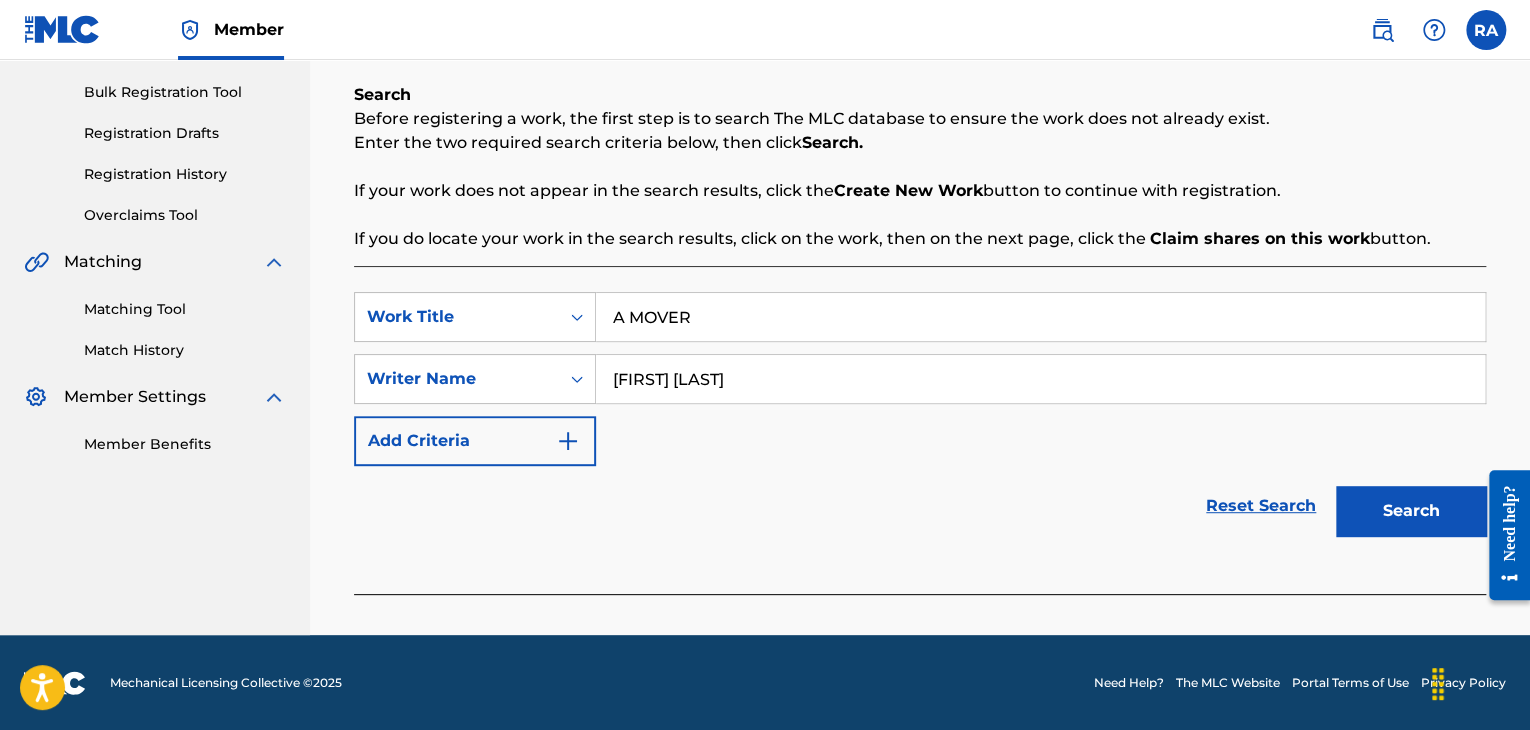 click on "Search" at bounding box center [1411, 511] 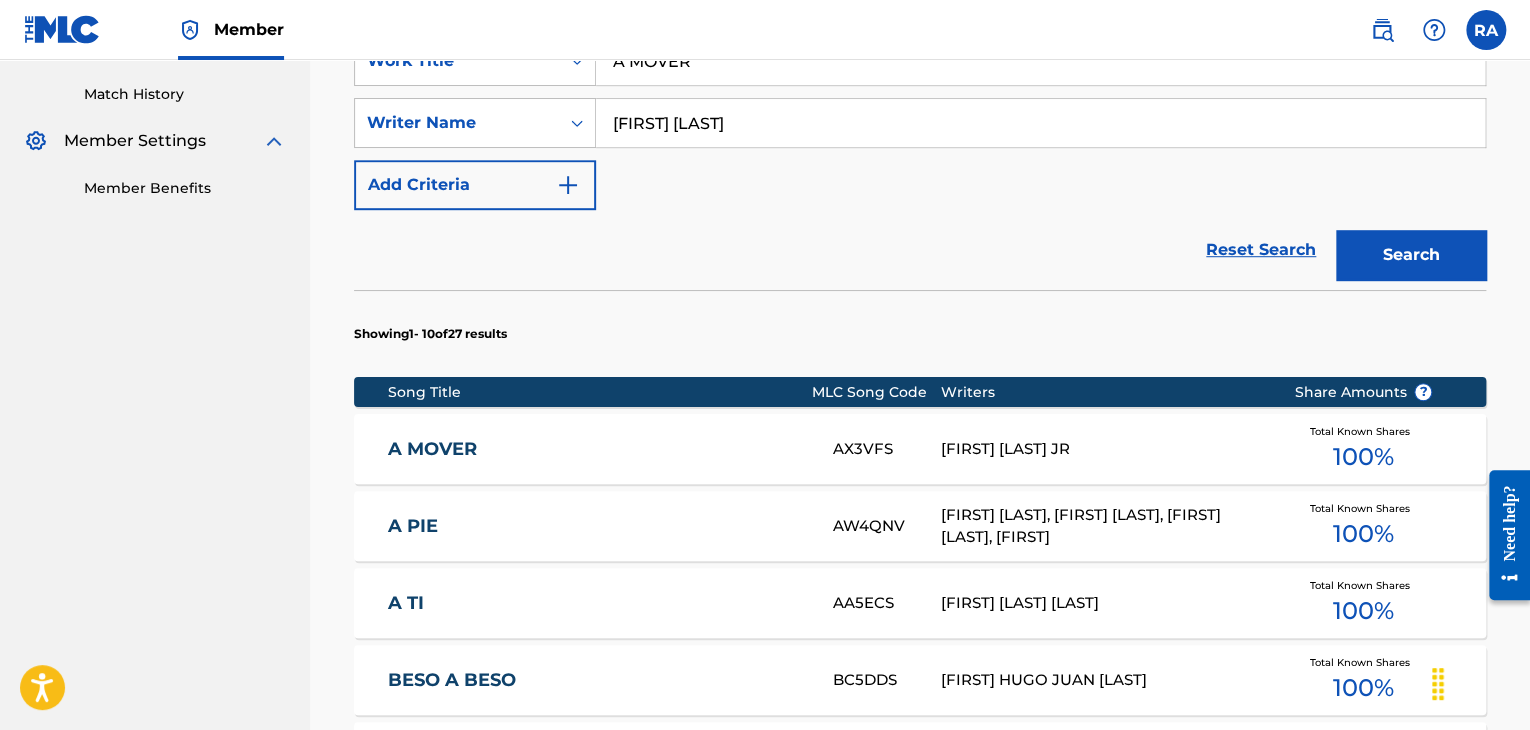 scroll, scrollTop: 684, scrollLeft: 0, axis: vertical 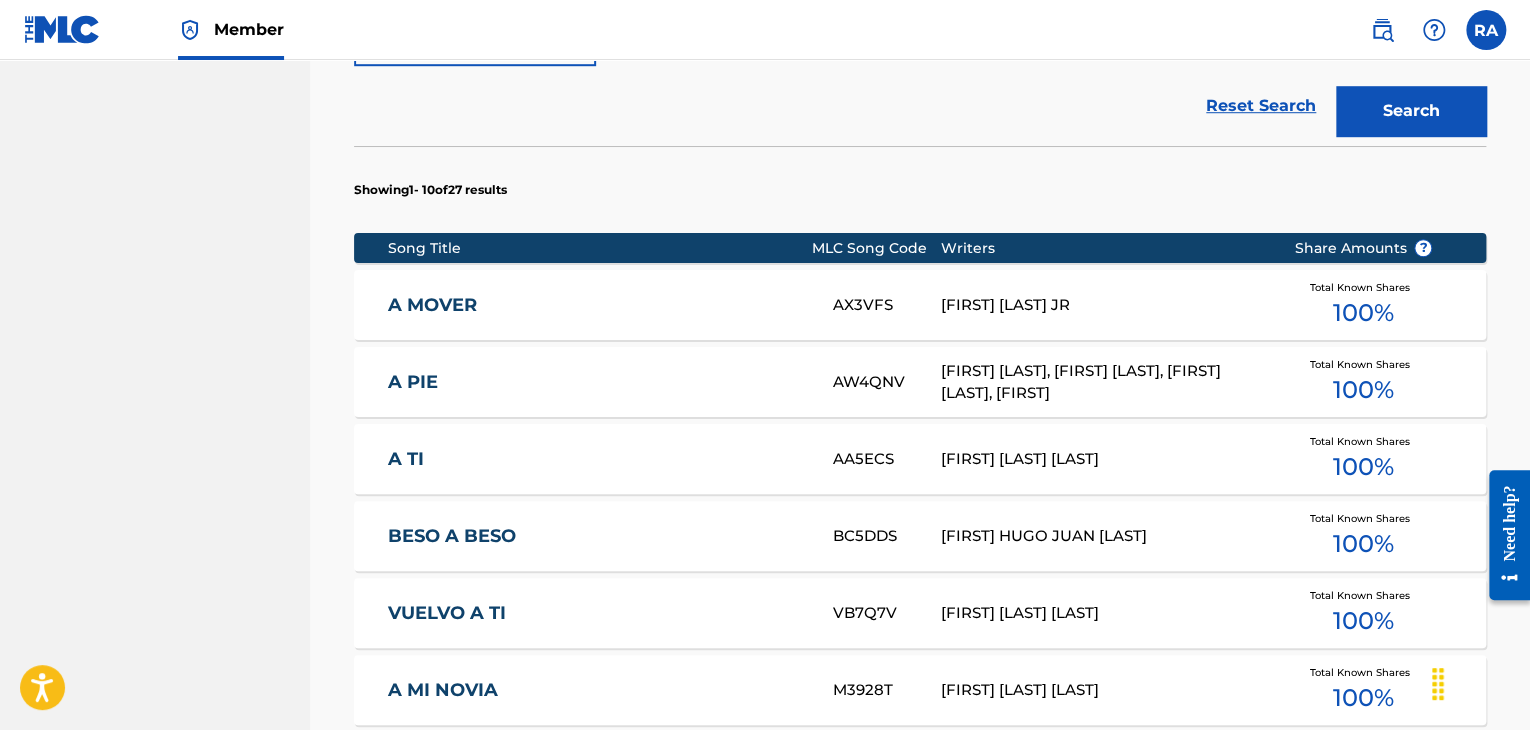 click on "A MOVER" at bounding box center (597, 305) 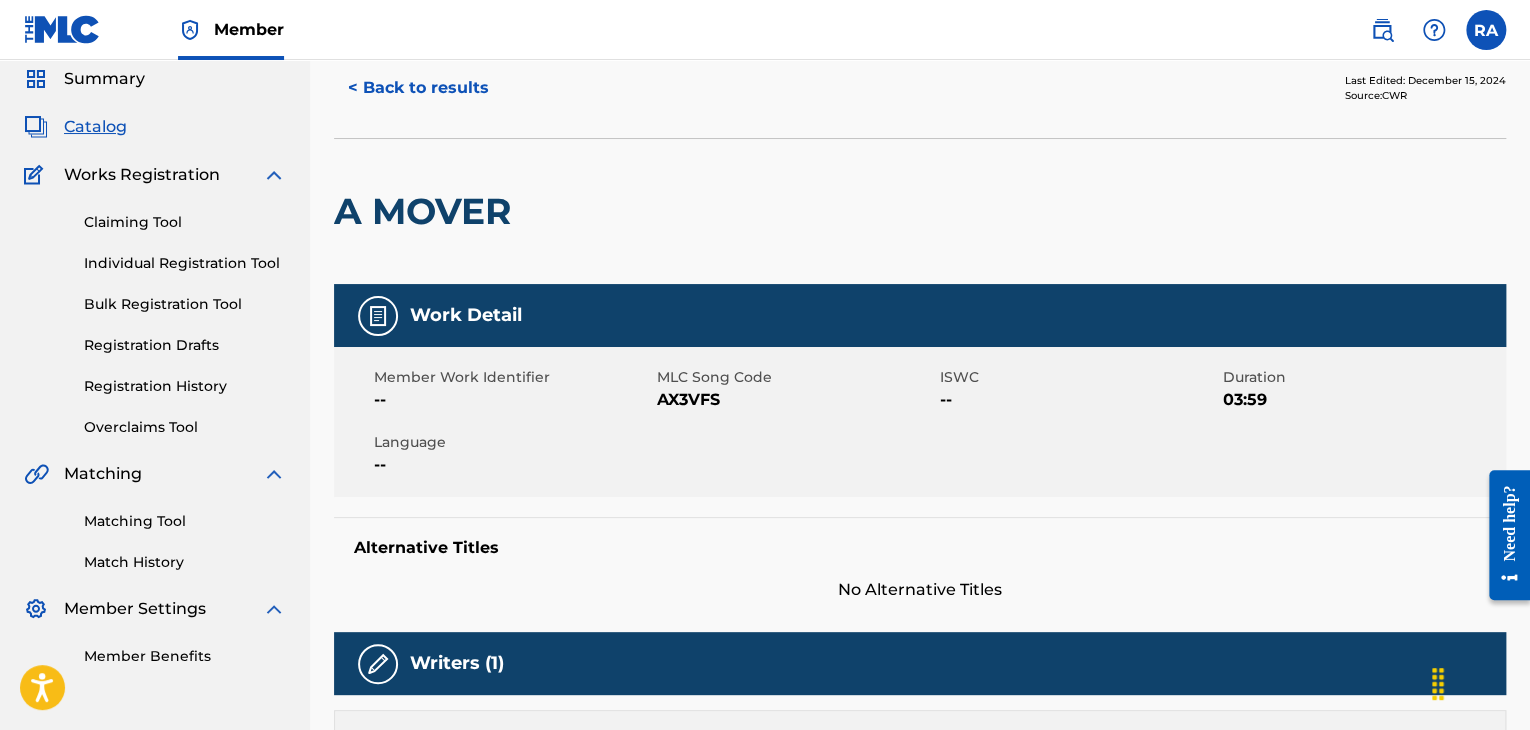 scroll, scrollTop: 0, scrollLeft: 0, axis: both 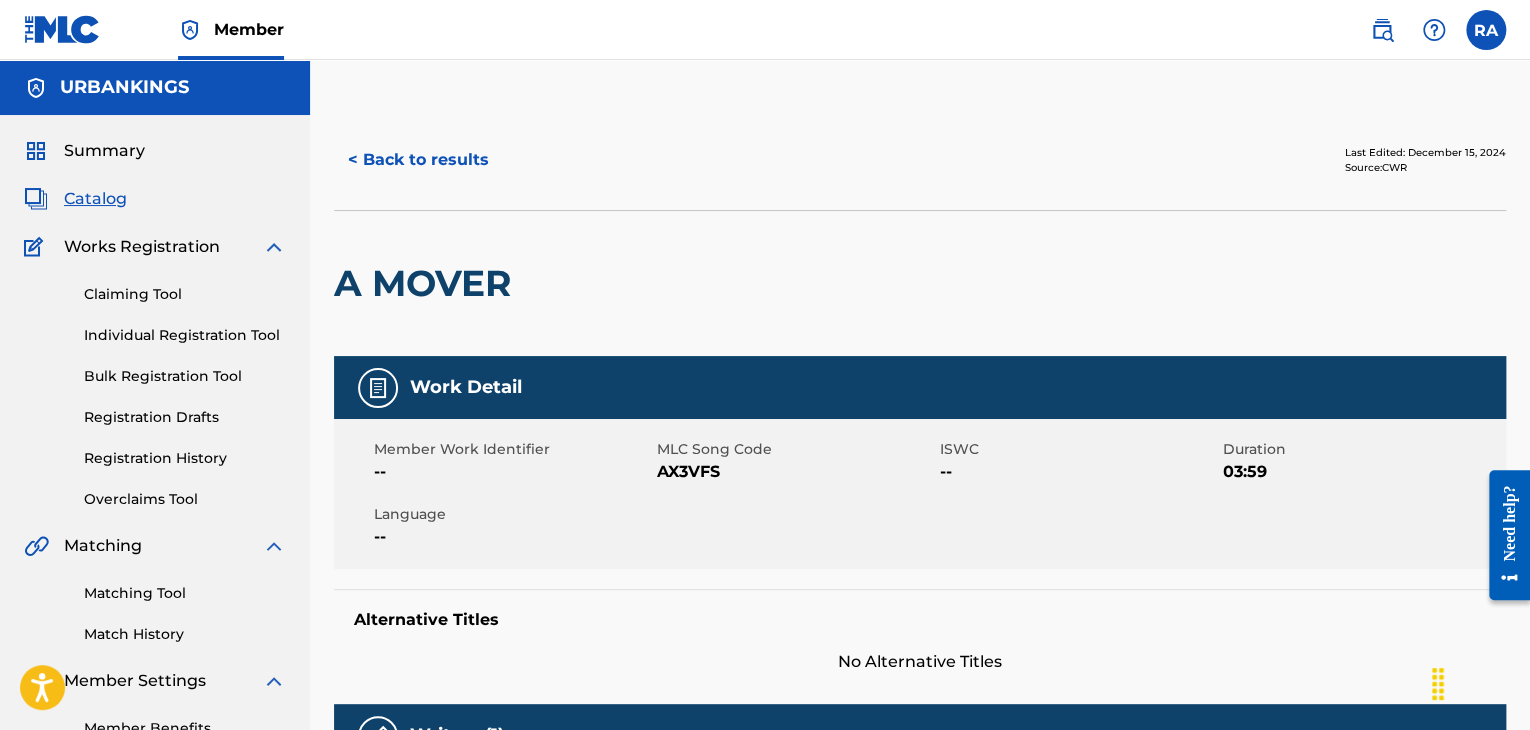 click on "< Back to results" at bounding box center (418, 160) 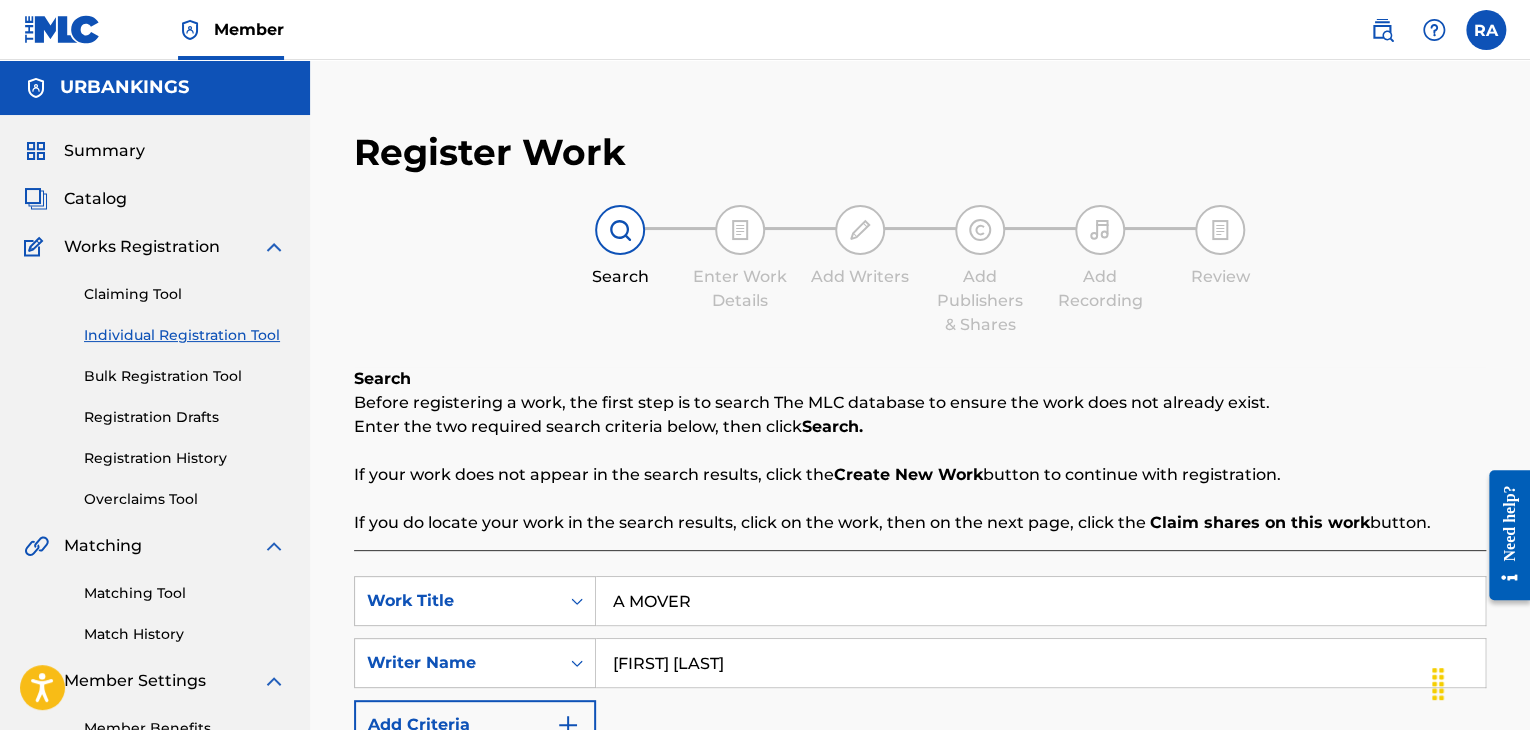 scroll, scrollTop: 220, scrollLeft: 0, axis: vertical 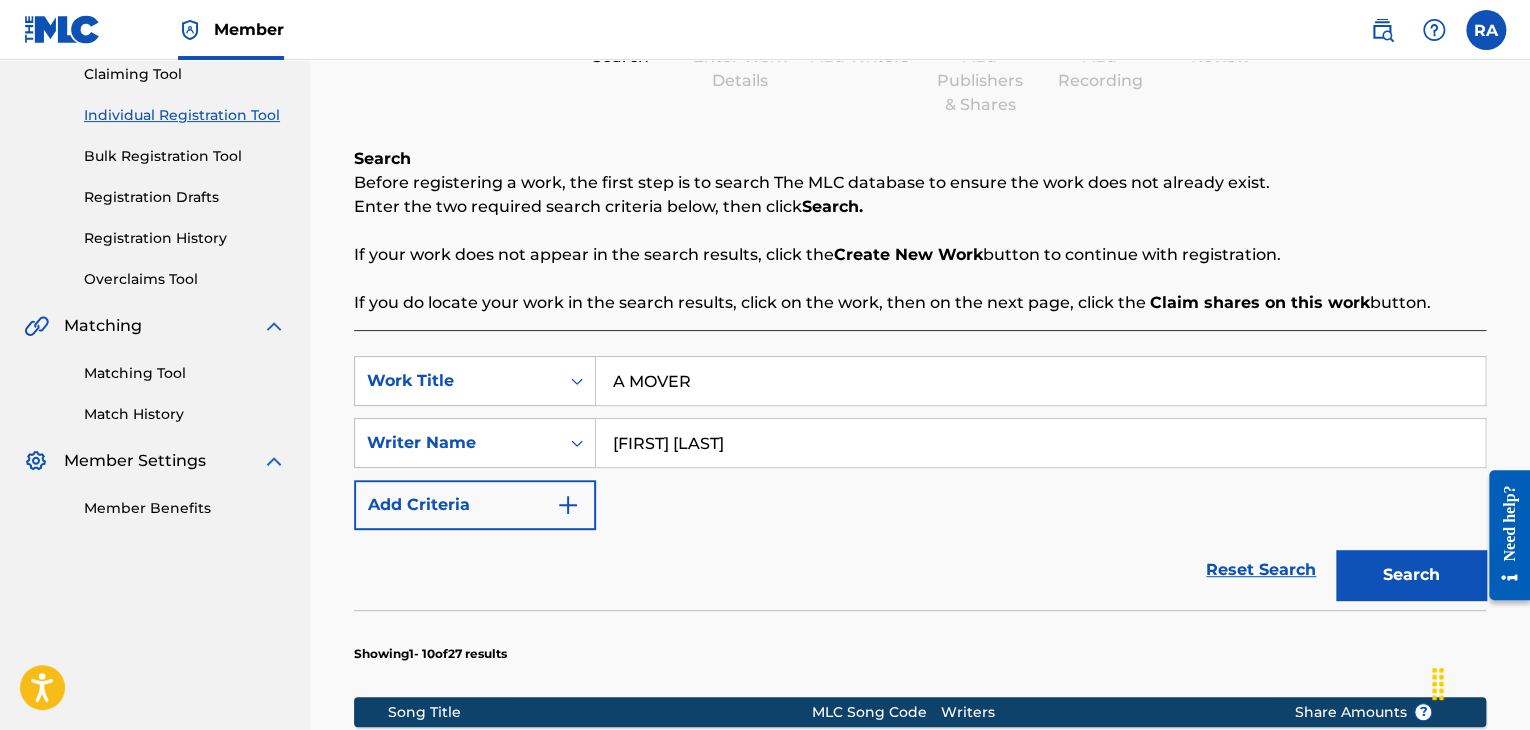 drag, startPoint x: 726, startPoint y: 385, endPoint x: 671, endPoint y: 233, distance: 161.64467 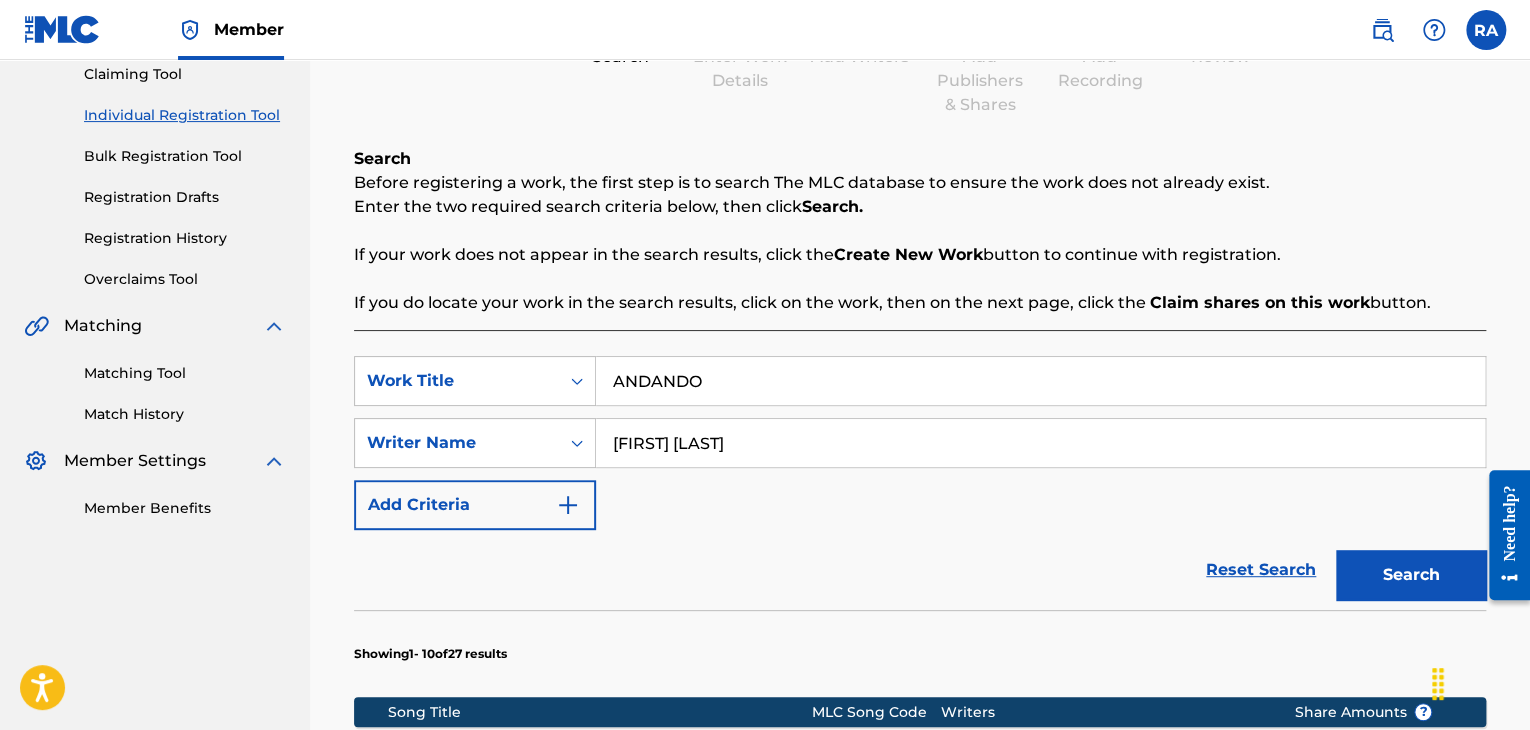 type on "ANDANDO" 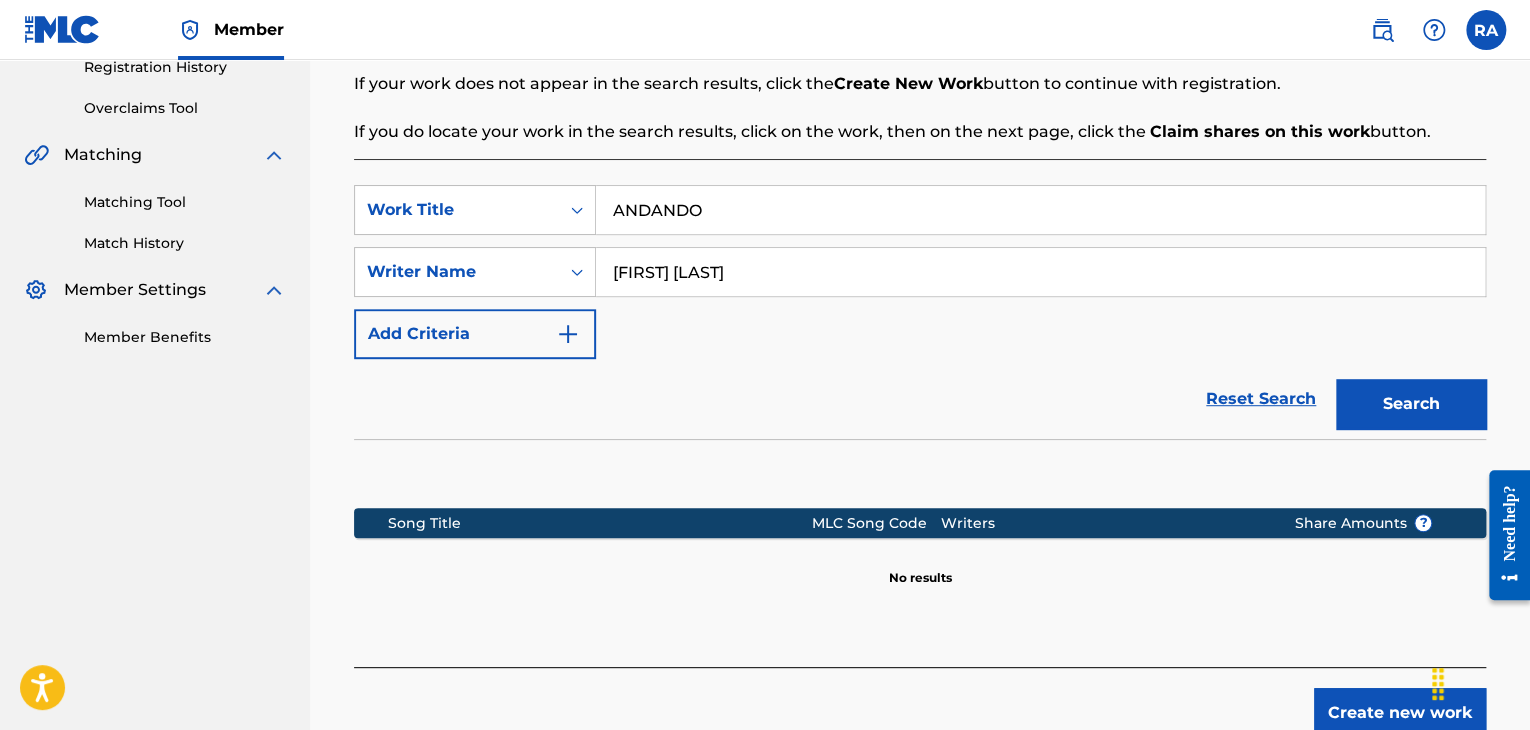 scroll, scrollTop: 515, scrollLeft: 0, axis: vertical 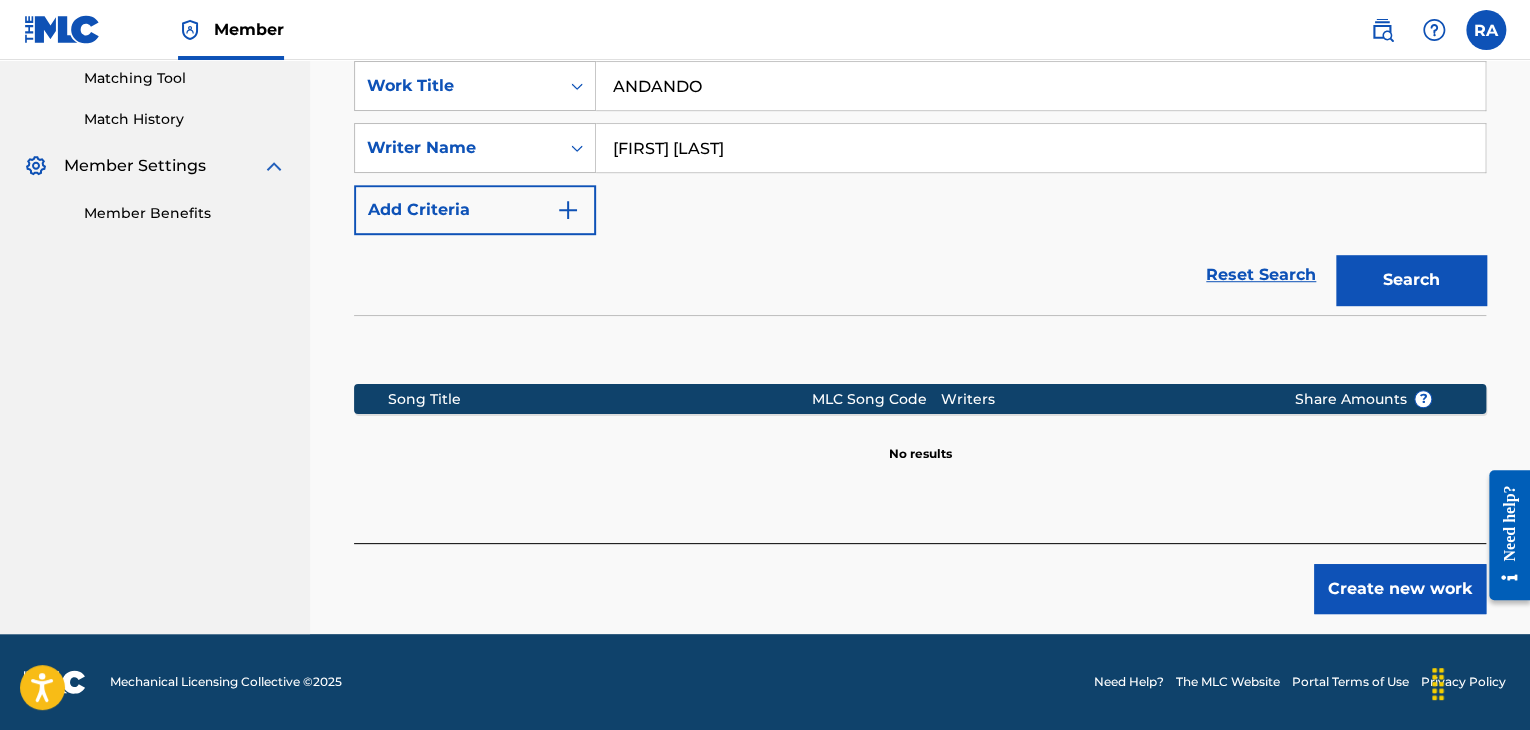 click on "Create new work" at bounding box center [1400, 589] 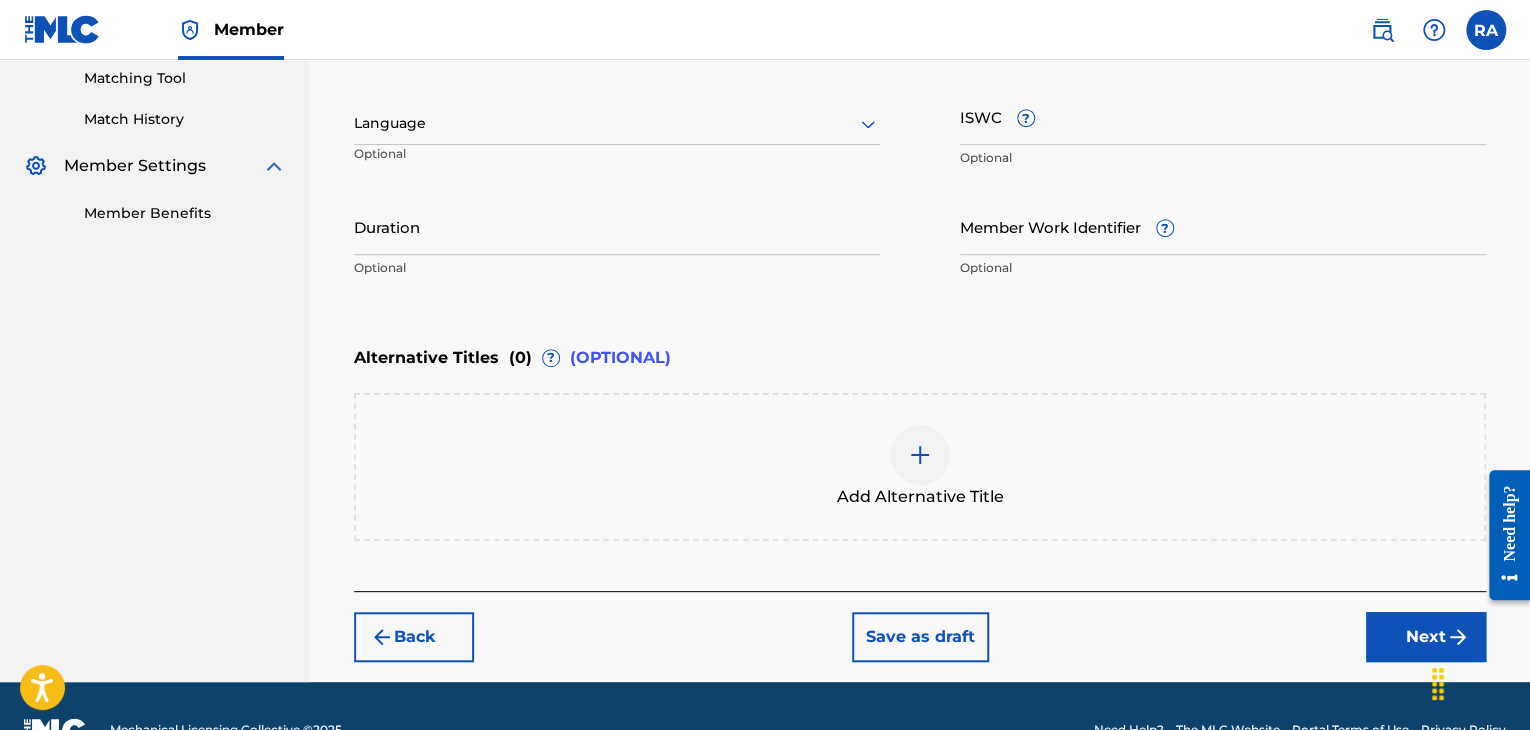 click on "Duration" at bounding box center [617, 226] 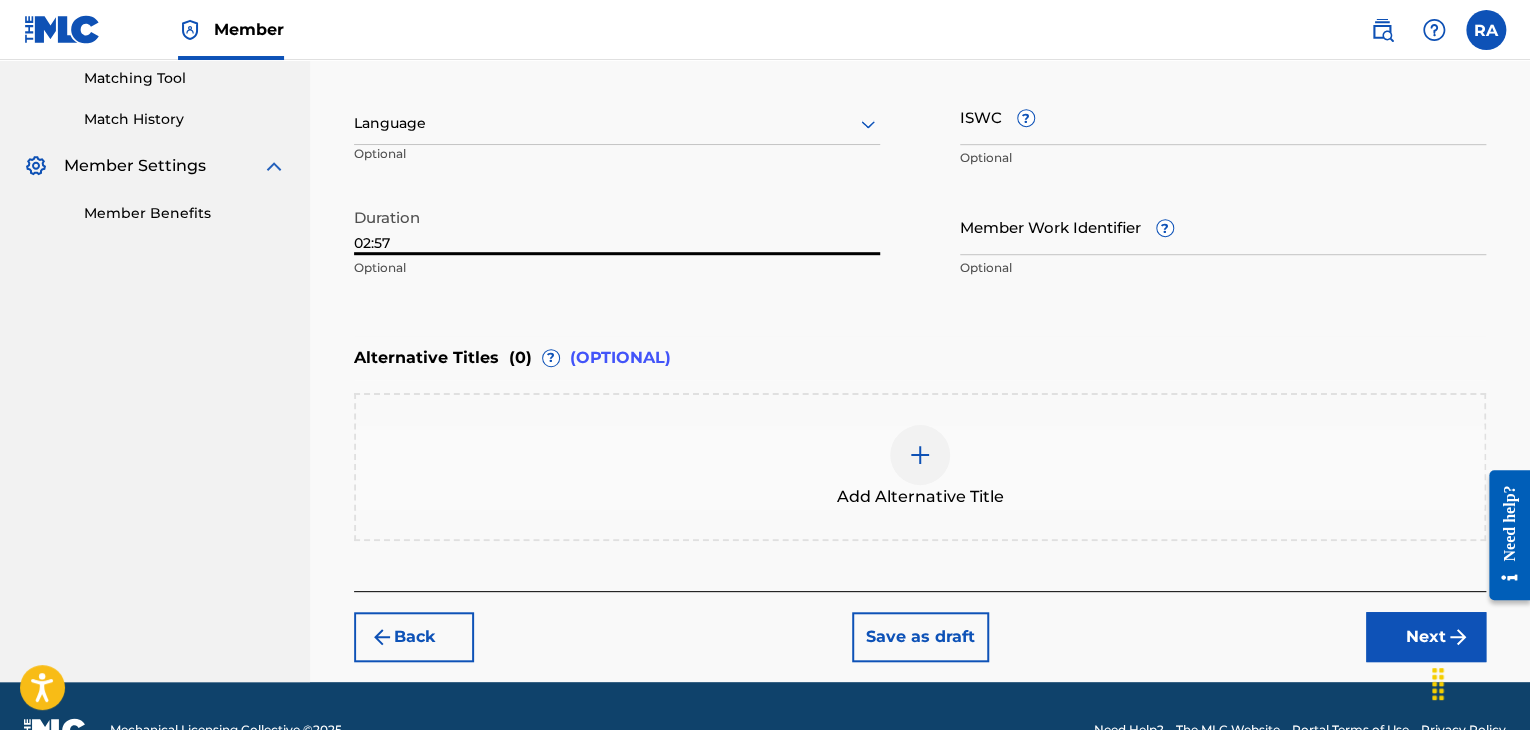 type on "02:57" 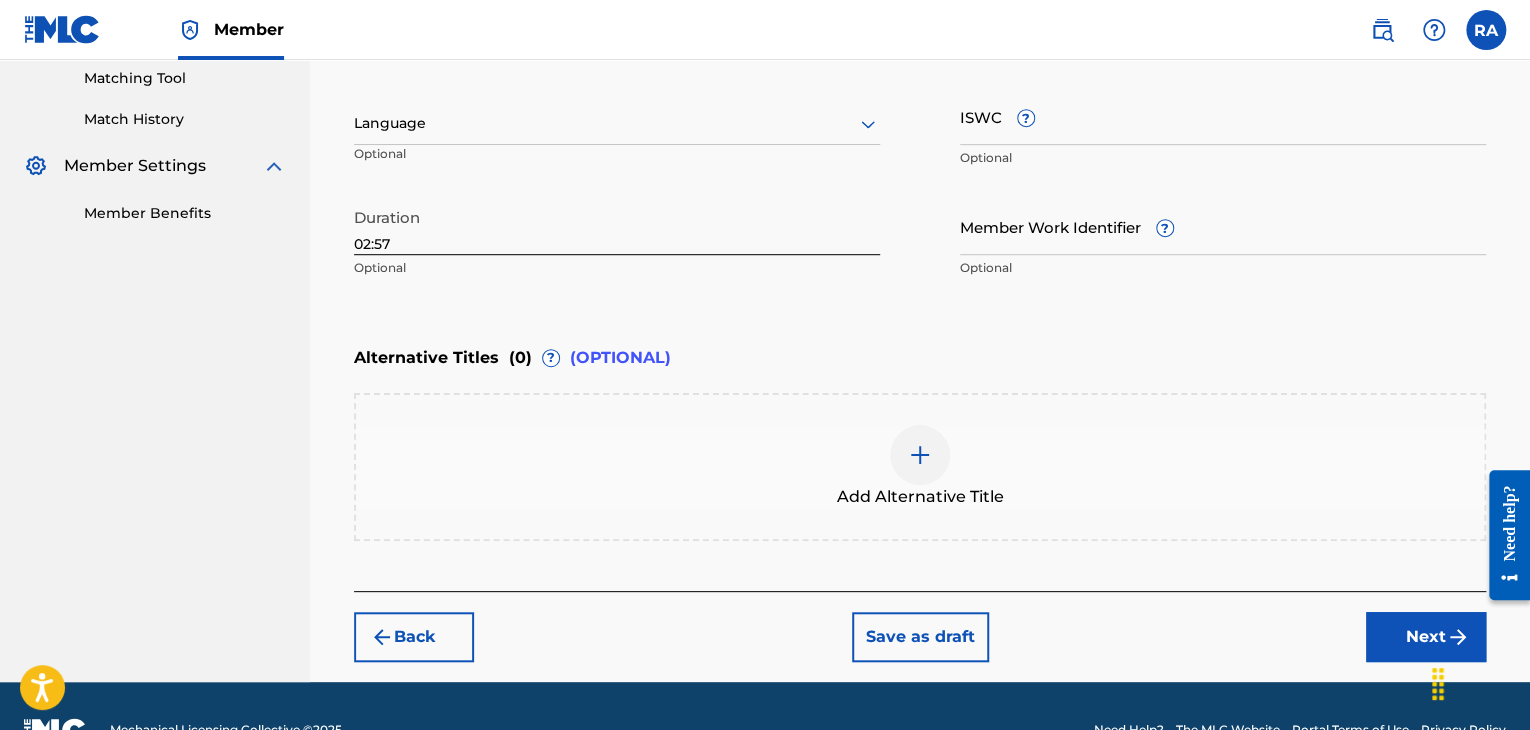click on "Next" at bounding box center (1426, 637) 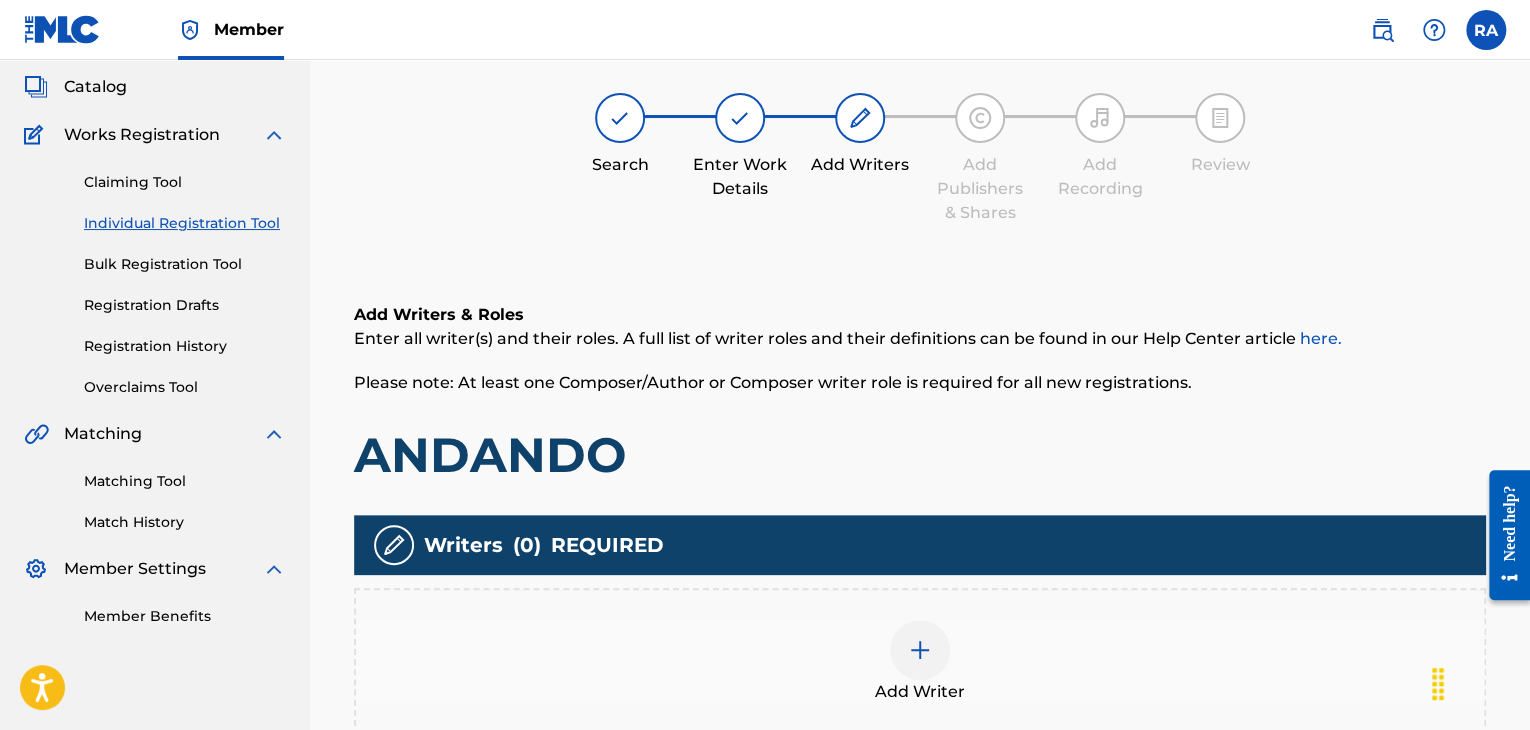scroll, scrollTop: 90, scrollLeft: 0, axis: vertical 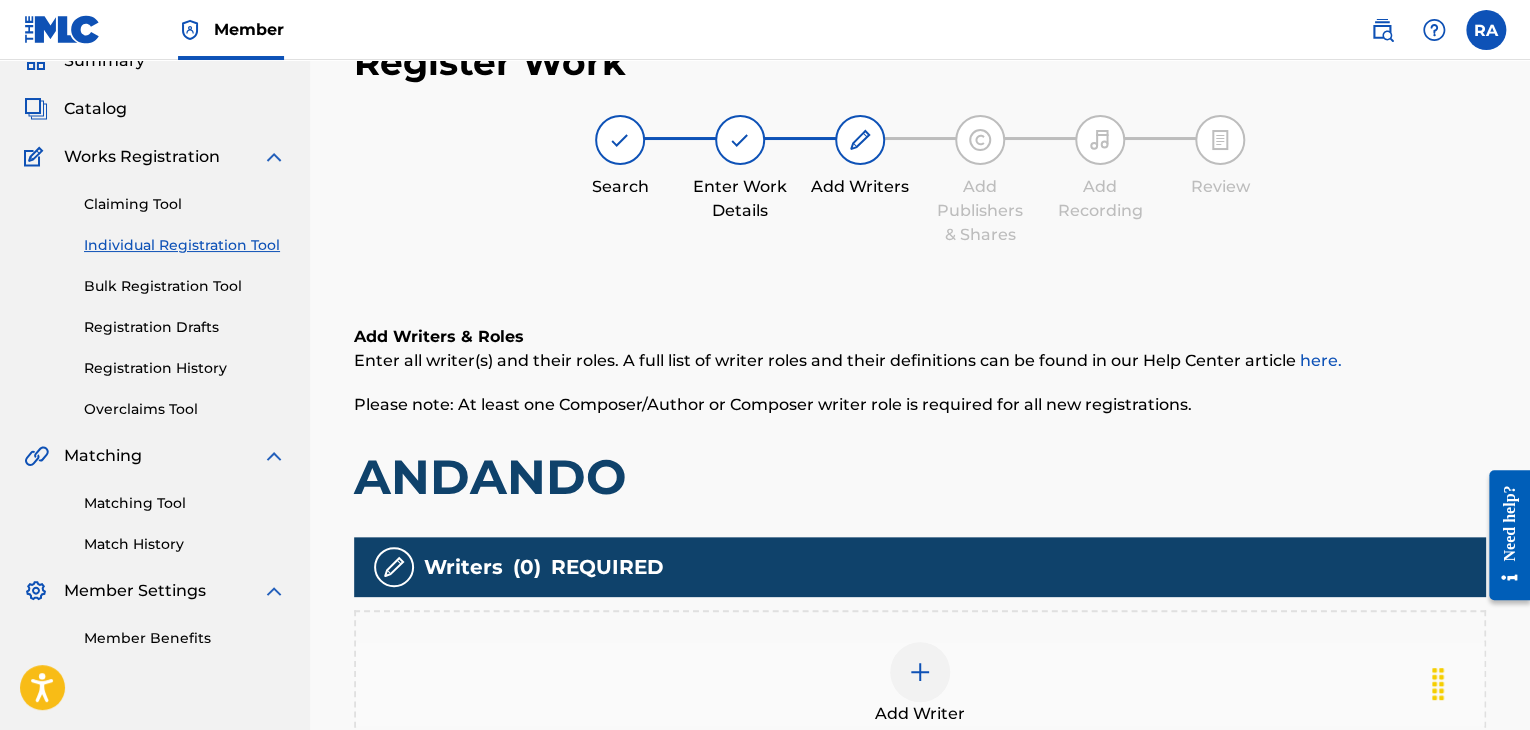 click at bounding box center (920, 672) 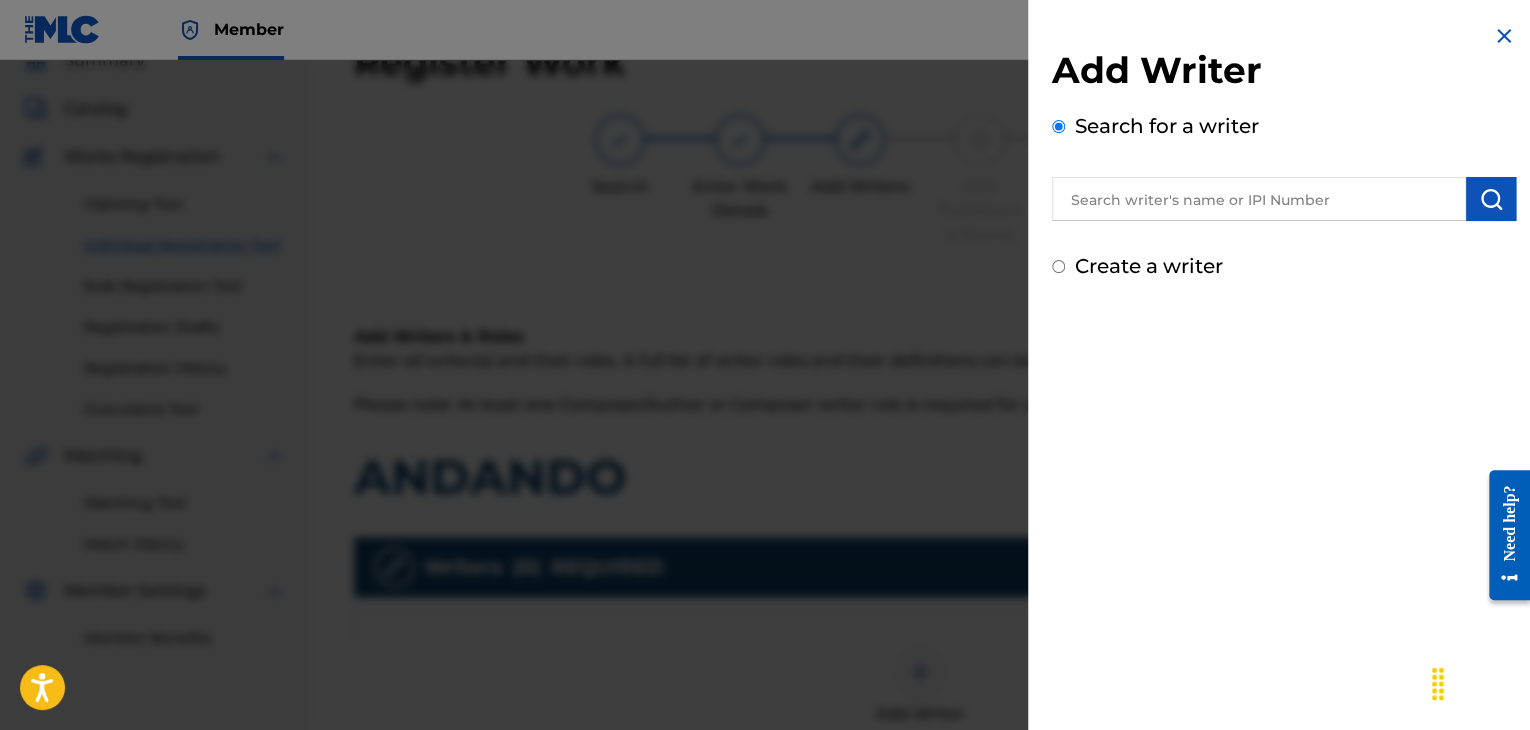 click at bounding box center (1259, 199) 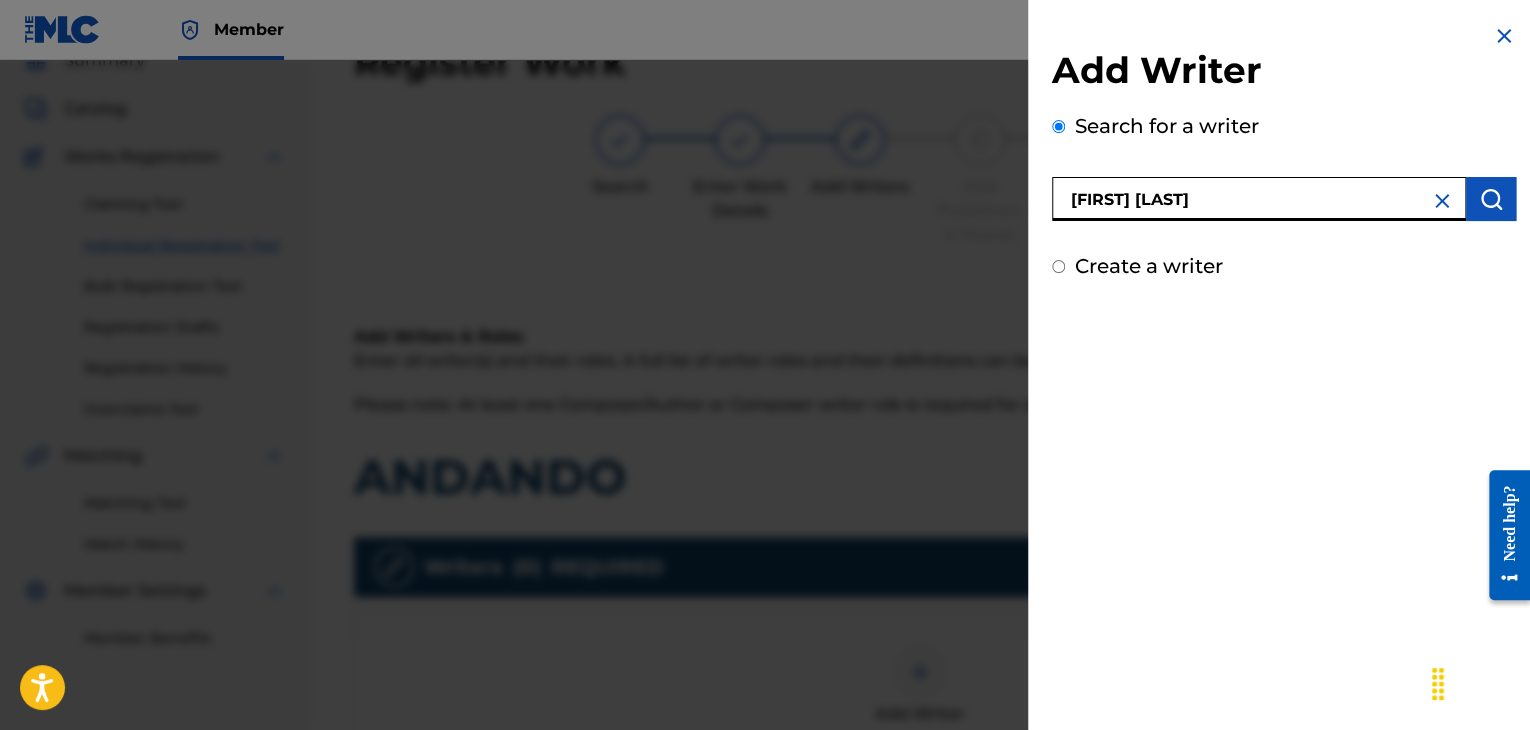 type on "[FIRST] [LAST]" 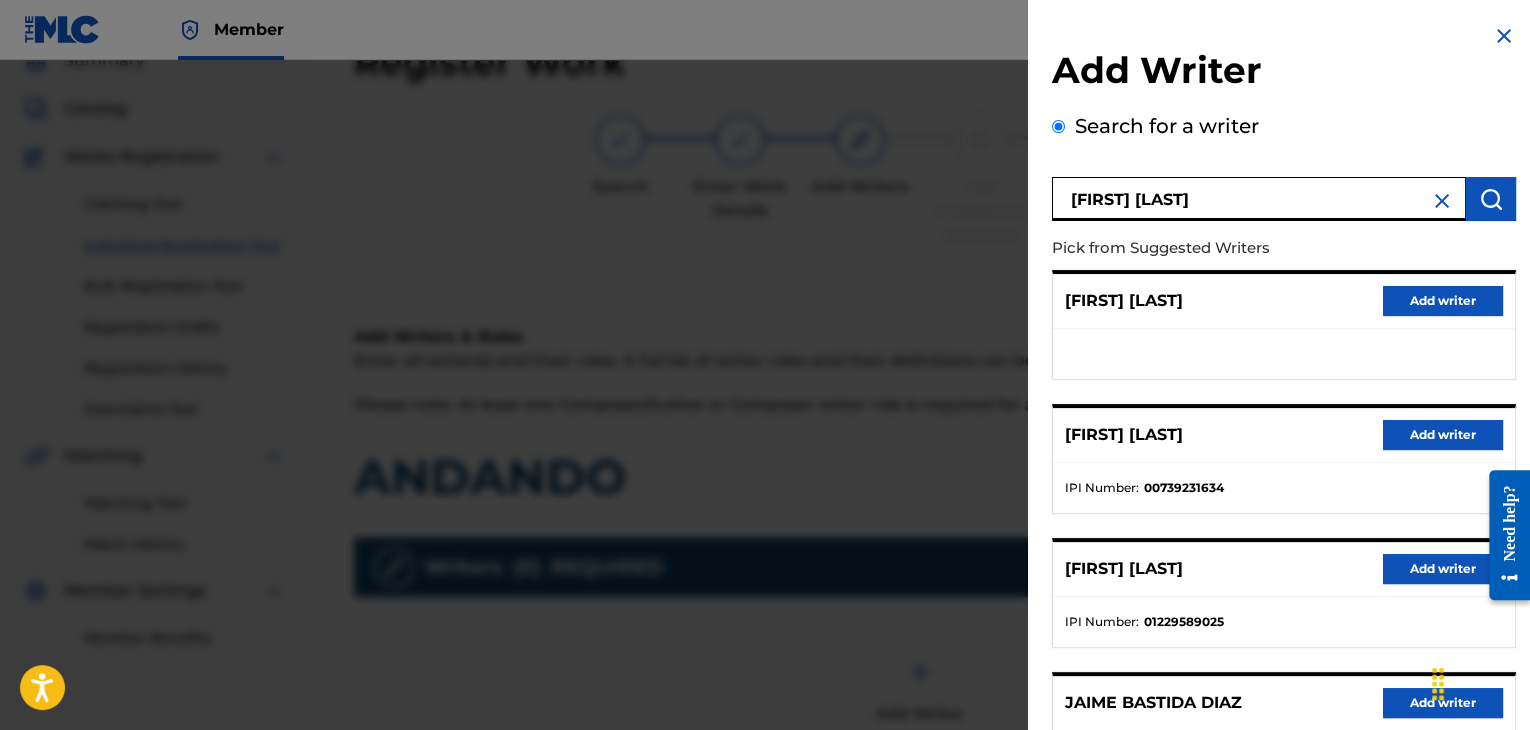 click on "Add writer" at bounding box center [1443, 435] 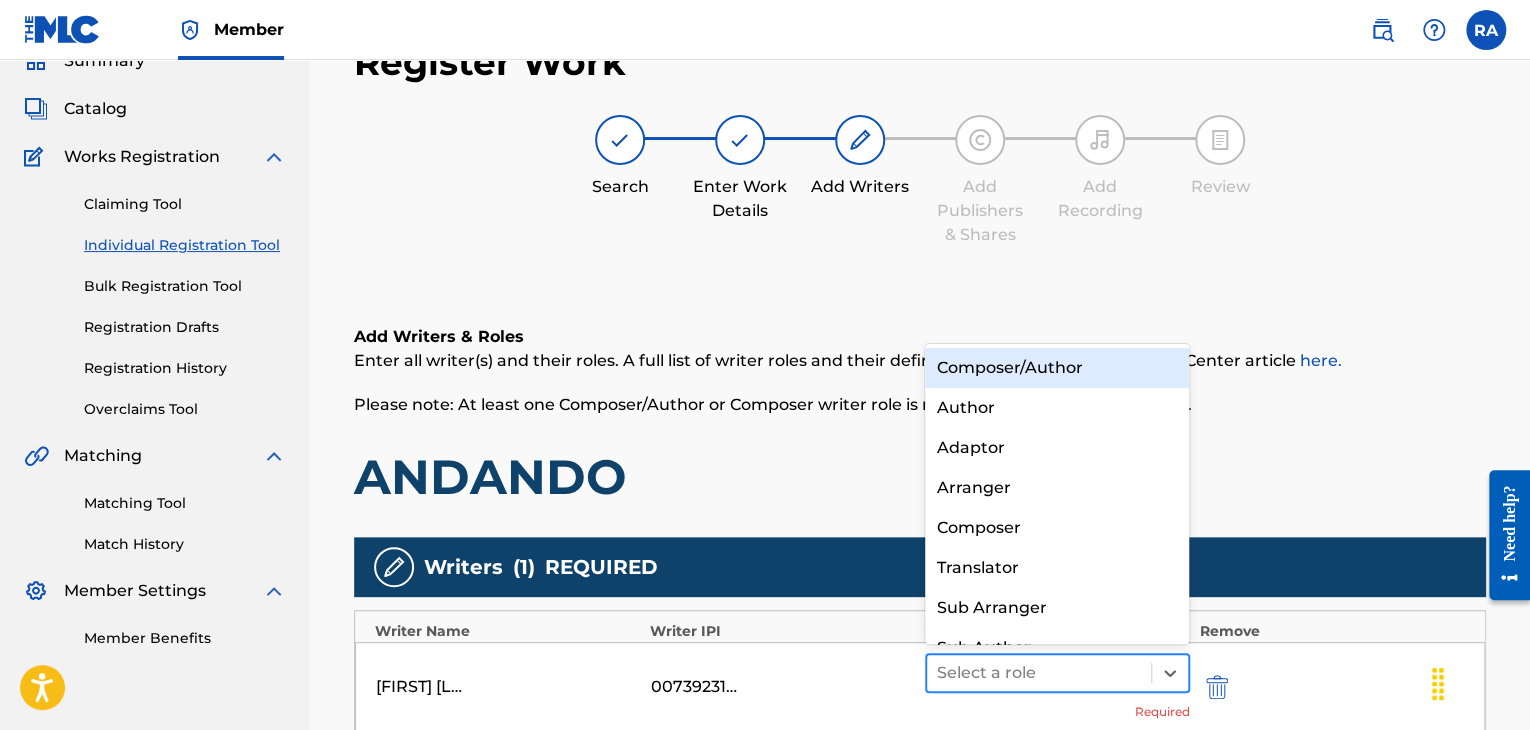 click at bounding box center (1039, 673) 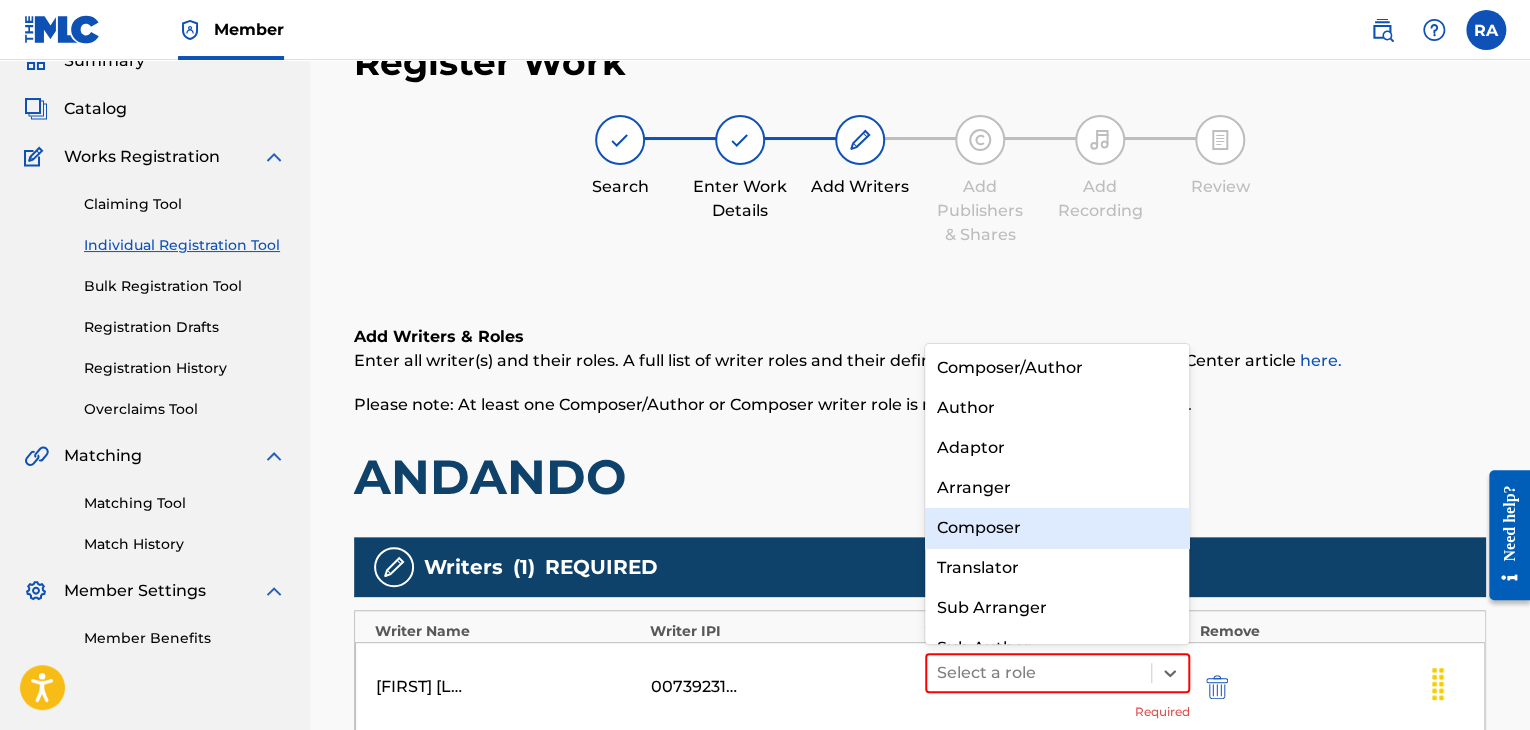 click on "Composer" at bounding box center [1057, 528] 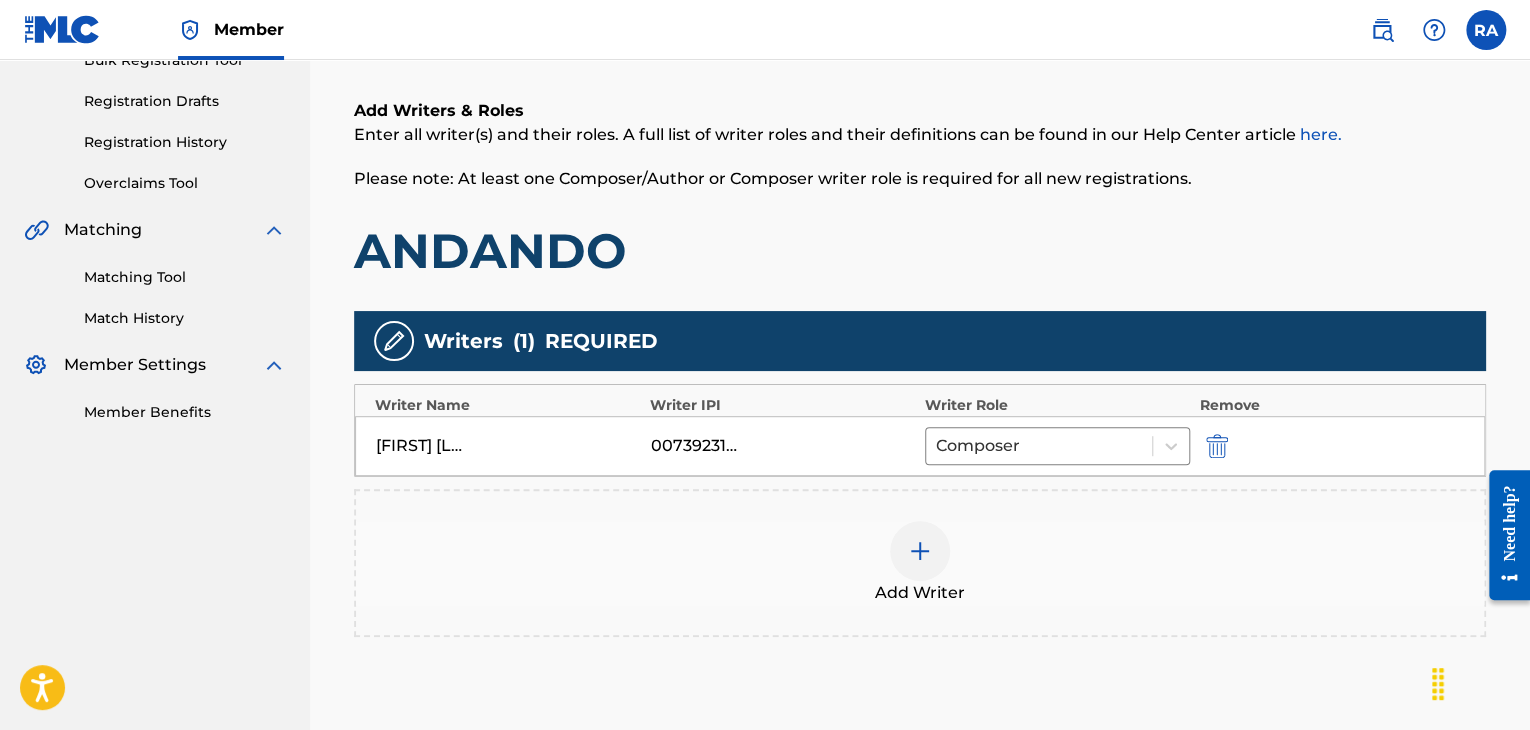 scroll, scrollTop: 490, scrollLeft: 0, axis: vertical 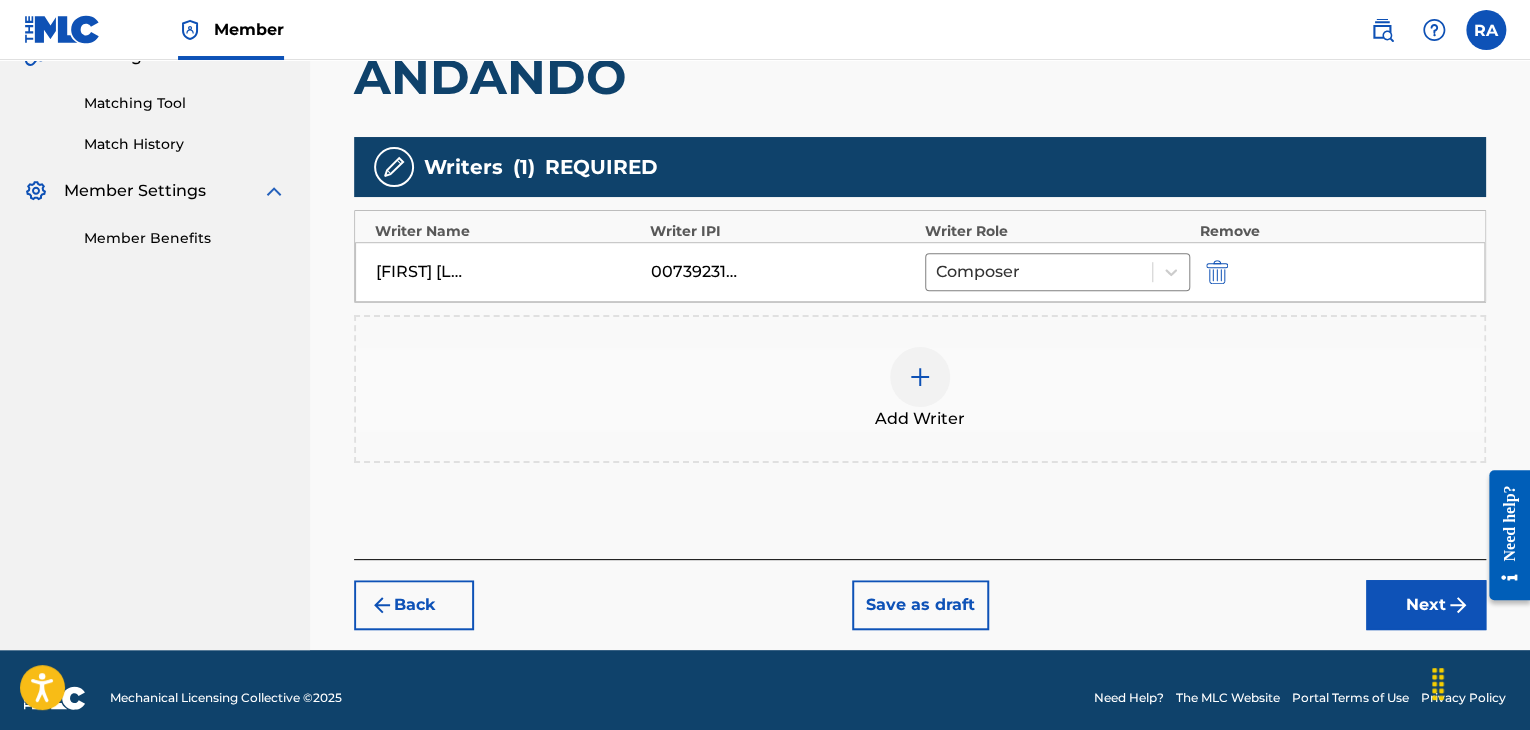 click at bounding box center (920, 377) 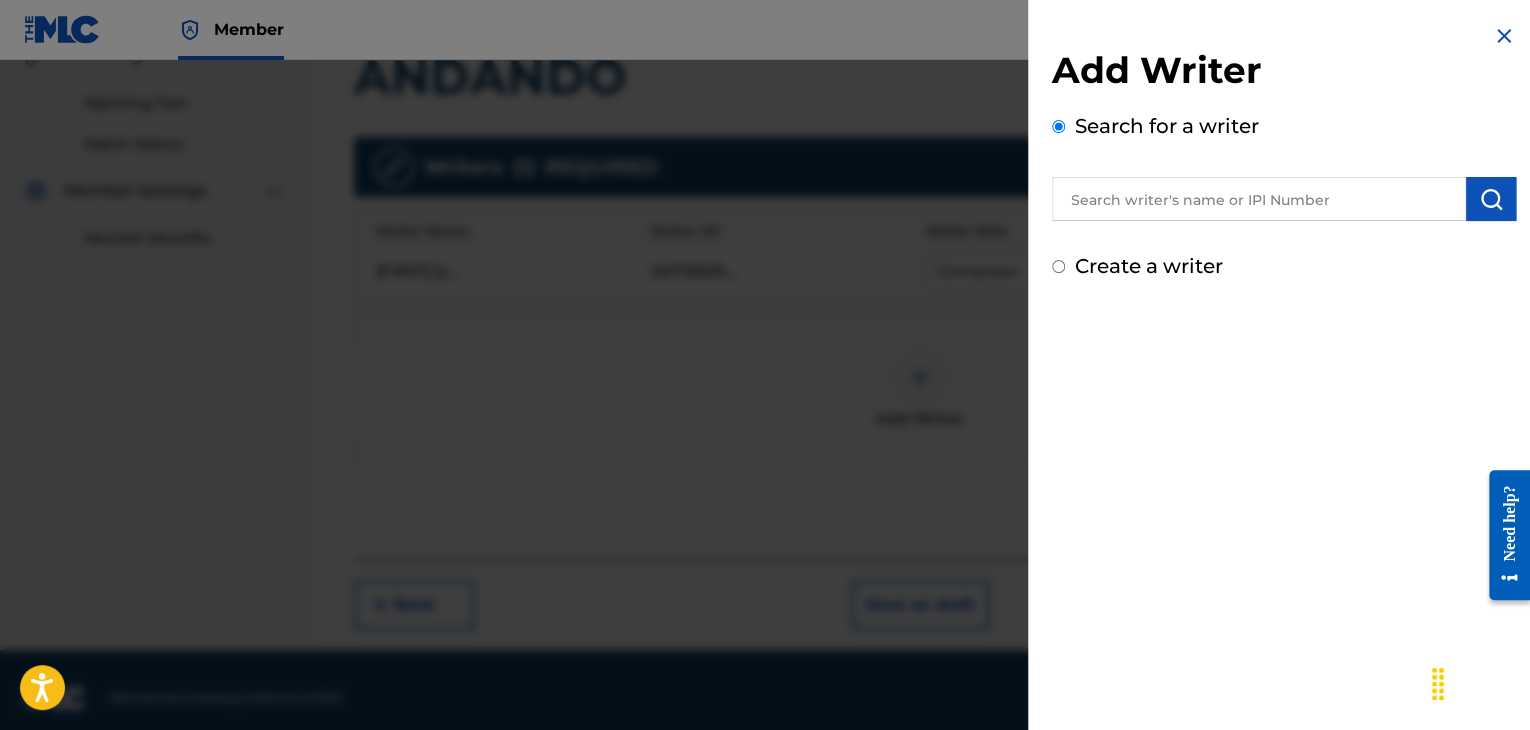 click at bounding box center (1259, 199) 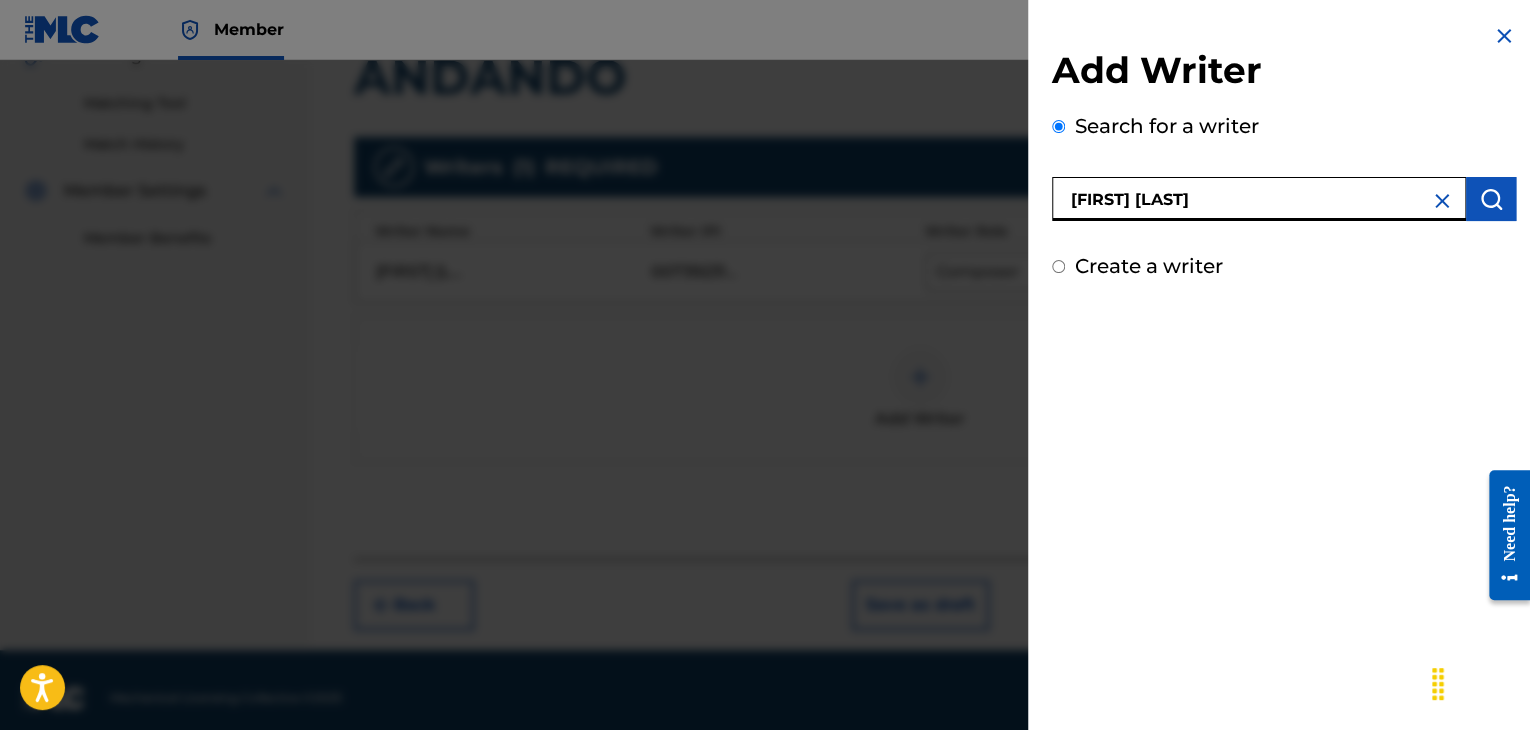 type on "[FIRST] [LAST]" 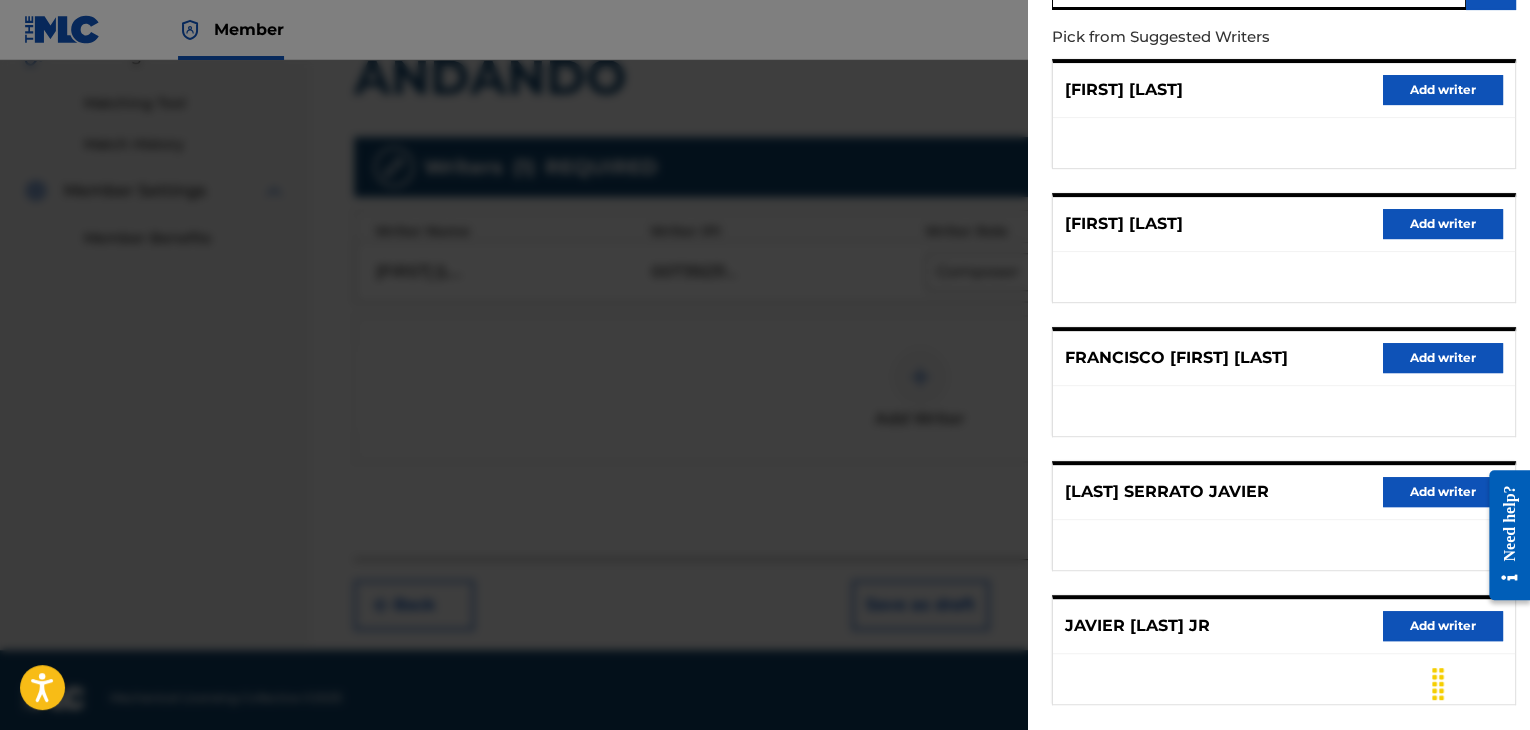 scroll, scrollTop: 310, scrollLeft: 0, axis: vertical 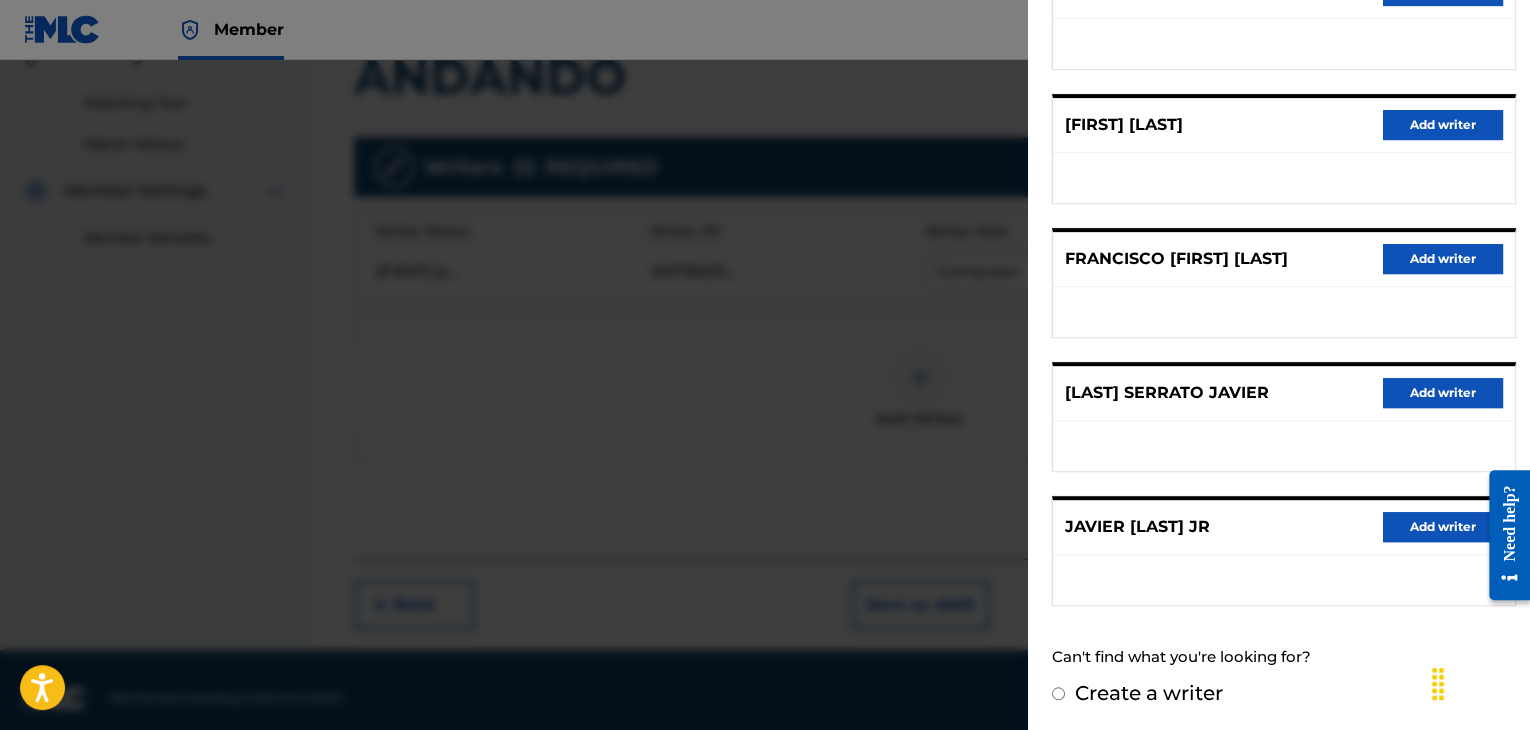 click on "Add writer" at bounding box center [1443, 527] 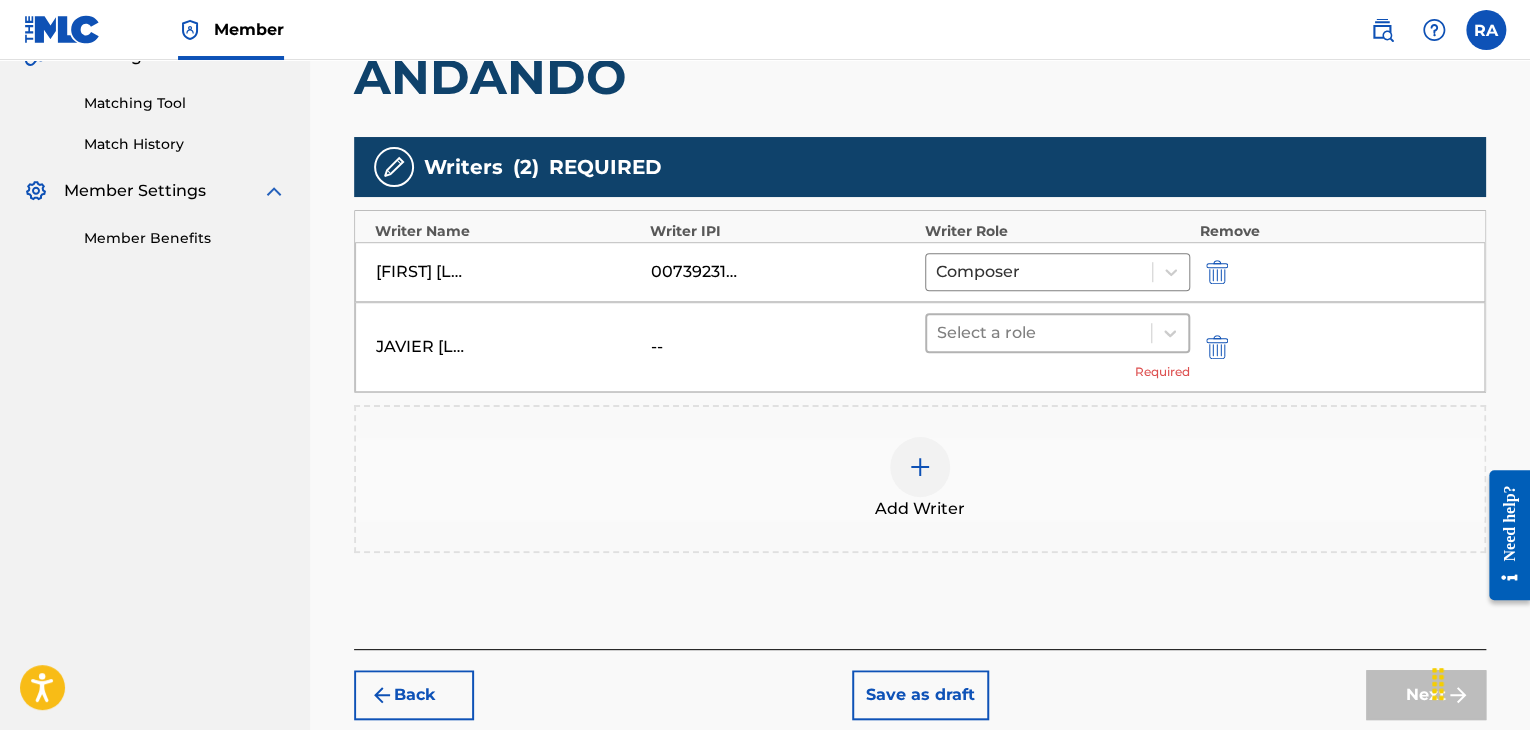 click at bounding box center (1039, 333) 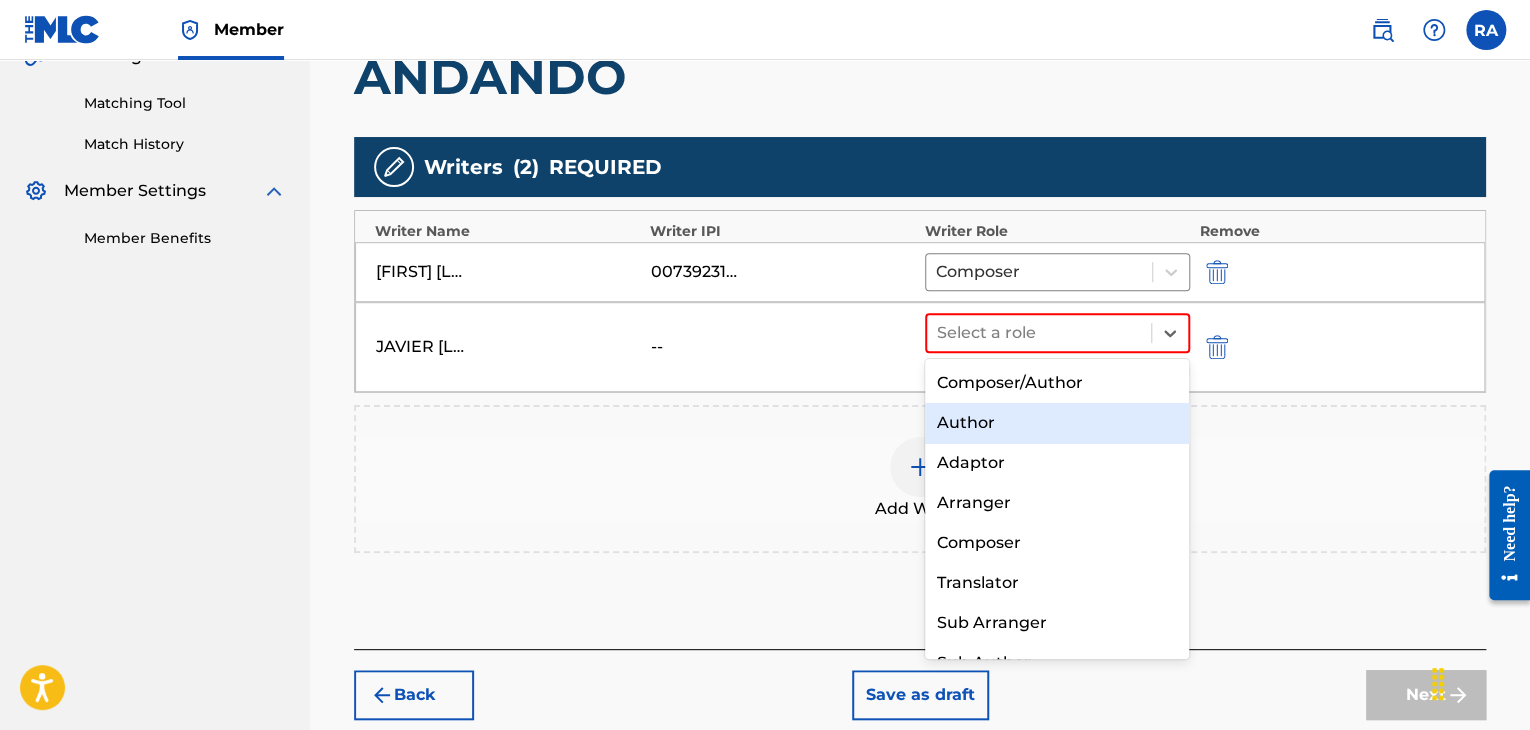 click on "Author" at bounding box center (1057, 423) 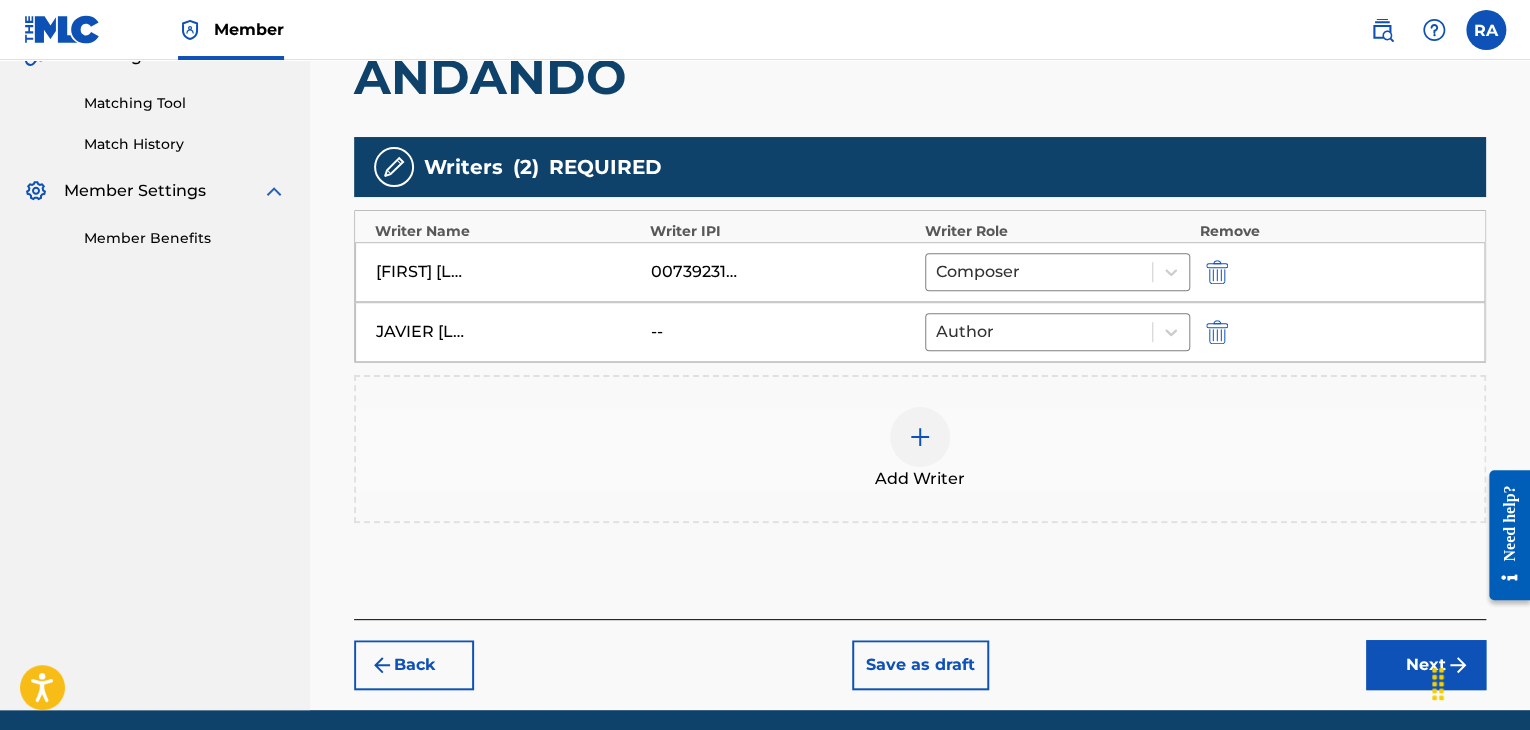 click on "Next" at bounding box center [1426, 665] 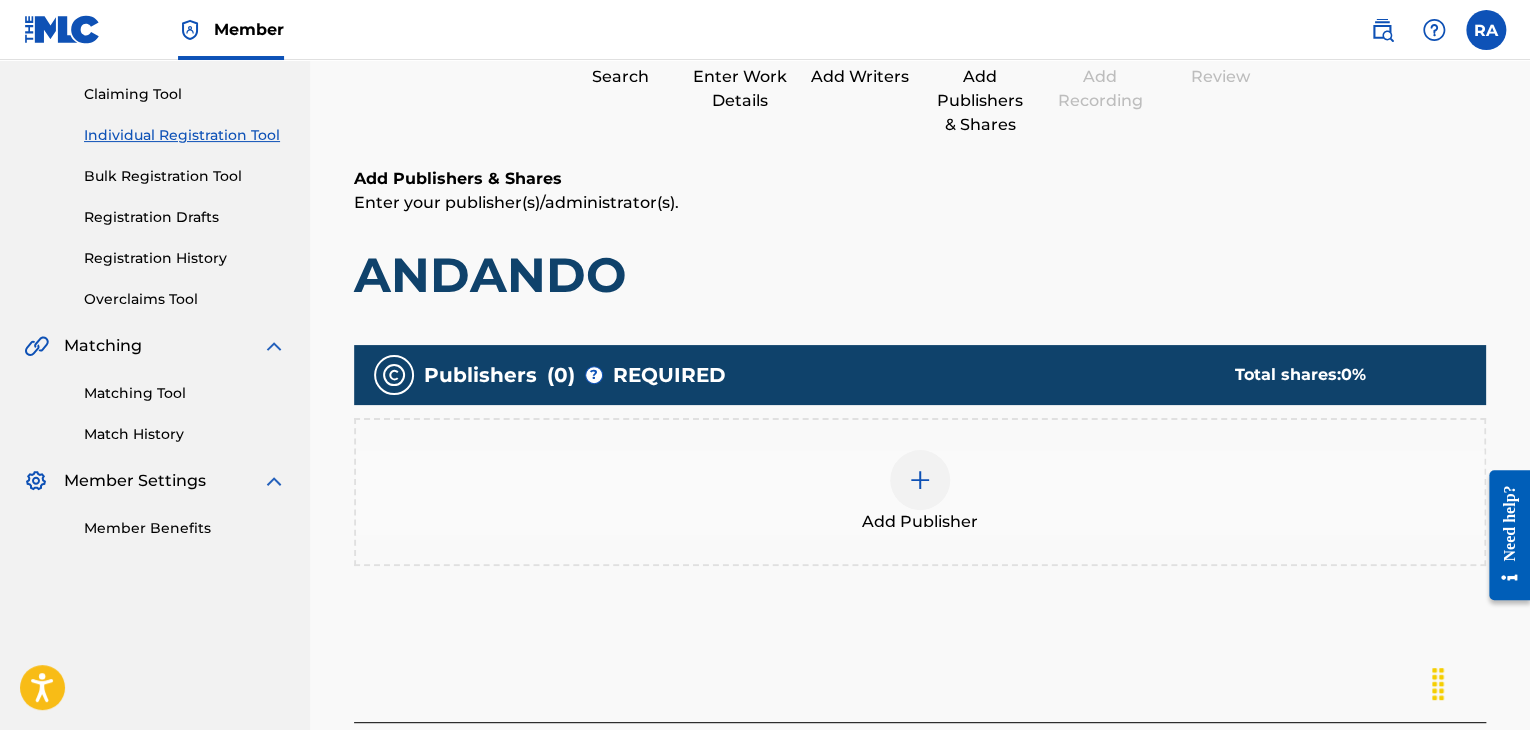 scroll, scrollTop: 90, scrollLeft: 0, axis: vertical 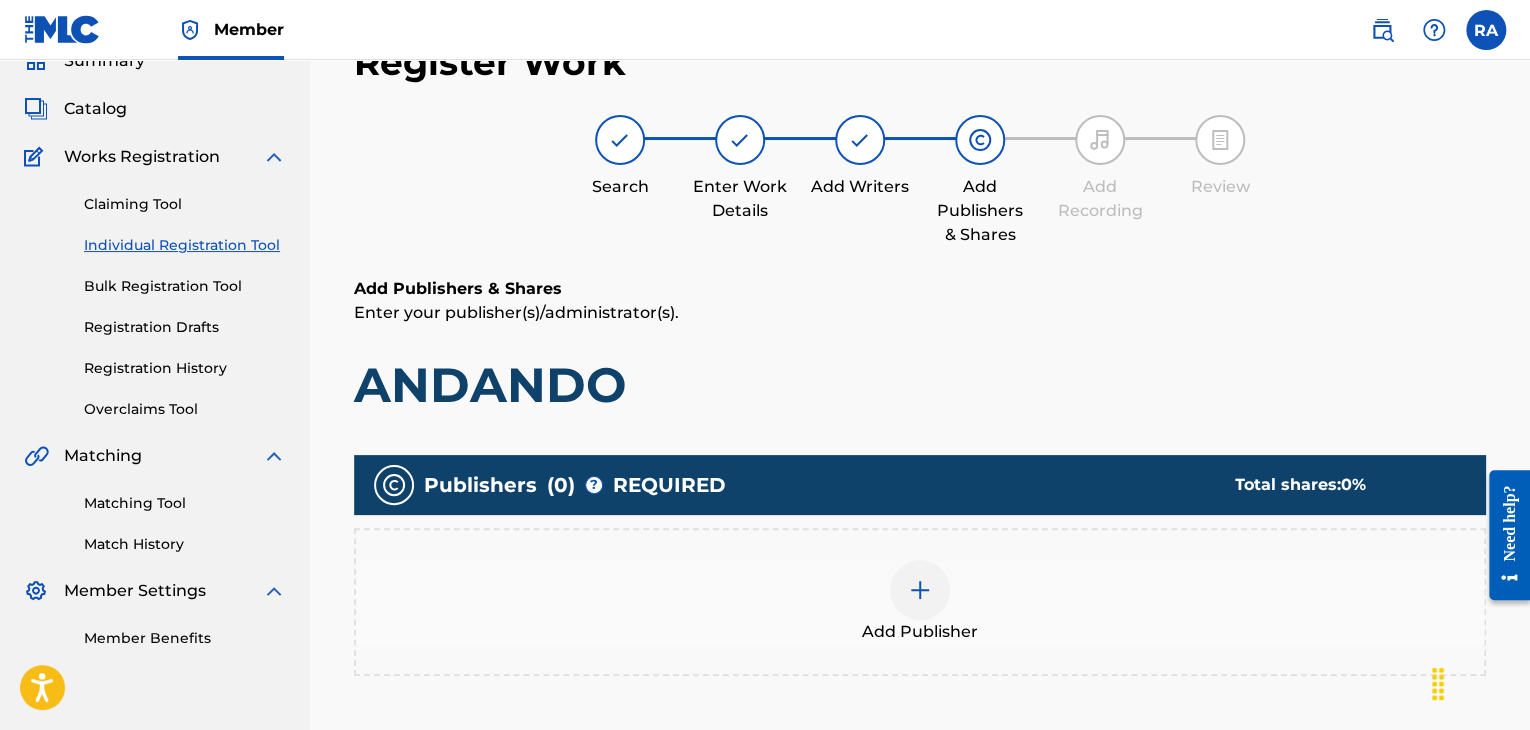click at bounding box center (920, 590) 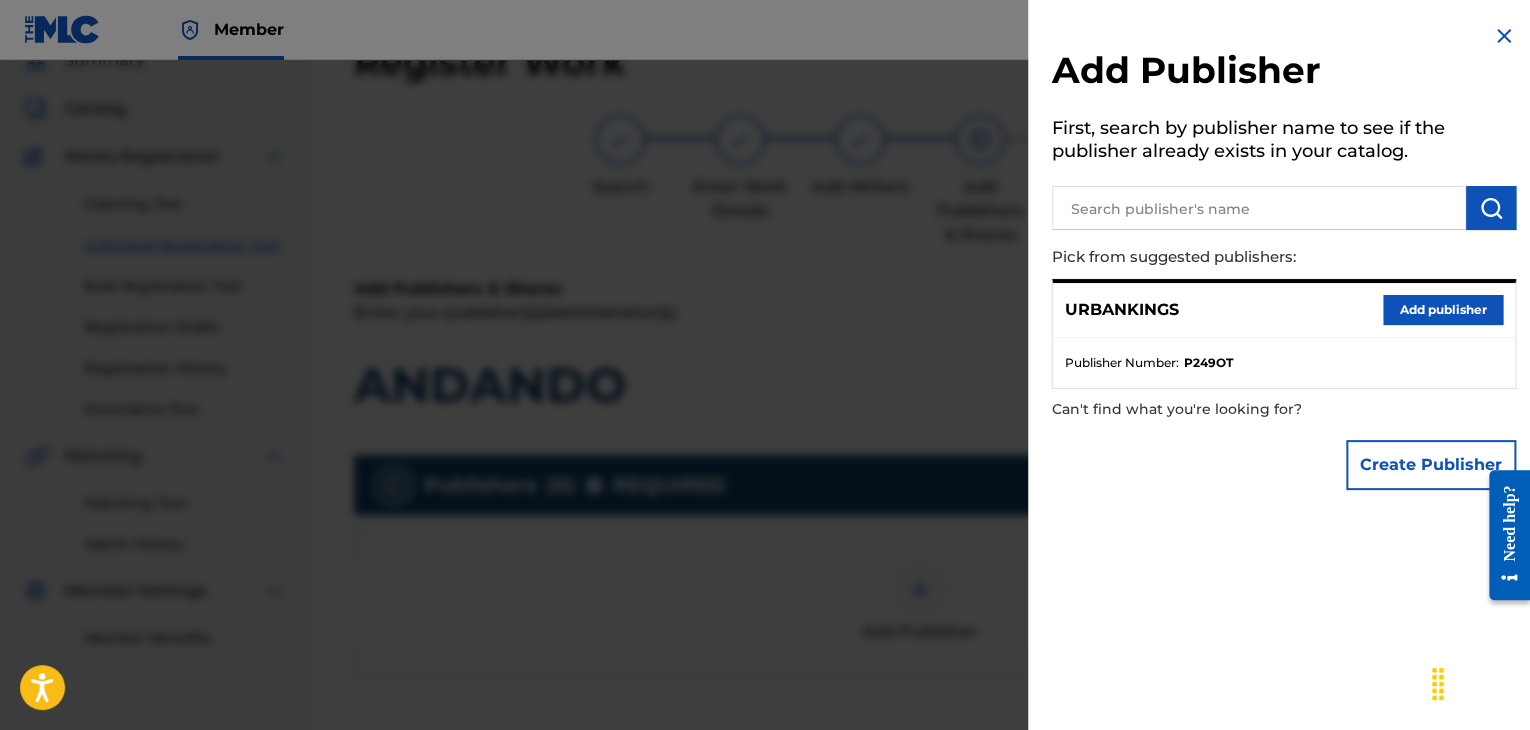 click on "URBANKINGS Add publisher" at bounding box center [1284, 310] 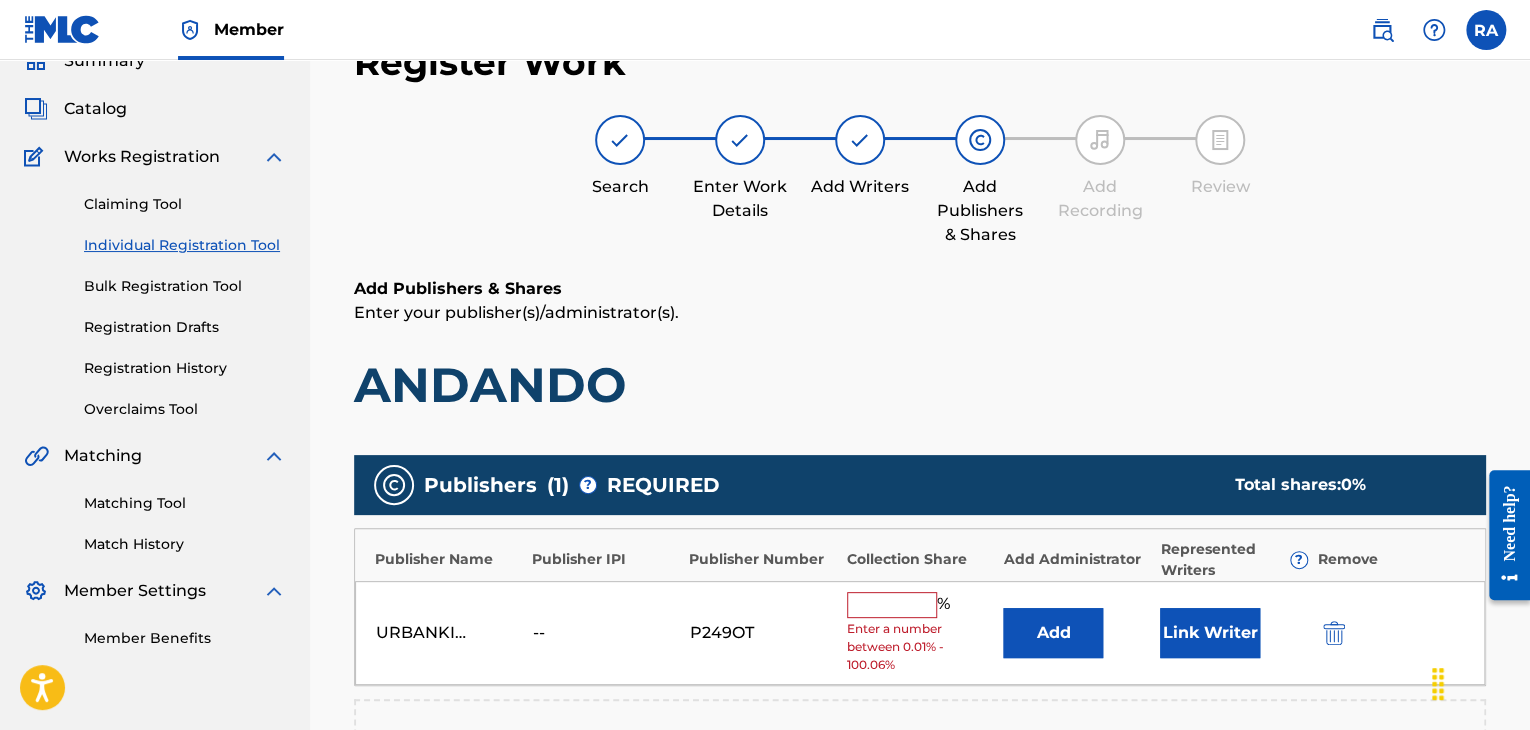 click at bounding box center [892, 605] 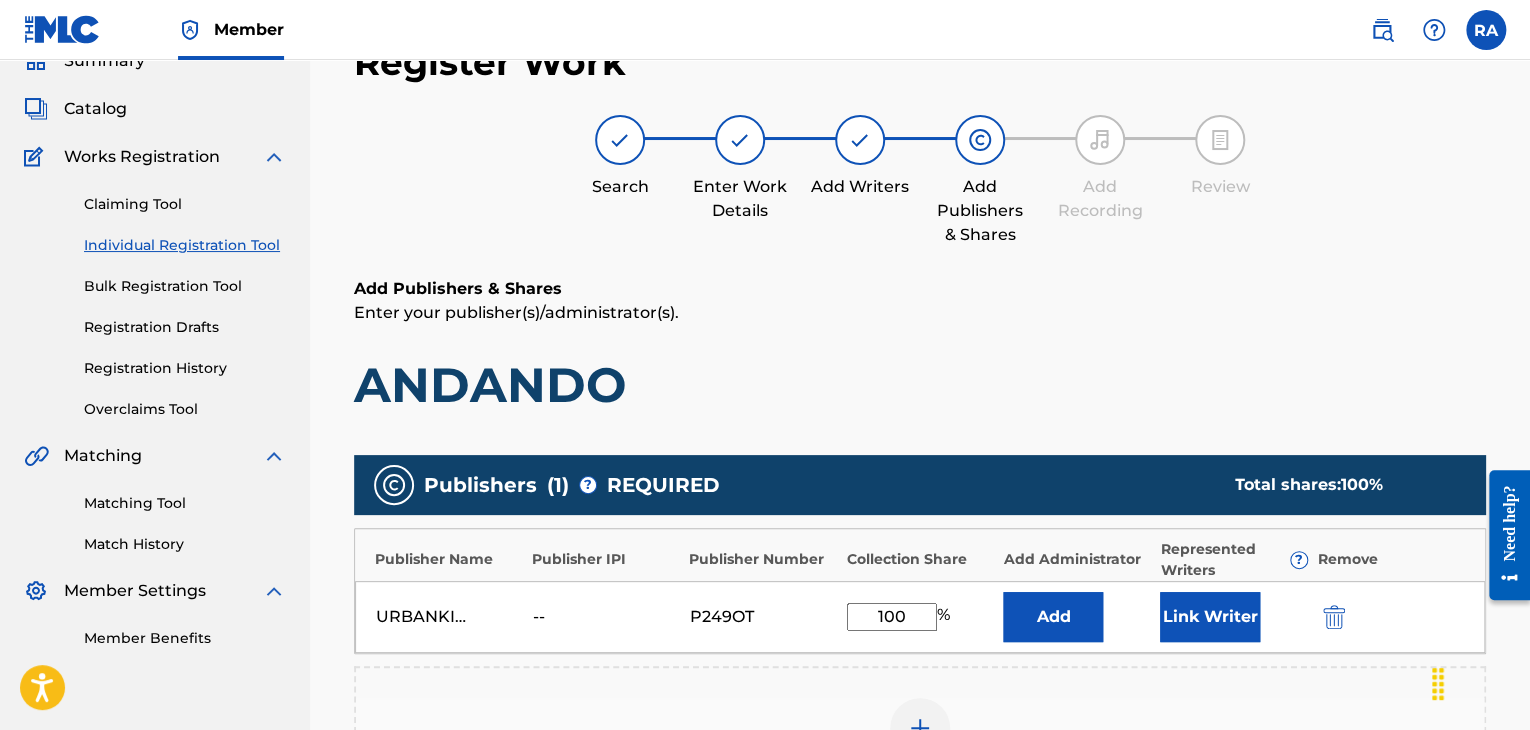 click on "Link Writer" at bounding box center [1210, 617] 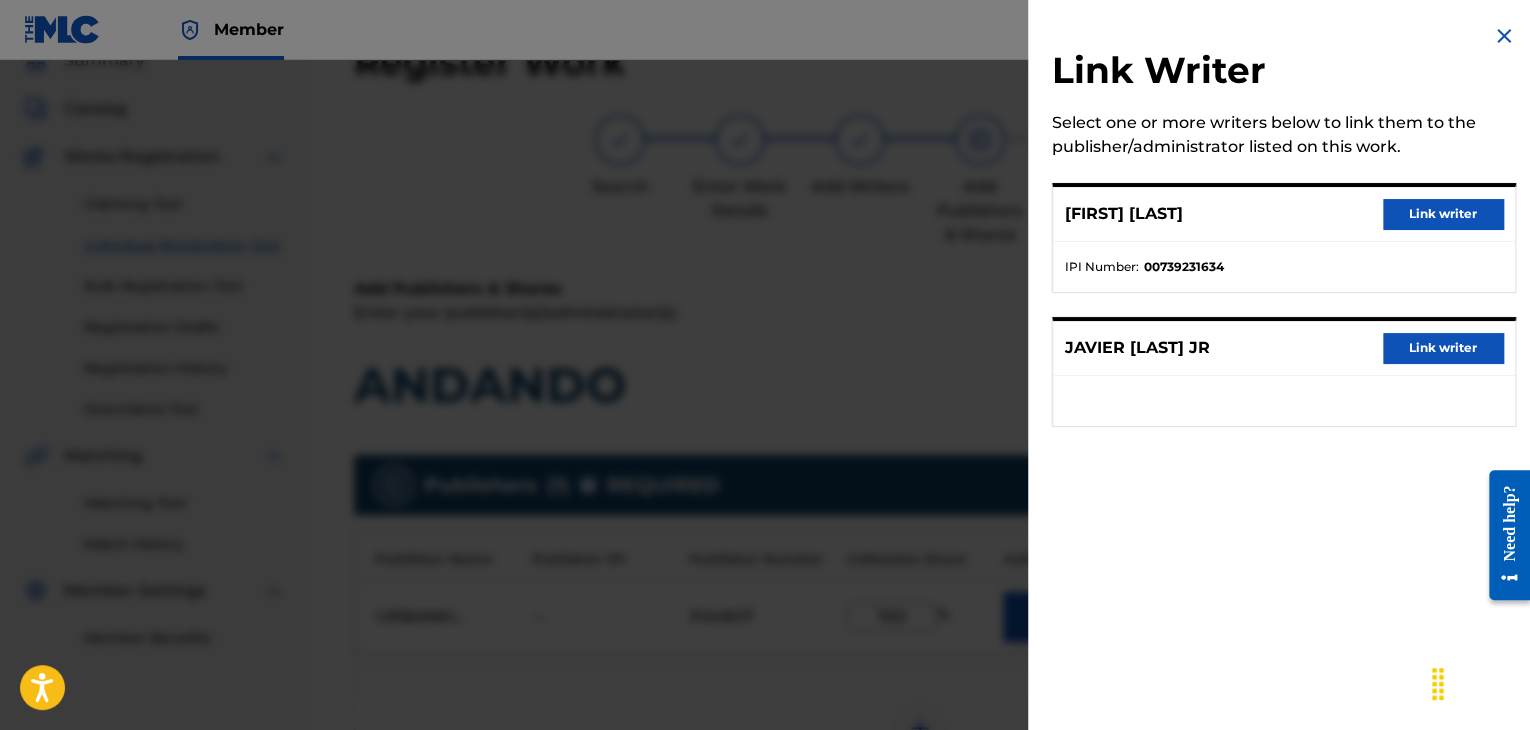 click on "Link writer" at bounding box center [1443, 214] 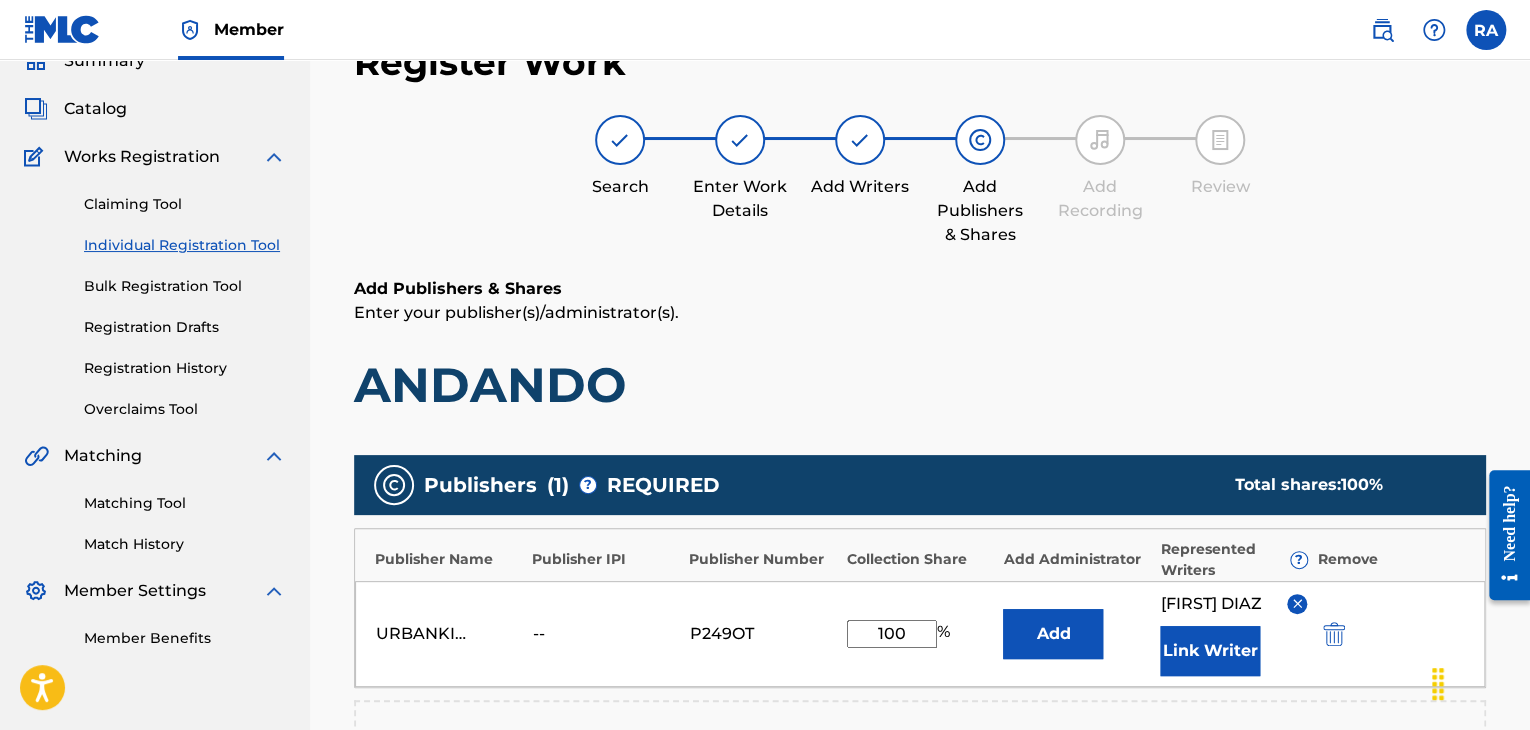 click on "Link Writer" at bounding box center [1210, 651] 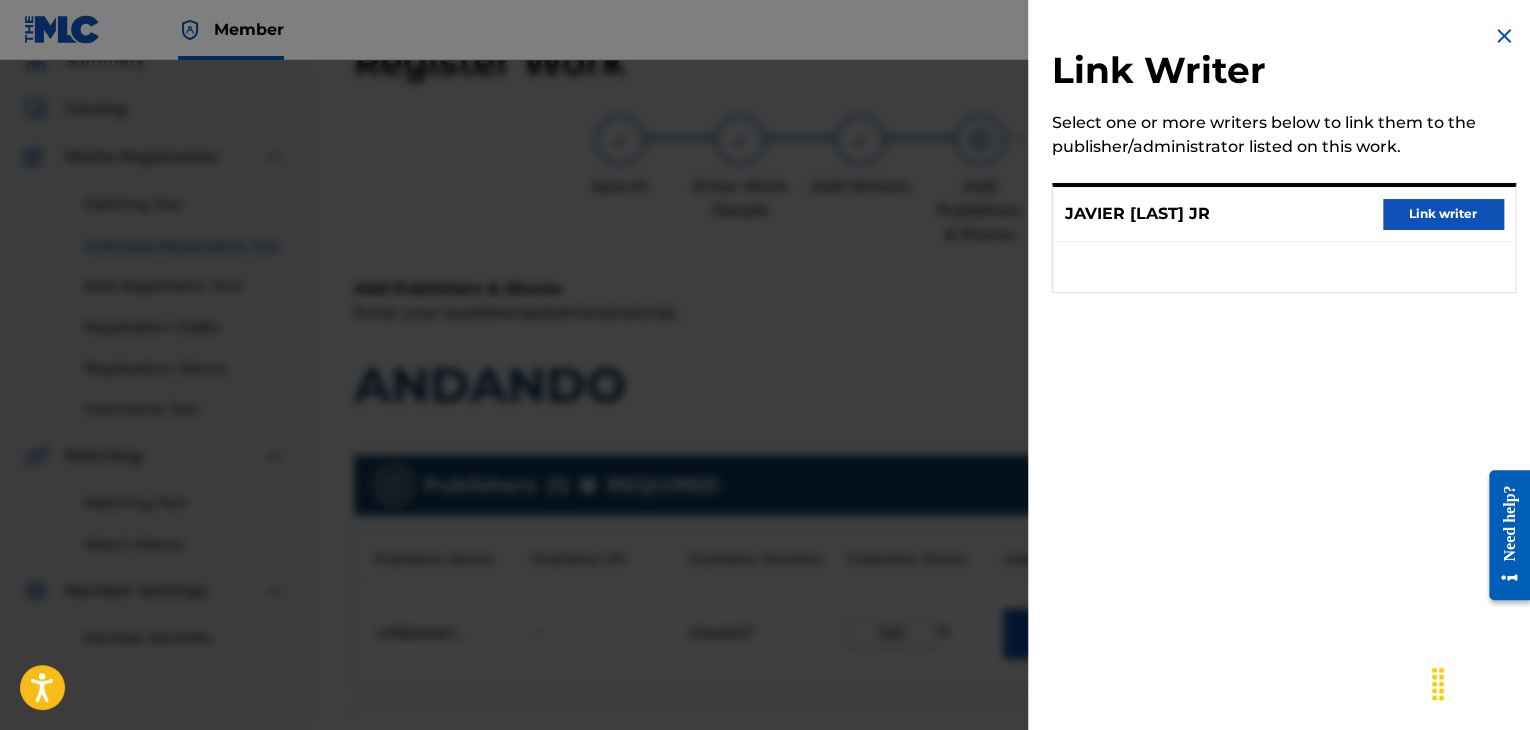 click on "Link writer" at bounding box center [1443, 214] 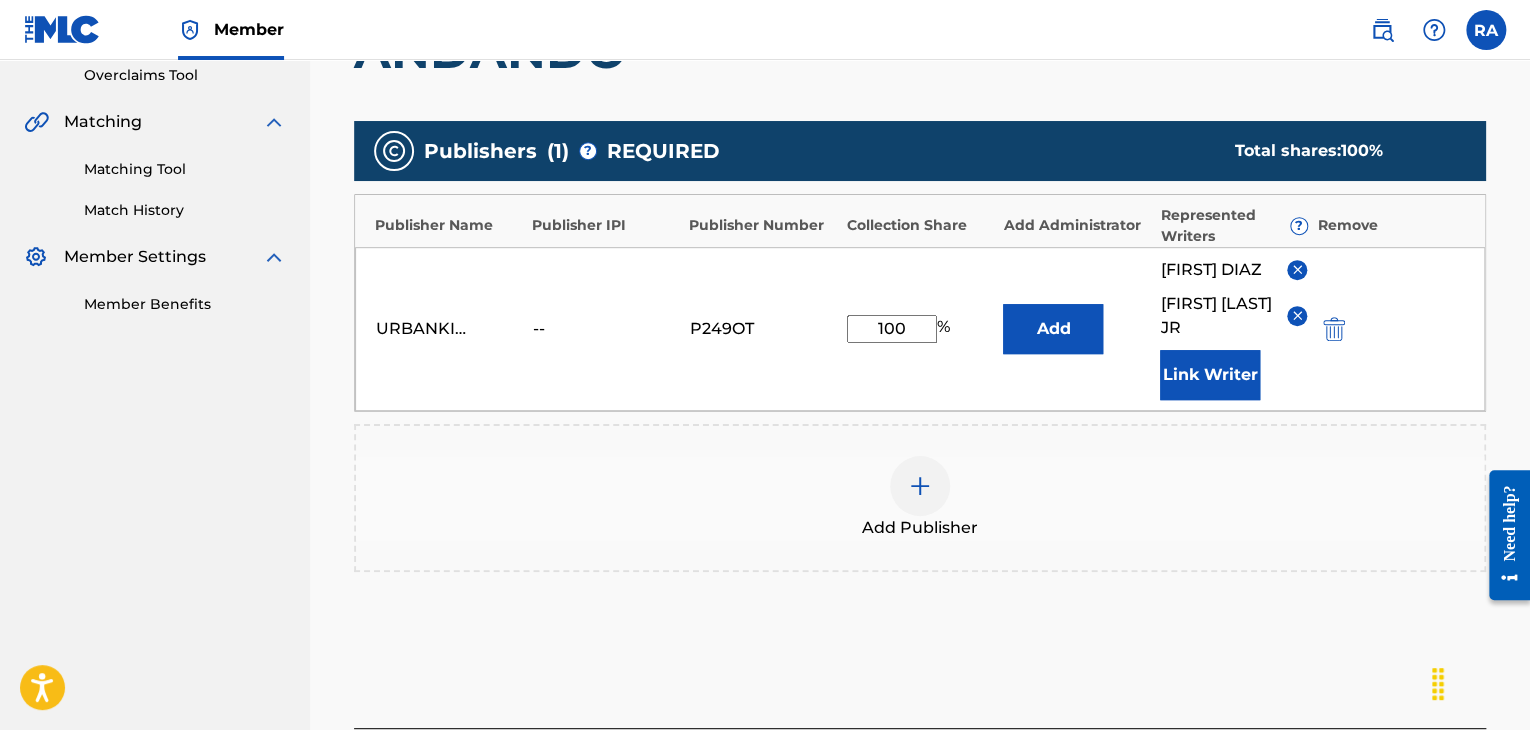 scroll, scrollTop: 608, scrollLeft: 0, axis: vertical 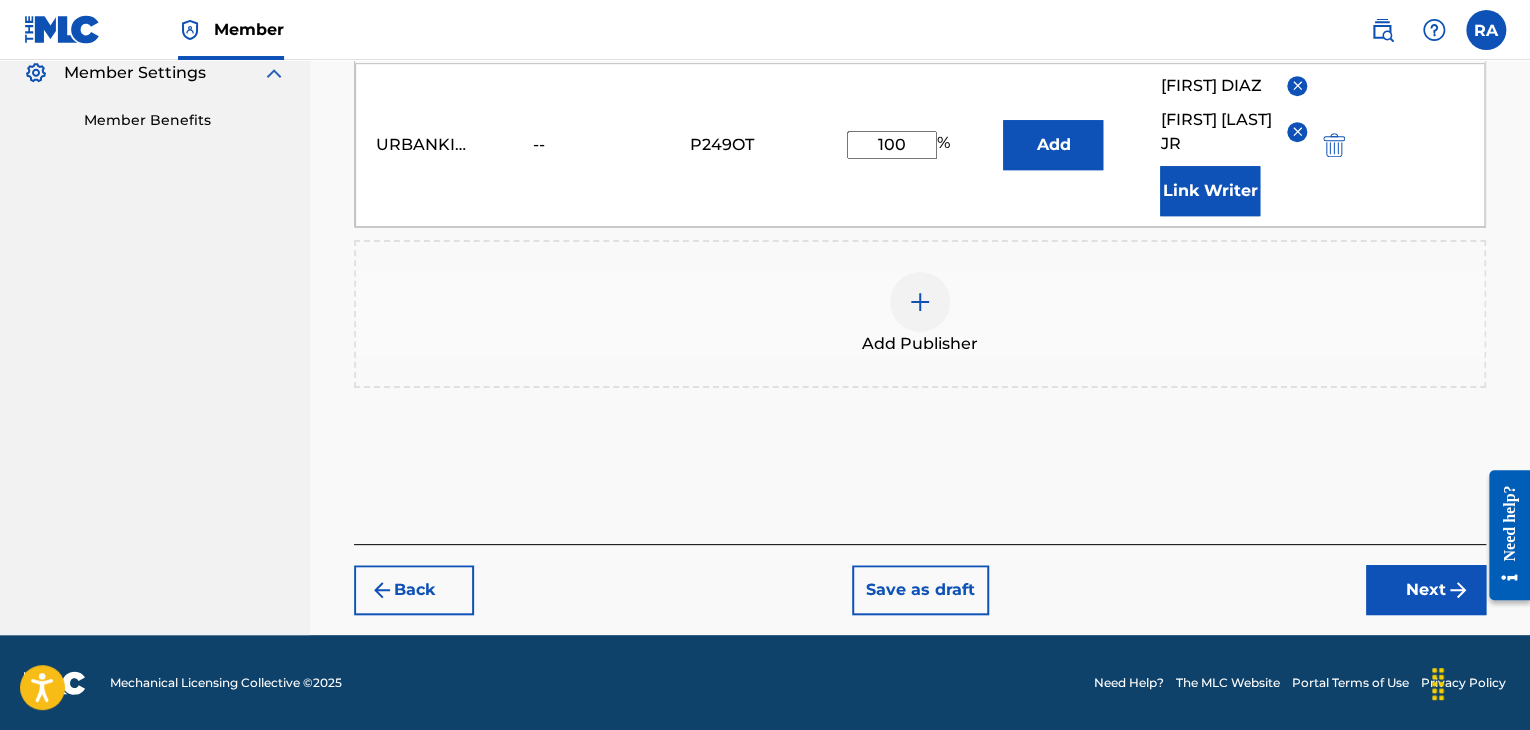 click on "Next" at bounding box center [1426, 590] 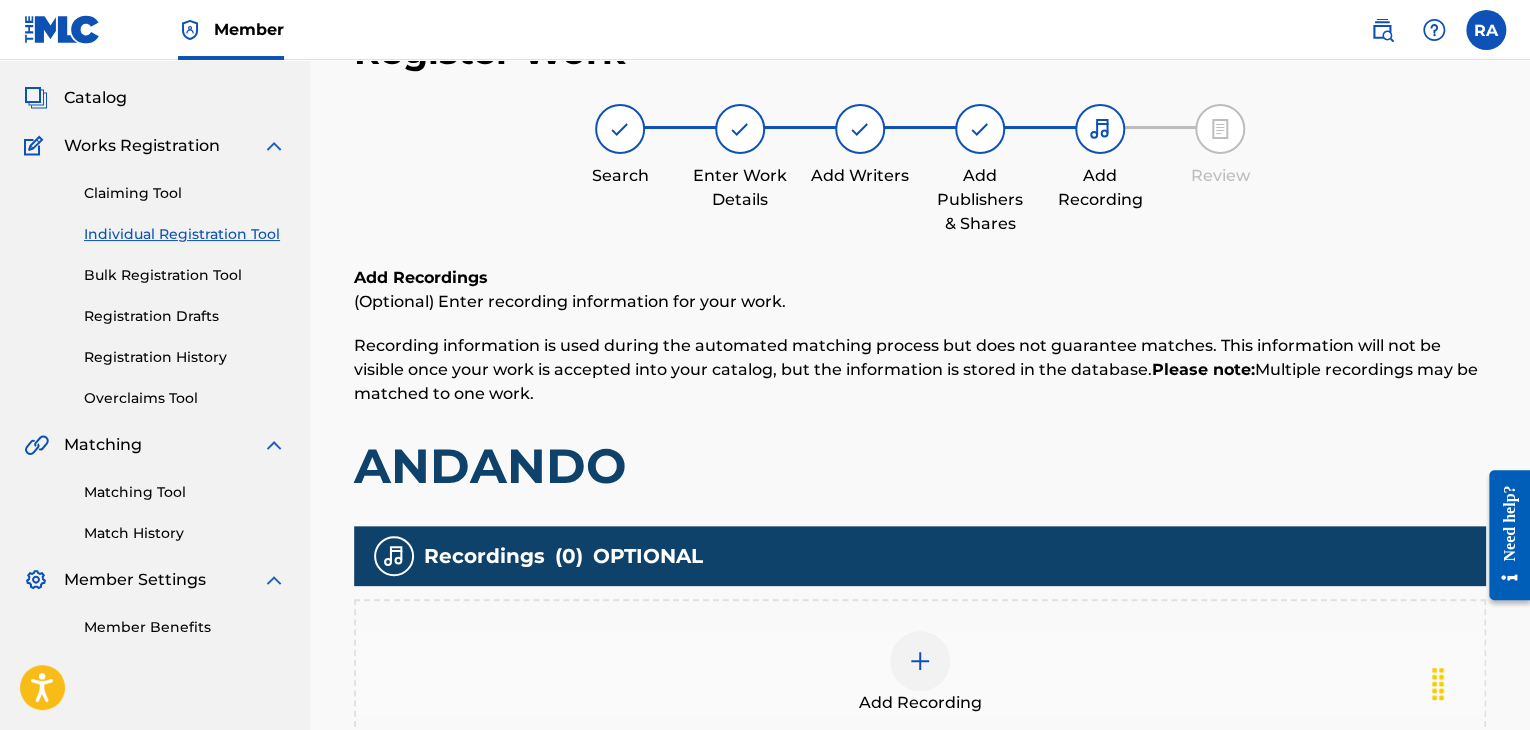scroll, scrollTop: 90, scrollLeft: 0, axis: vertical 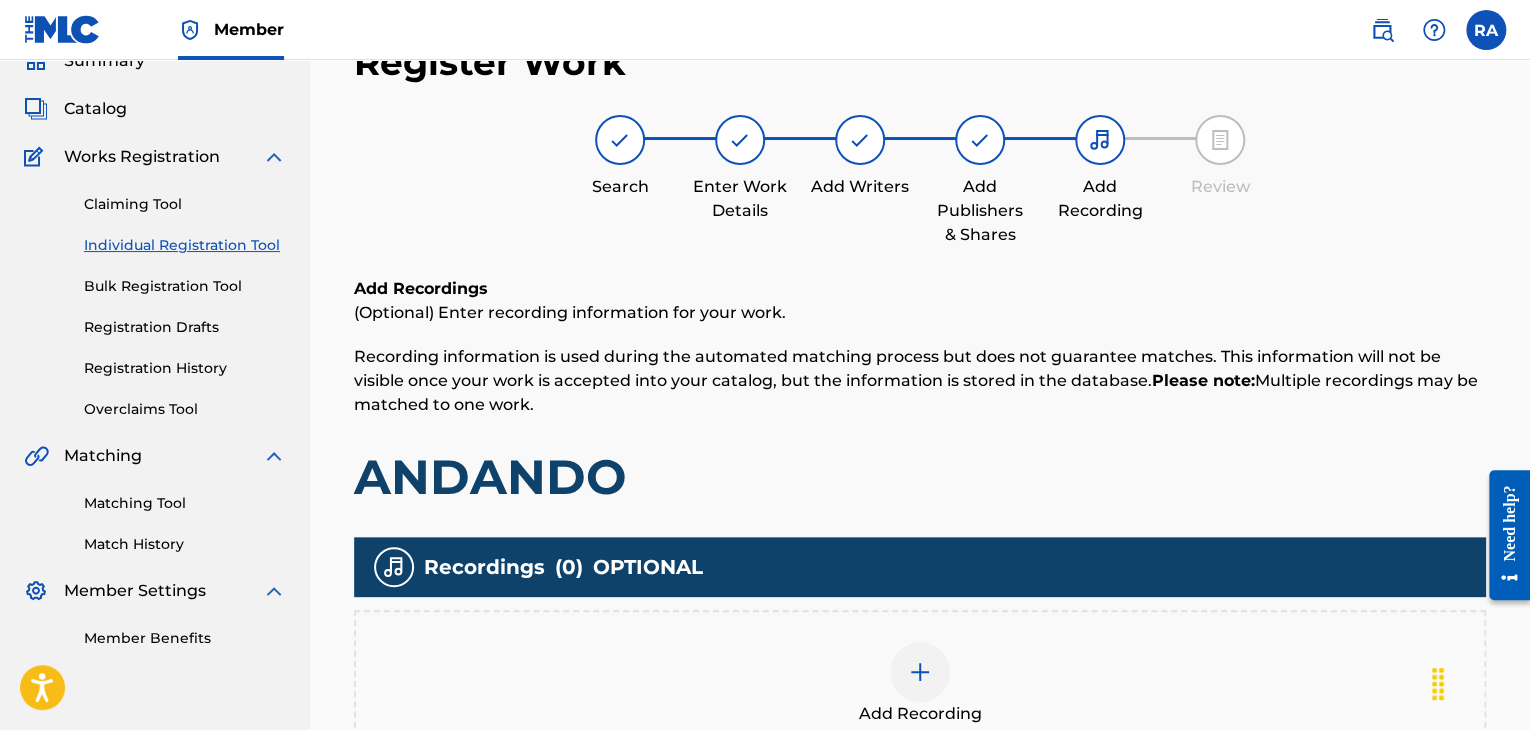 click at bounding box center (920, 672) 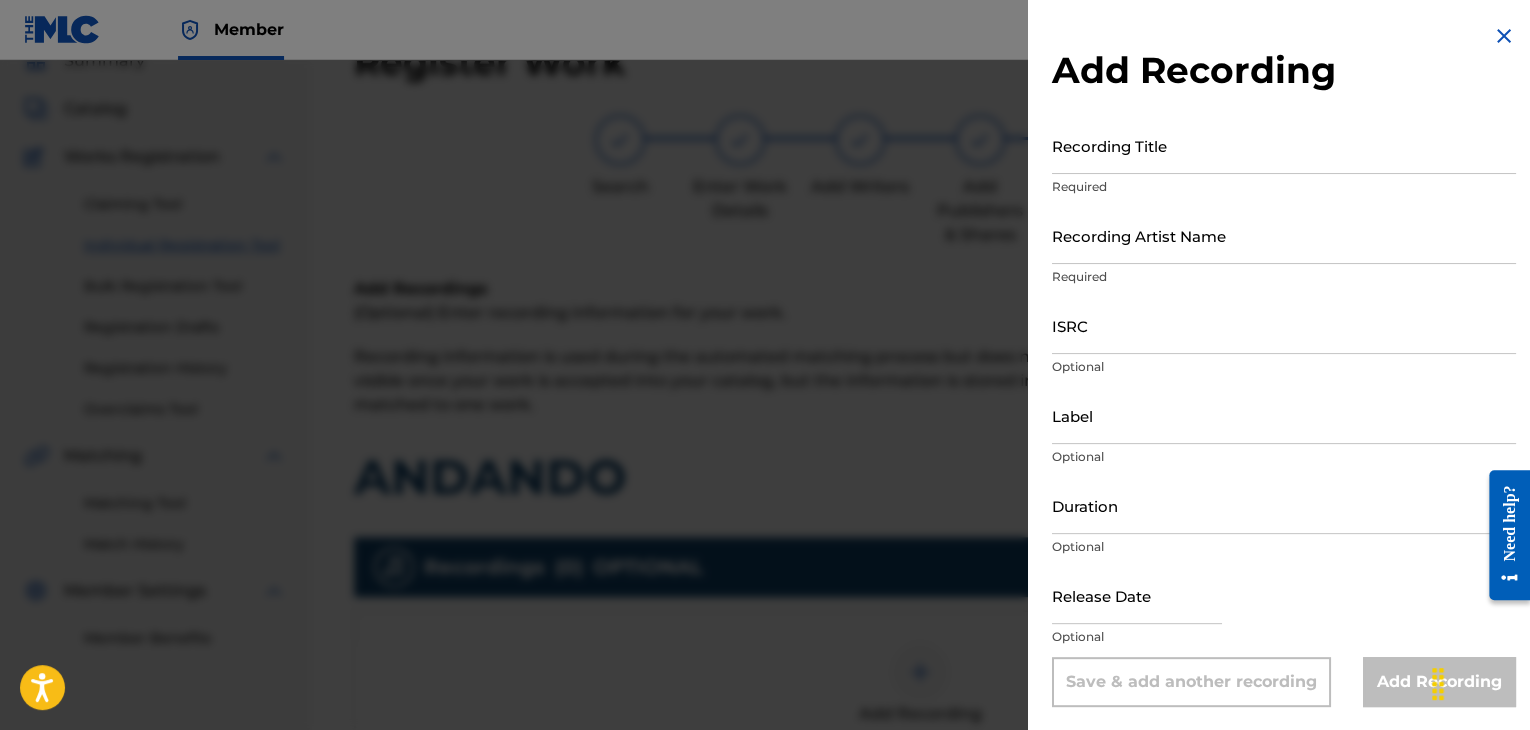 click on "Recording Title" at bounding box center [1284, 145] 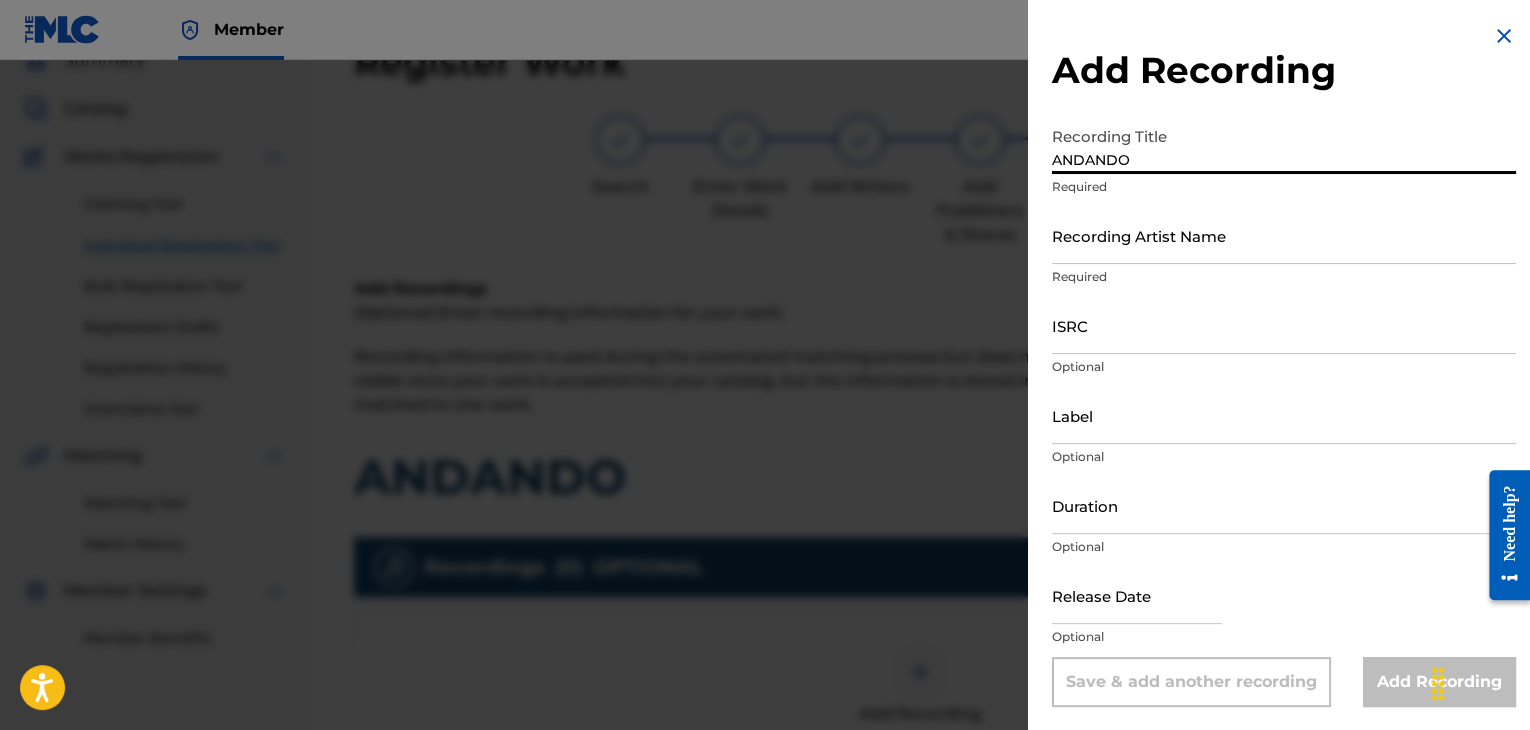 type on "ANDANDO" 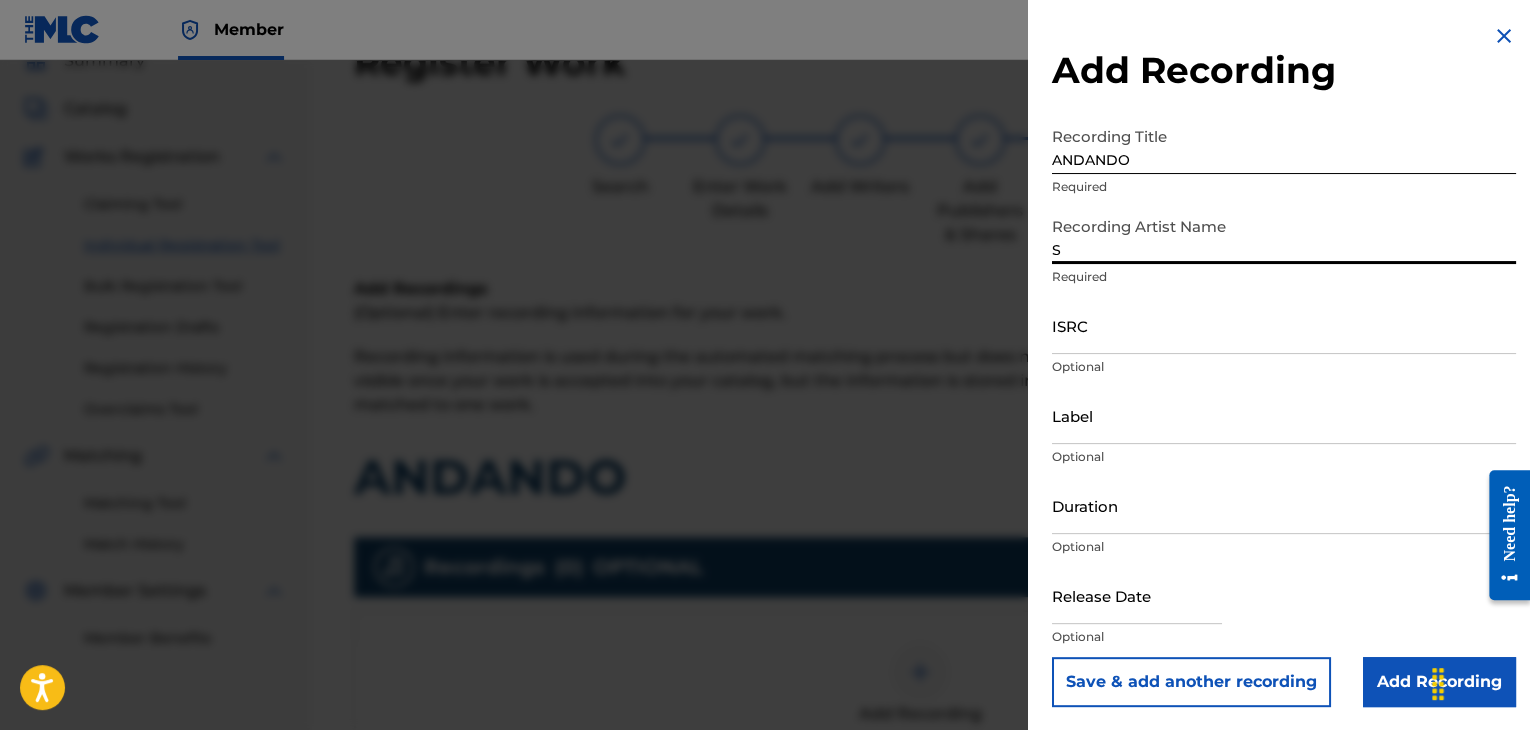 type on "SPANKY LOCO" 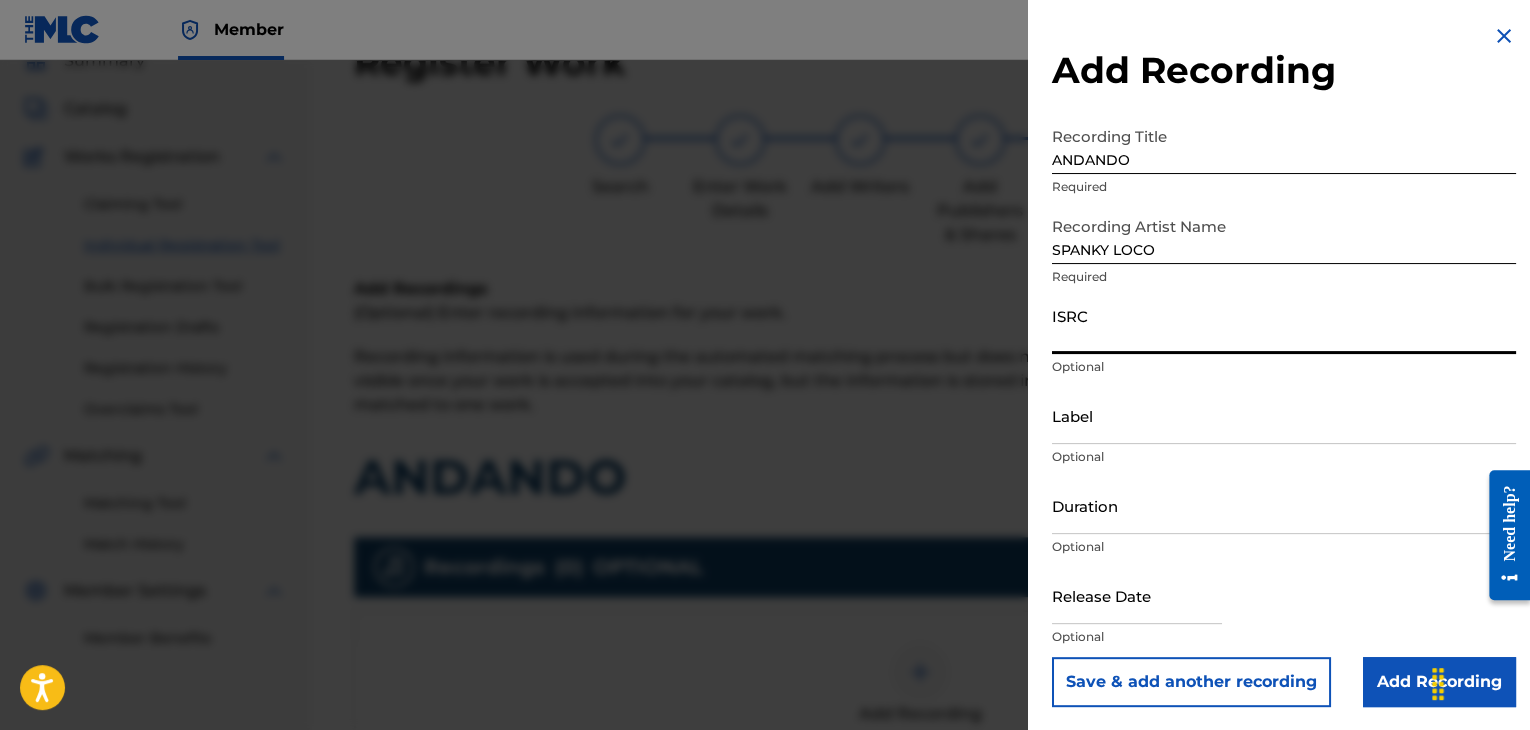 paste on "USPRZ1100065" 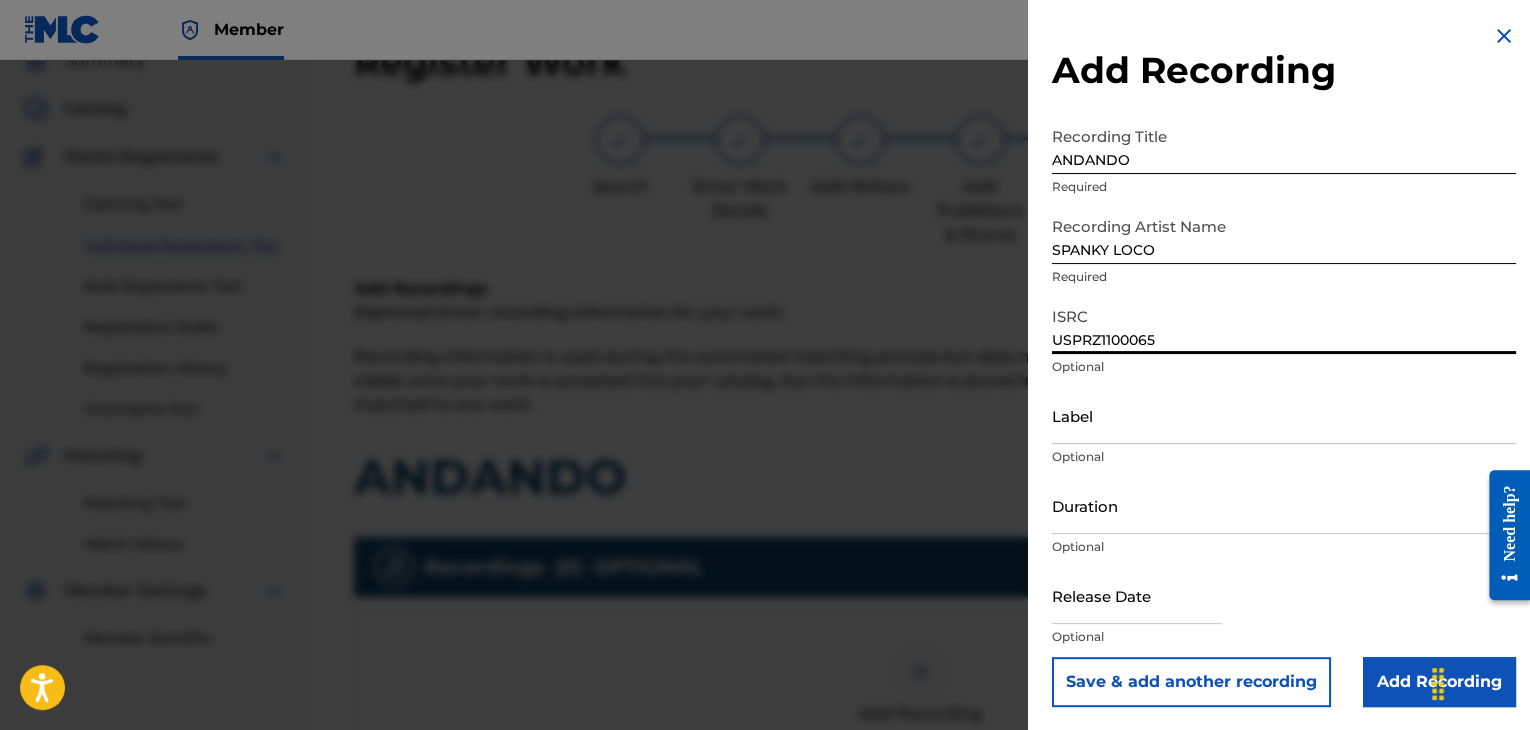 type on "USPRZ1100065" 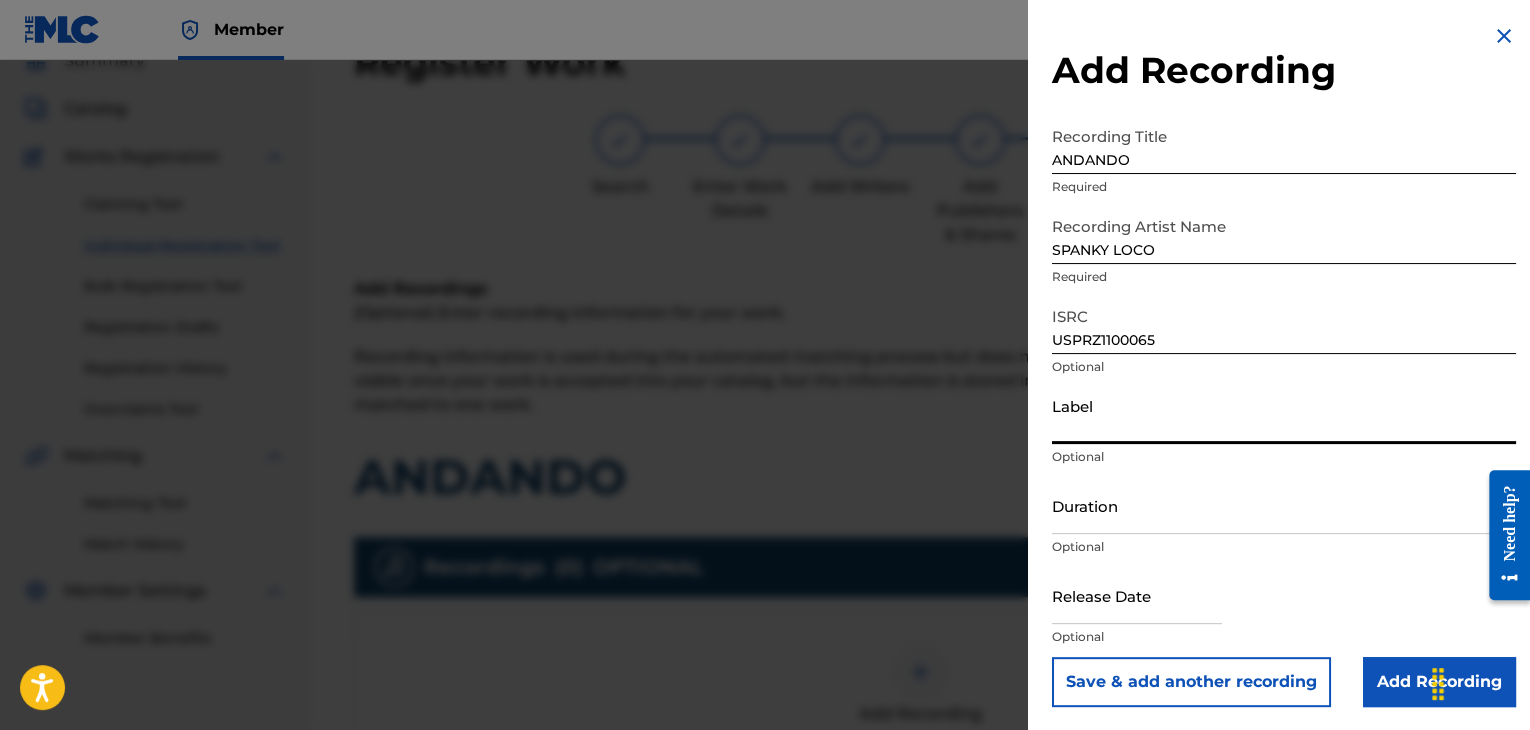 type on "Urban Kings Music Group" 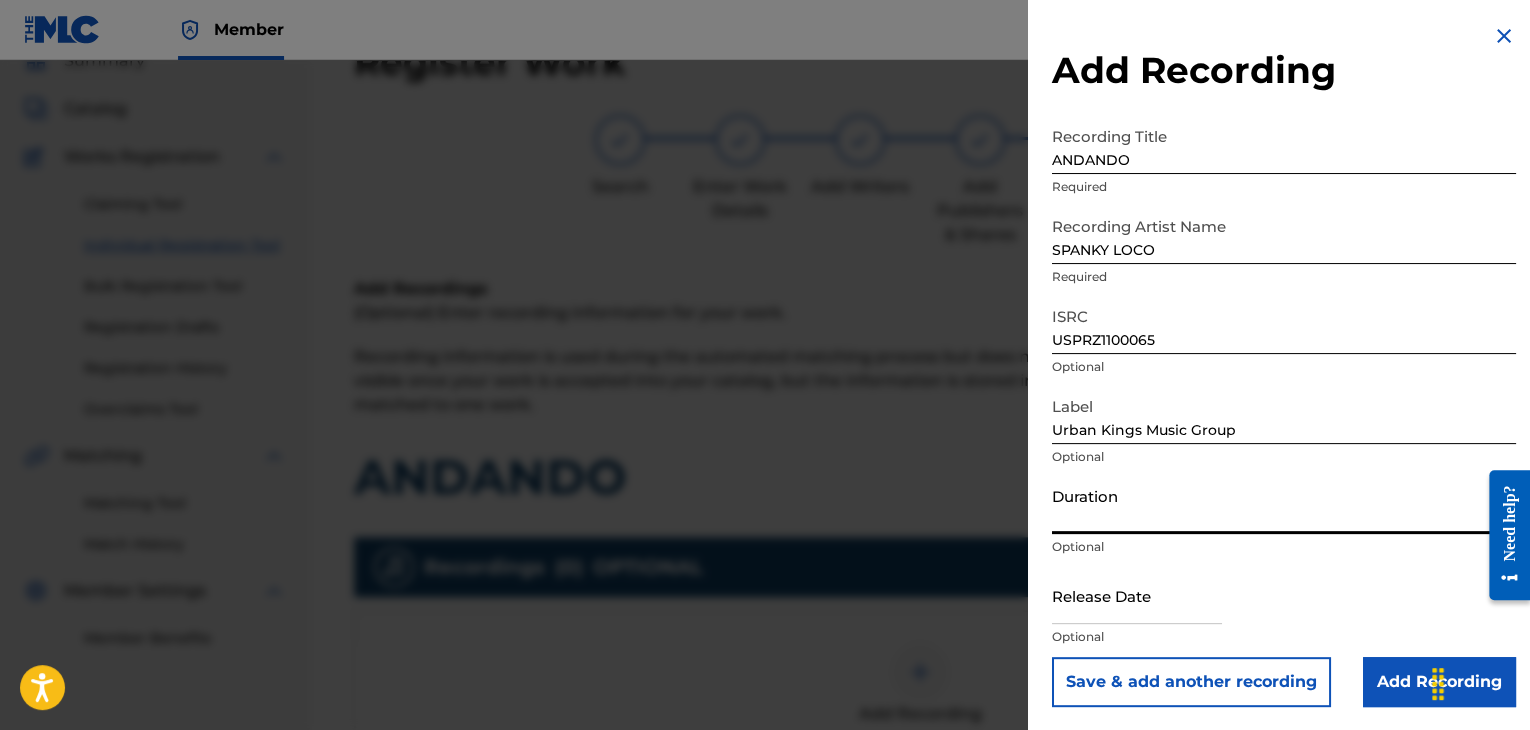 drag, startPoint x: 1188, startPoint y: 509, endPoint x: 1201, endPoint y: 504, distance: 13.928389 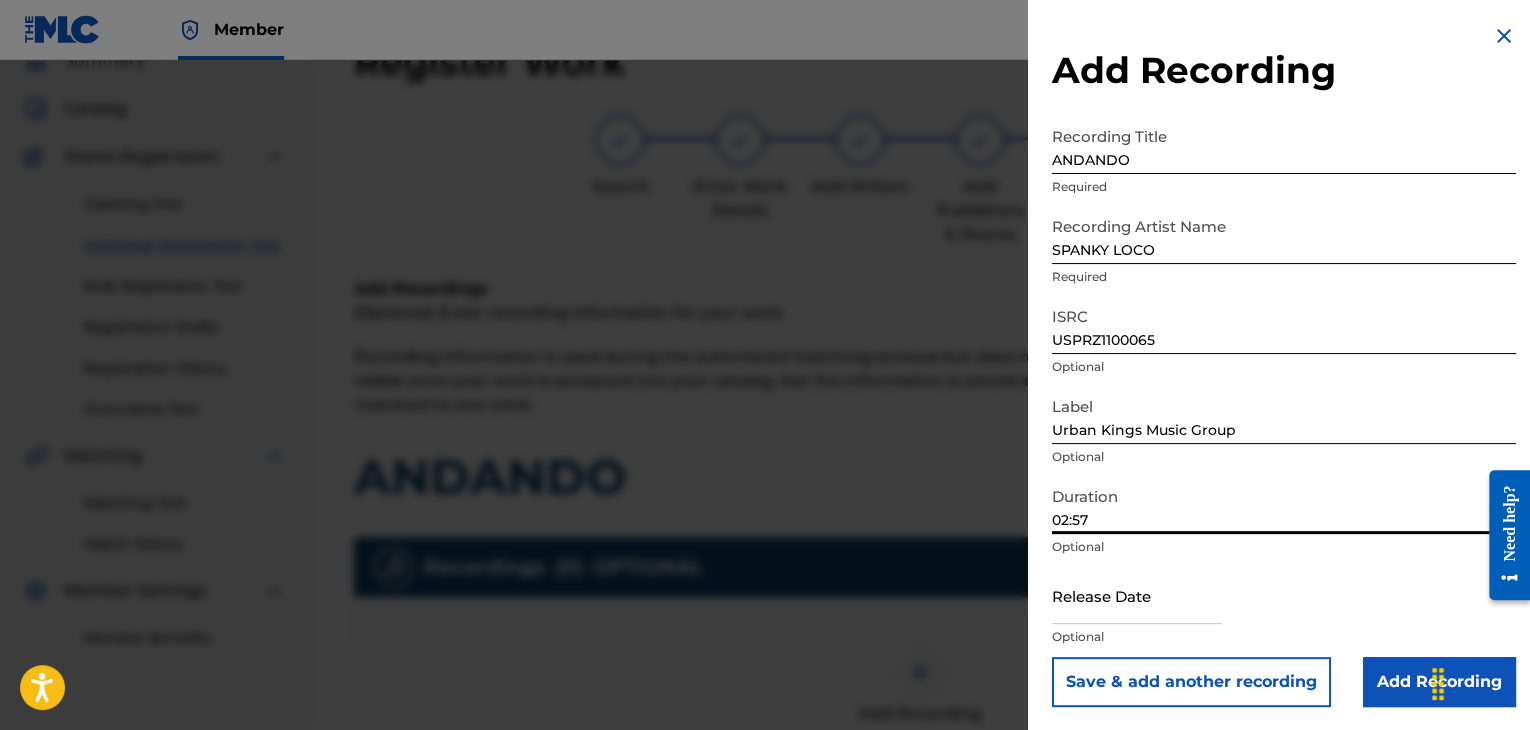 type on "02:57" 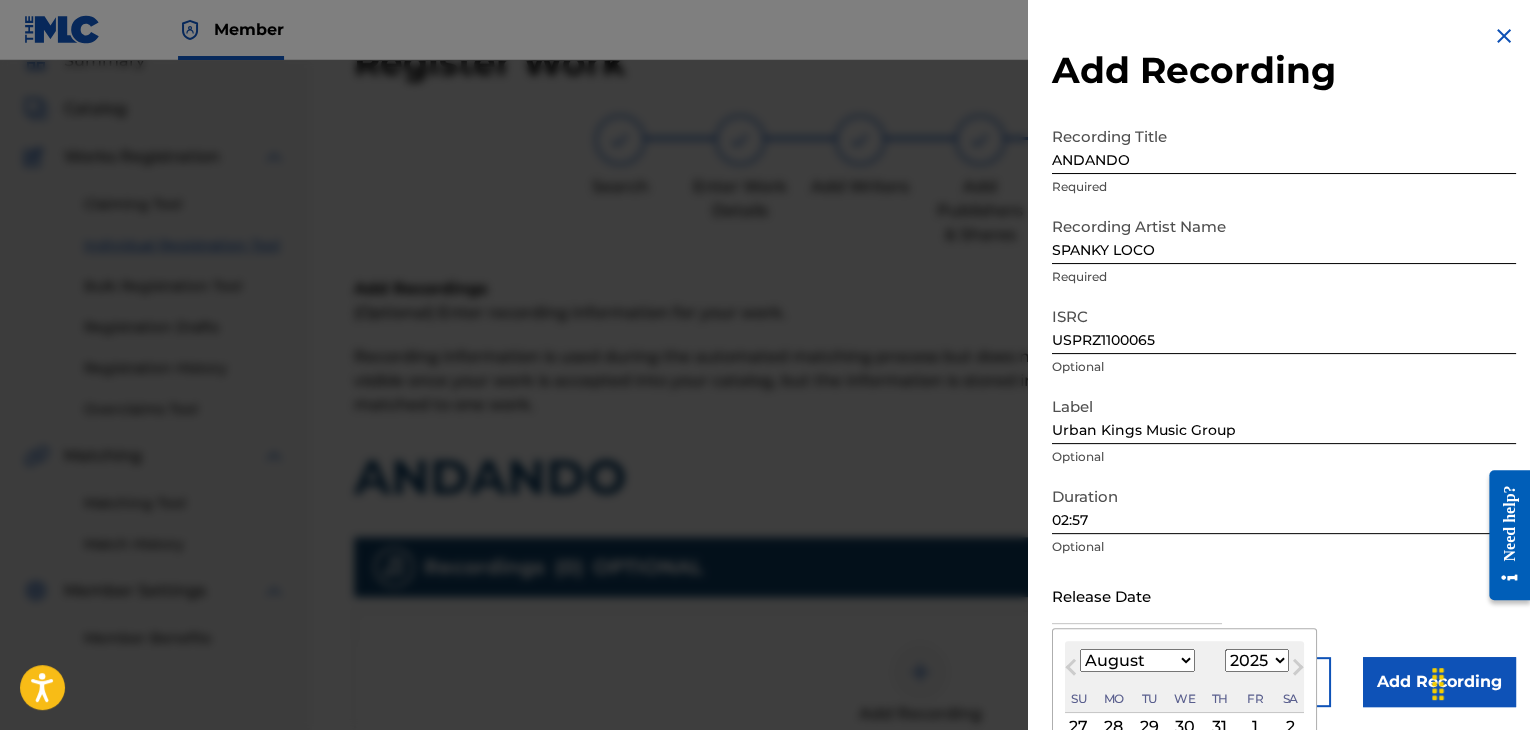 click on "January February March April May June July August September October November December" at bounding box center (1137, 661) 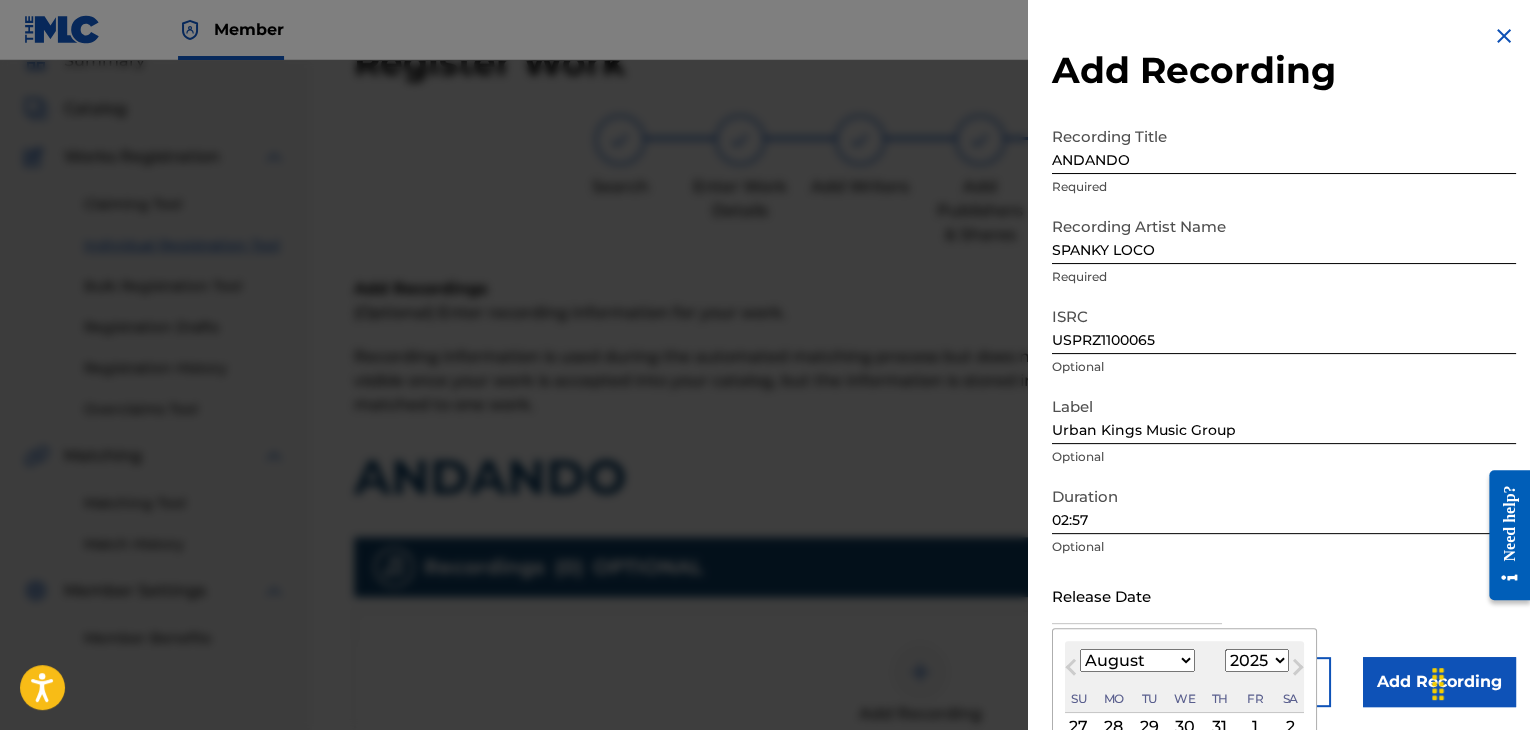 click on "January February March April May June July August September October November December" at bounding box center (1137, 660) 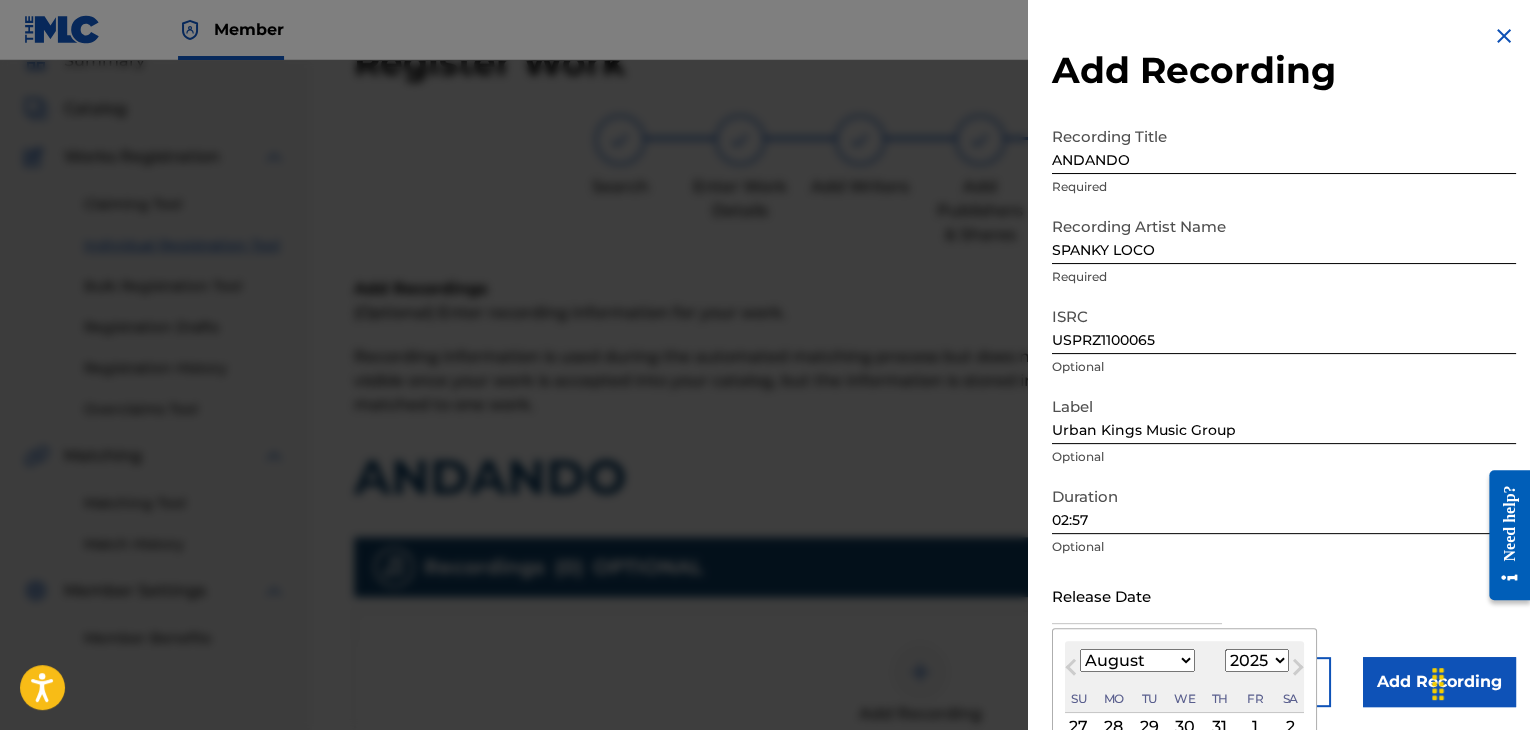 select on "4" 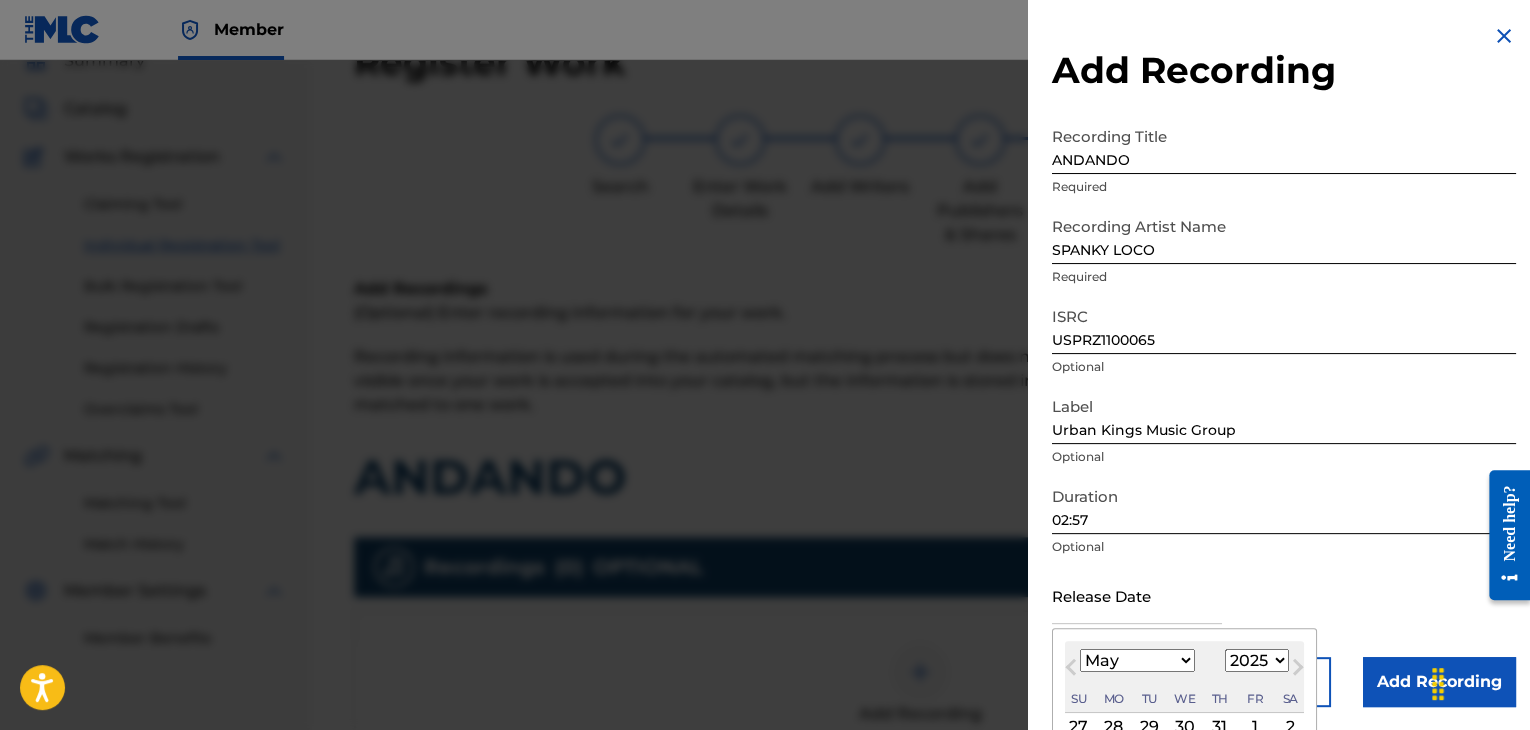 click on "January February March April May June July August September October November December" at bounding box center [1137, 660] 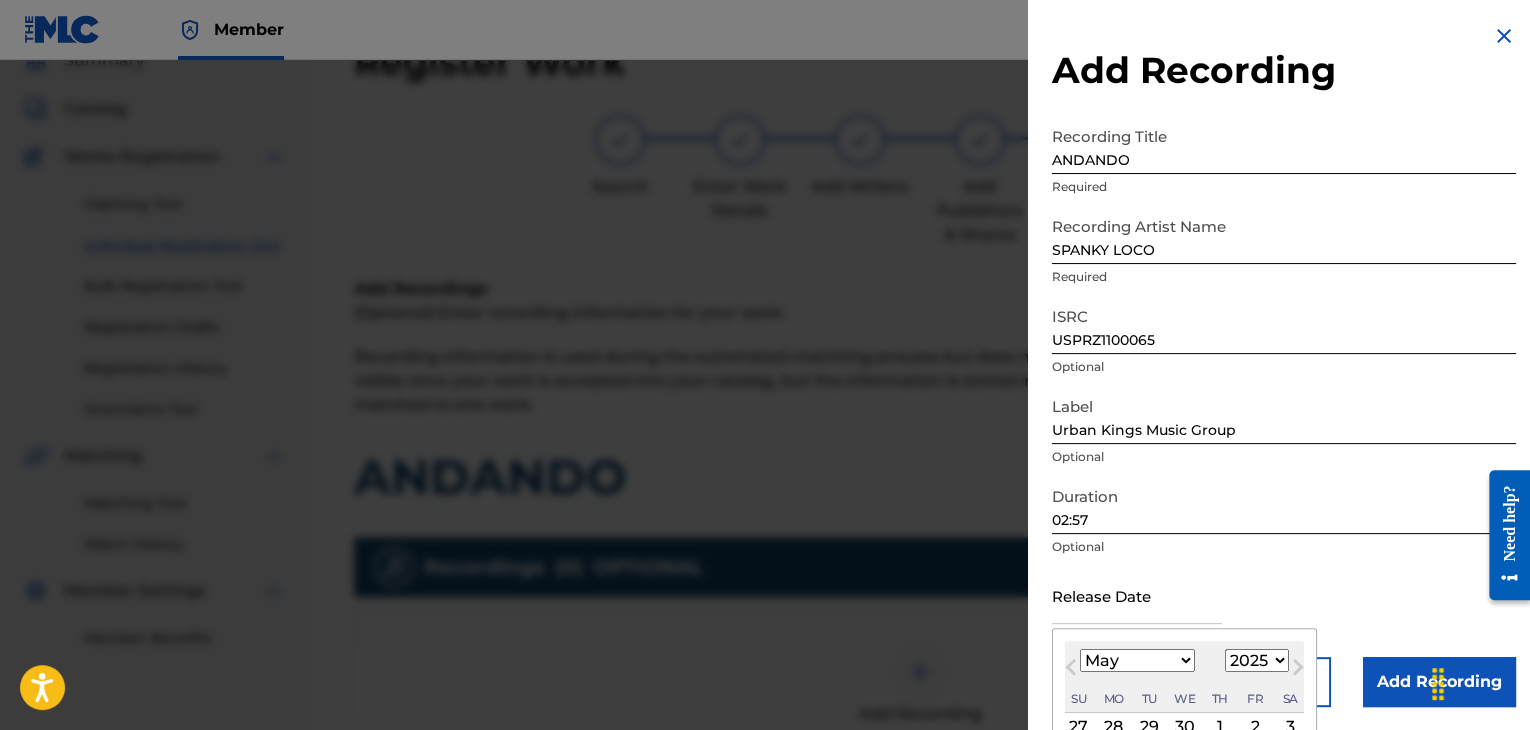 click on "1899 1900 1901 1902 1903 1904 1905 1906 1907 1908 1909 1910 1911 1912 1913 1914 1915 1916 1917 1918 1919 1920 1921 1922 1923 1924 1925 1926 1927 1928 1929 1930 1931 1932 1933 1934 1935 1936 1937 1938 1939 1940 1941 1942 1943 1944 1945 1946 1947 1948 1949 1950 1951 1952 1953 1954 1955 1956 1957 1958 1959 1960 1961 1962 1963 1964 1965 1966 1967 1968 1969 1970 1971 1972 1973 1974 1975 1976 1977 1978 1979 1980 1981 1982 1983 1984 1985 1986 1987 1988 1989 1990 1991 1992 1993 1994 1995 1996 1997 1998 1999 2000 2001 2002 2003 2004 2005 2006 2007 2008 2009 2010 2011 2012 2013 2014 2015 2016 2017 2018 2019 2020 2021 2022 2023 2024 2025 2026 2027 2028 2029 2030 2031 2032 2033 2034 2035 2036 2037 2038 2039 2040 2041 2042 2043 2044 2045 2046 2047 2048 2049 2050 2051 2052 2053 2054 2055 2056 2057 2058 2059 2060 2061 2062 2063 2064 2065 2066 2067 2068 2069 2070 2071 2072 2073 2074 2075 2076 2077 2078 2079 2080 2081 2082 2083 2084 2085 2086 2087 2088 2089 2090 2091 2092 2093 2094 2095 2096 2097 2098 2099 2100" at bounding box center (1257, 660) 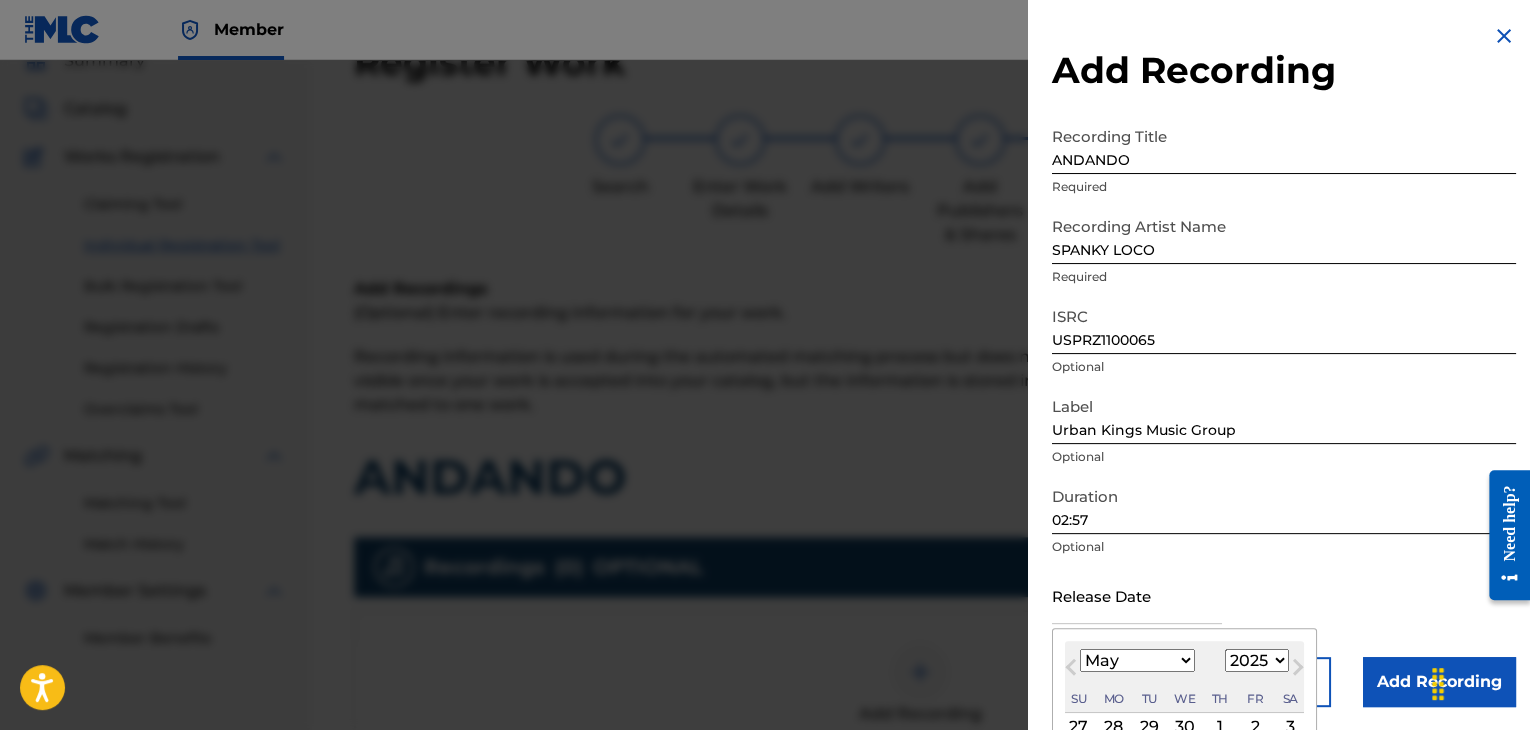 select on "2011" 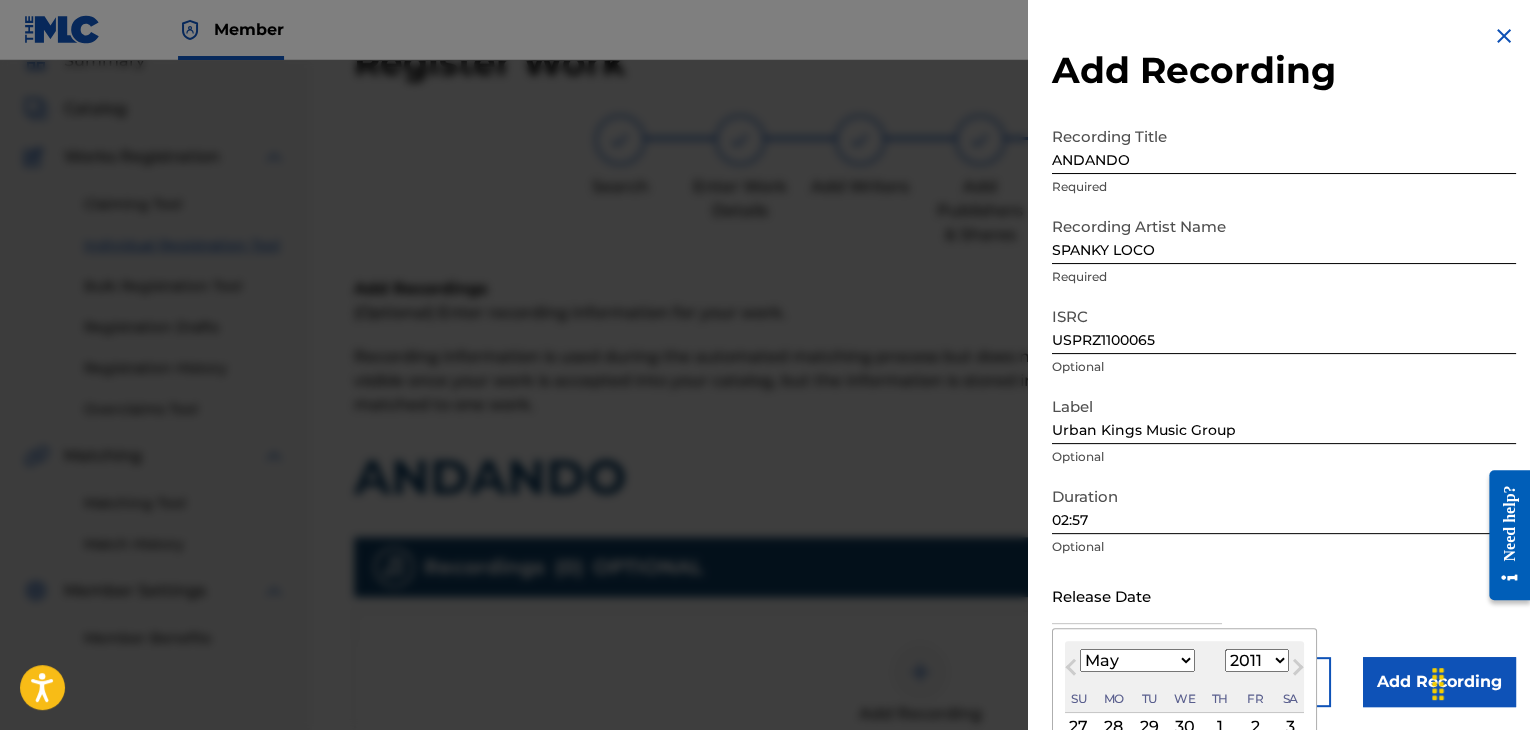 click on "1899 1900 1901 1902 1903 1904 1905 1906 1907 1908 1909 1910 1911 1912 1913 1914 1915 1916 1917 1918 1919 1920 1921 1922 1923 1924 1925 1926 1927 1928 1929 1930 1931 1932 1933 1934 1935 1936 1937 1938 1939 1940 1941 1942 1943 1944 1945 1946 1947 1948 1949 1950 1951 1952 1953 1954 1955 1956 1957 1958 1959 1960 1961 1962 1963 1964 1965 1966 1967 1968 1969 1970 1971 1972 1973 1974 1975 1976 1977 1978 1979 1980 1981 1982 1983 1984 1985 1986 1987 1988 1989 1990 1991 1992 1993 1994 1995 1996 1997 1998 1999 2000 2001 2002 2003 2004 2005 2006 2007 2008 2009 2010 2011 2012 2013 2014 2015 2016 2017 2018 2019 2020 2021 2022 2023 2024 2025 2026 2027 2028 2029 2030 2031 2032 2033 2034 2035 2036 2037 2038 2039 2040 2041 2042 2043 2044 2045 2046 2047 2048 2049 2050 2051 2052 2053 2054 2055 2056 2057 2058 2059 2060 2061 2062 2063 2064 2065 2066 2067 2068 2069 2070 2071 2072 2073 2074 2075 2076 2077 2078 2079 2080 2081 2082 2083 2084 2085 2086 2087 2088 2089 2090 2091 2092 2093 2094 2095 2096 2097 2098 2099 2100" at bounding box center [1257, 660] 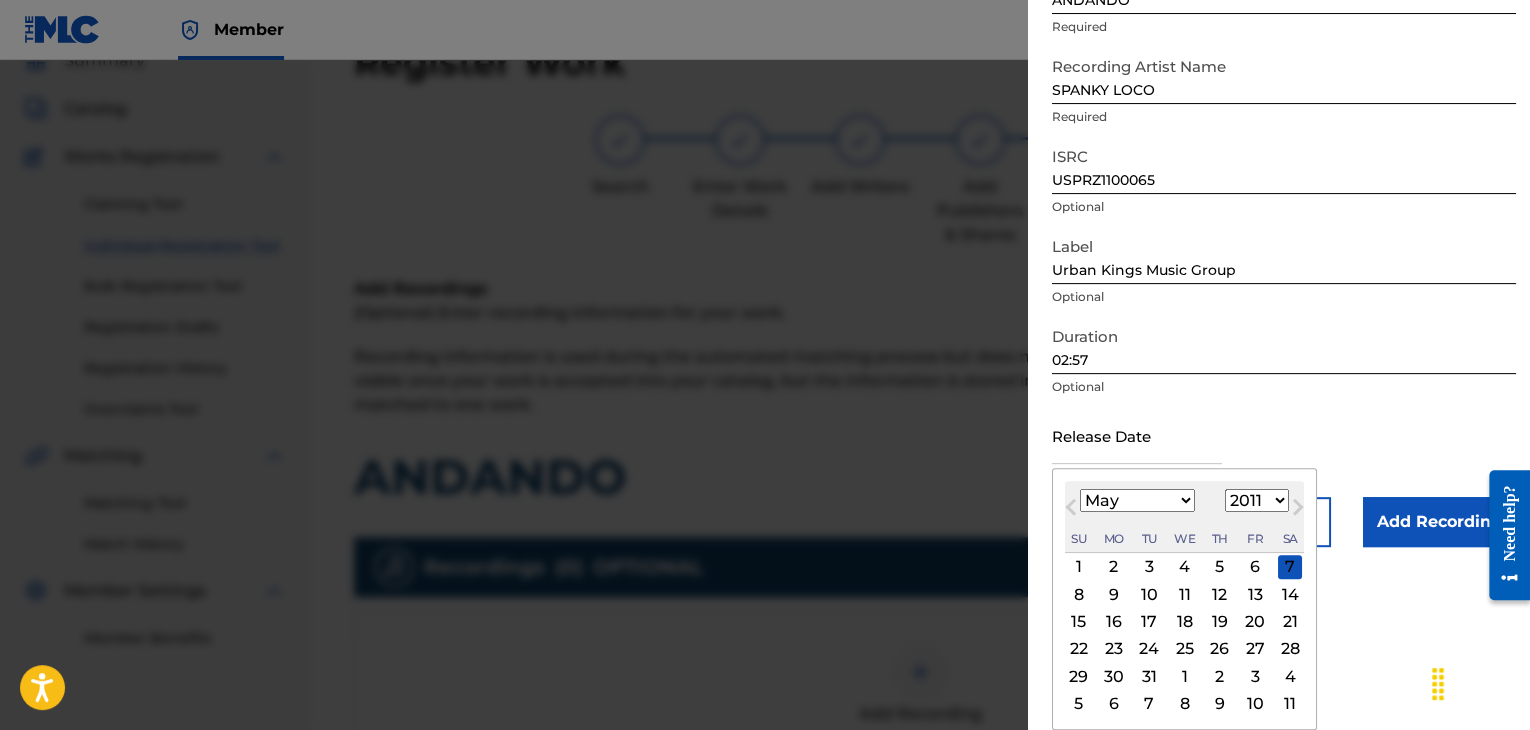 click on "17" at bounding box center [1149, 622] 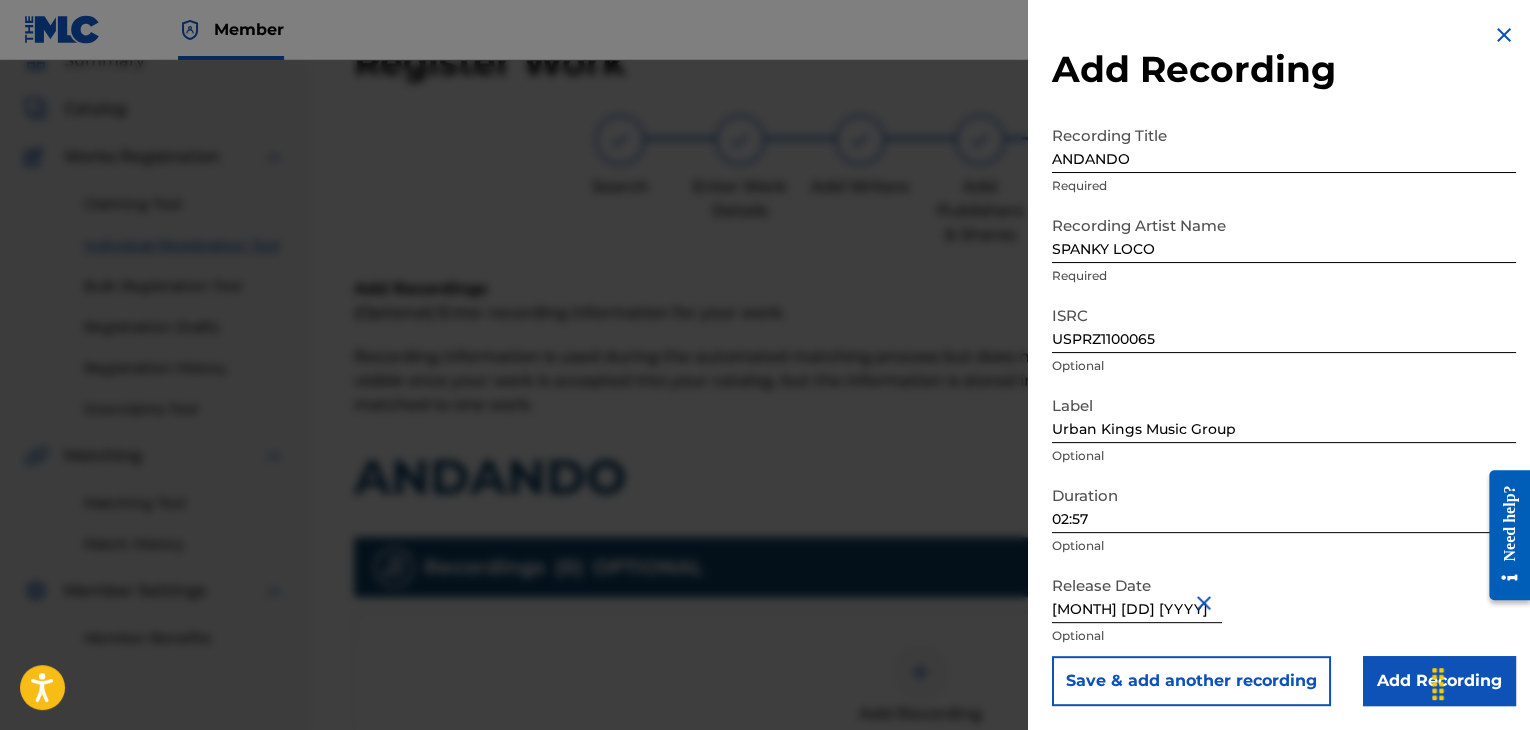 scroll, scrollTop: 1, scrollLeft: 0, axis: vertical 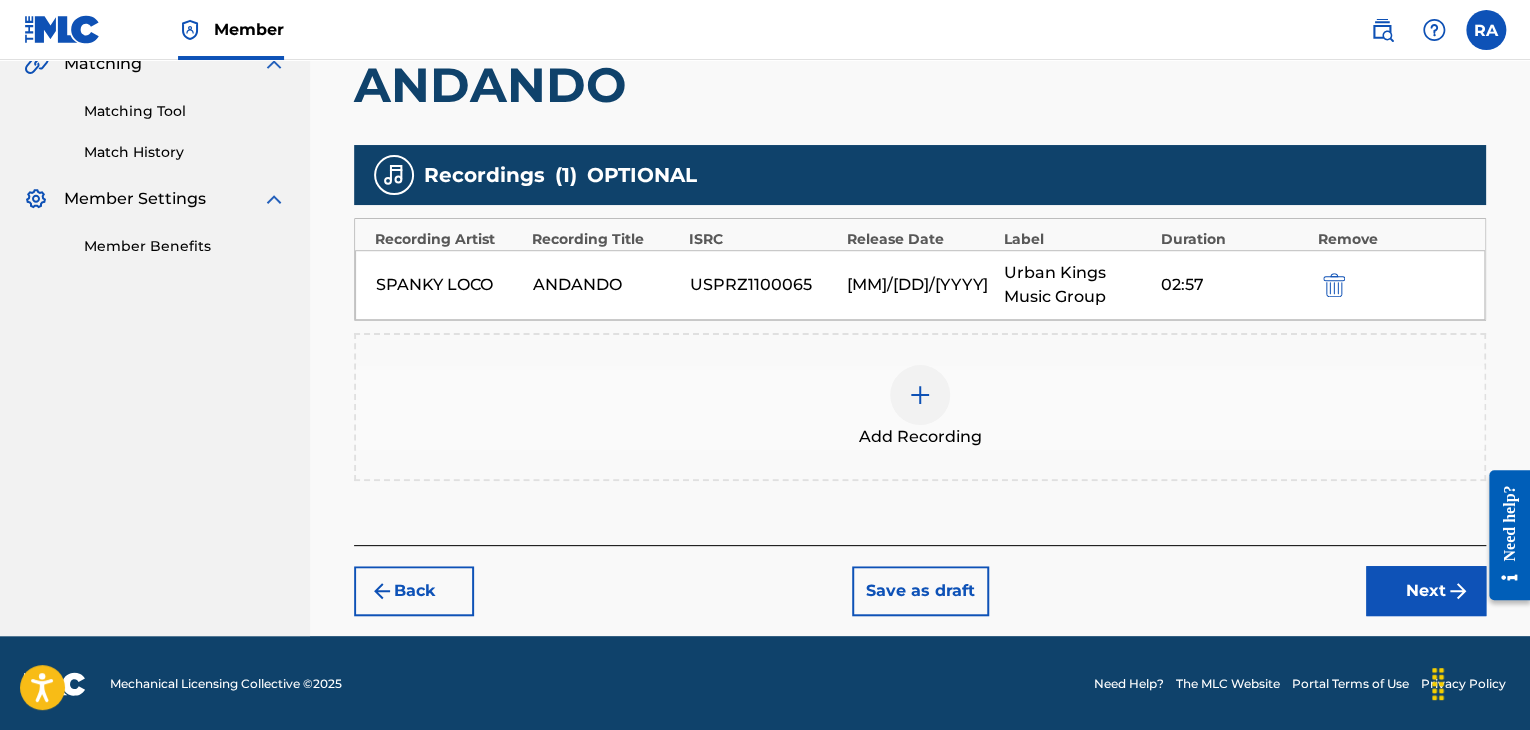 click on "Next" at bounding box center (1426, 591) 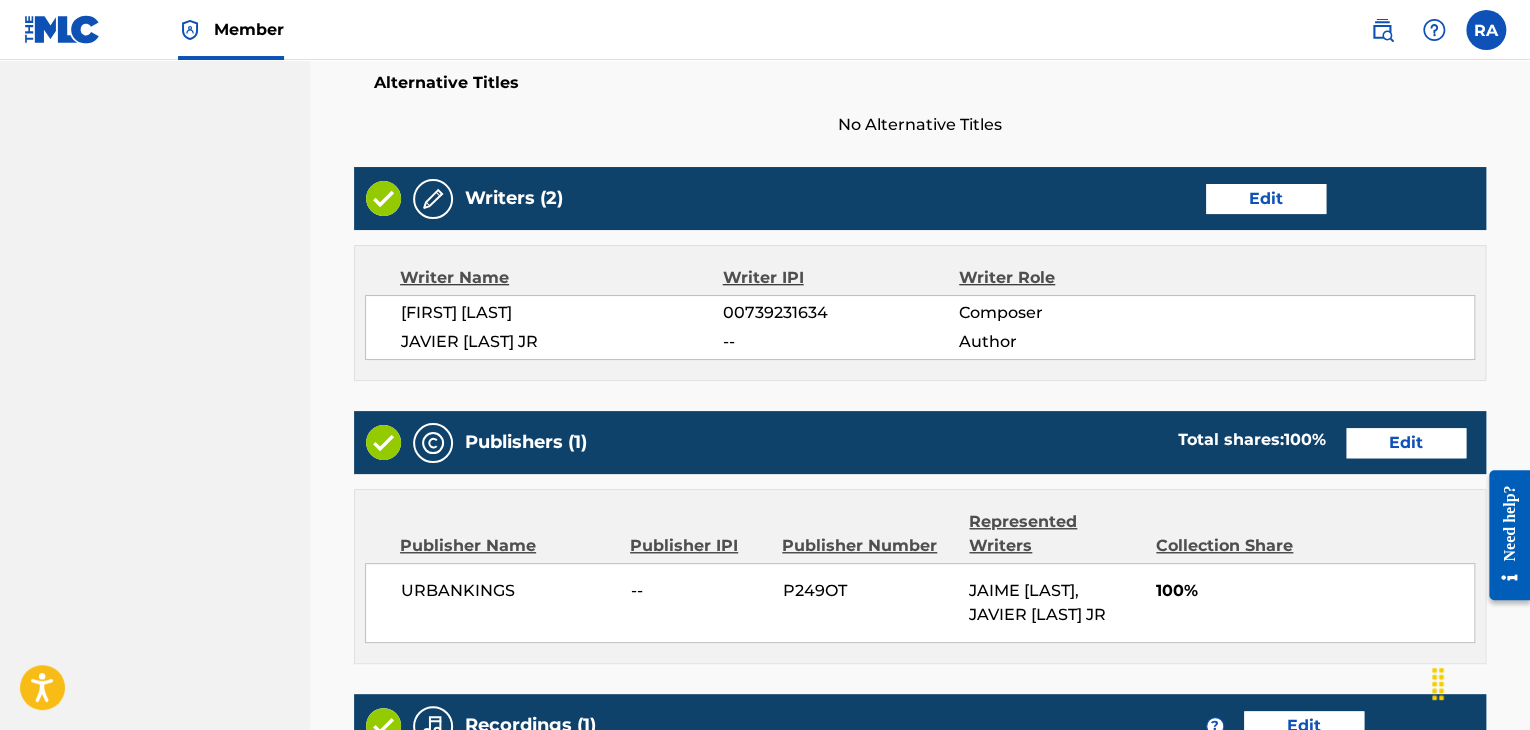 scroll, scrollTop: 1061, scrollLeft: 0, axis: vertical 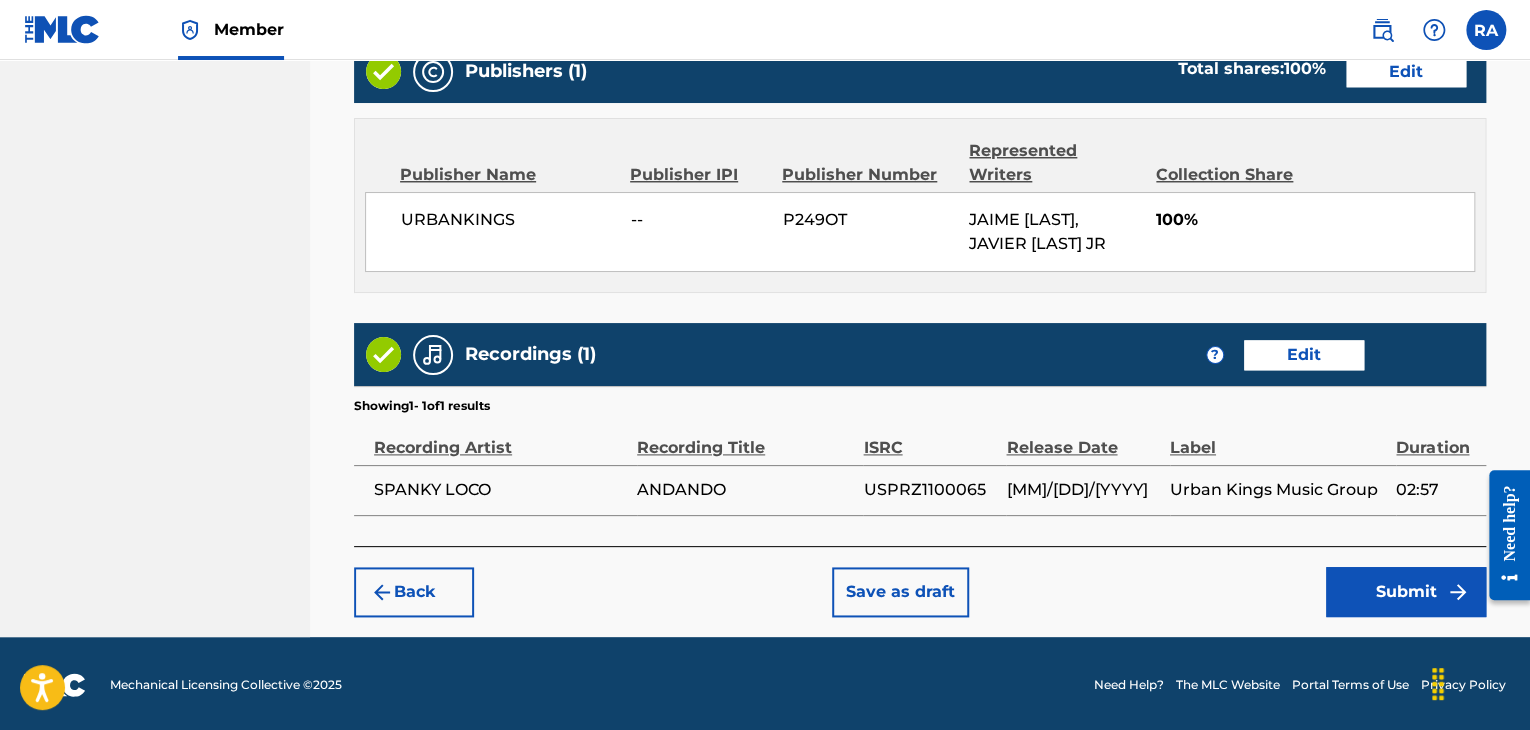click on "Submit" at bounding box center [1406, 592] 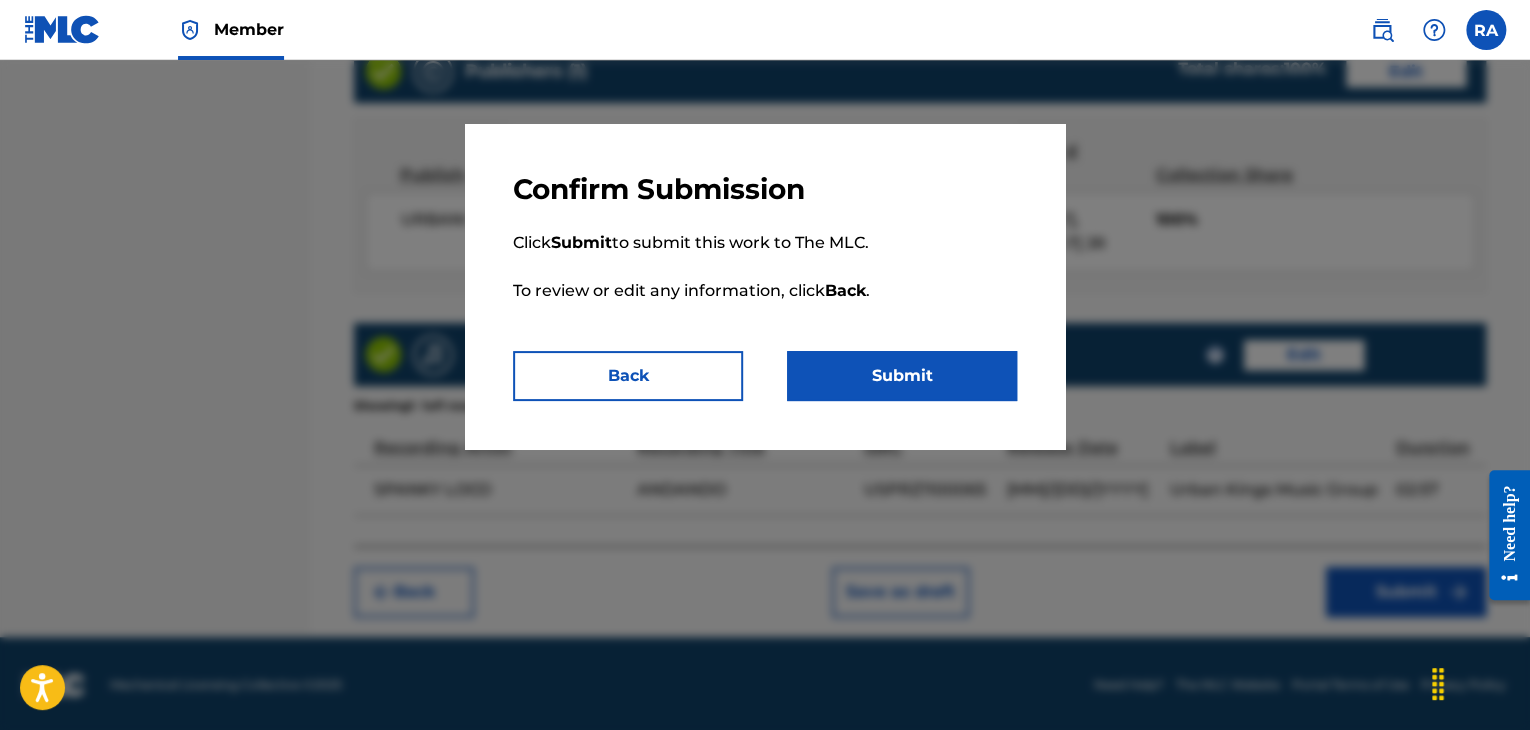 click on "Submit" at bounding box center [902, 376] 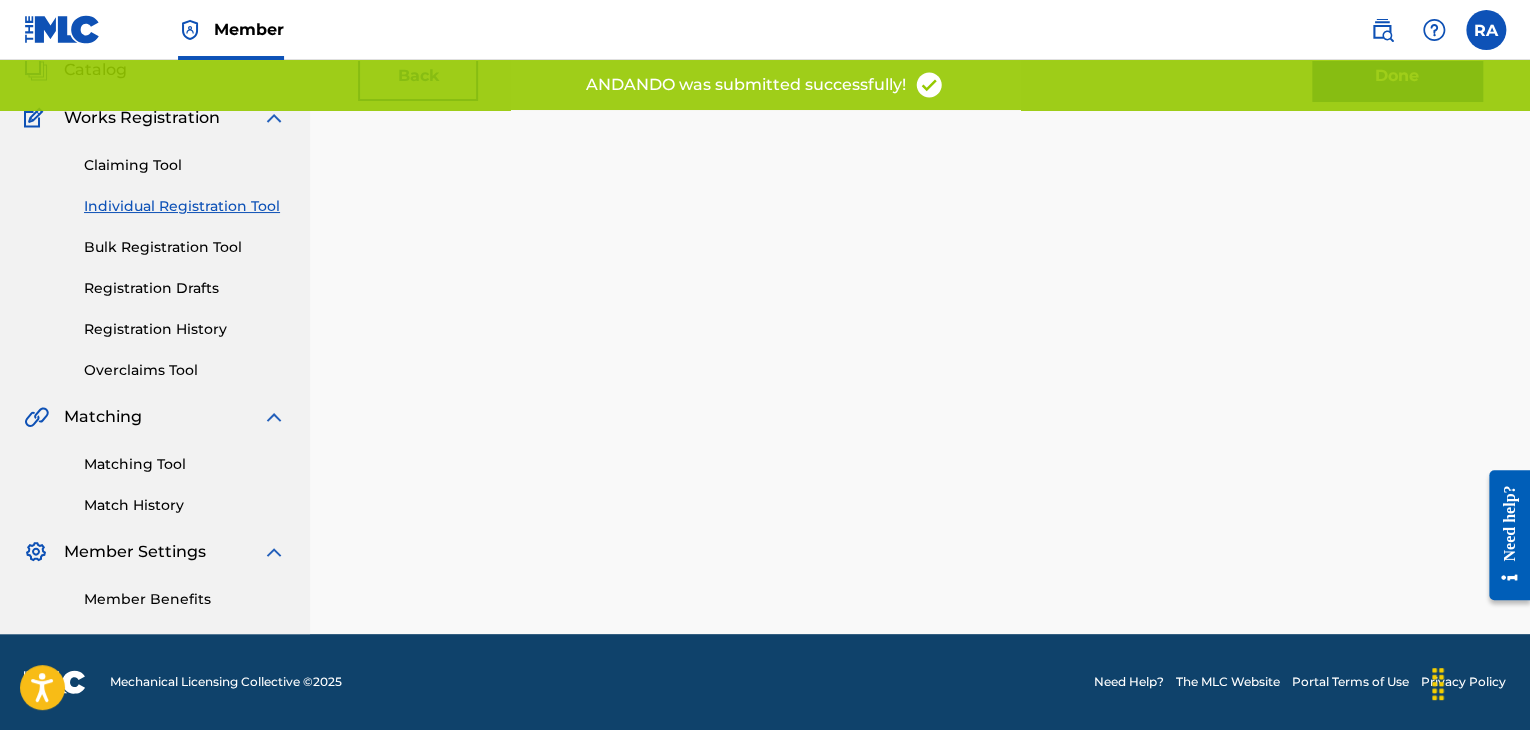 scroll, scrollTop: 0, scrollLeft: 0, axis: both 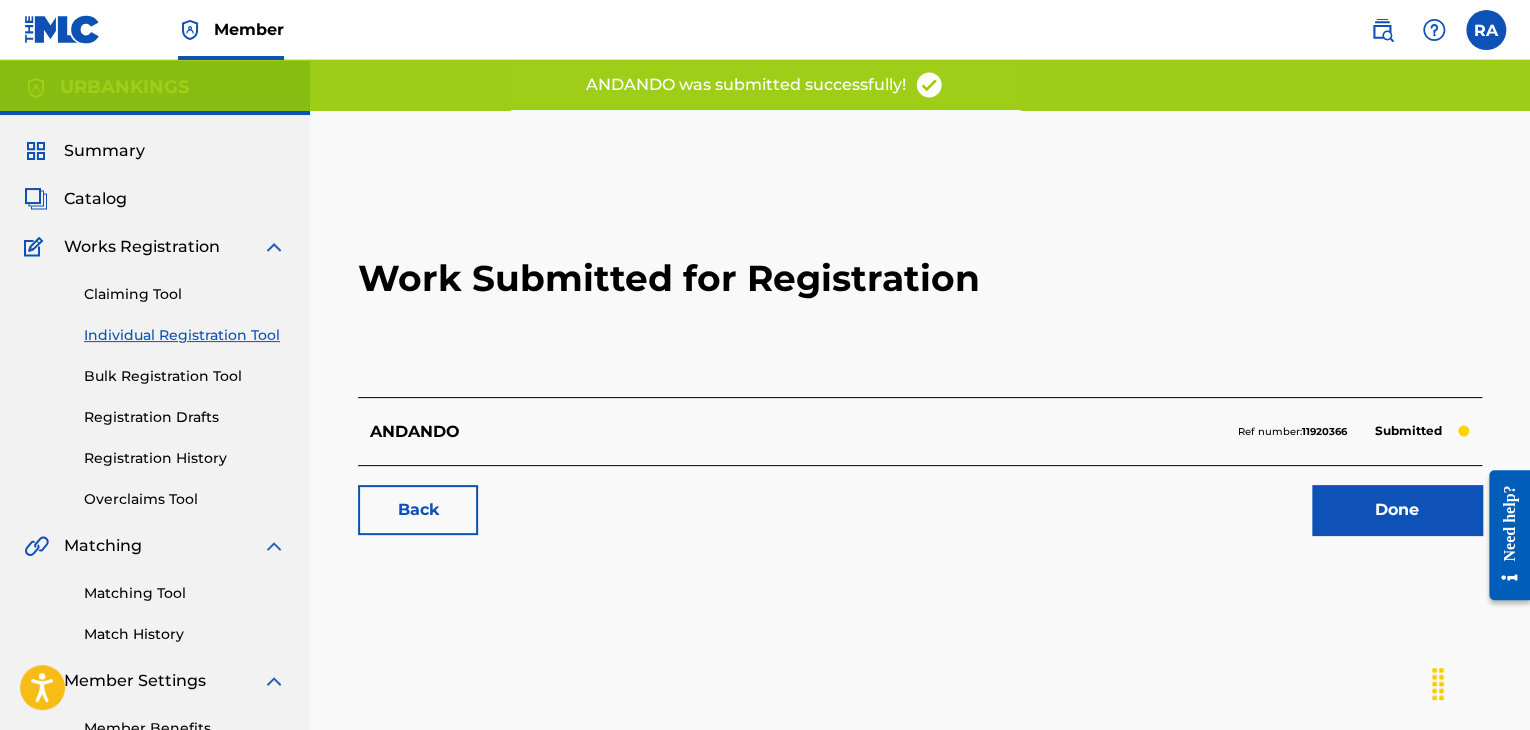 click on "Work Submitted for Registration" at bounding box center (920, 278) 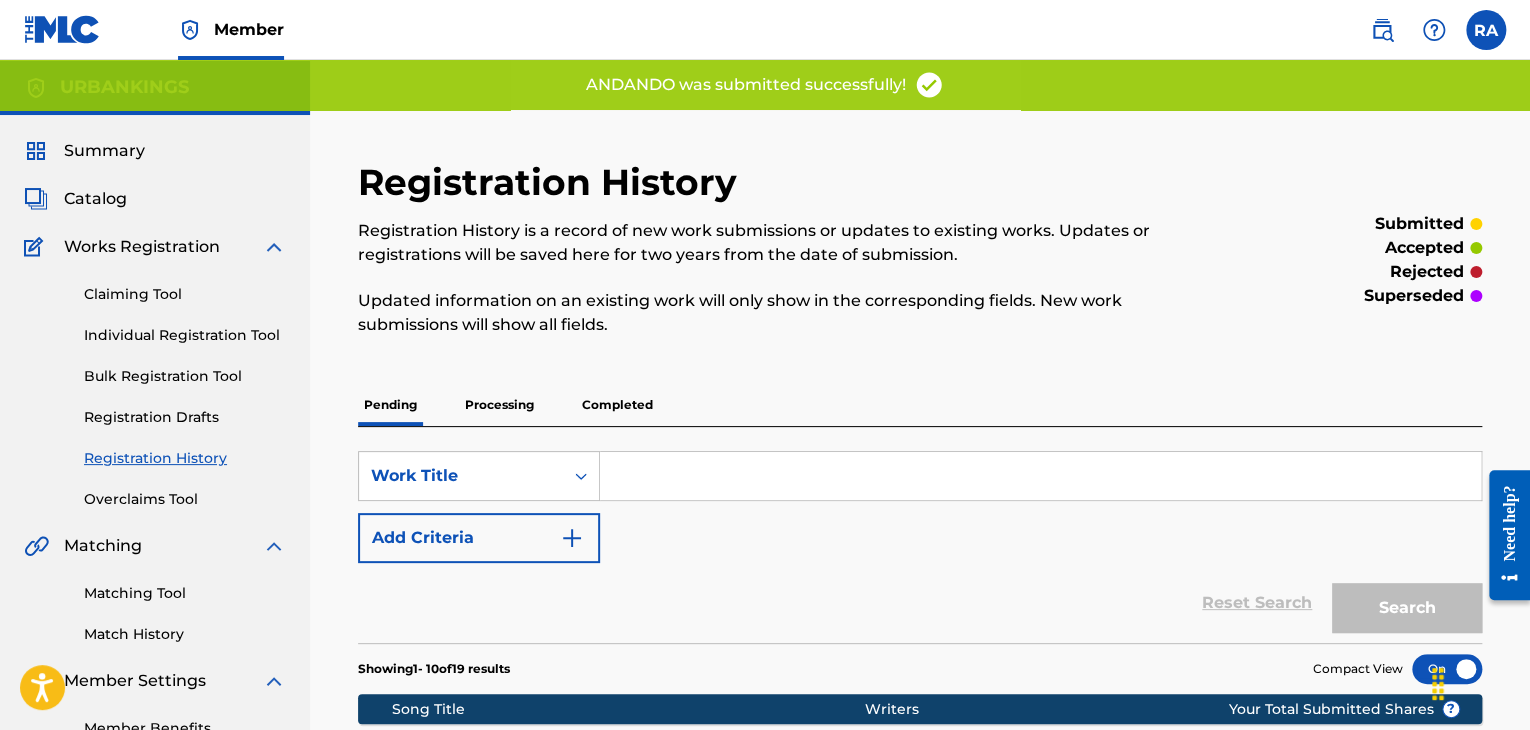 click on "Individual Registration Tool" at bounding box center [185, 335] 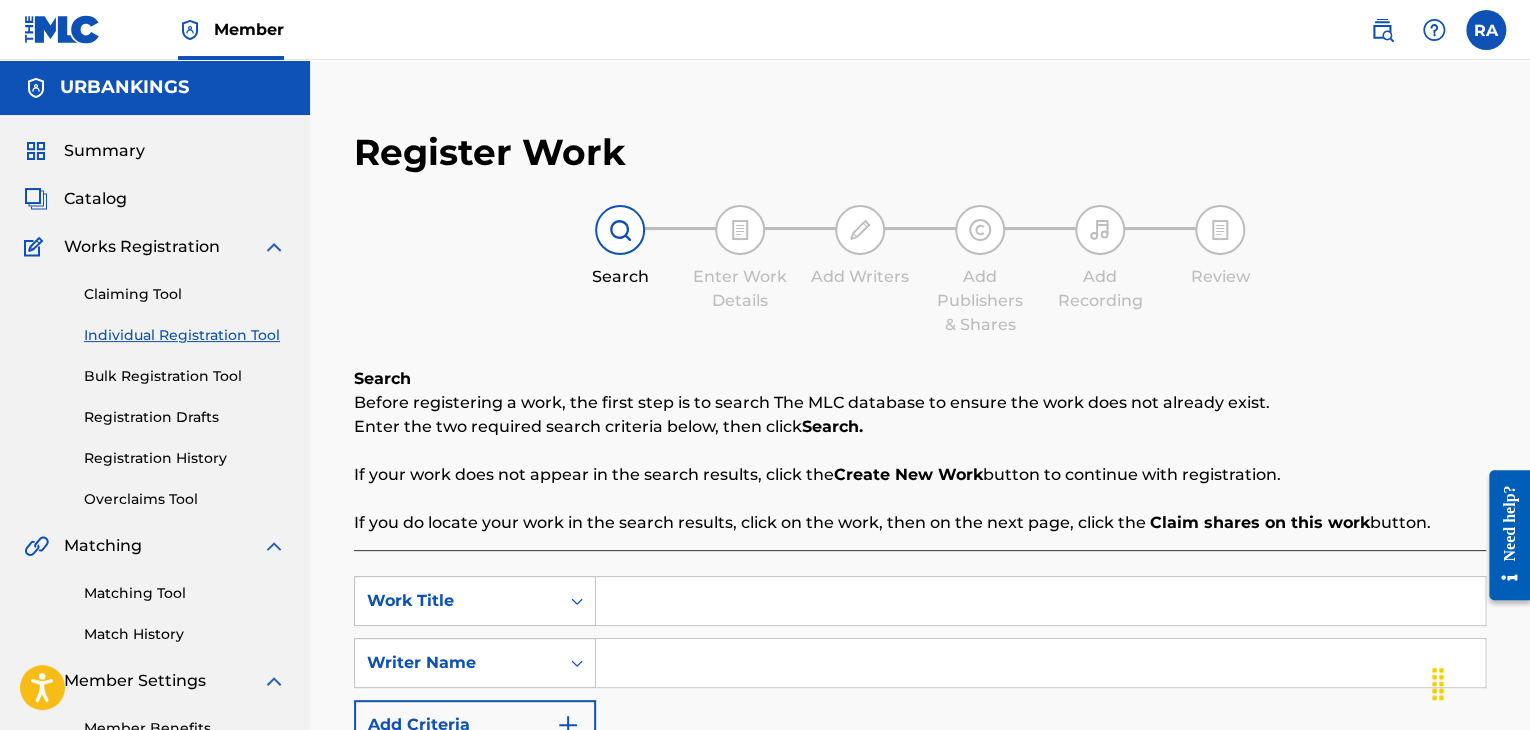 click at bounding box center [1040, 601] 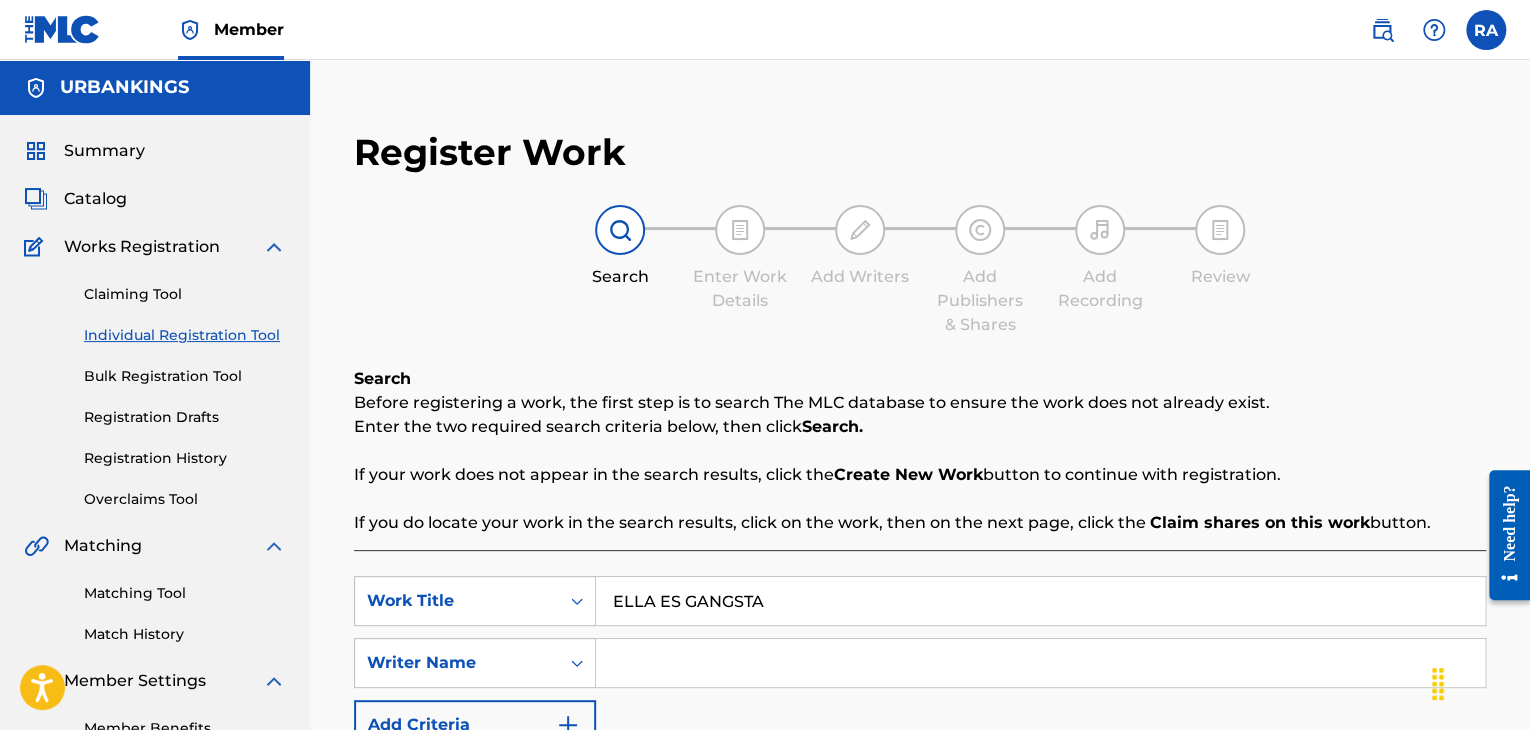 type on "ELLA ES GANGSTA" 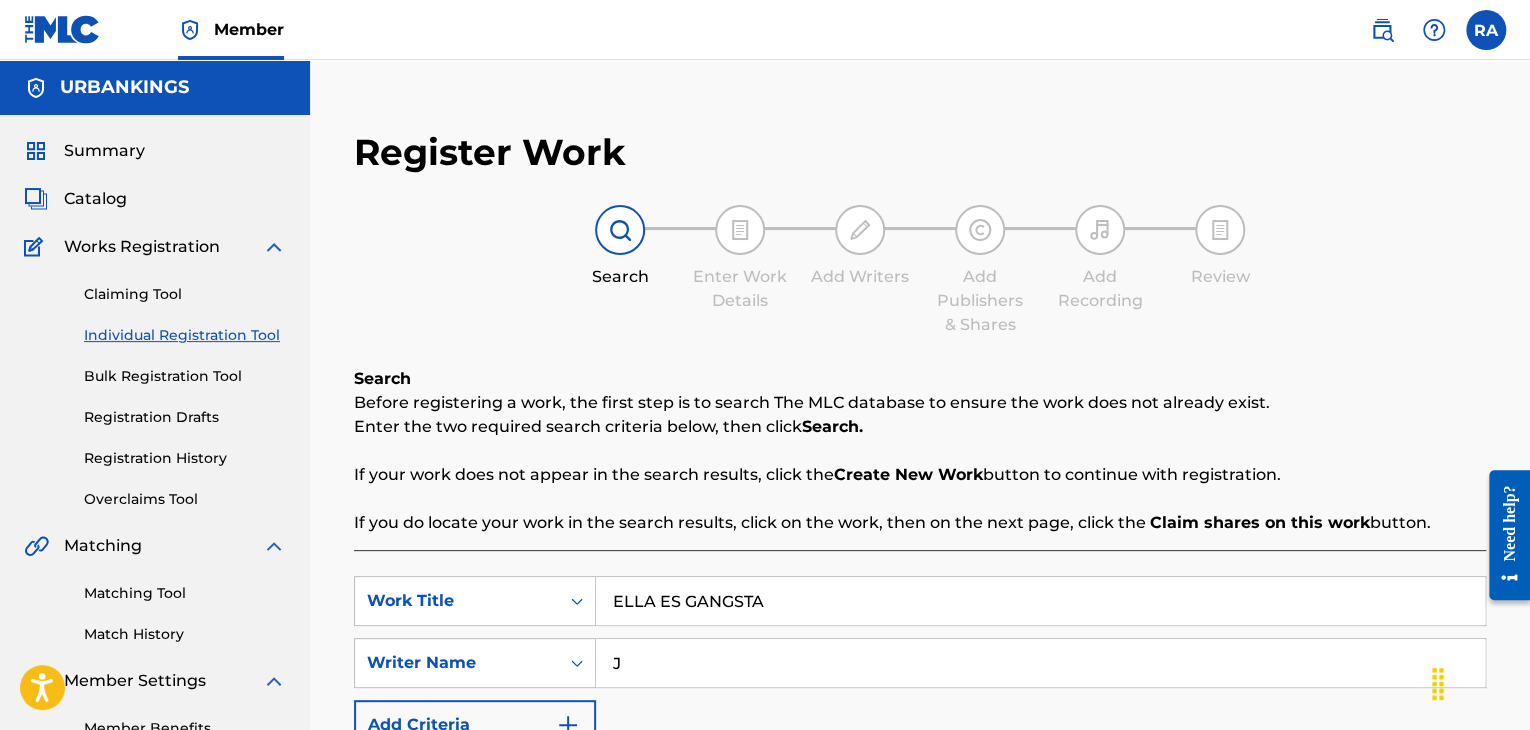 type on "[FIRST] [LAST]" 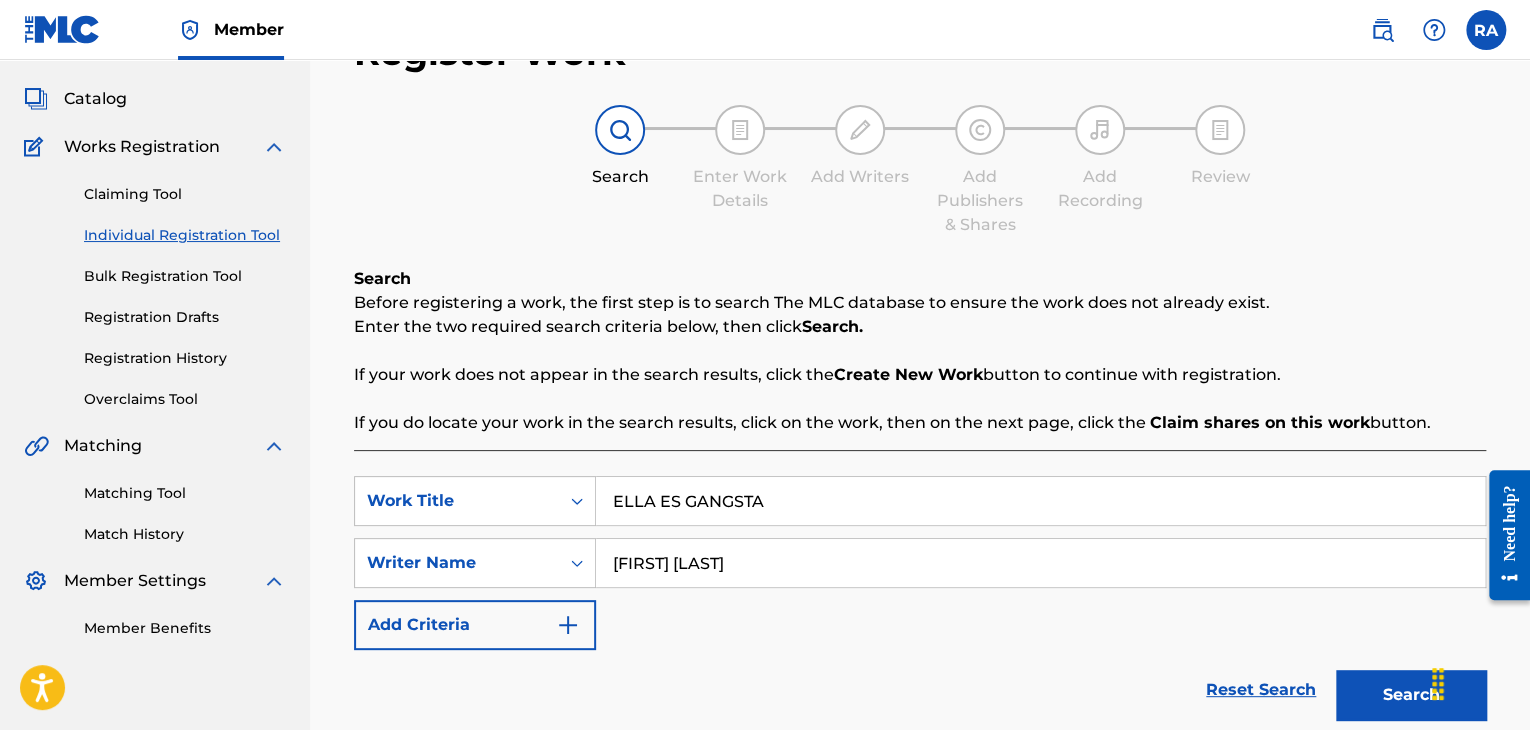 scroll, scrollTop: 284, scrollLeft: 0, axis: vertical 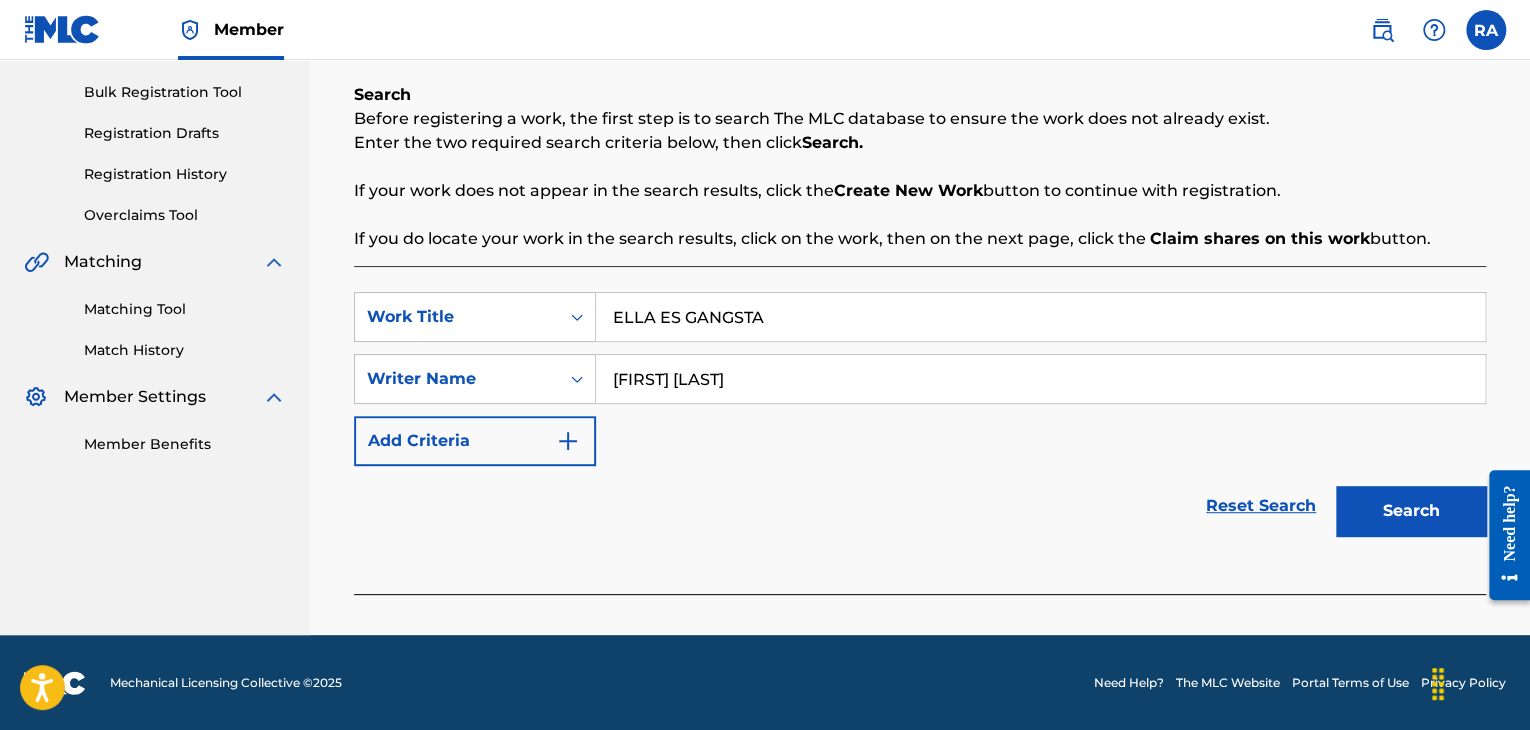 click on "Search" at bounding box center [1411, 511] 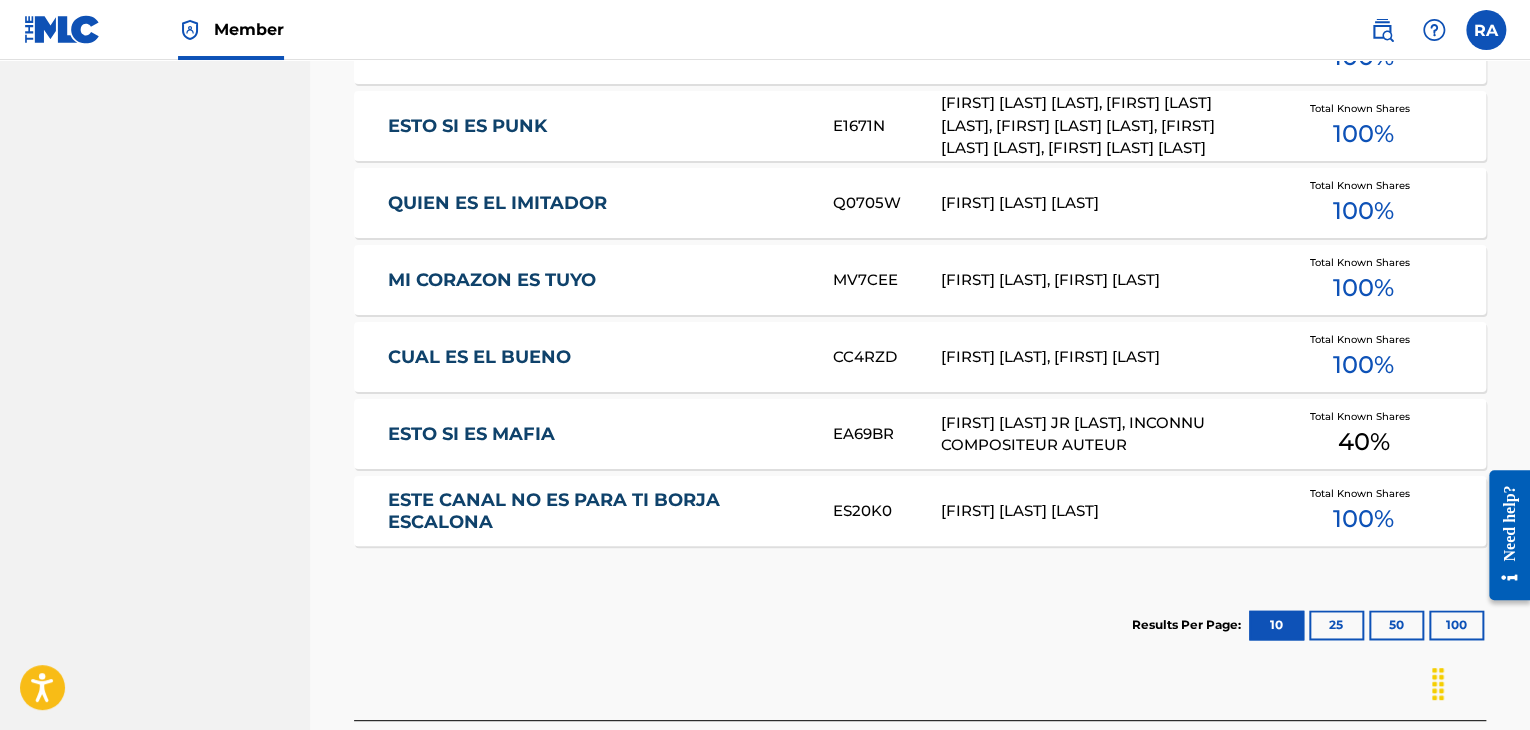scroll, scrollTop: 1312, scrollLeft: 0, axis: vertical 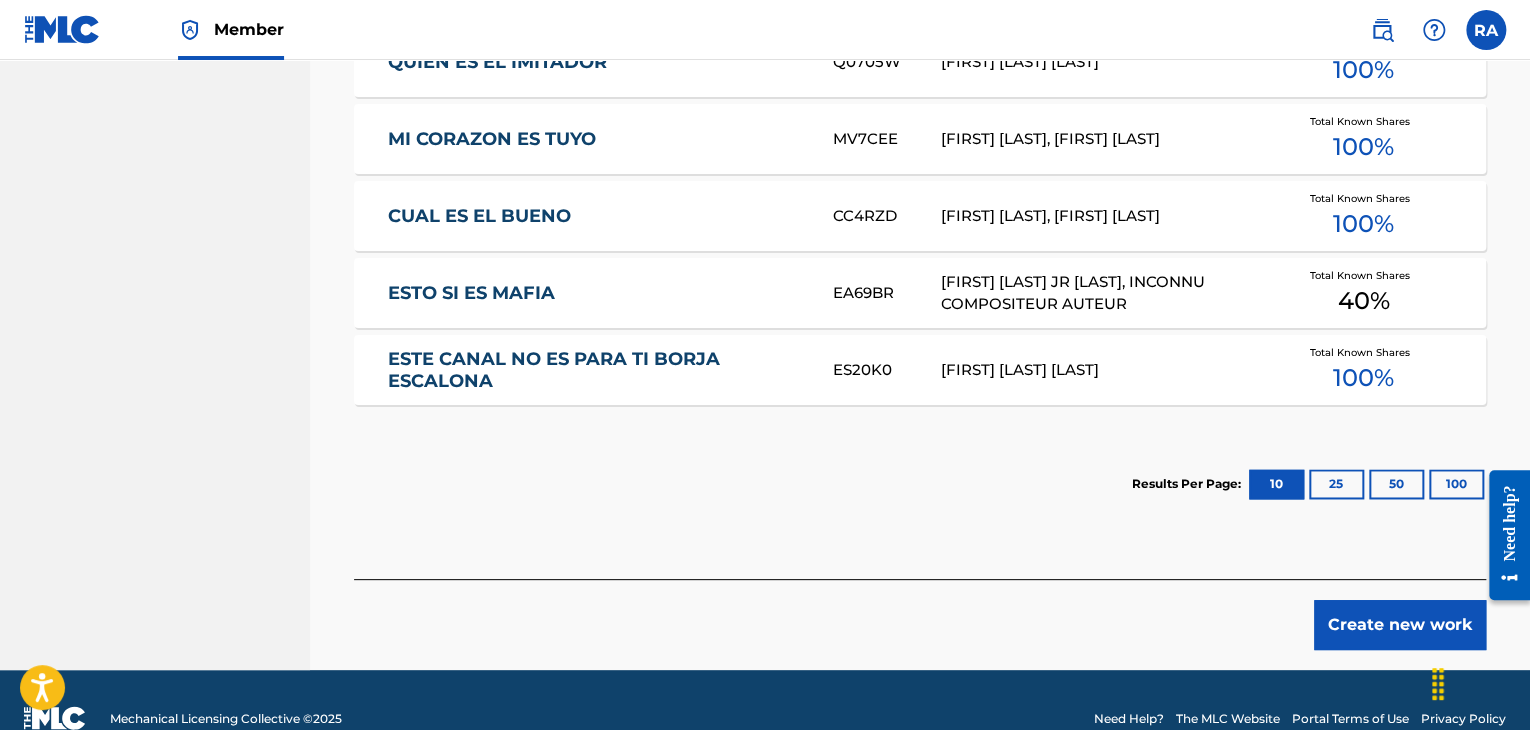 click on "Create new work" at bounding box center [1400, 625] 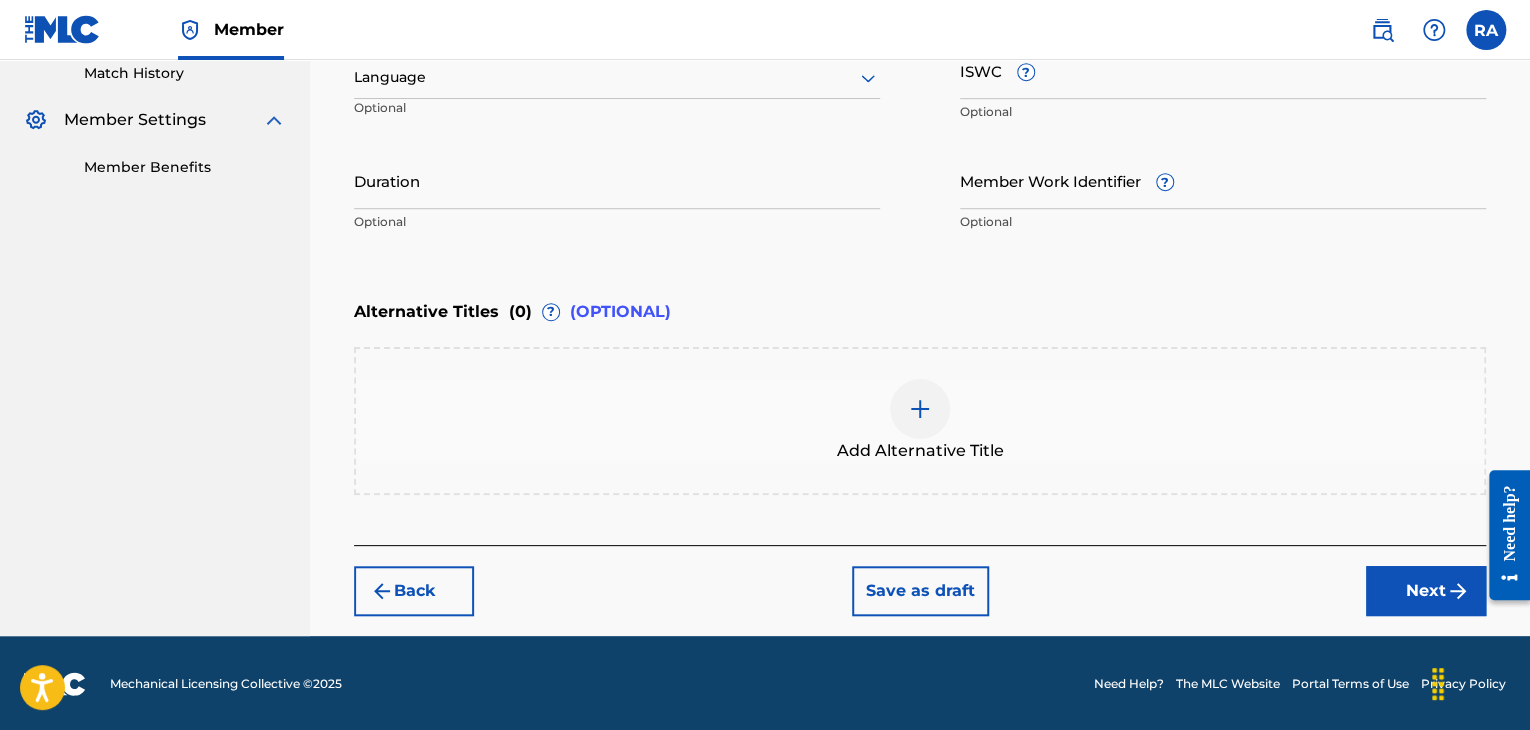 click on "Duration" at bounding box center (617, 180) 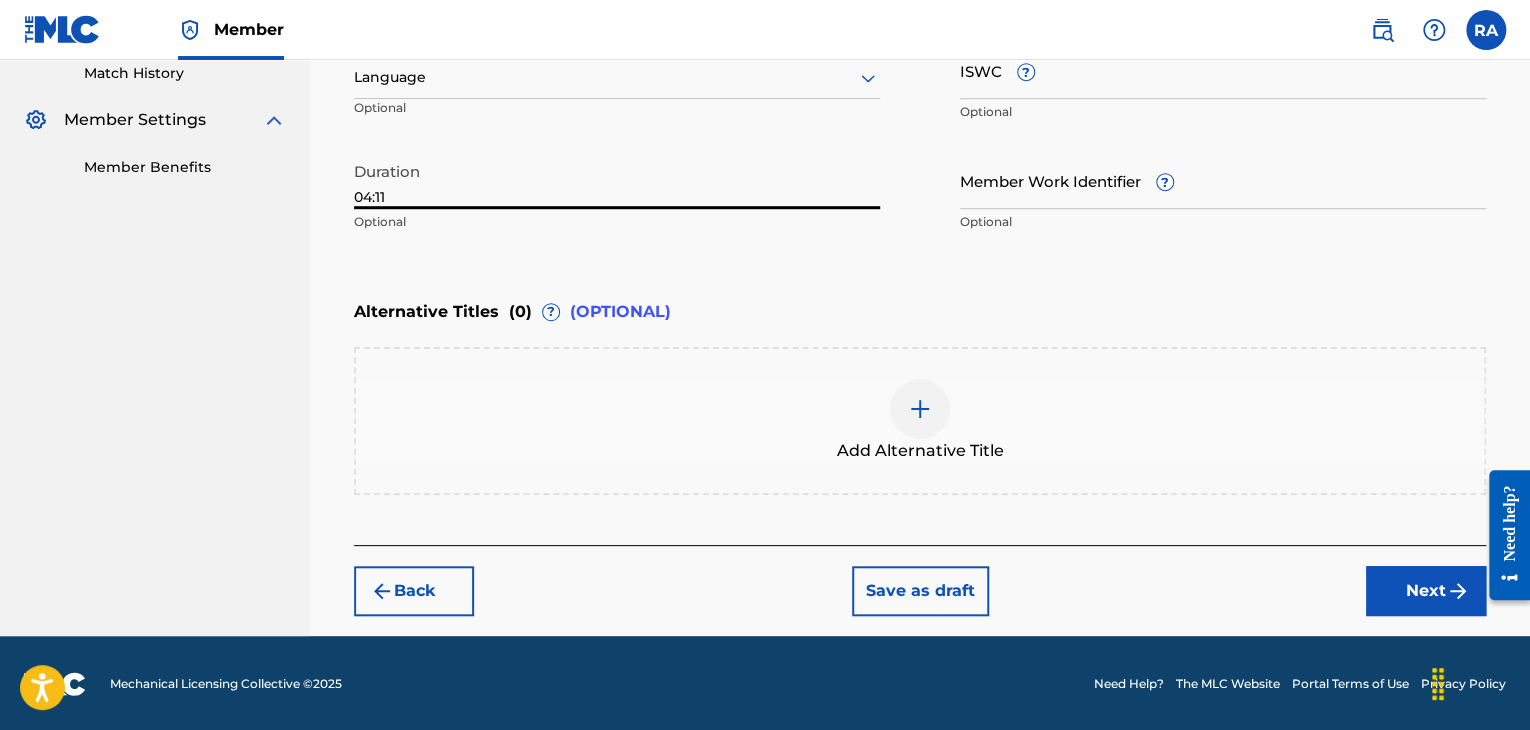 type on "04:11" 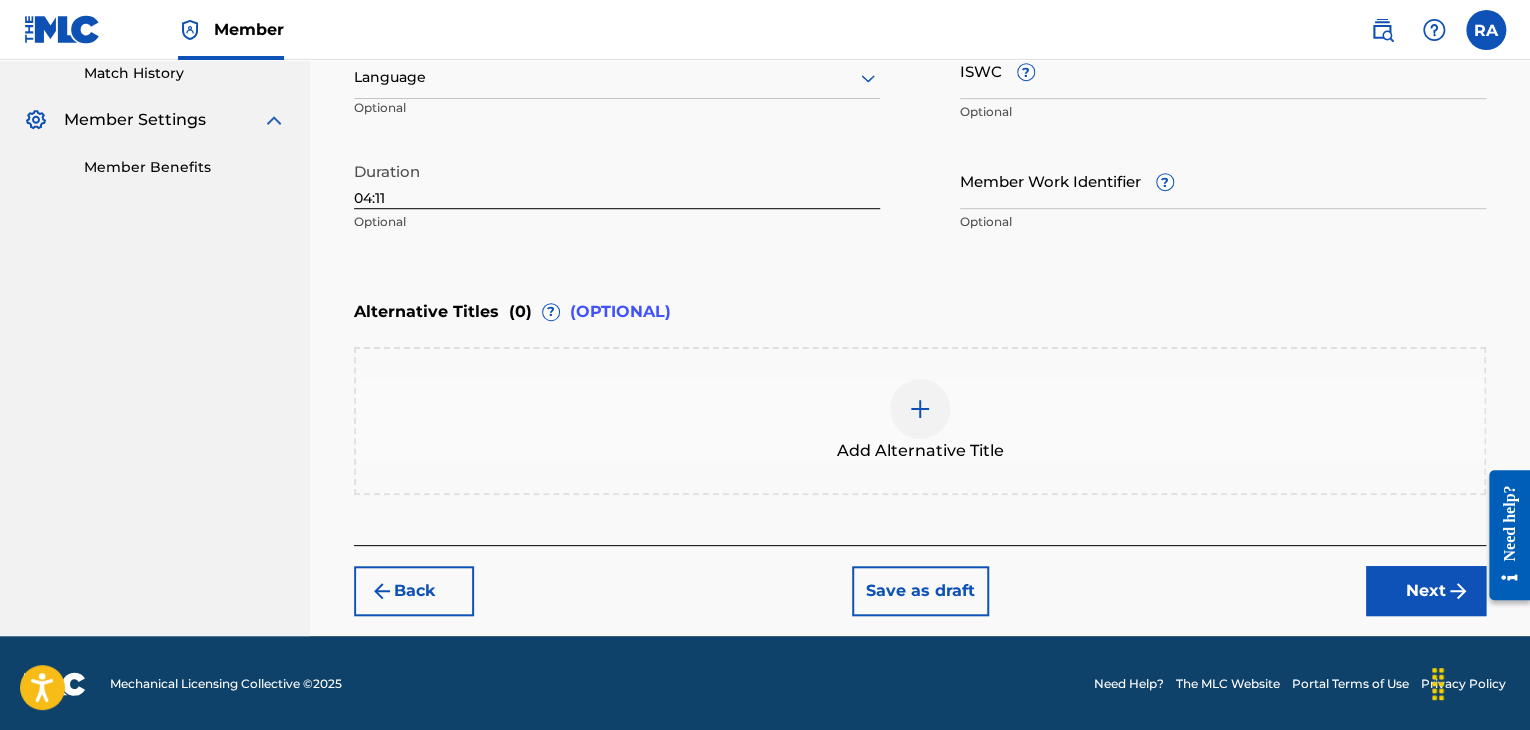 click on "Next" at bounding box center (1426, 591) 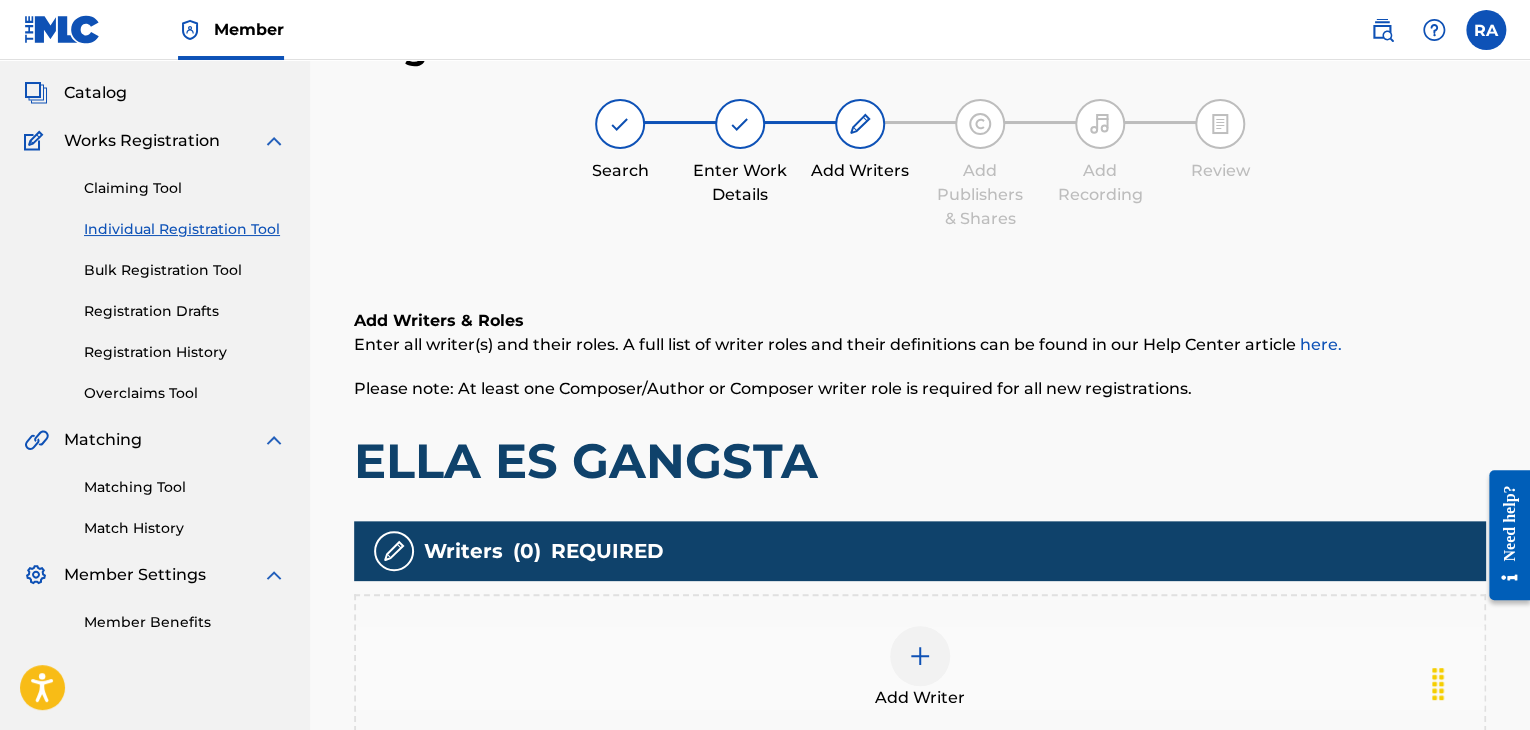 scroll, scrollTop: 90, scrollLeft: 0, axis: vertical 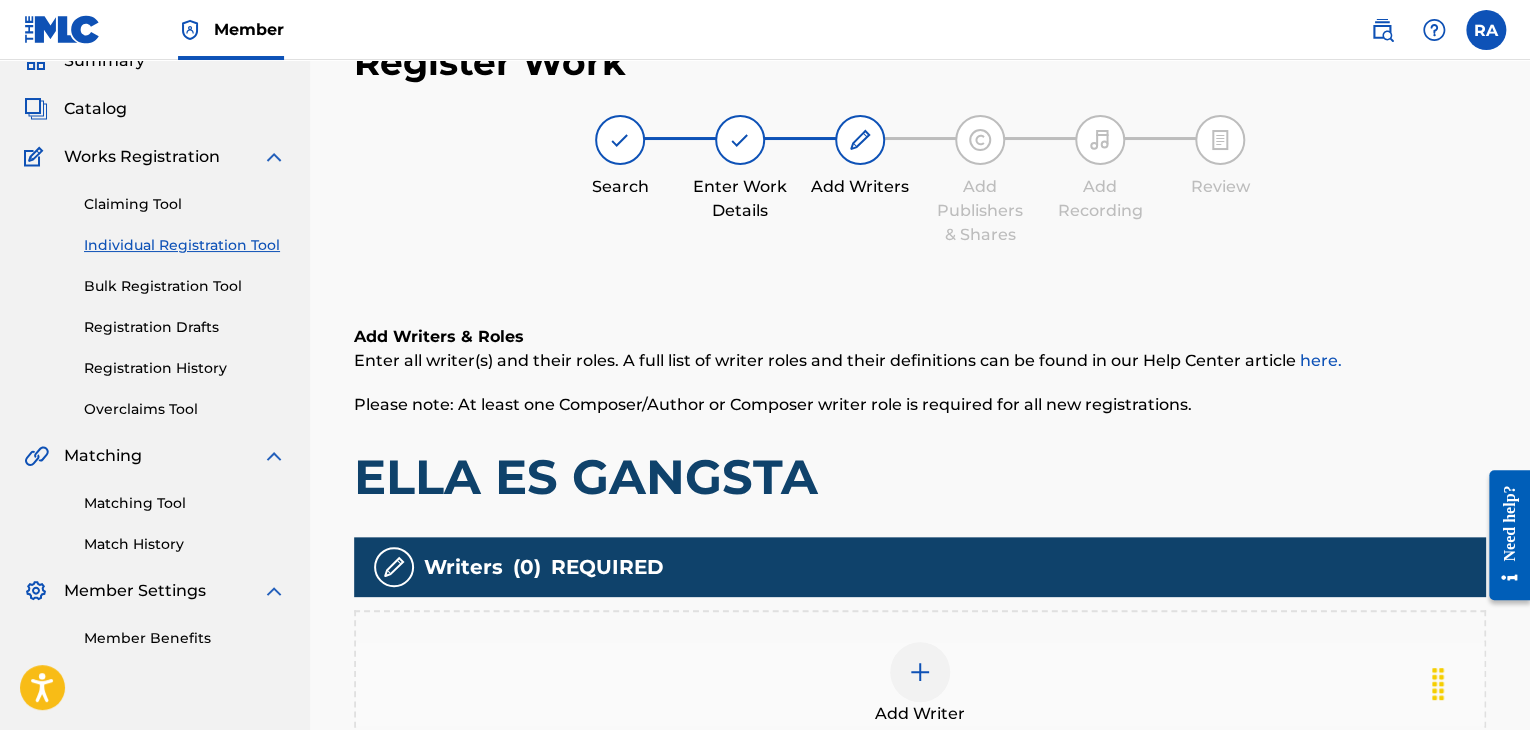 click at bounding box center [920, 672] 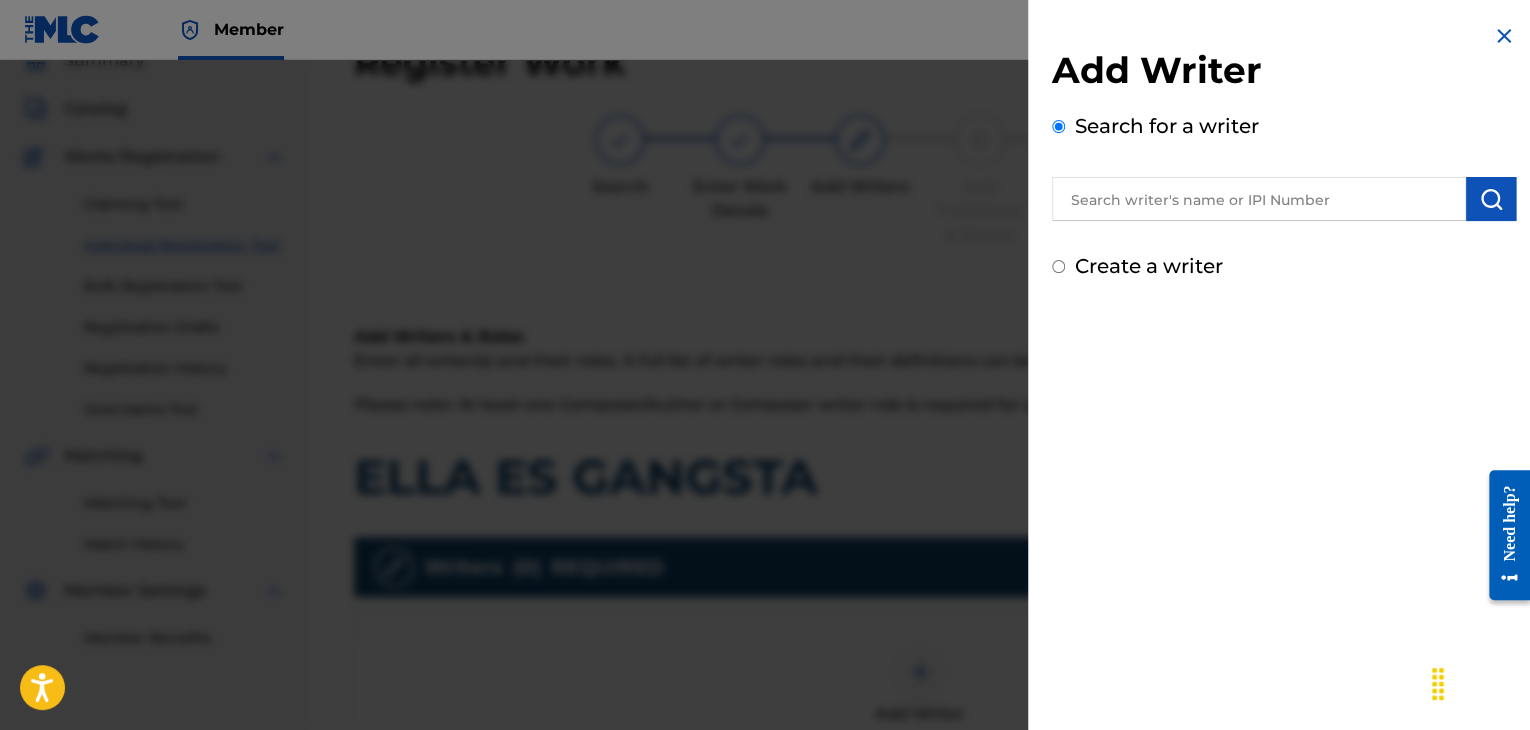 click at bounding box center [1259, 199] 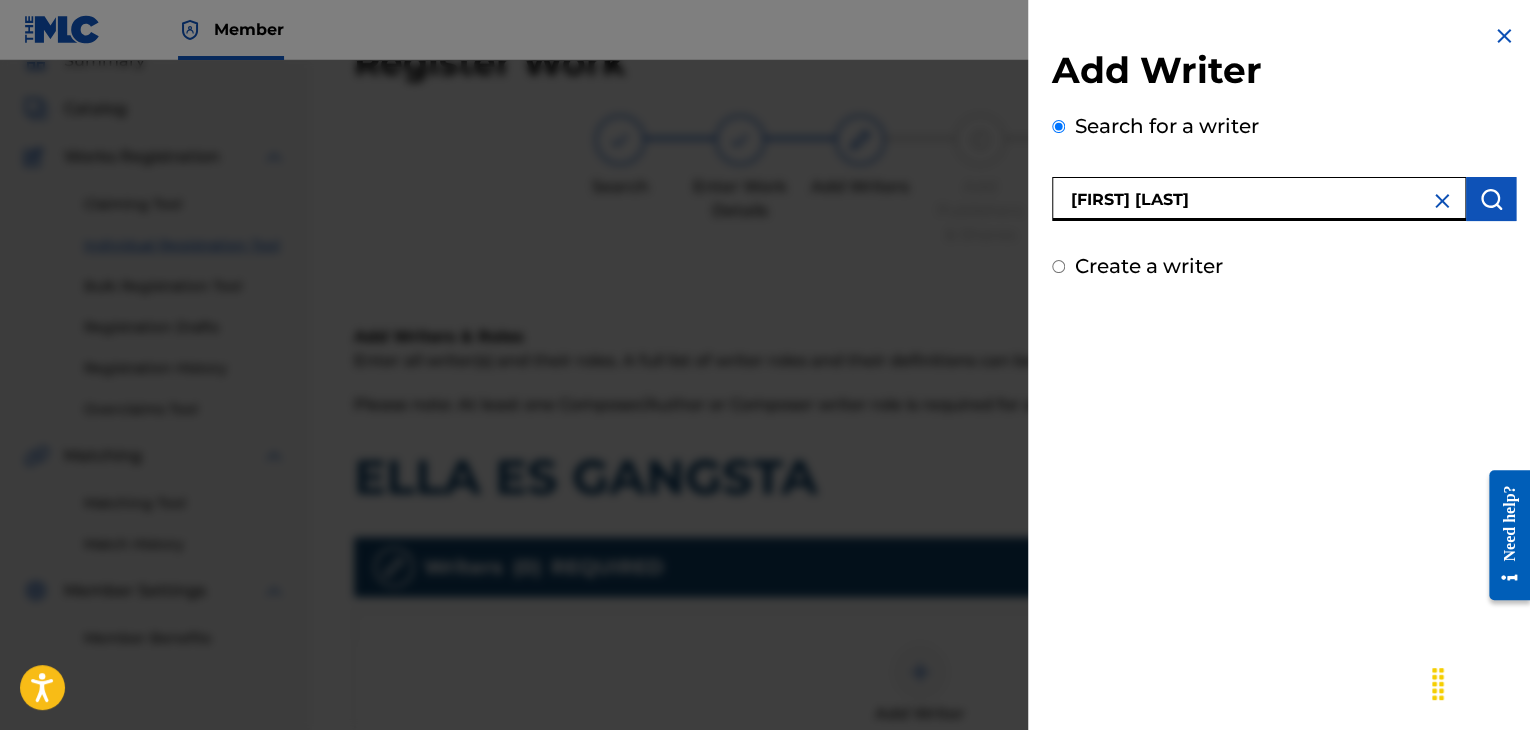 type on "[FIRST] [LAST]" 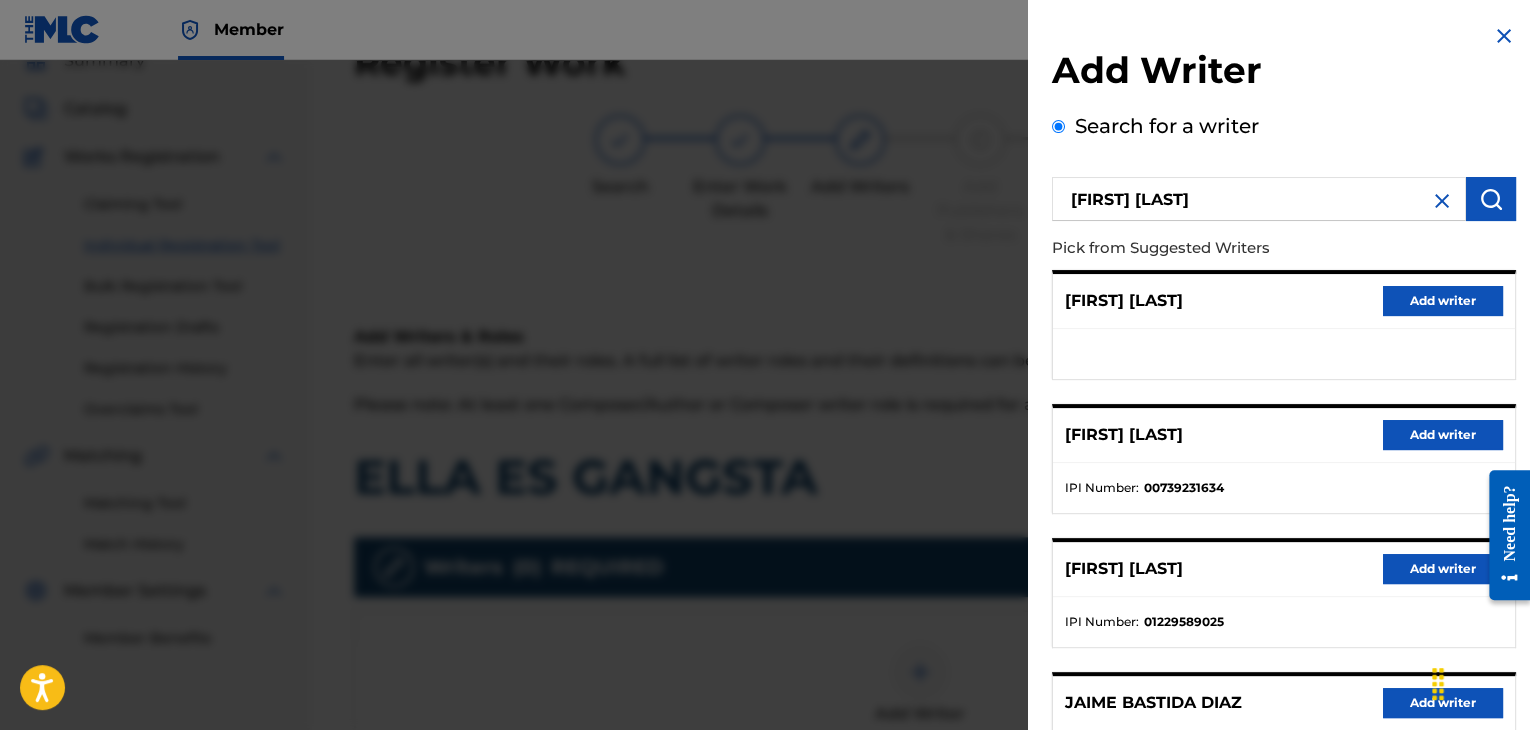 click on "Add writer" at bounding box center [1443, 435] 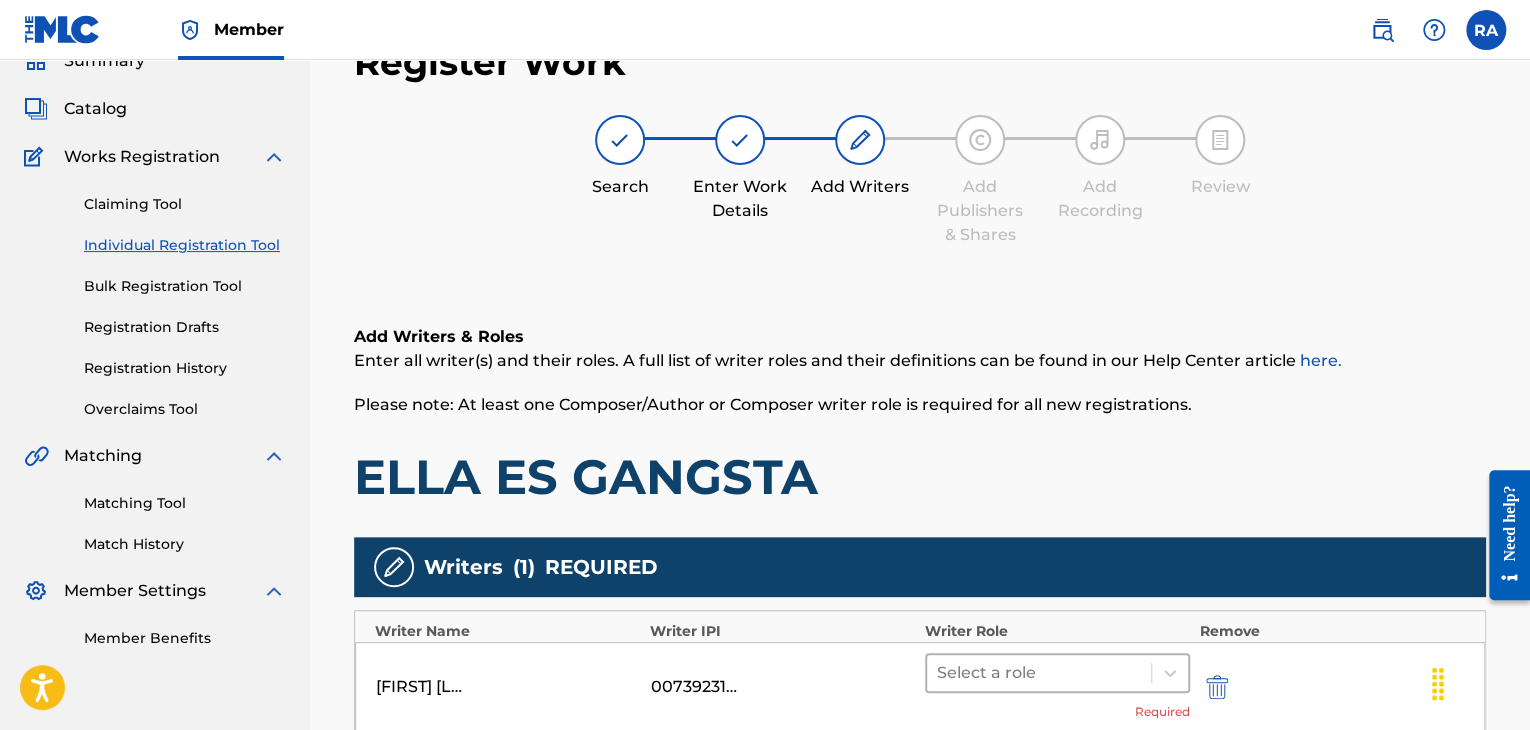 click at bounding box center [1039, 673] 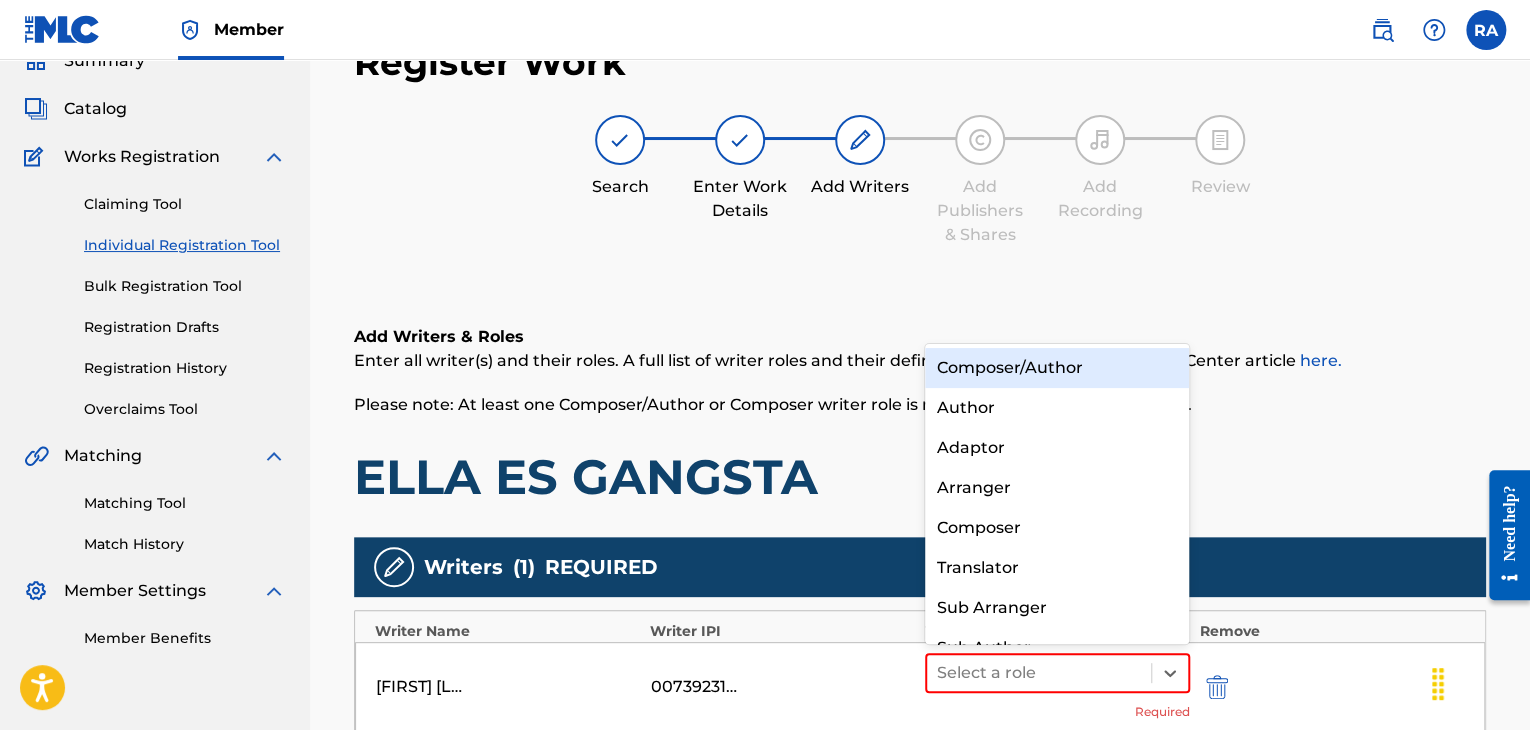 scroll, scrollTop: 28, scrollLeft: 0, axis: vertical 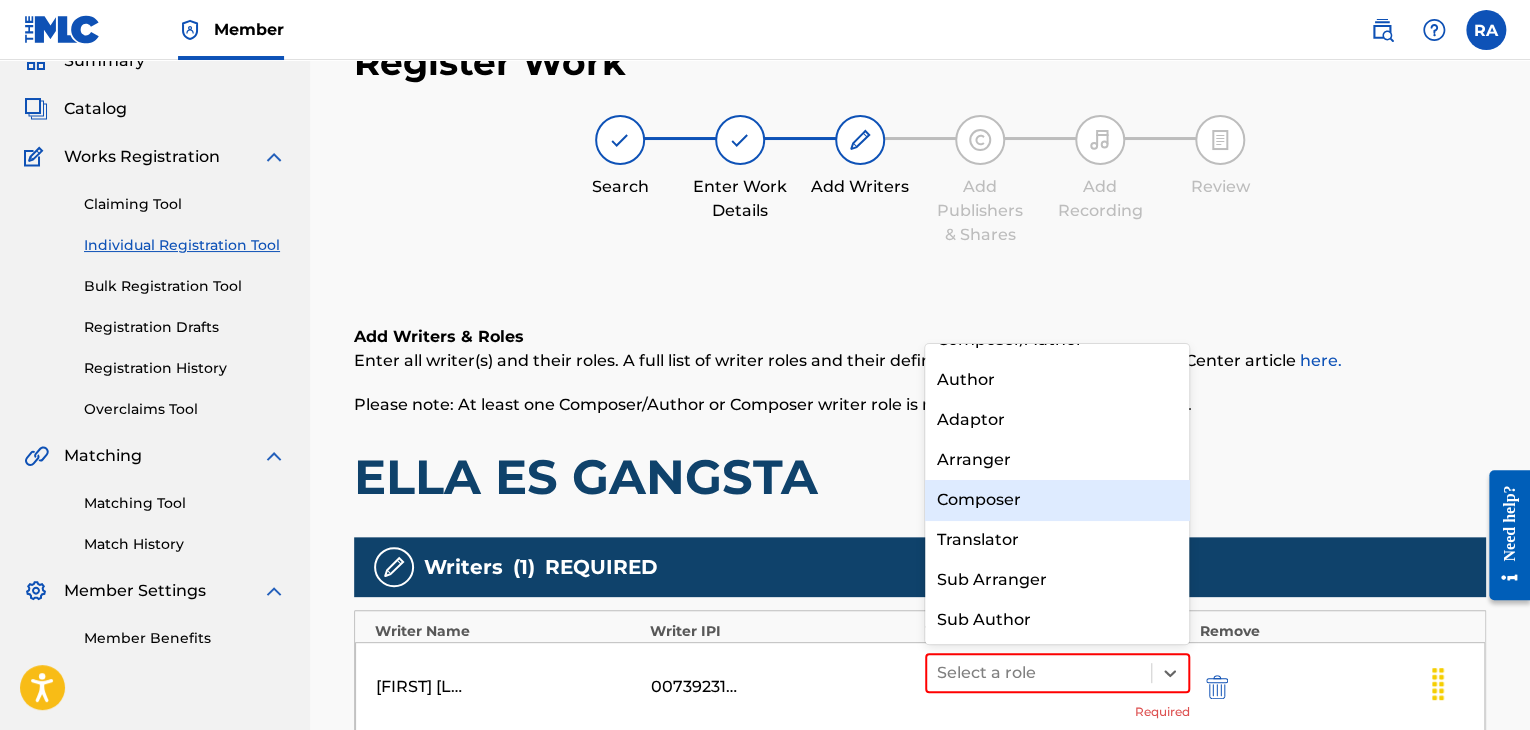 click on "Composer" at bounding box center [1057, 500] 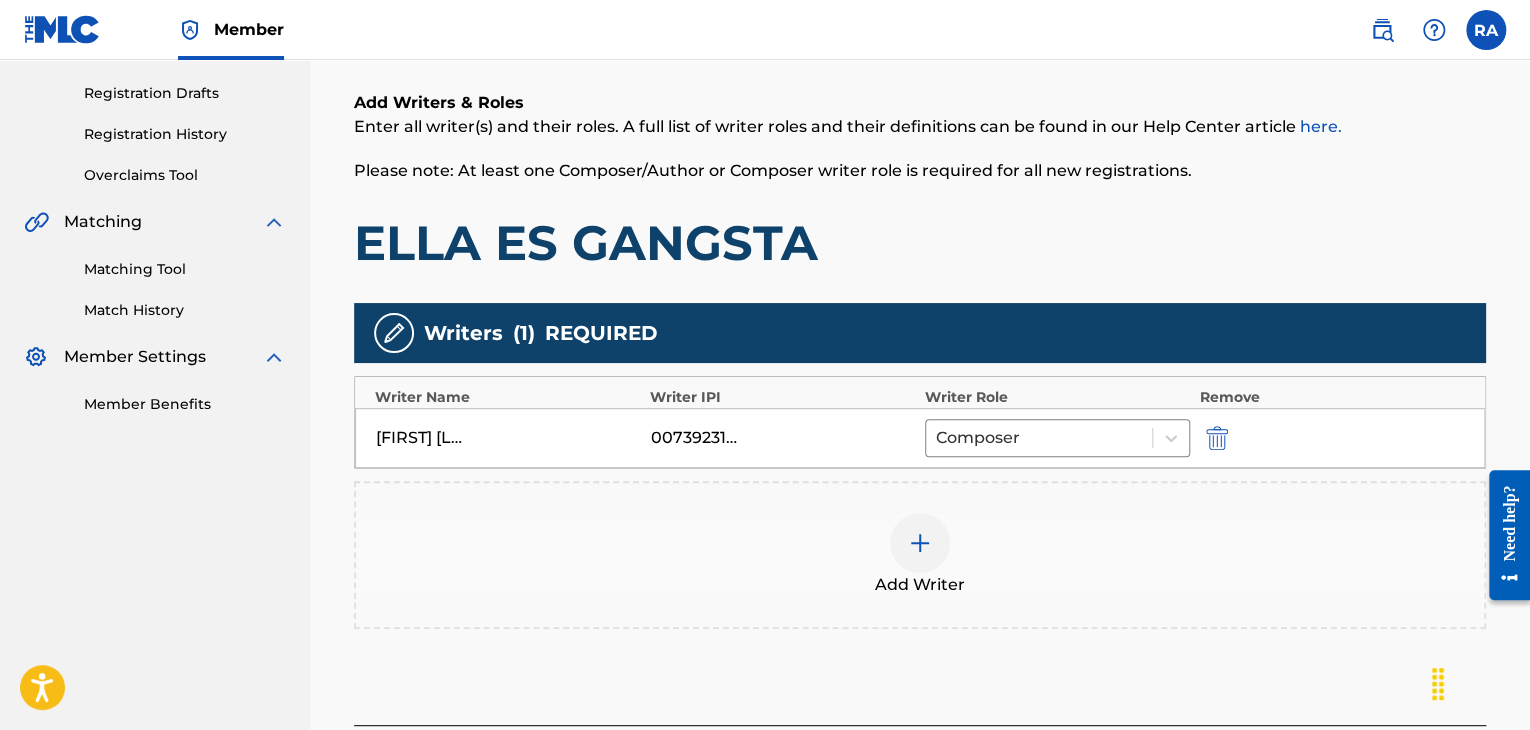scroll, scrollTop: 490, scrollLeft: 0, axis: vertical 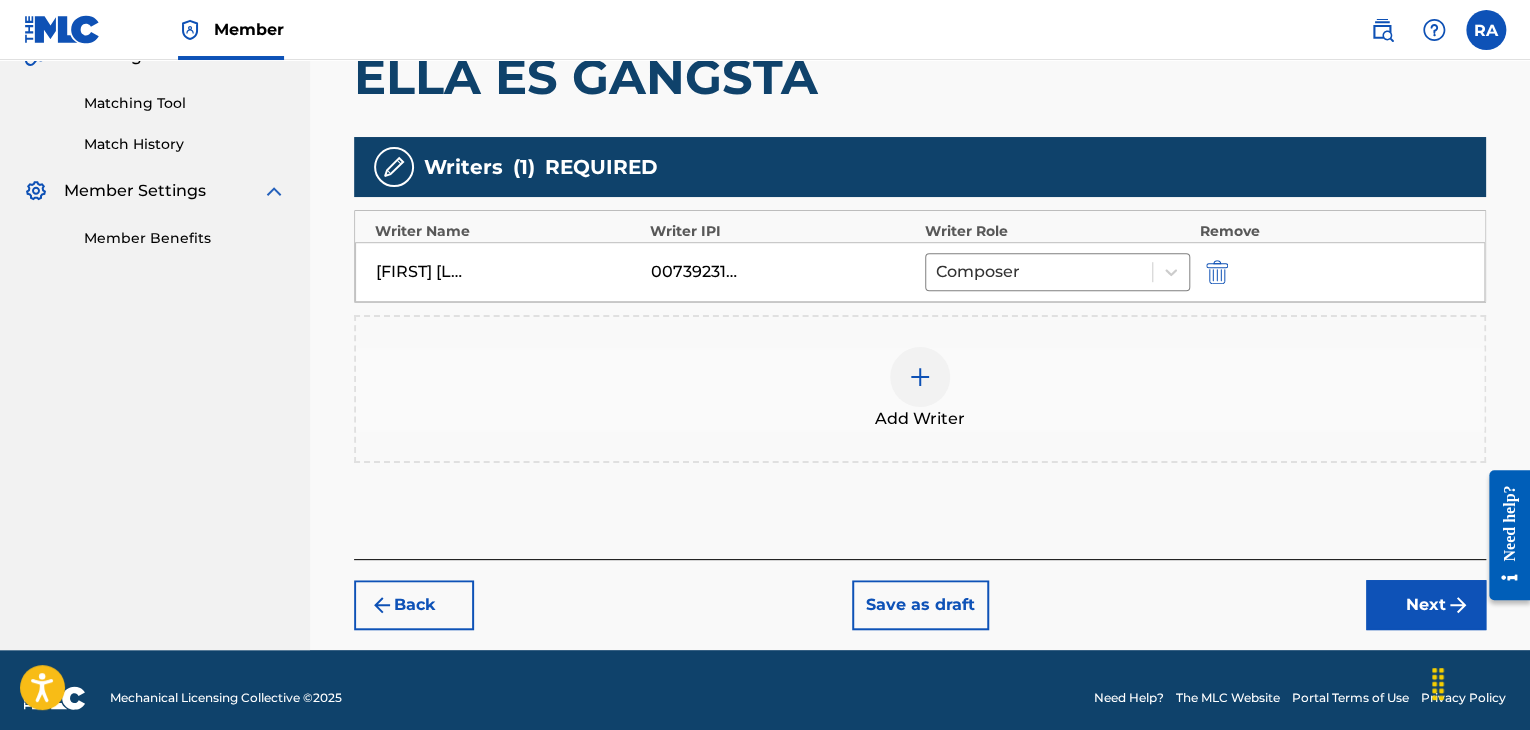 click at bounding box center (920, 377) 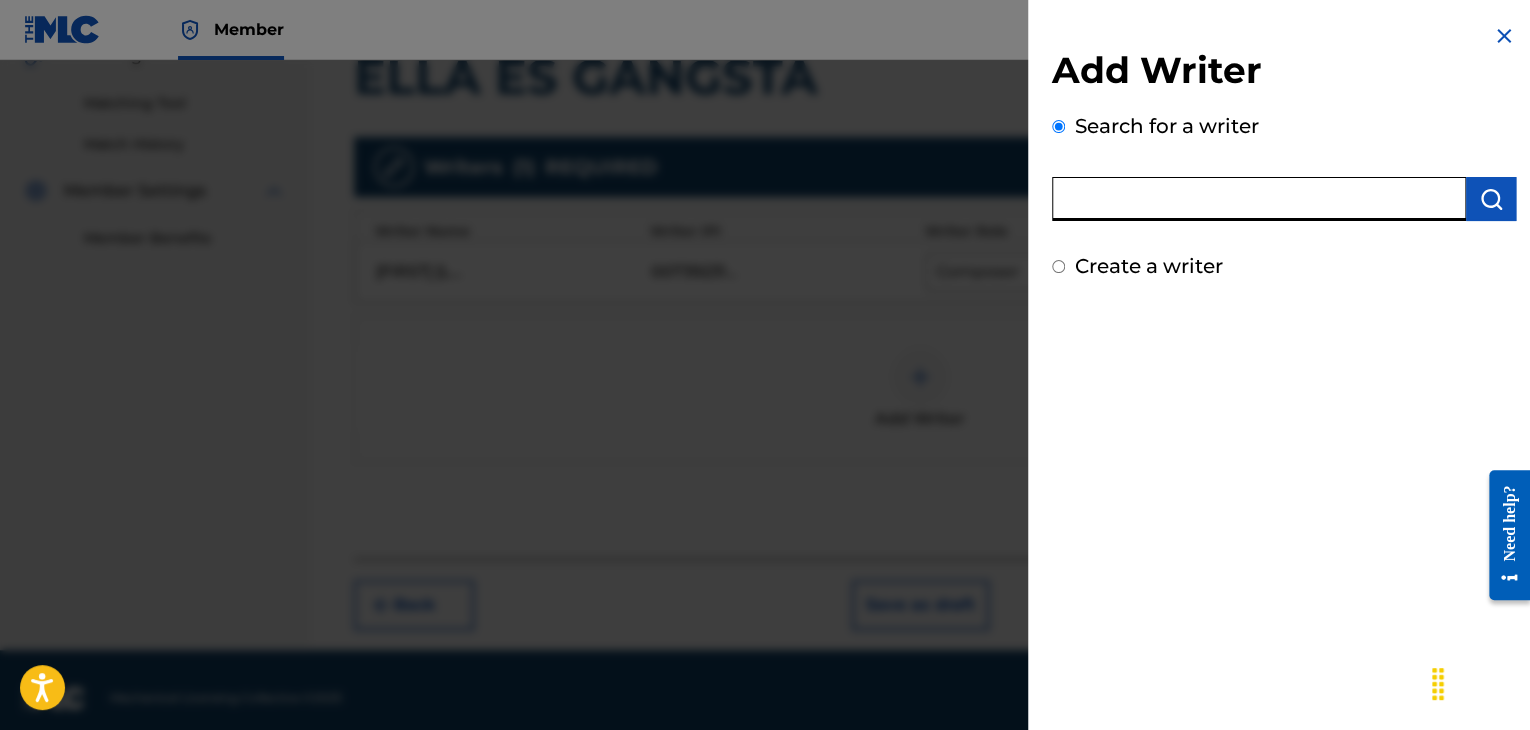 click at bounding box center (1259, 199) 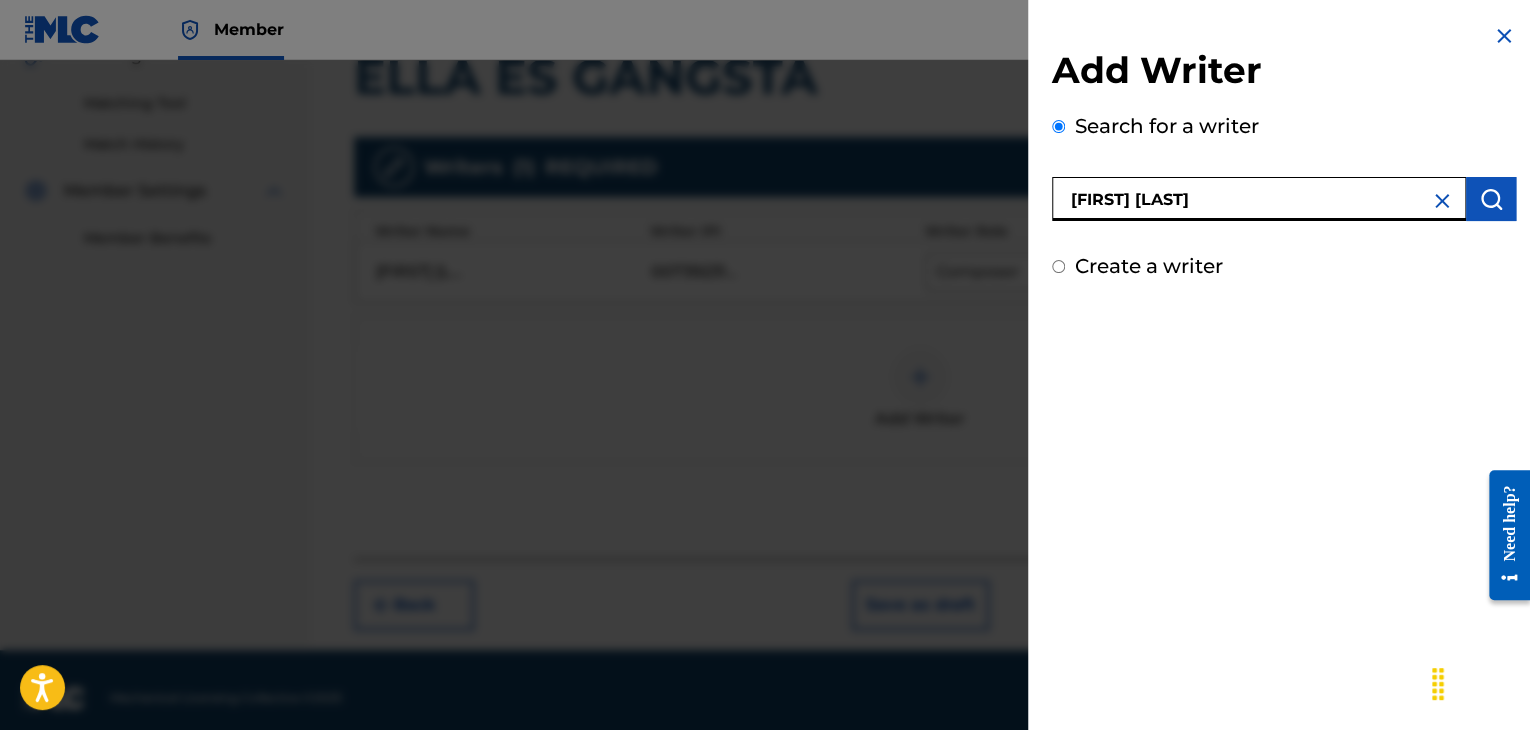type on "[FIRST] [LAST]" 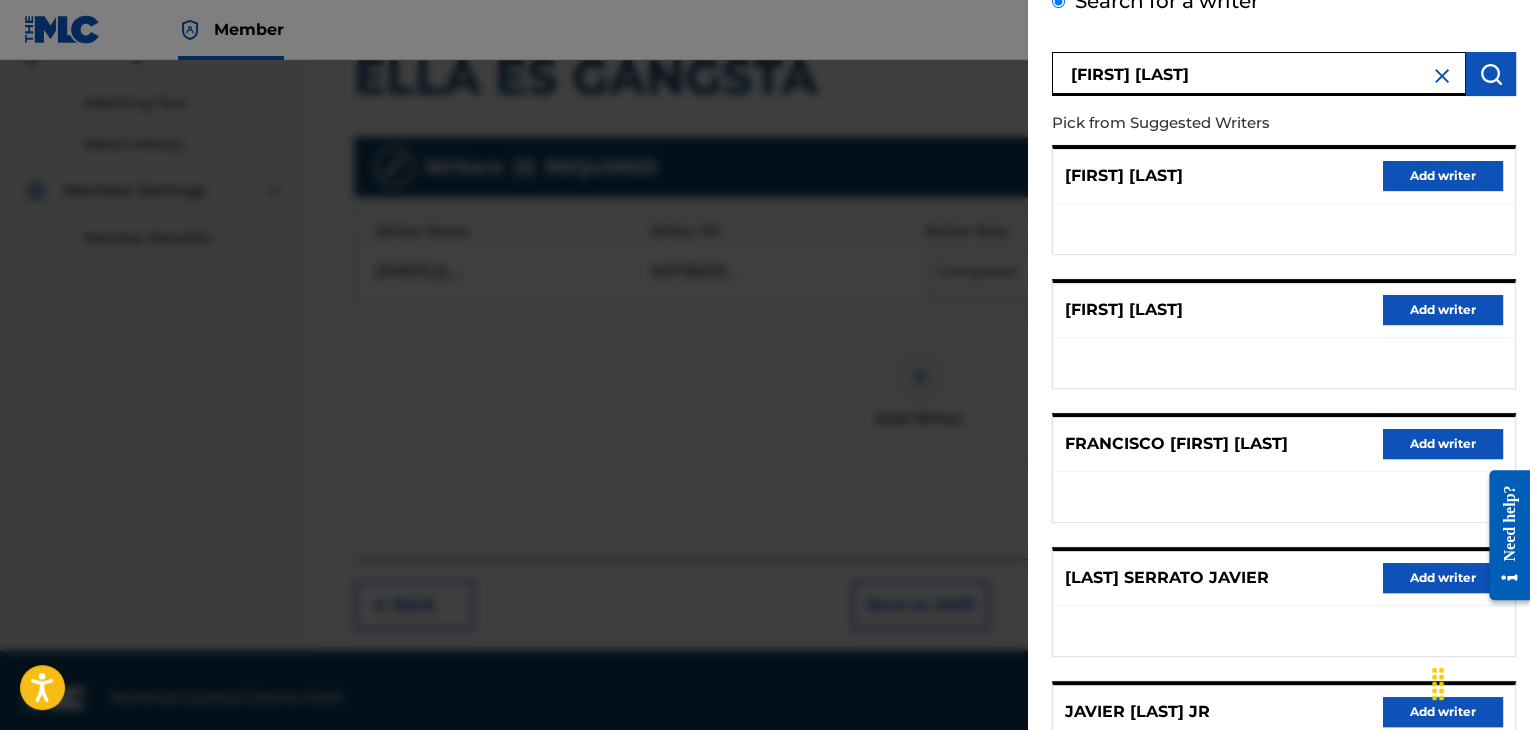 scroll, scrollTop: 310, scrollLeft: 0, axis: vertical 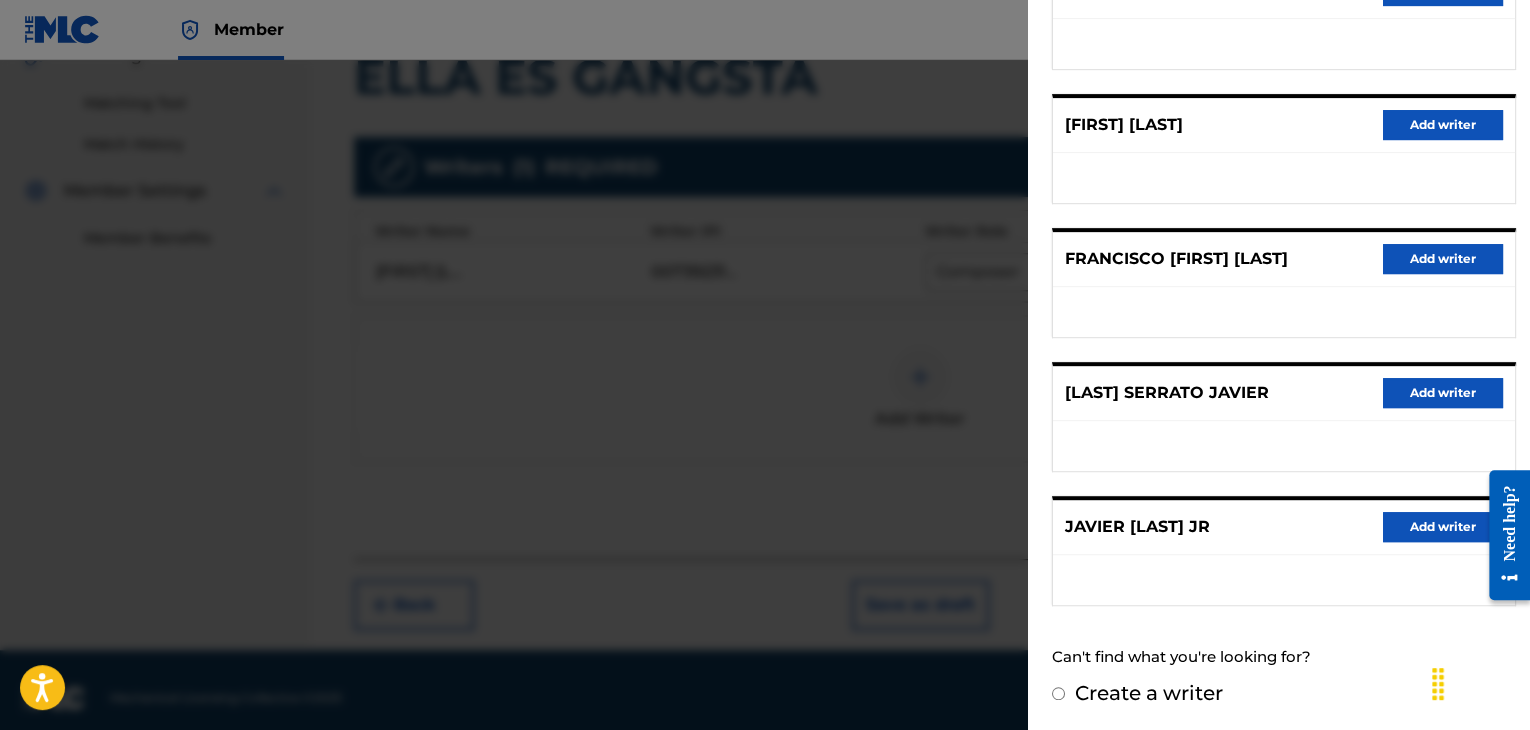 click on "Add writer" at bounding box center [1443, 527] 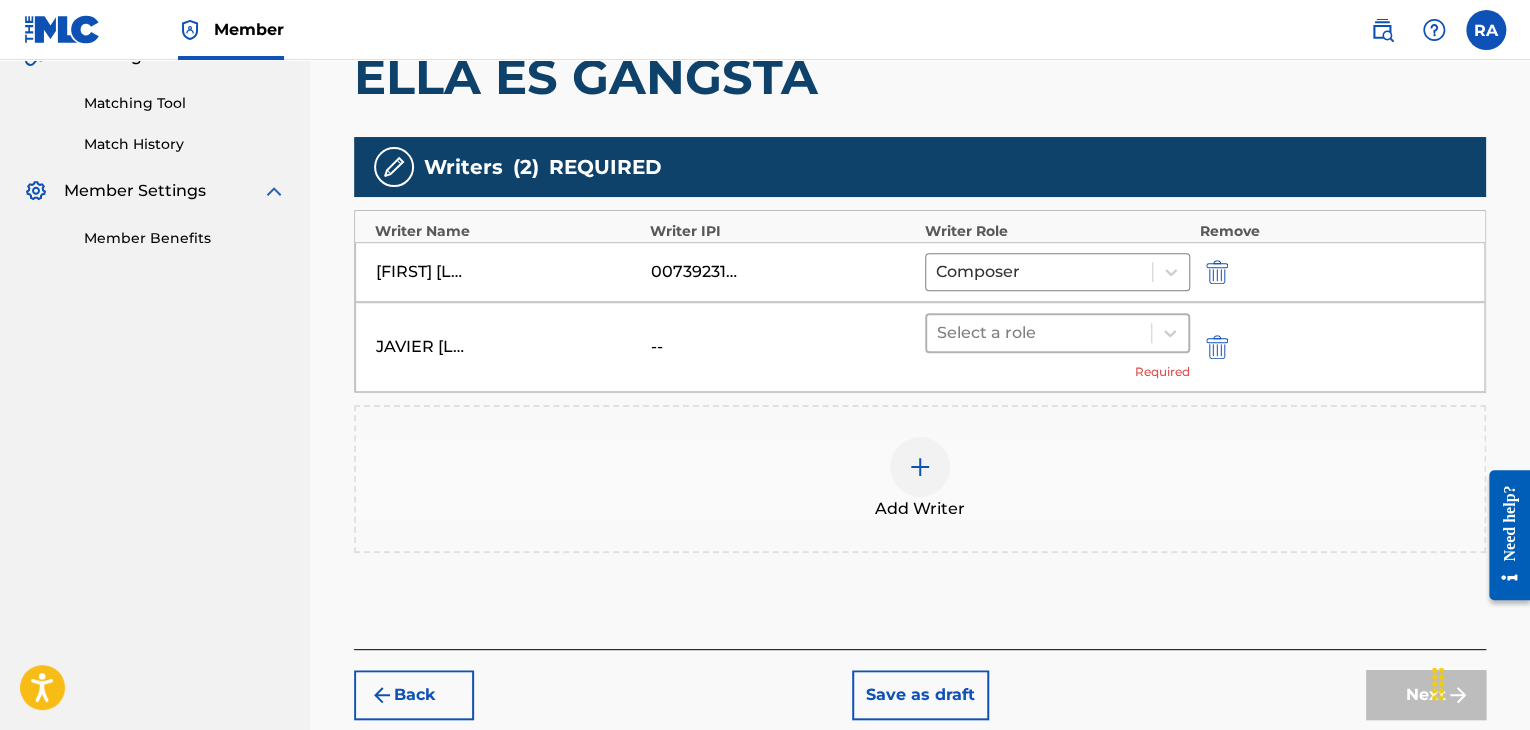 click at bounding box center [1039, 333] 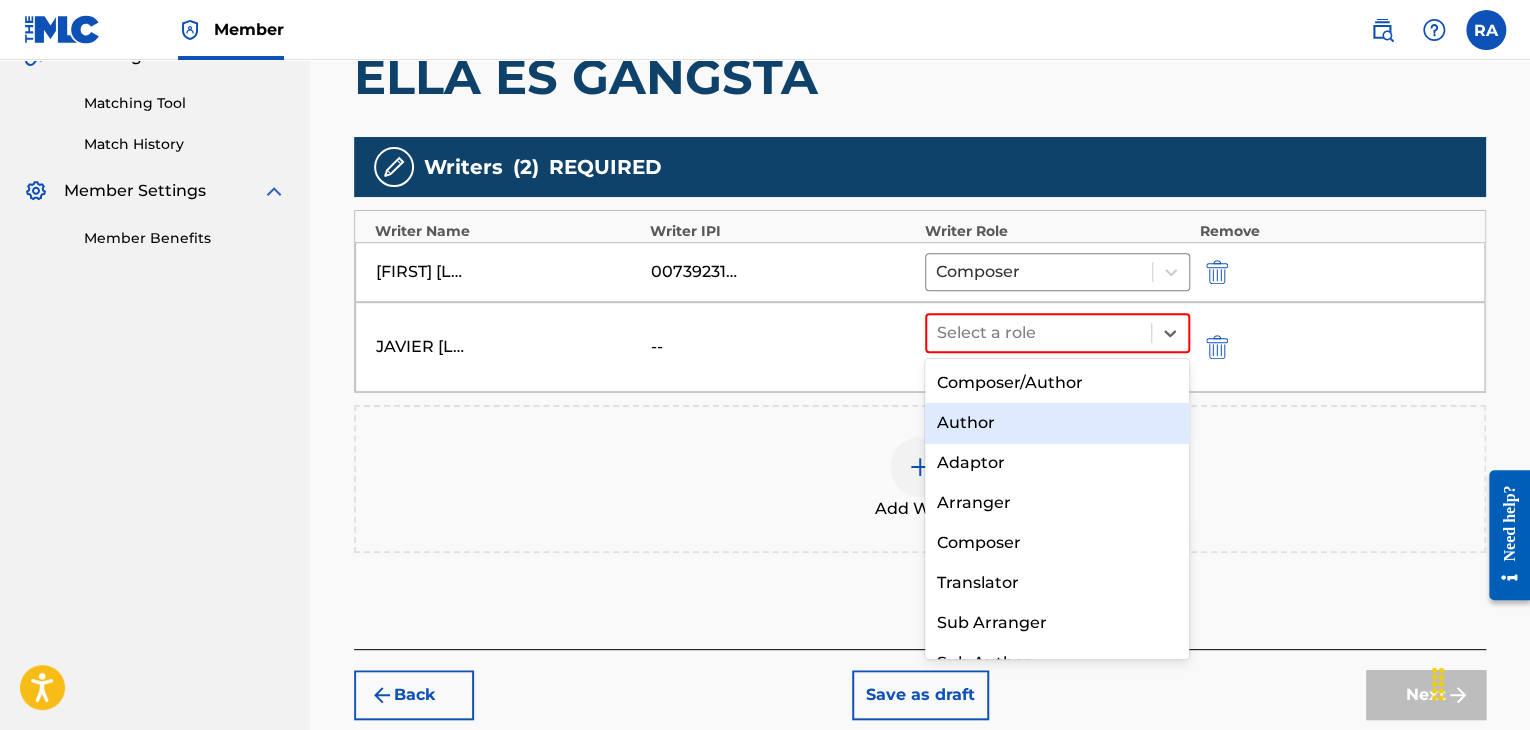click on "Author" at bounding box center (1057, 423) 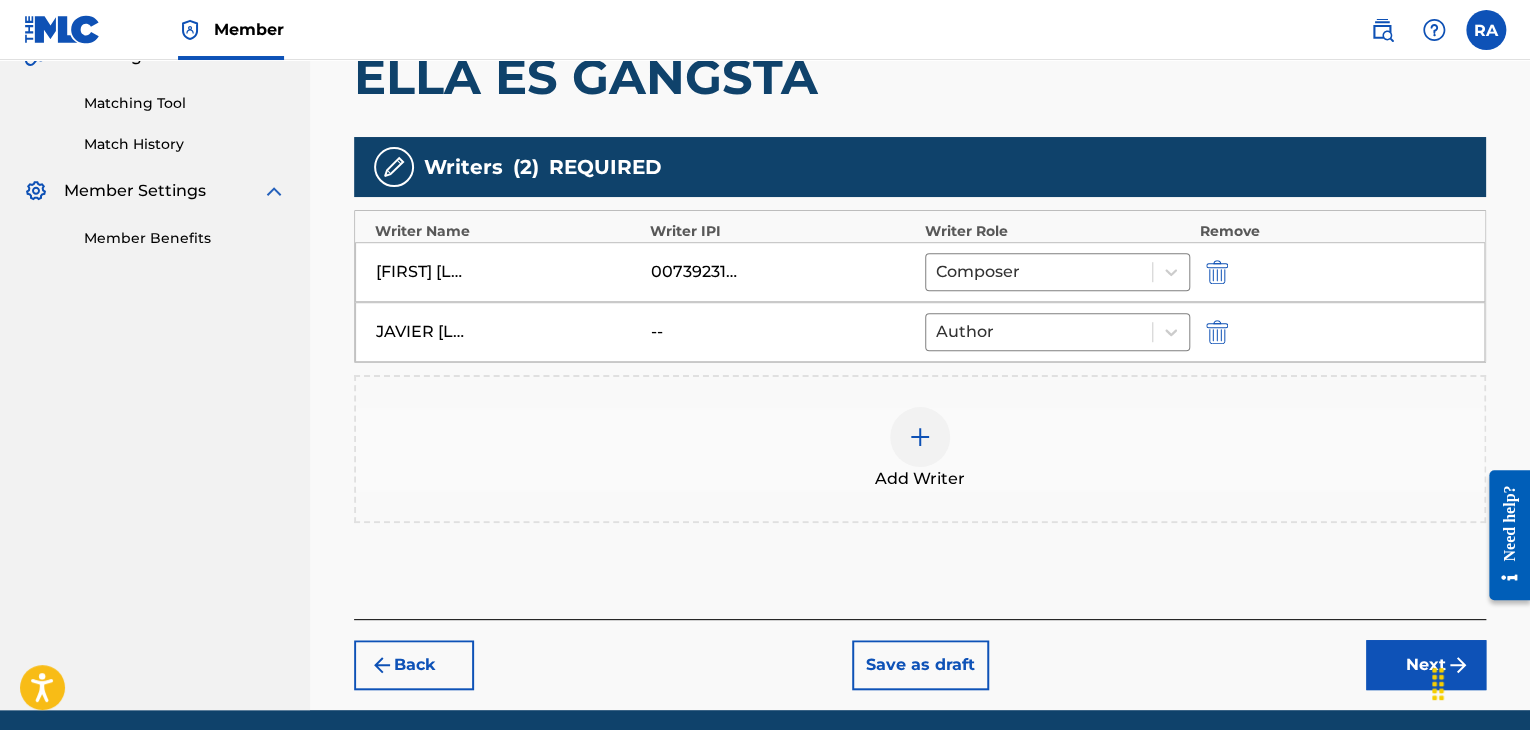 click on "Next" at bounding box center (1426, 665) 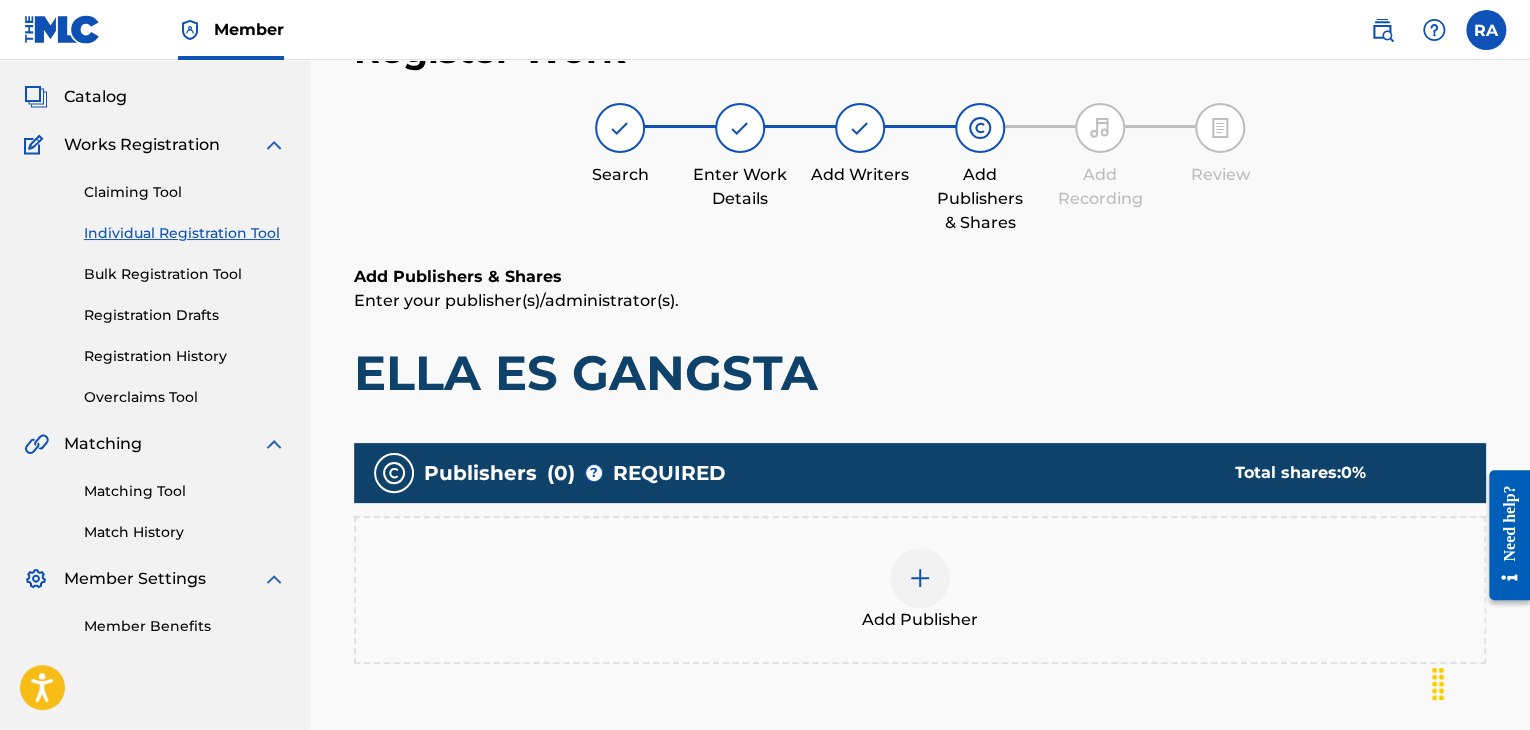 scroll, scrollTop: 90, scrollLeft: 0, axis: vertical 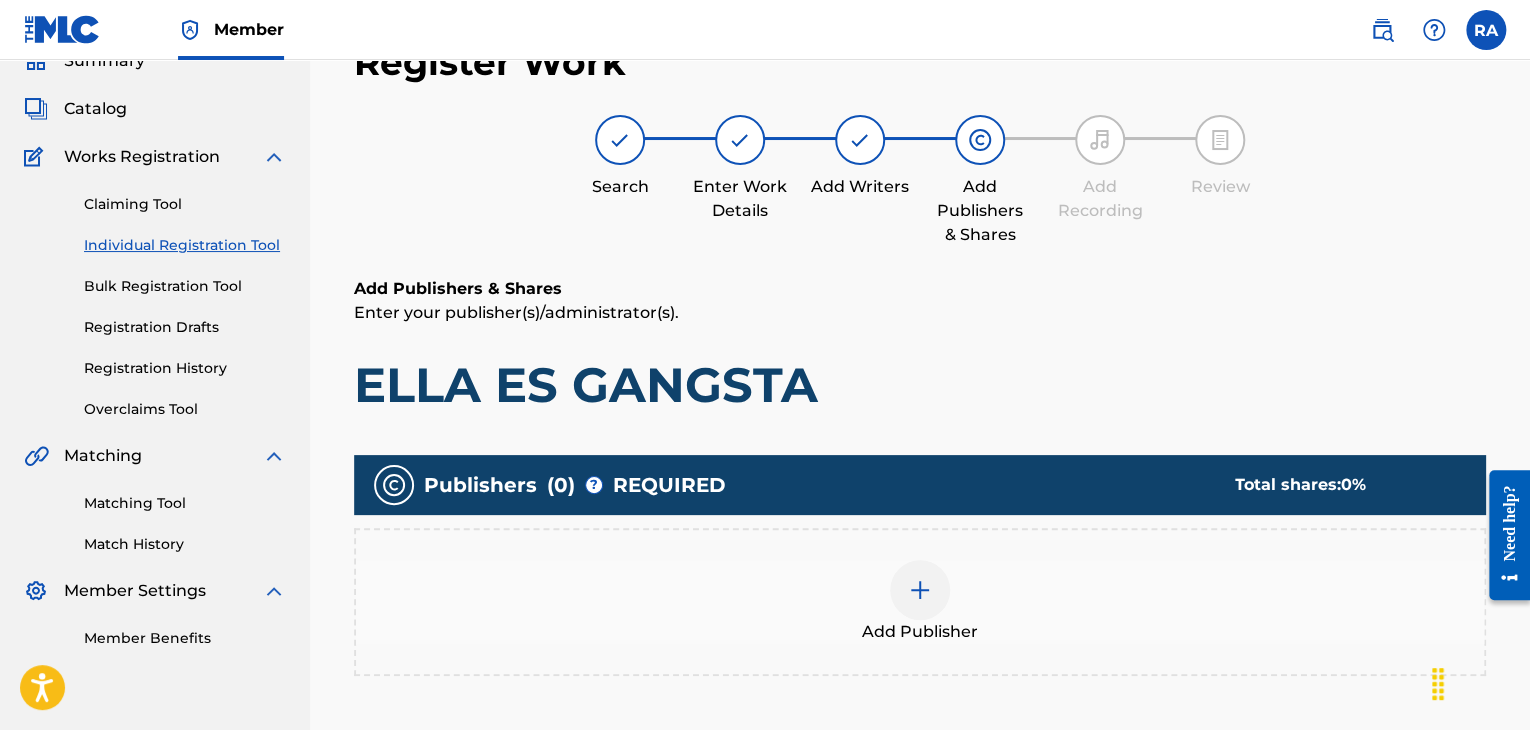 click at bounding box center (920, 590) 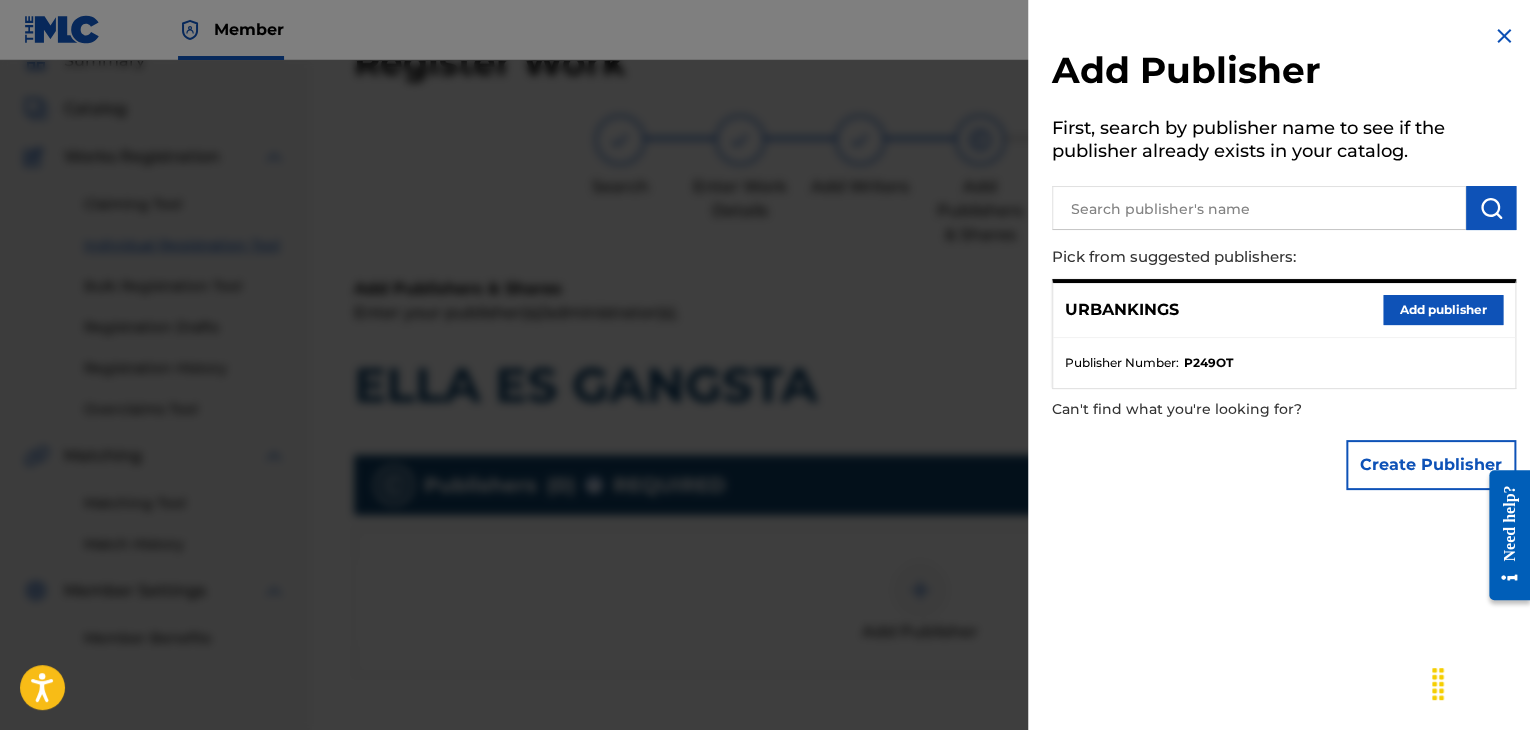 click on "Add publisher" at bounding box center [1443, 310] 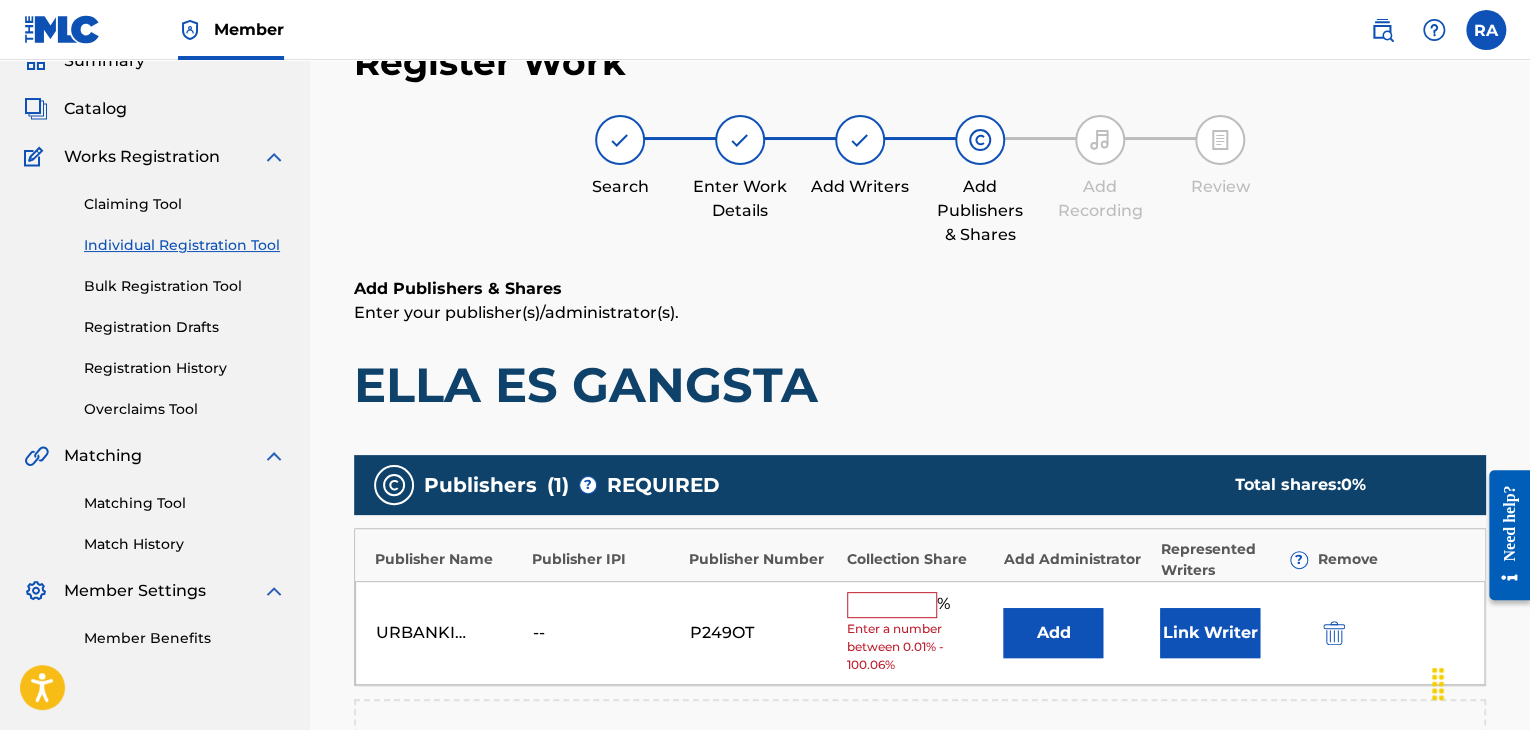 click at bounding box center (892, 605) 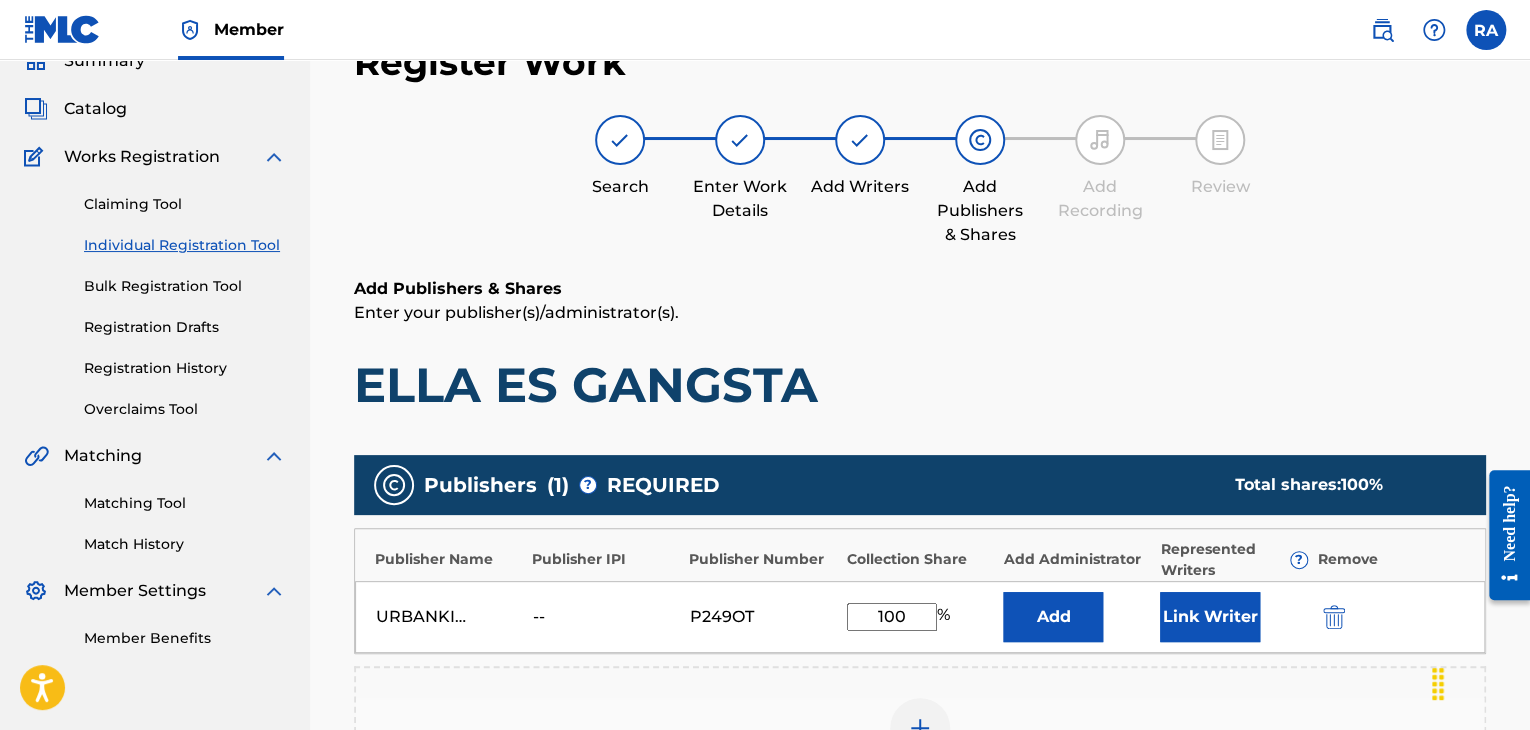 click on "Link Writer" at bounding box center (1210, 617) 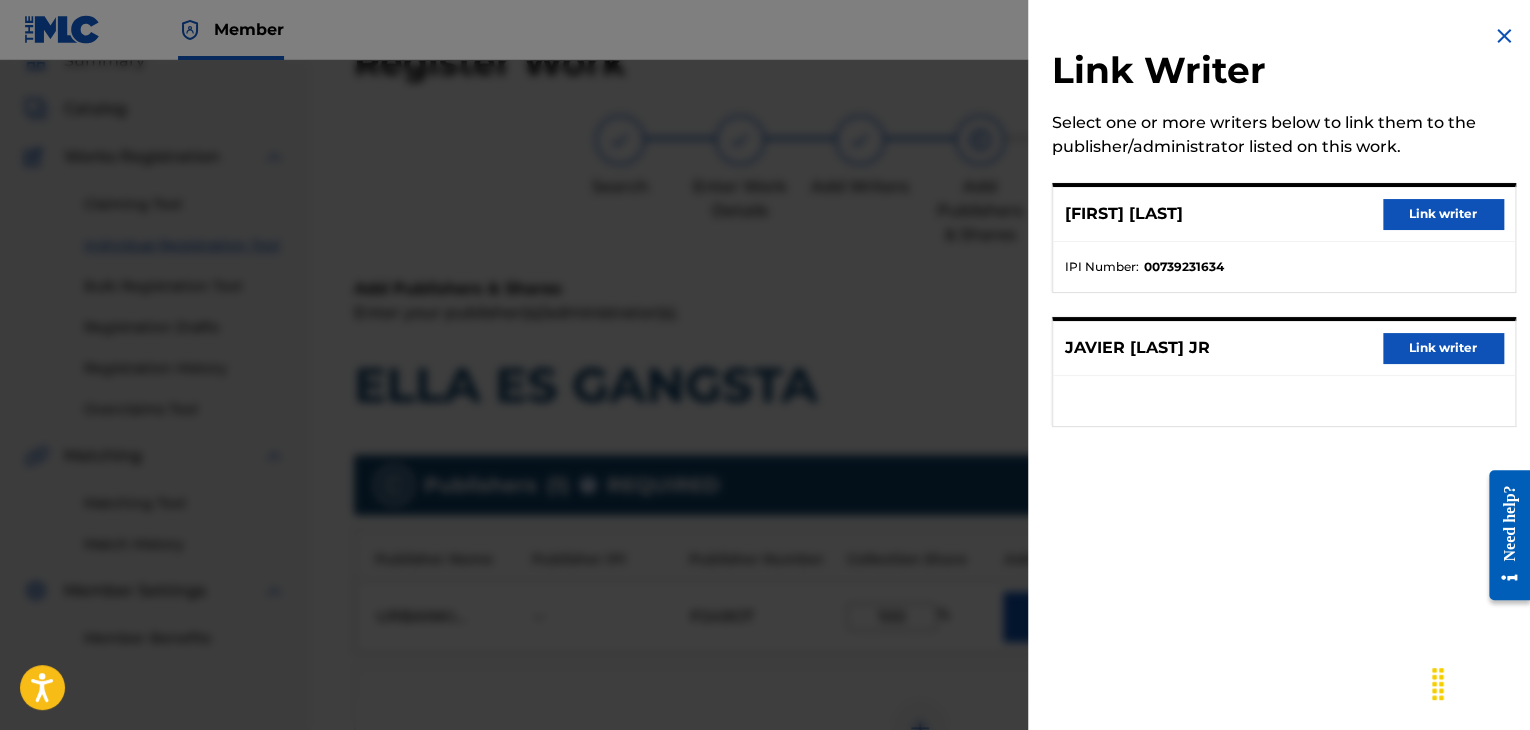 click on "Link writer" at bounding box center (1443, 214) 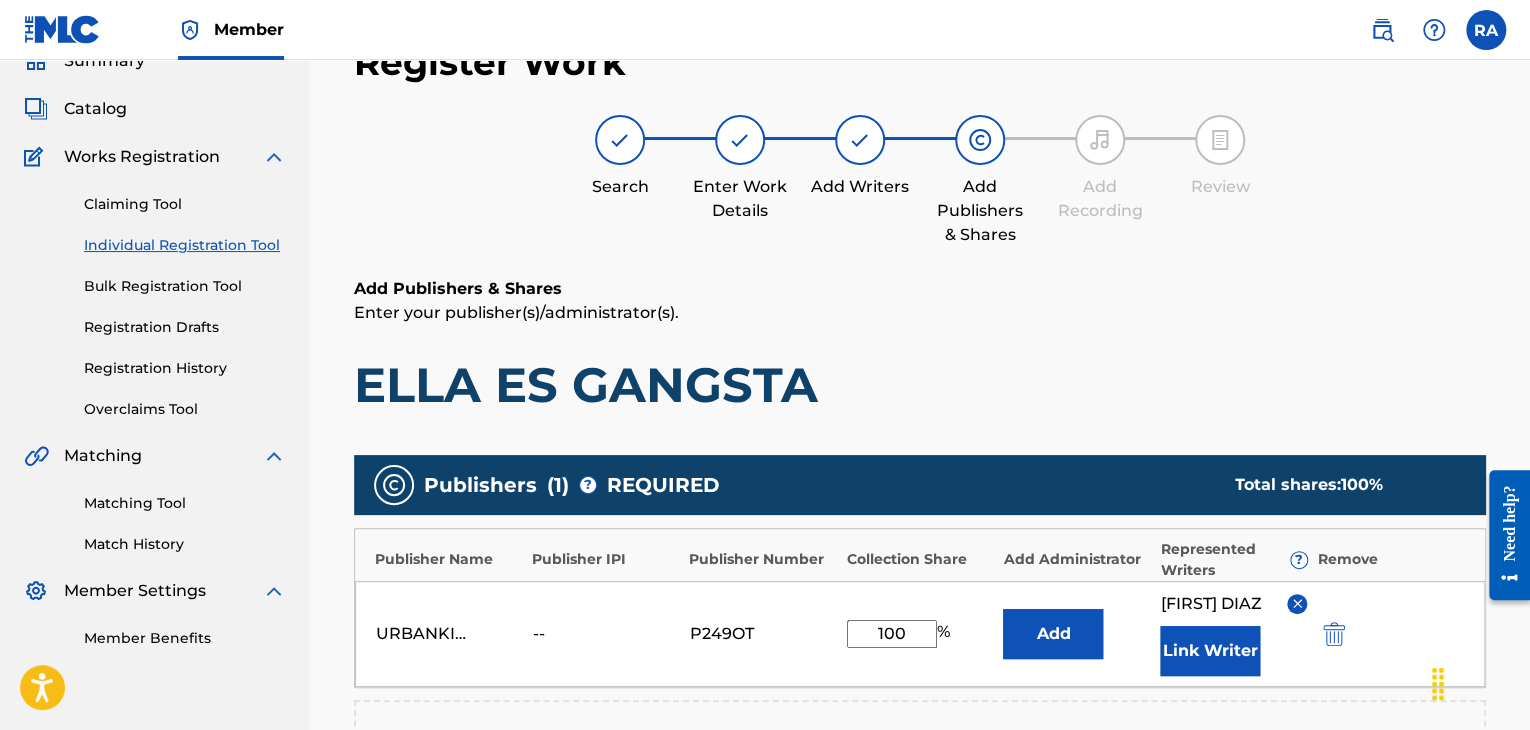 click on "Link Writer" at bounding box center [1210, 651] 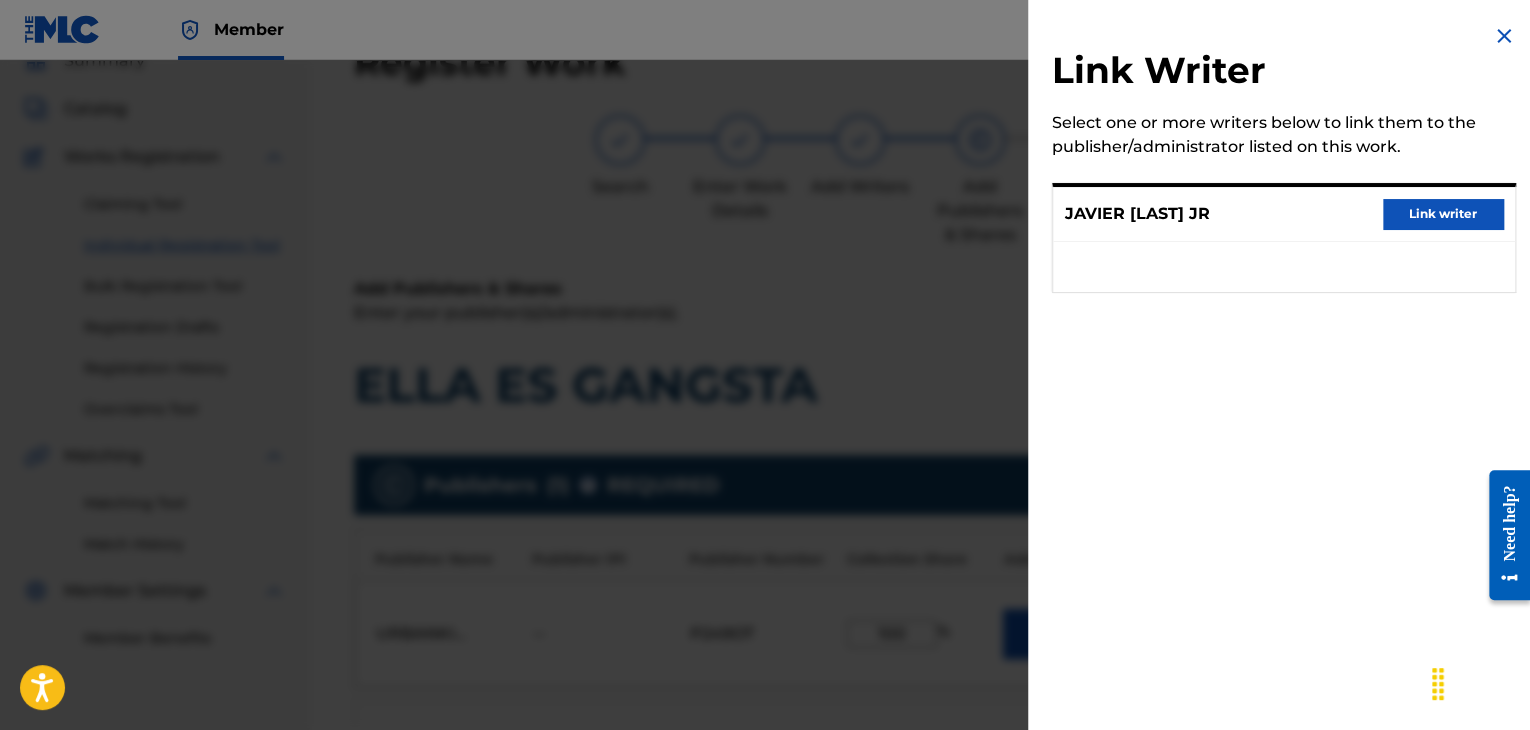 click on "Link writer" at bounding box center (1443, 214) 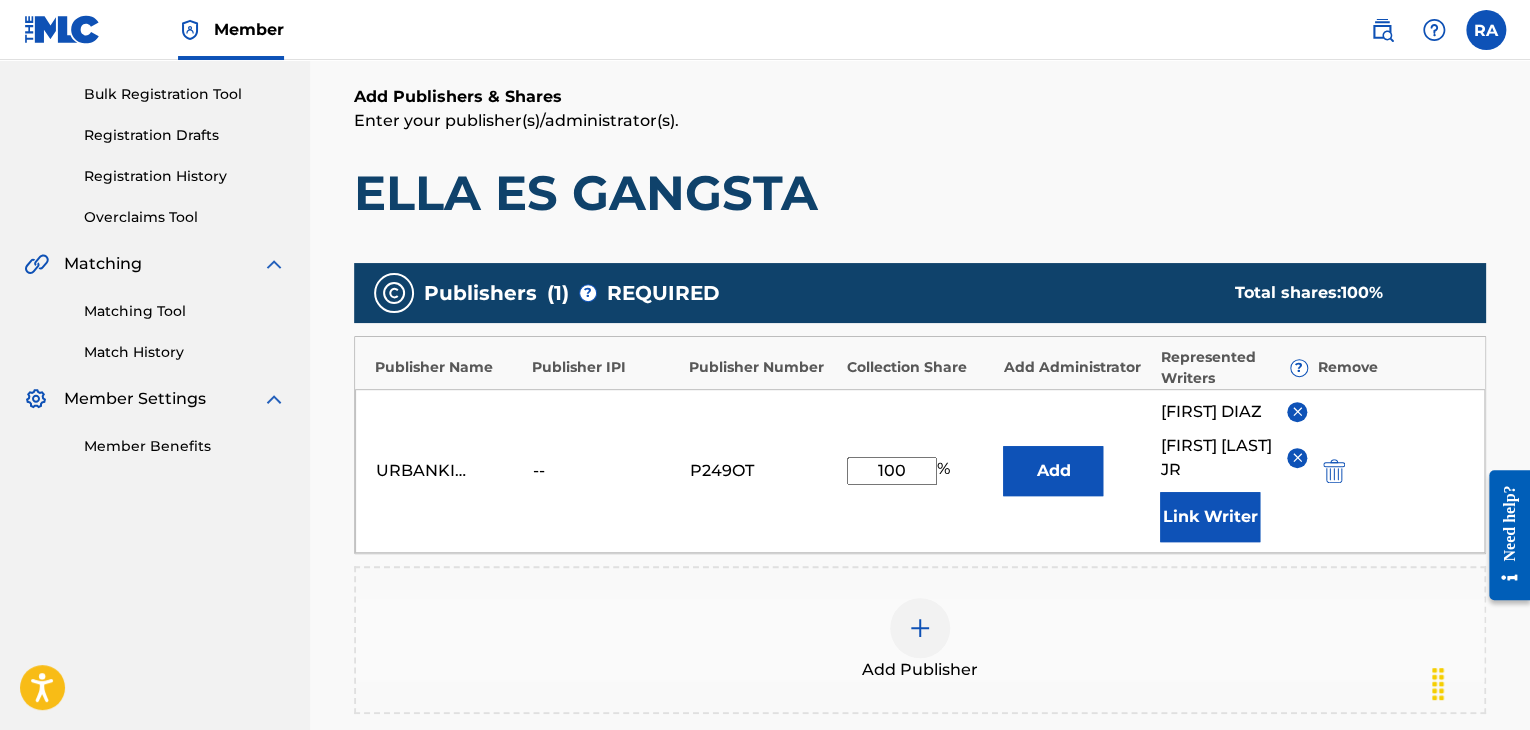 scroll, scrollTop: 608, scrollLeft: 0, axis: vertical 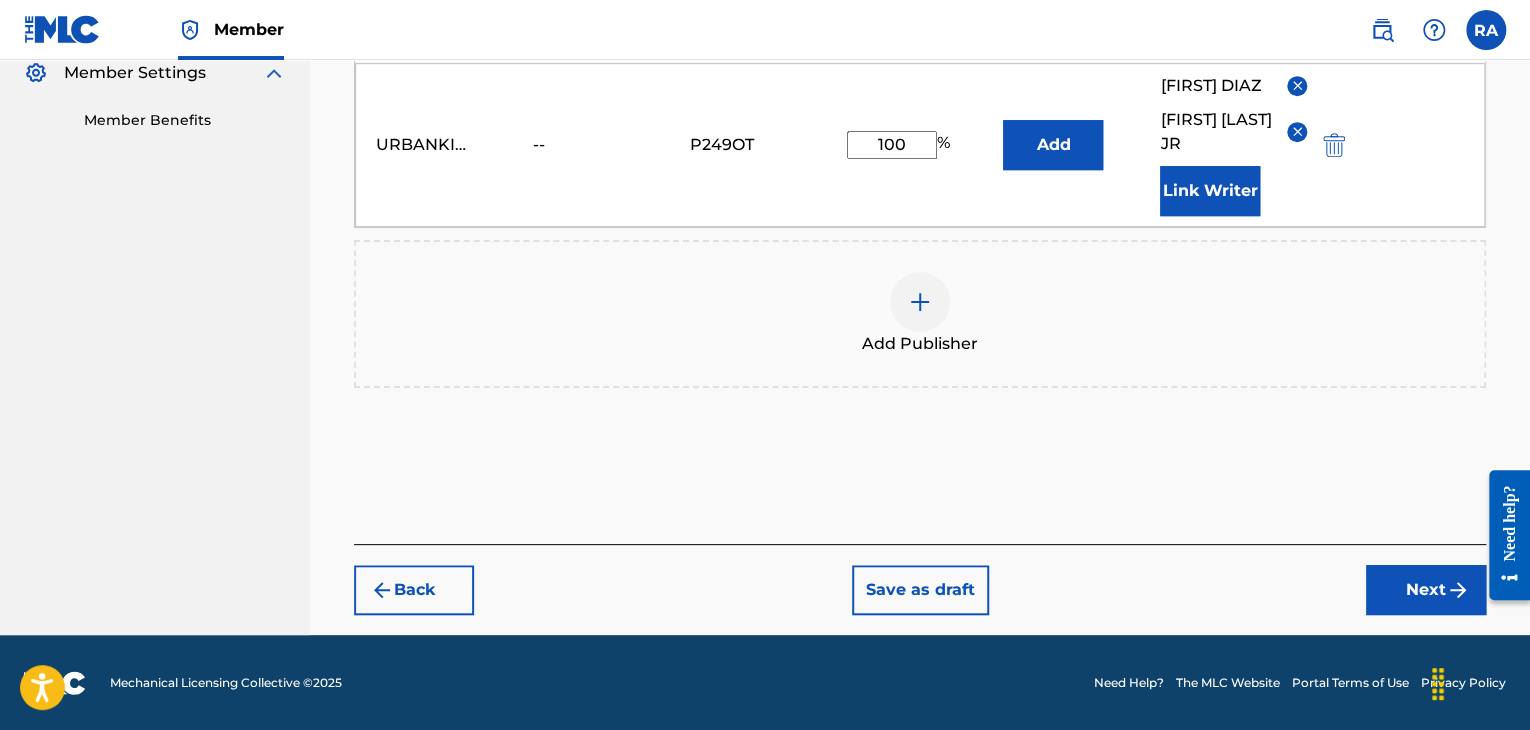 click on "Next" at bounding box center (1426, 590) 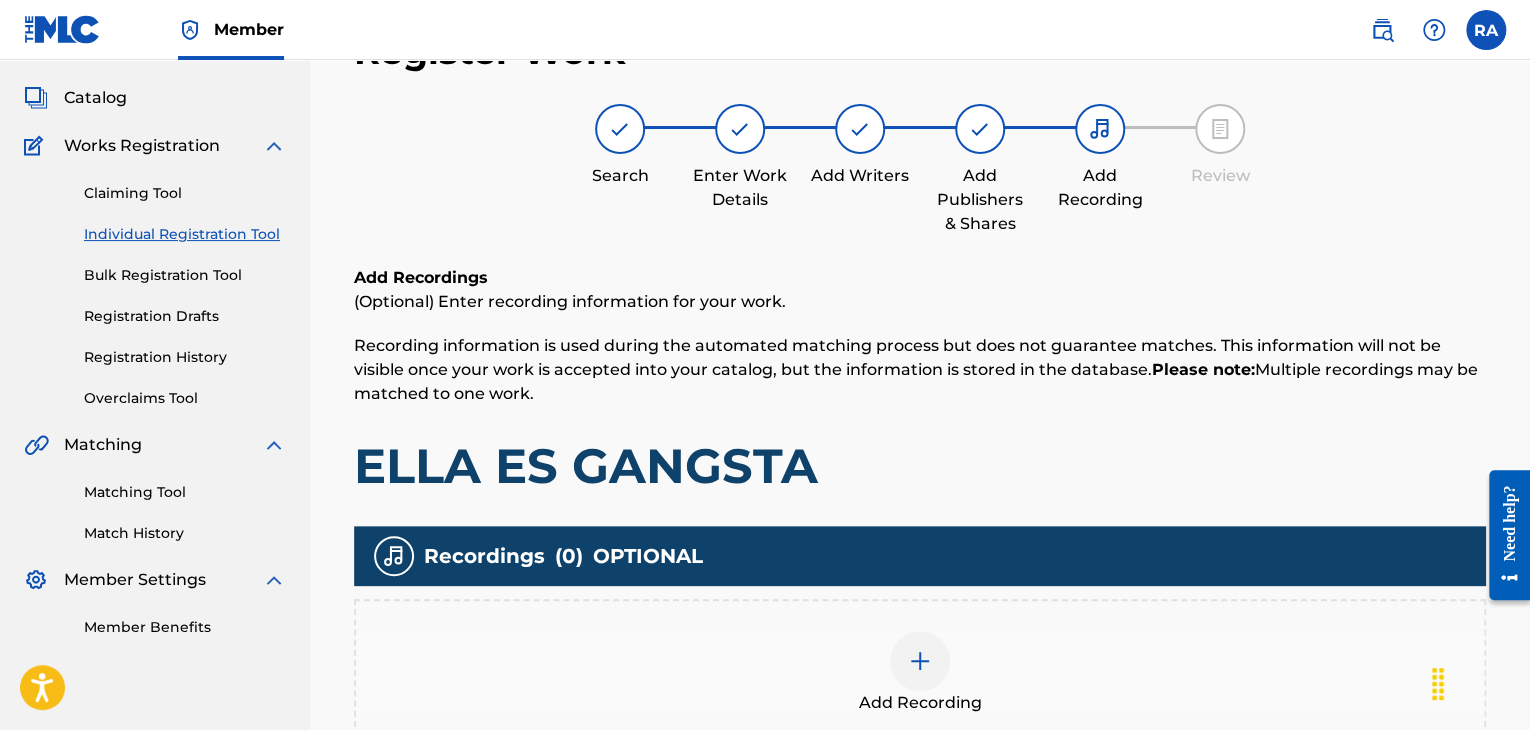 scroll, scrollTop: 90, scrollLeft: 0, axis: vertical 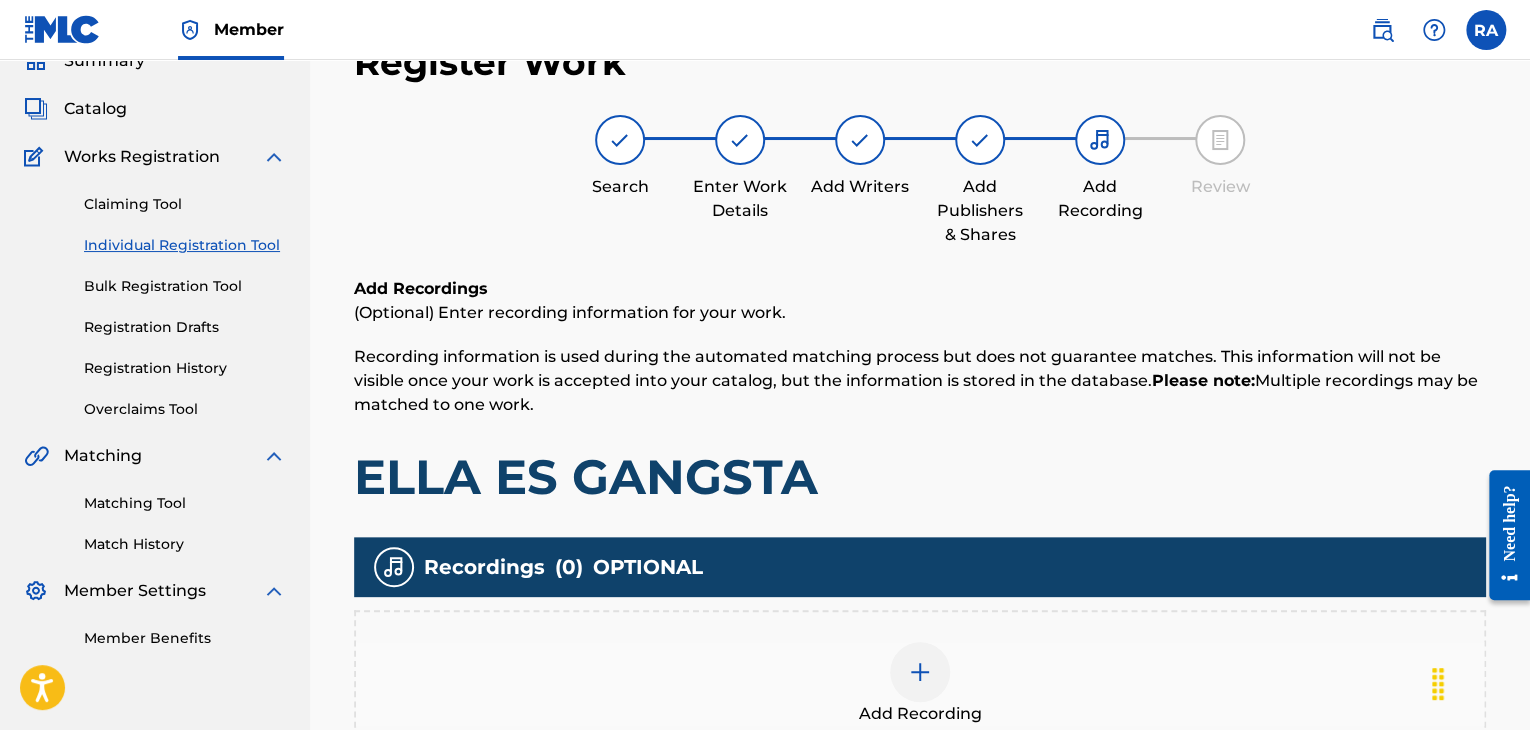 click at bounding box center [920, 672] 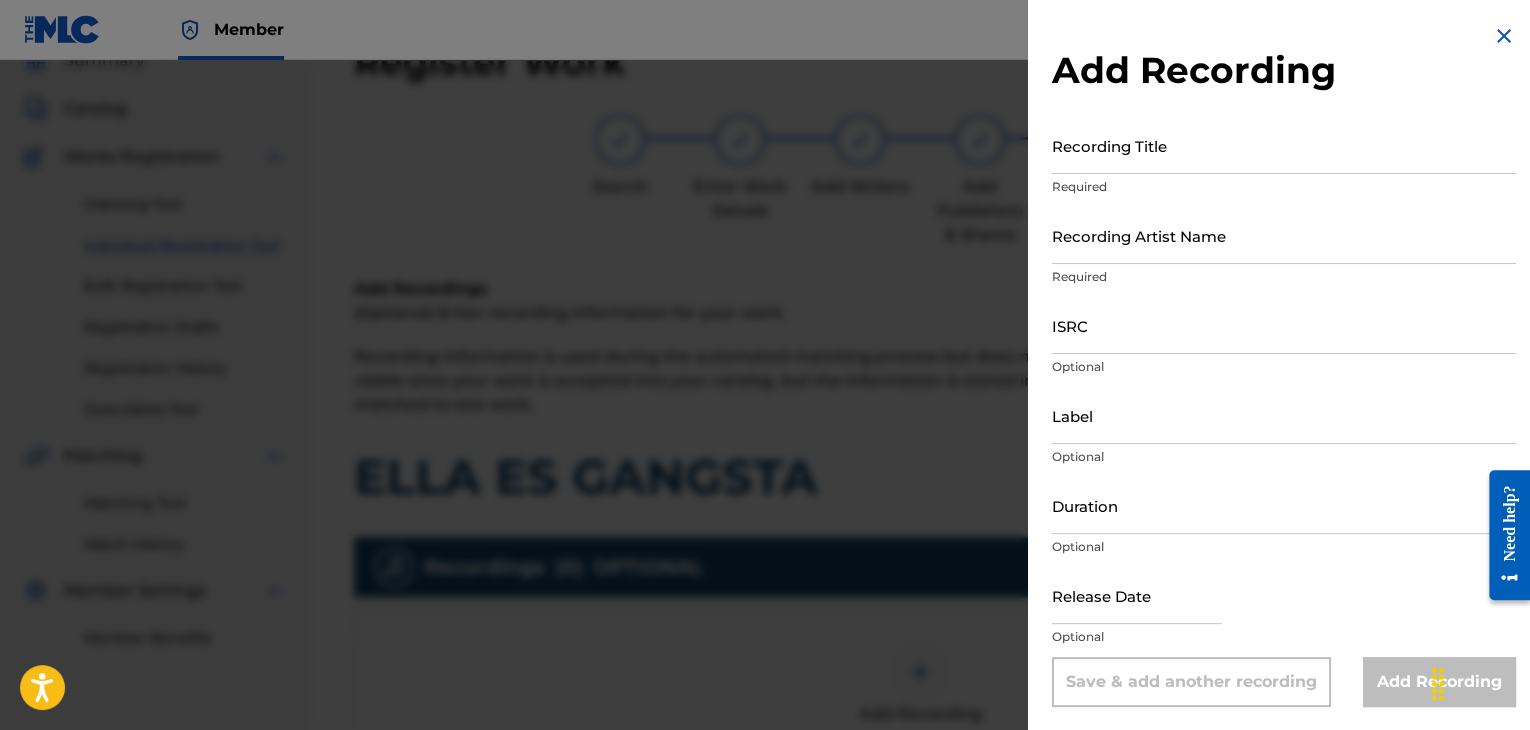 click on "Recording Title" at bounding box center (1284, 145) 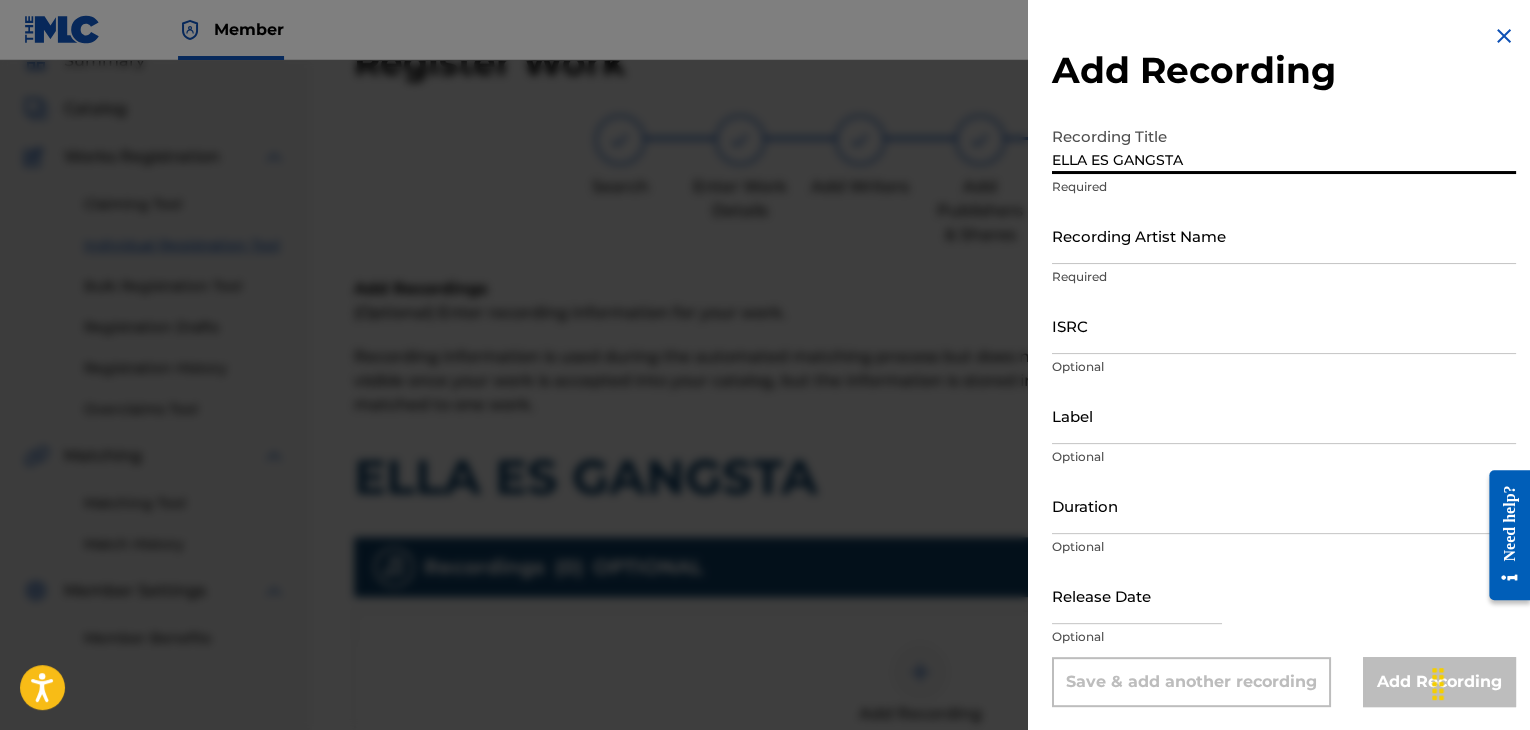 type on "ELLA ES GANGSTA" 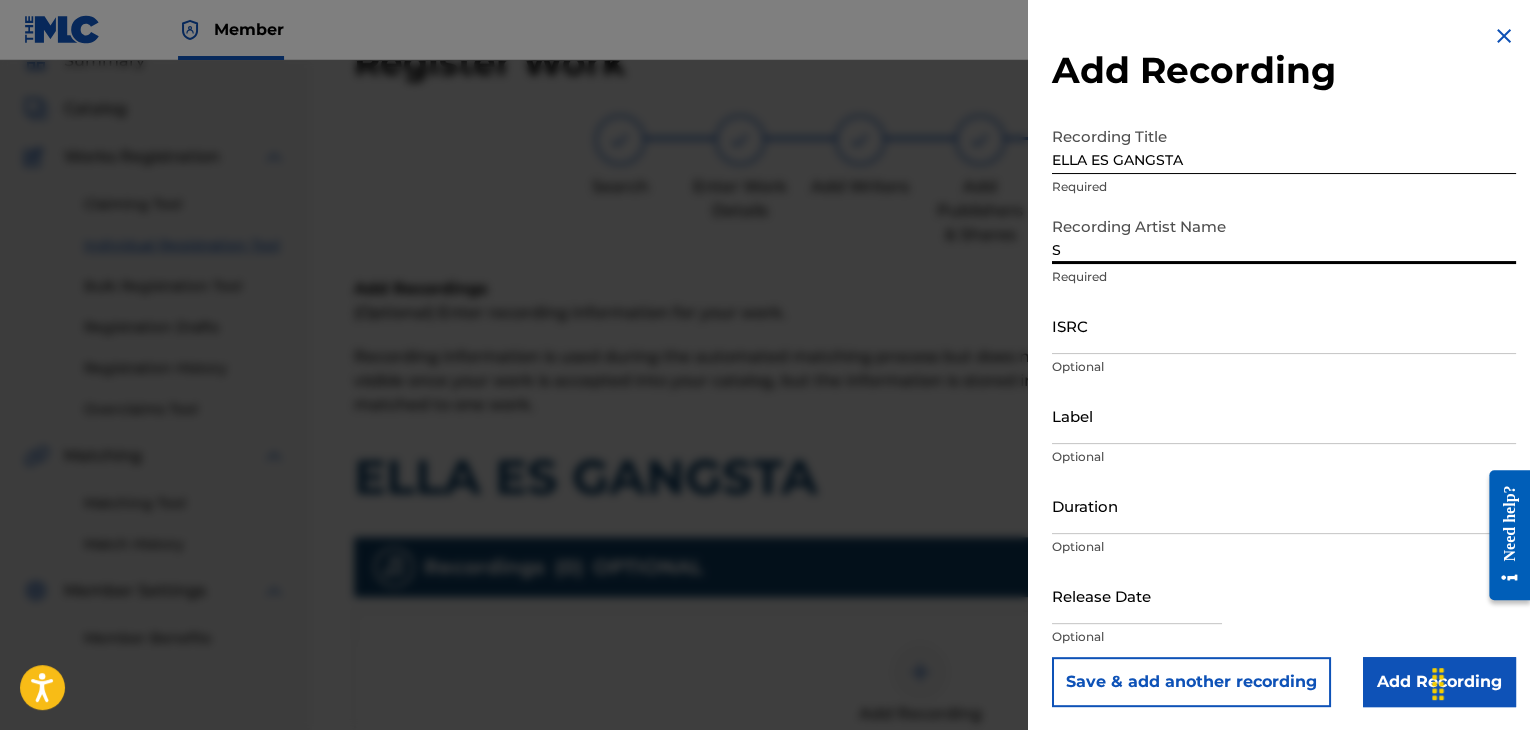 type on "SPANKY LOCO" 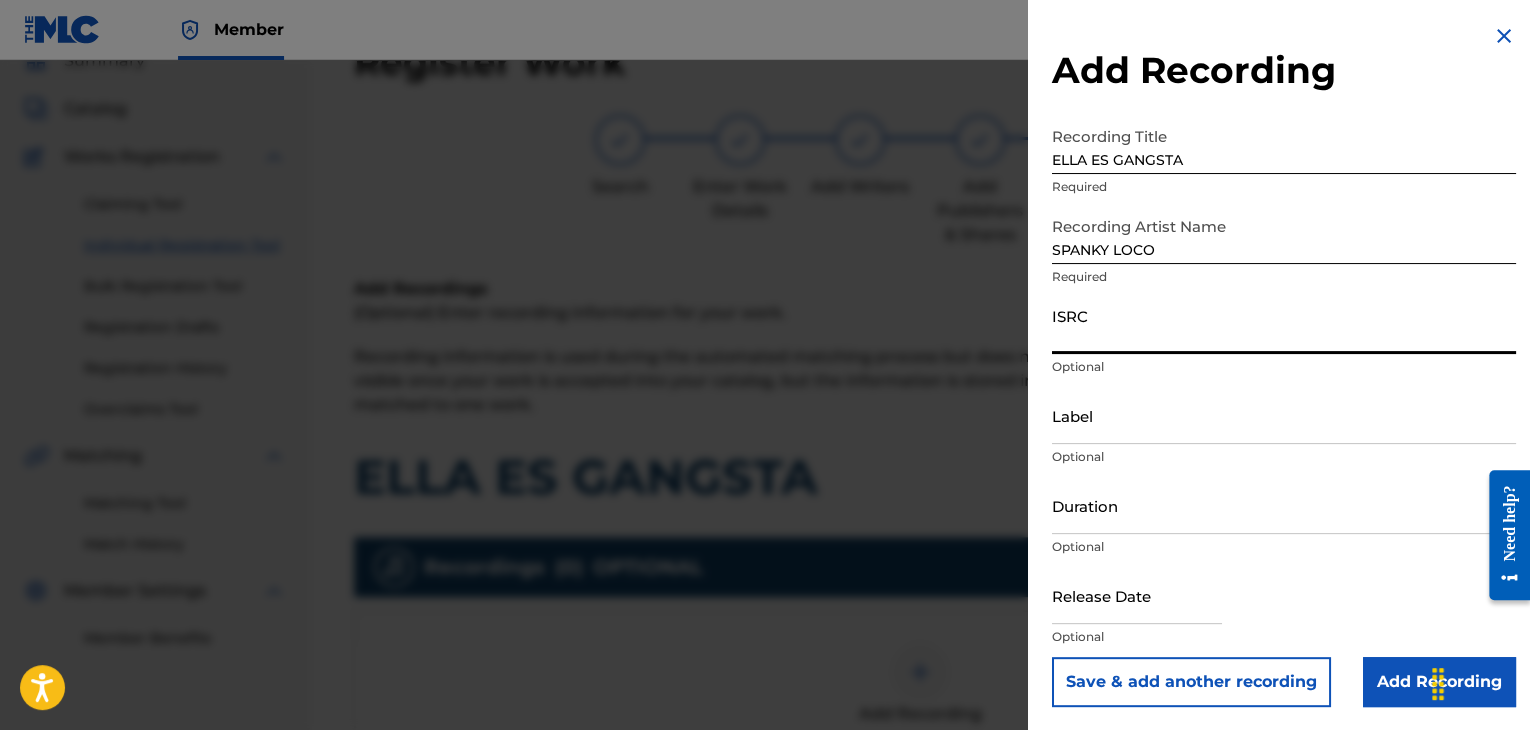 click on "ISRC" at bounding box center [1284, 325] 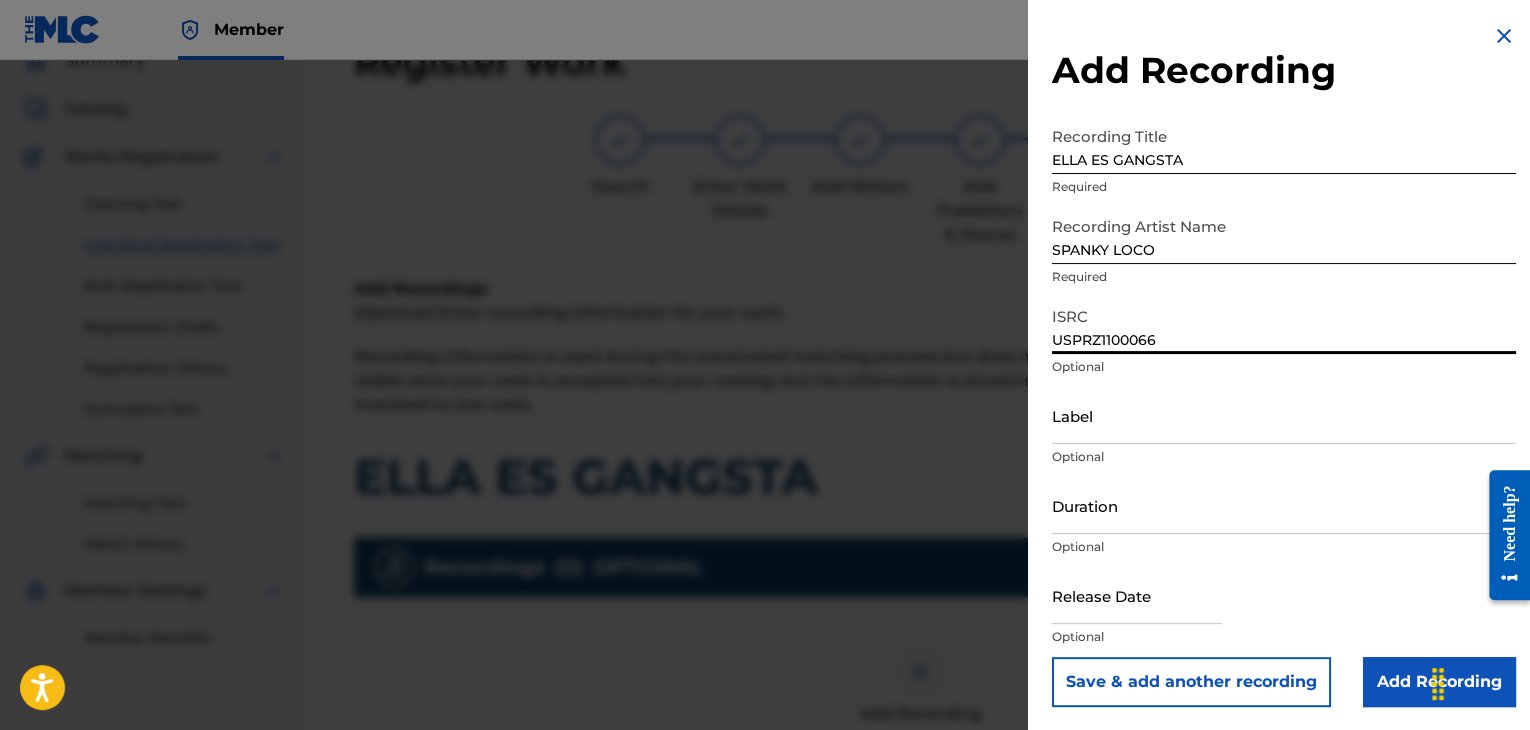type on "USPRZ1100066" 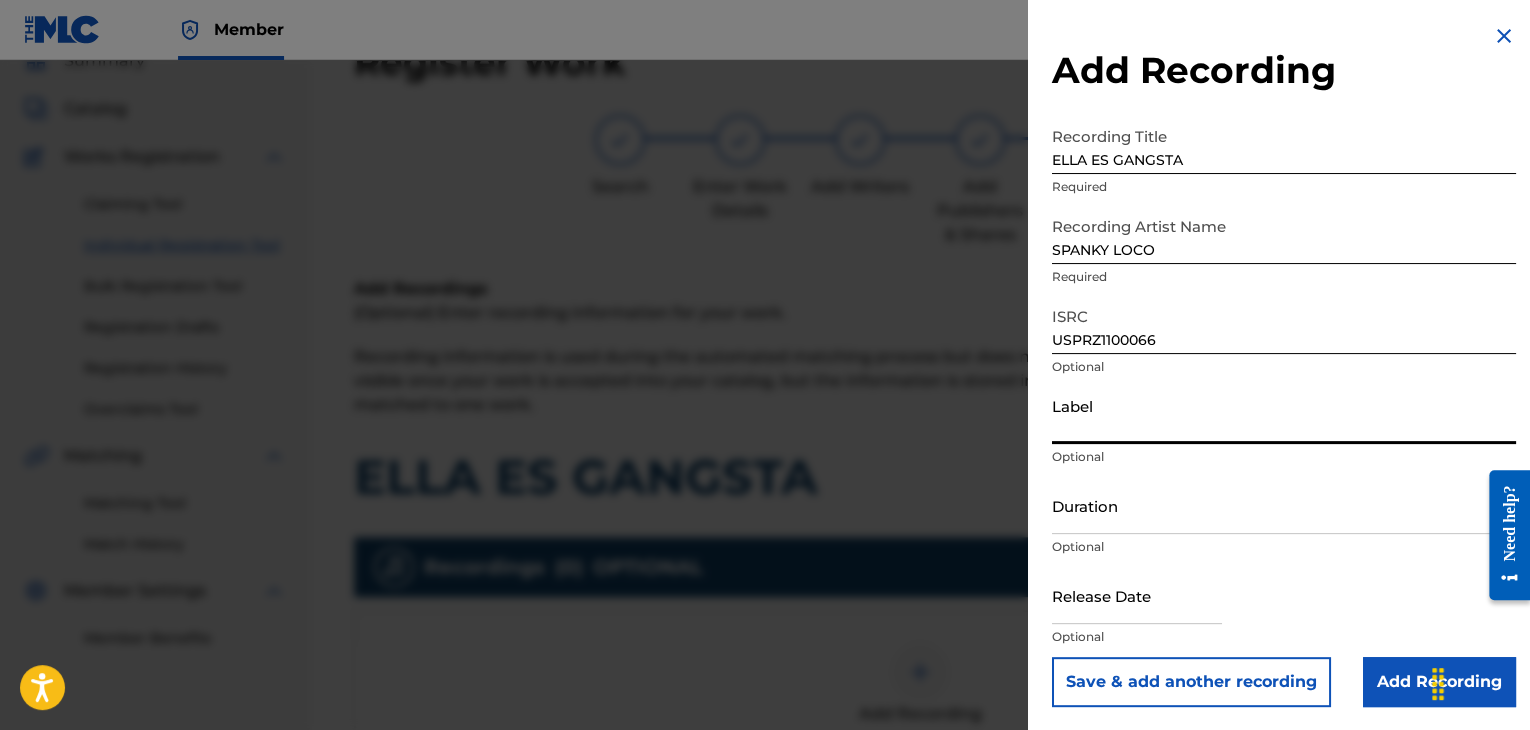 click on "Label" at bounding box center [1284, 415] 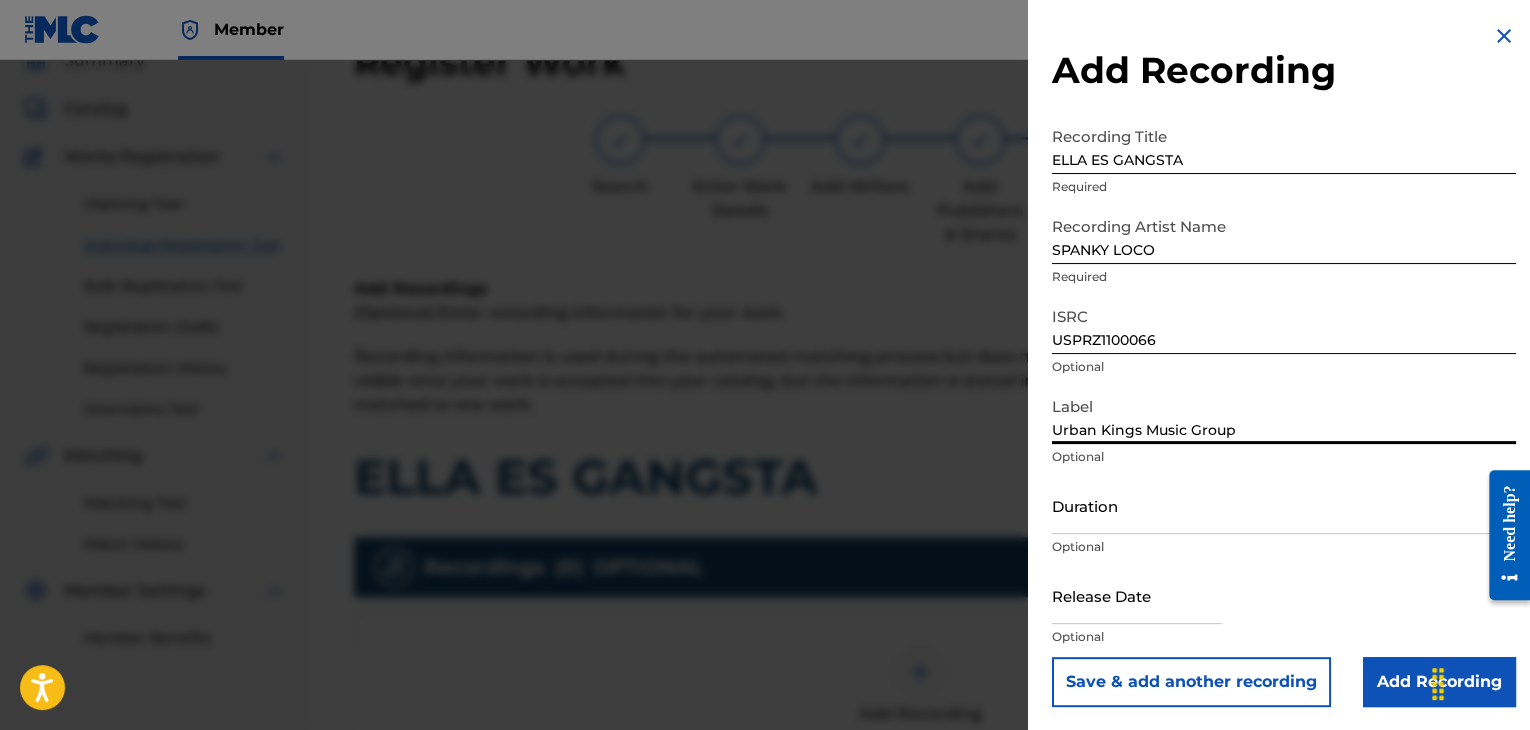 click on "Duration" at bounding box center (1284, 505) 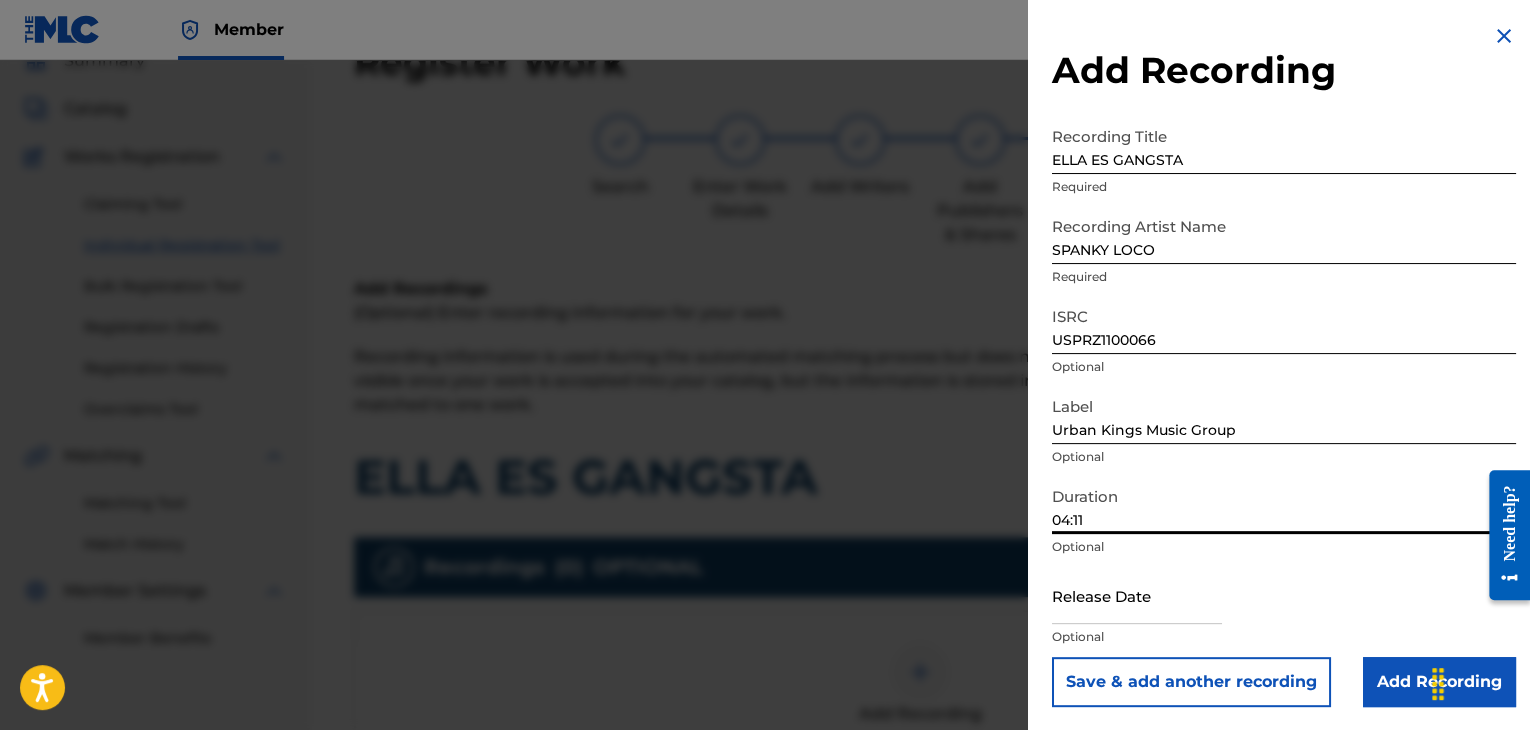 type on "04:11" 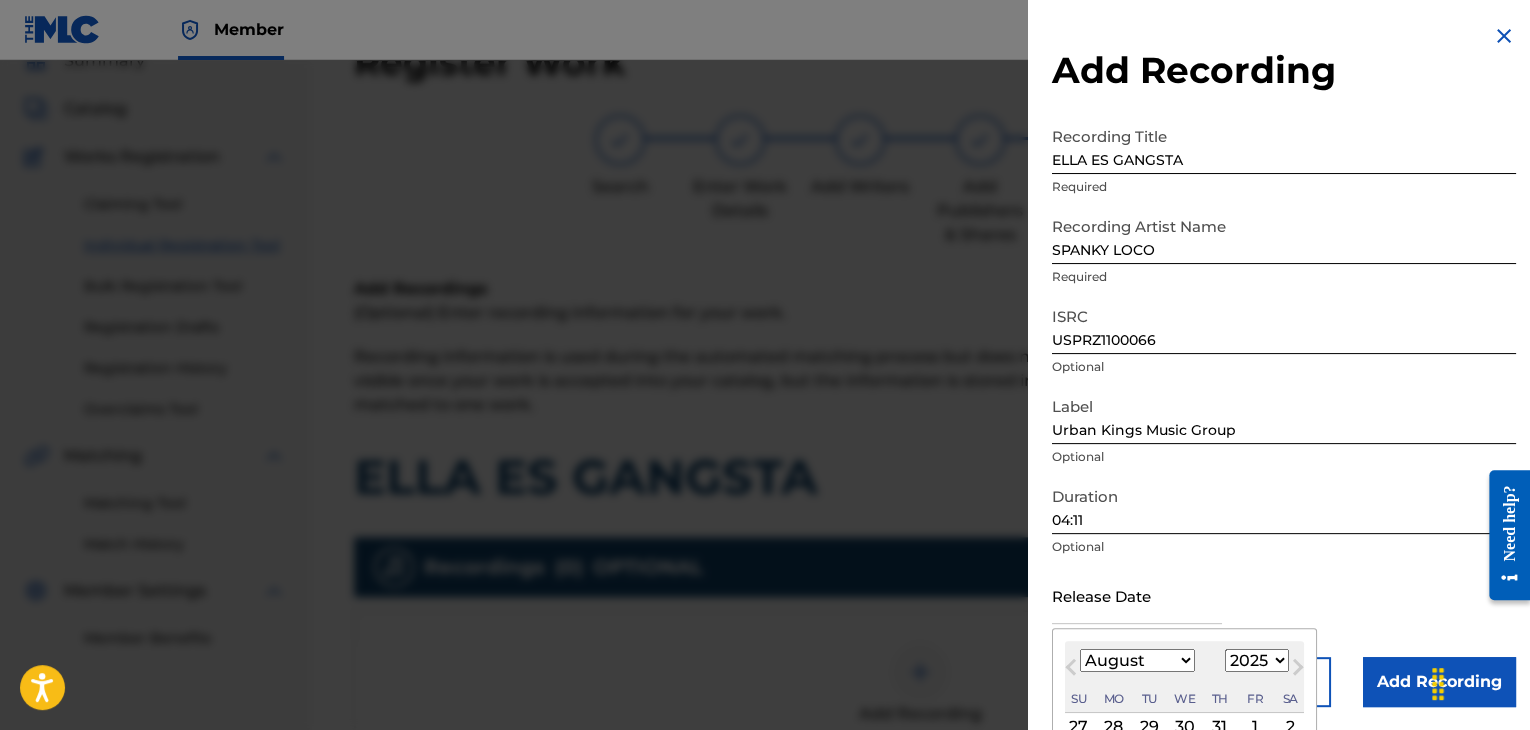 click at bounding box center (1137, 595) 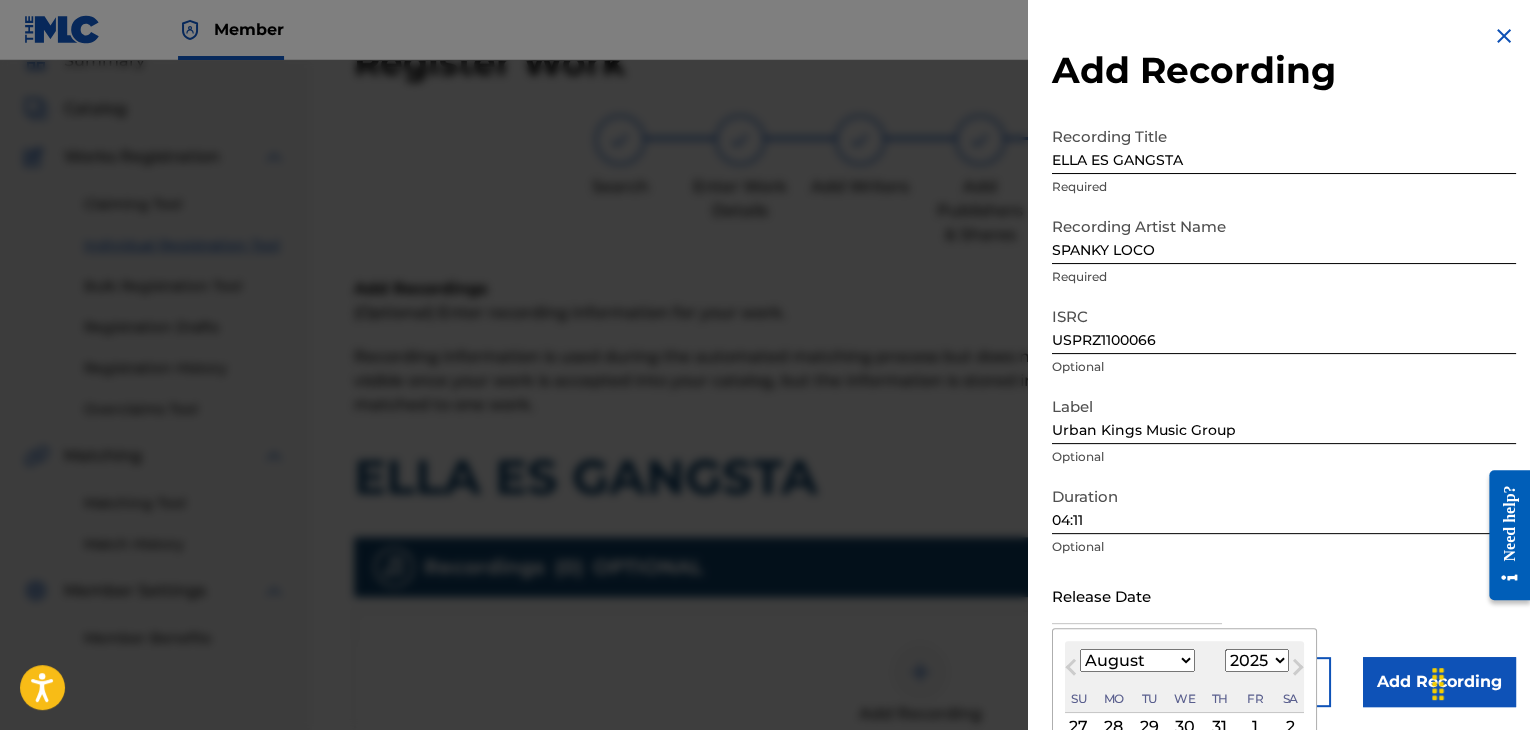click on "January February March April May June July August September October November December" at bounding box center (1137, 660) 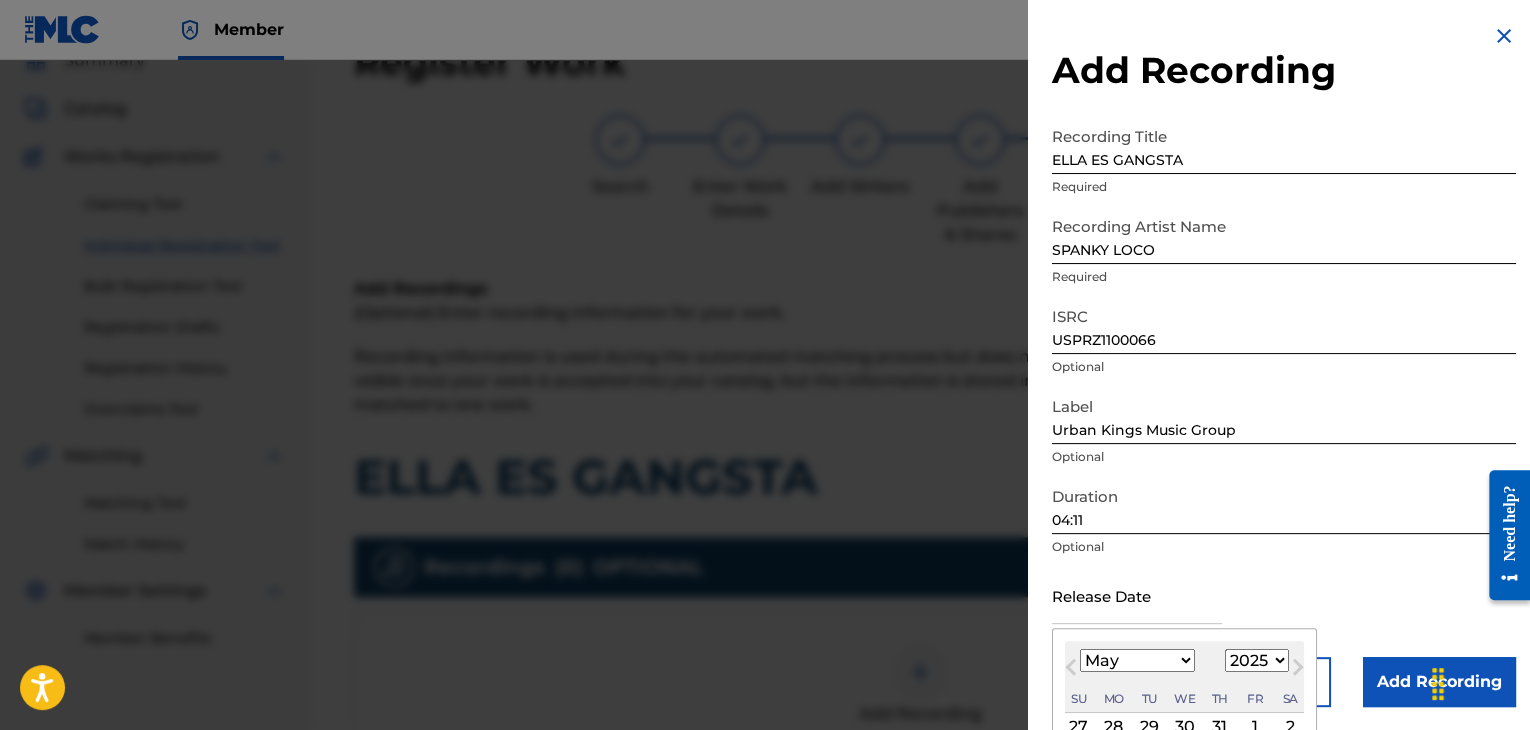 click on "January February March April May June July August September October November December" at bounding box center [1137, 660] 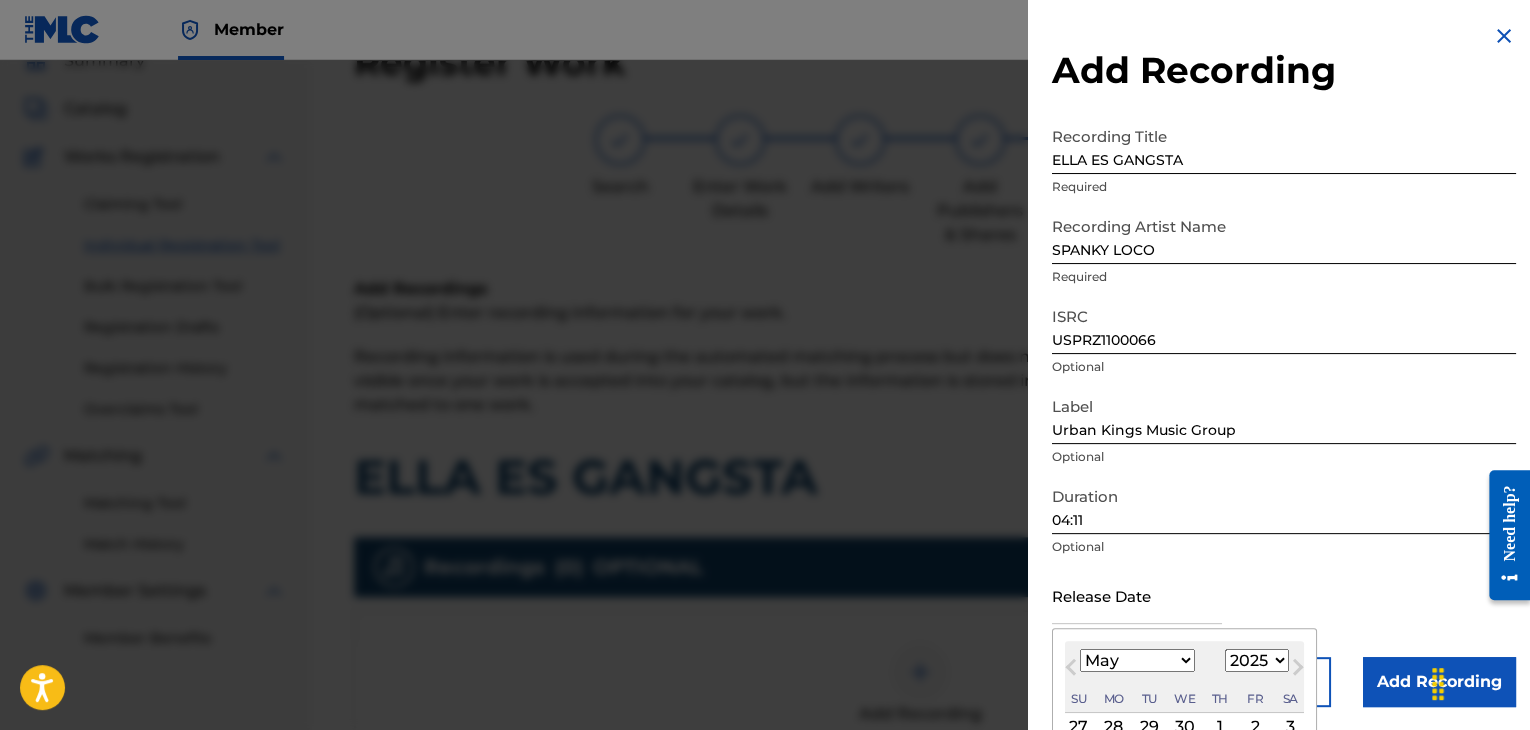 click on "1899 1900 1901 1902 1903 1904 1905 1906 1907 1908 1909 1910 1911 1912 1913 1914 1915 1916 1917 1918 1919 1920 1921 1922 1923 1924 1925 1926 1927 1928 1929 1930 1931 1932 1933 1934 1935 1936 1937 1938 1939 1940 1941 1942 1943 1944 1945 1946 1947 1948 1949 1950 1951 1952 1953 1954 1955 1956 1957 1958 1959 1960 1961 1962 1963 1964 1965 1966 1967 1968 1969 1970 1971 1972 1973 1974 1975 1976 1977 1978 1979 1980 1981 1982 1983 1984 1985 1986 1987 1988 1989 1990 1991 1992 1993 1994 1995 1996 1997 1998 1999 2000 2001 2002 2003 2004 2005 2006 2007 2008 2009 2010 2011 2012 2013 2014 2015 2016 2017 2018 2019 2020 2021 2022 2023 2024 2025 2026 2027 2028 2029 2030 2031 2032 2033 2034 2035 2036 2037 2038 2039 2040 2041 2042 2043 2044 2045 2046 2047 2048 2049 2050 2051 2052 2053 2054 2055 2056 2057 2058 2059 2060 2061 2062 2063 2064 2065 2066 2067 2068 2069 2070 2071 2072 2073 2074 2075 2076 2077 2078 2079 2080 2081 2082 2083 2084 2085 2086 2087 2088 2089 2090 2091 2092 2093 2094 2095 2096 2097 2098 2099 2100" at bounding box center [1257, 660] 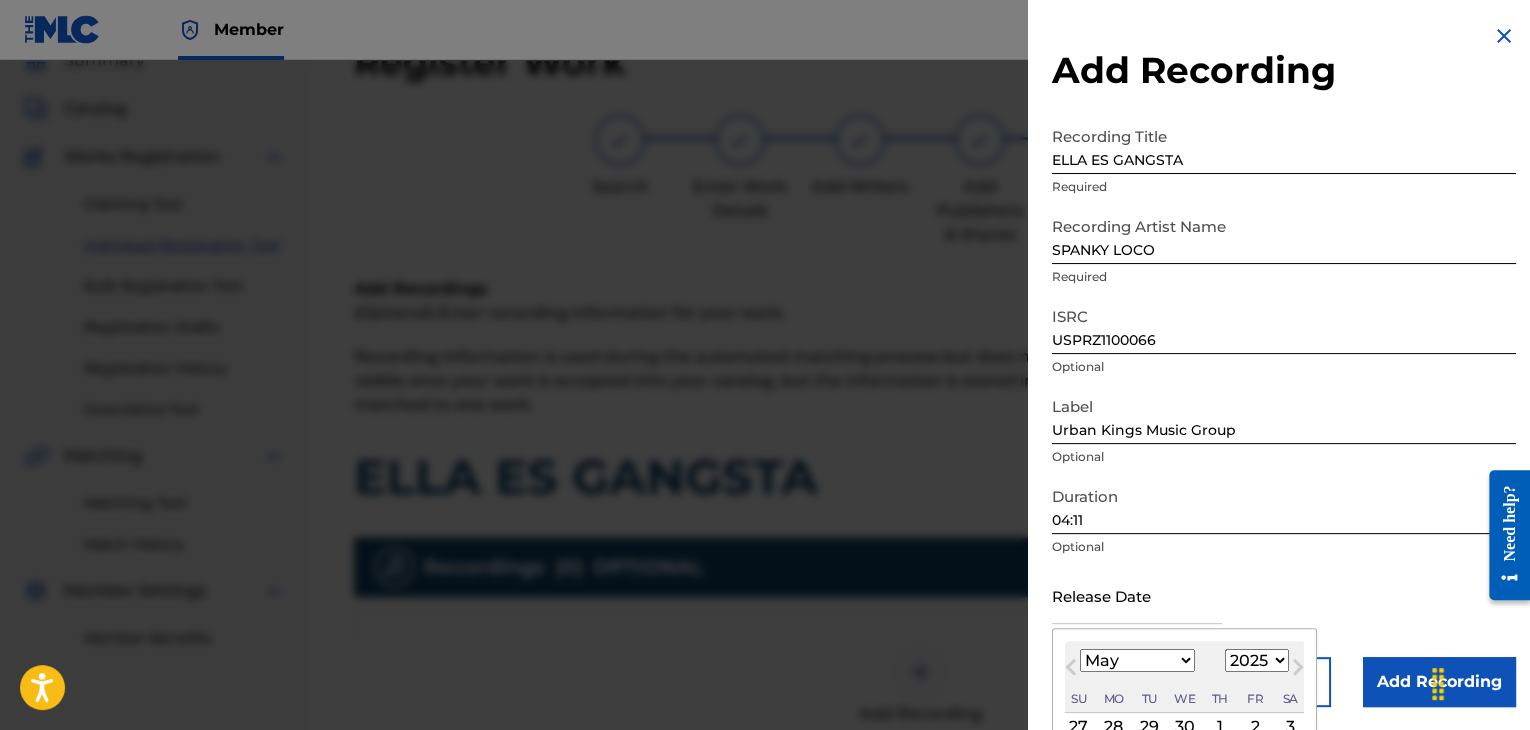 select on "2011" 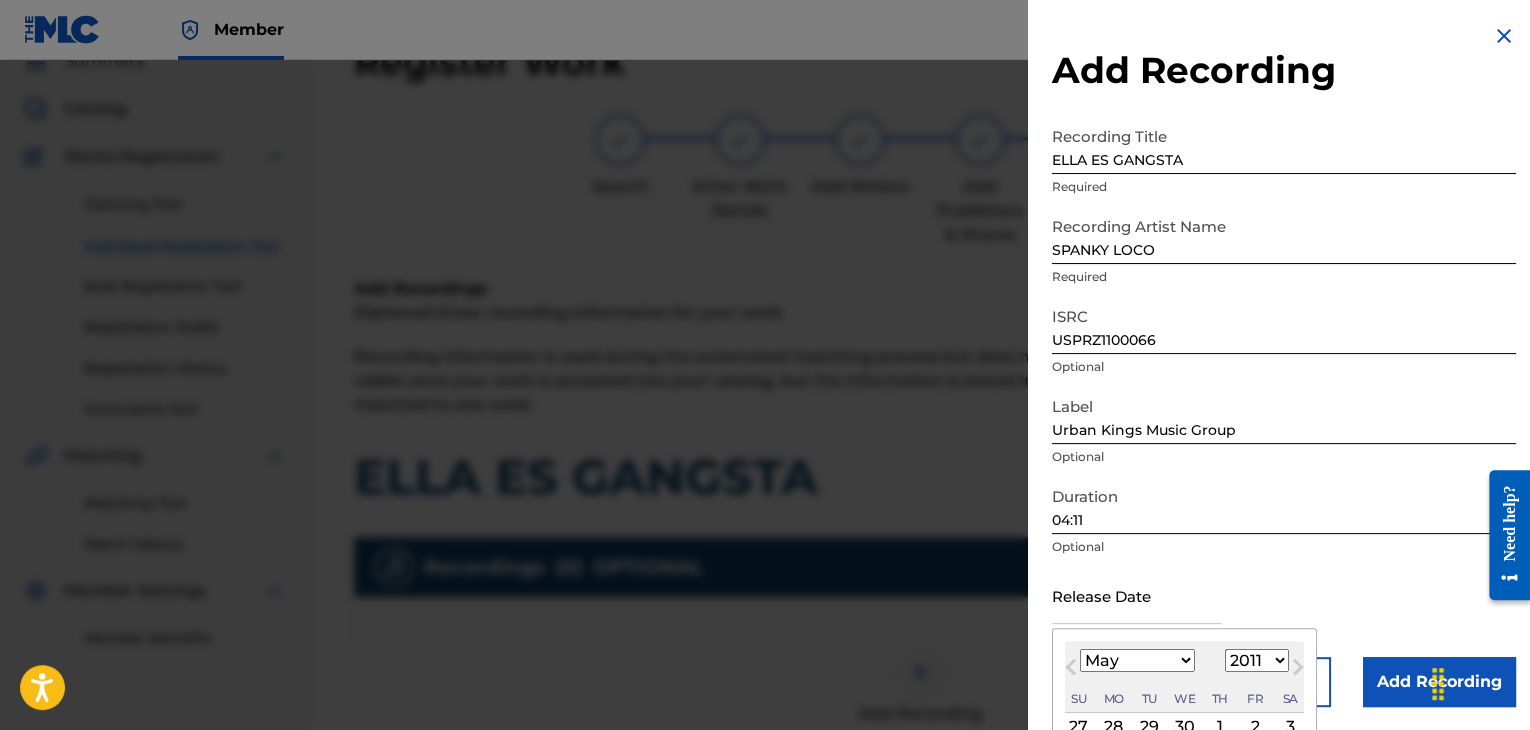 click on "1899 1900 1901 1902 1903 1904 1905 1906 1907 1908 1909 1910 1911 1912 1913 1914 1915 1916 1917 1918 1919 1920 1921 1922 1923 1924 1925 1926 1927 1928 1929 1930 1931 1932 1933 1934 1935 1936 1937 1938 1939 1940 1941 1942 1943 1944 1945 1946 1947 1948 1949 1950 1951 1952 1953 1954 1955 1956 1957 1958 1959 1960 1961 1962 1963 1964 1965 1966 1967 1968 1969 1970 1971 1972 1973 1974 1975 1976 1977 1978 1979 1980 1981 1982 1983 1984 1985 1986 1987 1988 1989 1990 1991 1992 1993 1994 1995 1996 1997 1998 1999 2000 2001 2002 2003 2004 2005 2006 2007 2008 2009 2010 2011 2012 2013 2014 2015 2016 2017 2018 2019 2020 2021 2022 2023 2024 2025 2026 2027 2028 2029 2030 2031 2032 2033 2034 2035 2036 2037 2038 2039 2040 2041 2042 2043 2044 2045 2046 2047 2048 2049 2050 2051 2052 2053 2054 2055 2056 2057 2058 2059 2060 2061 2062 2063 2064 2065 2066 2067 2068 2069 2070 2071 2072 2073 2074 2075 2076 2077 2078 2079 2080 2081 2082 2083 2084 2085 2086 2087 2088 2089 2090 2091 2092 2093 2094 2095 2096 2097 2098 2099 2100" at bounding box center (1257, 660) 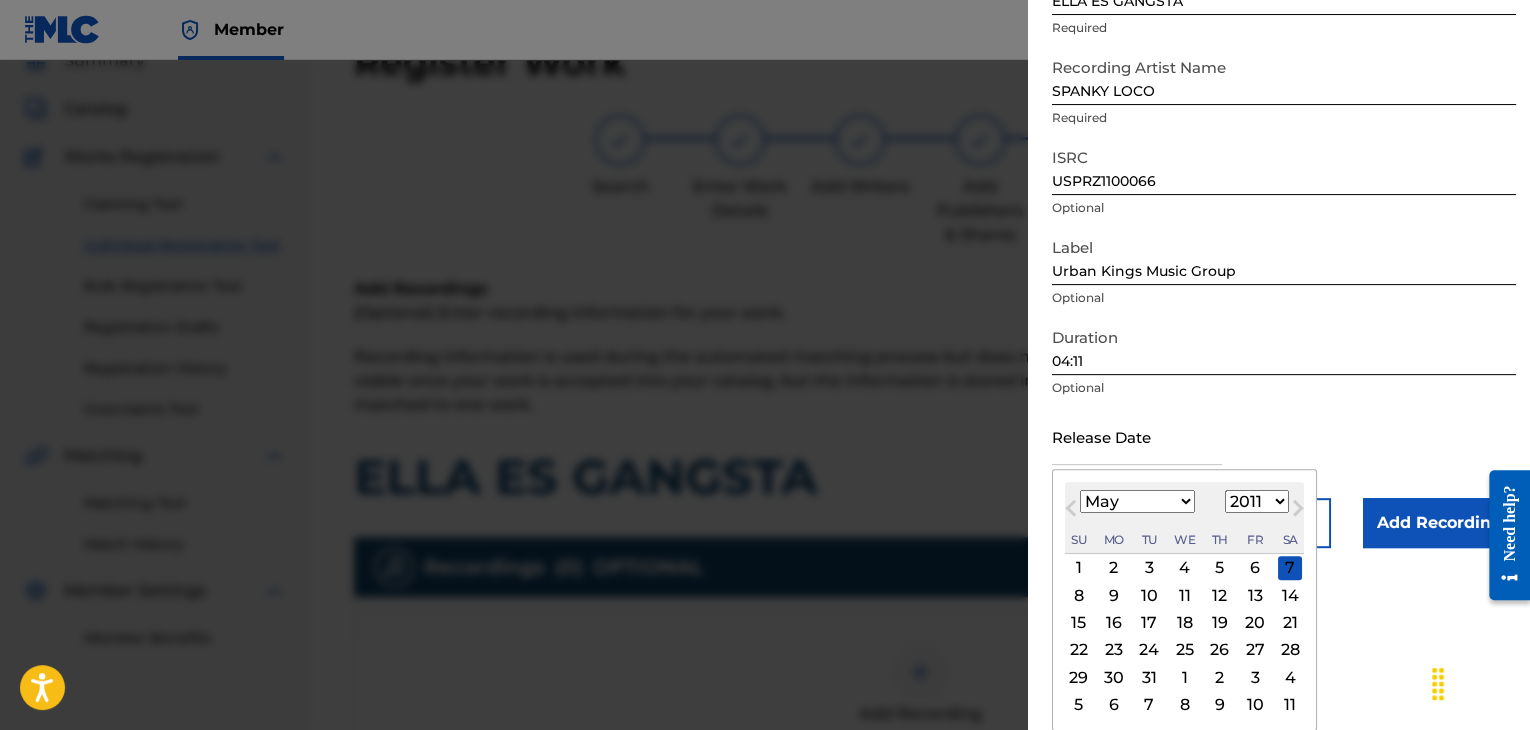 scroll, scrollTop: 160, scrollLeft: 0, axis: vertical 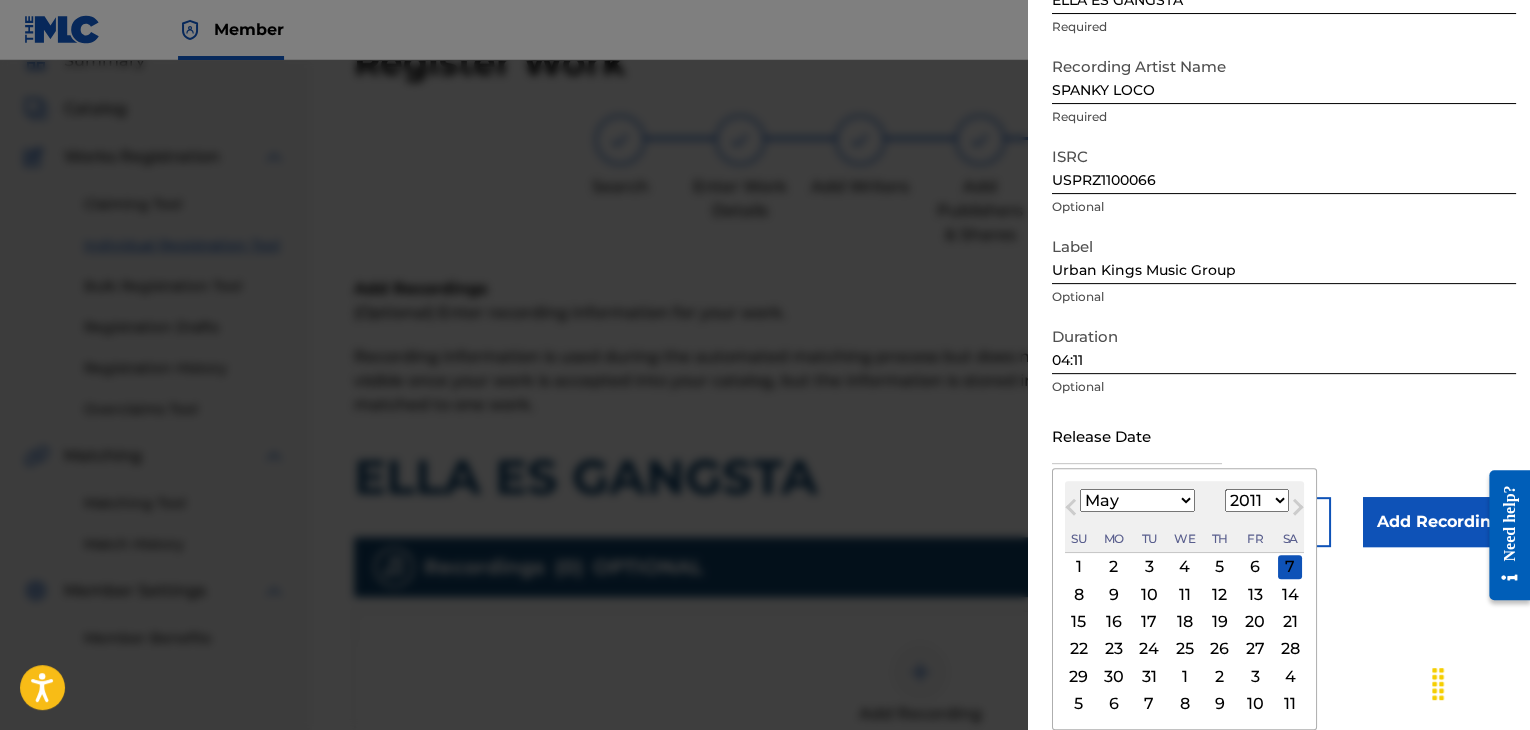 click on "17" at bounding box center [1149, 622] 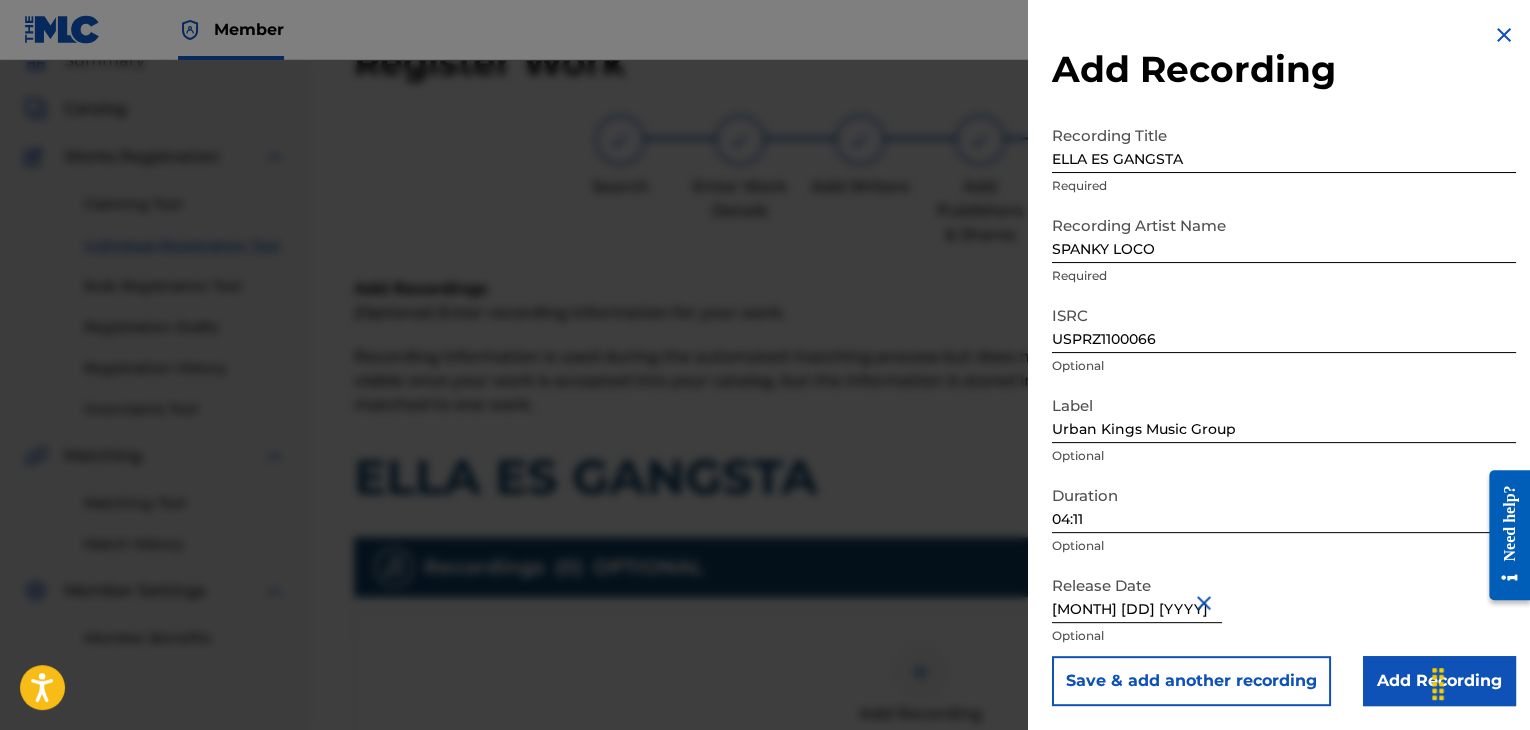 scroll, scrollTop: 1, scrollLeft: 0, axis: vertical 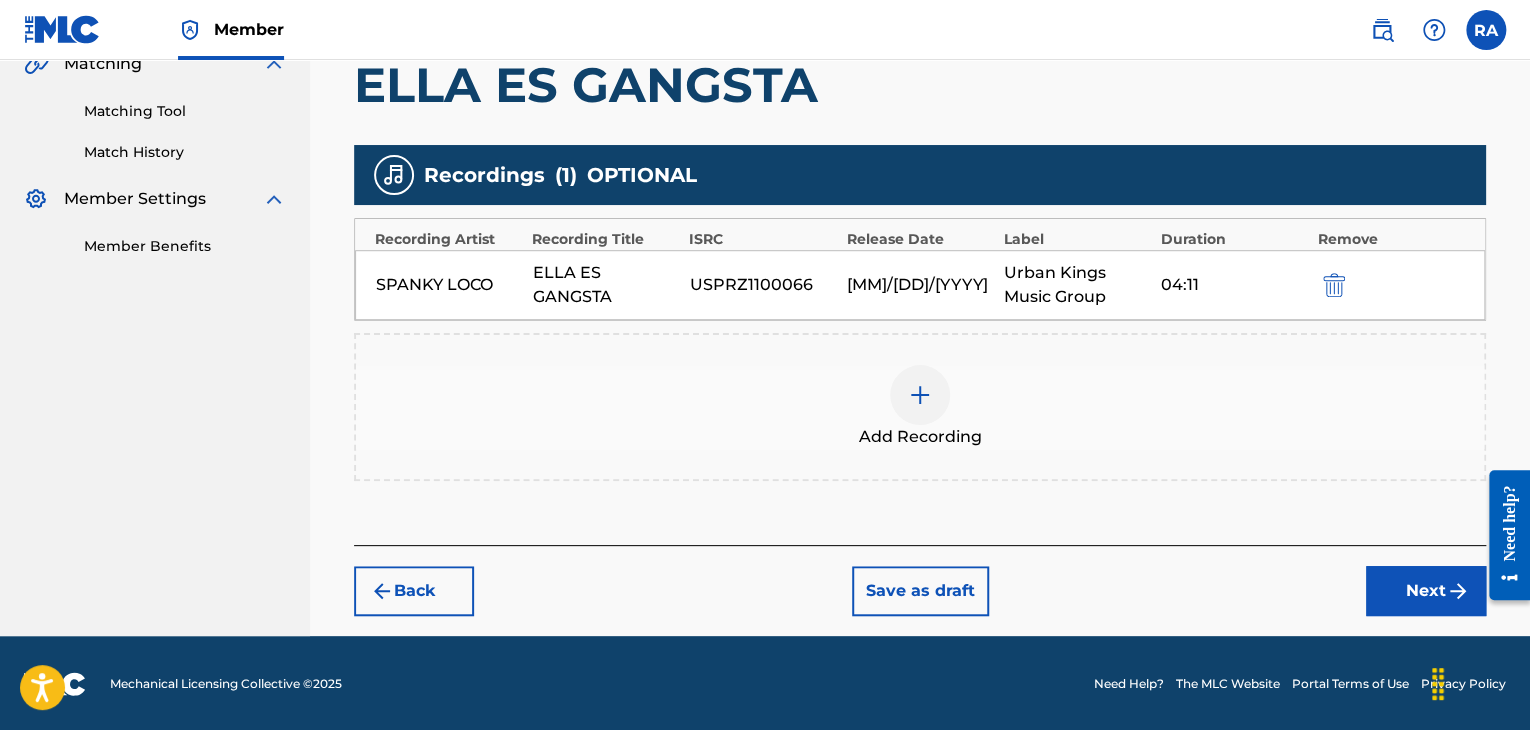 click on "Next" at bounding box center [1426, 591] 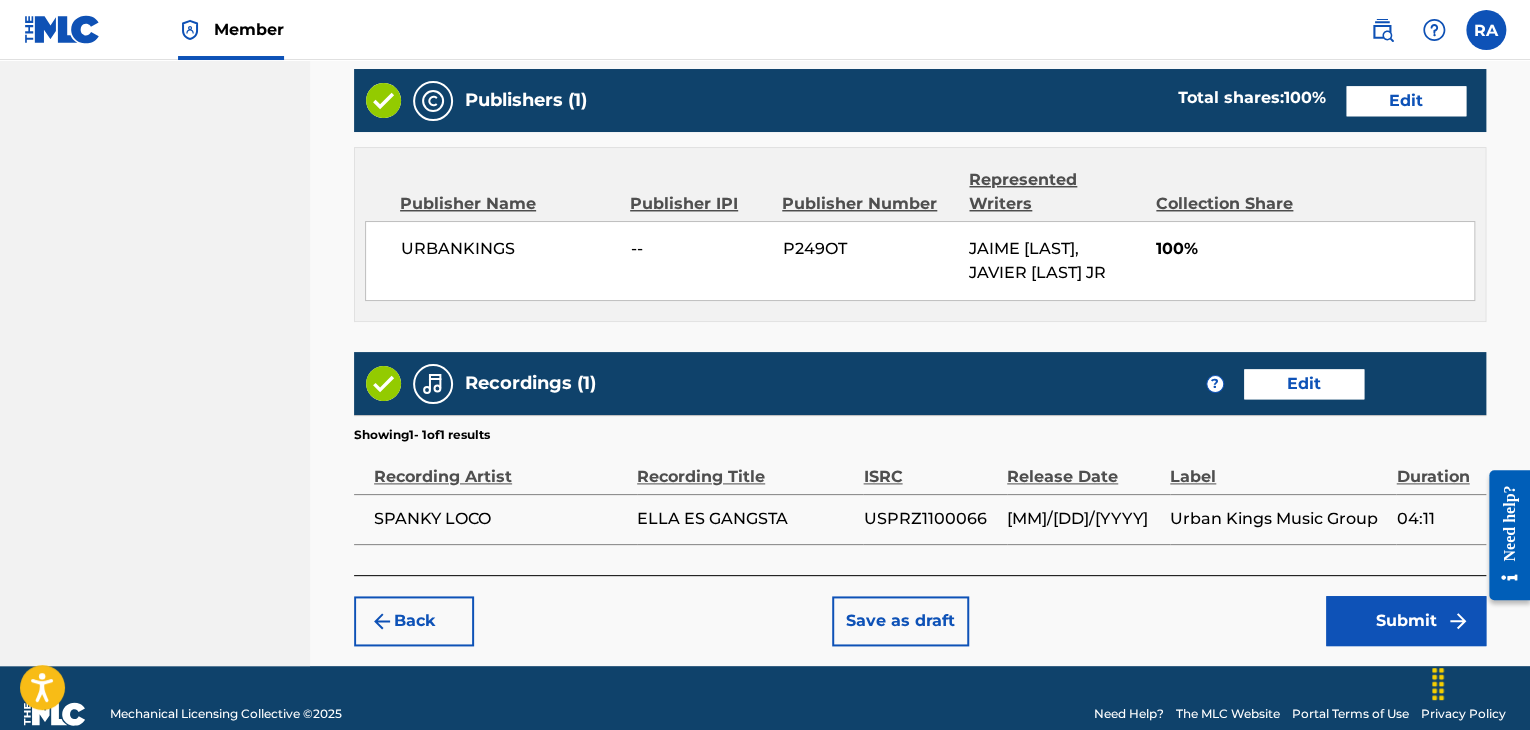 scroll, scrollTop: 1061, scrollLeft: 0, axis: vertical 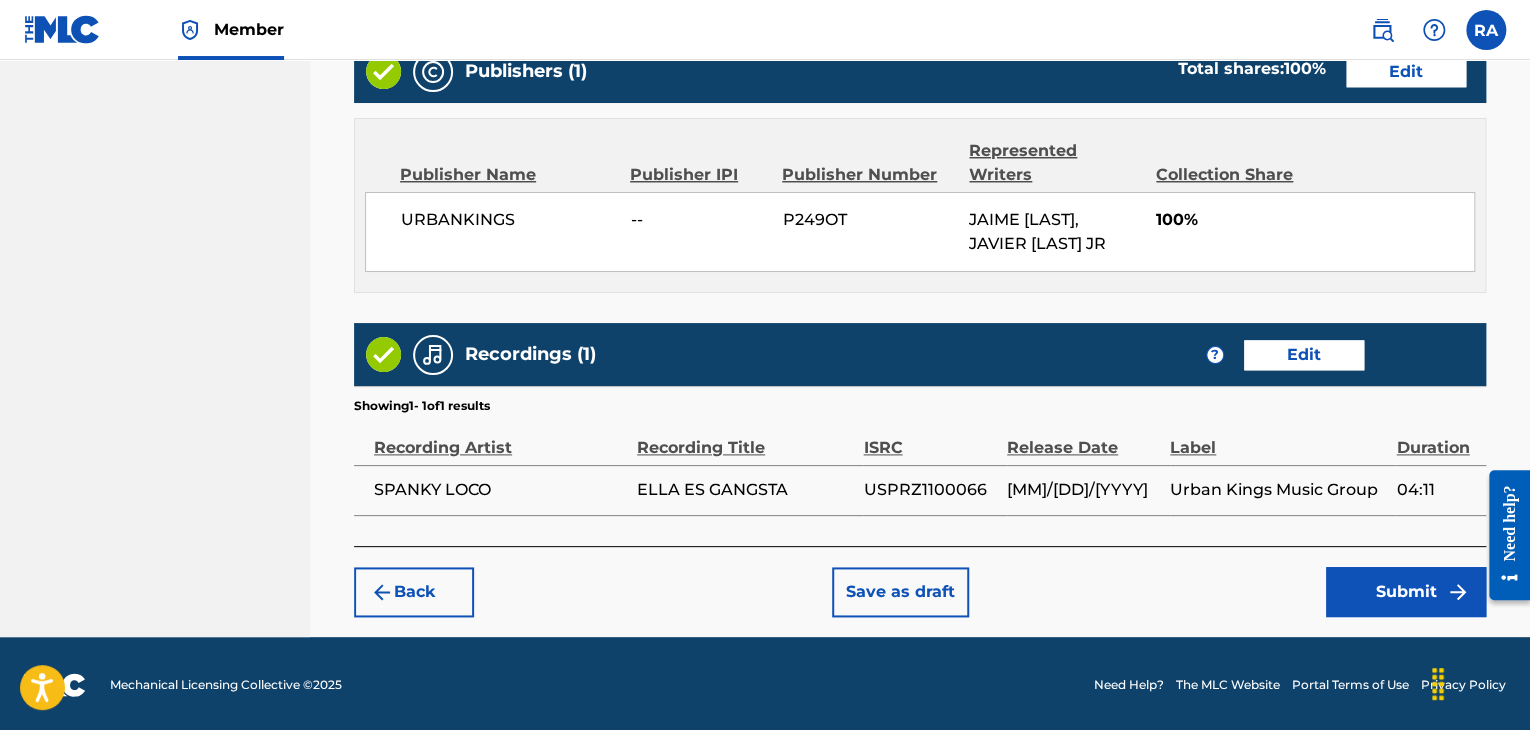 click on "Submit" at bounding box center [1406, 592] 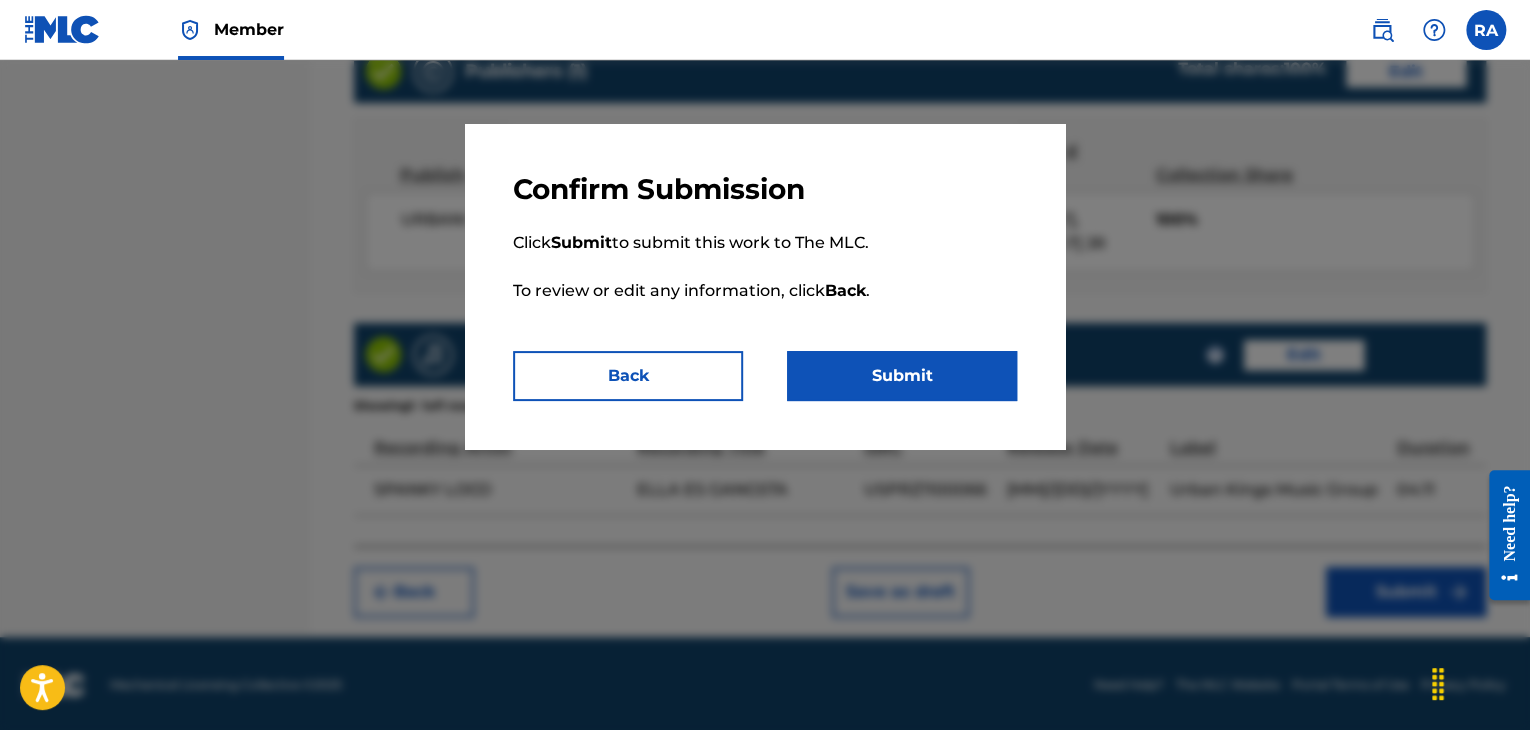 click on "Submit" at bounding box center (902, 376) 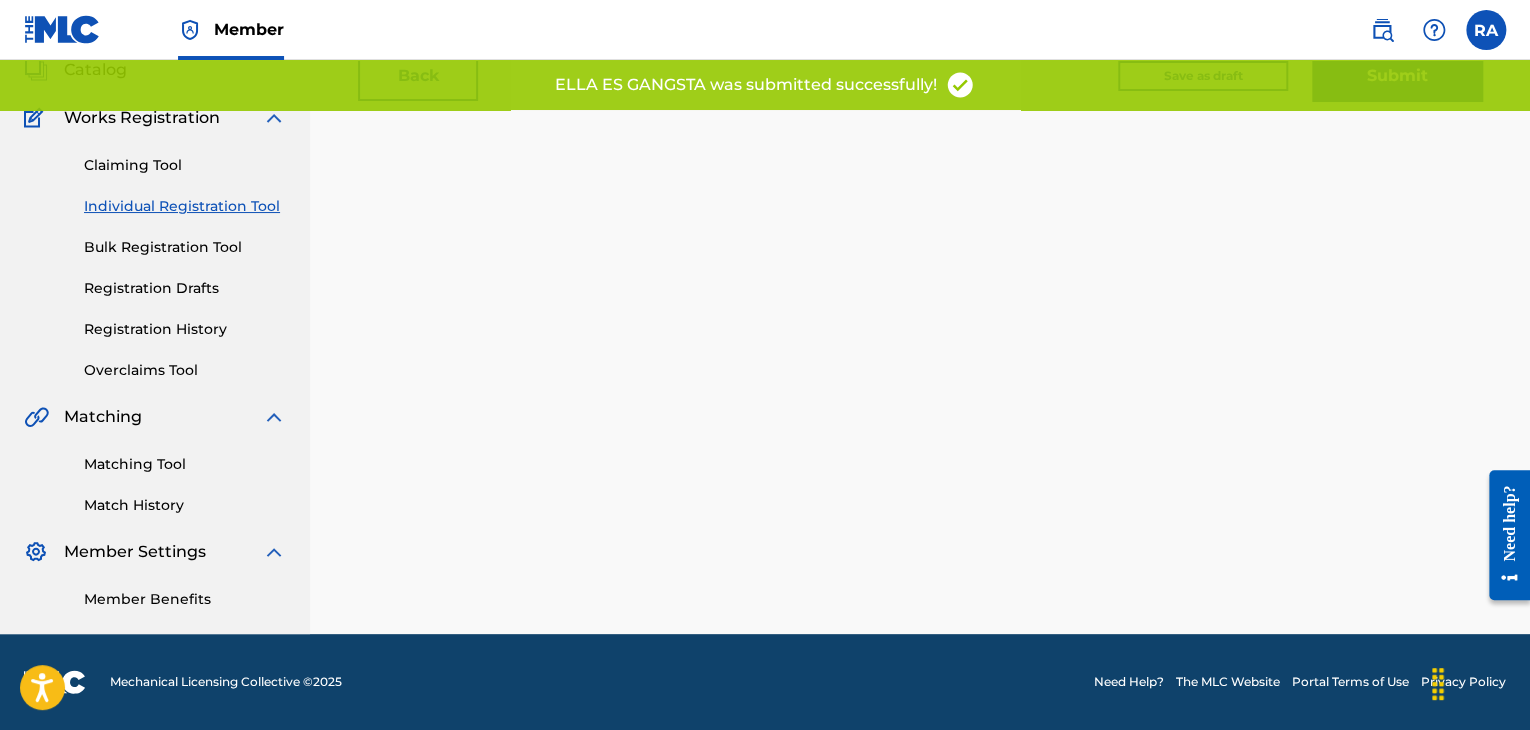 scroll, scrollTop: 0, scrollLeft: 0, axis: both 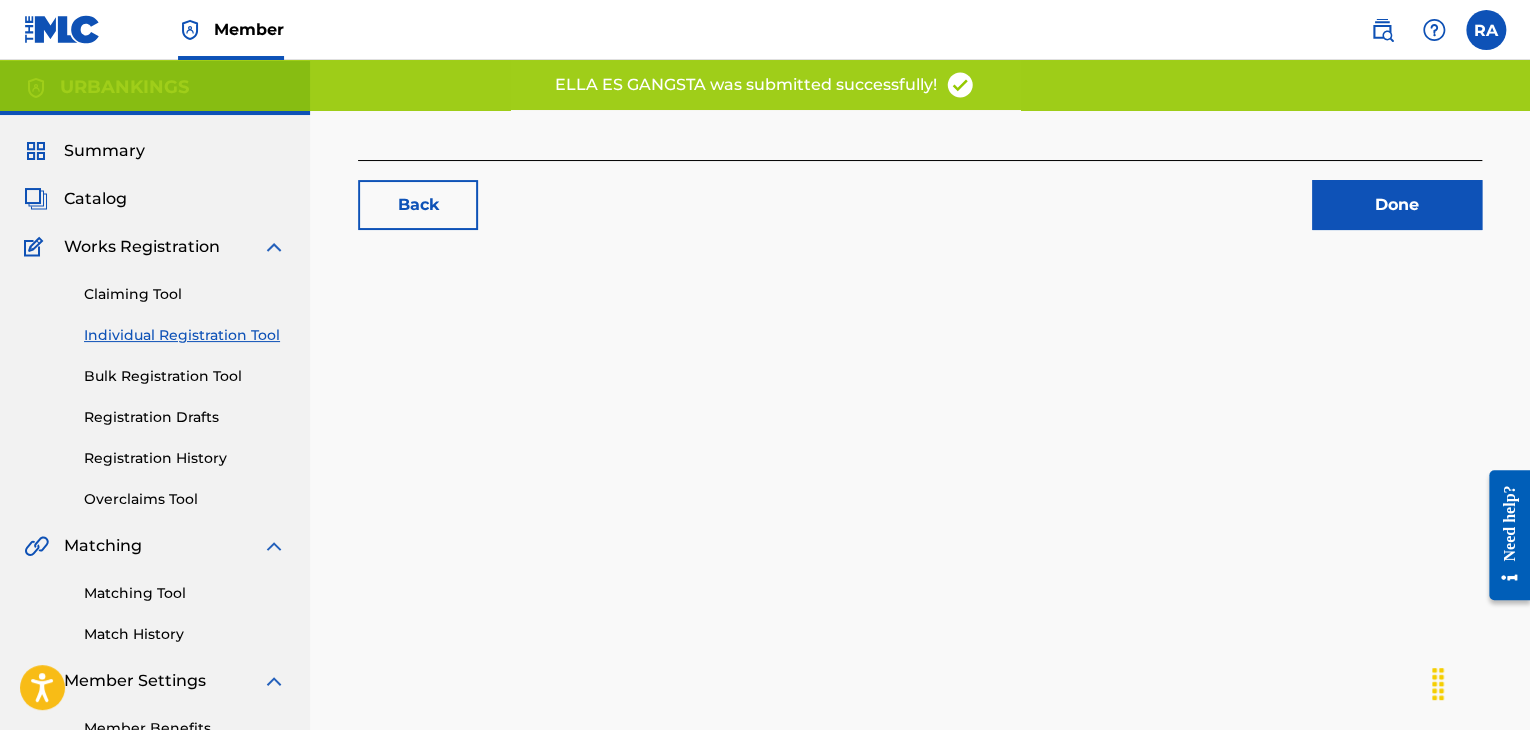 click on "Done" at bounding box center [1397, 205] 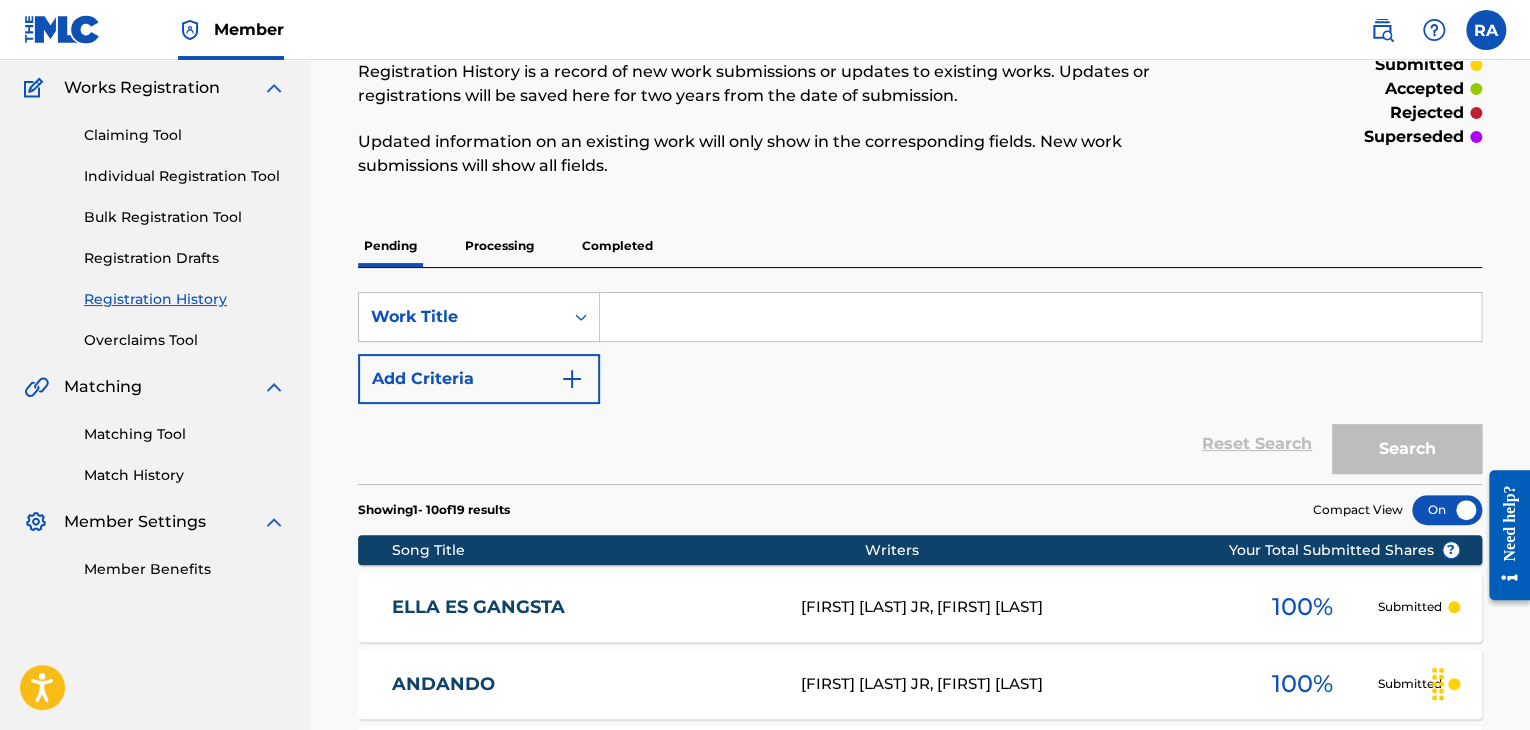 scroll, scrollTop: 0, scrollLeft: 0, axis: both 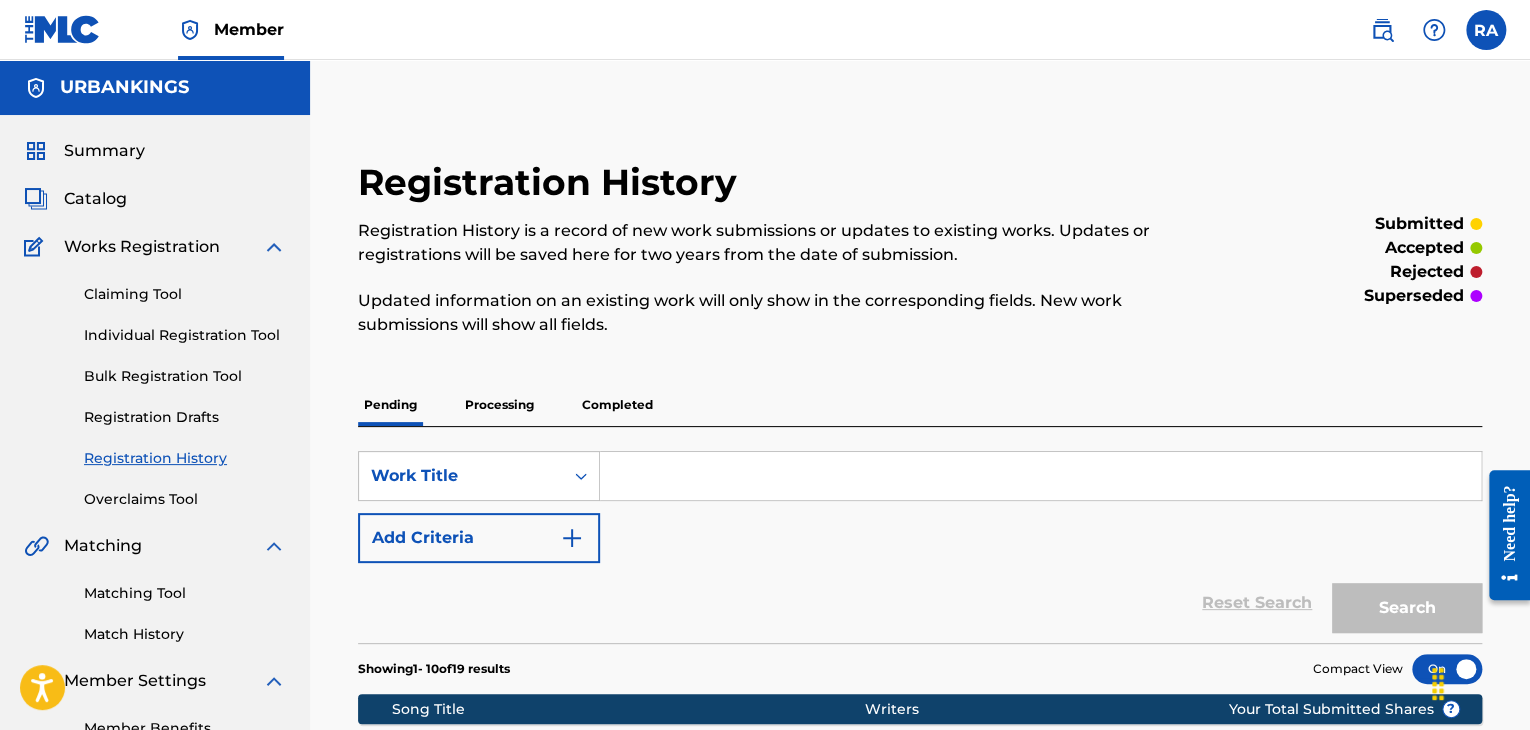 click on "Individual Registration Tool" at bounding box center [185, 335] 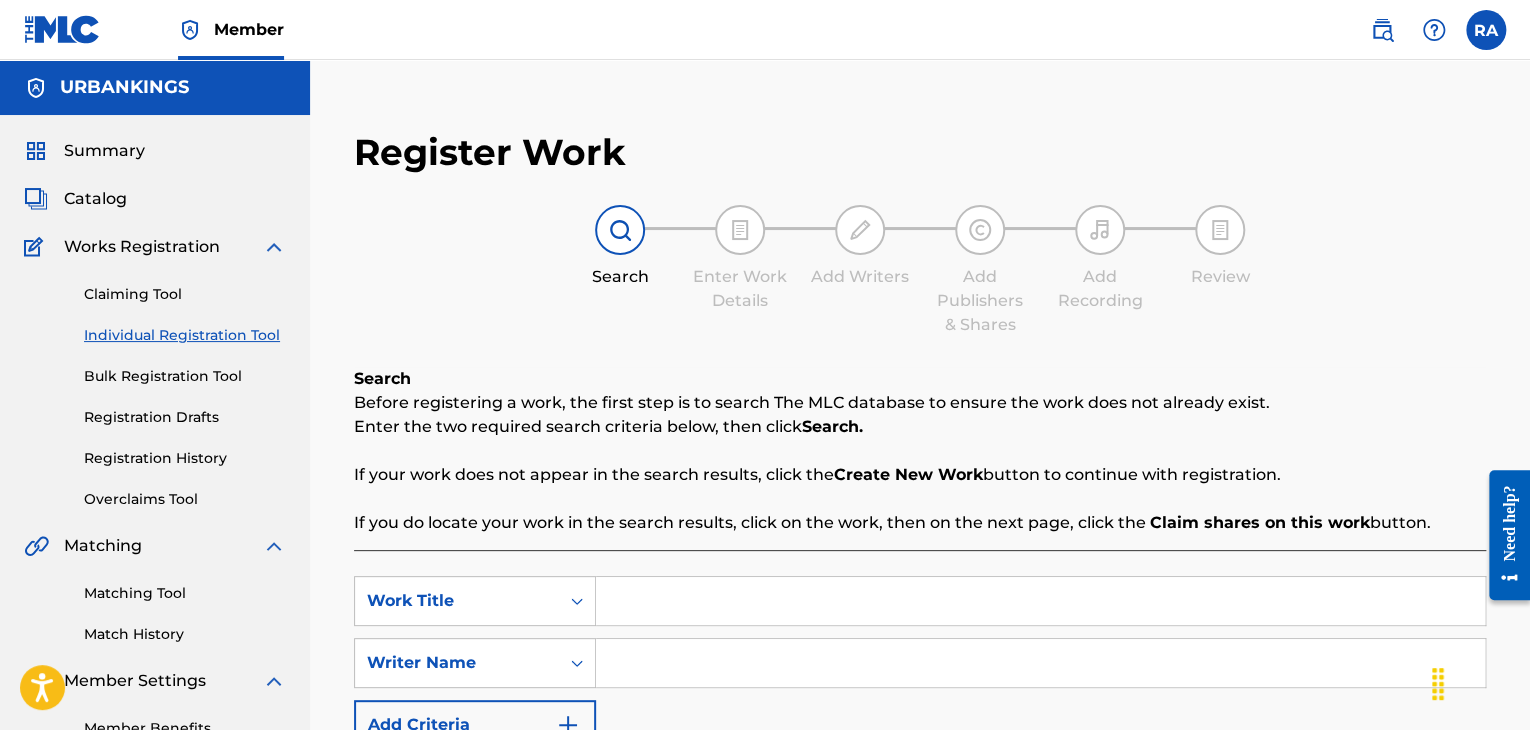 click at bounding box center [1040, 601] 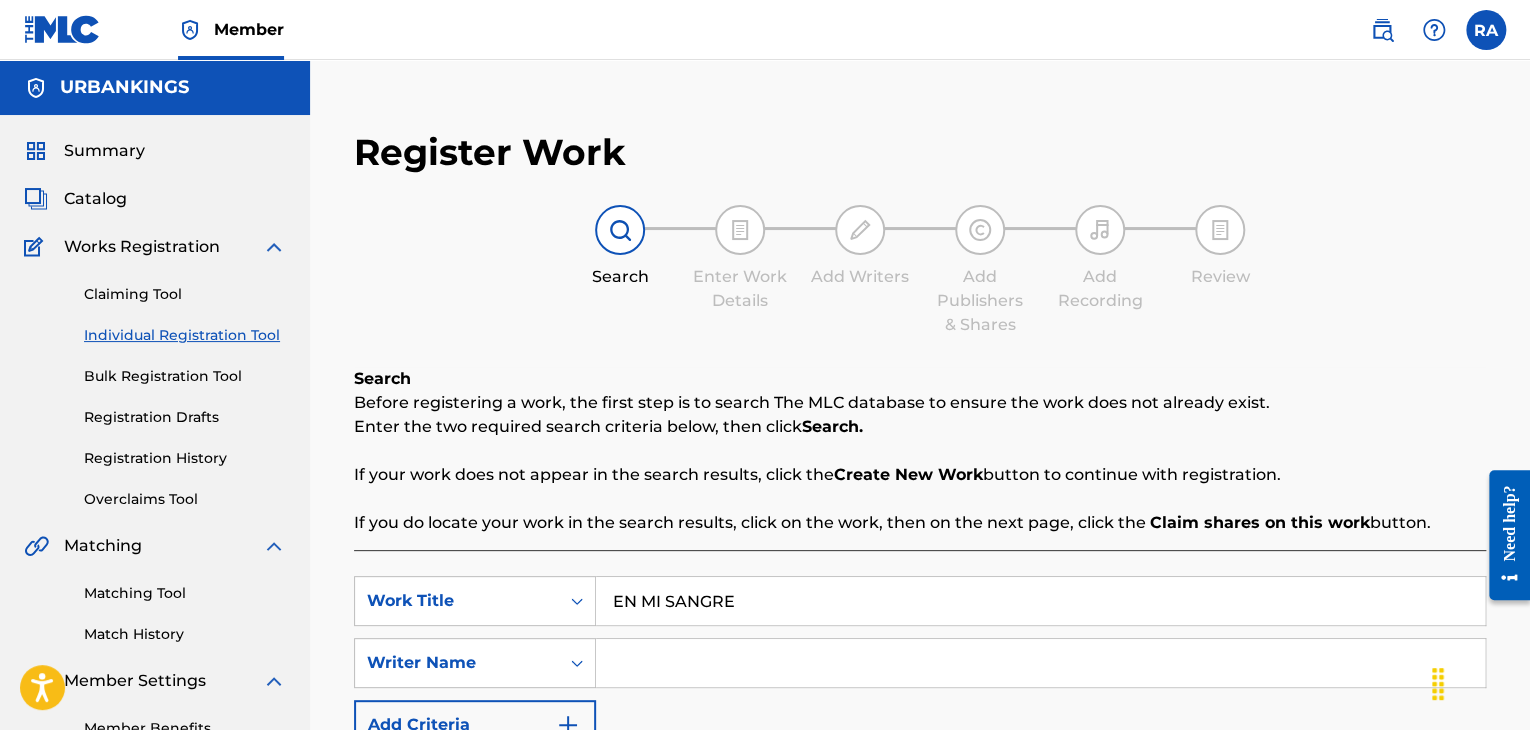 type on "EN MI SANGRE" 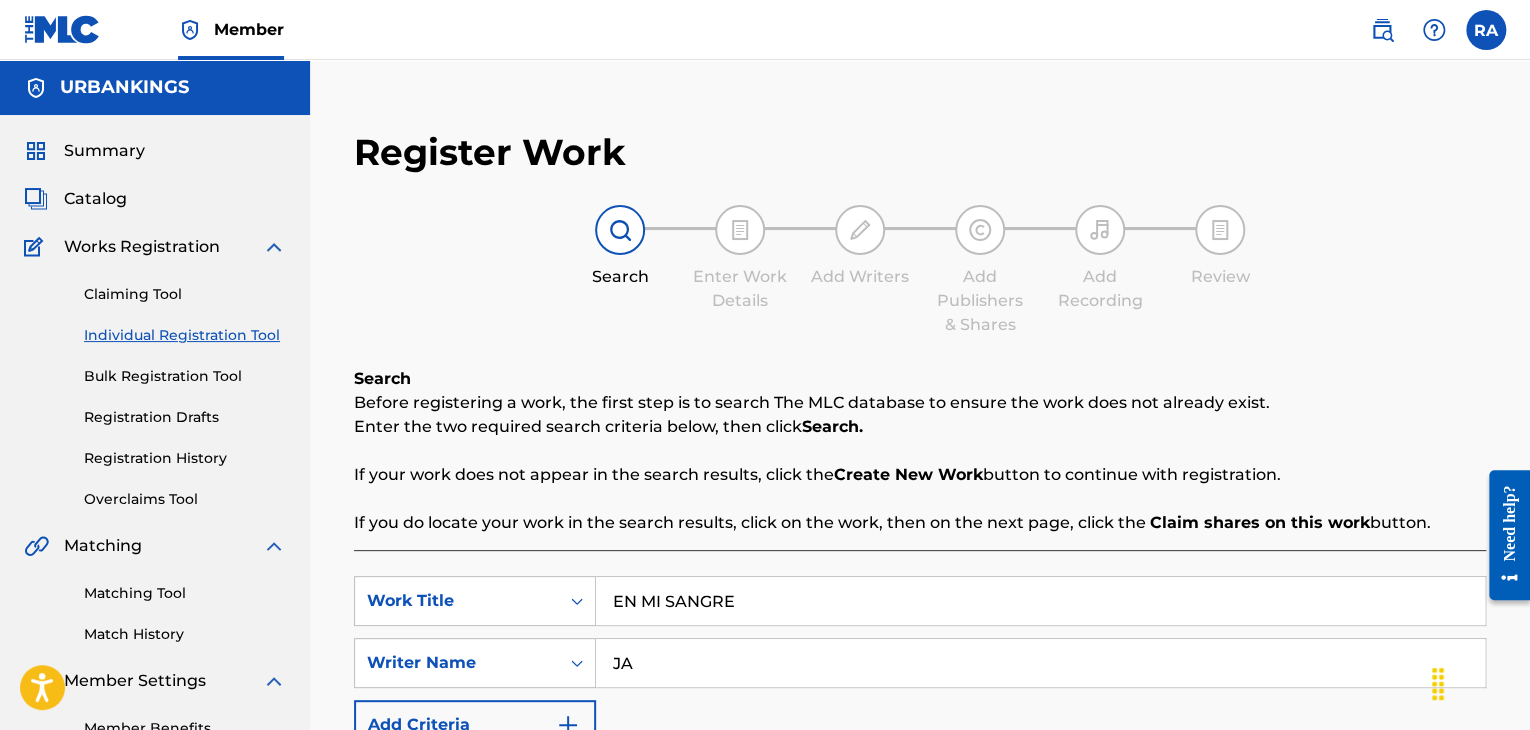 type on "[FIRST] [LAST]" 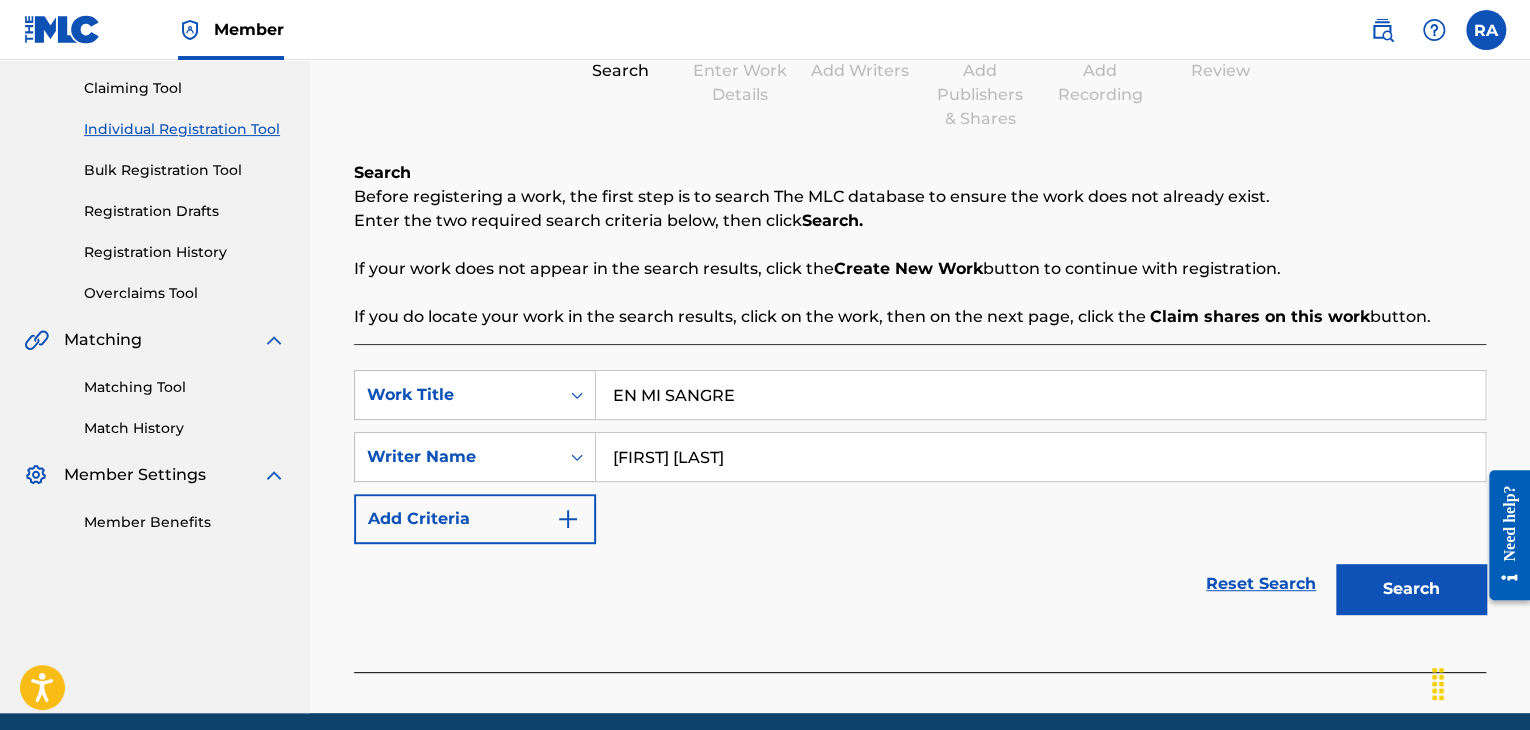 scroll, scrollTop: 284, scrollLeft: 0, axis: vertical 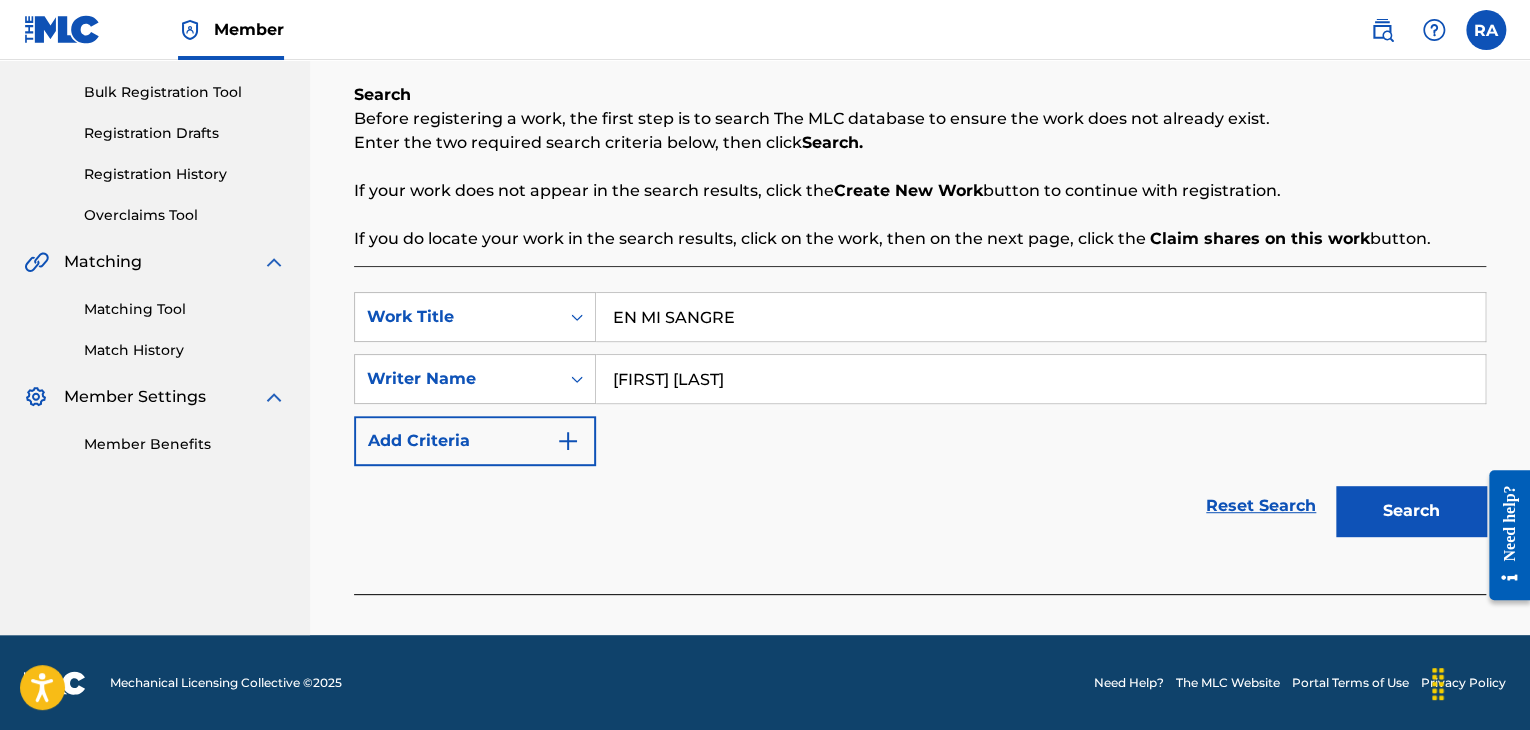 click on "Search" at bounding box center [1411, 511] 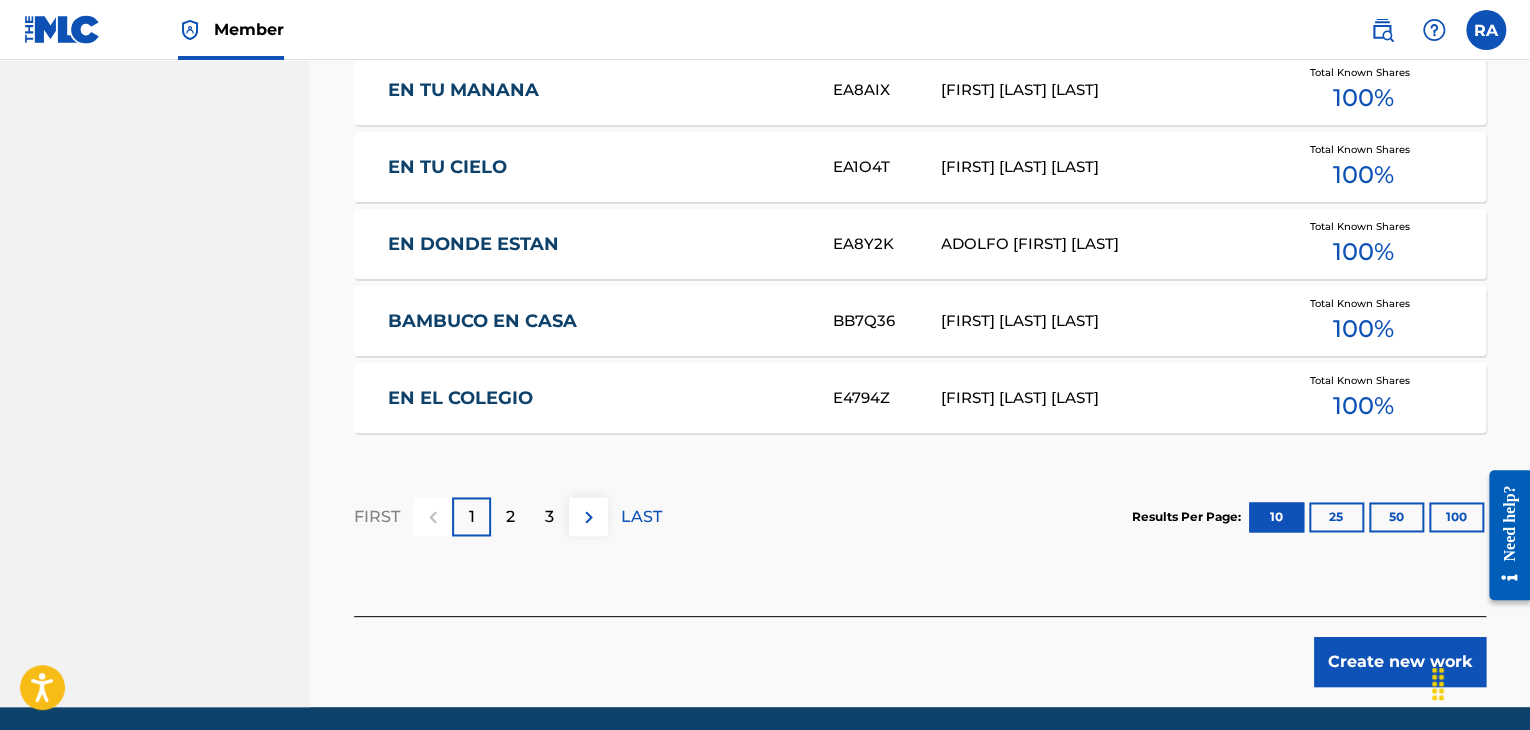 click on "Create new work" at bounding box center (1400, 662) 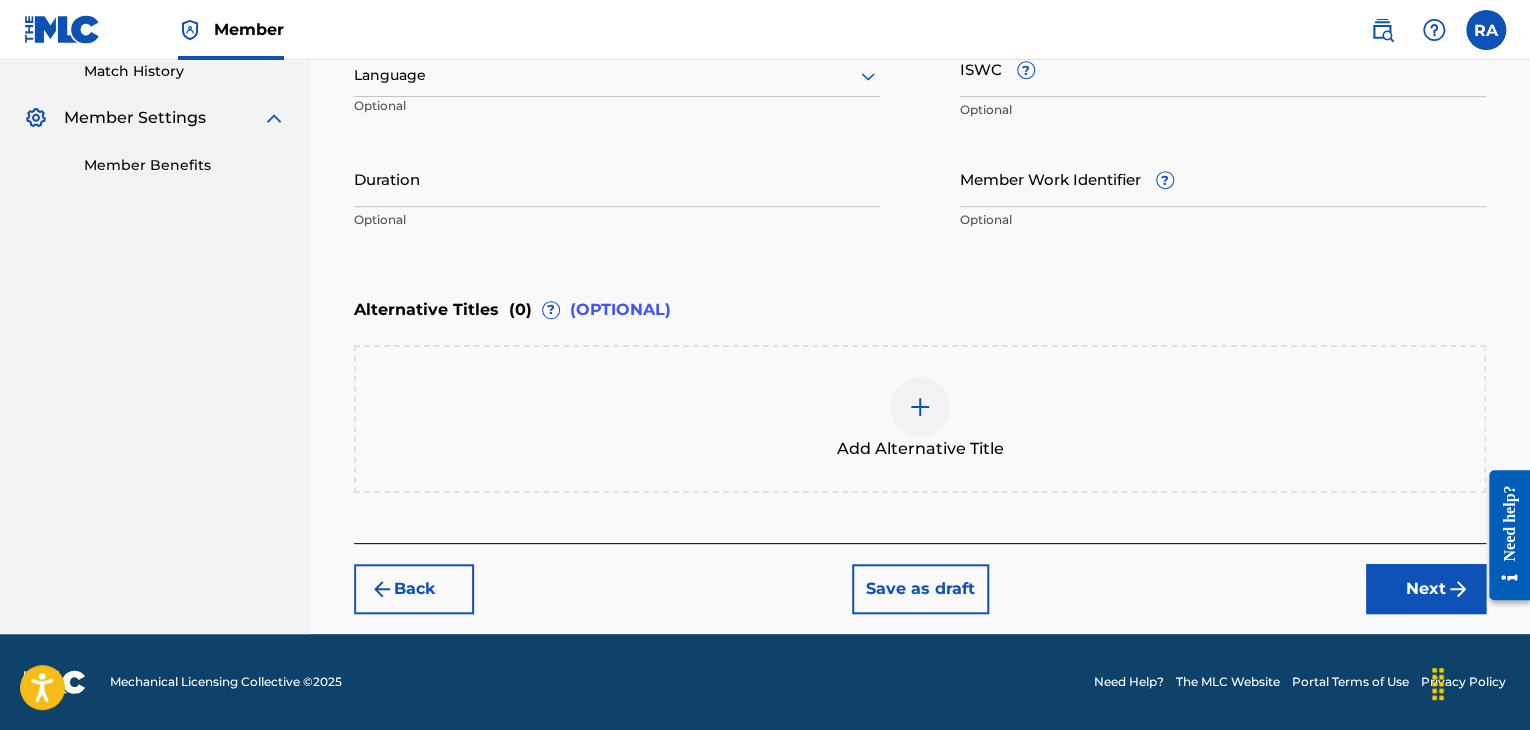 scroll, scrollTop: 561, scrollLeft: 0, axis: vertical 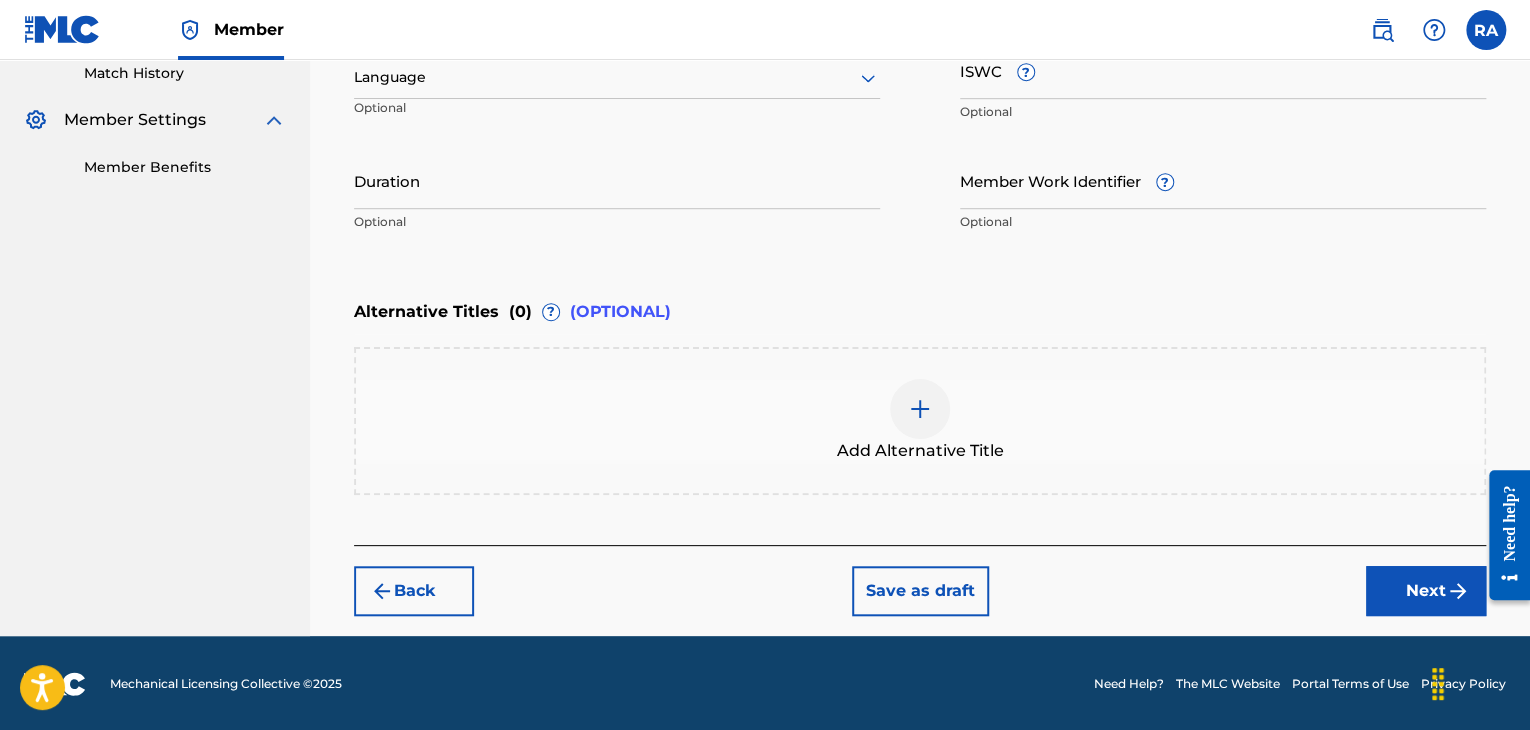 click on "Duration" at bounding box center (617, 180) 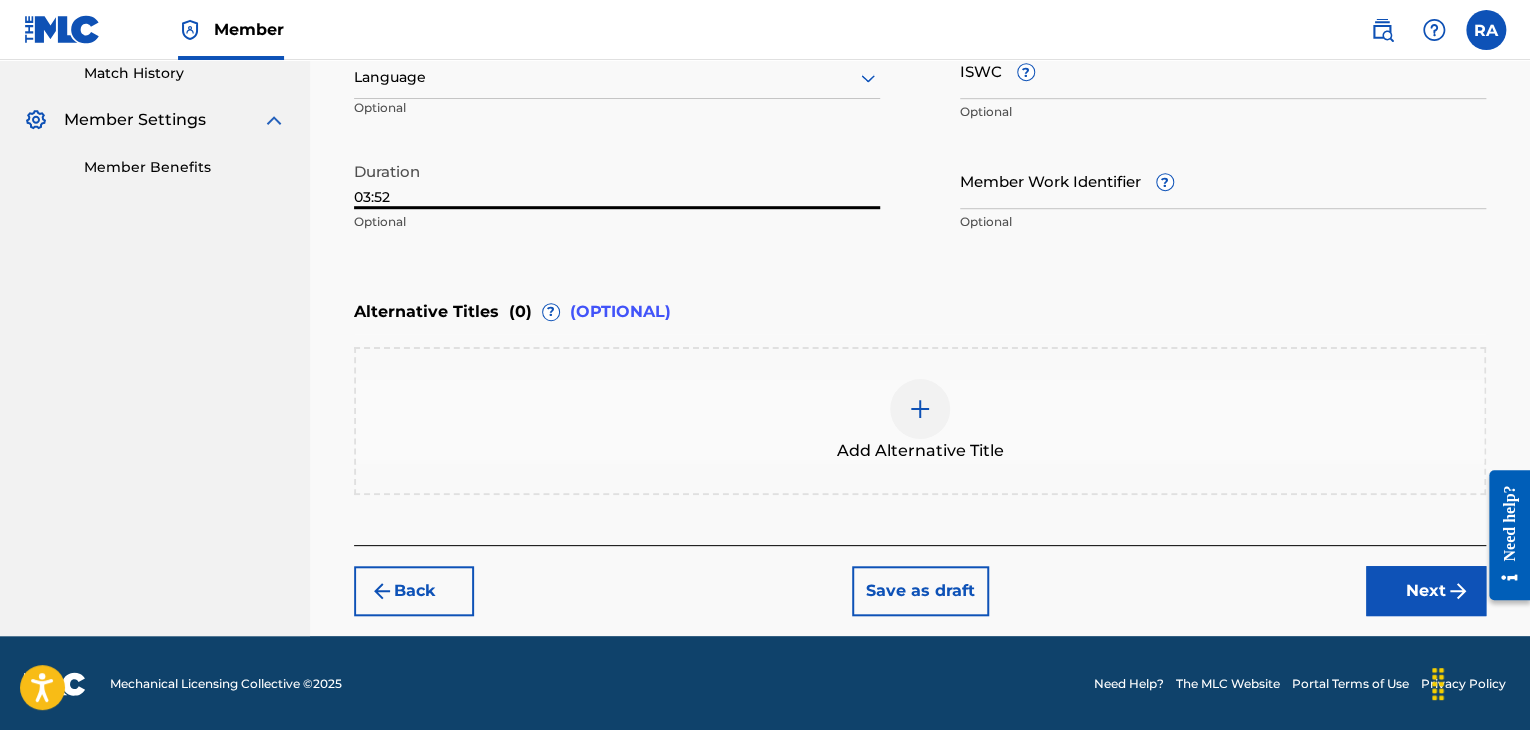 type on "03:52" 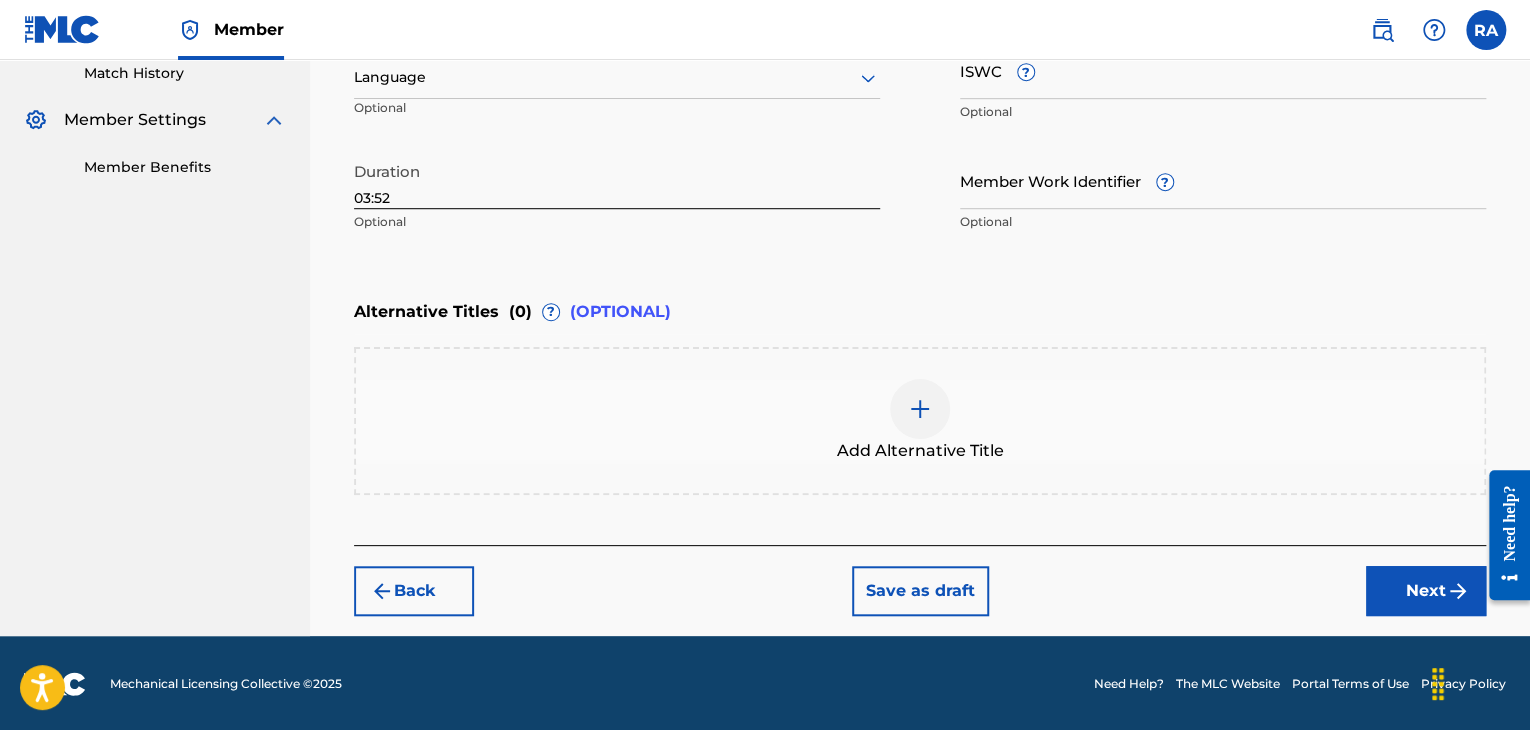 click on "Next" at bounding box center (1426, 591) 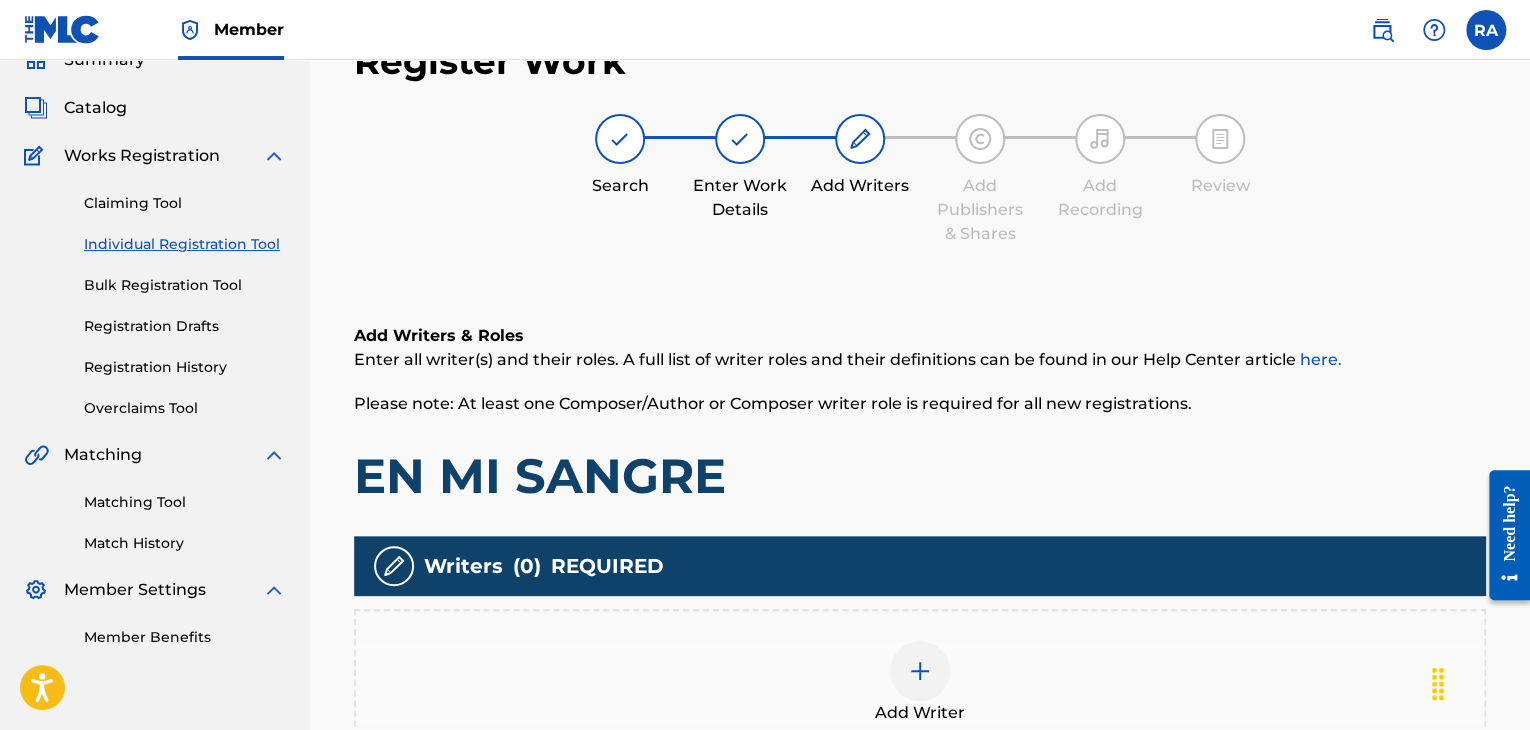 scroll, scrollTop: 90, scrollLeft: 0, axis: vertical 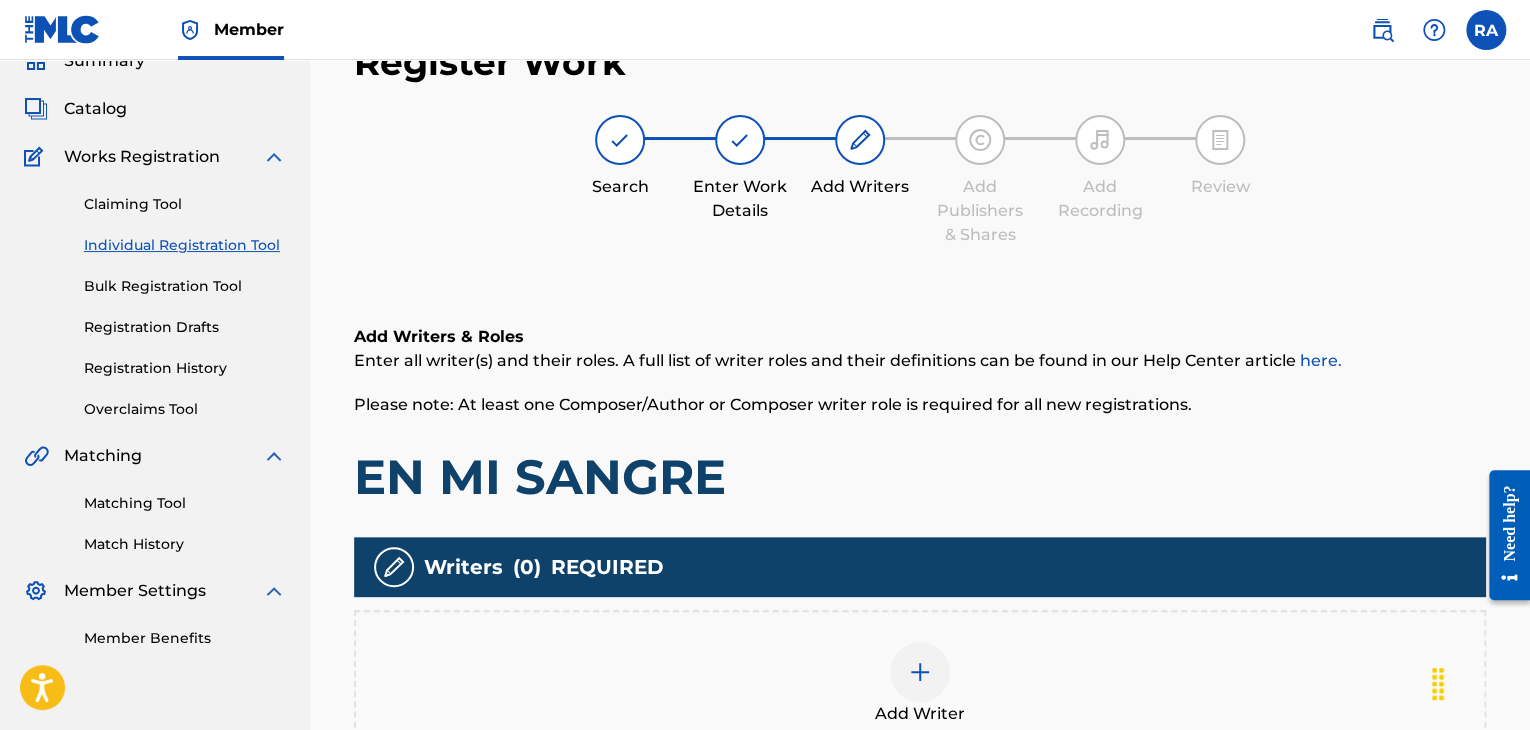 click at bounding box center (920, 672) 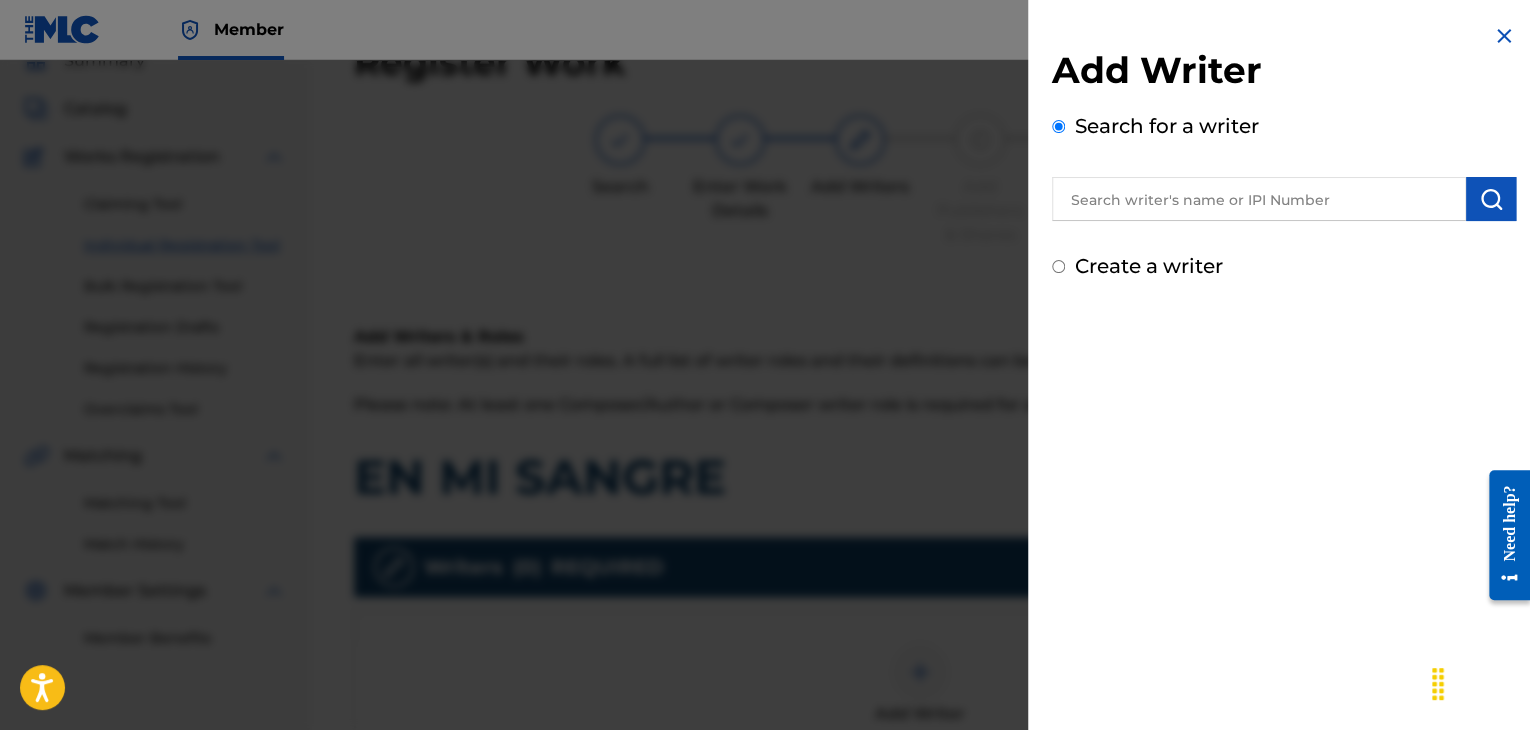 click at bounding box center (1259, 199) 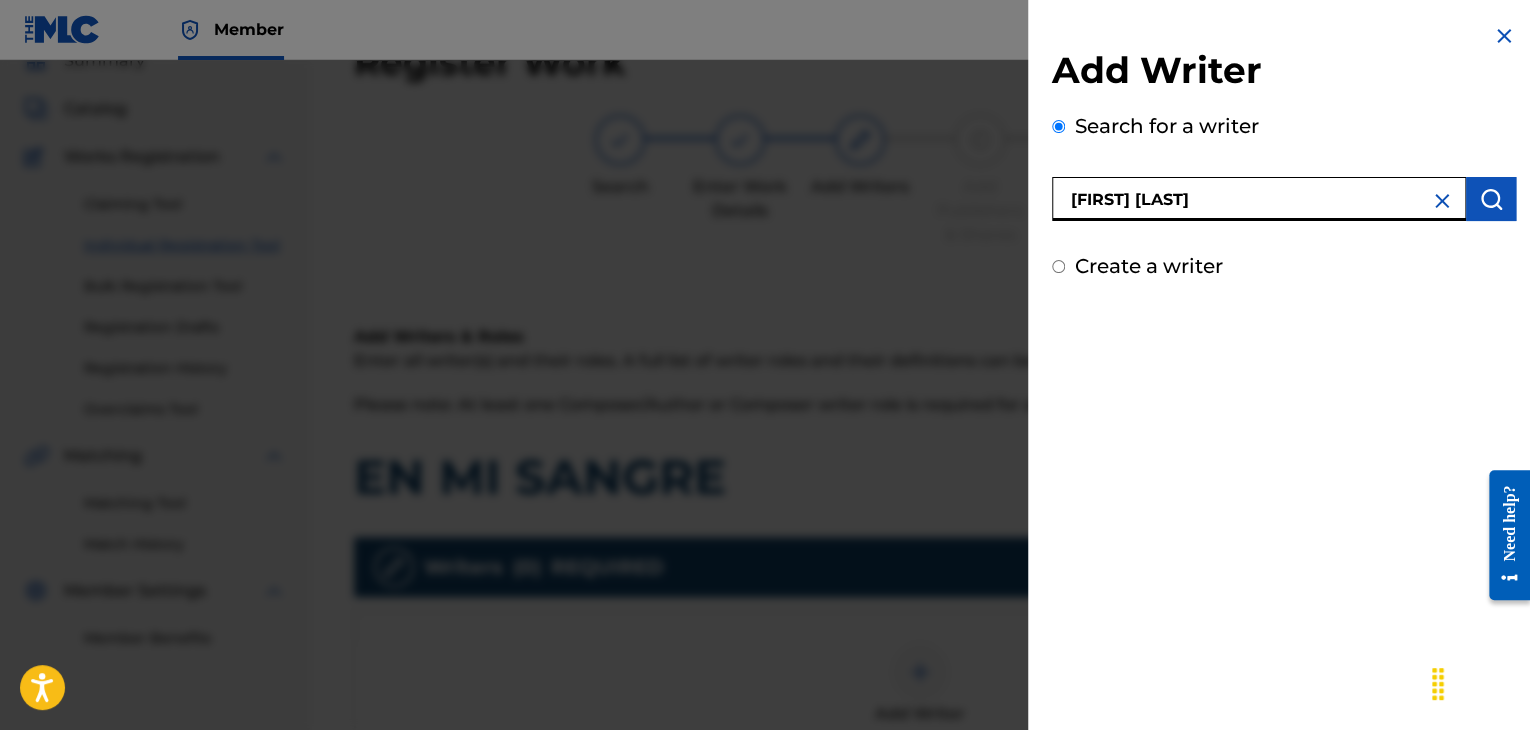 type on "[FIRST] [LAST]" 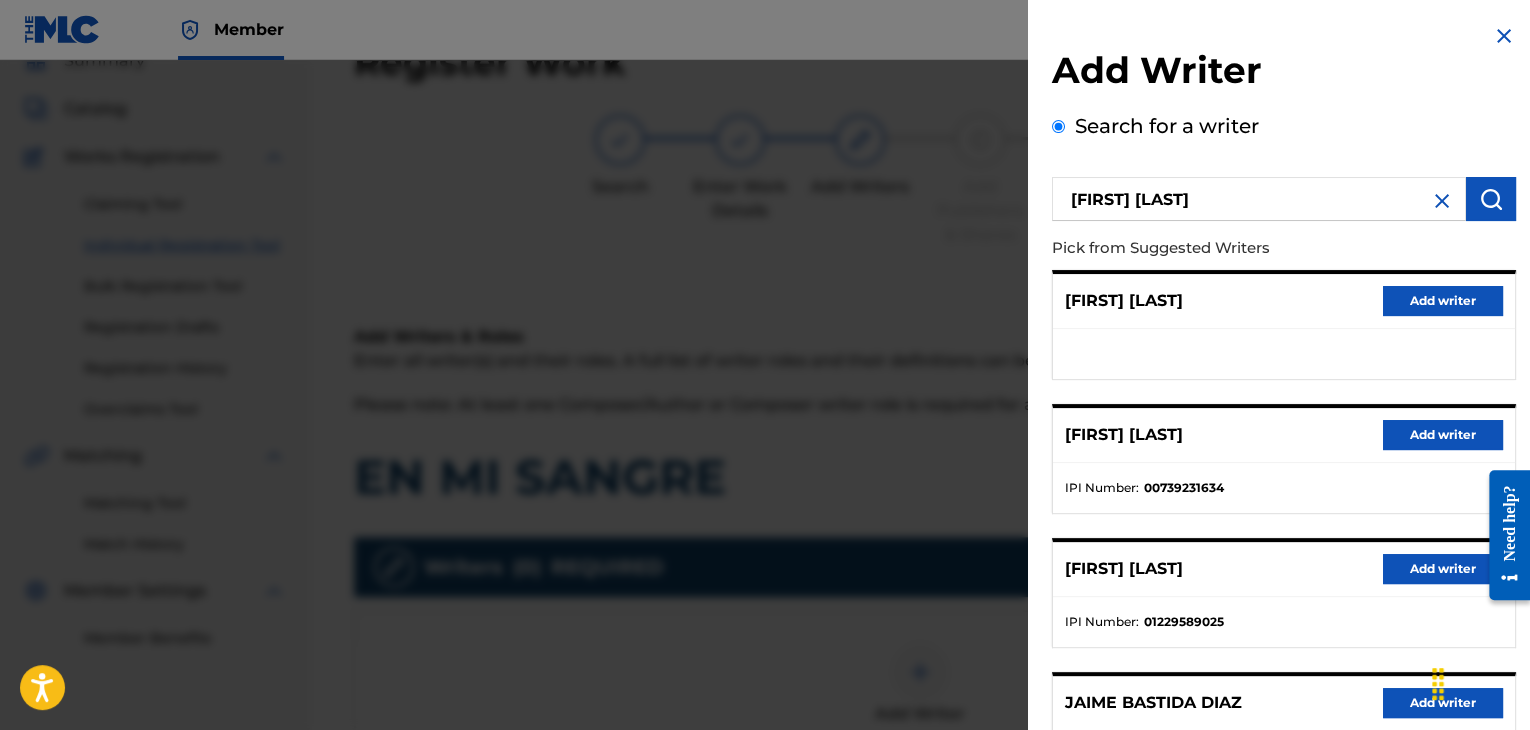 click on "Add writer" at bounding box center [1443, 435] 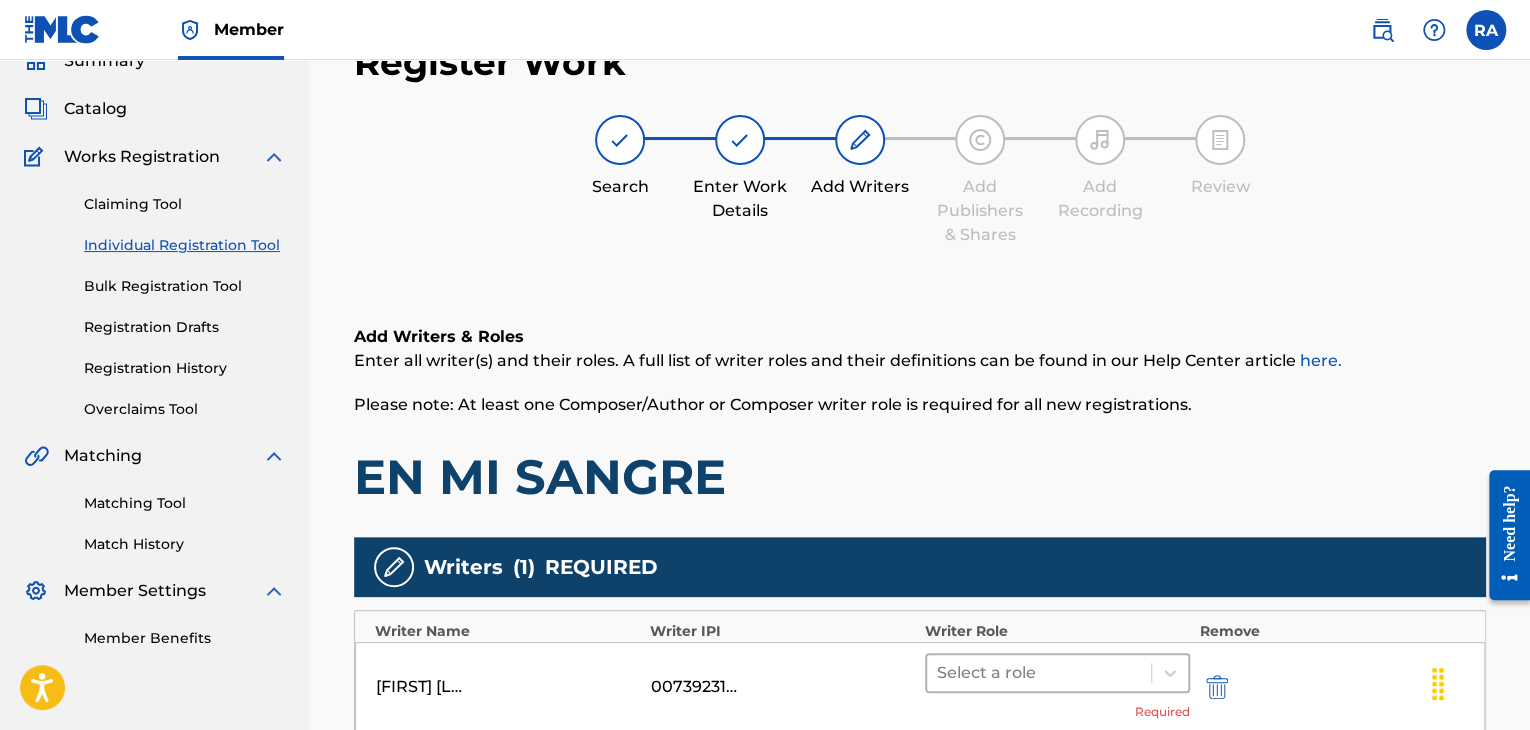 click at bounding box center [1039, 673] 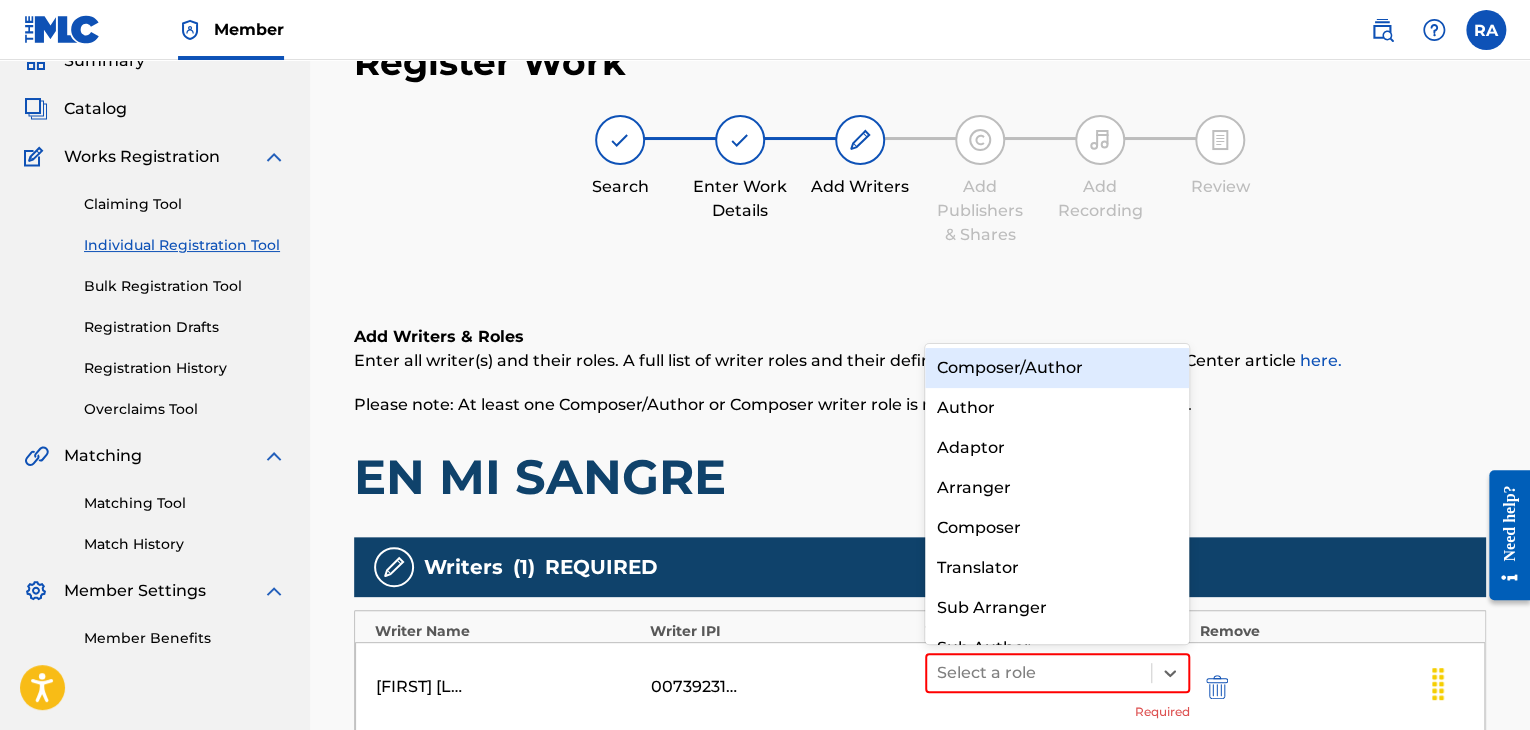scroll, scrollTop: 28, scrollLeft: 0, axis: vertical 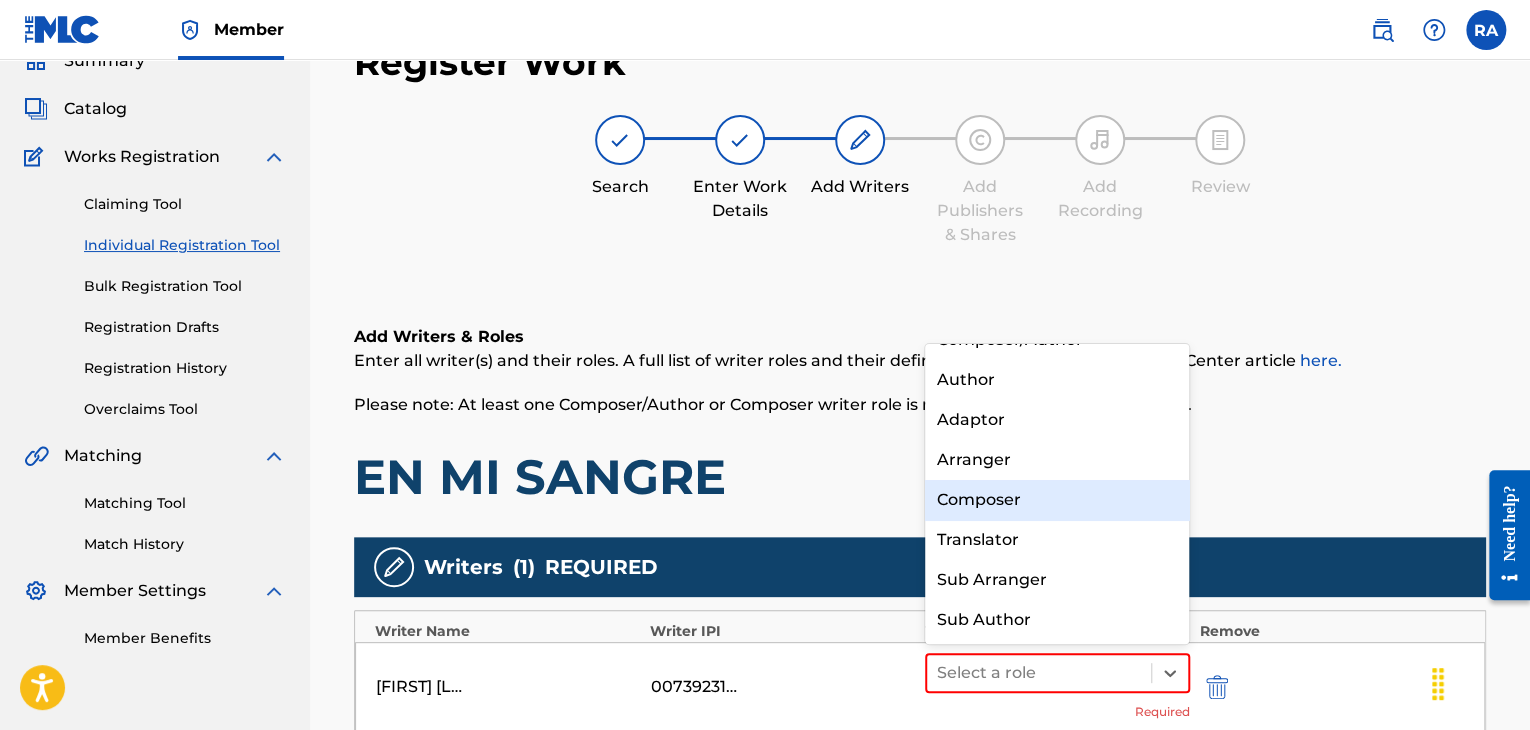 click on "Composer" at bounding box center [1057, 500] 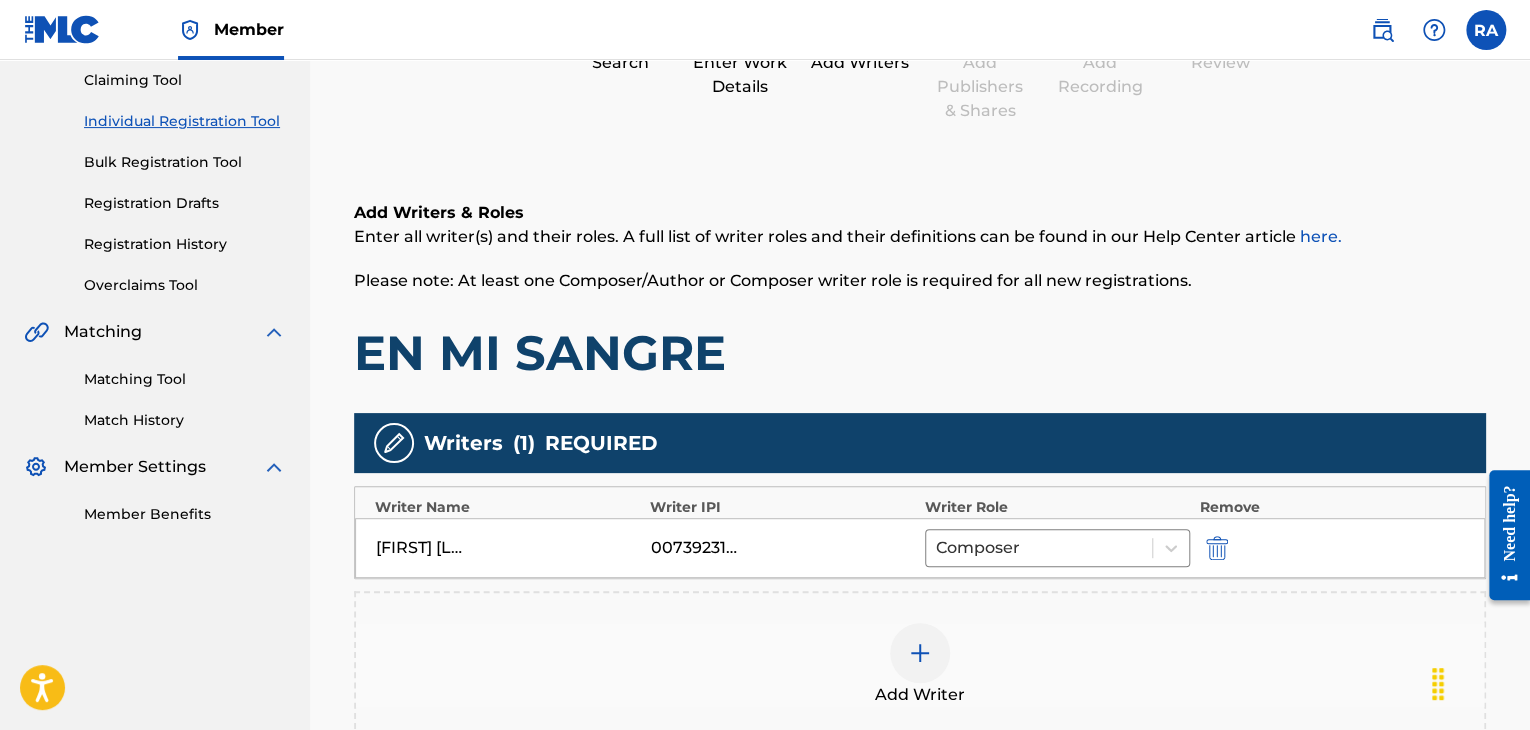 scroll, scrollTop: 490, scrollLeft: 0, axis: vertical 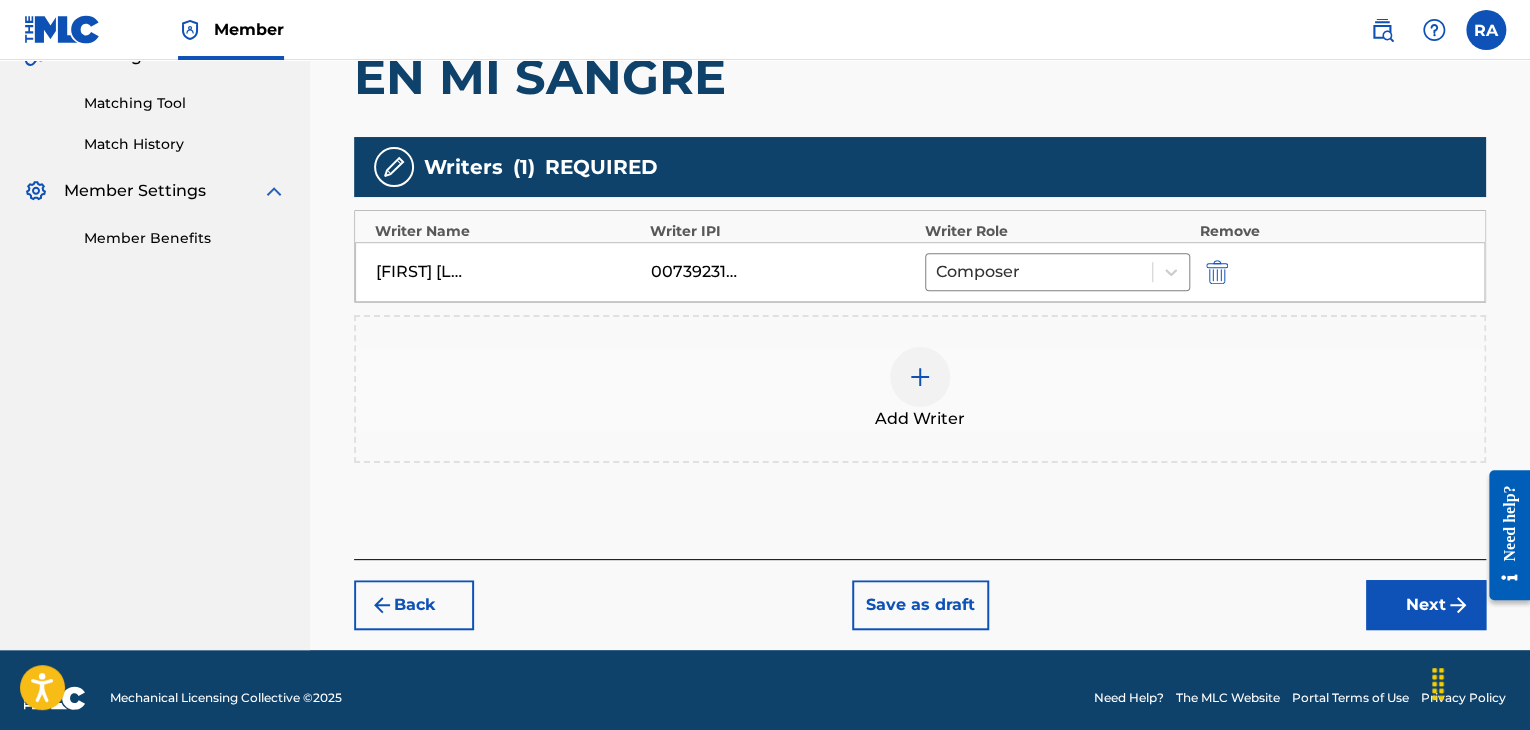 click at bounding box center (920, 377) 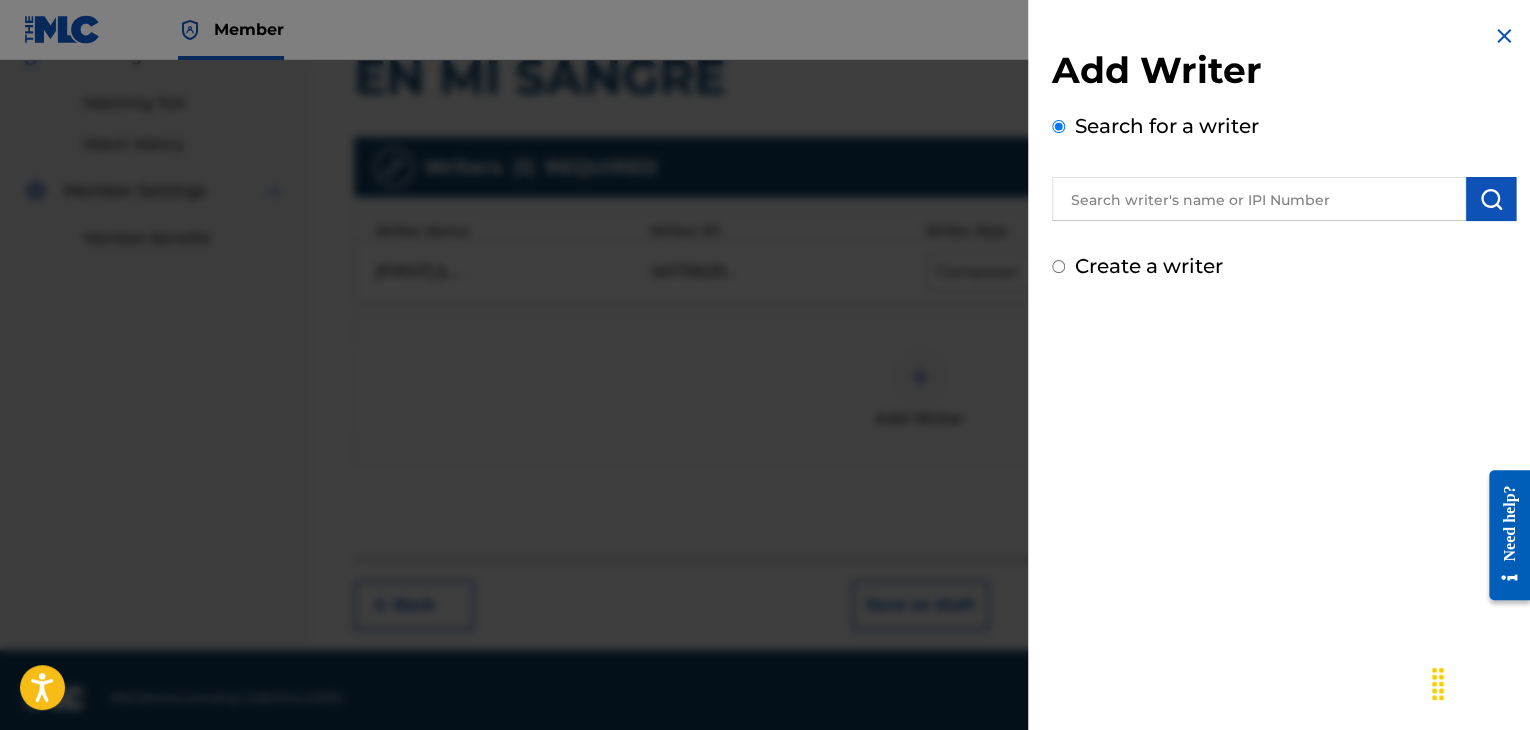 click at bounding box center [1259, 199] 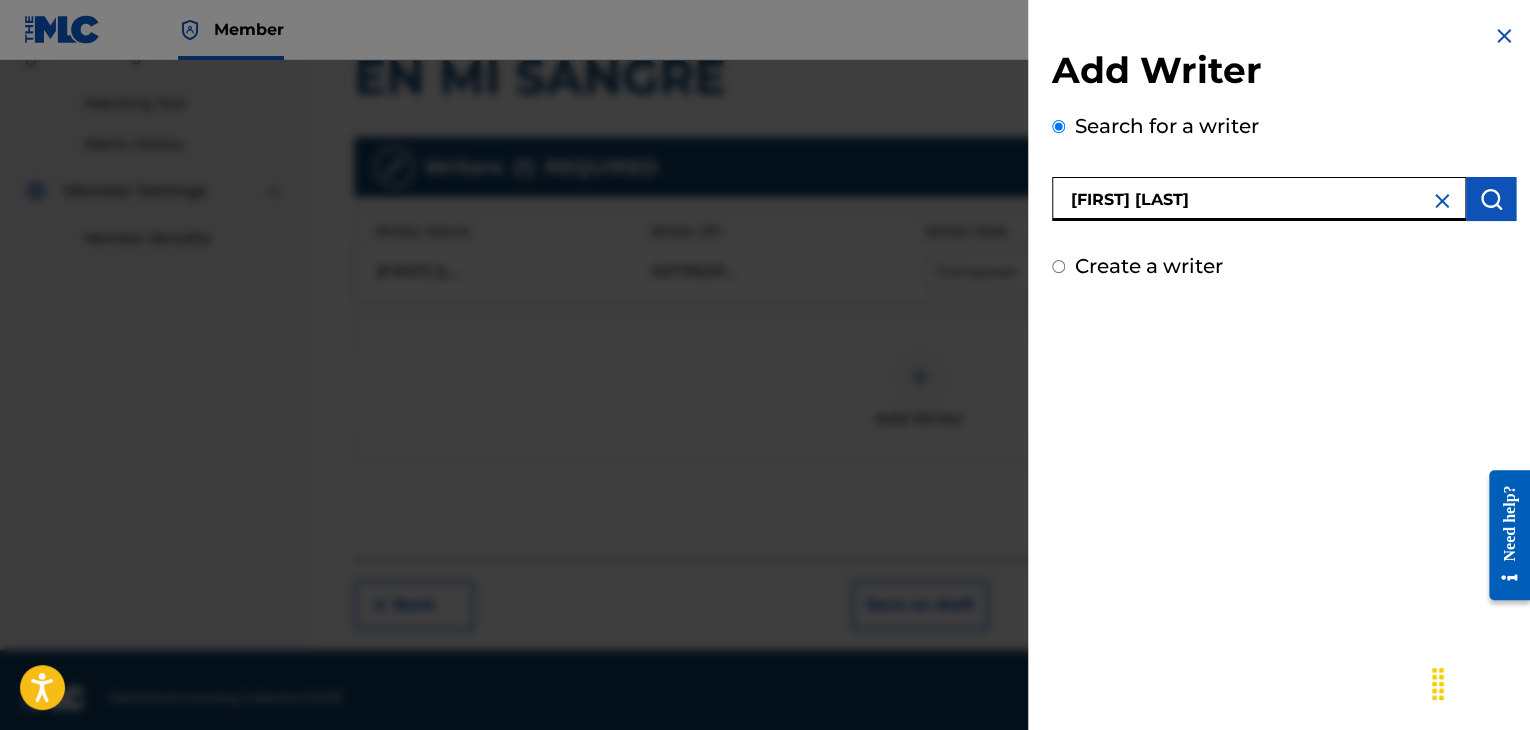 type on "[FIRST] [LAST]" 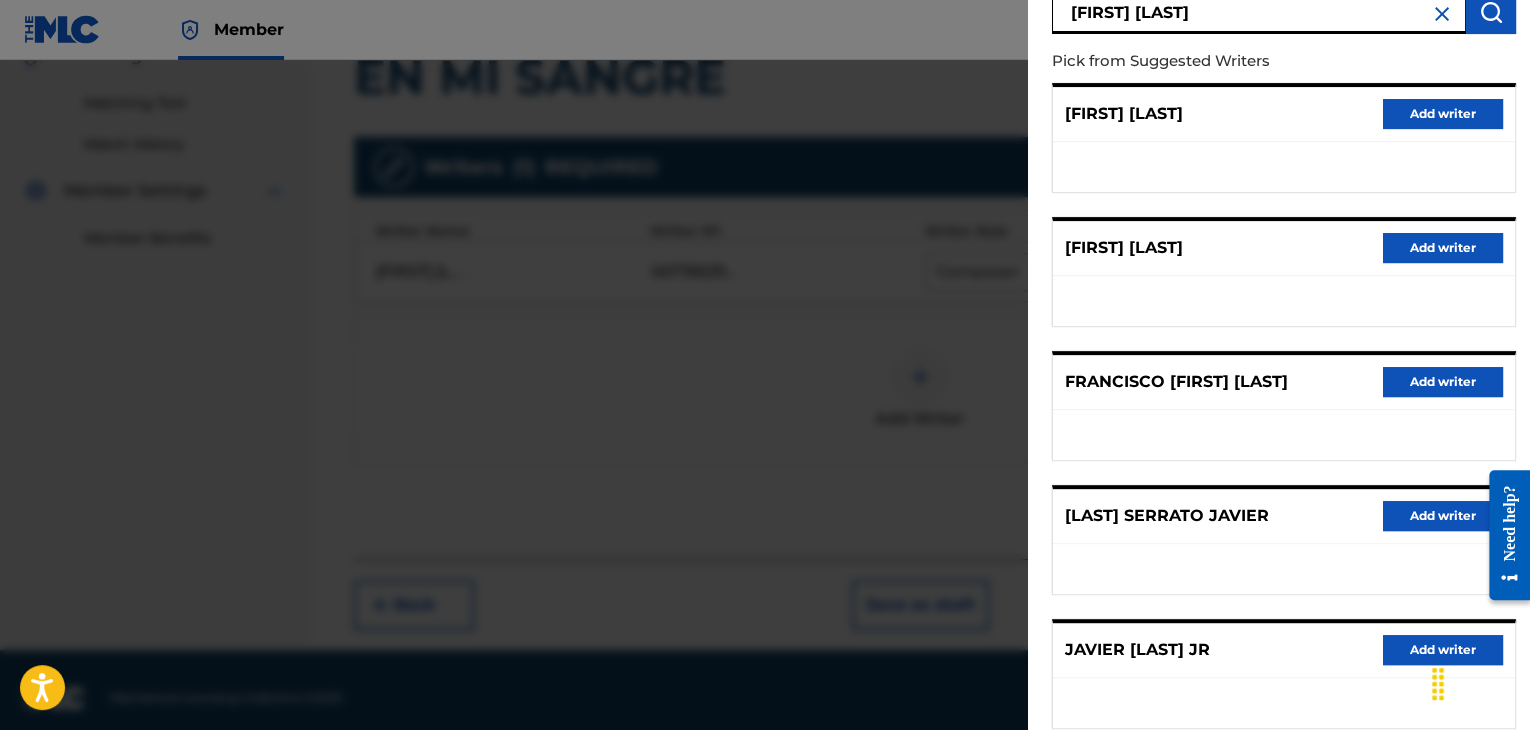 scroll, scrollTop: 310, scrollLeft: 0, axis: vertical 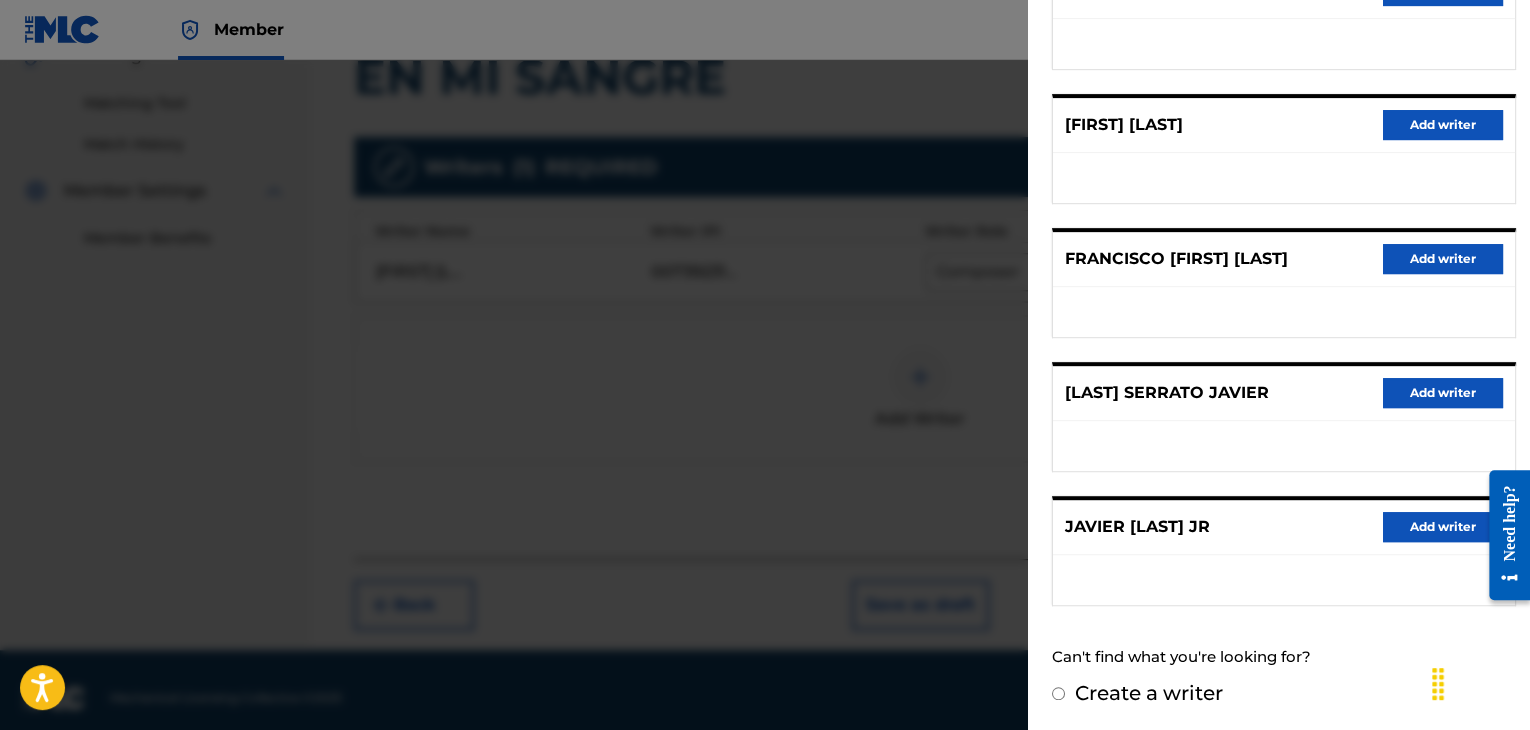 click on "Add writer" at bounding box center [1443, 527] 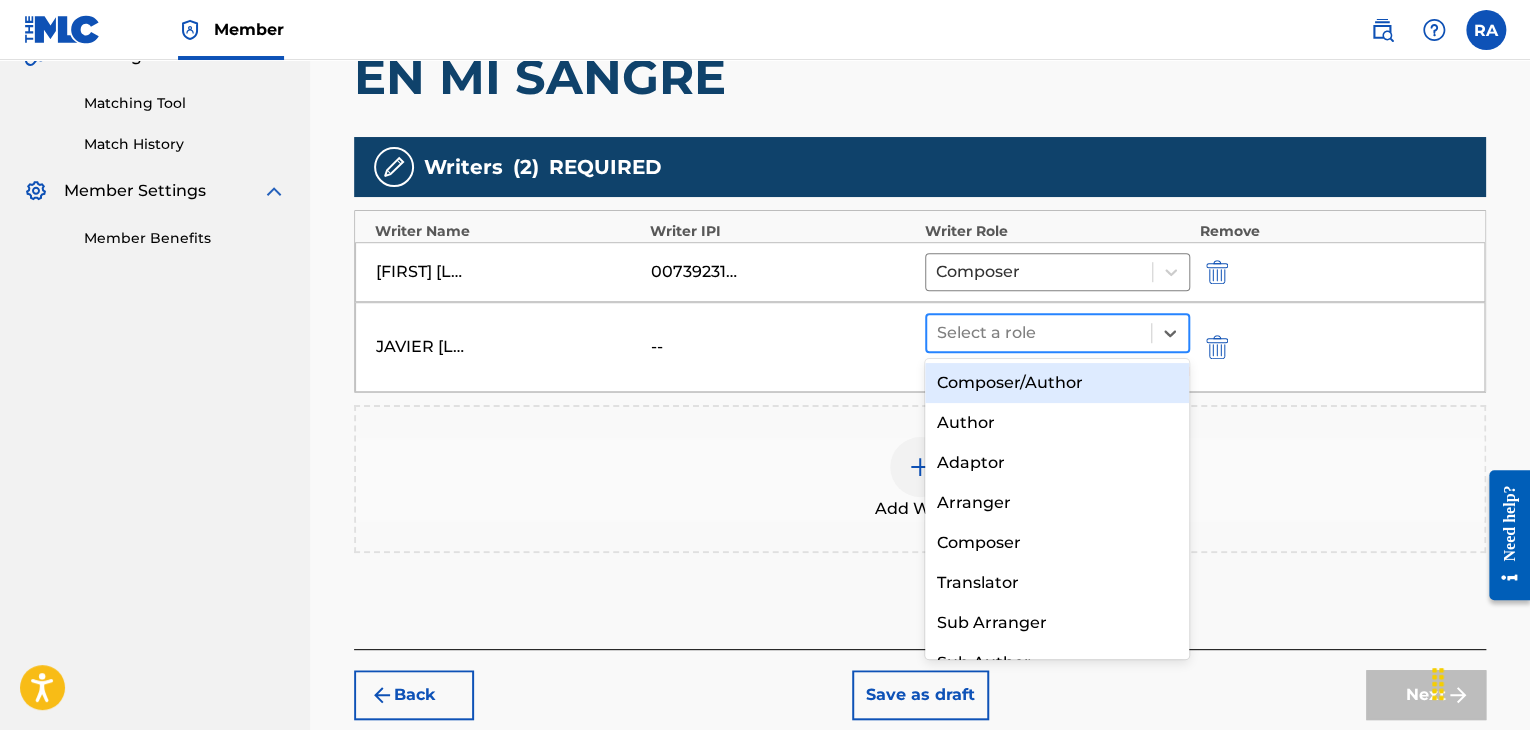 click at bounding box center (1039, 333) 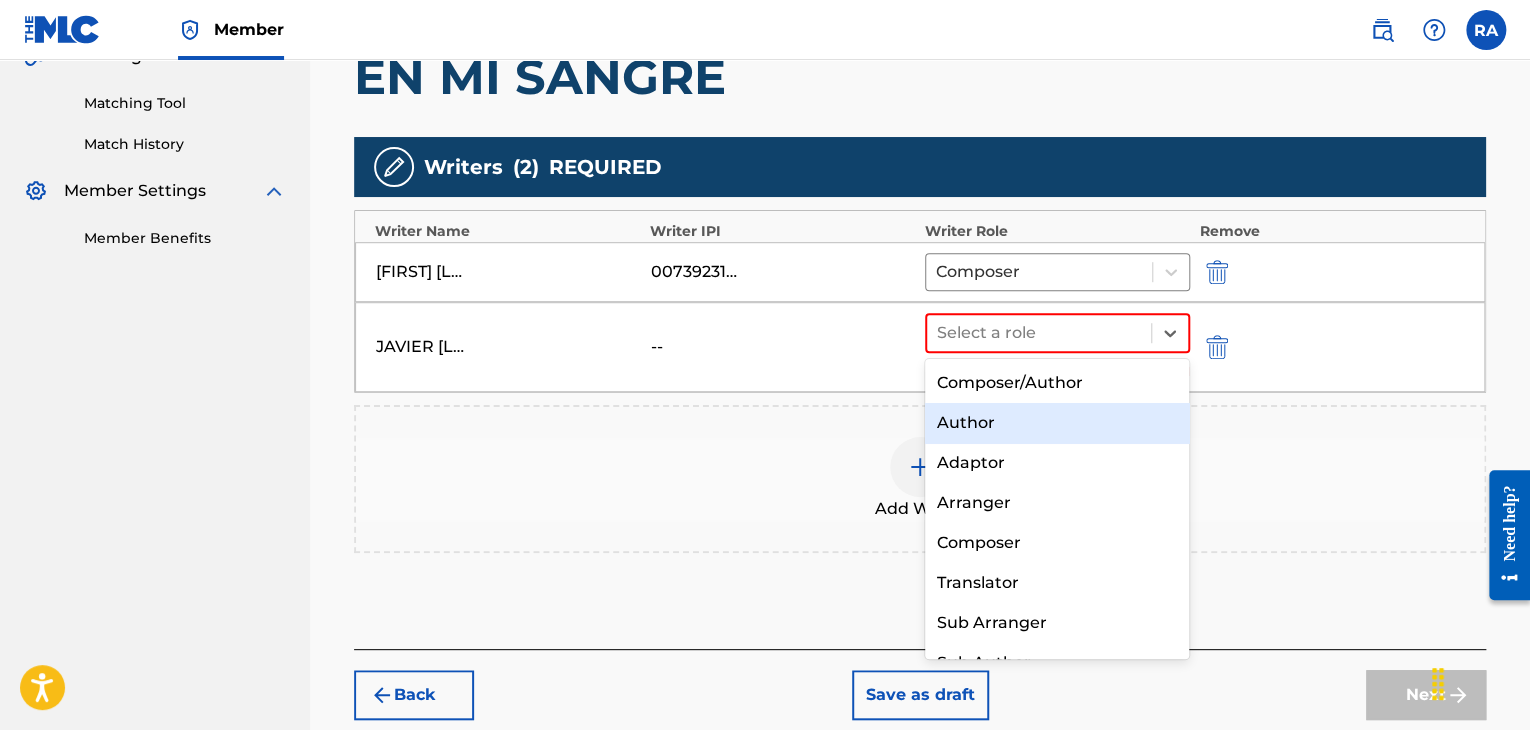 click on "Author" at bounding box center [1057, 423] 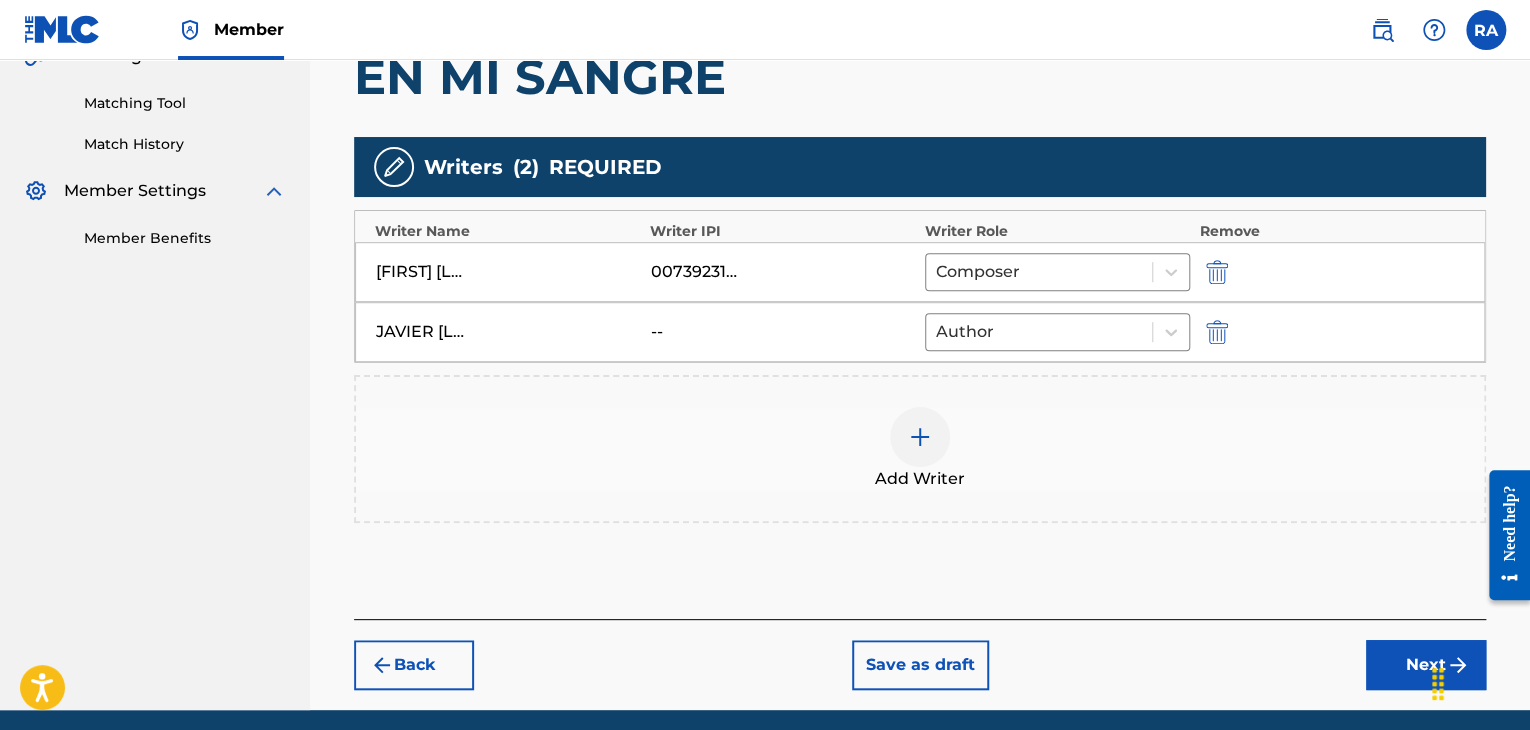 click on "Next" at bounding box center (1426, 665) 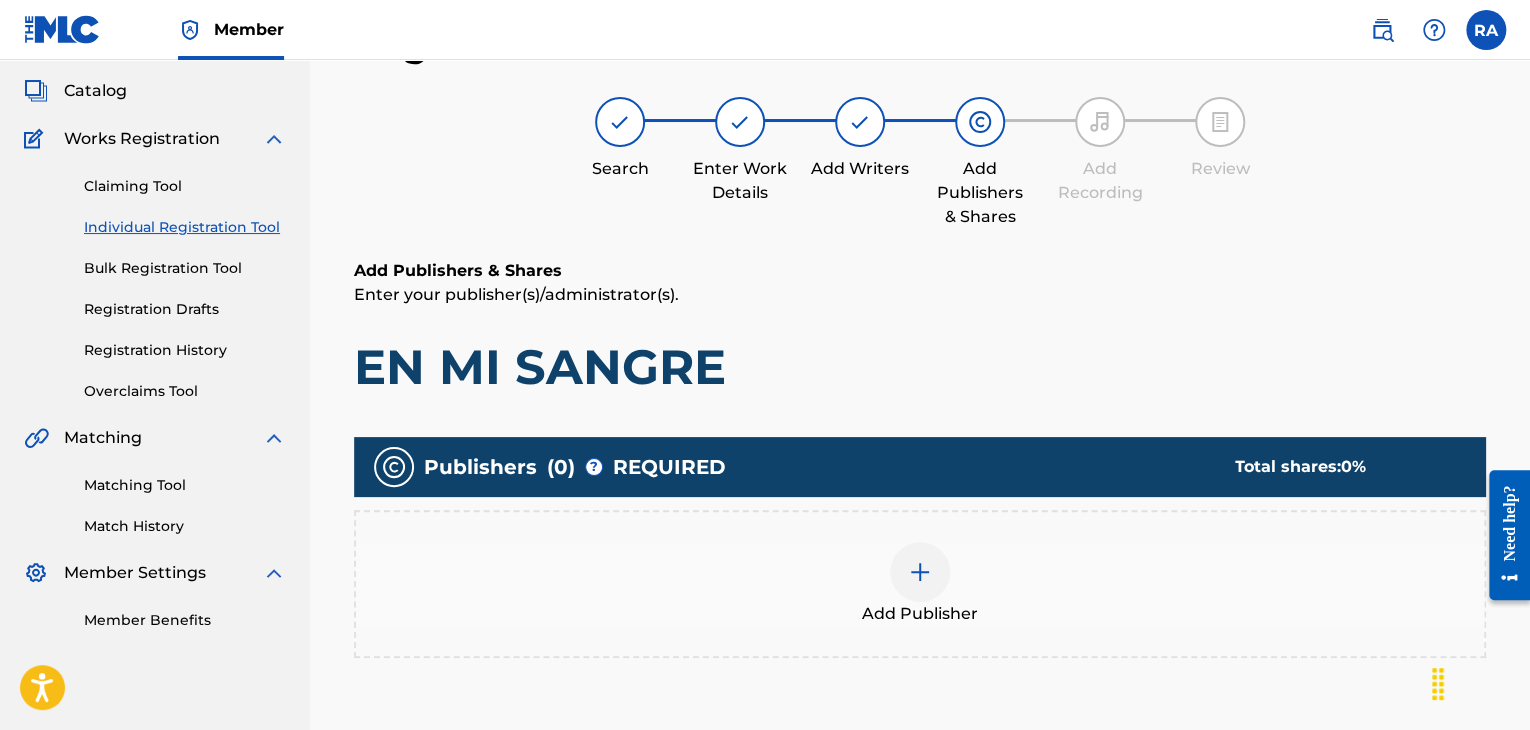scroll, scrollTop: 90, scrollLeft: 0, axis: vertical 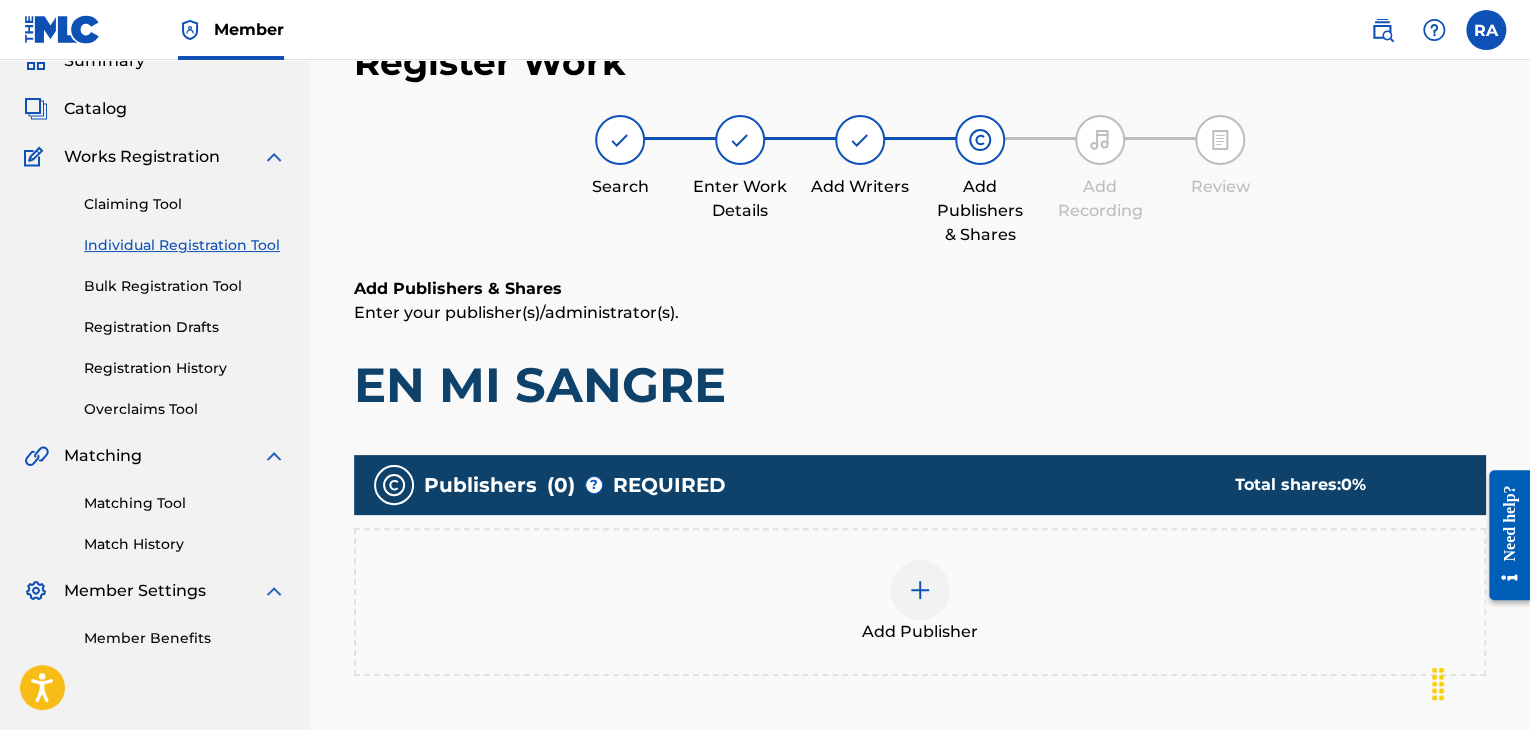 click at bounding box center [920, 590] 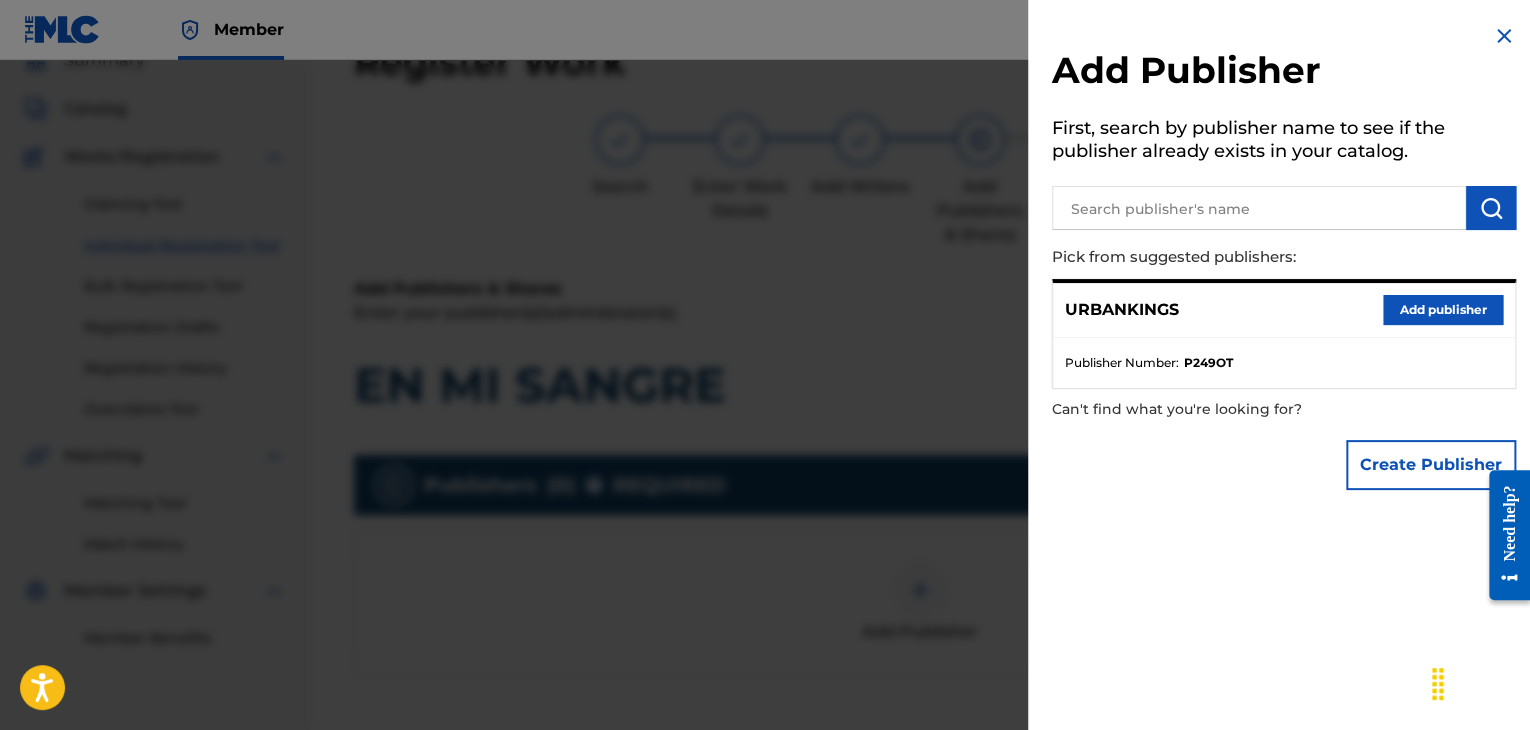 click on "Add publisher" at bounding box center (1443, 310) 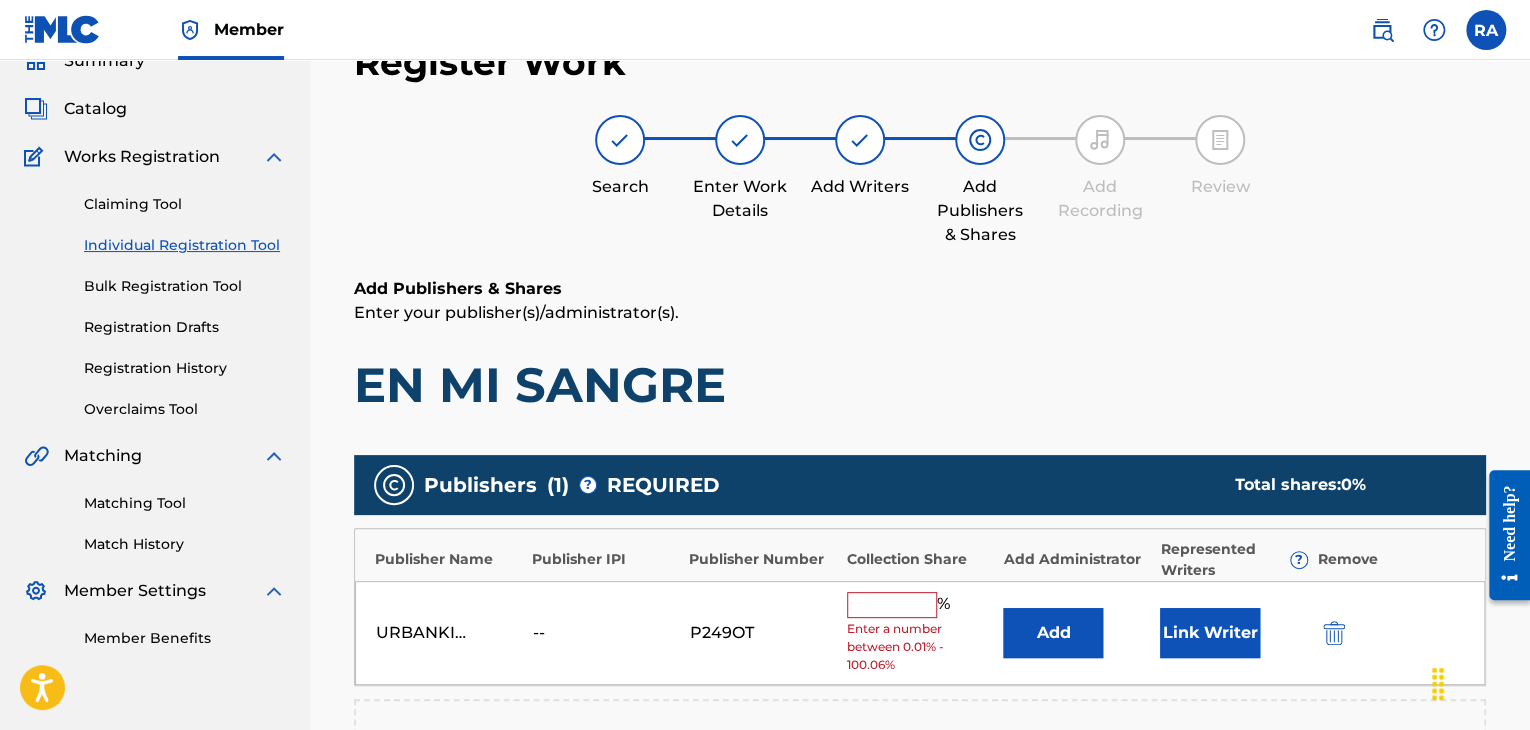 click at bounding box center (892, 605) 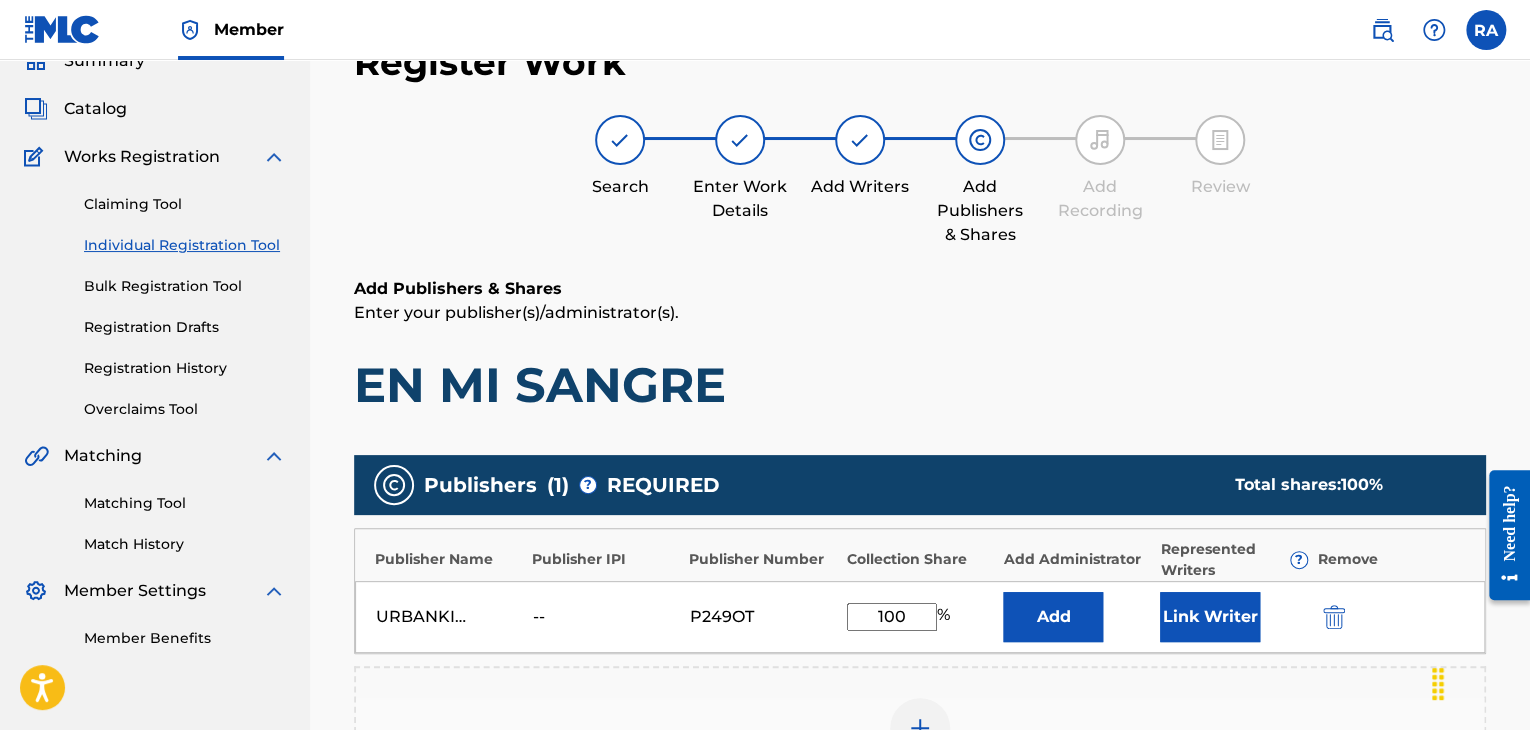 click on "Link Writer" at bounding box center (1210, 617) 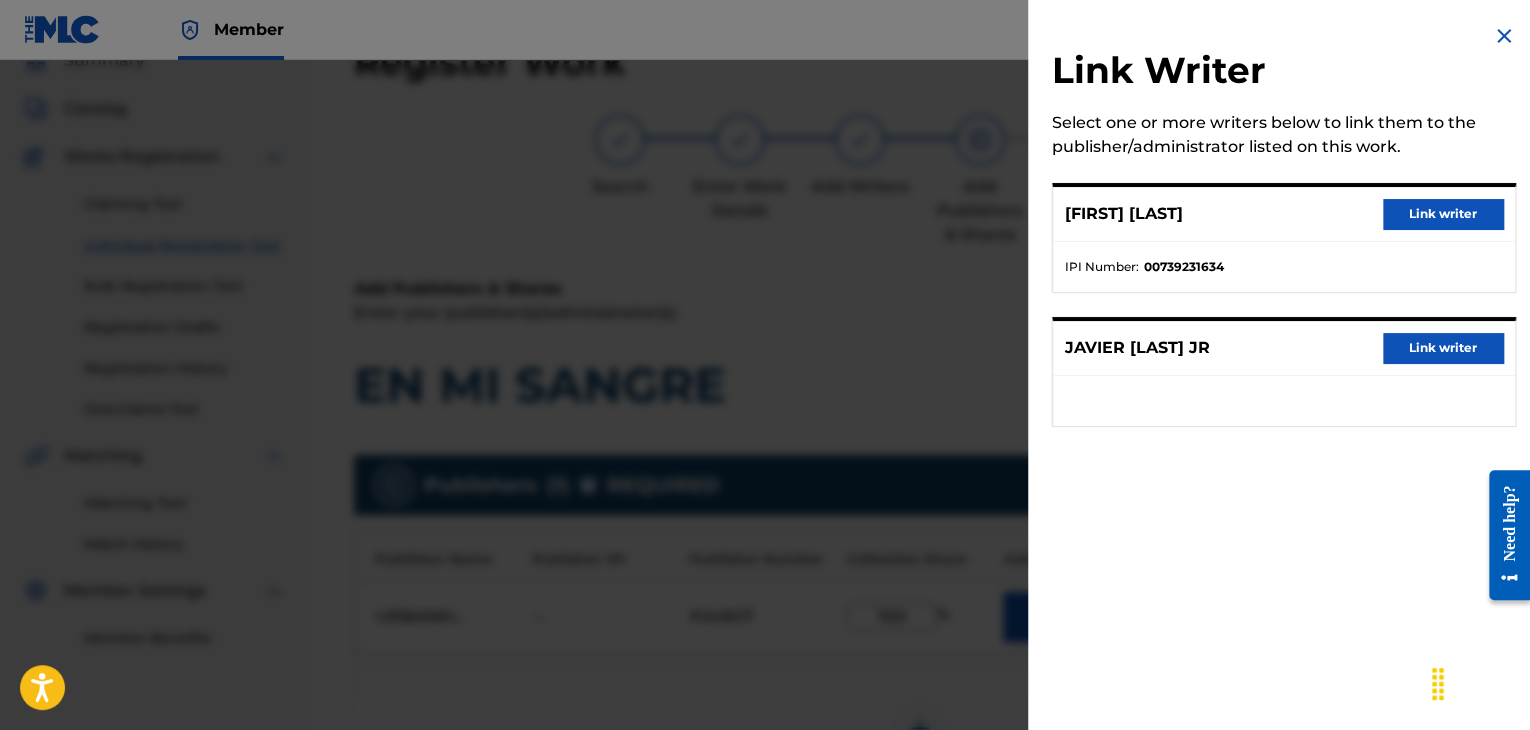 click on "Link writer" at bounding box center (1443, 214) 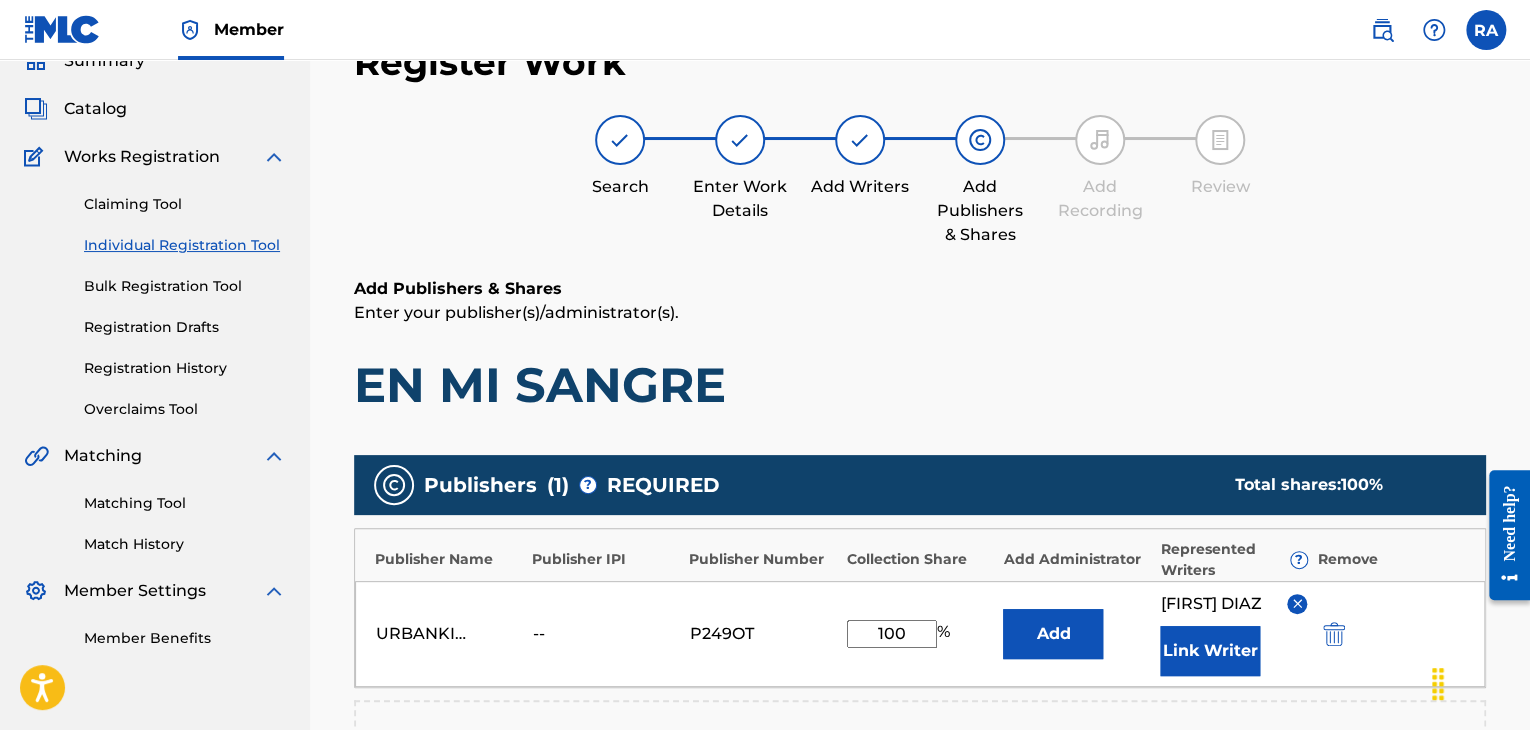 click on "Link Writer" at bounding box center [1210, 651] 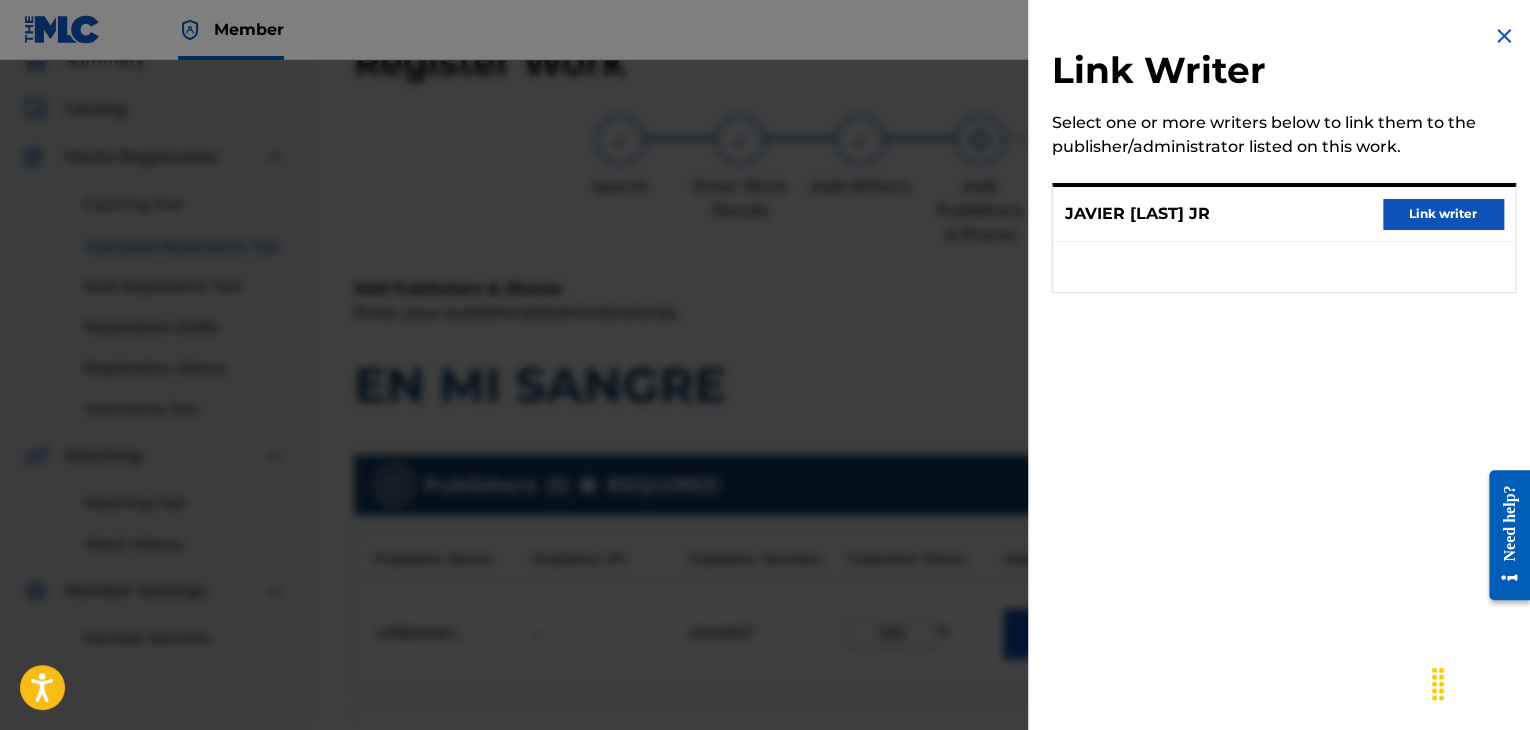 click on "Link writer" at bounding box center [1443, 214] 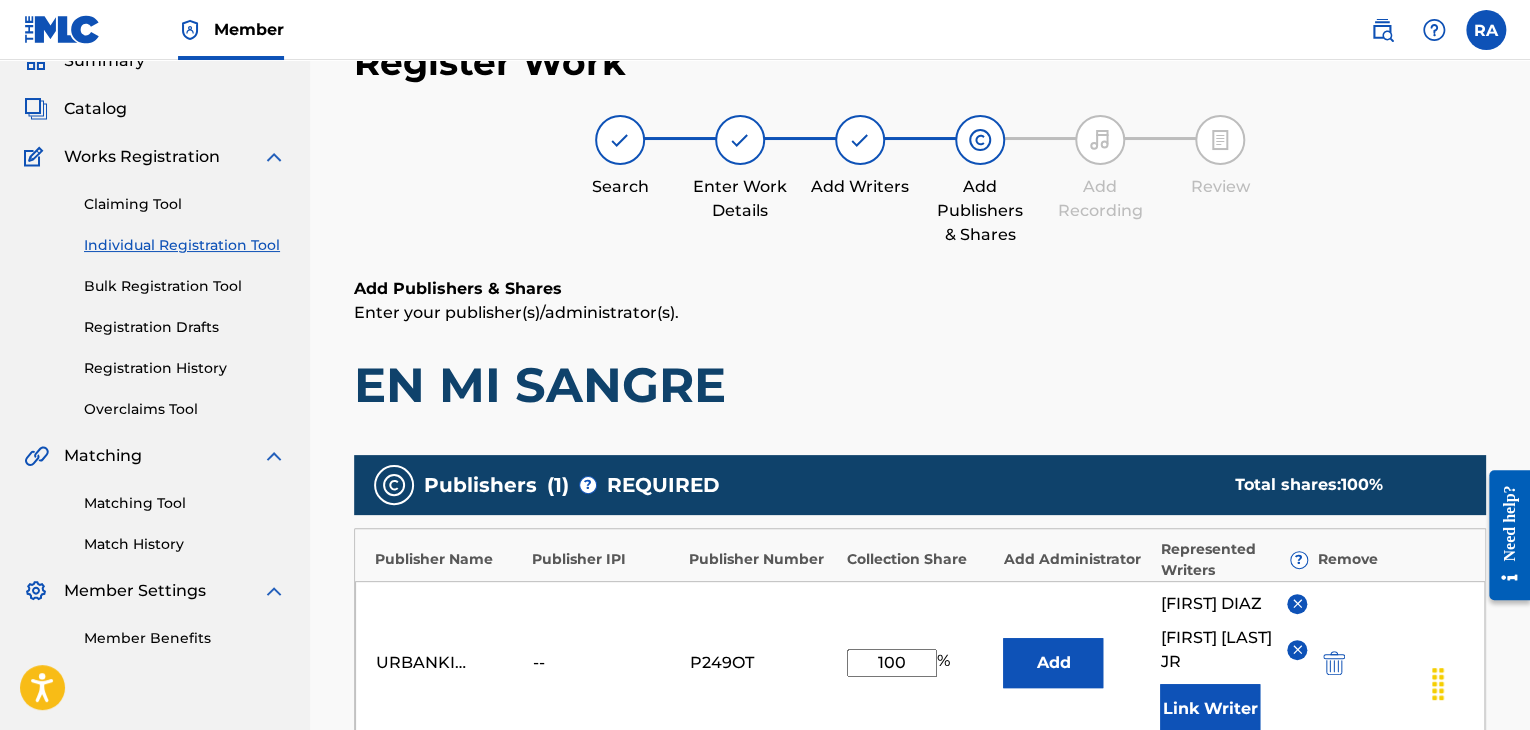 scroll, scrollTop: 590, scrollLeft: 0, axis: vertical 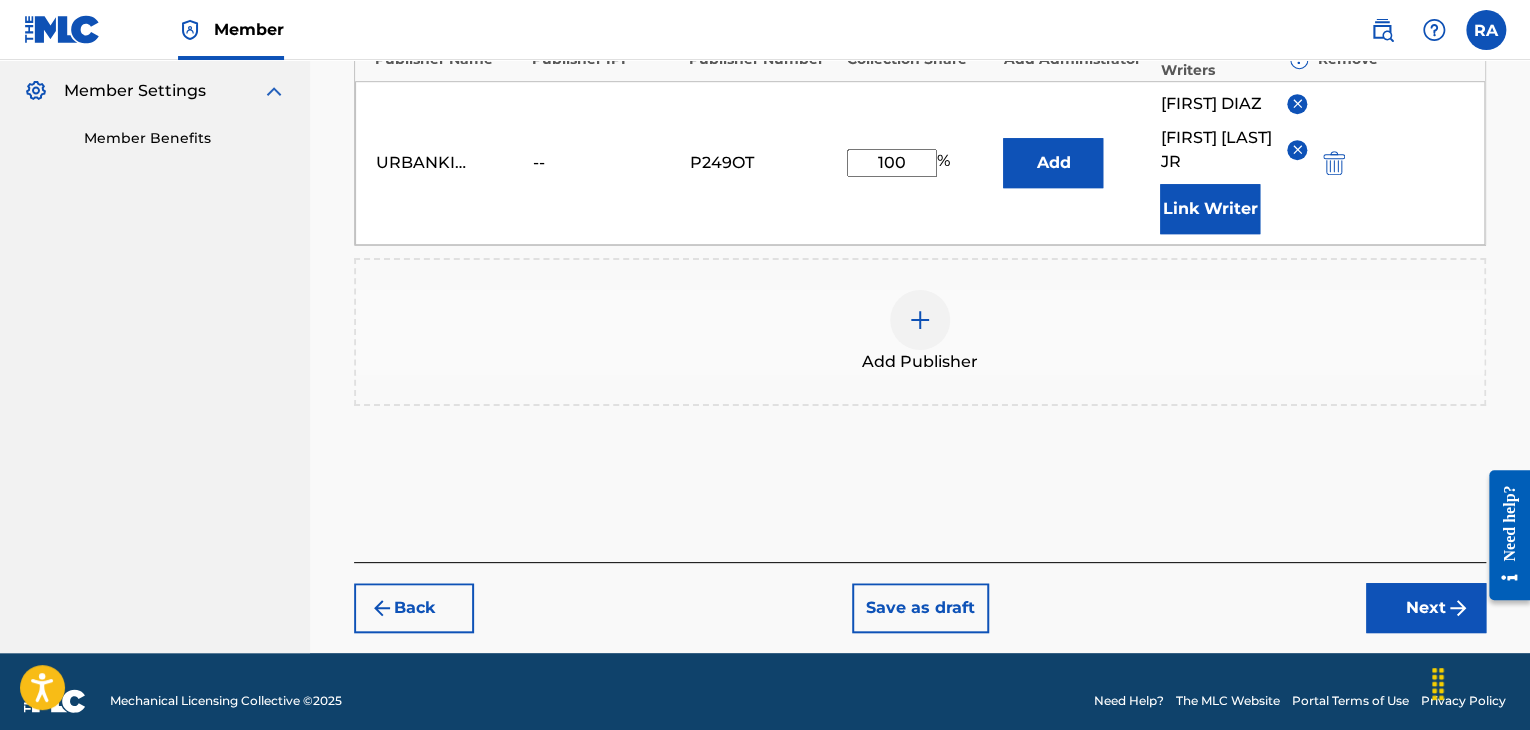 click on "Next" at bounding box center (1426, 608) 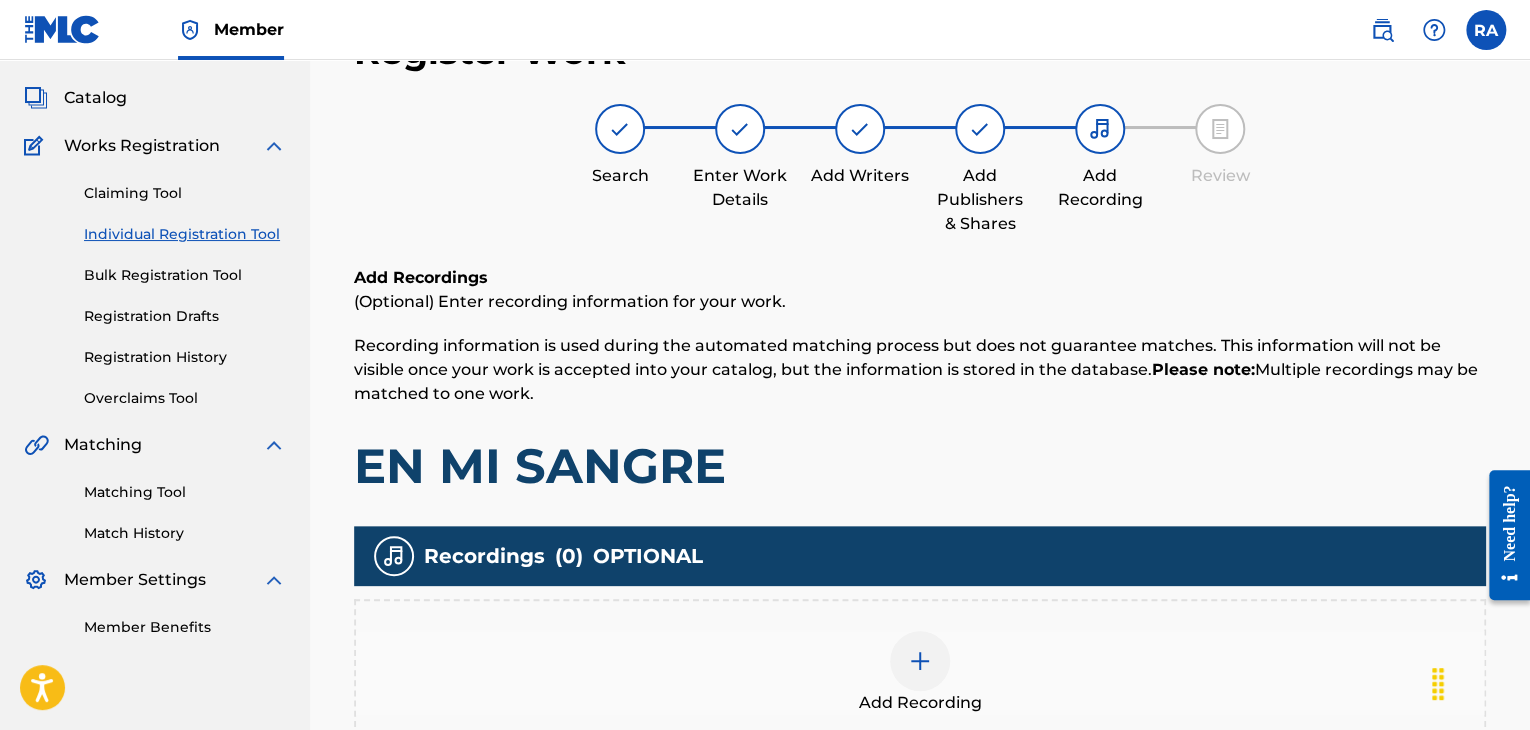 scroll, scrollTop: 90, scrollLeft: 0, axis: vertical 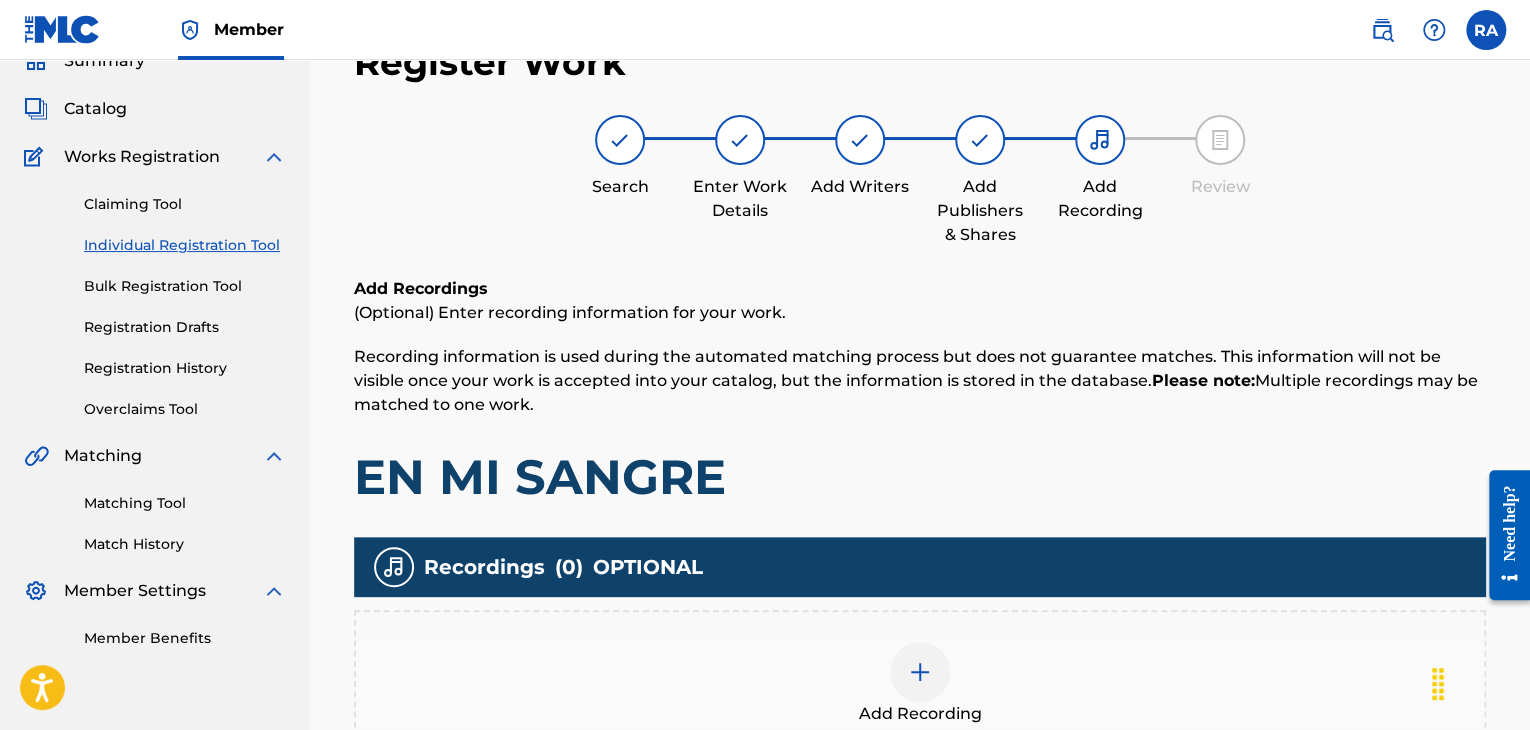 click at bounding box center [920, 672] 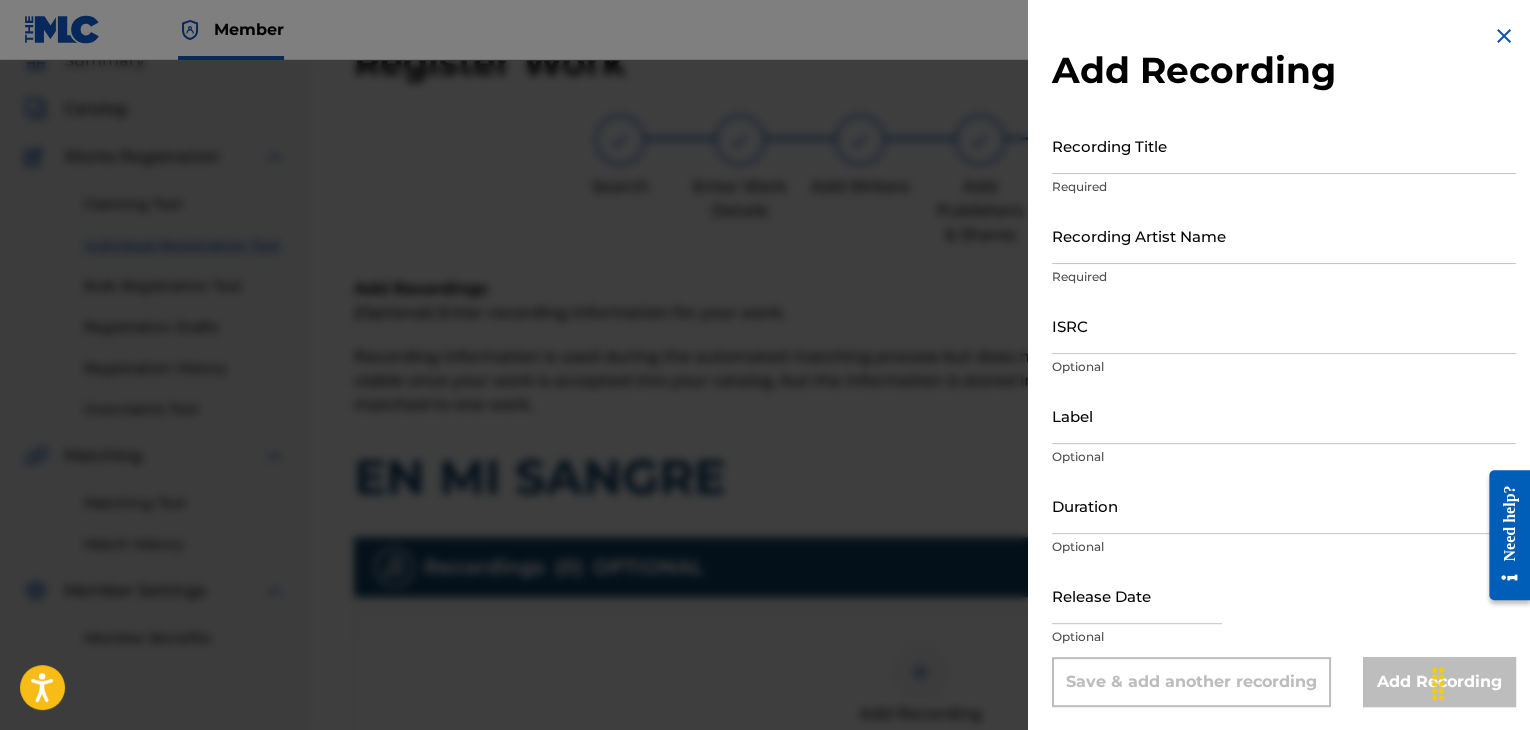 click on "Recording Title" at bounding box center (1284, 145) 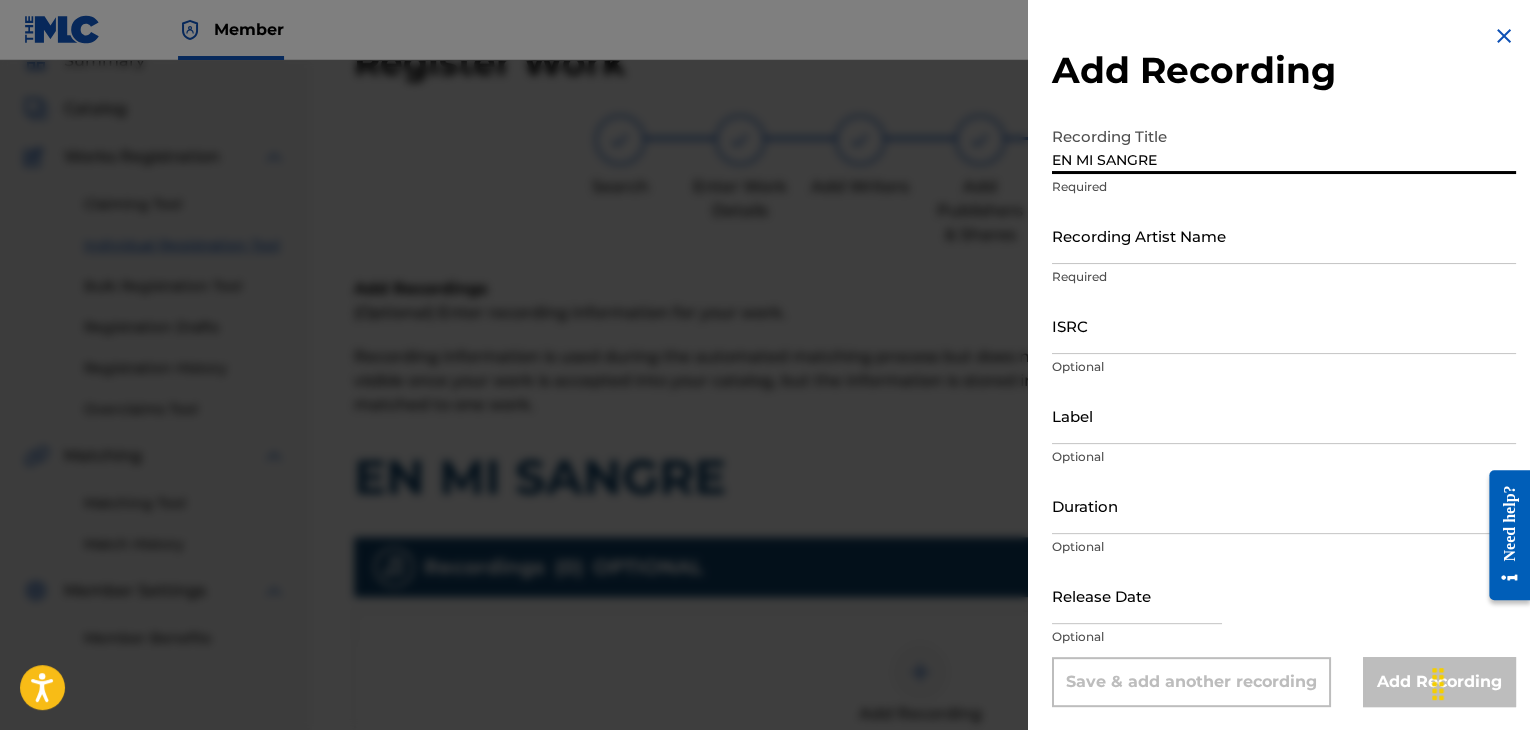 type on "EN MI SANGRE" 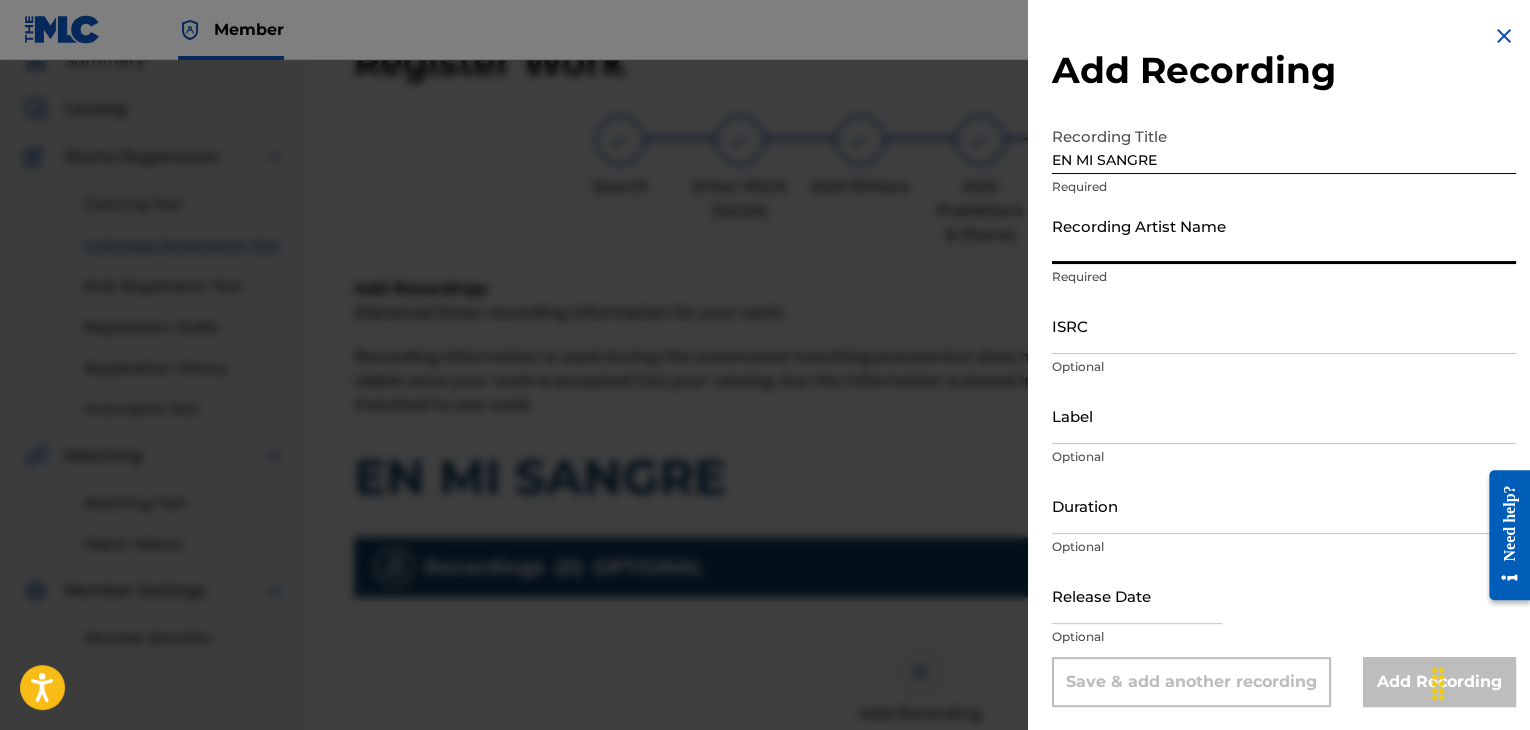 type on "C" 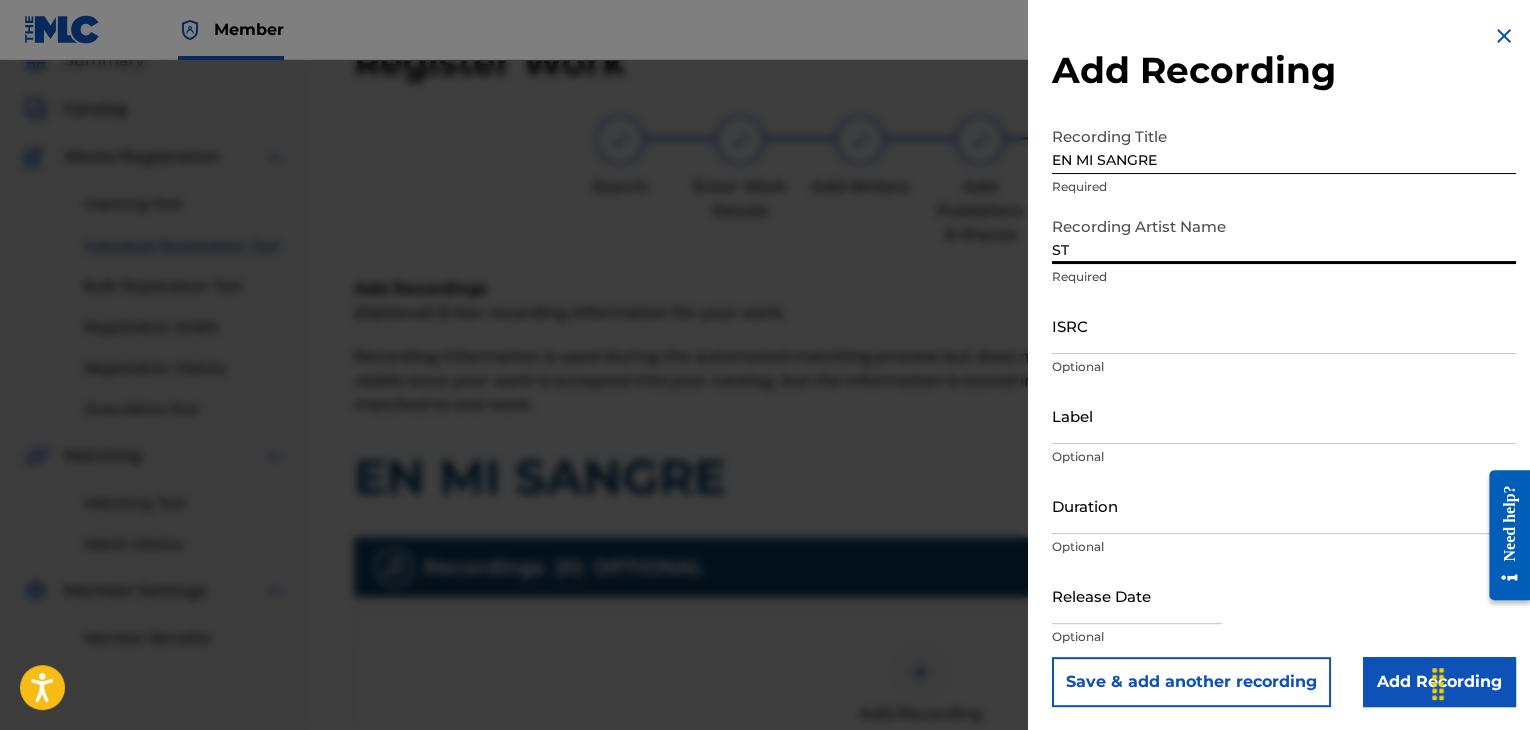 type on "S" 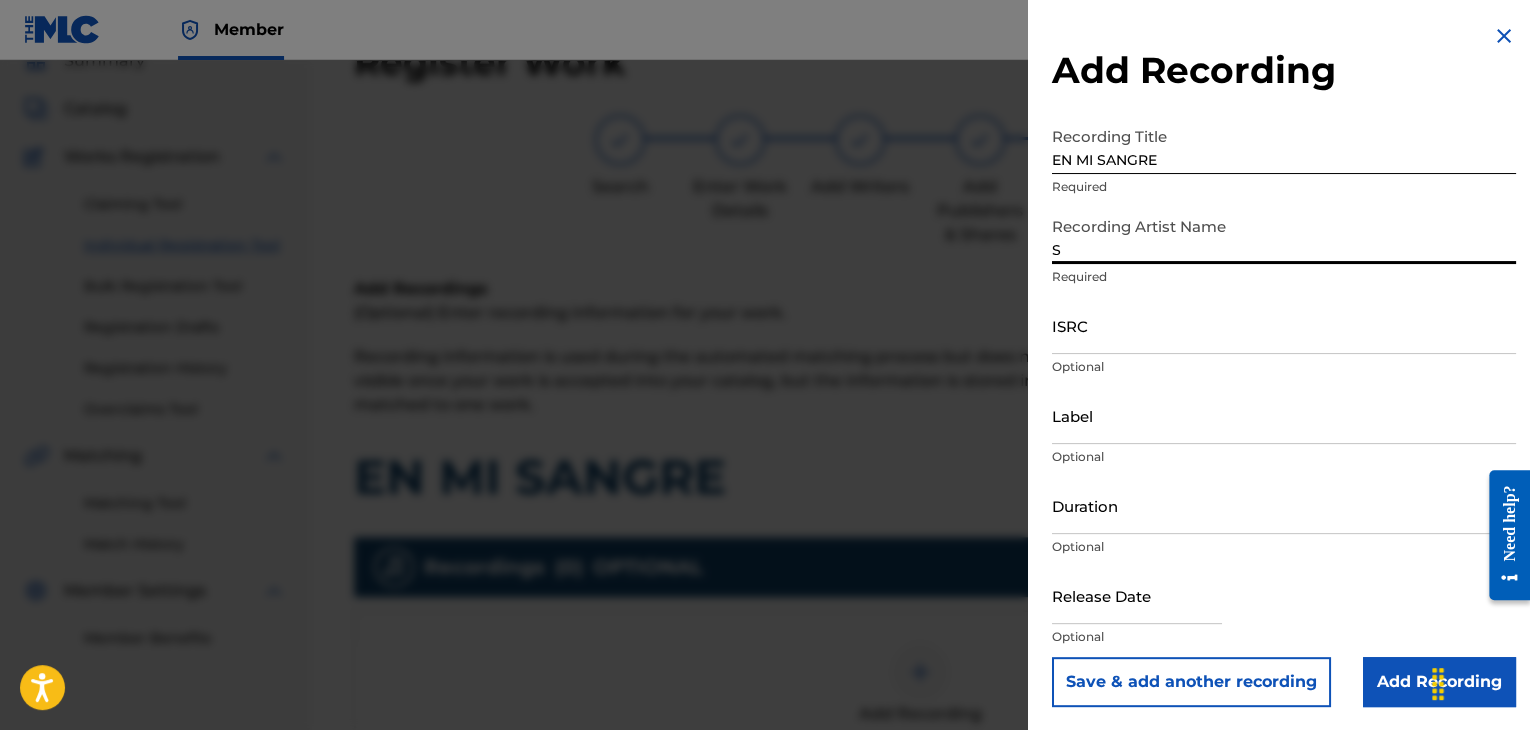 type on "SPANKY LOCO" 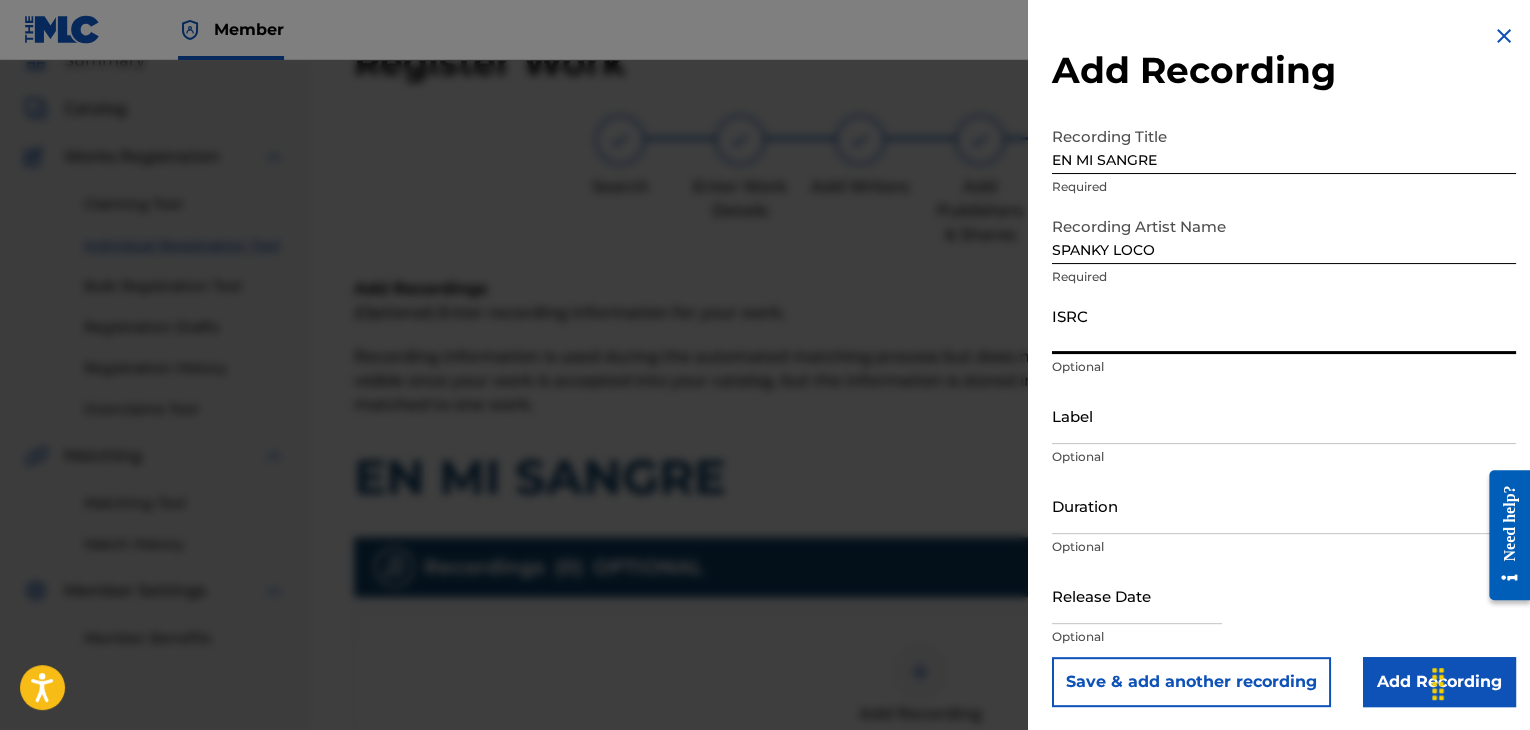 paste on "USPRZ1100067" 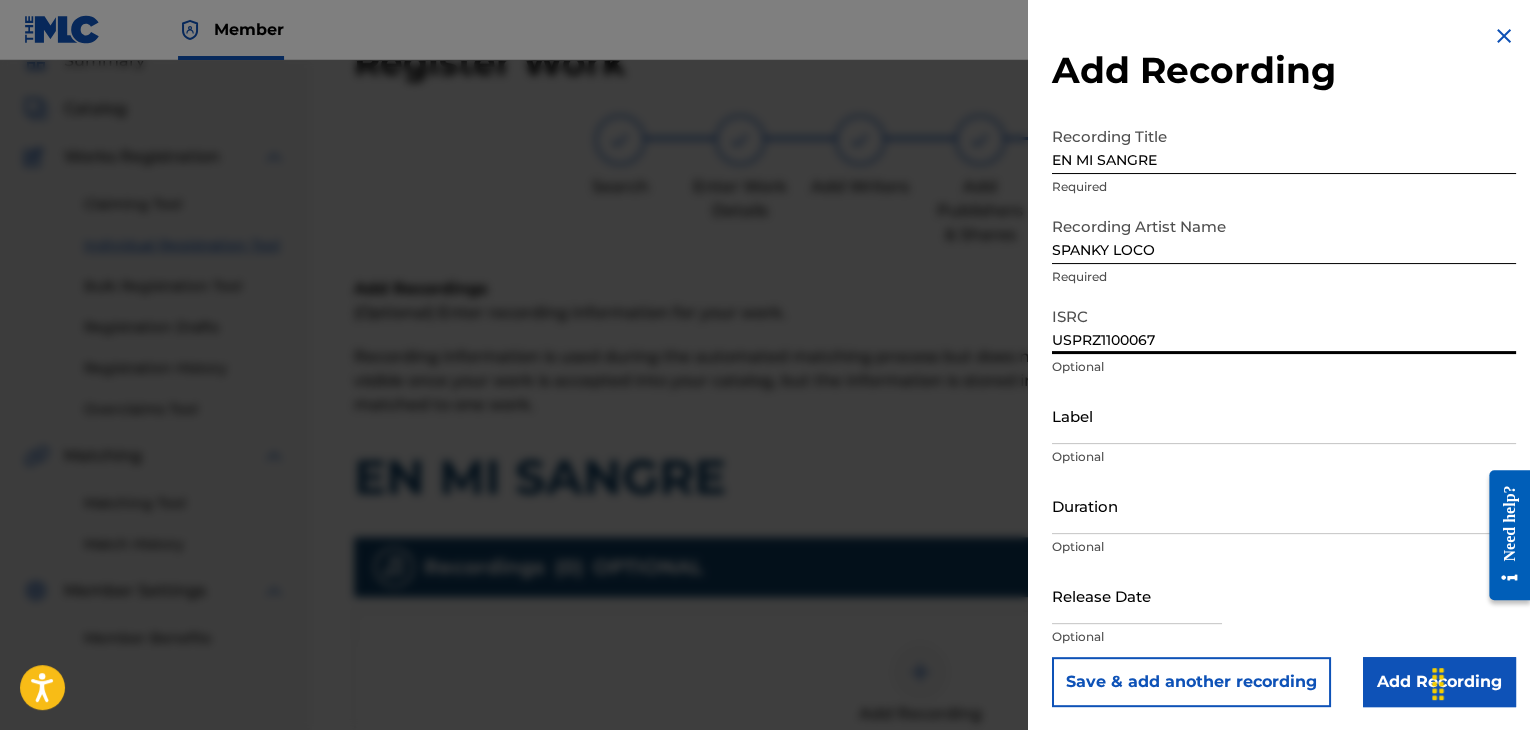 type on "USPRZ1100067" 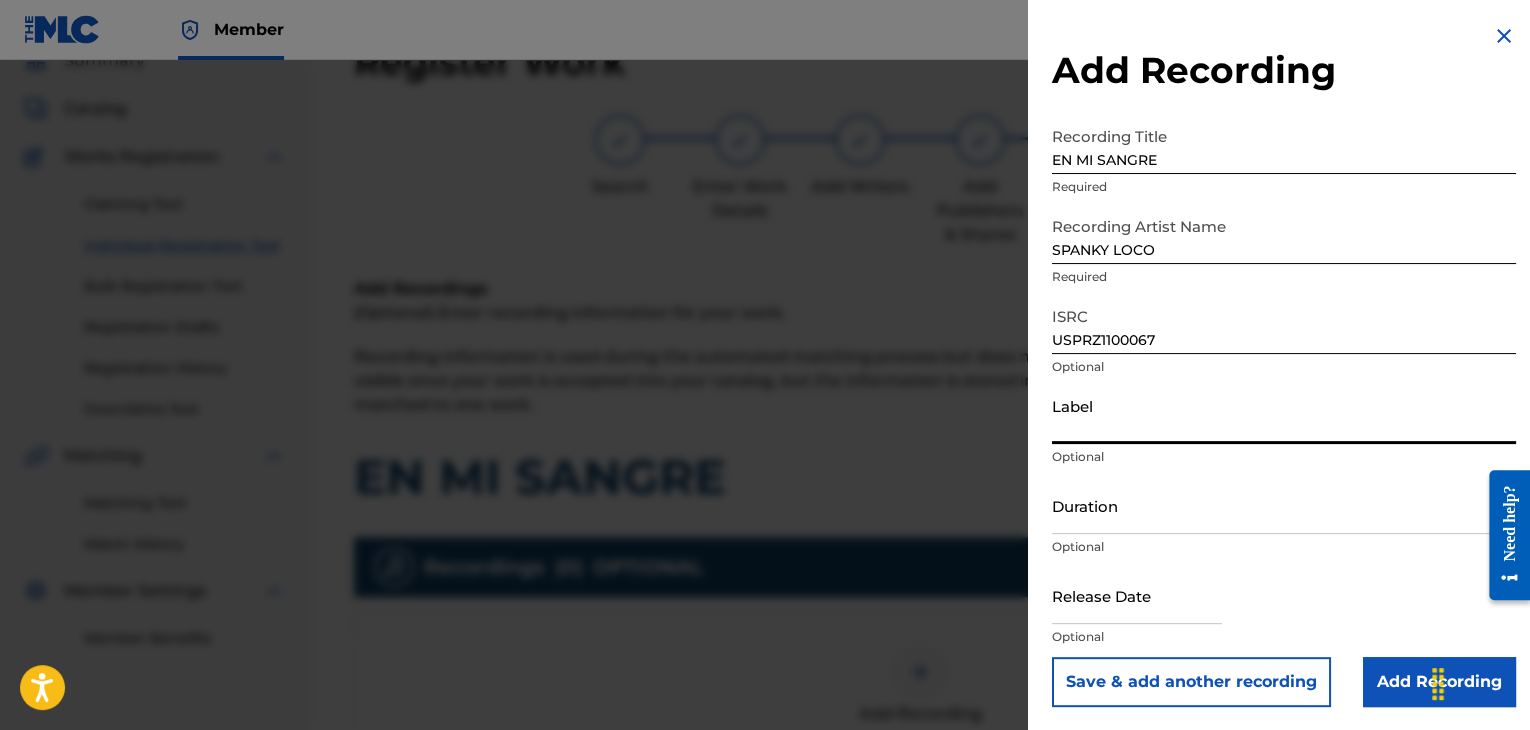 type on "Urban Kings Music Group" 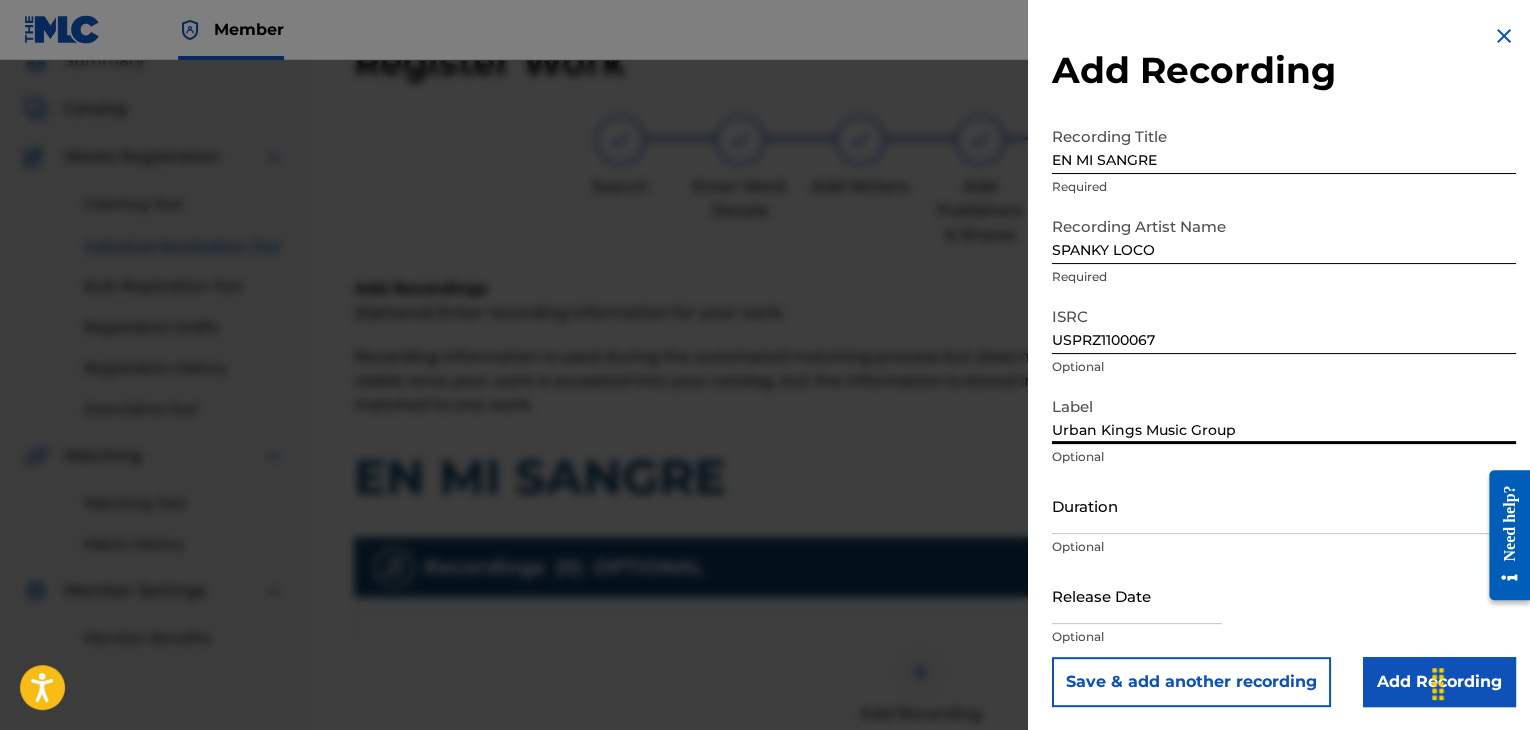 click on "Duration" at bounding box center (1284, 505) 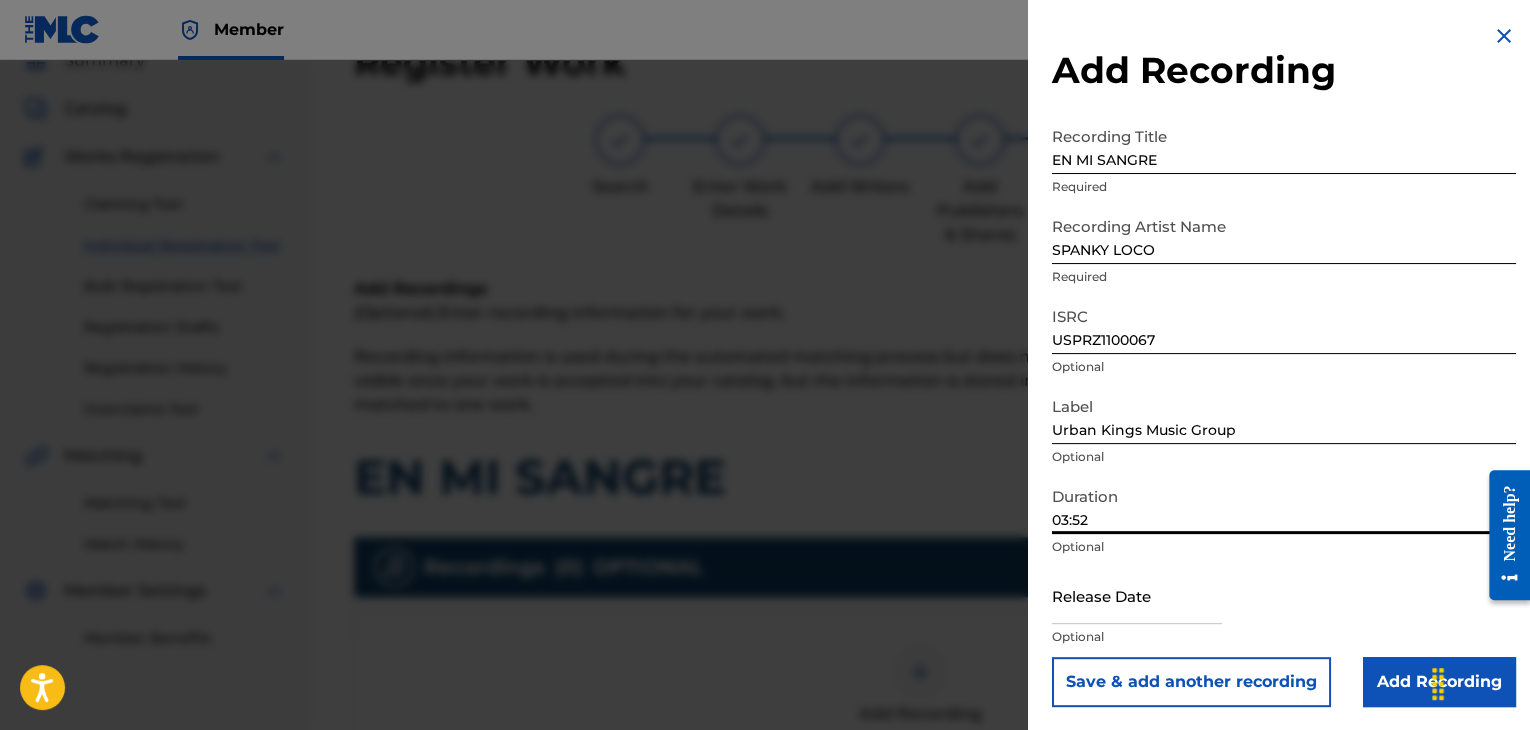 type on "03:52" 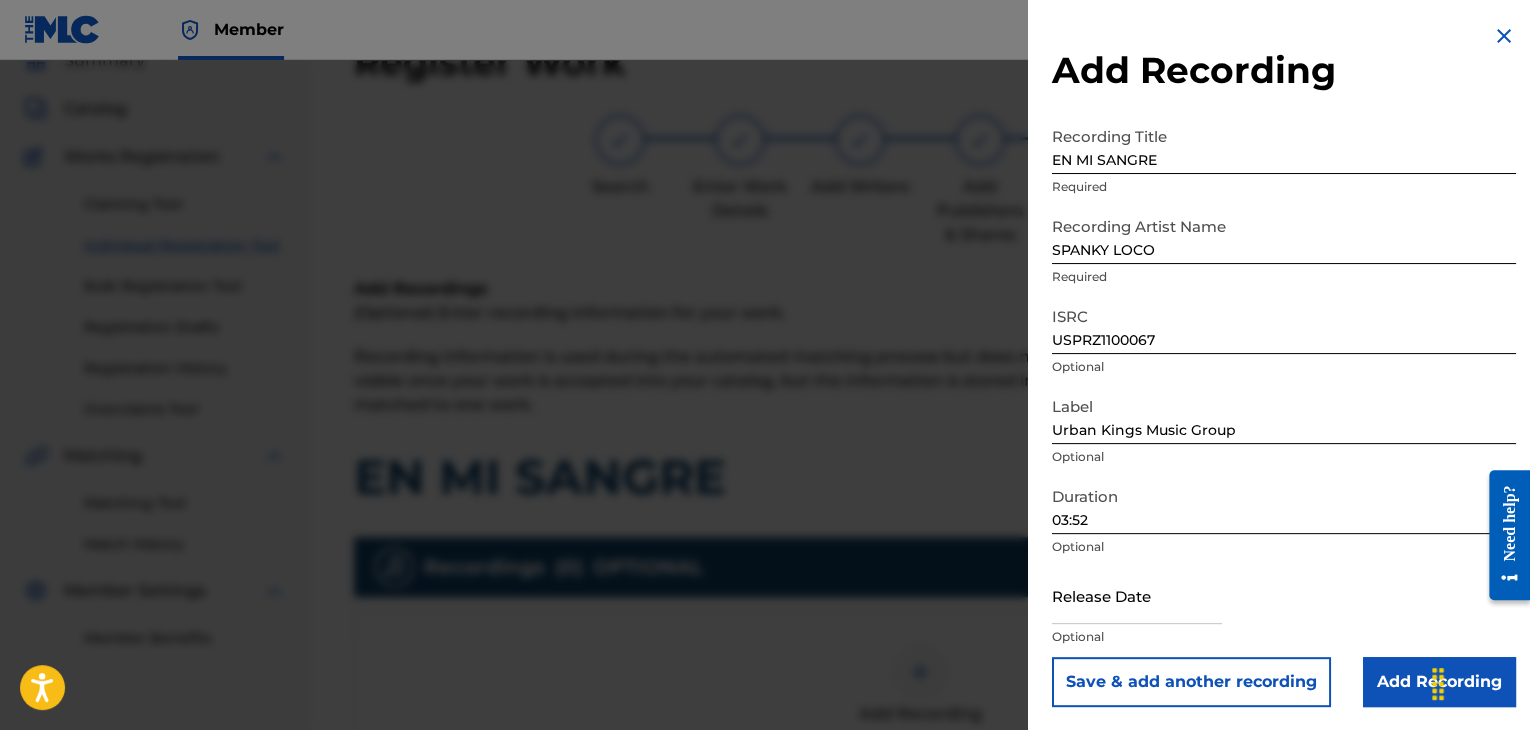 click at bounding box center [1137, 595] 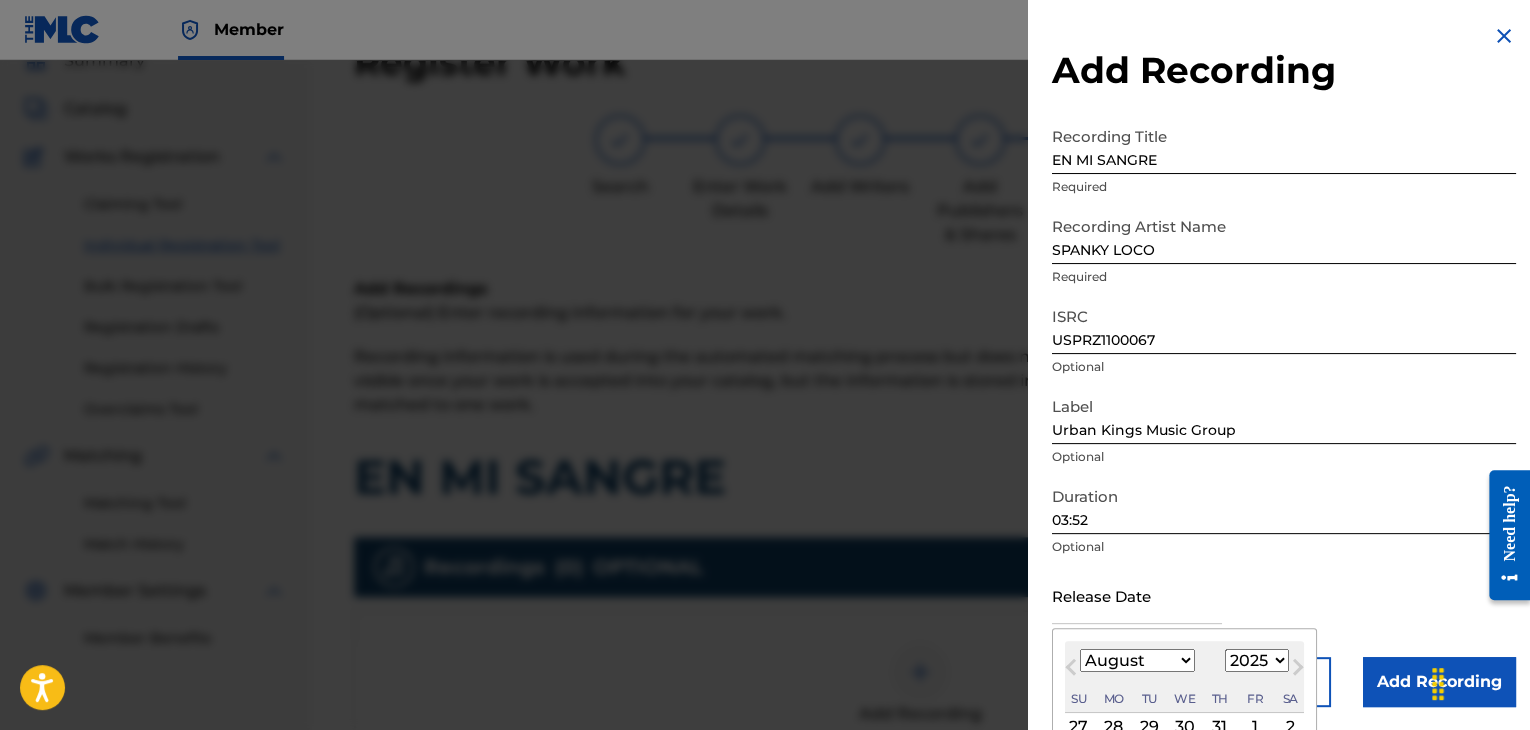click on "January February March April May June July August September October November December" at bounding box center [1137, 660] 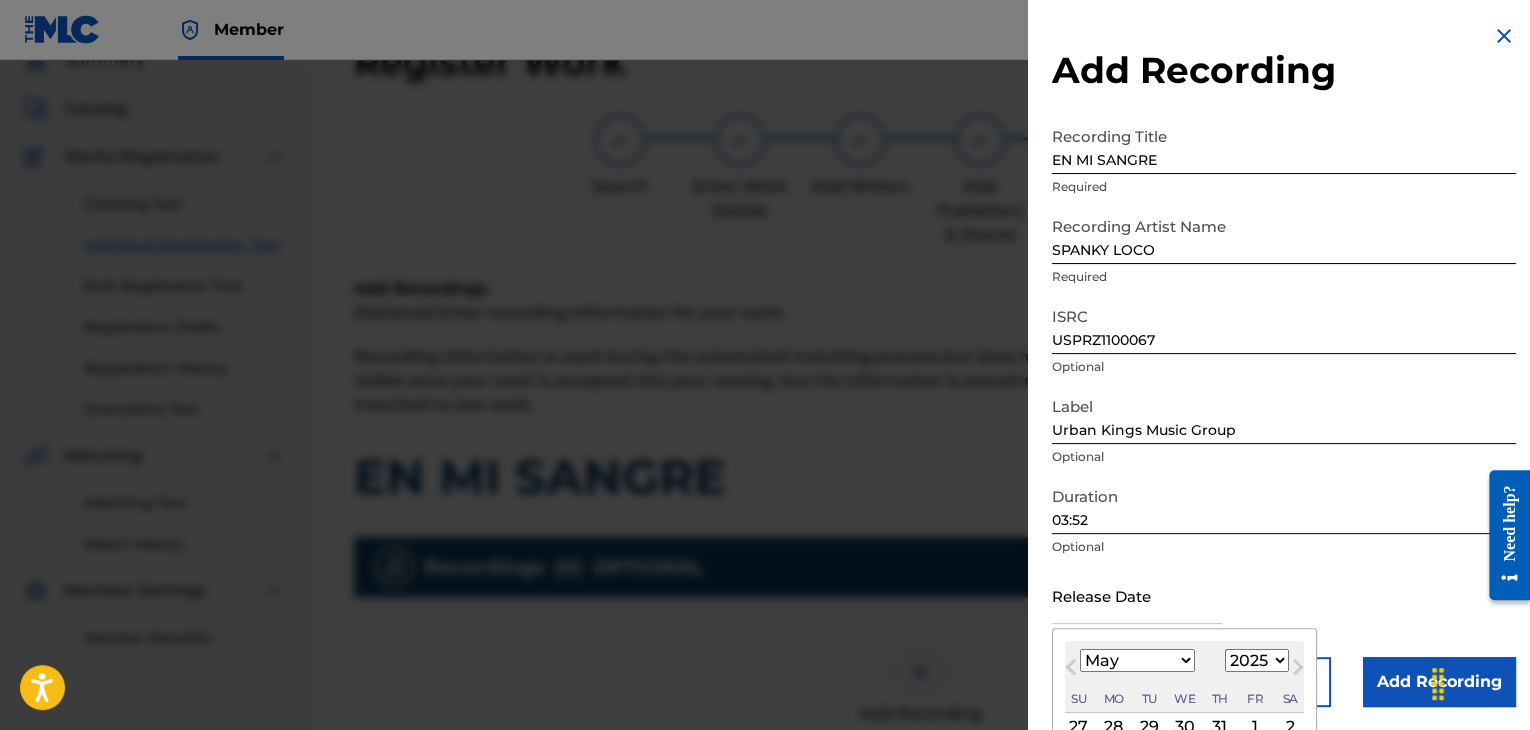 click on "January February March April May June July August September October November December" at bounding box center (1137, 660) 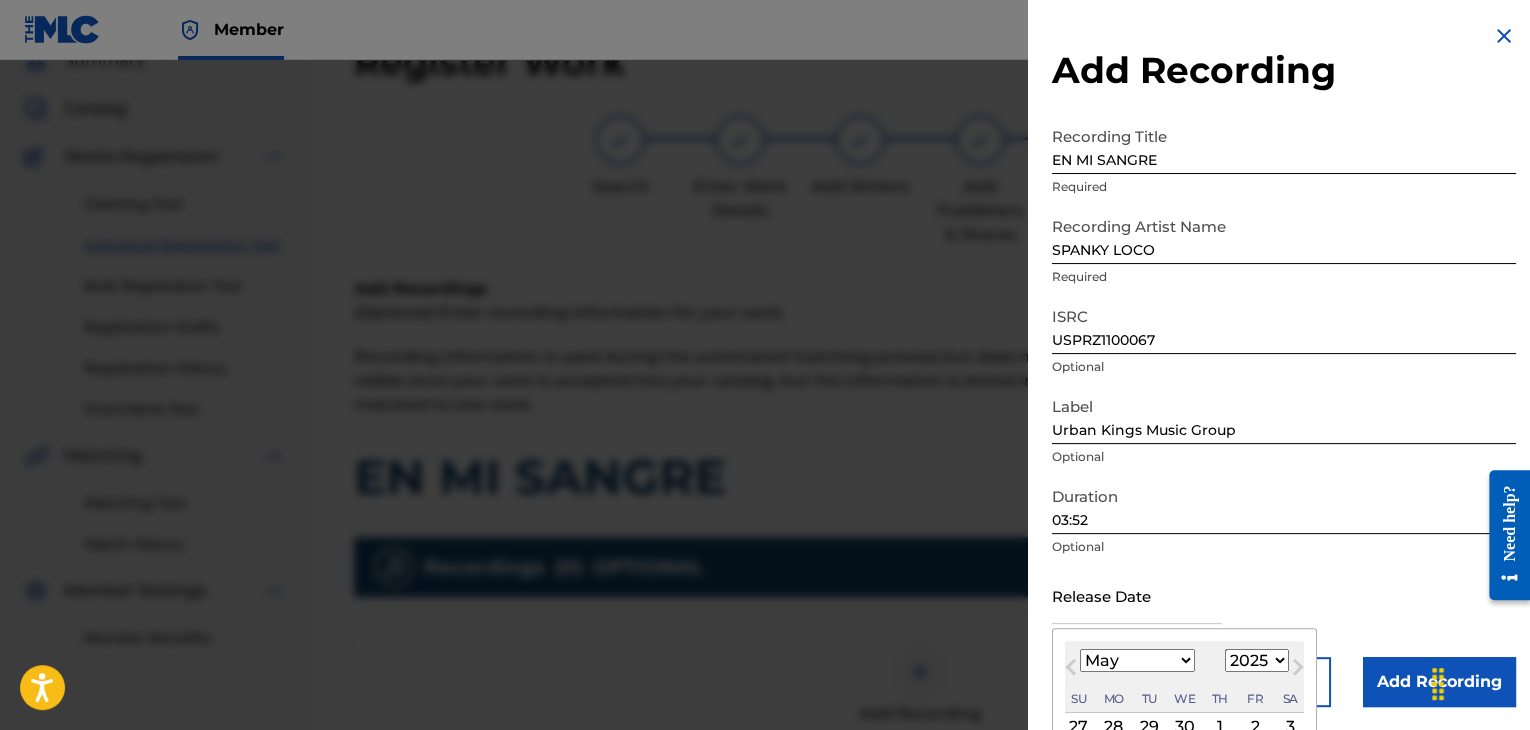 click on "1899 1900 1901 1902 1903 1904 1905 1906 1907 1908 1909 1910 1911 1912 1913 1914 1915 1916 1917 1918 1919 1920 1921 1922 1923 1924 1925 1926 1927 1928 1929 1930 1931 1932 1933 1934 1935 1936 1937 1938 1939 1940 1941 1942 1943 1944 1945 1946 1947 1948 1949 1950 1951 1952 1953 1954 1955 1956 1957 1958 1959 1960 1961 1962 1963 1964 1965 1966 1967 1968 1969 1970 1971 1972 1973 1974 1975 1976 1977 1978 1979 1980 1981 1982 1983 1984 1985 1986 1987 1988 1989 1990 1991 1992 1993 1994 1995 1996 1997 1998 1999 2000 2001 2002 2003 2004 2005 2006 2007 2008 2009 2010 2011 2012 2013 2014 2015 2016 2017 2018 2019 2020 2021 2022 2023 2024 2025 2026 2027 2028 2029 2030 2031 2032 2033 2034 2035 2036 2037 2038 2039 2040 2041 2042 2043 2044 2045 2046 2047 2048 2049 2050 2051 2052 2053 2054 2055 2056 2057 2058 2059 2060 2061 2062 2063 2064 2065 2066 2067 2068 2069 2070 2071 2072 2073 2074 2075 2076 2077 2078 2079 2080 2081 2082 2083 2084 2085 2086 2087 2088 2089 2090 2091 2092 2093 2094 2095 2096 2097 2098 2099 2100" at bounding box center (1257, 660) 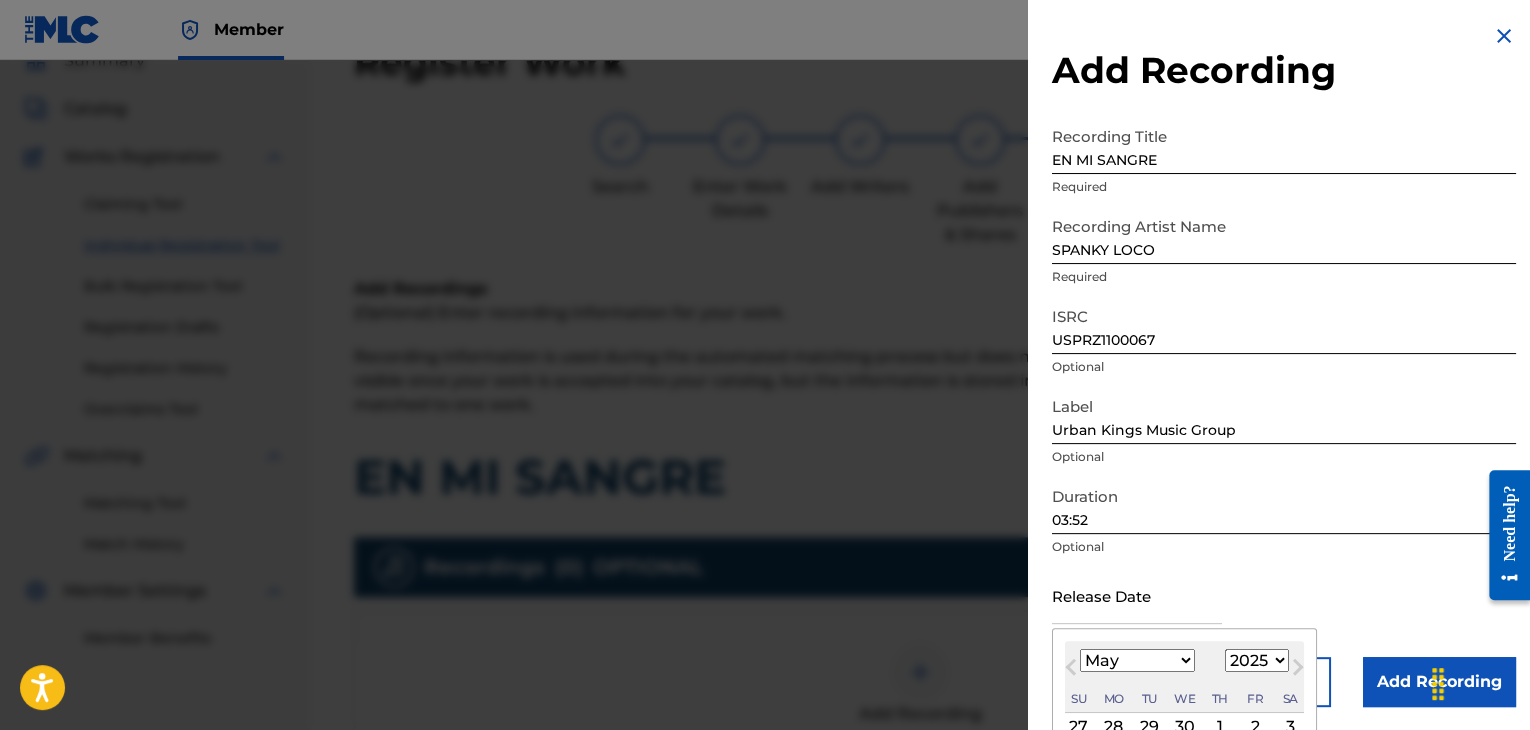 select on "2011" 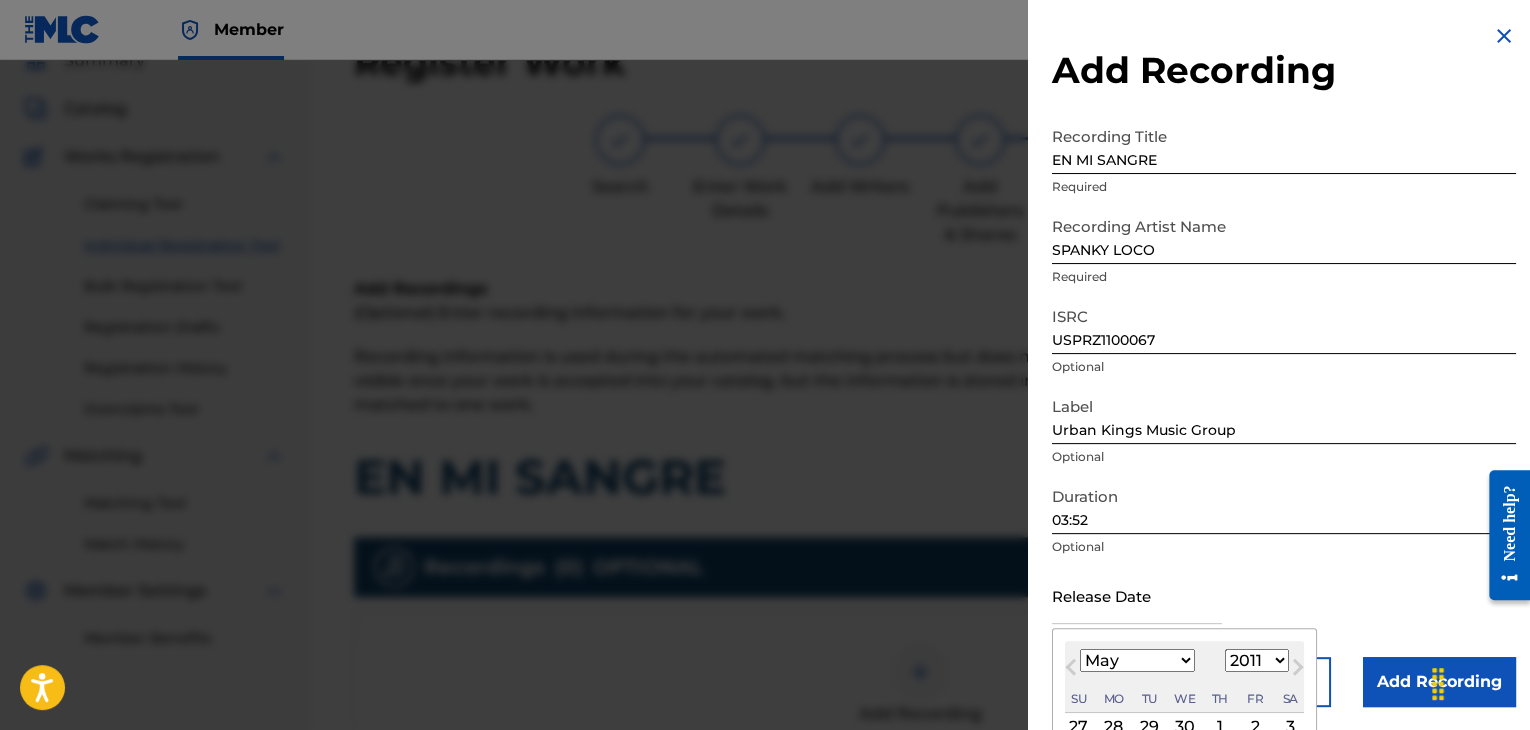click on "1899 1900 1901 1902 1903 1904 1905 1906 1907 1908 1909 1910 1911 1912 1913 1914 1915 1916 1917 1918 1919 1920 1921 1922 1923 1924 1925 1926 1927 1928 1929 1930 1931 1932 1933 1934 1935 1936 1937 1938 1939 1940 1941 1942 1943 1944 1945 1946 1947 1948 1949 1950 1951 1952 1953 1954 1955 1956 1957 1958 1959 1960 1961 1962 1963 1964 1965 1966 1967 1968 1969 1970 1971 1972 1973 1974 1975 1976 1977 1978 1979 1980 1981 1982 1983 1984 1985 1986 1987 1988 1989 1990 1991 1992 1993 1994 1995 1996 1997 1998 1999 2000 2001 2002 2003 2004 2005 2006 2007 2008 2009 2010 2011 2012 2013 2014 2015 2016 2017 2018 2019 2020 2021 2022 2023 2024 2025 2026 2027 2028 2029 2030 2031 2032 2033 2034 2035 2036 2037 2038 2039 2040 2041 2042 2043 2044 2045 2046 2047 2048 2049 2050 2051 2052 2053 2054 2055 2056 2057 2058 2059 2060 2061 2062 2063 2064 2065 2066 2067 2068 2069 2070 2071 2072 2073 2074 2075 2076 2077 2078 2079 2080 2081 2082 2083 2084 2085 2086 2087 2088 2089 2090 2091 2092 2093 2094 2095 2096 2097 2098 2099 2100" at bounding box center (1257, 660) 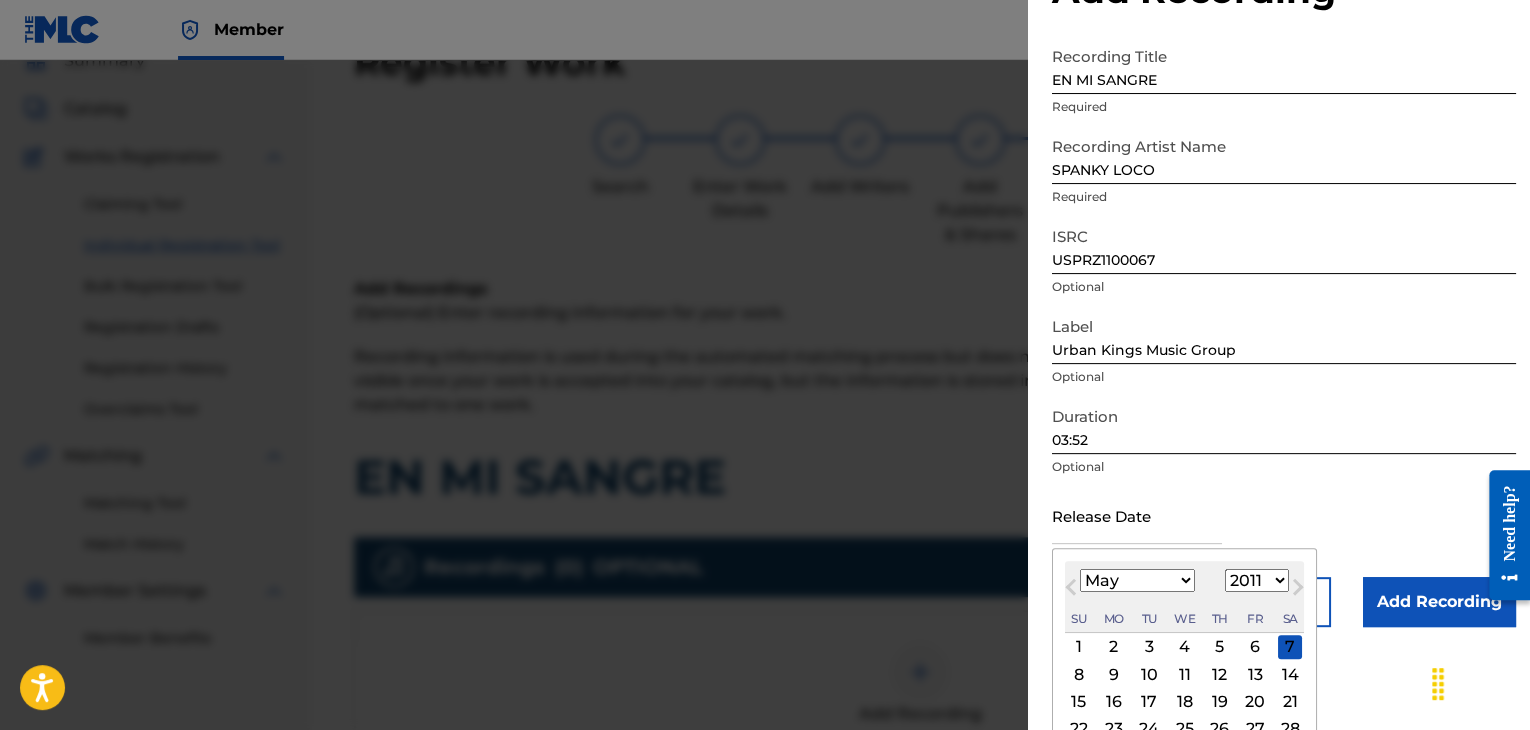 scroll, scrollTop: 160, scrollLeft: 0, axis: vertical 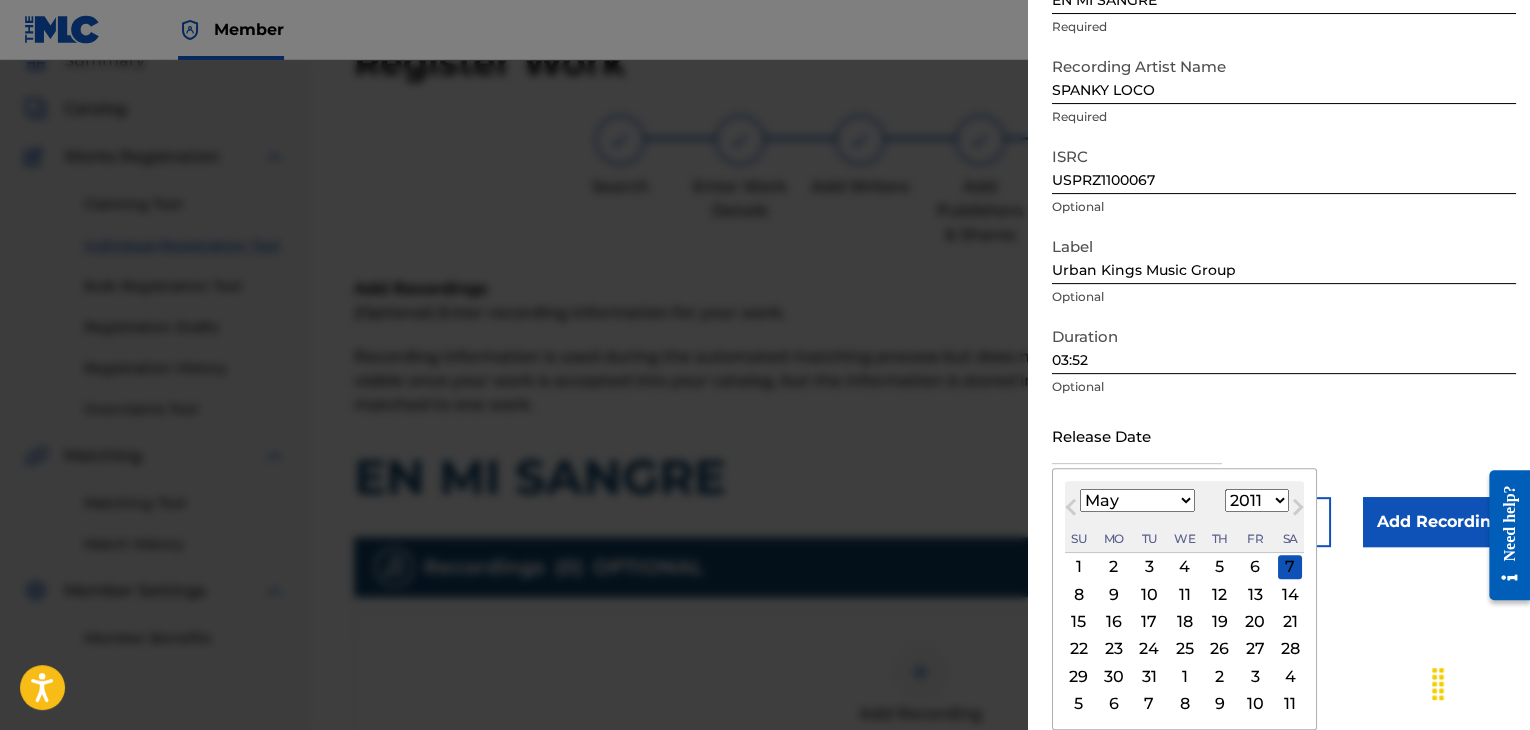 click on "17" at bounding box center (1149, 622) 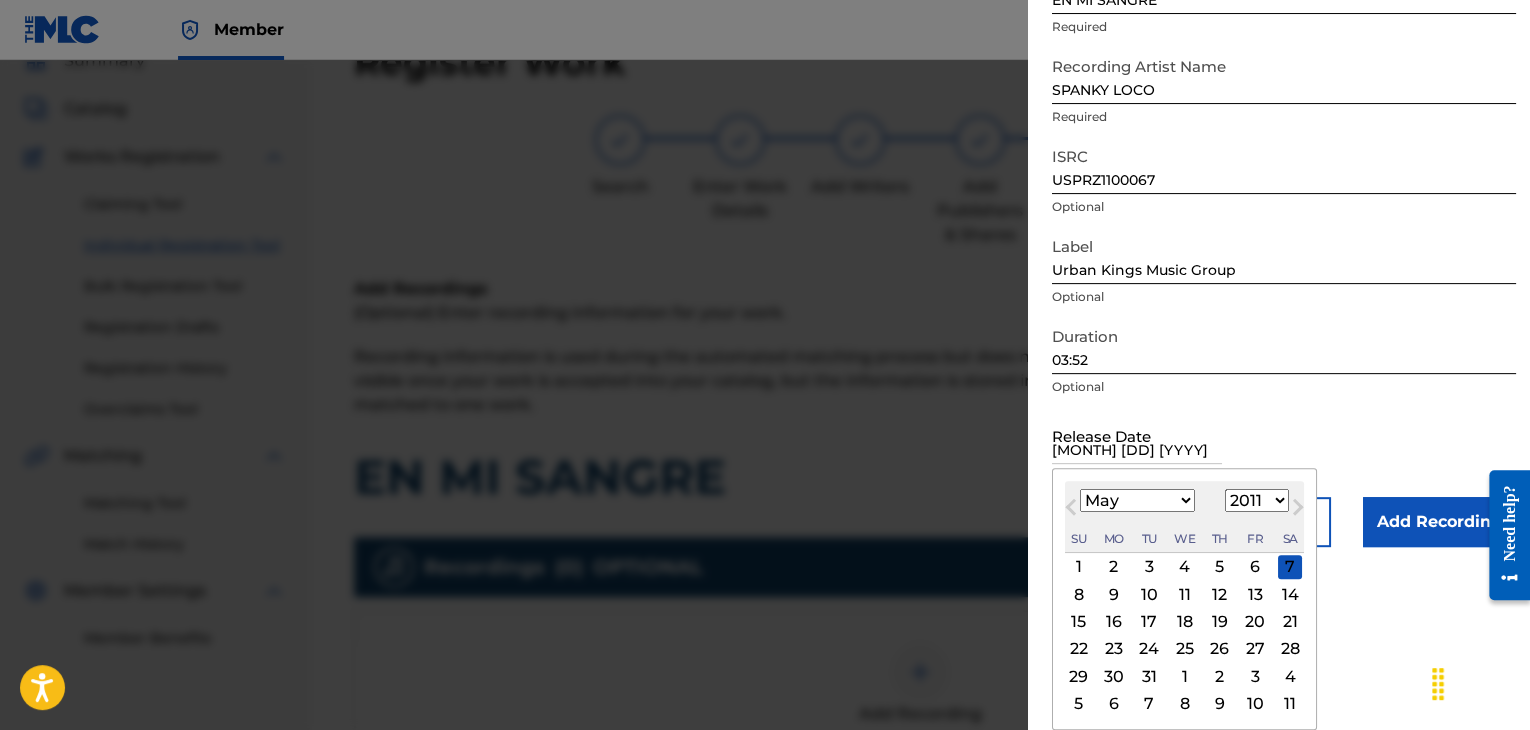 scroll, scrollTop: 1, scrollLeft: 0, axis: vertical 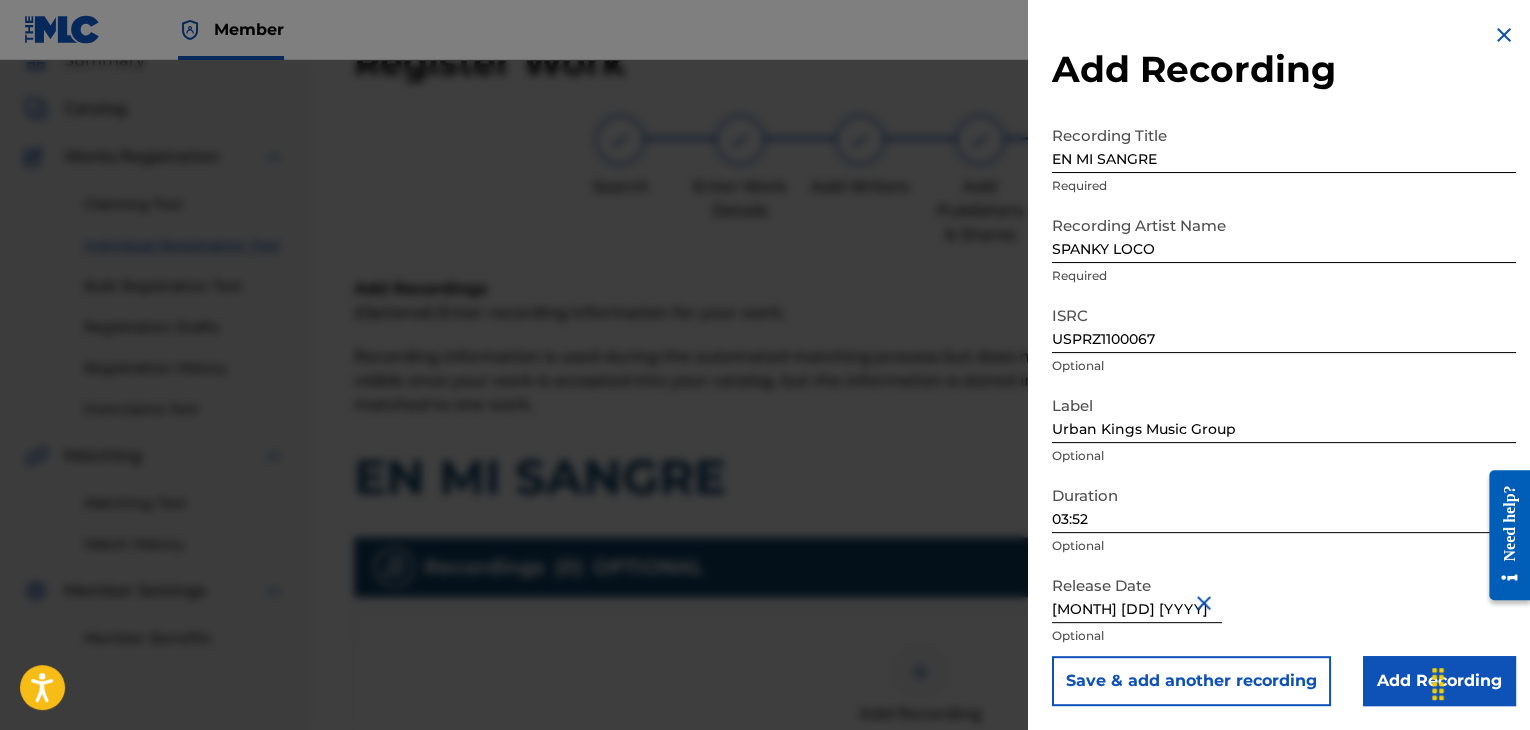 click on "Add Recording" at bounding box center [1439, 681] 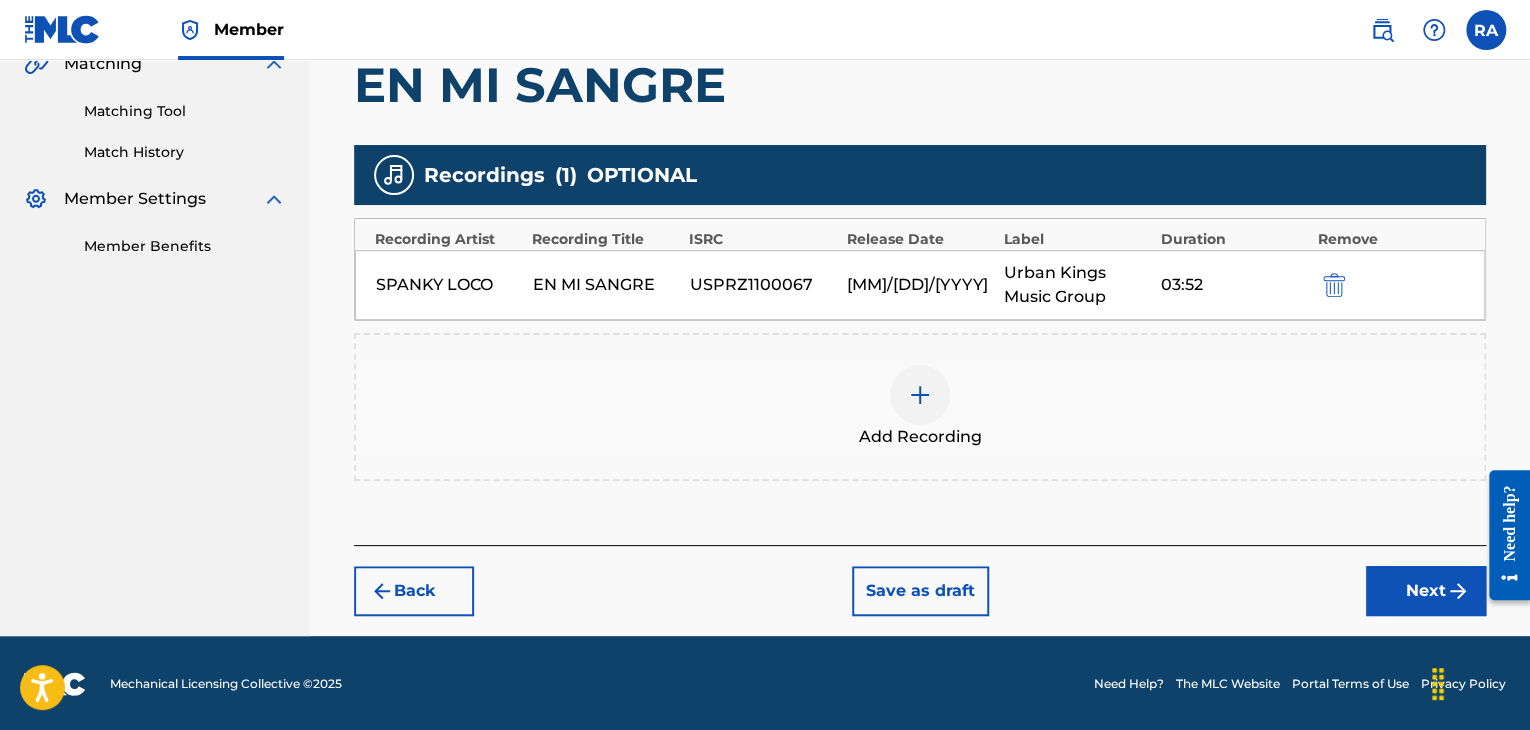 click on "Next" at bounding box center [1426, 591] 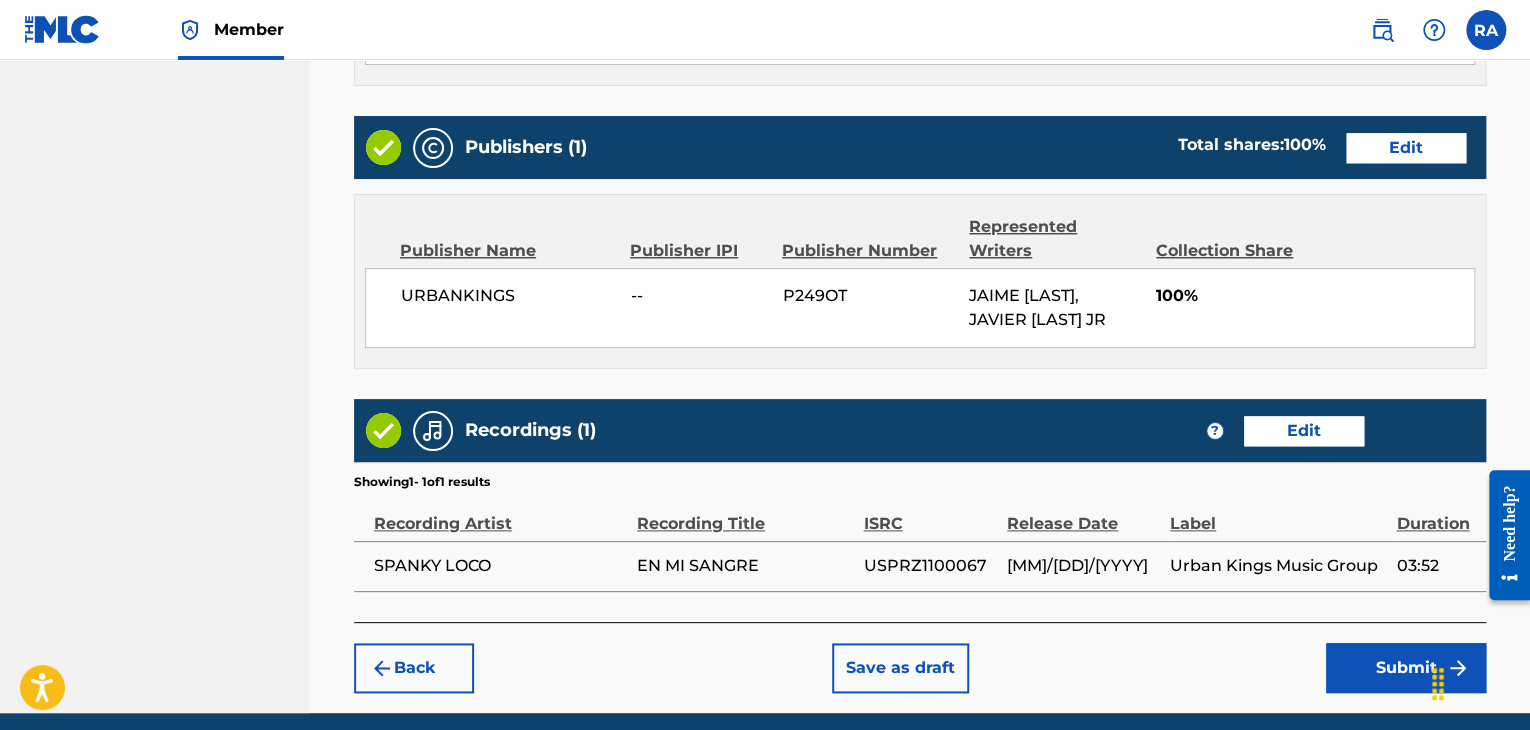 scroll, scrollTop: 1061, scrollLeft: 0, axis: vertical 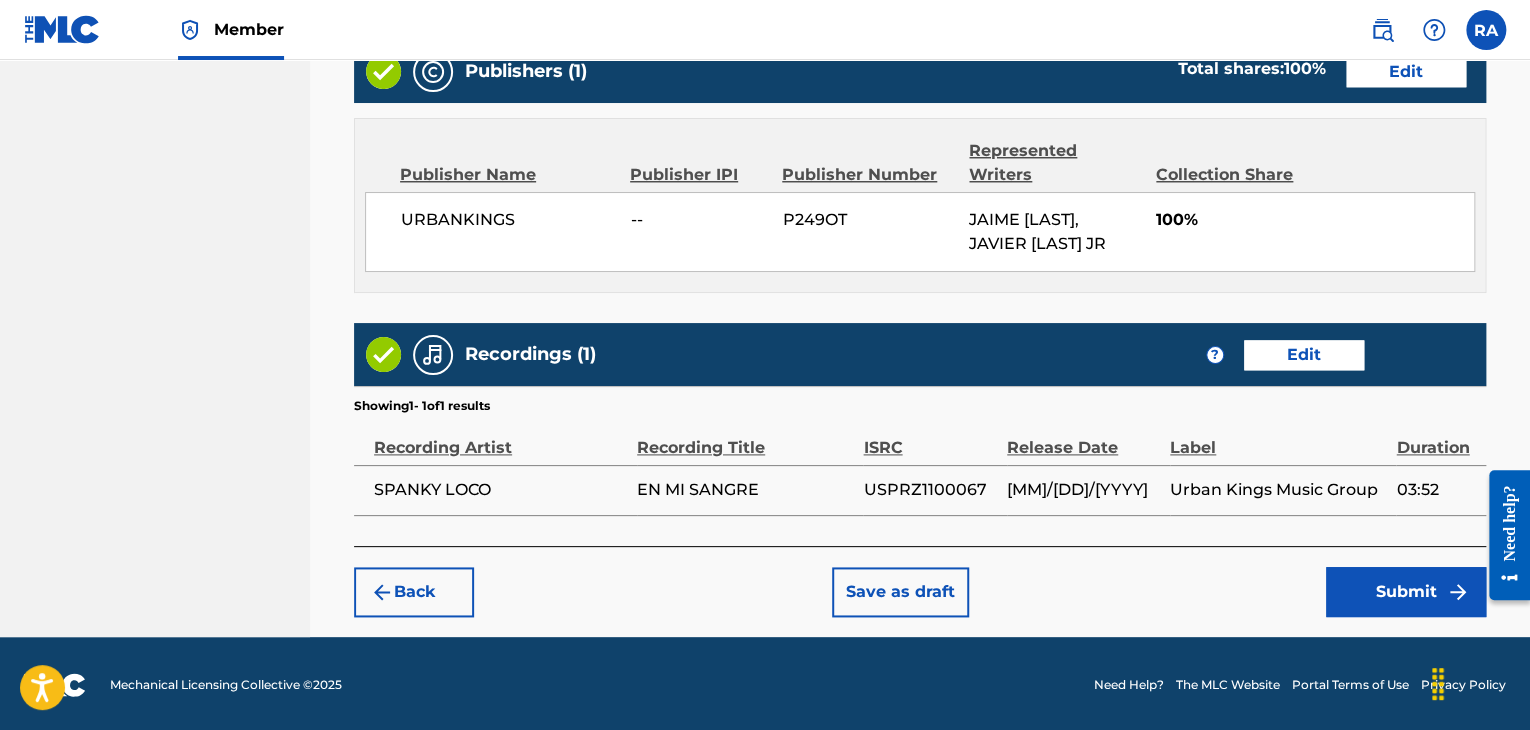 click on "Submit" at bounding box center (1406, 592) 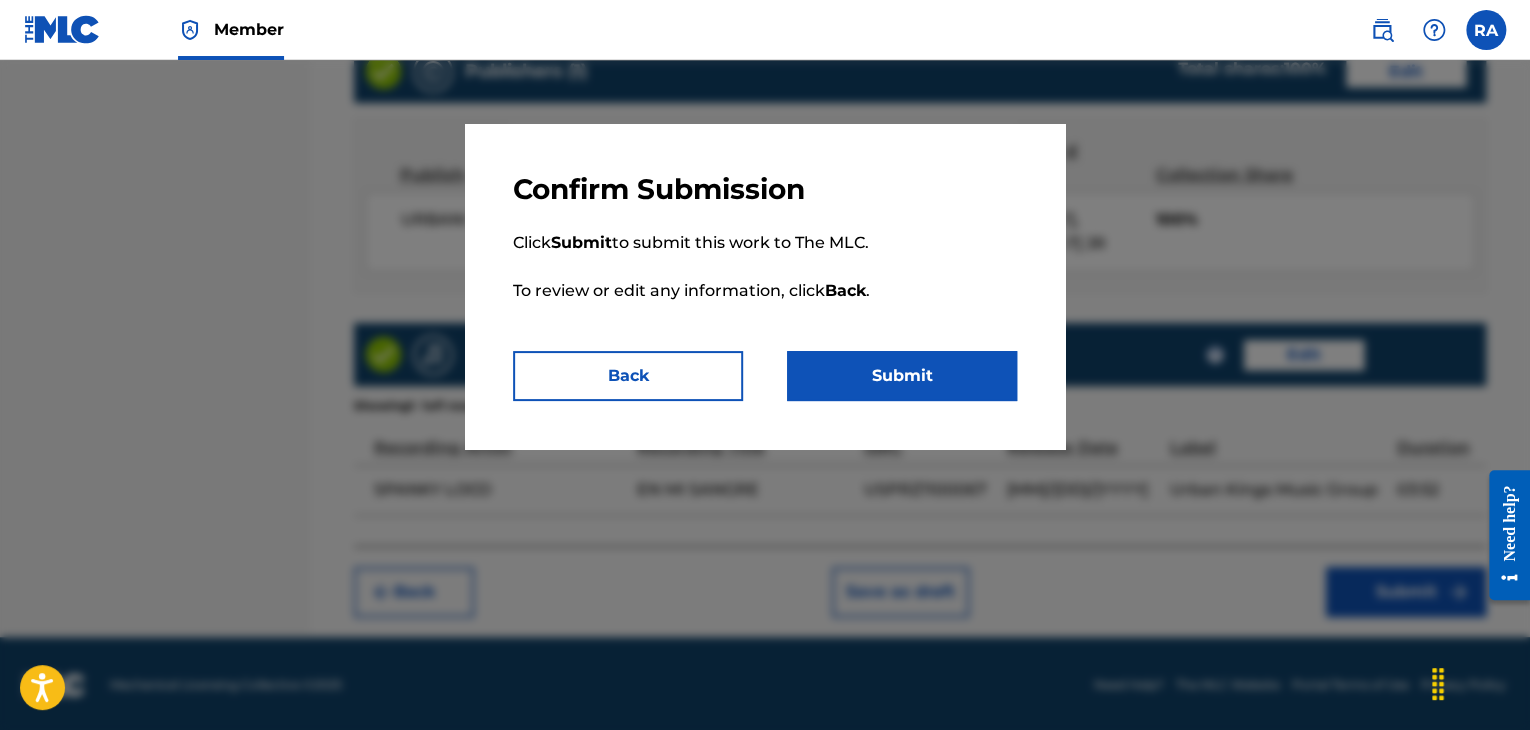 click on "Submit" at bounding box center [902, 376] 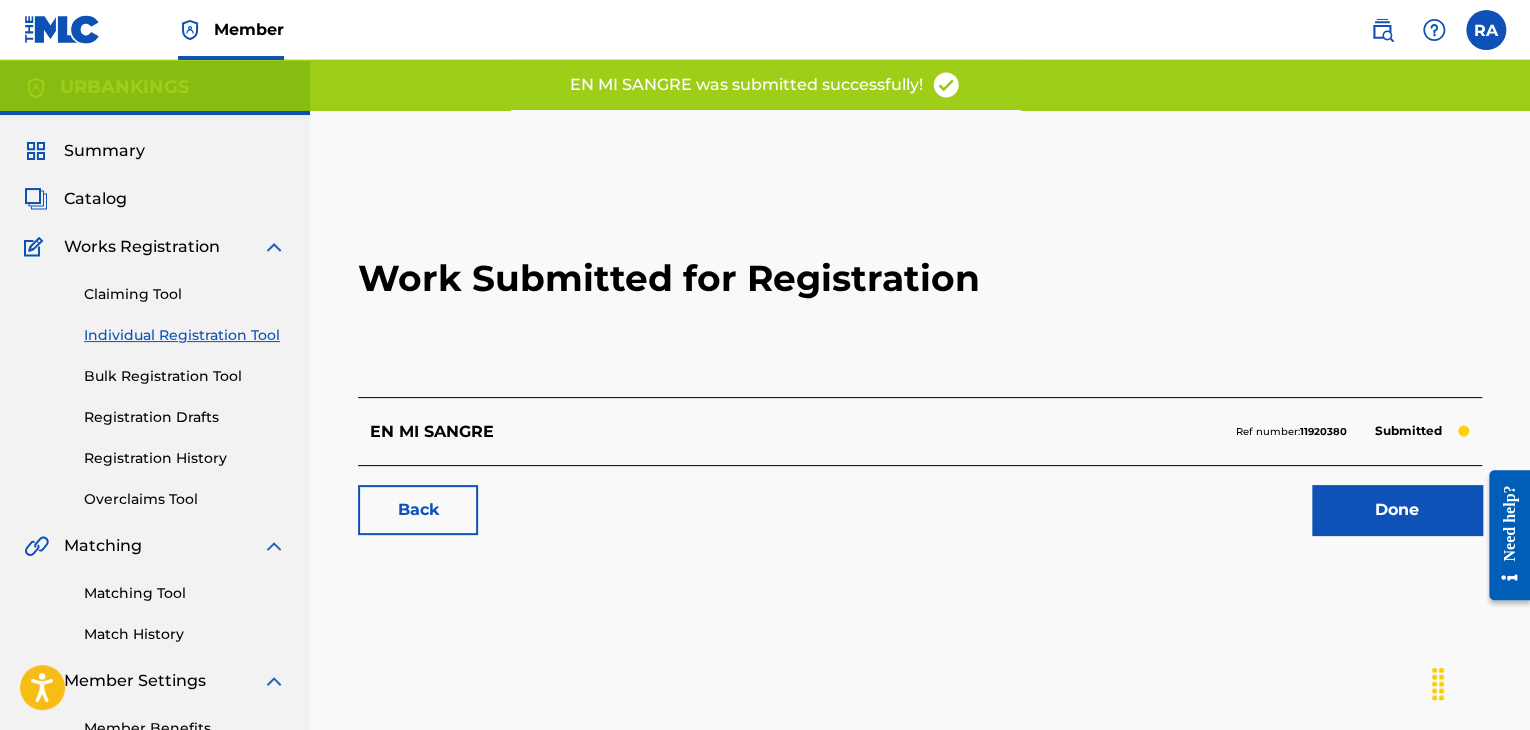 click on "Done" at bounding box center (1397, 510) 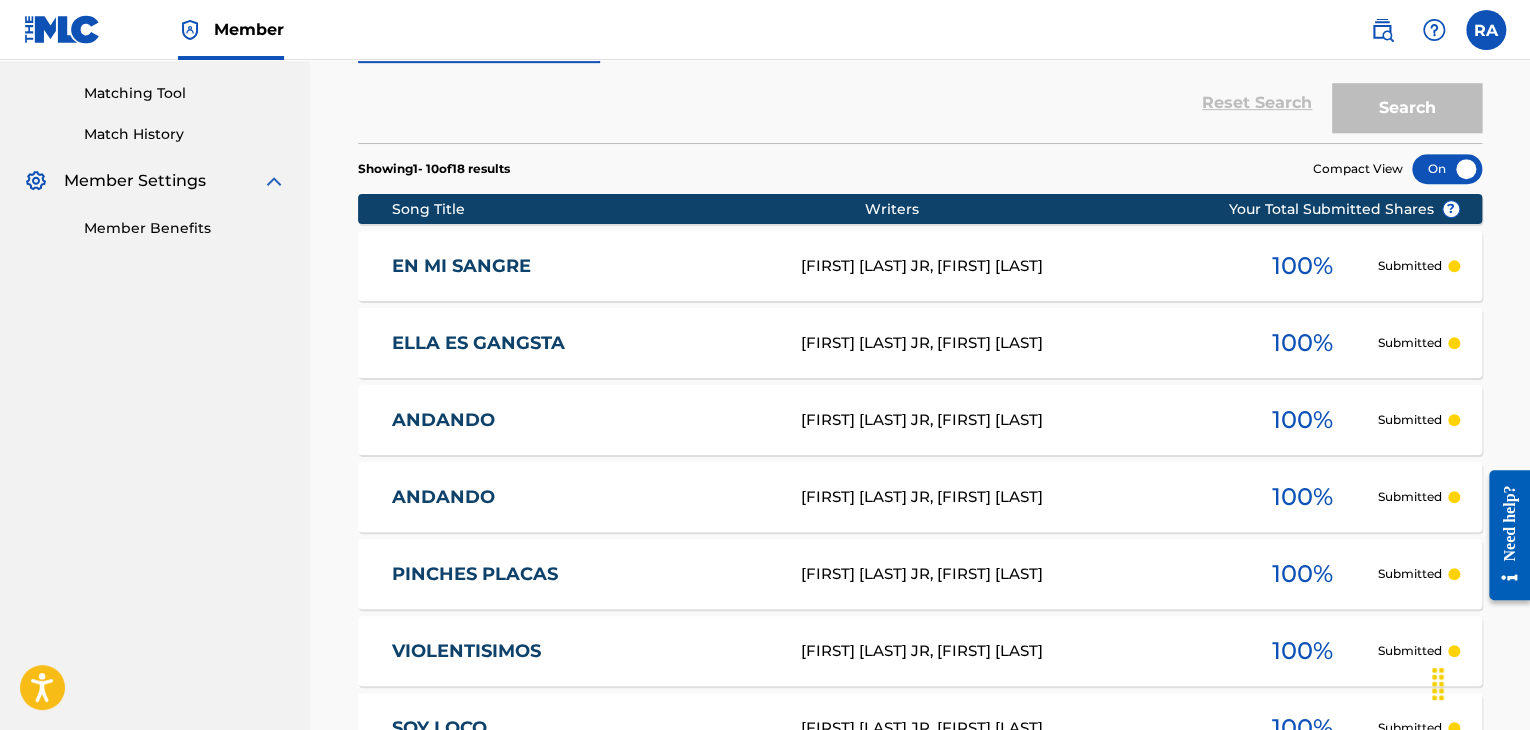 scroll, scrollTop: 0, scrollLeft: 0, axis: both 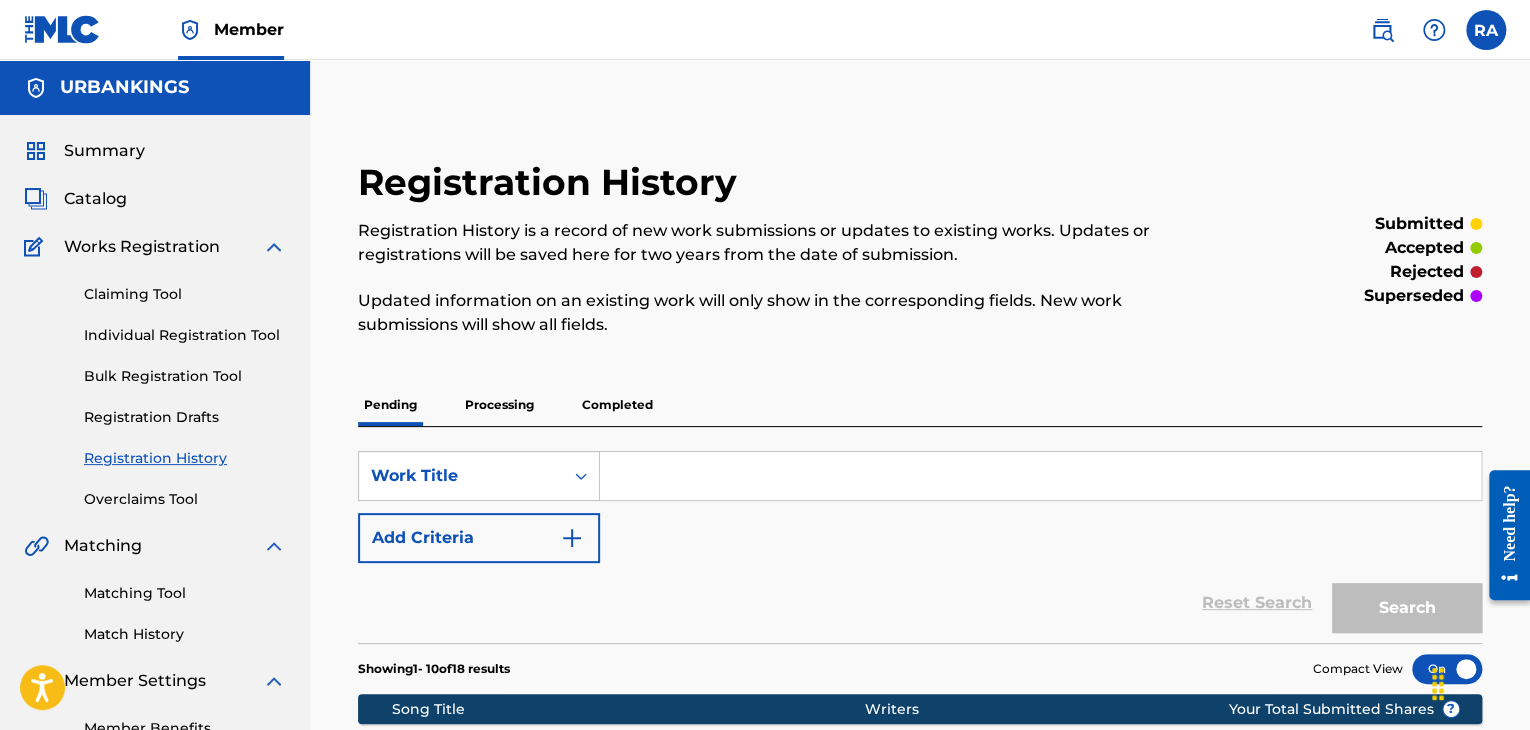 click on "Individual Registration Tool" at bounding box center [185, 335] 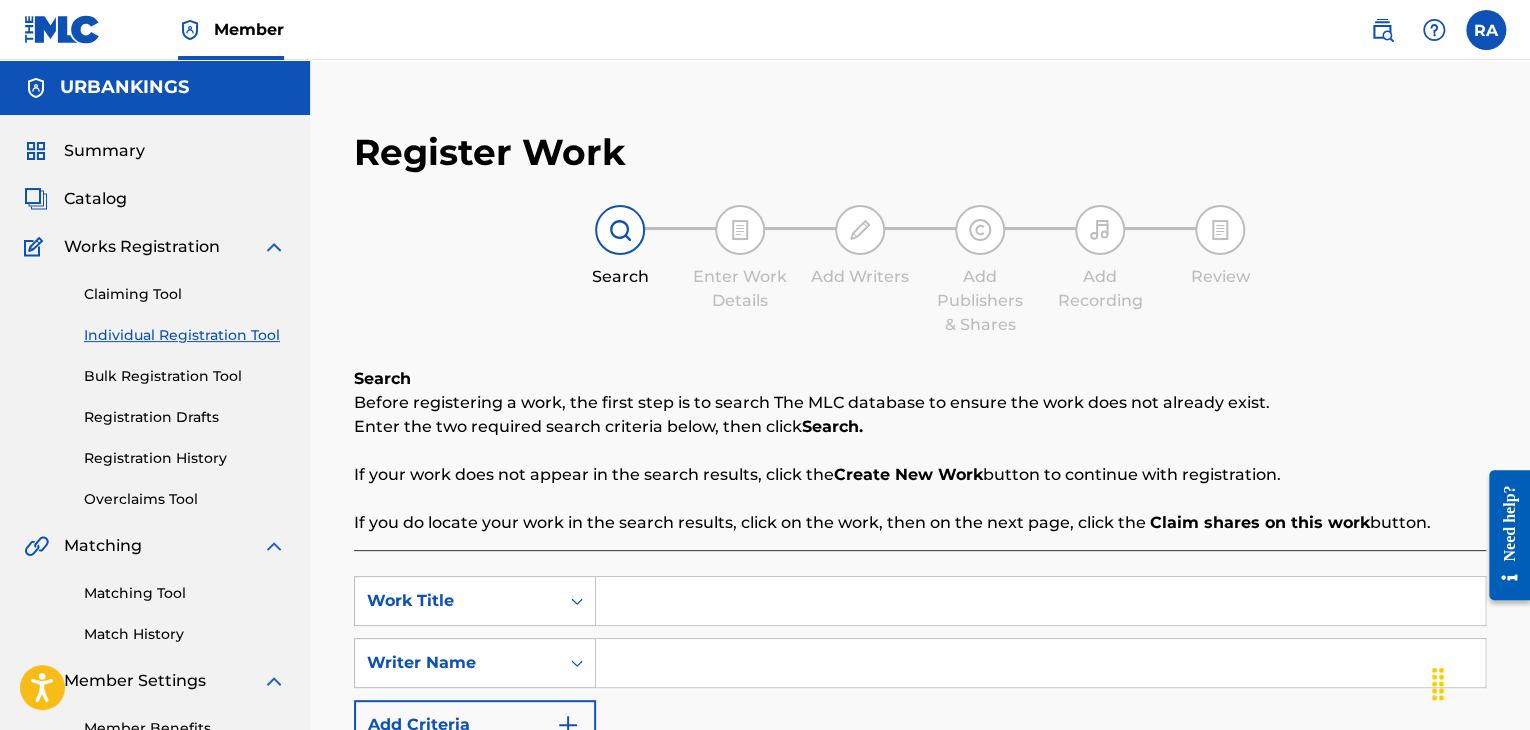 click at bounding box center (1040, 601) 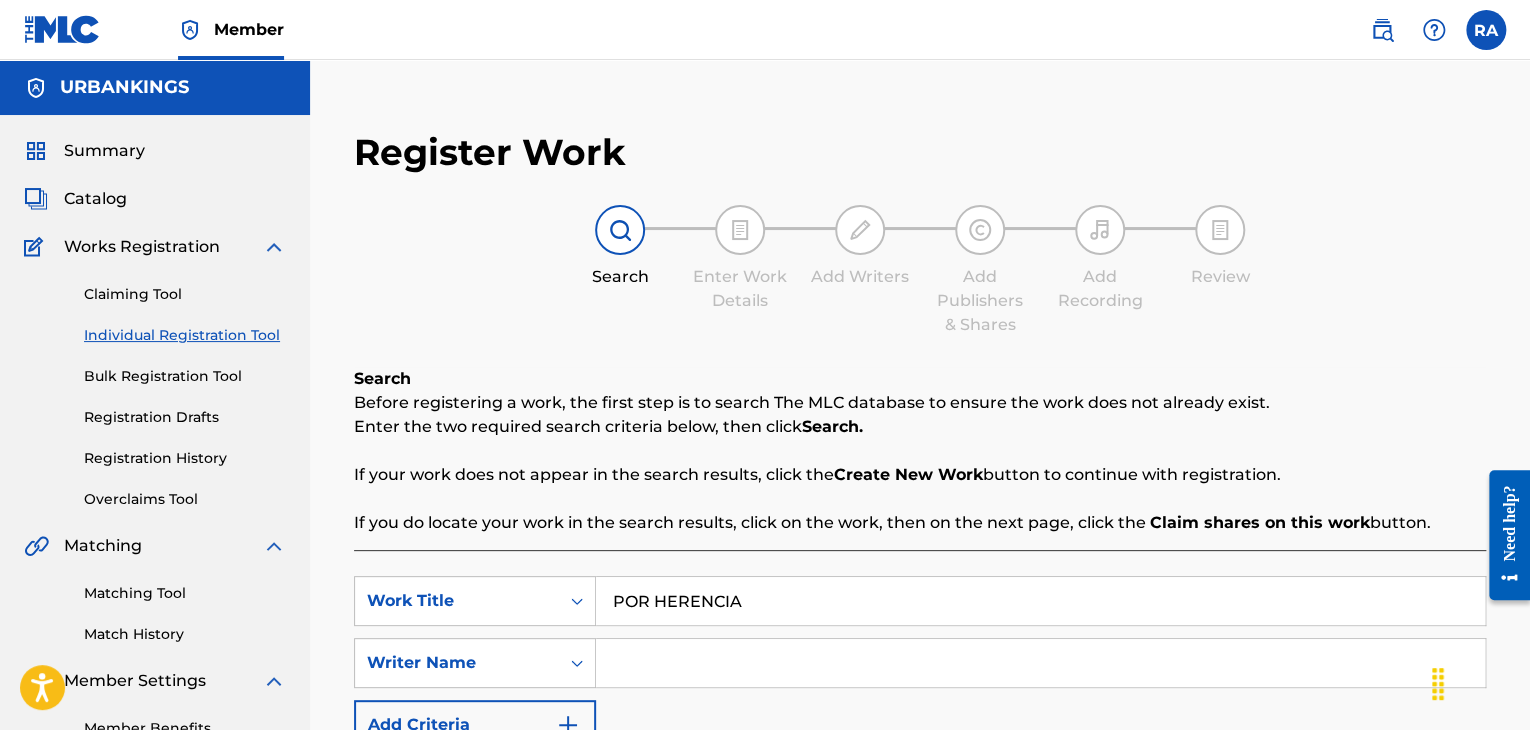 type on "POR HERENCIA" 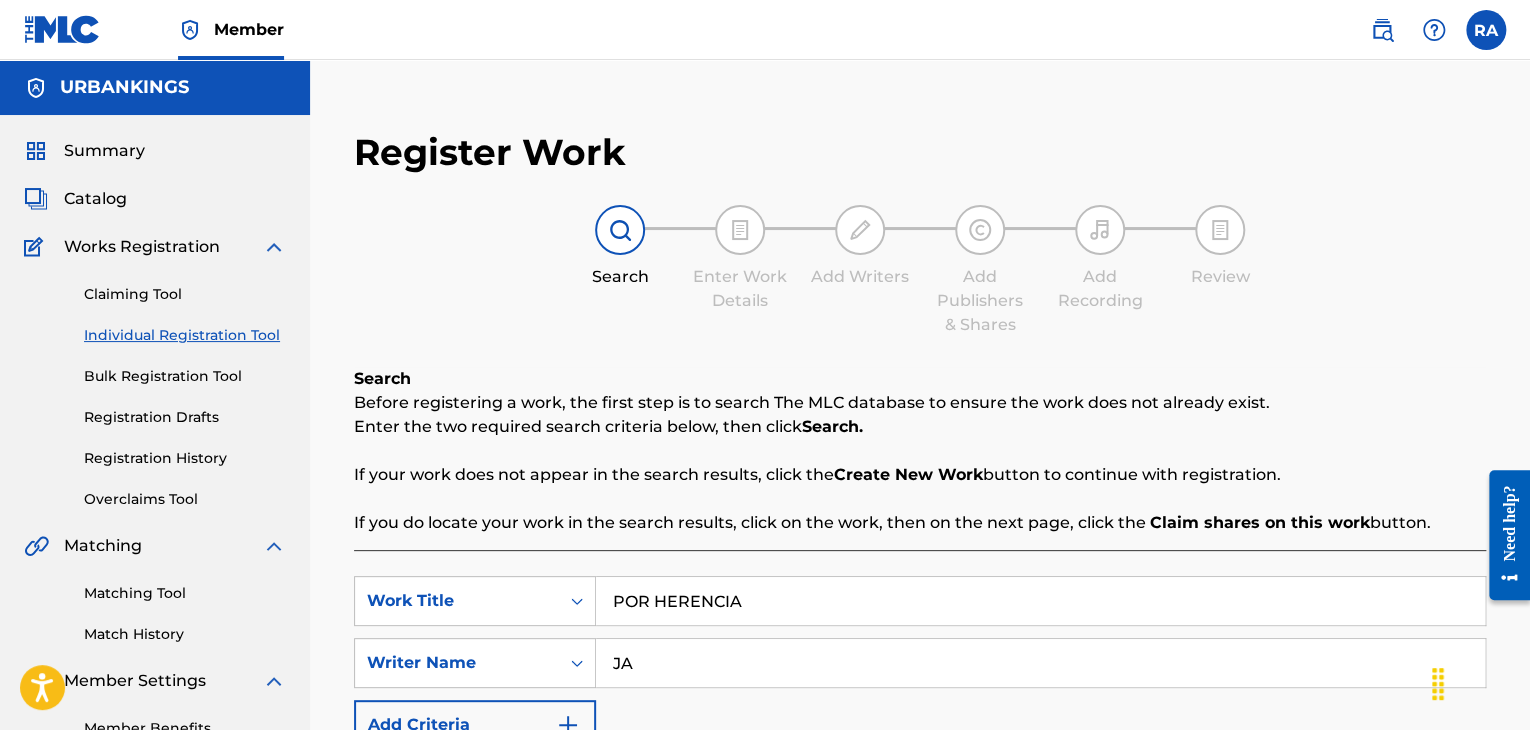 type on "[FIRST] [LAST]" 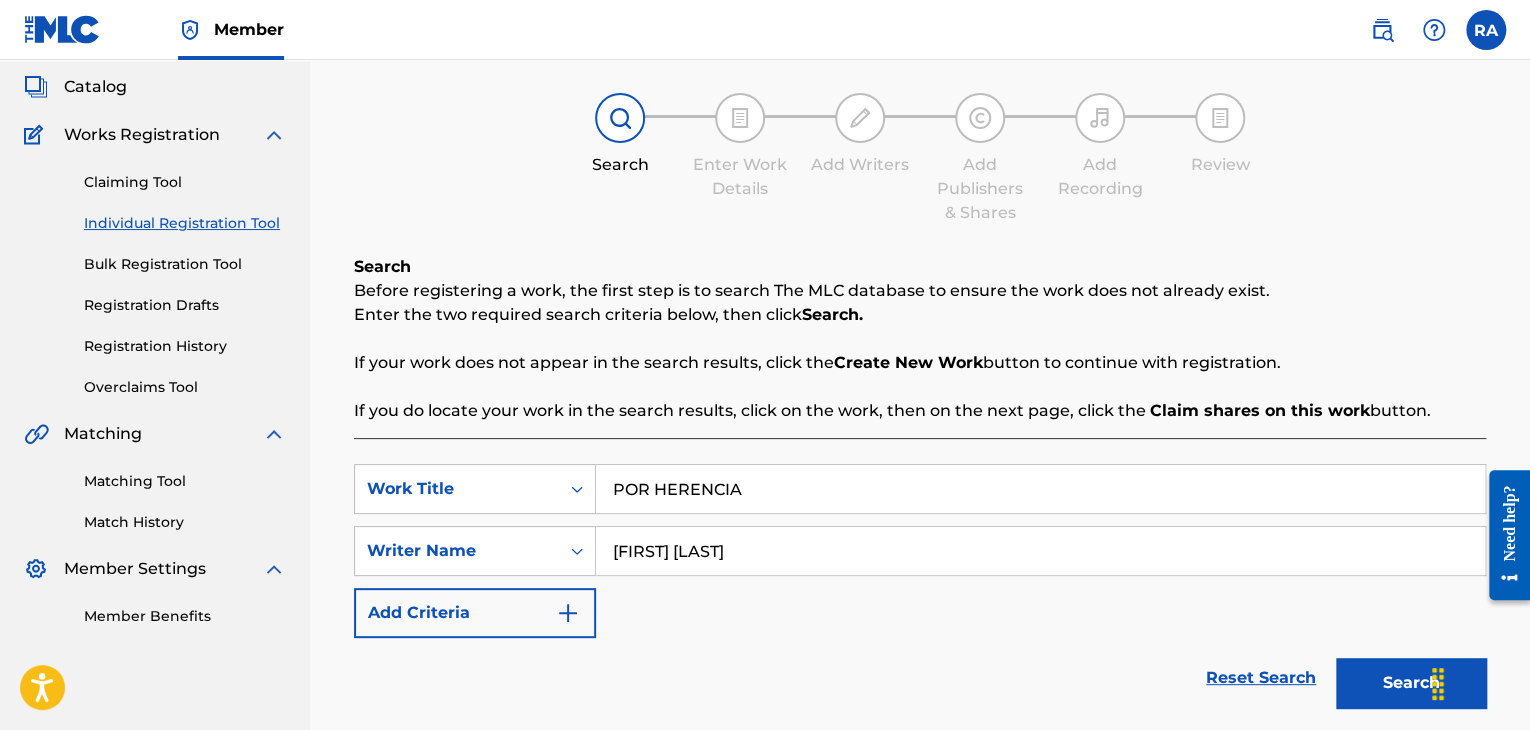 scroll, scrollTop: 284, scrollLeft: 0, axis: vertical 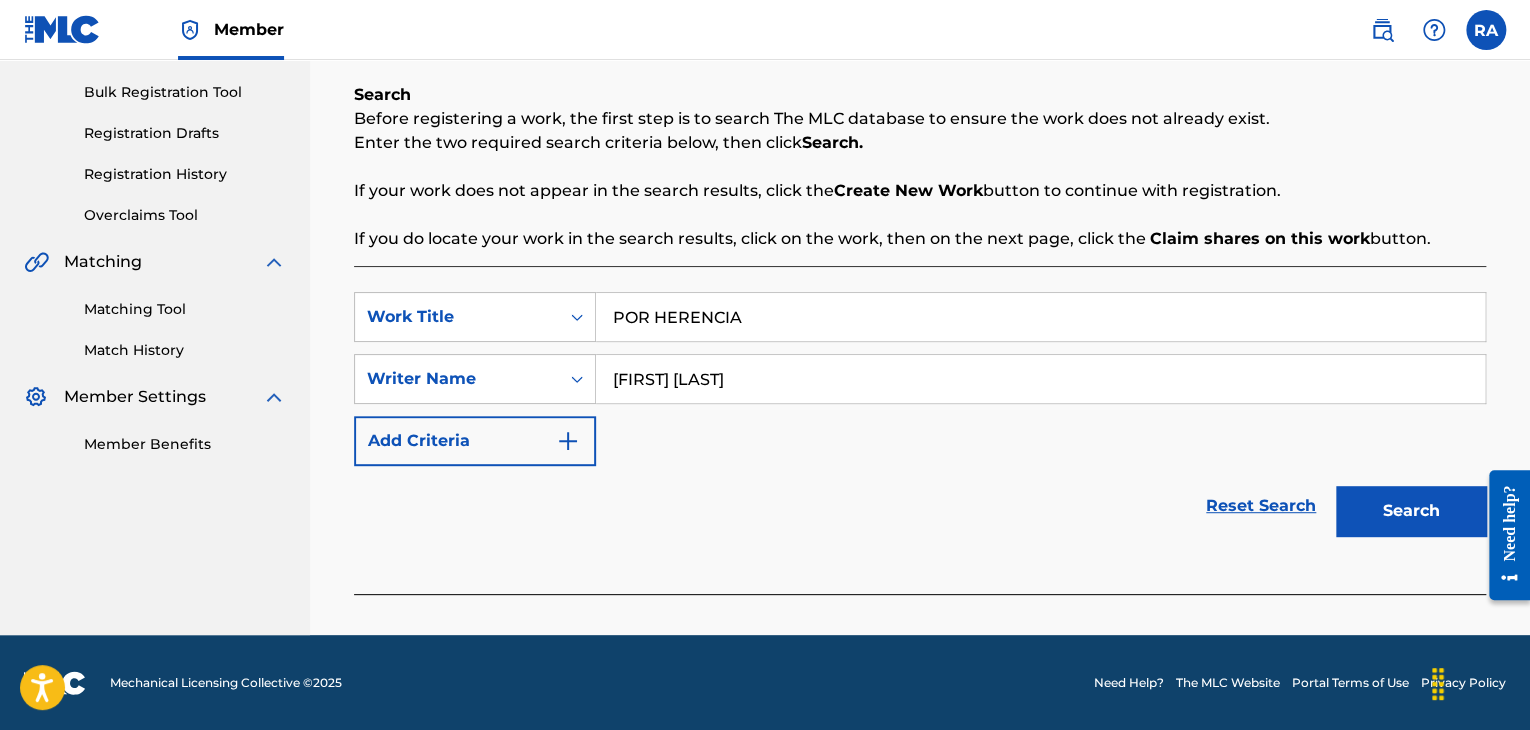click on "Search" at bounding box center [1411, 511] 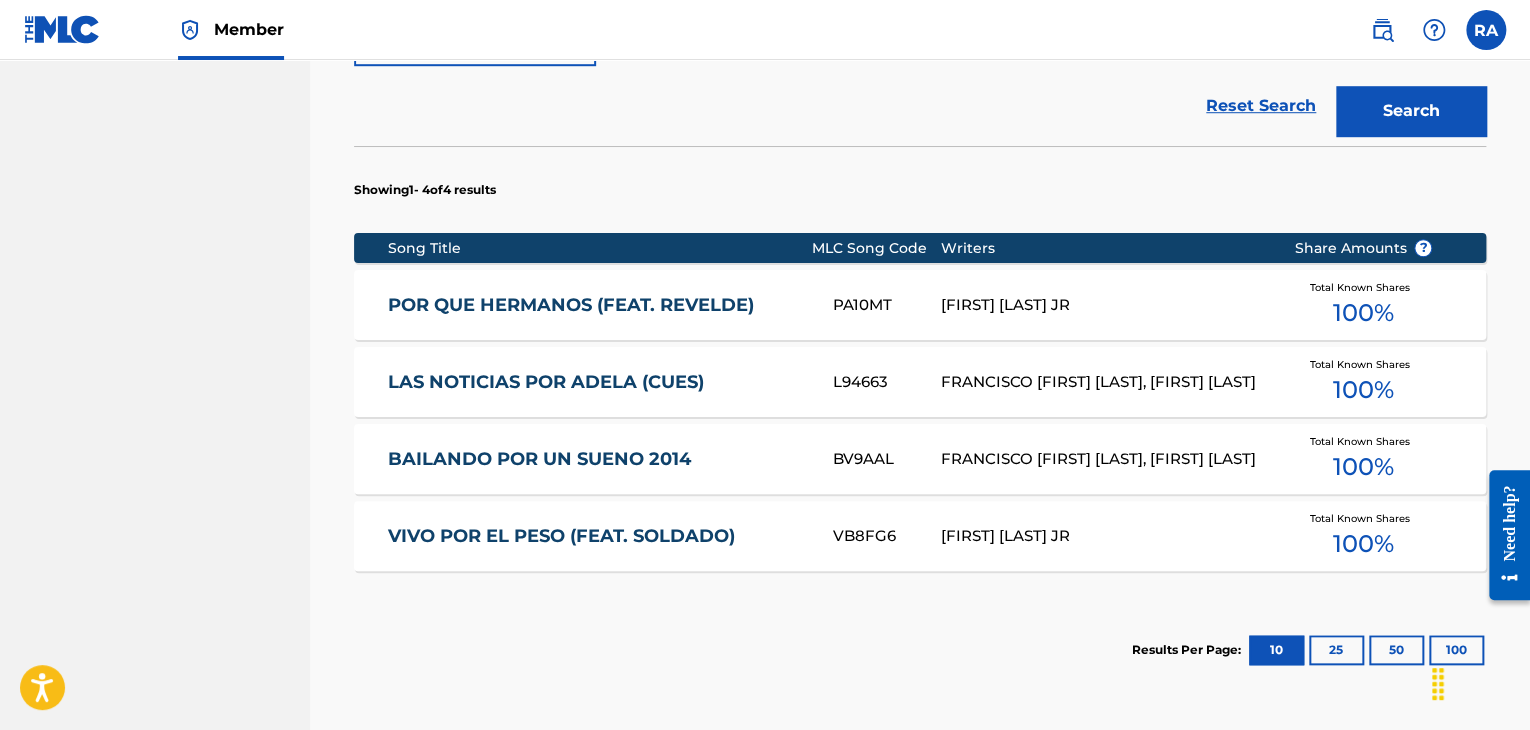scroll, scrollTop: 885, scrollLeft: 0, axis: vertical 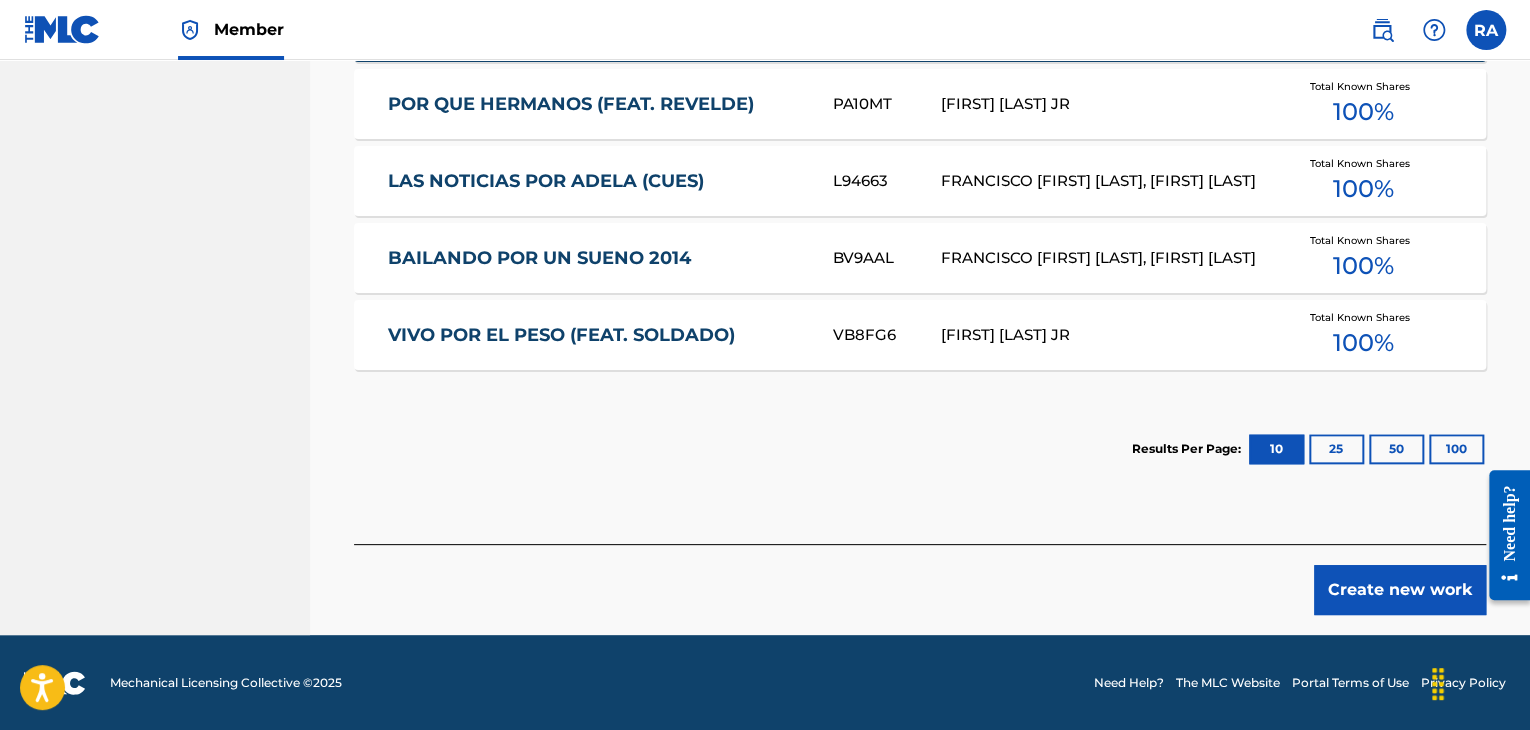 click on "Create new work" at bounding box center [1400, 590] 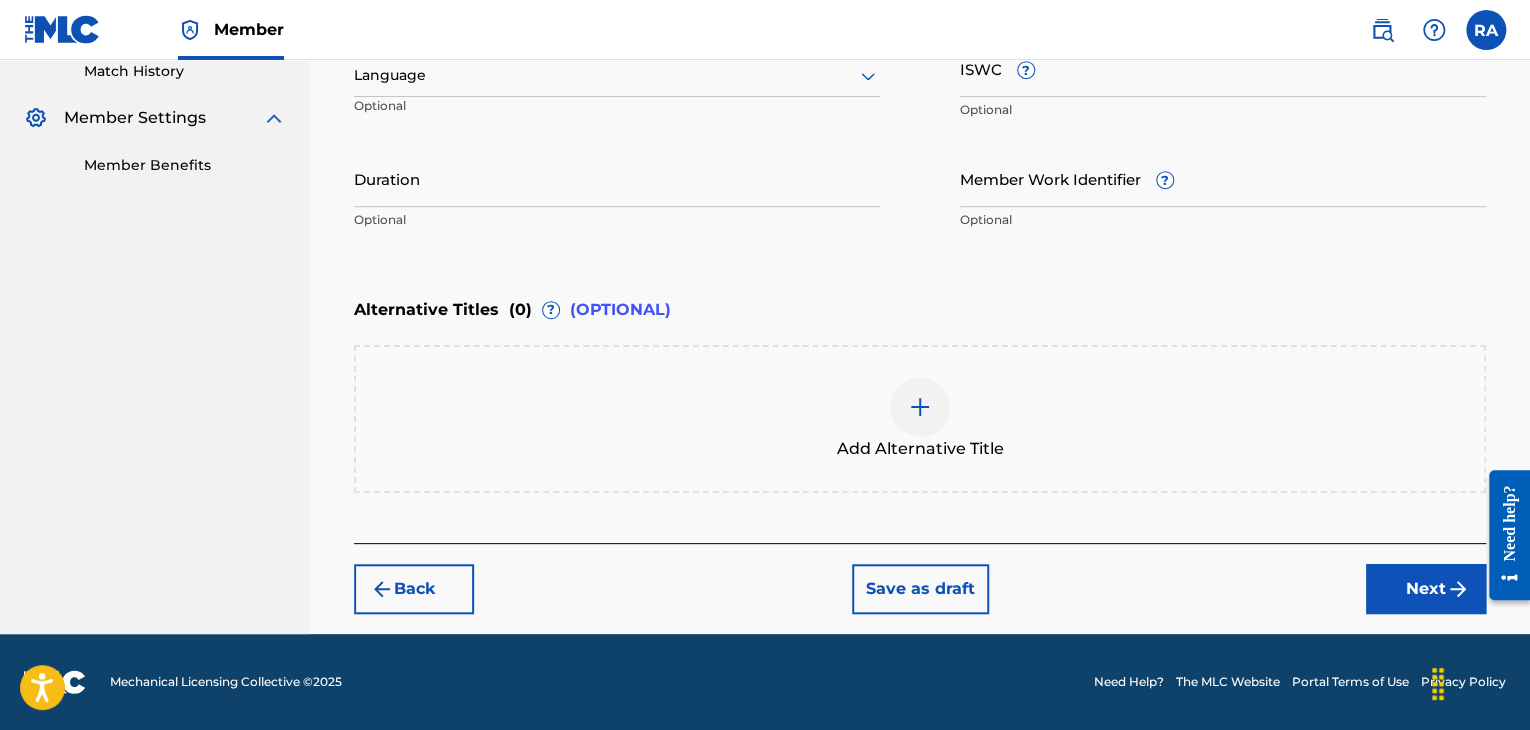 scroll, scrollTop: 561, scrollLeft: 0, axis: vertical 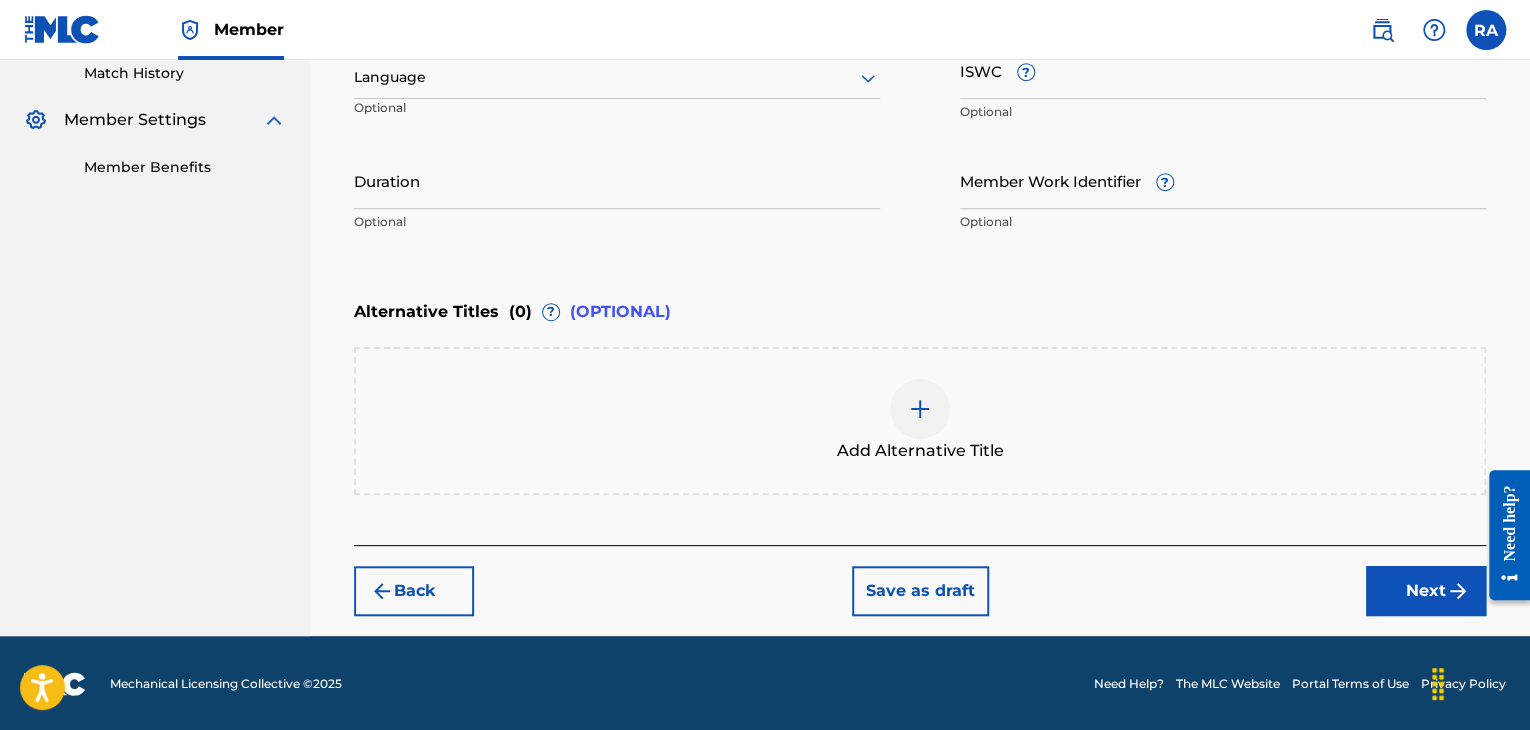 click on "Duration" at bounding box center (617, 180) 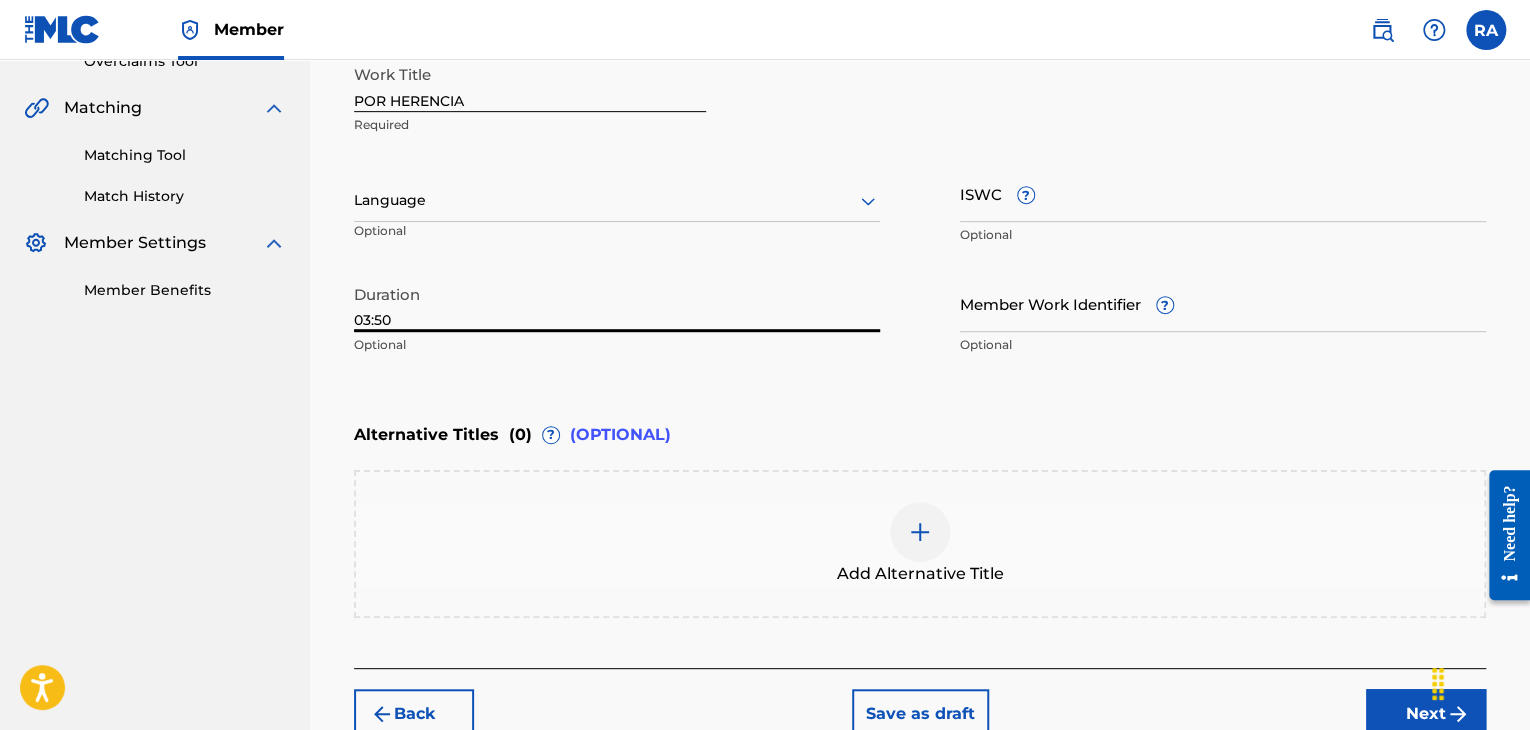 scroll, scrollTop: 561, scrollLeft: 0, axis: vertical 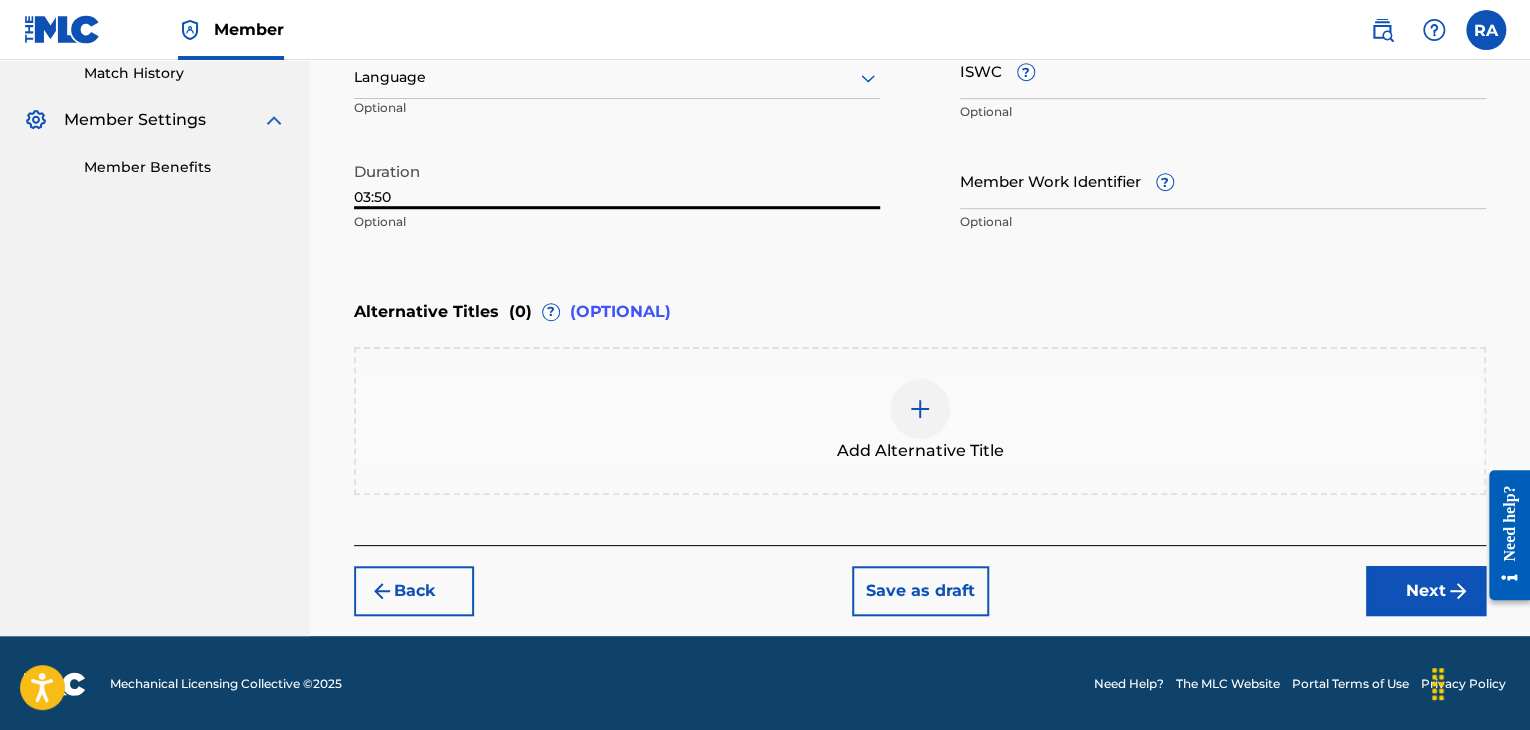 type 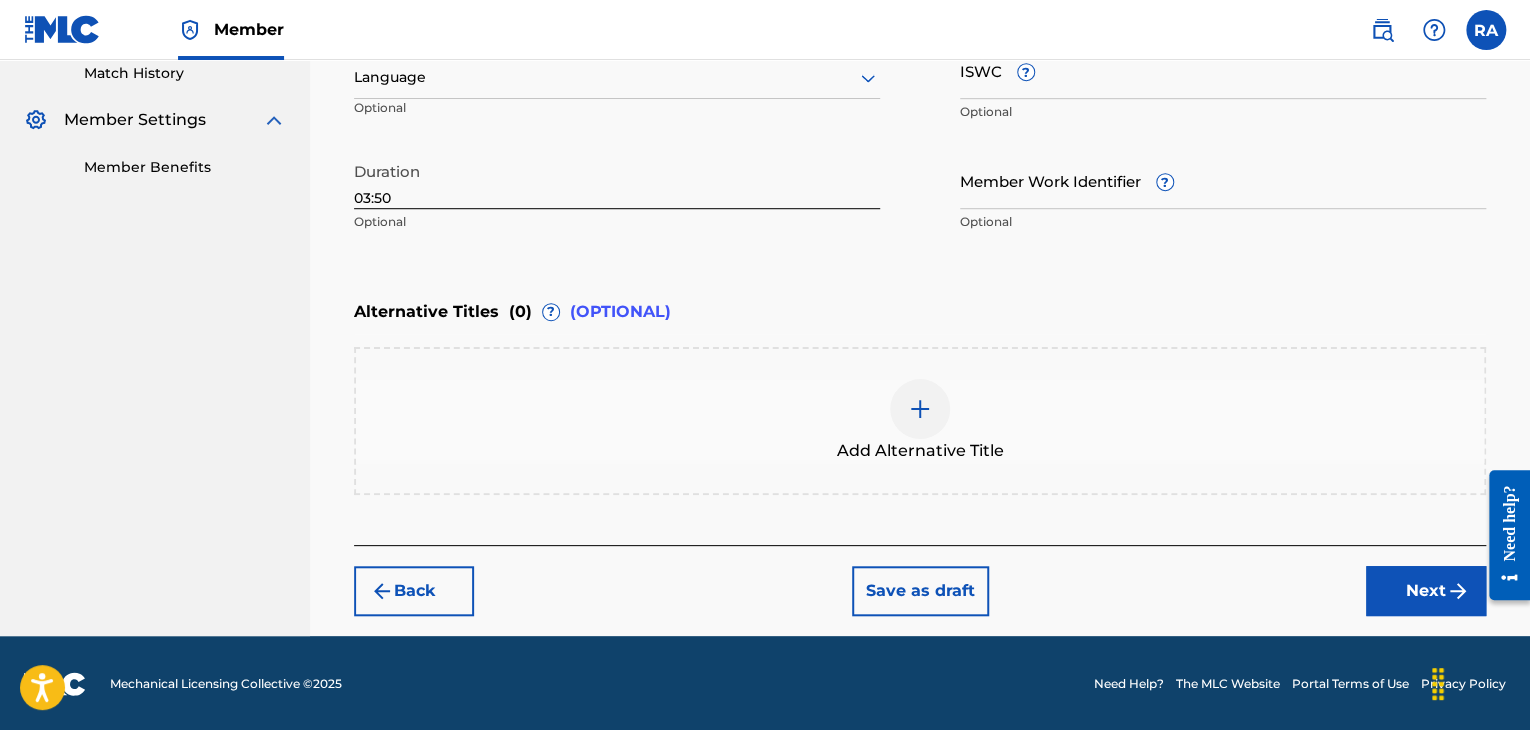 click on "Next" at bounding box center (1426, 591) 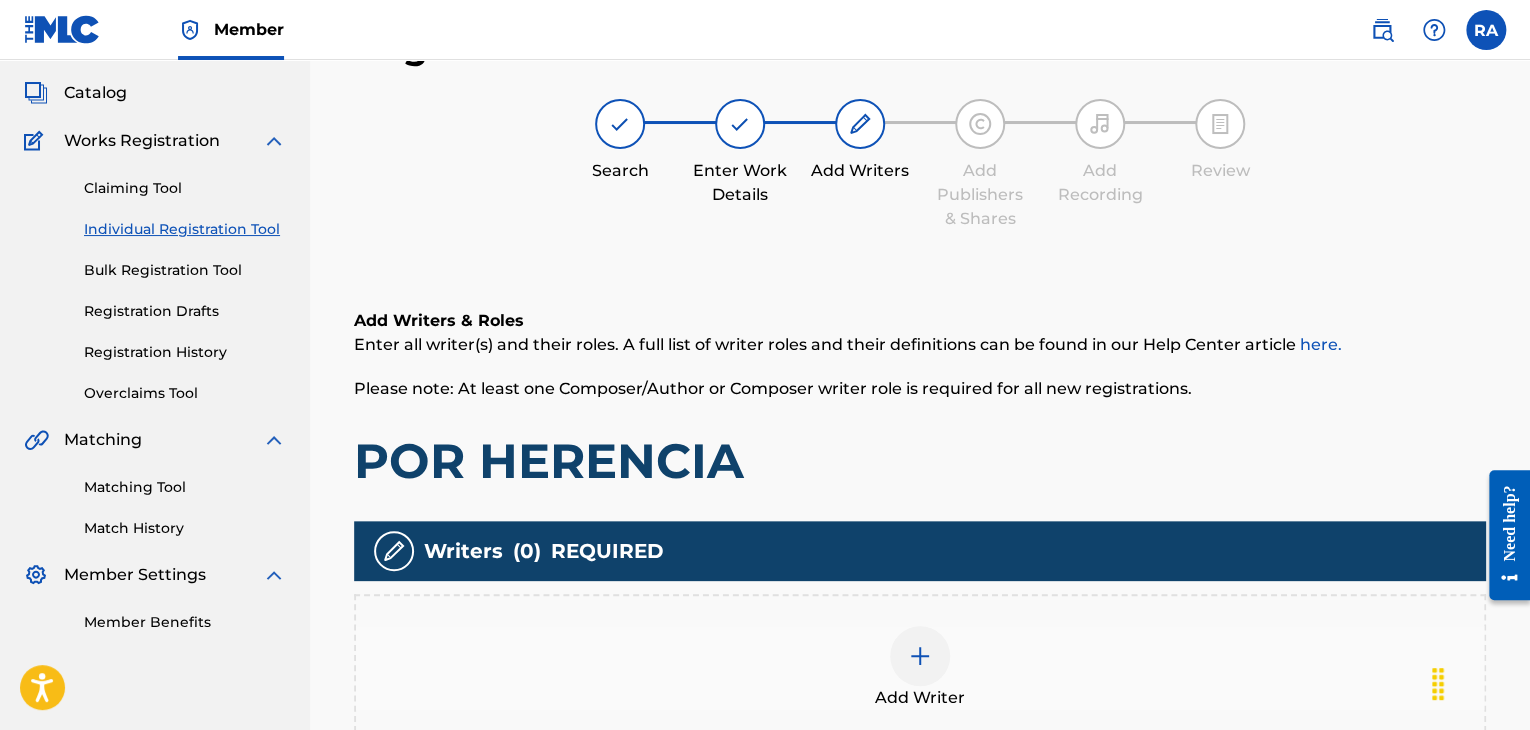 scroll, scrollTop: 90, scrollLeft: 0, axis: vertical 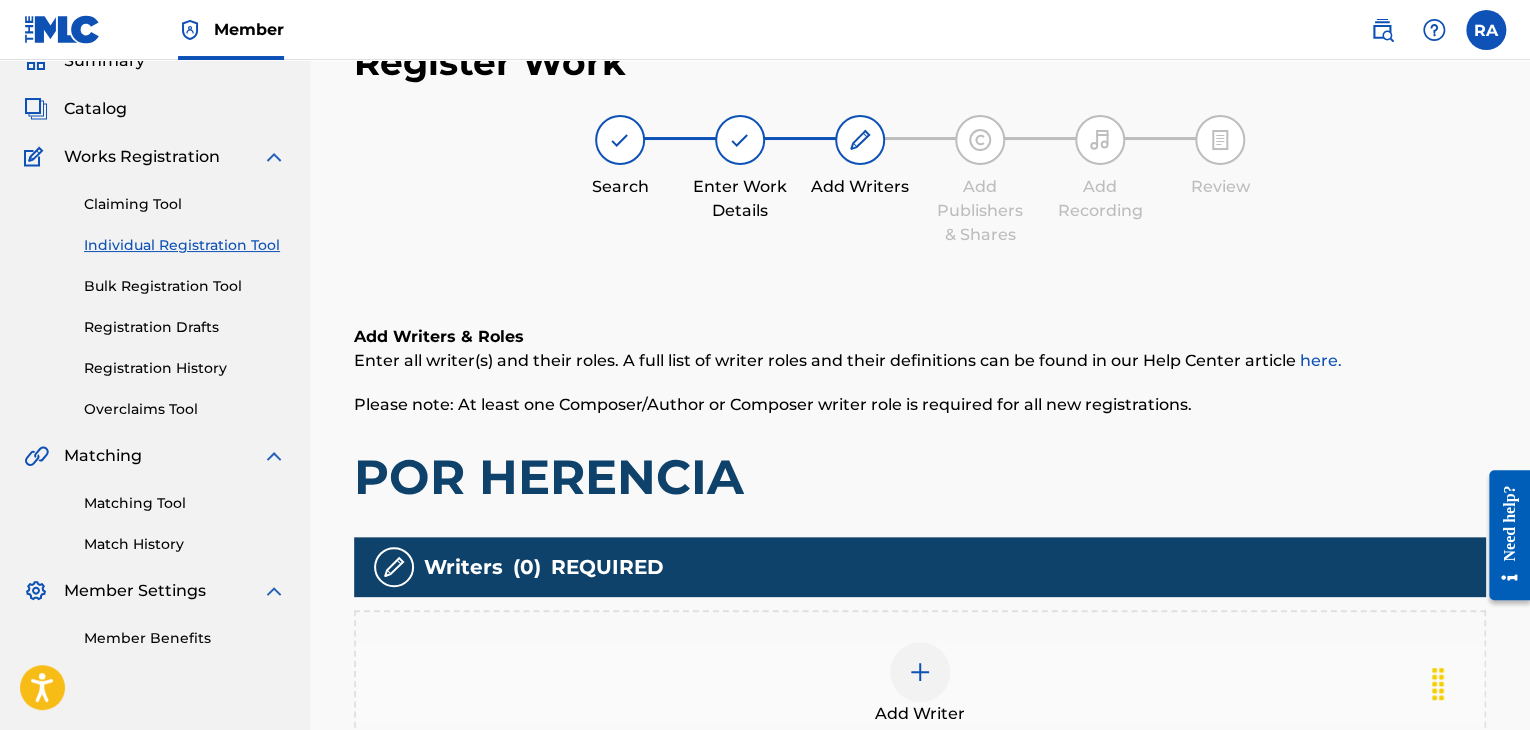 click at bounding box center [920, 672] 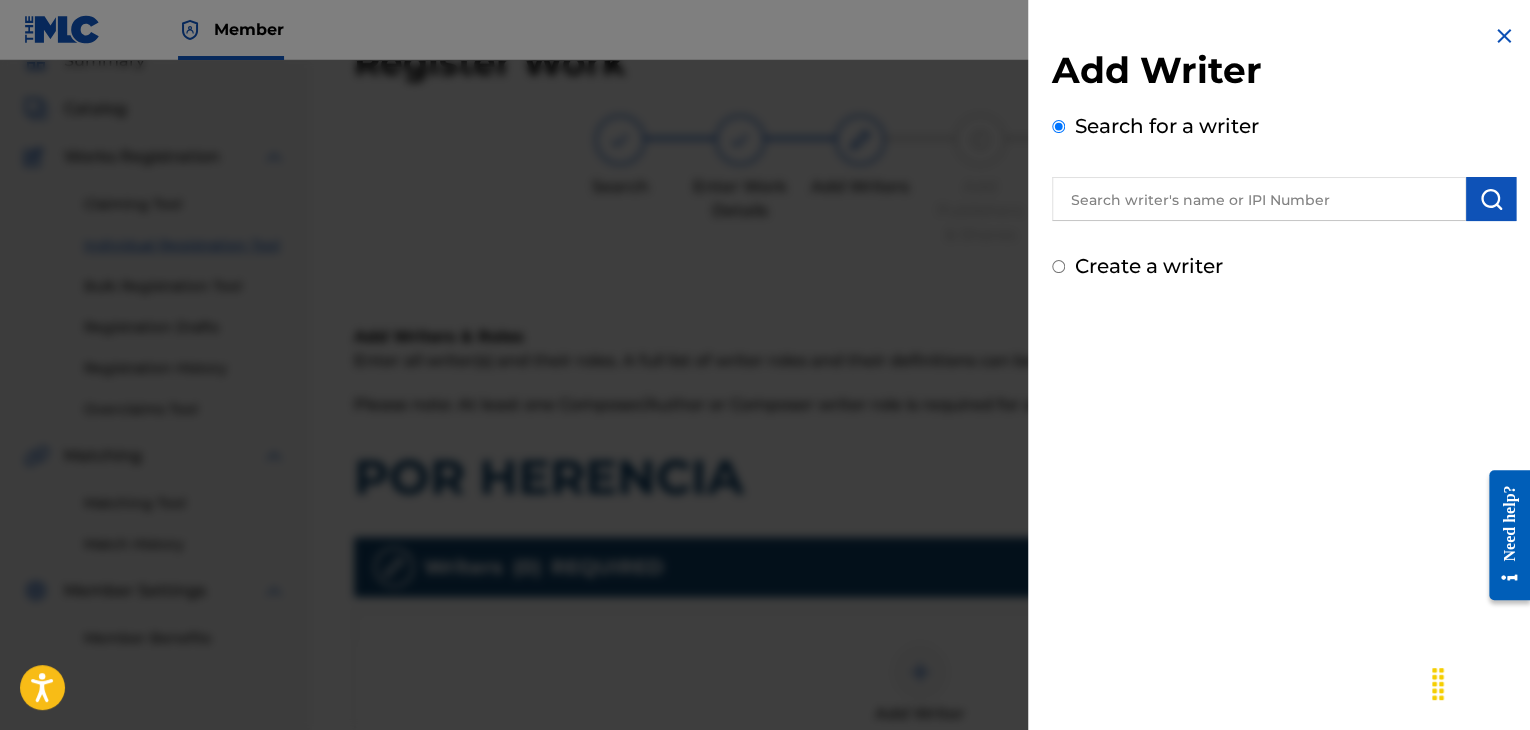 click at bounding box center [1259, 199] 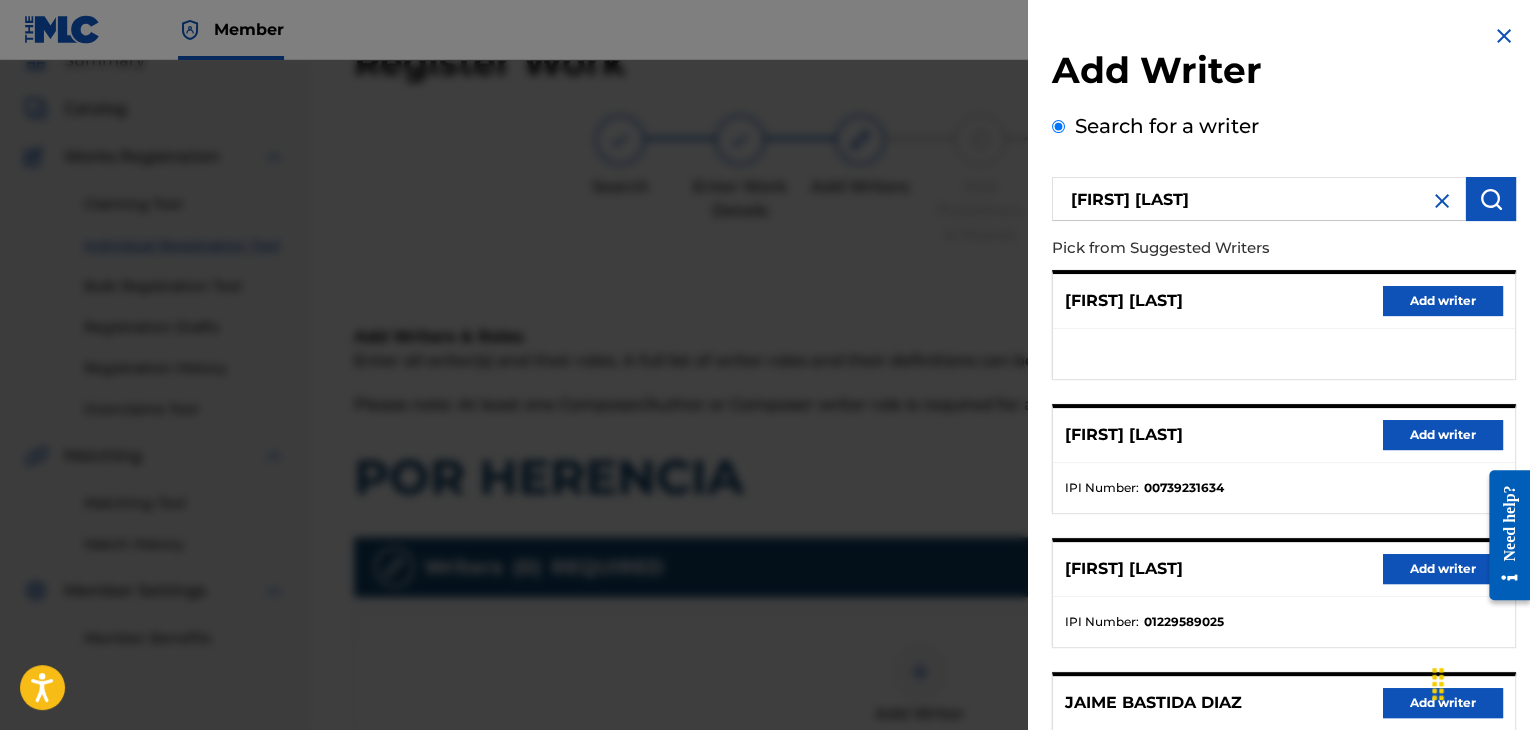 click on "Add writer" at bounding box center (1443, 435) 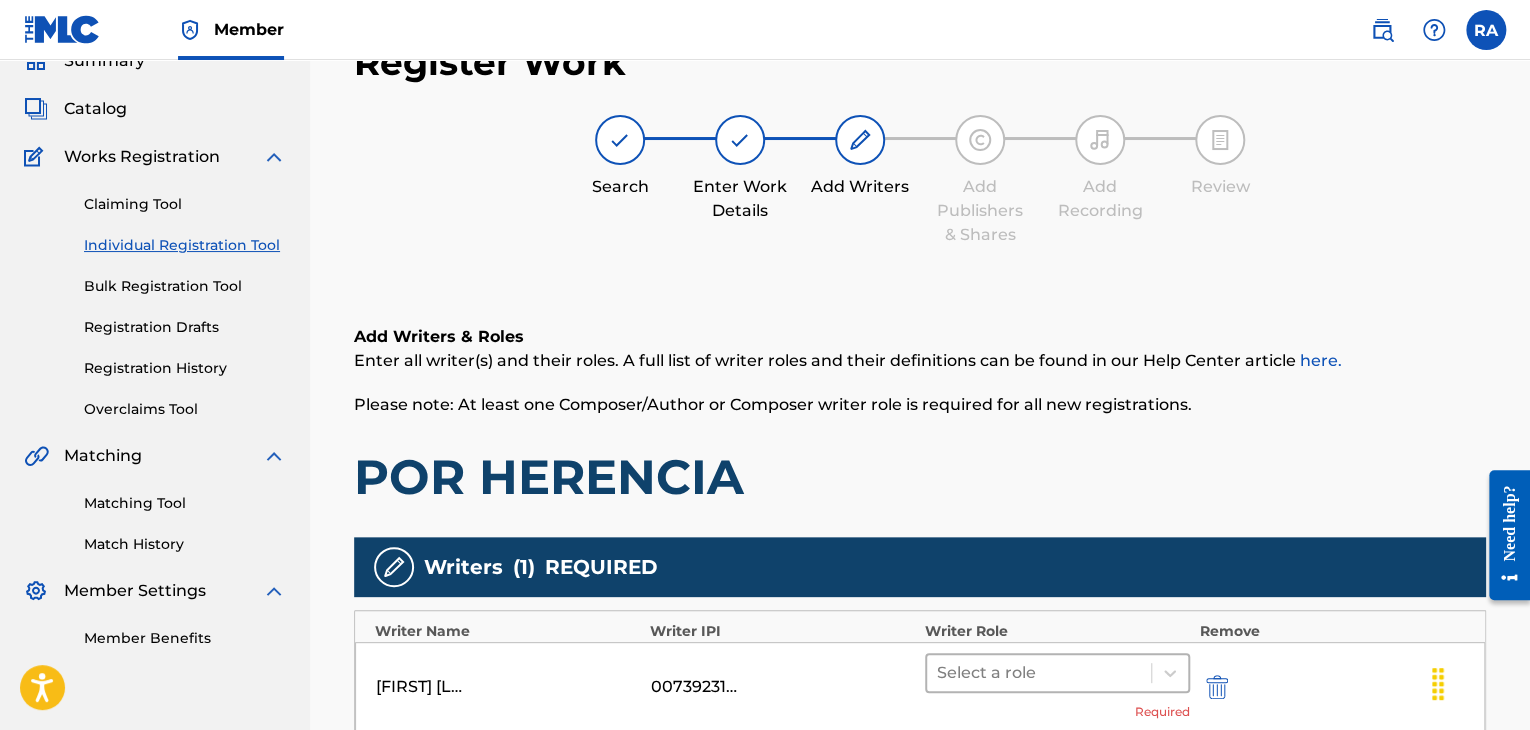 click at bounding box center [1039, 673] 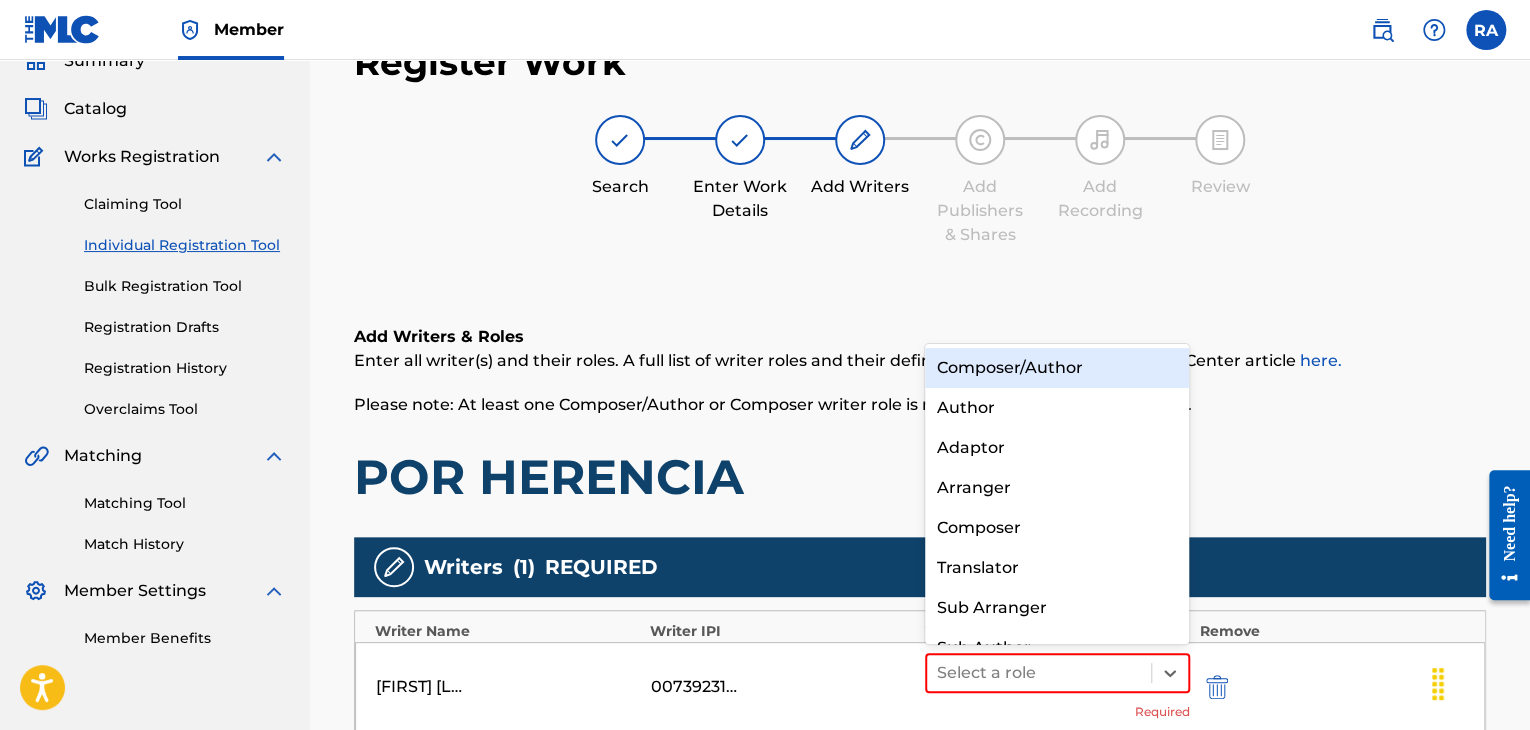scroll, scrollTop: 28, scrollLeft: 0, axis: vertical 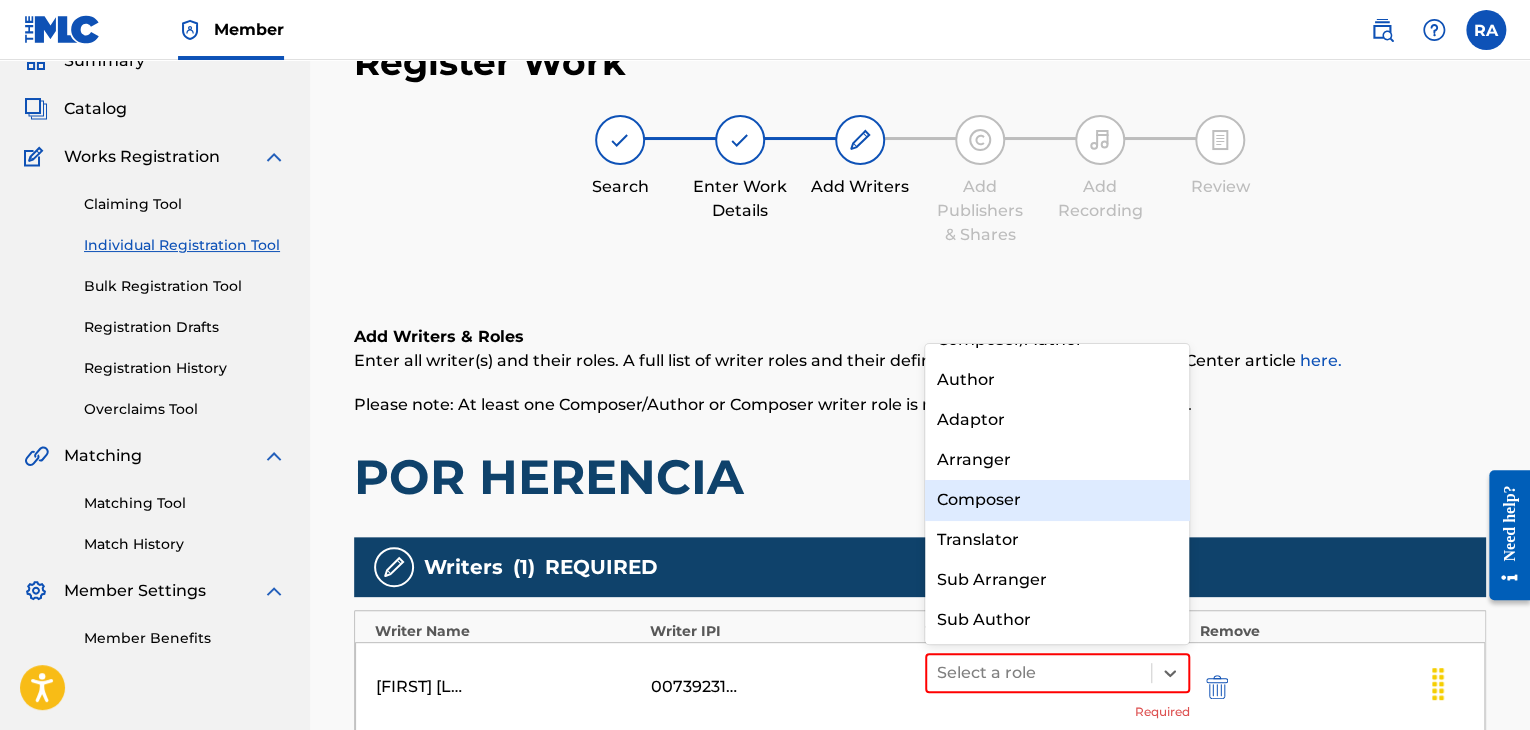 click on "Composer" at bounding box center (1057, 500) 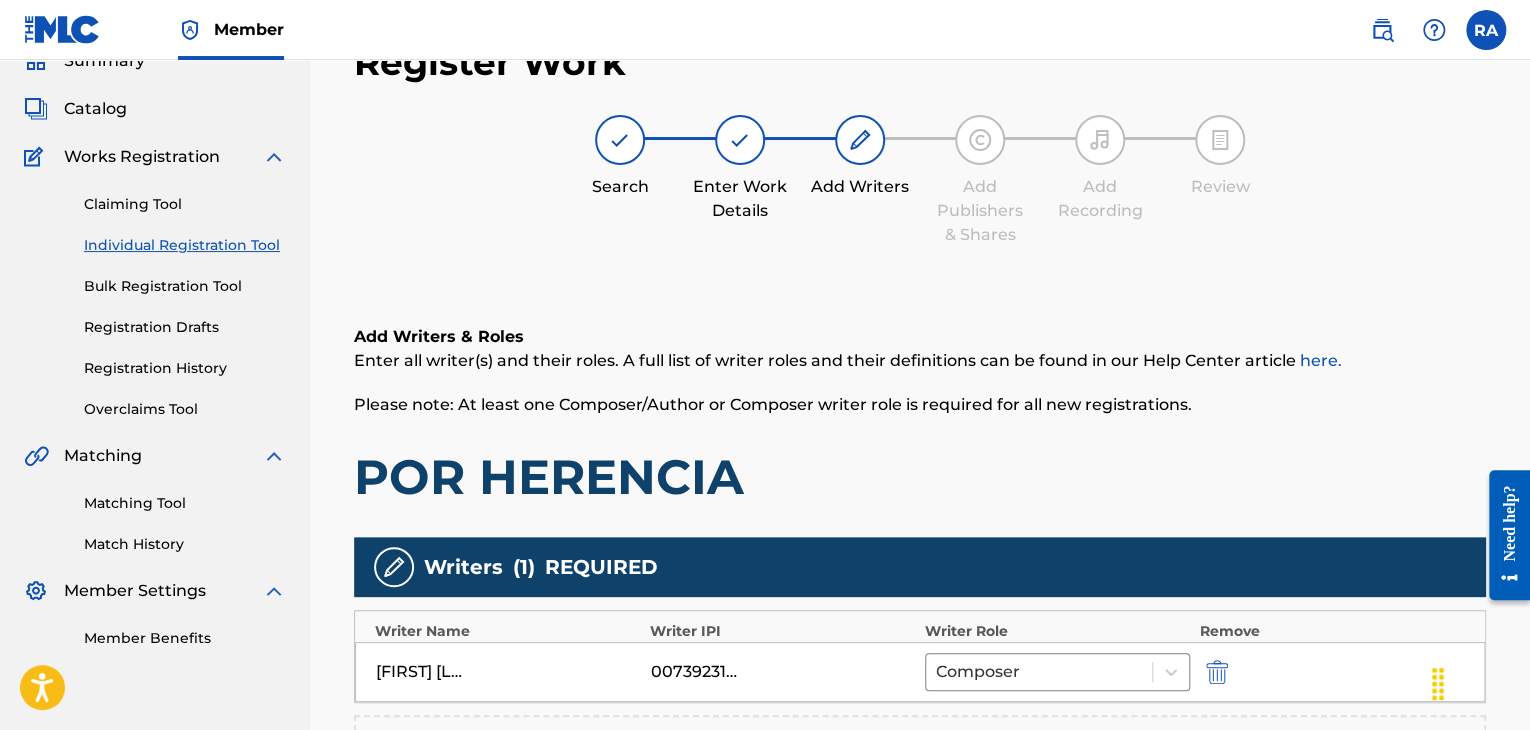 scroll, scrollTop: 490, scrollLeft: 0, axis: vertical 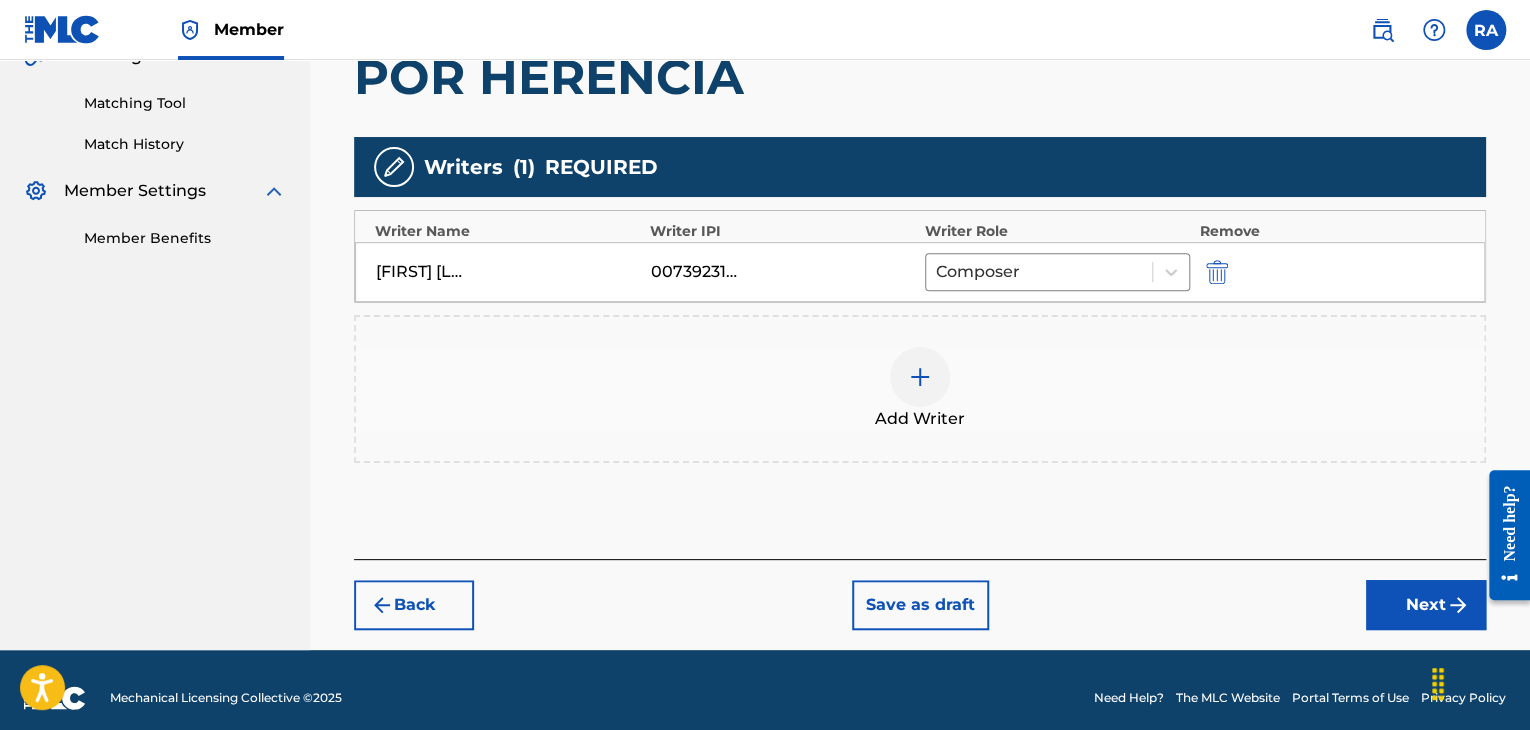 click at bounding box center (920, 377) 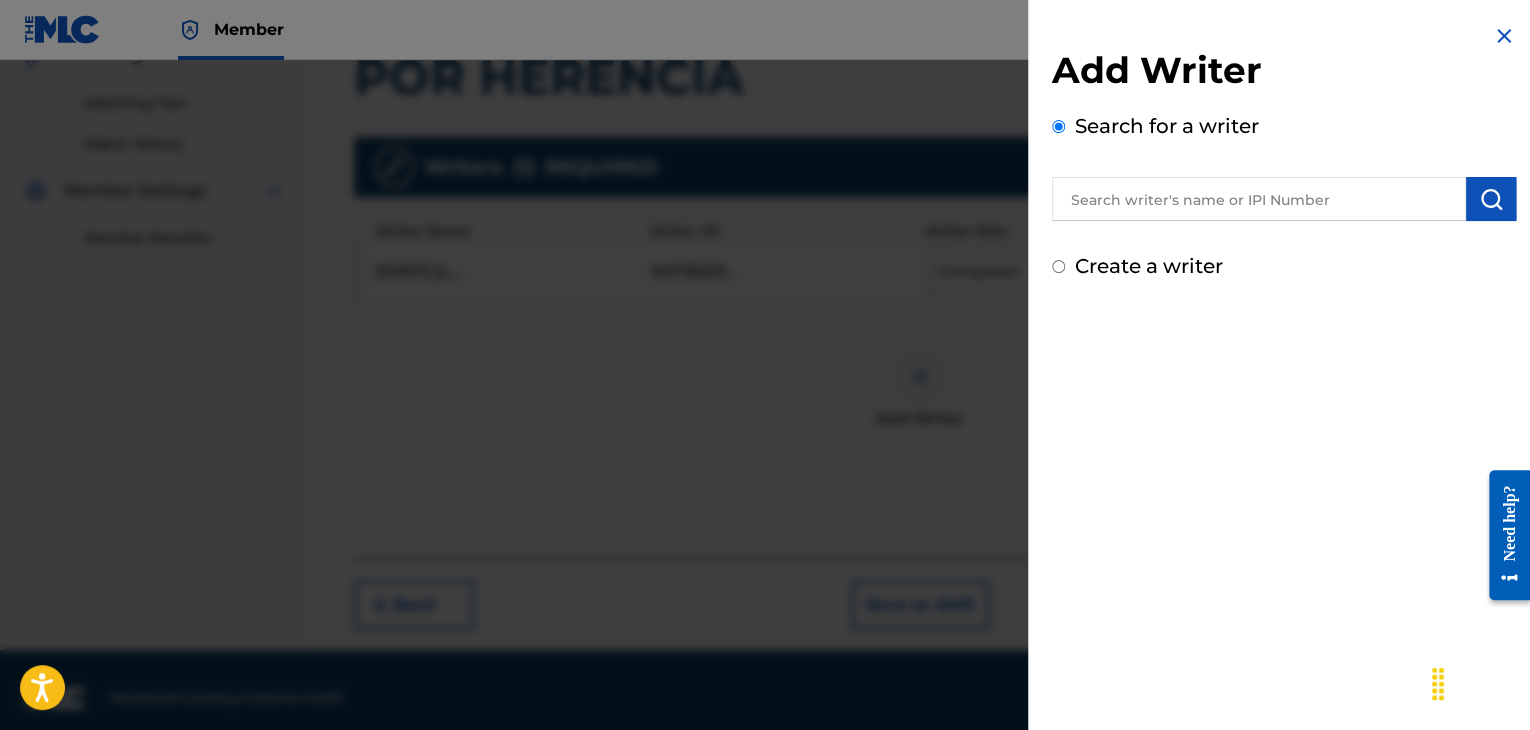 click at bounding box center [1259, 199] 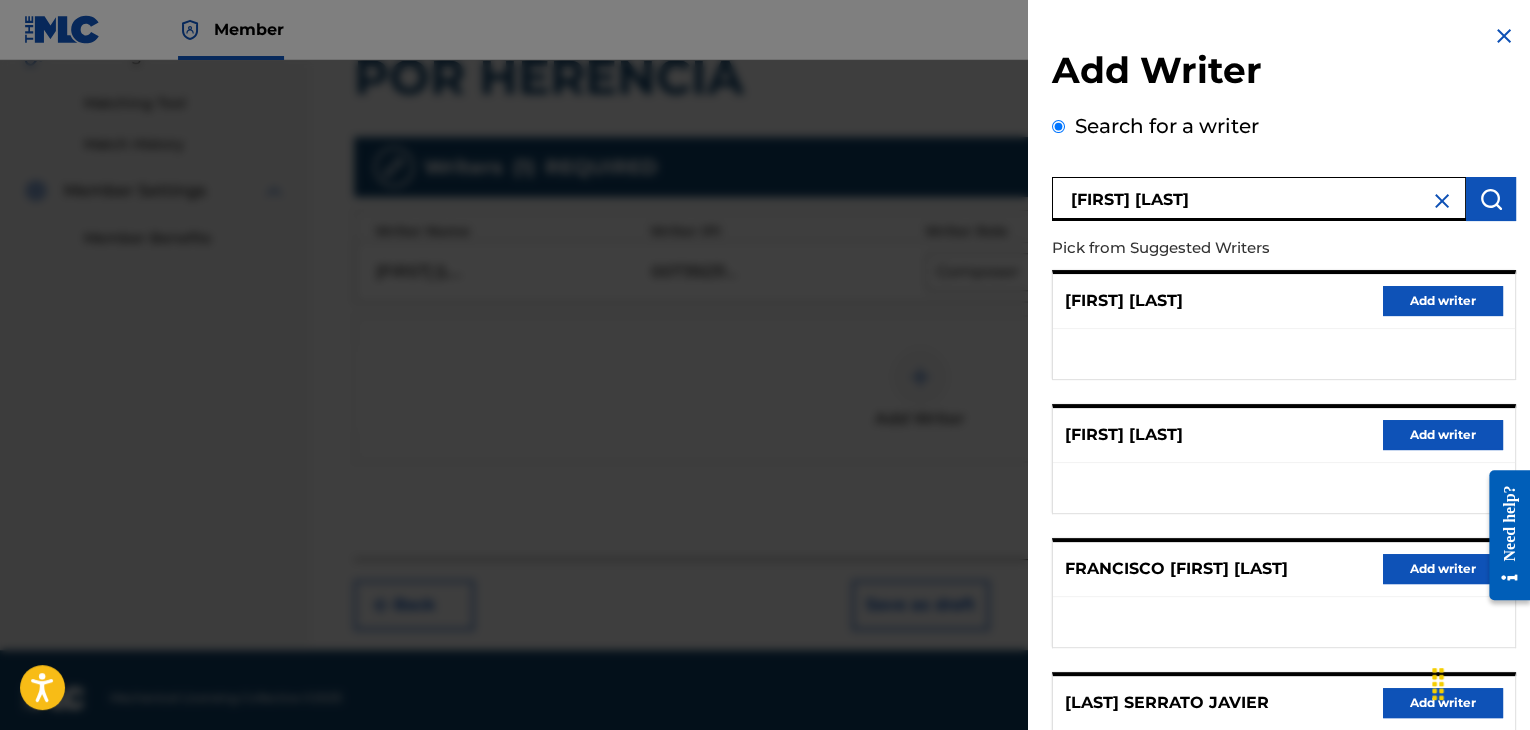 scroll, scrollTop: 310, scrollLeft: 0, axis: vertical 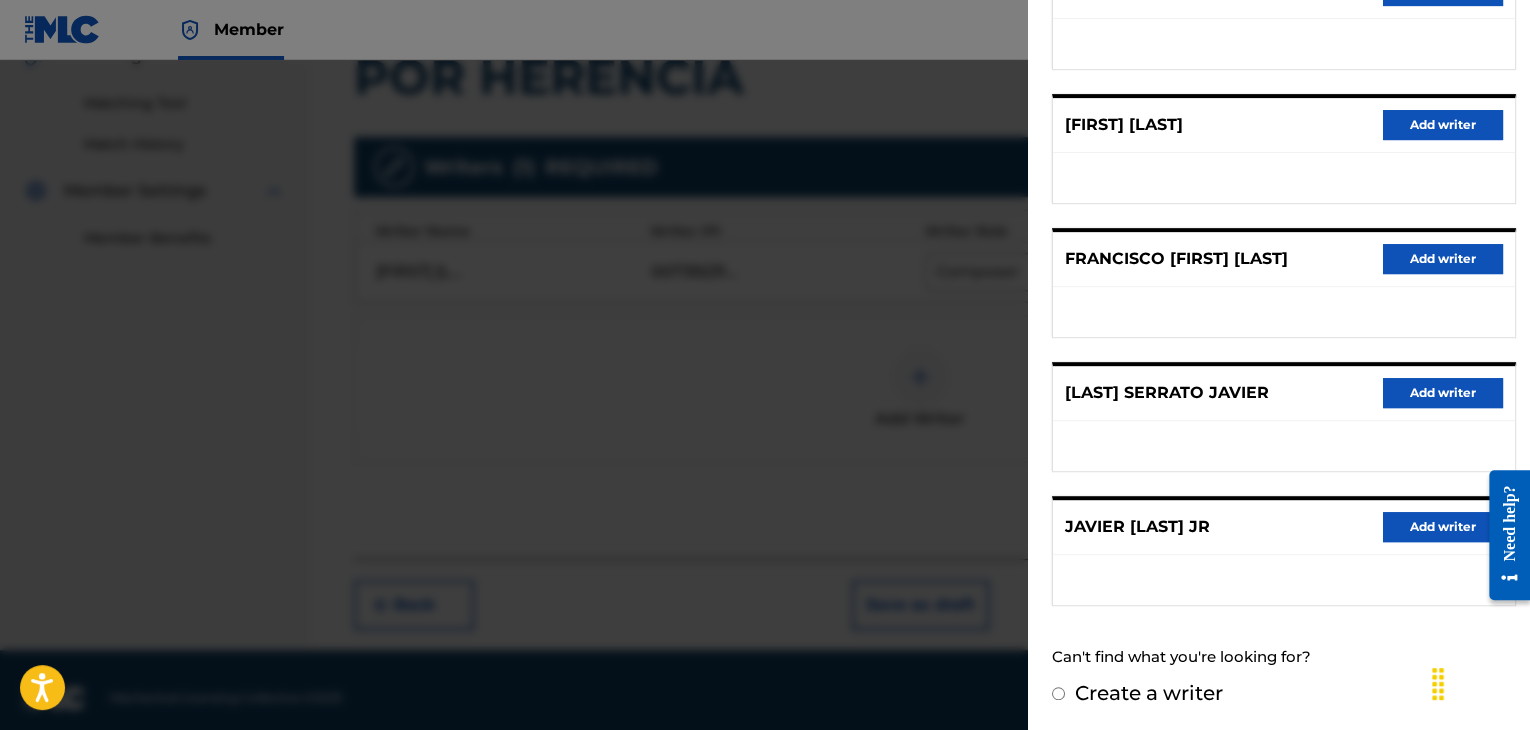 click on "Add writer" at bounding box center [1443, 527] 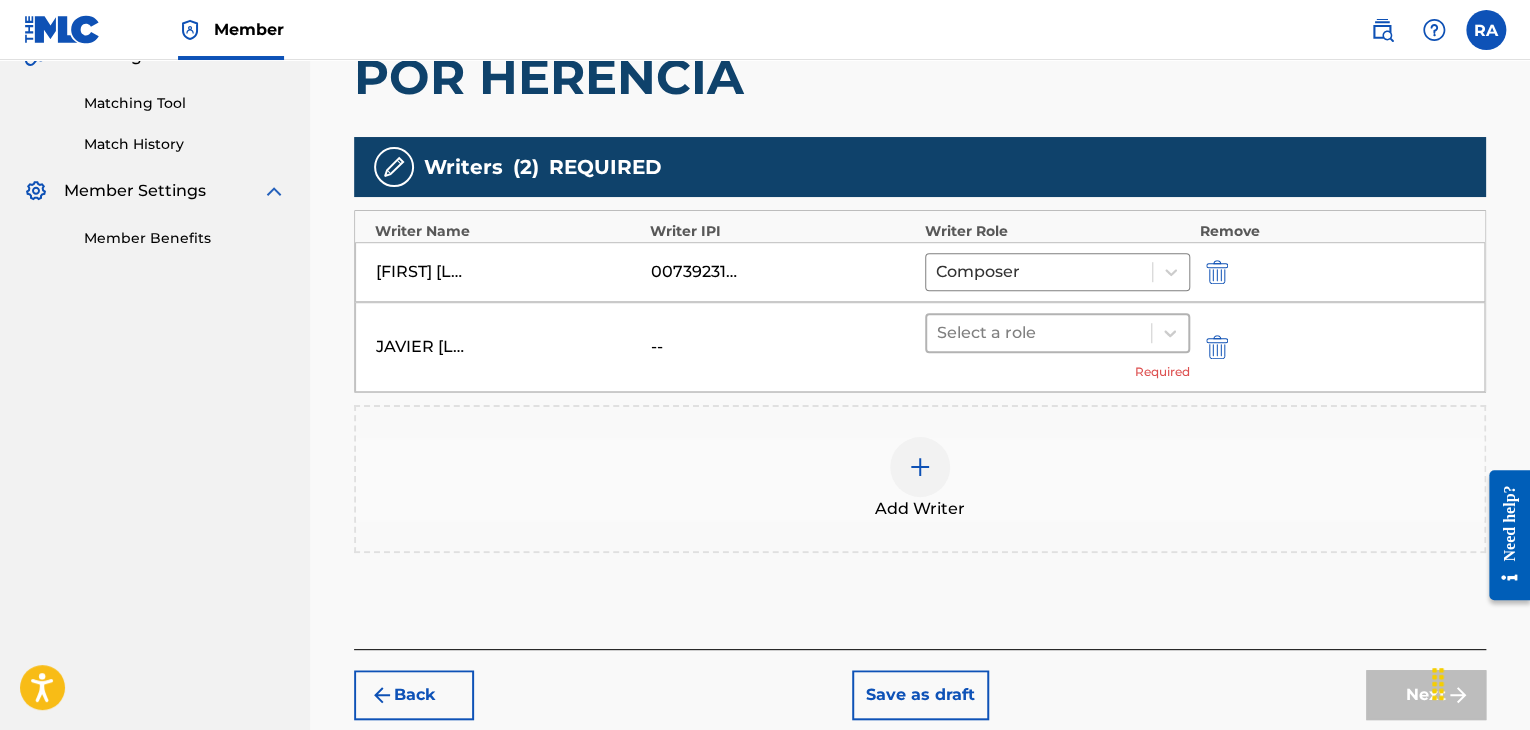click at bounding box center (1039, 333) 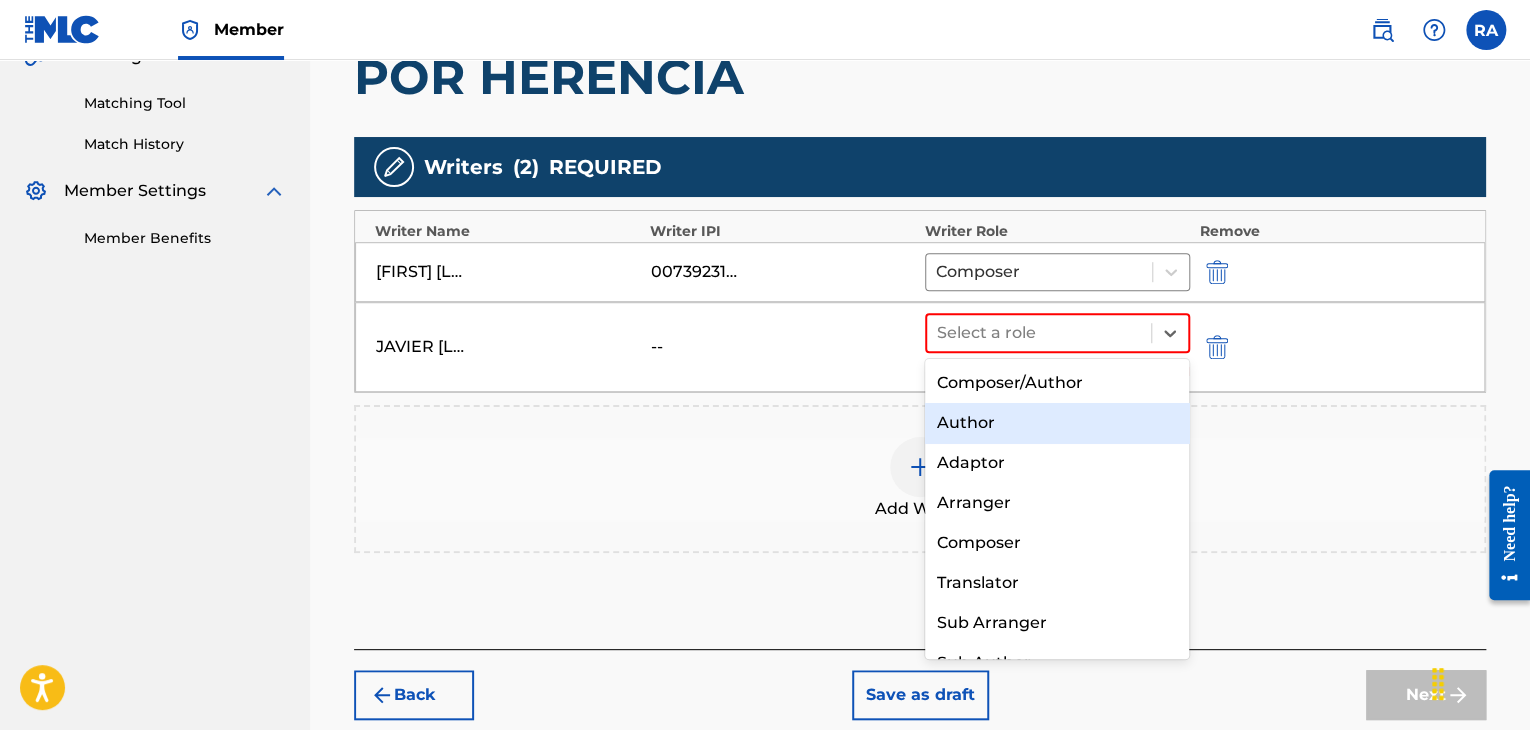 click on "Author" at bounding box center [1057, 423] 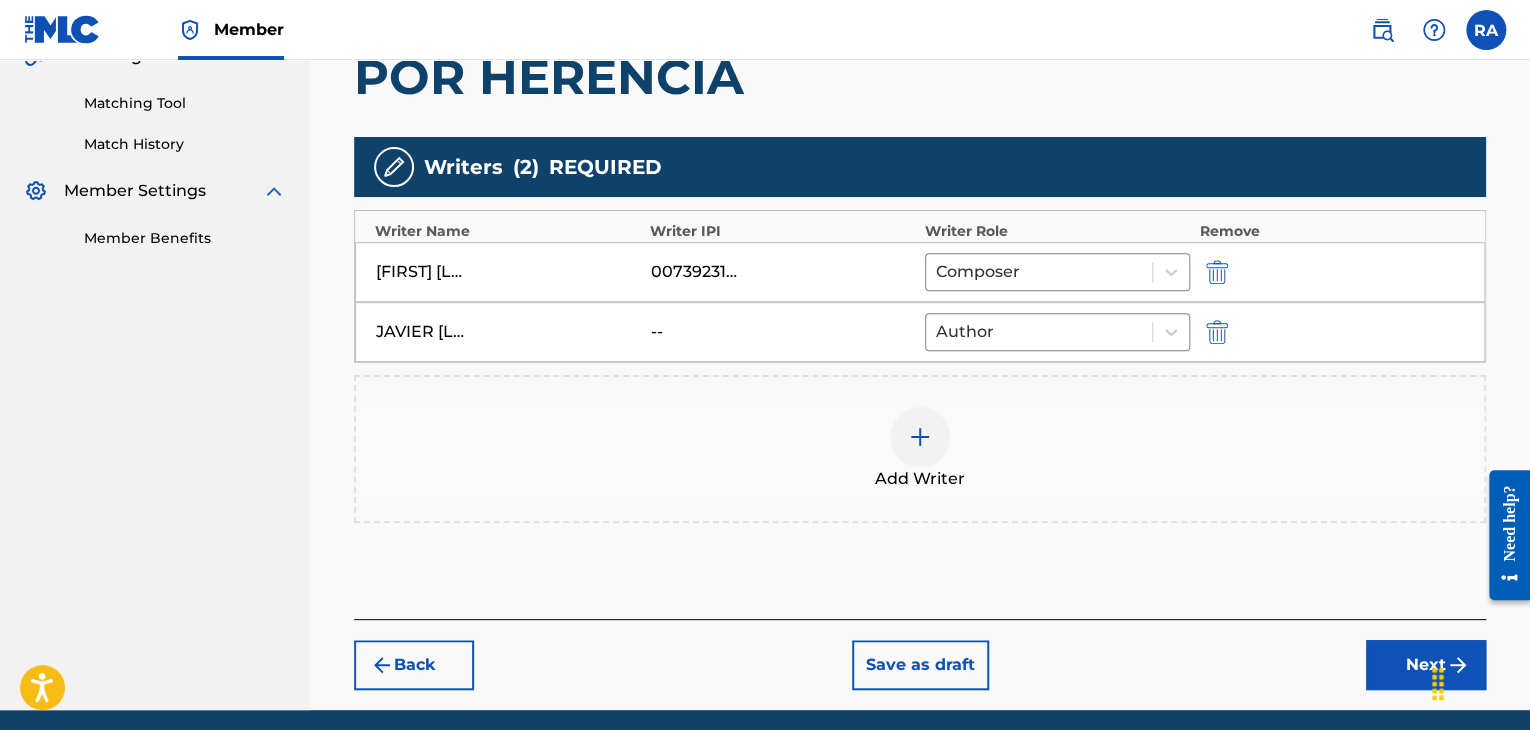 click on "Next" at bounding box center [1426, 665] 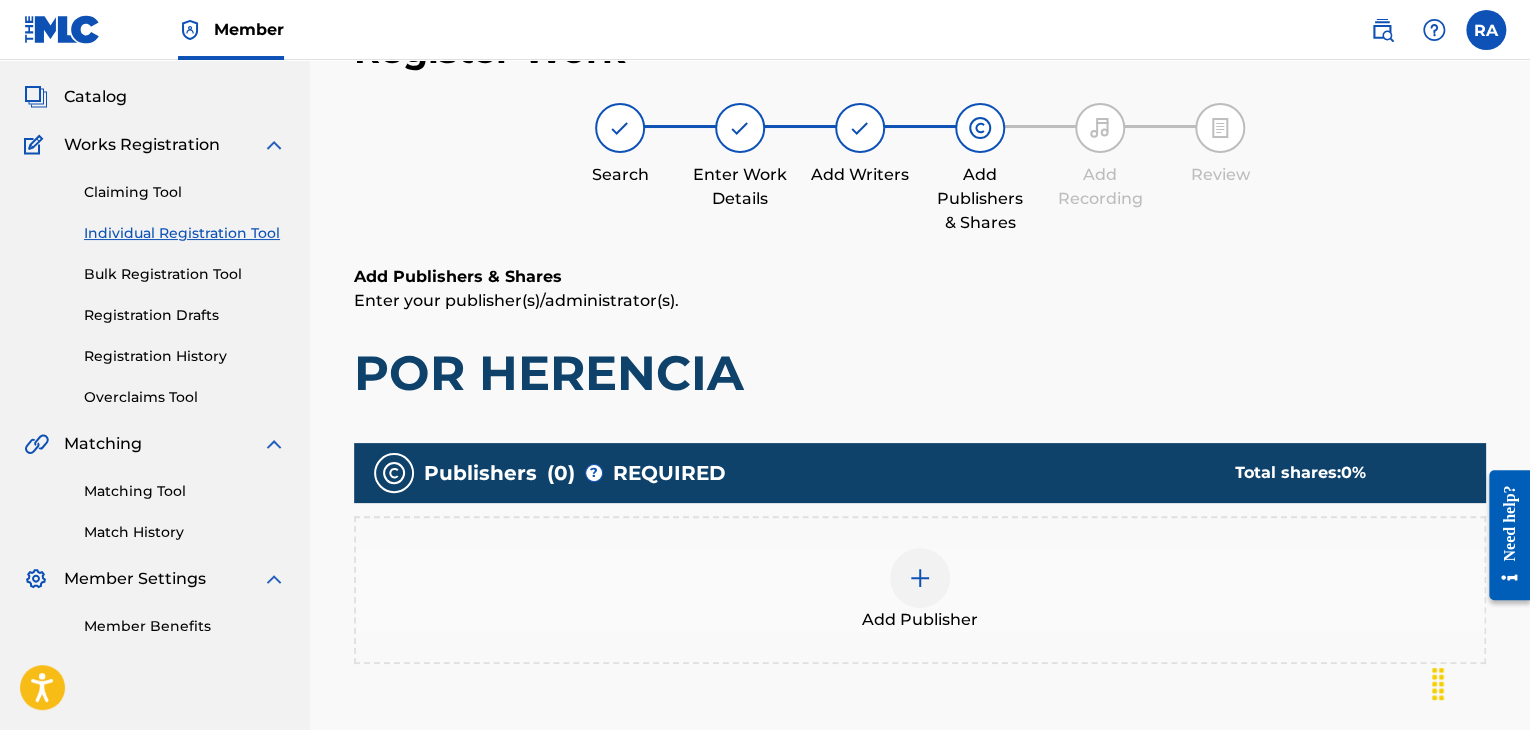 scroll, scrollTop: 90, scrollLeft: 0, axis: vertical 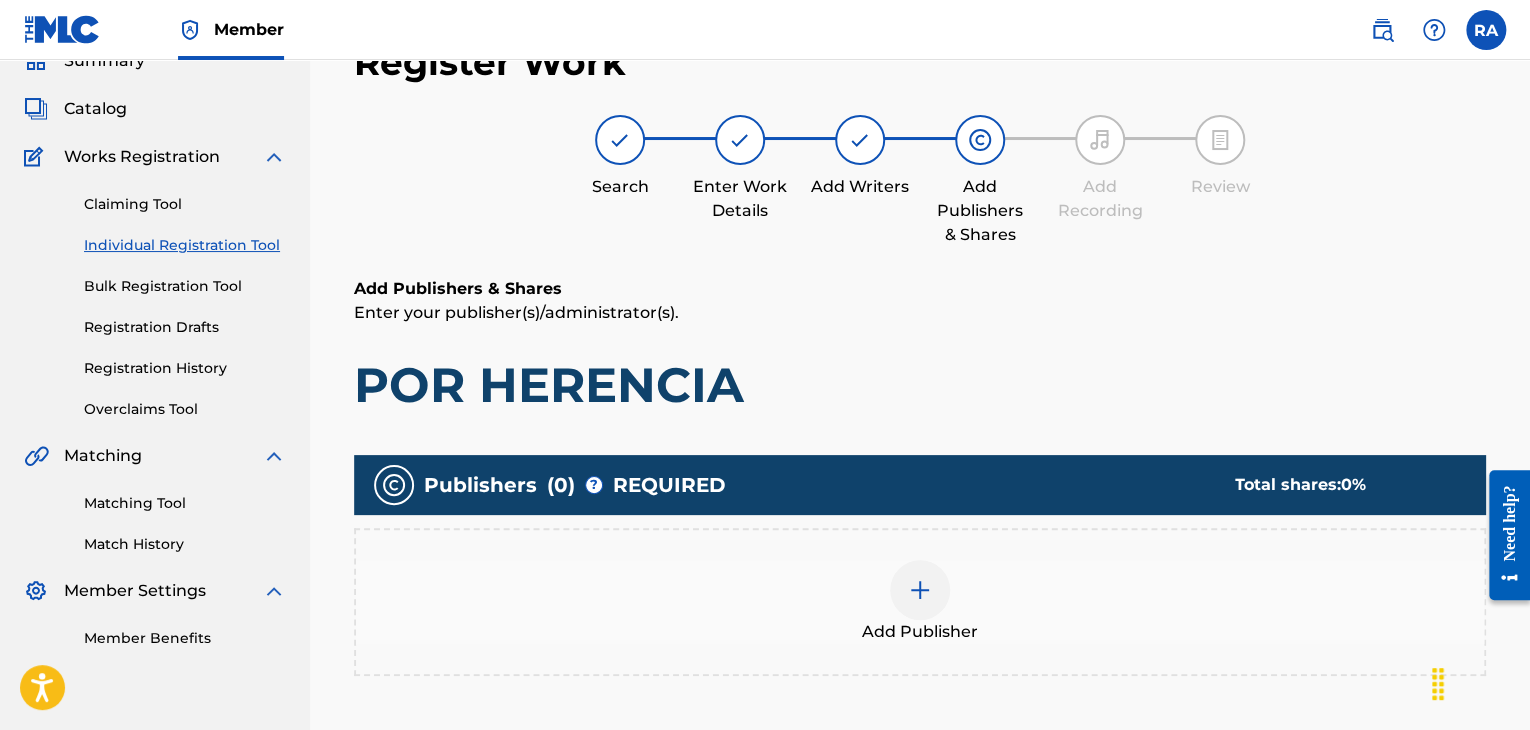 click at bounding box center [920, 590] 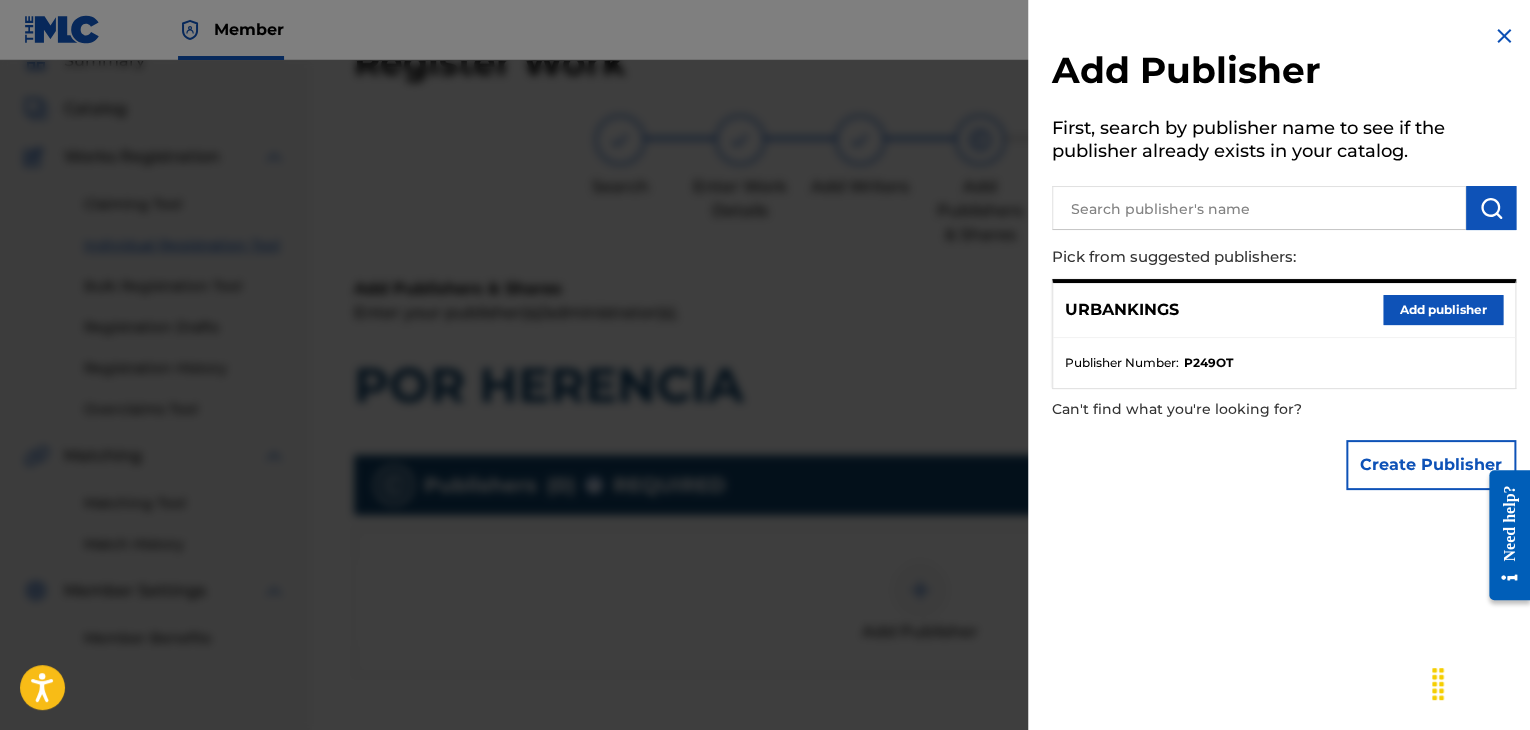 click on "URBANKINGS Add publisher" at bounding box center (1284, 310) 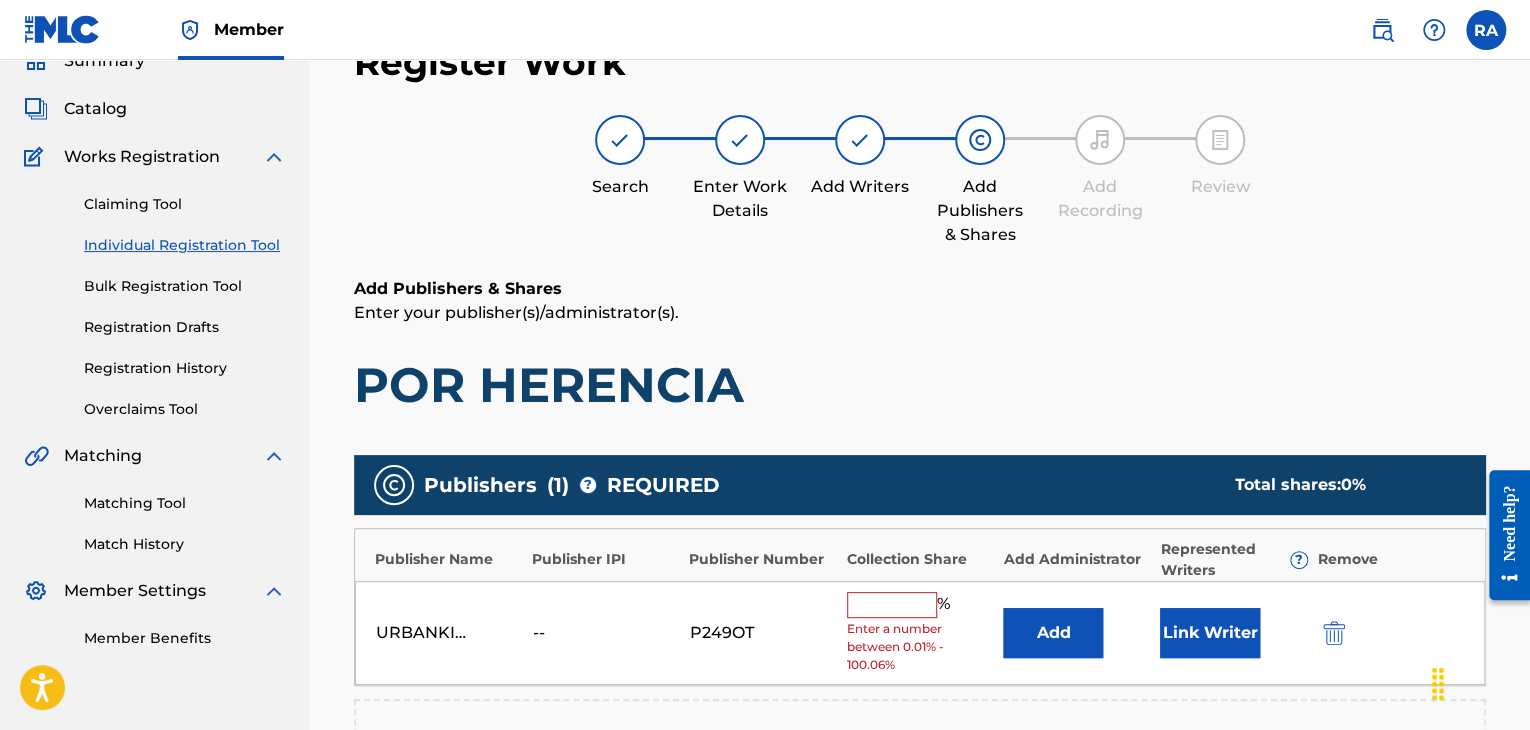 click at bounding box center [892, 605] 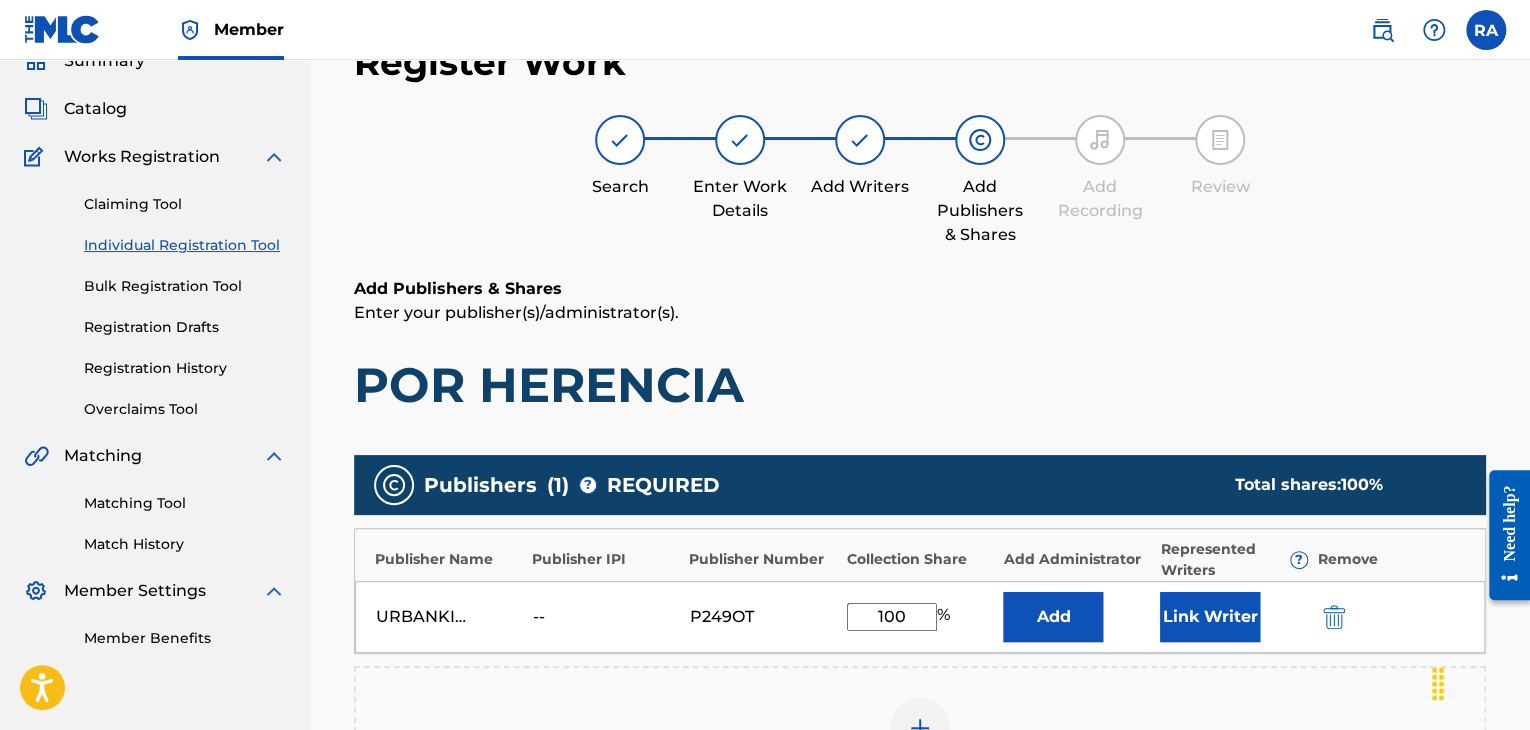 click on "Link Writer" at bounding box center (1210, 617) 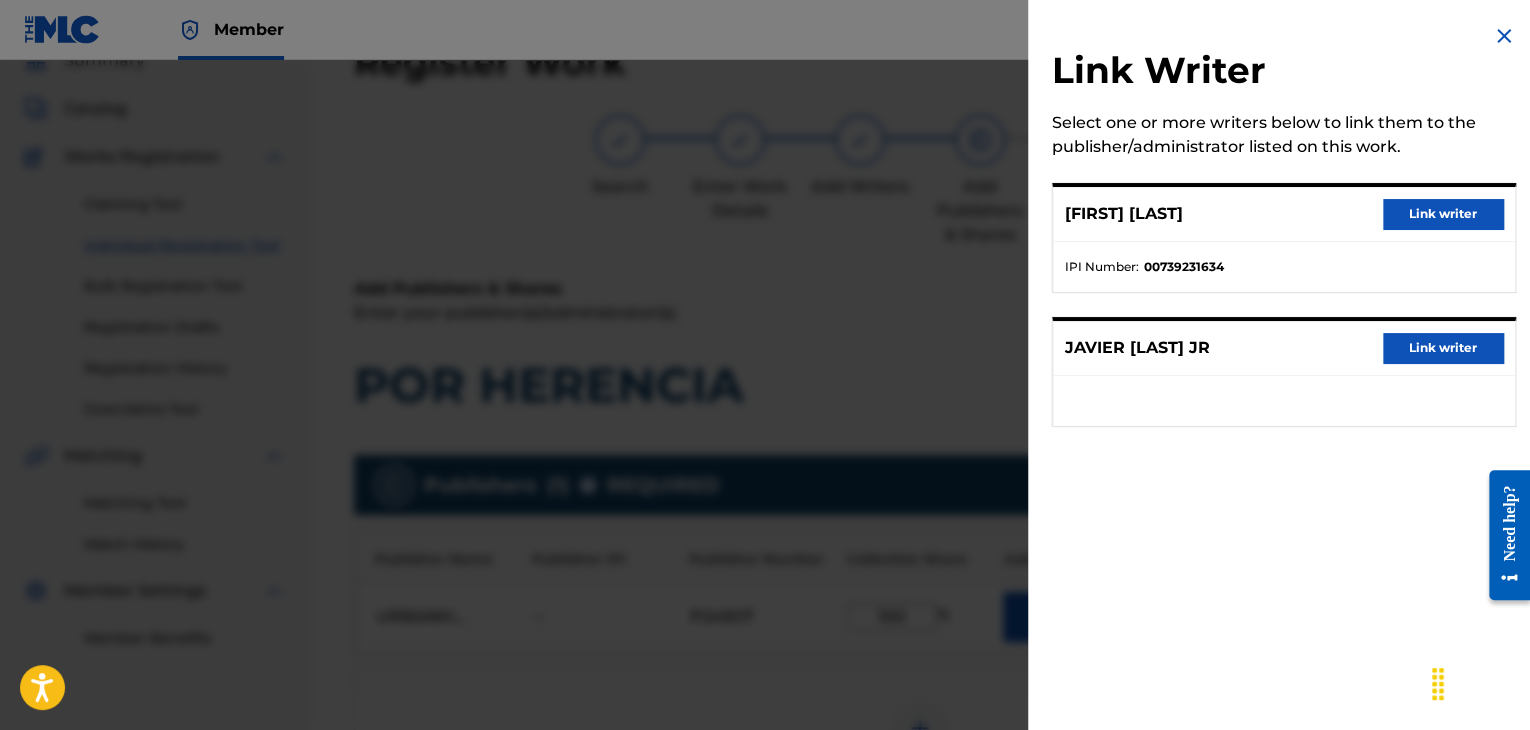 click on "Link writer" at bounding box center [1443, 214] 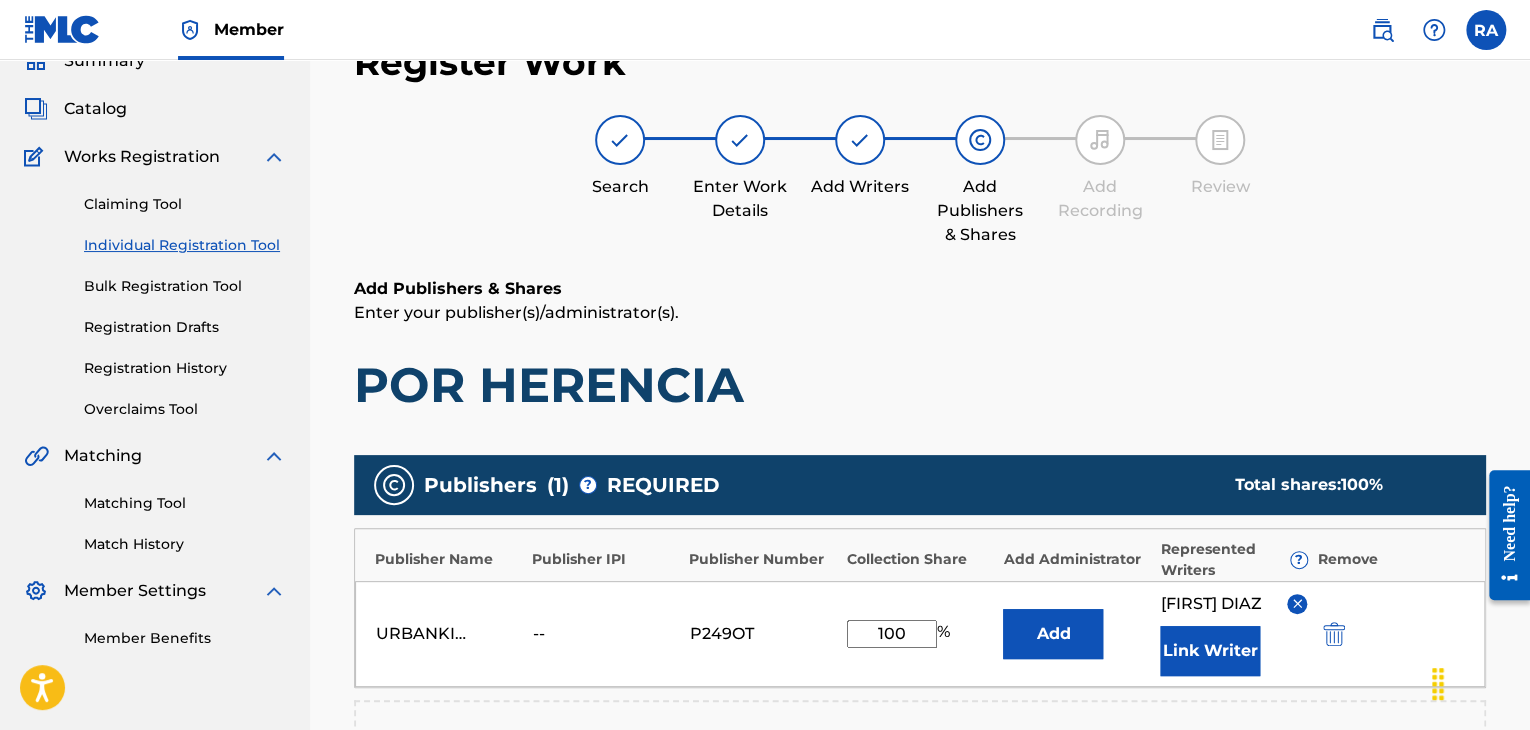 click on "Link Writer" at bounding box center [1210, 651] 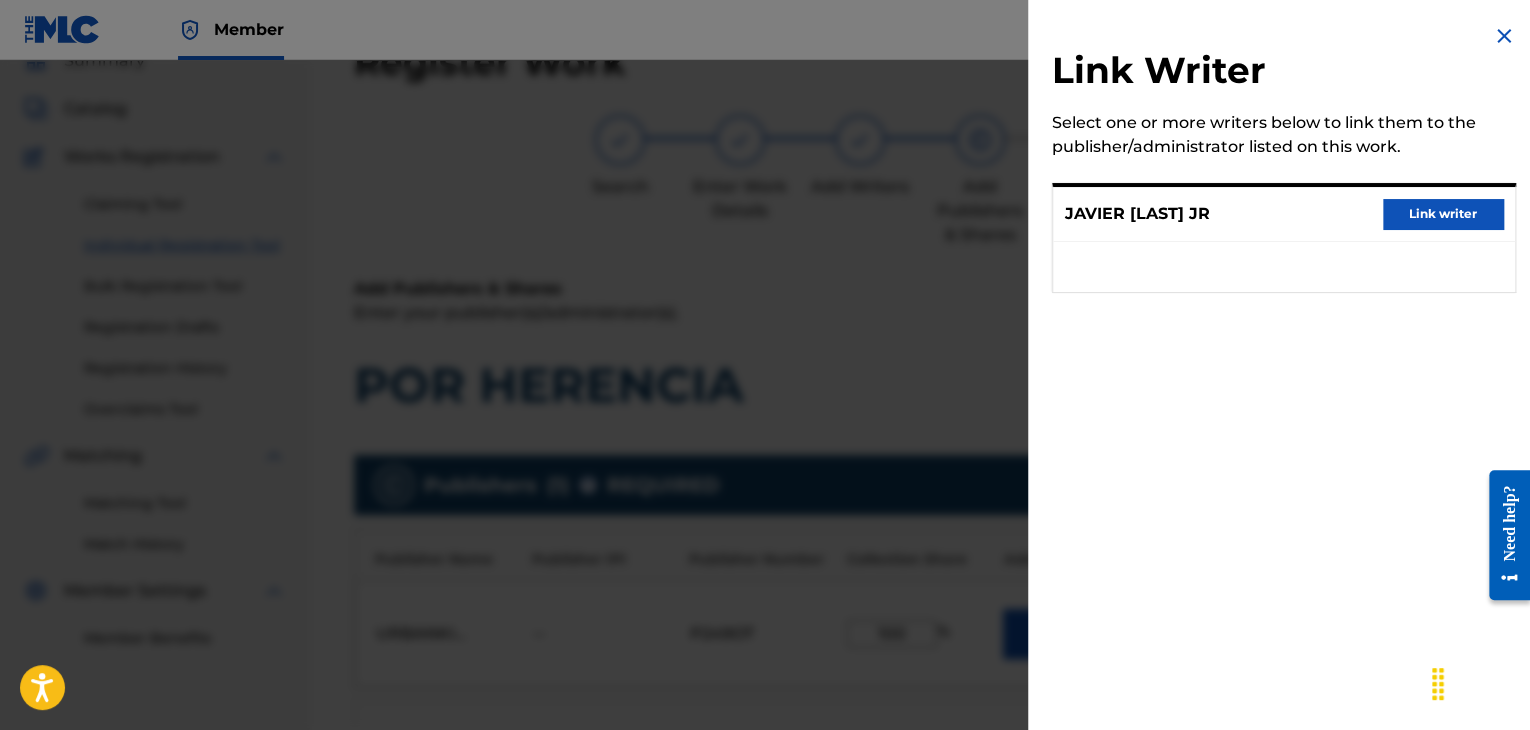 click on "Link writer" at bounding box center (1443, 214) 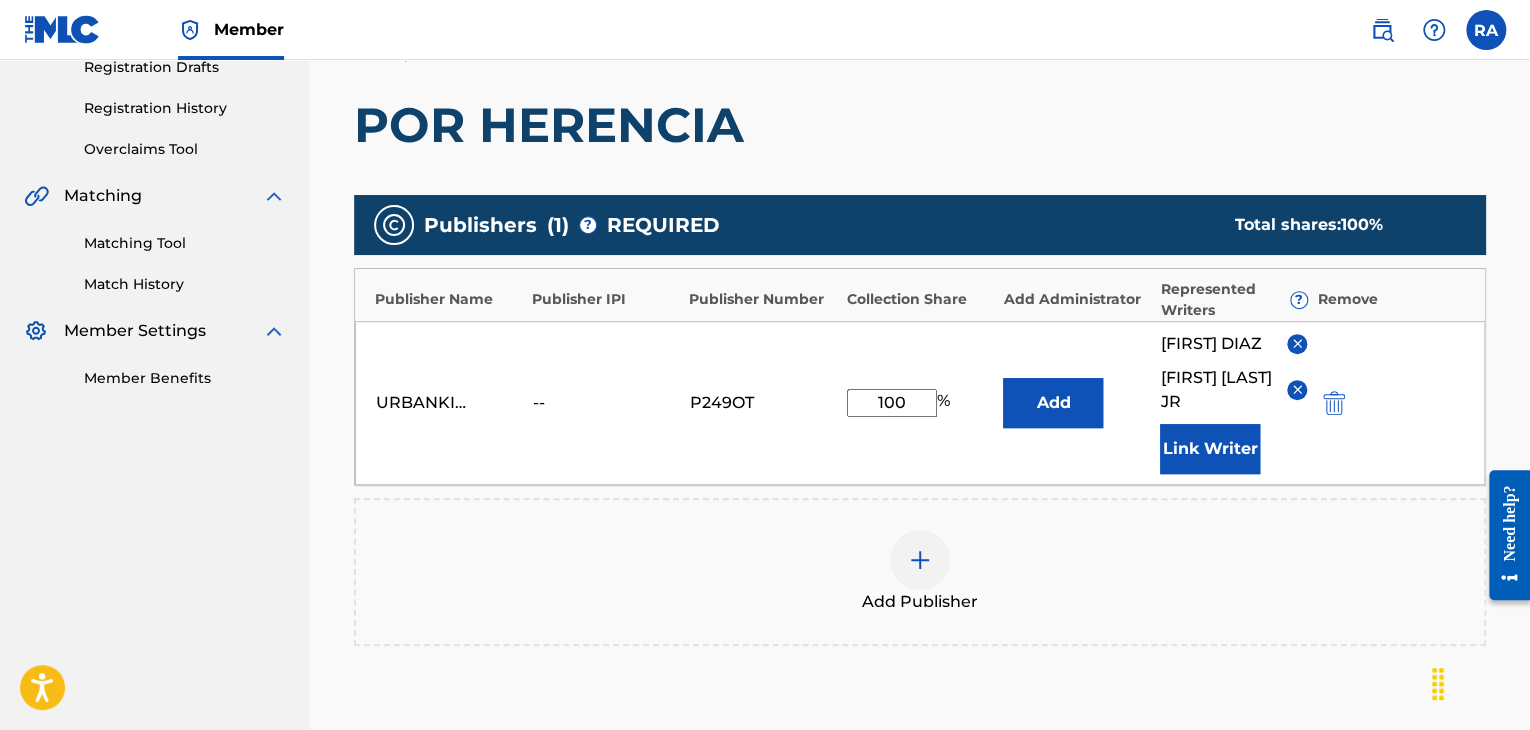 scroll, scrollTop: 608, scrollLeft: 0, axis: vertical 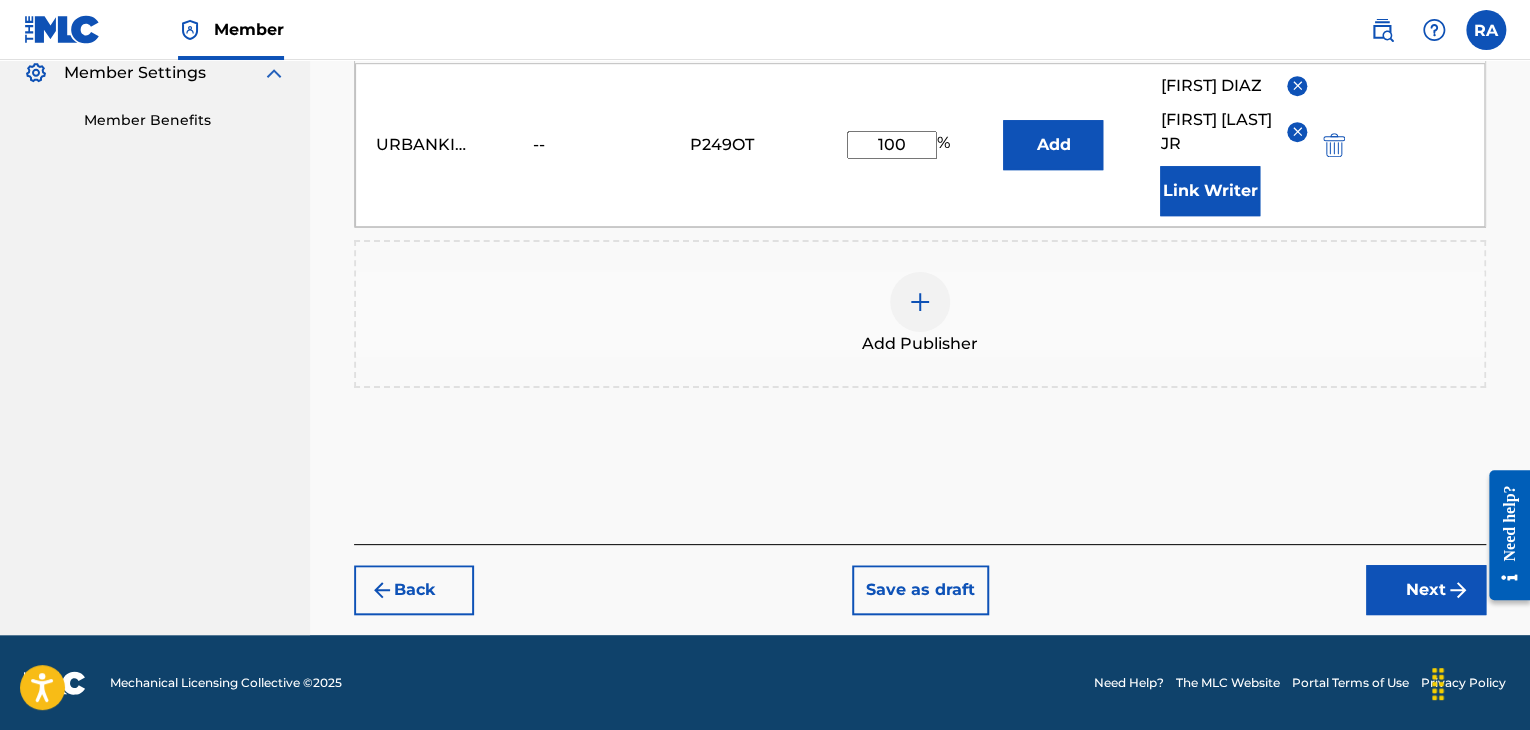 click on "Next" at bounding box center (1426, 590) 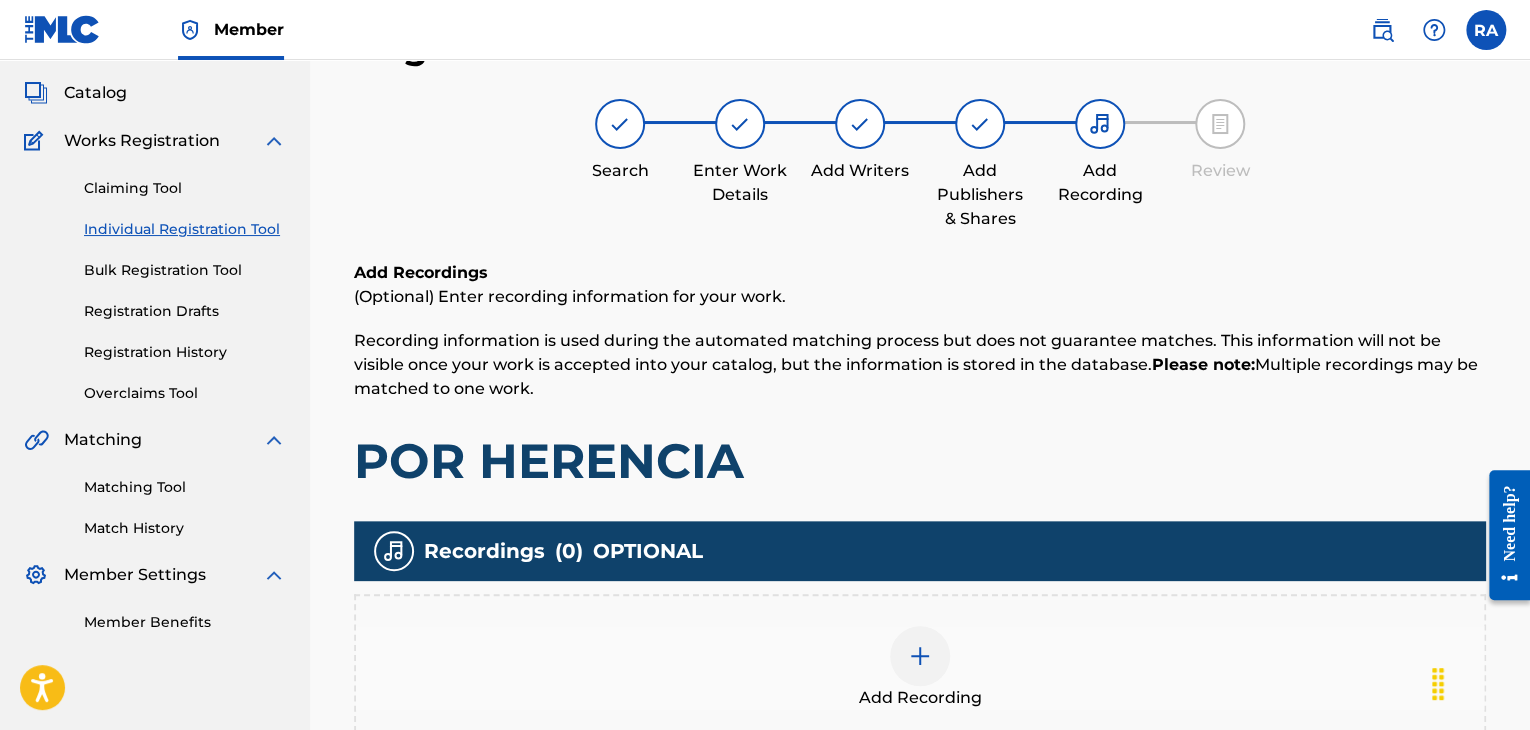 scroll, scrollTop: 90, scrollLeft: 0, axis: vertical 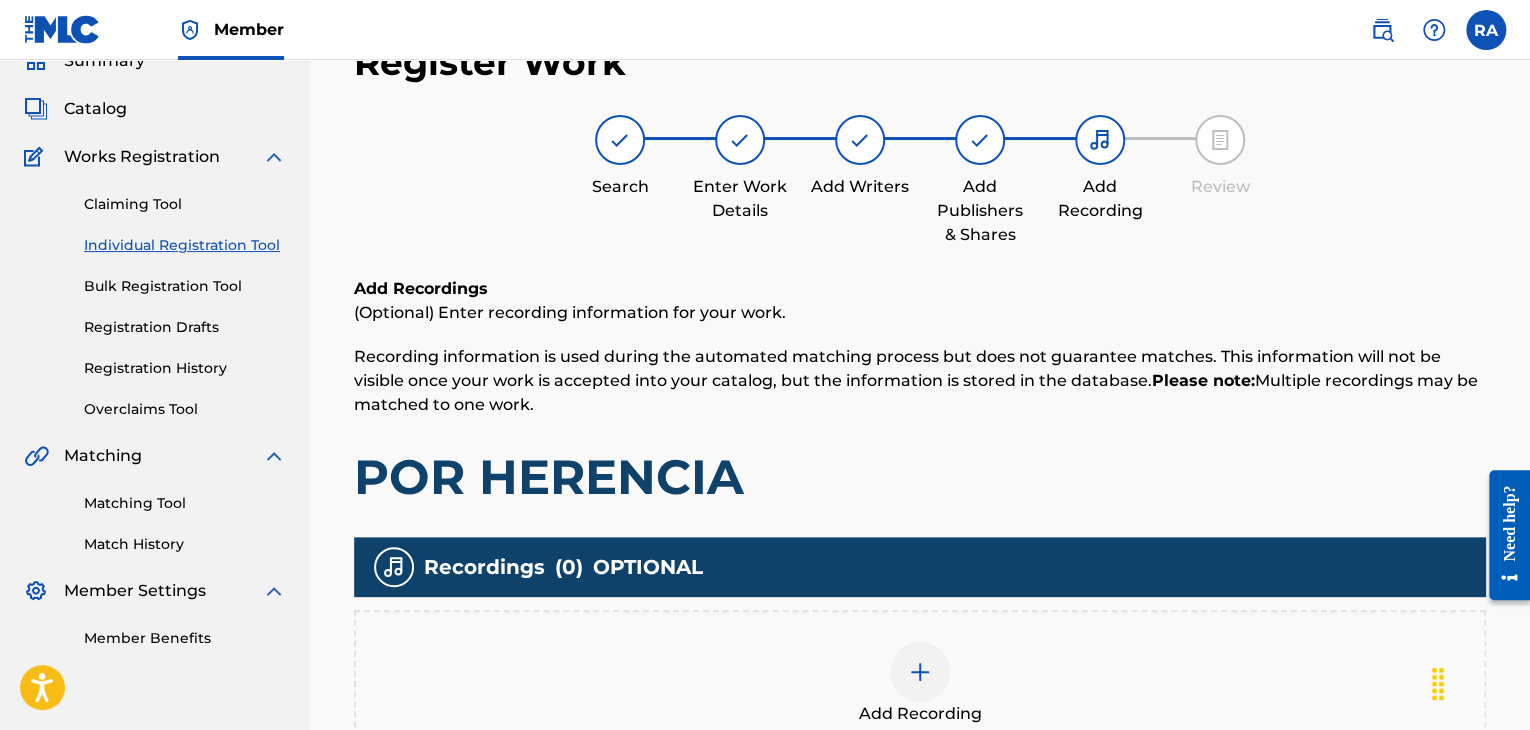 click at bounding box center (920, 672) 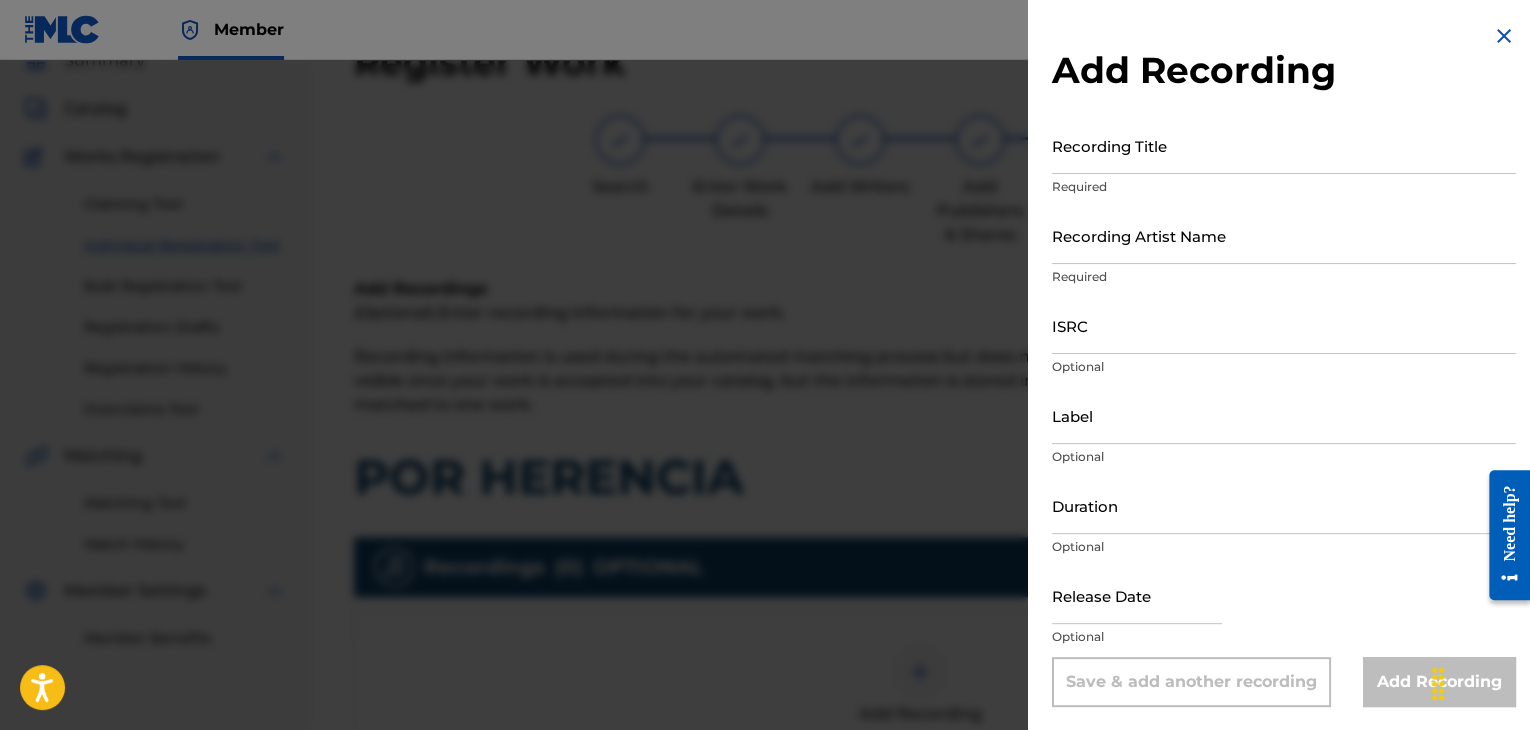 click on "Recording Title" at bounding box center (1284, 145) 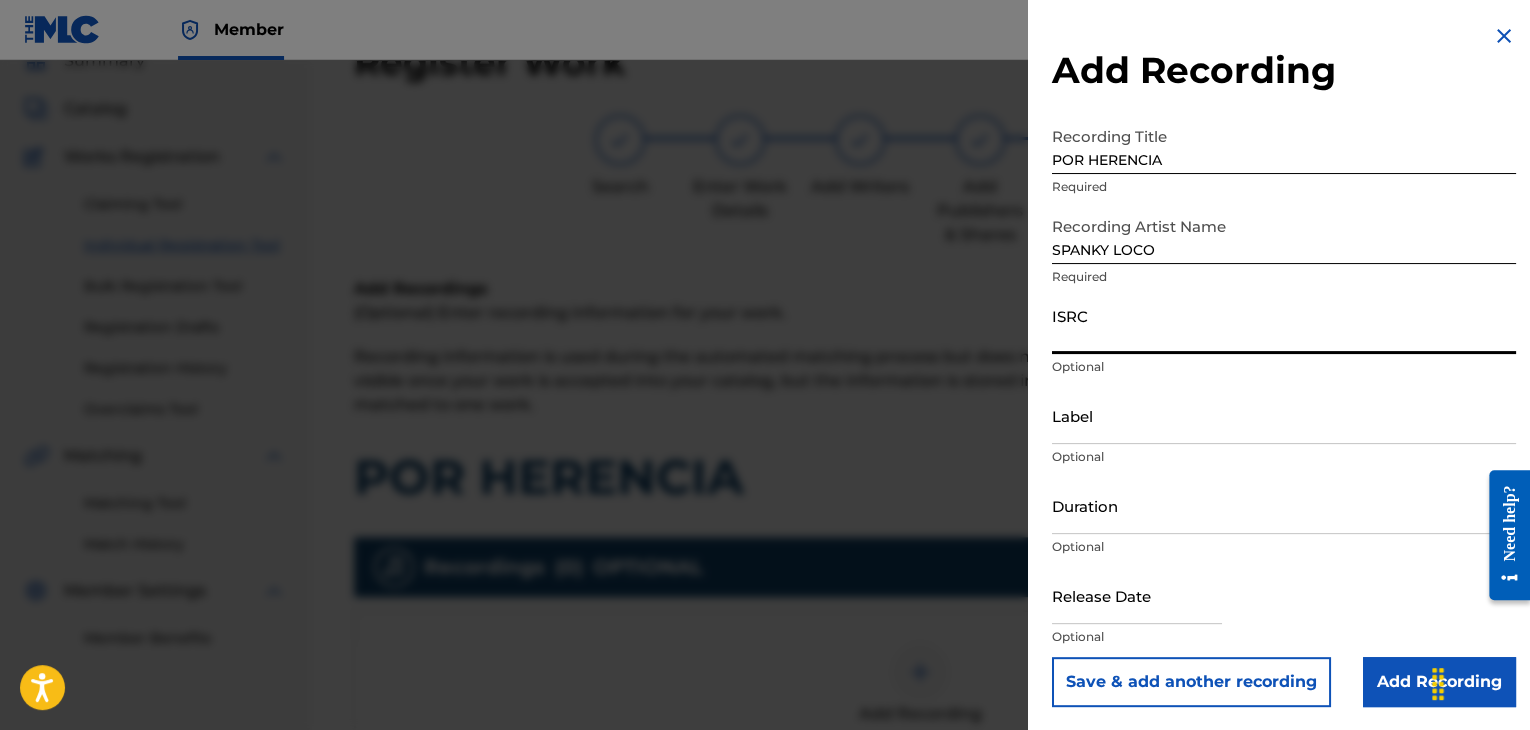 paste on "USPRZ1100068" 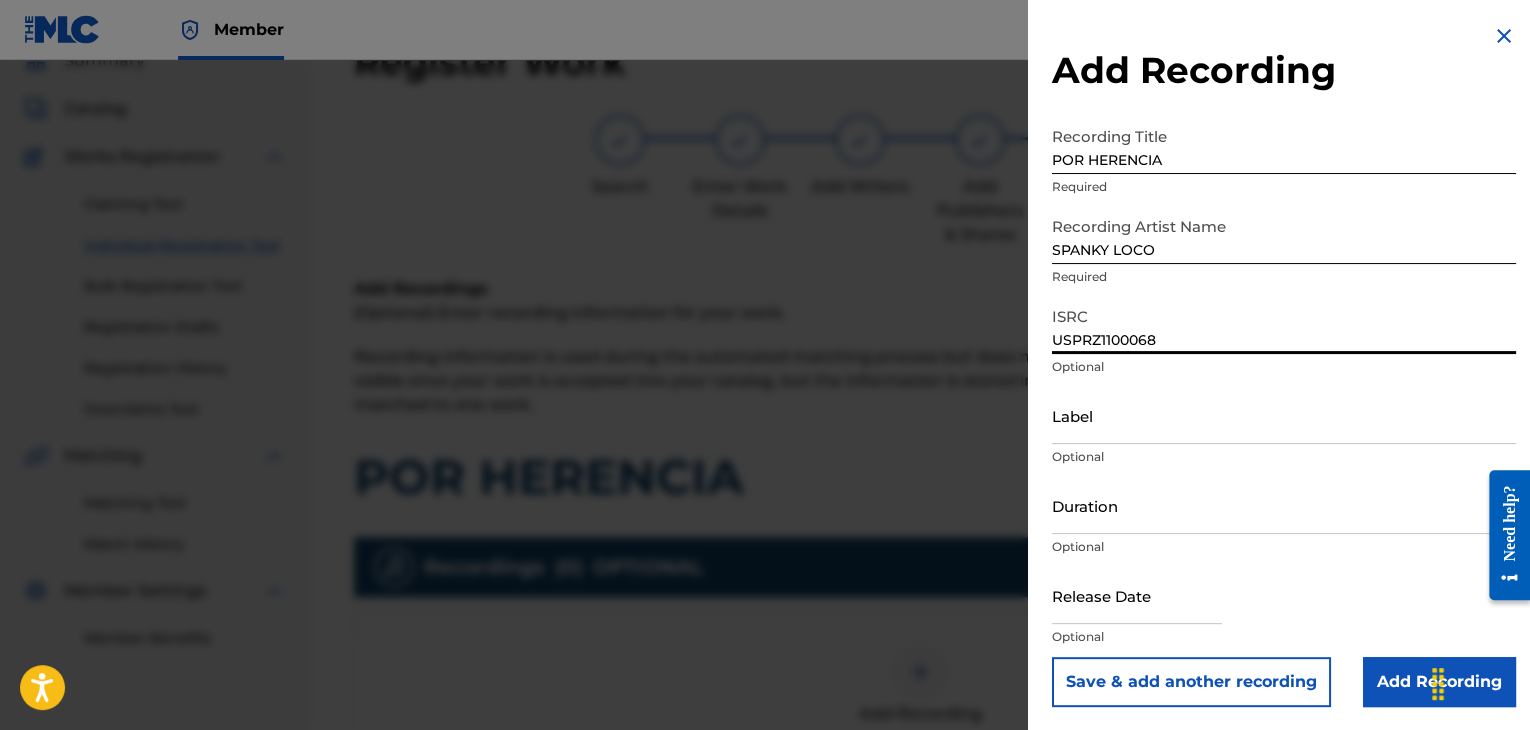 click on "Label" at bounding box center [1284, 415] 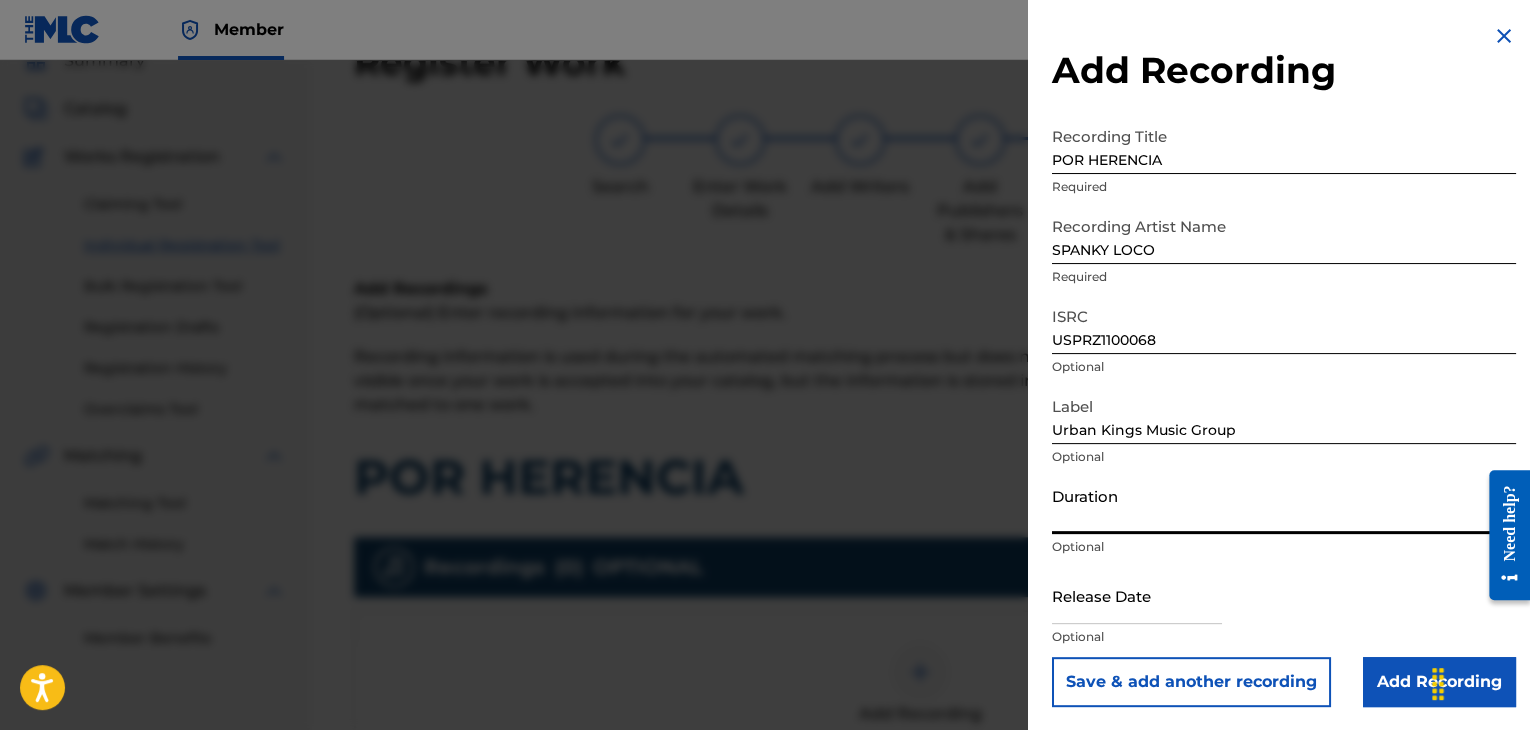 click on "Duration" at bounding box center (1284, 505) 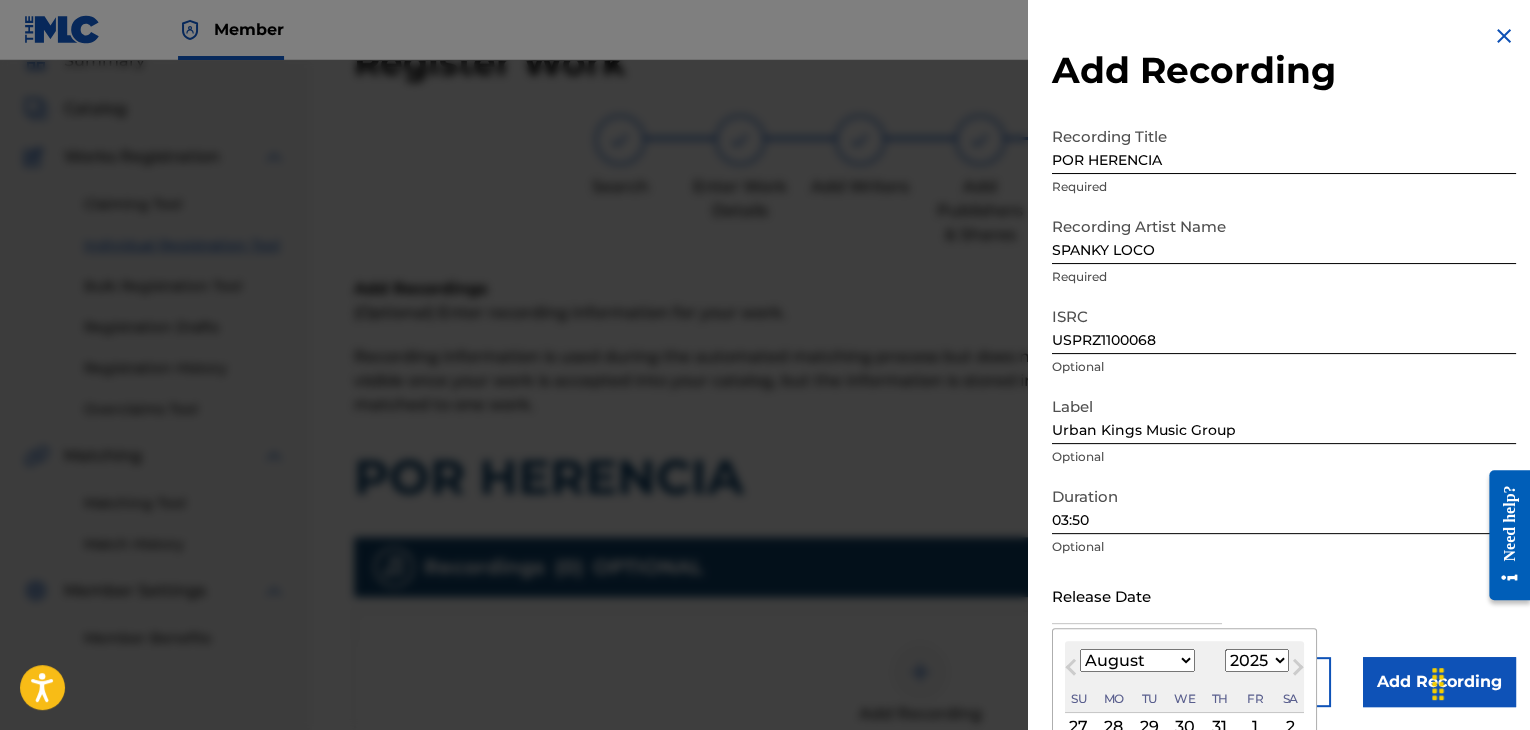 click on "January February March April May June July August September October November December" at bounding box center [1137, 660] 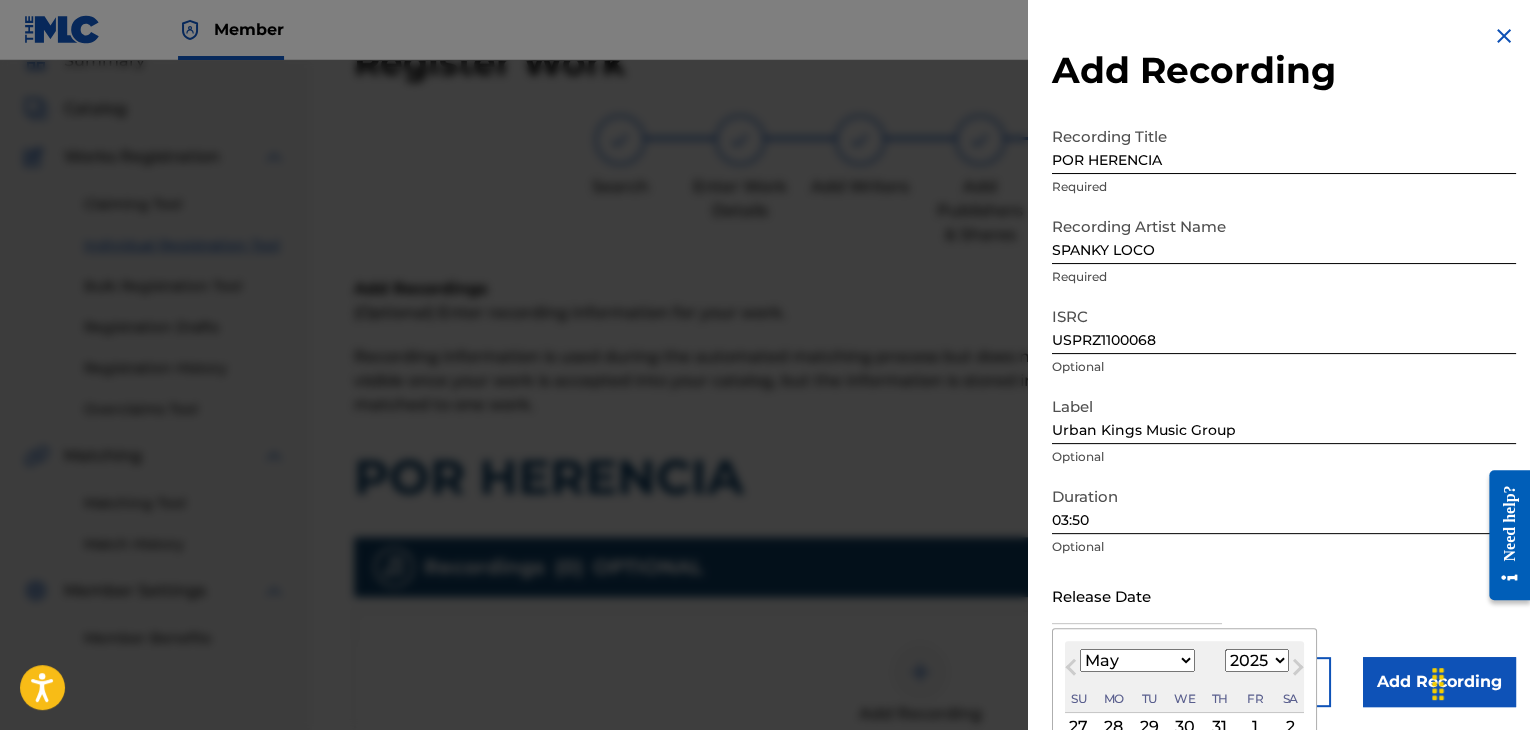 click on "January February March April May June July August September October November December" at bounding box center (1137, 660) 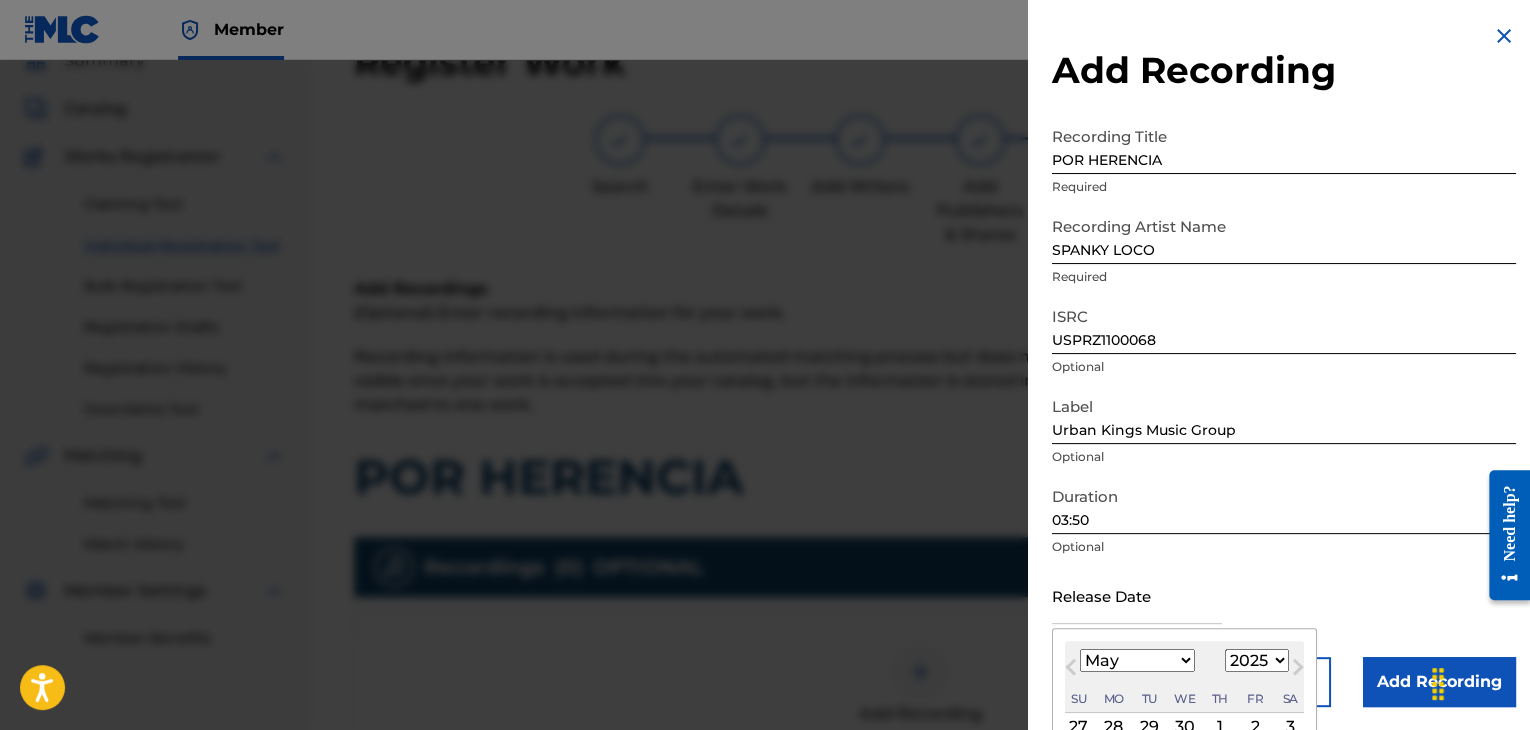 click on "1899 1900 1901 1902 1903 1904 1905 1906 1907 1908 1909 1910 1911 1912 1913 1914 1915 1916 1917 1918 1919 1920 1921 1922 1923 1924 1925 1926 1927 1928 1929 1930 1931 1932 1933 1934 1935 1936 1937 1938 1939 1940 1941 1942 1943 1944 1945 1946 1947 1948 1949 1950 1951 1952 1953 1954 1955 1956 1957 1958 1959 1960 1961 1962 1963 1964 1965 1966 1967 1968 1969 1970 1971 1972 1973 1974 1975 1976 1977 1978 1979 1980 1981 1982 1983 1984 1985 1986 1987 1988 1989 1990 1991 1992 1993 1994 1995 1996 1997 1998 1999 2000 2001 2002 2003 2004 2005 2006 2007 2008 2009 2010 2011 2012 2013 2014 2015 2016 2017 2018 2019 2020 2021 2022 2023 2024 2025 2026 2027 2028 2029 2030 2031 2032 2033 2034 2035 2036 2037 2038 2039 2040 2041 2042 2043 2044 2045 2046 2047 2048 2049 2050 2051 2052 2053 2054 2055 2056 2057 2058 2059 2060 2061 2062 2063 2064 2065 2066 2067 2068 2069 2070 2071 2072 2073 2074 2075 2076 2077 2078 2079 2080 2081 2082 2083 2084 2085 2086 2087 2088 2089 2090 2091 2092 2093 2094 2095 2096 2097 2098 2099 2100" at bounding box center [1257, 660] 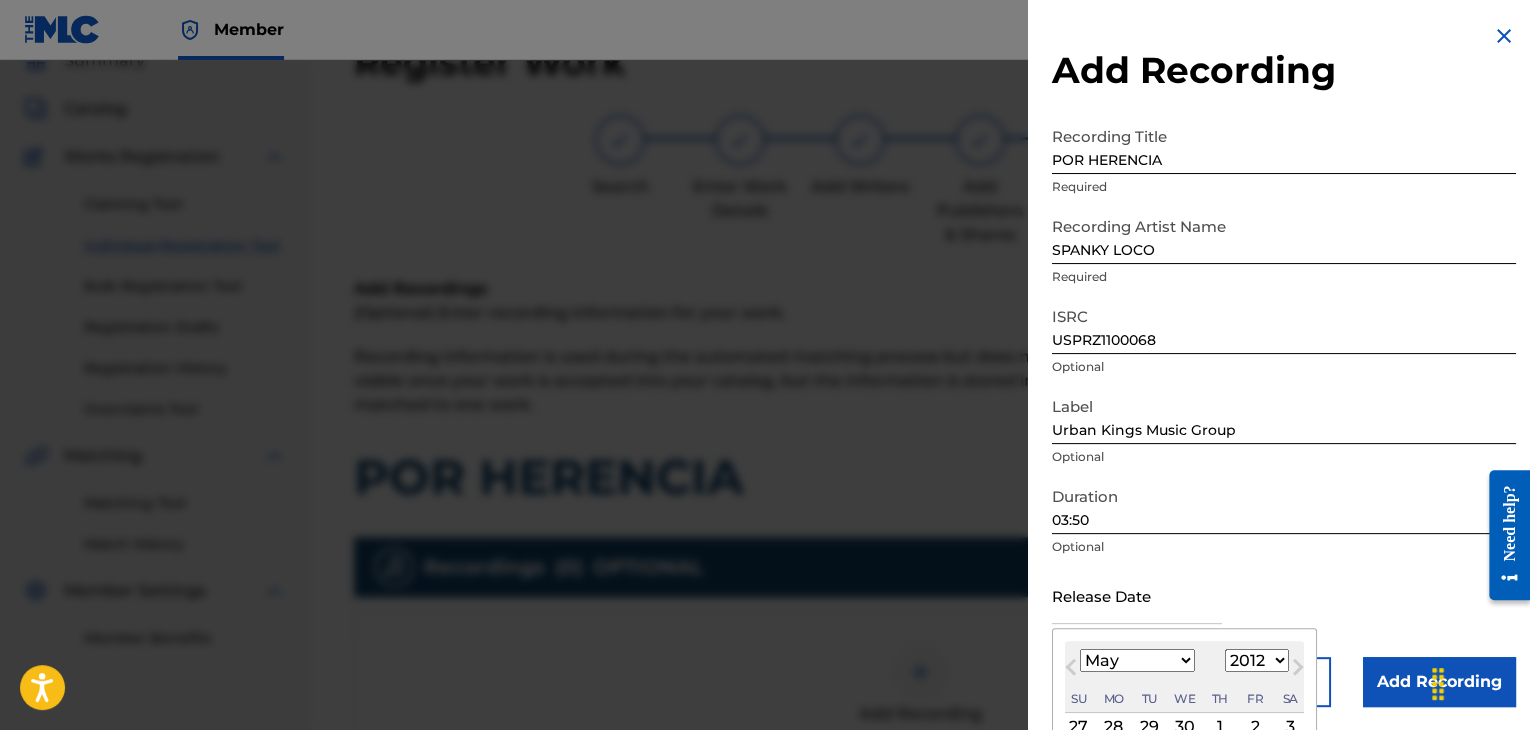 click on "1899 1900 1901 1902 1903 1904 1905 1906 1907 1908 1909 1910 1911 1912 1913 1914 1915 1916 1917 1918 1919 1920 1921 1922 1923 1924 1925 1926 1927 1928 1929 1930 1931 1932 1933 1934 1935 1936 1937 1938 1939 1940 1941 1942 1943 1944 1945 1946 1947 1948 1949 1950 1951 1952 1953 1954 1955 1956 1957 1958 1959 1960 1961 1962 1963 1964 1965 1966 1967 1968 1969 1970 1971 1972 1973 1974 1975 1976 1977 1978 1979 1980 1981 1982 1983 1984 1985 1986 1987 1988 1989 1990 1991 1992 1993 1994 1995 1996 1997 1998 1999 2000 2001 2002 2003 2004 2005 2006 2007 2008 2009 2010 2011 2012 2013 2014 2015 2016 2017 2018 2019 2020 2021 2022 2023 2024 2025 2026 2027 2028 2029 2030 2031 2032 2033 2034 2035 2036 2037 2038 2039 2040 2041 2042 2043 2044 2045 2046 2047 2048 2049 2050 2051 2052 2053 2054 2055 2056 2057 2058 2059 2060 2061 2062 2063 2064 2065 2066 2067 2068 2069 2070 2071 2072 2073 2074 2075 2076 2077 2078 2079 2080 2081 2082 2083 2084 2085 2086 2087 2088 2089 2090 2091 2092 2093 2094 2095 2096 2097 2098 2099 2100" at bounding box center [1257, 660] 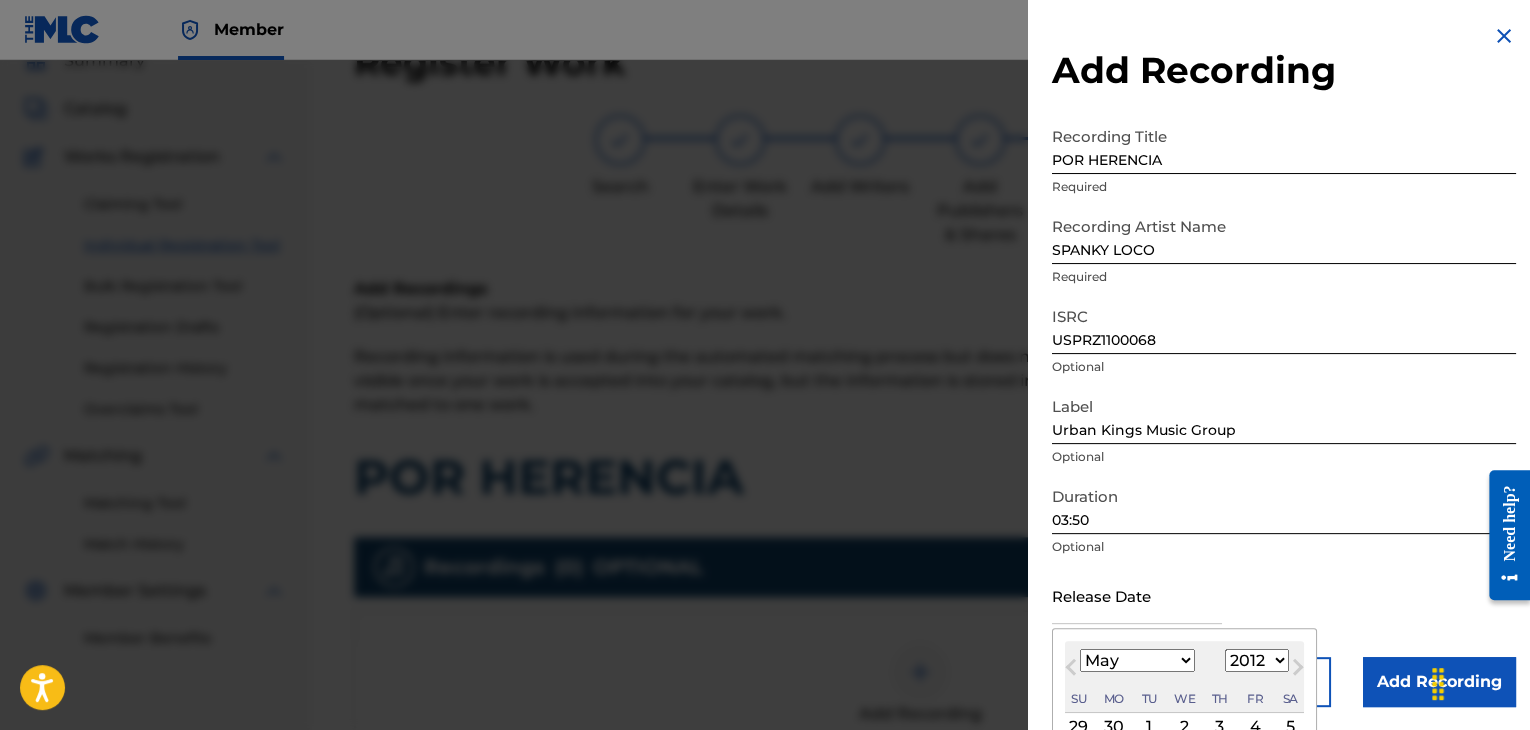 click on "[MONTH] [DD] [YYYY] Previous Month Next Month [MONTH] [YYYY] January February March April May June July August September October November December 1899 1900 1901 1902 1903 1904 1905 1906 1907 1908 1909 1910 1911 1912 1913 1914 1915 1916 1917 1918 1919 1920 1921 1922 1923 1924 1925 1926 1927 1928 1929 1930 1931 1932 1933 1934 1935 1936 1937 1938 1939 1940 1941 1942 1943 1944 1945 1946 1947 1948 1949 1950 1951 1952 1953 1954 1955 1956 1957 1958 1959 1960 1961 1962 1963 1964 1965 1966 1967 1968 1969 1970 1971 1972 1973 1974 1975 1976 1977 1978 1979 1980 1981 1982 1983 1984 1985 1986 1987 1988 1989 1990 1991 1992 1993 1994 1995 1996 1997 1998 1999 2000 2001 2002 2003 2004 2005 2006 2007 2008 2009 2010 2011 2012 2013 2014 2015 2016 2017 2018 2019 2020 2021 2022 2023 2024 2025 2026 2027 2028 2029 2030 2031 2032 2033 2034 2035 2036 2037 2038 2039 2040 2041 2042 2043 2044 2045 2046 2047 2048 2049 2050 2051 2052 2053 2054 2055 2056 2057 2058 2059 2060 2061 2062 2063 2064 2065 2066 2067 2068 2069 2070 2071 2072 2073 2074 2075 2076 2077" at bounding box center [1184, 759] 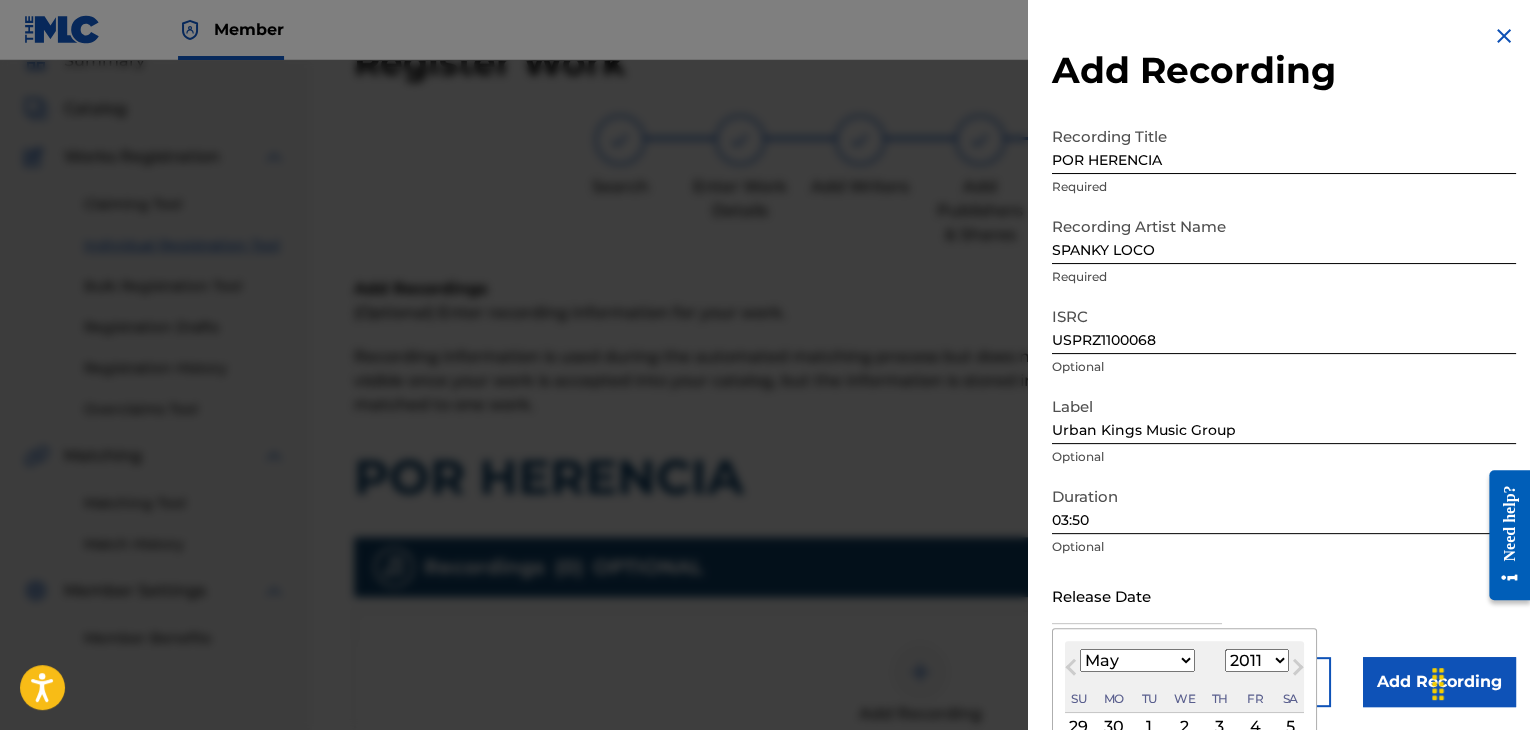 click on "1899 1900 1901 1902 1903 1904 1905 1906 1907 1908 1909 1910 1911 1912 1913 1914 1915 1916 1917 1918 1919 1920 1921 1922 1923 1924 1925 1926 1927 1928 1929 1930 1931 1932 1933 1934 1935 1936 1937 1938 1939 1940 1941 1942 1943 1944 1945 1946 1947 1948 1949 1950 1951 1952 1953 1954 1955 1956 1957 1958 1959 1960 1961 1962 1963 1964 1965 1966 1967 1968 1969 1970 1971 1972 1973 1974 1975 1976 1977 1978 1979 1980 1981 1982 1983 1984 1985 1986 1987 1988 1989 1990 1991 1992 1993 1994 1995 1996 1997 1998 1999 2000 2001 2002 2003 2004 2005 2006 2007 2008 2009 2010 2011 2012 2013 2014 2015 2016 2017 2018 2019 2020 2021 2022 2023 2024 2025 2026 2027 2028 2029 2030 2031 2032 2033 2034 2035 2036 2037 2038 2039 2040 2041 2042 2043 2044 2045 2046 2047 2048 2049 2050 2051 2052 2053 2054 2055 2056 2057 2058 2059 2060 2061 2062 2063 2064 2065 2066 2067 2068 2069 2070 2071 2072 2073 2074 2075 2076 2077 2078 2079 2080 2081 2082 2083 2084 2085 2086 2087 2088 2089 2090 2091 2092 2093 2094 2095 2096 2097 2098 2099 2100" at bounding box center [1257, 660] 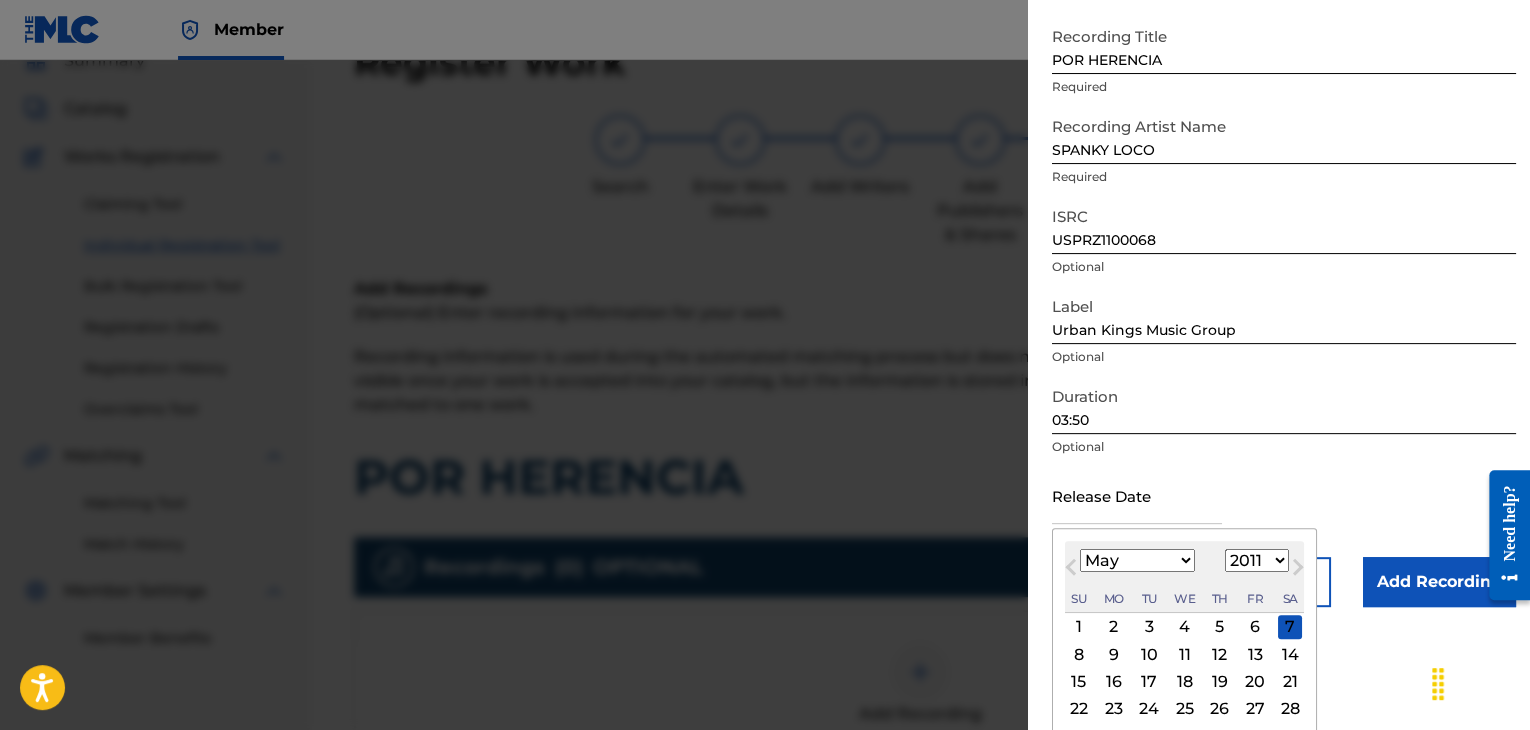 scroll, scrollTop: 160, scrollLeft: 0, axis: vertical 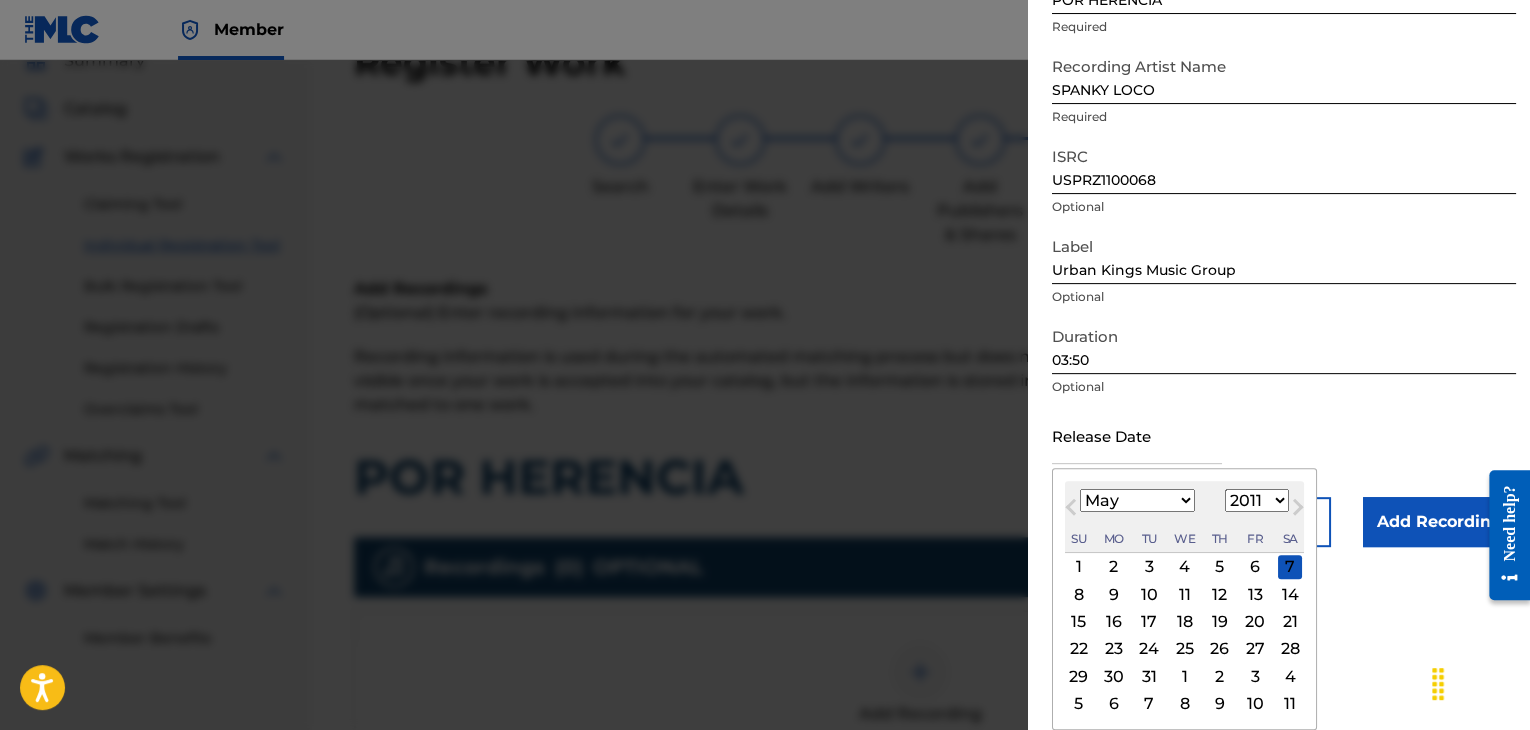 click on "17" at bounding box center [1149, 622] 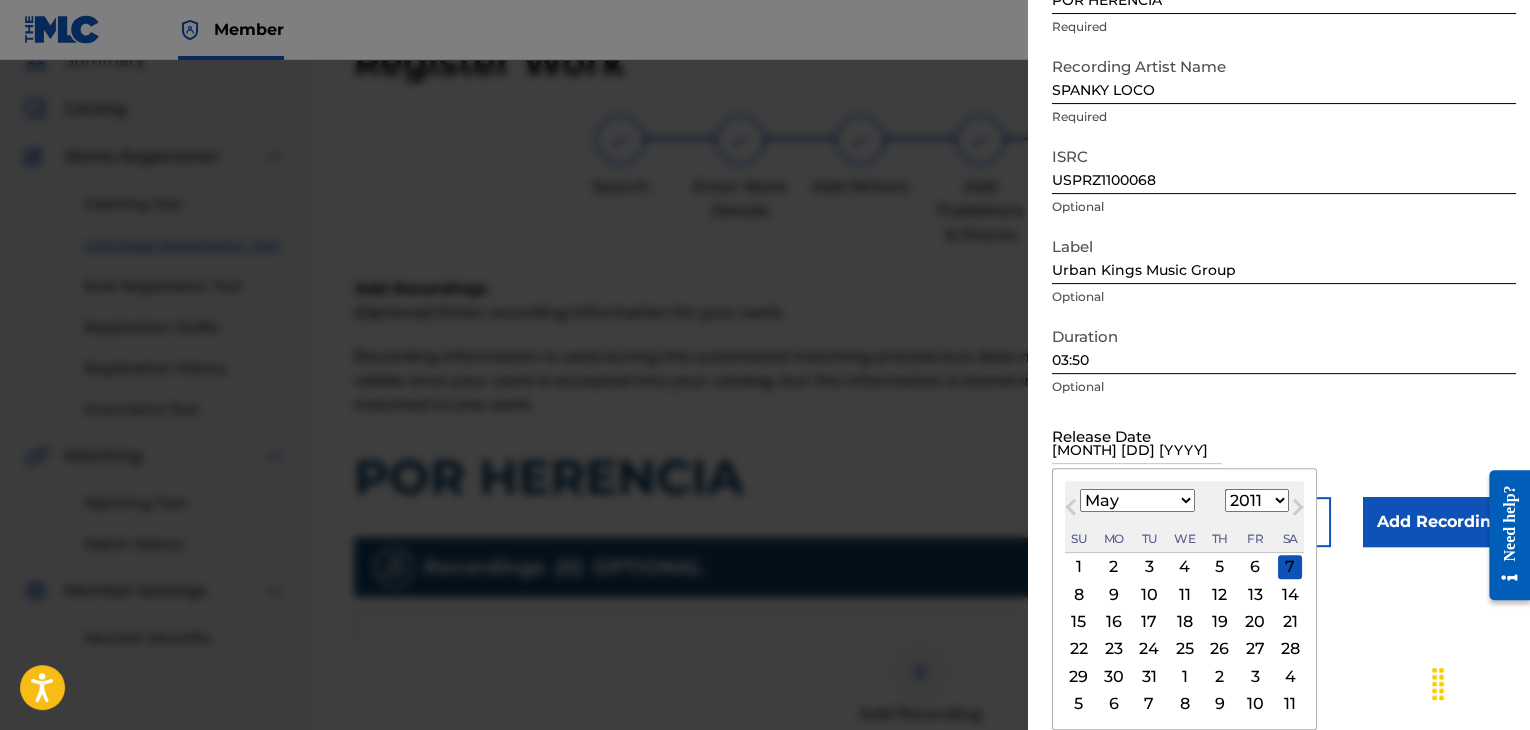 scroll, scrollTop: 1, scrollLeft: 0, axis: vertical 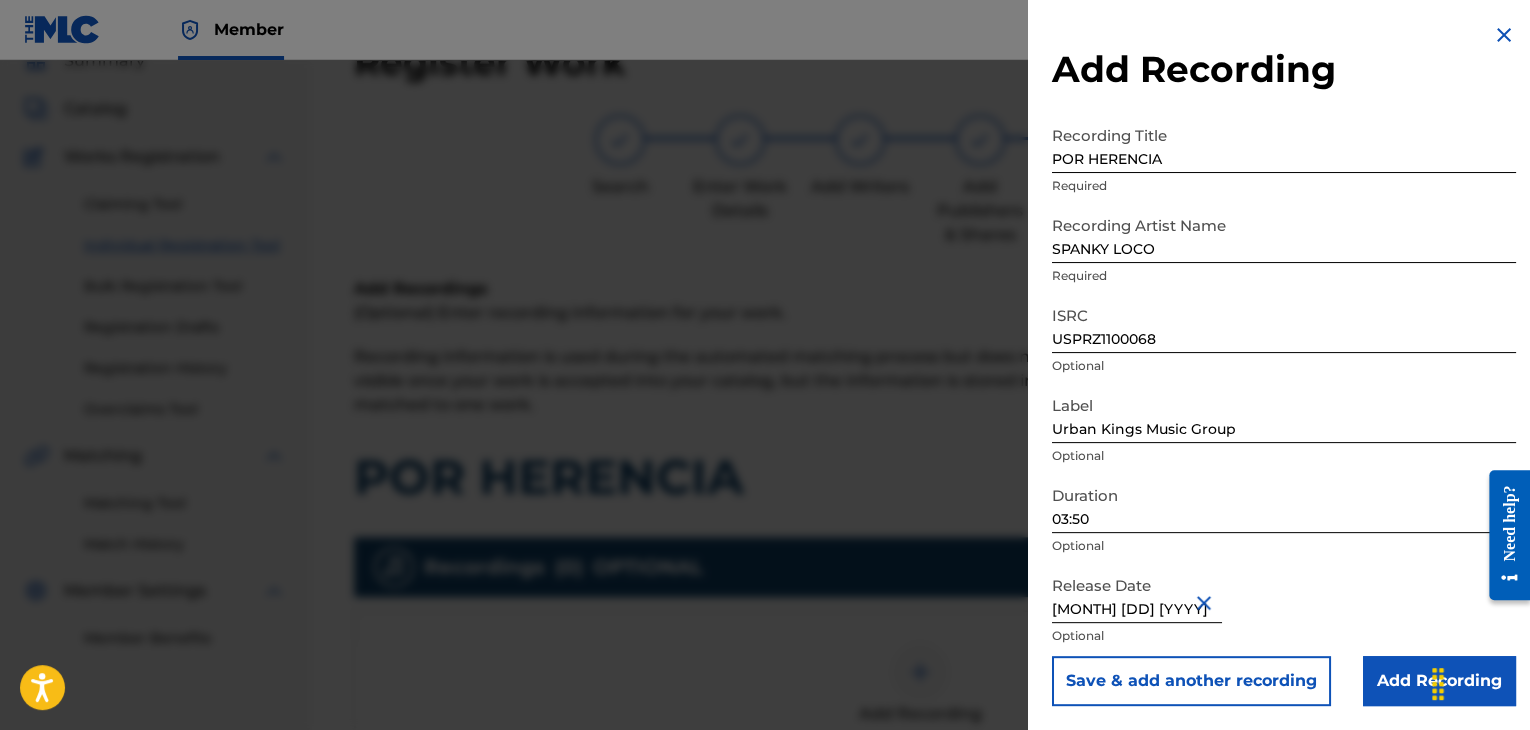 click on "Add Recording" at bounding box center (1439, 681) 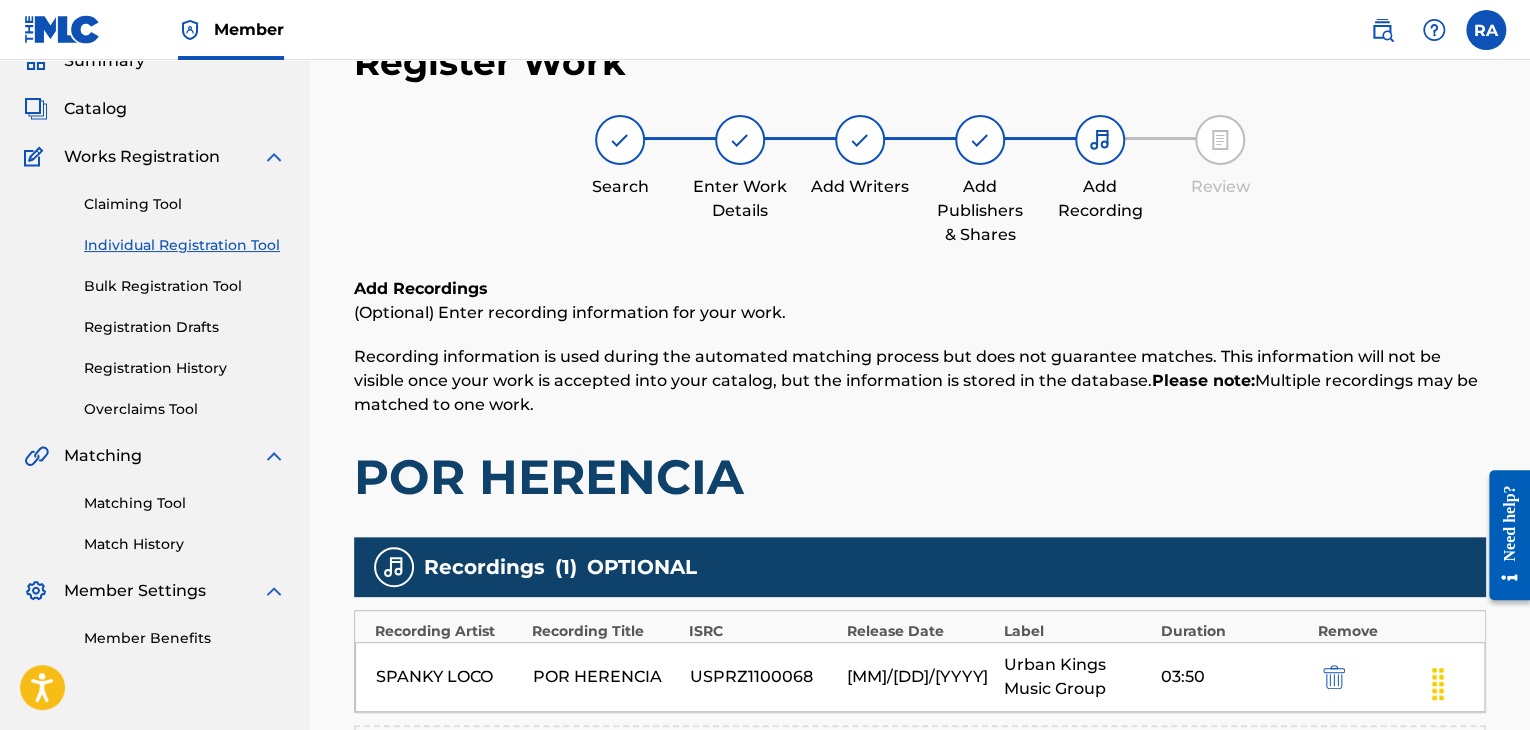 scroll, scrollTop: 482, scrollLeft: 0, axis: vertical 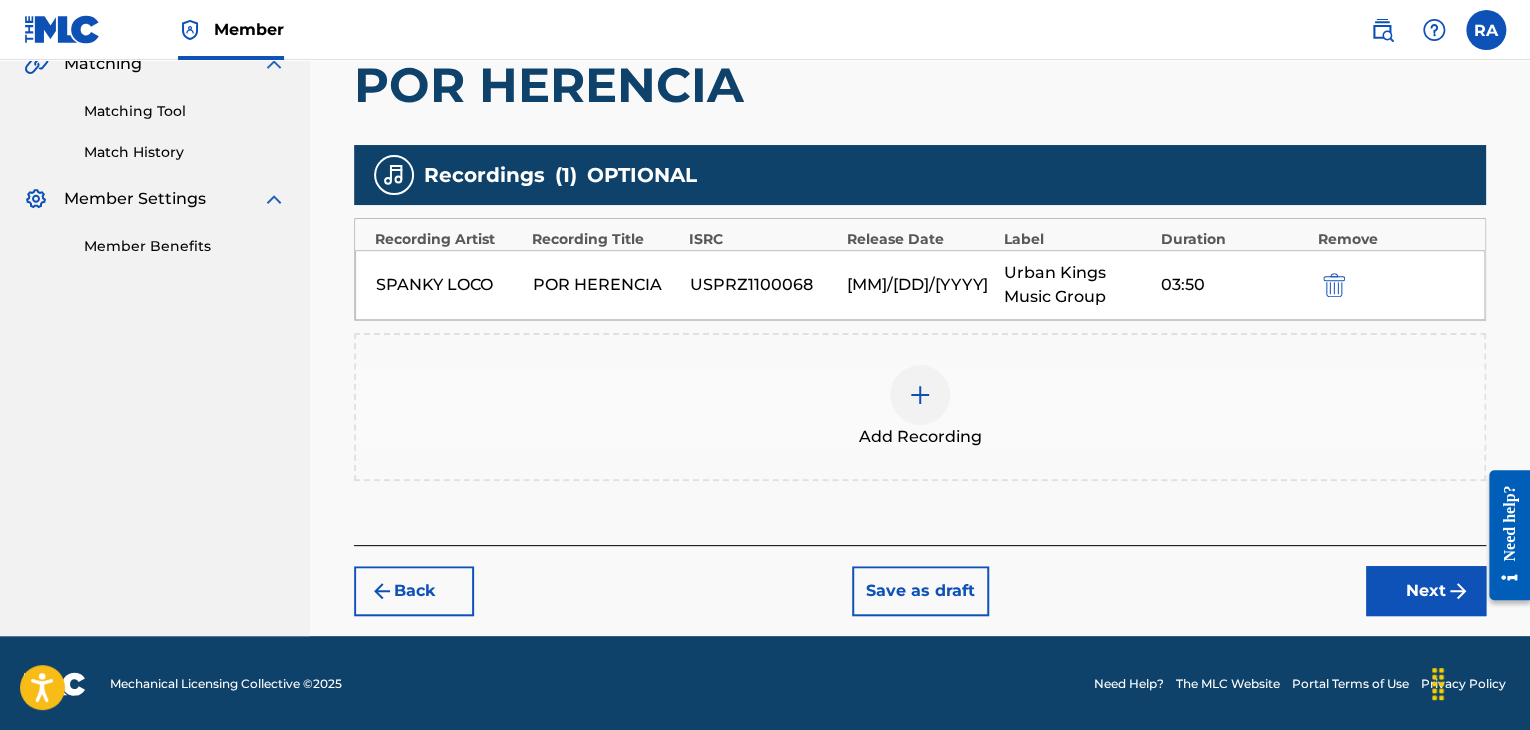 click on "Next" at bounding box center (1426, 591) 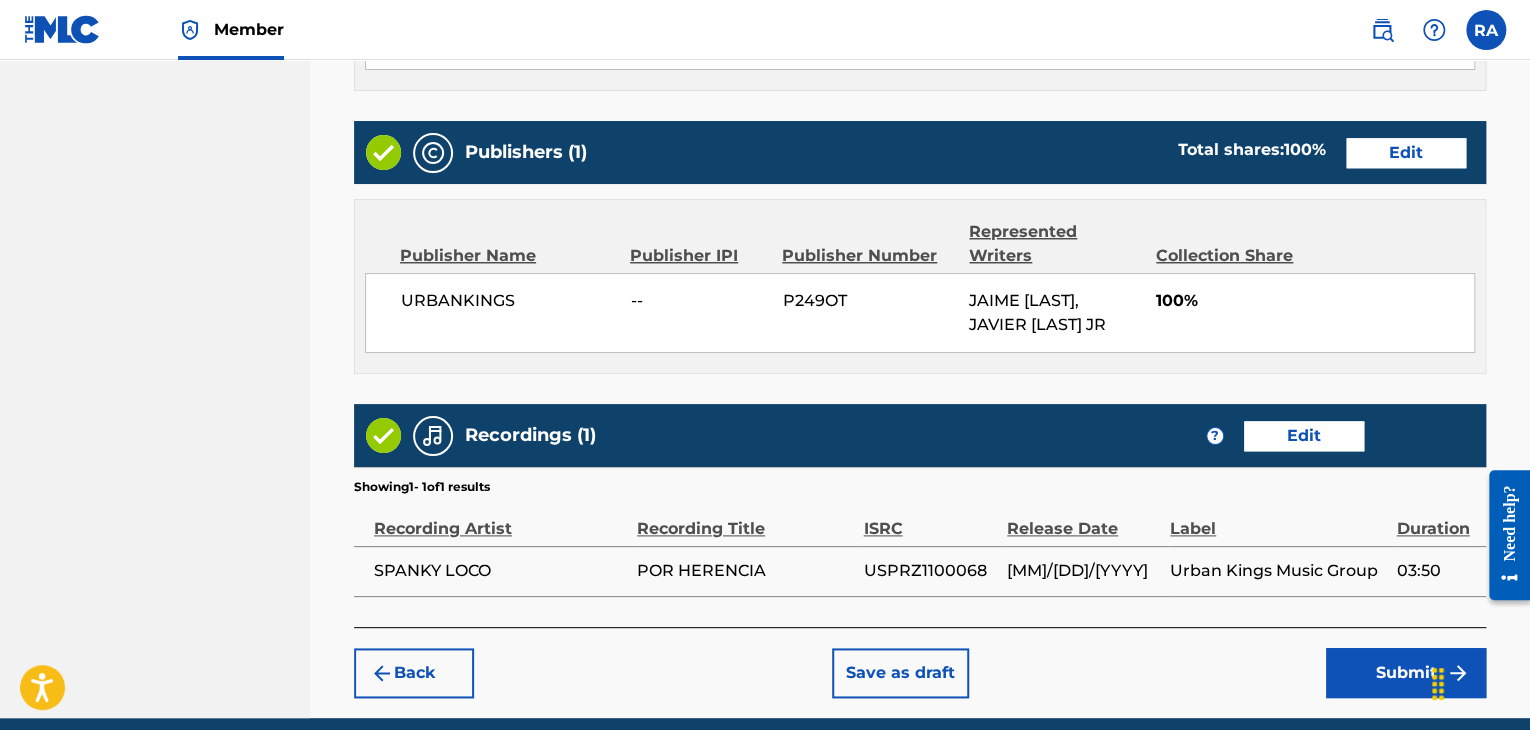 scroll, scrollTop: 1061, scrollLeft: 0, axis: vertical 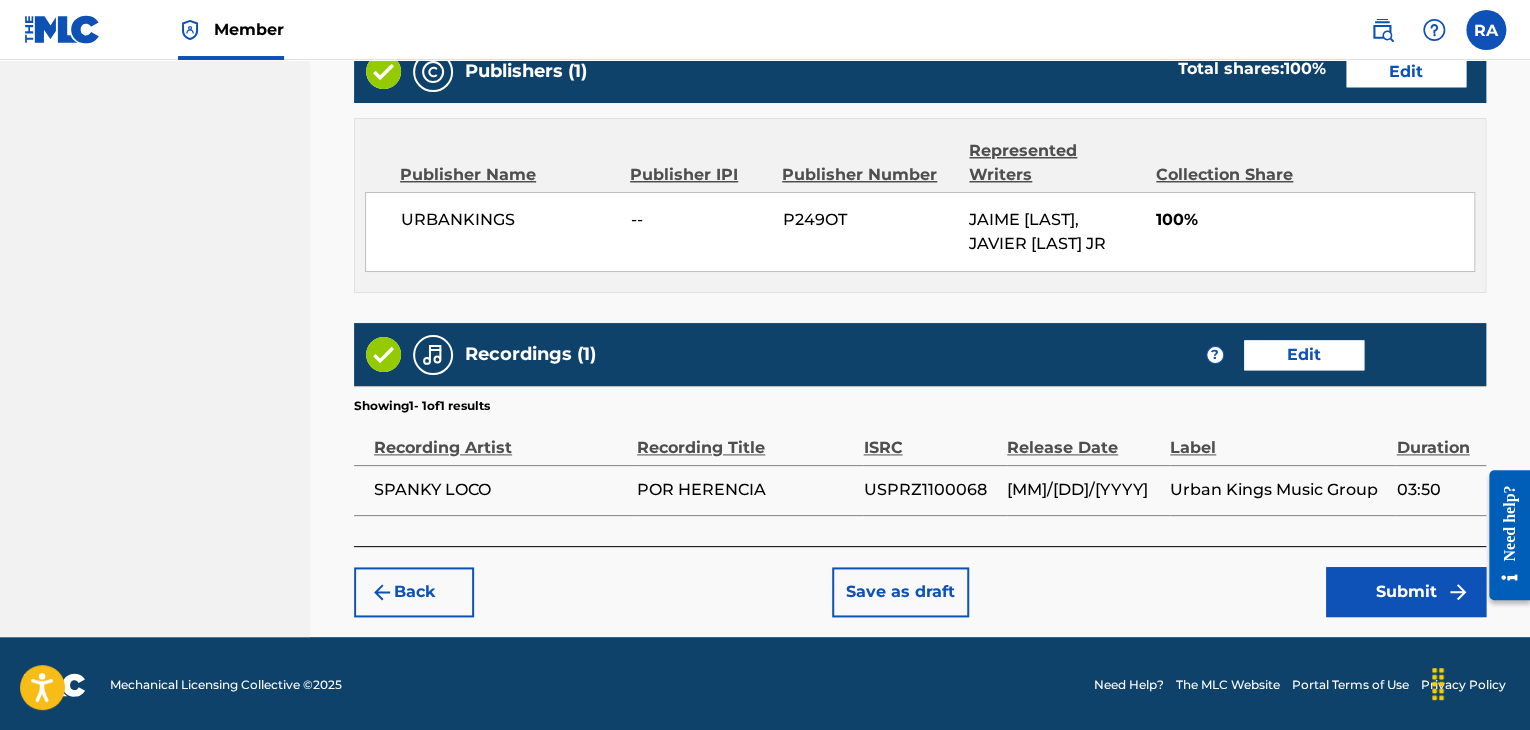 click on "Submit" at bounding box center [1406, 592] 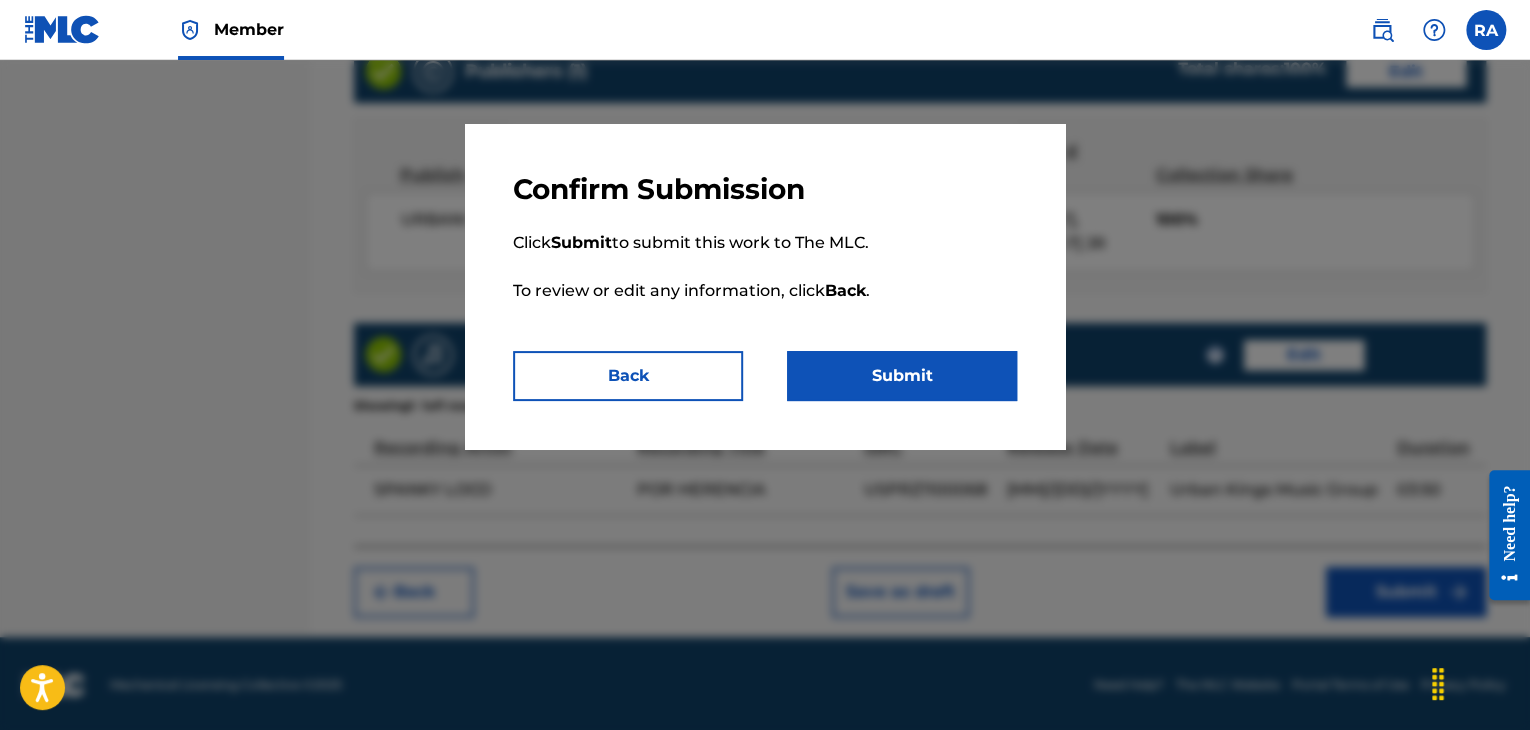 click on "Submit" at bounding box center [902, 376] 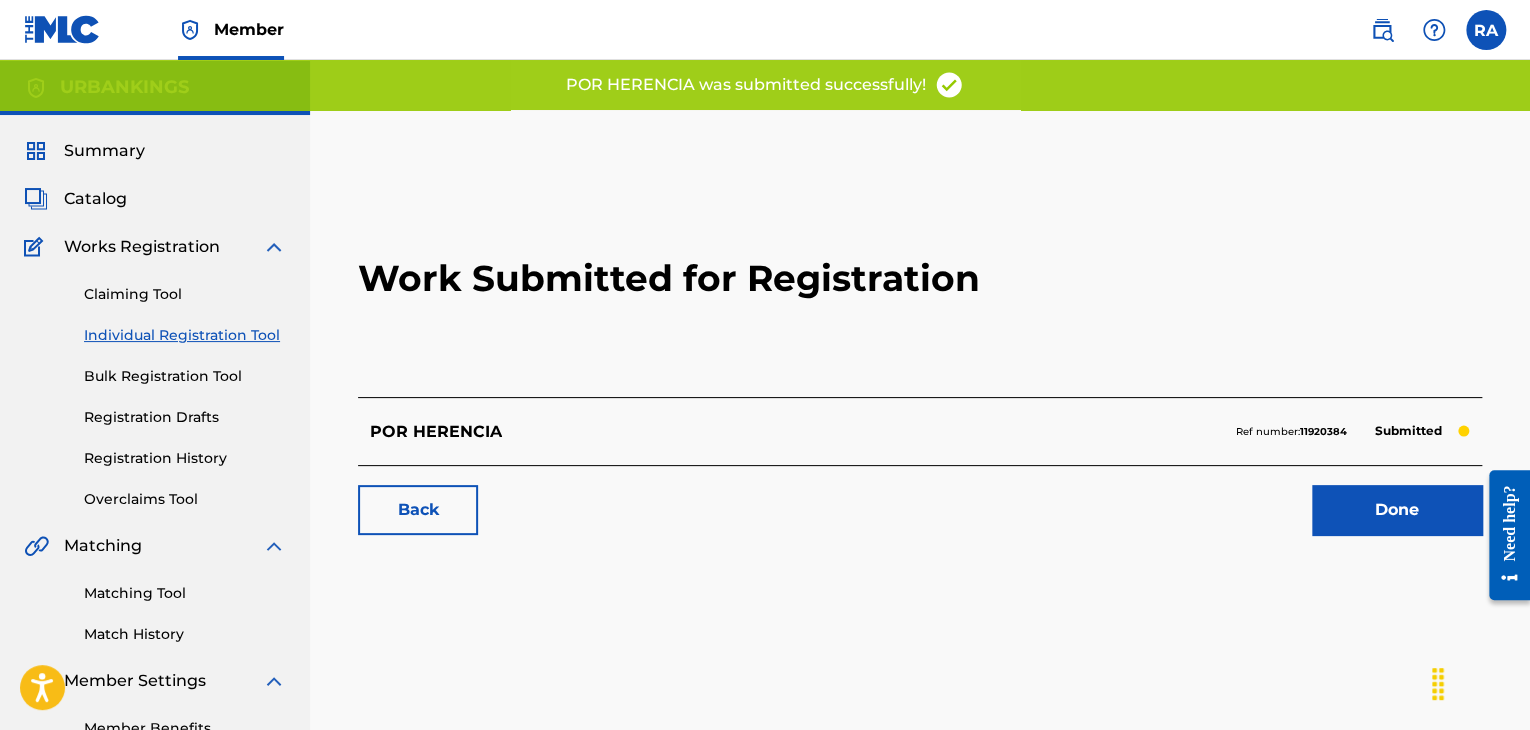 click on "Done" at bounding box center (1397, 510) 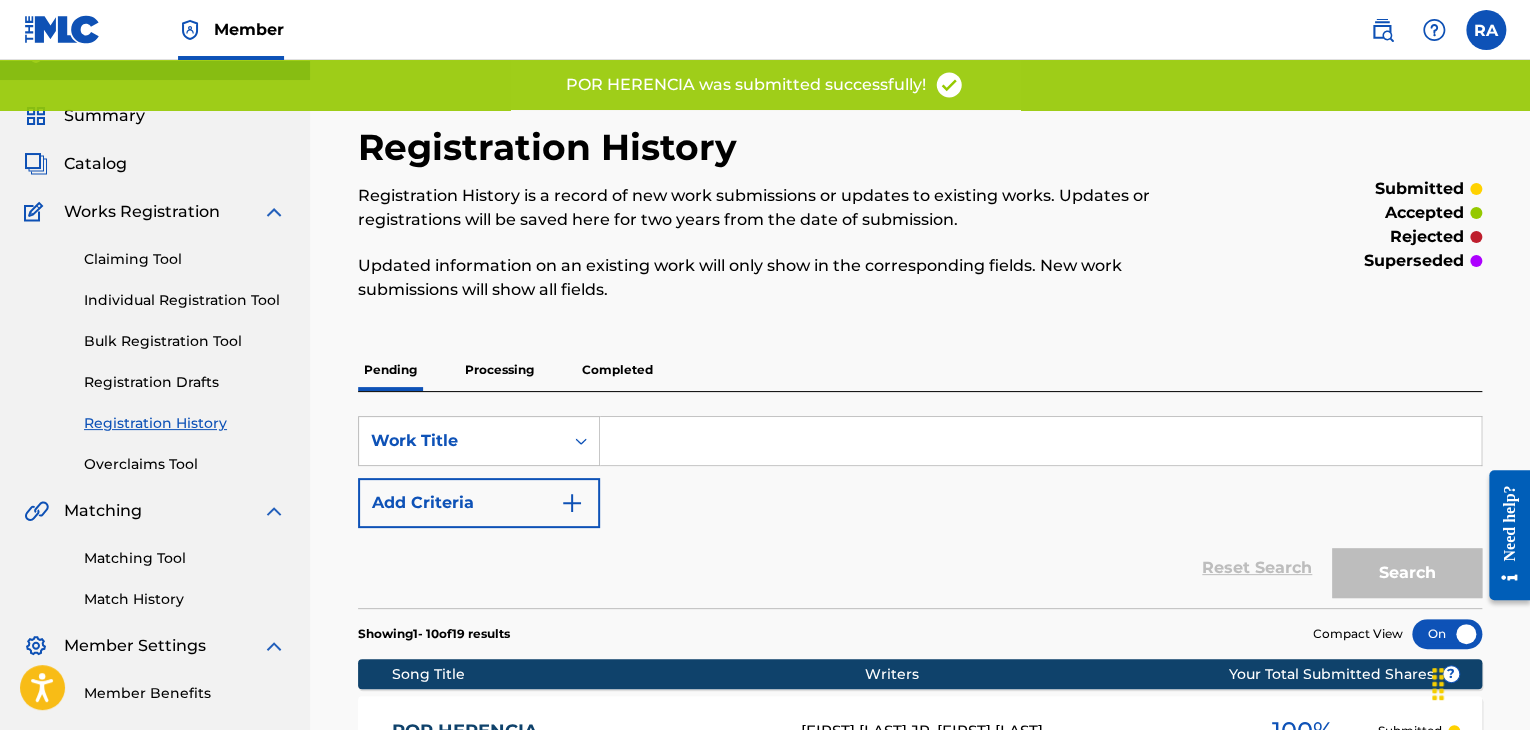 scroll, scrollTop: 0, scrollLeft: 0, axis: both 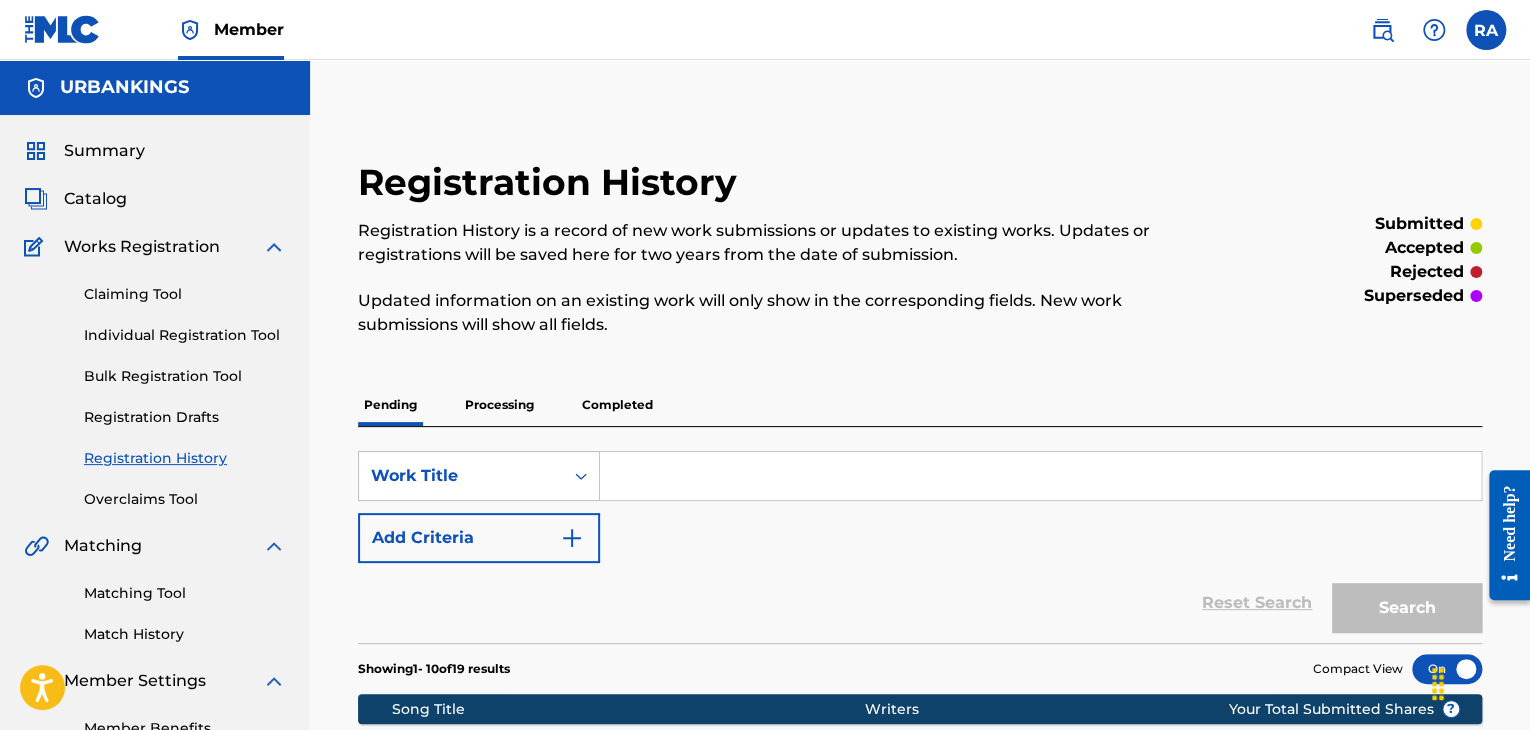 click on "Individual Registration Tool" at bounding box center [185, 335] 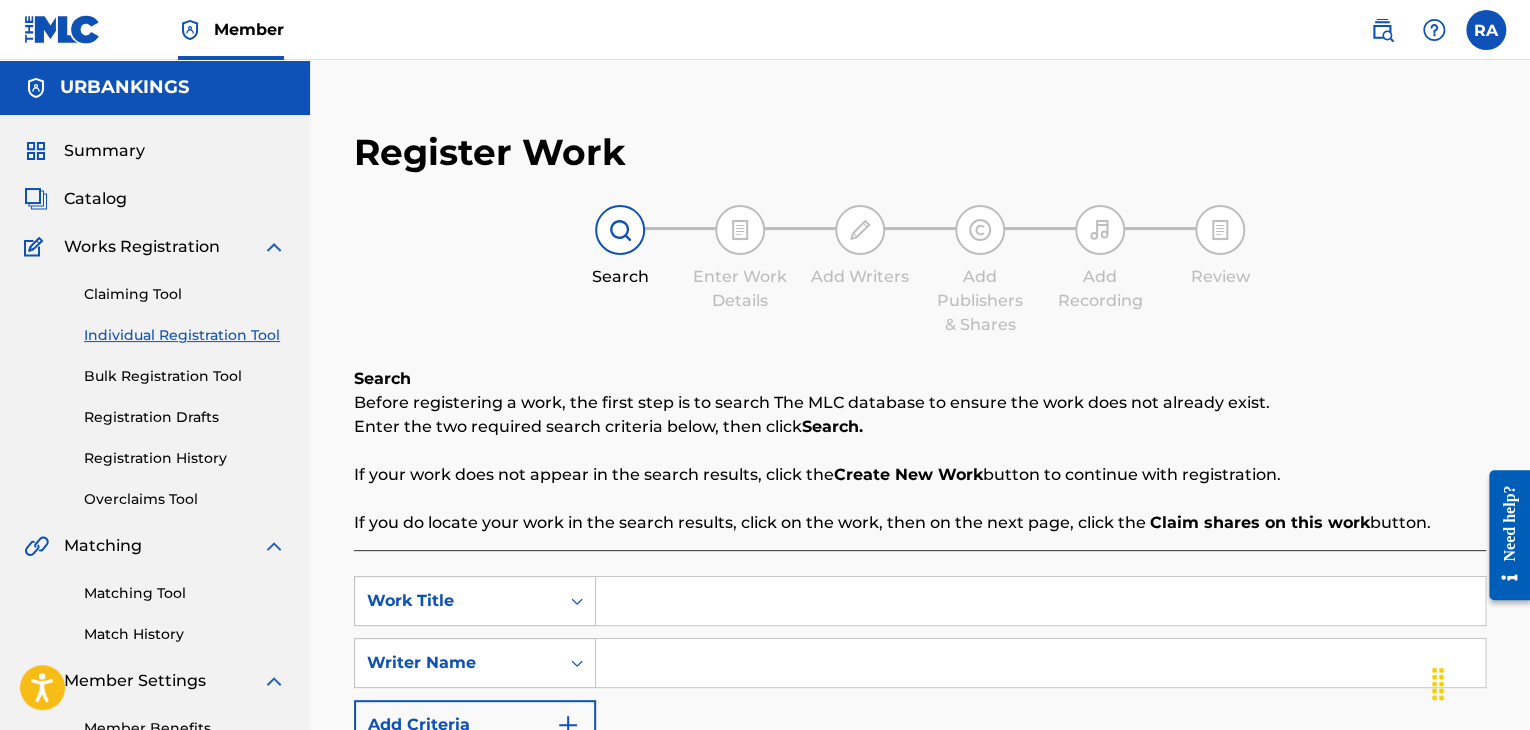 click at bounding box center [1040, 601] 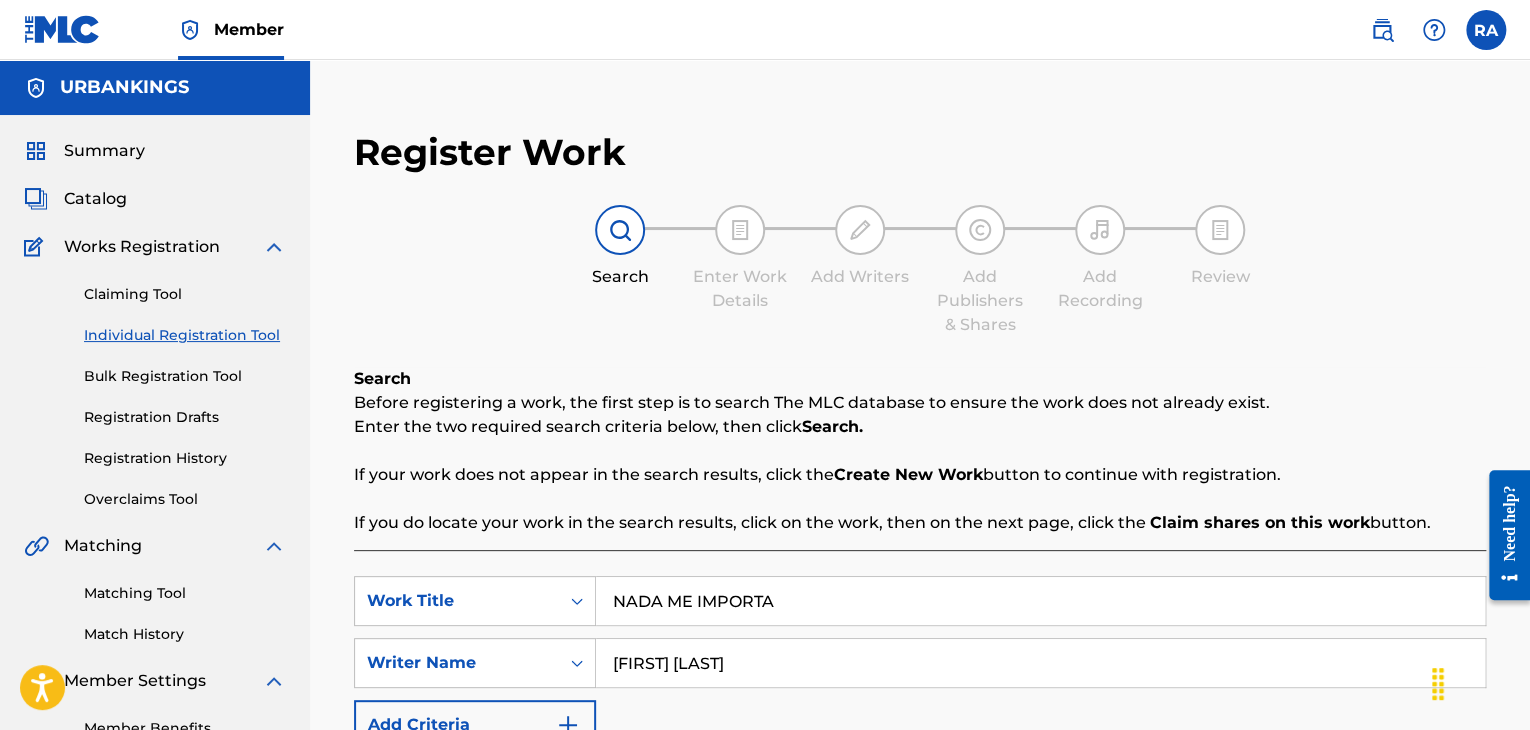 scroll, scrollTop: 284, scrollLeft: 0, axis: vertical 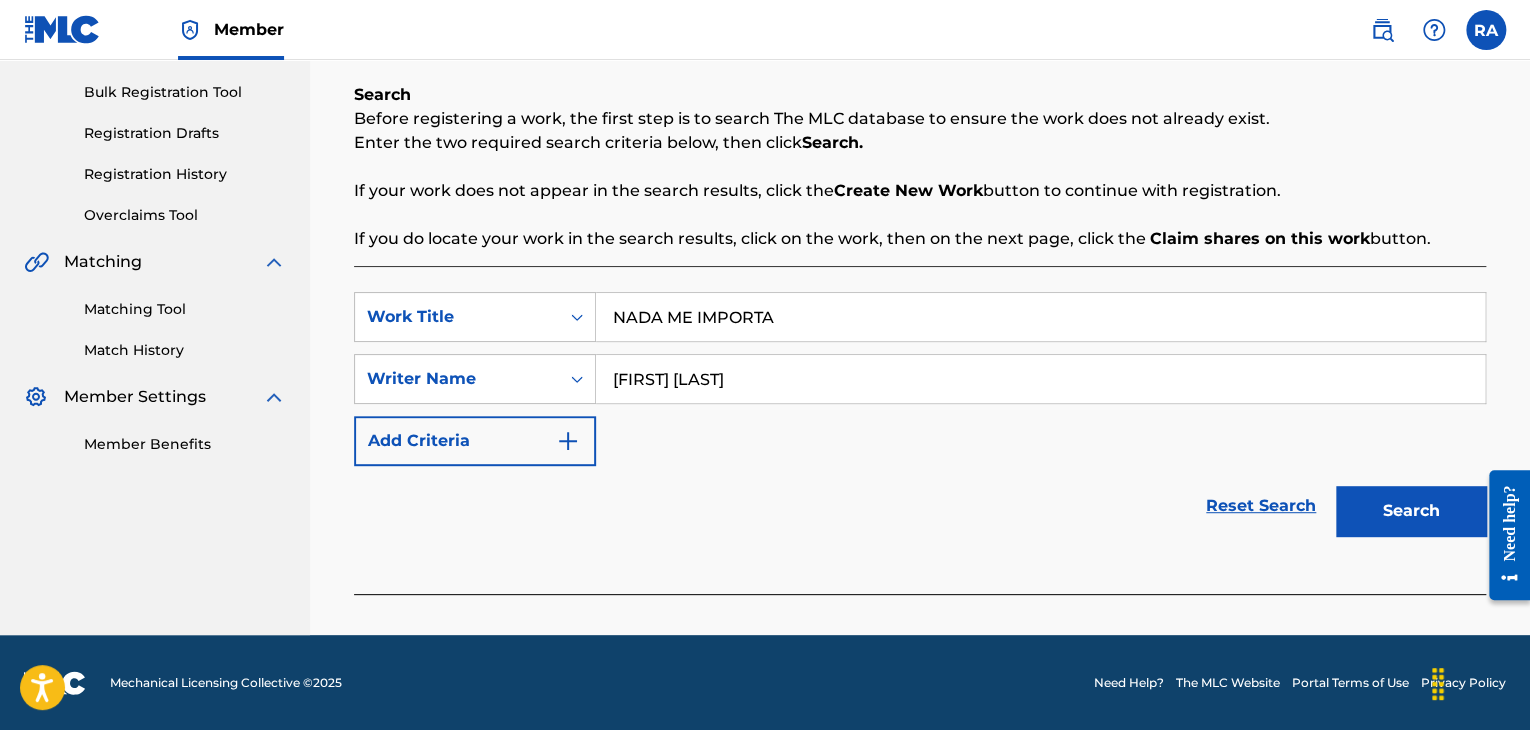 click on "Search" at bounding box center [1411, 511] 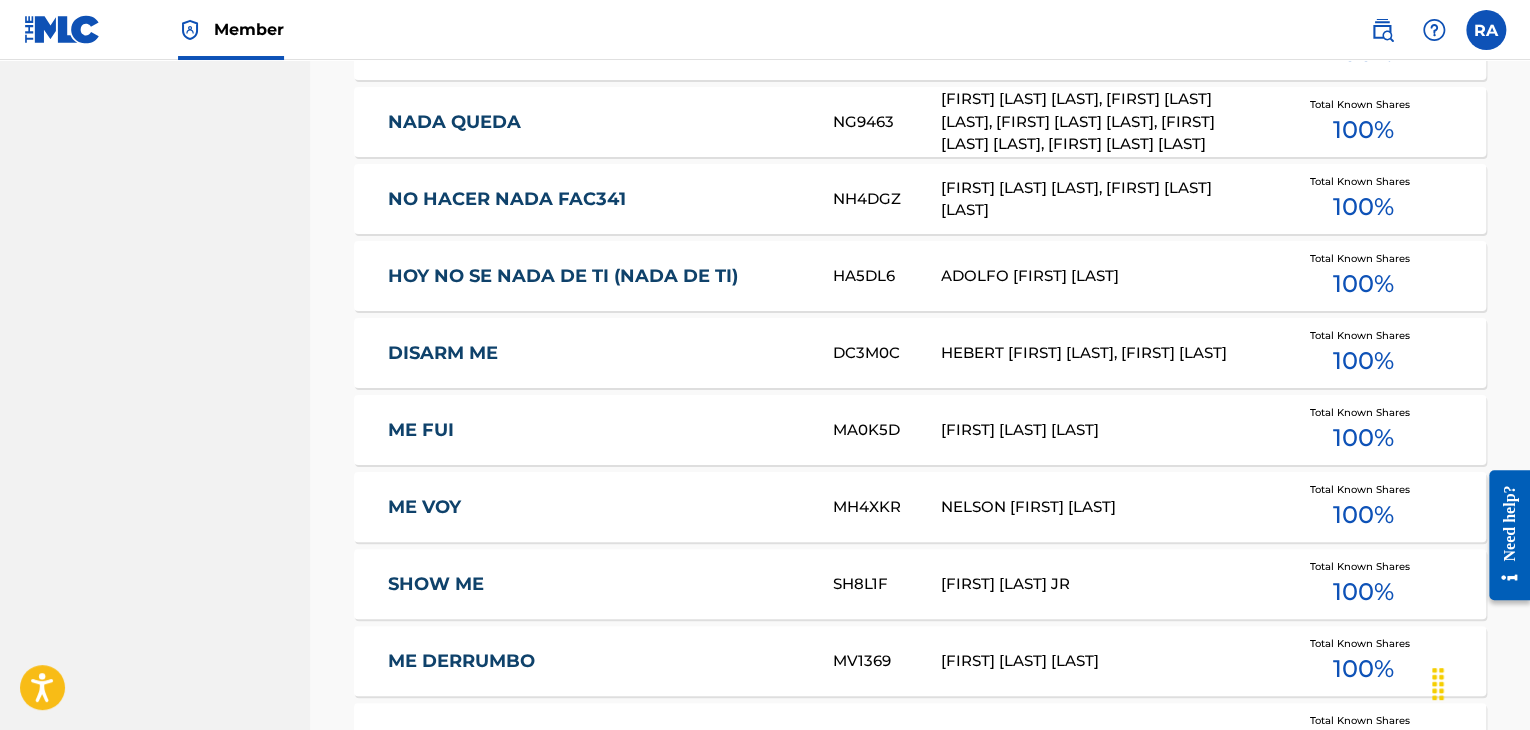 scroll, scrollTop: 1184, scrollLeft: 0, axis: vertical 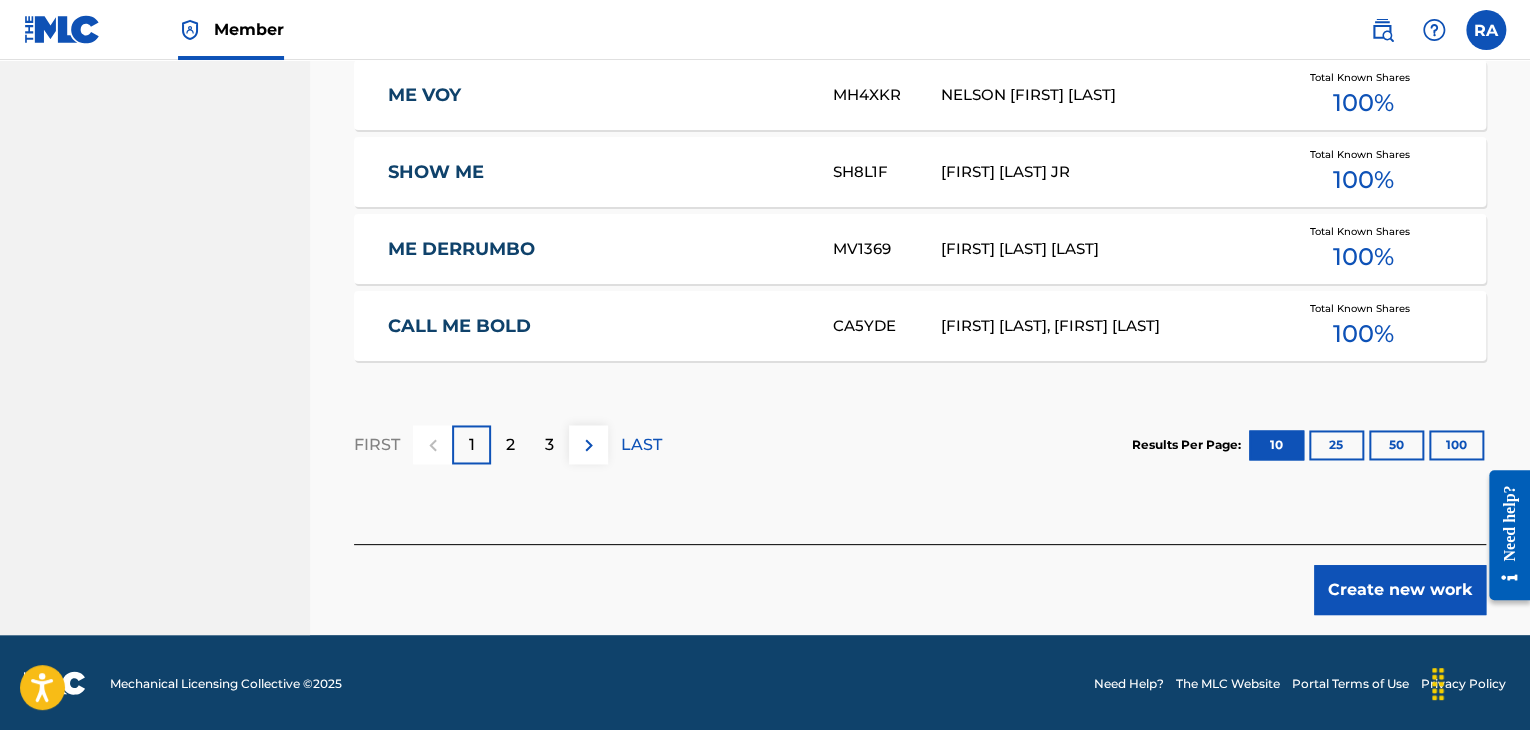 click on "Create new work" at bounding box center [1400, 590] 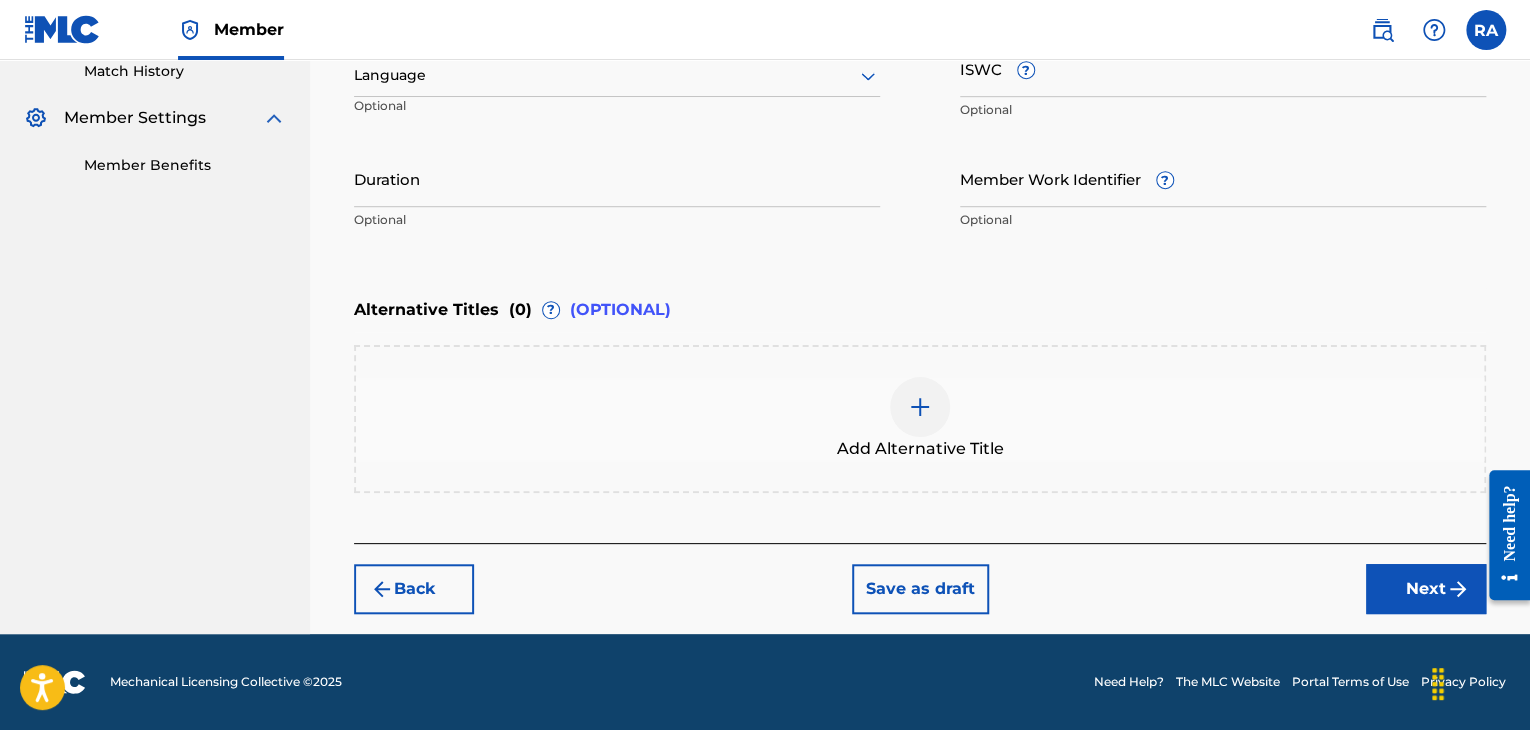 scroll, scrollTop: 561, scrollLeft: 0, axis: vertical 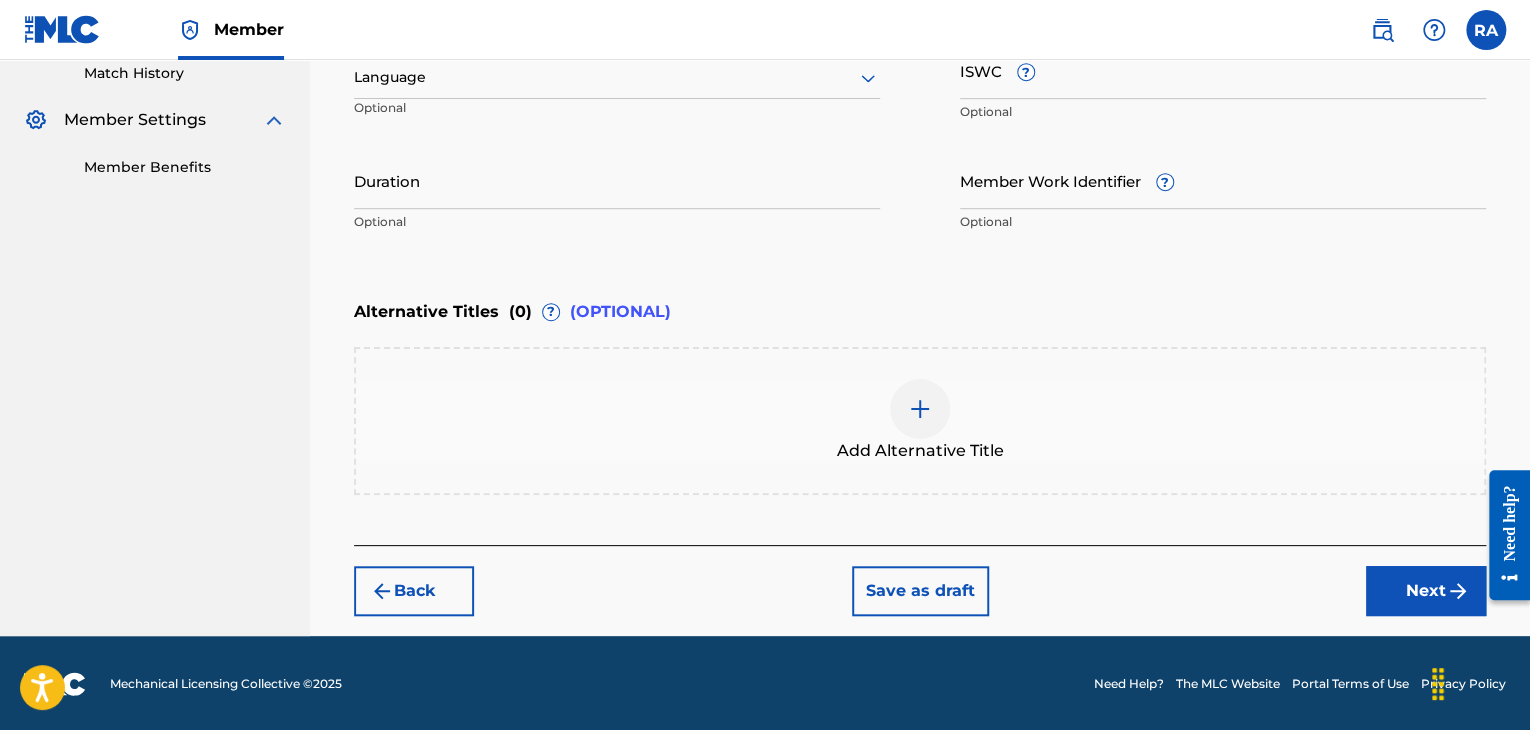 click on "Duration" at bounding box center (617, 180) 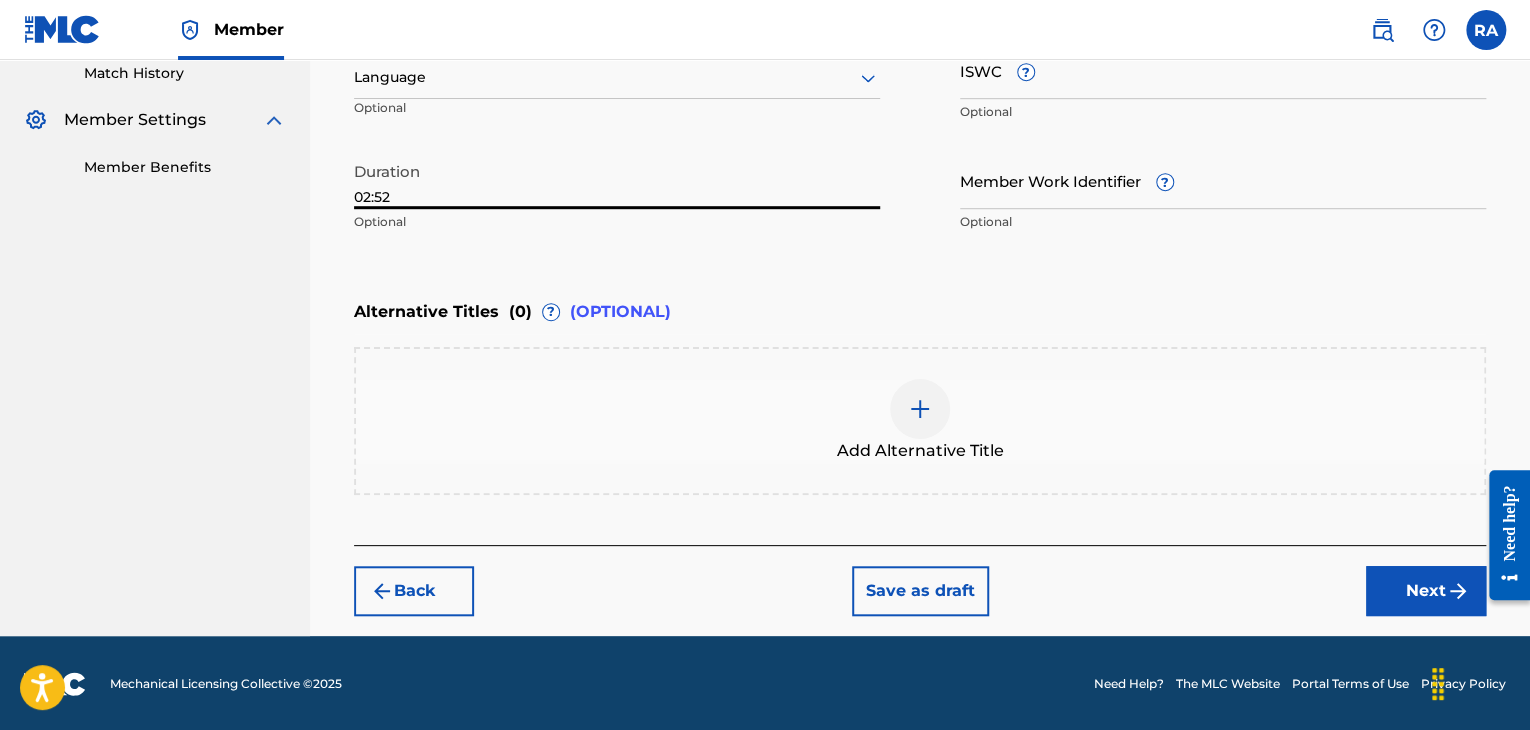 click on "Next" at bounding box center (1426, 591) 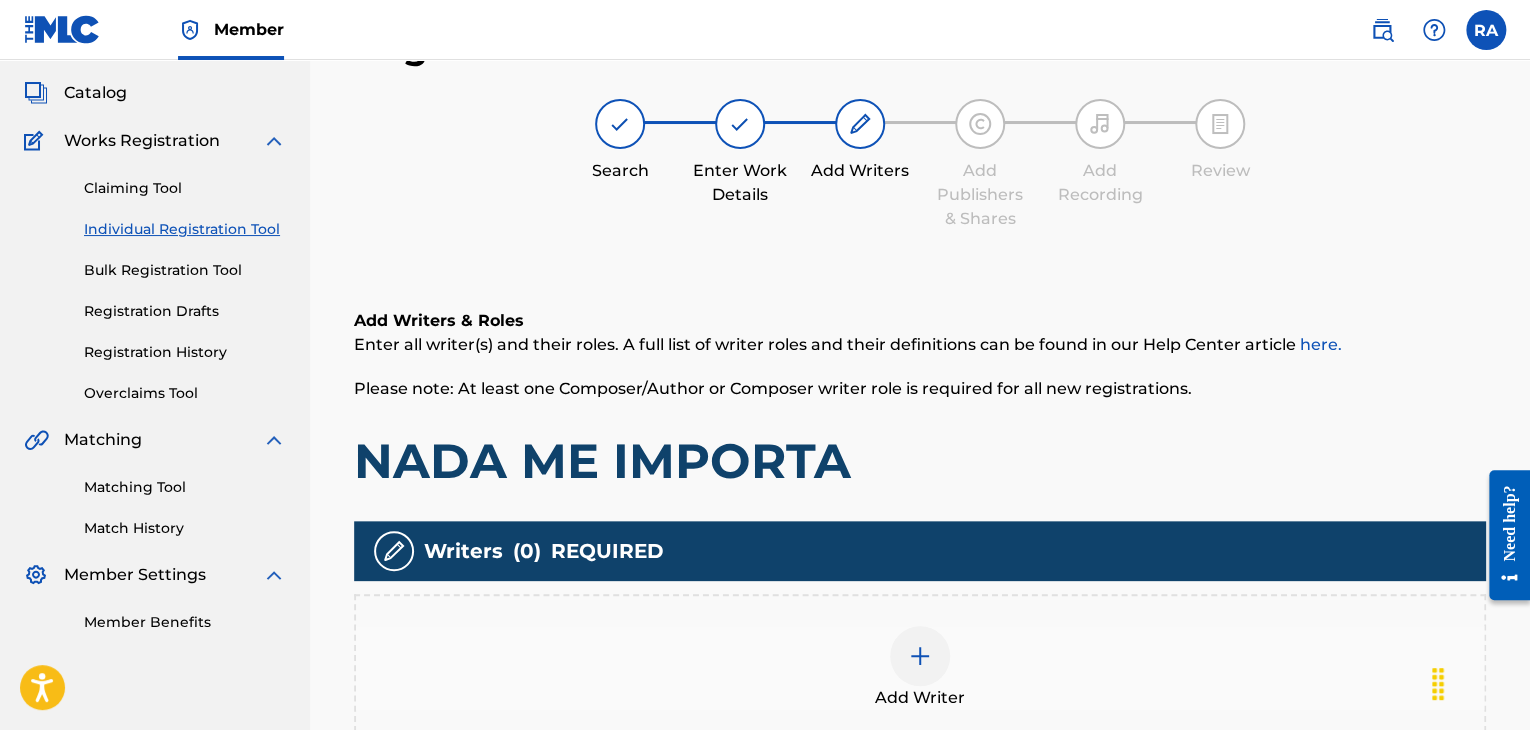 scroll, scrollTop: 90, scrollLeft: 0, axis: vertical 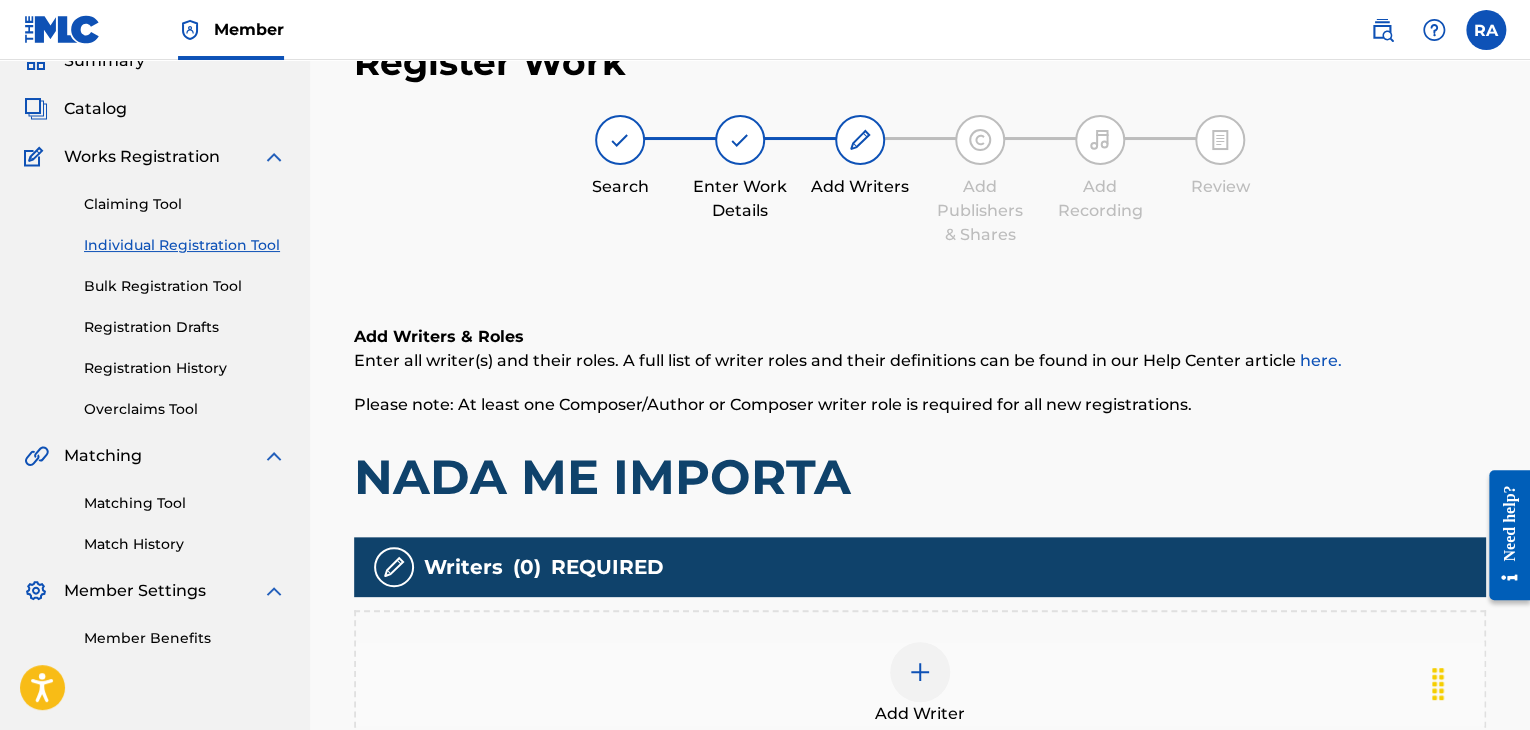 click at bounding box center [920, 672] 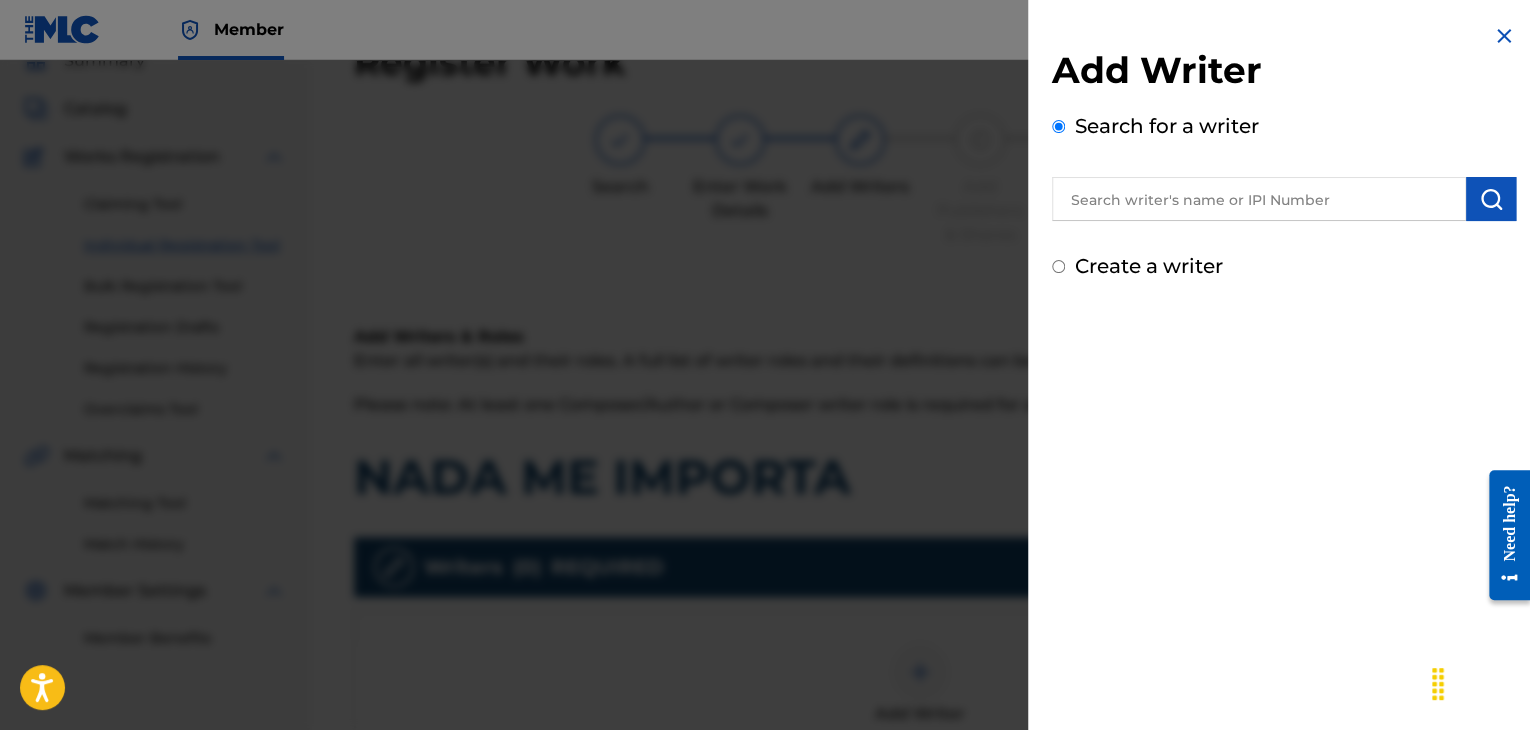 click on "Add Writer Search for a writer Create a writer" at bounding box center [1284, 164] 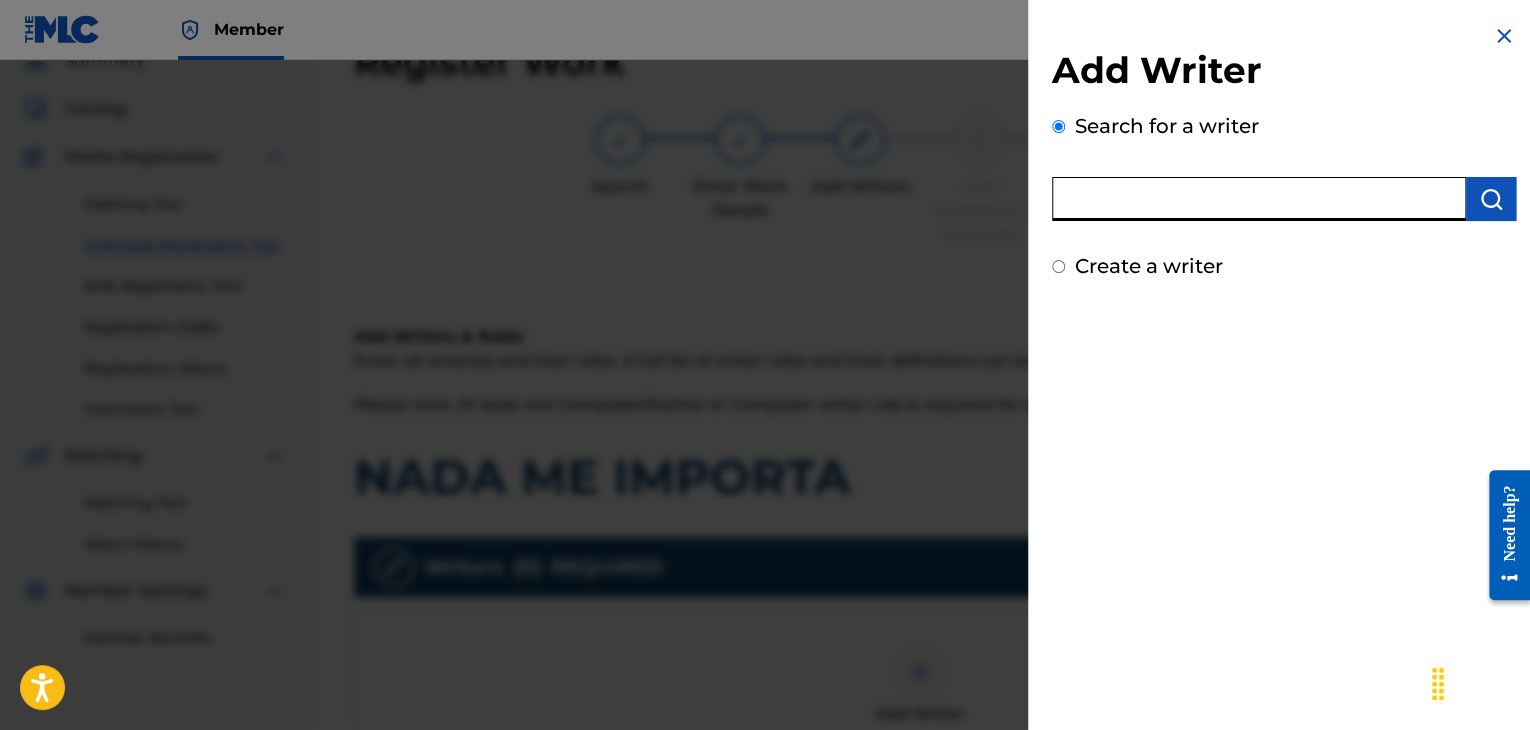click at bounding box center [1259, 199] 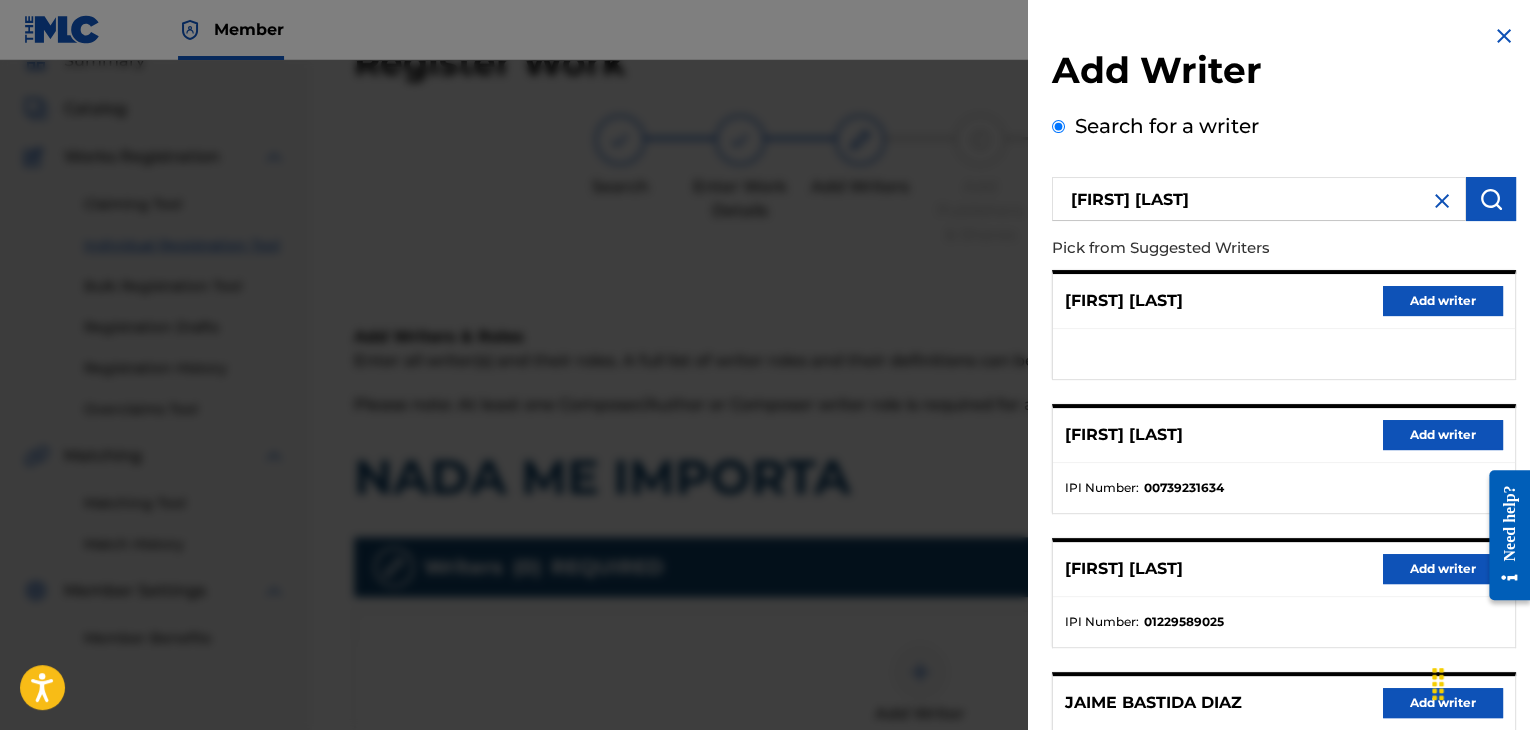click on "Add writer" at bounding box center (1443, 435) 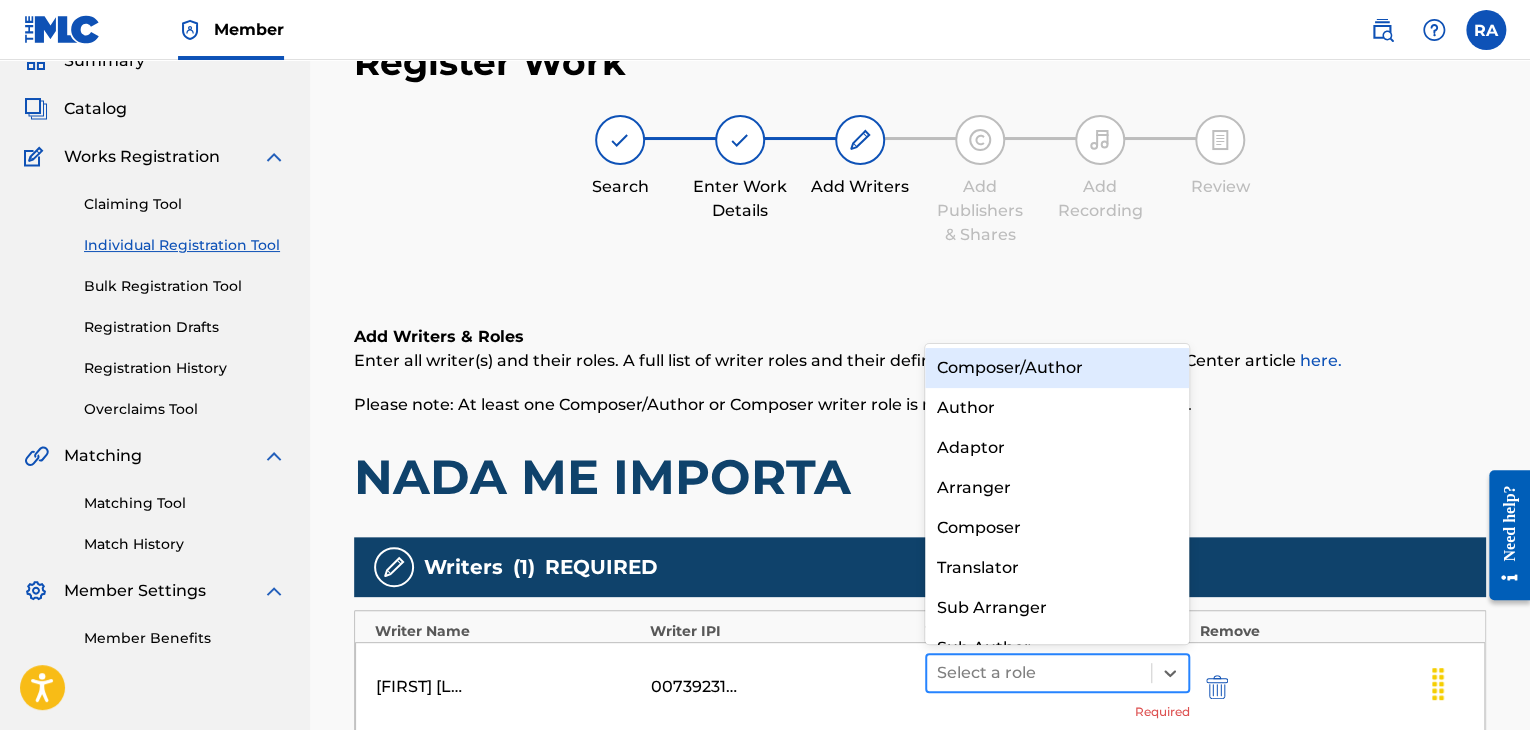 click at bounding box center [1039, 673] 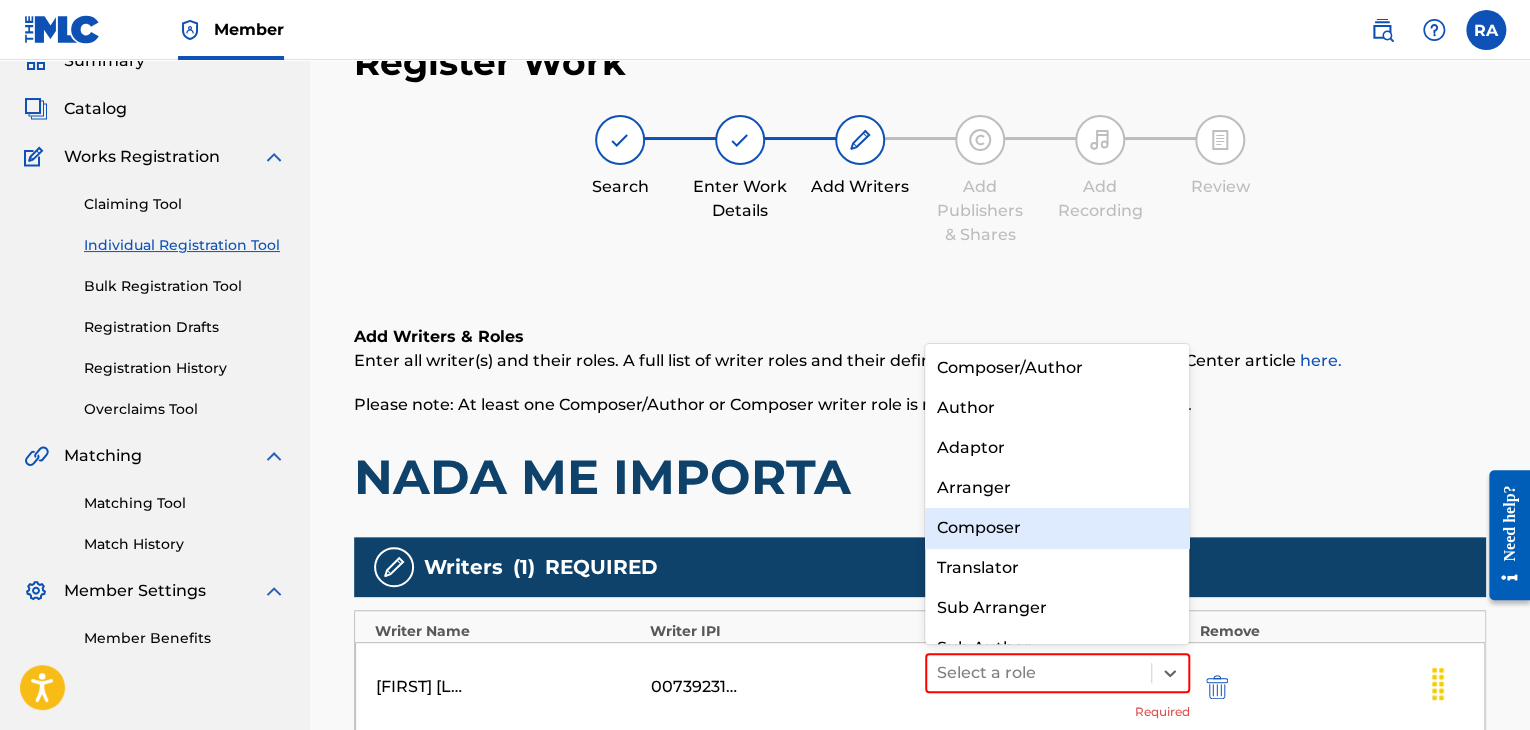 click on "Composer" at bounding box center (1057, 528) 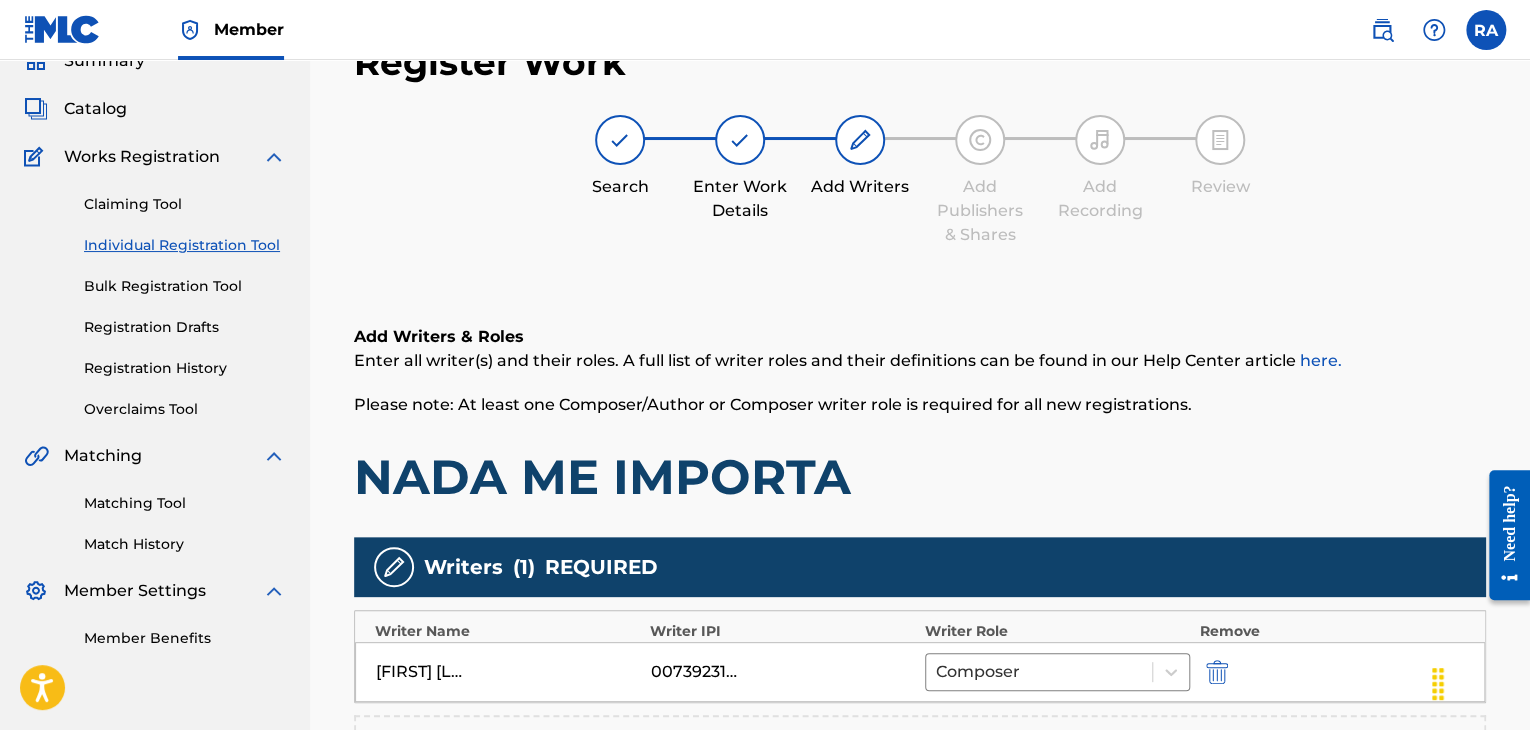 scroll, scrollTop: 490, scrollLeft: 0, axis: vertical 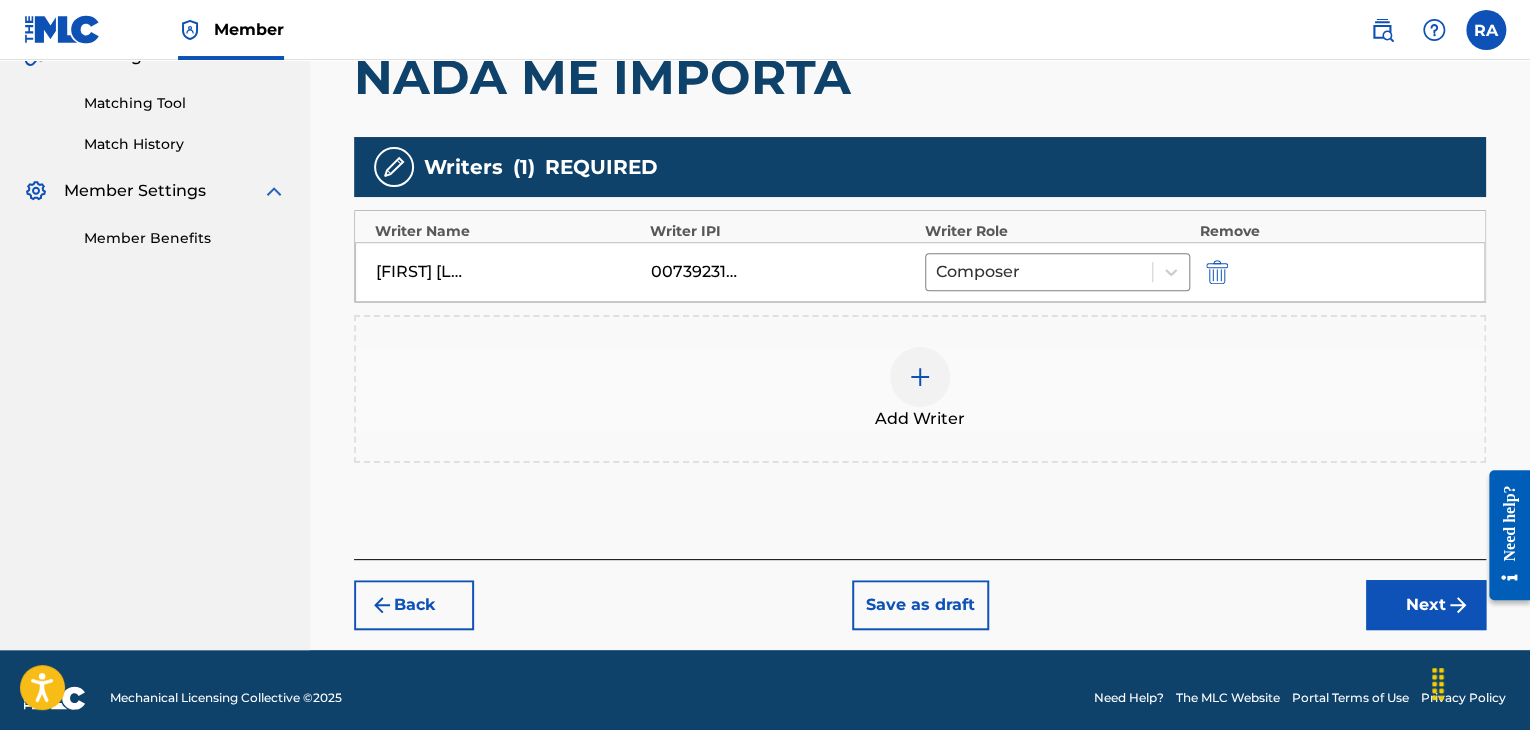 click at bounding box center (920, 377) 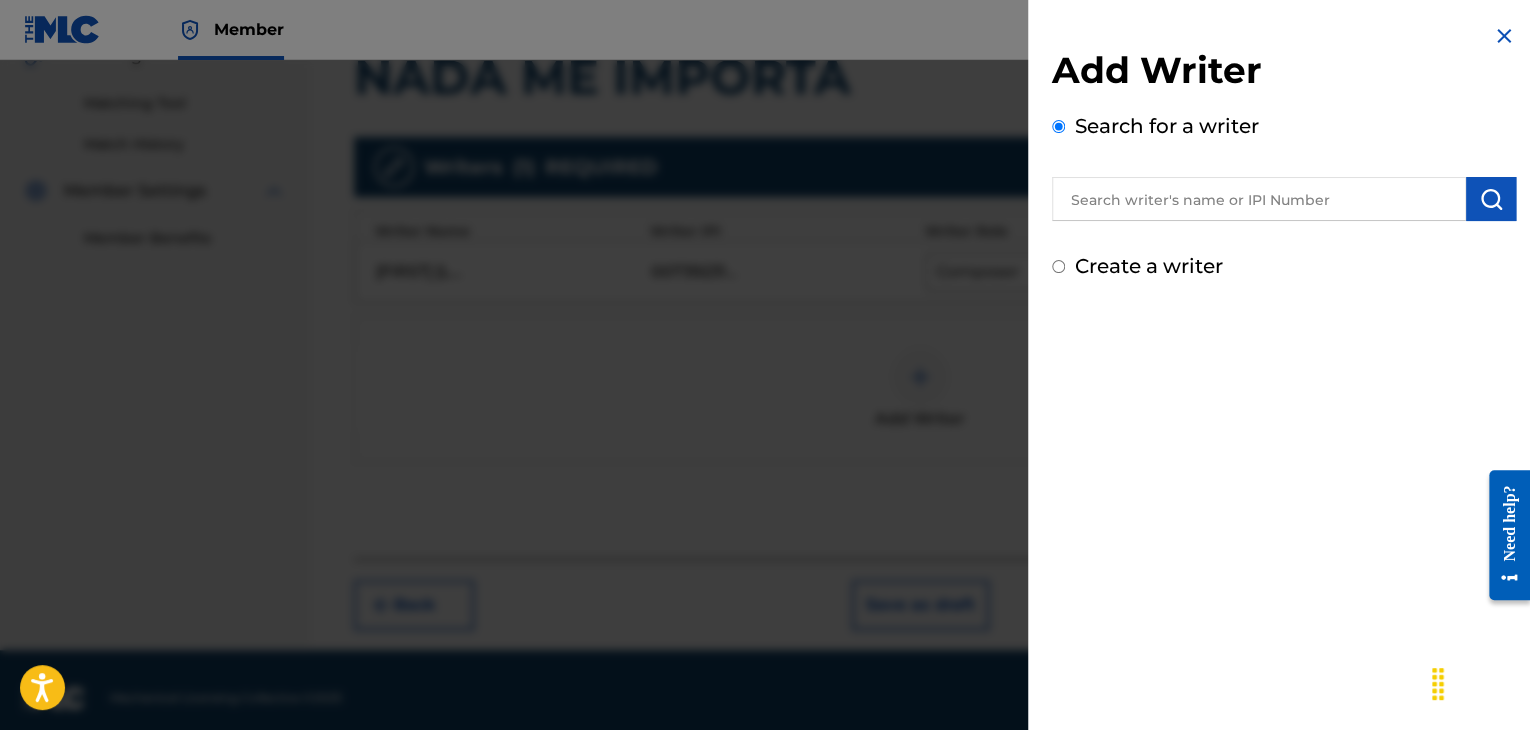 click at bounding box center (1259, 199) 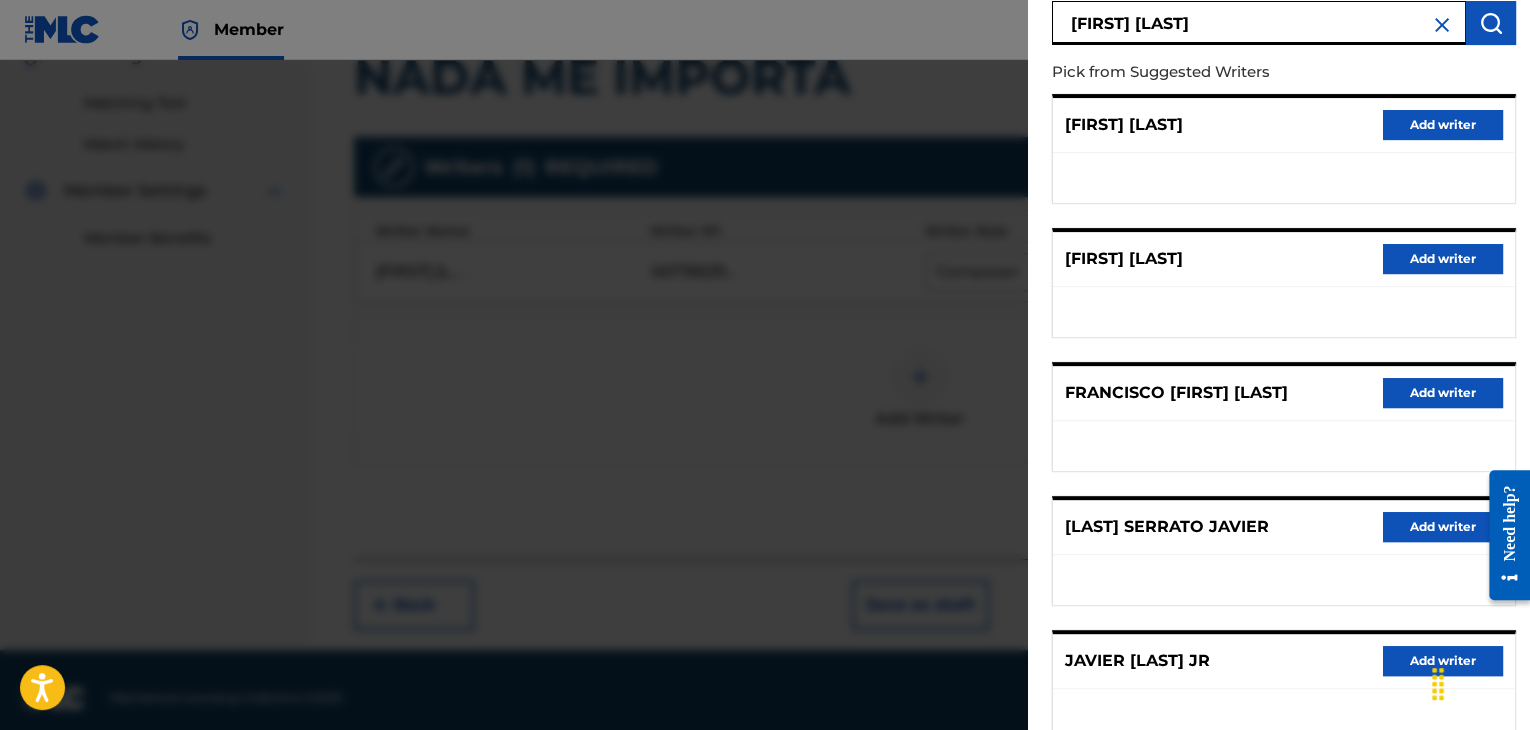 scroll, scrollTop: 310, scrollLeft: 0, axis: vertical 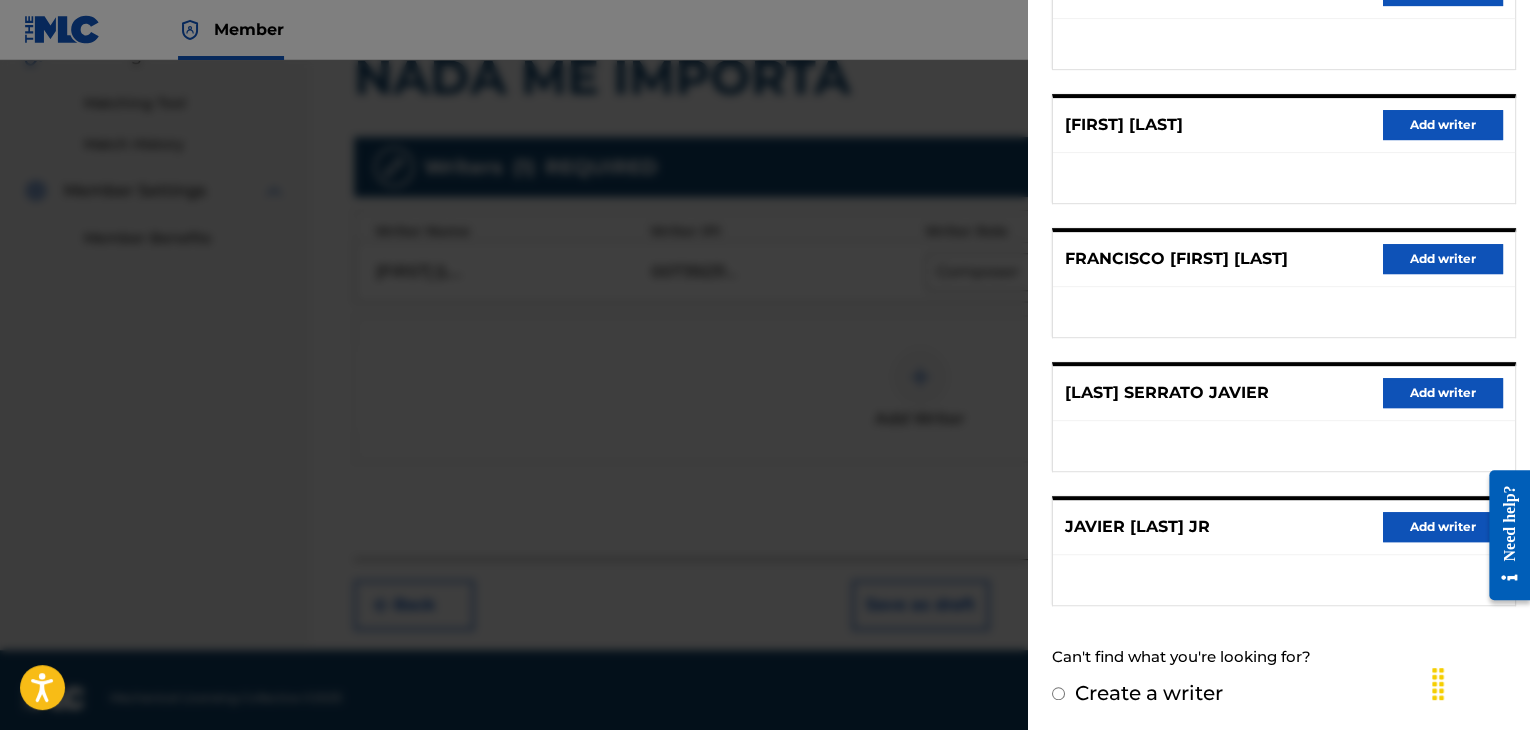 click on "Add writer" at bounding box center [1443, 527] 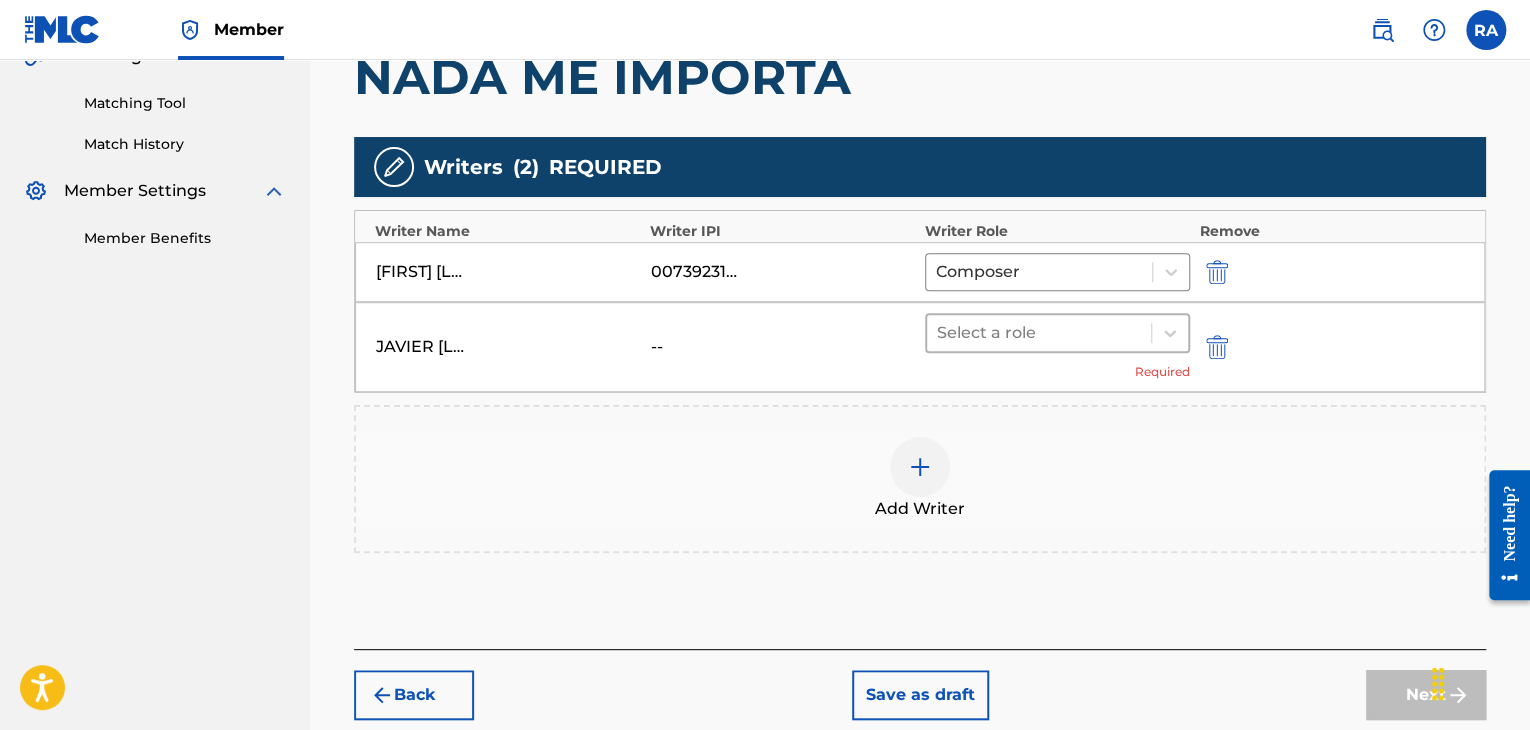 click at bounding box center (1039, 333) 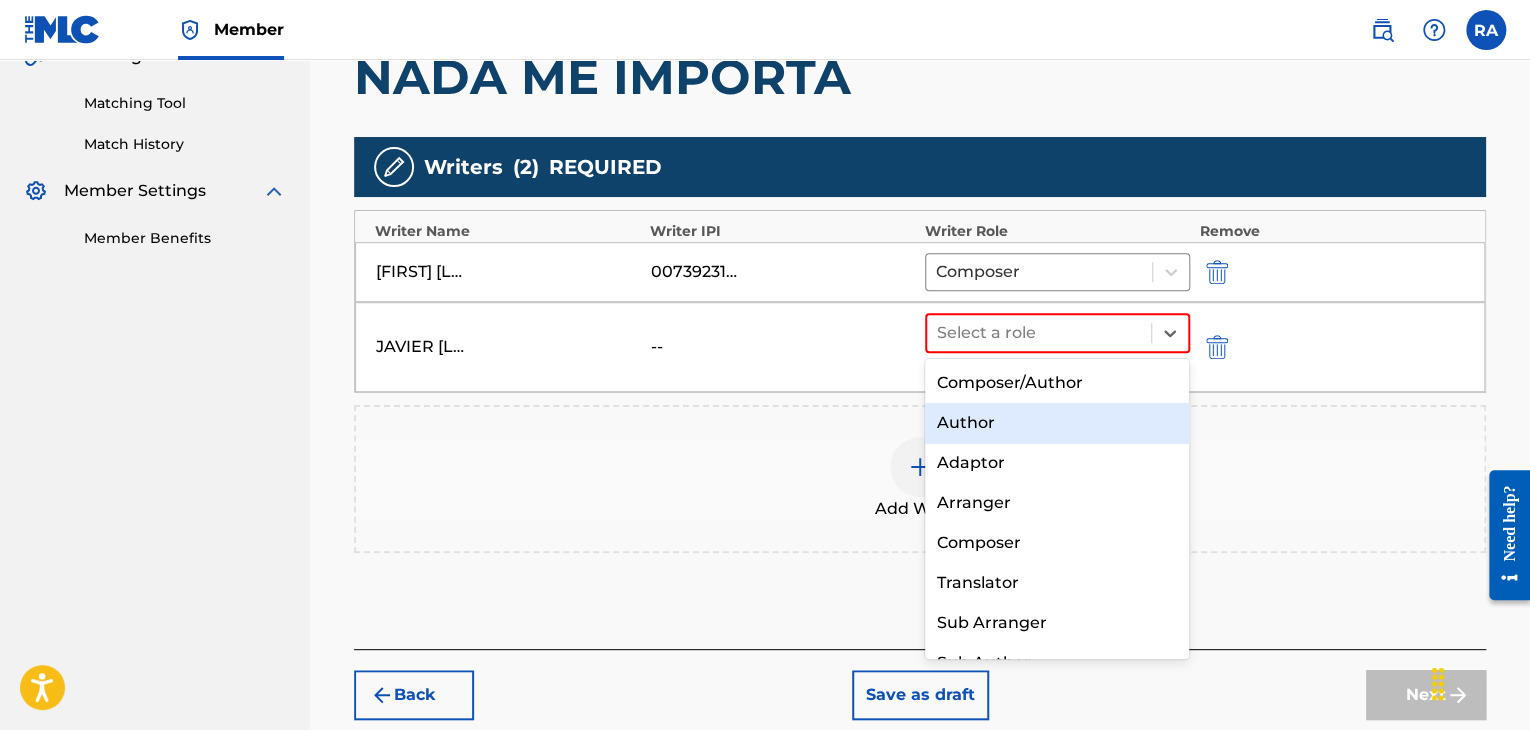 click on "Author" at bounding box center (1057, 423) 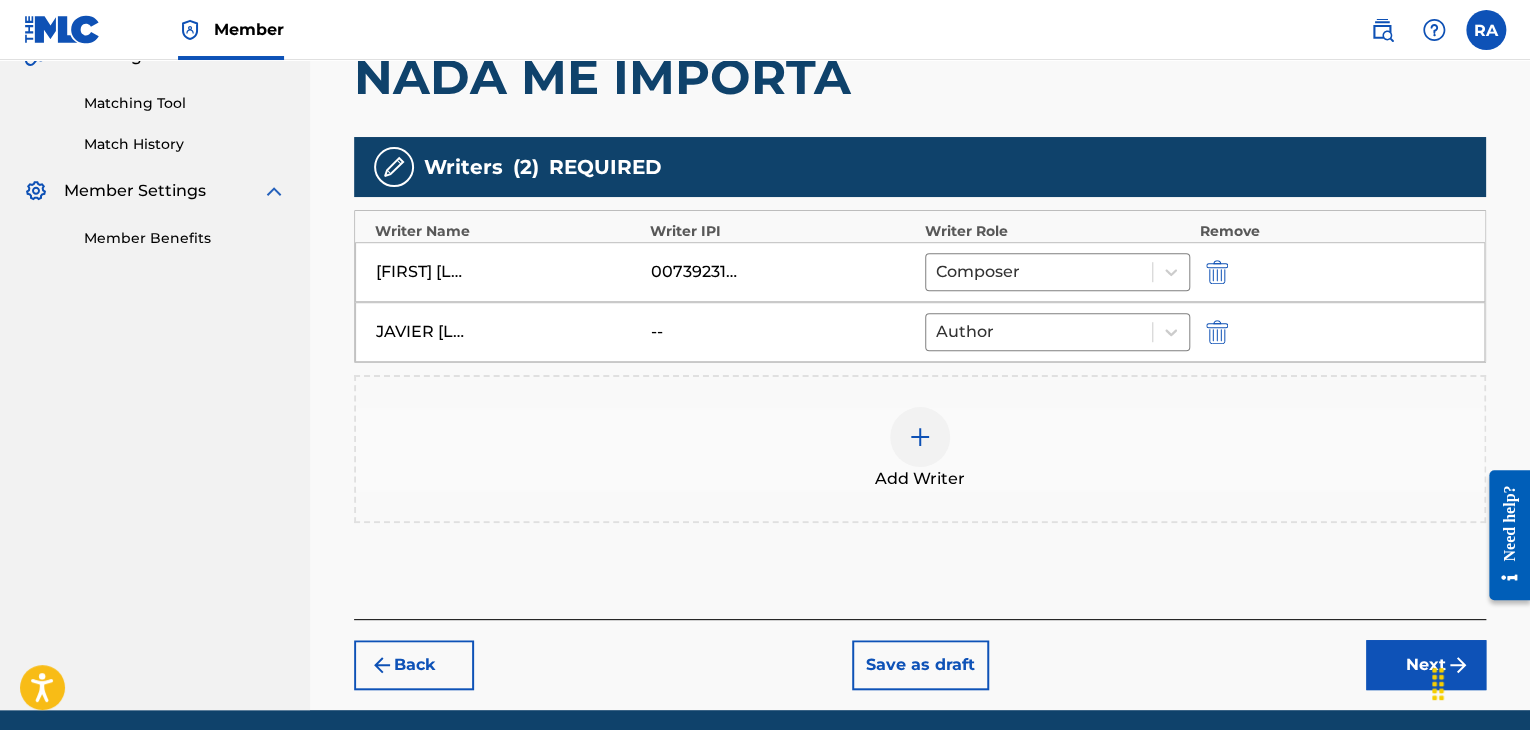 click on "Next" at bounding box center (1426, 665) 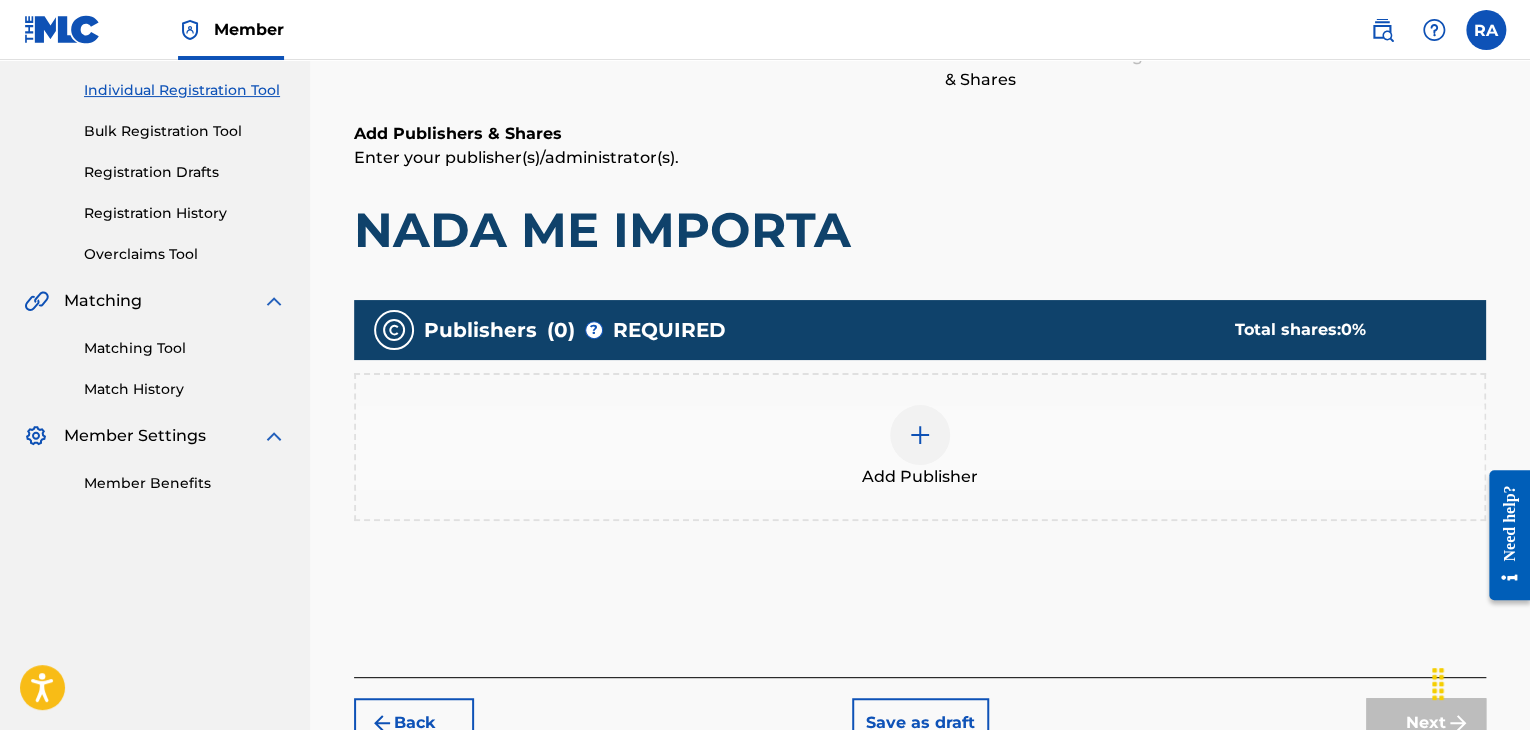 scroll, scrollTop: 377, scrollLeft: 0, axis: vertical 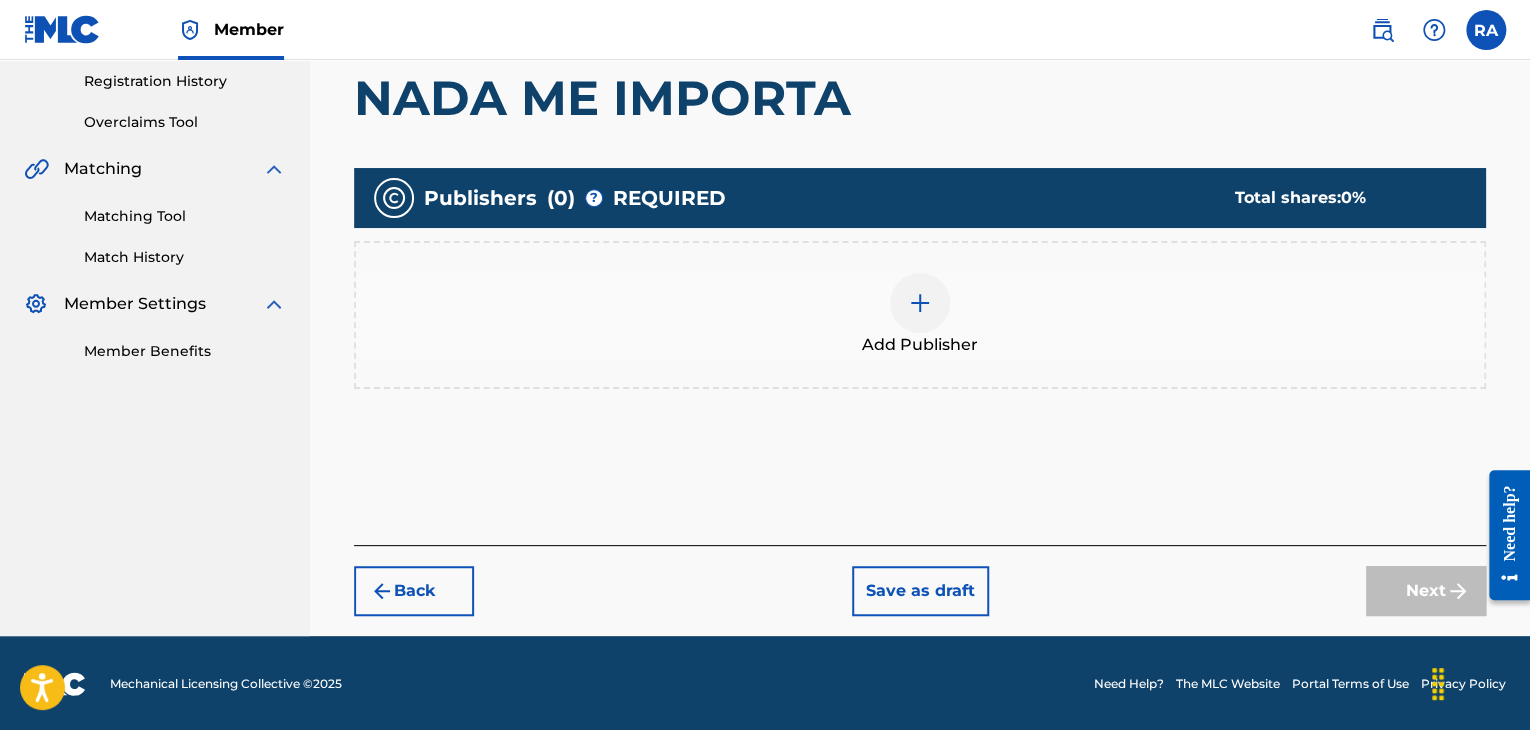 click at bounding box center (920, 303) 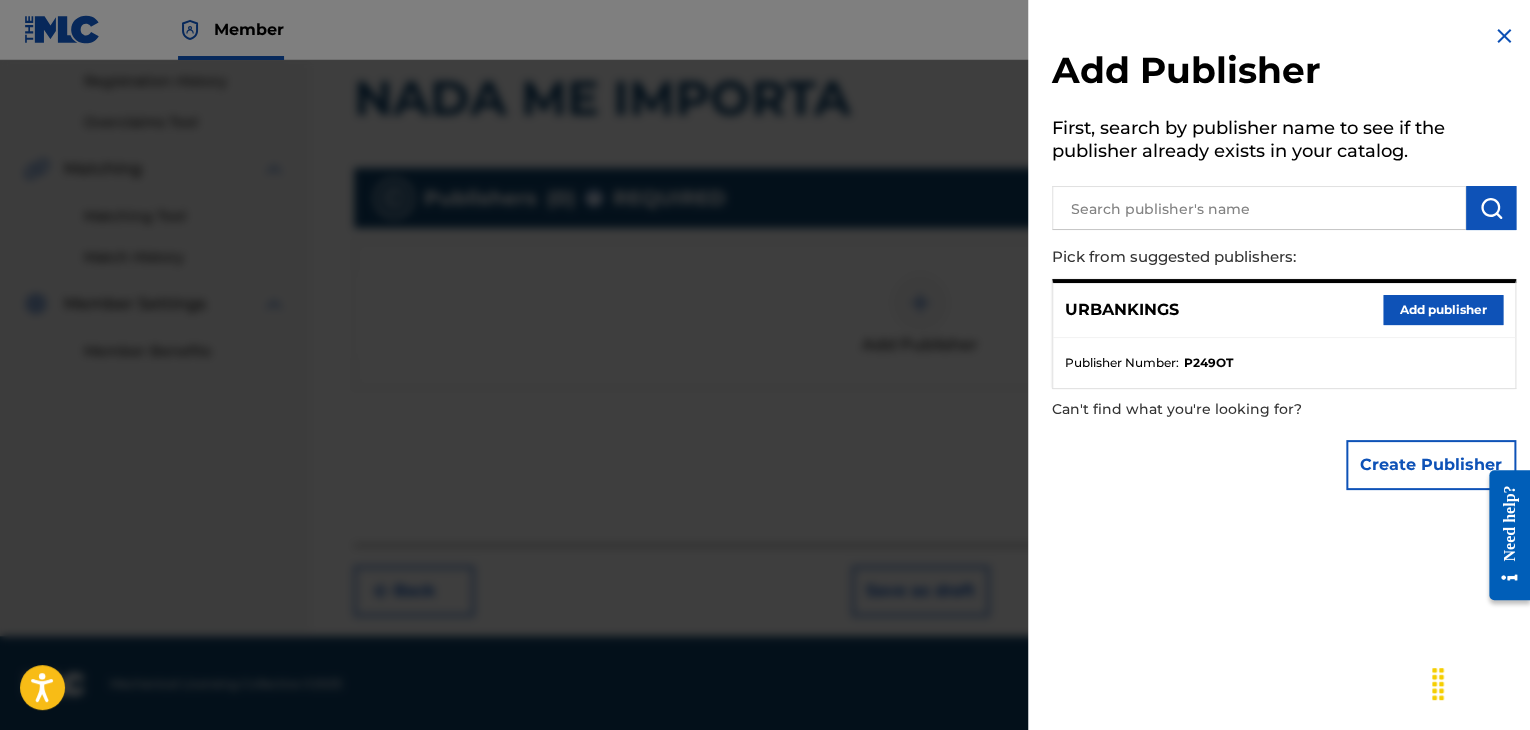 click on "Add publisher" at bounding box center [1443, 310] 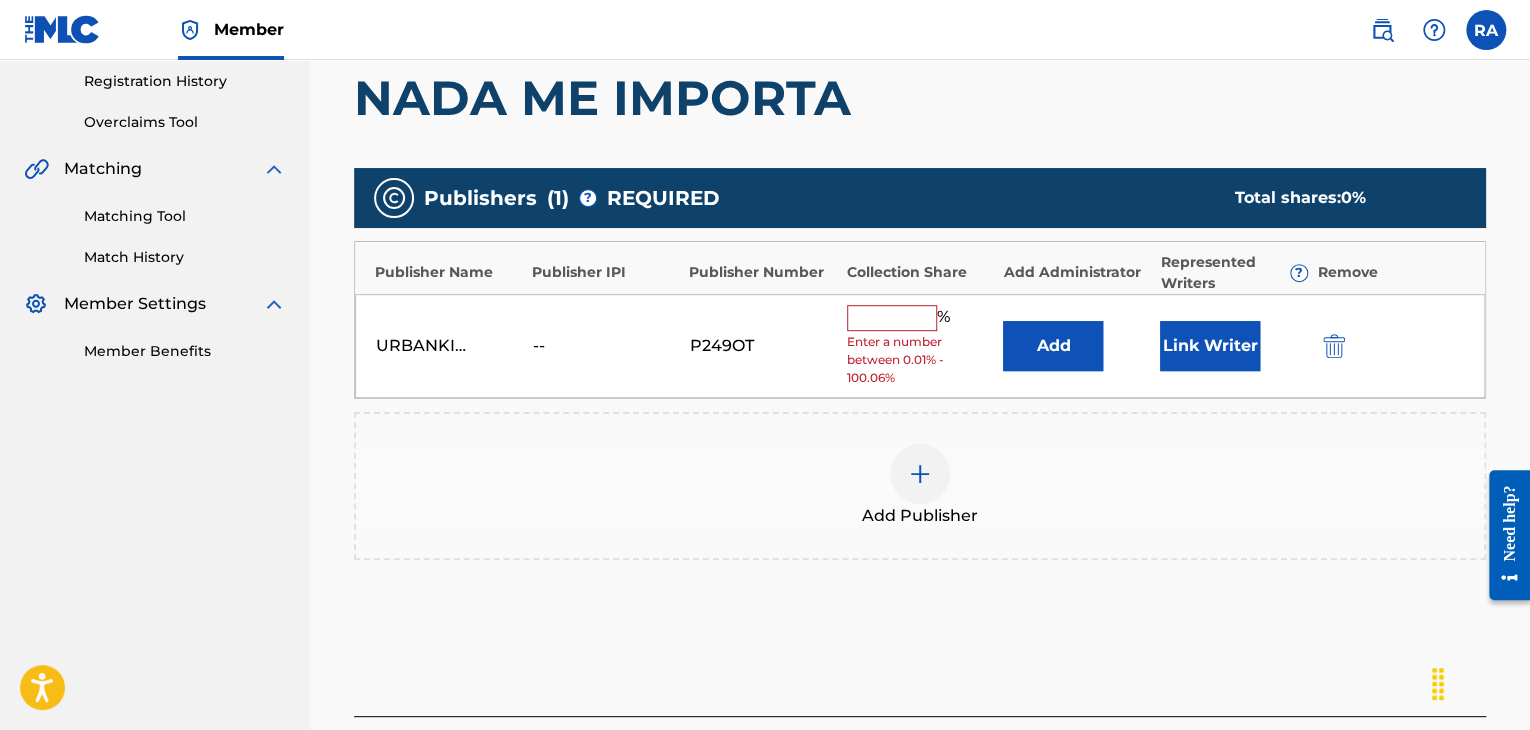 click at bounding box center (892, 318) 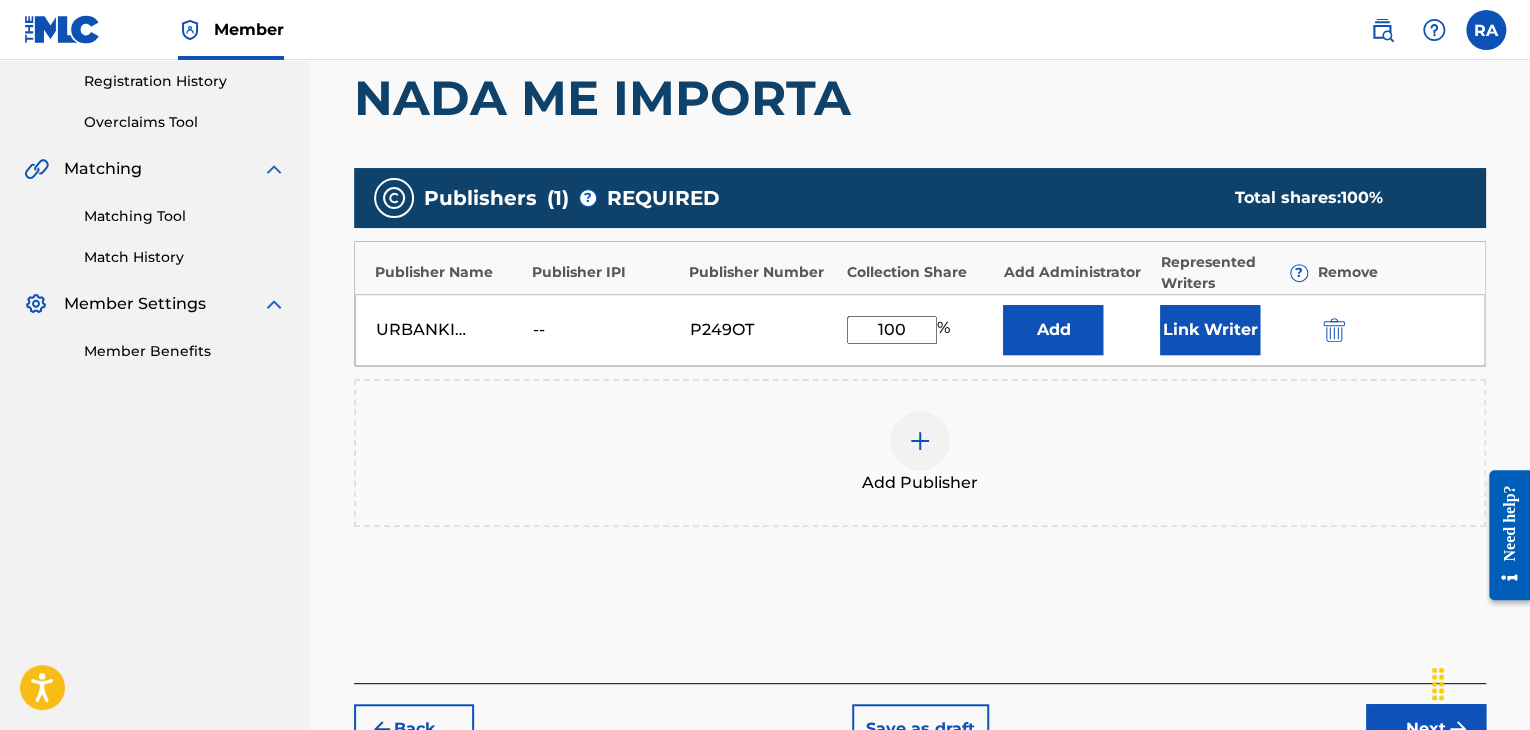 click on "Link Writer" at bounding box center [1210, 330] 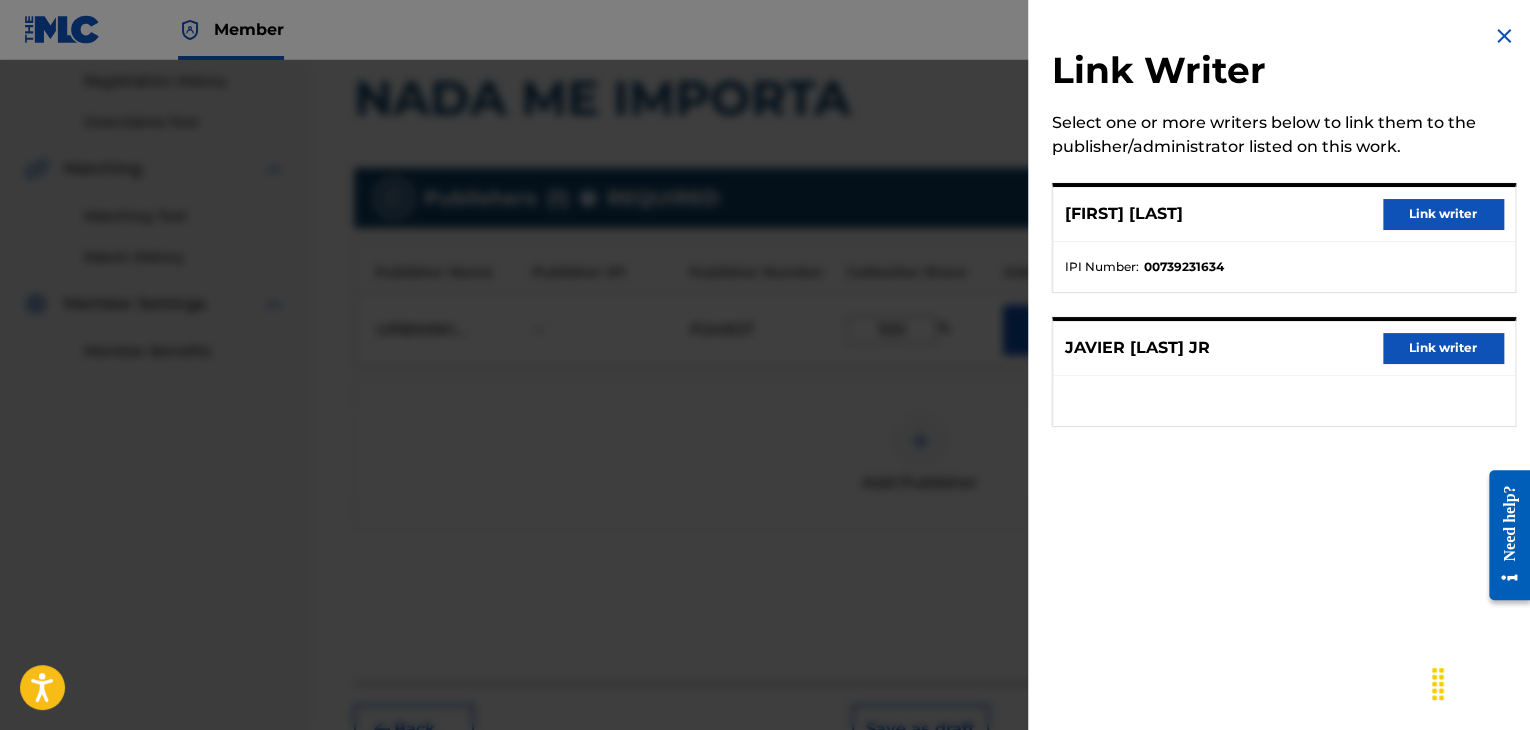 click on "Link writer" at bounding box center (1443, 214) 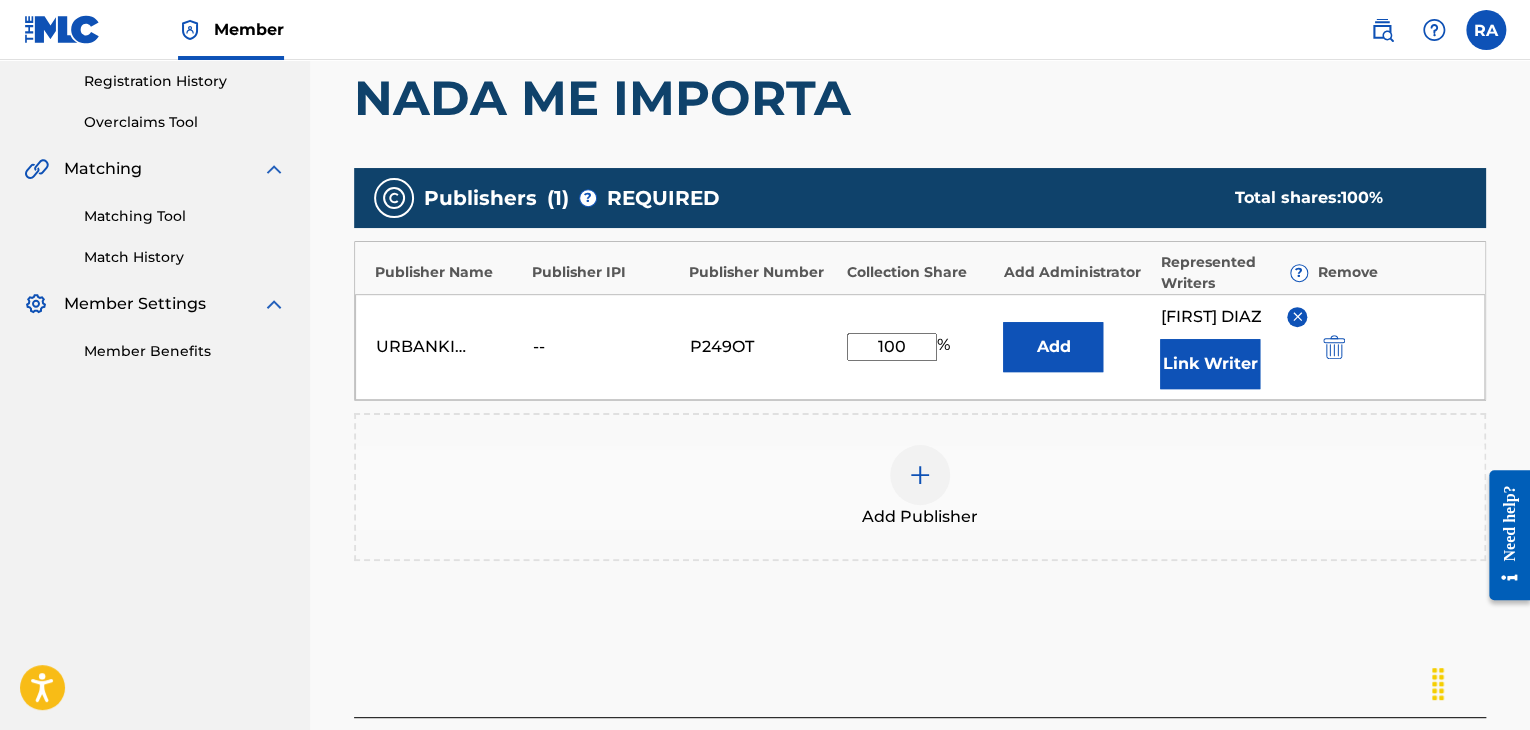 click on "Link Writer" at bounding box center (1210, 364) 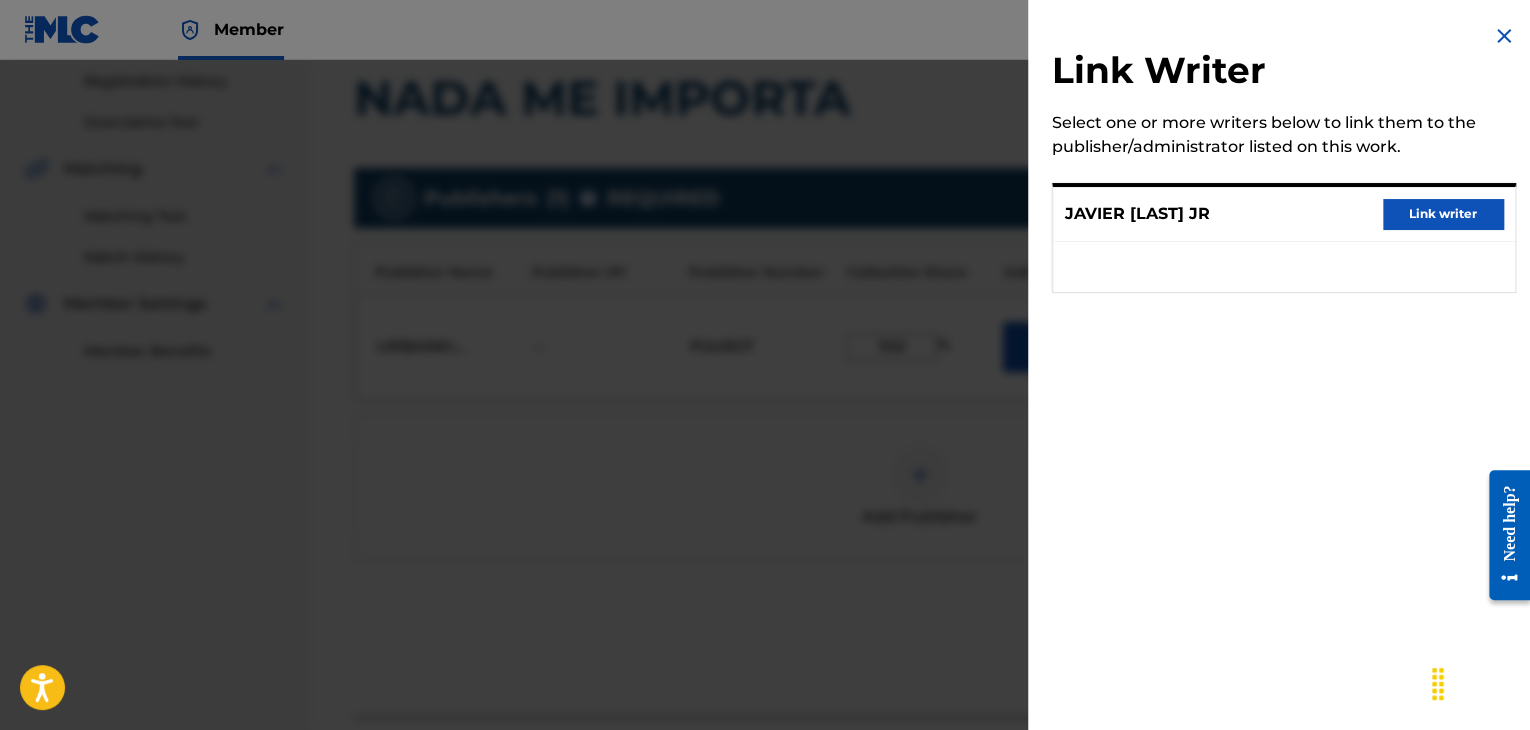 click on "Link writer" at bounding box center (1443, 214) 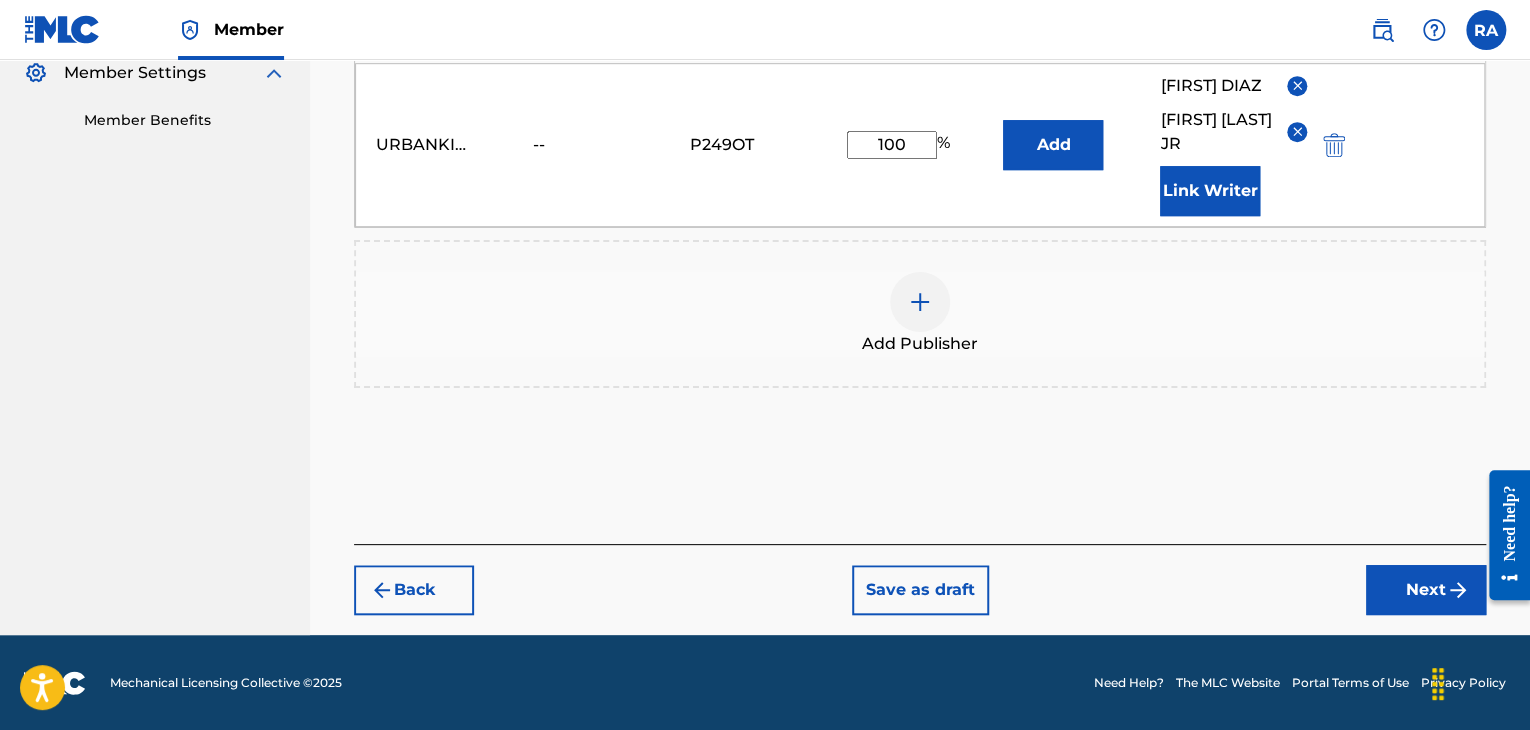 click on "Next" at bounding box center (1426, 590) 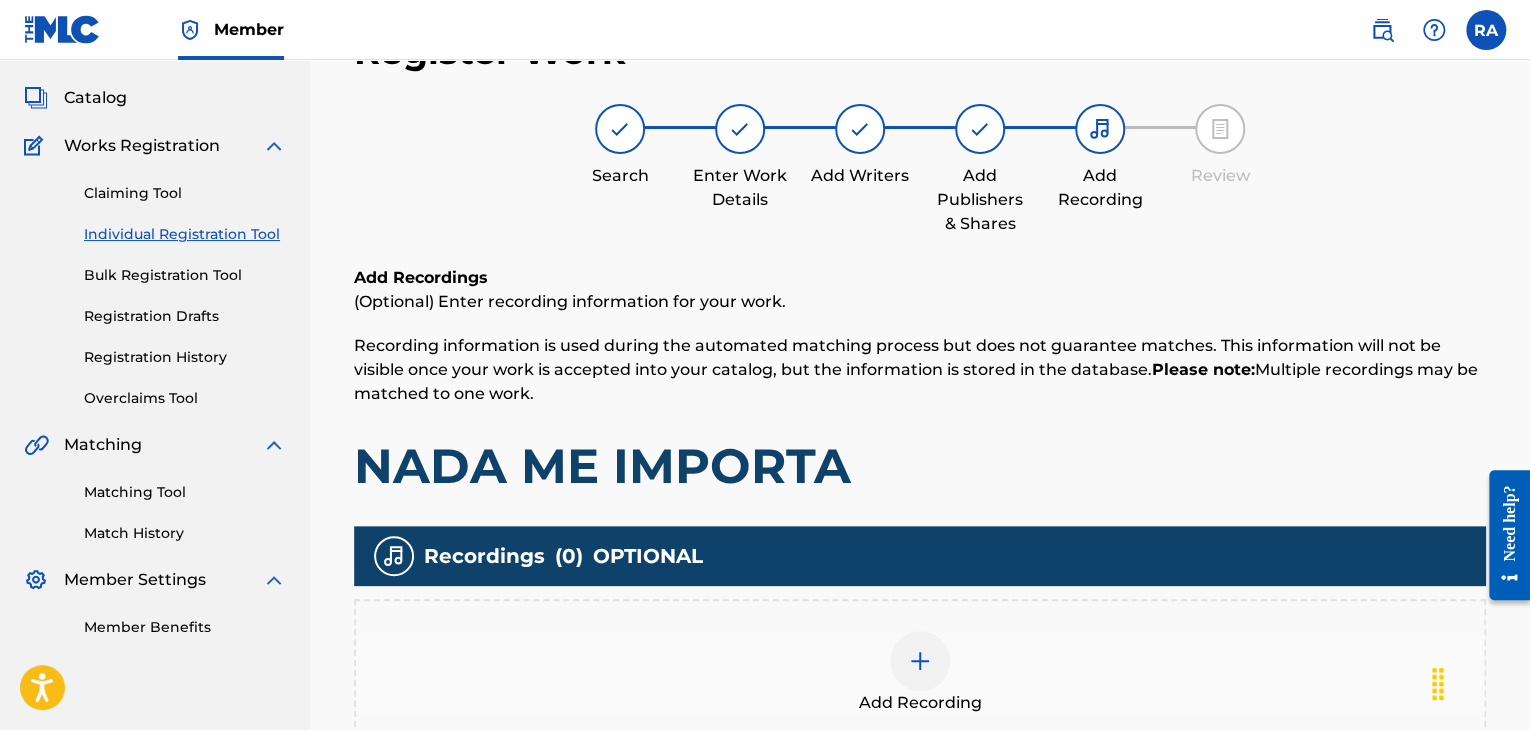 scroll, scrollTop: 90, scrollLeft: 0, axis: vertical 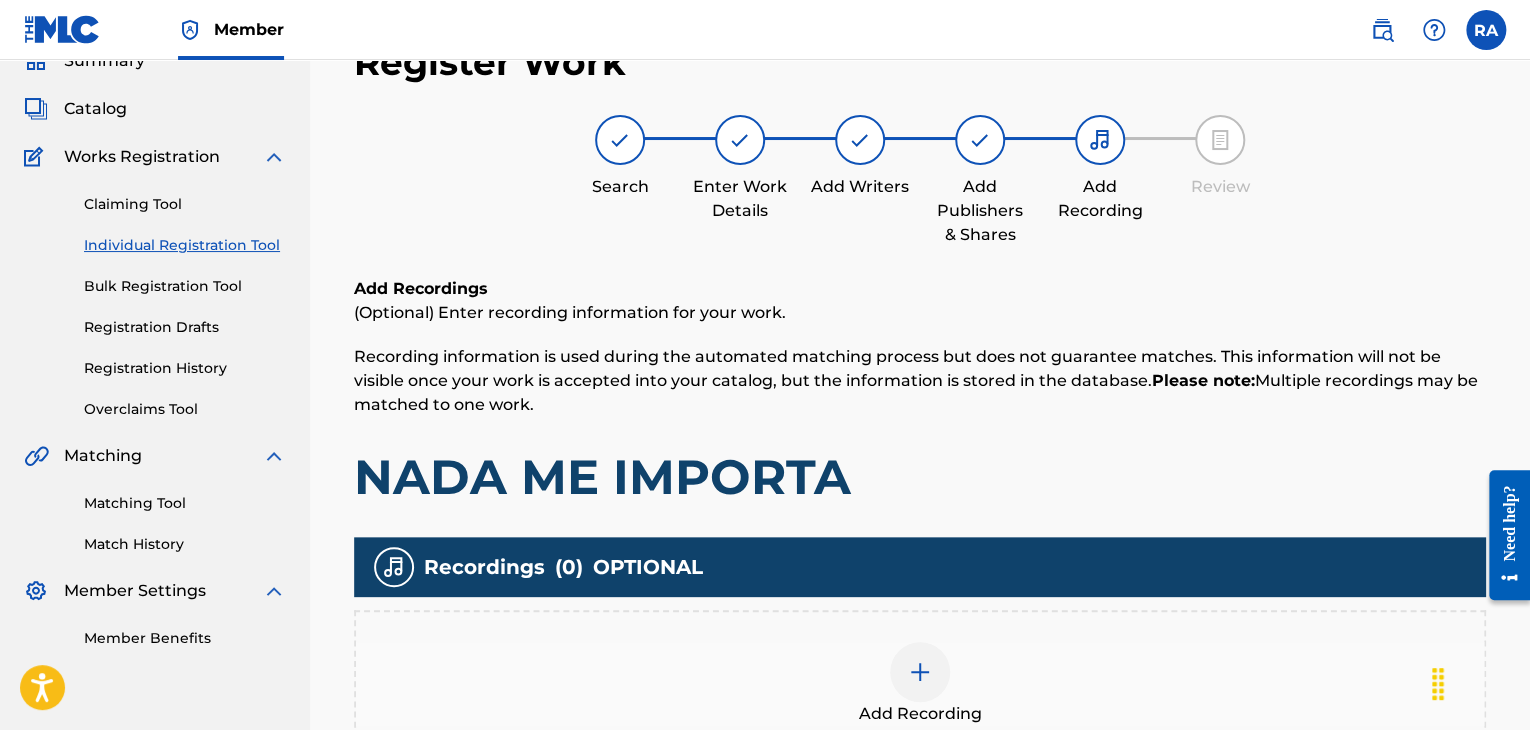 click at bounding box center [920, 672] 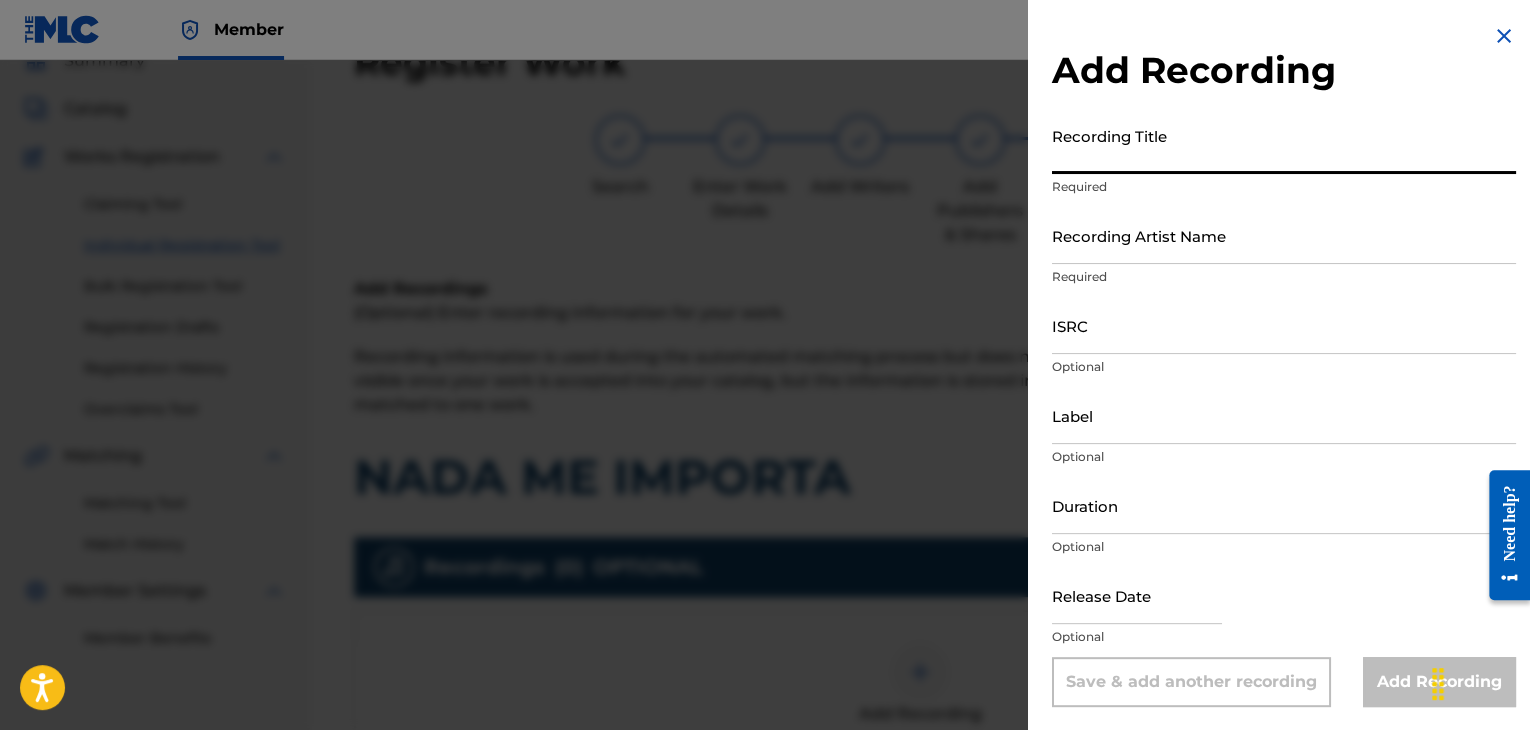 click on "Recording Title" at bounding box center (1284, 145) 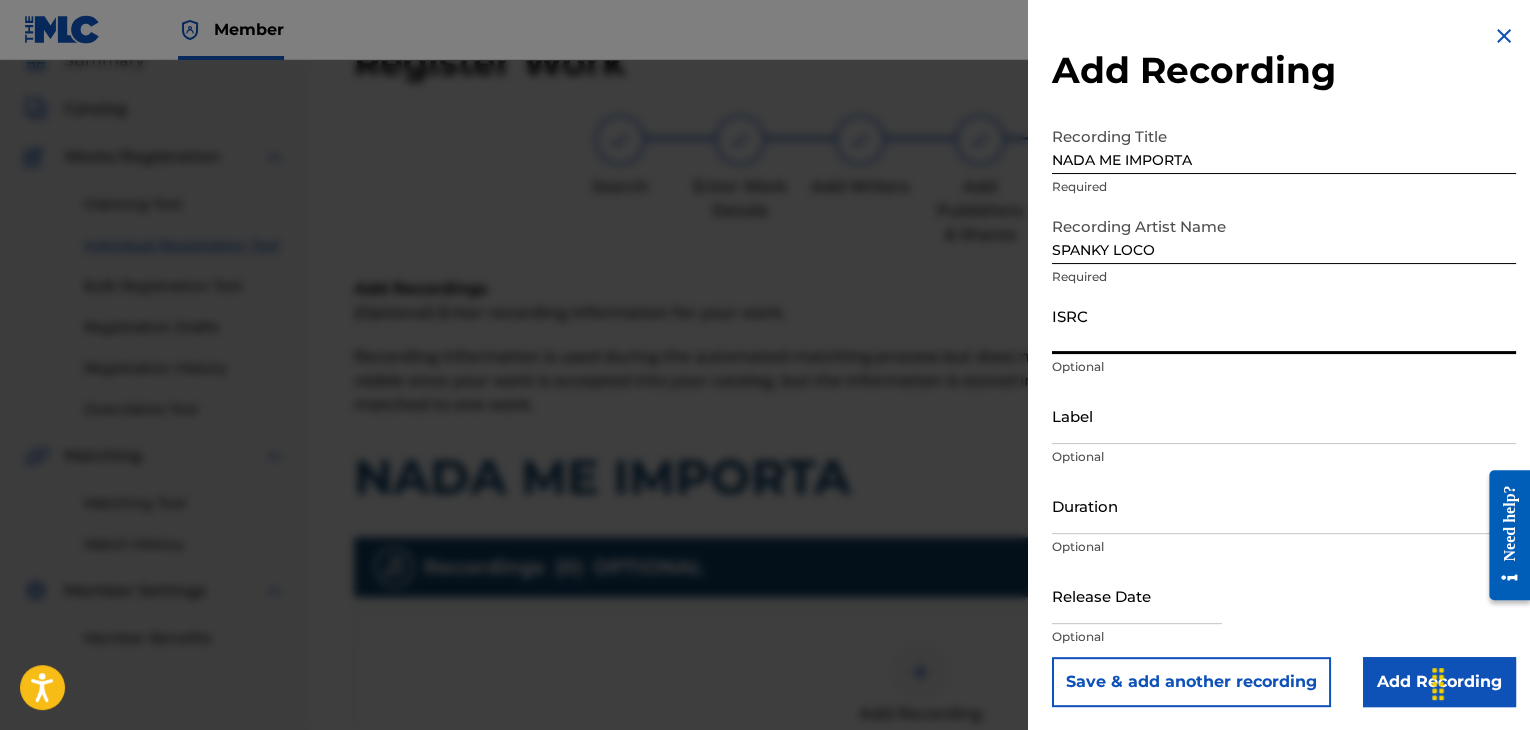 paste on "USPRZ1100069" 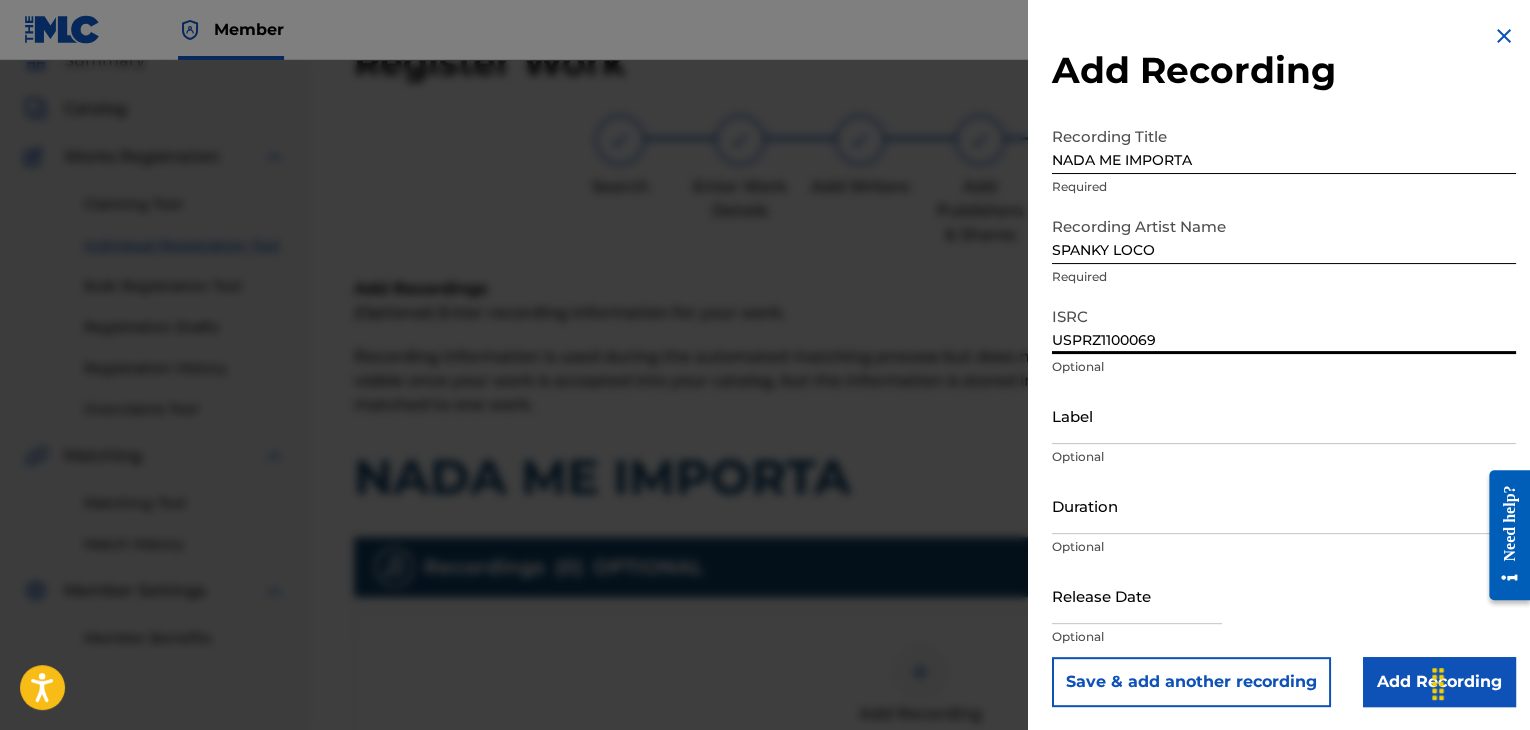 click on "Label" at bounding box center (1284, 415) 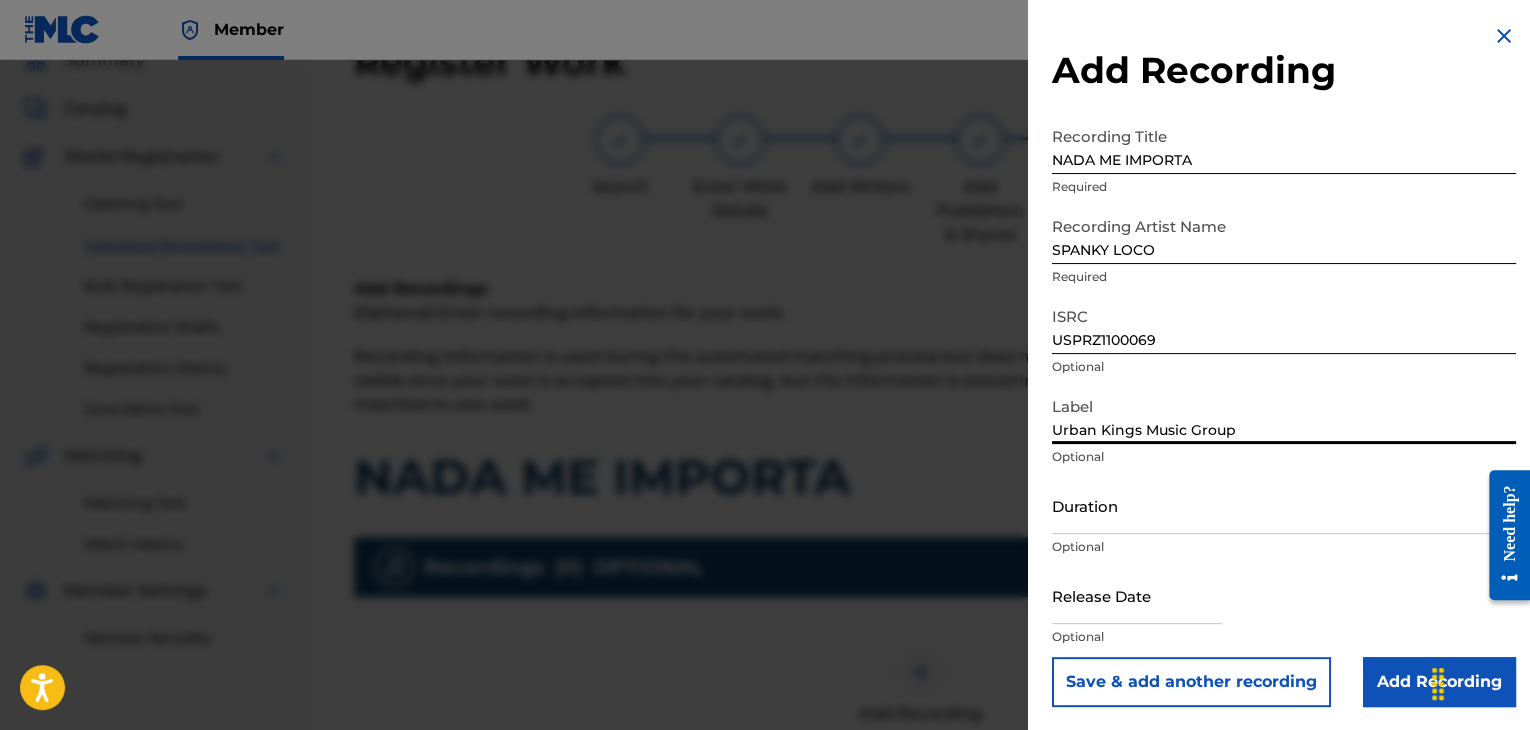 click on "Duration Optional" at bounding box center (1284, 522) 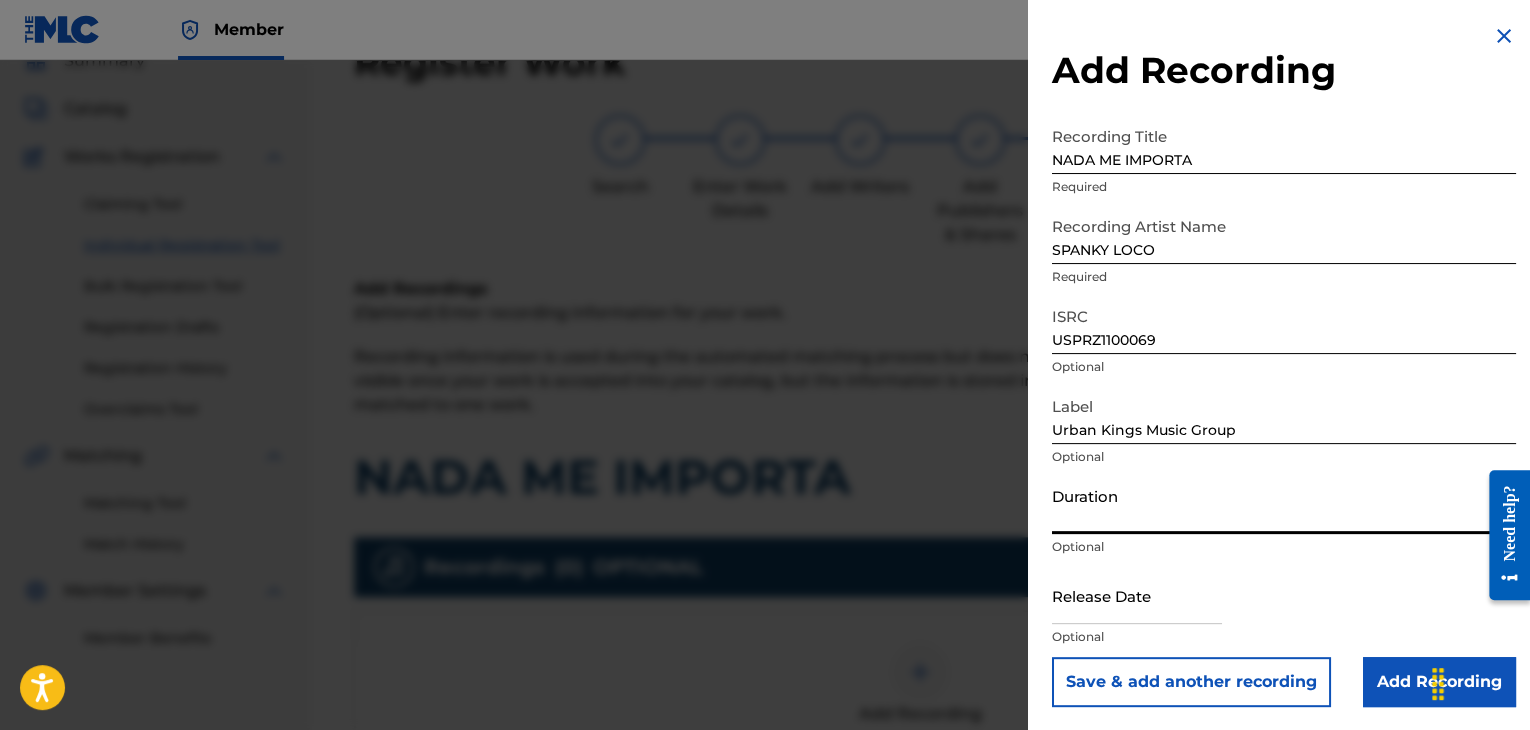 drag, startPoint x: 1107, startPoint y: 511, endPoint x: 1119, endPoint y: 480, distance: 33.24154 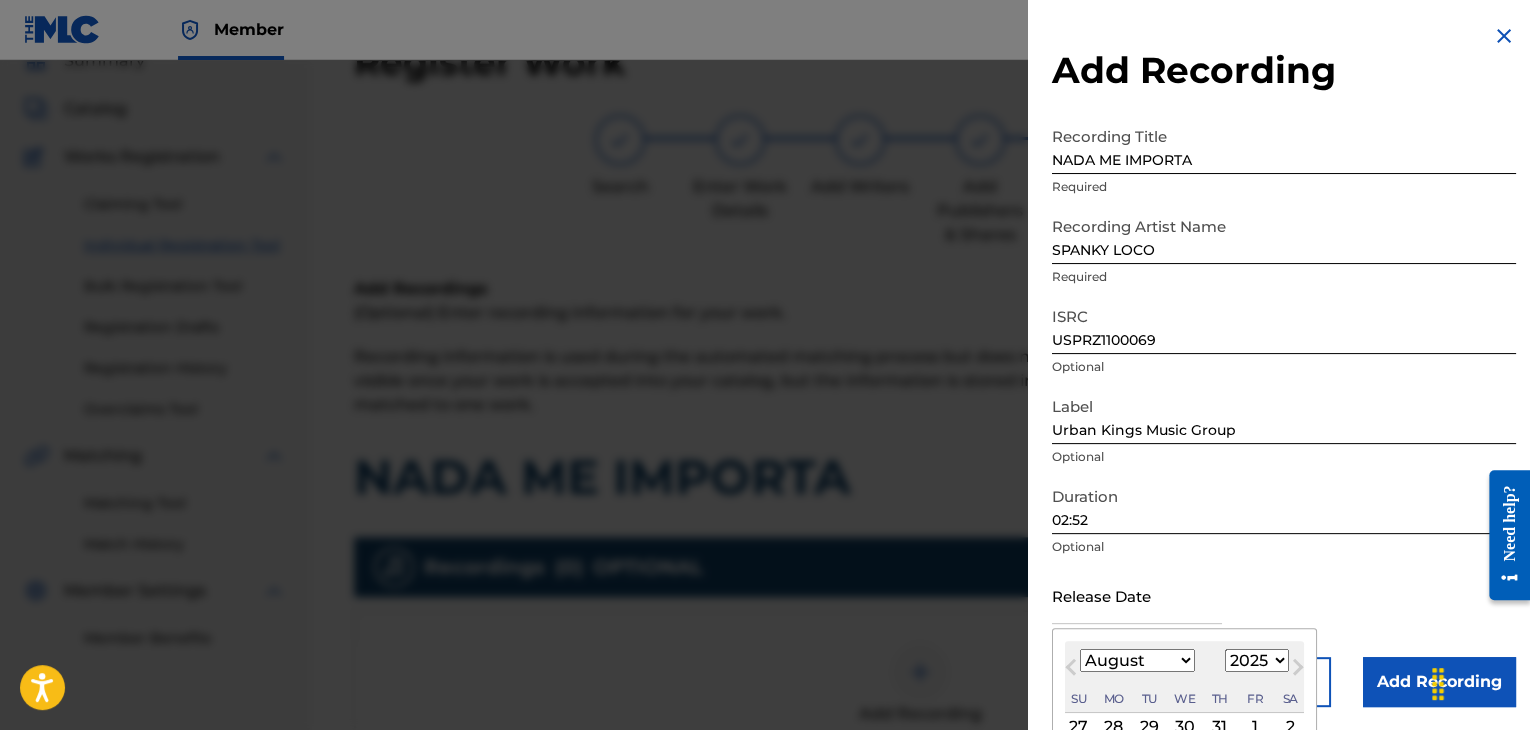 click at bounding box center [1137, 595] 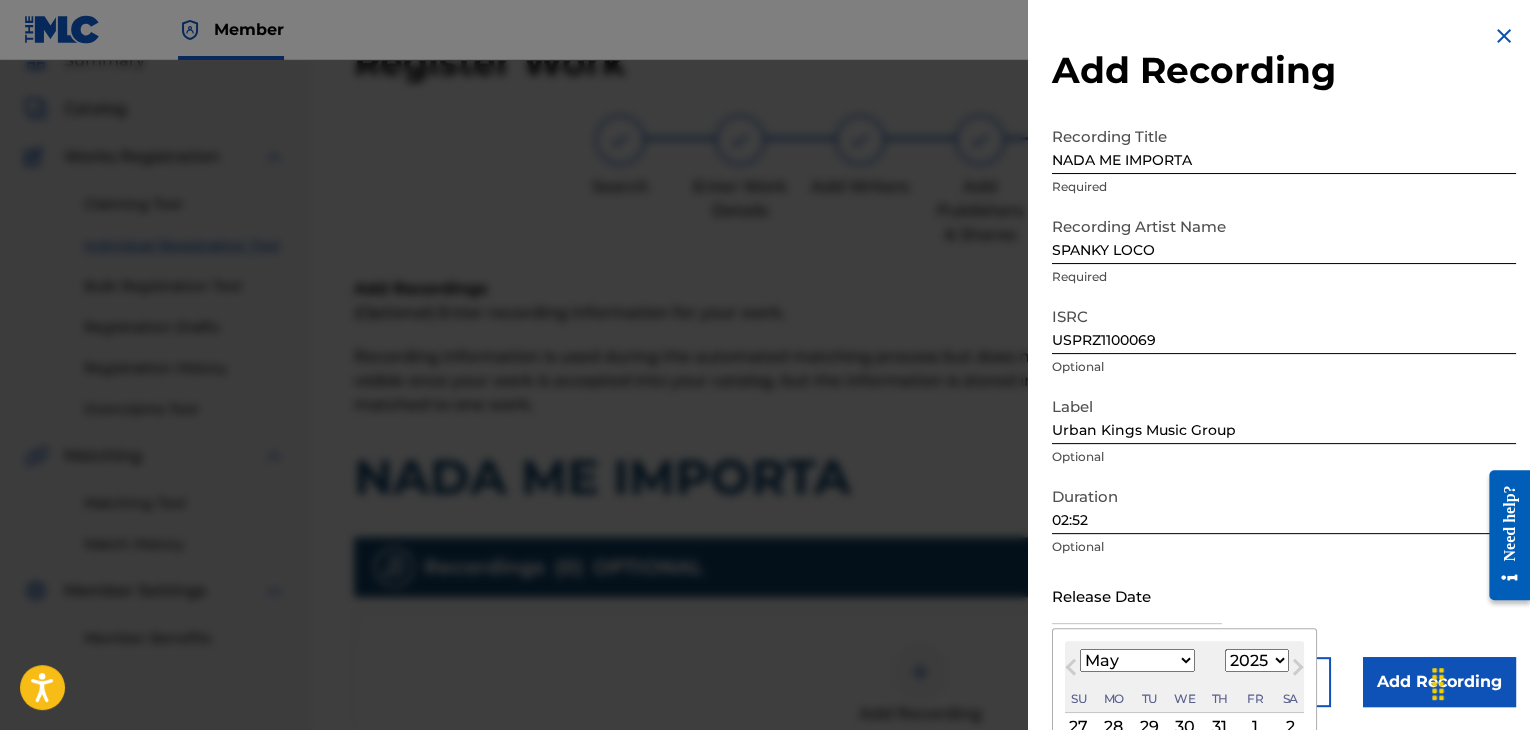 click on "January February March April May June July August September October November December" at bounding box center (1137, 660) 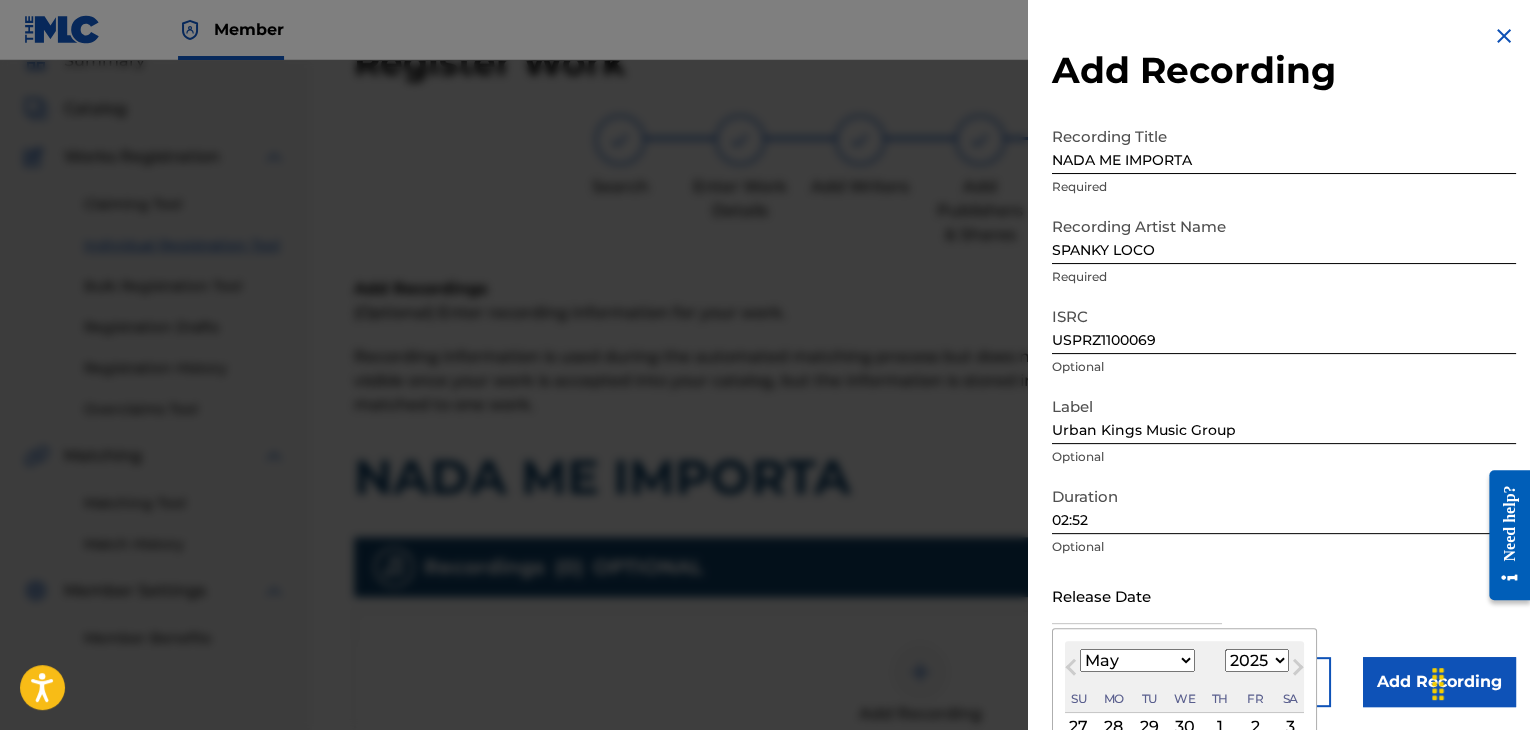 click on "1899 1900 1901 1902 1903 1904 1905 1906 1907 1908 1909 1910 1911 1912 1913 1914 1915 1916 1917 1918 1919 1920 1921 1922 1923 1924 1925 1926 1927 1928 1929 1930 1931 1932 1933 1934 1935 1936 1937 1938 1939 1940 1941 1942 1943 1944 1945 1946 1947 1948 1949 1950 1951 1952 1953 1954 1955 1956 1957 1958 1959 1960 1961 1962 1963 1964 1965 1966 1967 1968 1969 1970 1971 1972 1973 1974 1975 1976 1977 1978 1979 1980 1981 1982 1983 1984 1985 1986 1987 1988 1989 1990 1991 1992 1993 1994 1995 1996 1997 1998 1999 2000 2001 2002 2003 2004 2005 2006 2007 2008 2009 2010 2011 2012 2013 2014 2015 2016 2017 2018 2019 2020 2021 2022 2023 2024 2025 2026 2027 2028 2029 2030 2031 2032 2033 2034 2035 2036 2037 2038 2039 2040 2041 2042 2043 2044 2045 2046 2047 2048 2049 2050 2051 2052 2053 2054 2055 2056 2057 2058 2059 2060 2061 2062 2063 2064 2065 2066 2067 2068 2069 2070 2071 2072 2073 2074 2075 2076 2077 2078 2079 2080 2081 2082 2083 2084 2085 2086 2087 2088 2089 2090 2091 2092 2093 2094 2095 2096 2097 2098 2099 2100" at bounding box center [1257, 660] 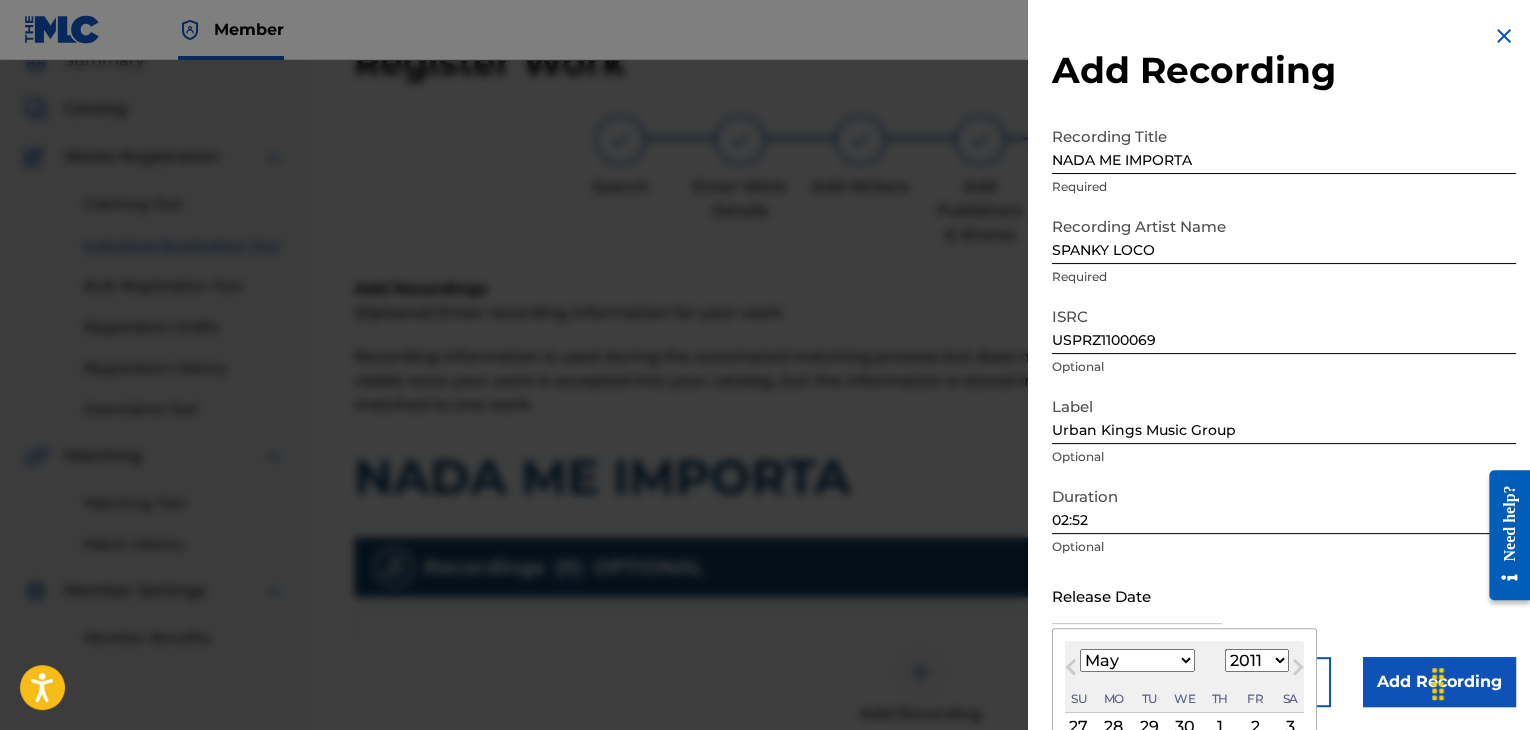 click on "1899 1900 1901 1902 1903 1904 1905 1906 1907 1908 1909 1910 1911 1912 1913 1914 1915 1916 1917 1918 1919 1920 1921 1922 1923 1924 1925 1926 1927 1928 1929 1930 1931 1932 1933 1934 1935 1936 1937 1938 1939 1940 1941 1942 1943 1944 1945 1946 1947 1948 1949 1950 1951 1952 1953 1954 1955 1956 1957 1958 1959 1960 1961 1962 1963 1964 1965 1966 1967 1968 1969 1970 1971 1972 1973 1974 1975 1976 1977 1978 1979 1980 1981 1982 1983 1984 1985 1986 1987 1988 1989 1990 1991 1992 1993 1994 1995 1996 1997 1998 1999 2000 2001 2002 2003 2004 2005 2006 2007 2008 2009 2010 2011 2012 2013 2014 2015 2016 2017 2018 2019 2020 2021 2022 2023 2024 2025 2026 2027 2028 2029 2030 2031 2032 2033 2034 2035 2036 2037 2038 2039 2040 2041 2042 2043 2044 2045 2046 2047 2048 2049 2050 2051 2052 2053 2054 2055 2056 2057 2058 2059 2060 2061 2062 2063 2064 2065 2066 2067 2068 2069 2070 2071 2072 2073 2074 2075 2076 2077 2078 2079 2080 2081 2082 2083 2084 2085 2086 2087 2088 2089 2090 2091 2092 2093 2094 2095 2096 2097 2098 2099 2100" at bounding box center [1257, 660] 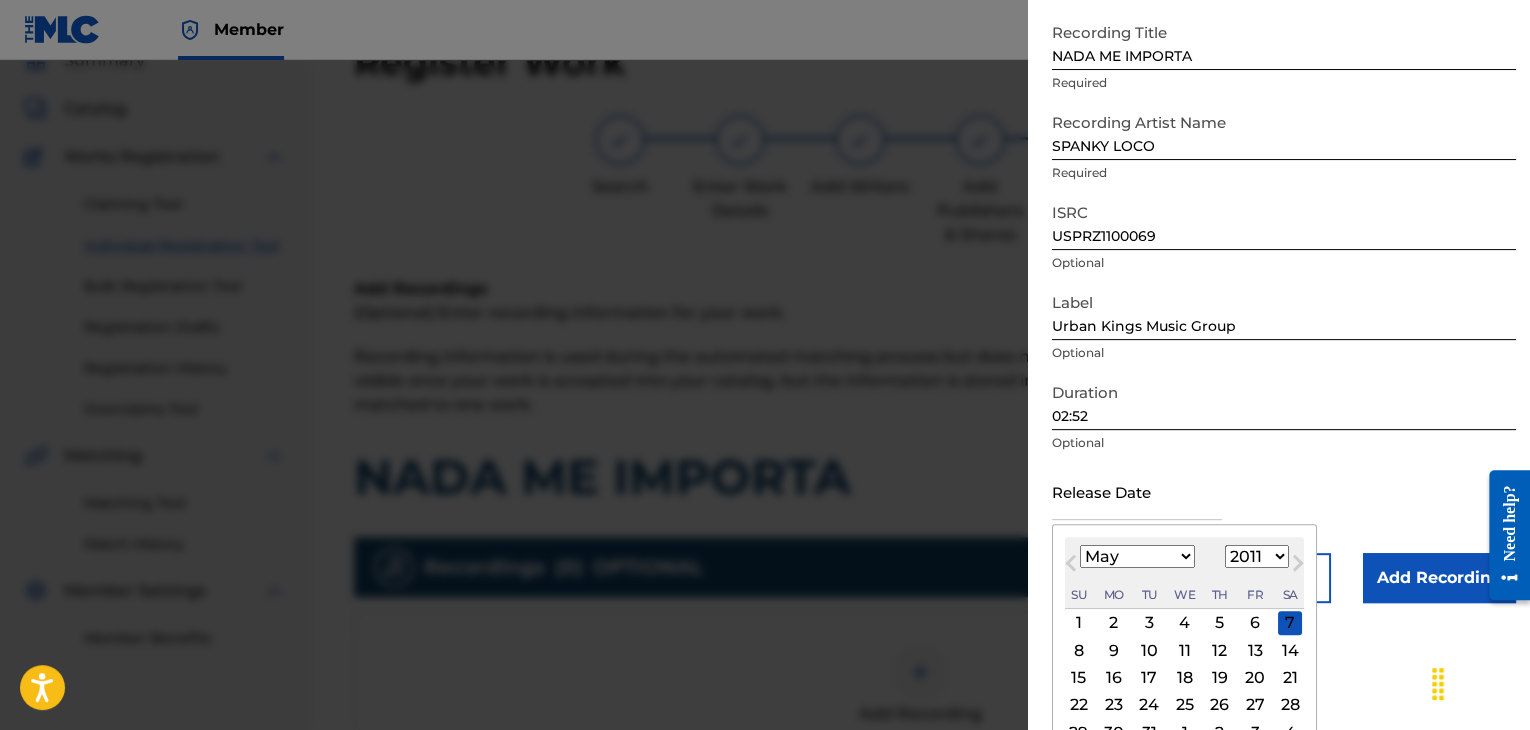 scroll, scrollTop: 160, scrollLeft: 0, axis: vertical 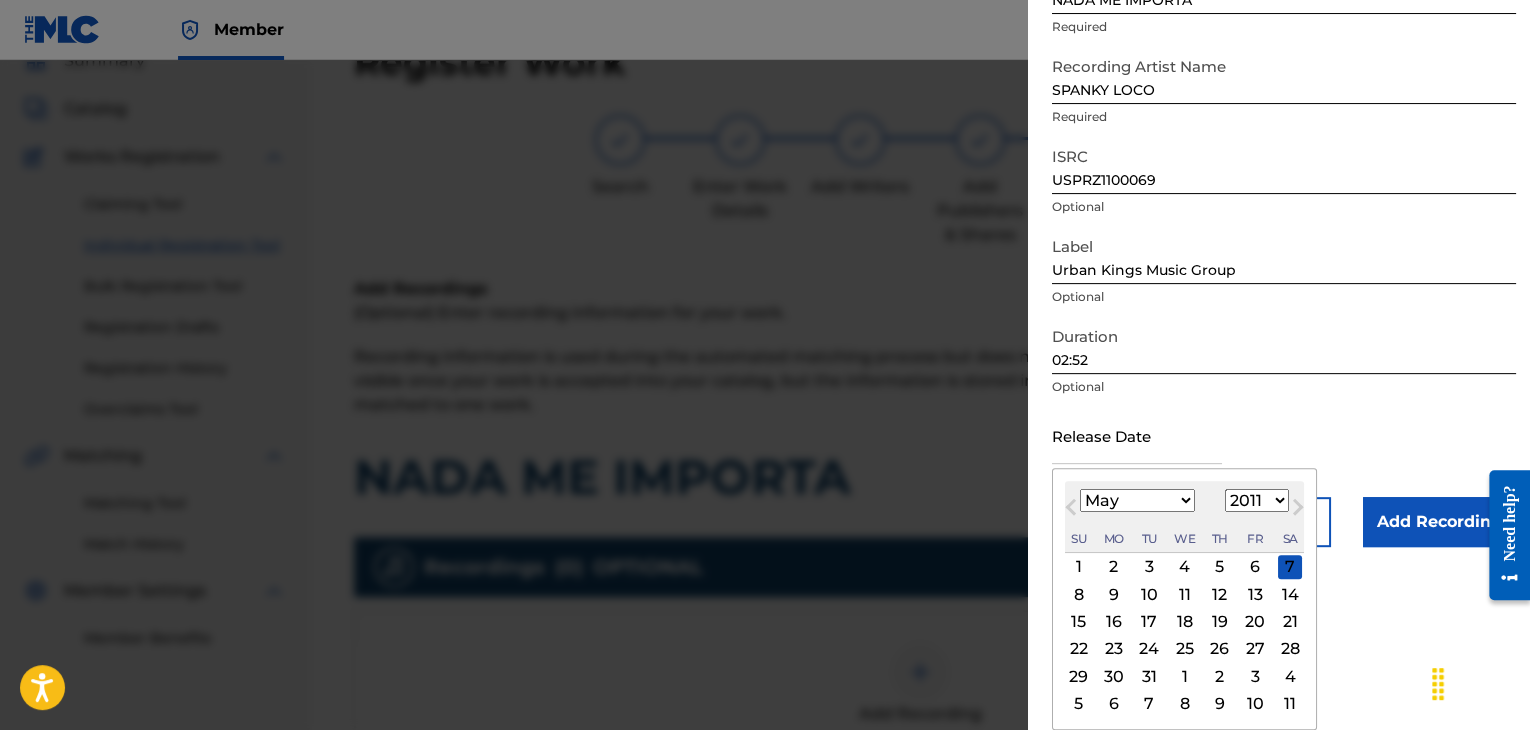 click on "17" at bounding box center [1149, 622] 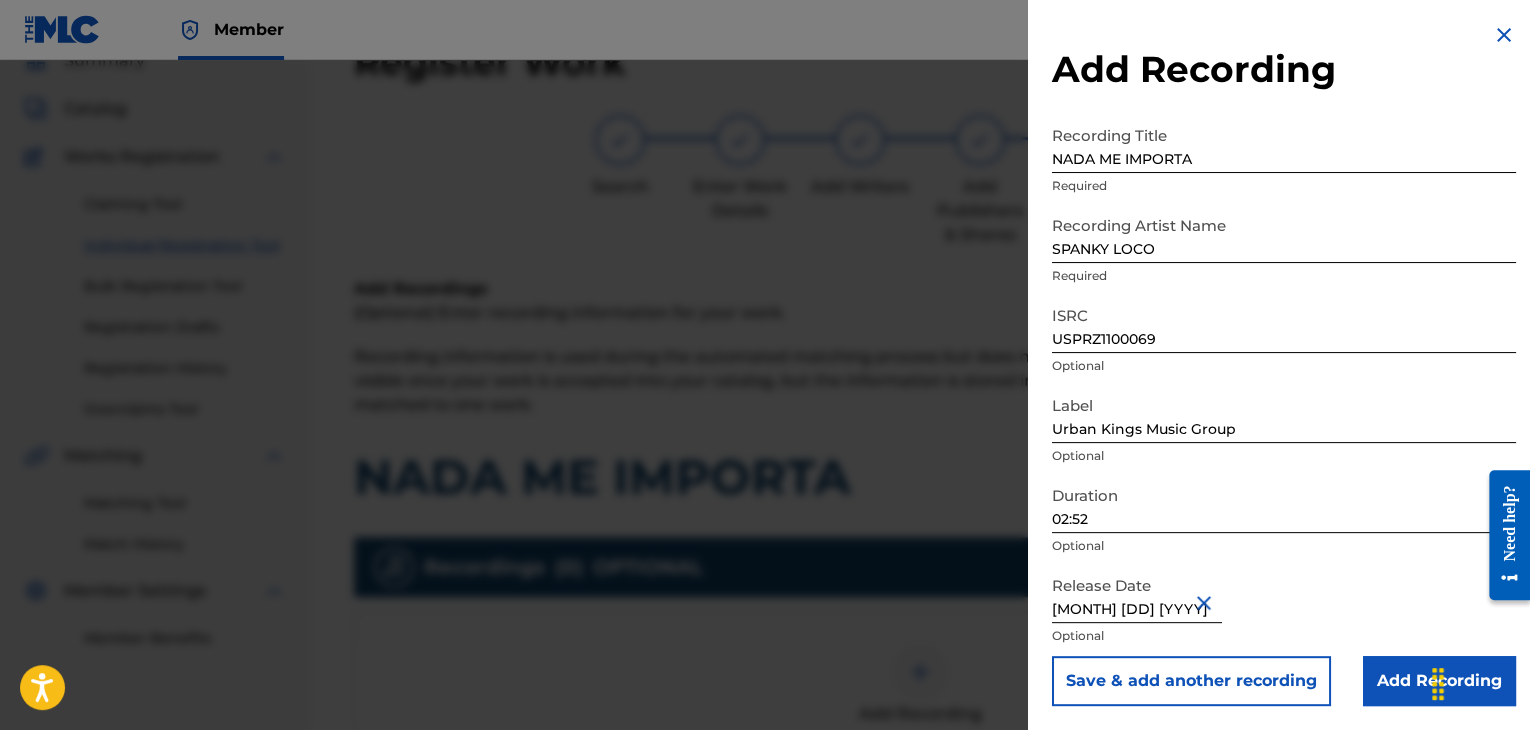 scroll, scrollTop: 1, scrollLeft: 0, axis: vertical 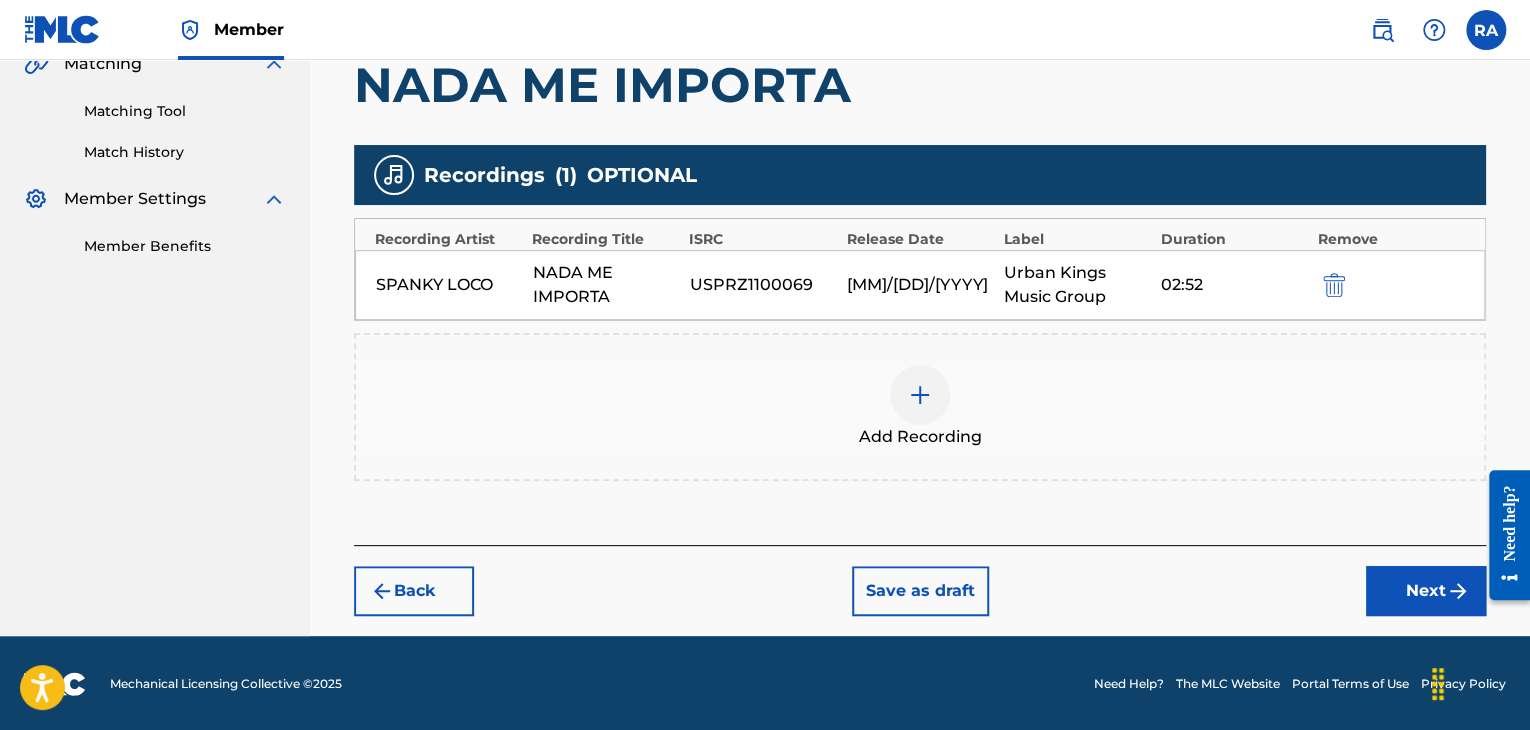 click on "Next" at bounding box center (1426, 591) 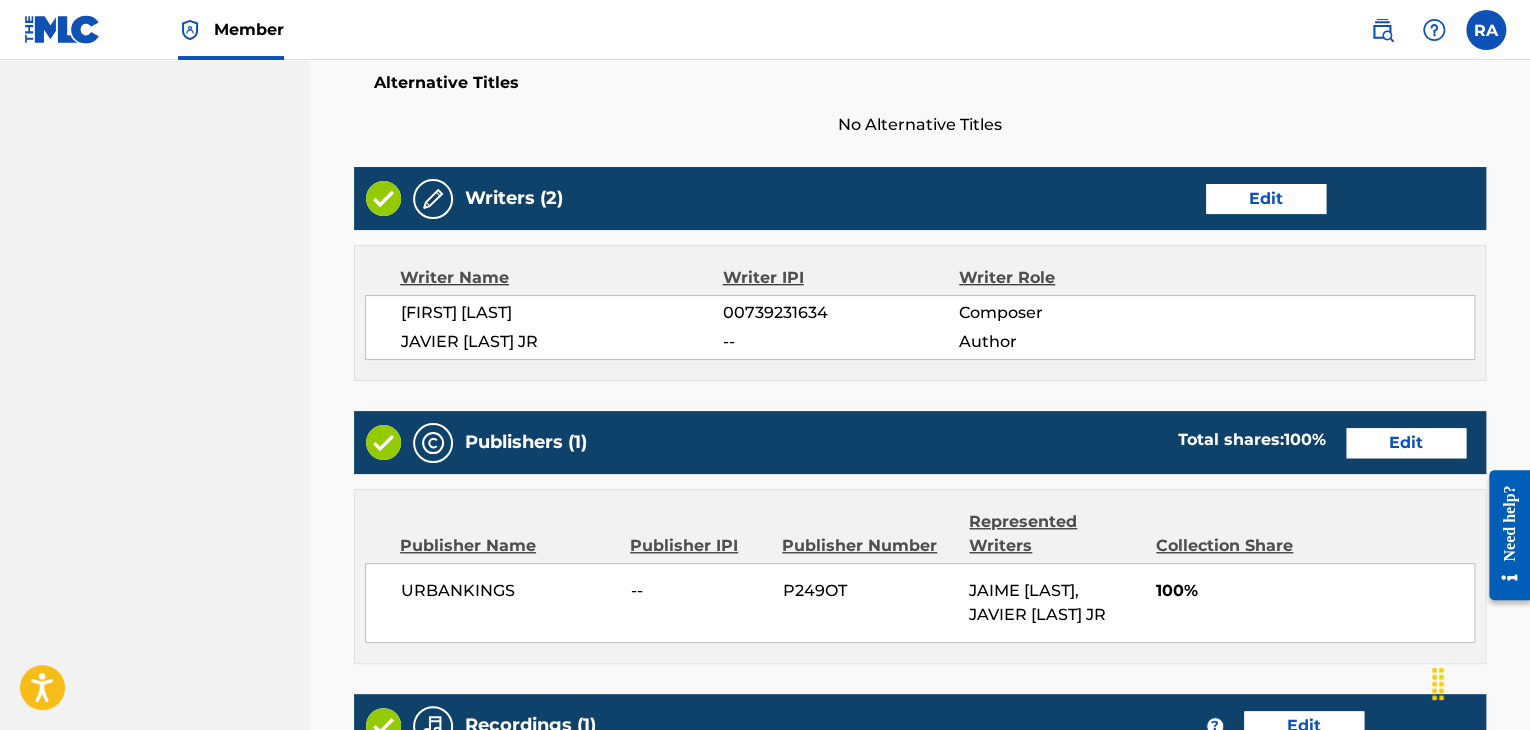 scroll, scrollTop: 1061, scrollLeft: 0, axis: vertical 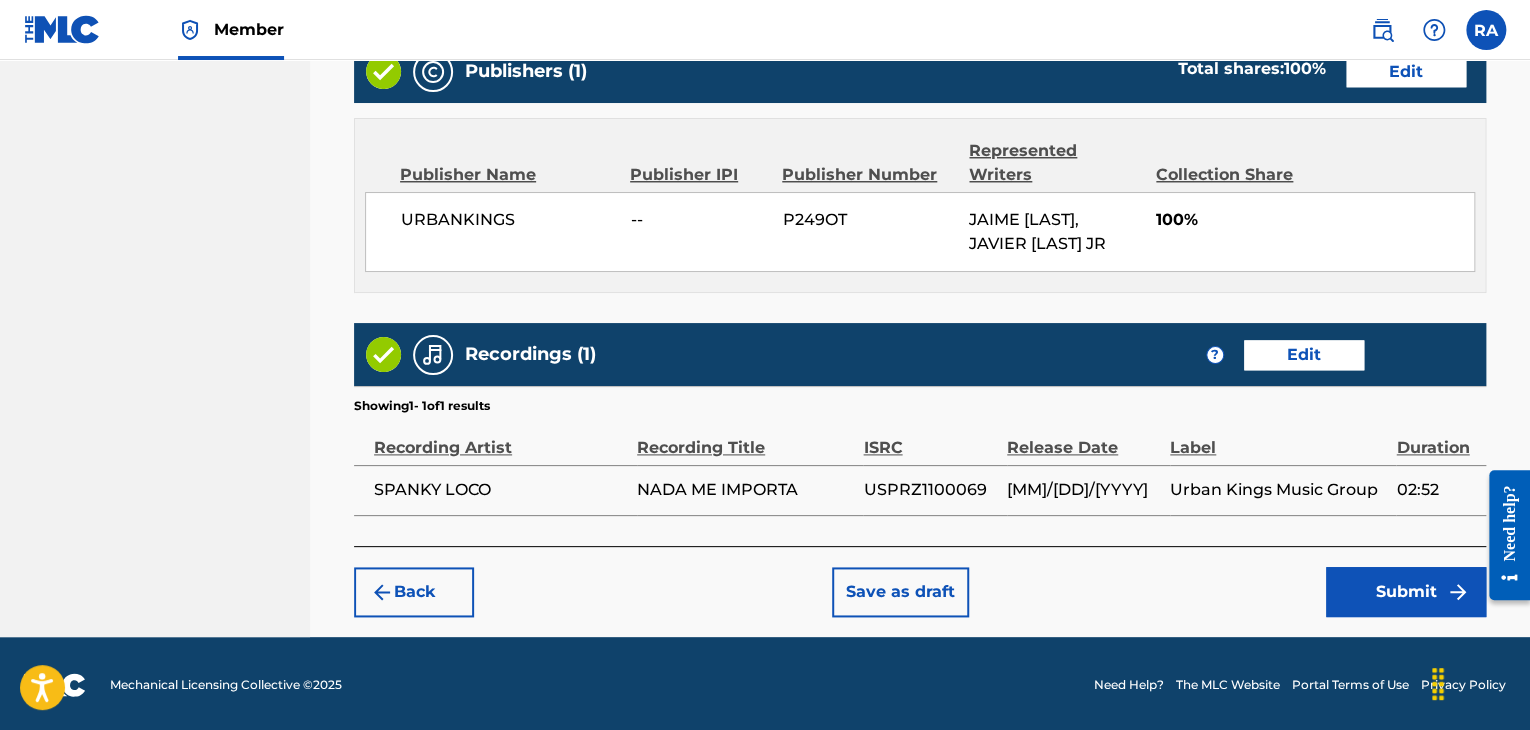 click on "Submit" at bounding box center [1406, 592] 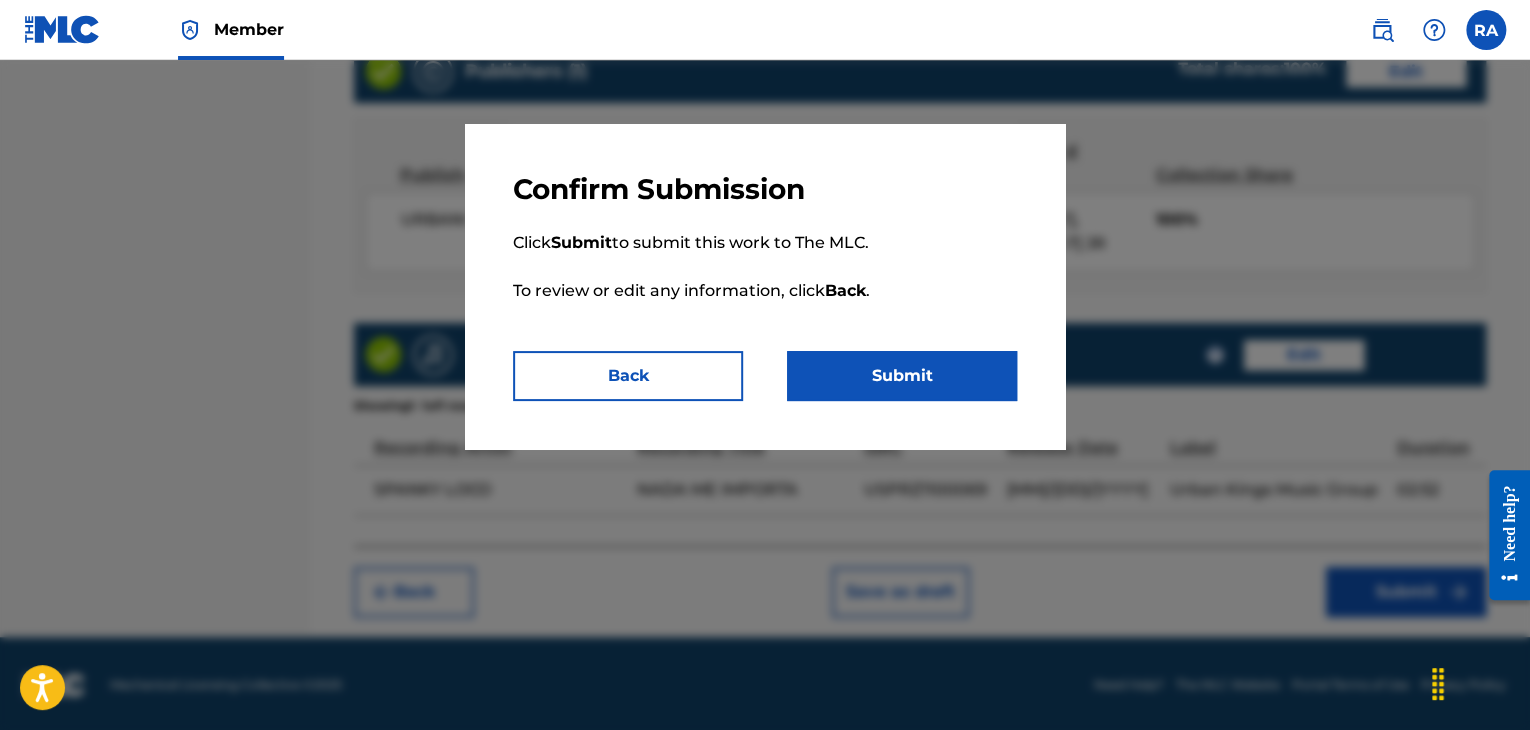 click on "Submit" at bounding box center [902, 376] 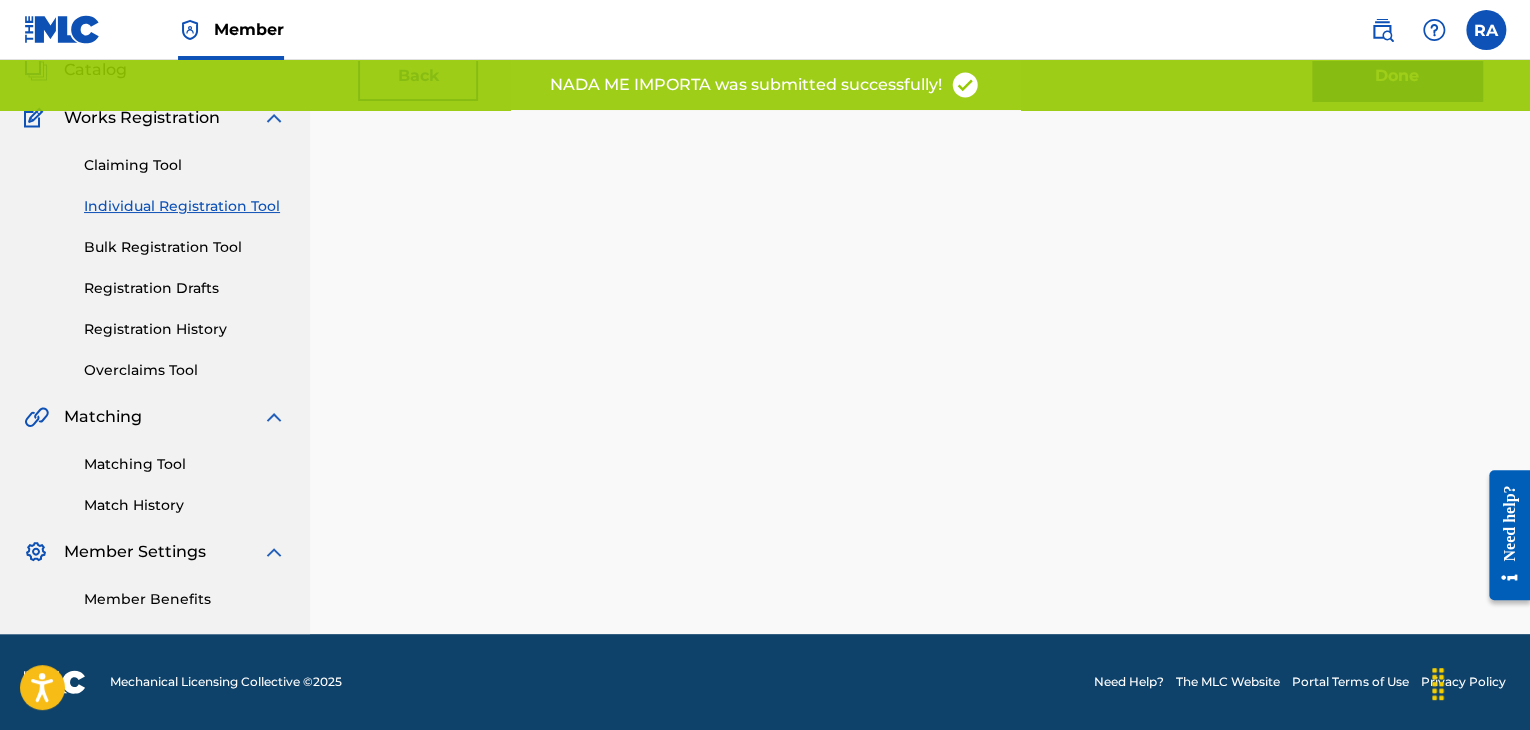 scroll, scrollTop: 0, scrollLeft: 0, axis: both 